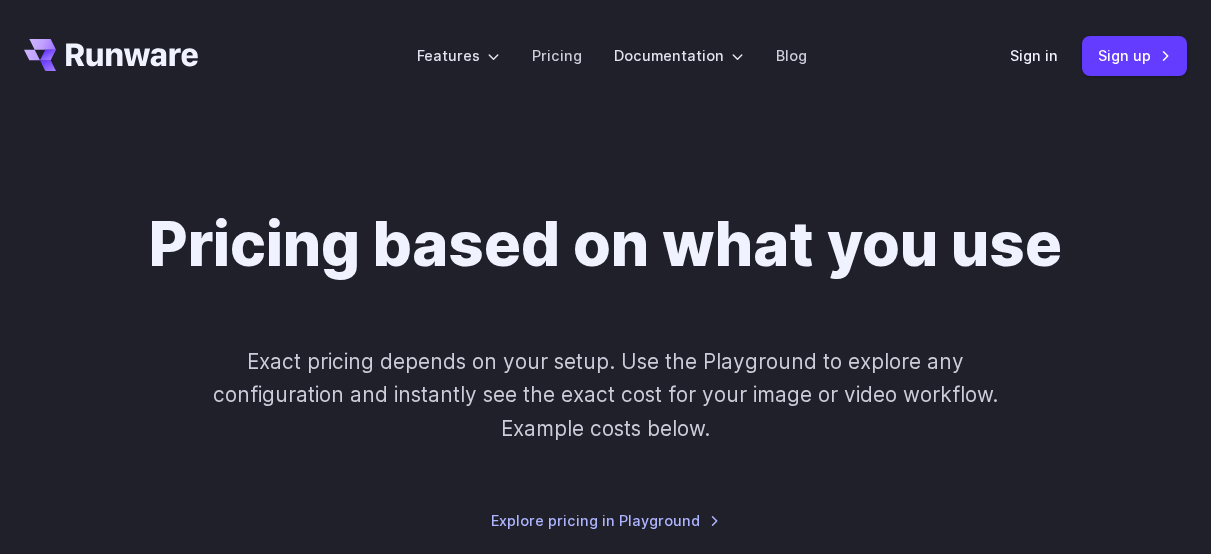 scroll, scrollTop: 0, scrollLeft: 0, axis: both 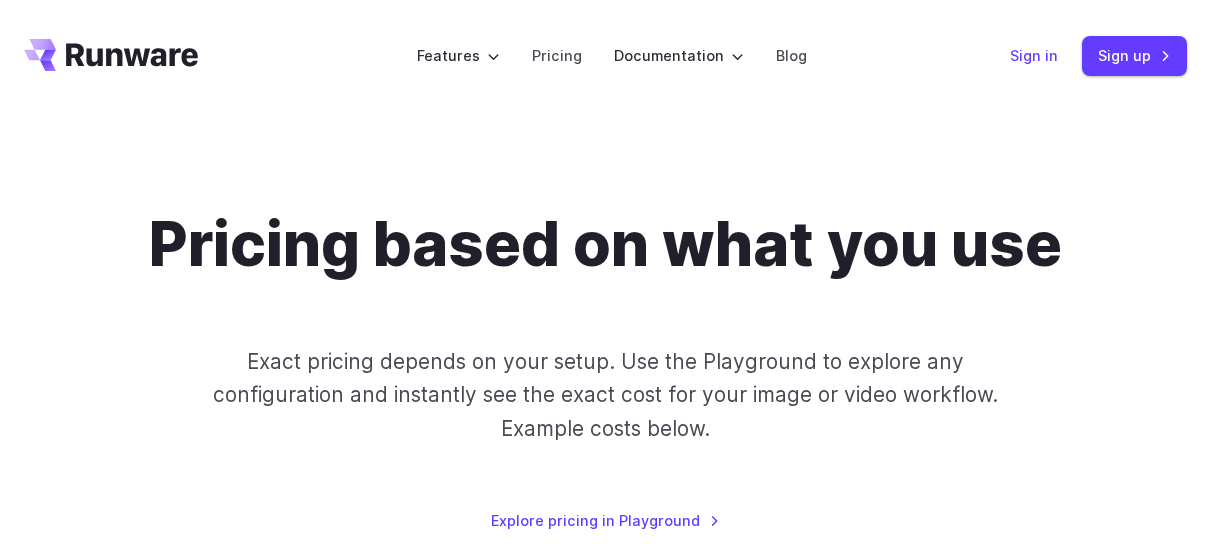 click on "Sign in" at bounding box center [1034, 55] 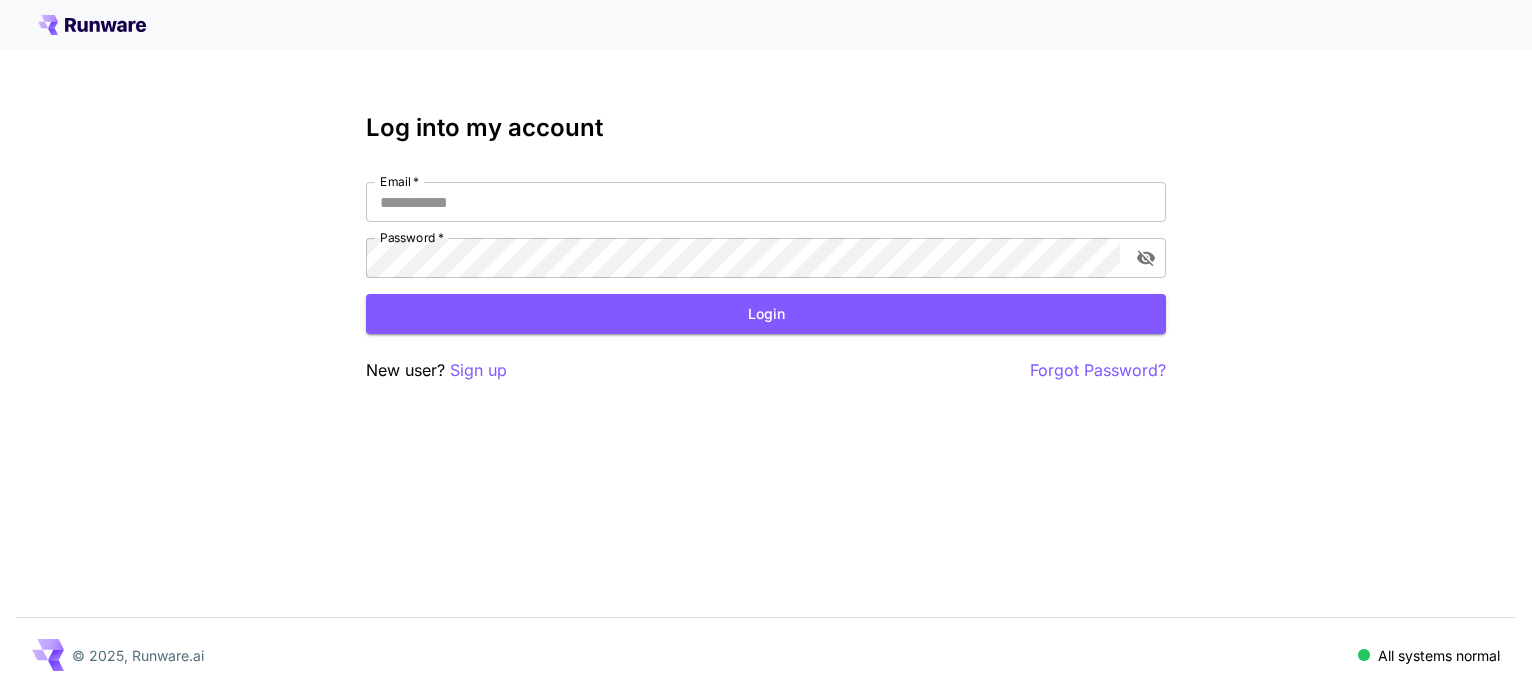 scroll, scrollTop: 0, scrollLeft: 0, axis: both 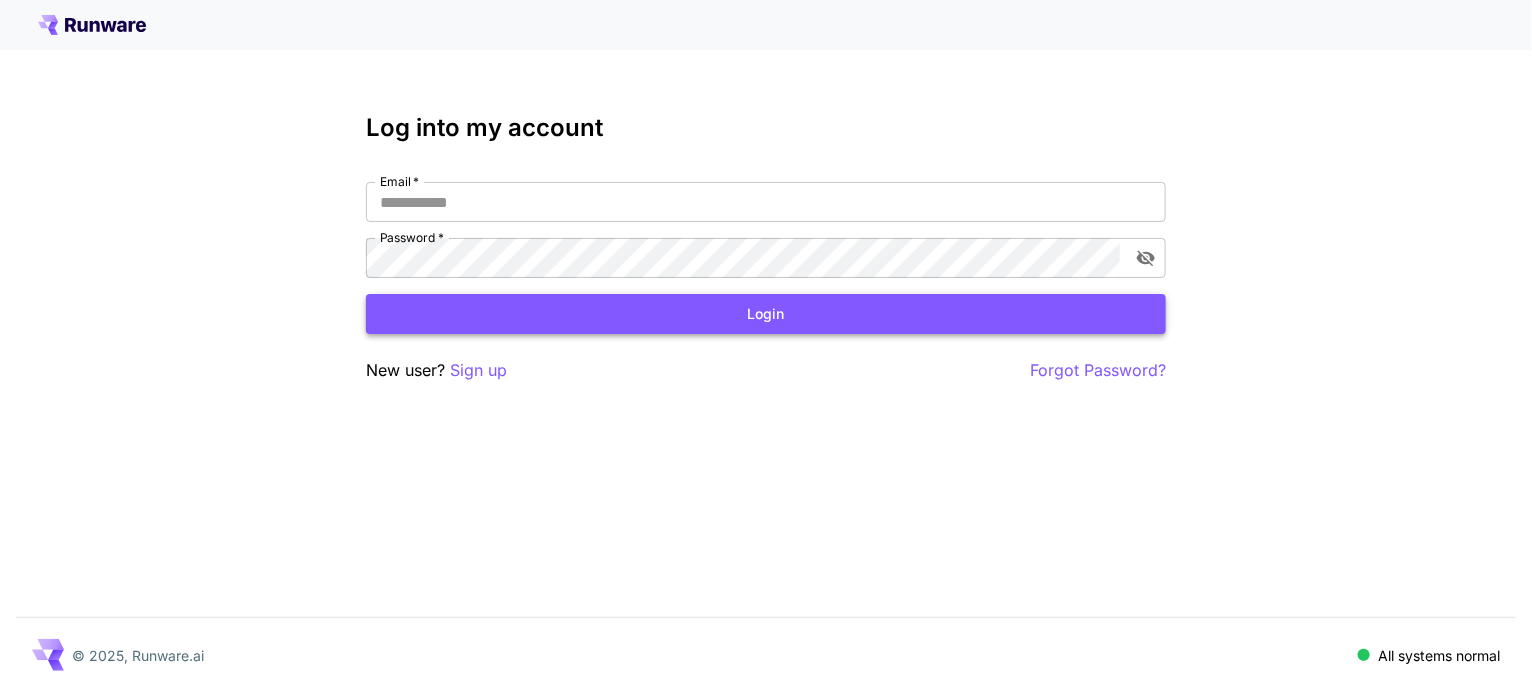type on "**********" 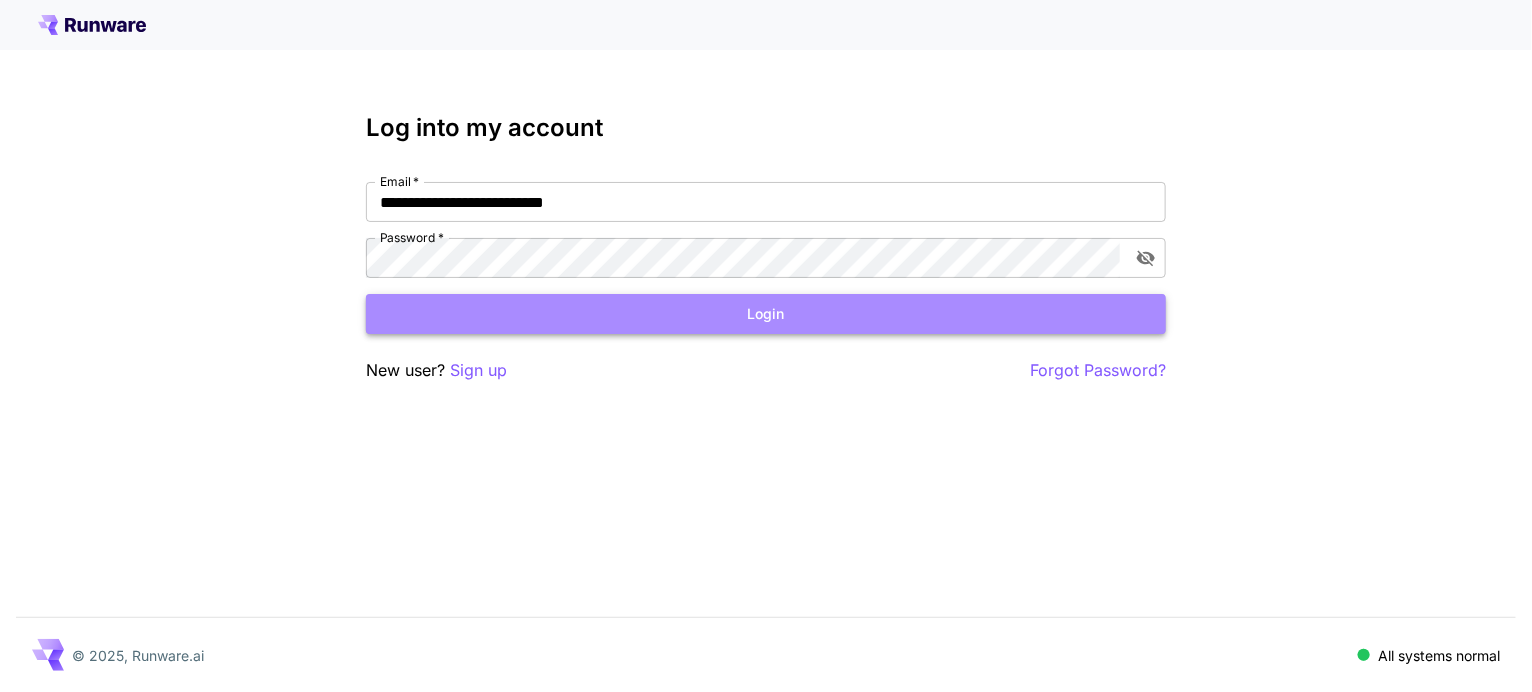 click on "Login" at bounding box center [766, 314] 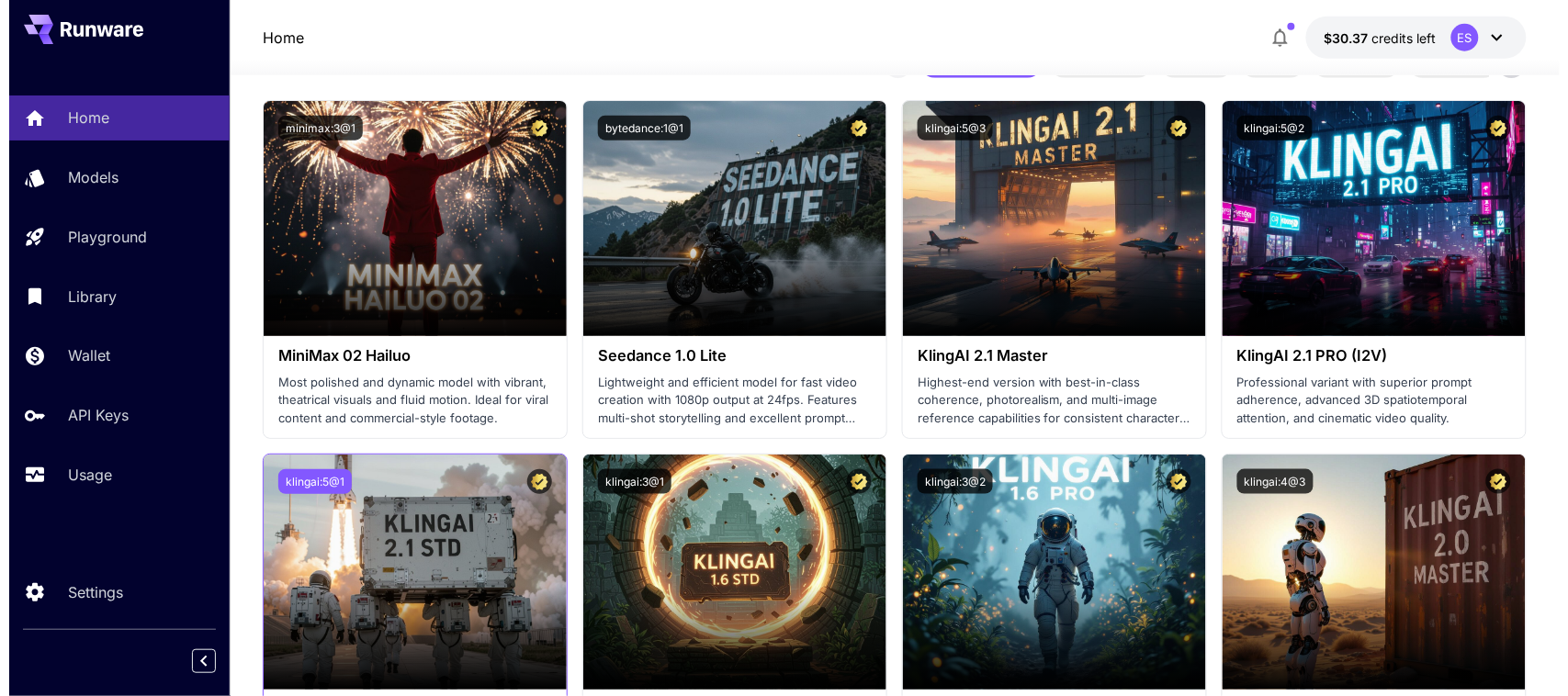scroll, scrollTop: 574, scrollLeft: 0, axis: vertical 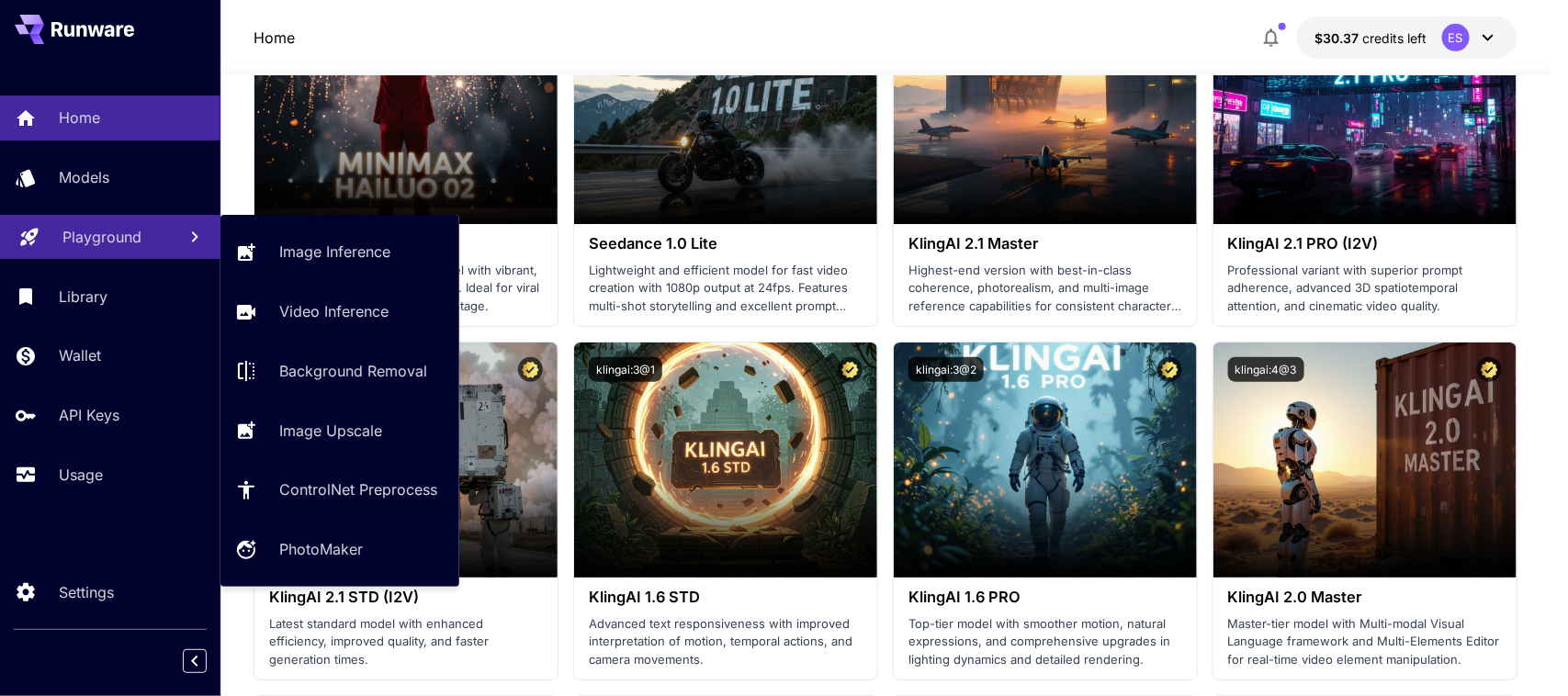 click on "Playground" at bounding box center [102, 237] 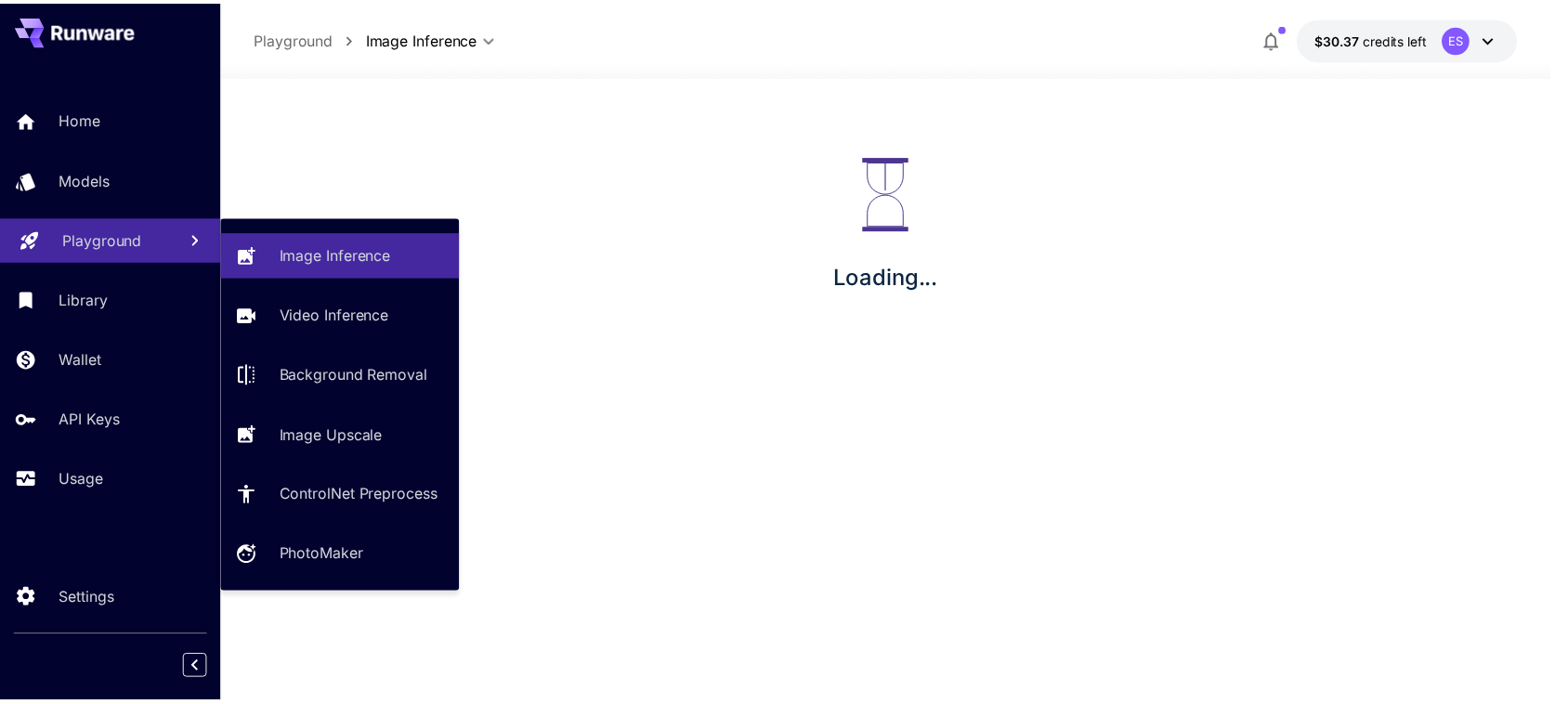 scroll, scrollTop: 0, scrollLeft: 0, axis: both 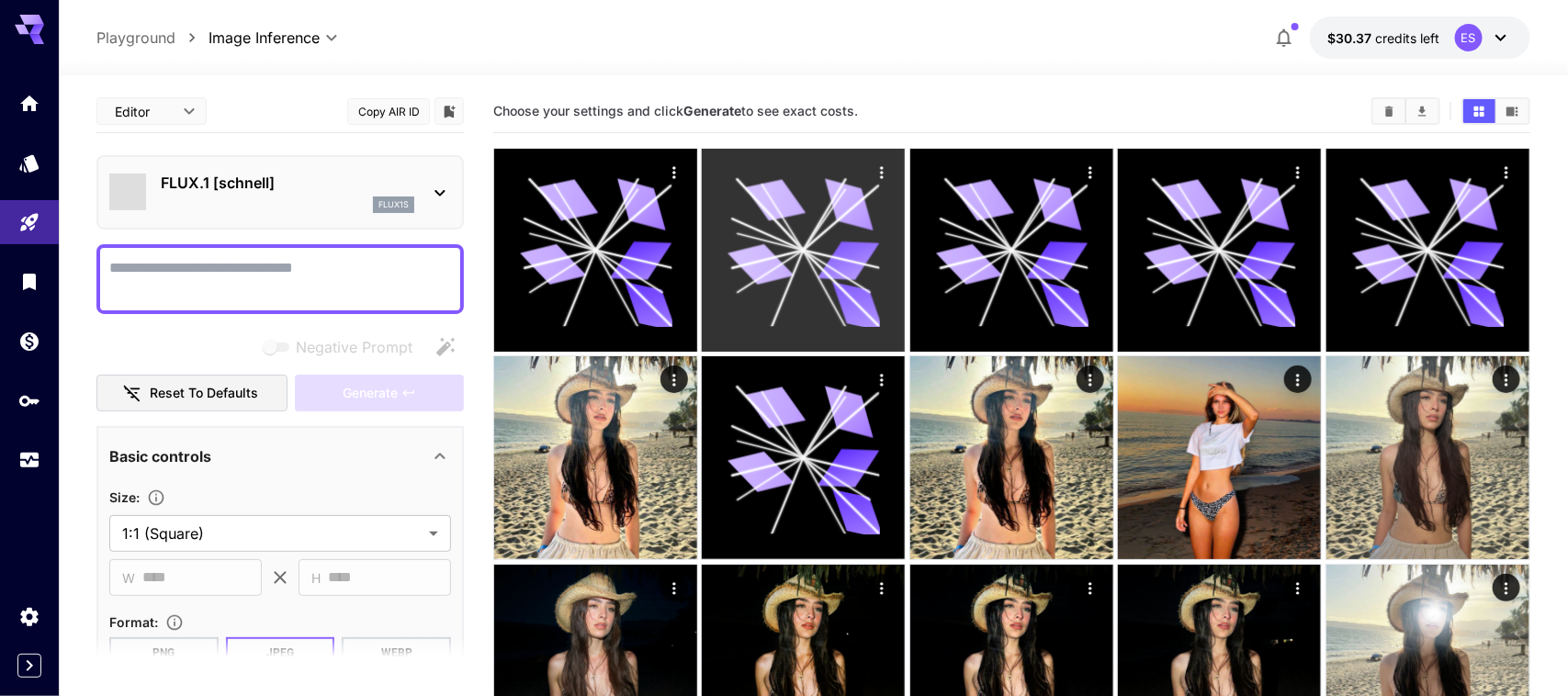 type on "**********" 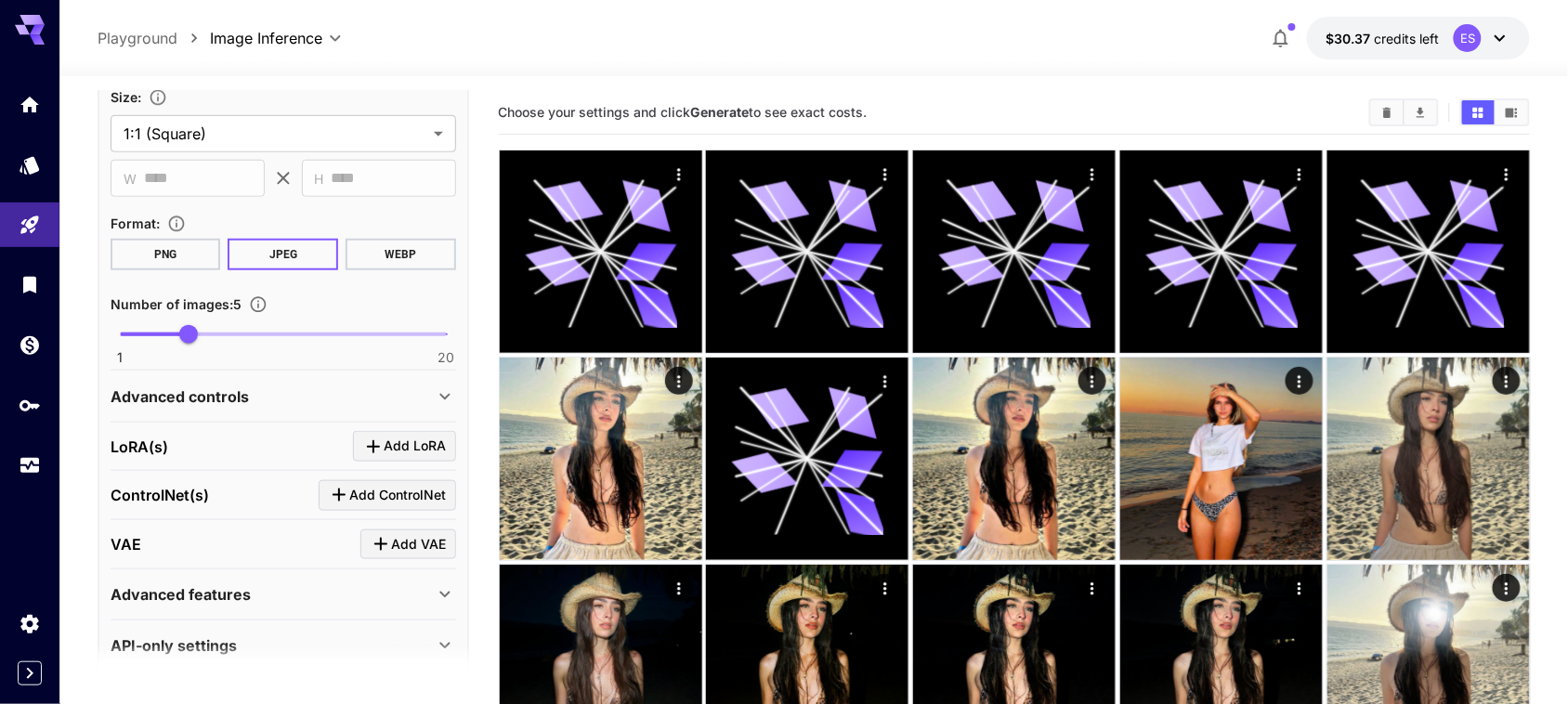 scroll, scrollTop: 433, scrollLeft: 0, axis: vertical 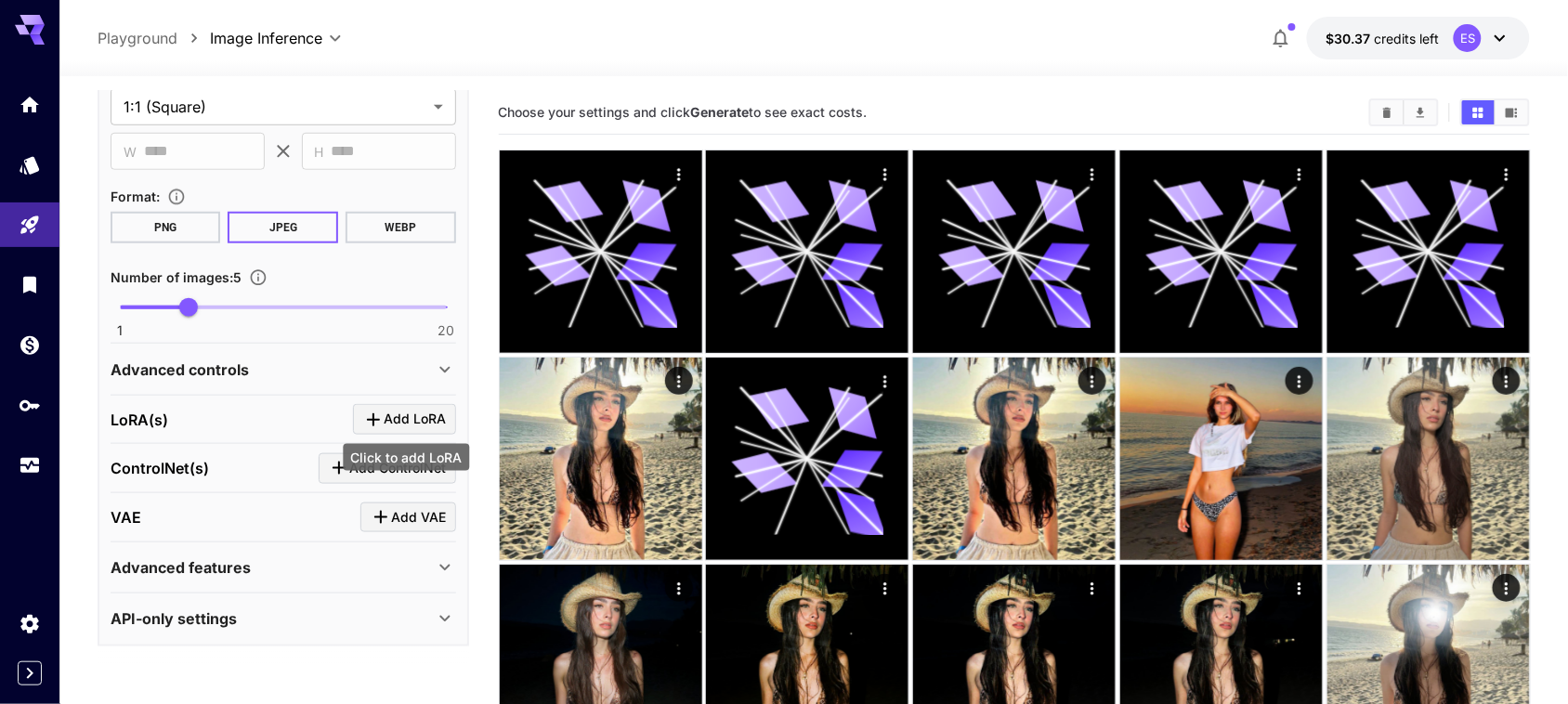 click 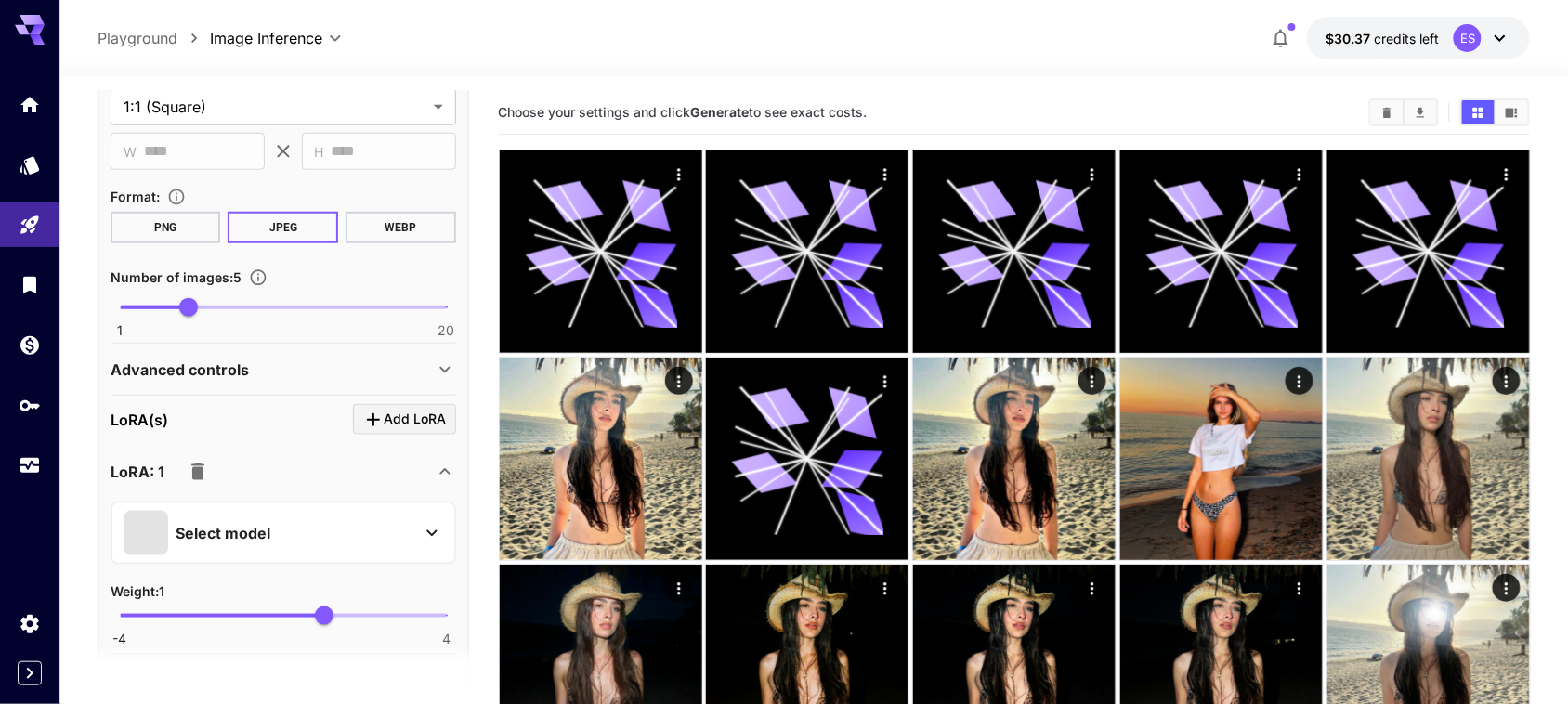 click on "Select model" at bounding box center [223, 533] 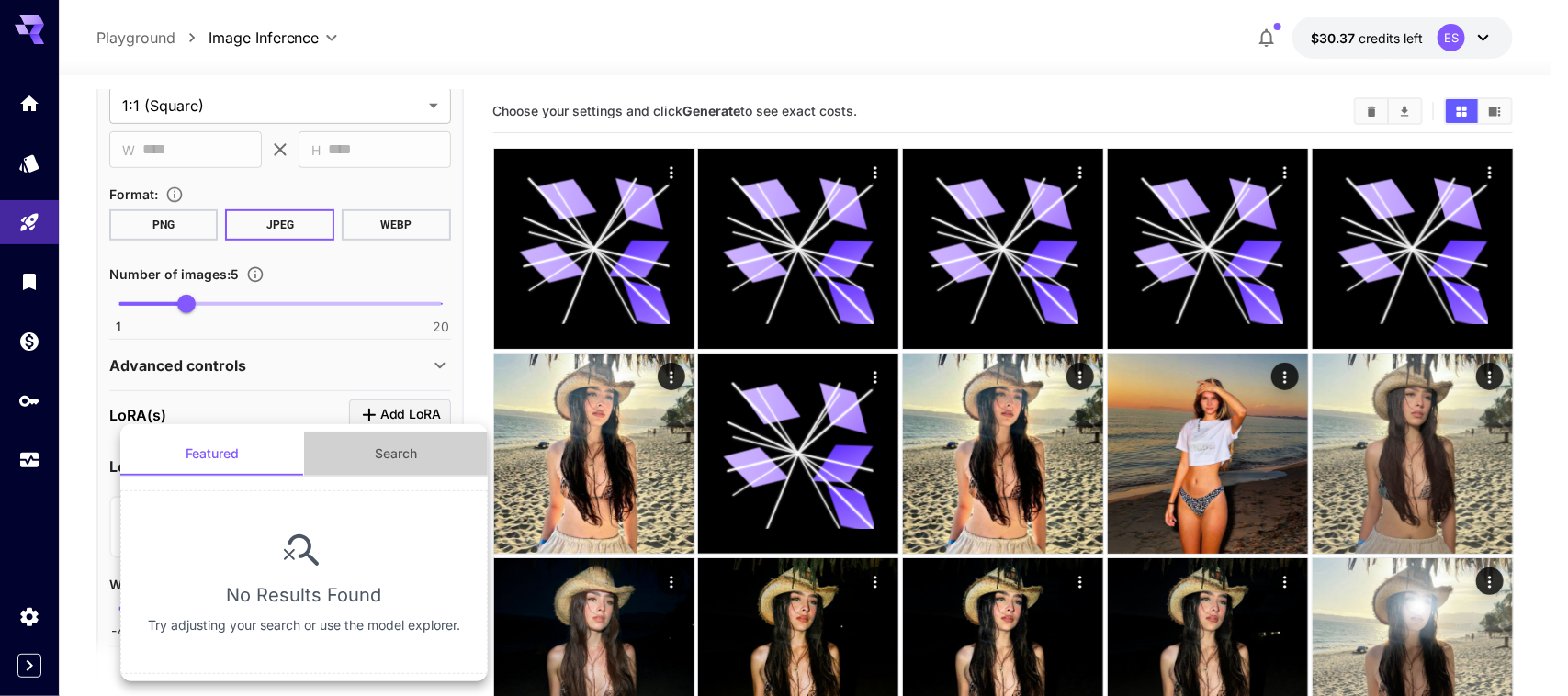 click on "Search" at bounding box center [396, 454] 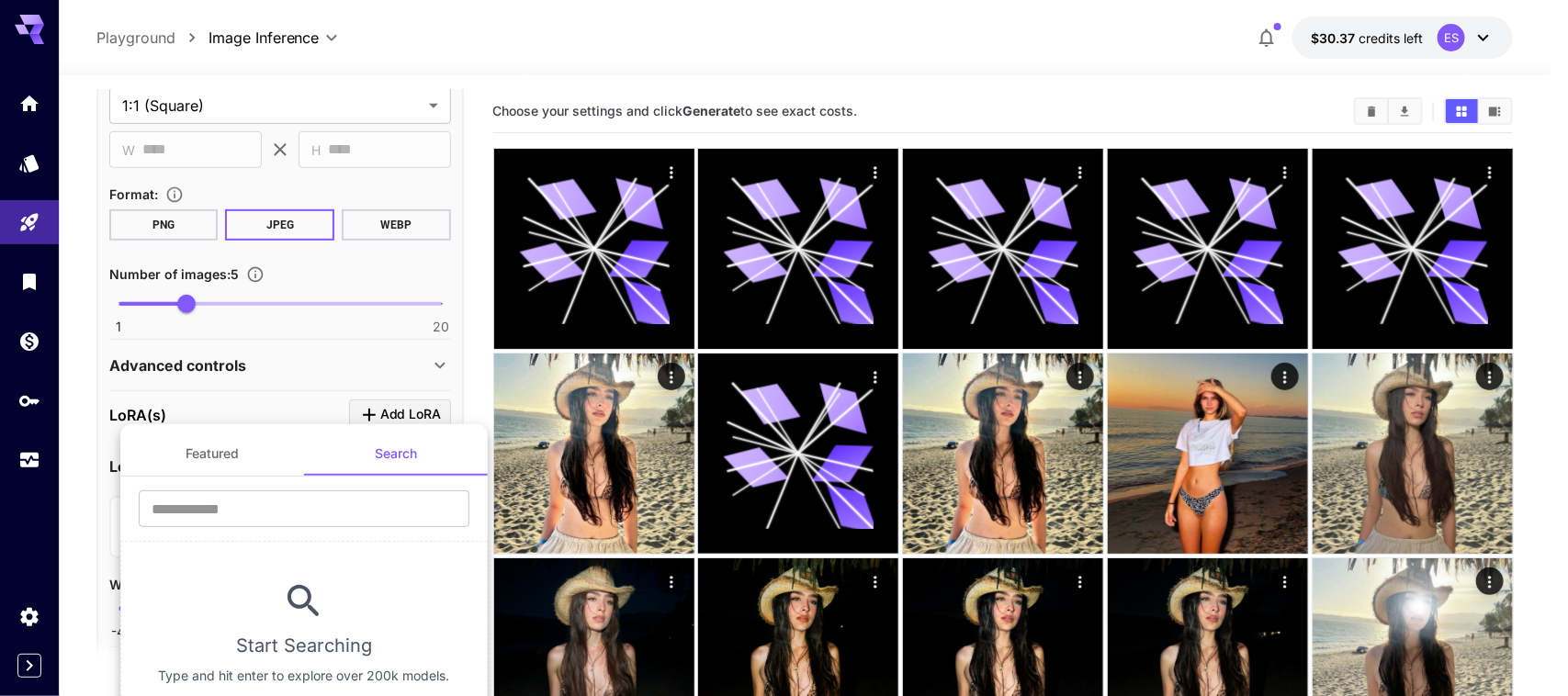 click at bounding box center (784, 348) 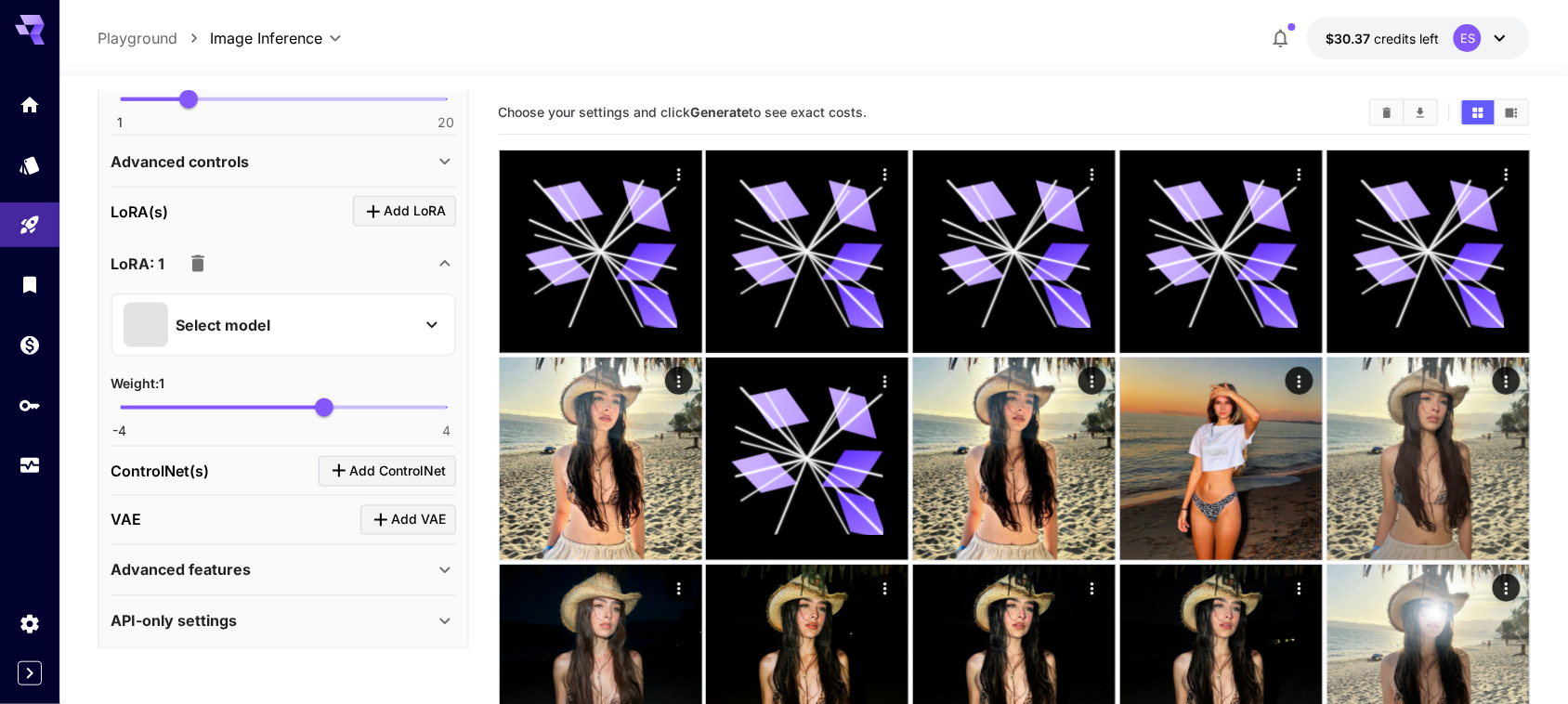 scroll, scrollTop: 642, scrollLeft: 0, axis: vertical 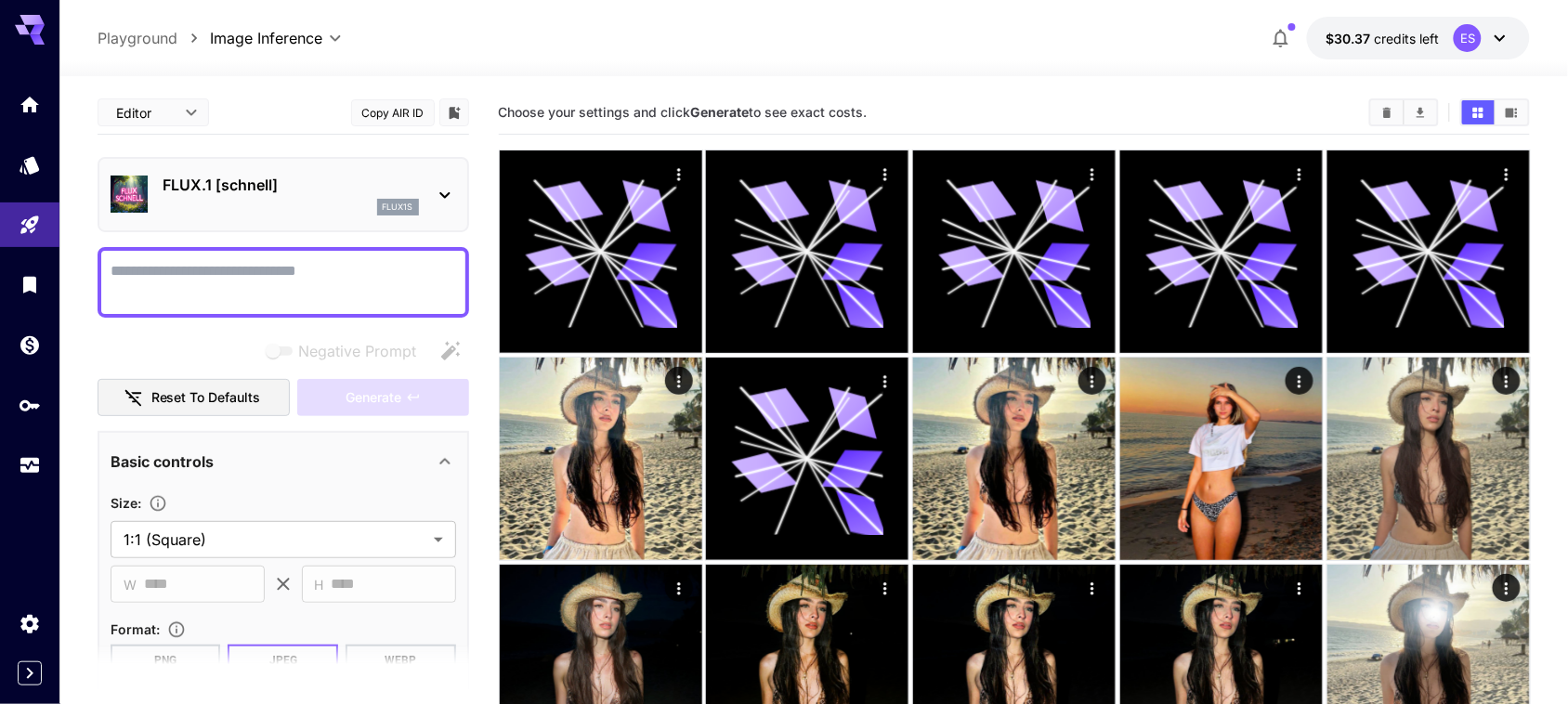 click on "FLUX.1 [schnell]" at bounding box center (291, 185) 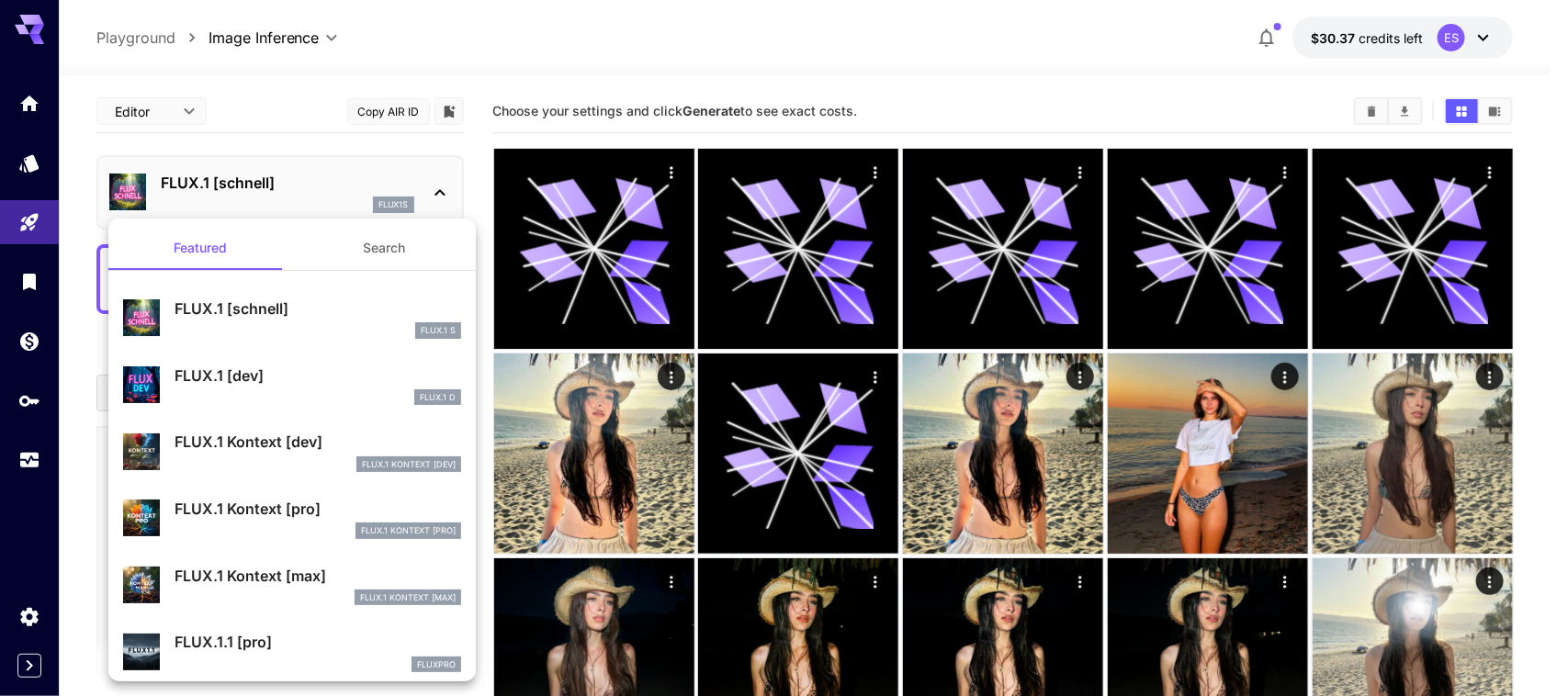 click on "FlUX.1 Kontext [dev]" at bounding box center [318, 465] 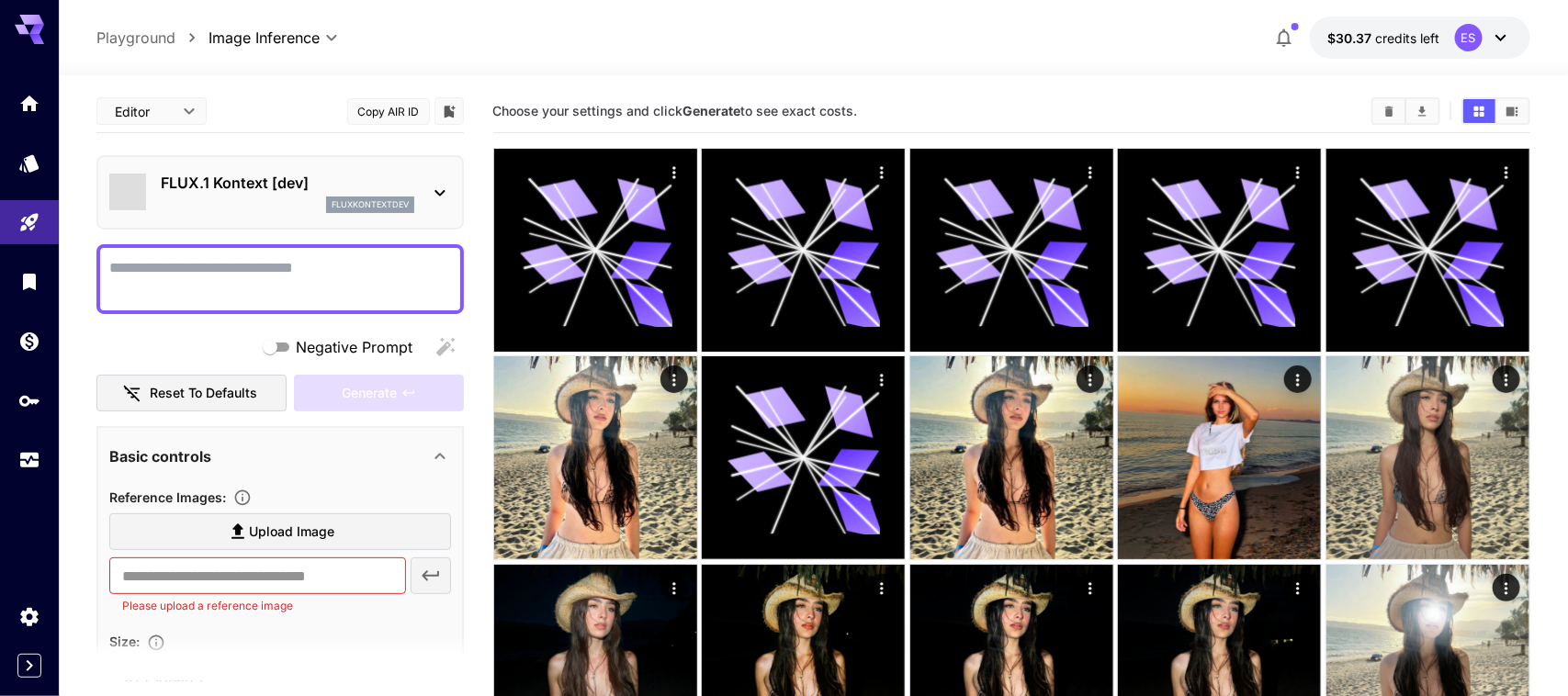 type on "*******" 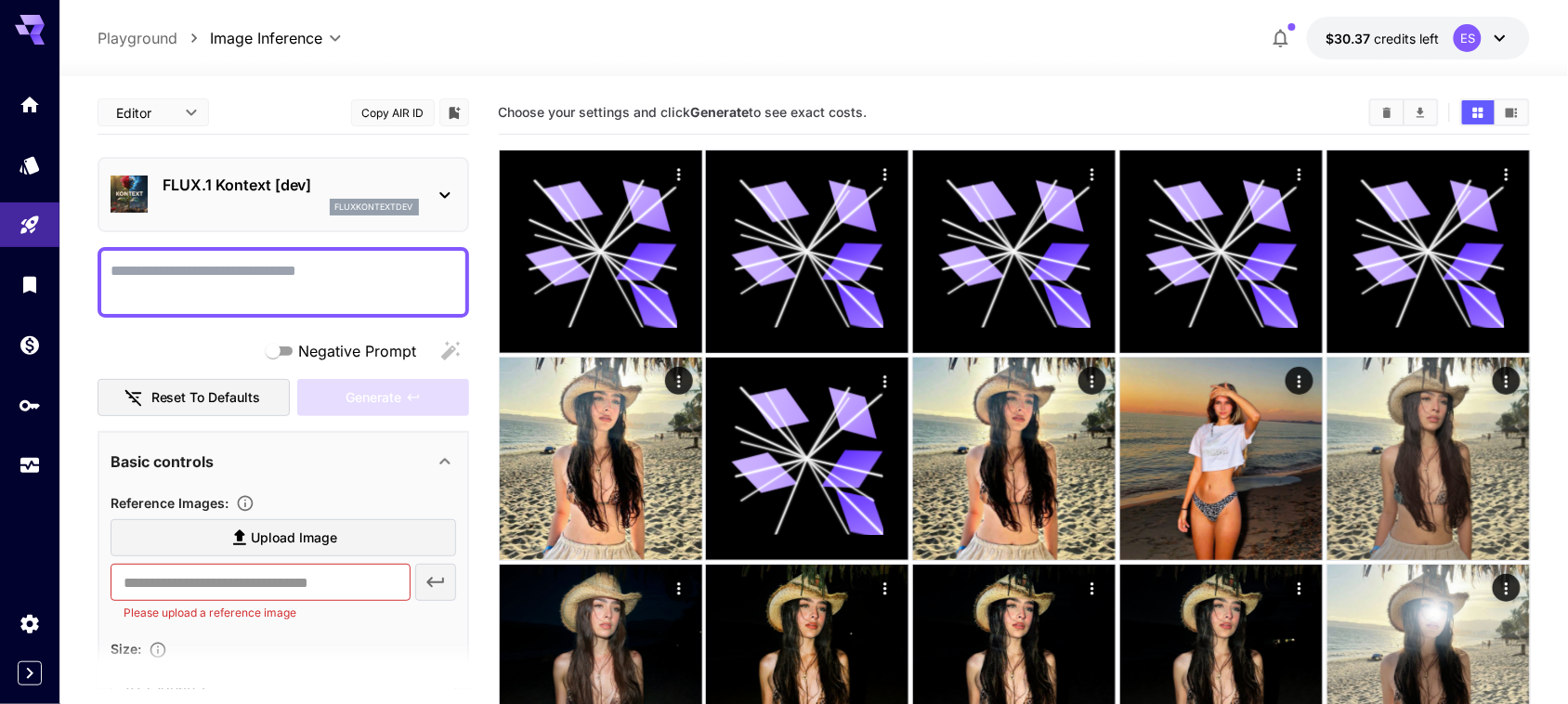 click on "Upload Image" at bounding box center [294, 538] 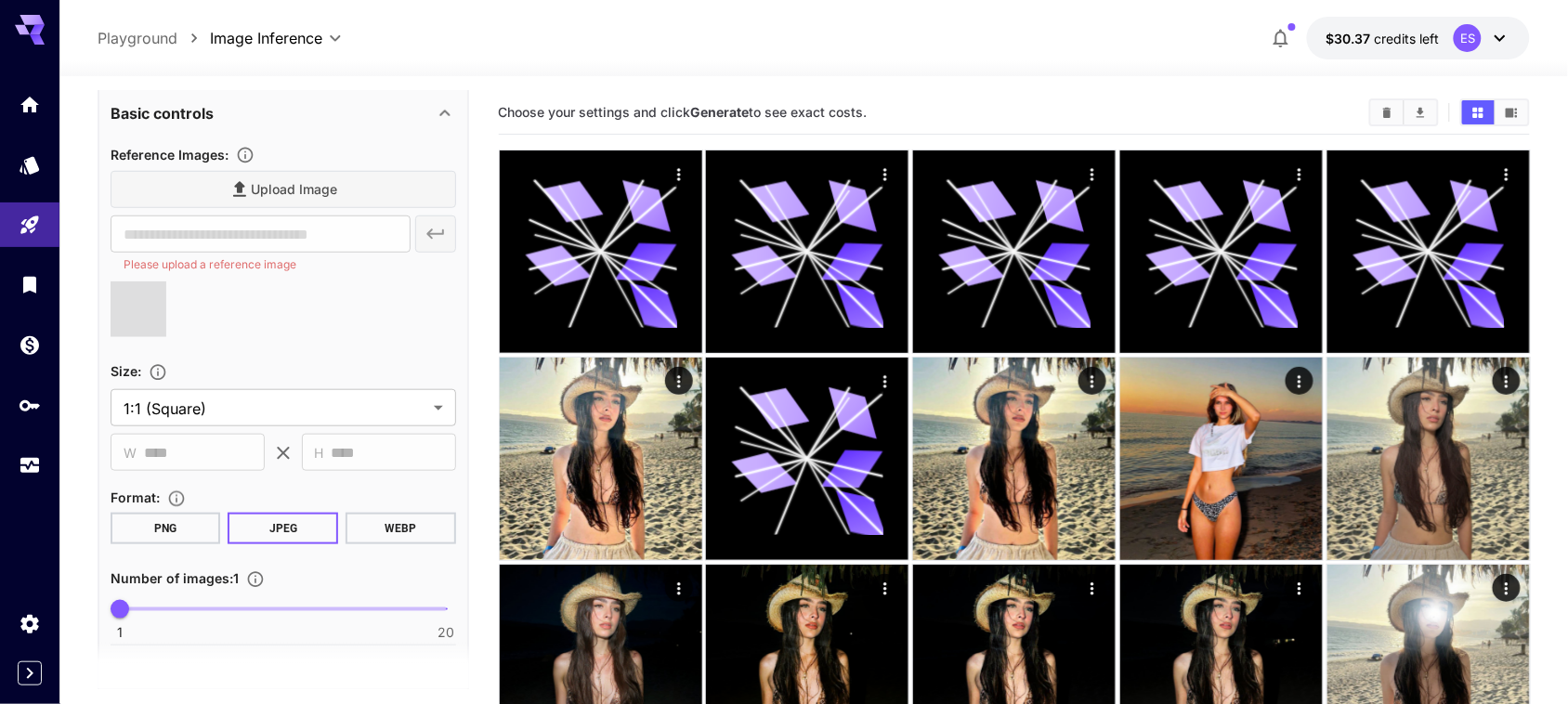 type on "**********" 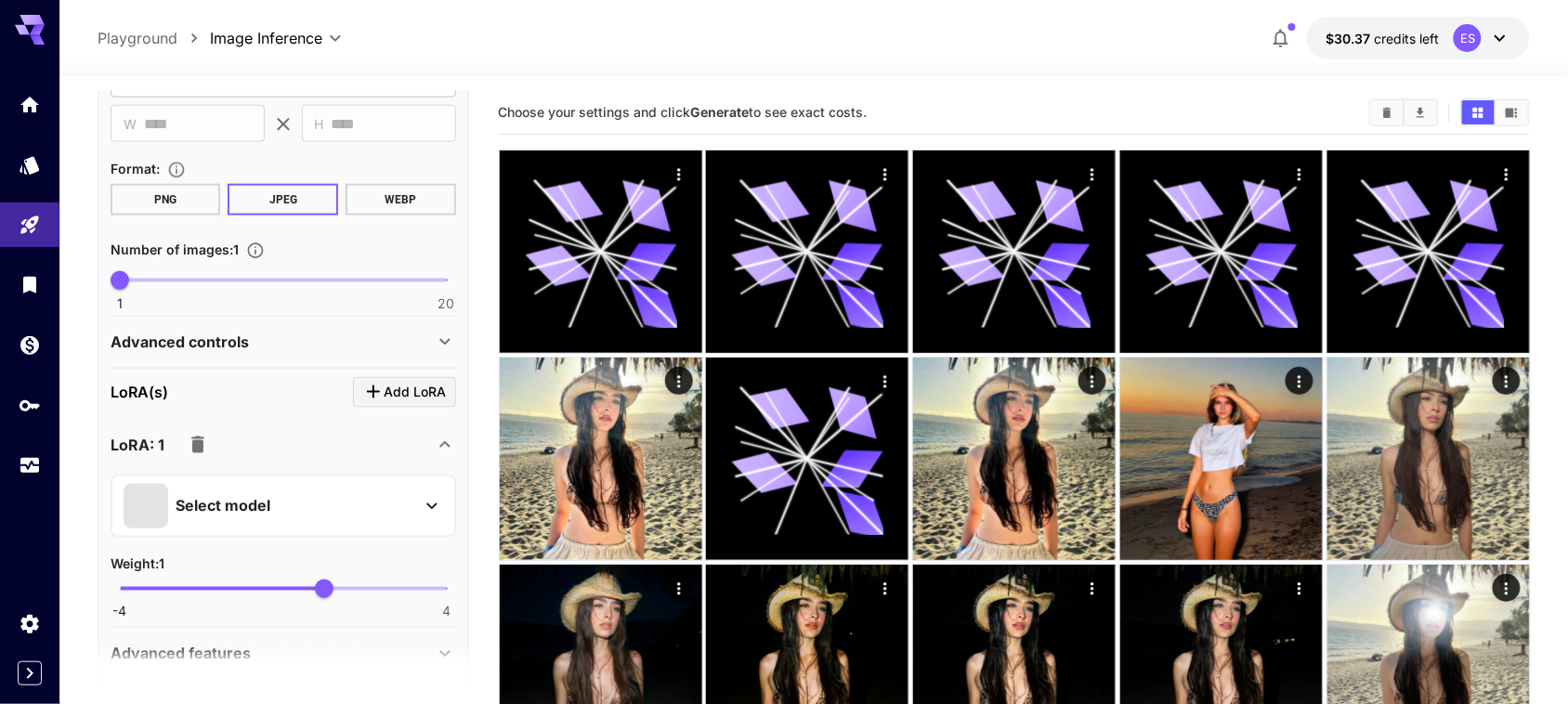 scroll, scrollTop: 697, scrollLeft: 0, axis: vertical 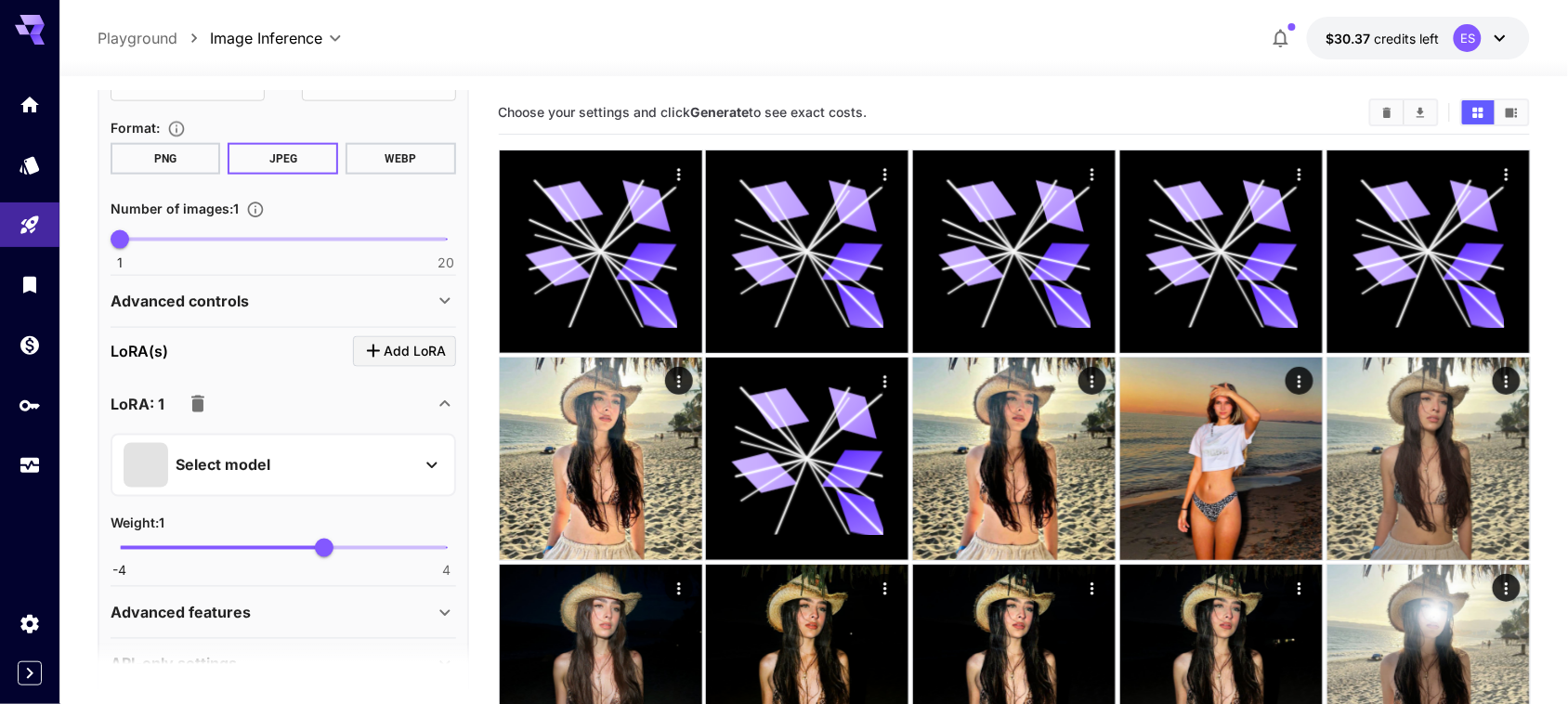 click on "Select model" at bounding box center (268, 465) 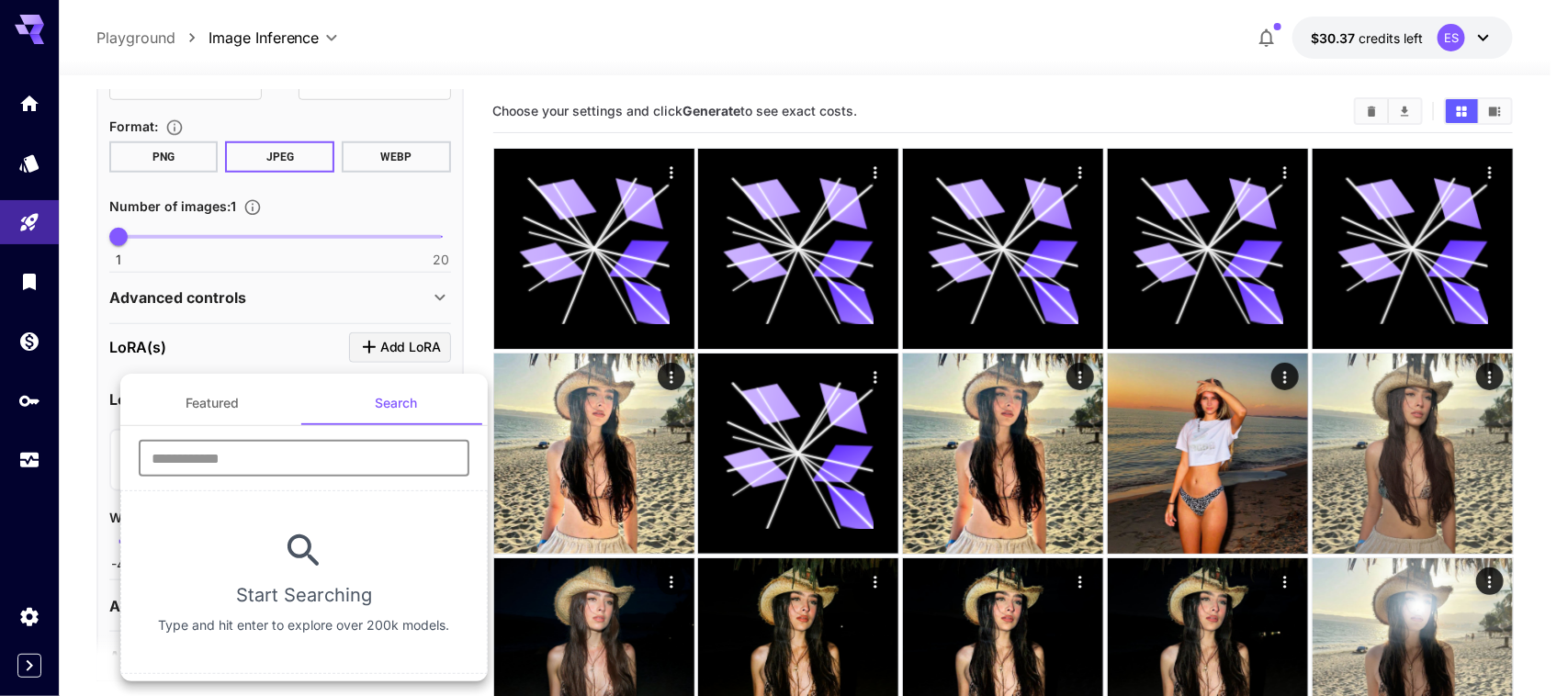 click at bounding box center (304, 458) 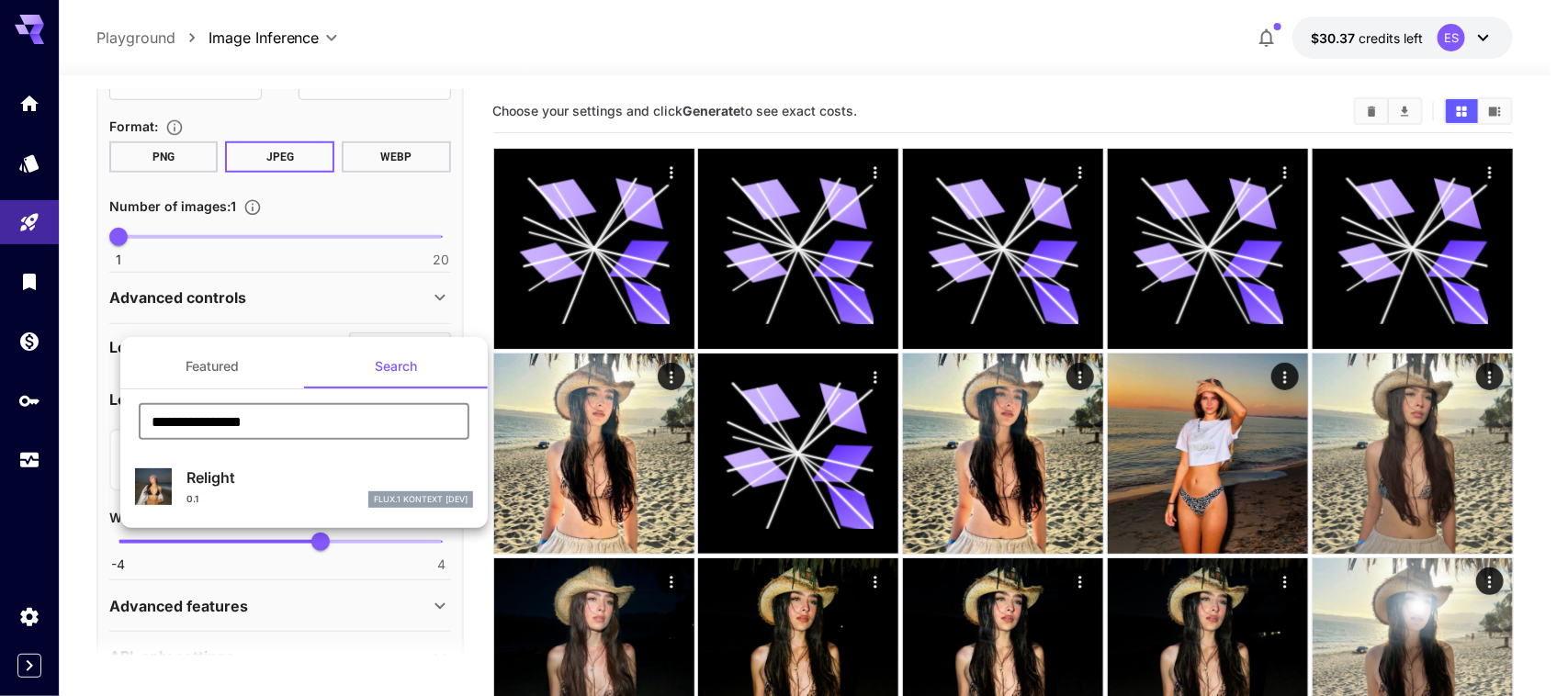 type on "**********" 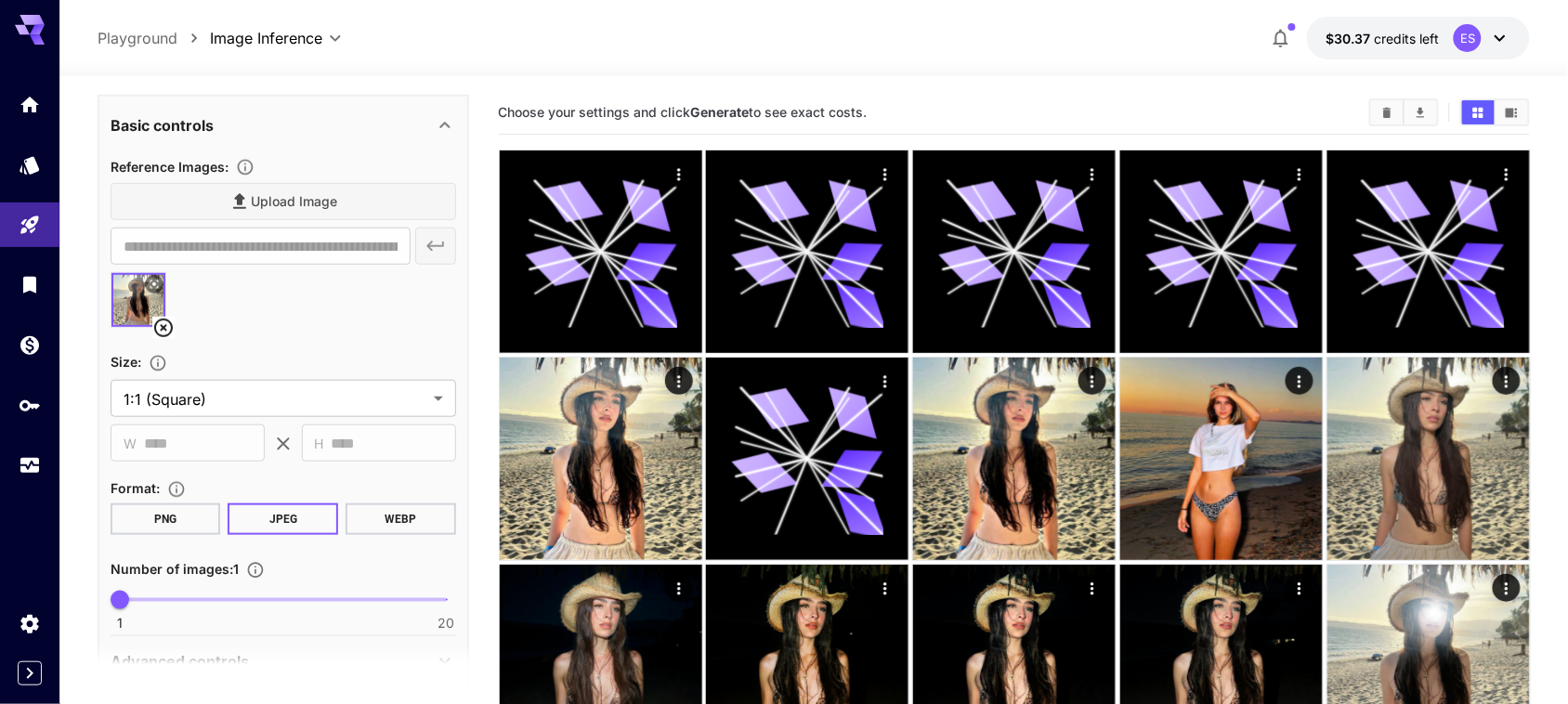 scroll, scrollTop: 0, scrollLeft: 0, axis: both 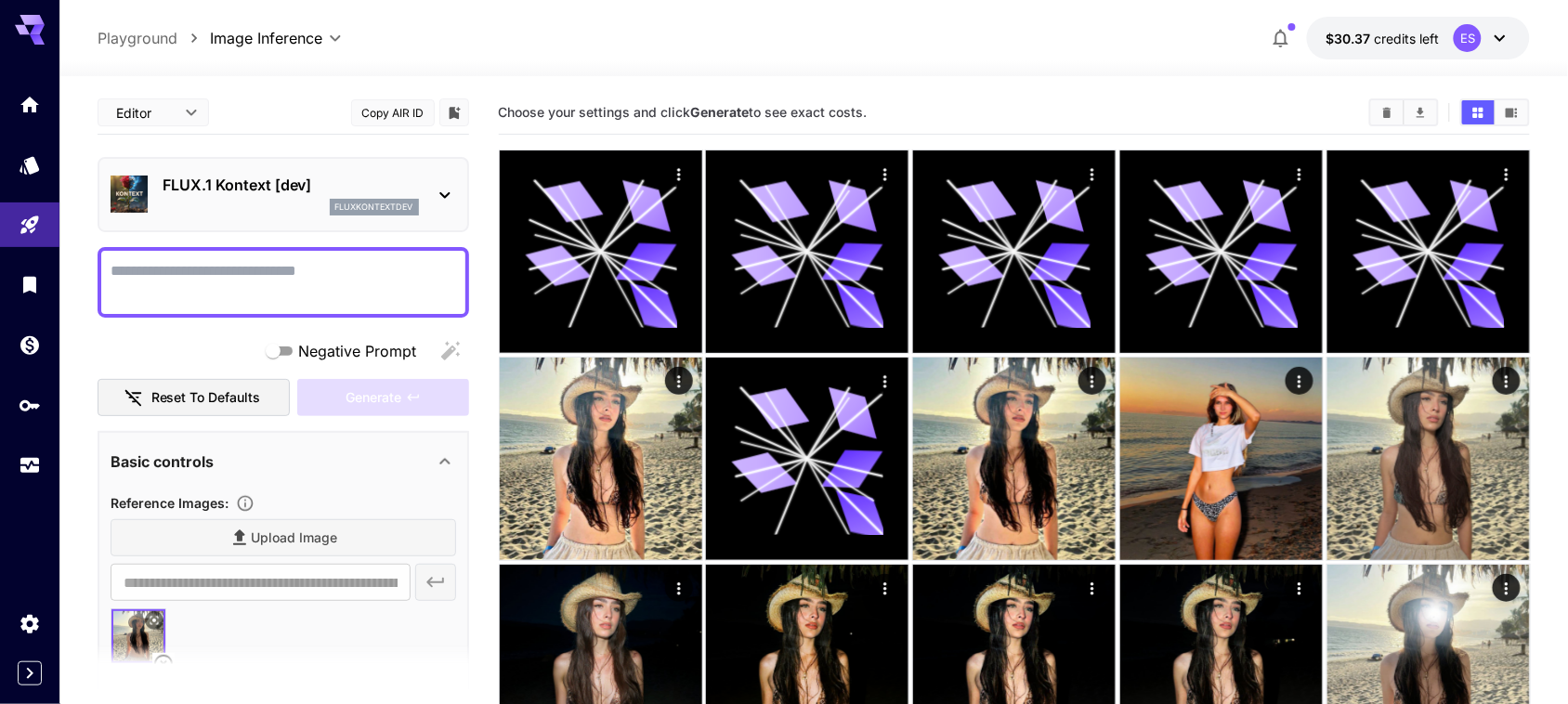 click on "Negative Prompt" at bounding box center [283, 282] 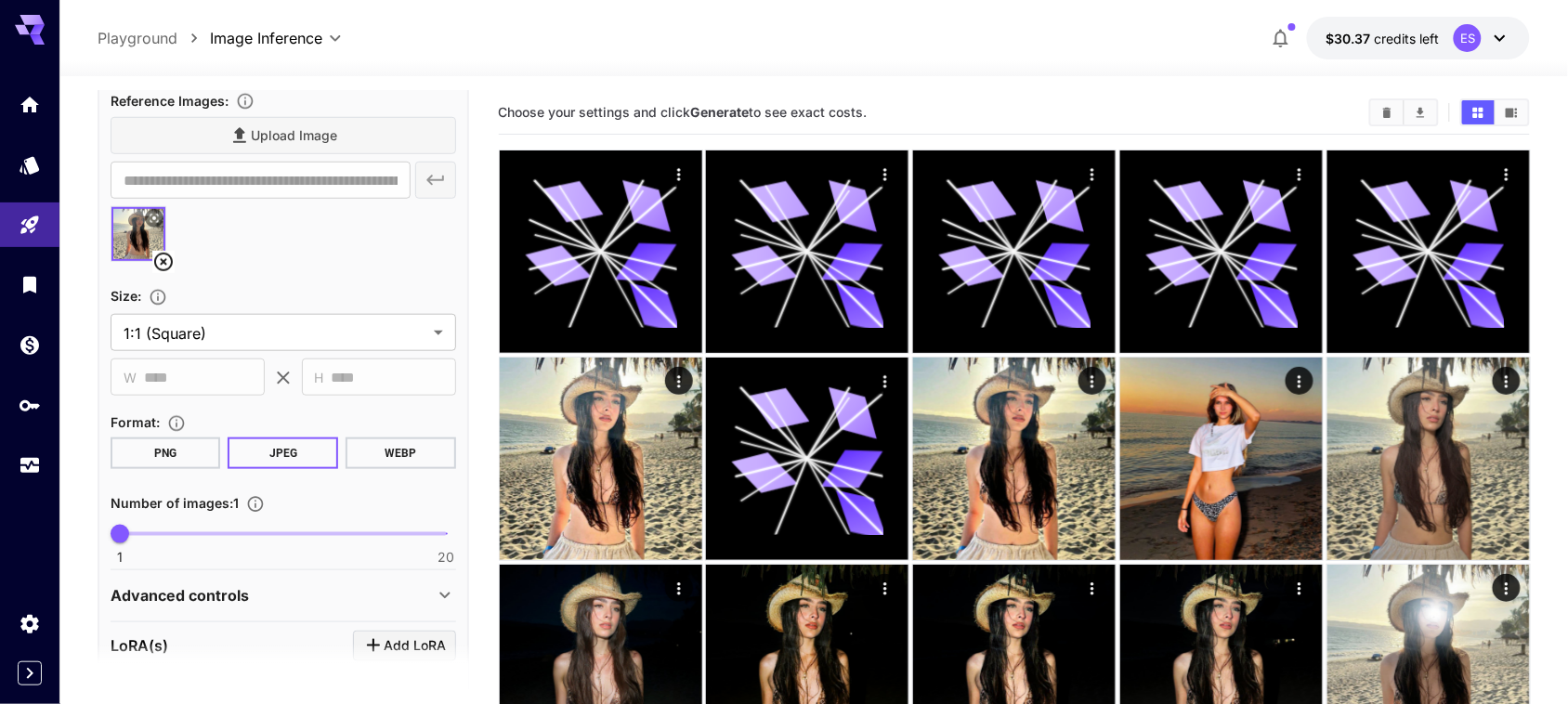 type on "**********" 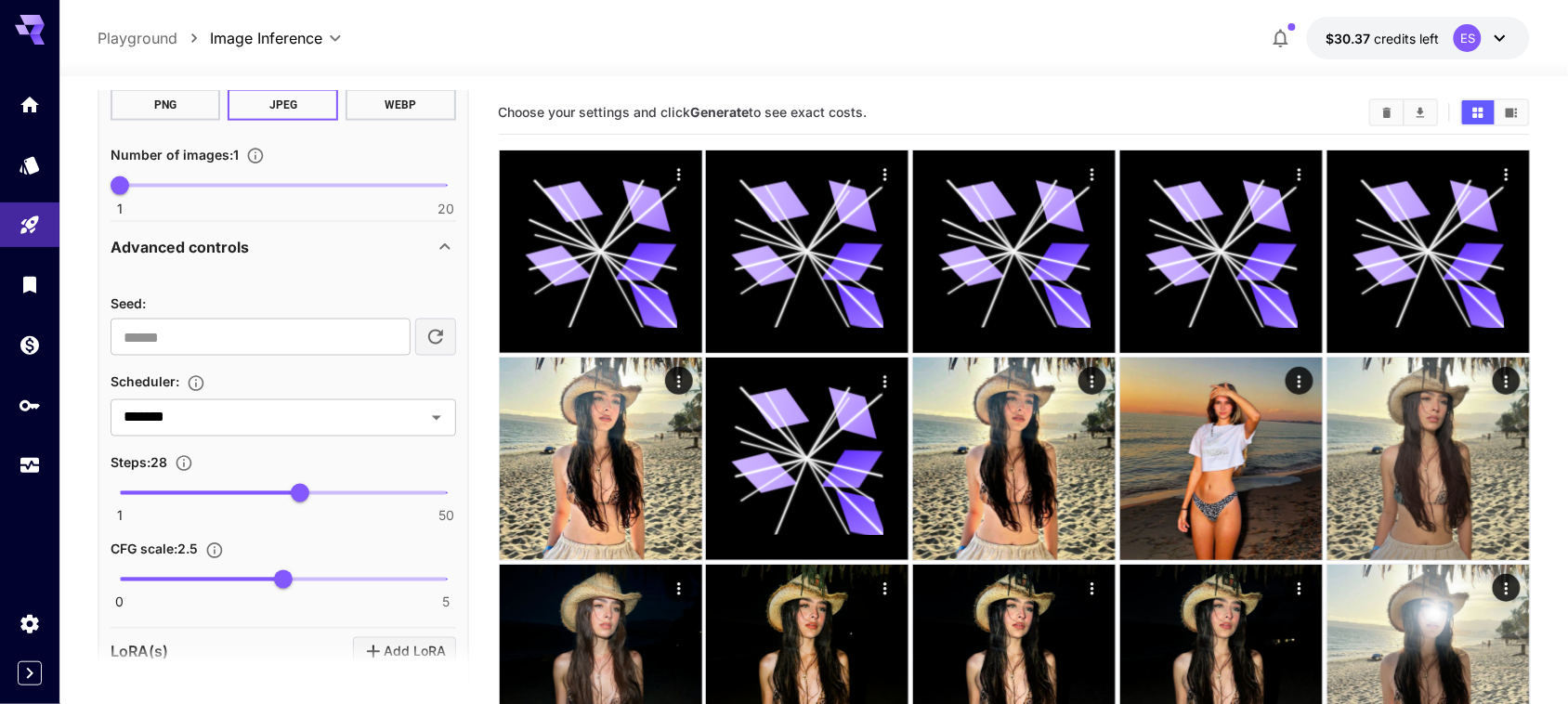 scroll, scrollTop: 0, scrollLeft: 0, axis: both 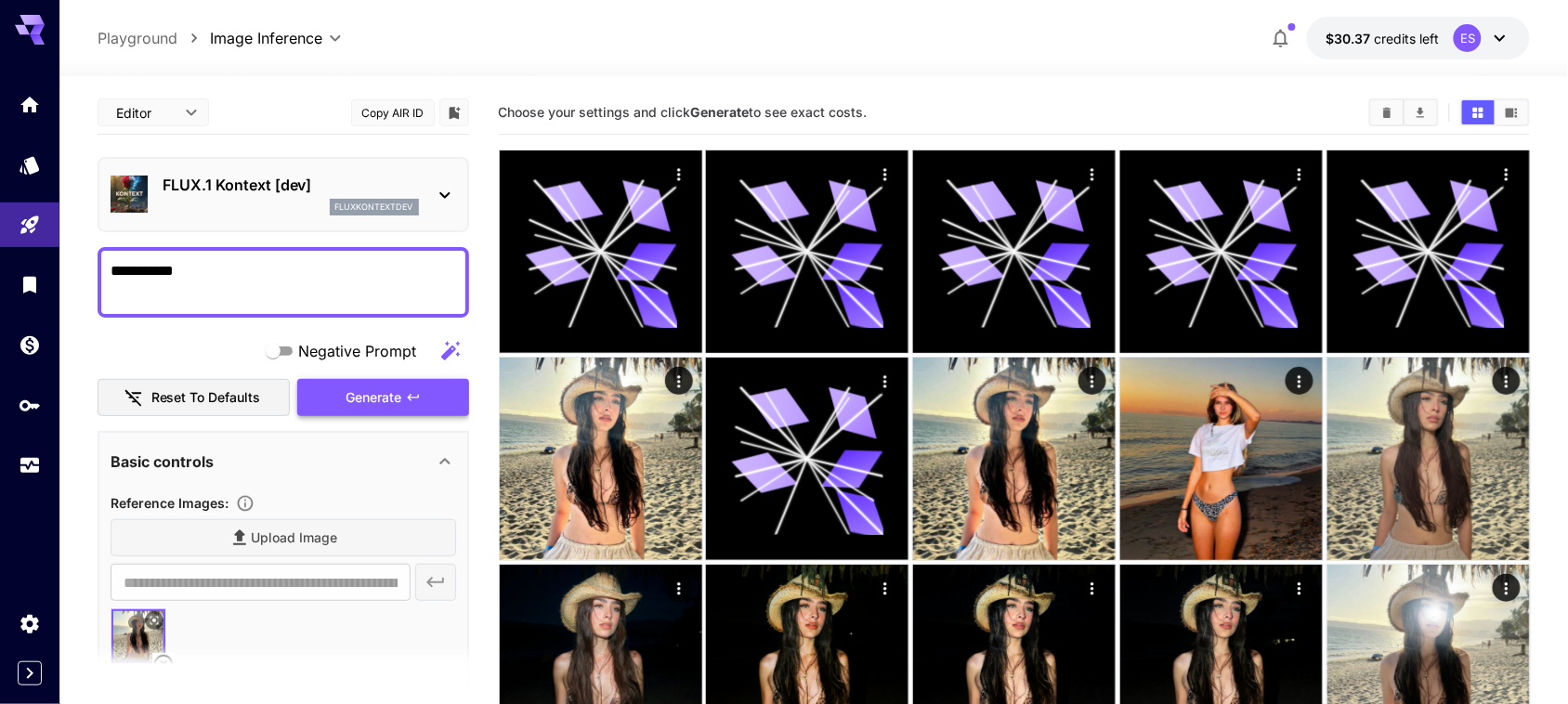 click on "Generate" at bounding box center [374, 398] 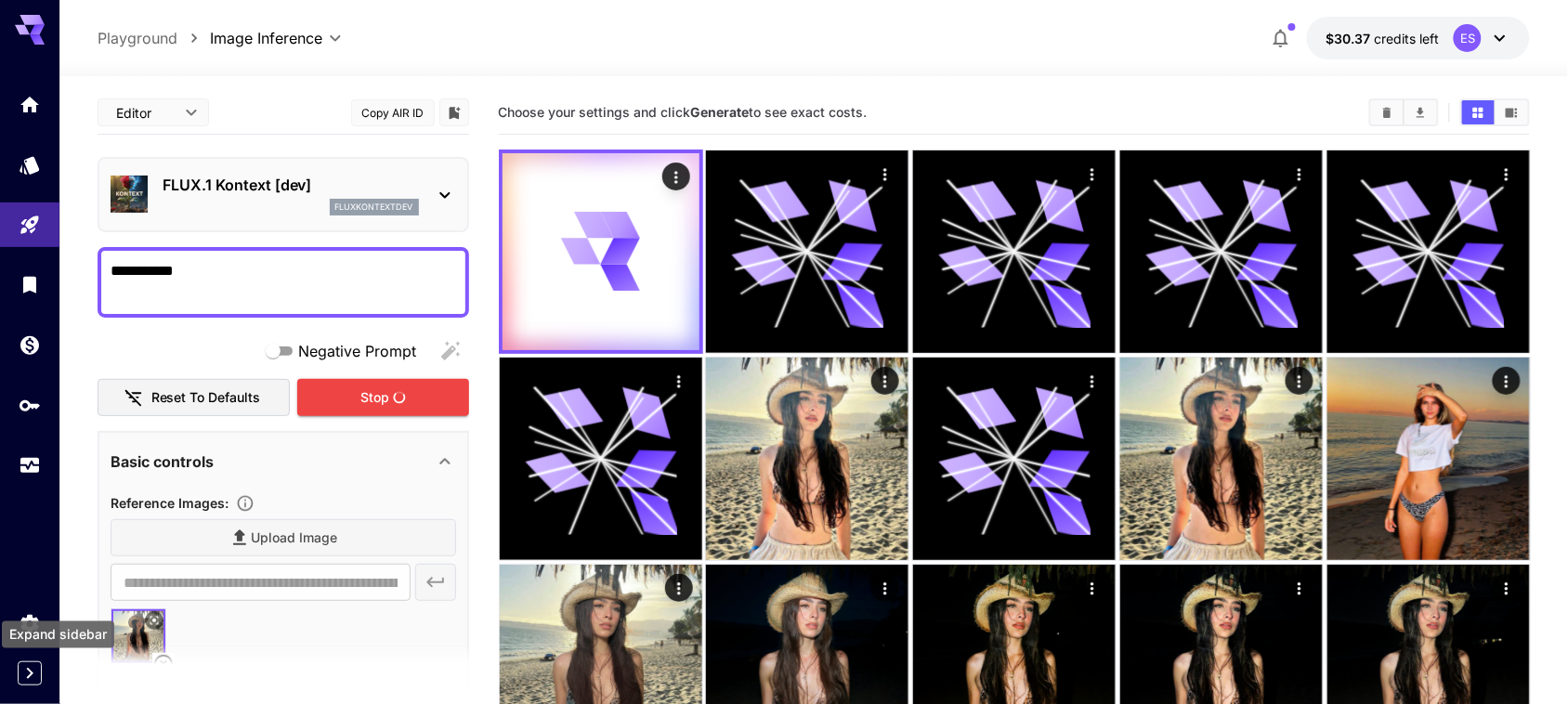 click 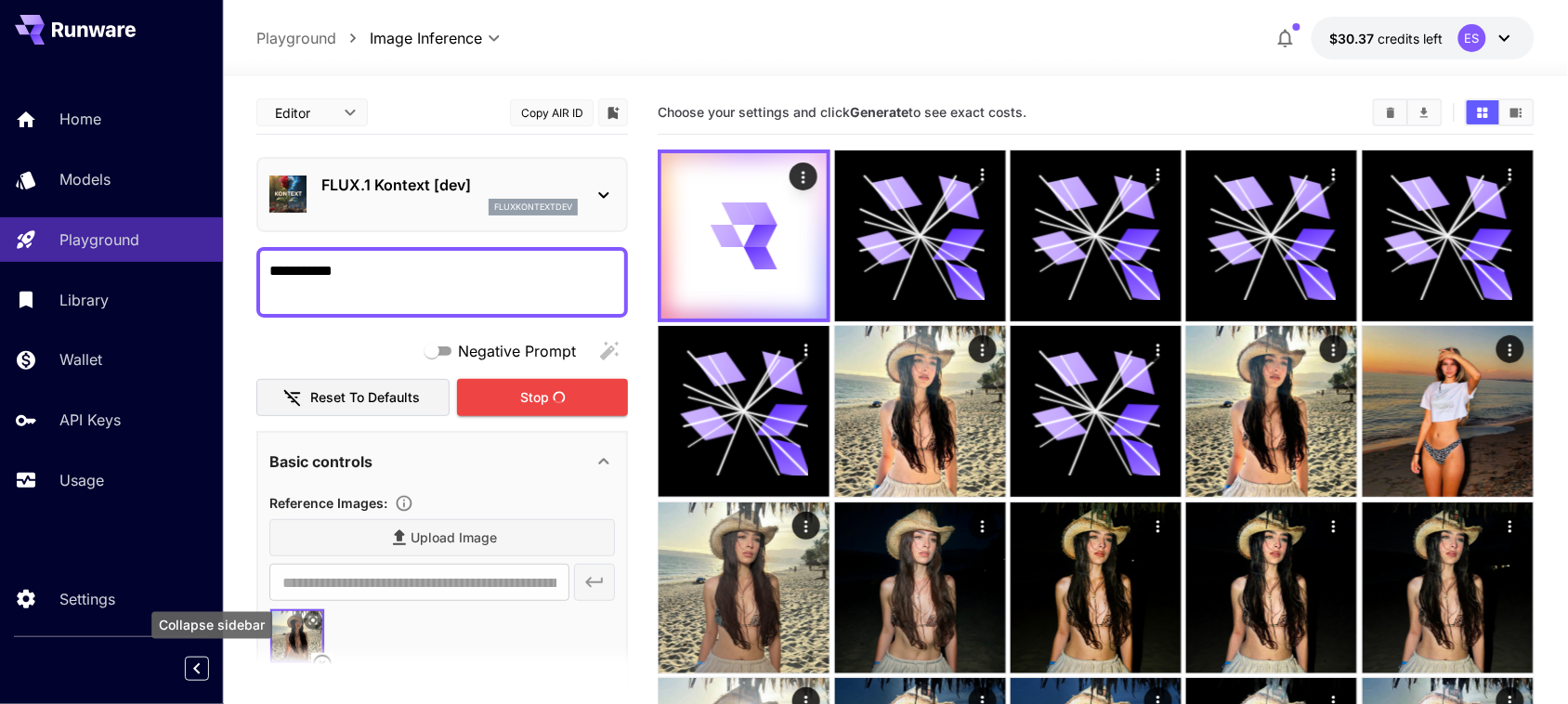 click 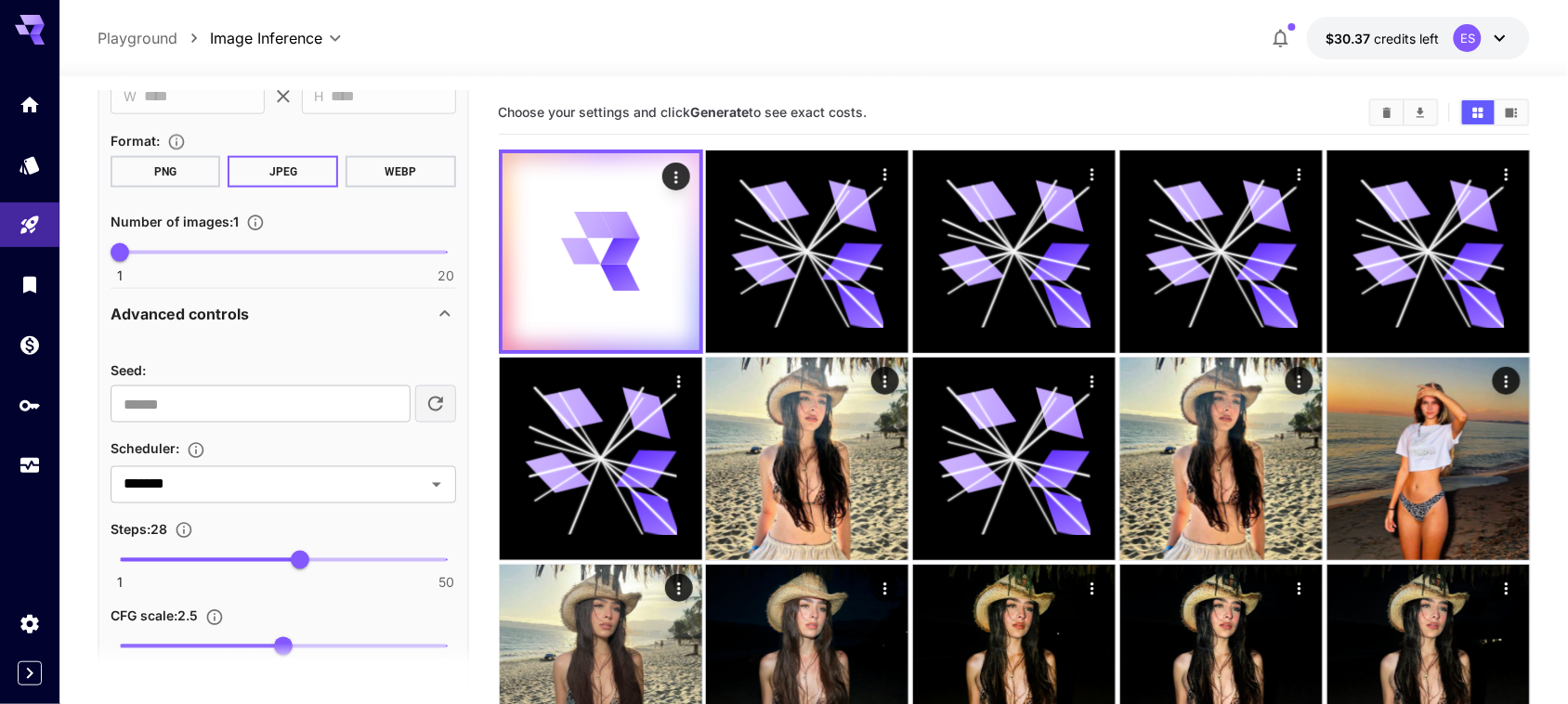 scroll, scrollTop: 697, scrollLeft: 0, axis: vertical 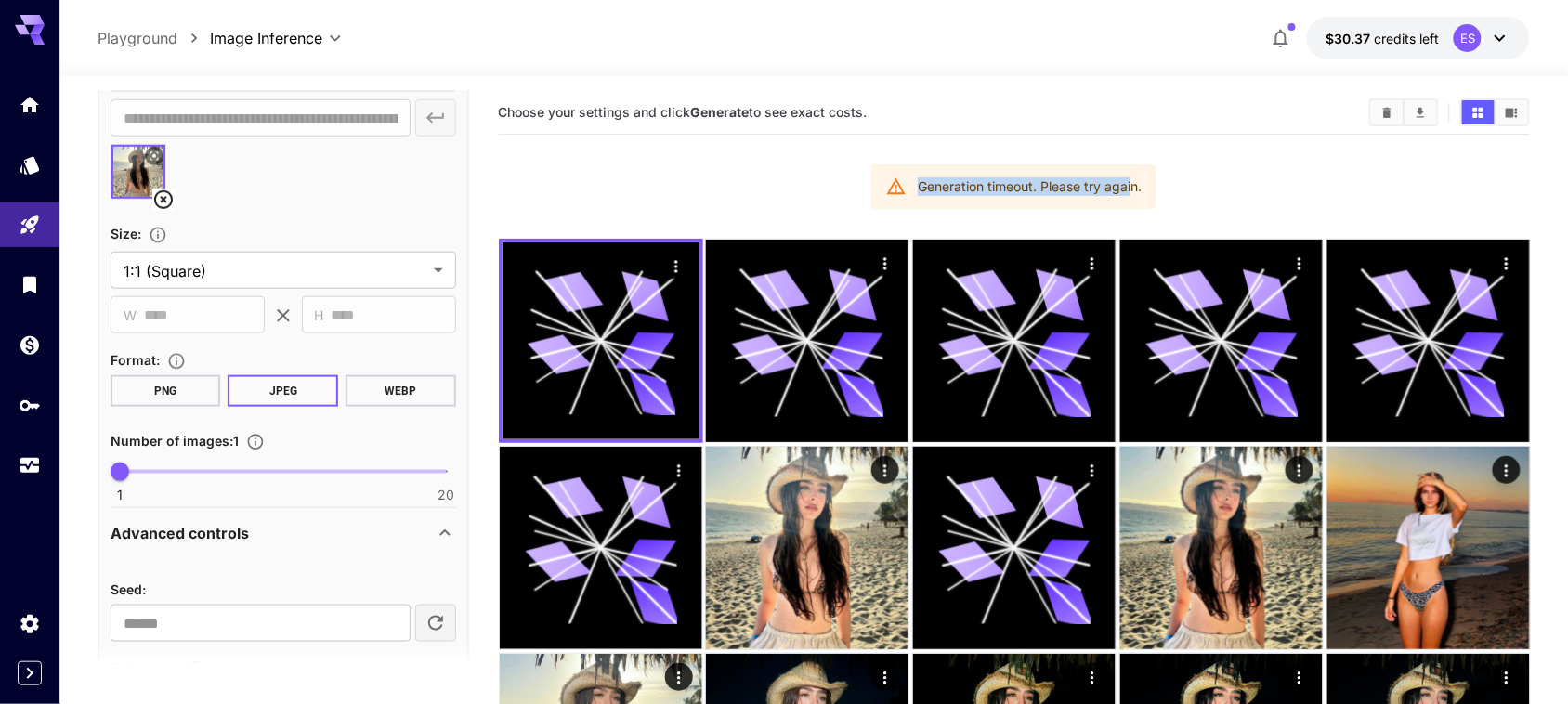 drag, startPoint x: 1131, startPoint y: 183, endPoint x: 871, endPoint y: 197, distance: 260.3767 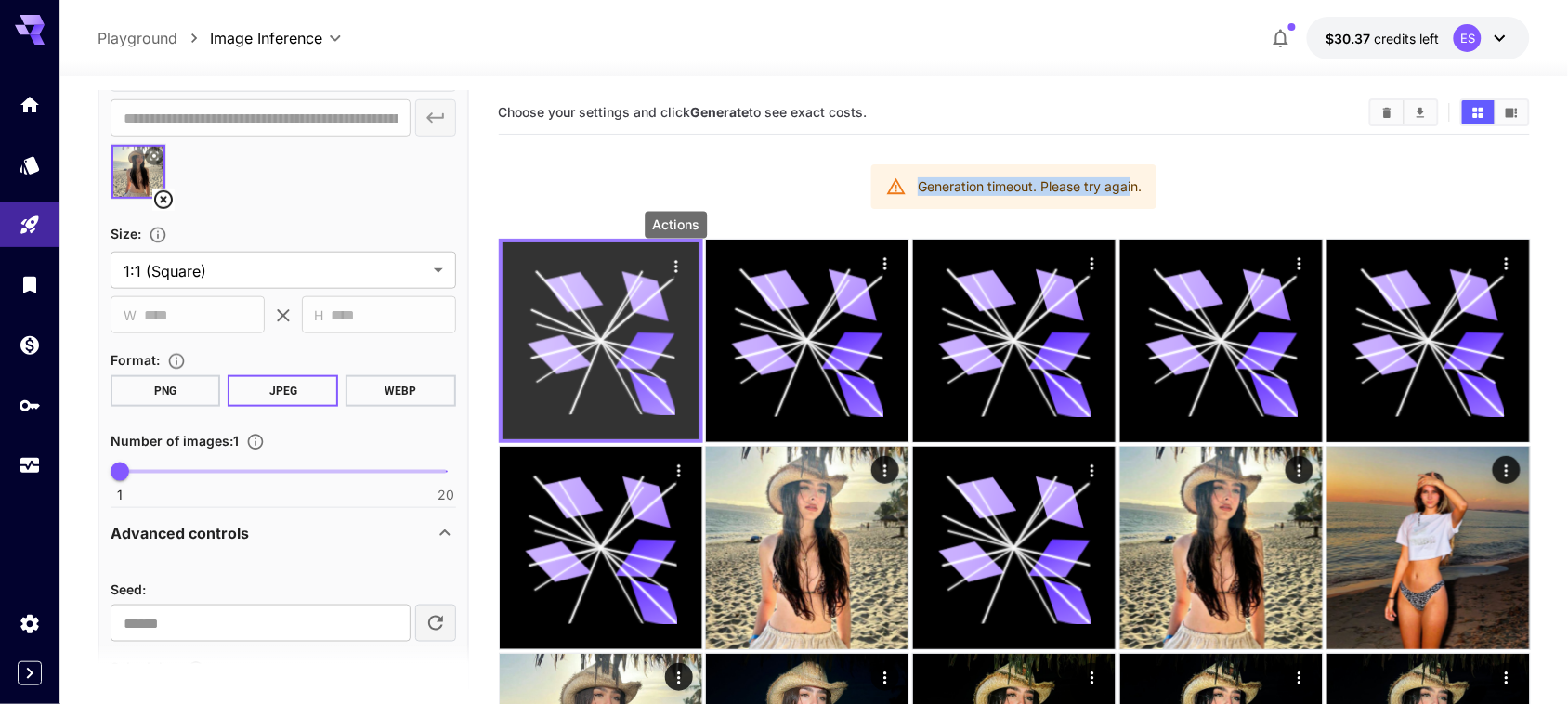 click 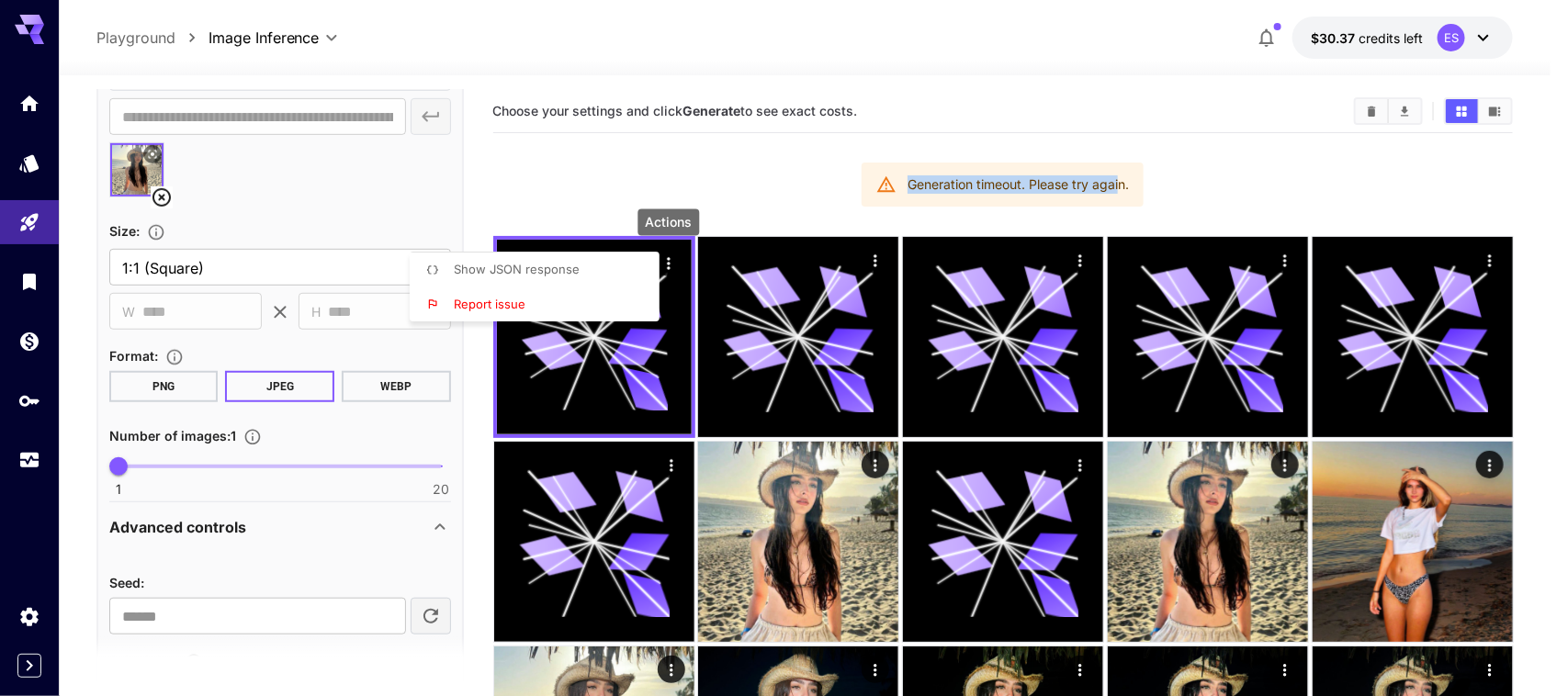 click on "Show JSON response" at bounding box center (516, 269) 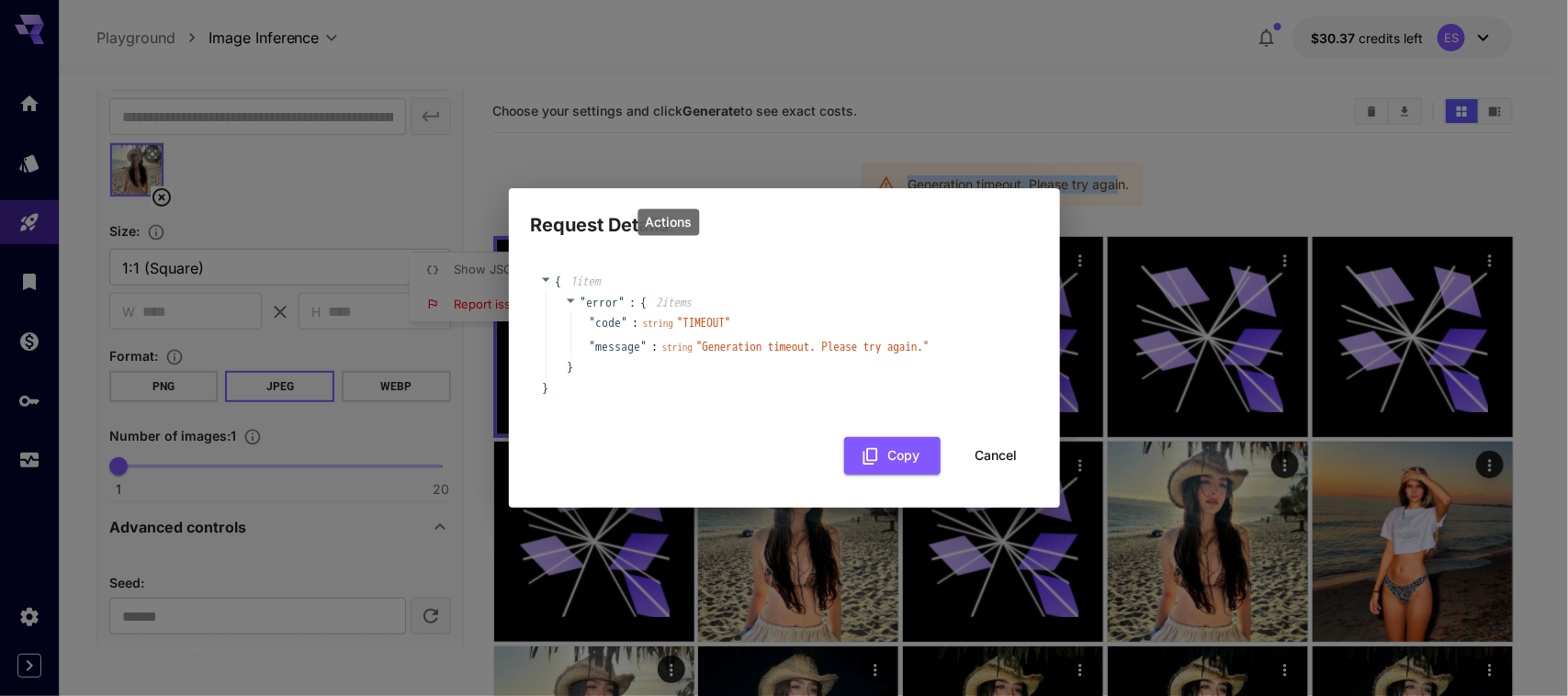 click on "Cancel" at bounding box center (997, 455) 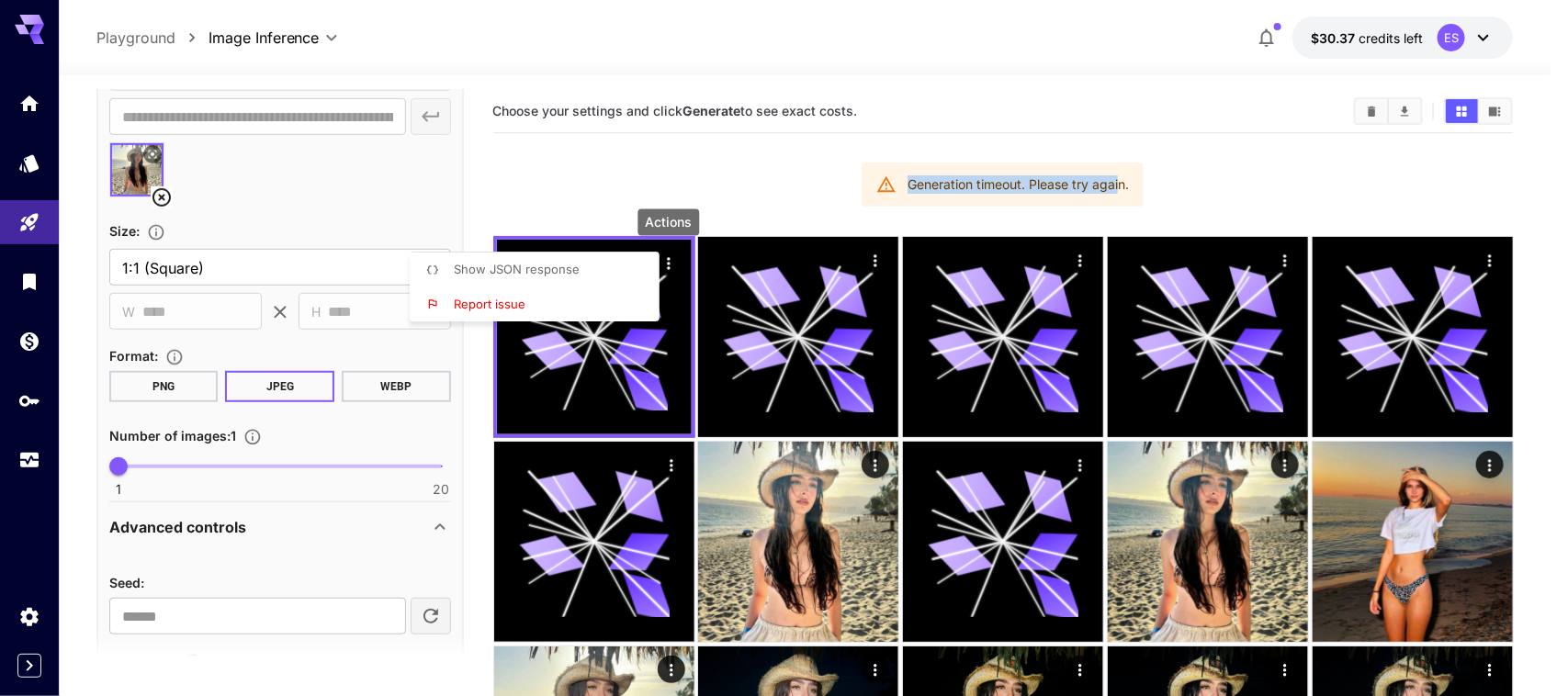 click on "Report issue" at bounding box center [540, 305] 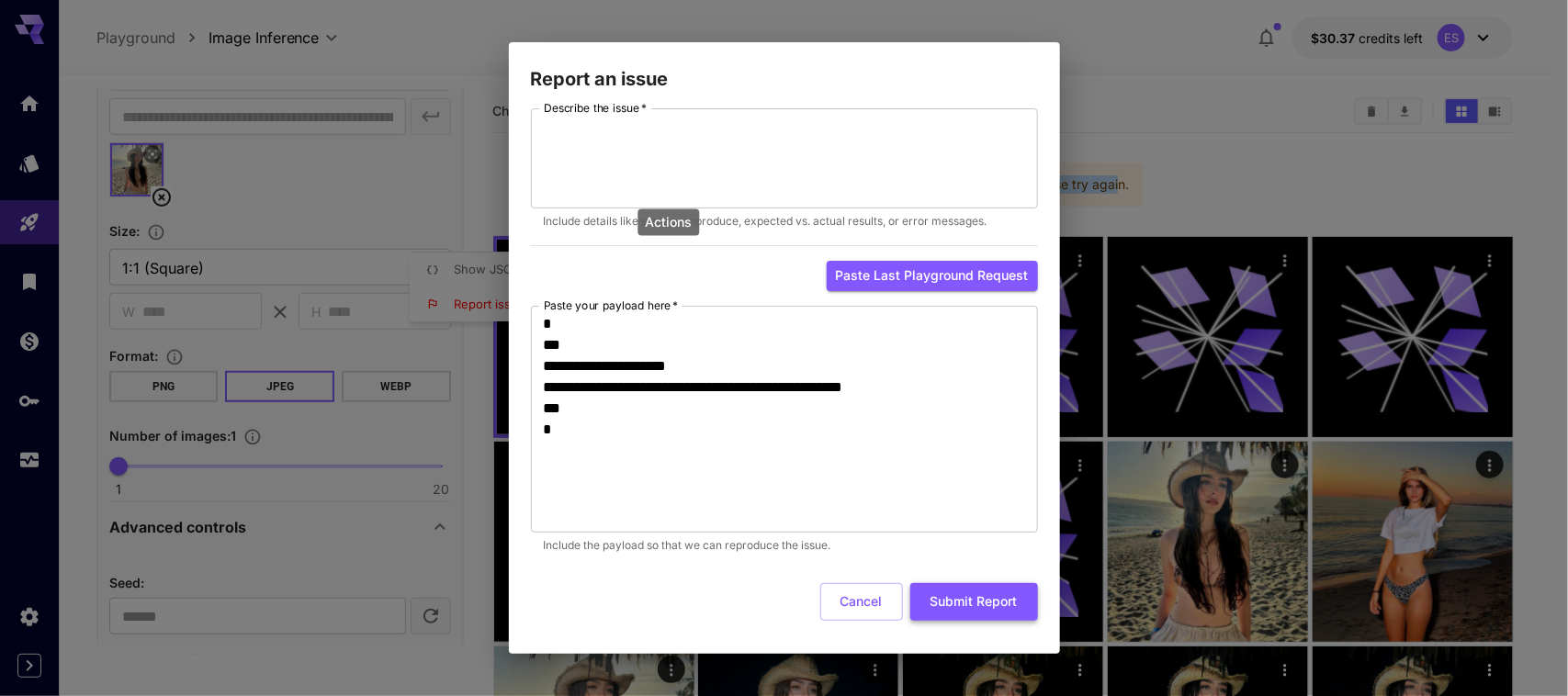 click on "Submit Report" at bounding box center [974, 601] 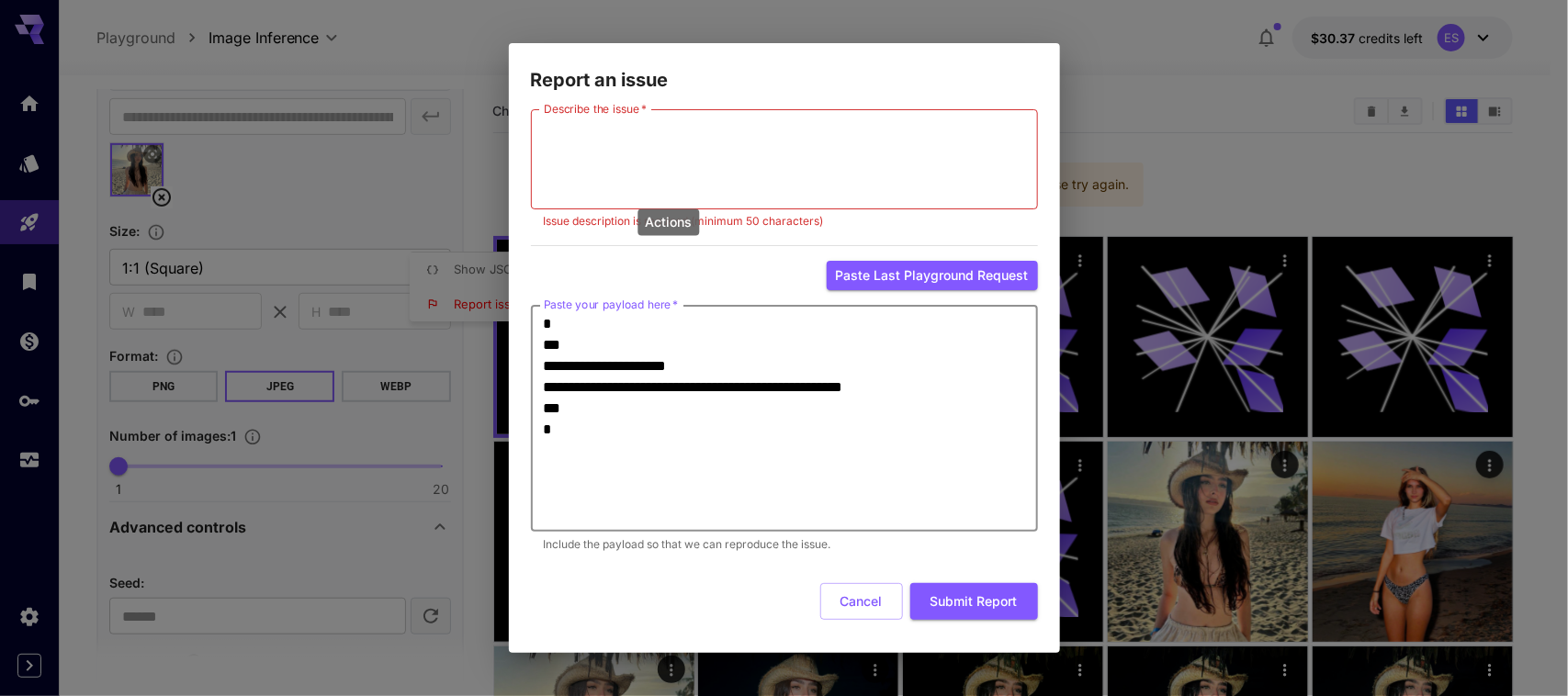 drag, startPoint x: 650, startPoint y: 386, endPoint x: 903, endPoint y: 388, distance: 253.00791 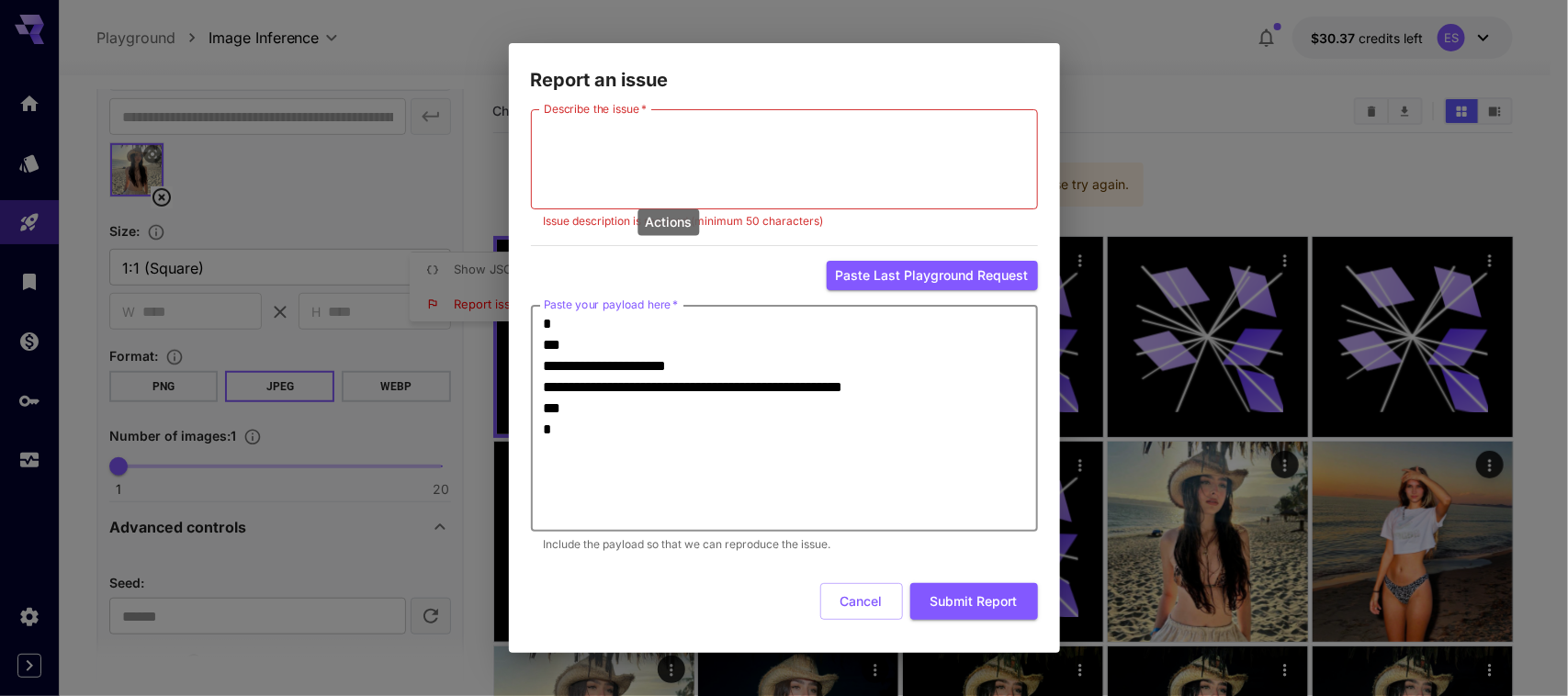 drag, startPoint x: 907, startPoint y: 384, endPoint x: 654, endPoint y: 390, distance: 253.07114 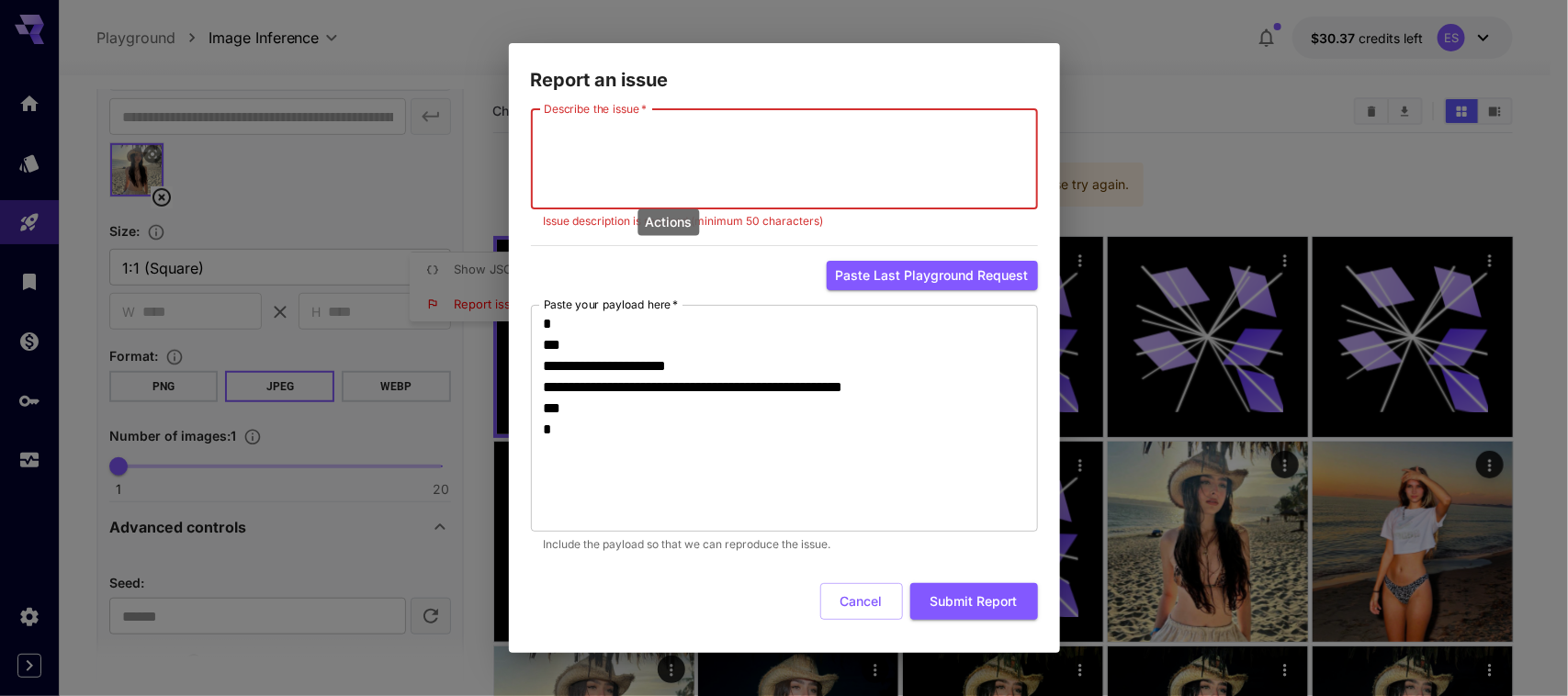 paste on "**********" 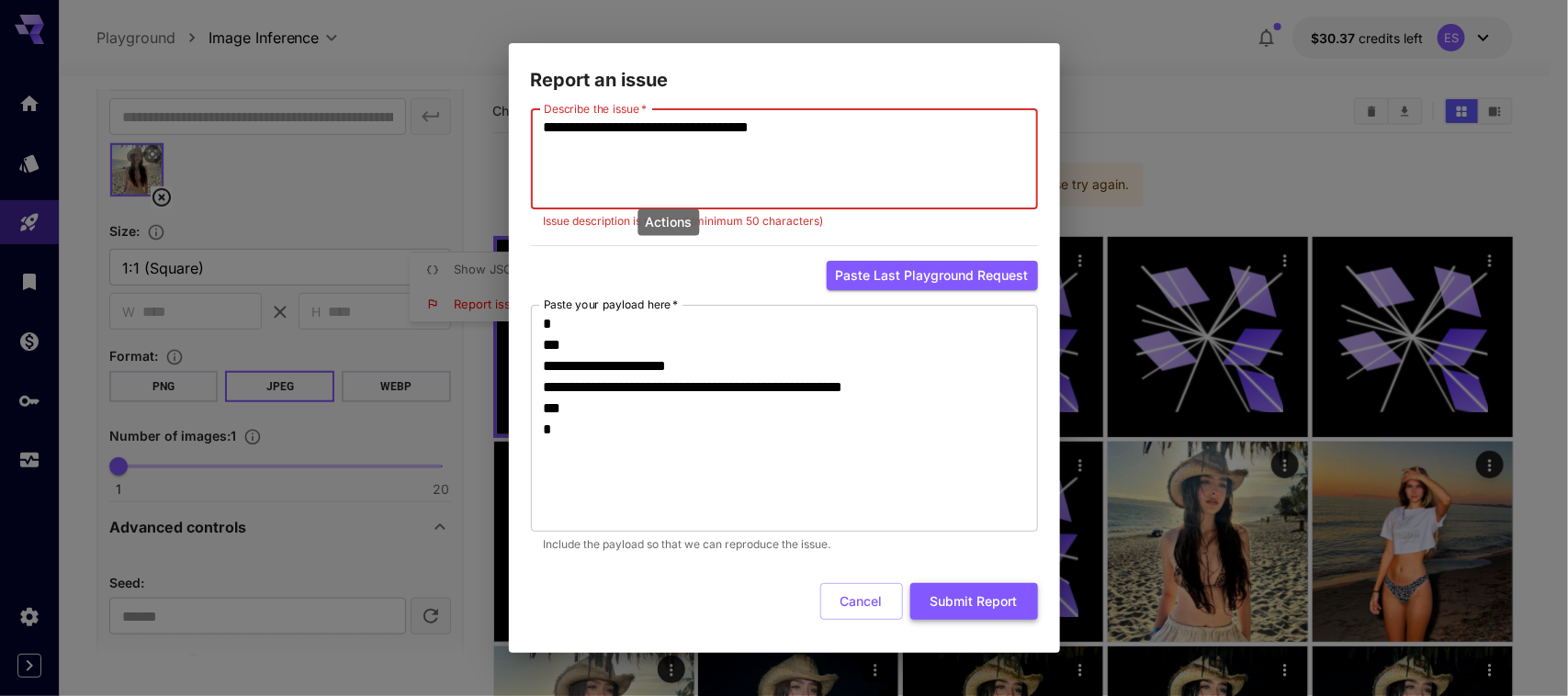 click on "Submit Report" at bounding box center (974, 601) 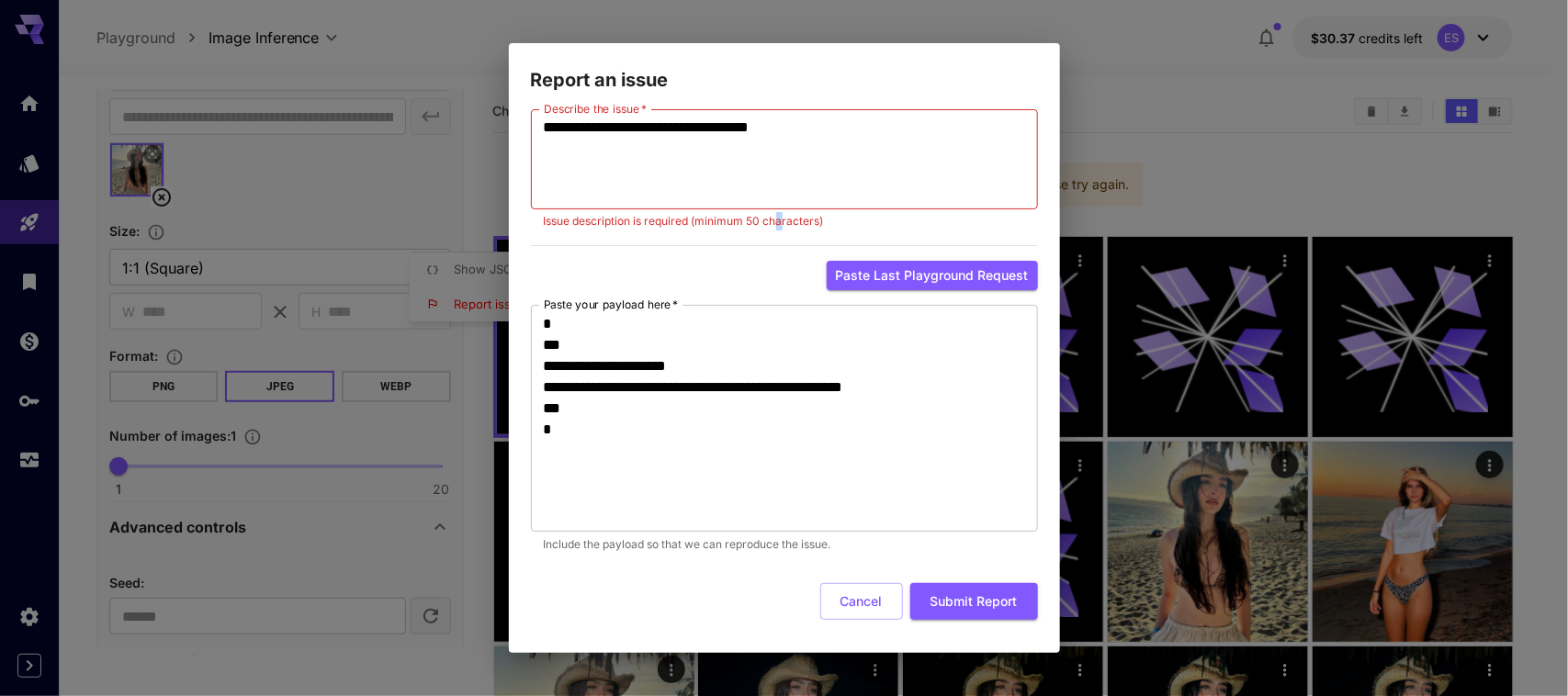 click on "Issue description is required (minimum 50 characters)" at bounding box center (784, 221) 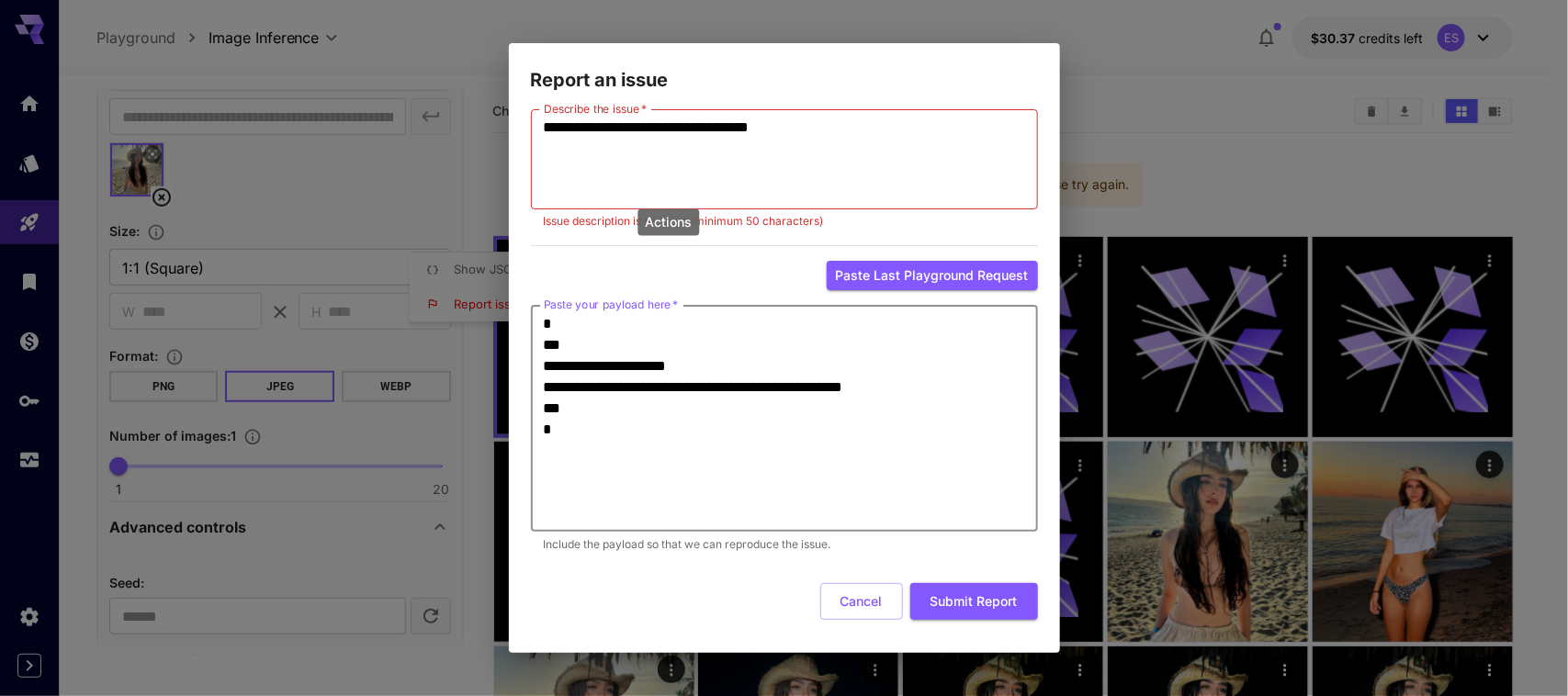 click on "**********" at bounding box center (784, 419) 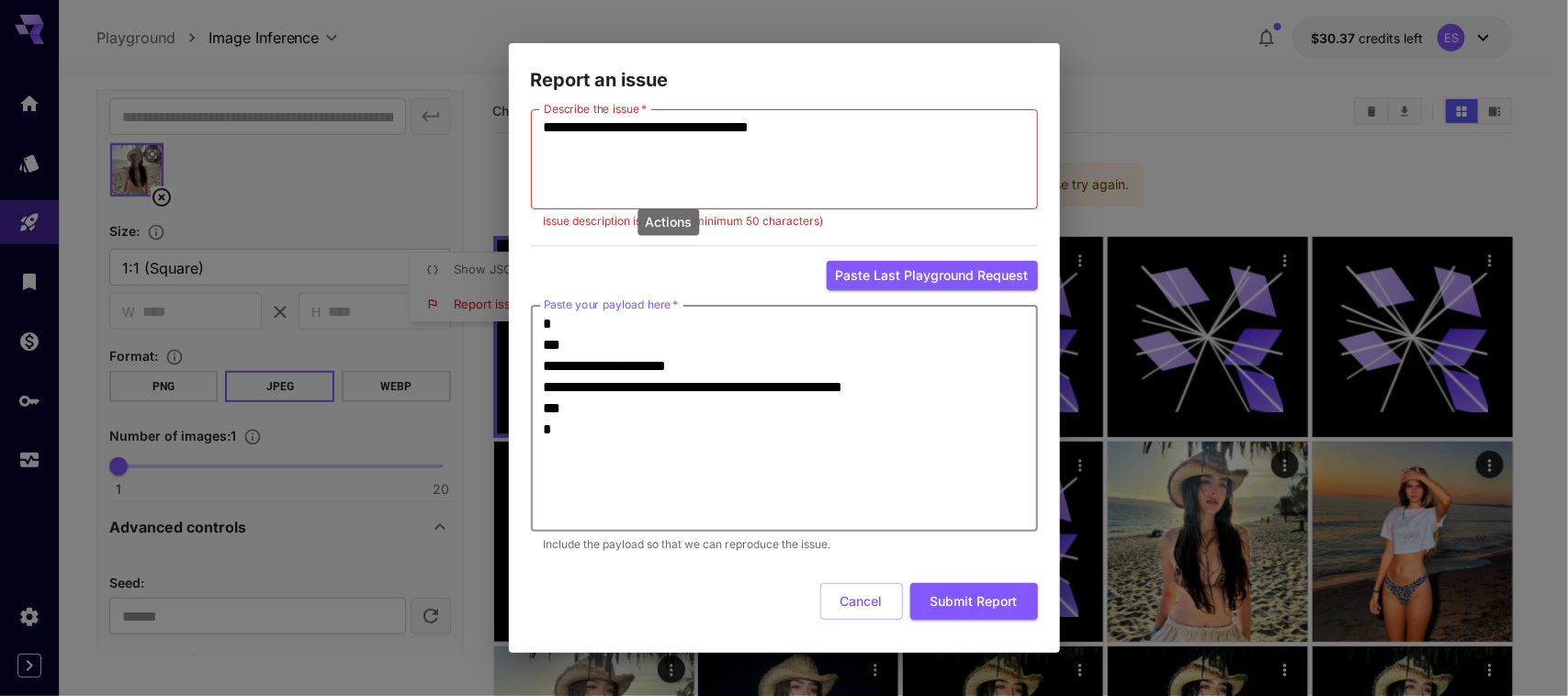 drag, startPoint x: 625, startPoint y: 356, endPoint x: 692, endPoint y: 367, distance: 67.89698 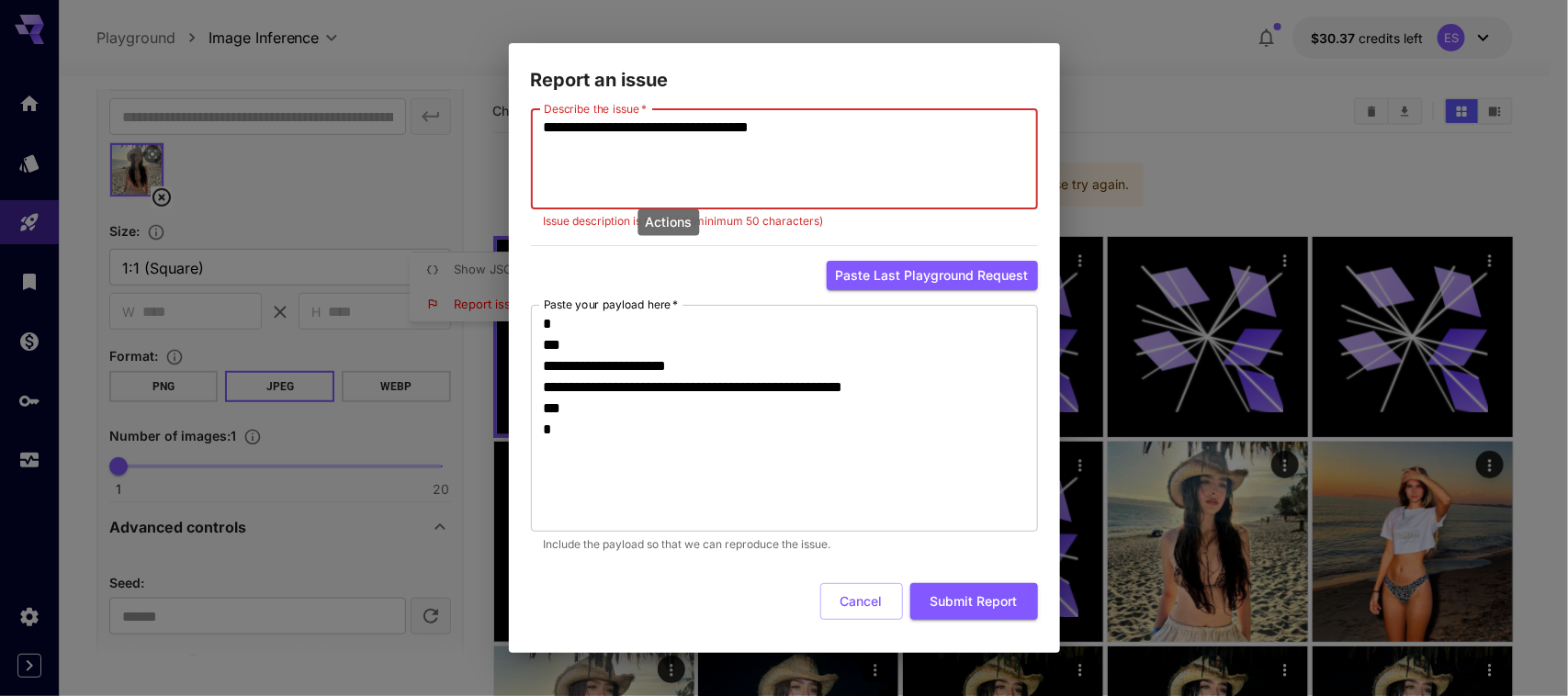 click on "**********" at bounding box center (784, 159) 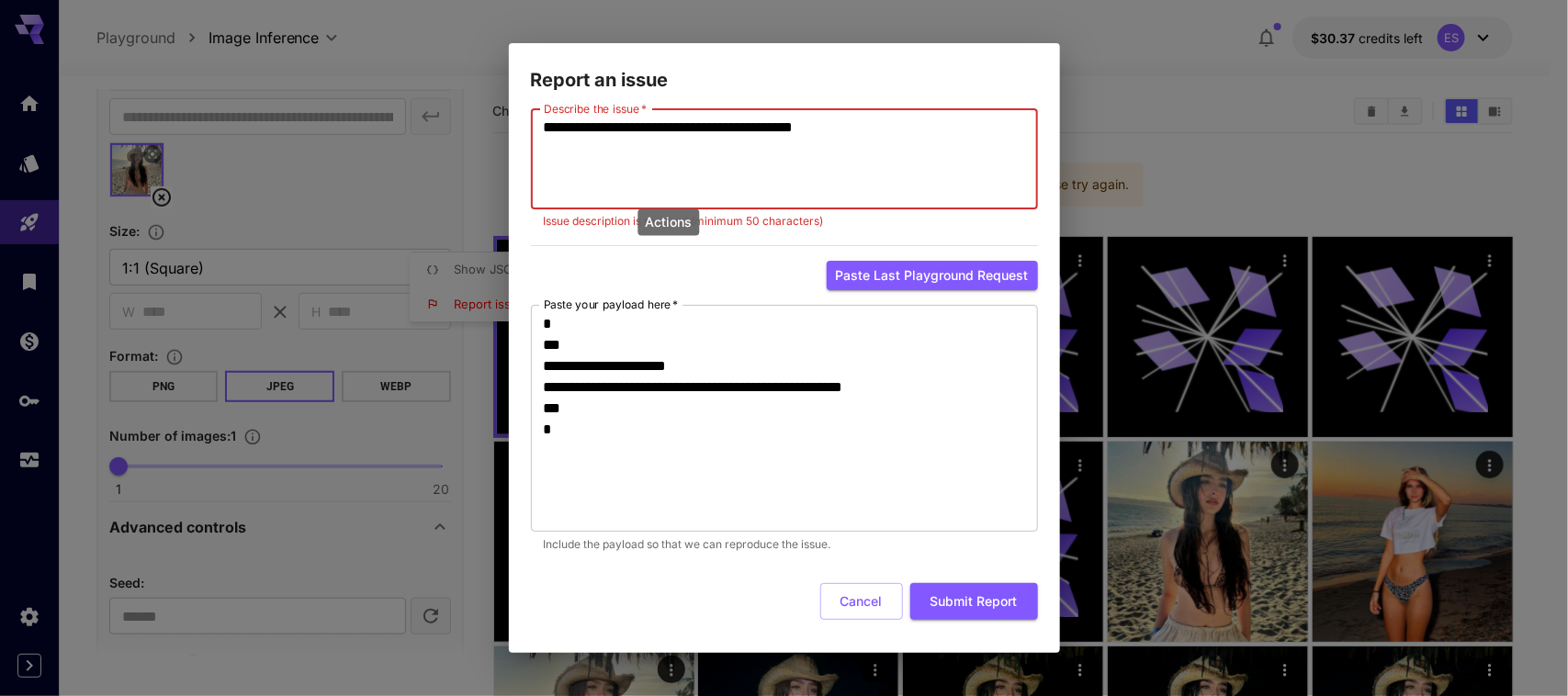 click on "**********" at bounding box center [784, 159] 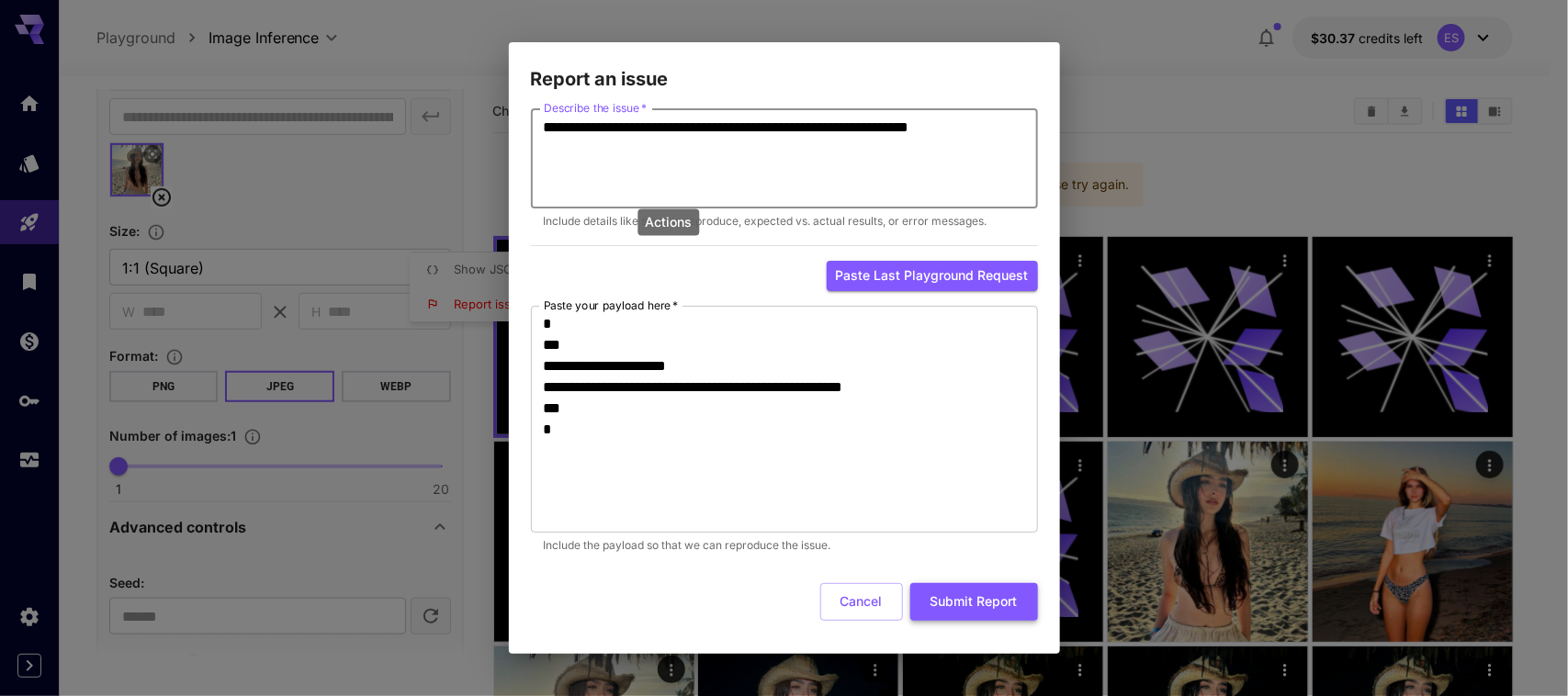 type on "**********" 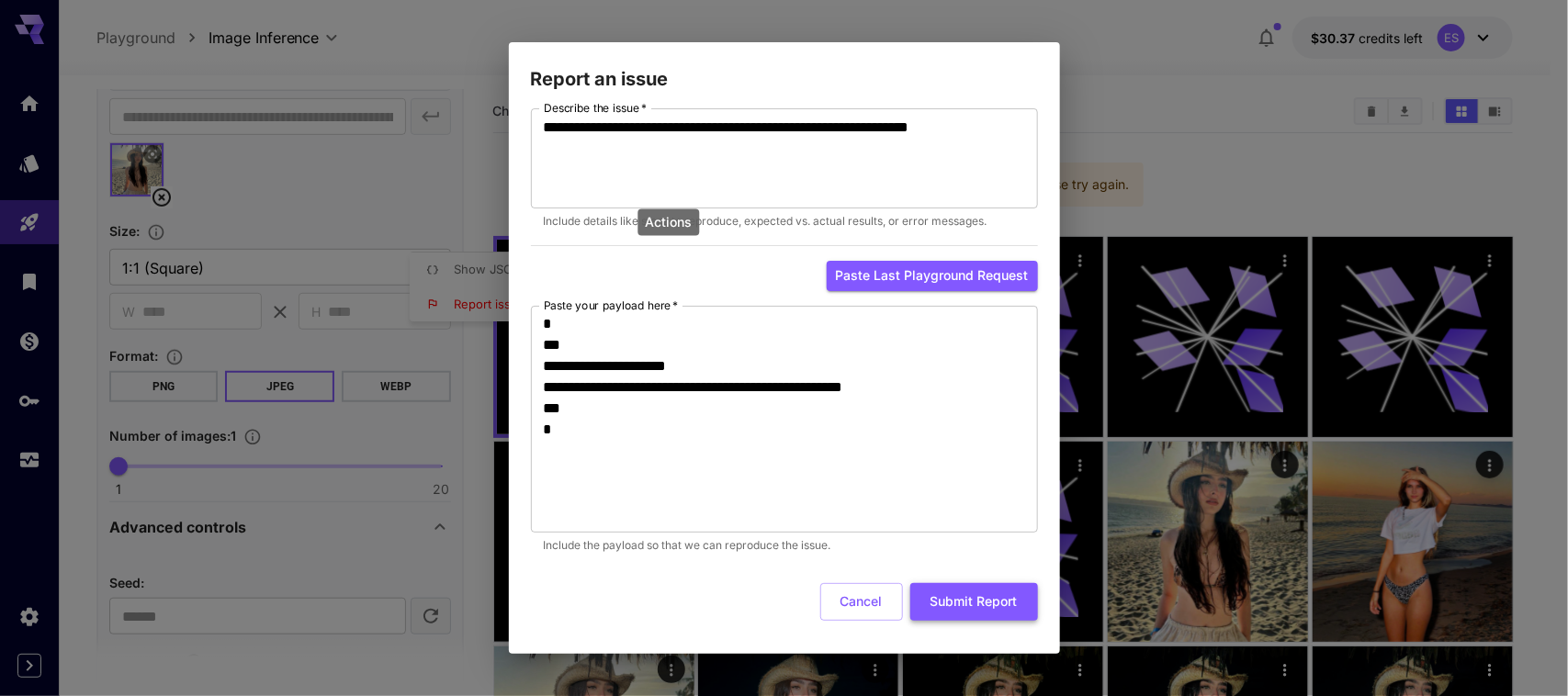 click on "Submit Report" at bounding box center (974, 601) 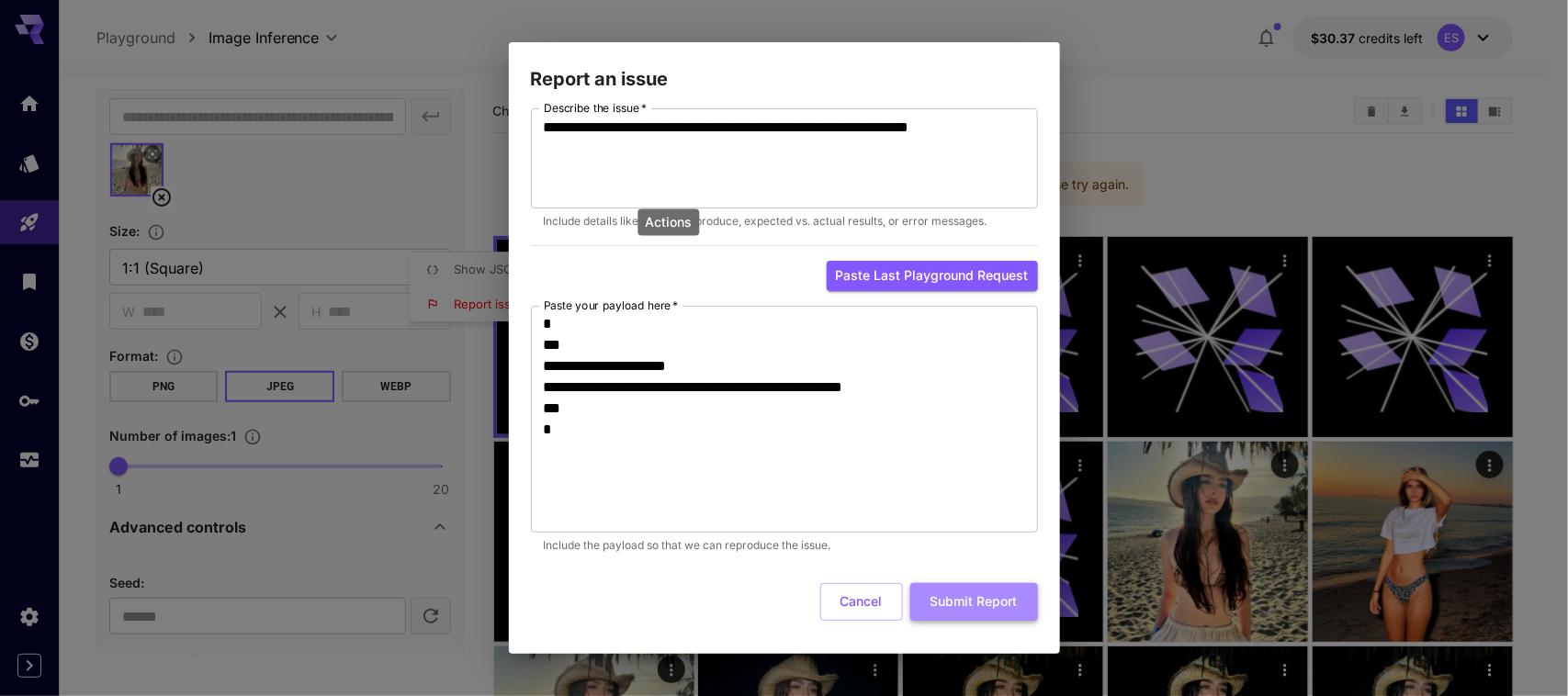 click on "Submit Report" at bounding box center (974, 601) 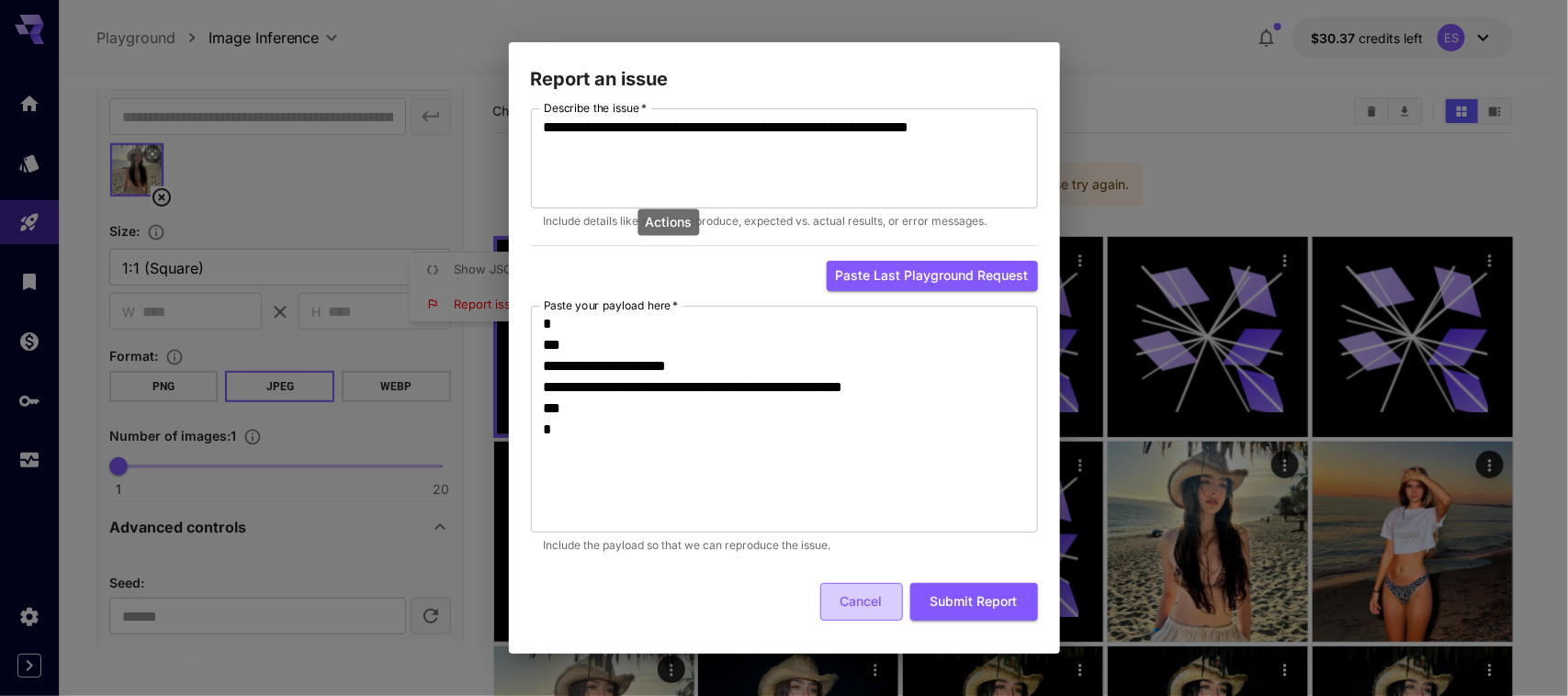 click on "Cancel" at bounding box center [862, 601] 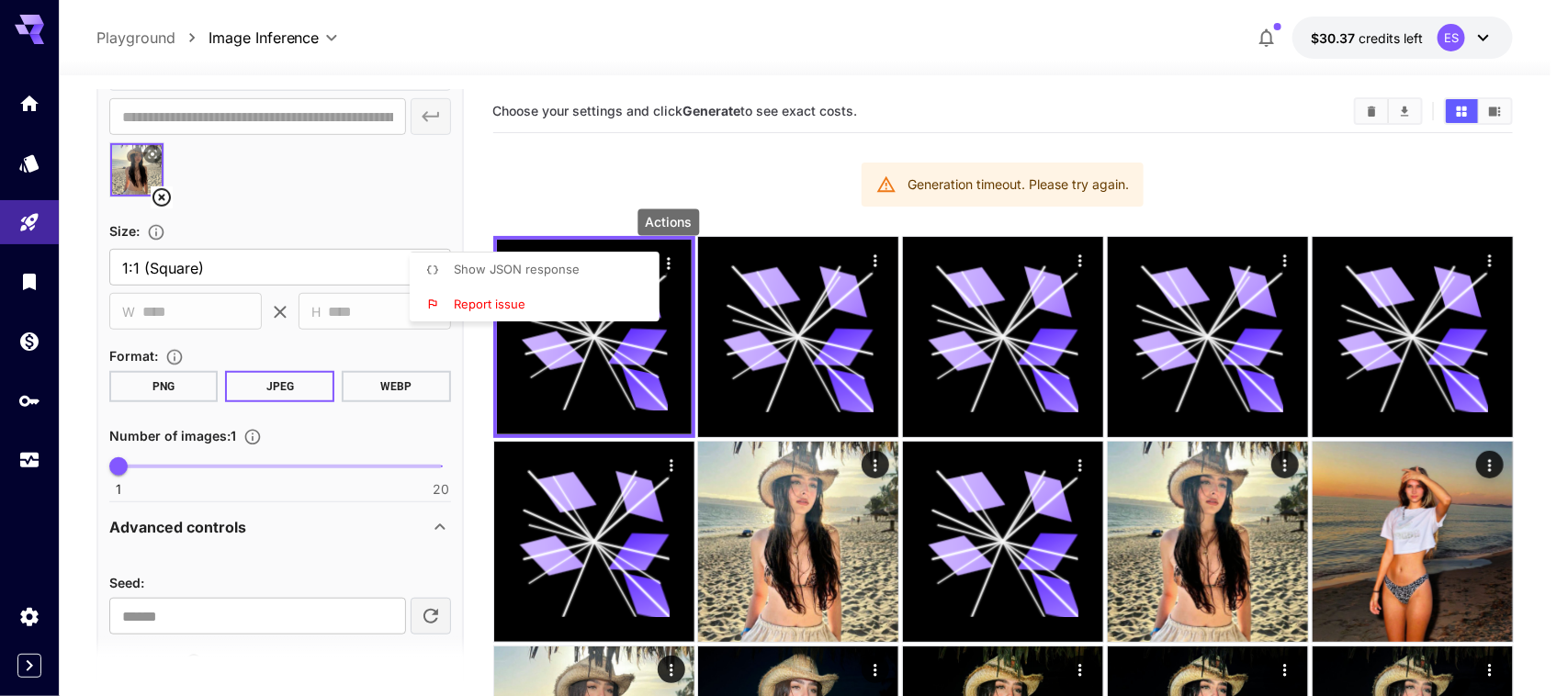 click at bounding box center (784, 348) 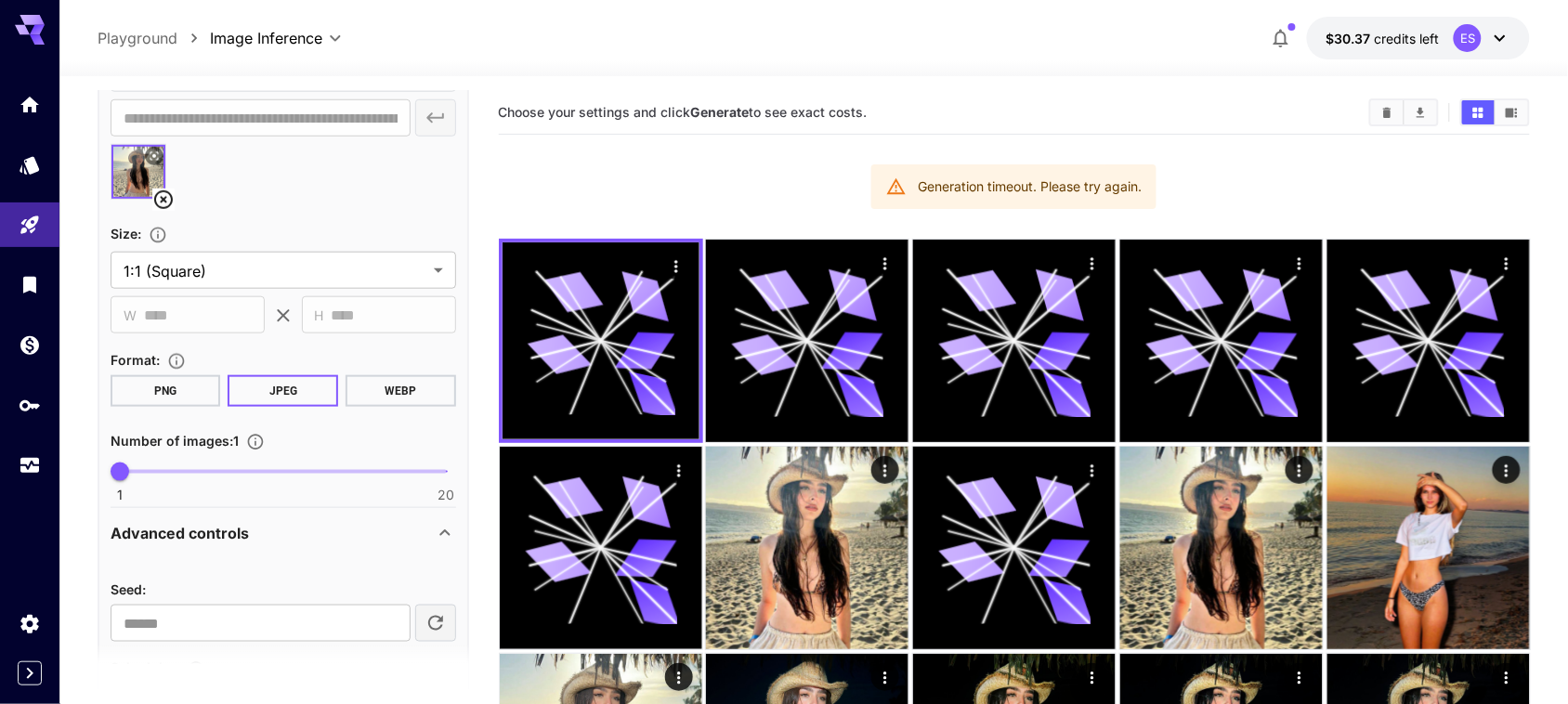 click 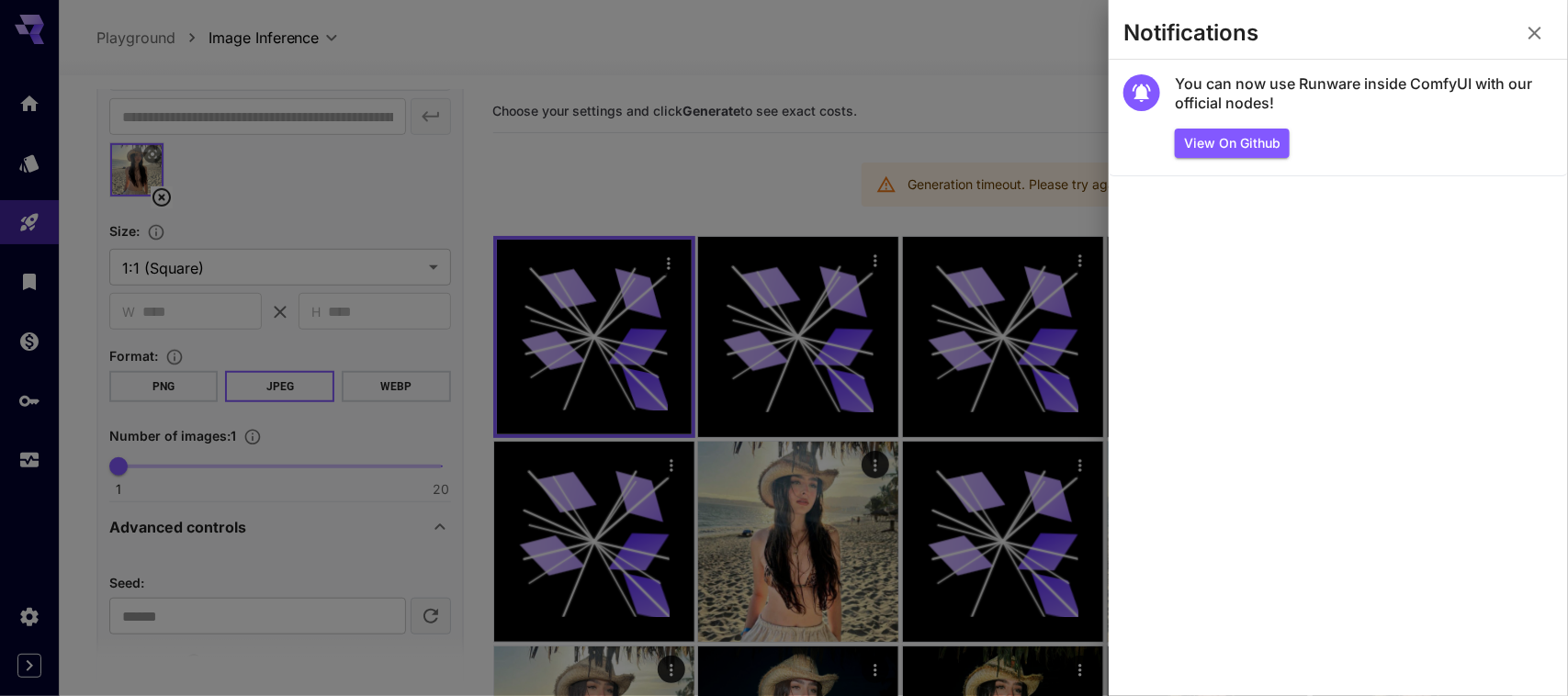 click 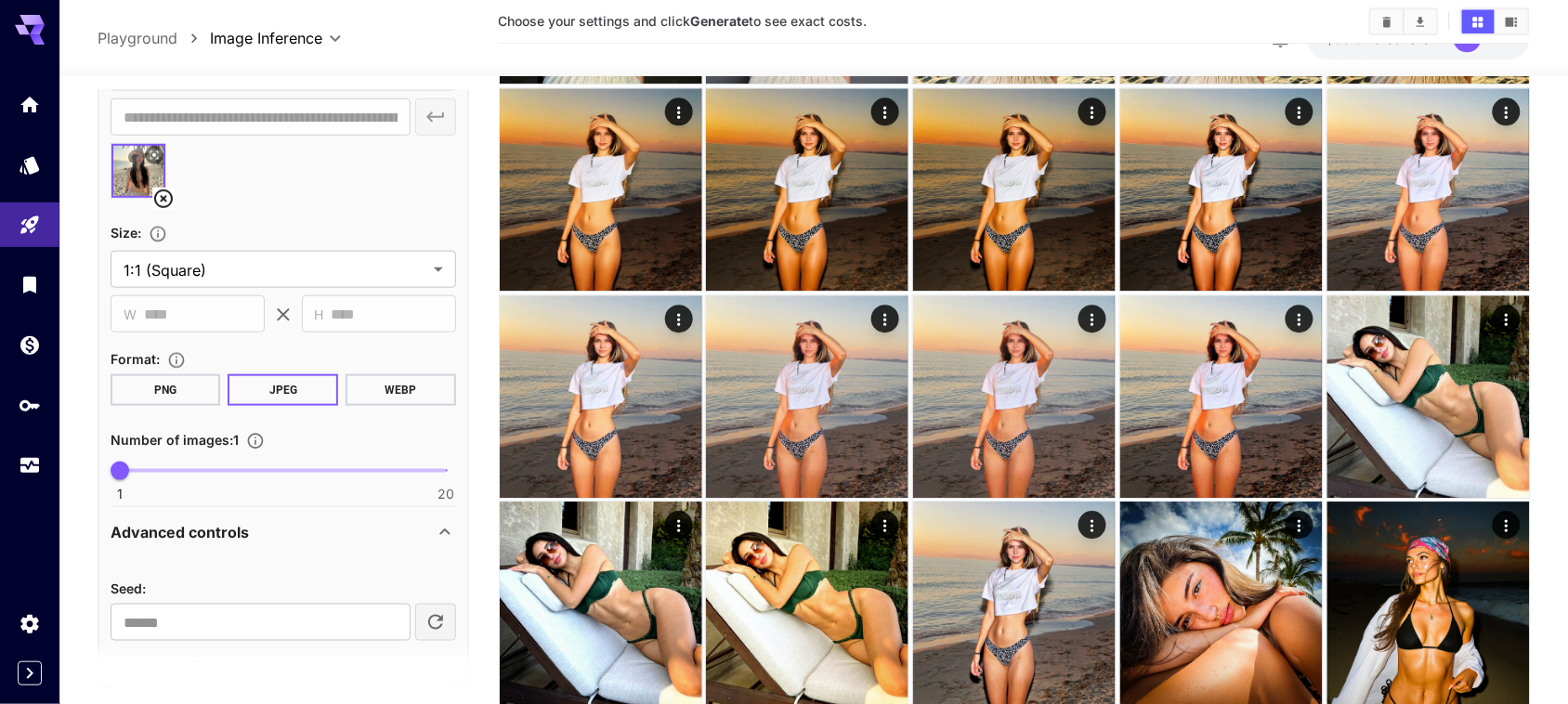 scroll, scrollTop: 697, scrollLeft: 0, axis: vertical 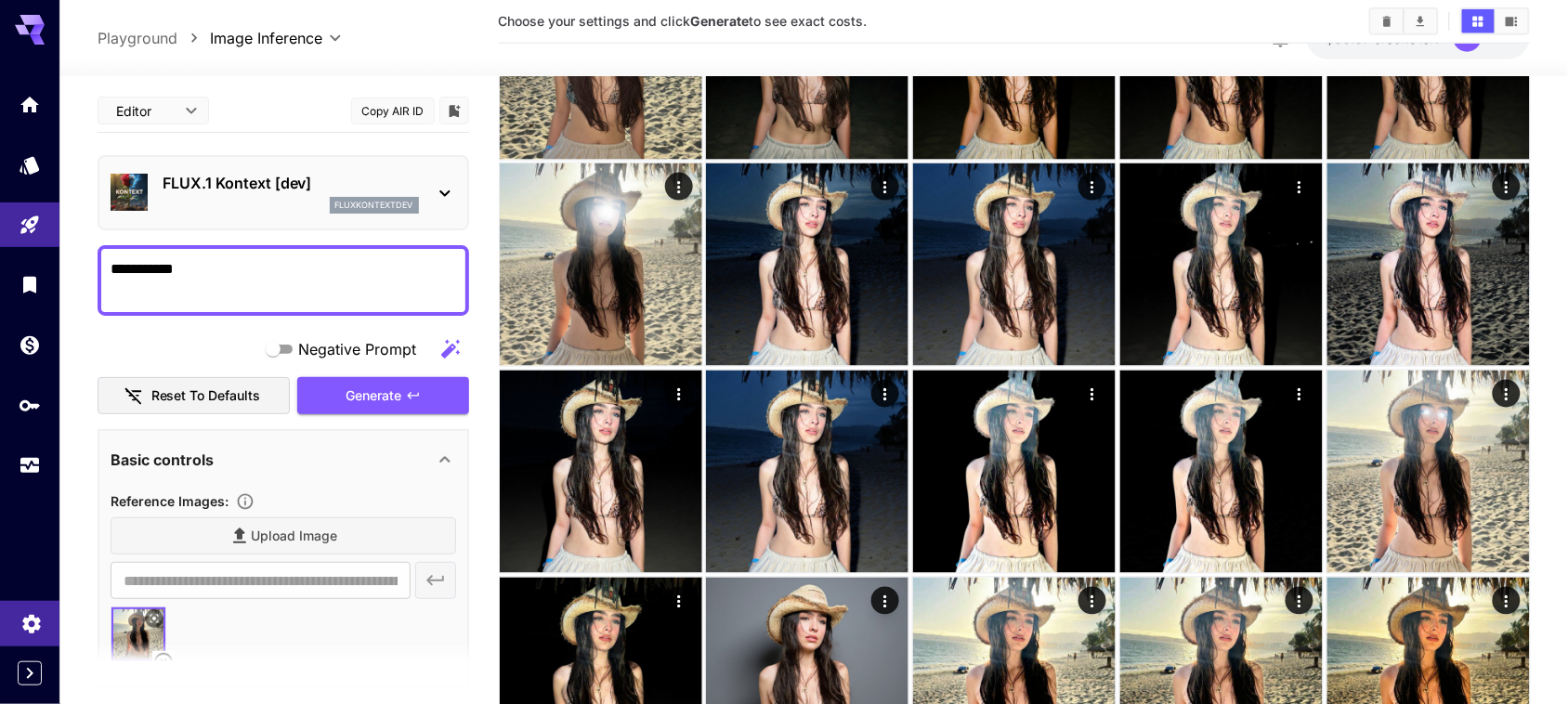 click 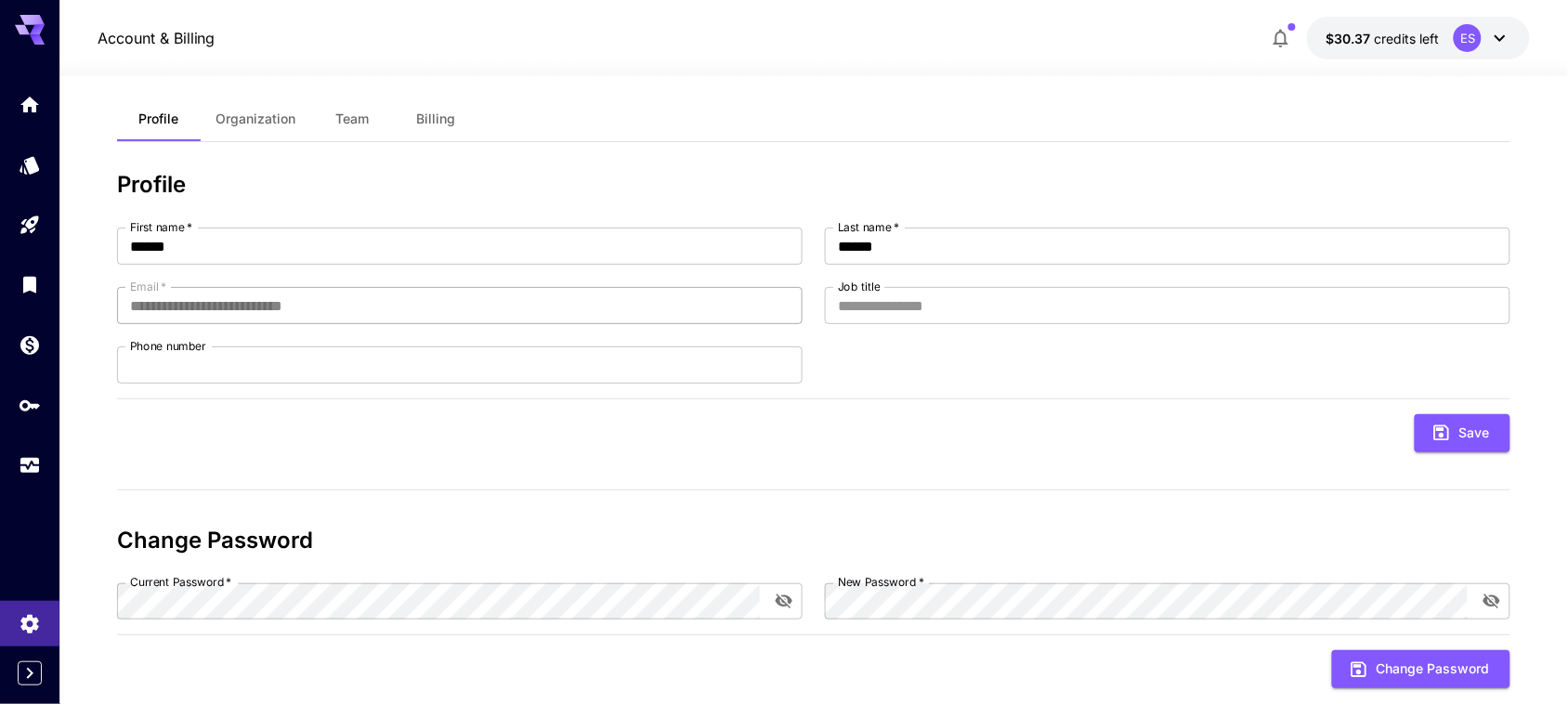 scroll, scrollTop: 0, scrollLeft: 0, axis: both 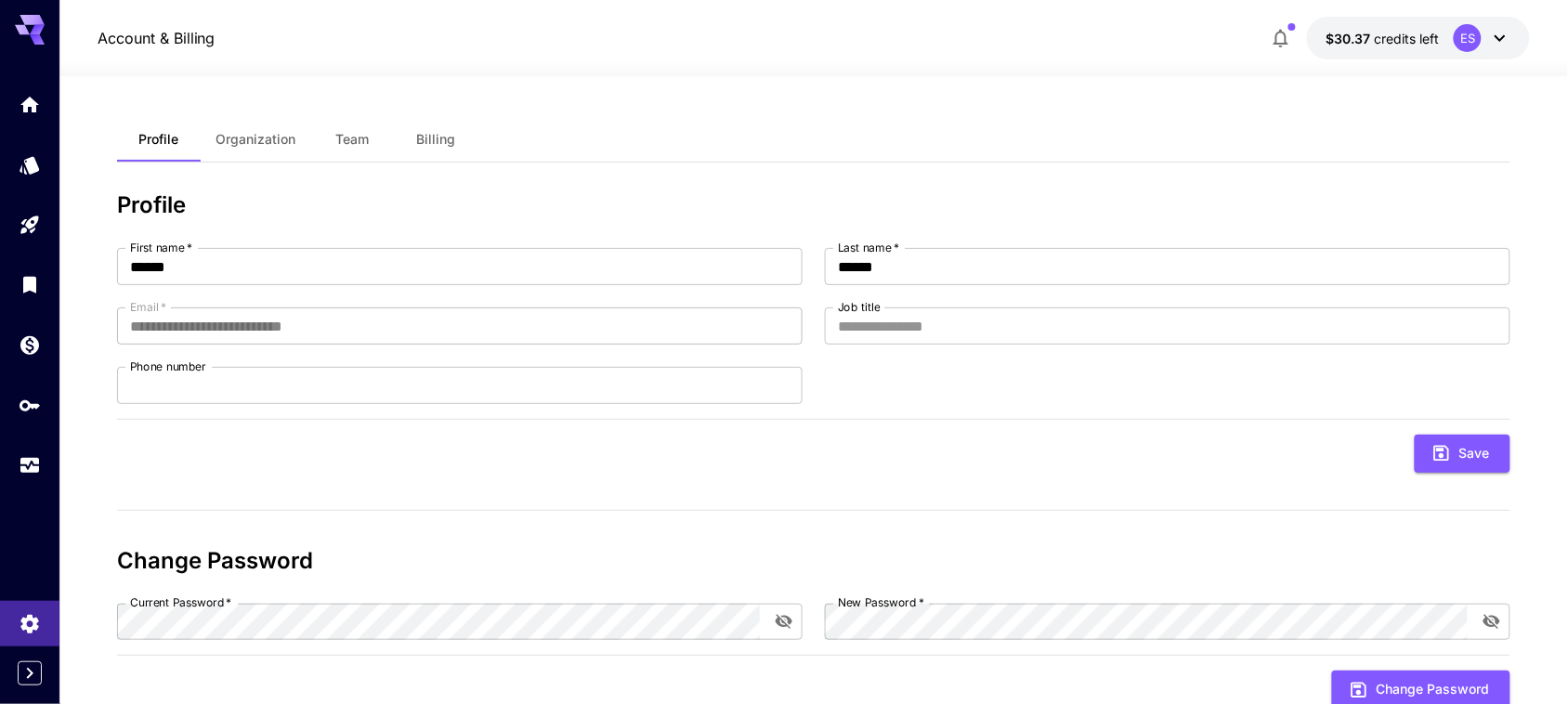 click on "Organization" at bounding box center [255, 139] 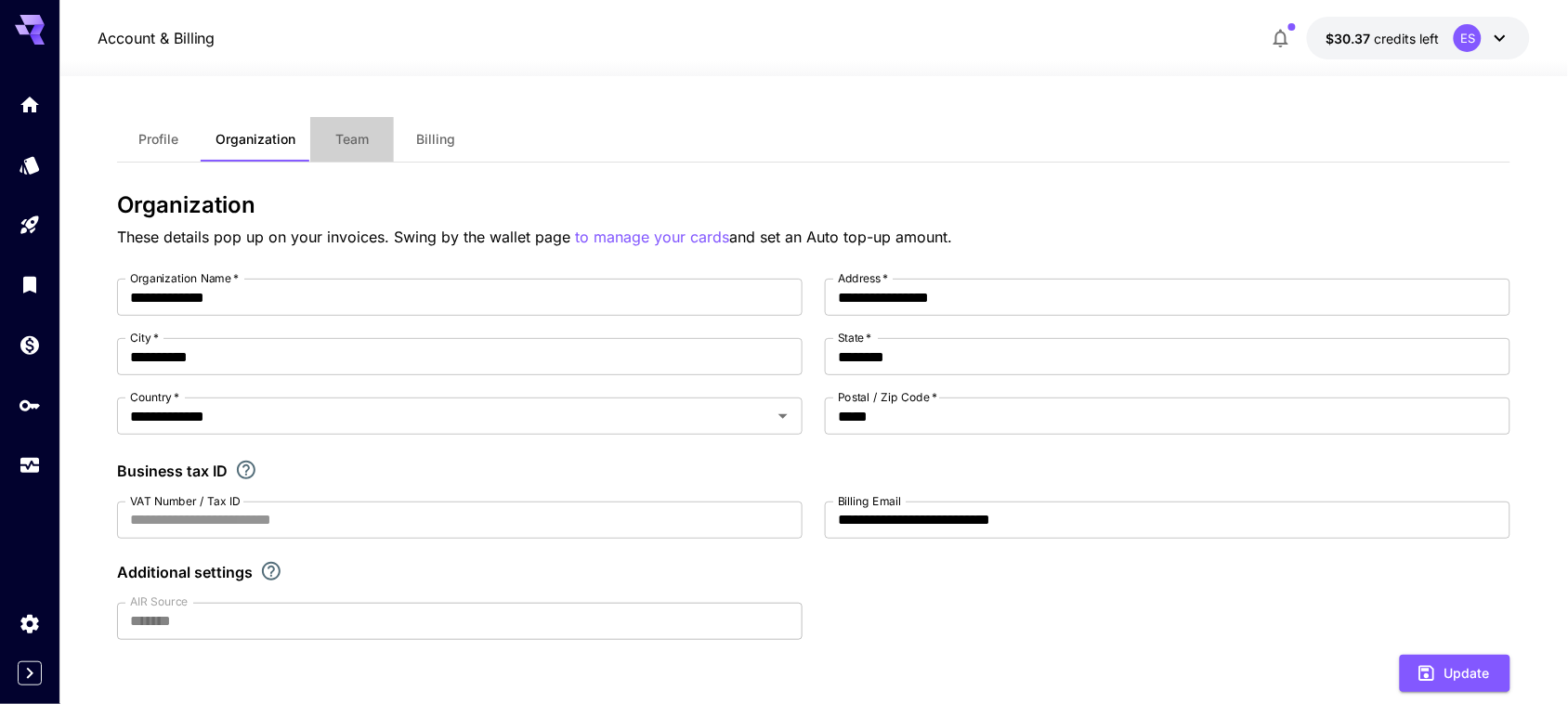 click on "Team" at bounding box center [352, 139] 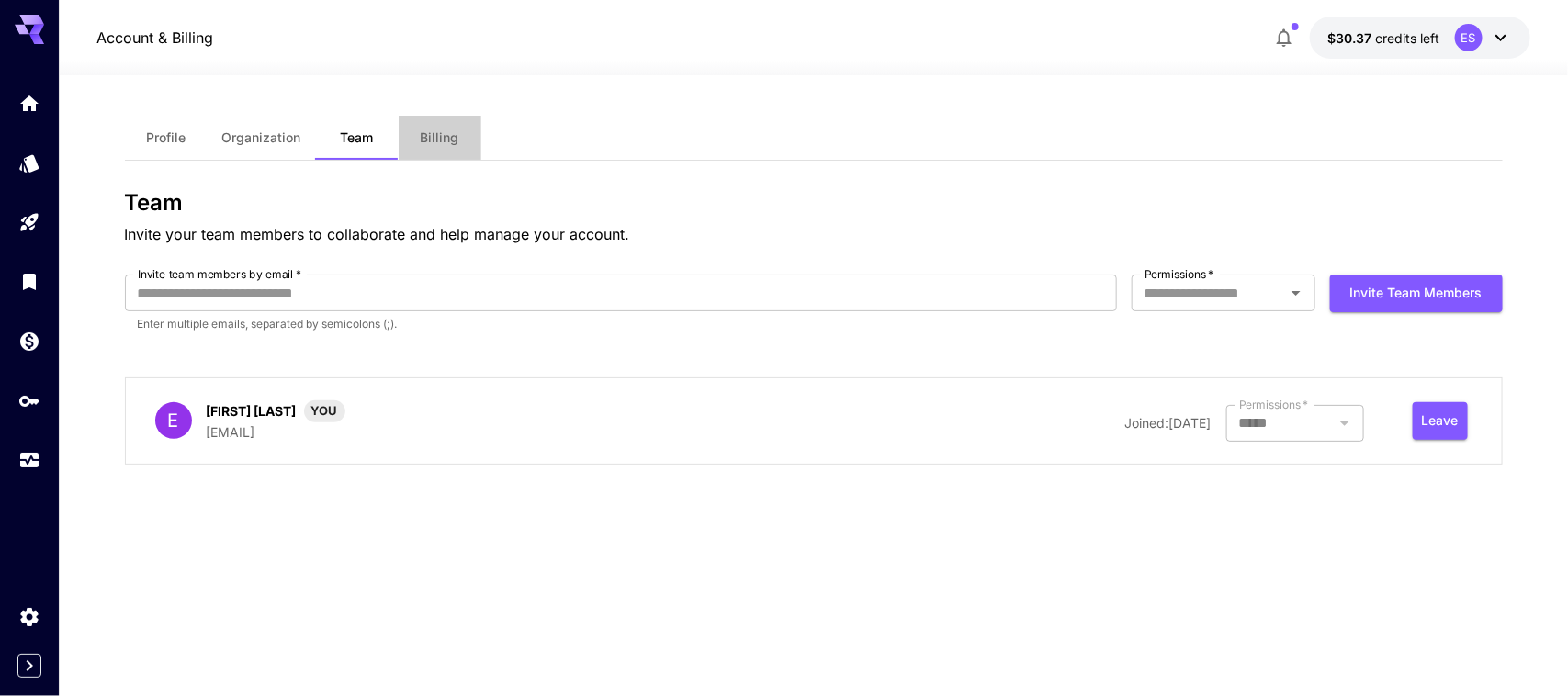 click on "Billing" at bounding box center [440, 138] 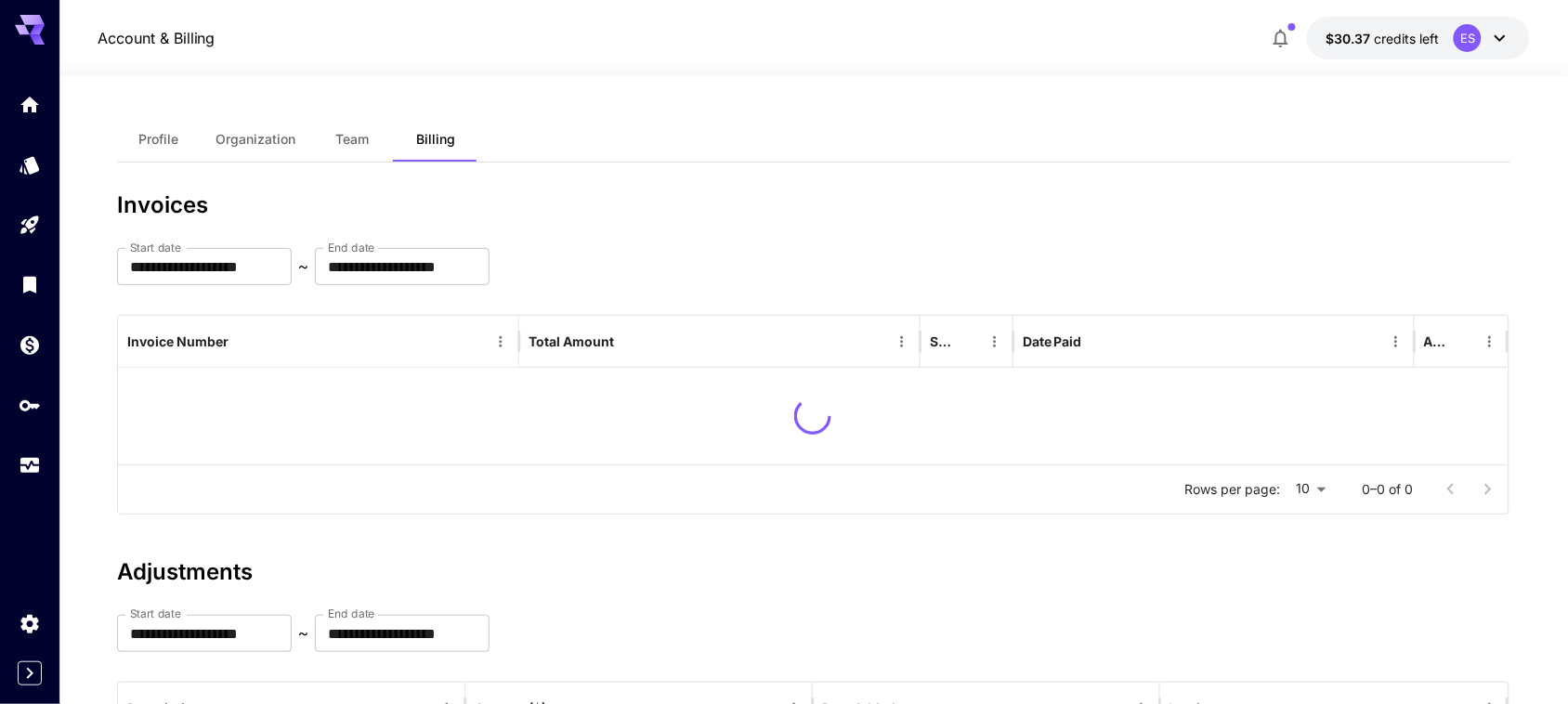 click on "Organization" at bounding box center [255, 139] 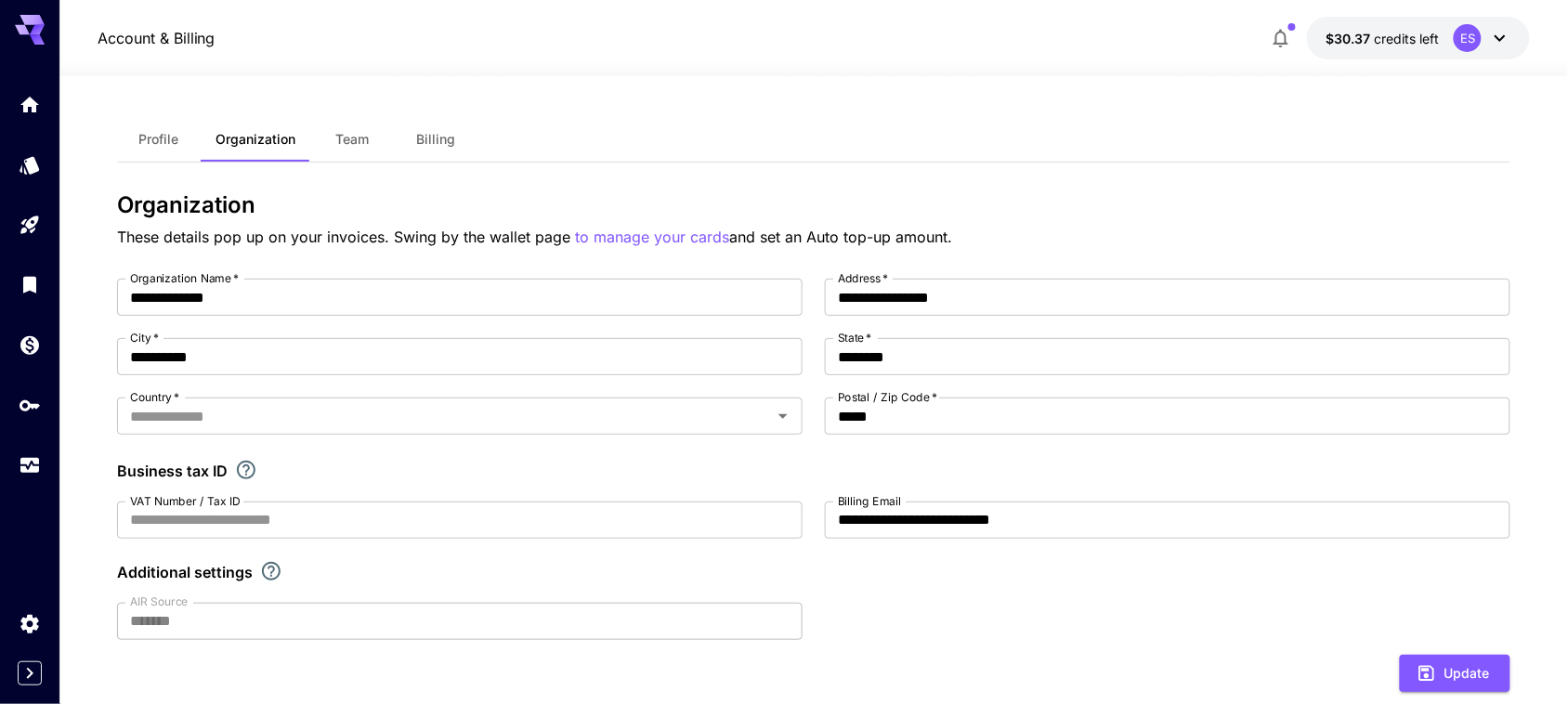 type on "**********" 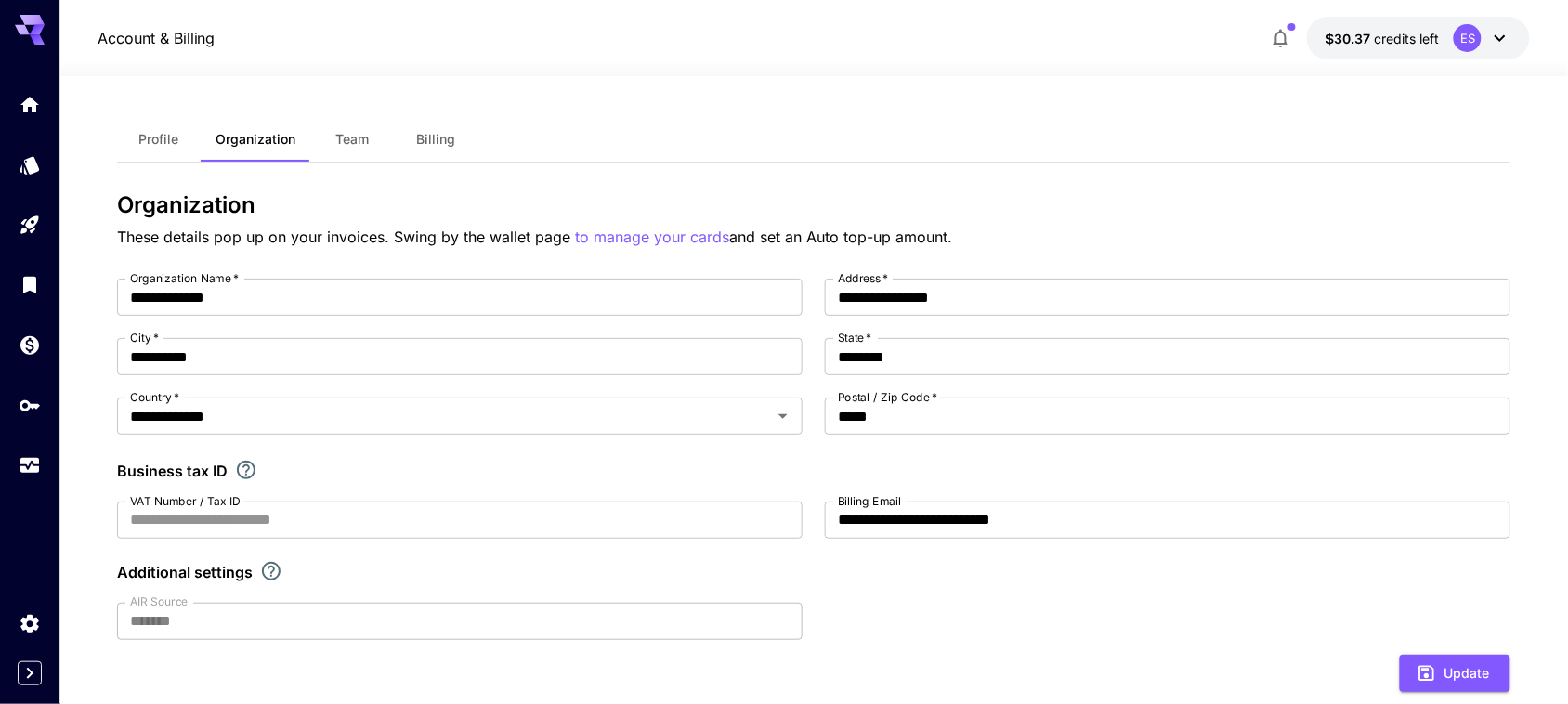 click on "Billing" at bounding box center [436, 139] 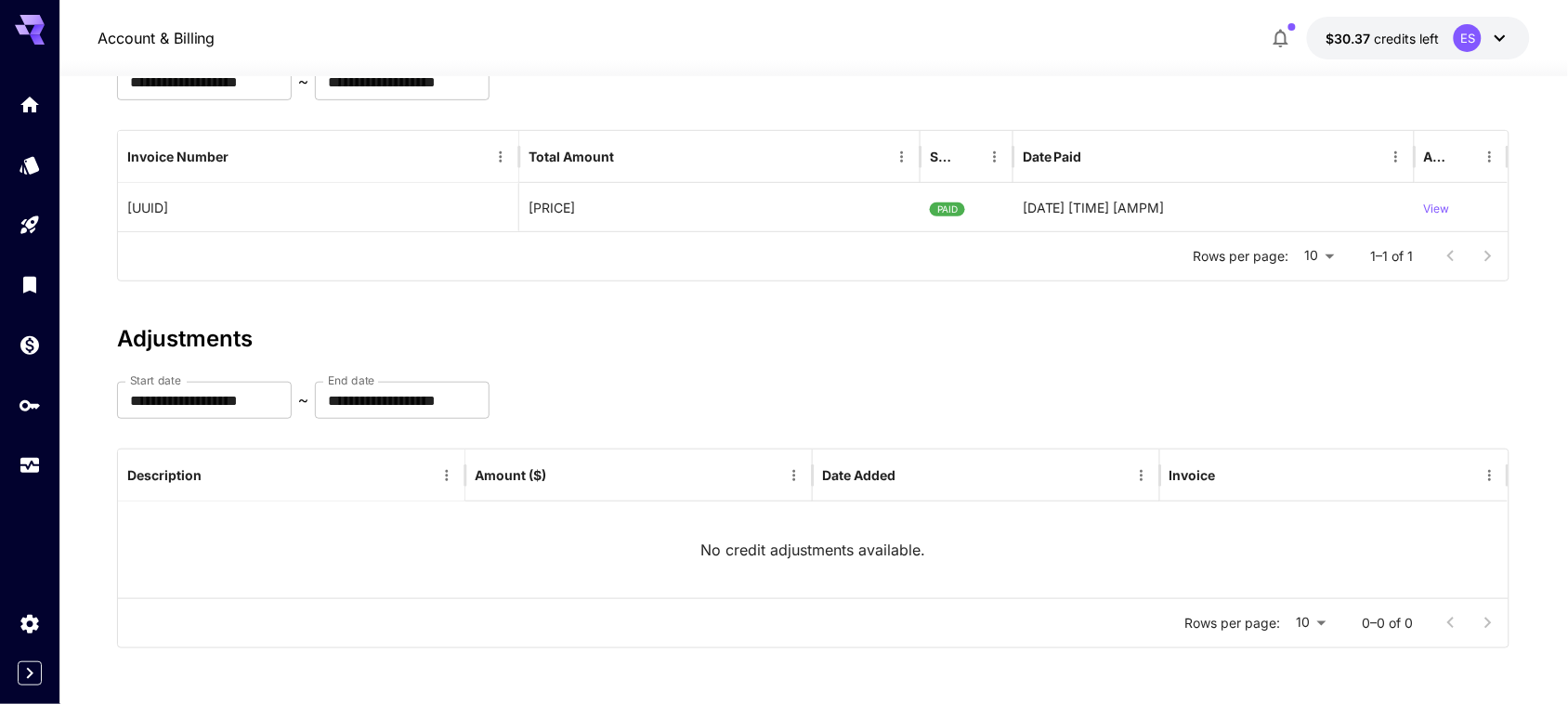scroll, scrollTop: 0, scrollLeft: 0, axis: both 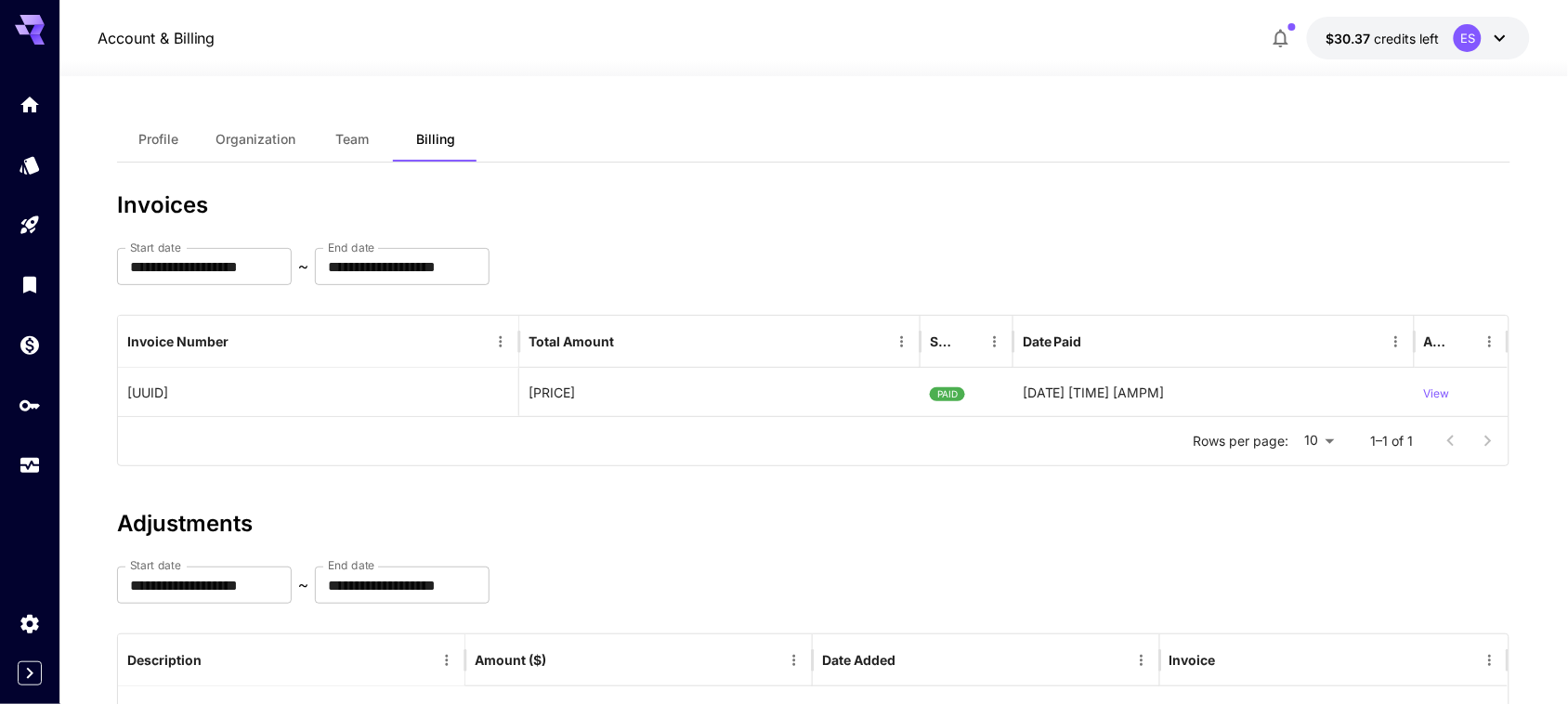 click on "Organization" at bounding box center [255, 139] 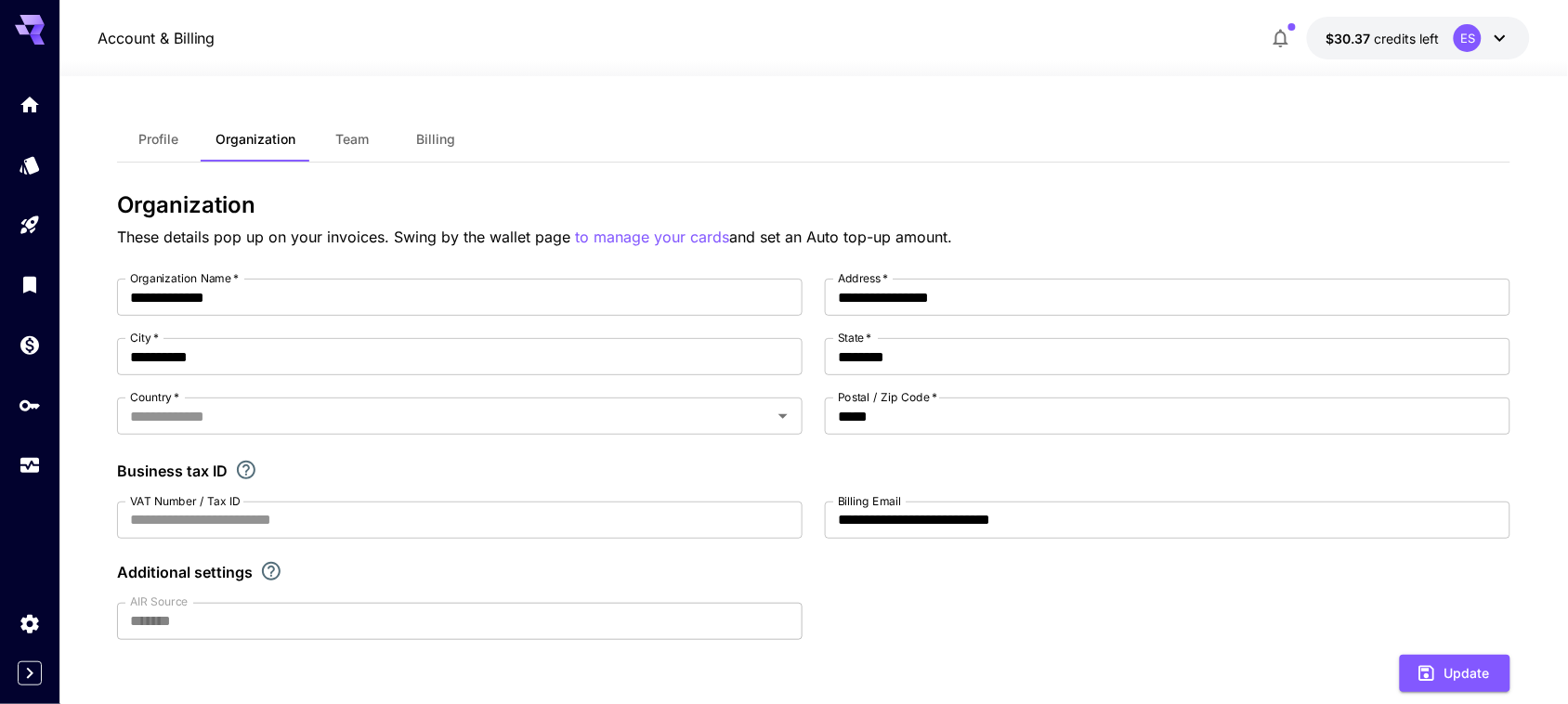 type on "**********" 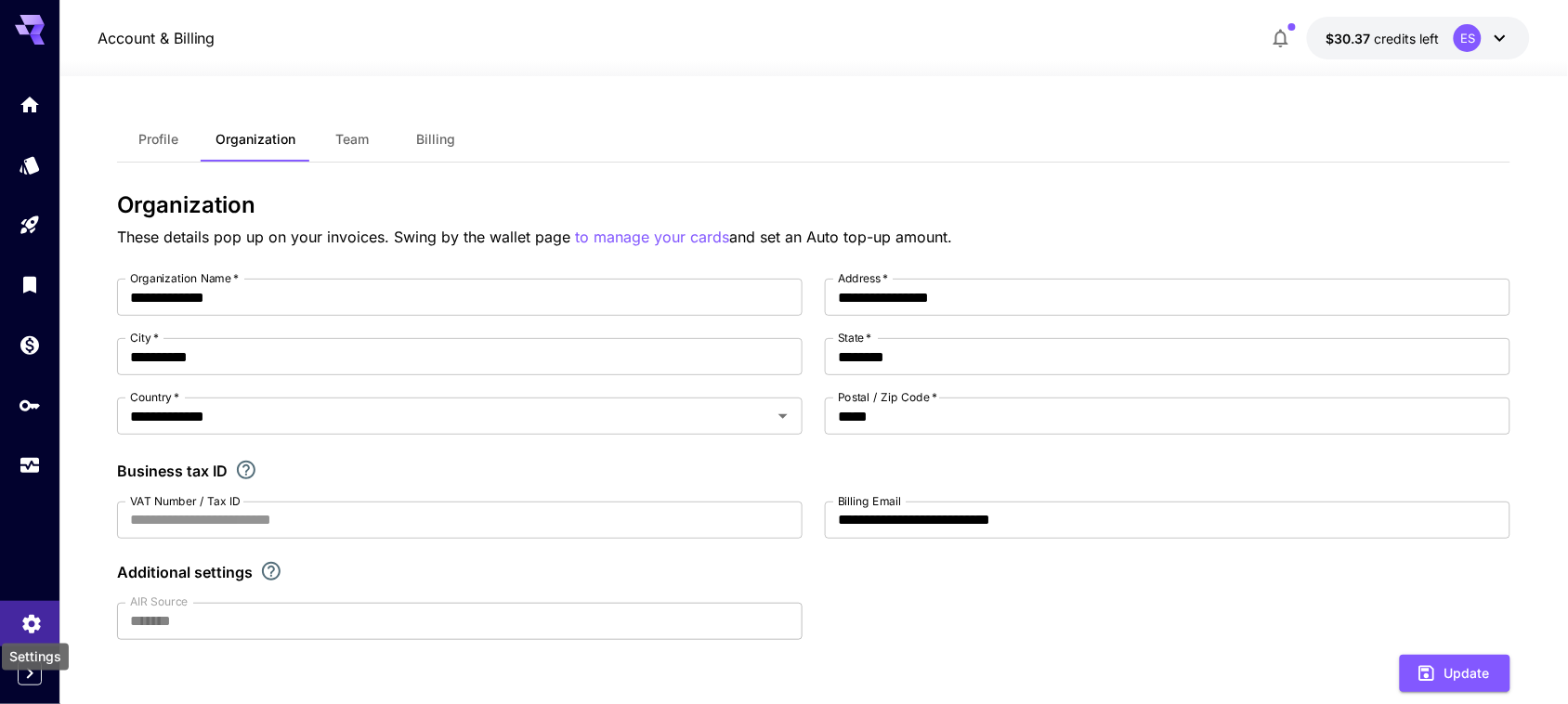 click 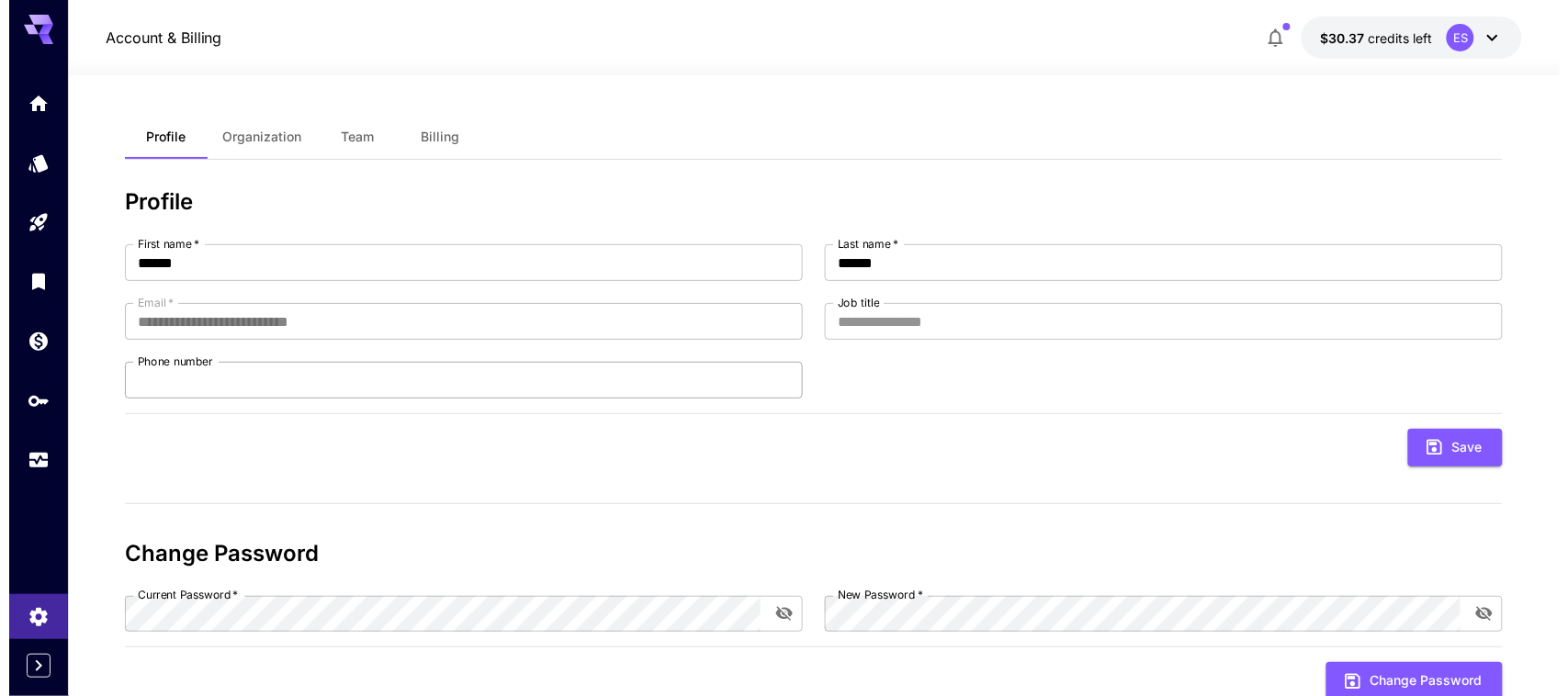 scroll, scrollTop: 0, scrollLeft: 0, axis: both 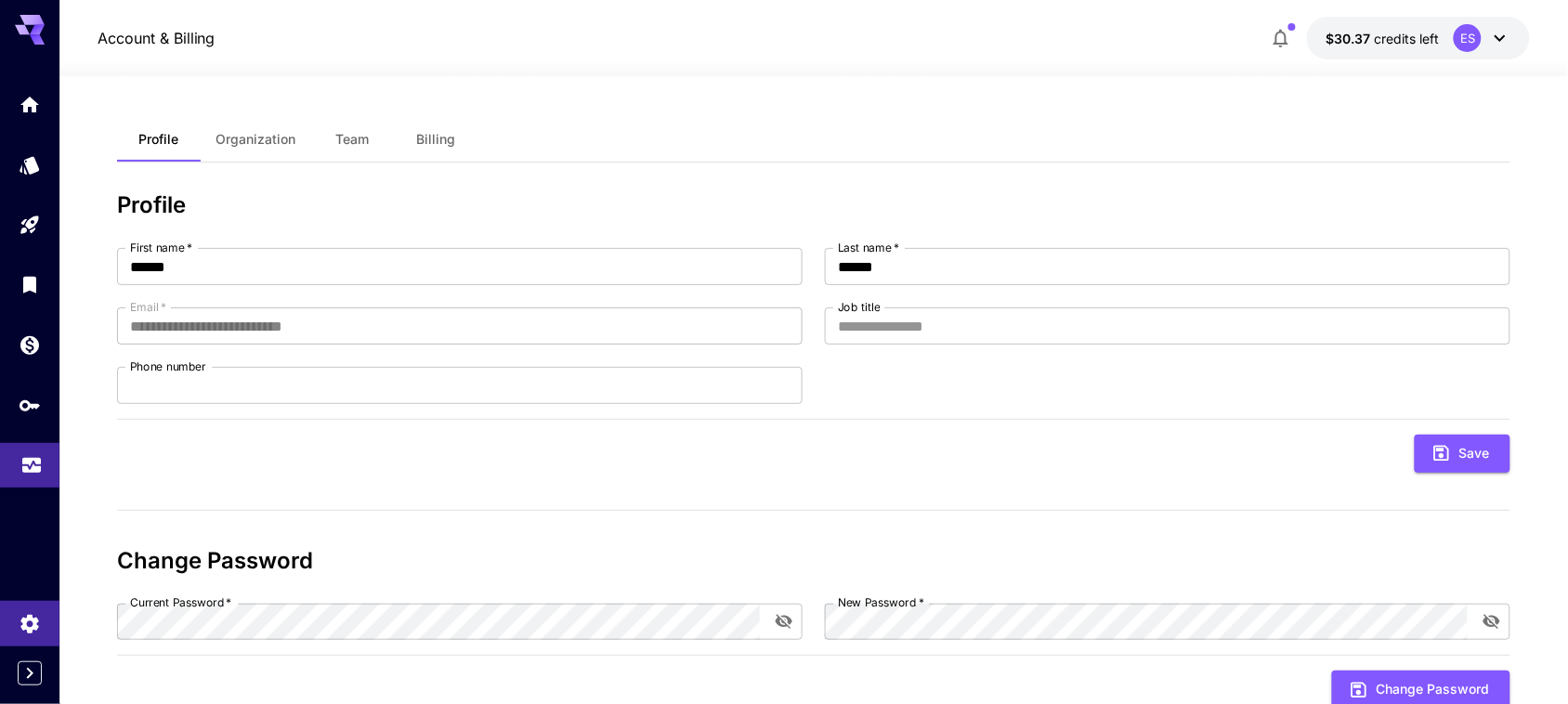 click at bounding box center [30, 465] 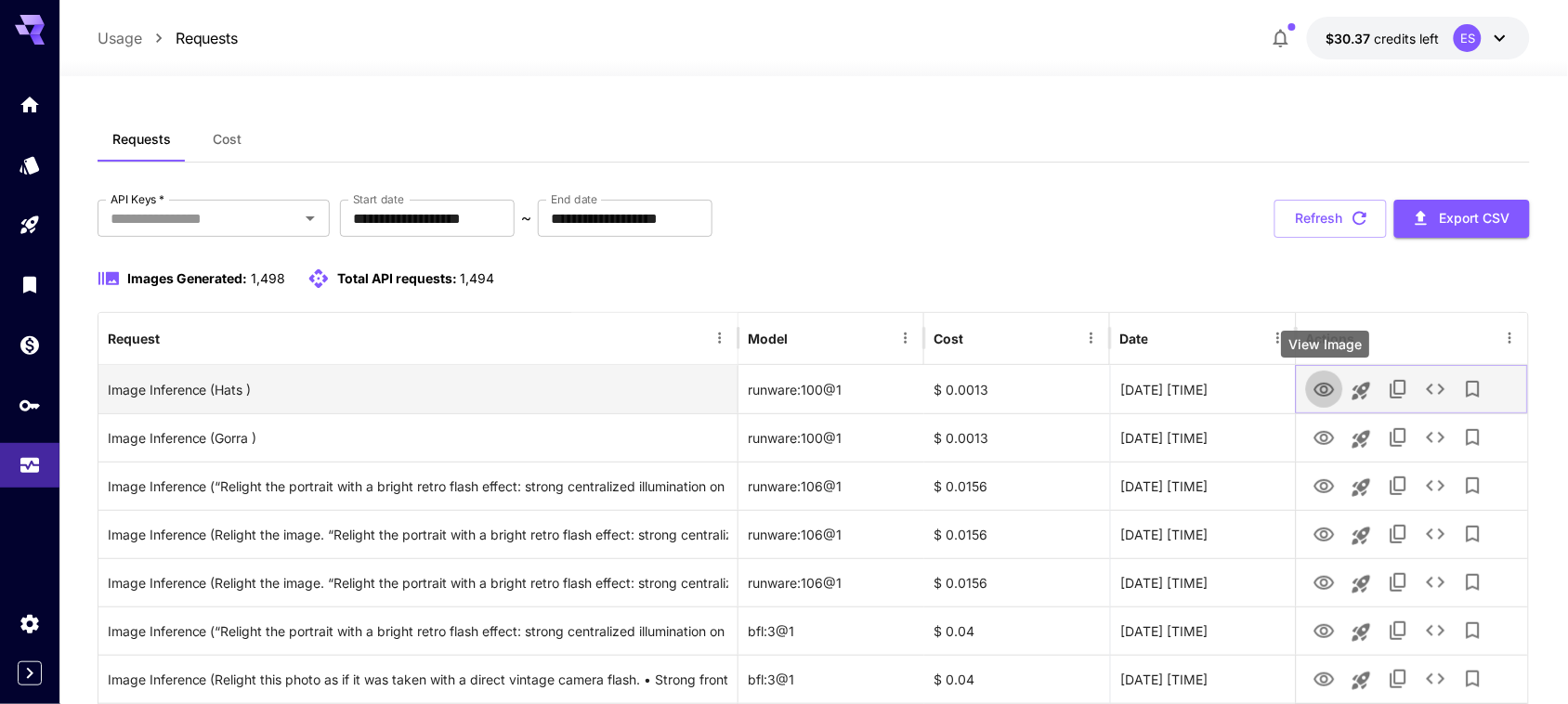 click 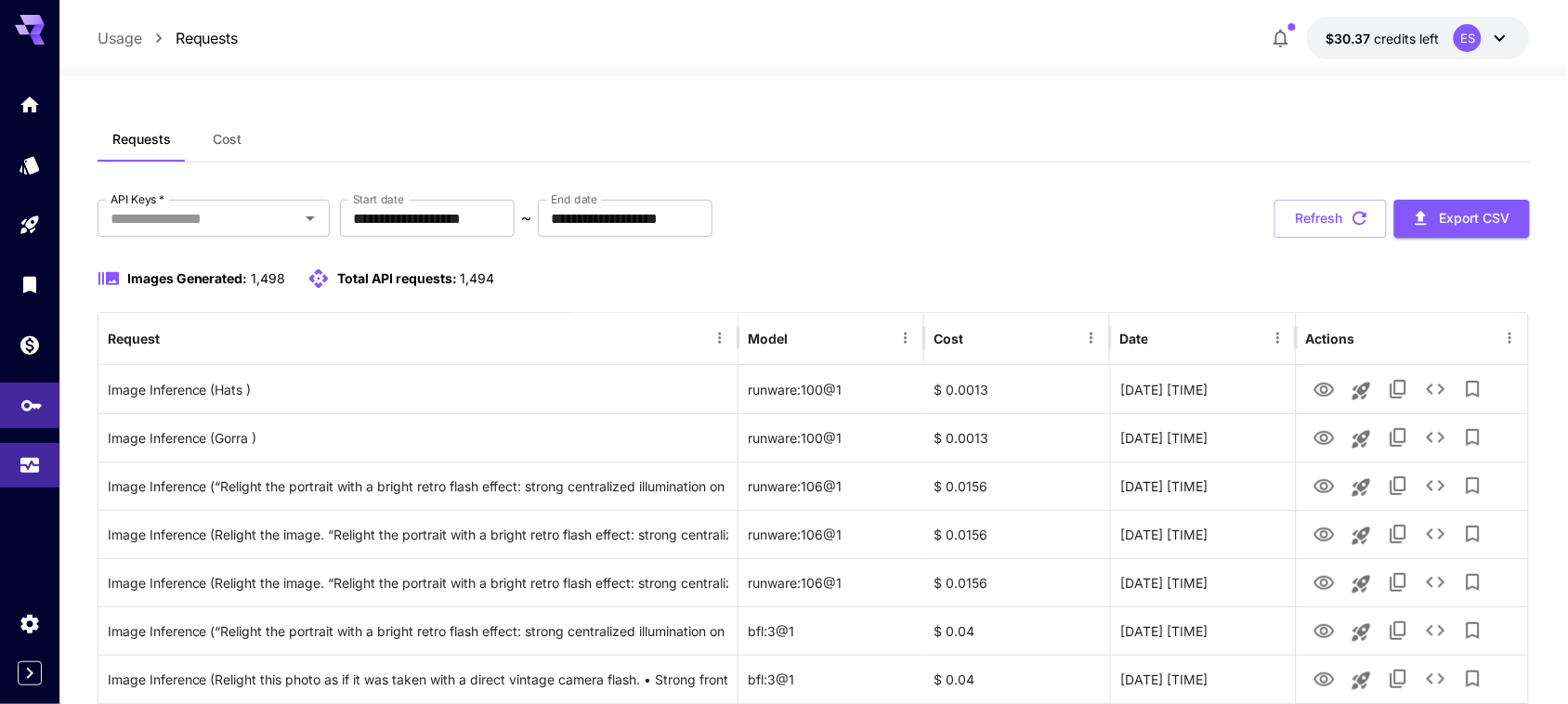 click 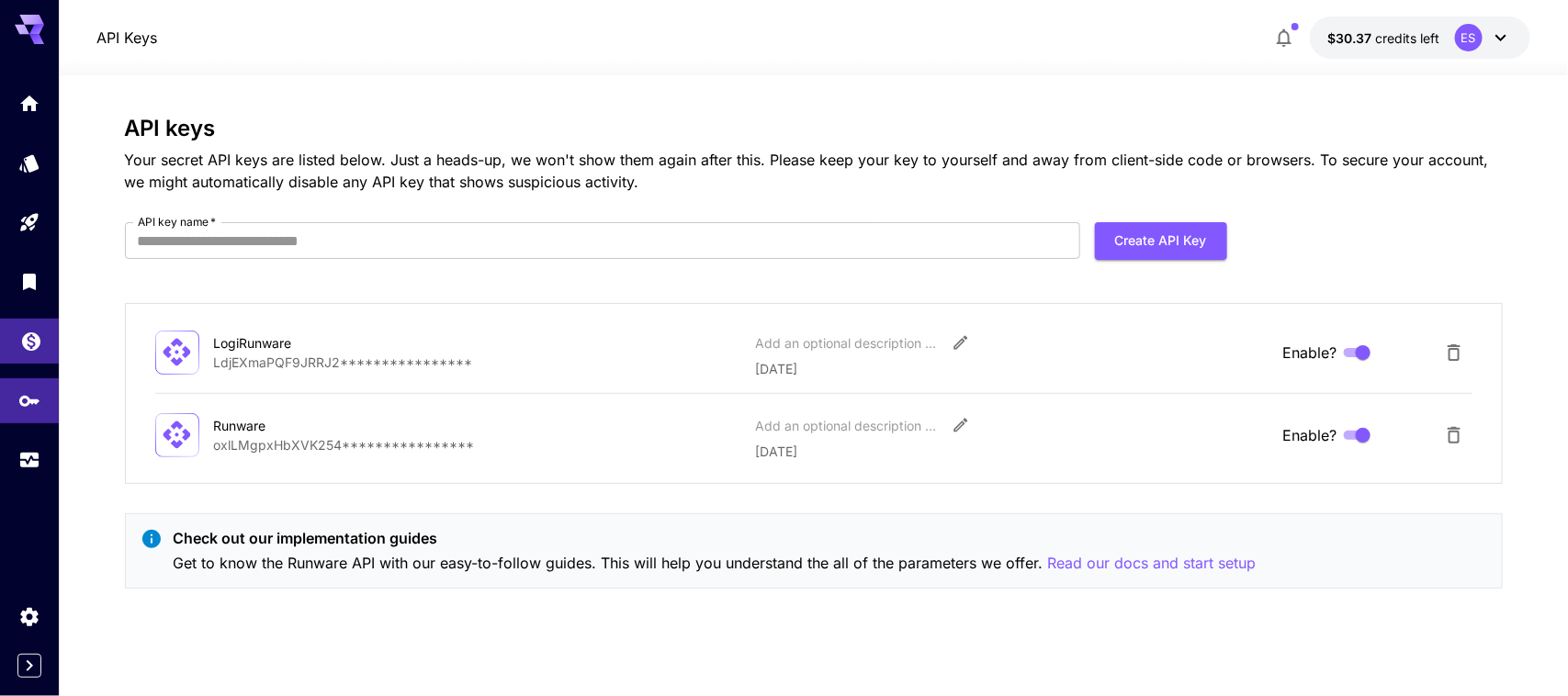 click at bounding box center (29, 341) 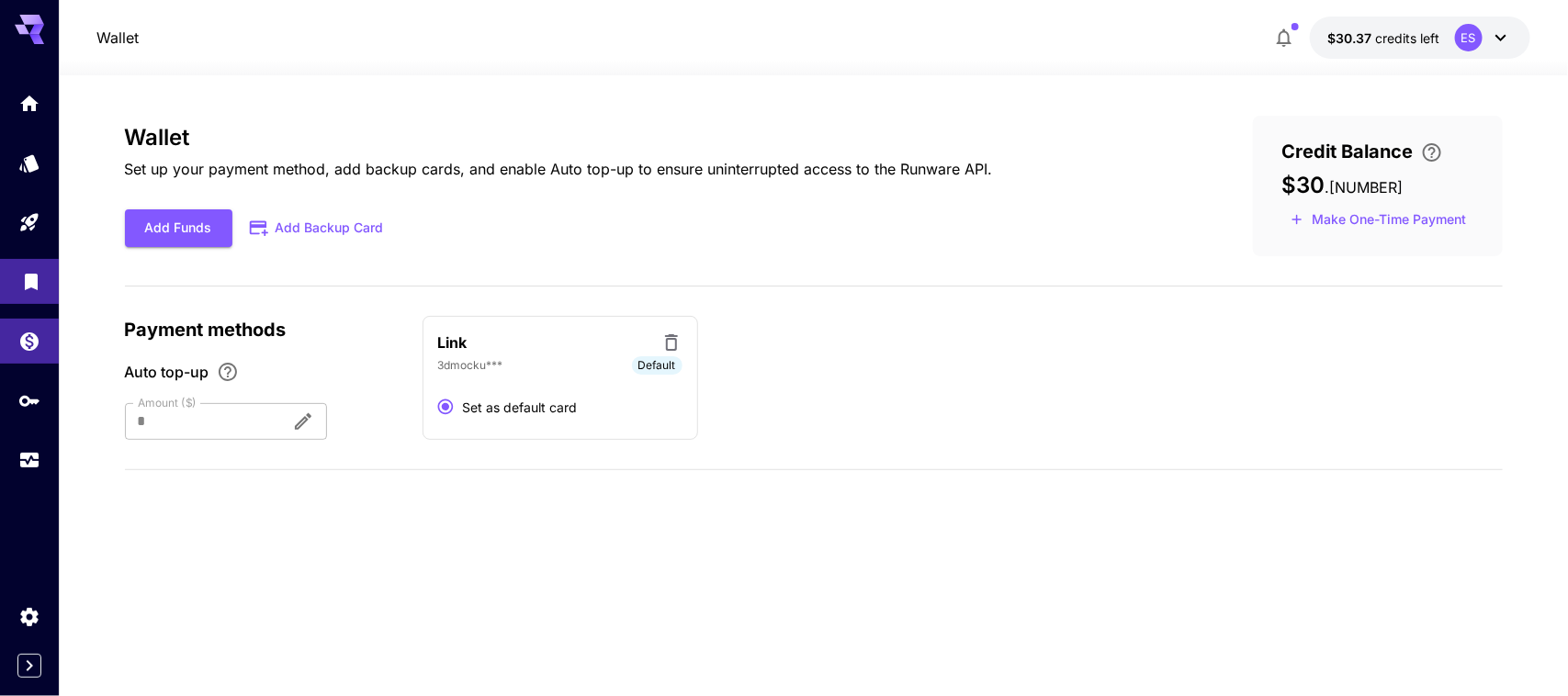 click at bounding box center (29, 281) 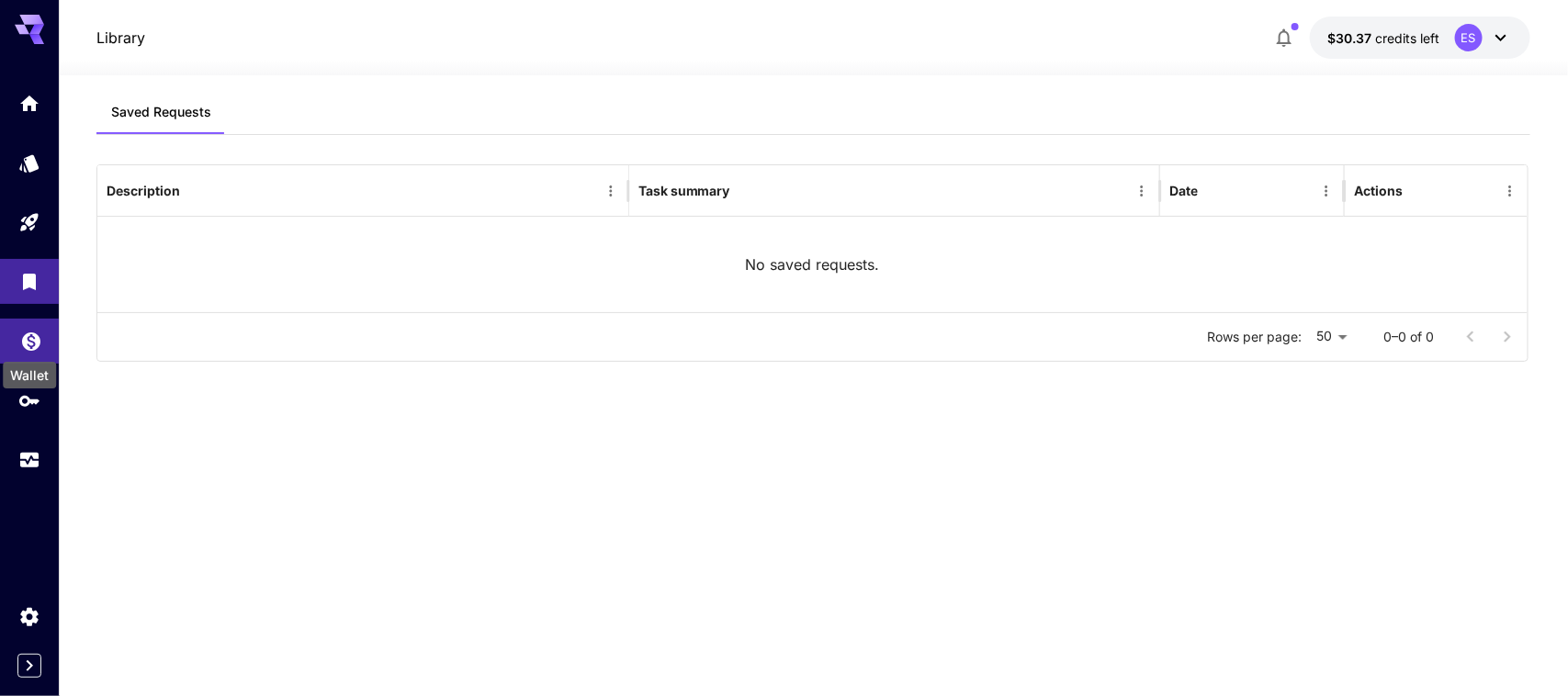 click 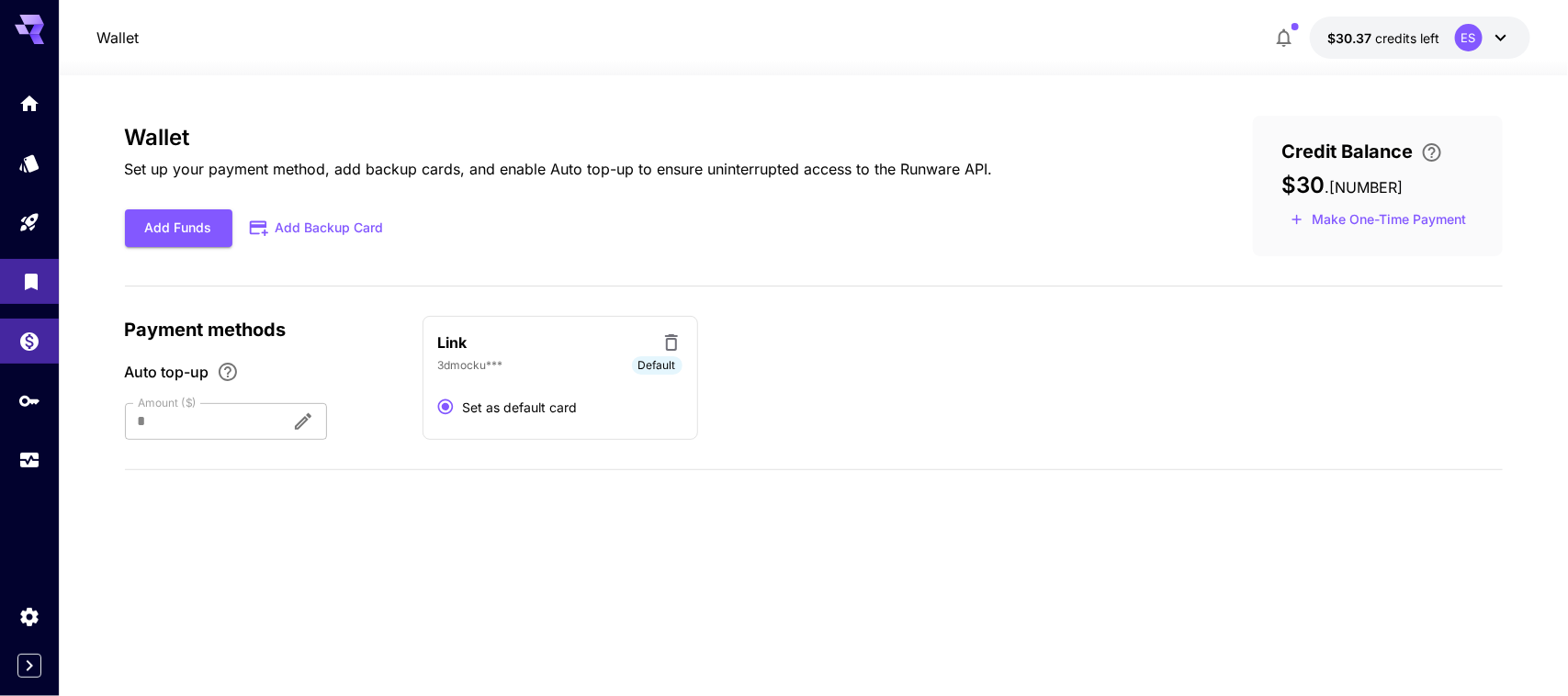 click at bounding box center (29, 281) 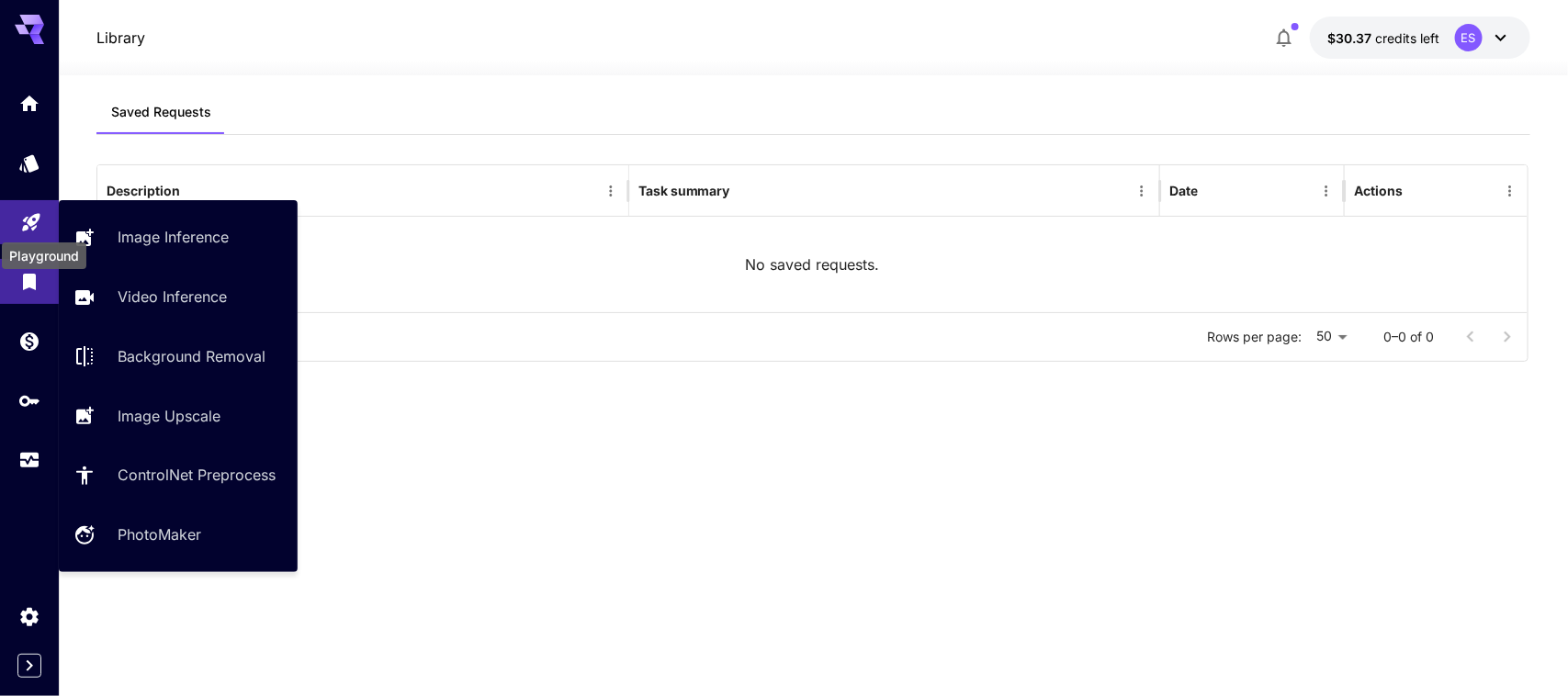 click 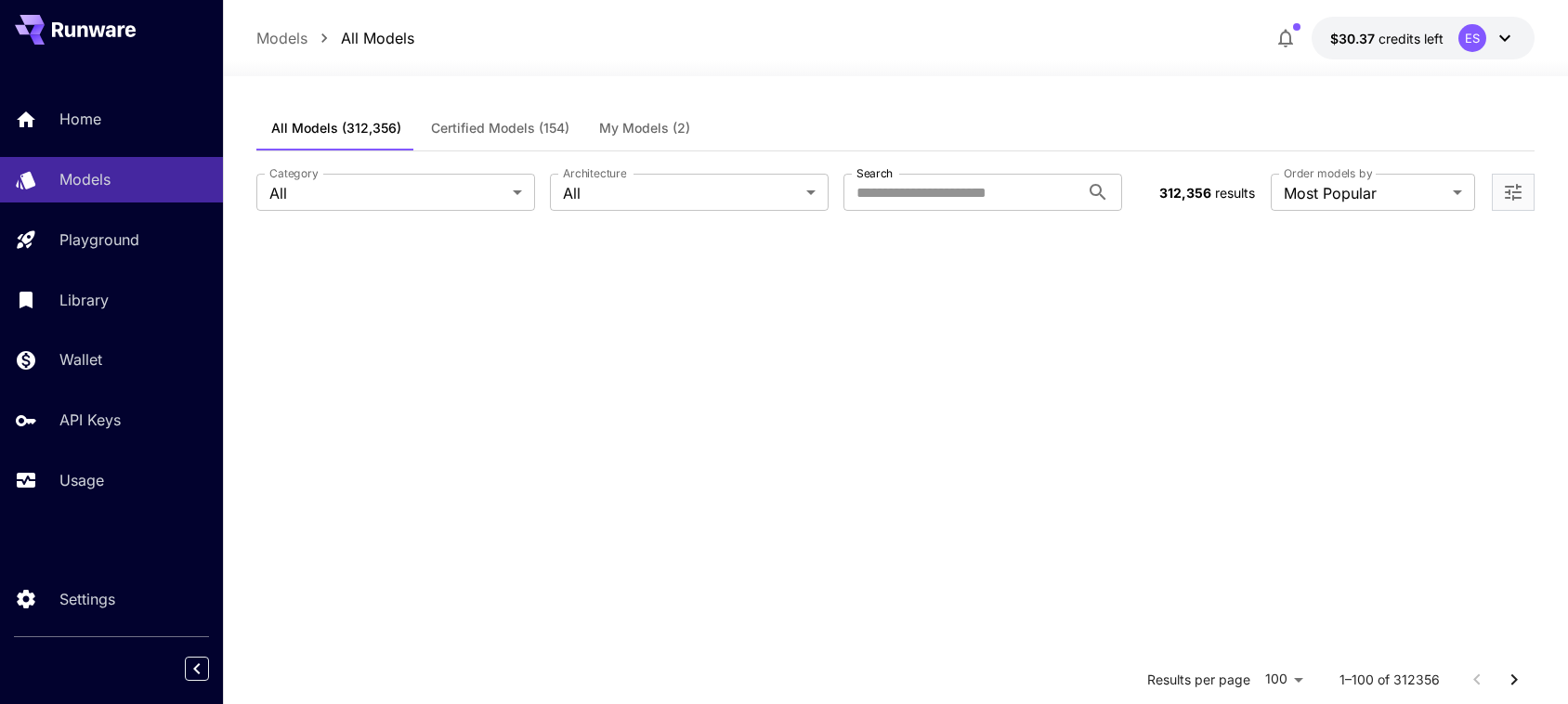 scroll, scrollTop: 0, scrollLeft: 0, axis: both 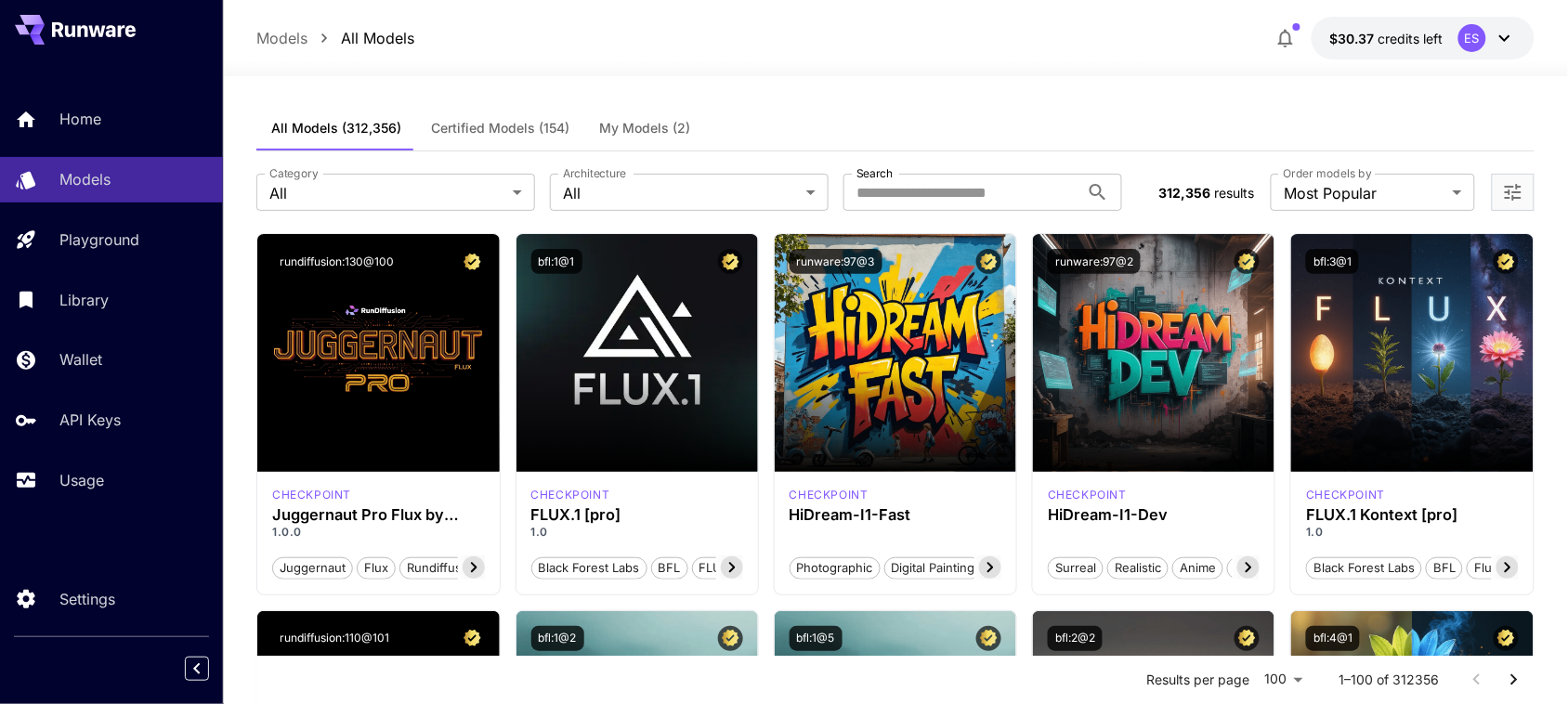 click on "My Models (2)" at bounding box center [645, 128] 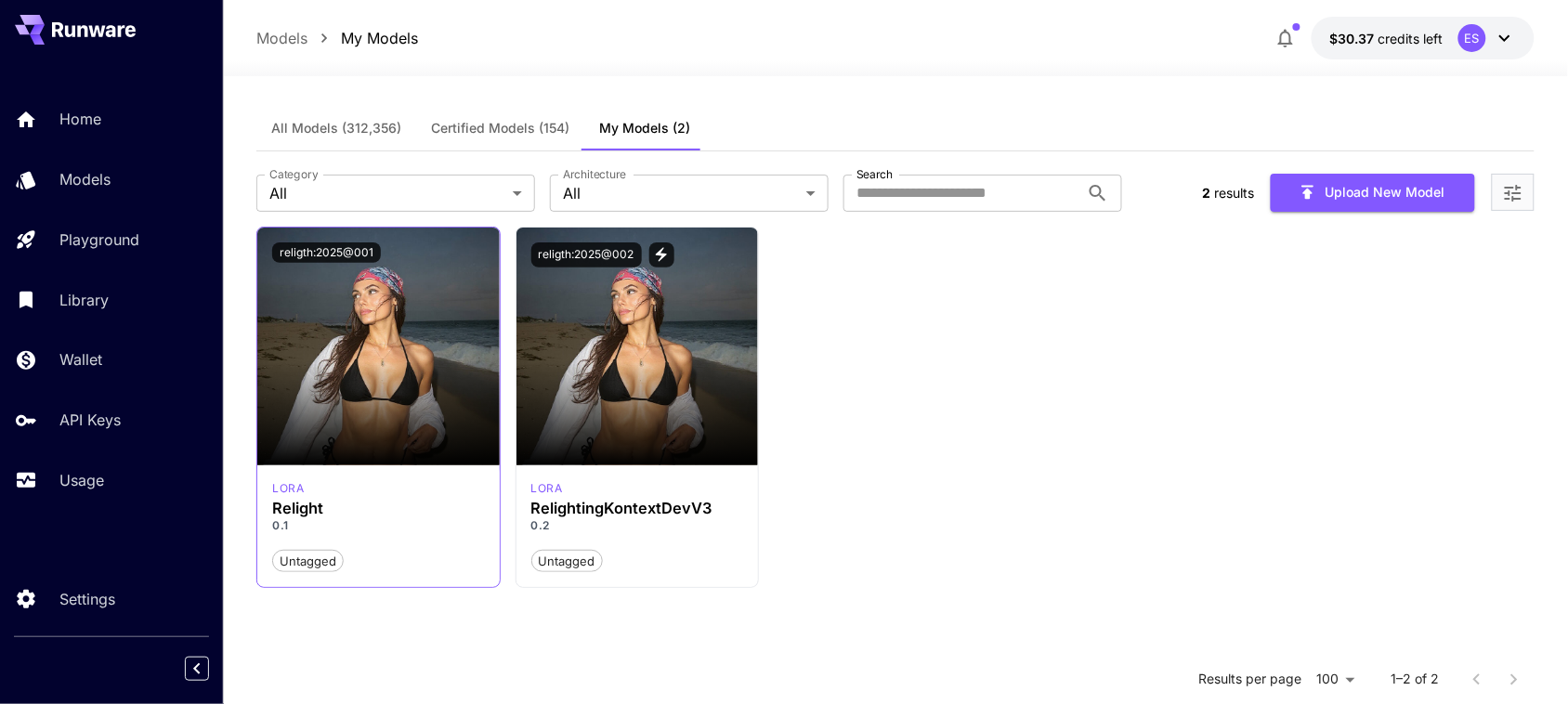 click at bounding box center (378, 413) 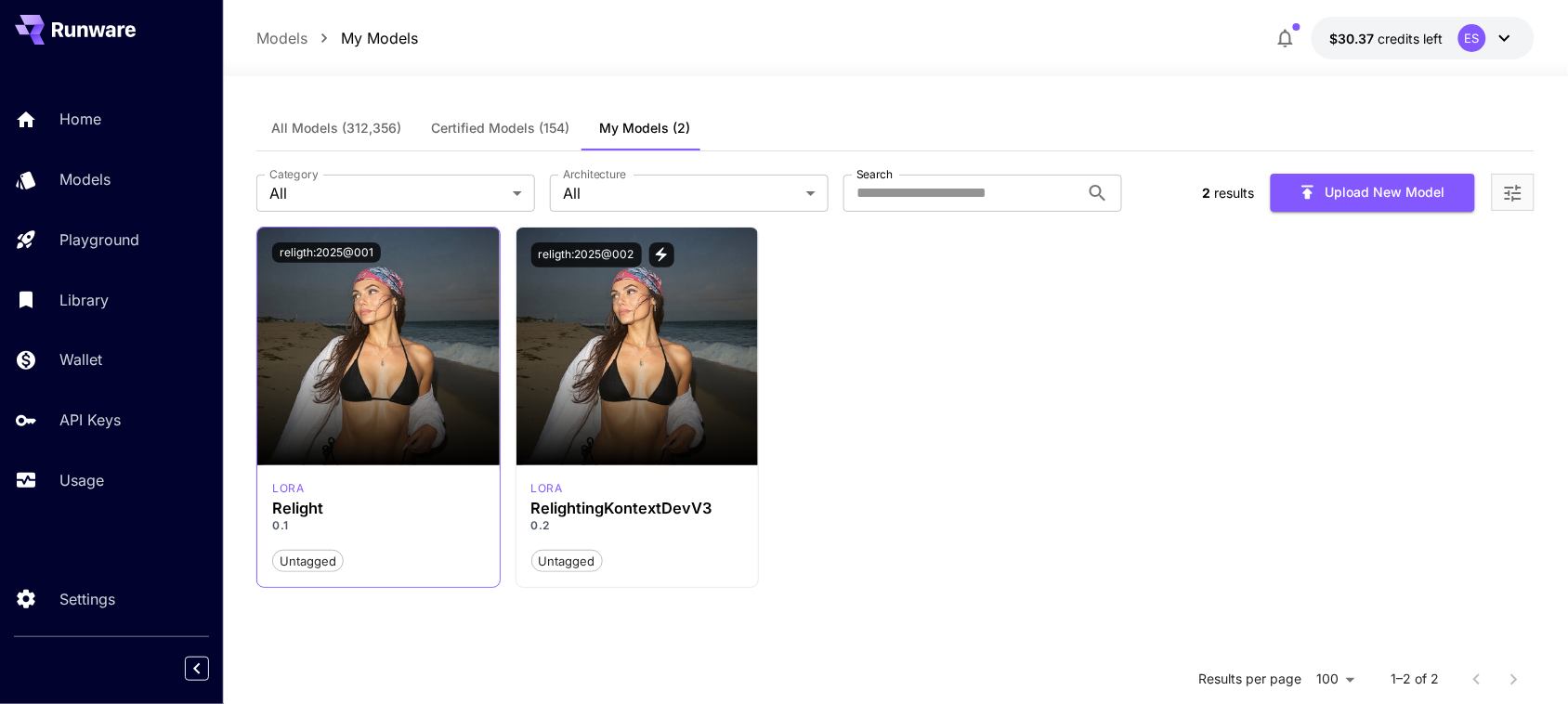 click at bounding box center (378, 413) 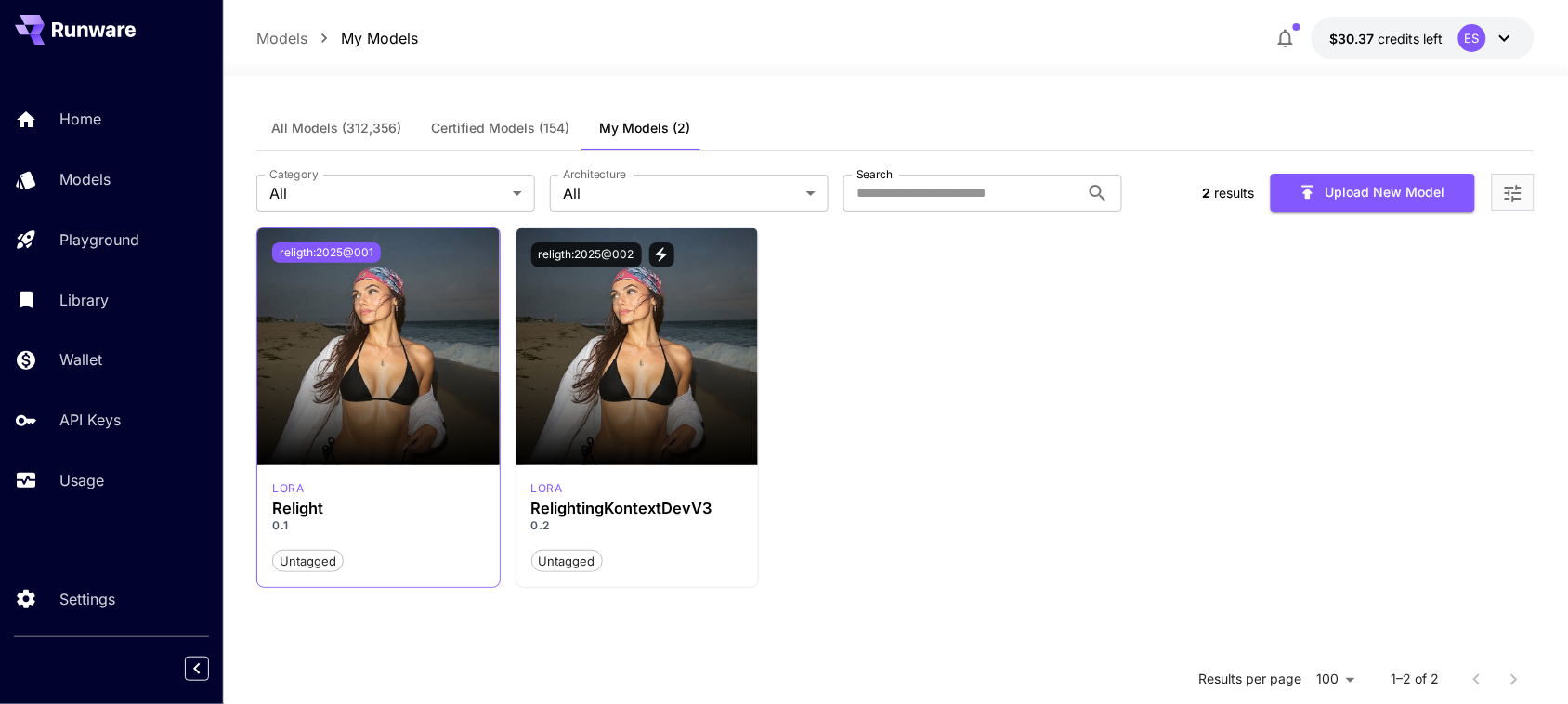 click on "religth:2025@001" at bounding box center (326, 253) 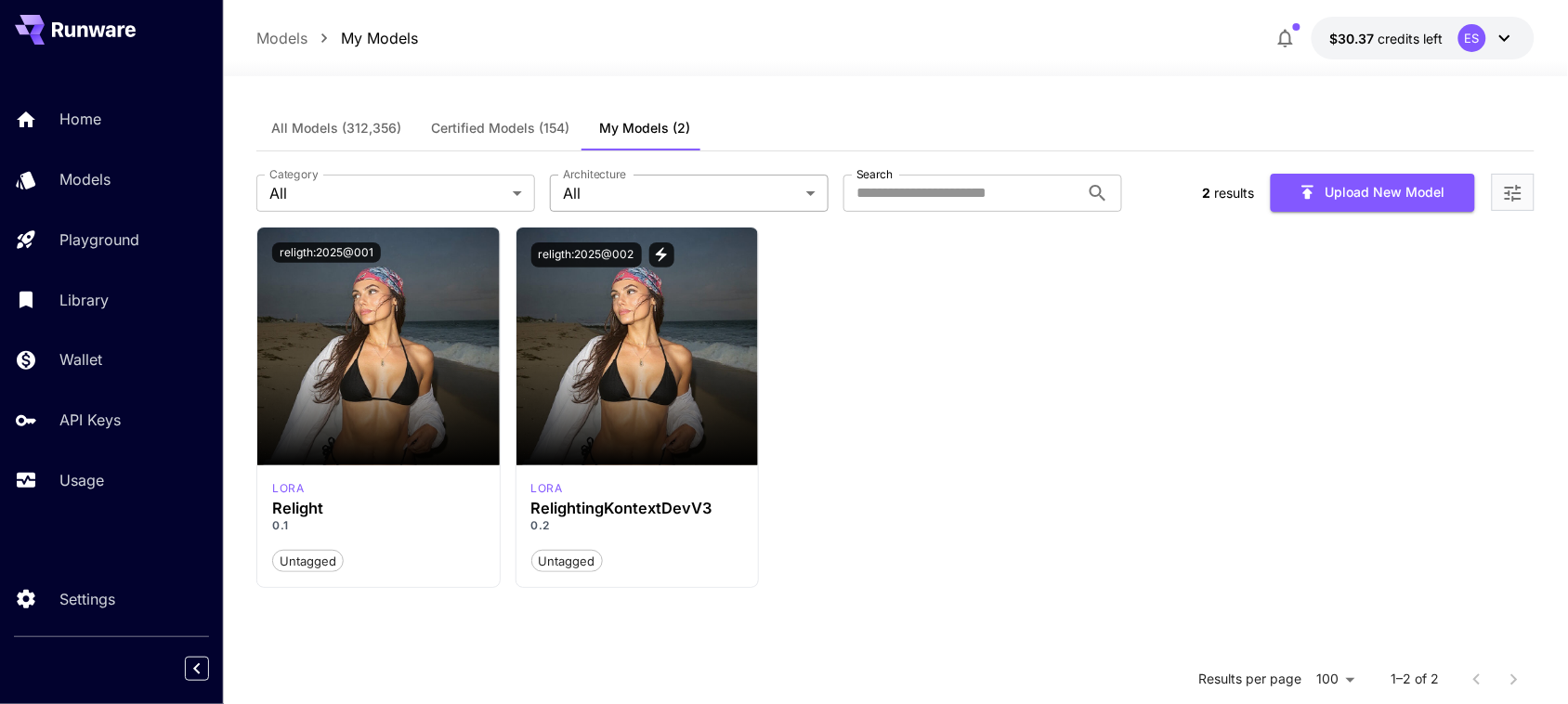 click on "Home Models Playground Library Wallet API Keys Usage Settings Models My Models $30.37    credits left  ES All Models (312,356) Certified Models (154) My Models (2) Category All *** Category Architecture All *** Architecture Search Search 2   results Upload New Model religth:2025@001 lora Relight 0.1 Untagged religth:2025@002 lora RelightingKontextDevV3 0.2 Untagged Results per page 100 *** 1–2 of 2" at bounding box center (784, 517) 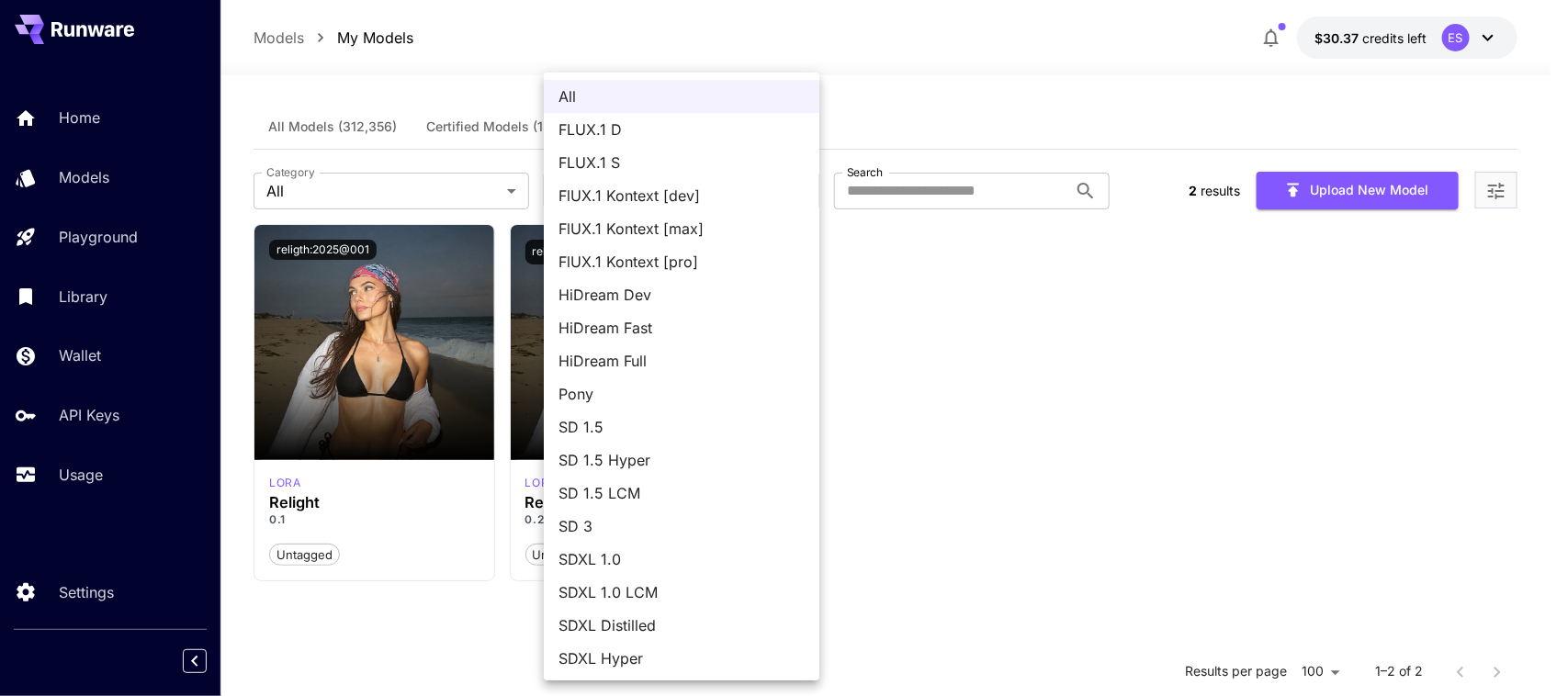 click on "FlUX.1 Kontext [dev]" at bounding box center [682, 196] 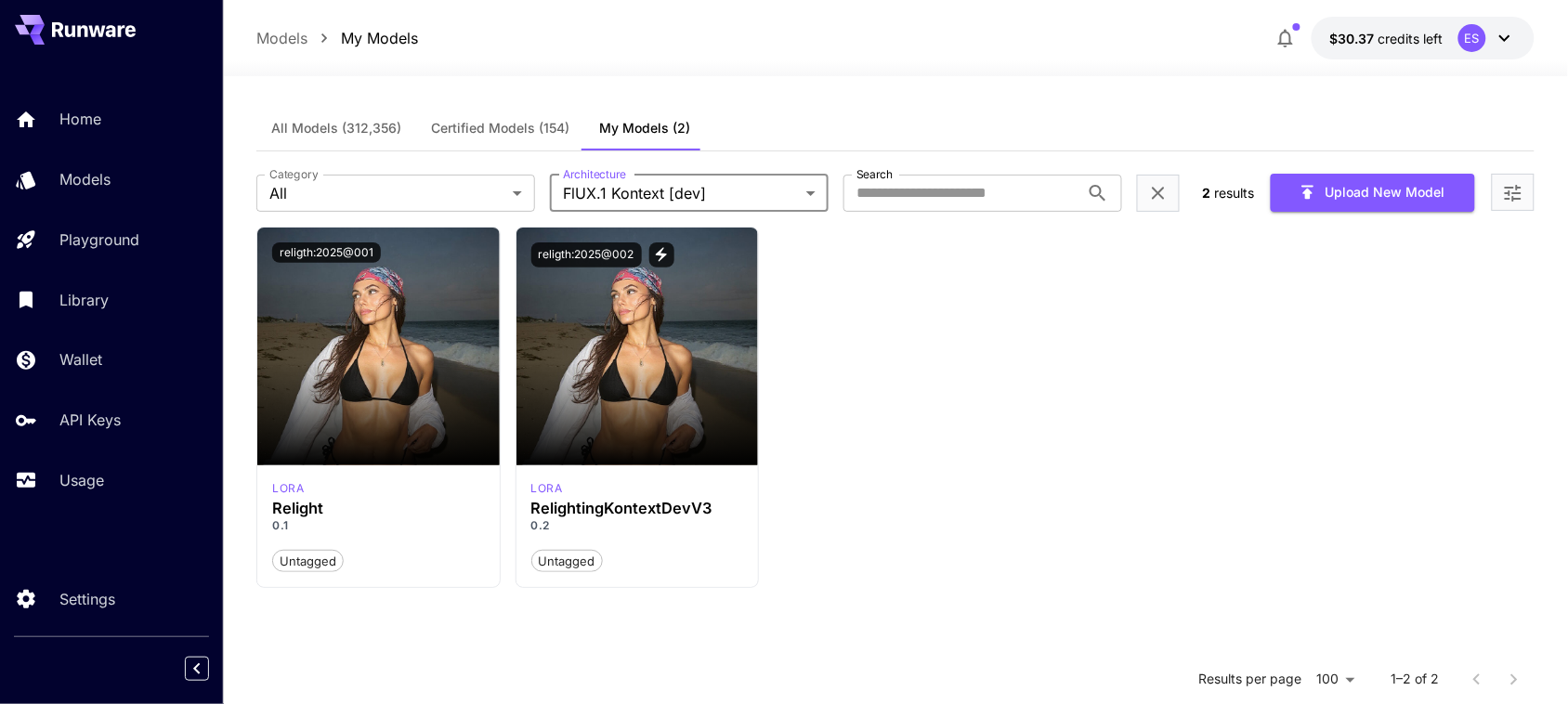 click on "**********" at bounding box center (784, 517) 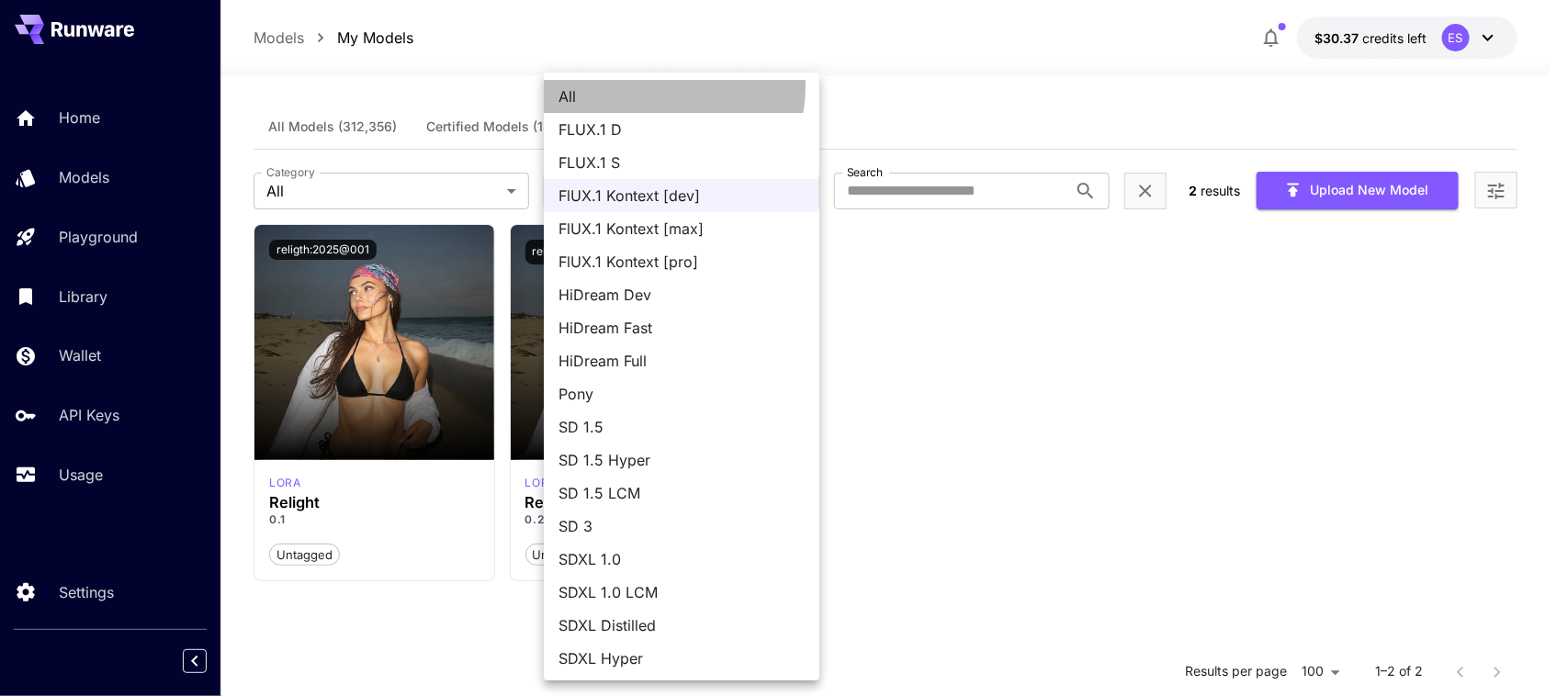 click on "All" at bounding box center [682, 96] 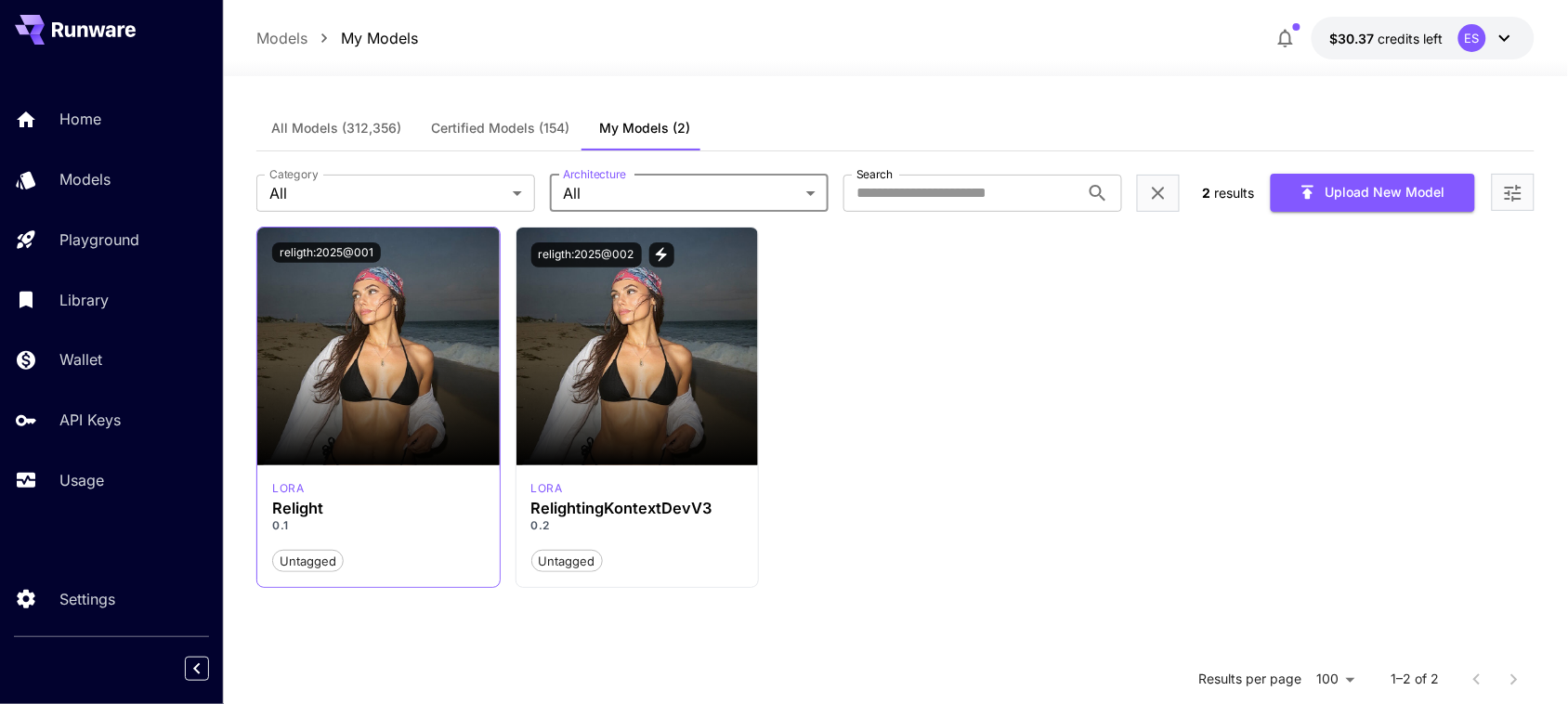 click on "lora" at bounding box center [378, 489] 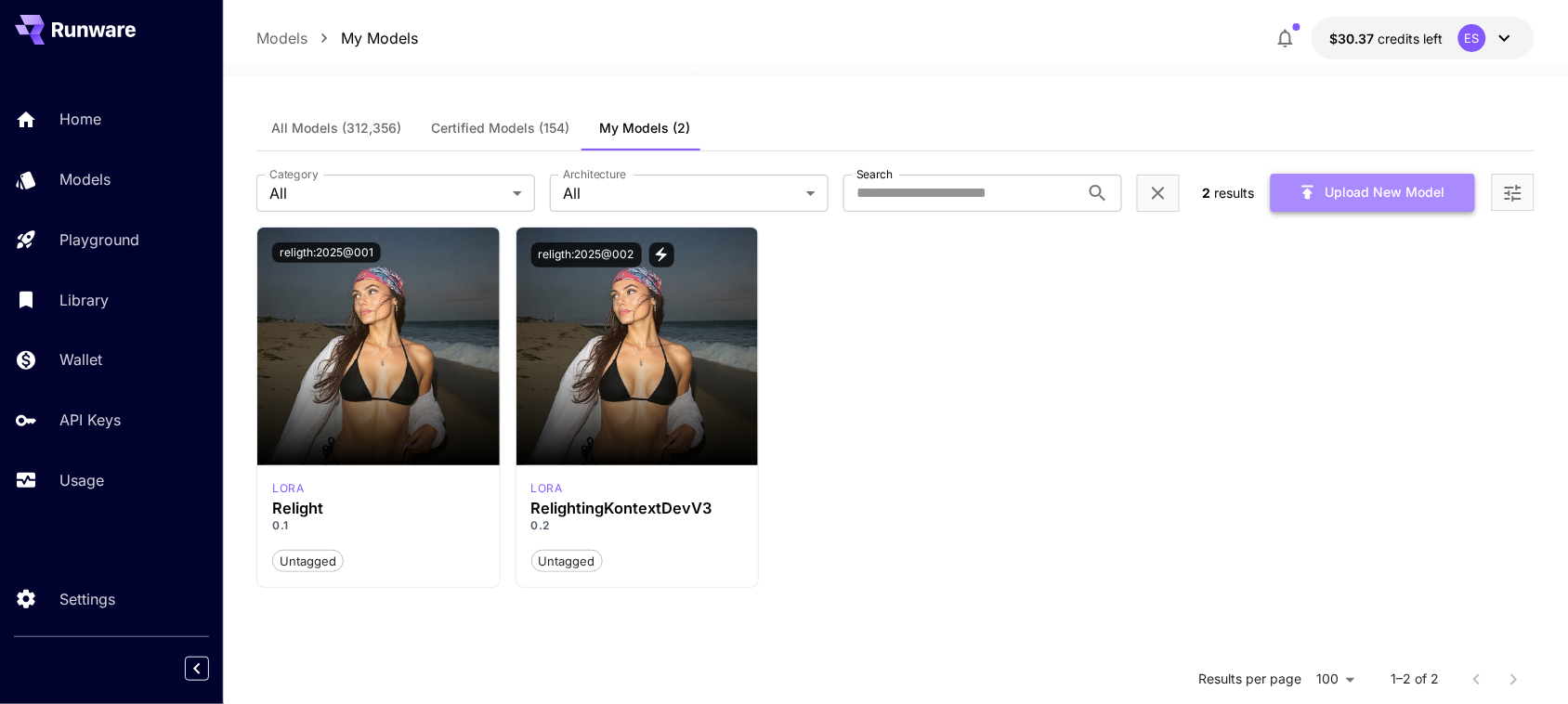 click on "Upload New Model" at bounding box center [1373, 192] 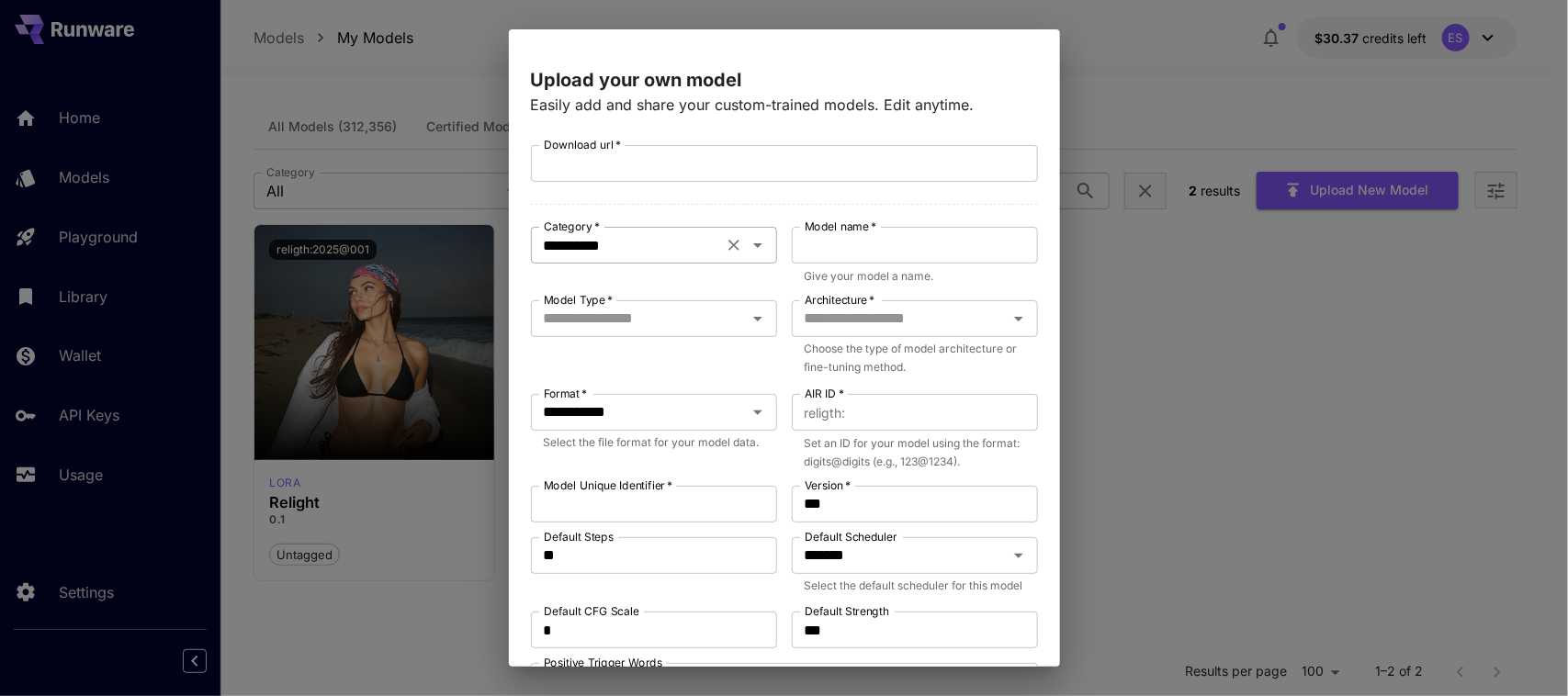 click on "**********" at bounding box center [626, 245] 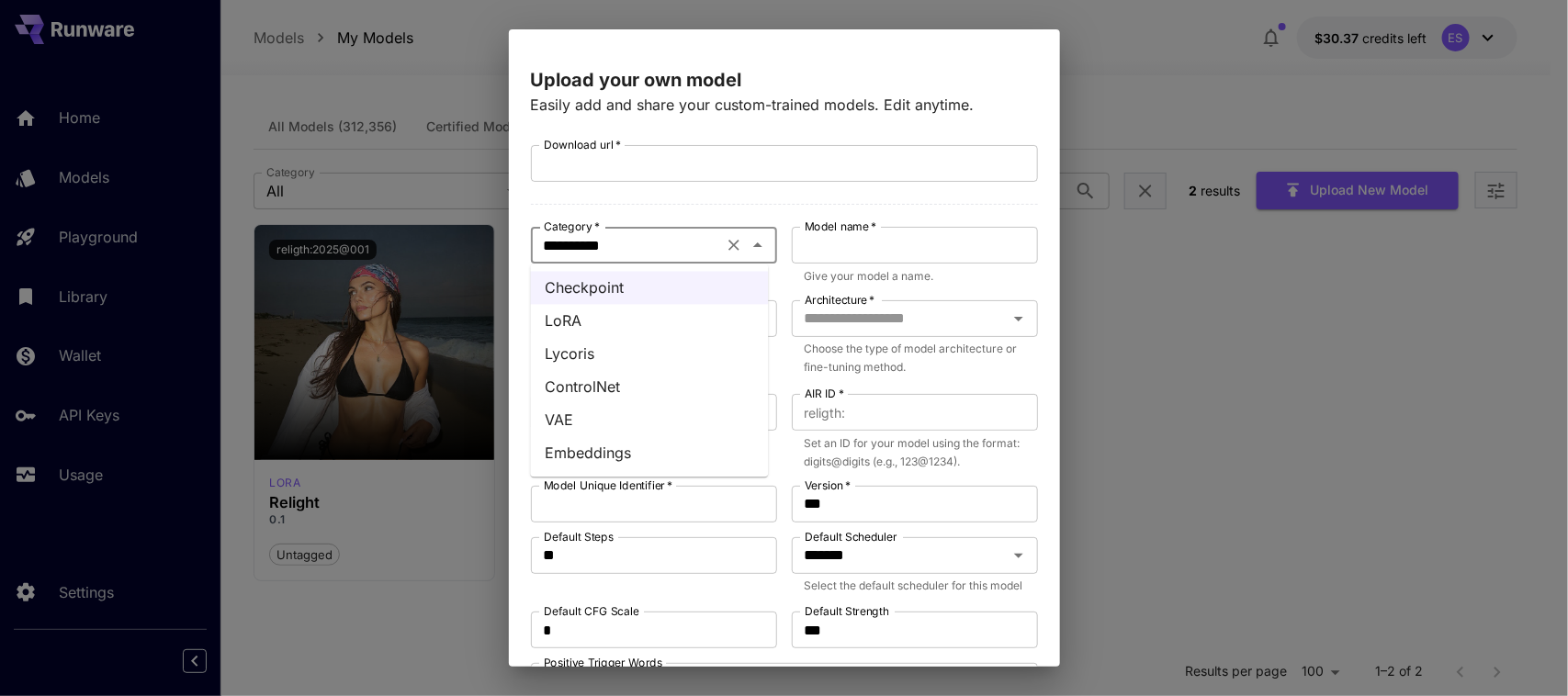 click on "LoRA" at bounding box center [649, 321] 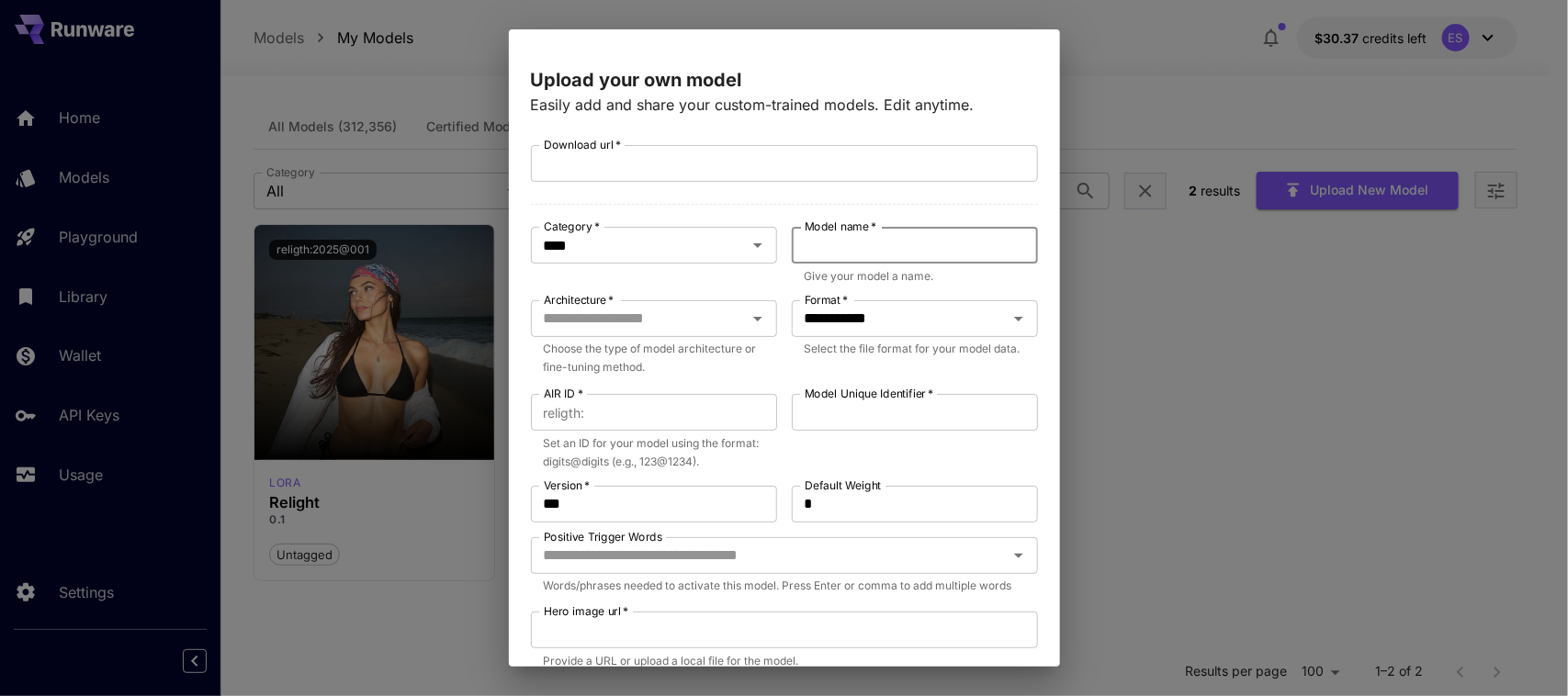 click on "Model name   *" at bounding box center [915, 245] 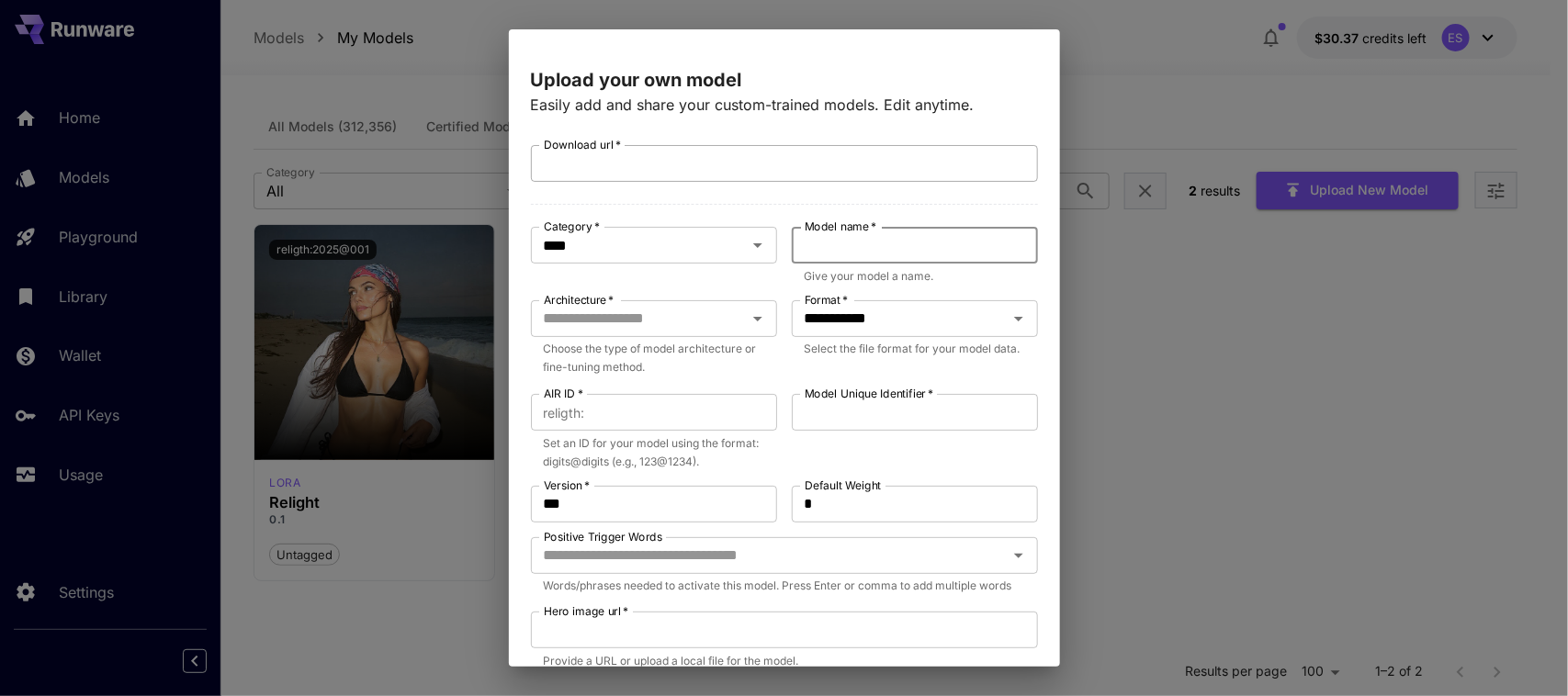 click on "Download url   *" at bounding box center [784, 163] 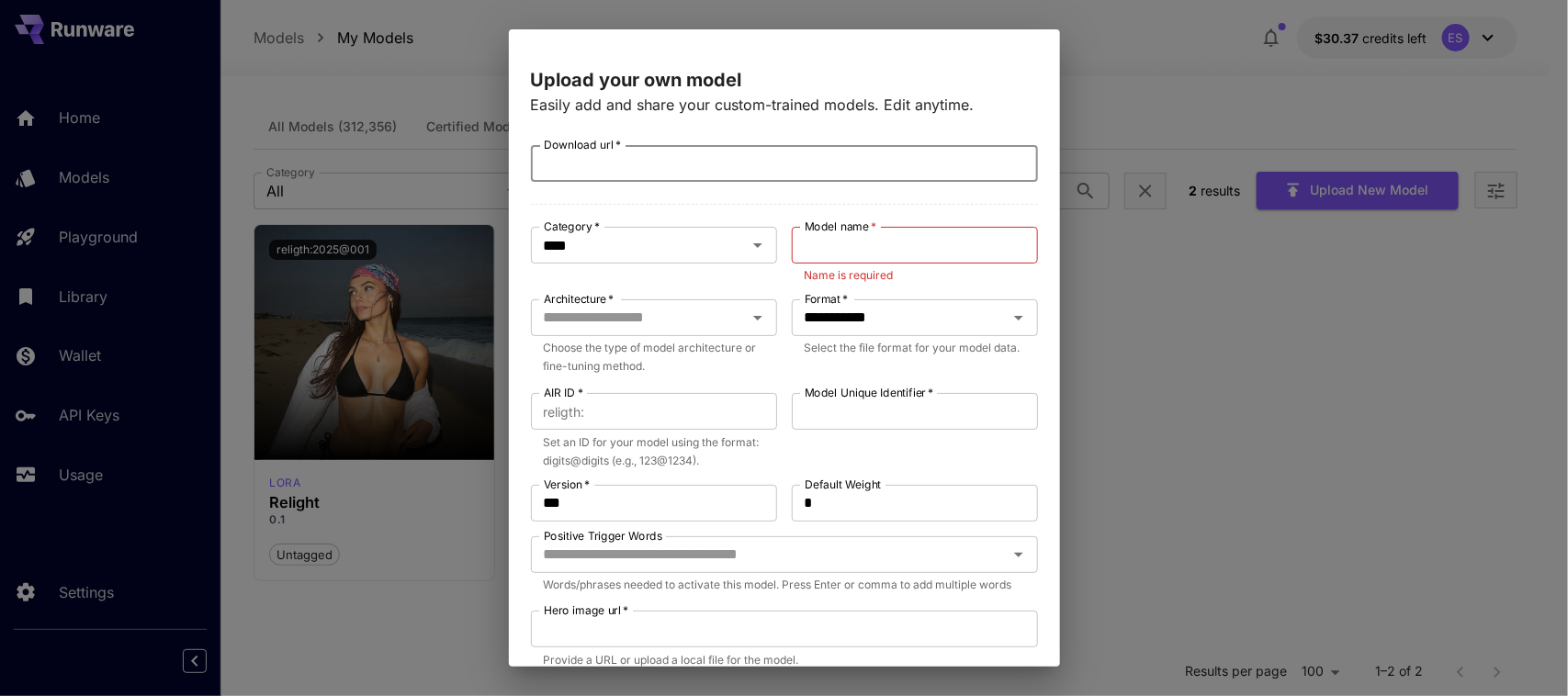 click on "Download url   *" at bounding box center (784, 163) 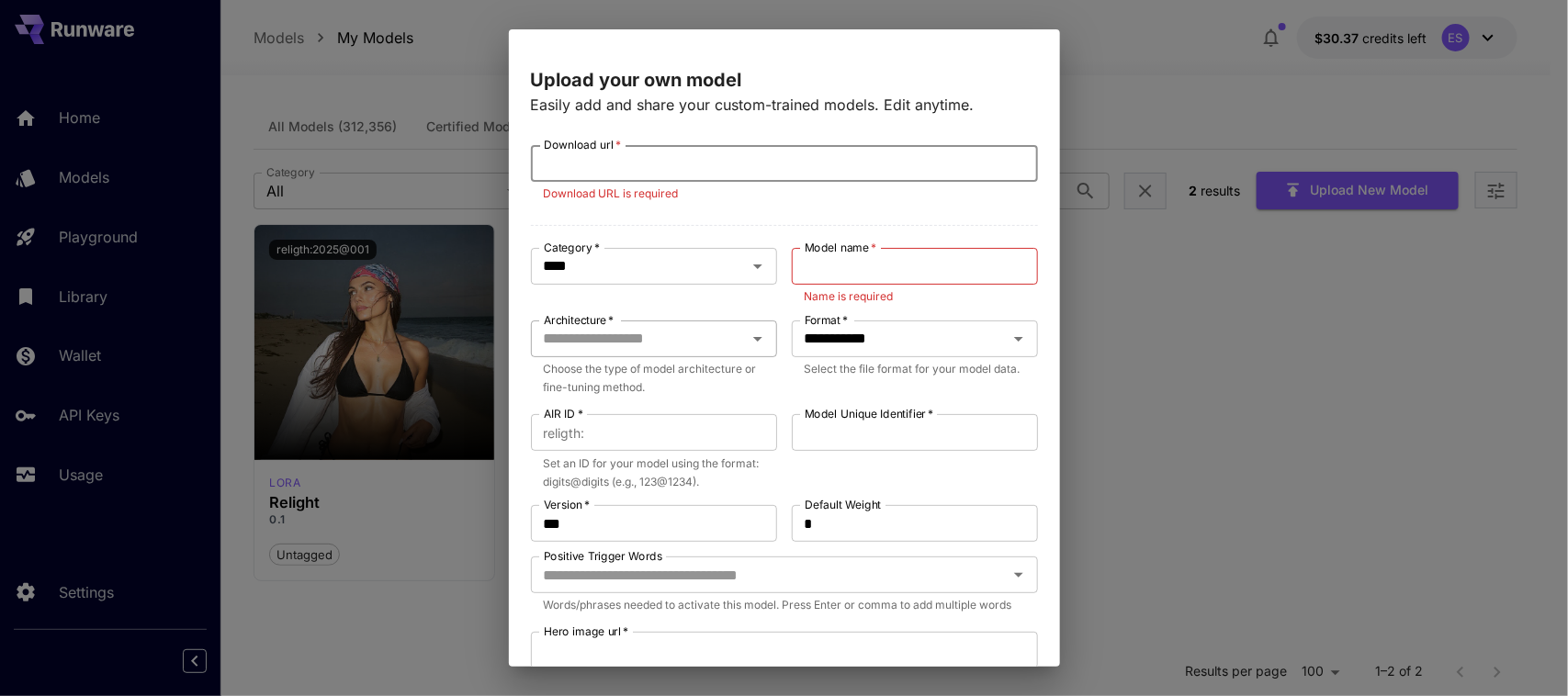 click on "Architecture   *" at bounding box center [638, 339] 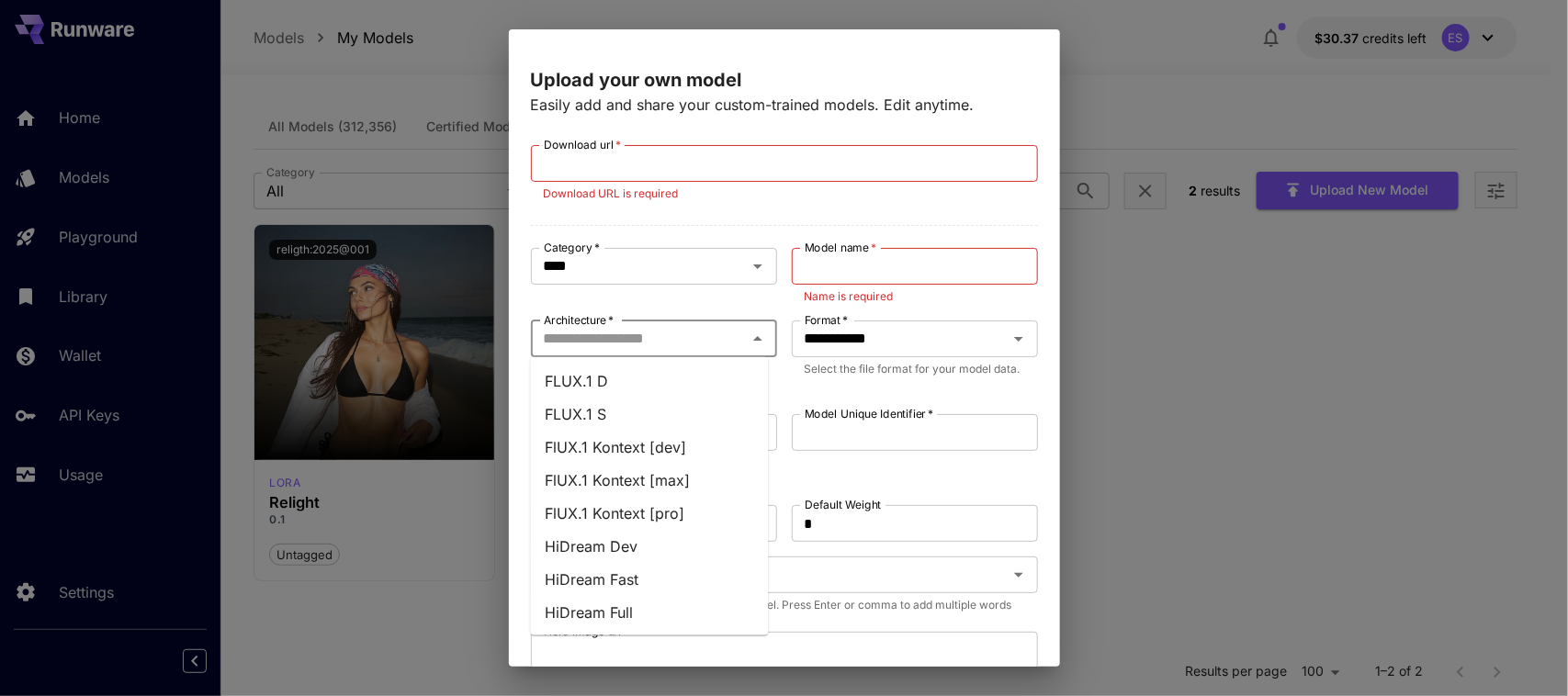 click on "FlUX.1 Kontext [dev]" at bounding box center [649, 447] 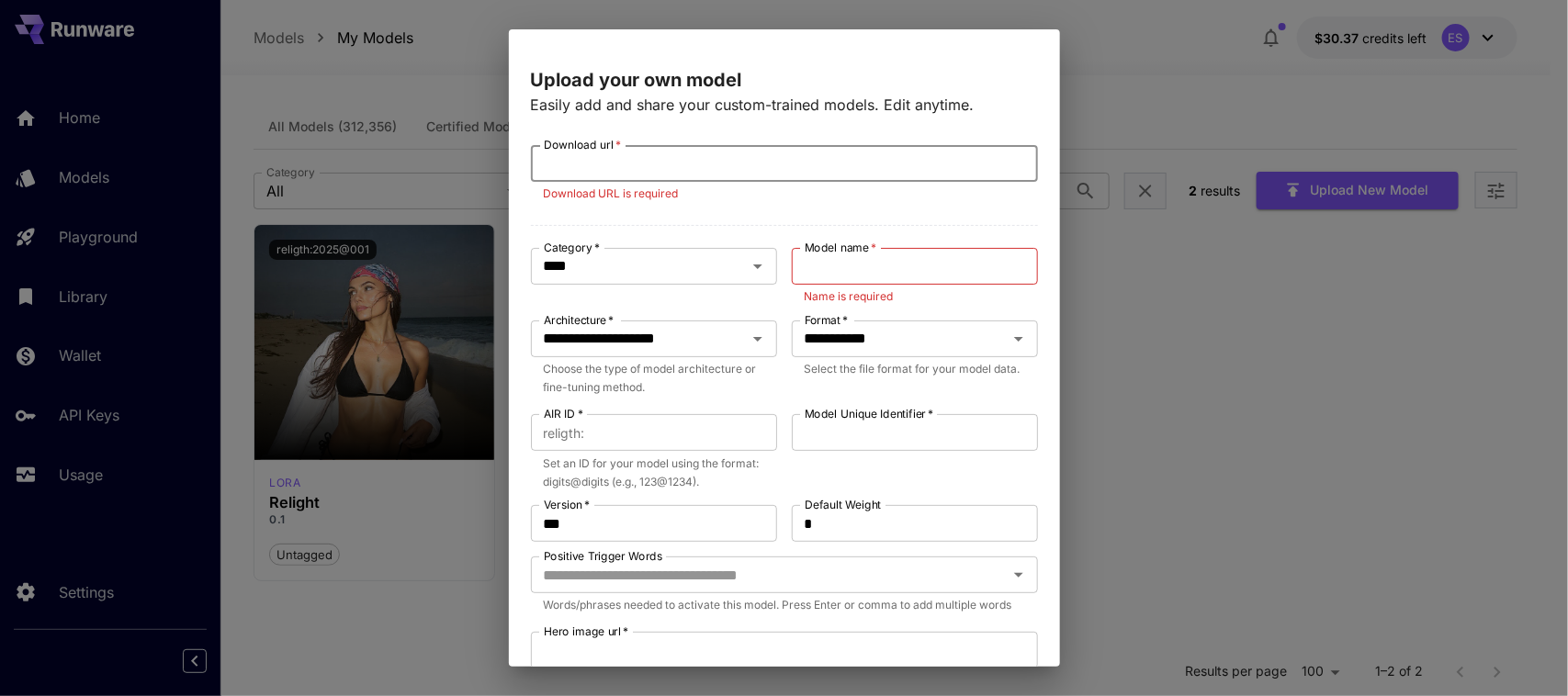 click on "Download url   *" at bounding box center (784, 163) 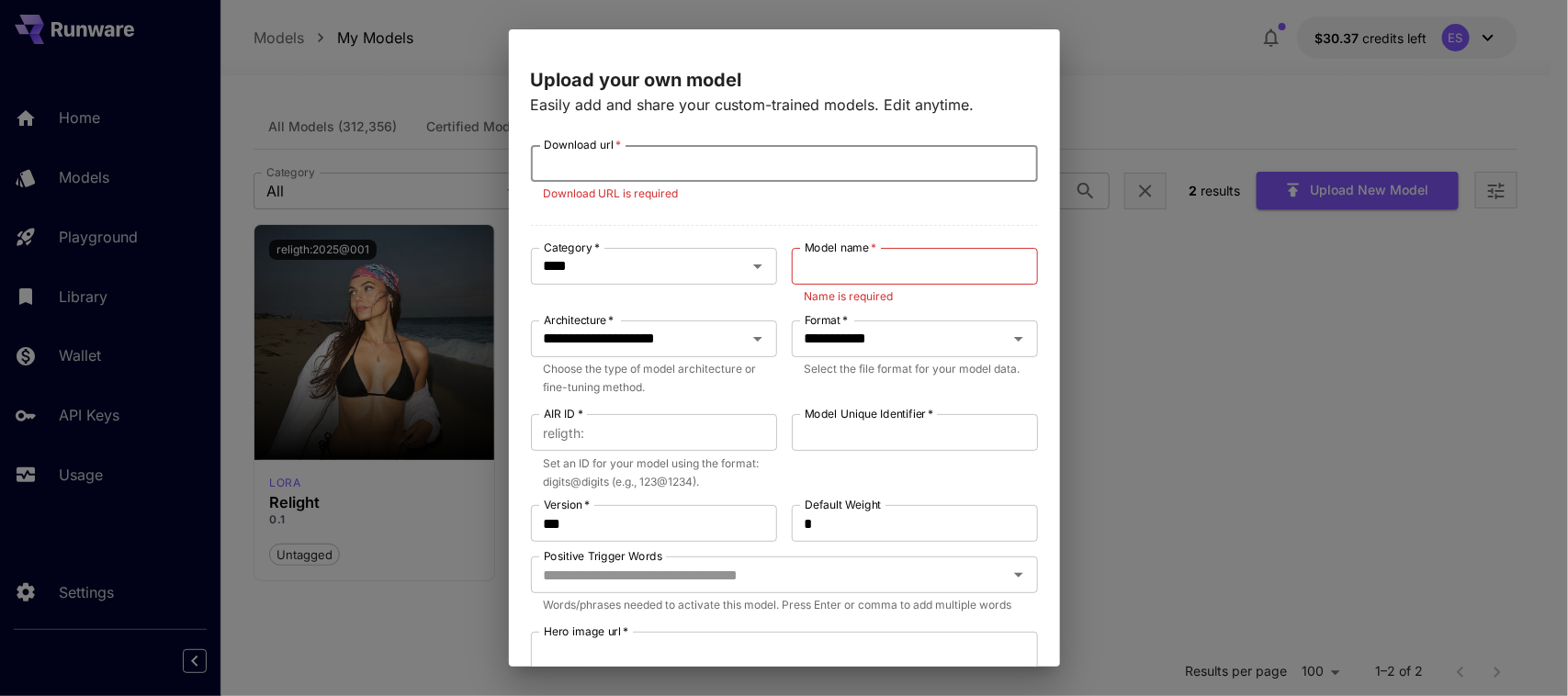 paste on "**********" 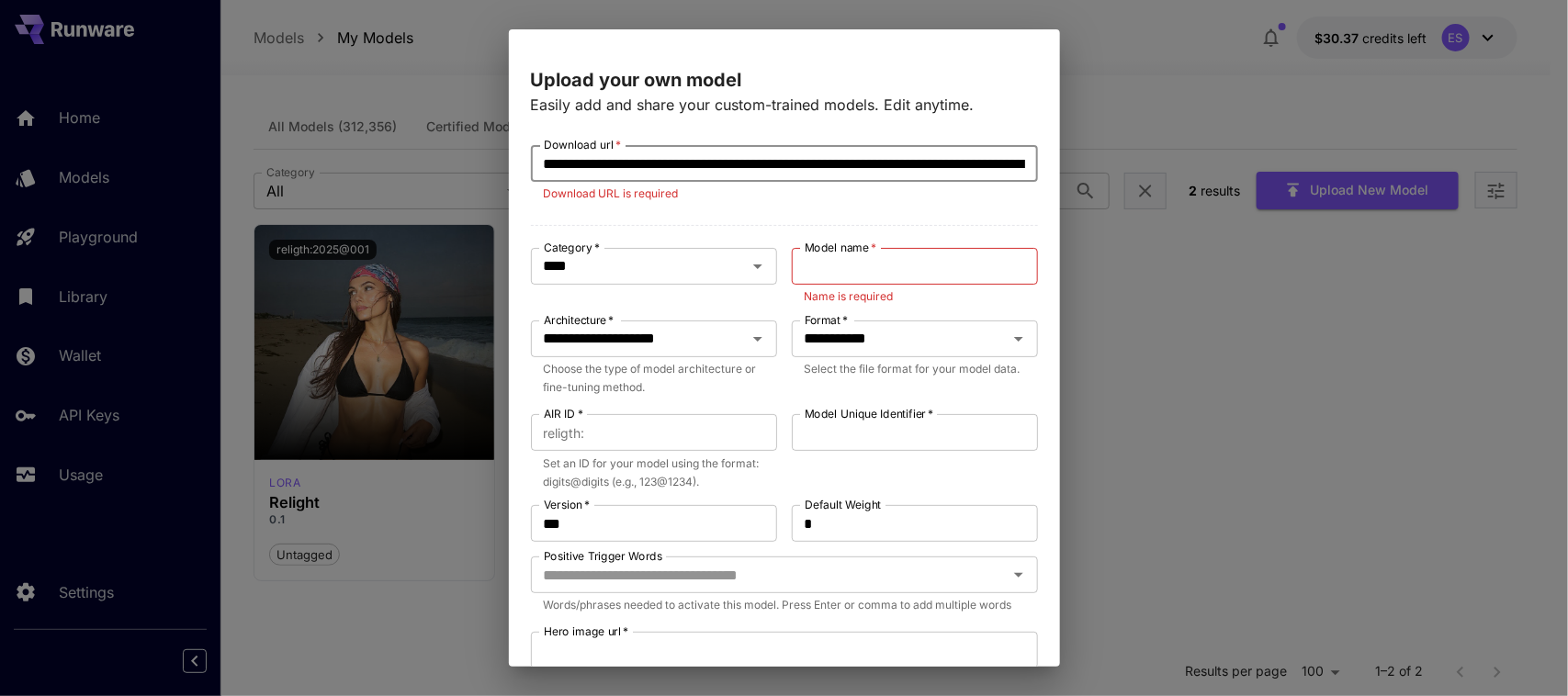 scroll, scrollTop: 0, scrollLeft: 446, axis: horizontal 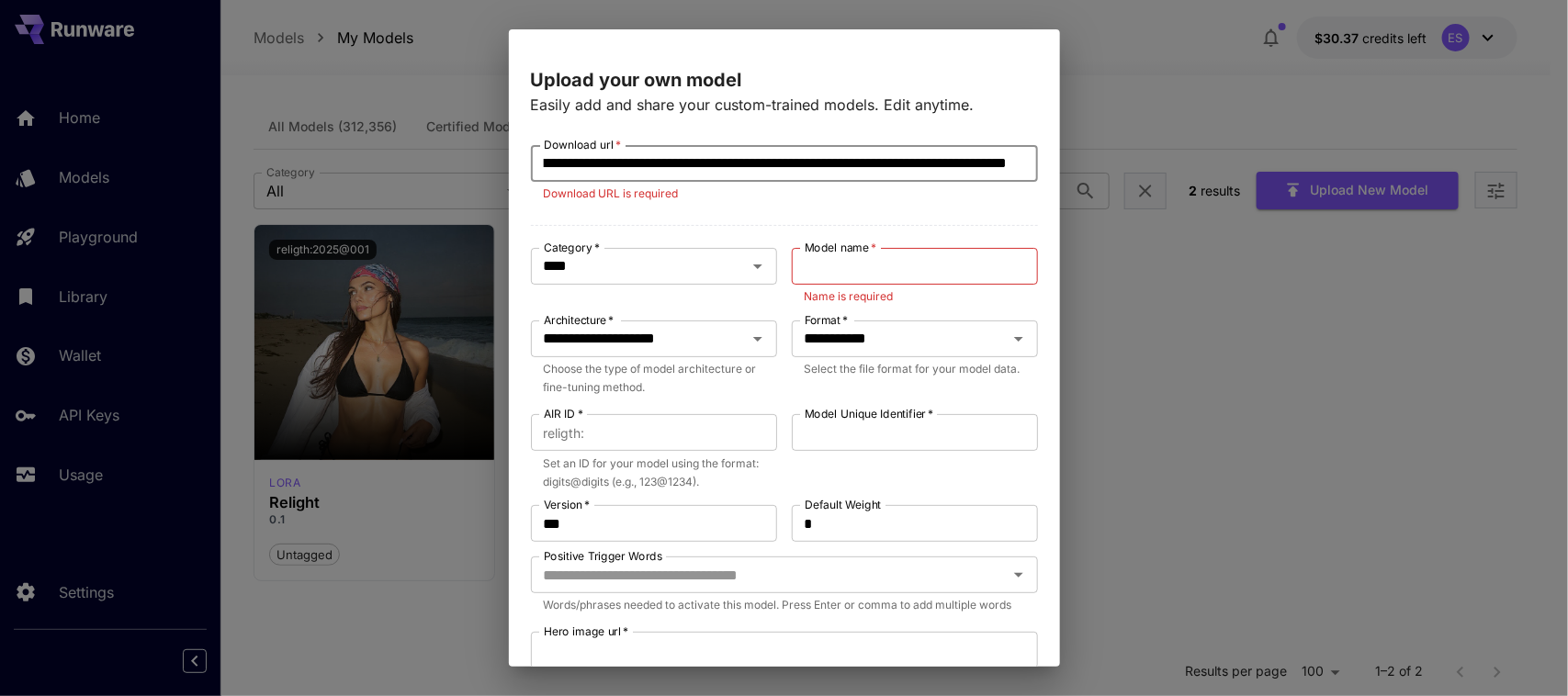 type on "**********" 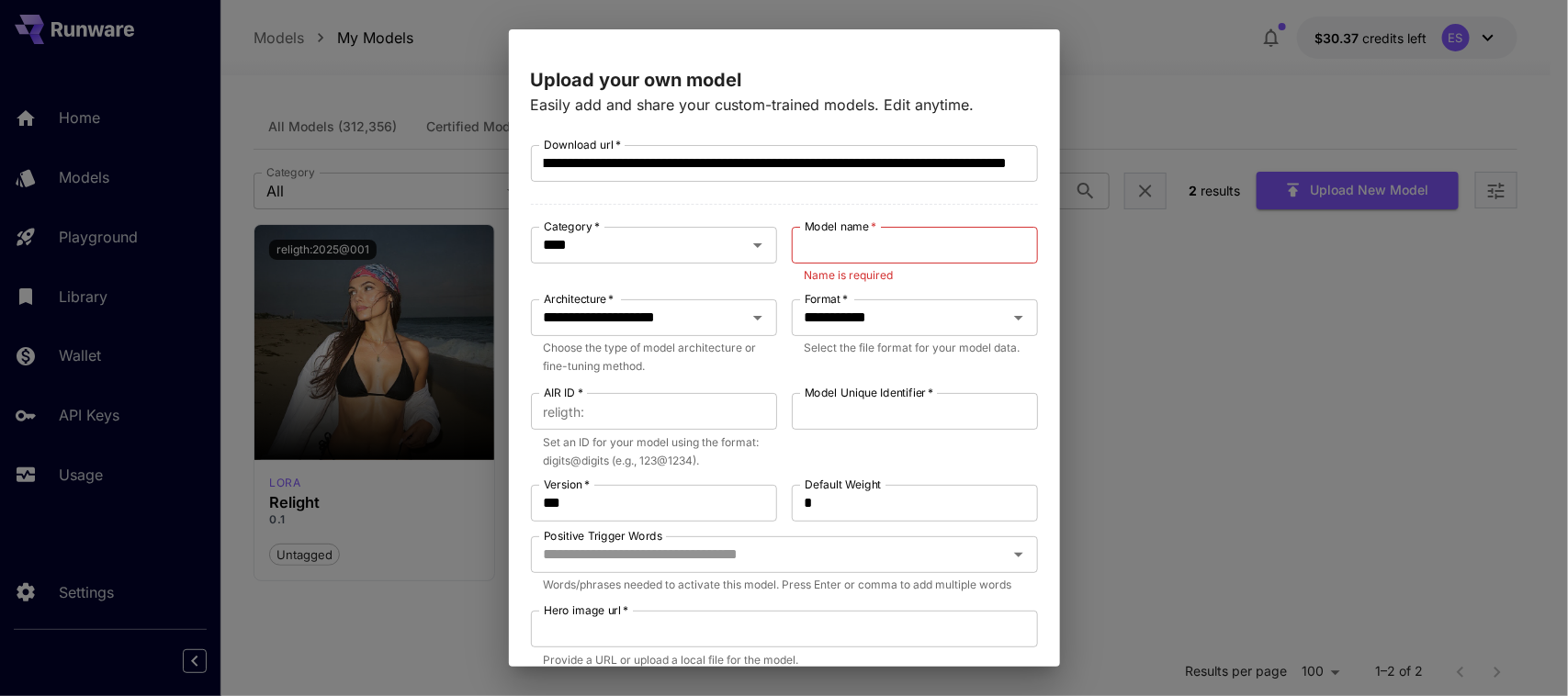 scroll, scrollTop: 0, scrollLeft: 0, axis: both 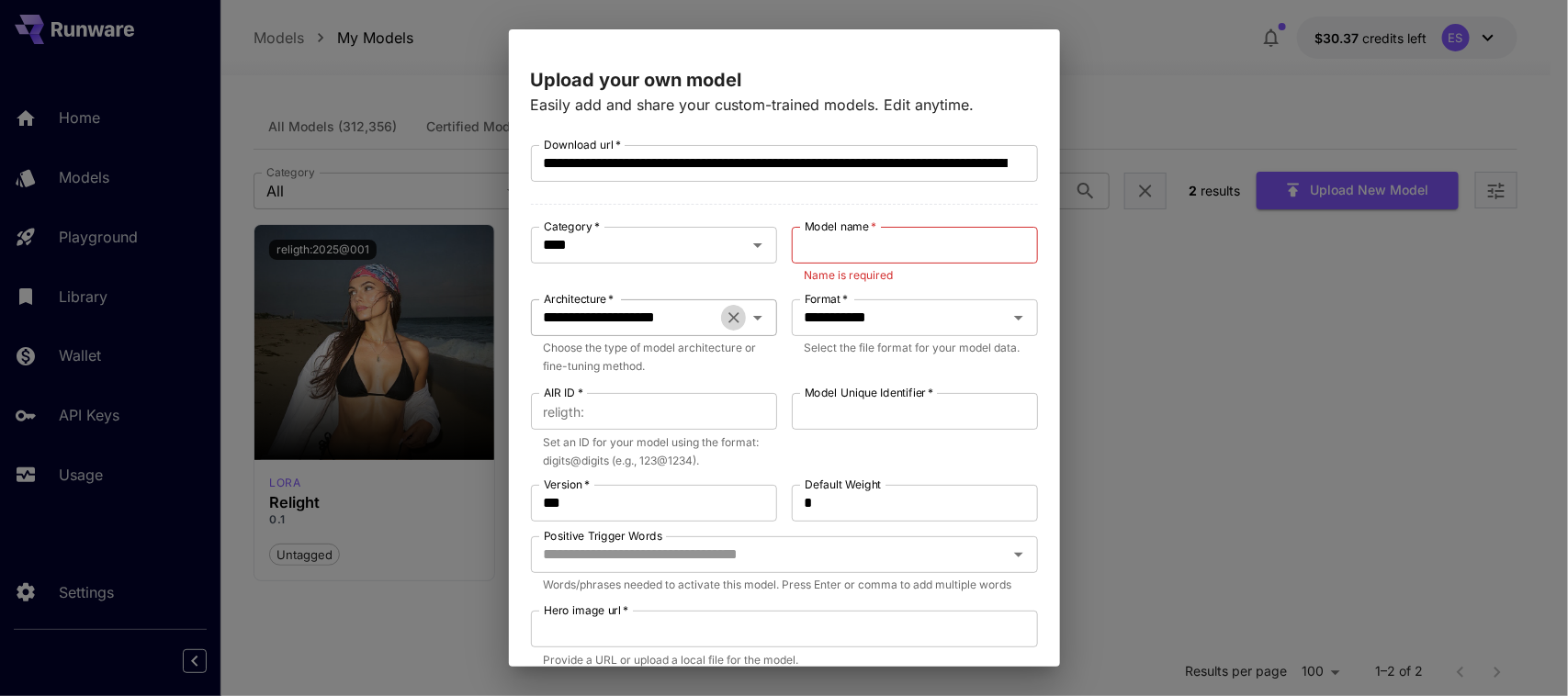 click 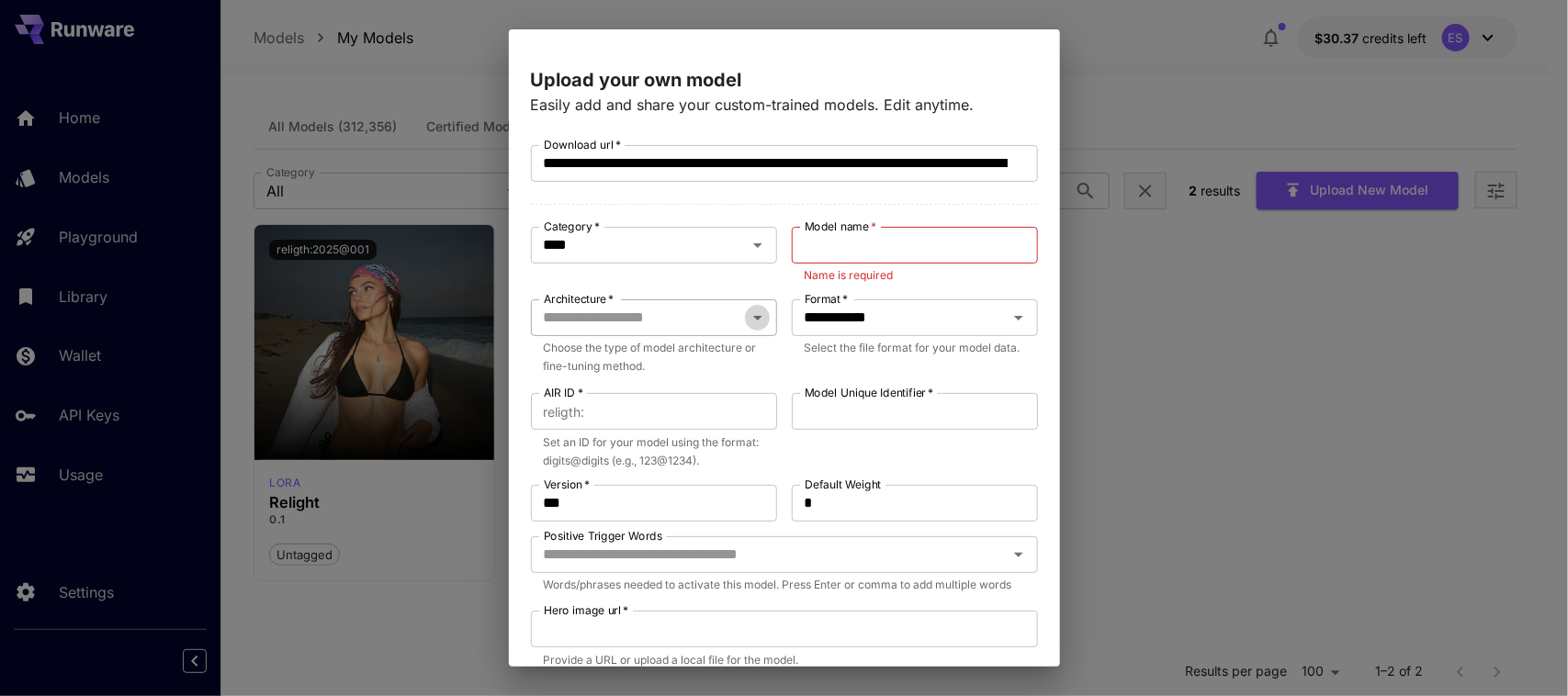 click 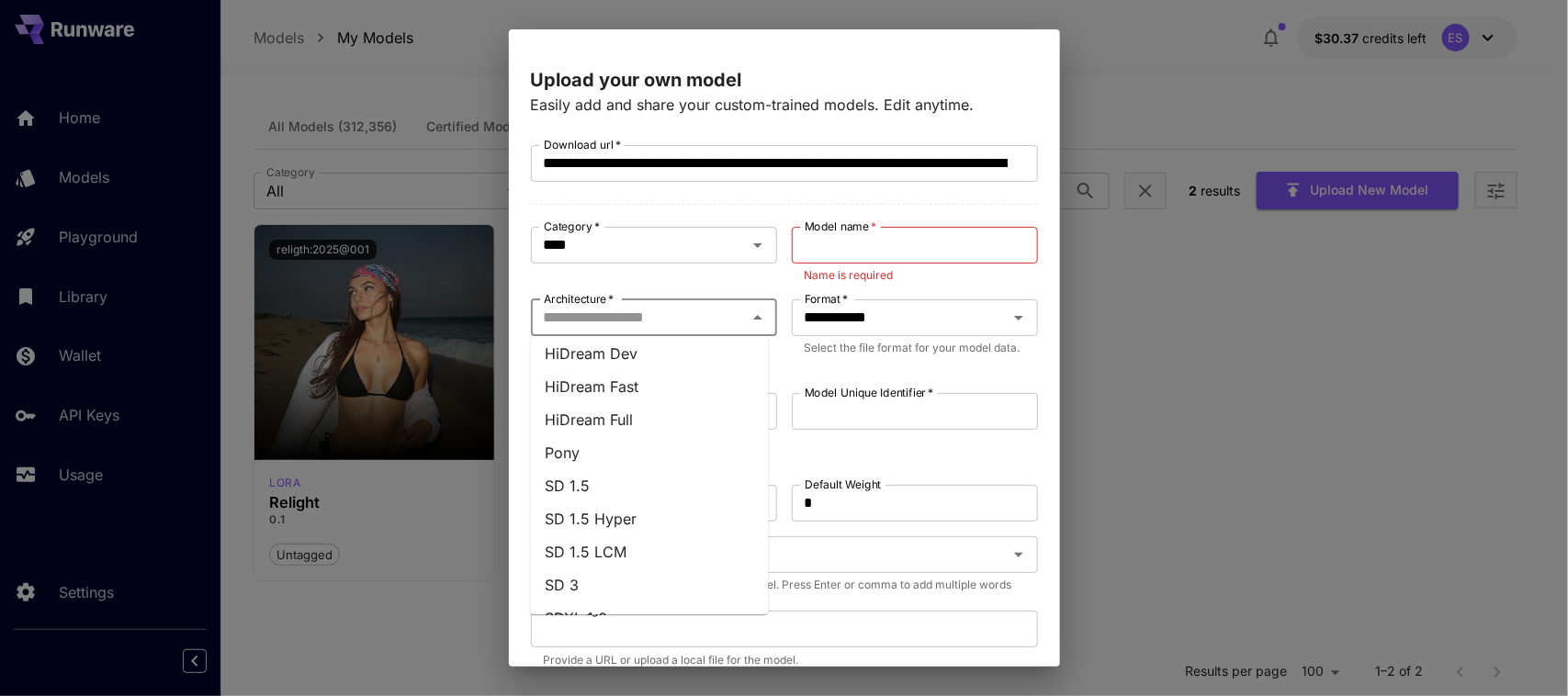 scroll, scrollTop: 0, scrollLeft: 0, axis: both 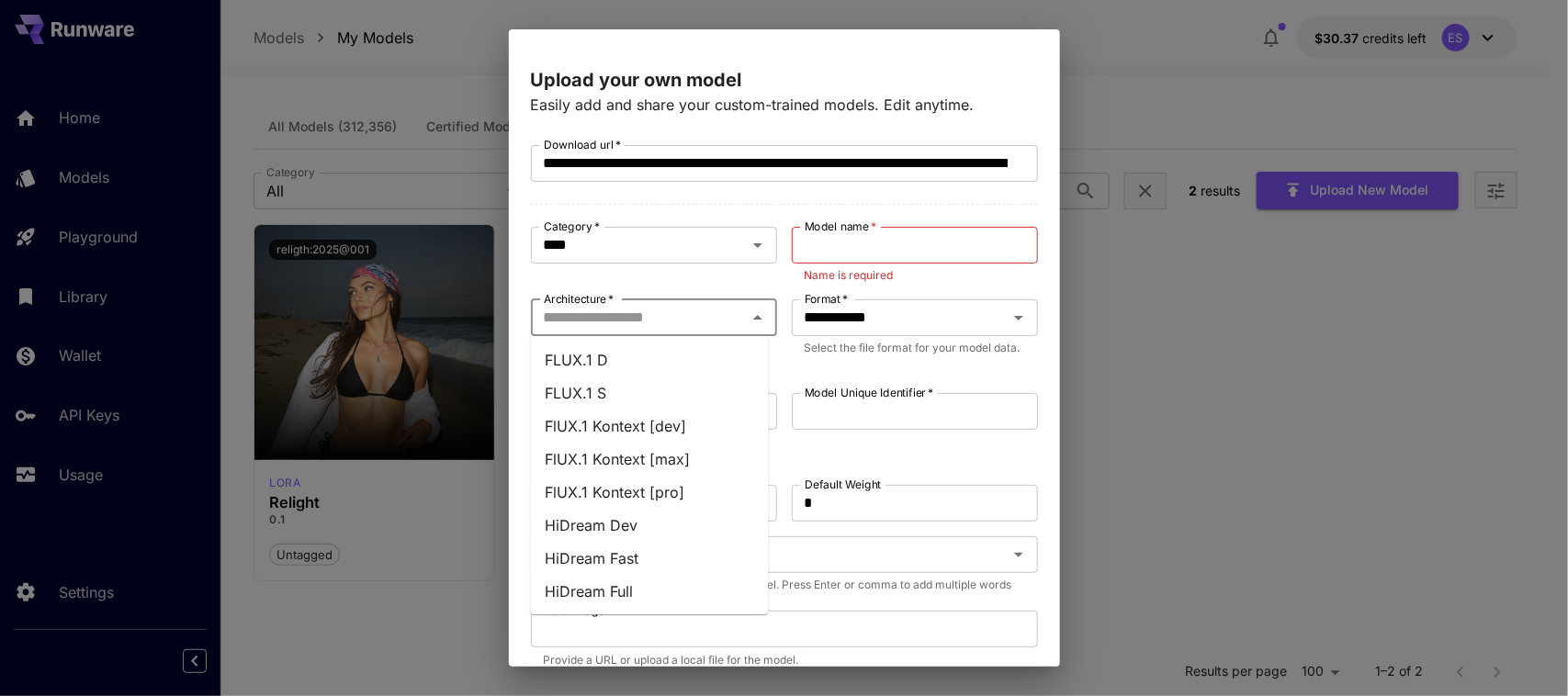 click on "FlUX.1 Kontext [dev]" at bounding box center (649, 426) 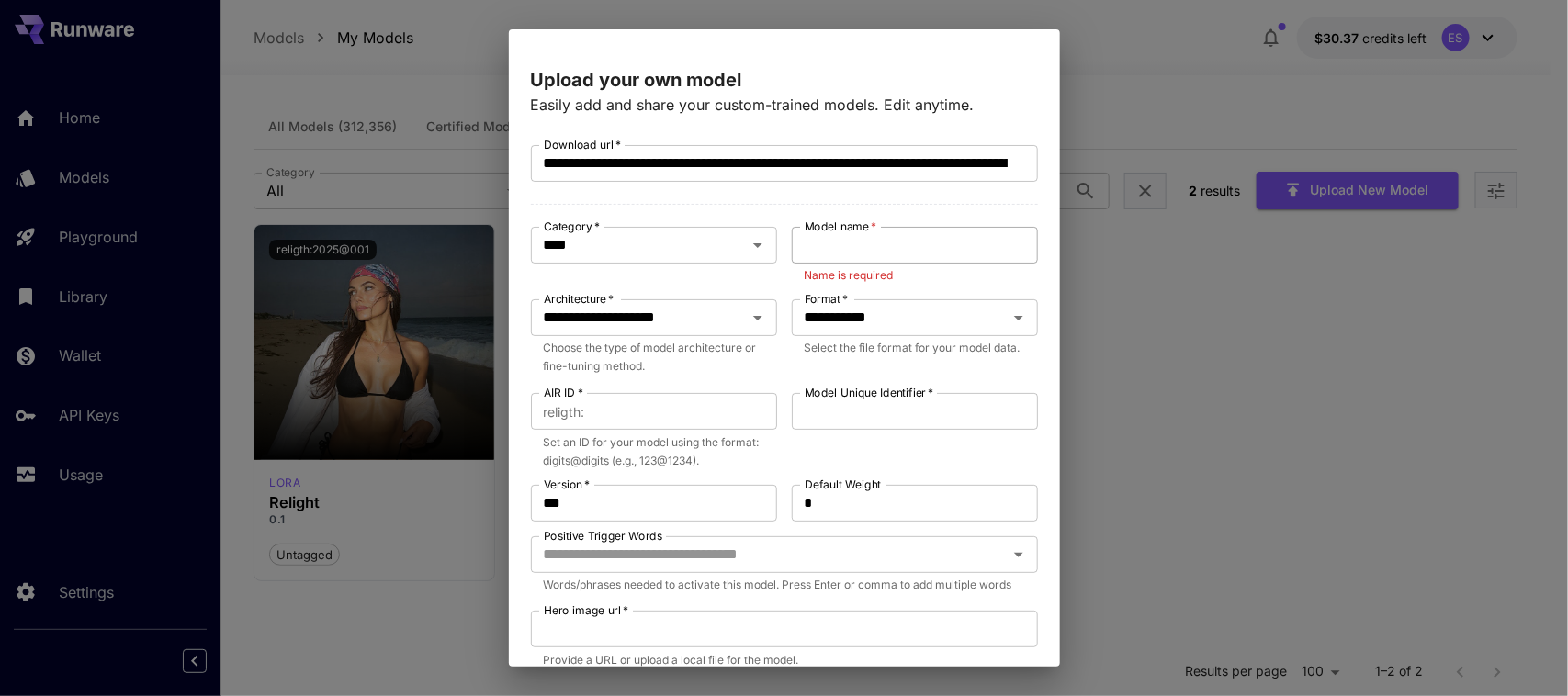 click on "Model name   *" at bounding box center [915, 245] 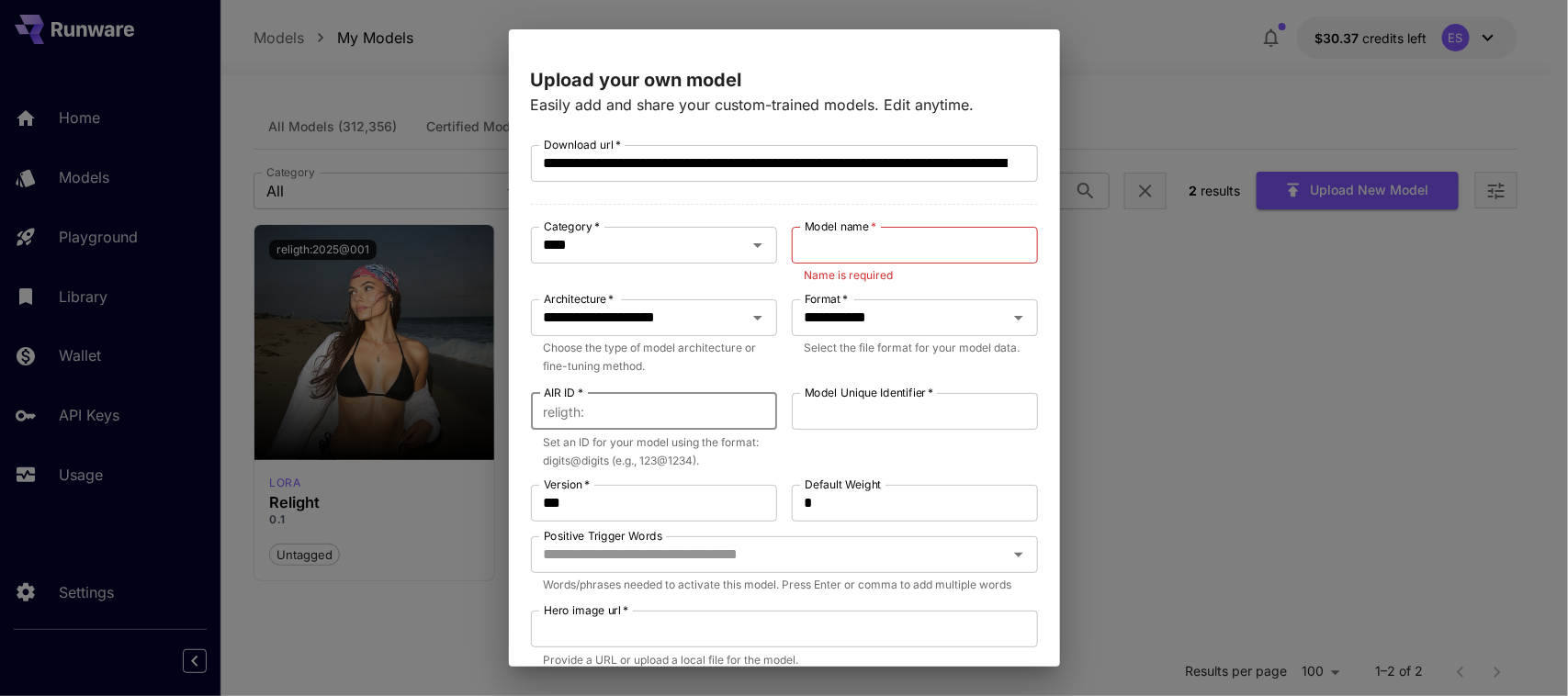 click on "AIR ID   *" at bounding box center [684, 411] 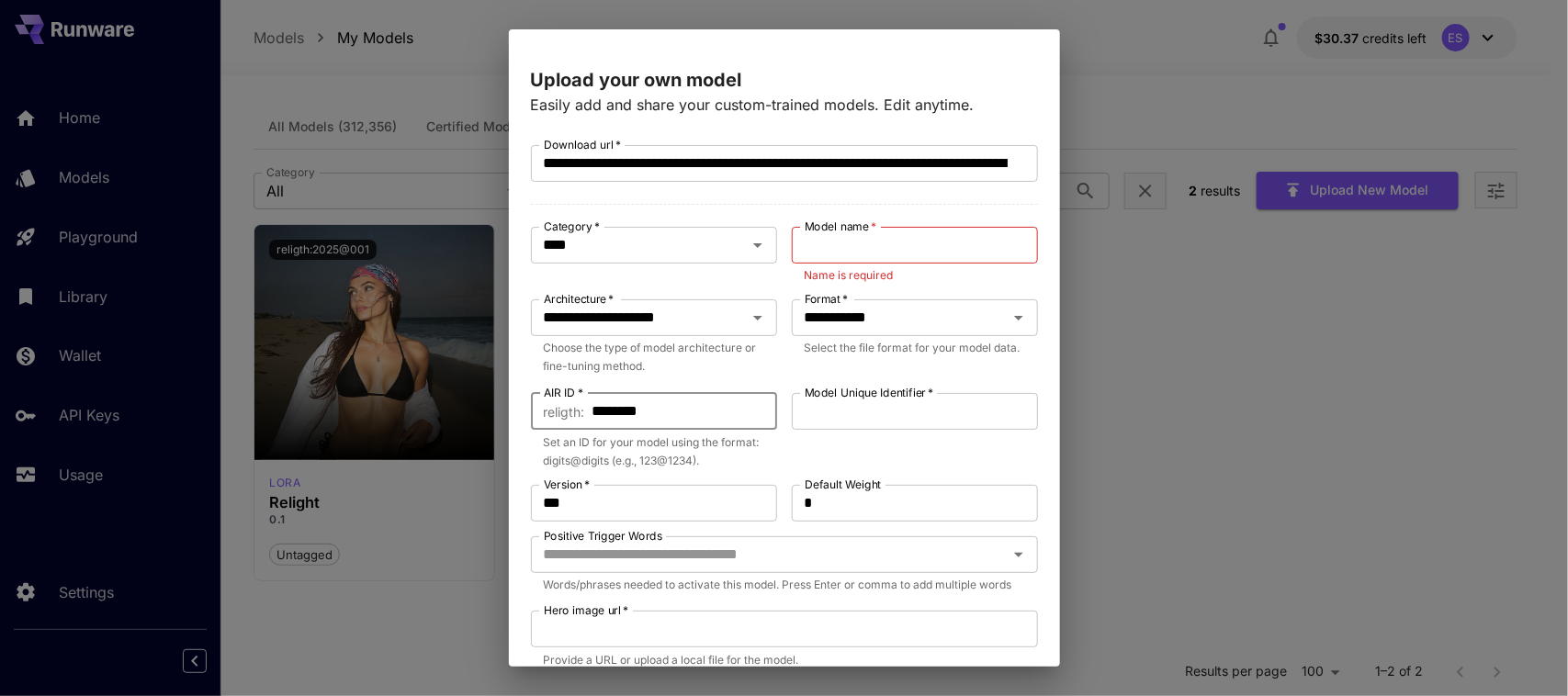 type on "********" 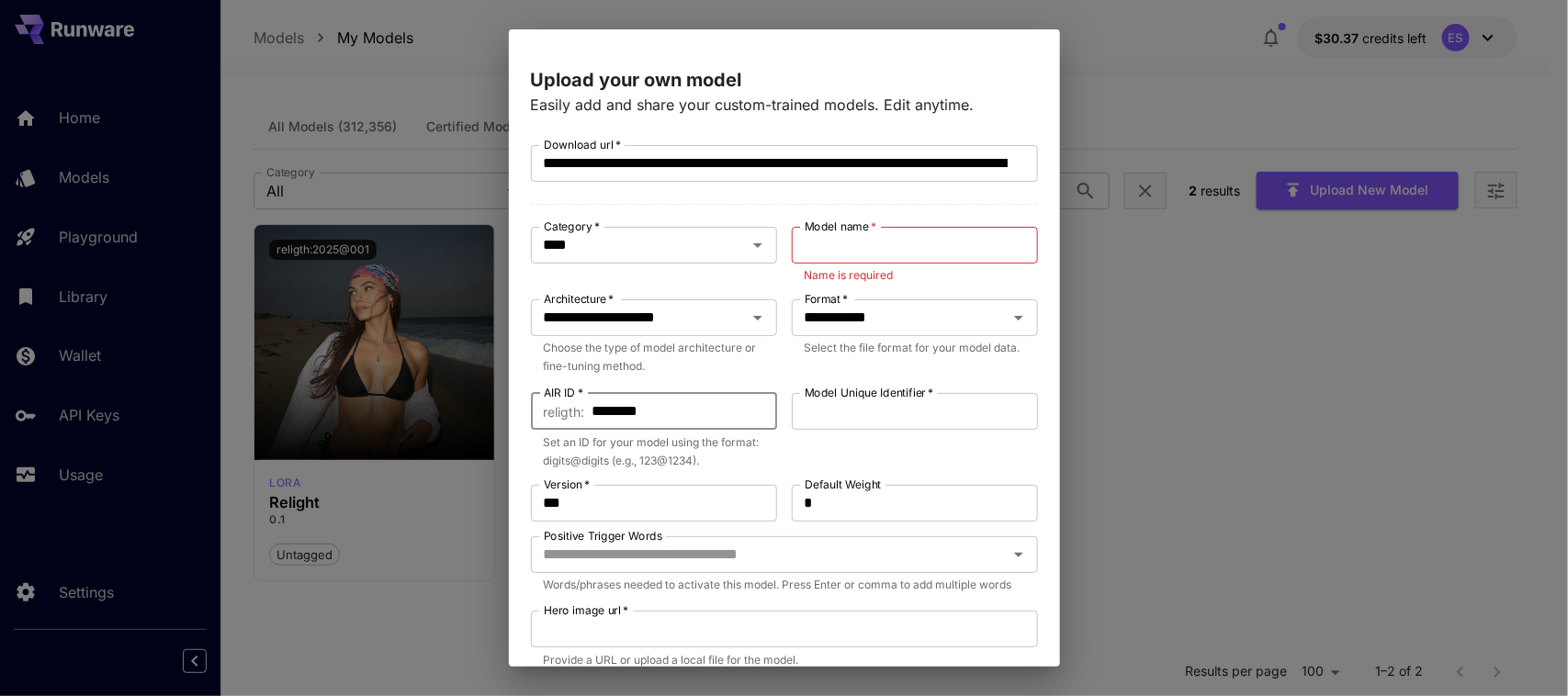 click on "Model Unique Identifier   * Model Unique Identifier   *" at bounding box center (915, 432) 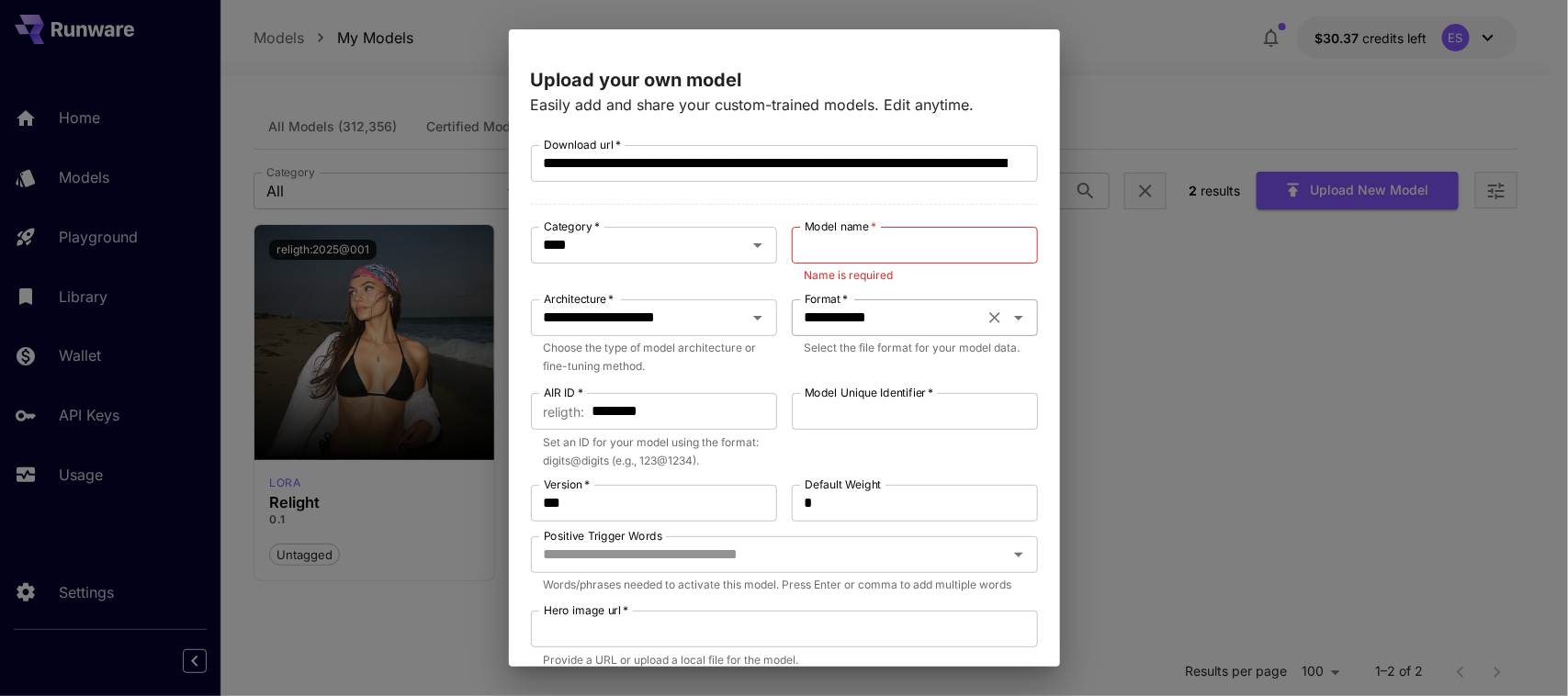 click on "**********" at bounding box center (915, 318) 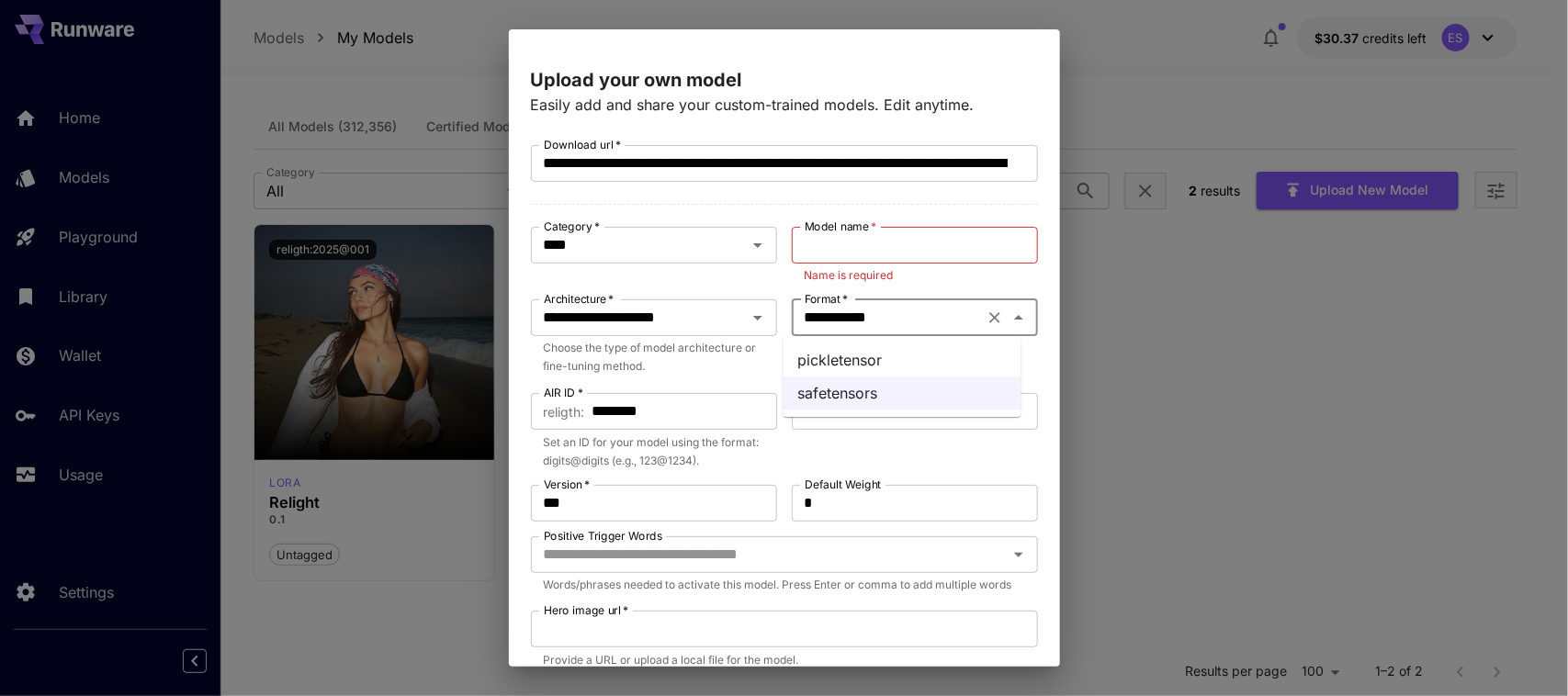 click on "pickletensor" at bounding box center (902, 360) 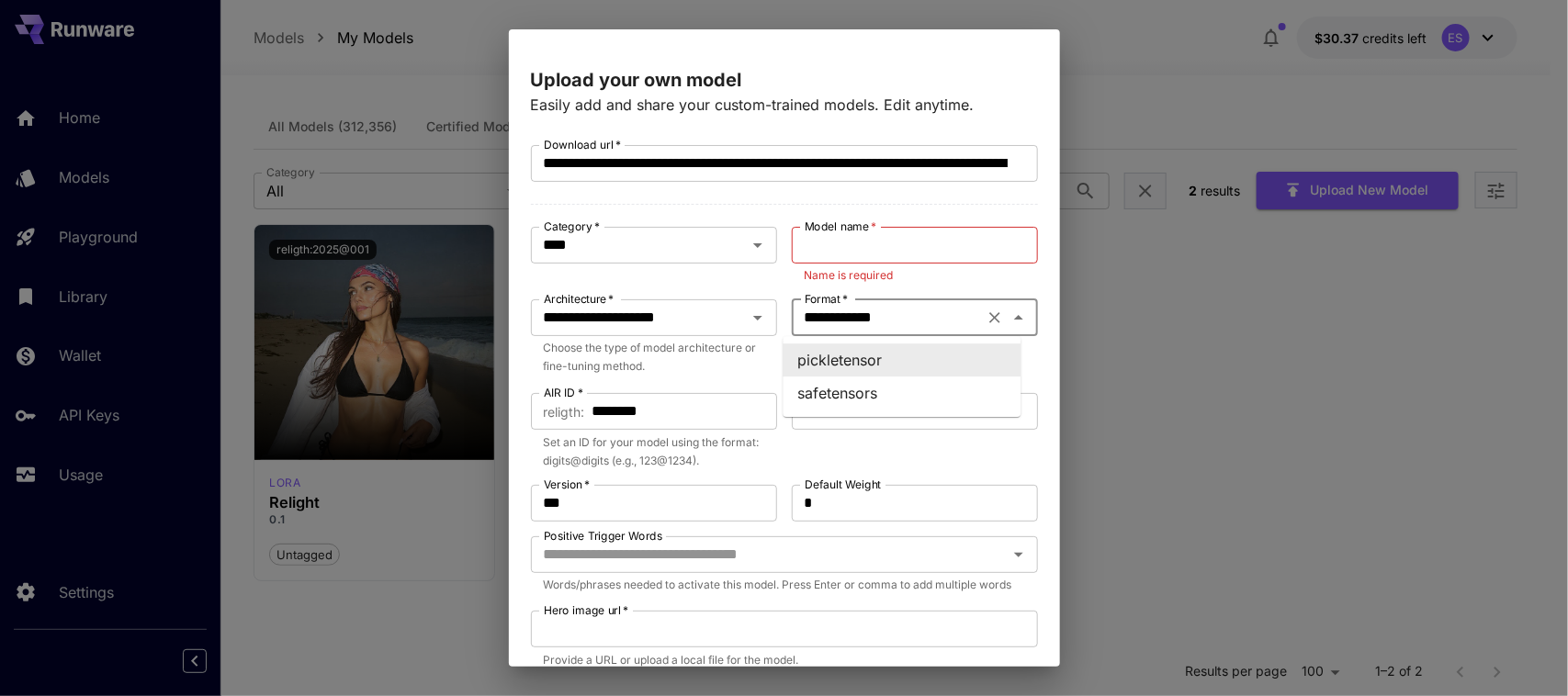 click on "**********" at bounding box center (887, 318) 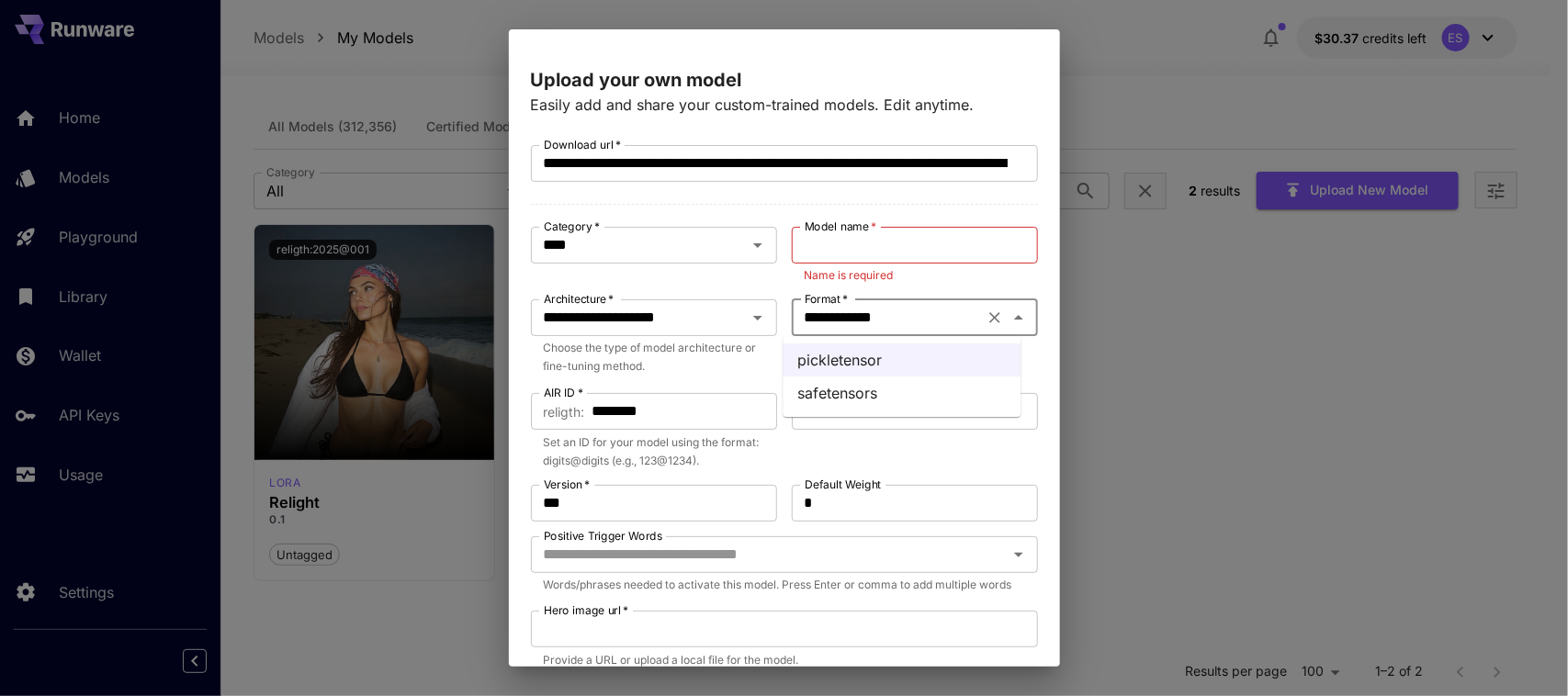 click on "safetensors" at bounding box center [902, 393] 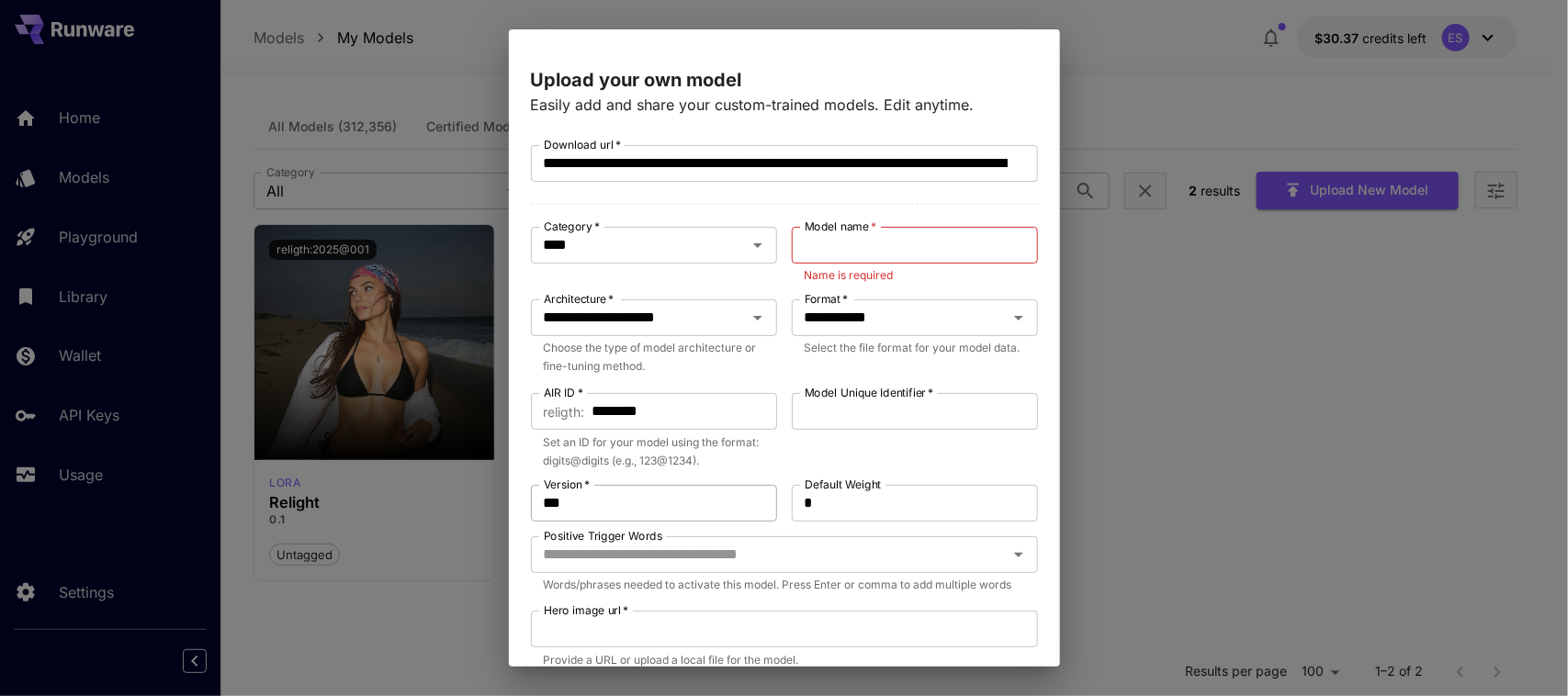 click on "***" at bounding box center (654, 503) 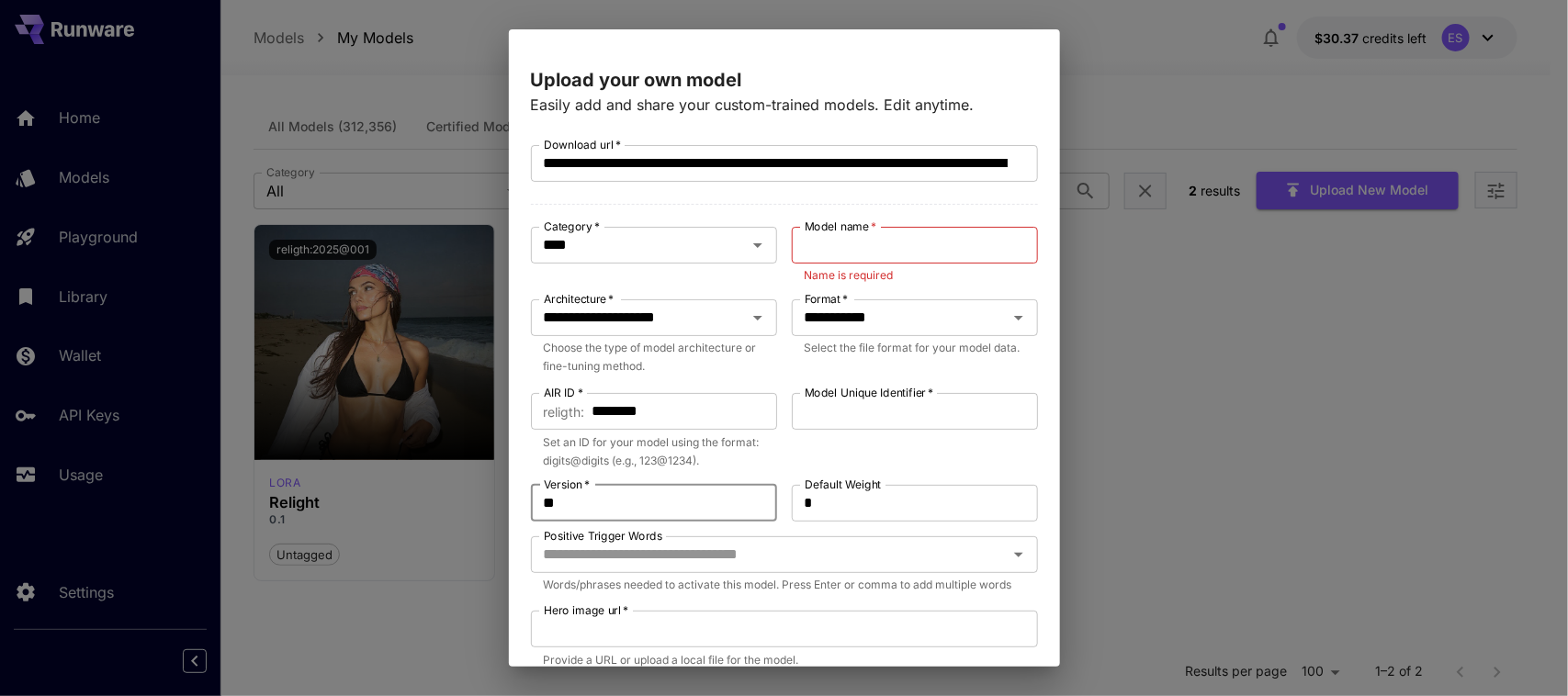 type on "***" 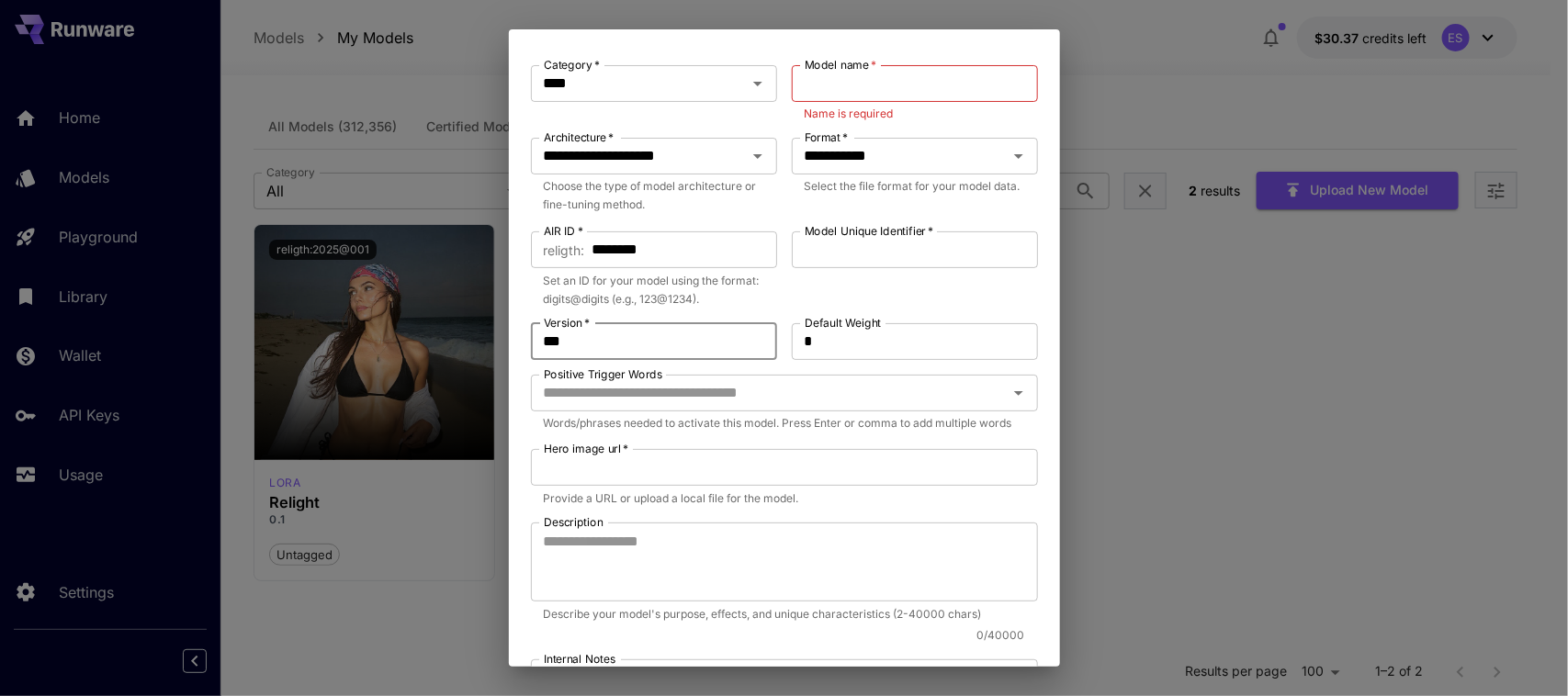 scroll, scrollTop: 344, scrollLeft: 0, axis: vertical 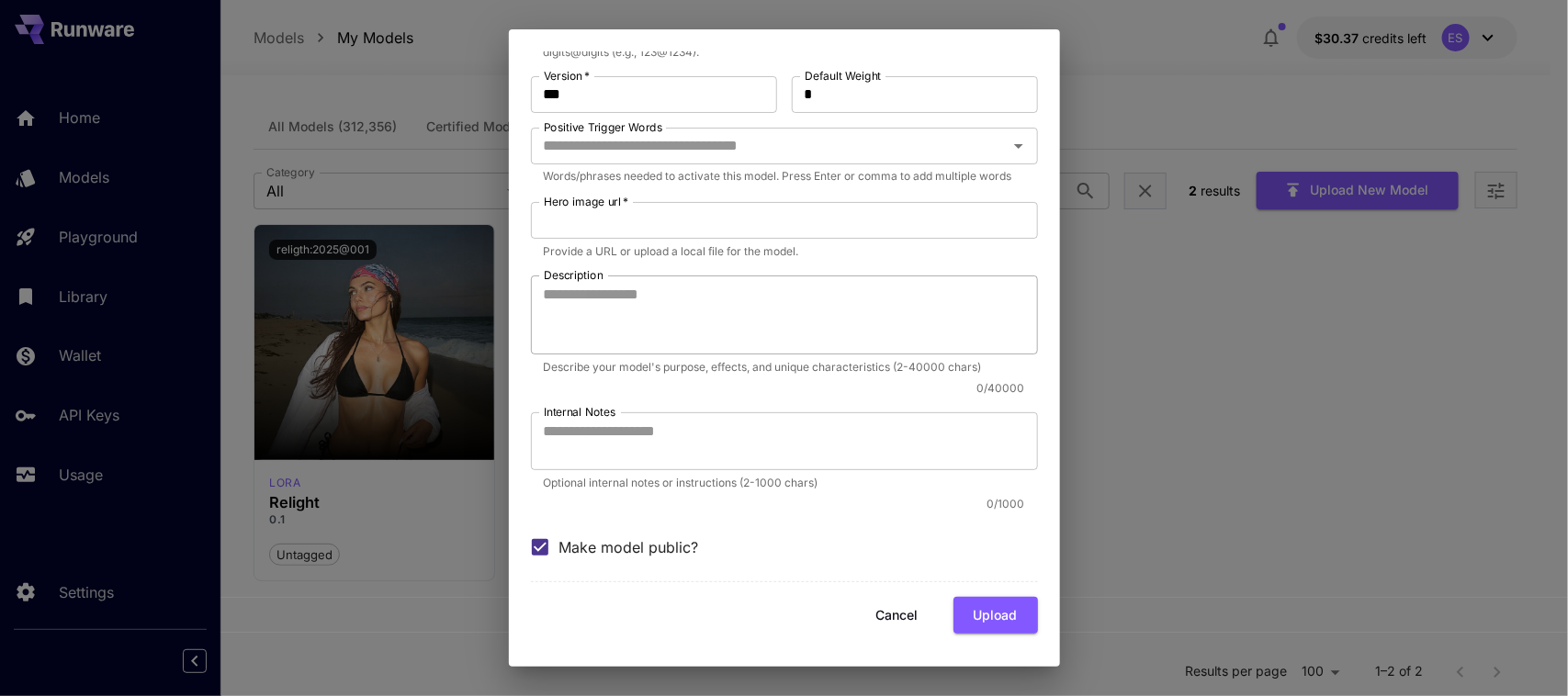 click on "Description" at bounding box center [784, 315] 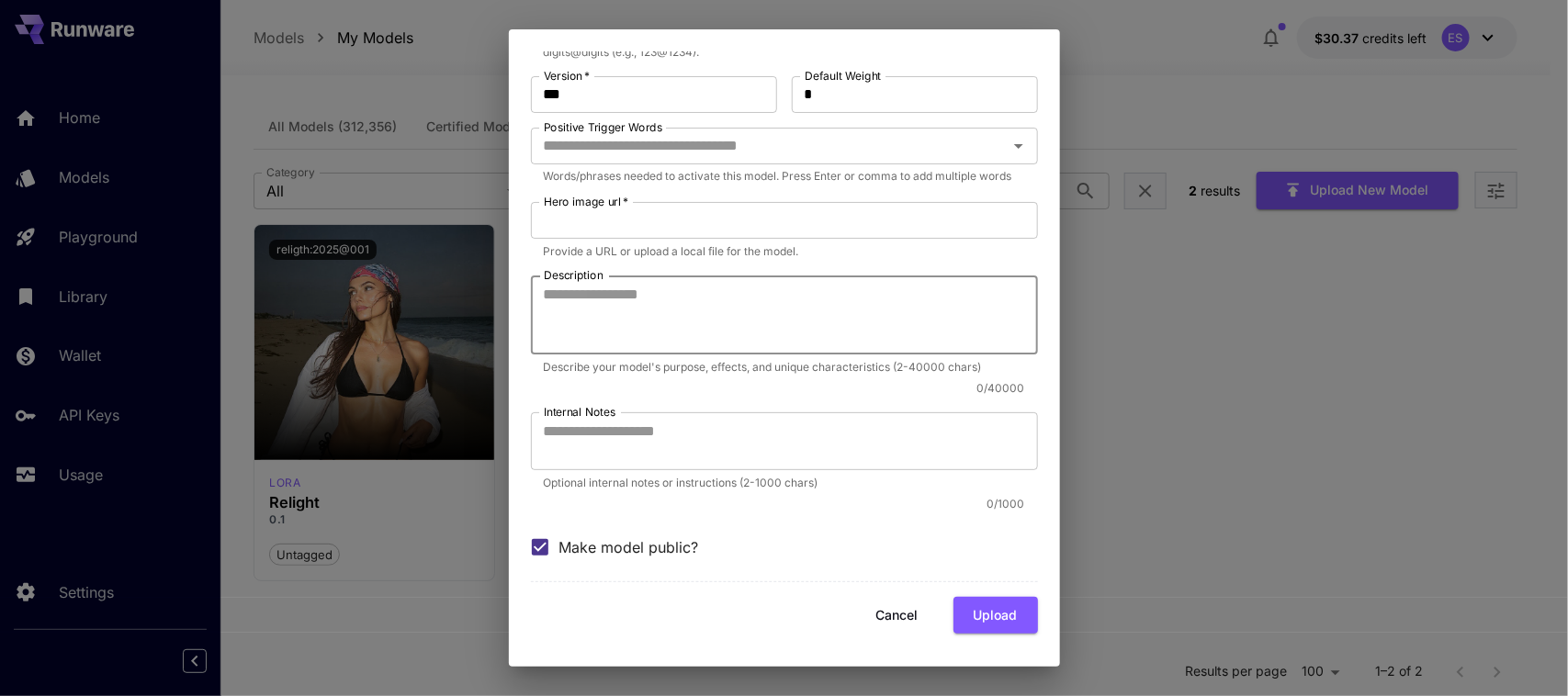 paste on "**********" 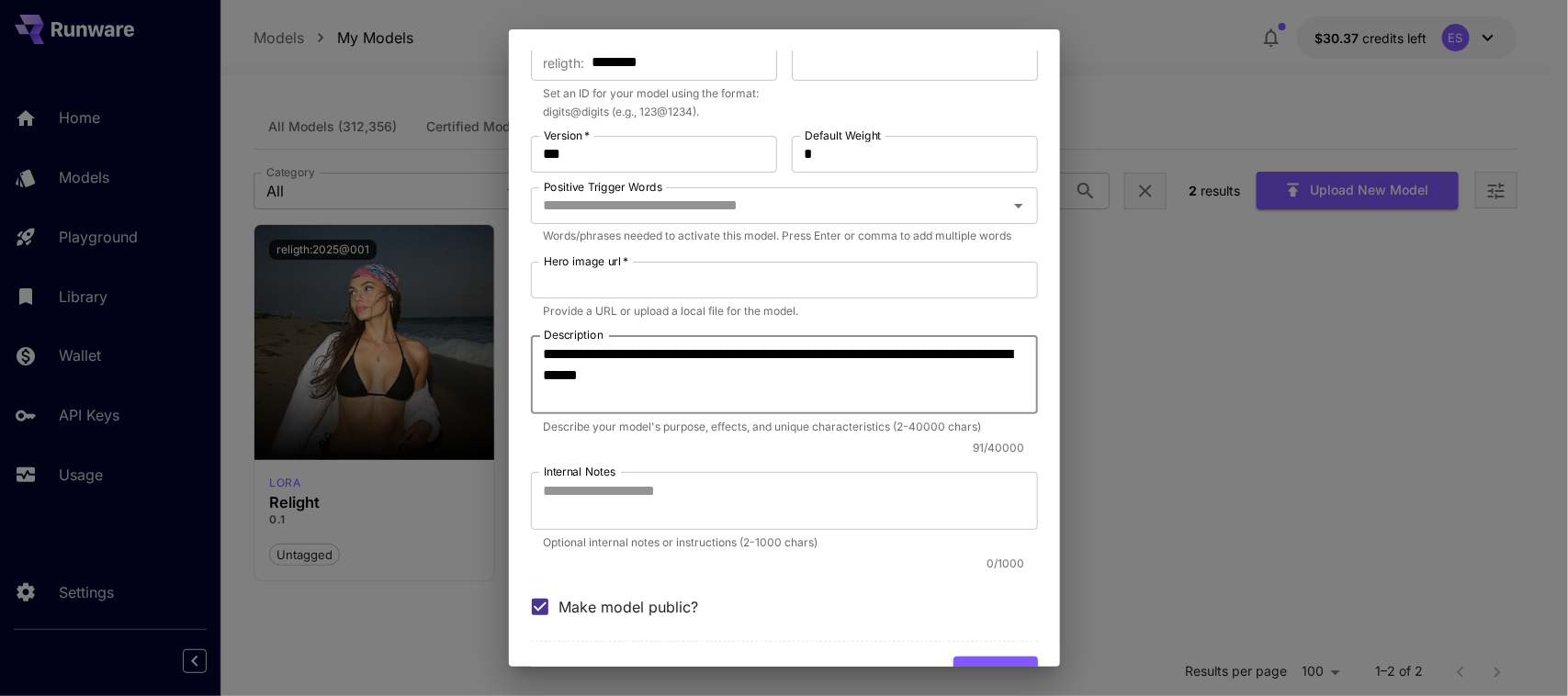 scroll, scrollTop: 310, scrollLeft: 0, axis: vertical 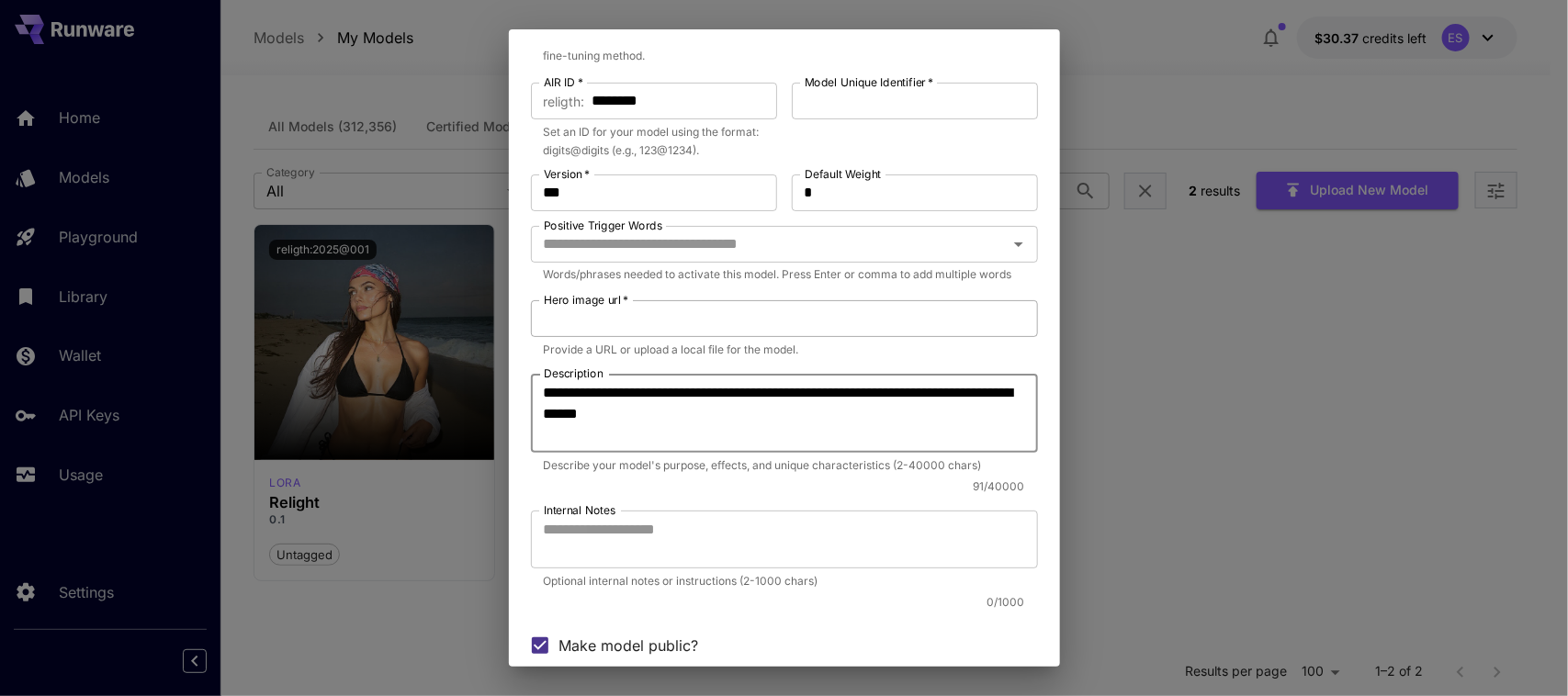 type on "**********" 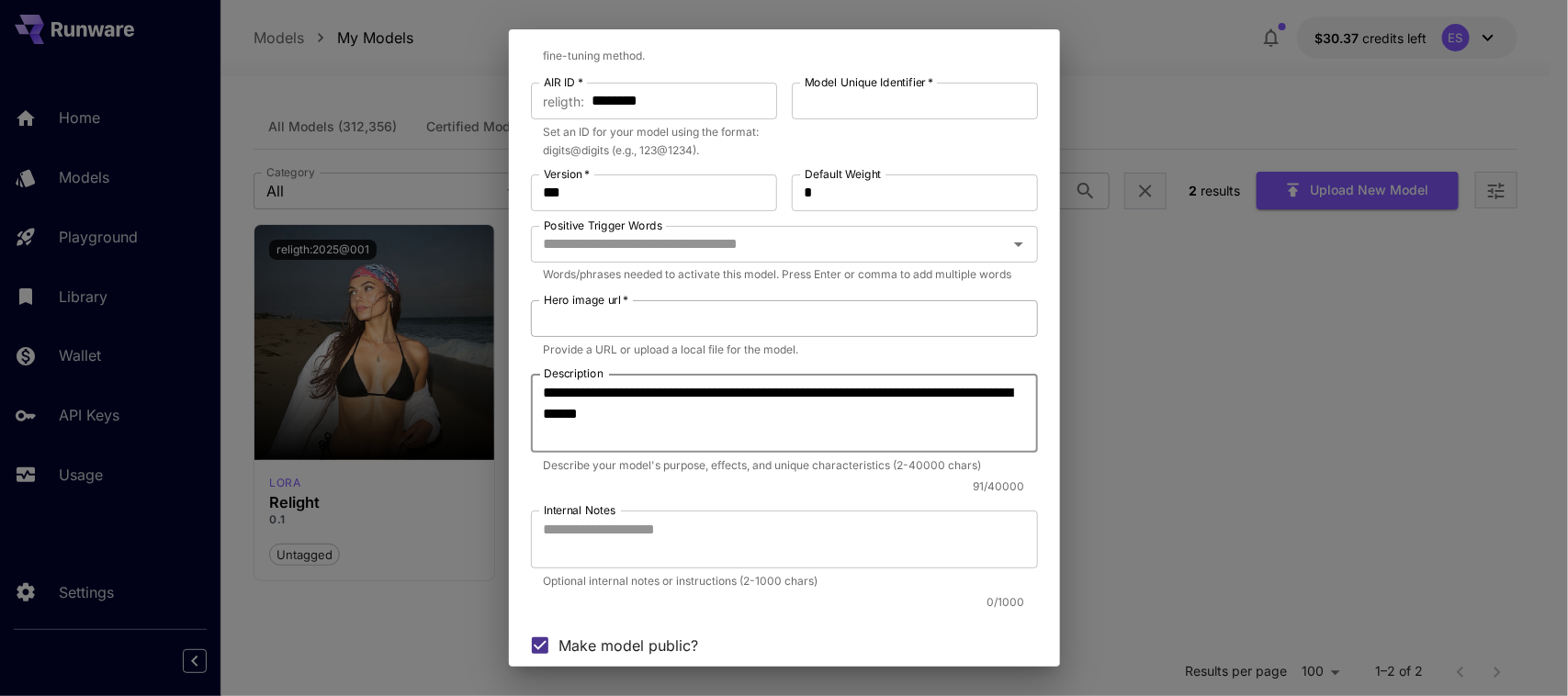 click on "Hero image url   *" at bounding box center (784, 319) 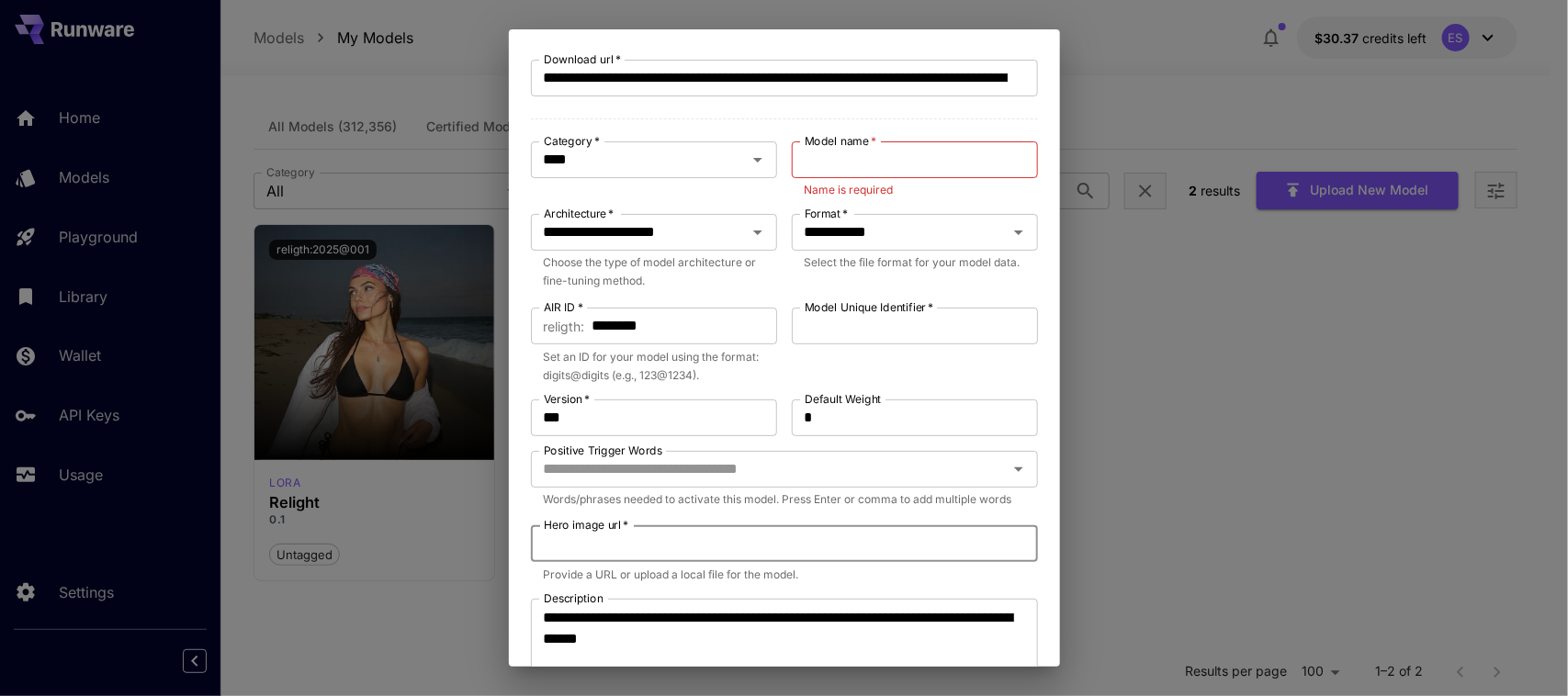 scroll, scrollTop: 81, scrollLeft: 0, axis: vertical 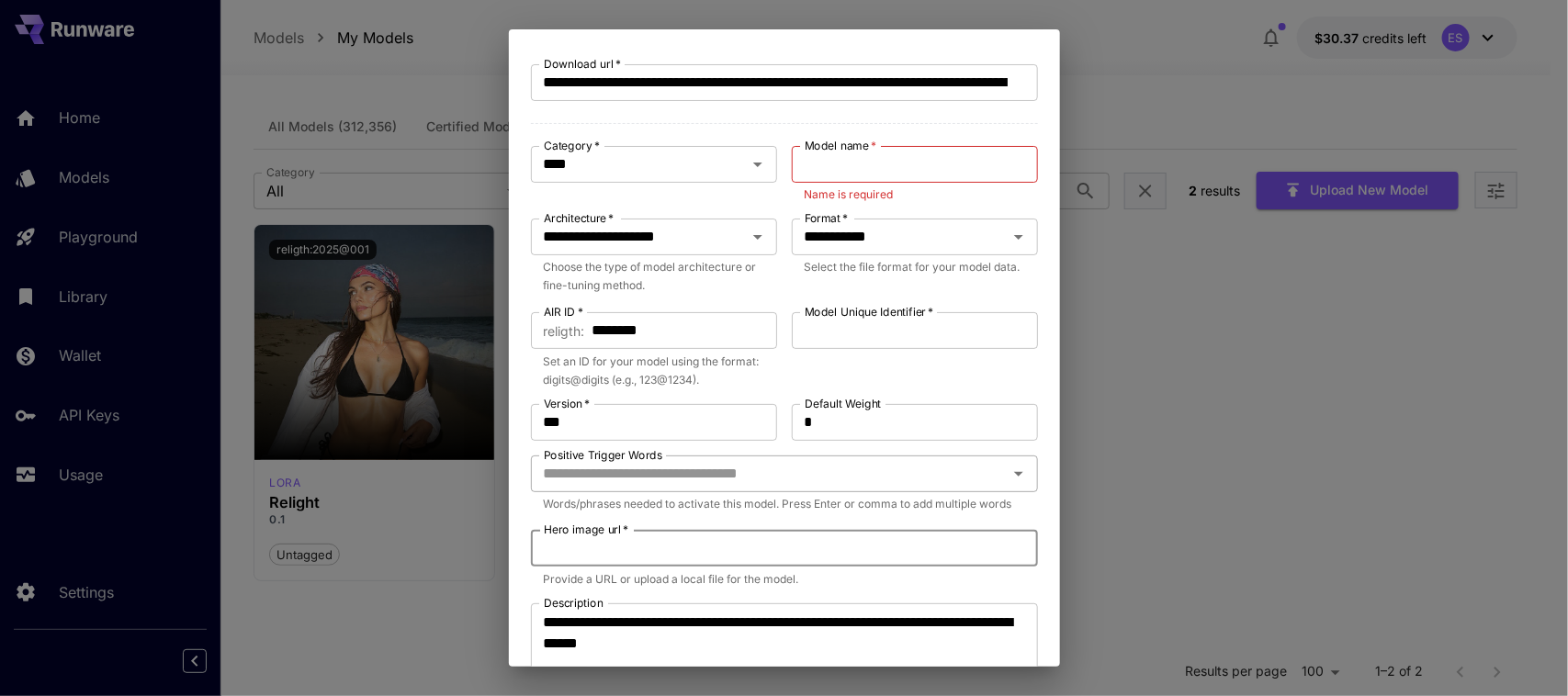click on "Positive Trigger Words" at bounding box center [784, 474] 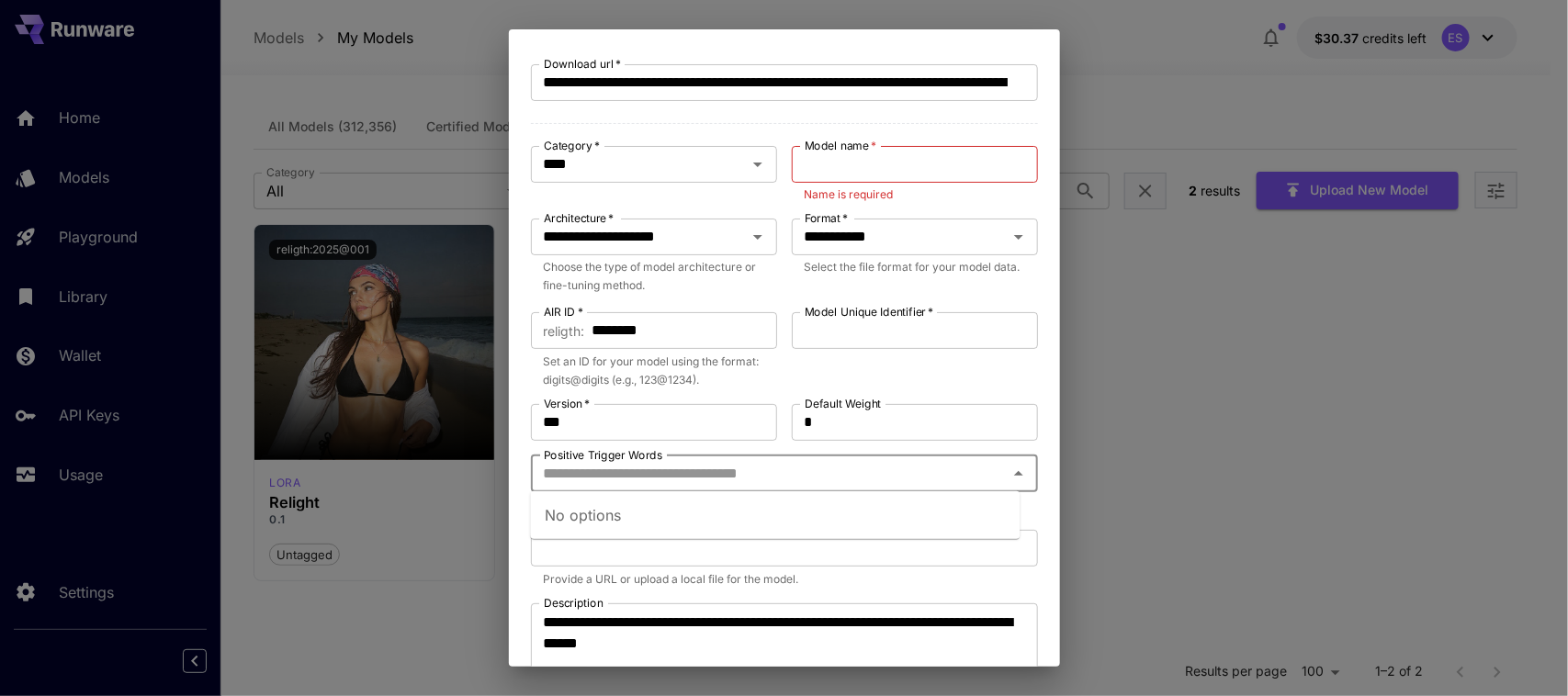click on "**********" at bounding box center (784, 359) 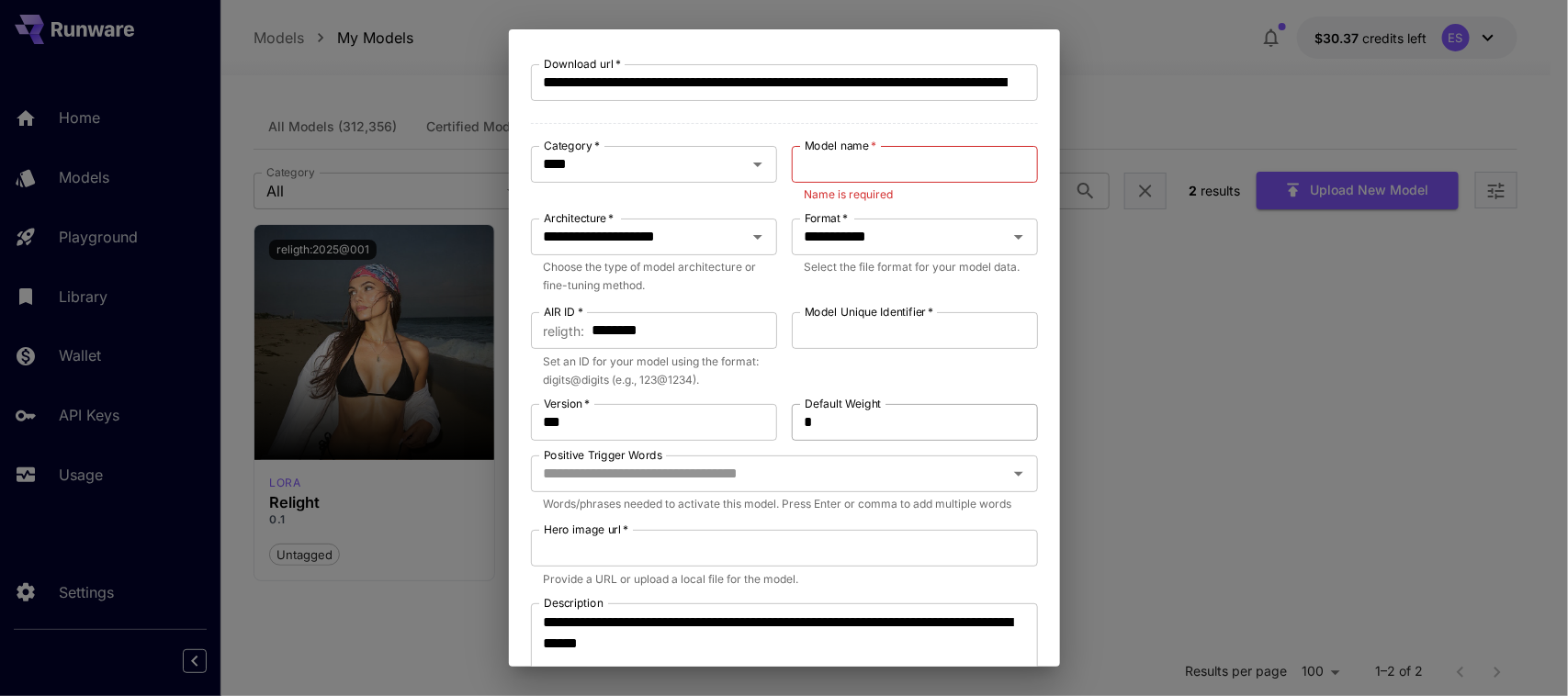 scroll, scrollTop: 0, scrollLeft: 0, axis: both 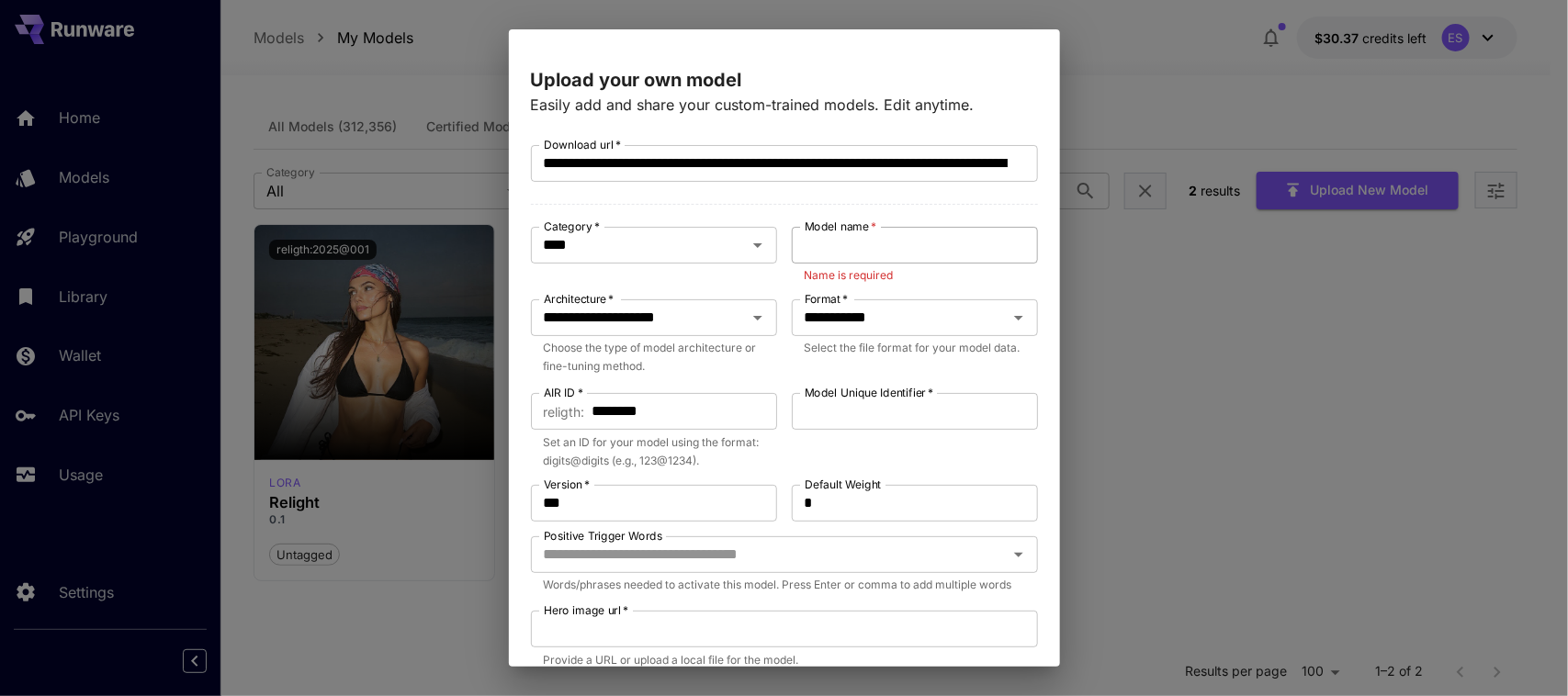 click on "Model name   *" at bounding box center (915, 245) 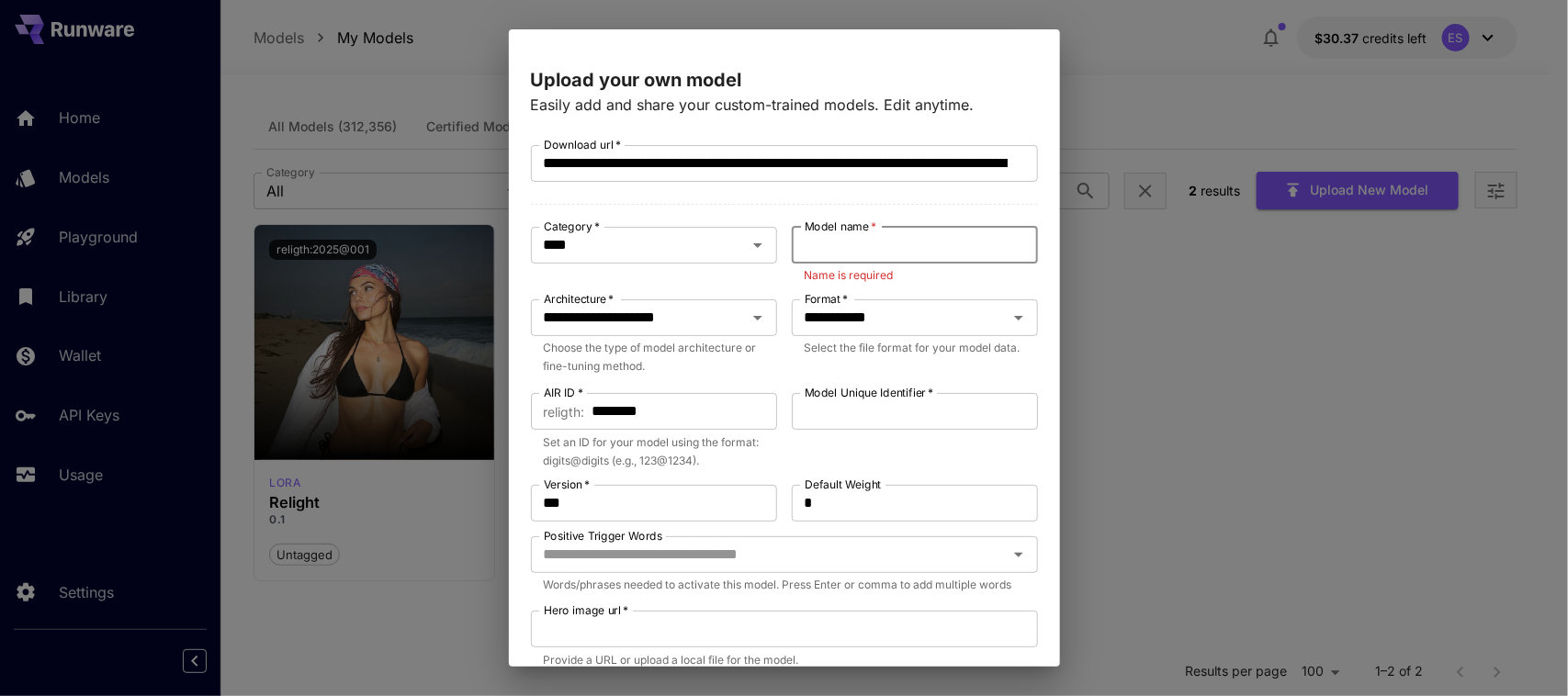 click on "Model name   *" at bounding box center (915, 245) 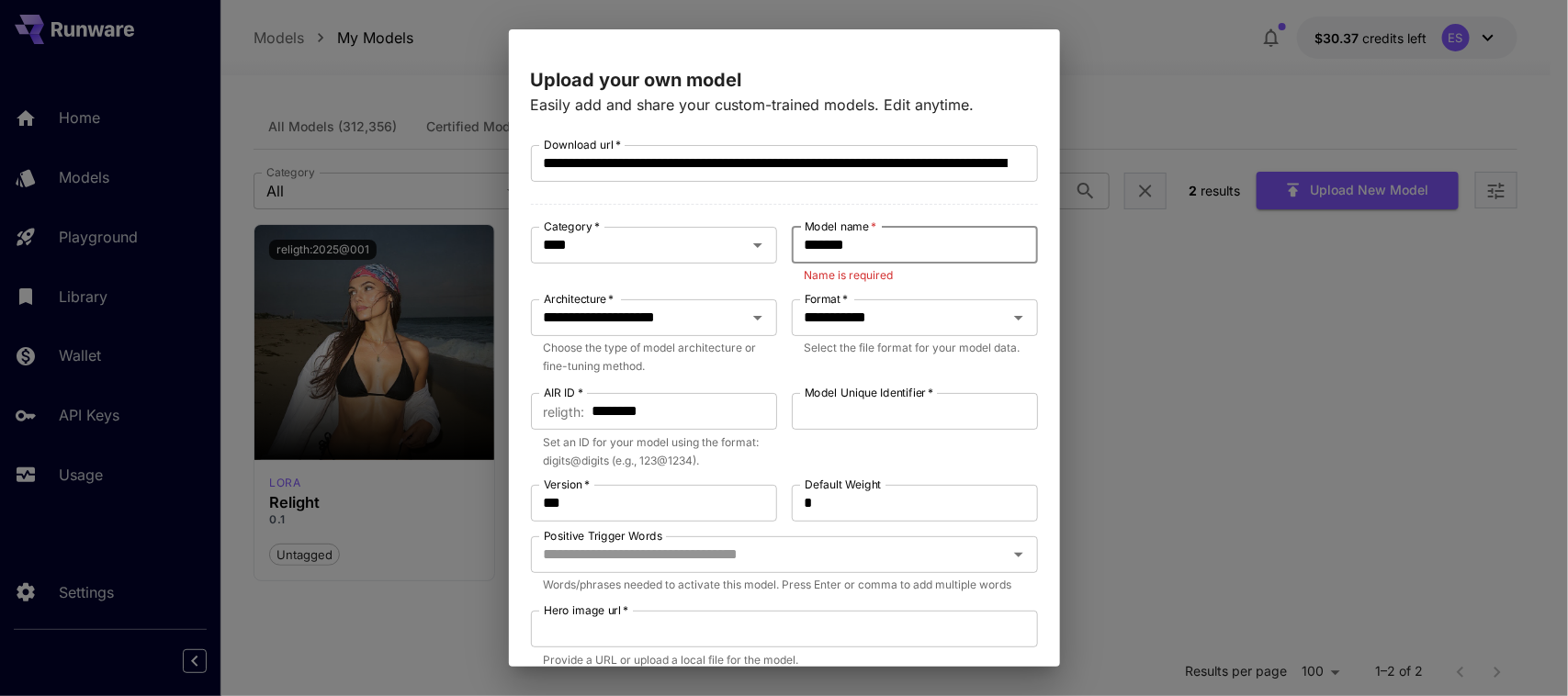 type on "*******" 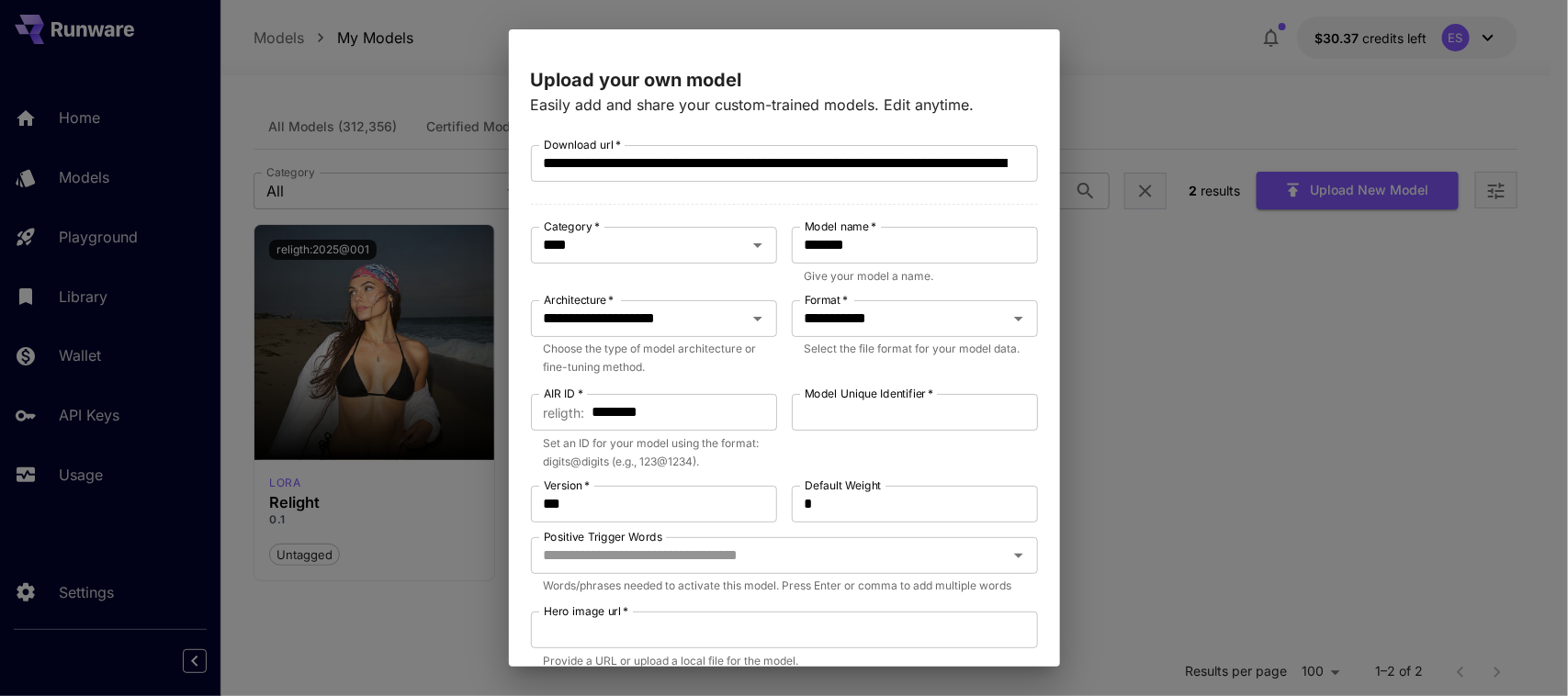 click on "Category   * **** Category   *" at bounding box center [654, 256] 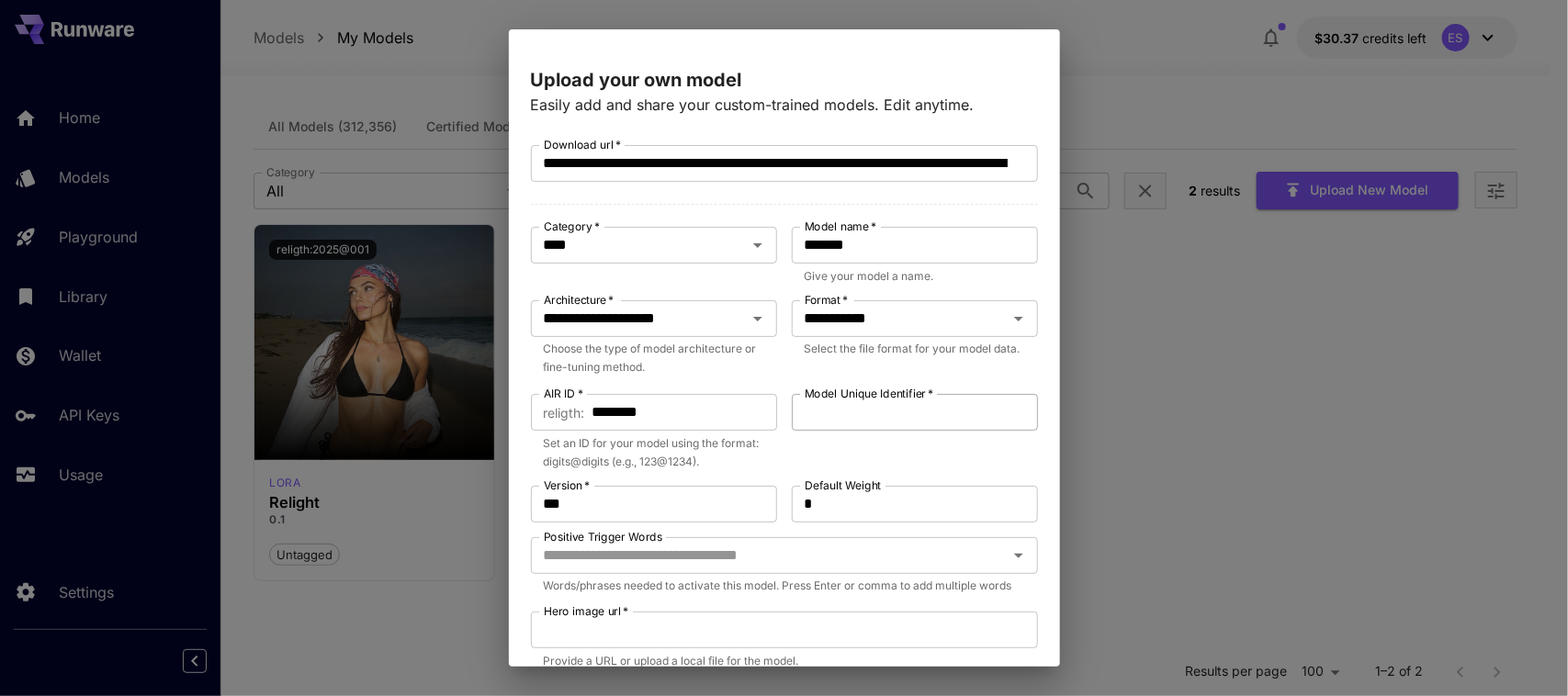 click on "Model Unique Identifier   *" at bounding box center (915, 412) 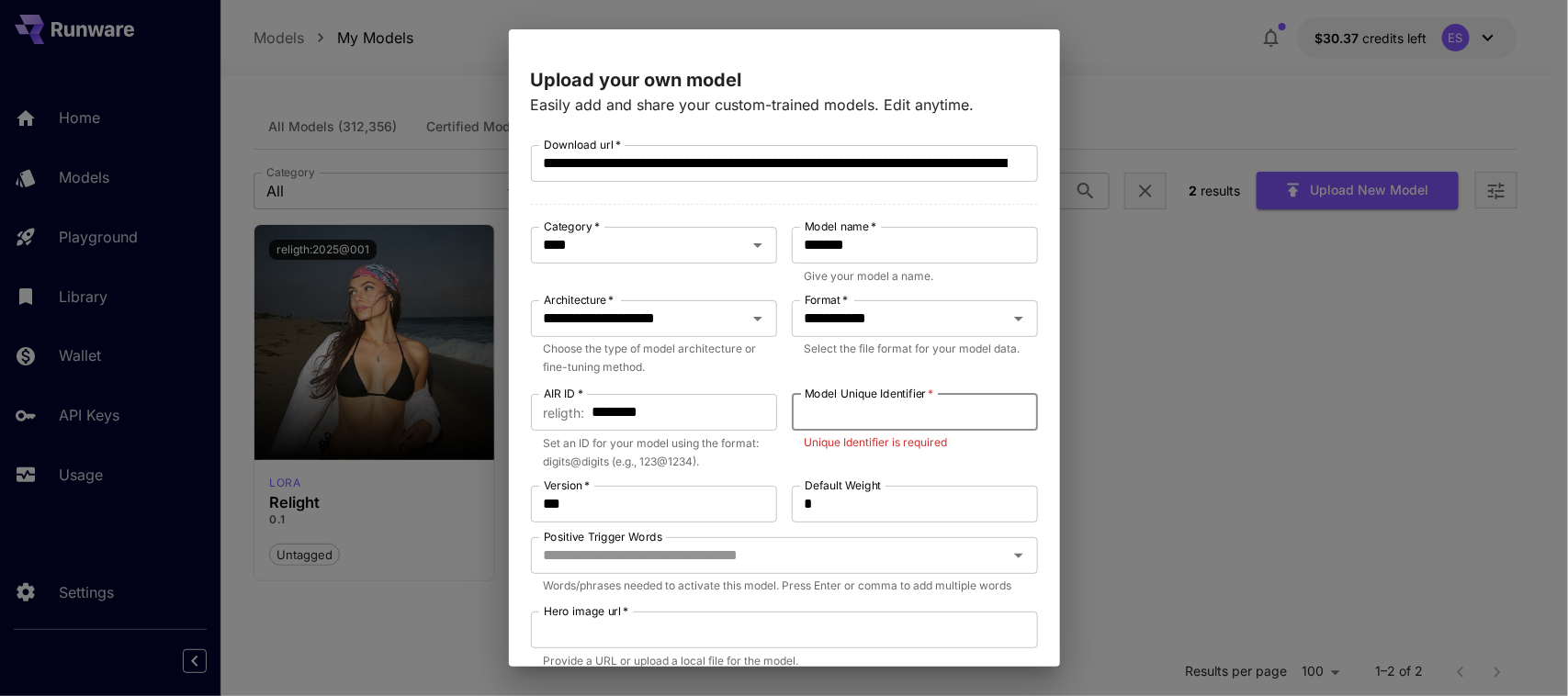 click on "Model Unique Identifier   *" at bounding box center (915, 412) 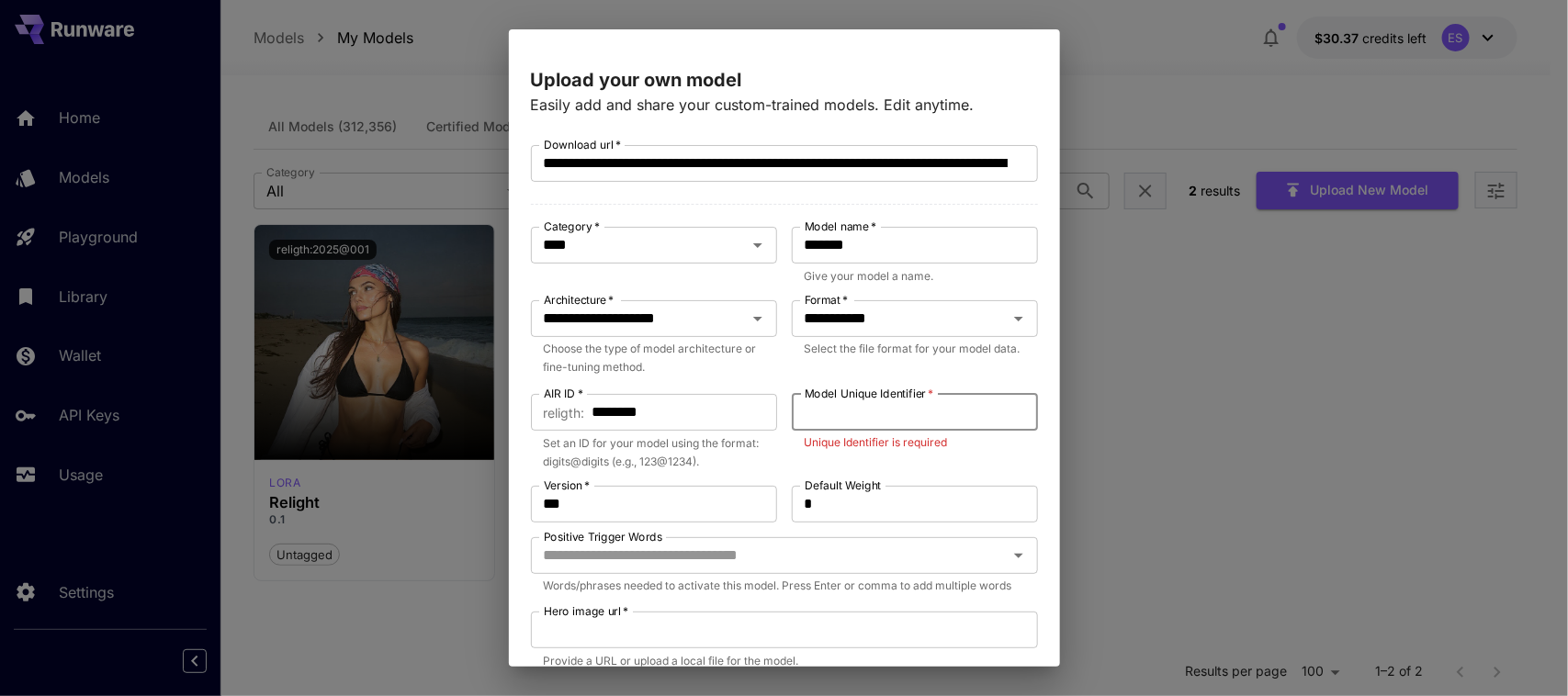 paste on "**********" 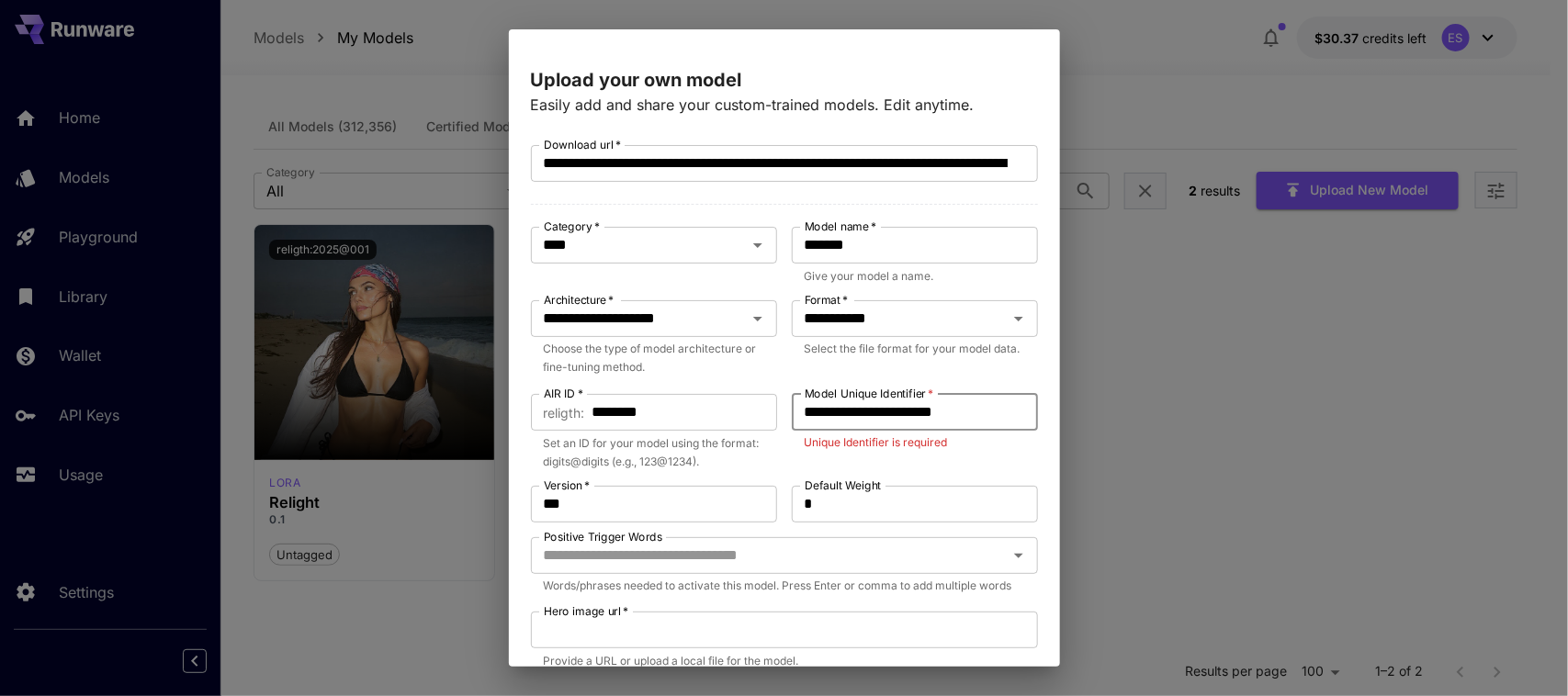 type 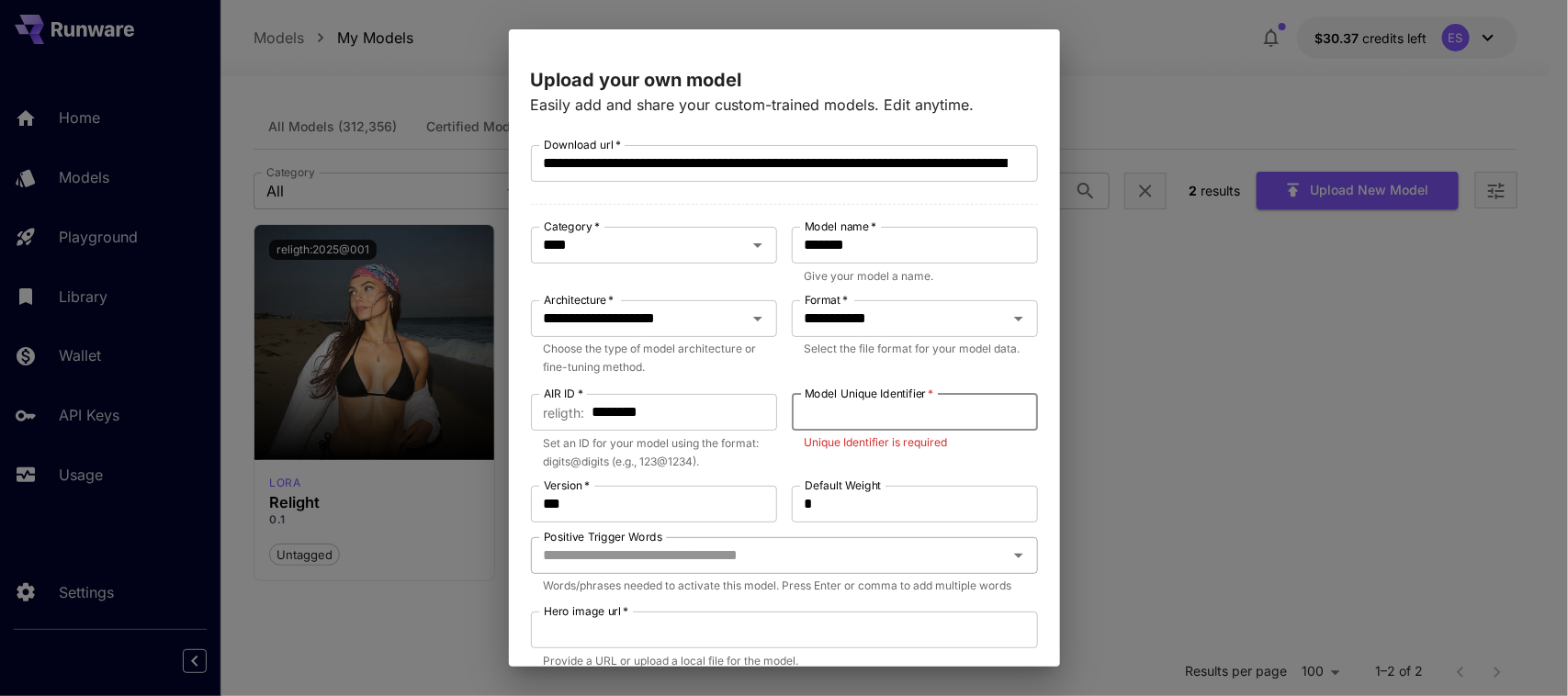click on "Positive Trigger Words" at bounding box center [769, 556] 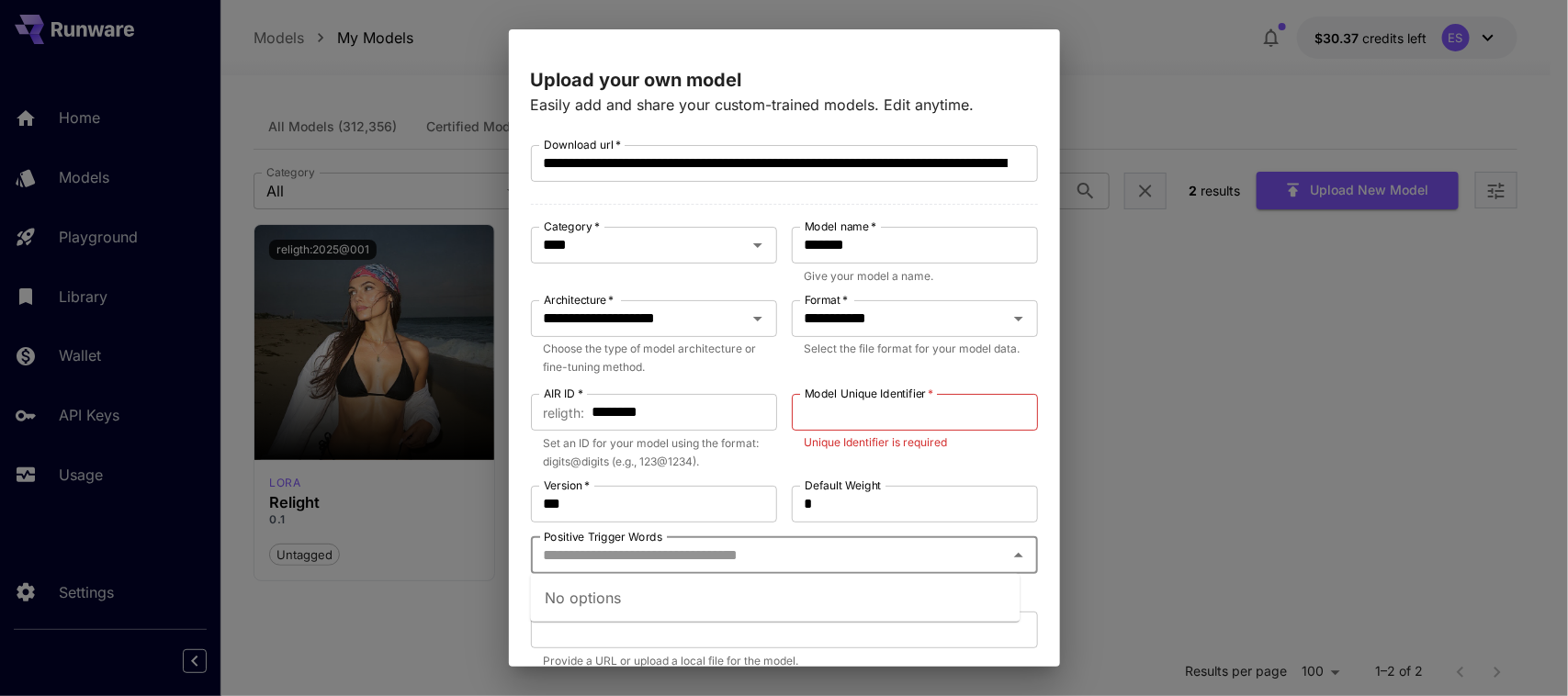 paste on "**********" 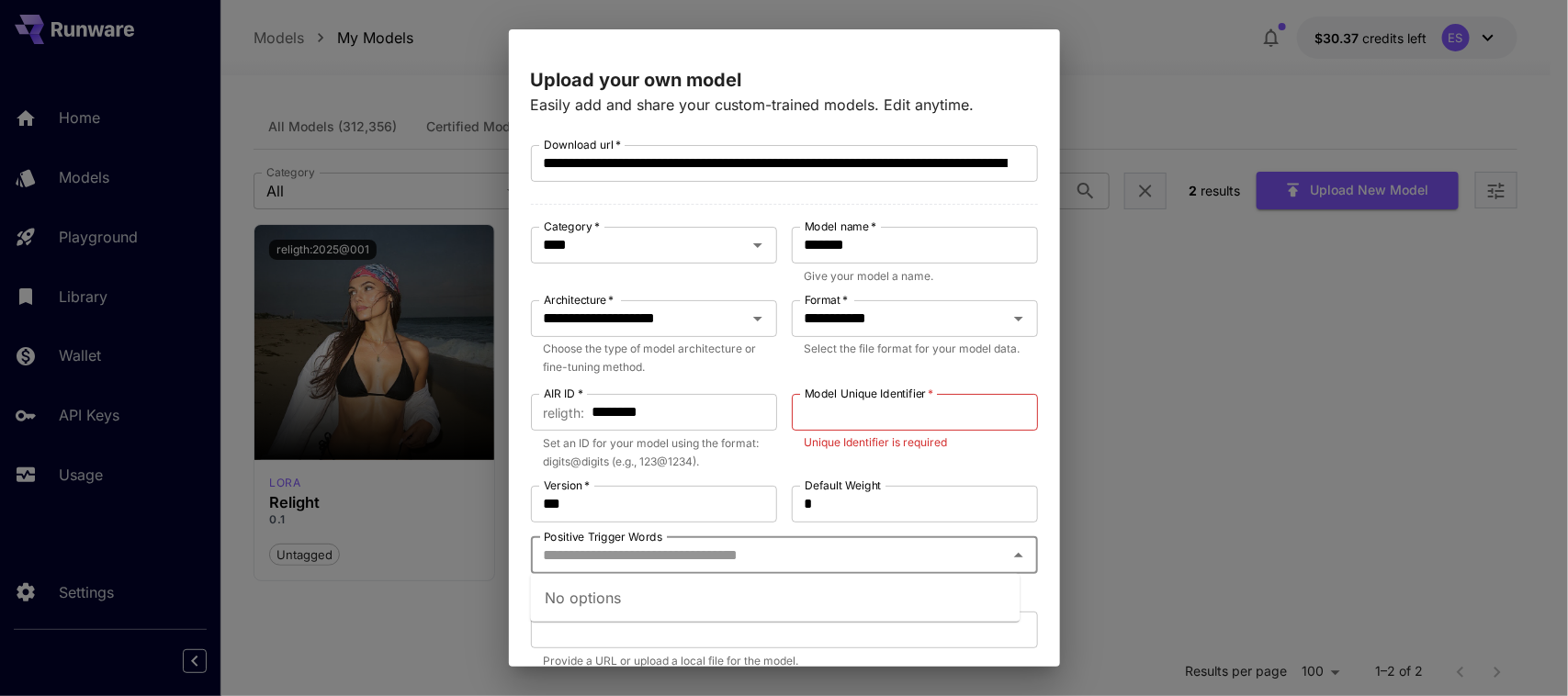 type on "**********" 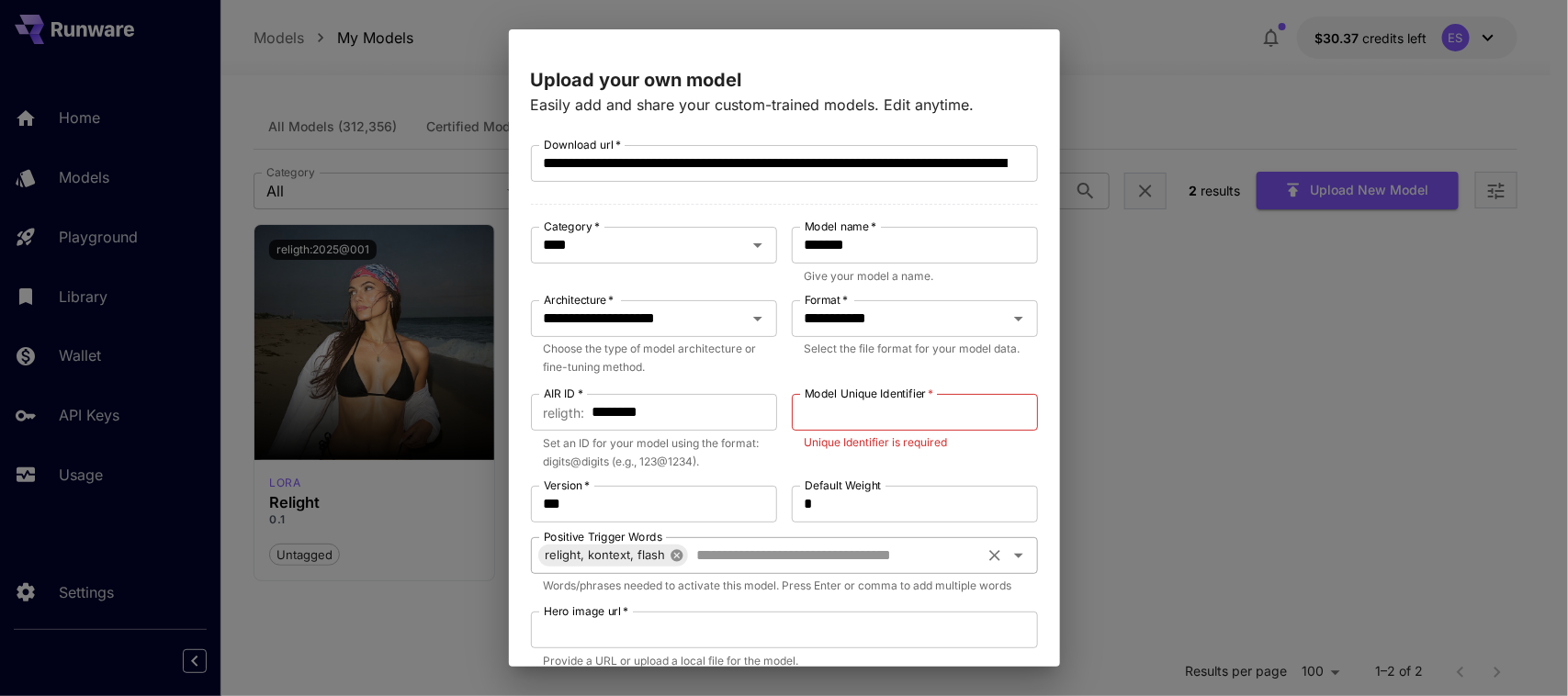 click 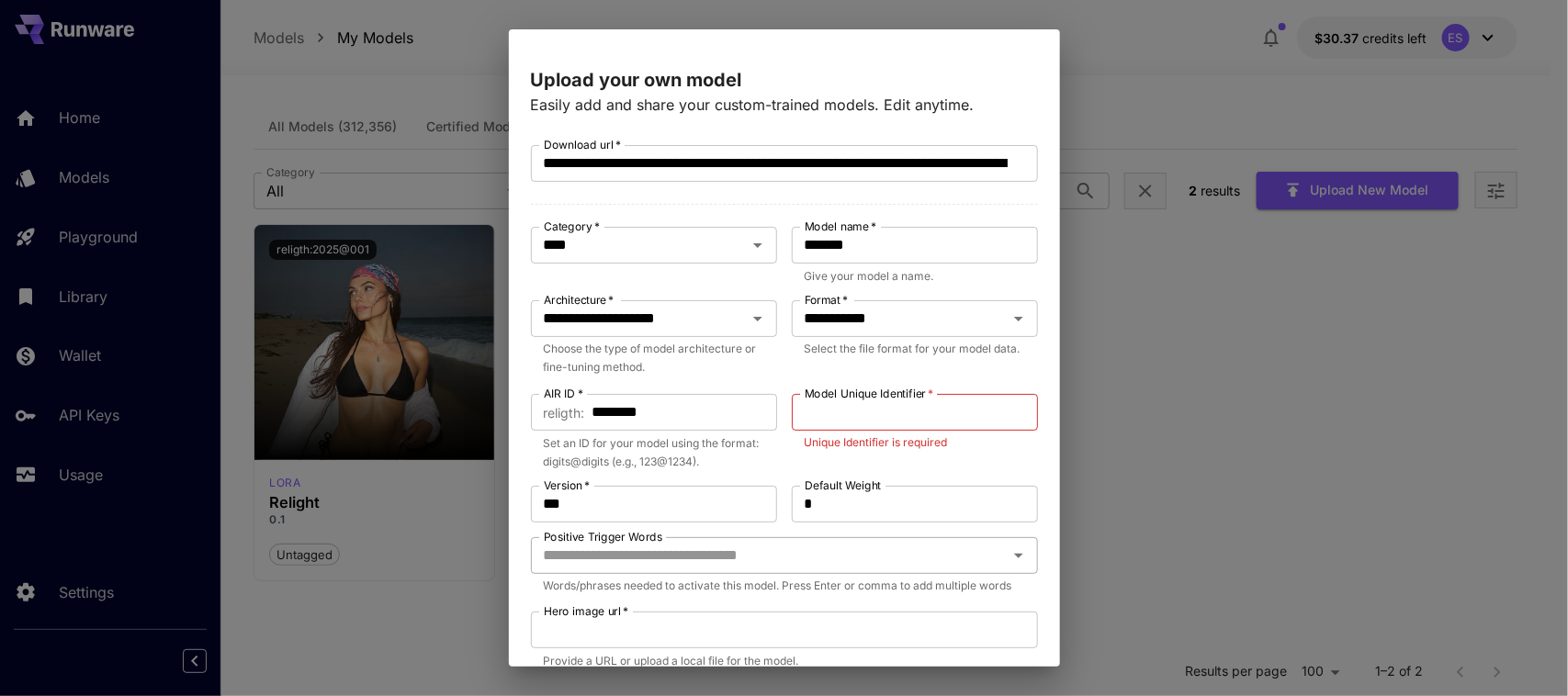 click on "Positive Trigger Words" at bounding box center (769, 556) 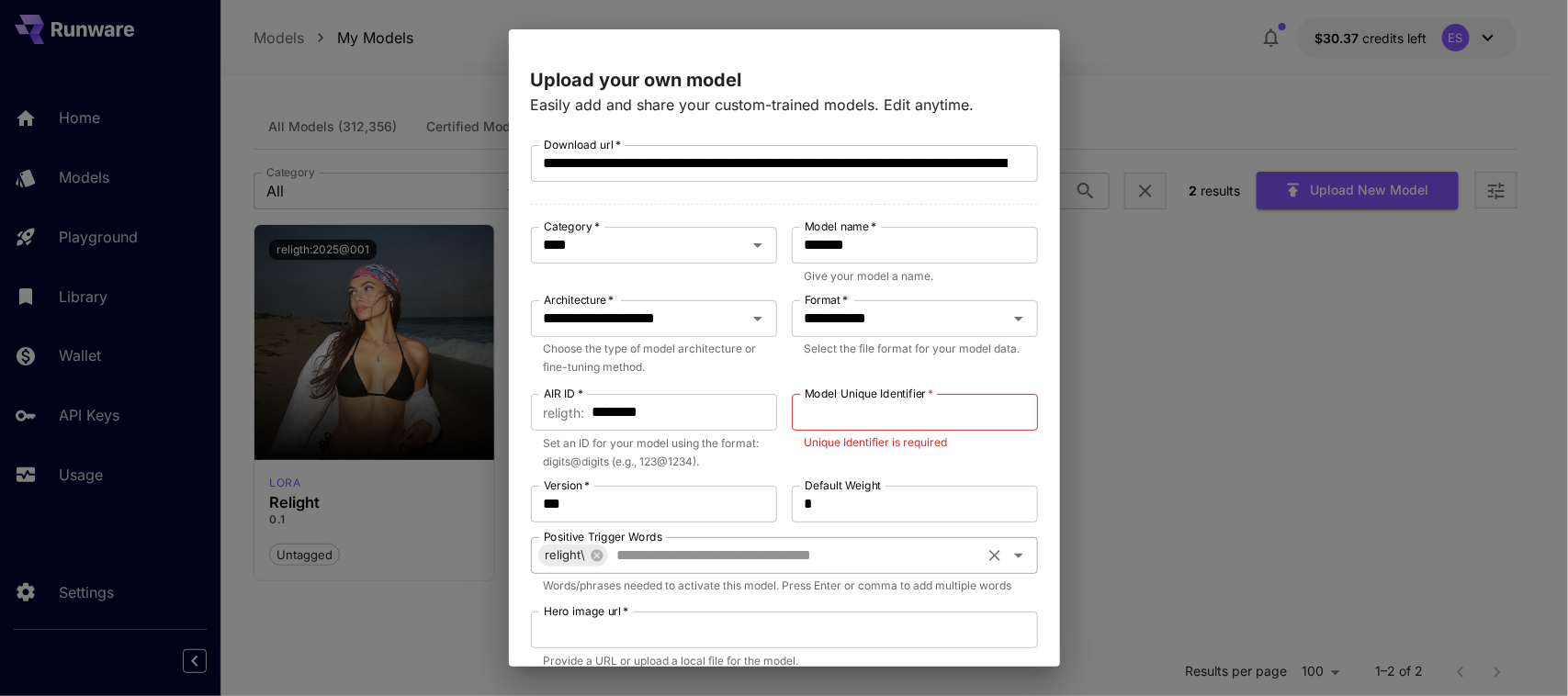 click on "Positive Trigger Words" at bounding box center [794, 556] 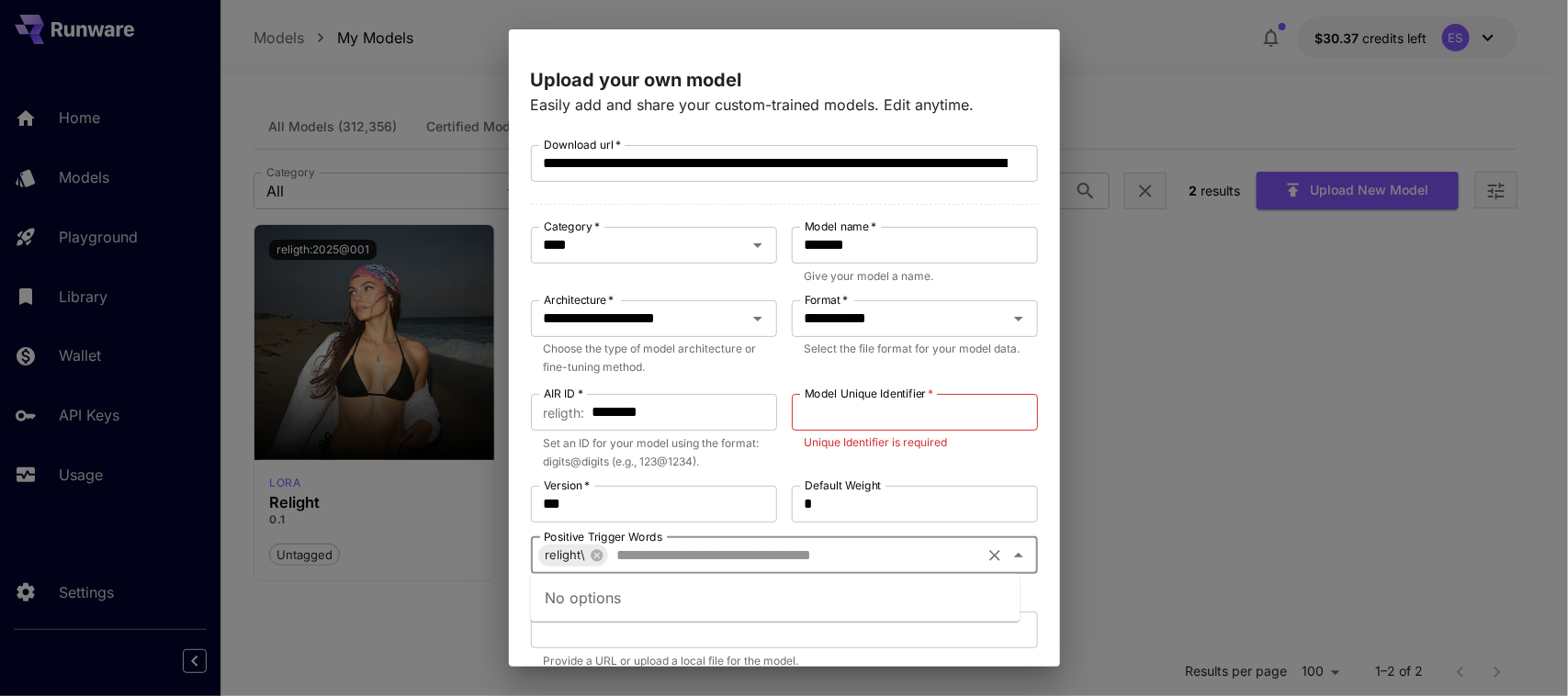 paste on "*******" 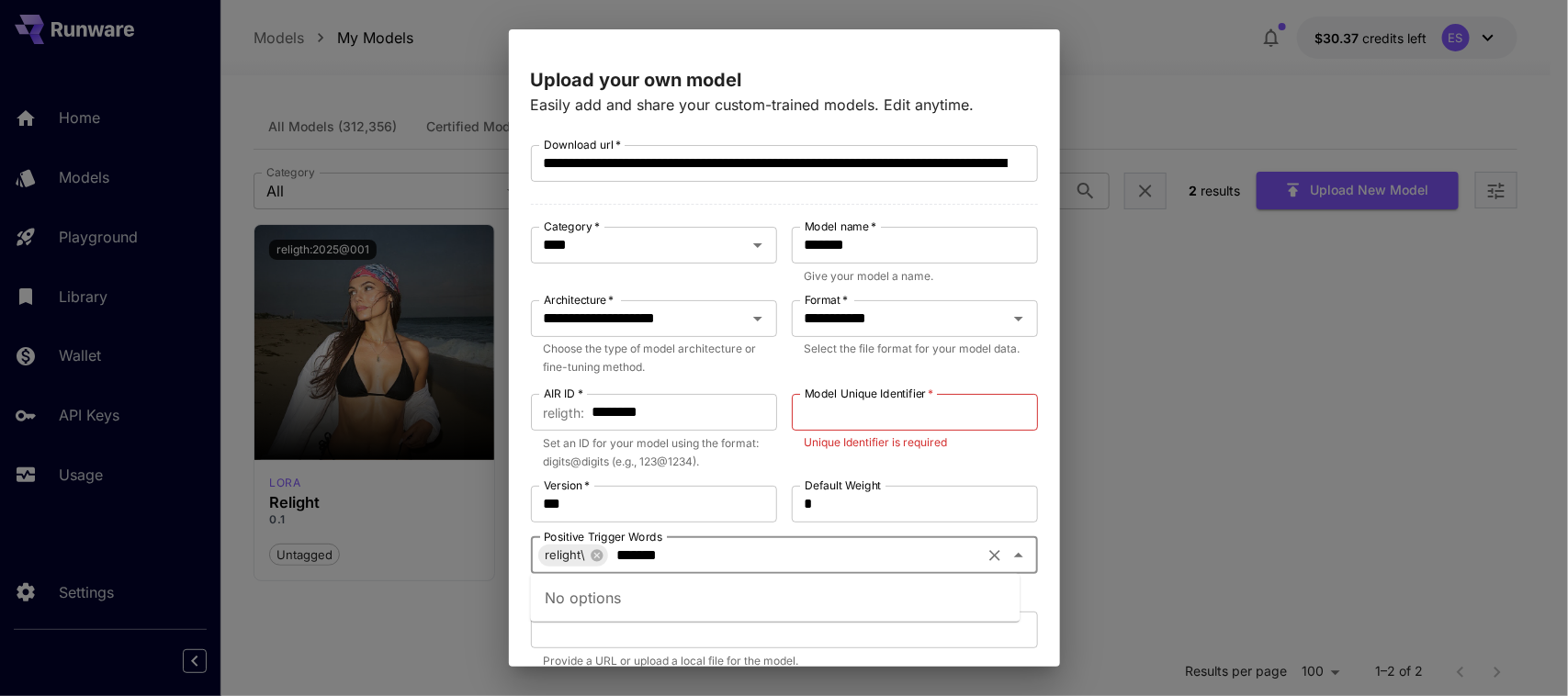 type on "*******" 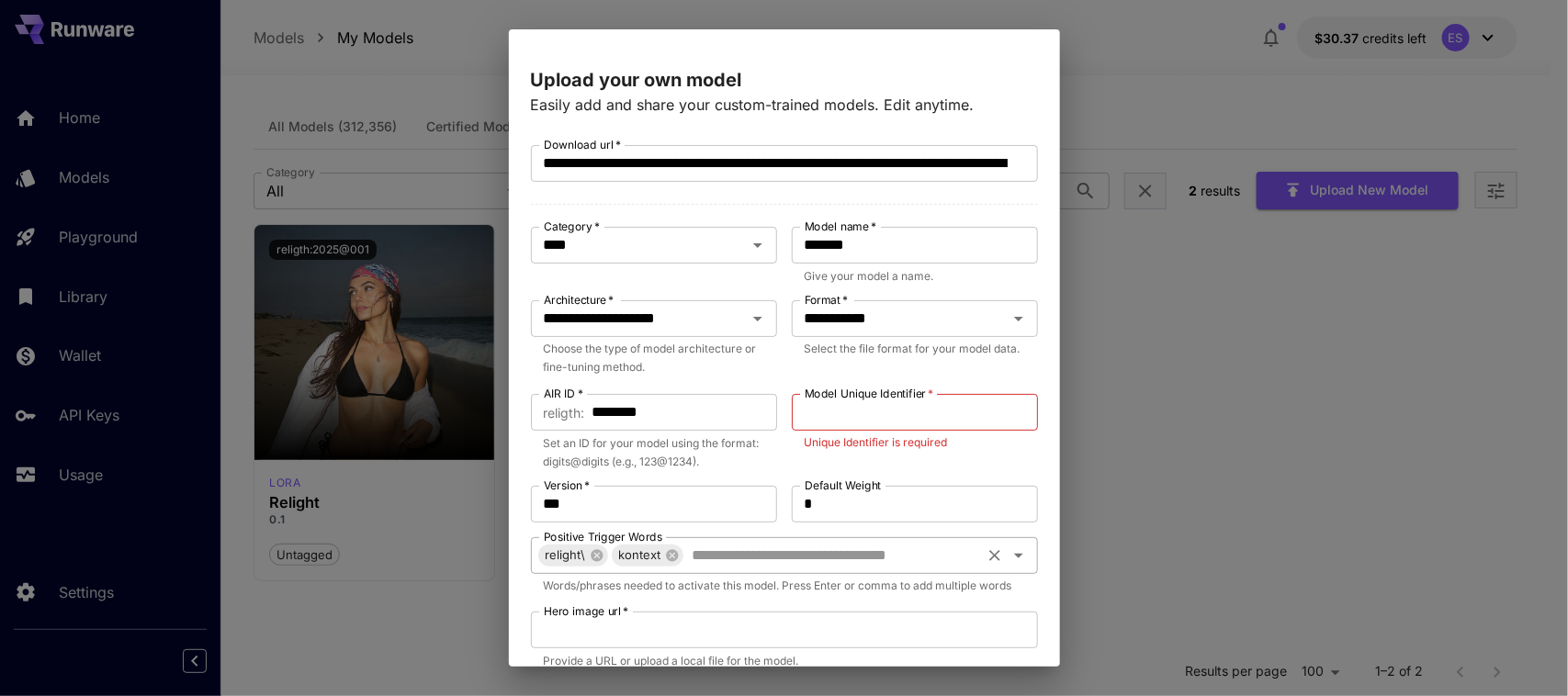click on "relight\" at bounding box center [566, 555] 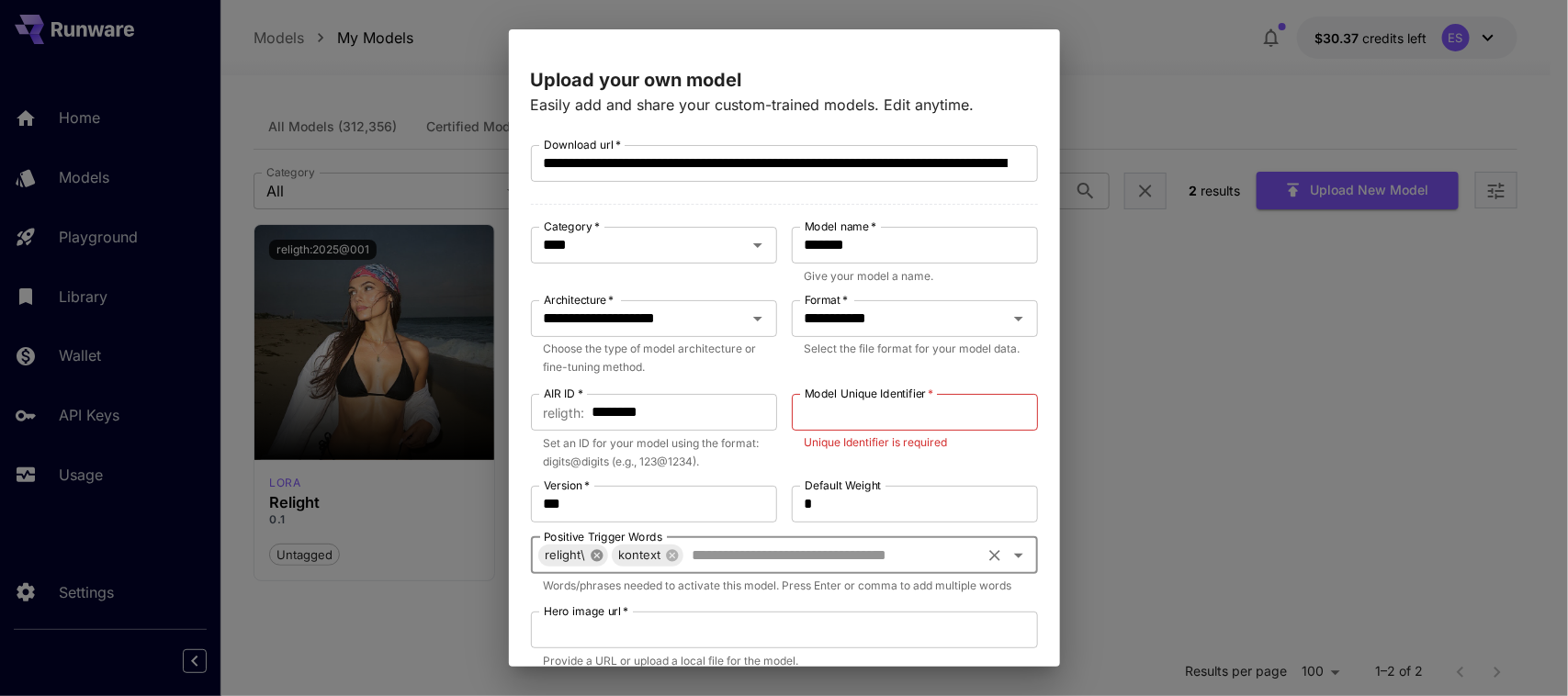 click 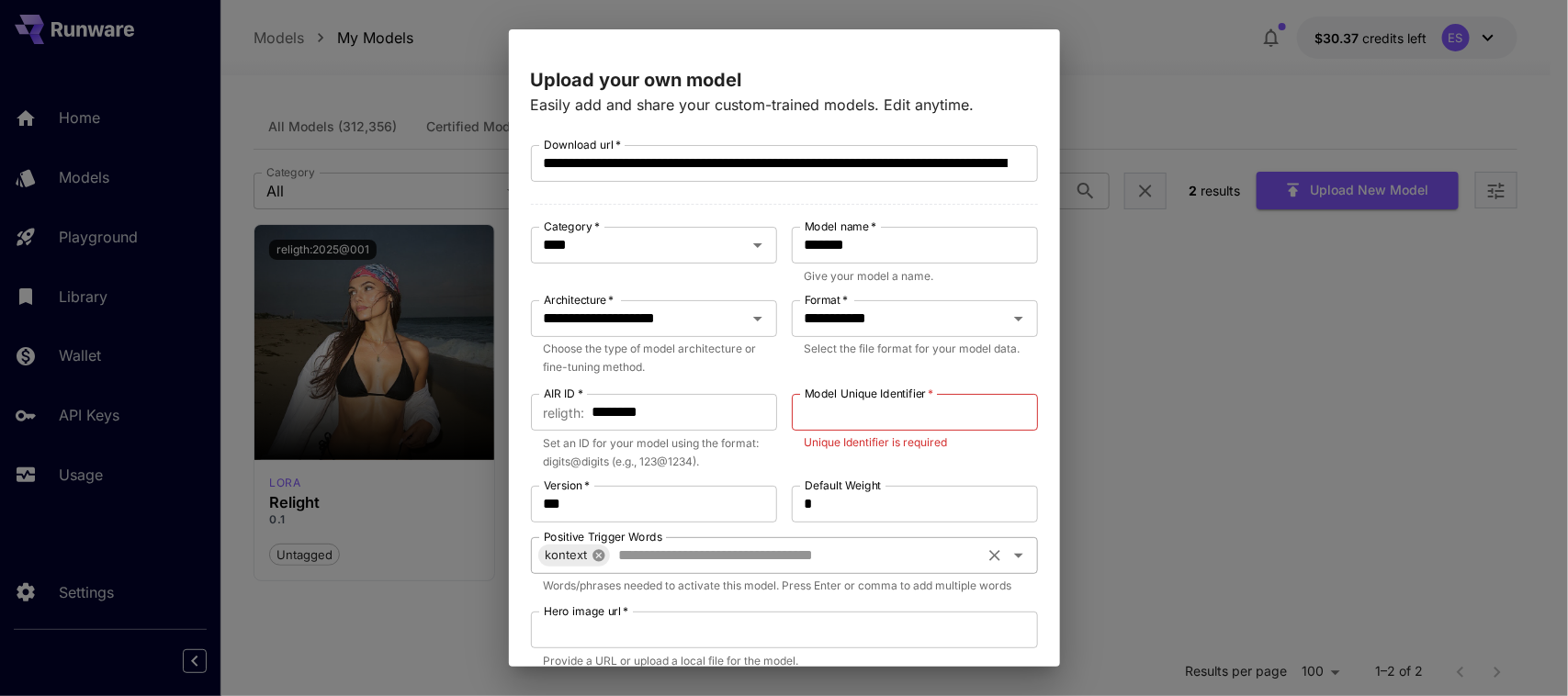 click 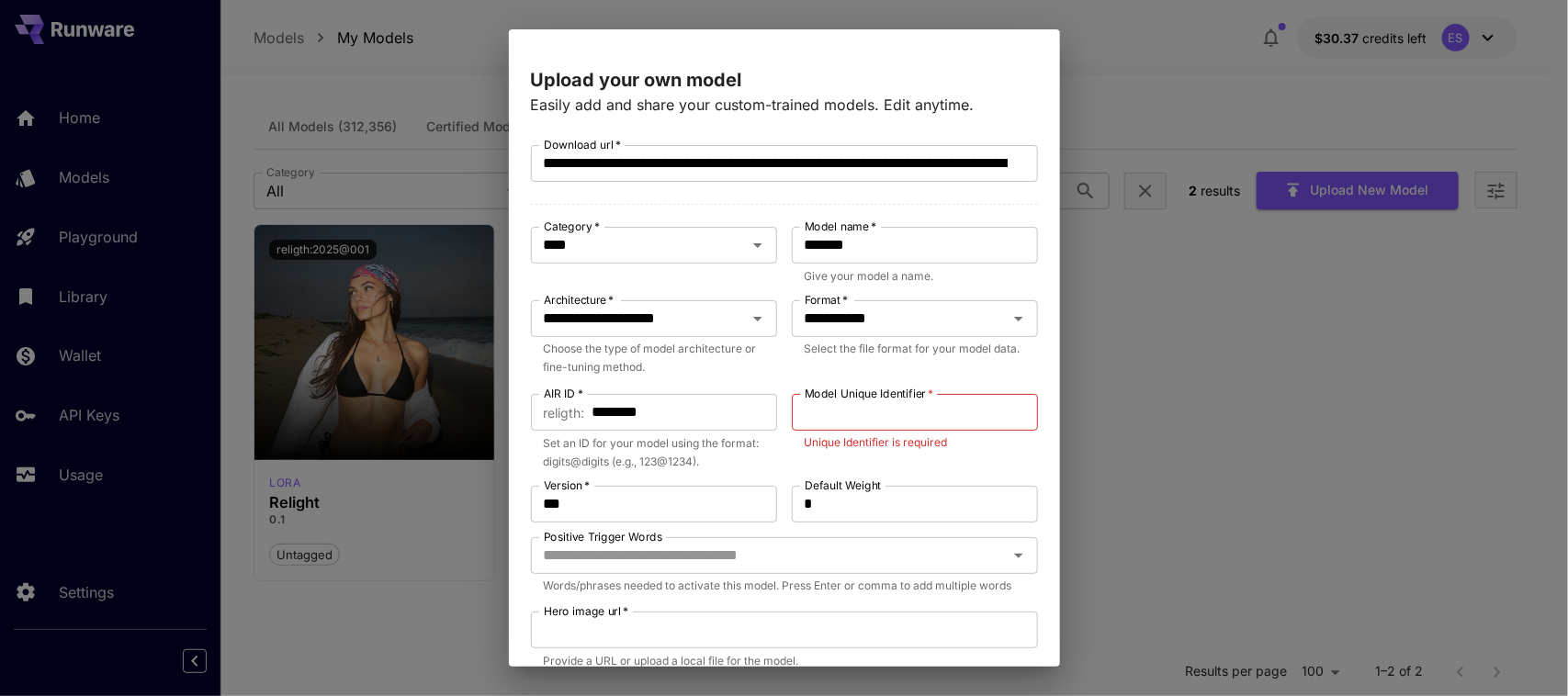 click on "Positive Trigger Words" at bounding box center [769, 556] 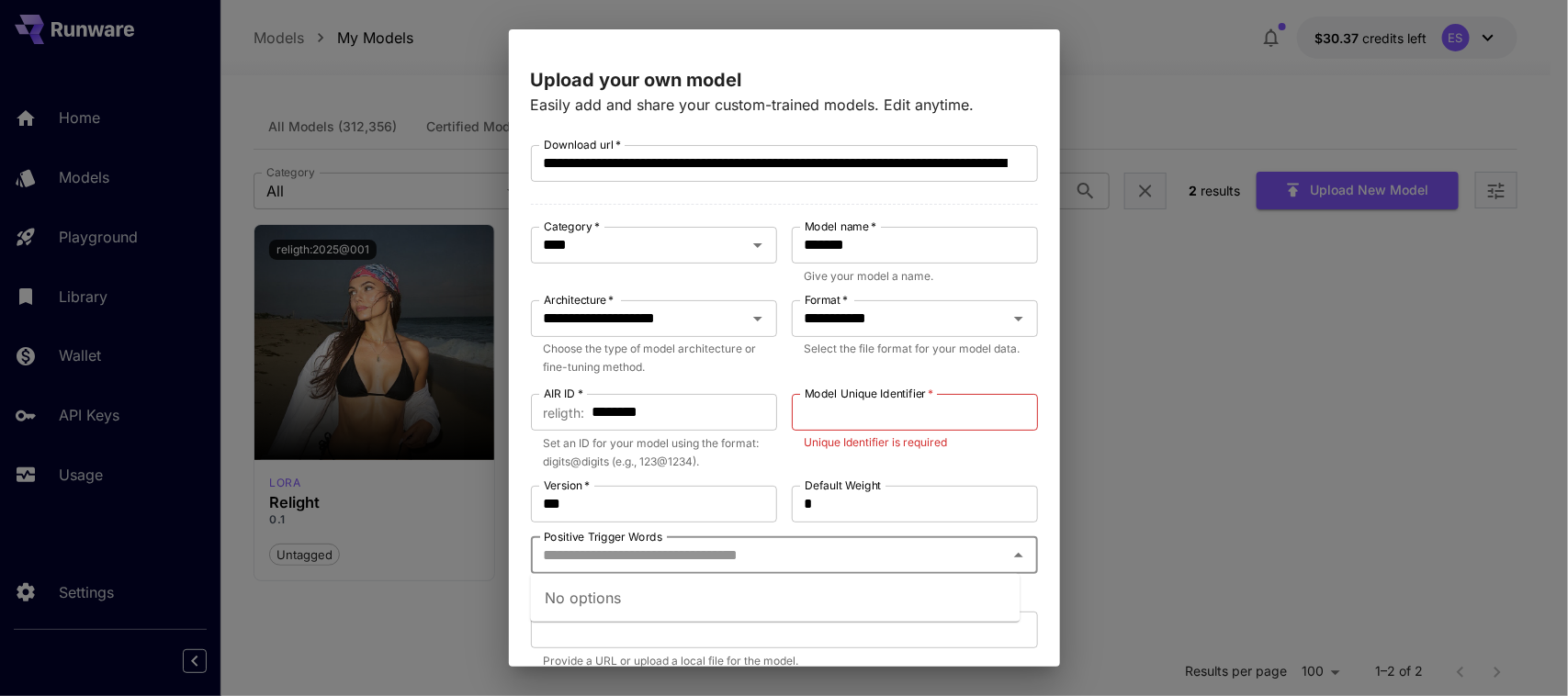 paste on "*******" 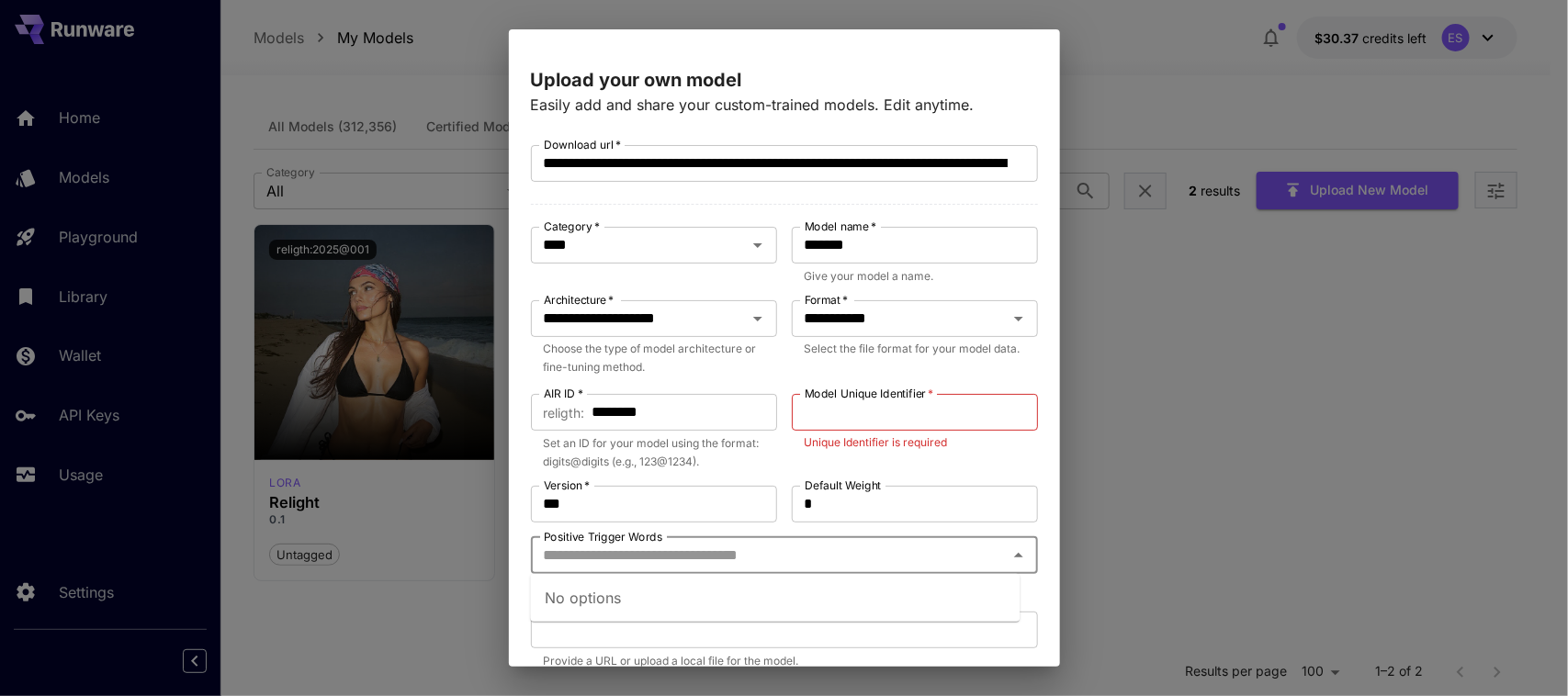 type on "*******" 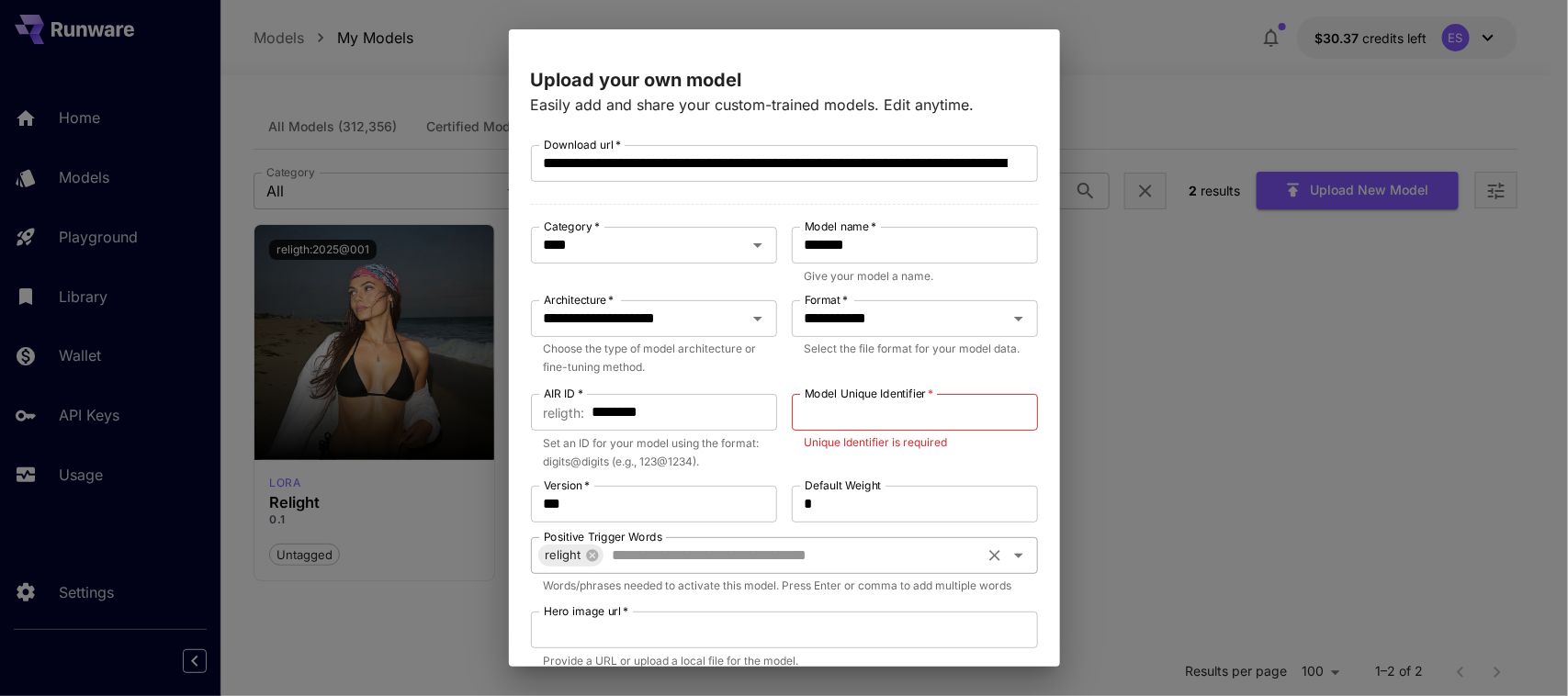 click on "Positive Trigger Words" at bounding box center (792, 556) 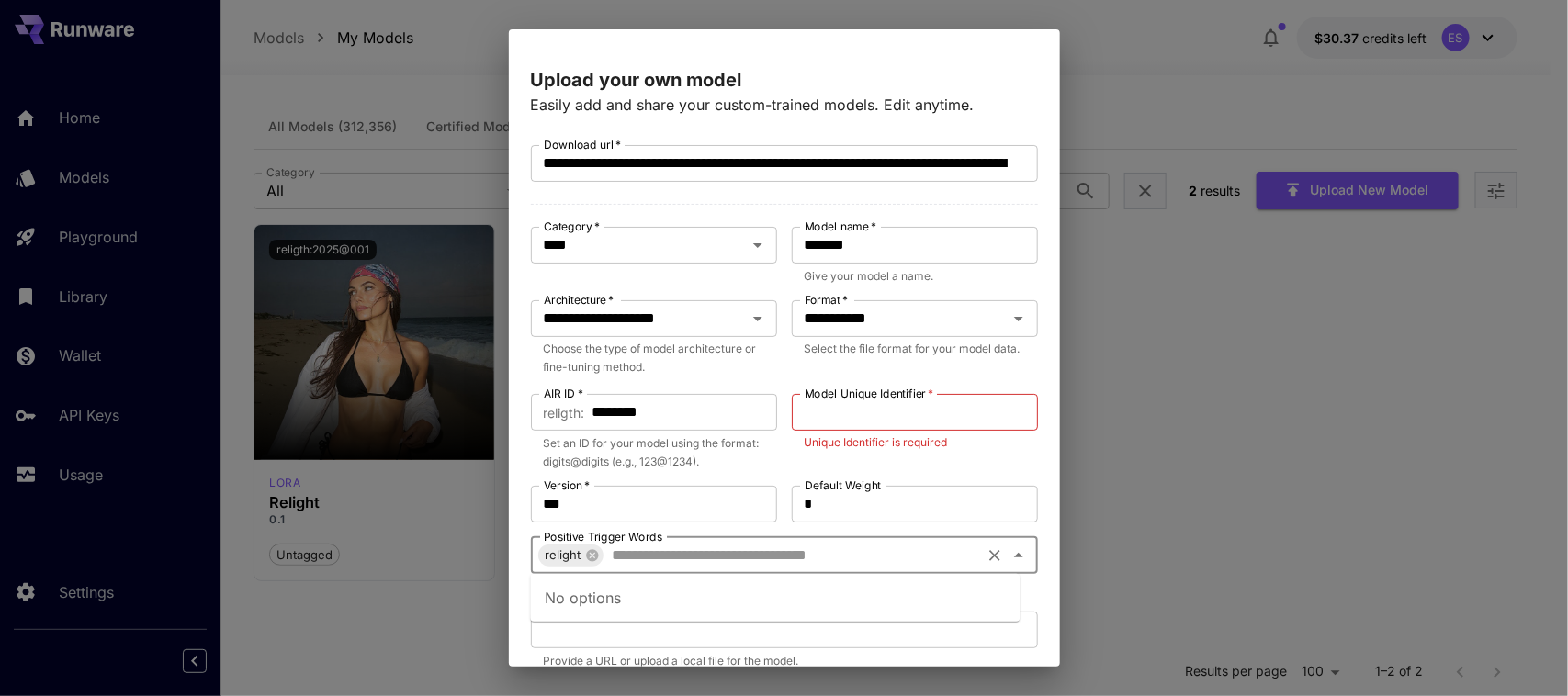 paste on "*******" 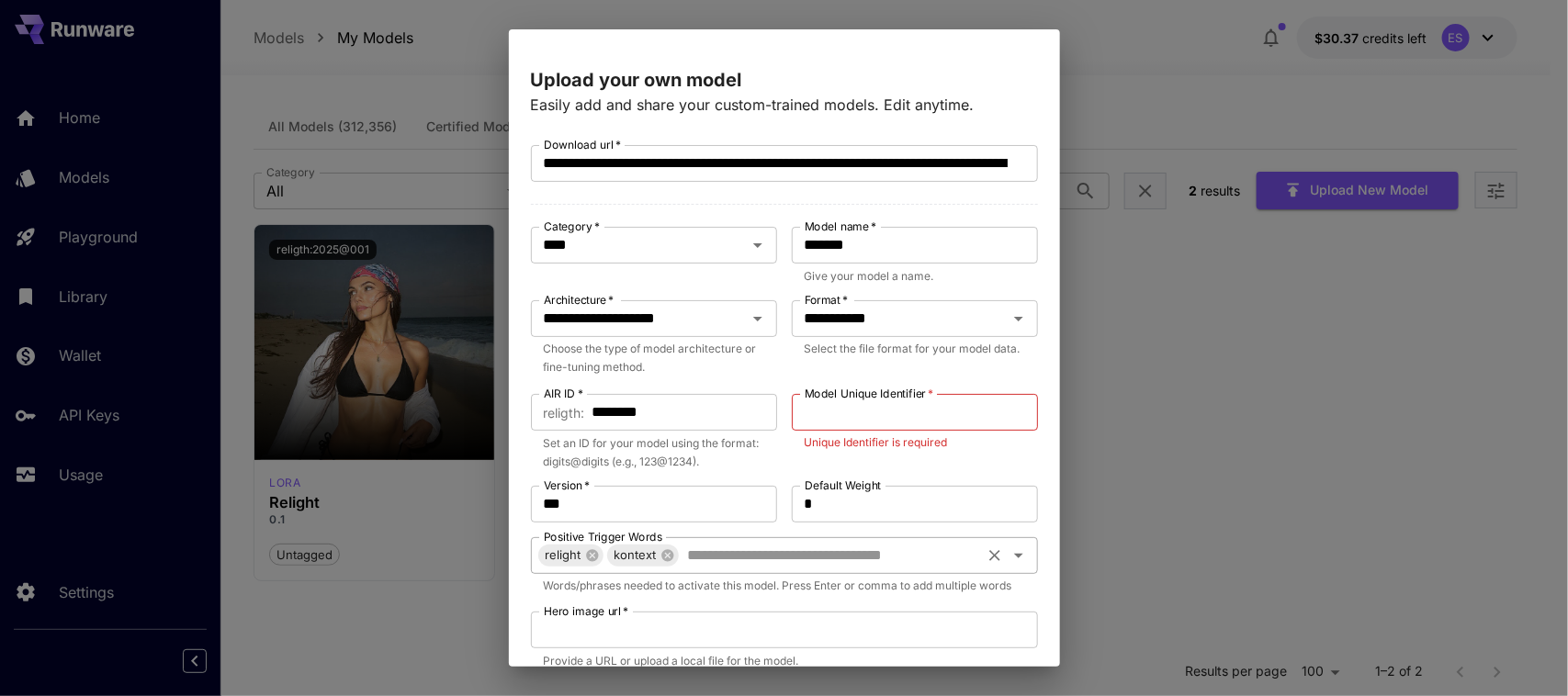 click on "Positive Trigger Words" at bounding box center (829, 556) 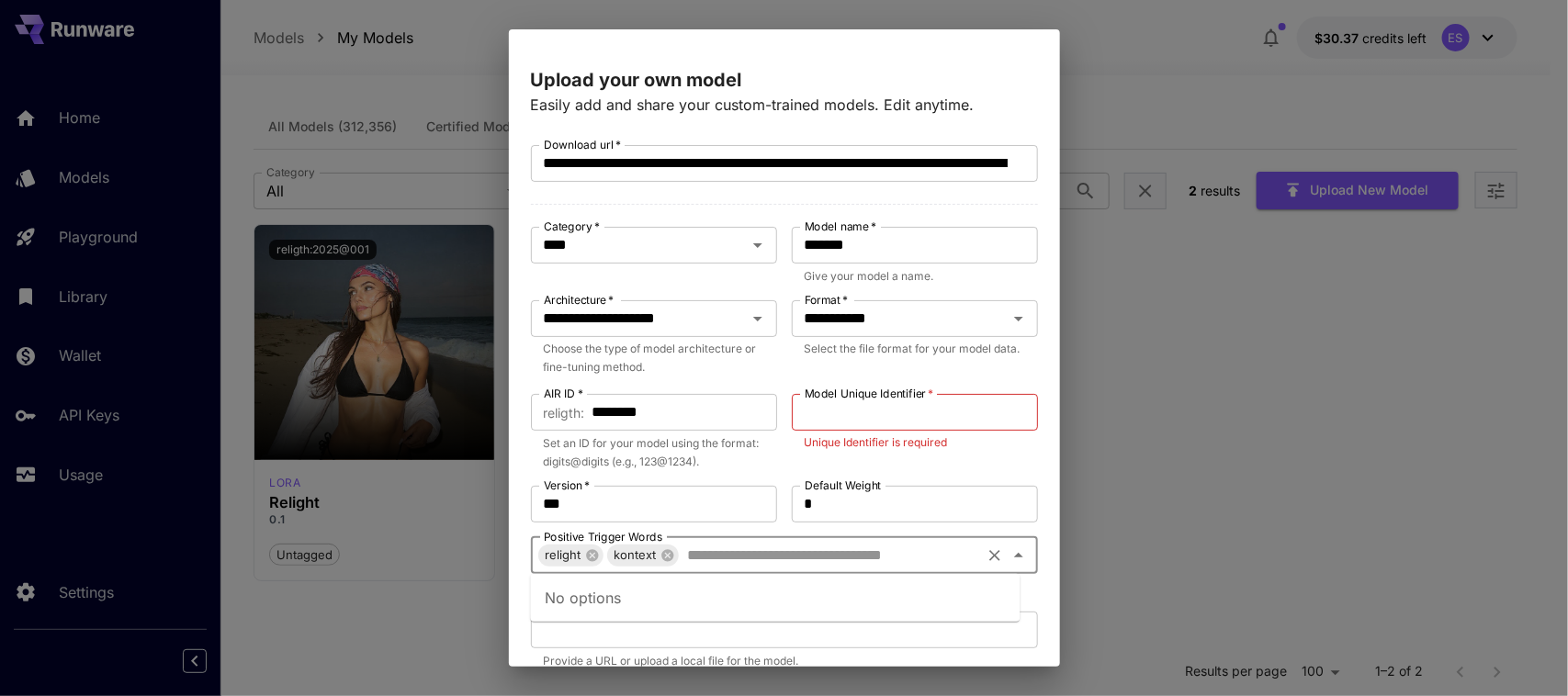 paste on "*****" 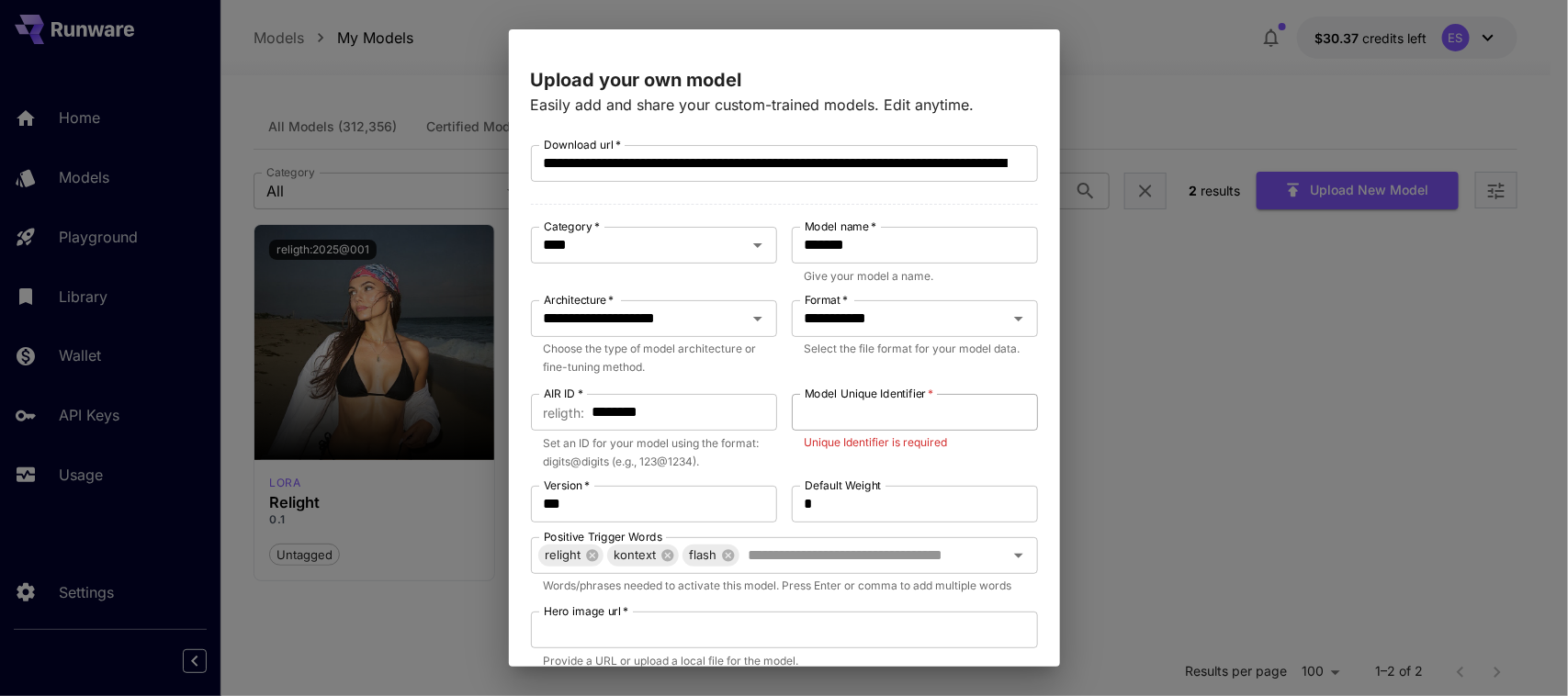 click on "Model Unique Identifier   *" at bounding box center (915, 412) 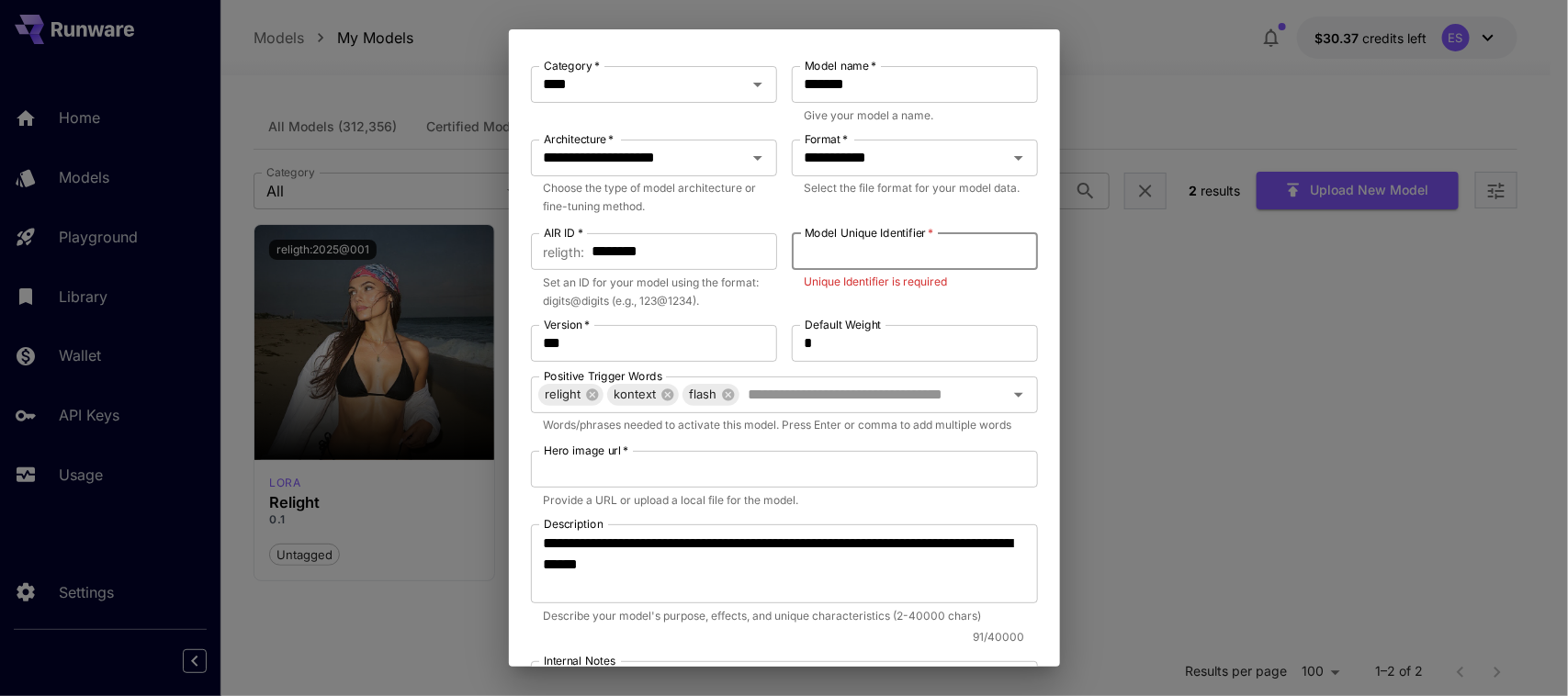 scroll, scrollTop: 0, scrollLeft: 0, axis: both 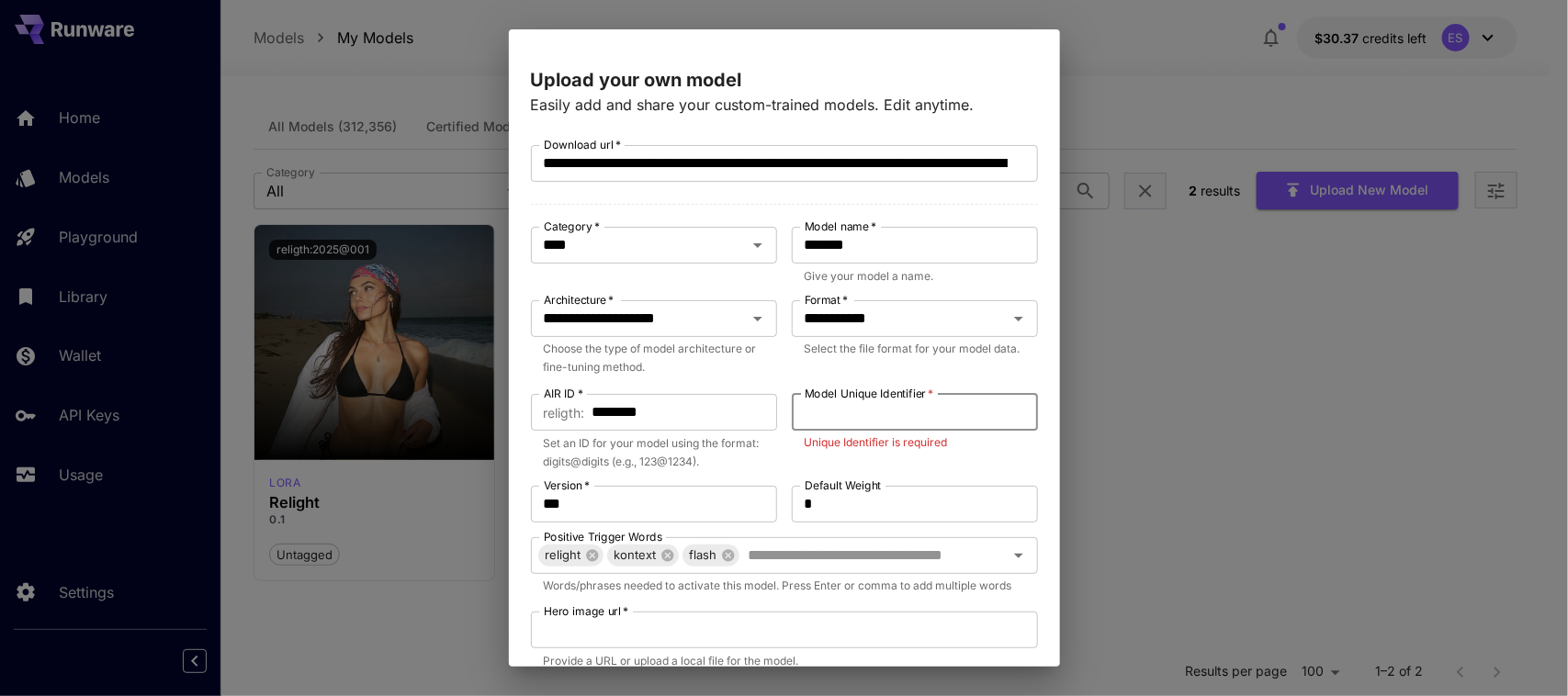 paste on "**********" 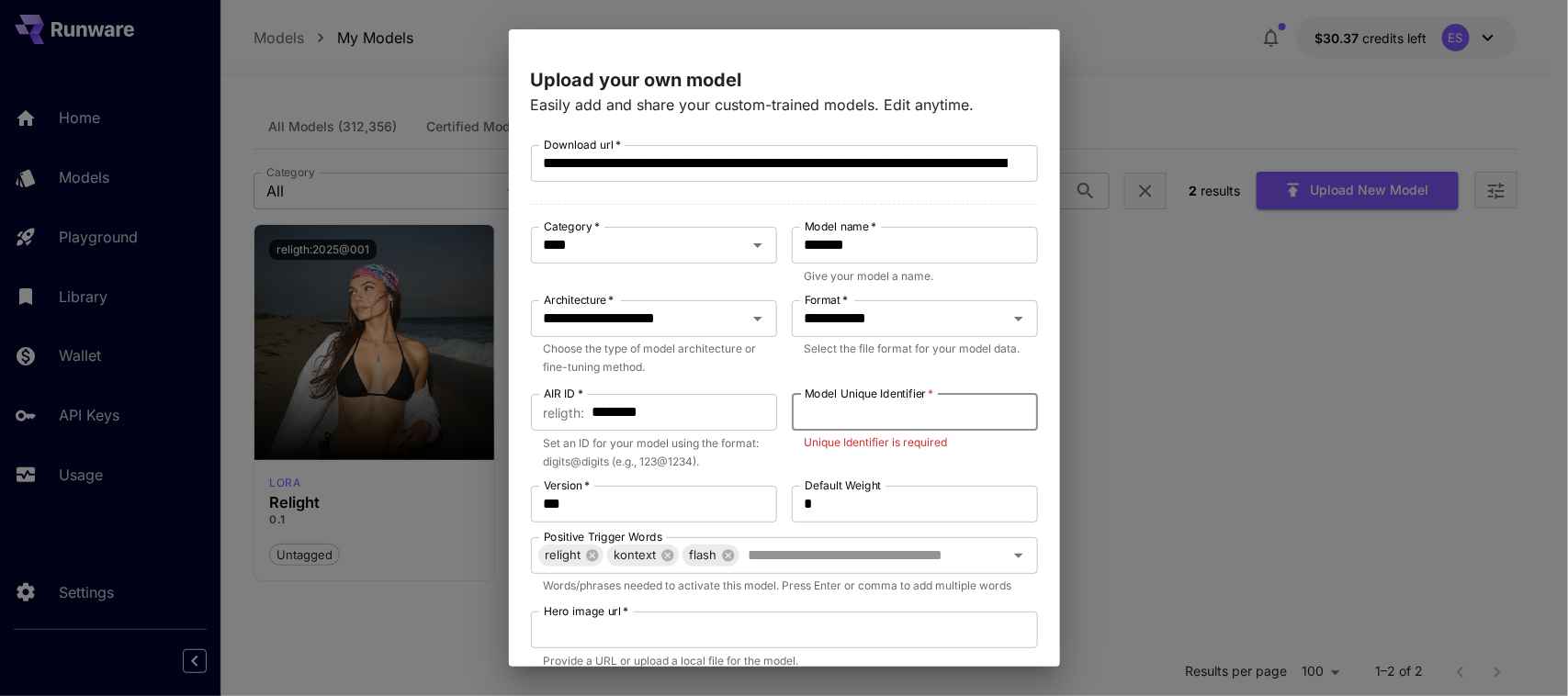 type on "**********" 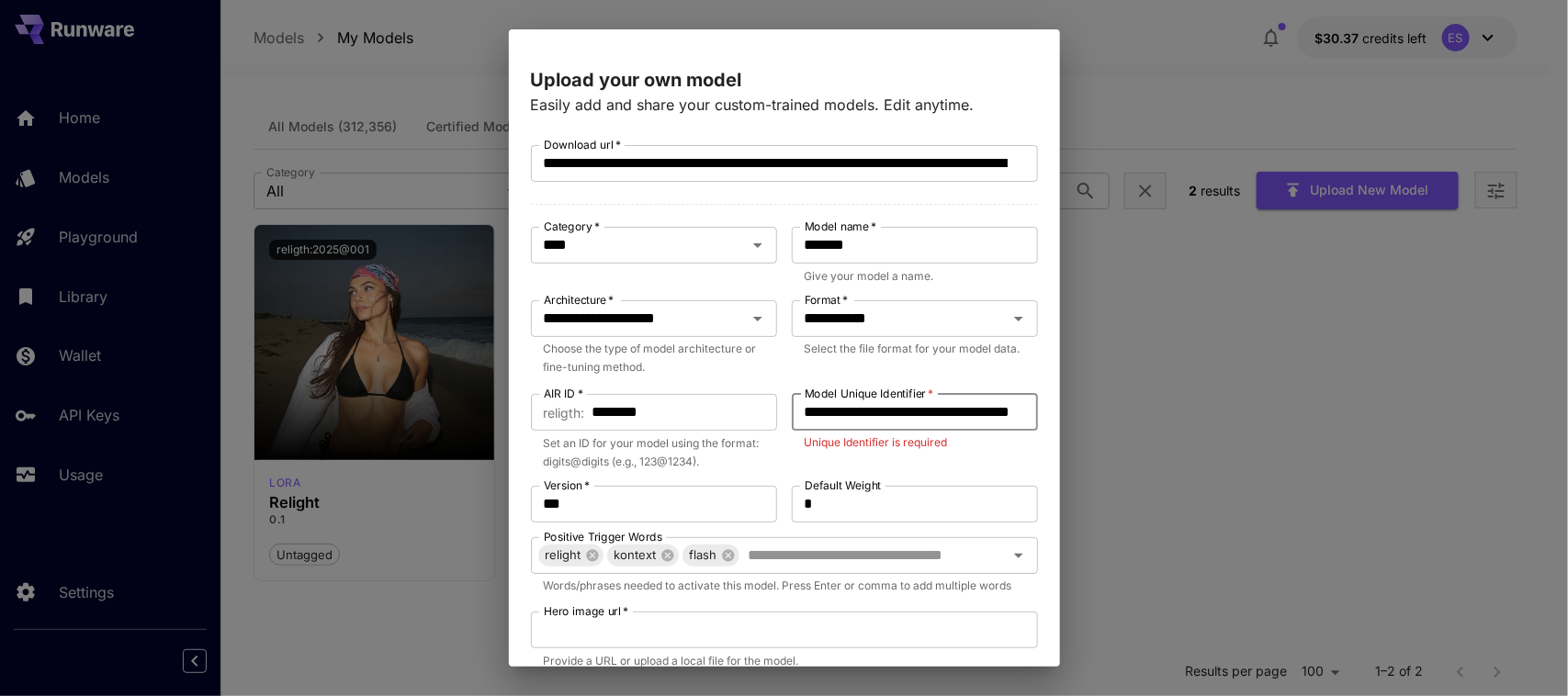 scroll, scrollTop: 0, scrollLeft: 44, axis: horizontal 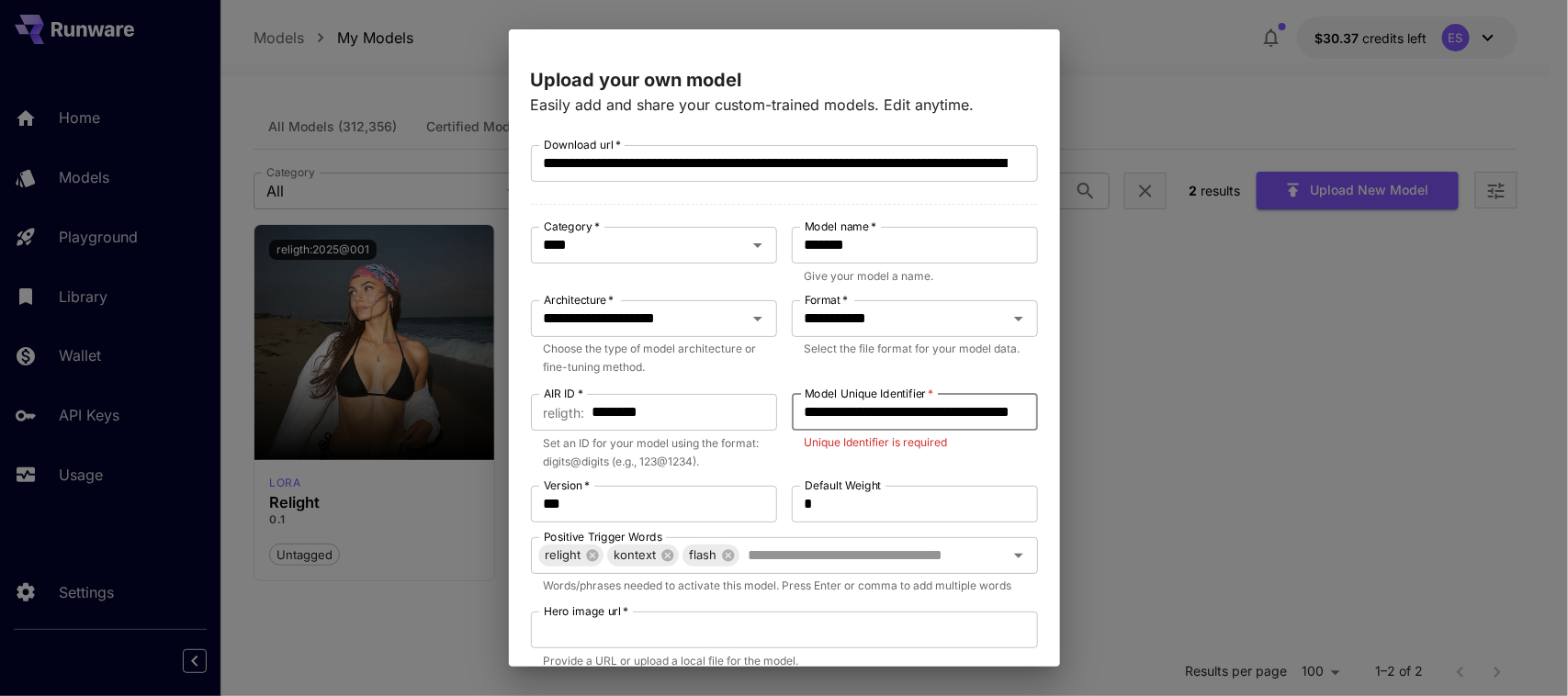 type 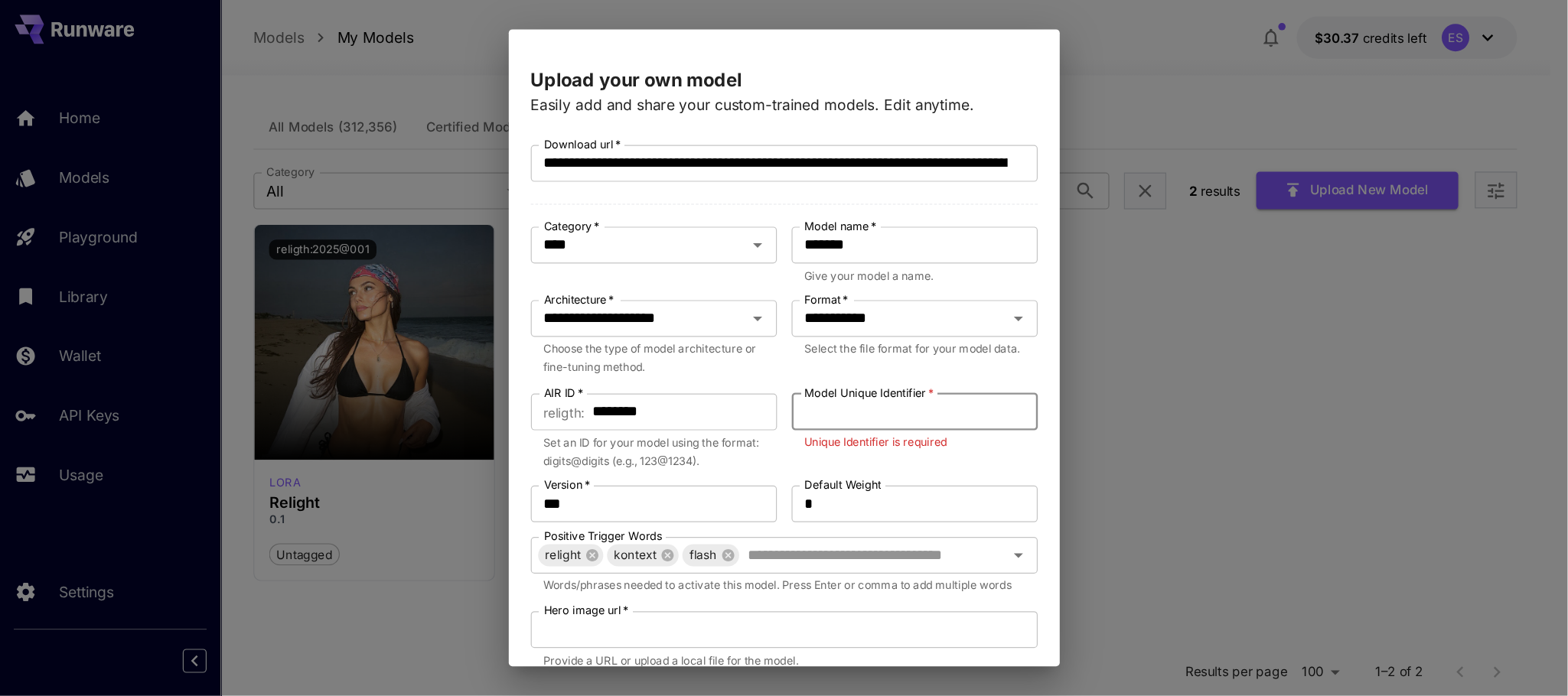 scroll, scrollTop: 0, scrollLeft: 0, axis: both 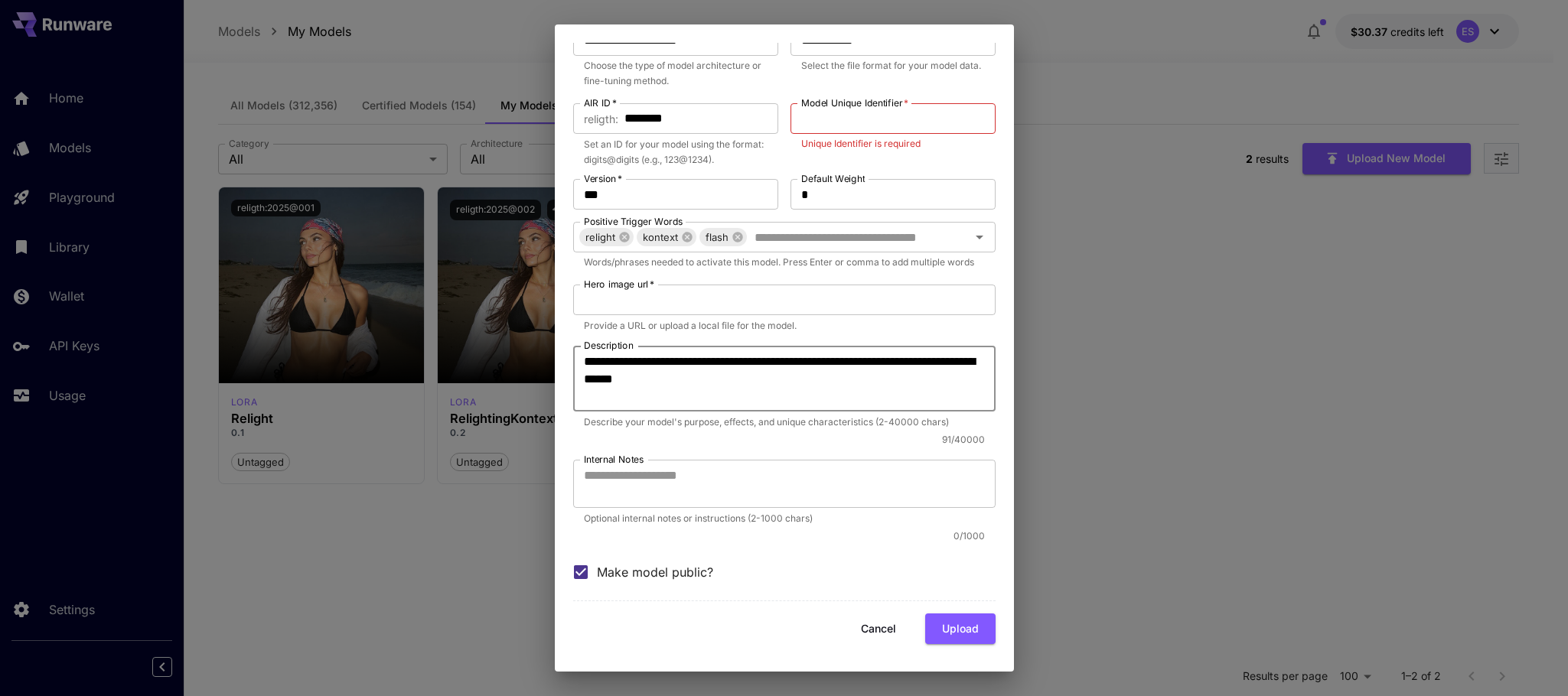 click on "**********" at bounding box center [784, 379] 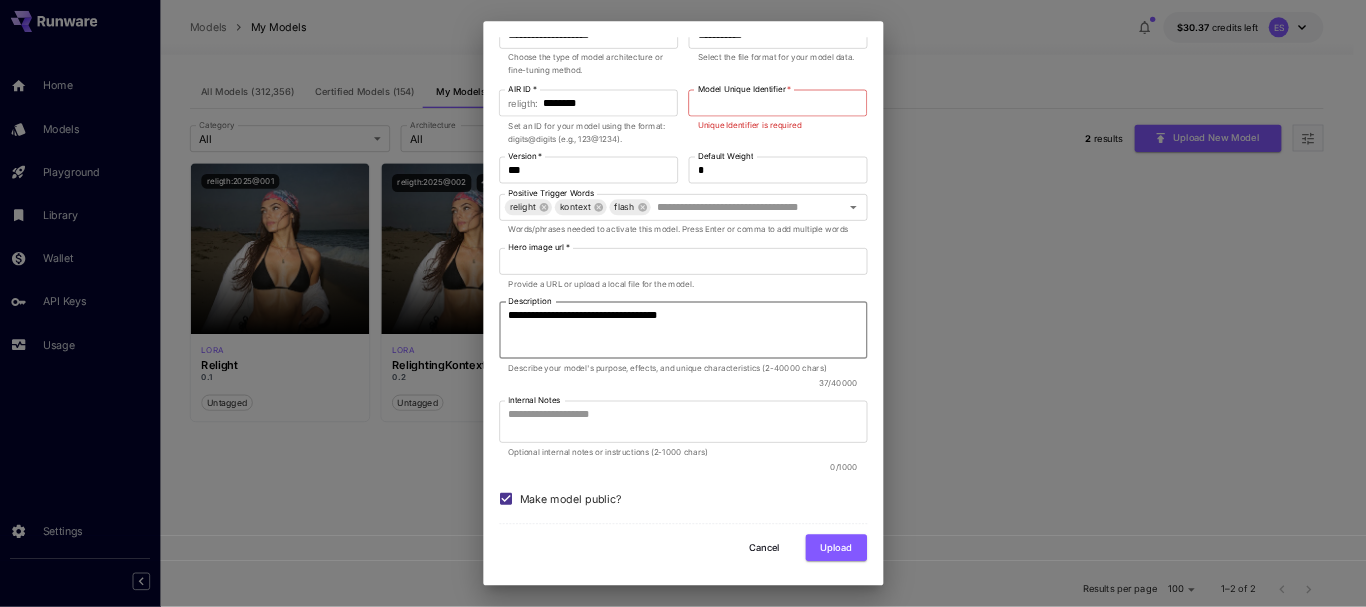 scroll, scrollTop: 300, scrollLeft: 0, axis: vertical 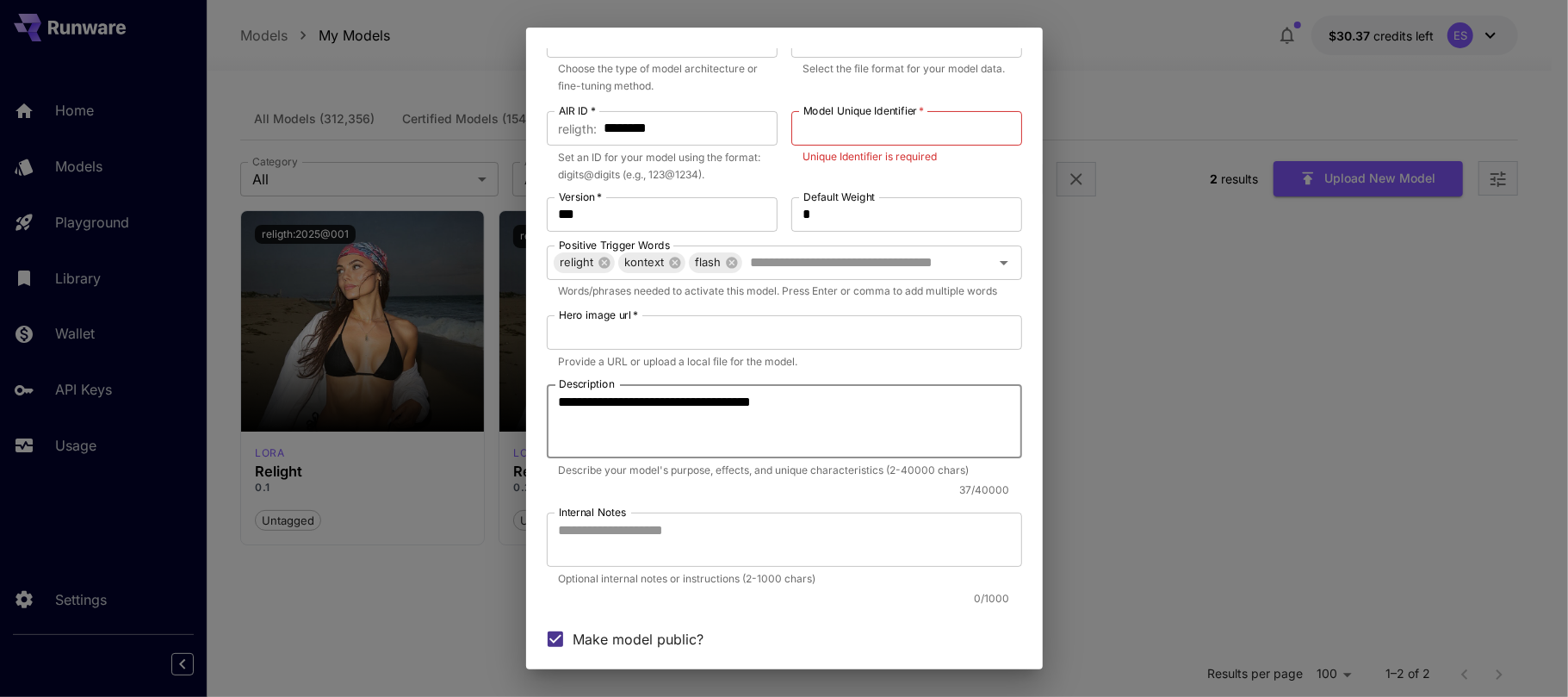 type on "**********" 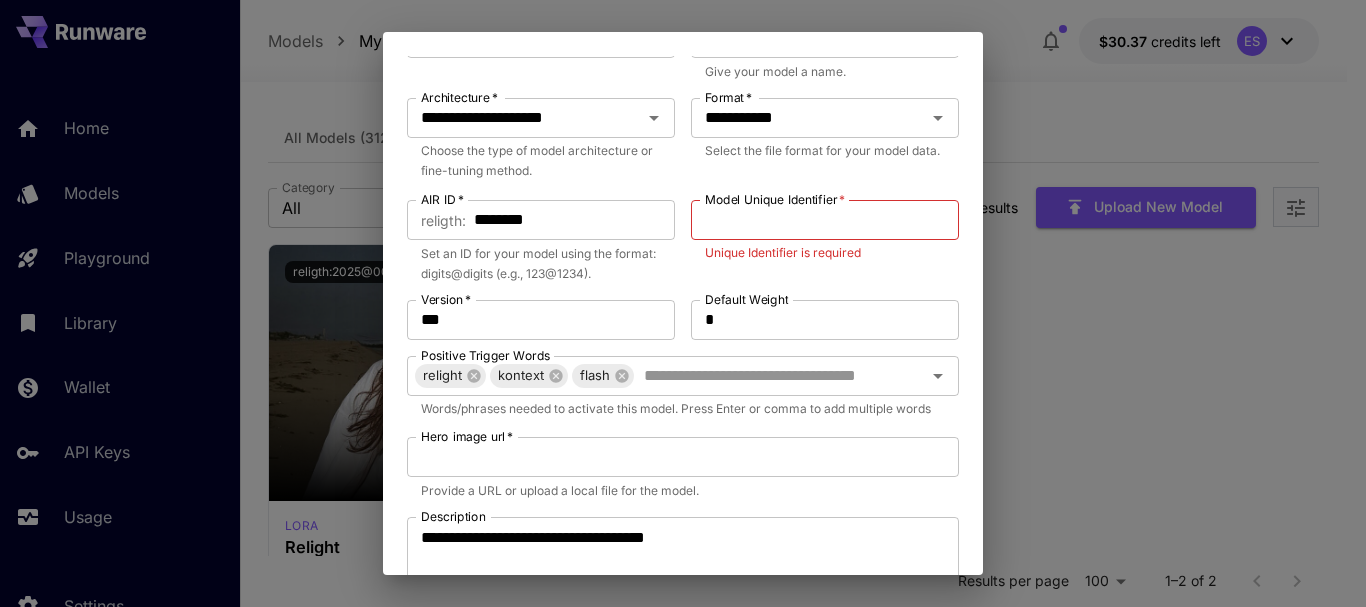 scroll, scrollTop: 0, scrollLeft: 0, axis: both 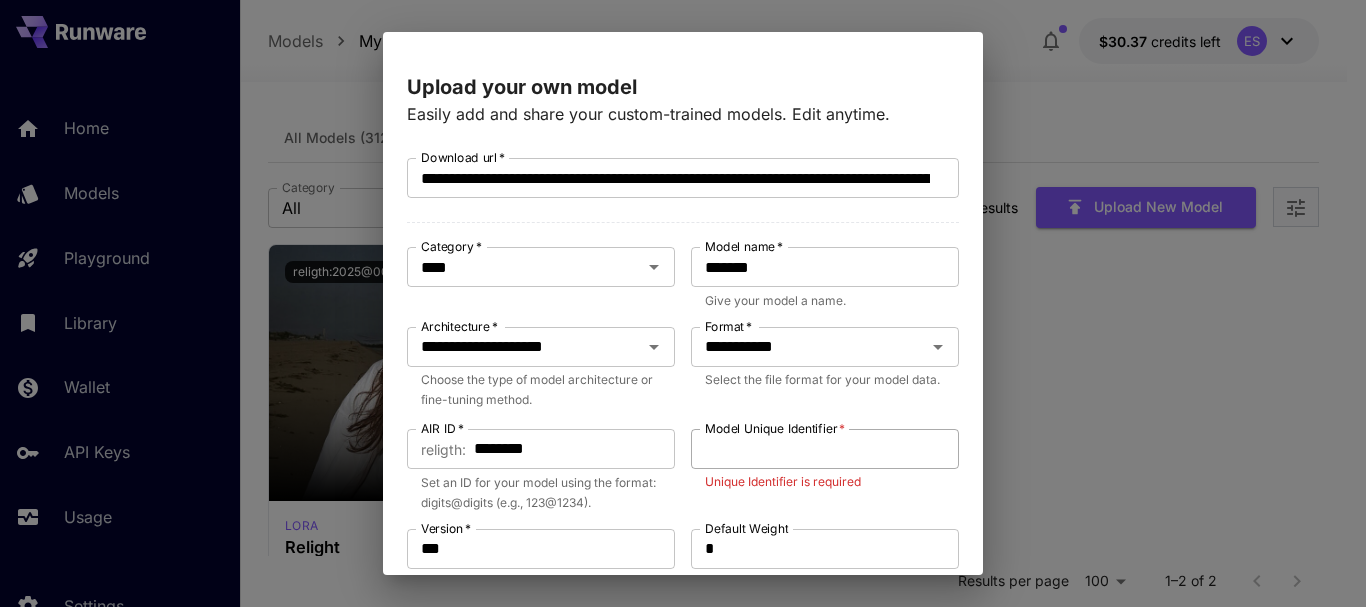 click on "Model Unique Identifier   *" at bounding box center (821, 449) 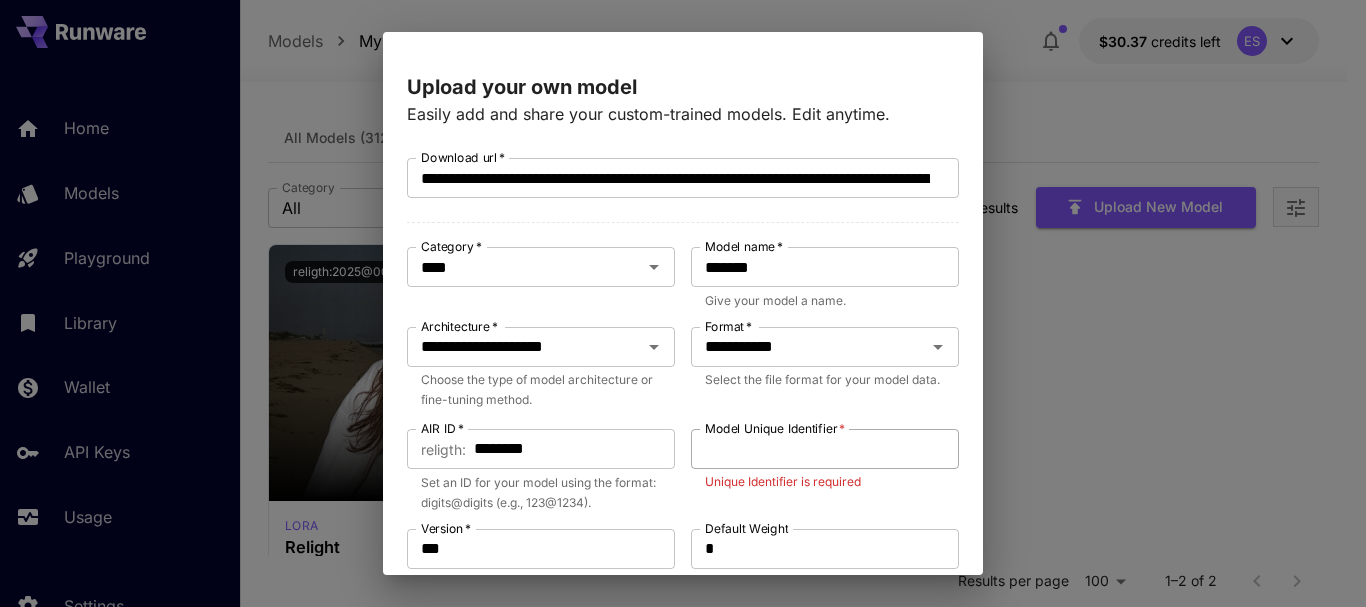 paste on "**********" 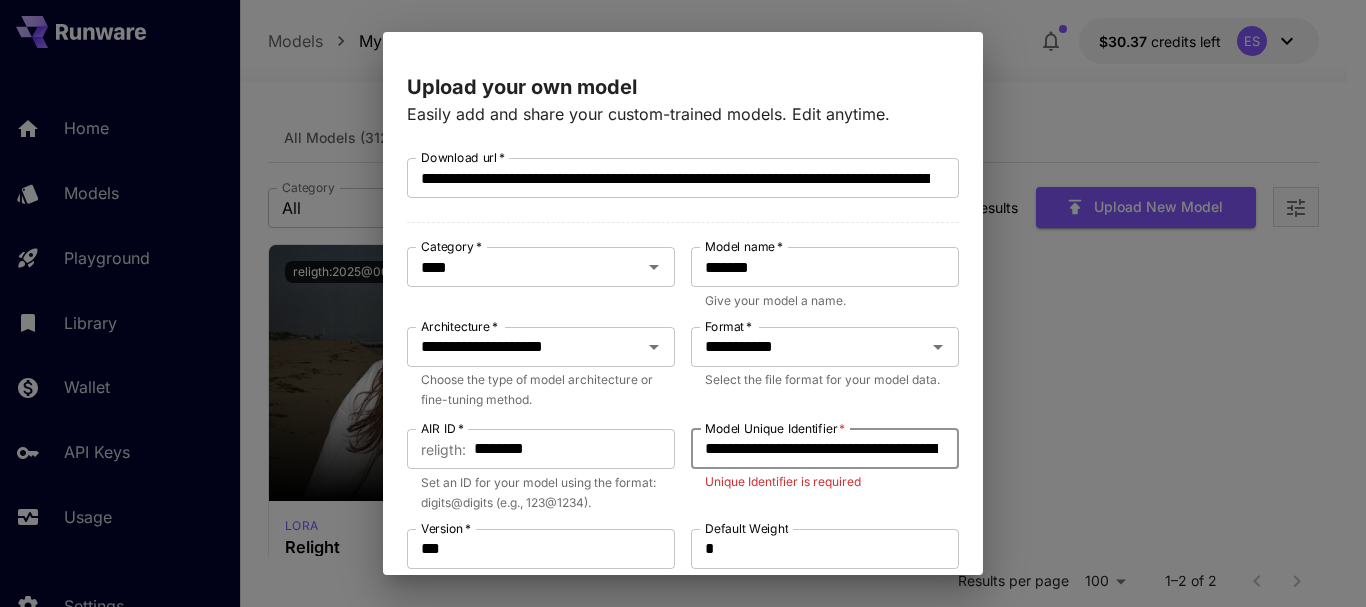 scroll, scrollTop: 0, scrollLeft: 383, axis: horizontal 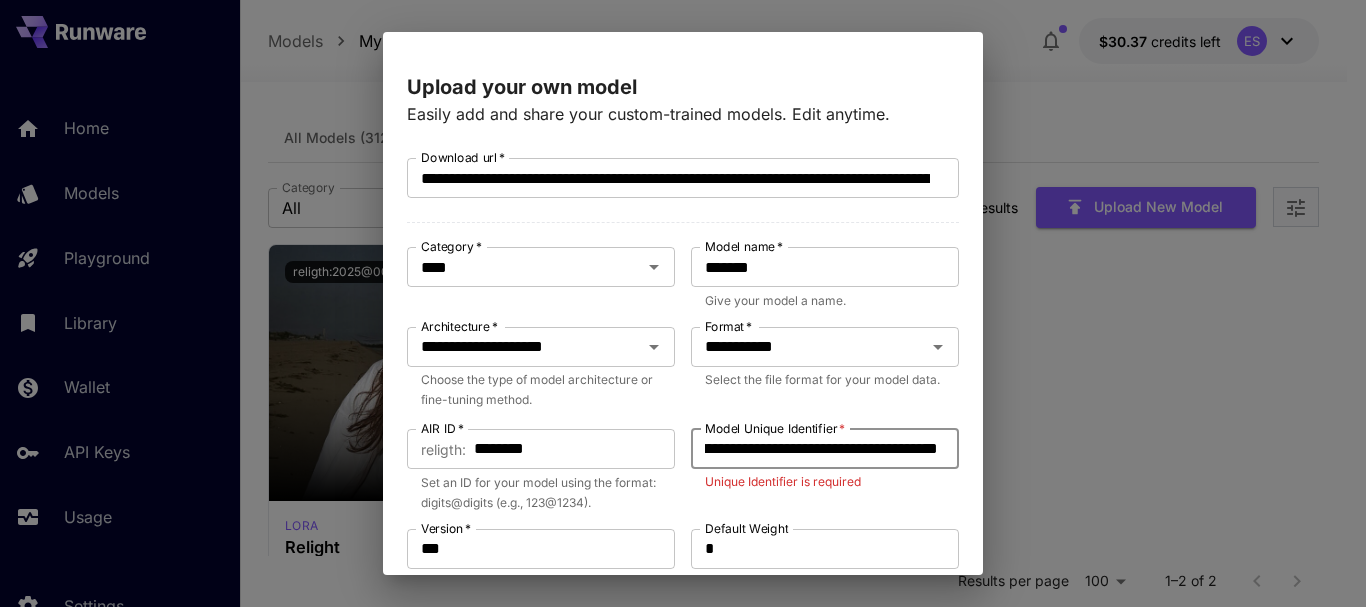 type on "**********" 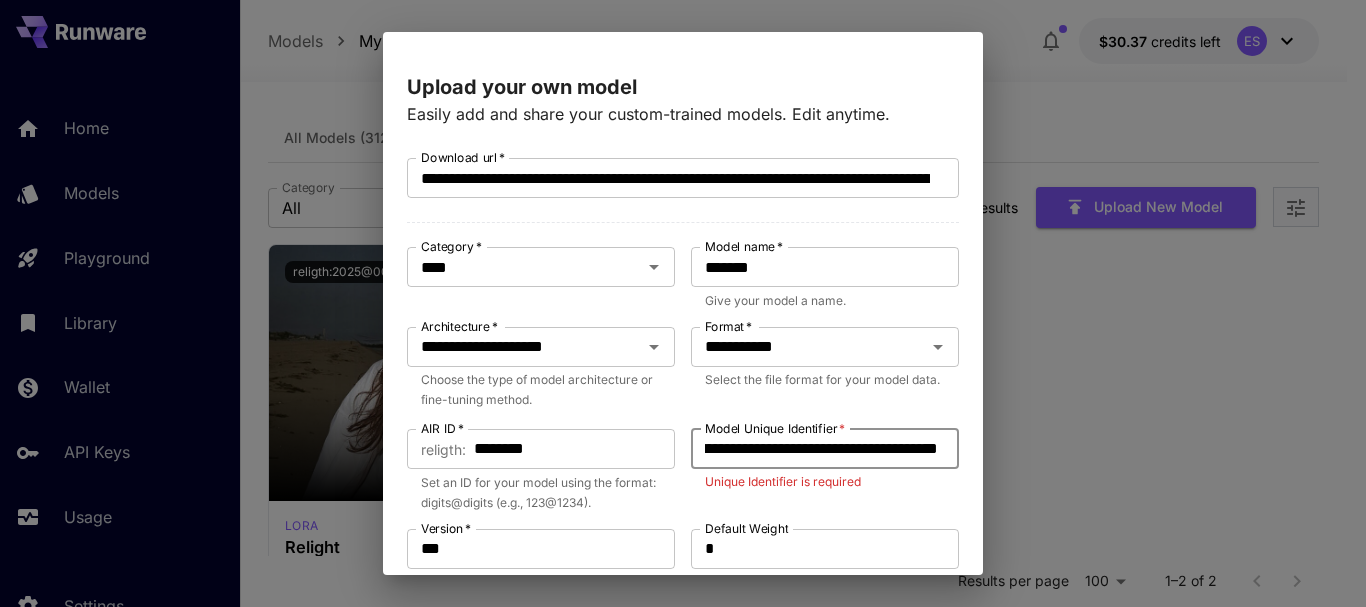 scroll, scrollTop: 0, scrollLeft: 0, axis: both 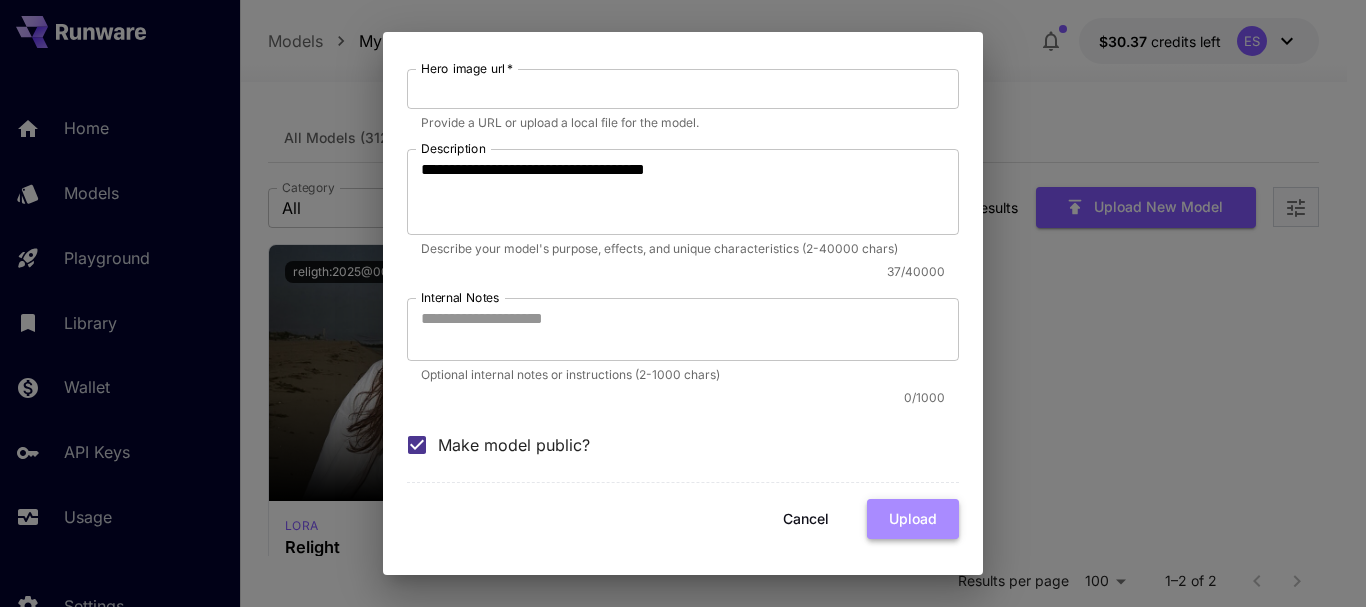 click on "Upload" at bounding box center [913, 519] 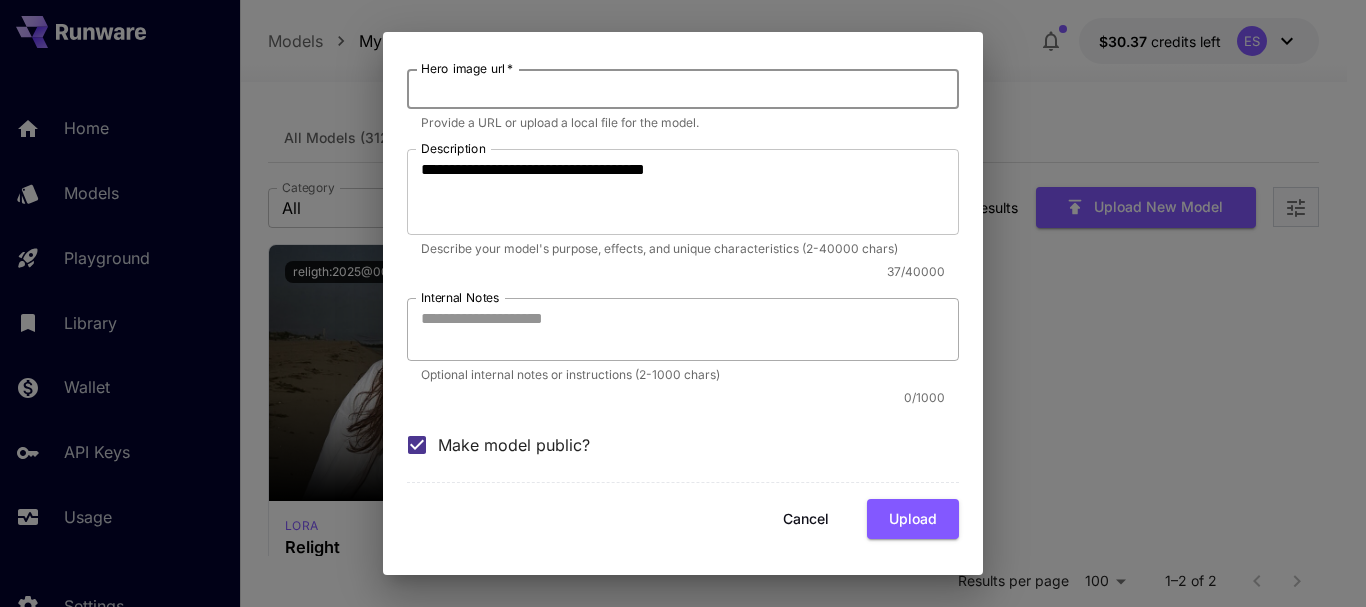 scroll, scrollTop: 417, scrollLeft: 0, axis: vertical 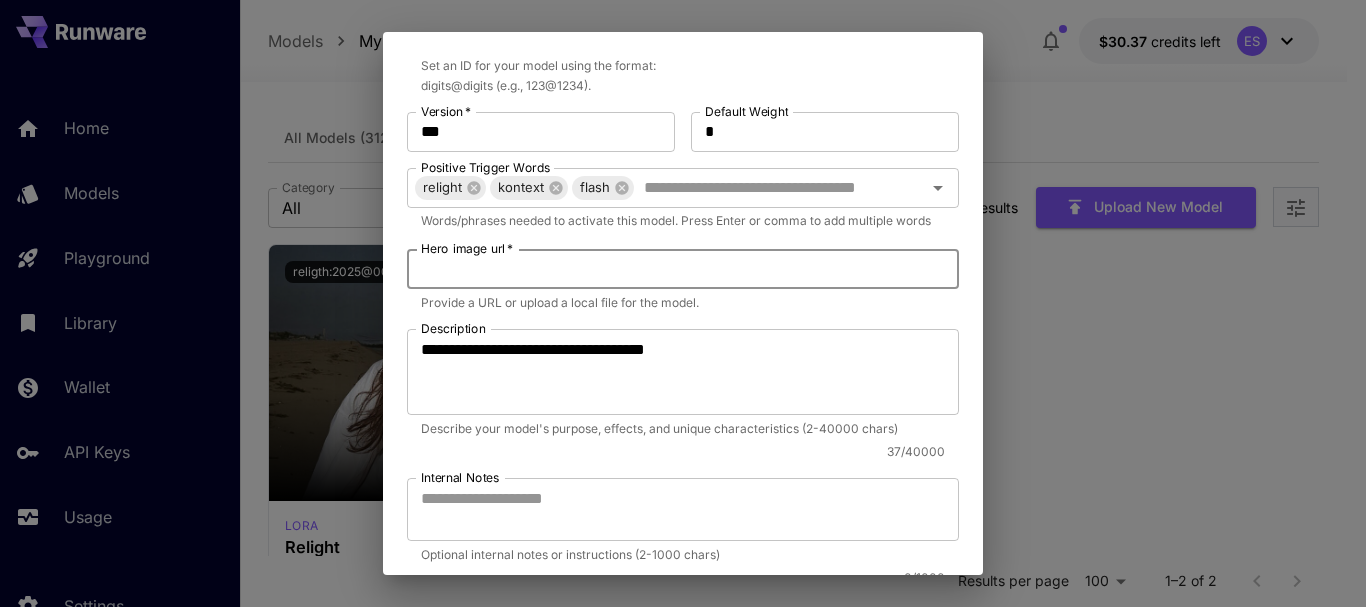 click on "Hero image url   *" at bounding box center [683, 269] 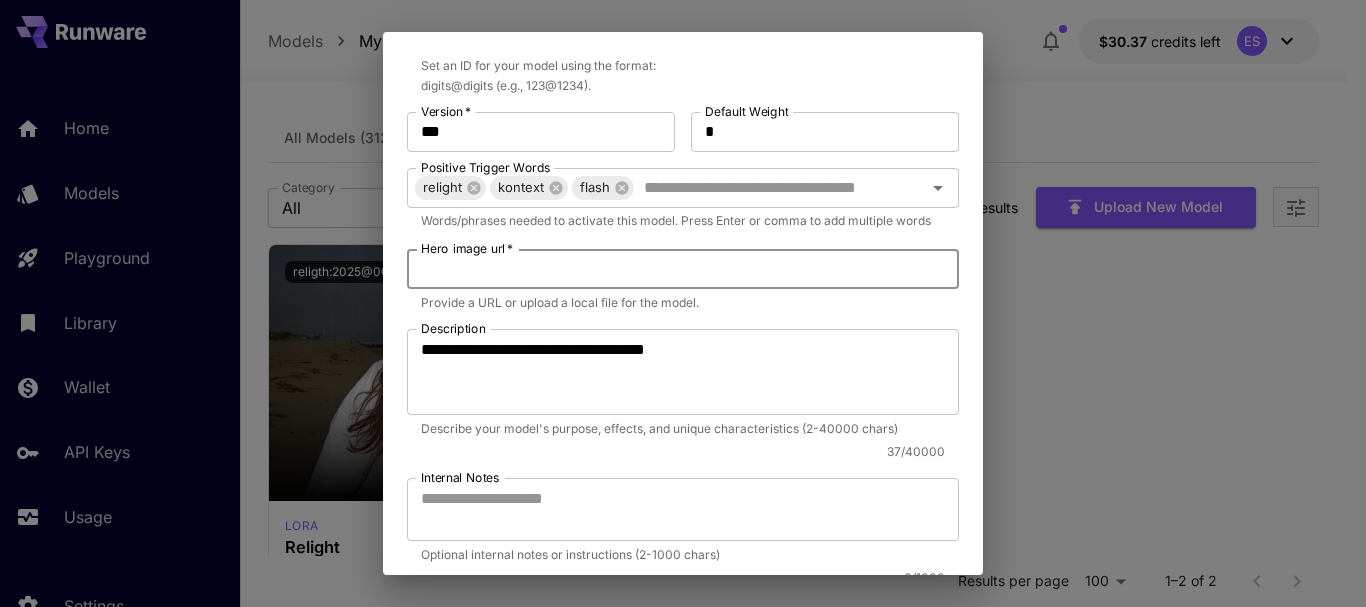 click on "Hero image url   *" at bounding box center [683, 269] 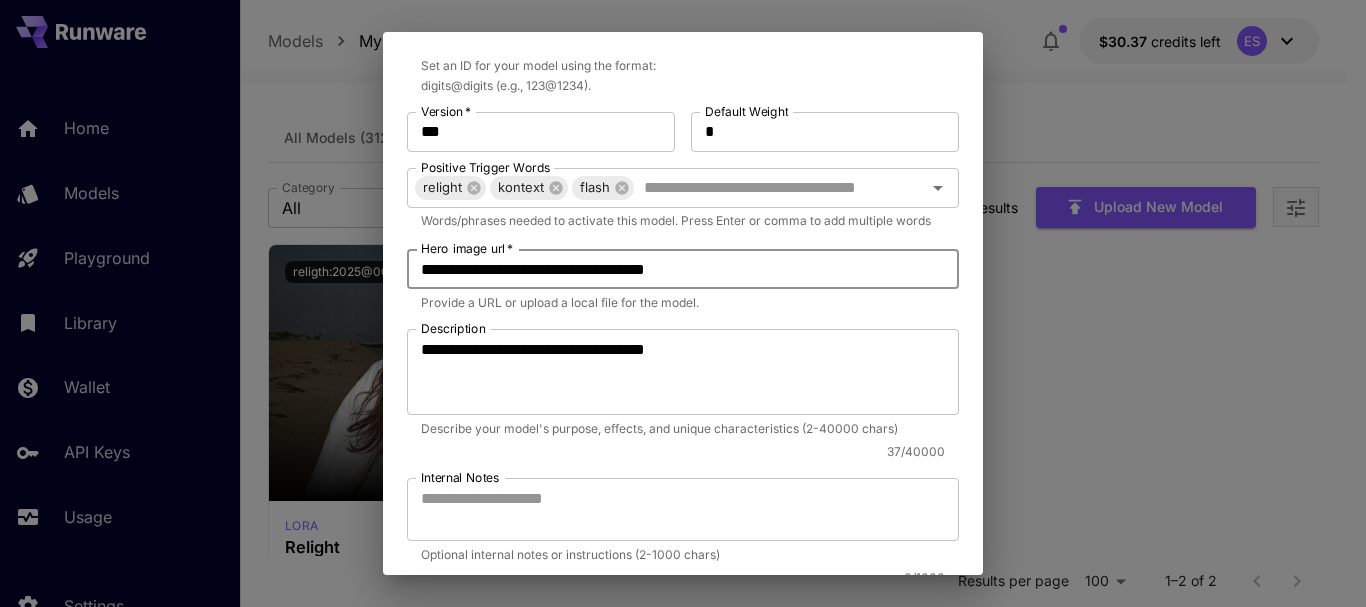 type on "**********" 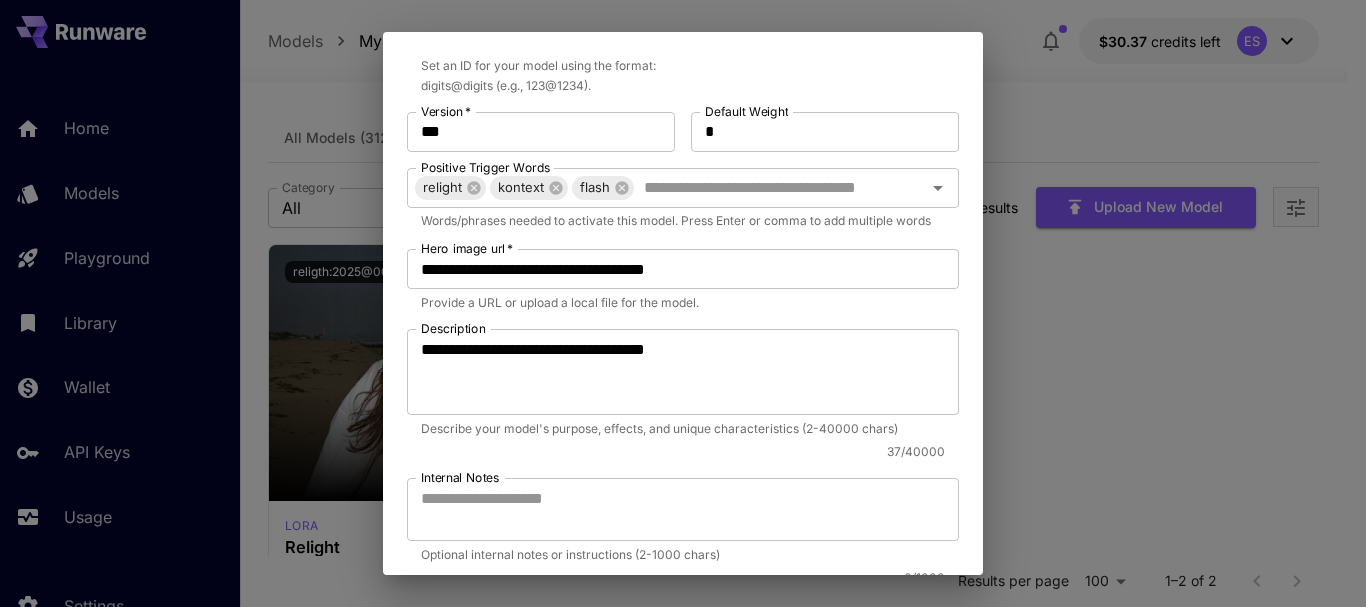click on "Words/phrases needed to activate this model. Press Enter or comma to add multiple words" at bounding box center (683, 221) 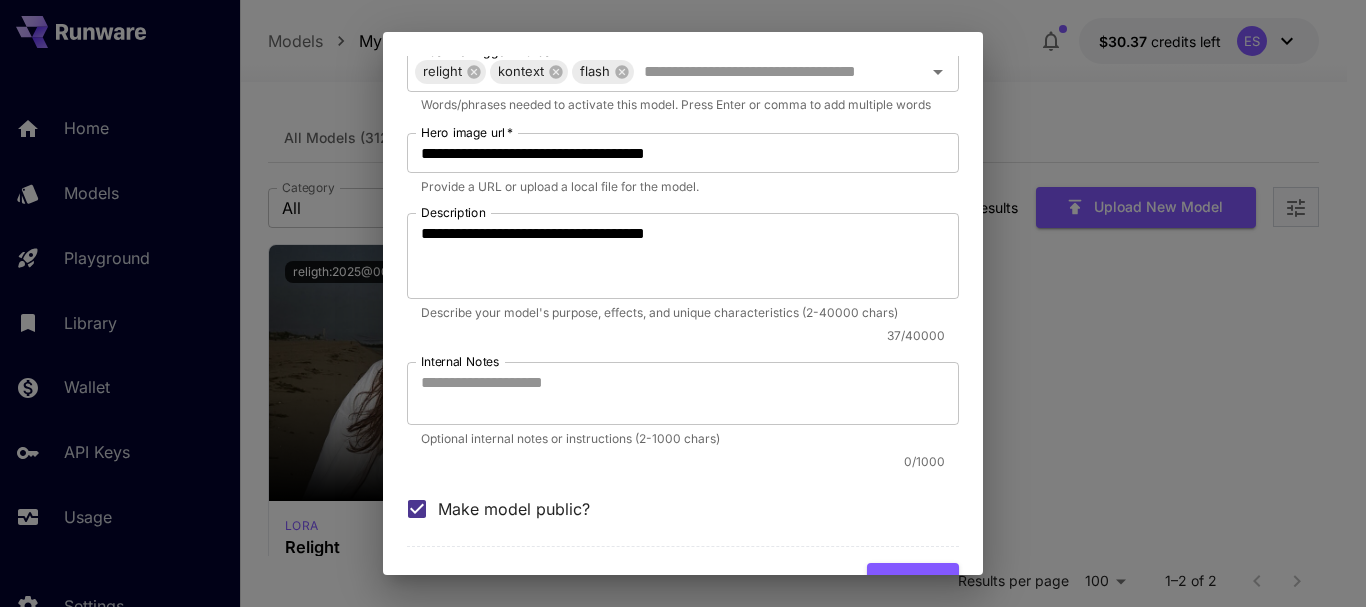 scroll, scrollTop: 617, scrollLeft: 0, axis: vertical 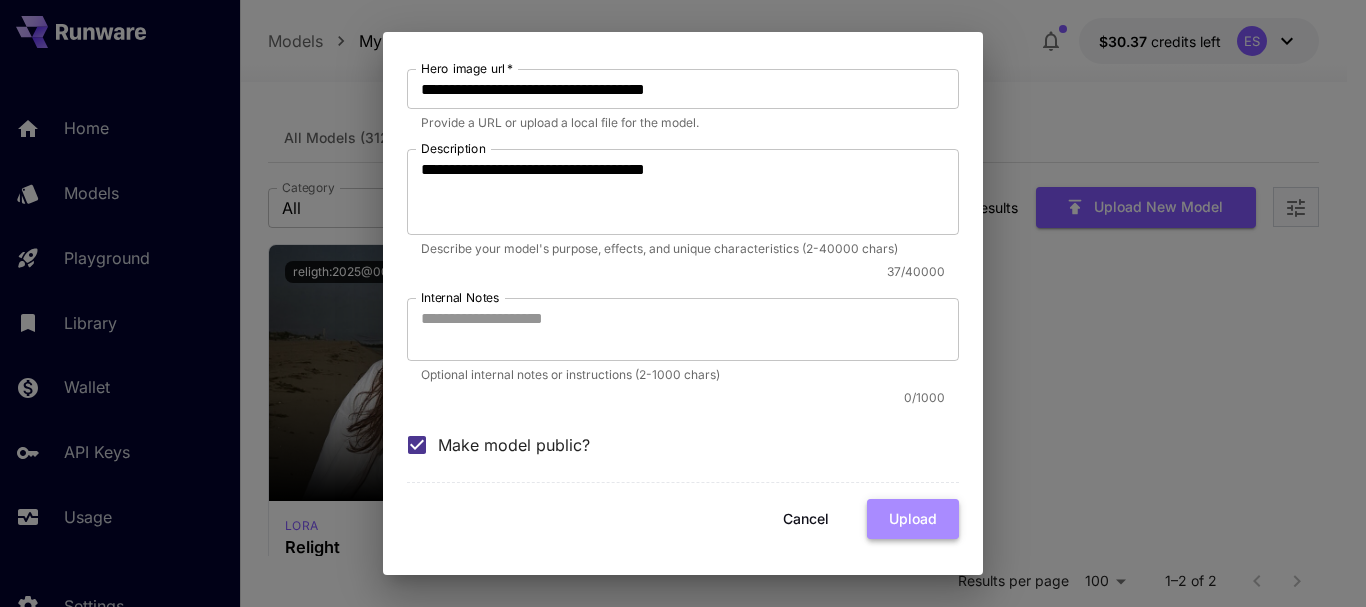 click on "Upload" at bounding box center [913, 519] 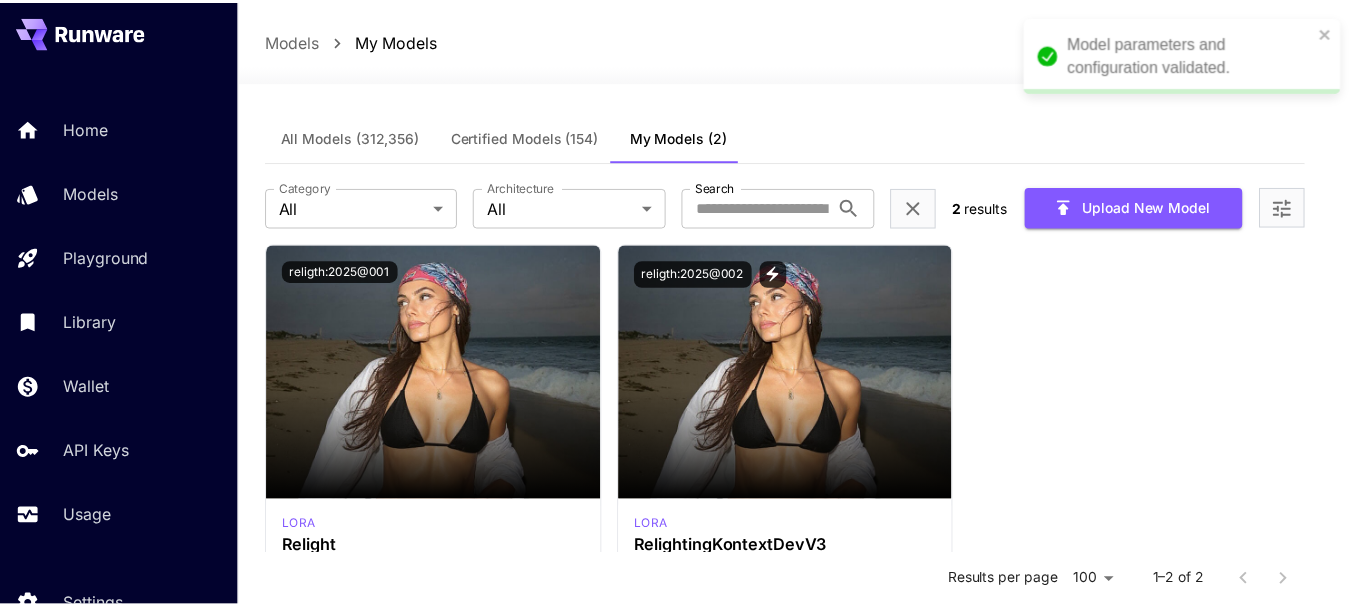 scroll, scrollTop: 0, scrollLeft: 0, axis: both 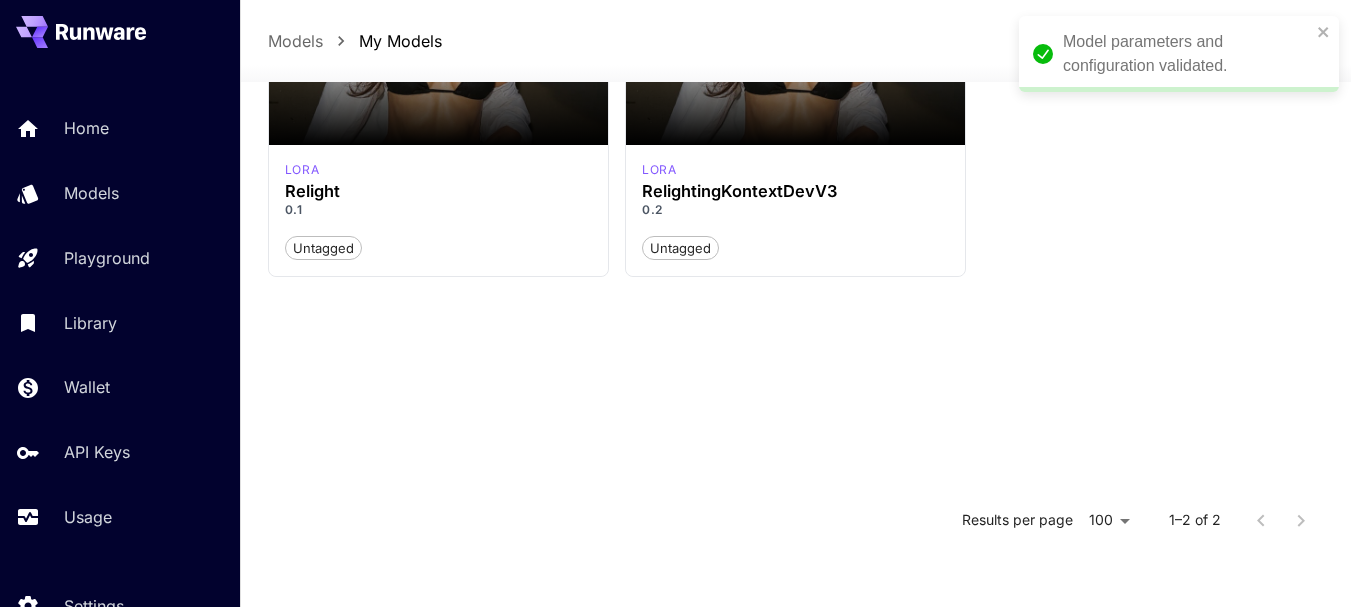 type 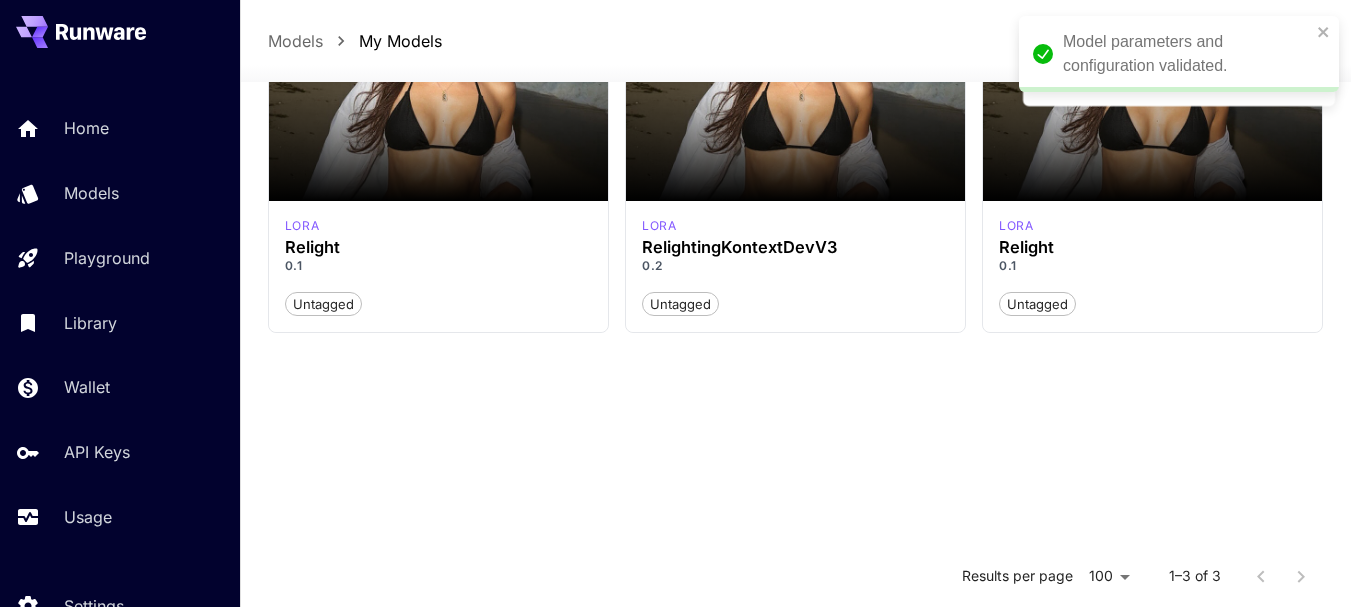 scroll, scrollTop: 100, scrollLeft: 0, axis: vertical 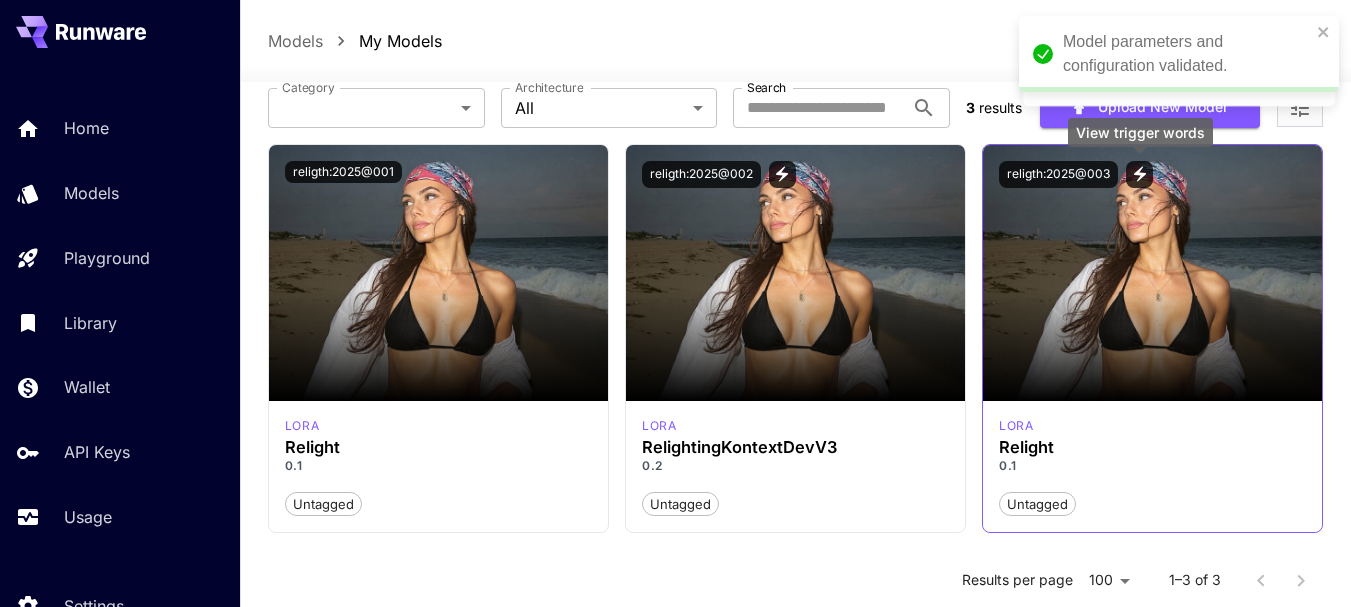 click 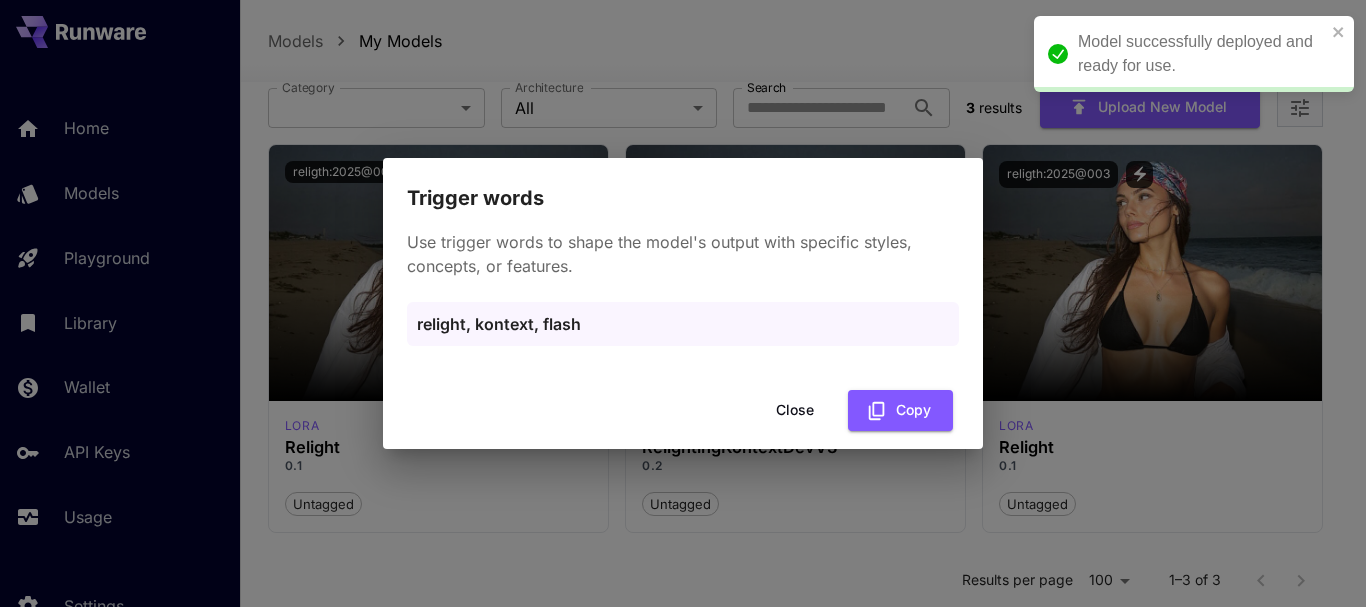 click on "Close" at bounding box center [795, 410] 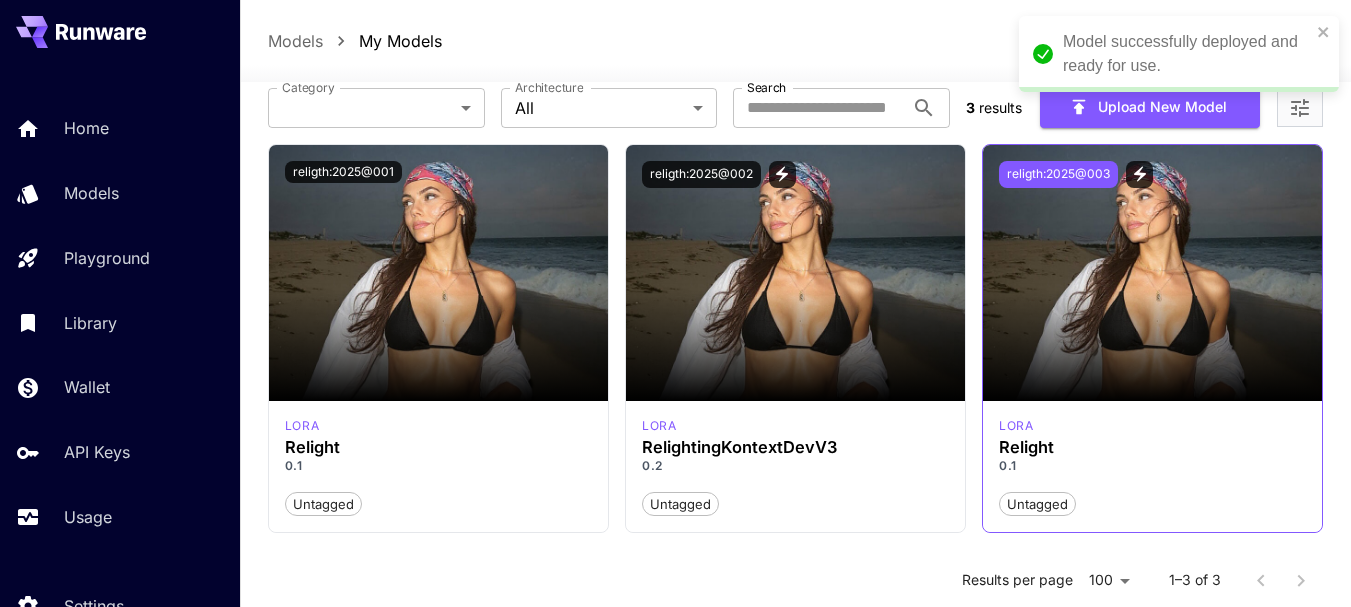 click on "religth:2025@003" at bounding box center [1058, 174] 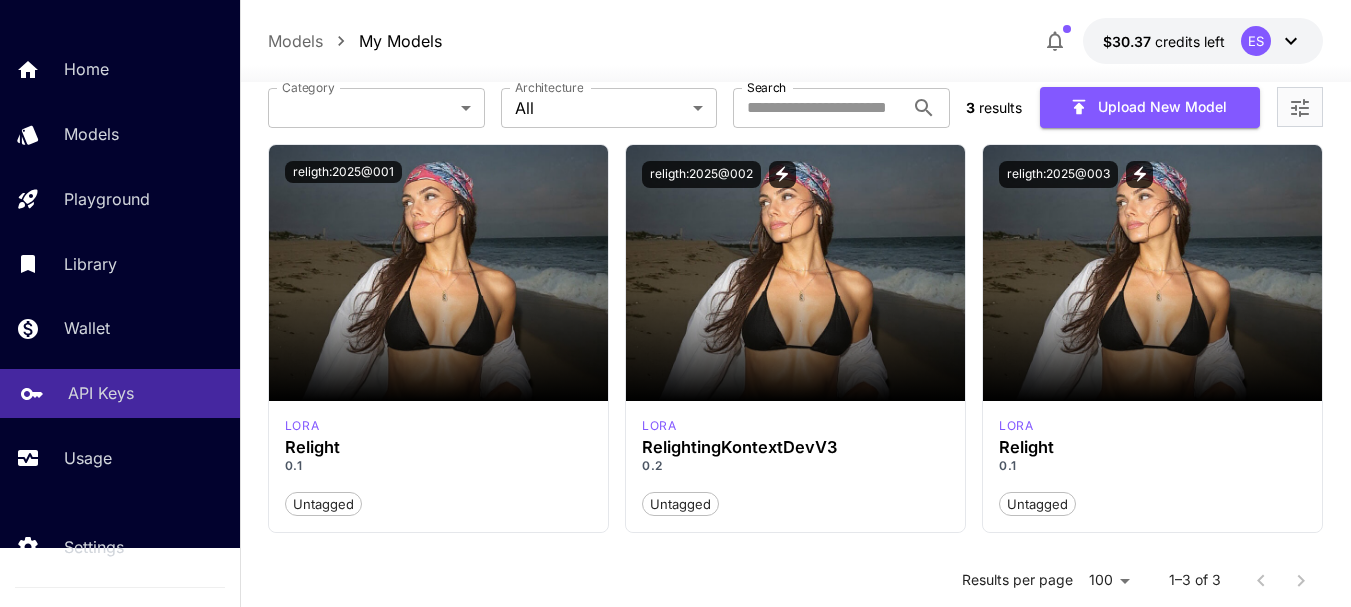scroll, scrollTop: 92, scrollLeft: 0, axis: vertical 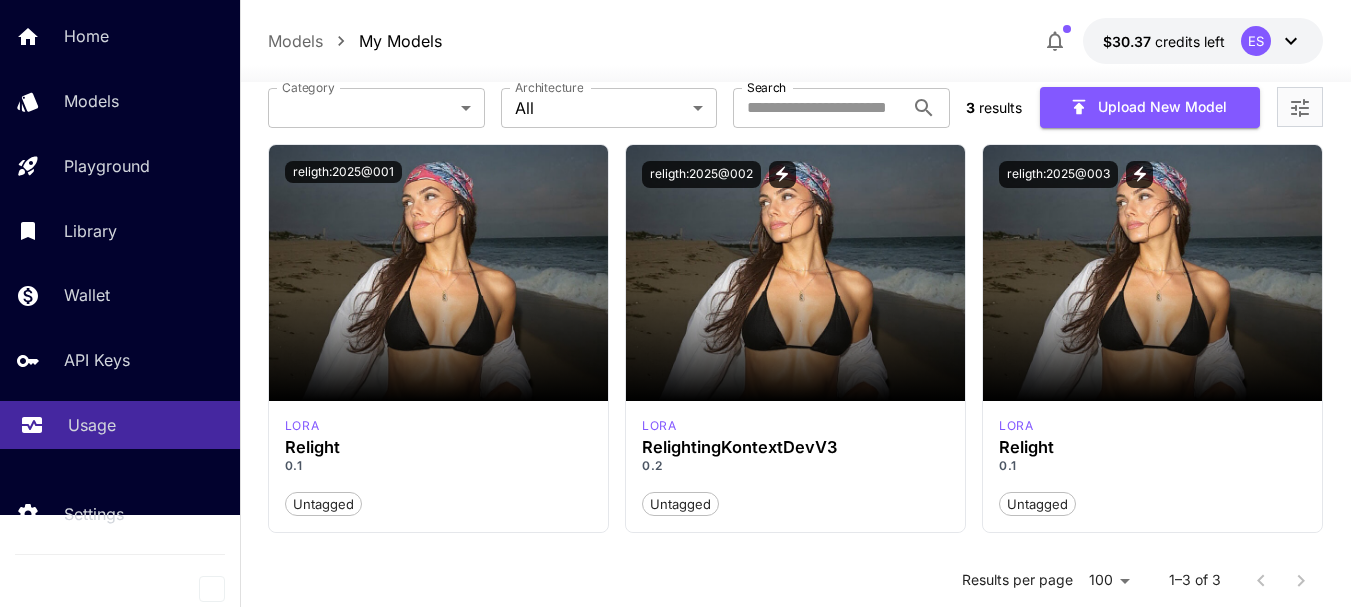 click on "Usage" at bounding box center (146, 425) 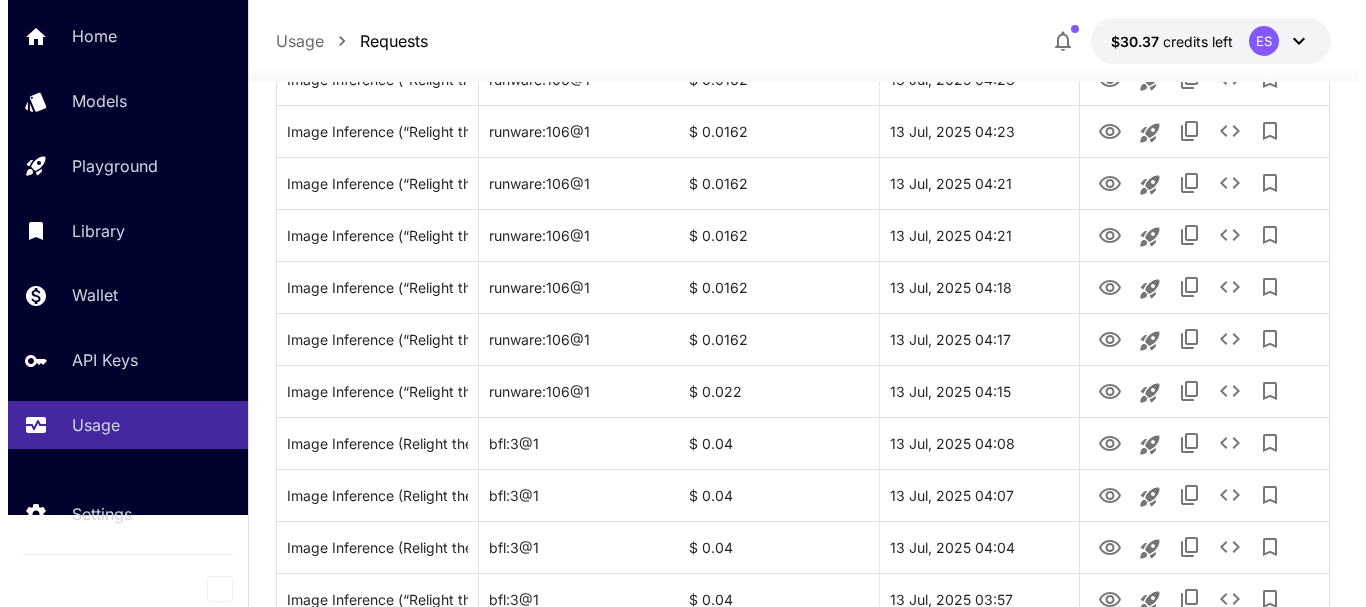 scroll, scrollTop: 2364, scrollLeft: 0, axis: vertical 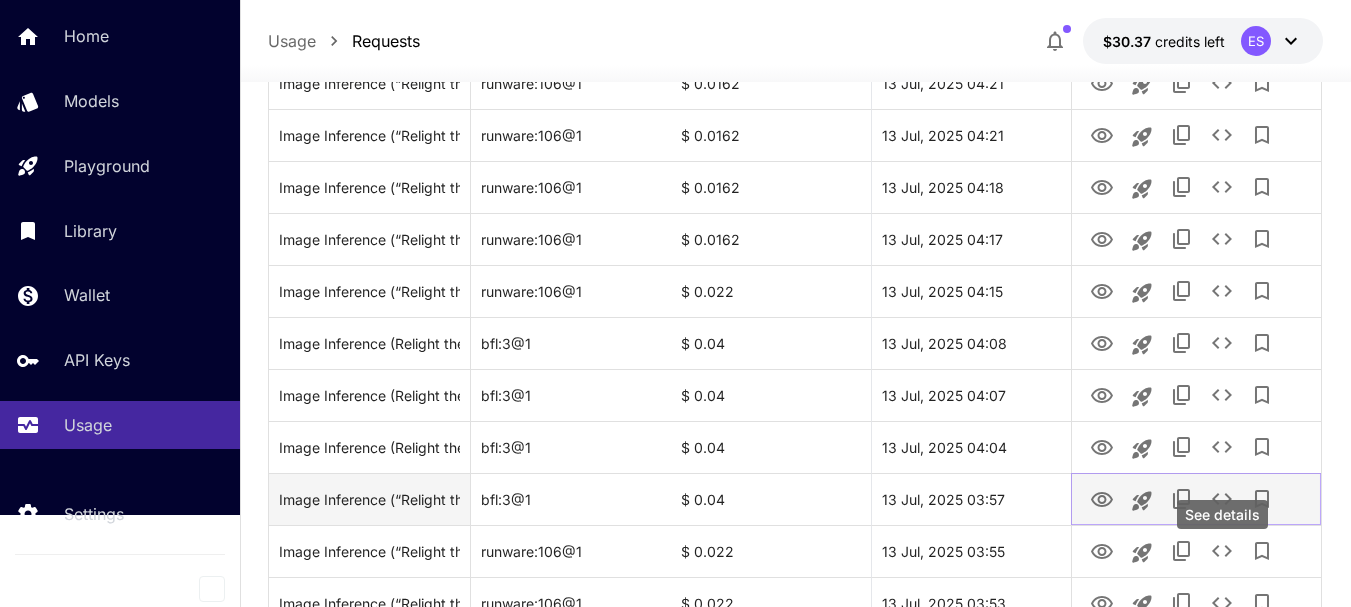 click at bounding box center (1222, 499) 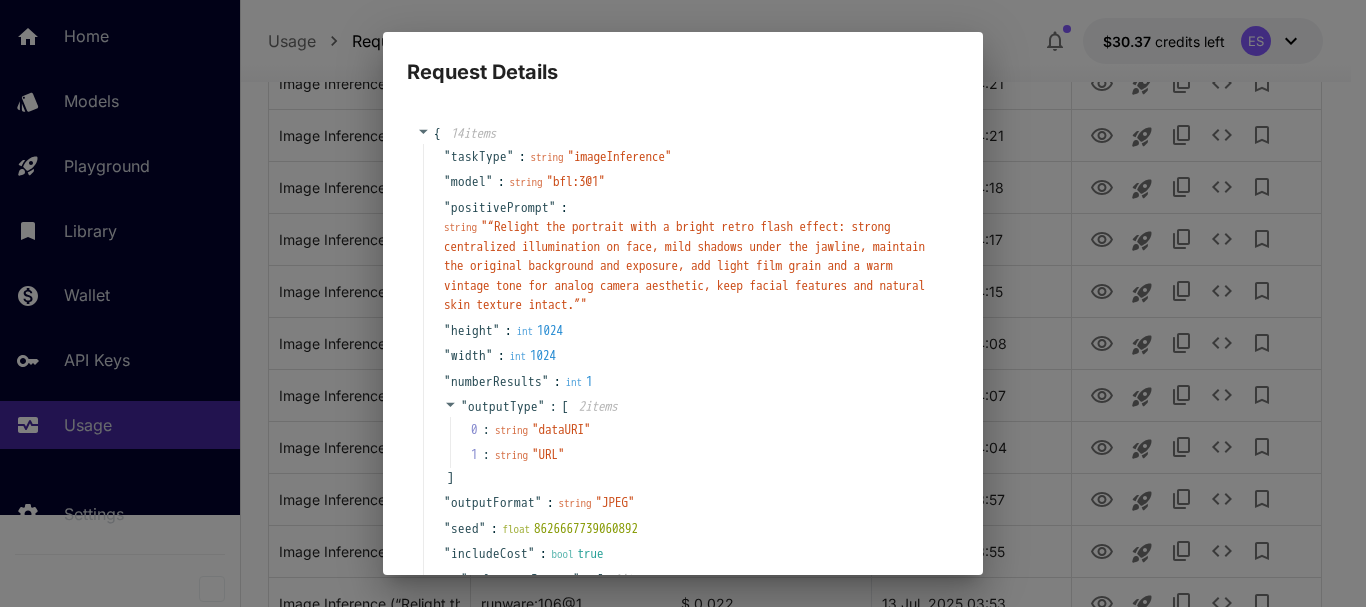 click on "string " “Relight the portrait with a bright retro flash effect: strong centralized illumination on face, mild shadows under the jawline, maintain the original background and exposure, add light film grain and a warm vintage tone for analog camera aesthetic, keep facial features and natural skin texture intact.”
"" at bounding box center (691, 266) 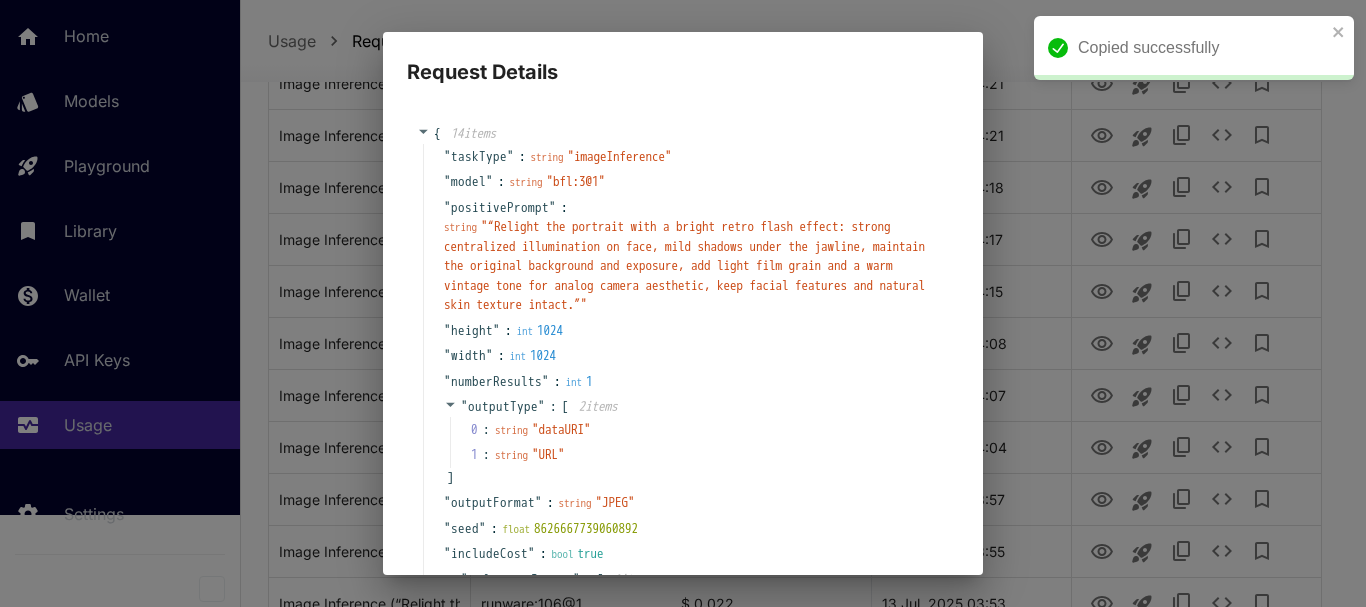 click on "" “Relight the portrait with a bright retro flash effect: strong centralized illumination on face, mild shadows under the jawline, maintain the original background and exposure, add light film grain and a warm vintage tone for analog camera aesthetic, keep facial features and natural skin texture intact.”
"" at bounding box center (684, 265) 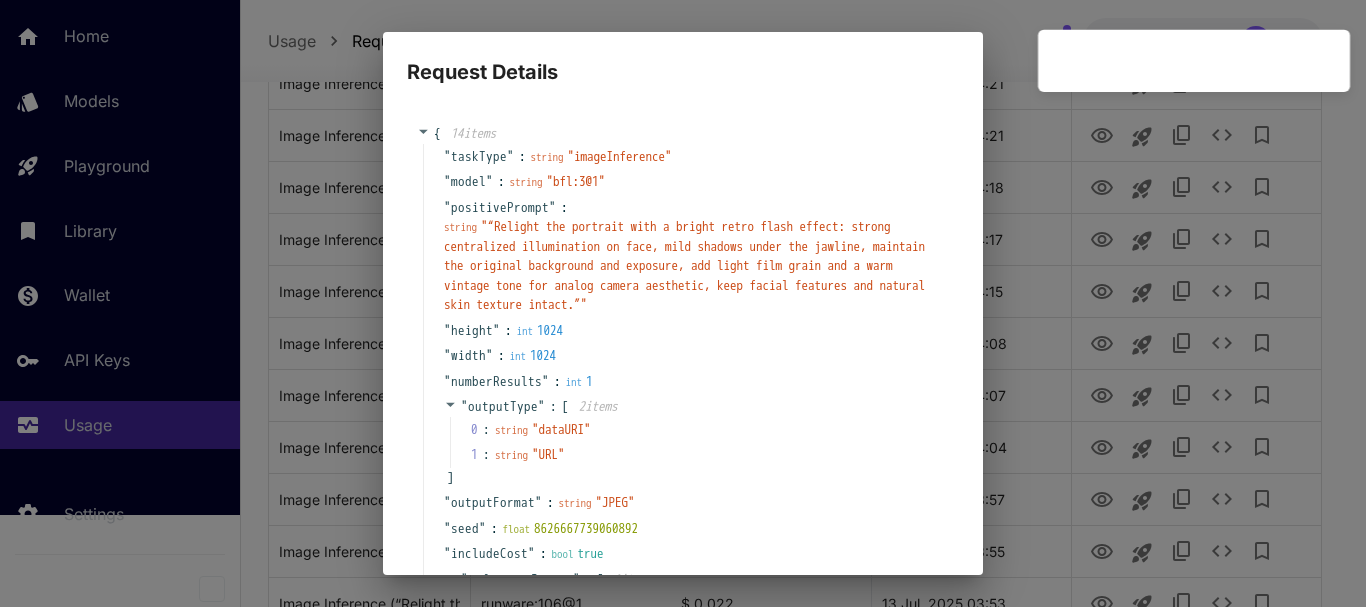 click on "Request Details { 14  item s " taskType " : string " imageInference " " model " : string " bfl:3@1 " " positivePrompt " : string " “Relight the portrait with a bright retro flash effect: strong centralized illumination on face, mild shadows under the jawline, maintain the original background and exposure, add light film grain and a warm vintage tone for analog camera aesthetic, keep facial features and natural skin texture intact.”
" " height " : int 1024 " width " : int 1024 " numberResults " : int 1 " outputType " : [ 2  item s 0 : string " dataURI " 1 : string " URL " ] " outputFormat " : string " JPEG " " seed " : float 8626667739060892 " includeCost " : bool true " referenceImages " : [ 1  item 0 : string " https://im.runware.ai/image/ii/62147d1c-9be1-4a5a-835d-cf07b9c04ff0.jpg " ] " outputQuality " : int 85 " advancedFeatures " : { 1  item " guidanceEndStepPercentage " : int 75 } " taskUUID " : string " daff1b7f-a6f1-46d5-bb37-c860071e13e9 " } Copy Cancel" at bounding box center [683, 303] 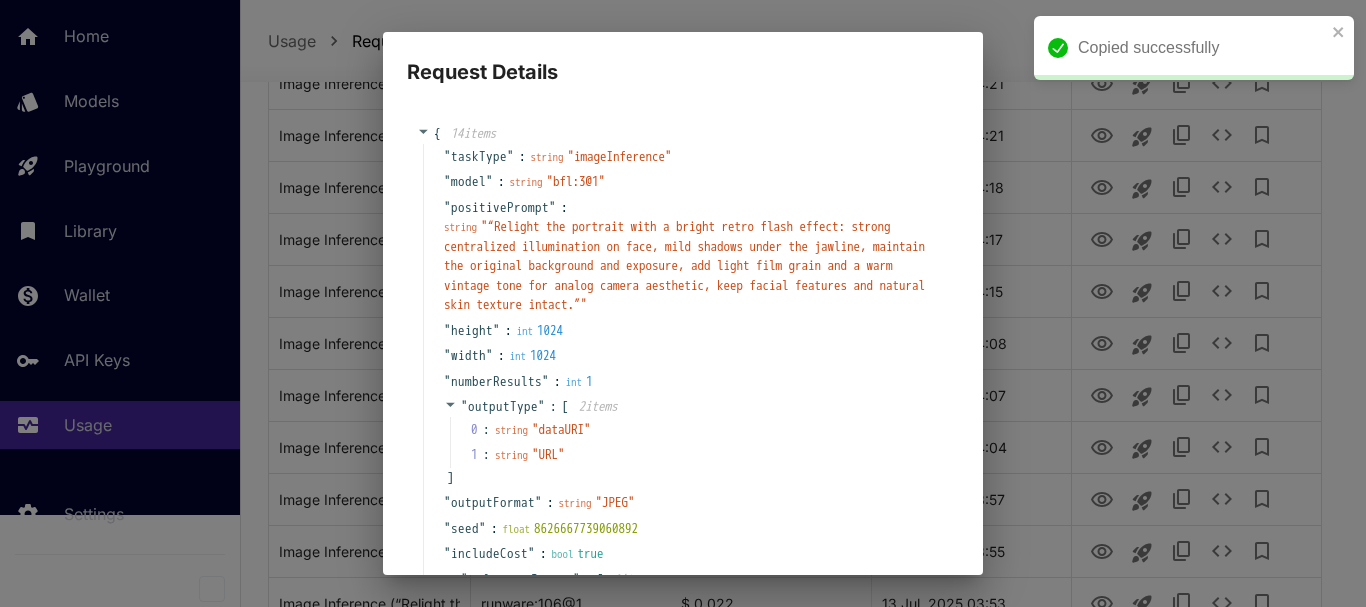 click on "Request Details { 14  item s " taskType " : string " imageInference " " model " : string " bfl:3@1 " " positivePrompt " : string " “Relight the portrait with a bright retro flash effect: strong centralized illumination on face, mild shadows under the jawline, maintain the original background and exposure, add light film grain and a warm vintage tone for analog camera aesthetic, keep facial features and natural skin texture intact.”
" " height " : int 1024 " width " : int 1024 " numberResults " : int 1 " outputType " : [ 2  item s 0 : string " dataURI " 1 : string " URL " ] " outputFormat " : string " JPEG " " seed " : float 8626667739060892 " includeCost " : bool true " referenceImages " : [ 1  item 0 : string " https://im.runware.ai/image/ii/62147d1c-9be1-4a5a-835d-cf07b9c04ff0.jpg " ] " outputQuality " : int 85 " advancedFeatures " : { 1  item " guidanceEndStepPercentage " : int 75 } " taskUUID " : string " daff1b7f-a6f1-46d5-bb37-c860071e13e9 " } Copy Cancel" at bounding box center [683, 303] 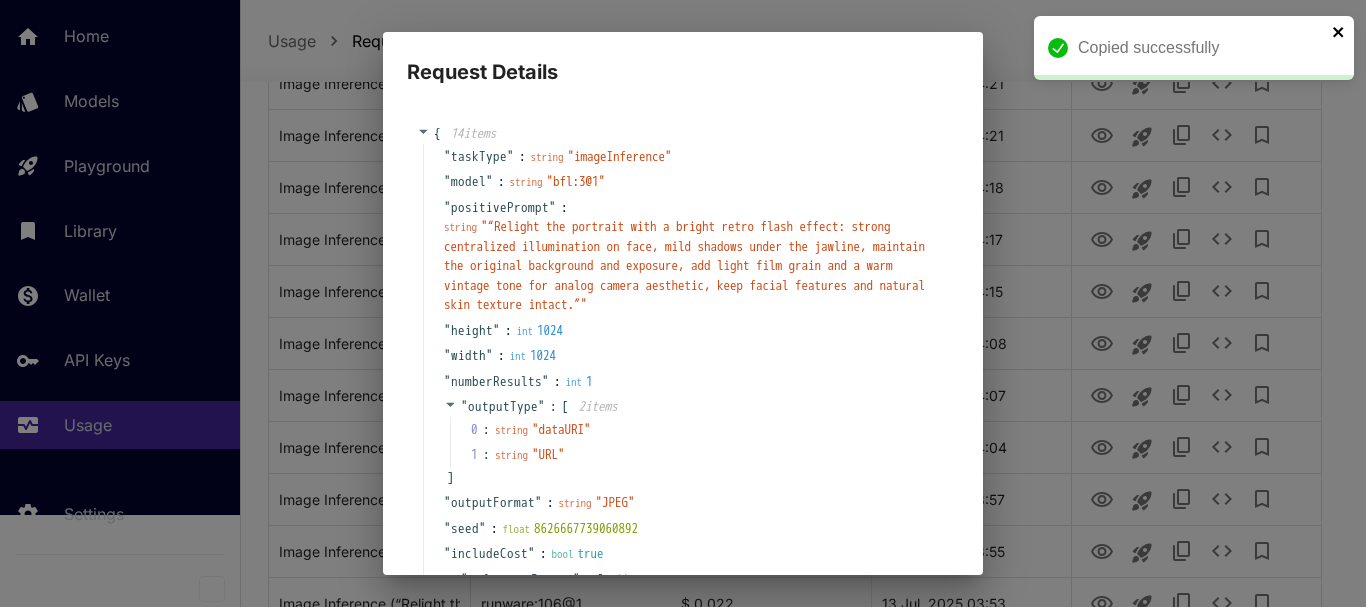 click 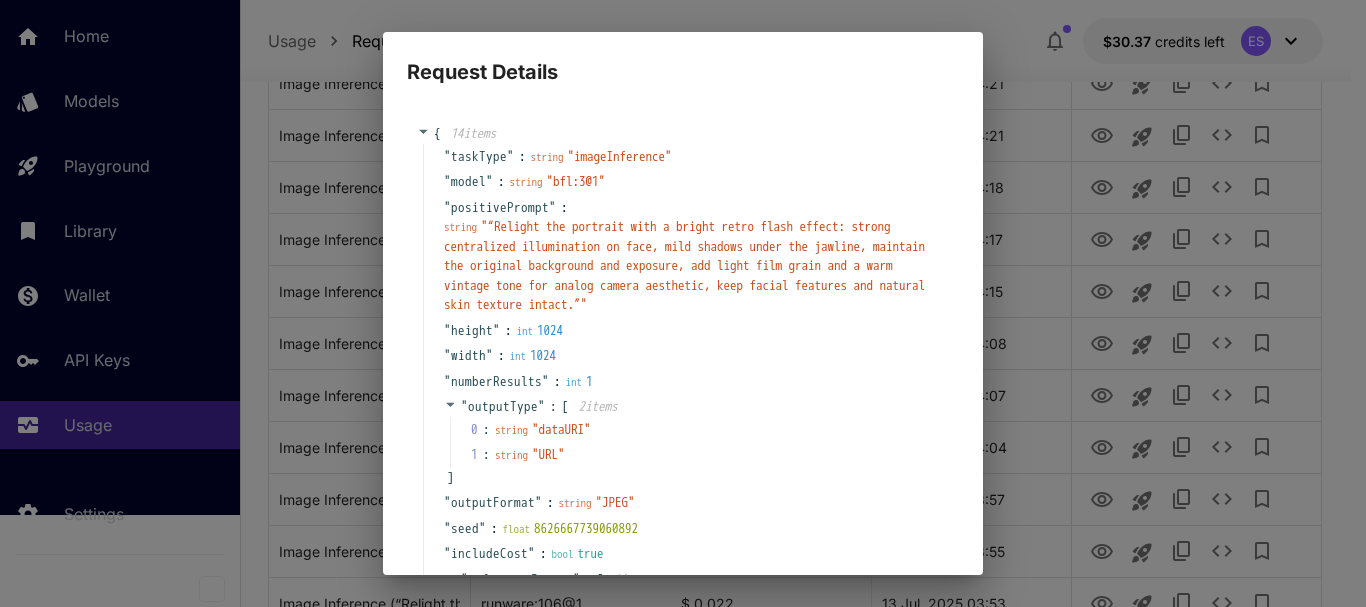 click on "Request Details { 14  item s " taskType " : string " imageInference " " model " : string " bfl:3@1 " " positivePrompt " : string " “Relight the portrait with a bright retro flash effect: strong centralized illumination on face, mild shadows under the jawline, maintain the original background and exposure, add light film grain and a warm vintage tone for analog camera aesthetic, keep facial features and natural skin texture intact.”
" " height " : int 1024 " width " : int 1024 " numberResults " : int 1 " outputType " : [ 2  item s 0 : string " dataURI " 1 : string " URL " ] " outputFormat " : string " JPEG " " seed " : float 8626667739060892 " includeCost " : bool true " referenceImages " : [ 1  item 0 : string " https://im.runware.ai/image/ii/62147d1c-9be1-4a5a-835d-cf07b9c04ff0.jpg " ] " outputQuality " : int 85 " advancedFeatures " : { 1  item " guidanceEndStepPercentage " : int 75 } " taskUUID " : string " daff1b7f-a6f1-46d5-bb37-c860071e13e9 " } Copy Cancel" at bounding box center [683, 303] 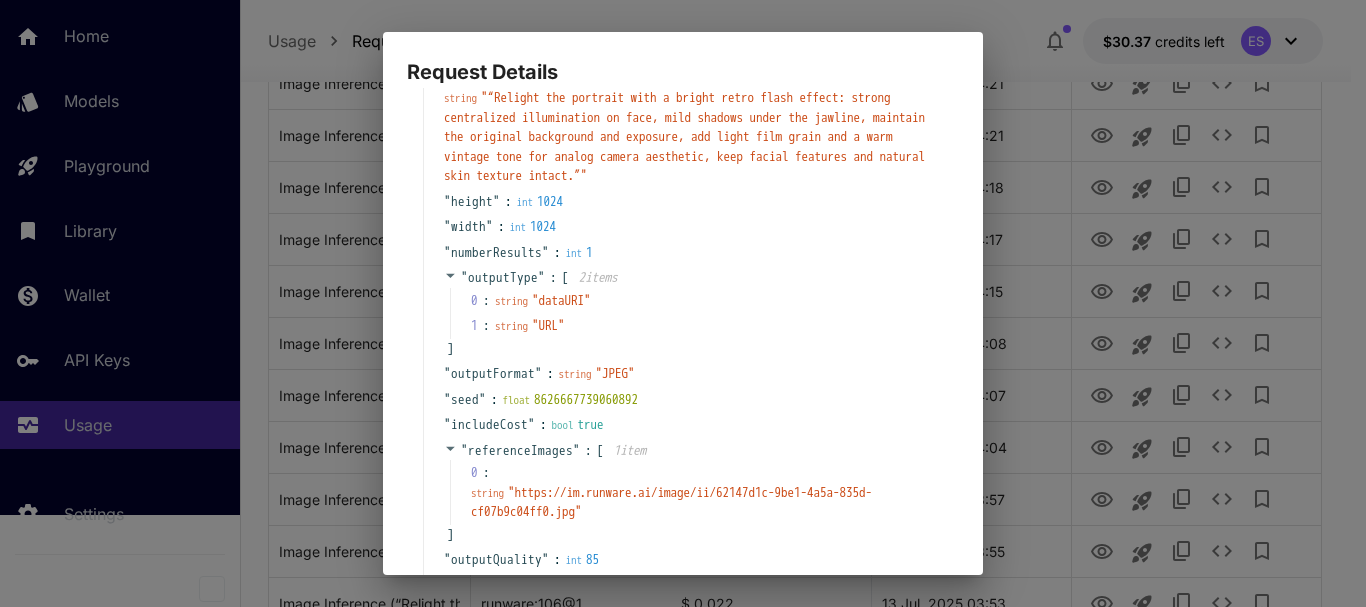 scroll, scrollTop: 363, scrollLeft: 0, axis: vertical 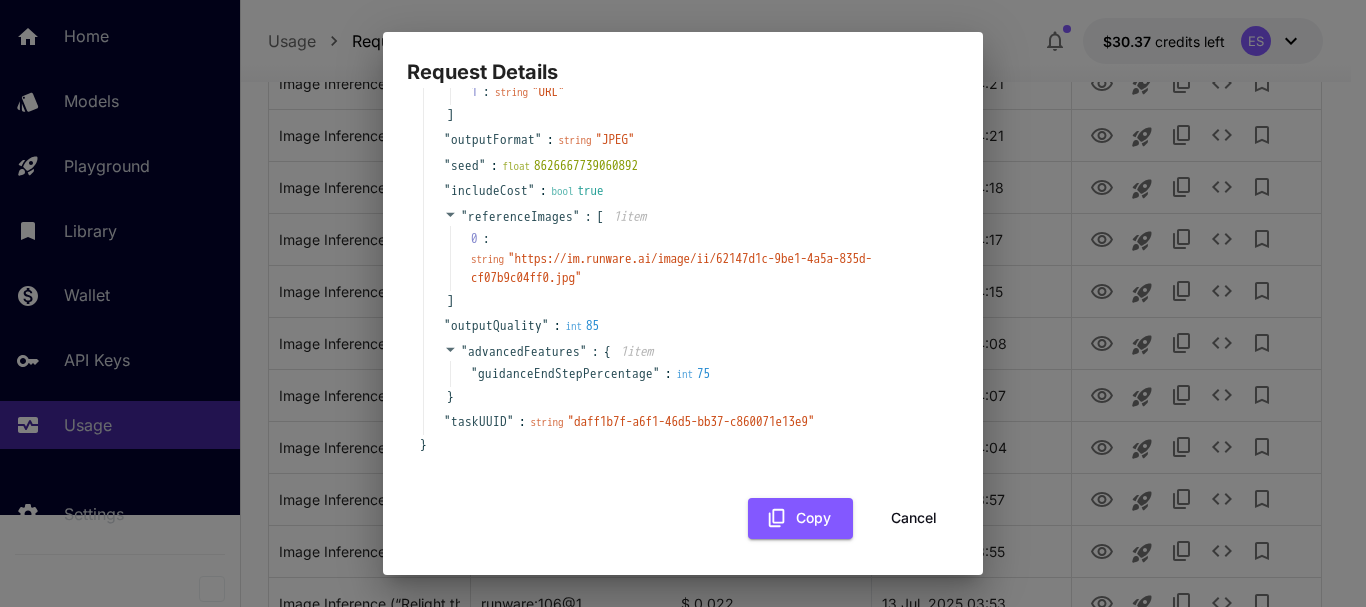 click on "Cancel" at bounding box center [914, 518] 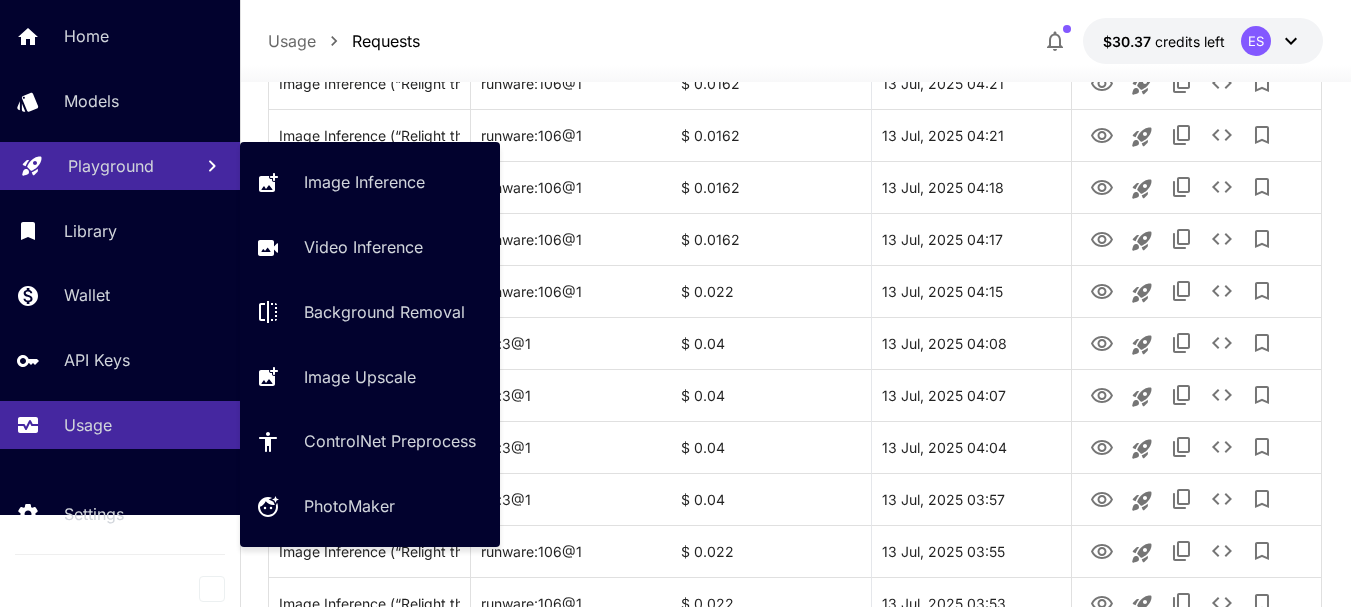 click on "Playground" at bounding box center (122, 166) 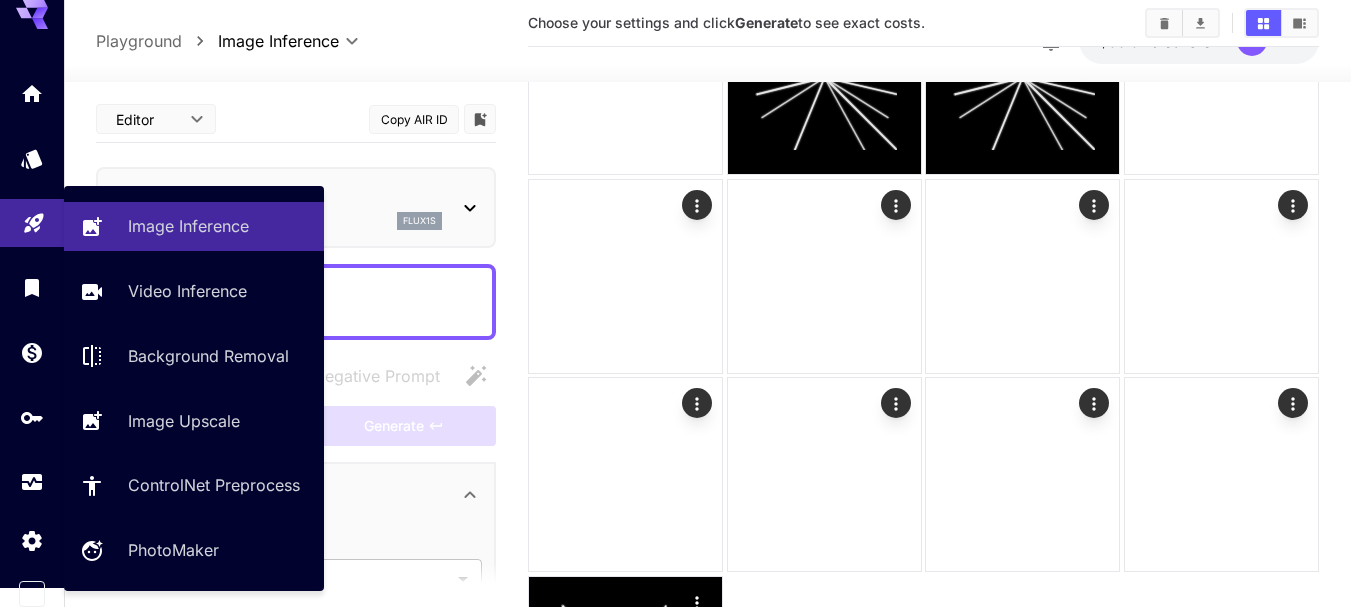 scroll, scrollTop: 0, scrollLeft: 0, axis: both 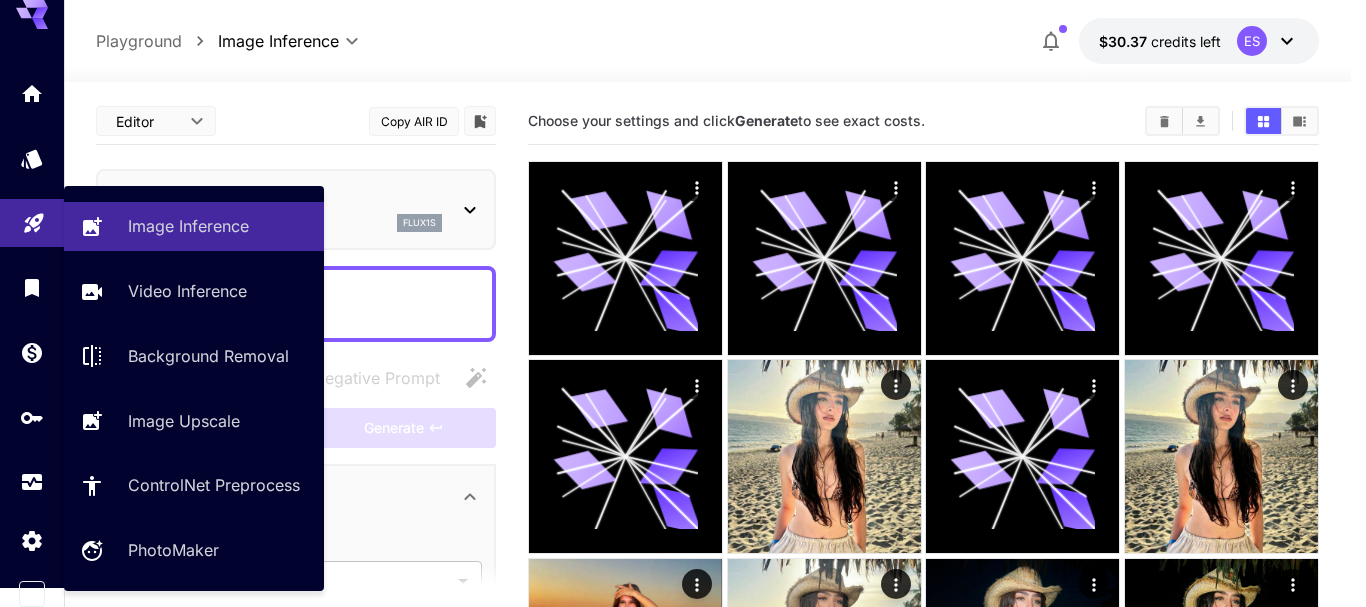 type on "**********" 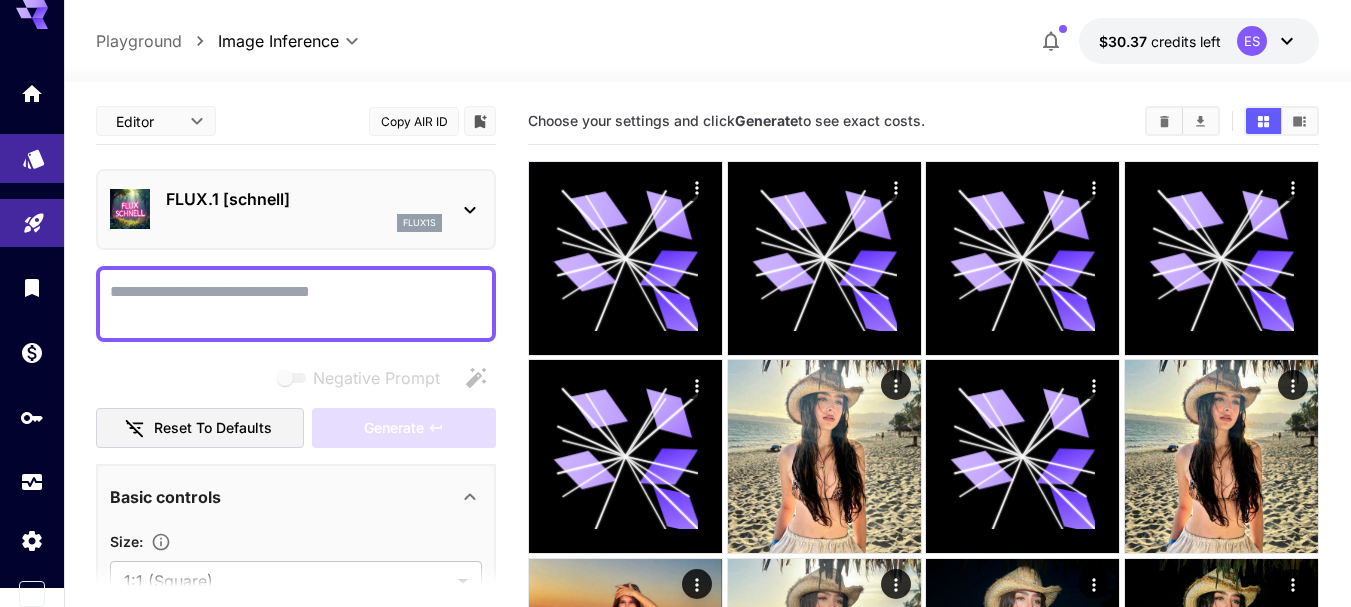 click 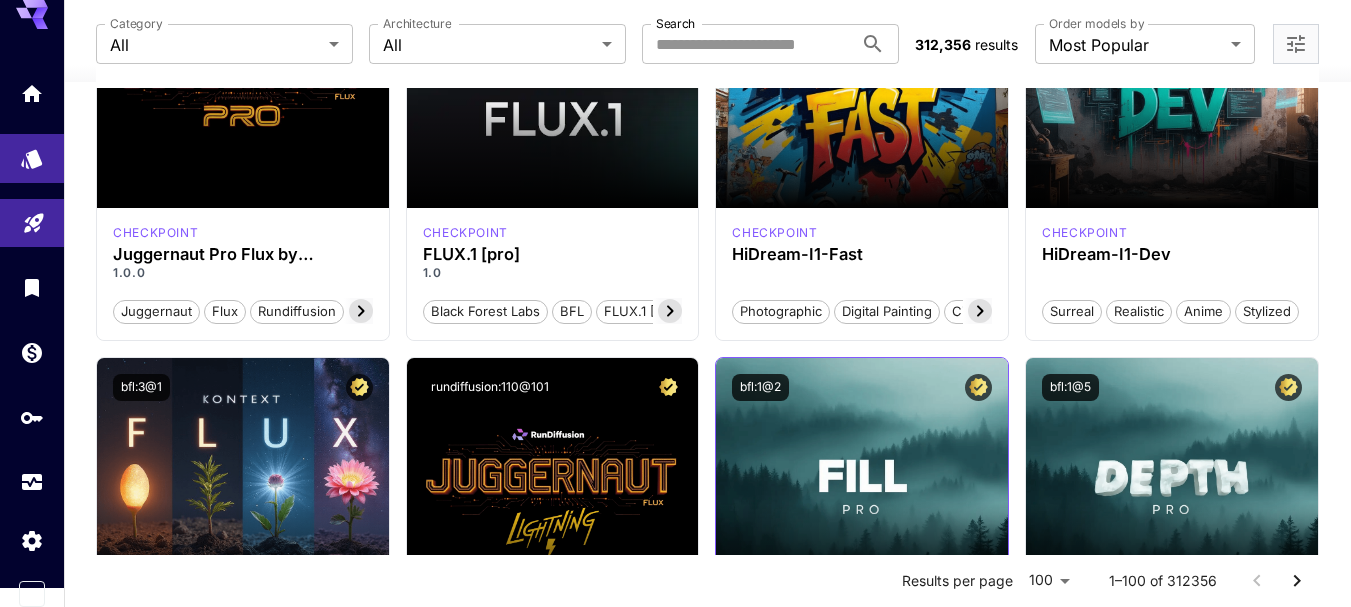 scroll, scrollTop: 0, scrollLeft: 0, axis: both 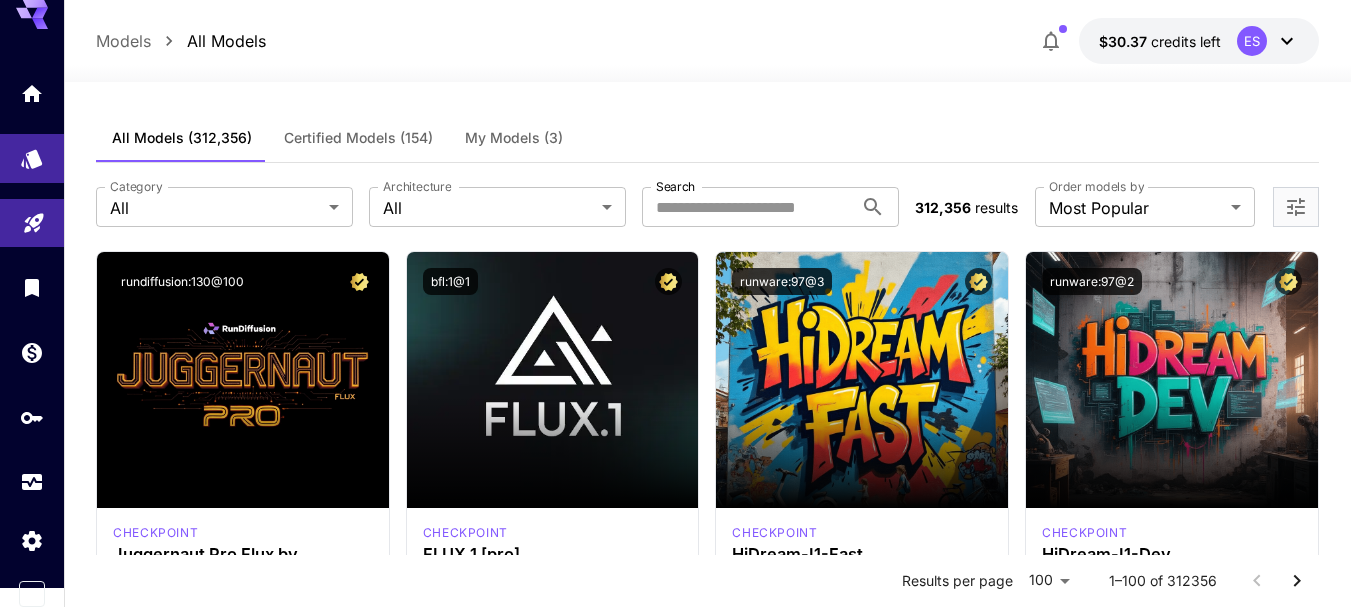 click on "My Models (3)" at bounding box center (514, 138) 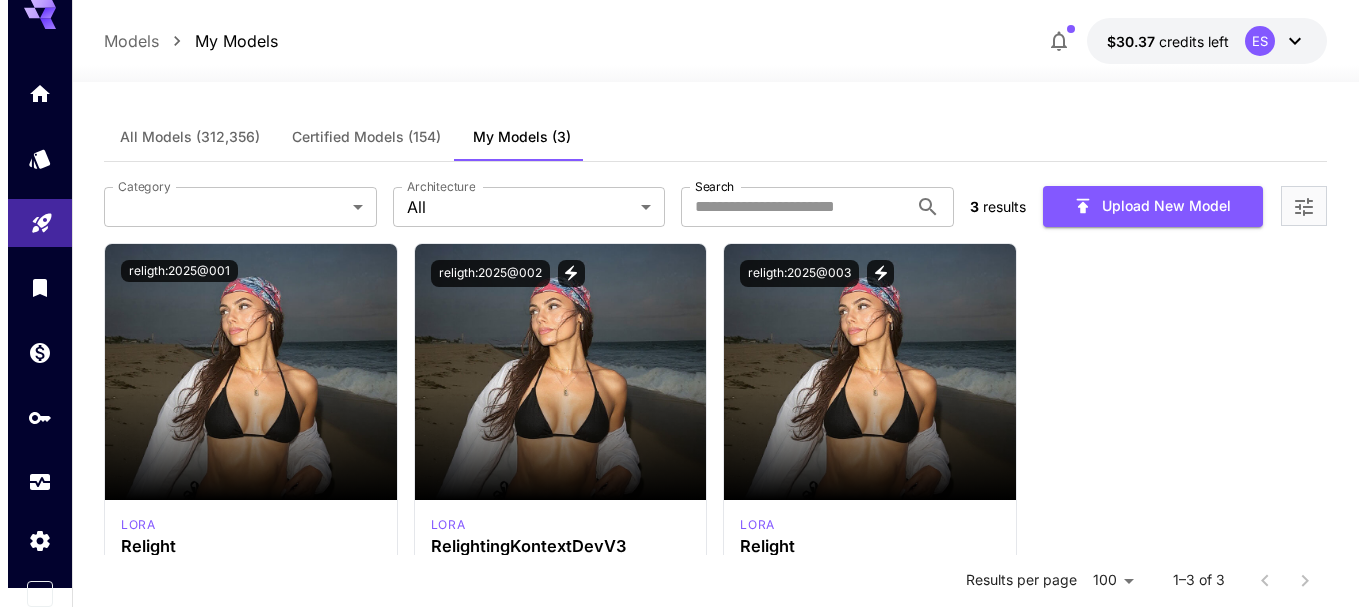 scroll, scrollTop: 0, scrollLeft: 0, axis: both 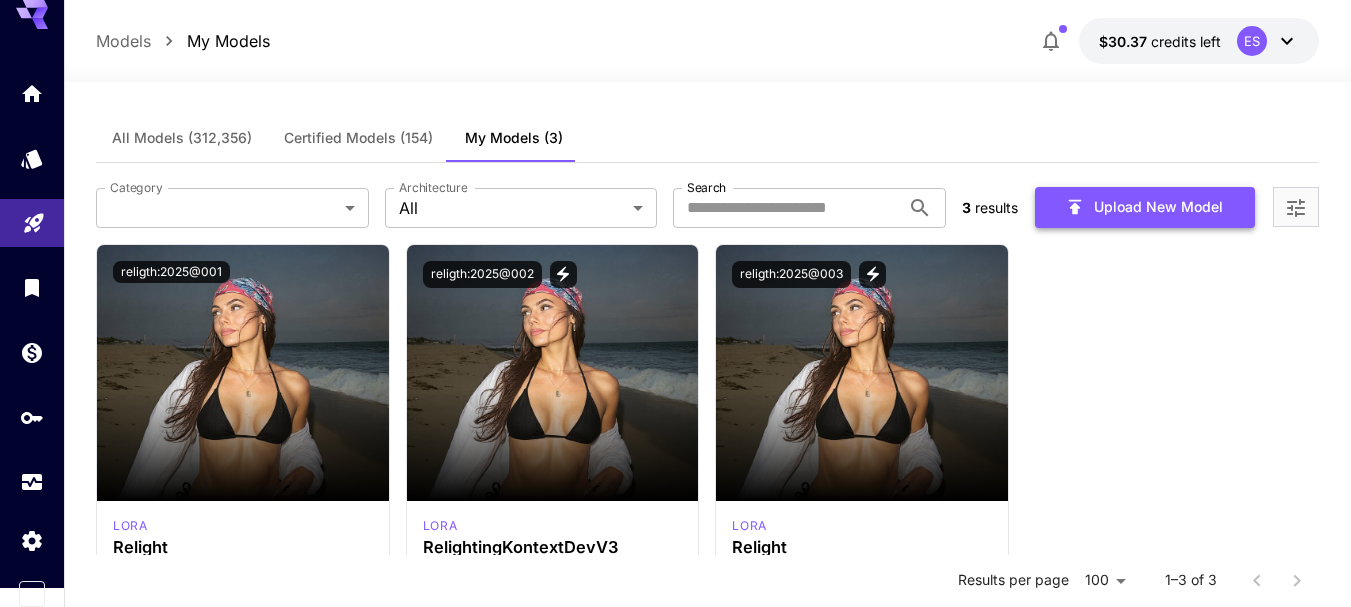 click on "Upload New Model" at bounding box center (1145, 207) 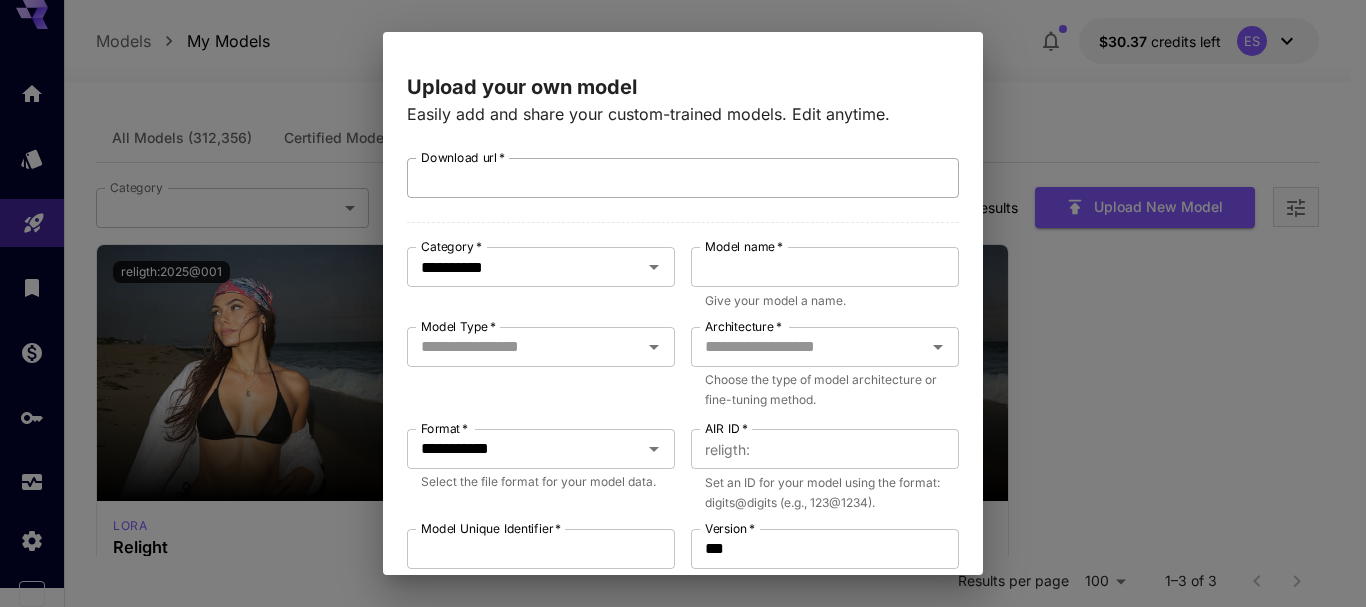 click on "Download url   *" at bounding box center (683, 178) 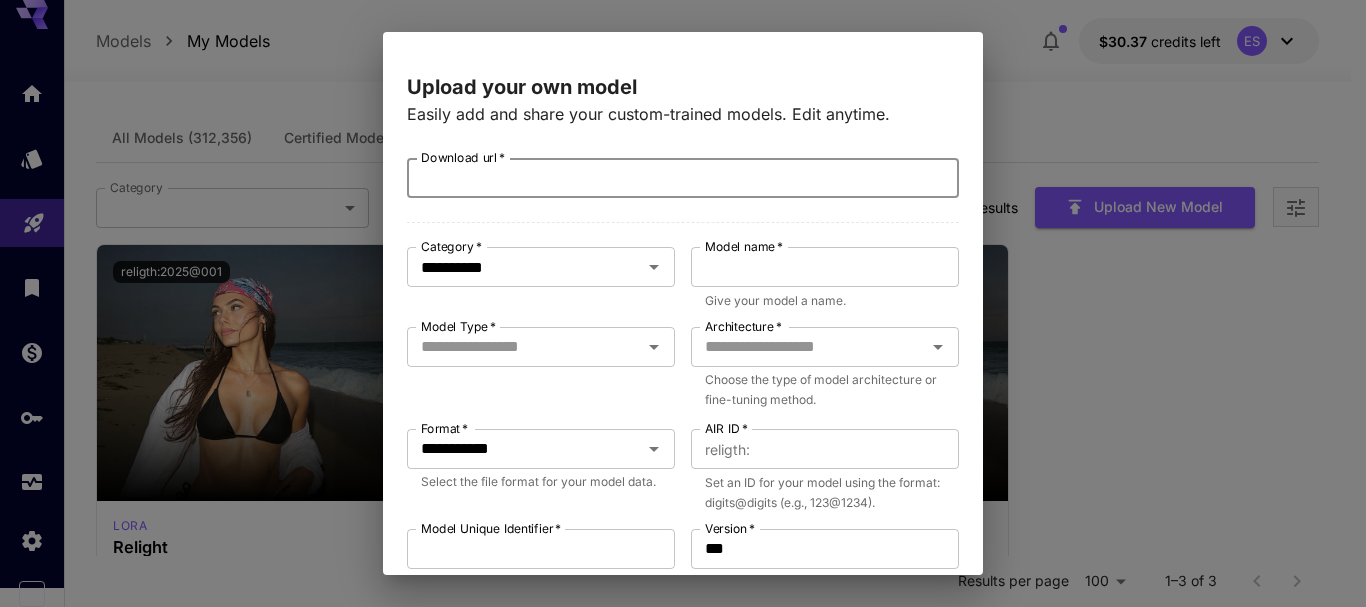 paste on "**********" 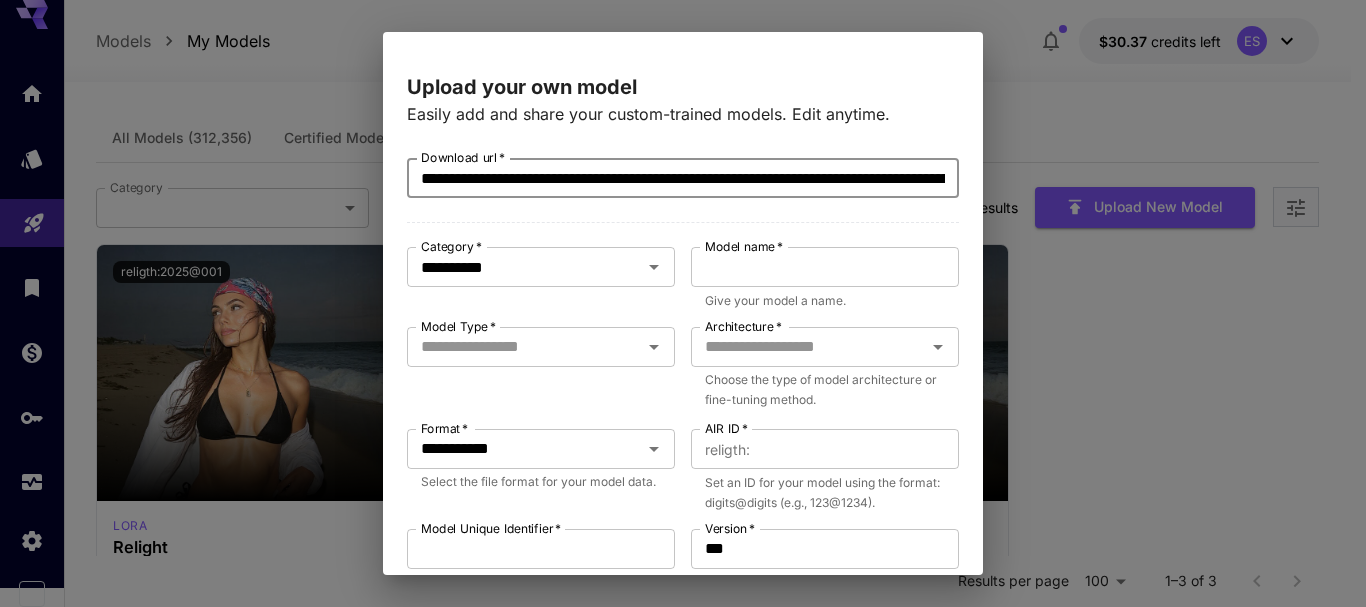 scroll, scrollTop: 0, scrollLeft: 289, axis: horizontal 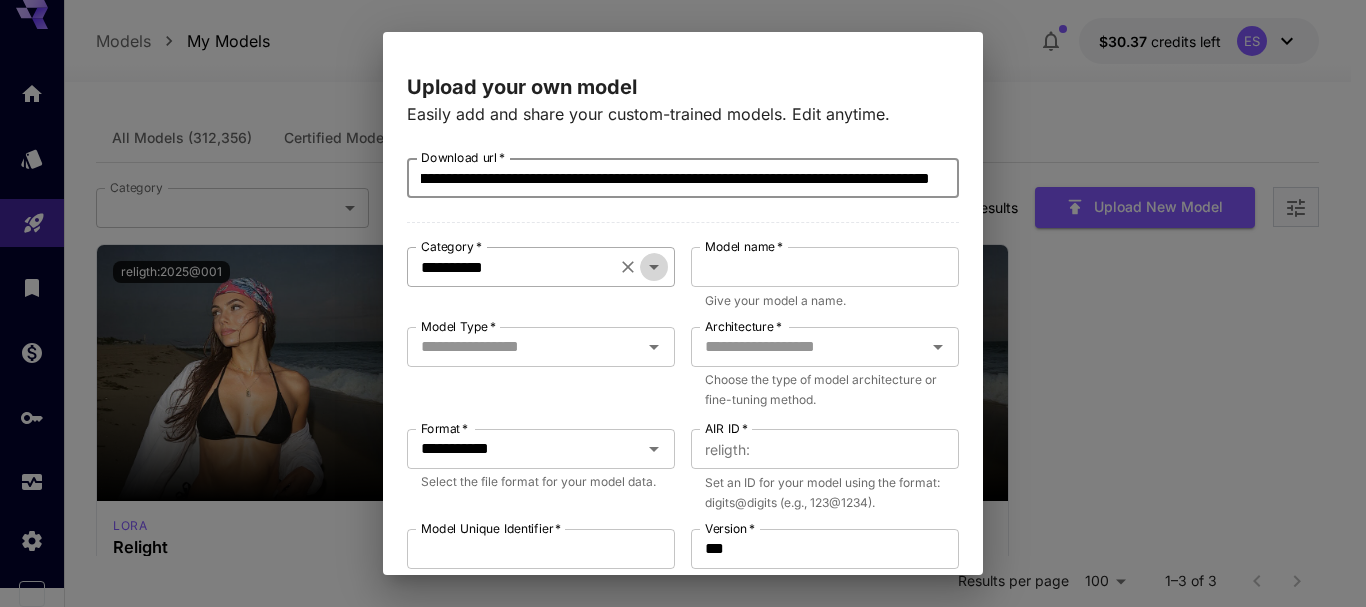 click 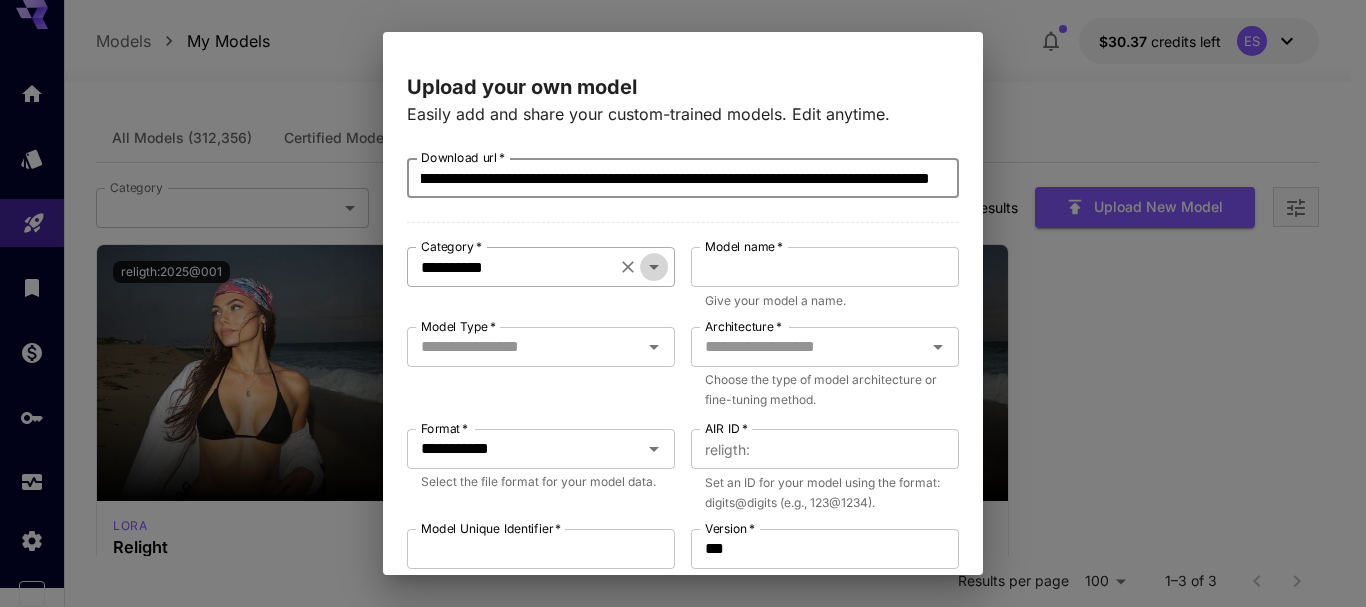 scroll, scrollTop: 0, scrollLeft: 0, axis: both 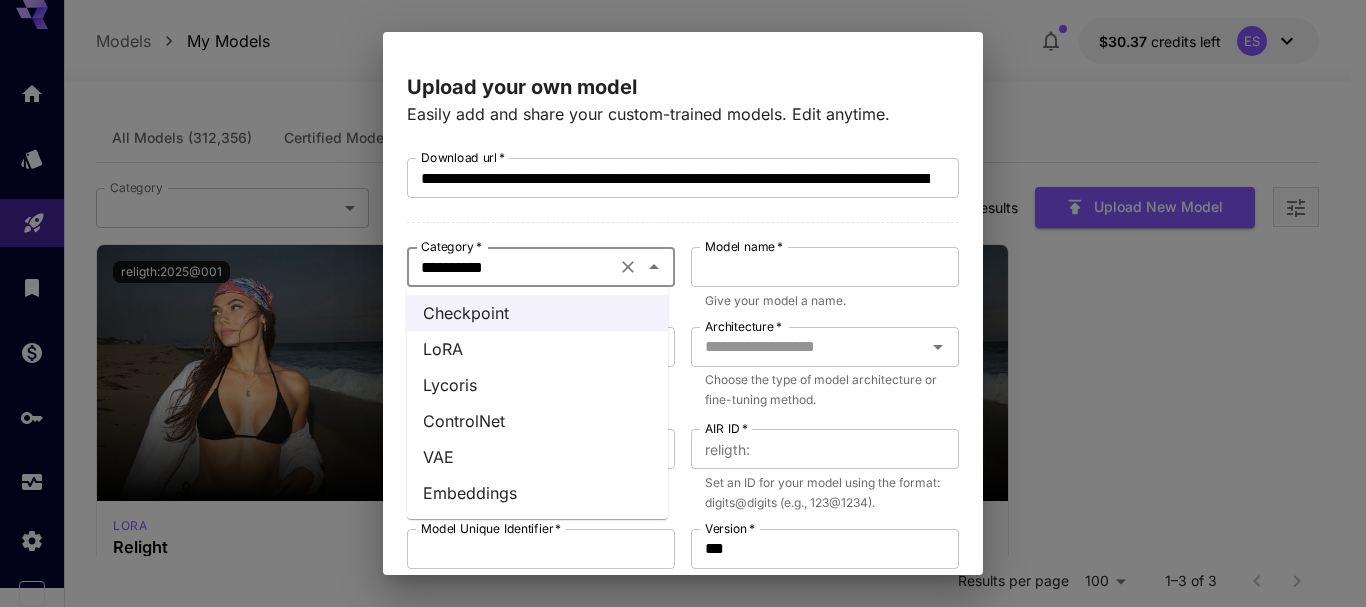 click on "LoRA" at bounding box center [537, 349] 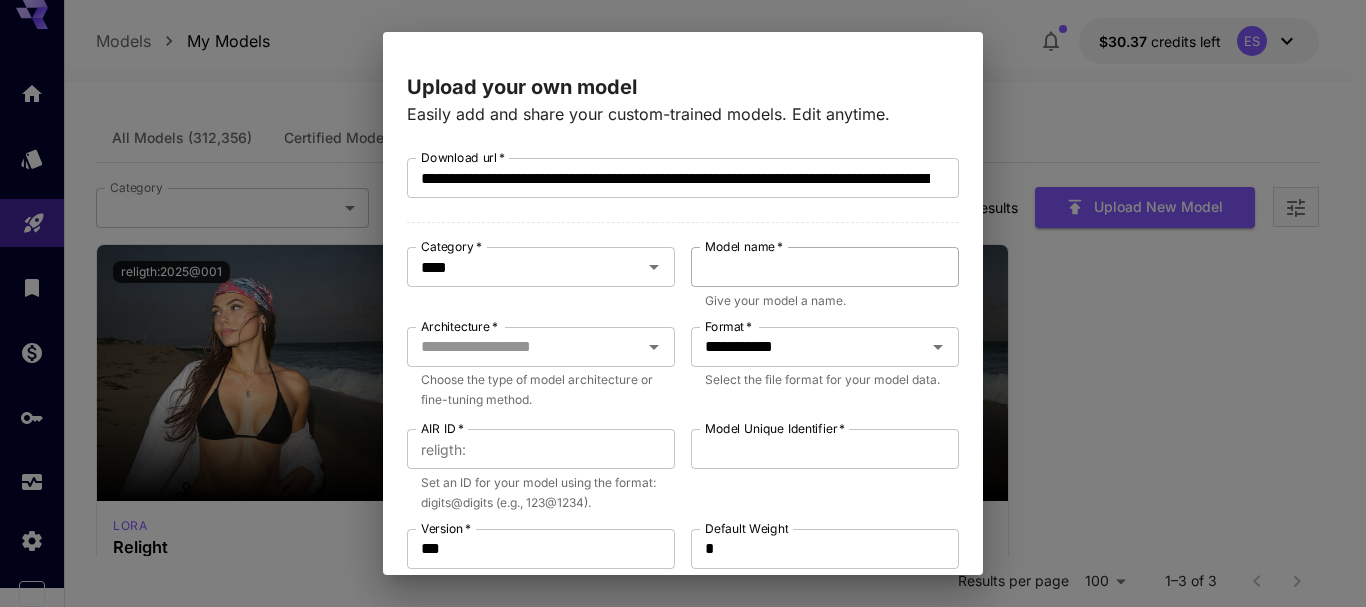 click on "Model name   *" at bounding box center (825, 267) 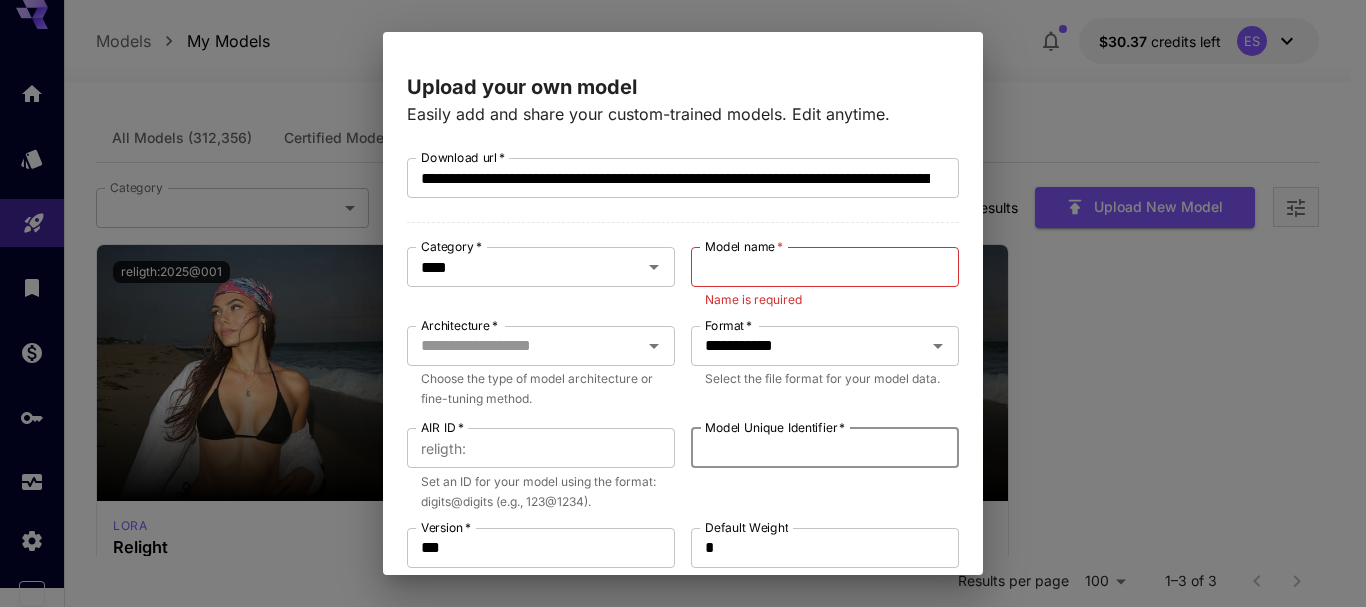 click on "Model Unique Identifier   *" at bounding box center (825, 448) 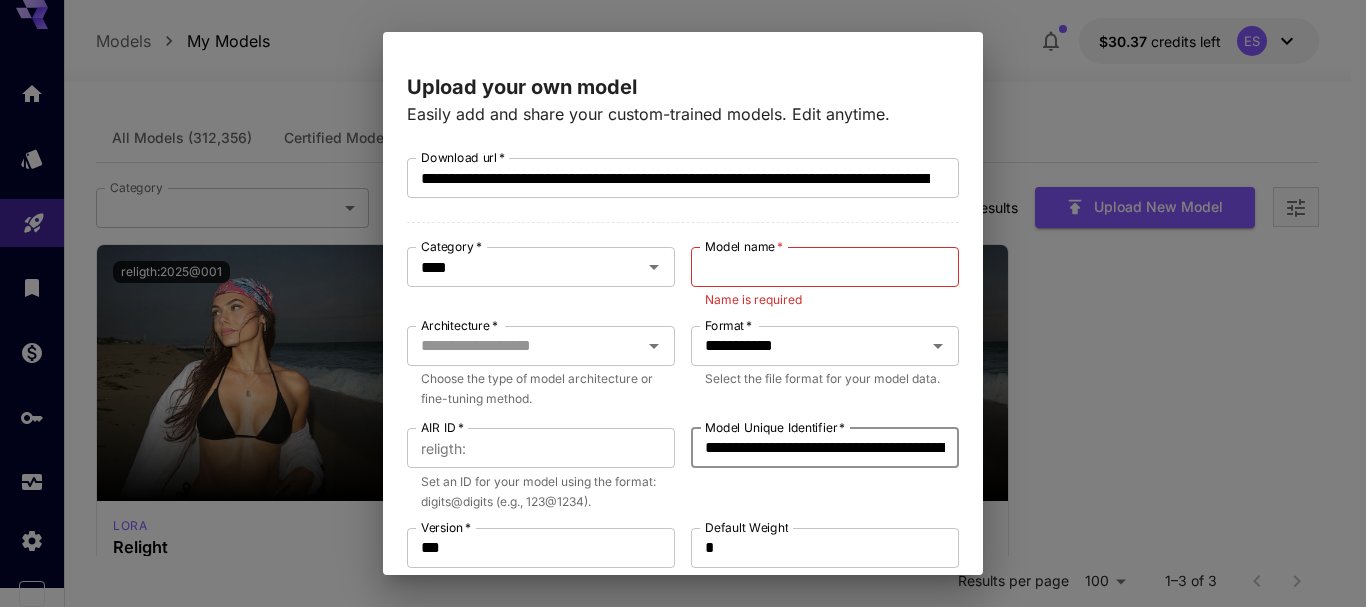 scroll, scrollTop: 0, scrollLeft: 396, axis: horizontal 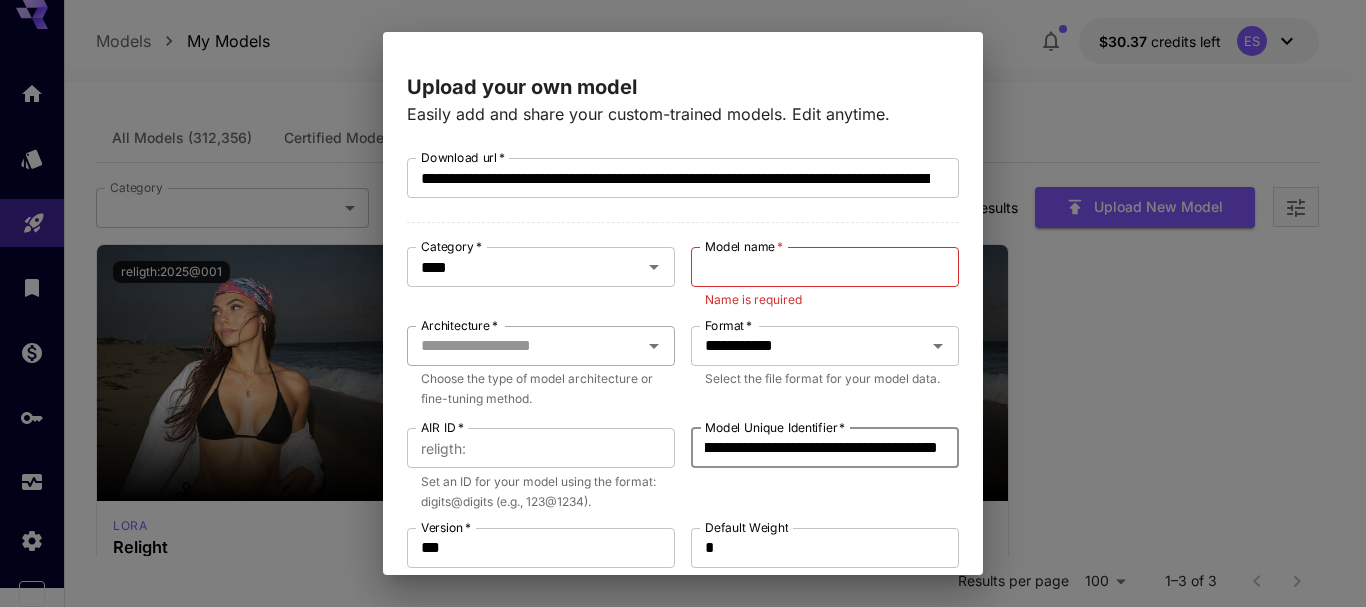 type on "**********" 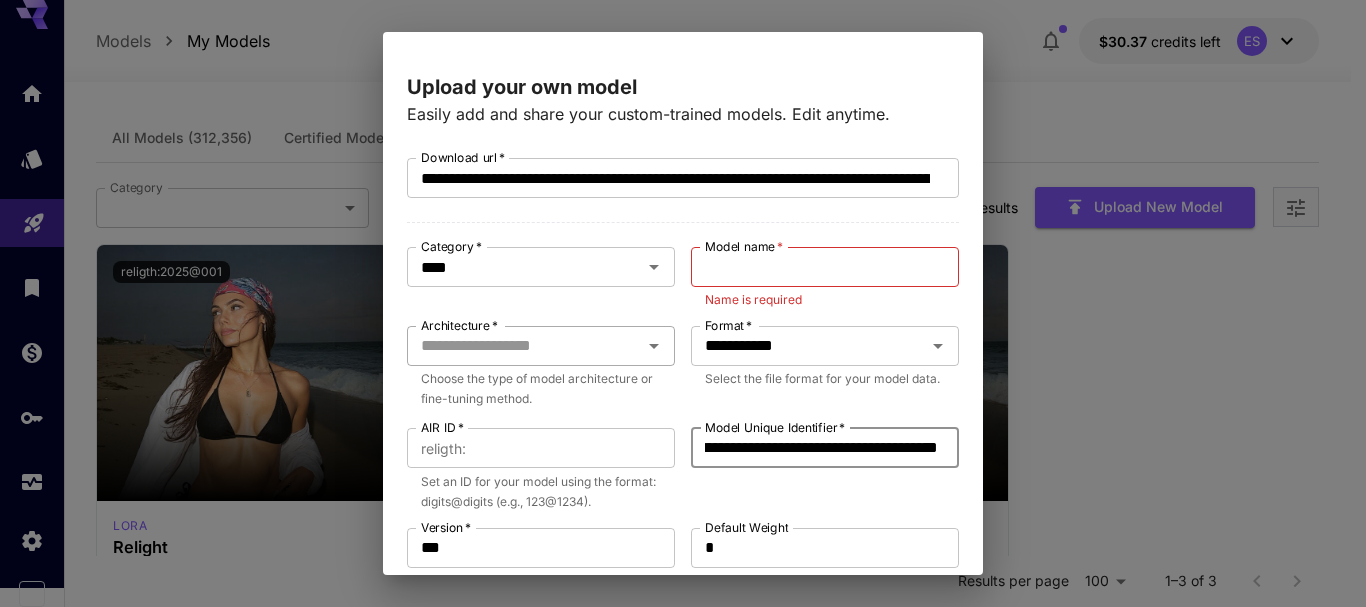 click on "Architecture   *" at bounding box center (524, 346) 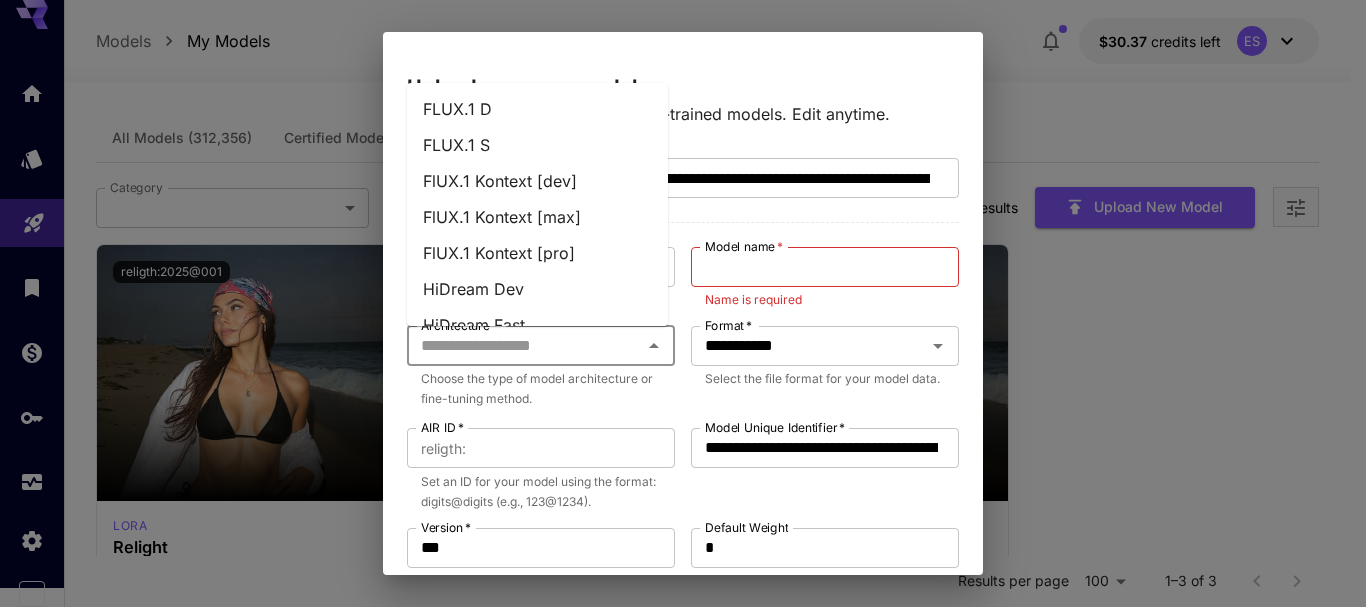 click on "FlUX.1 Kontext [dev]" at bounding box center (537, 181) 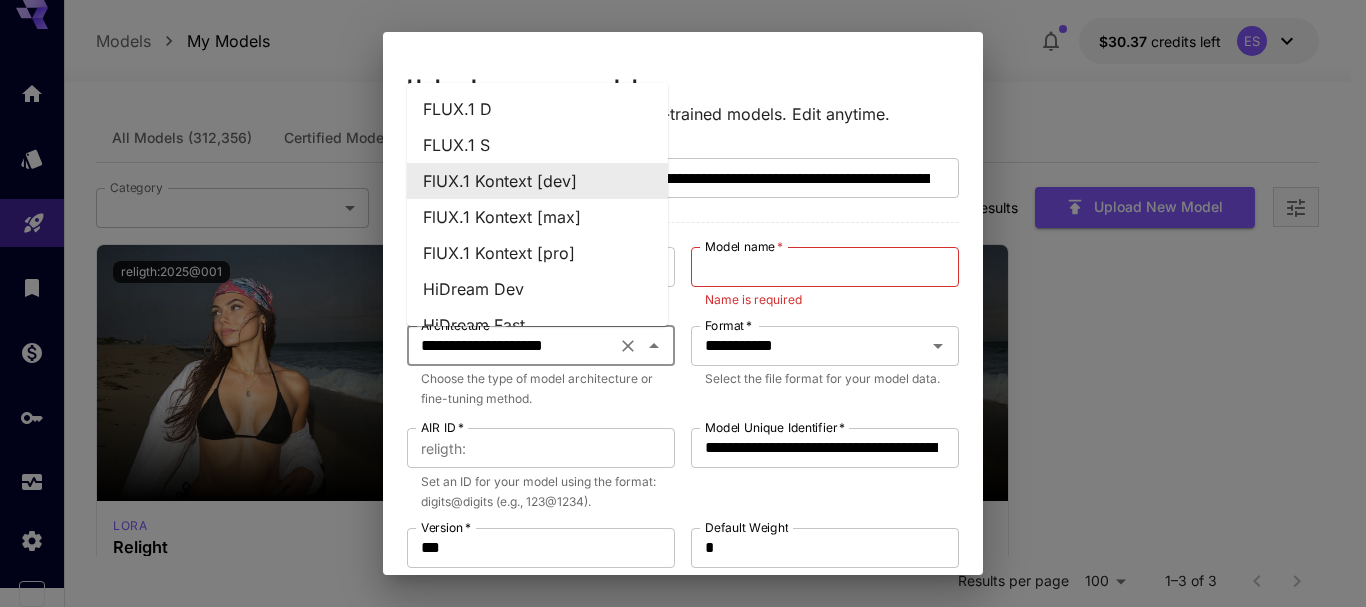 click on "**********" at bounding box center (511, 346) 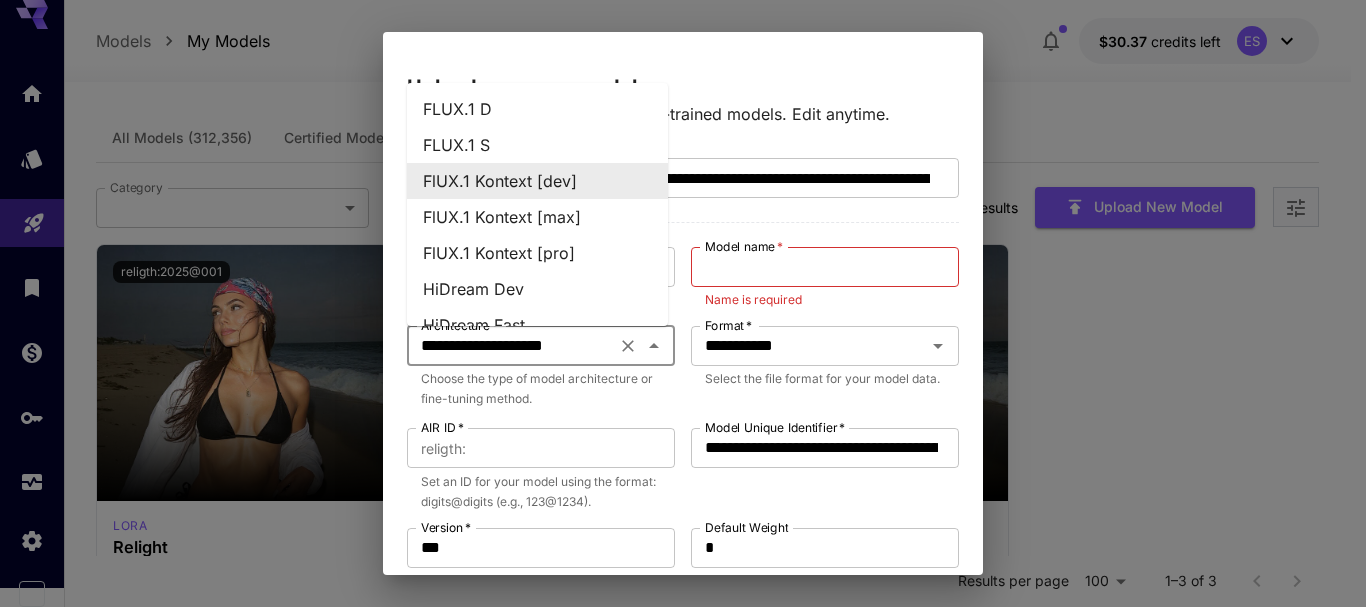 click on "**********" at bounding box center (541, 369) 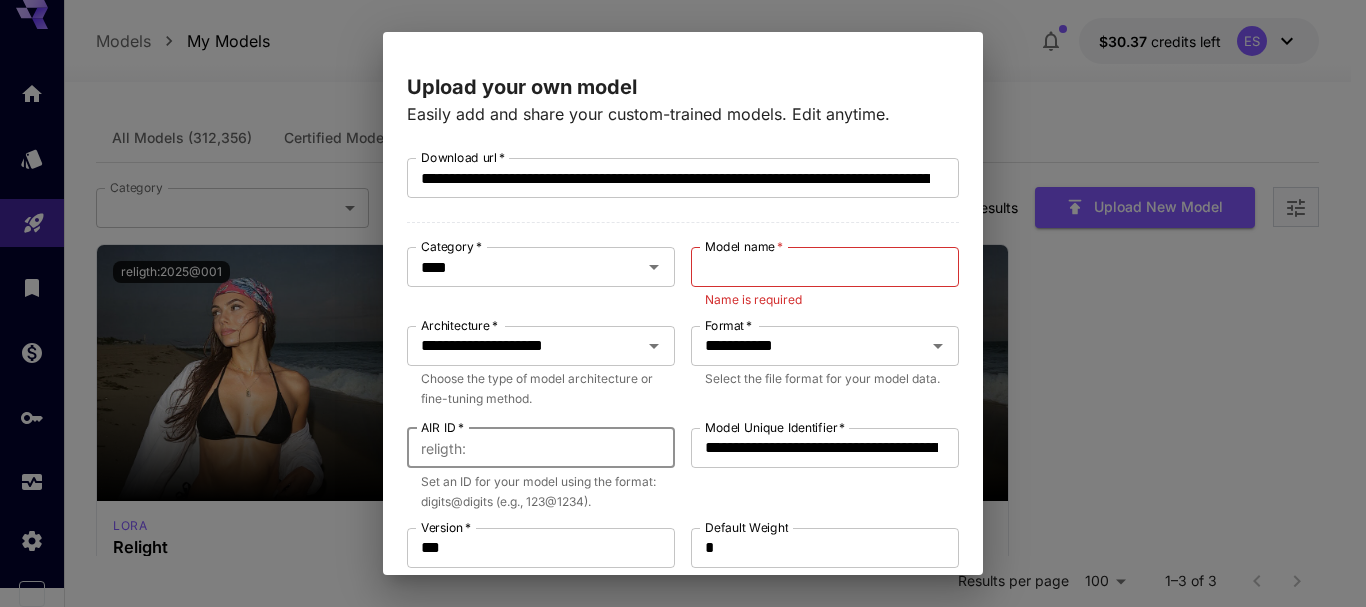 click on "AIR ID   *" at bounding box center (574, 448) 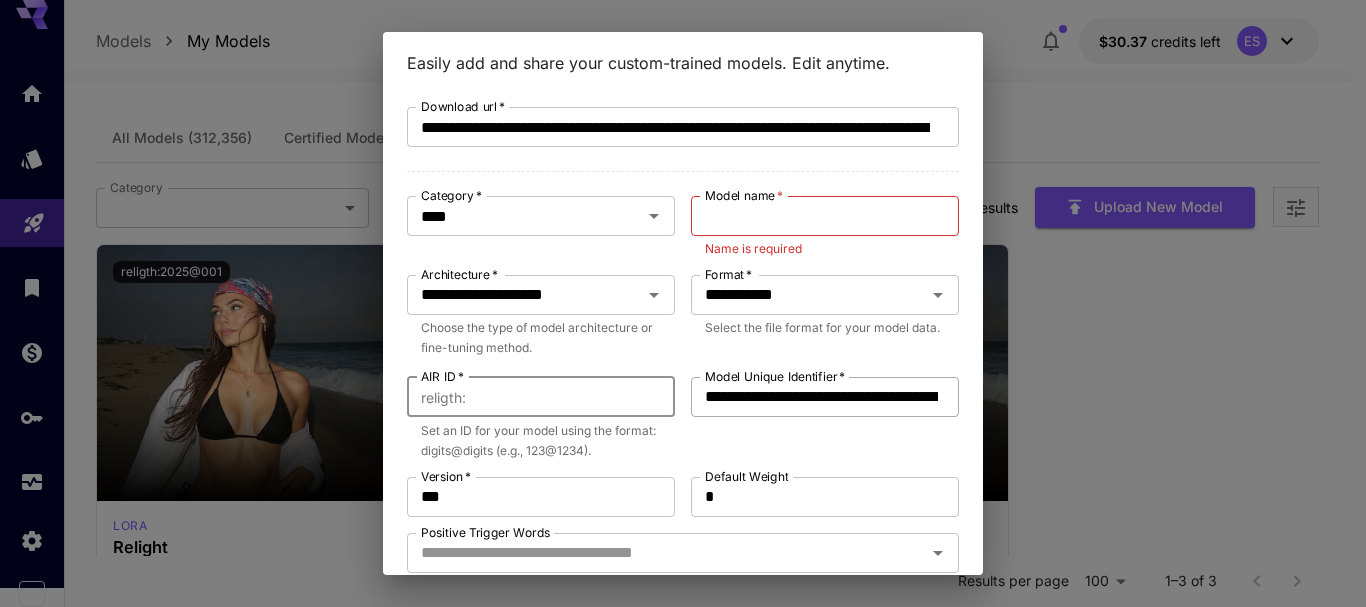 scroll, scrollTop: 100, scrollLeft: 0, axis: vertical 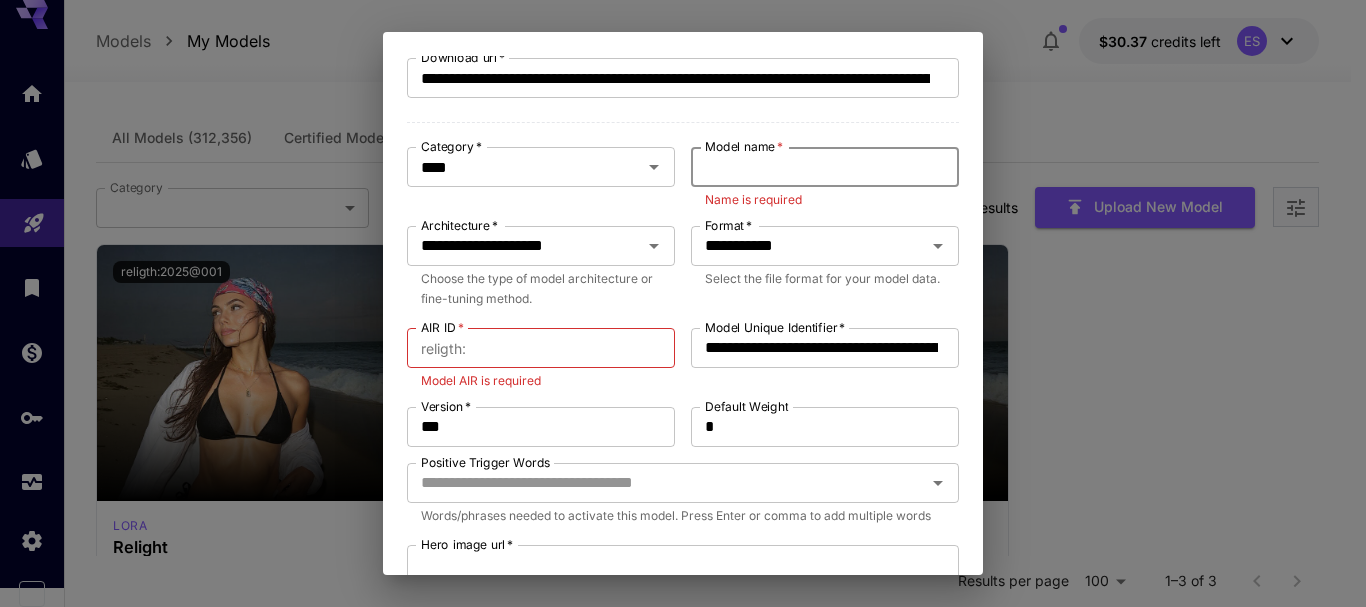 click on "Model name   *" at bounding box center (825, 167) 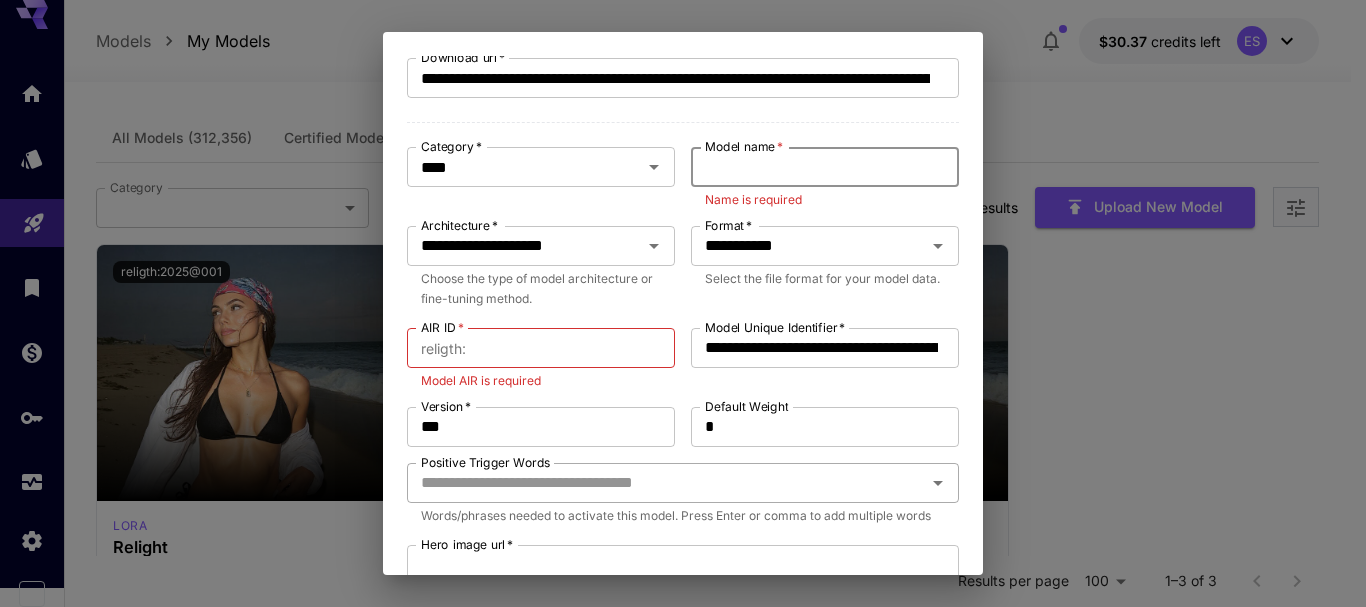 click on "Positive Trigger Words" at bounding box center (666, 483) 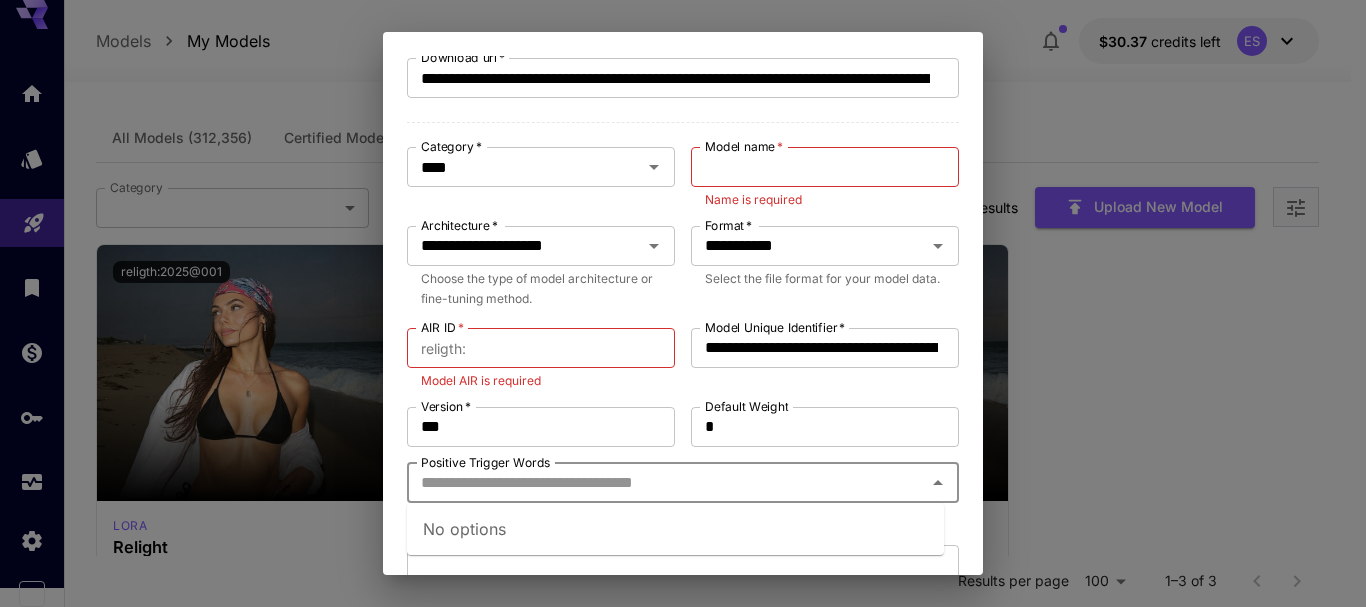 paste on "**********" 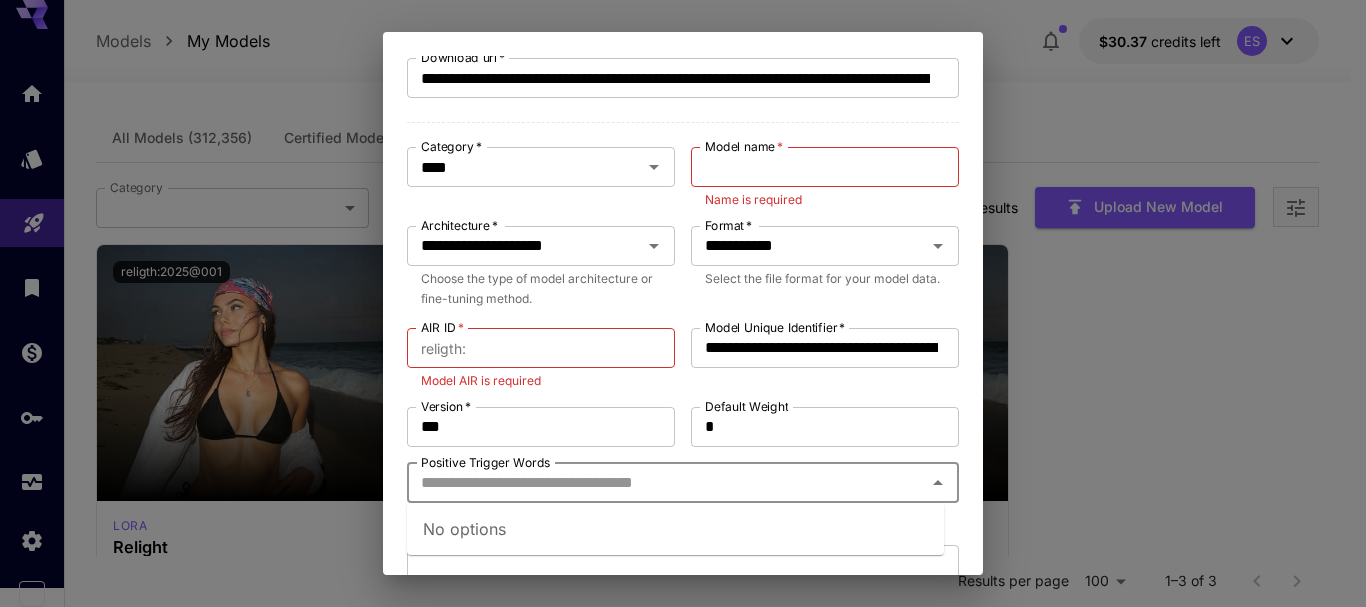type on "**********" 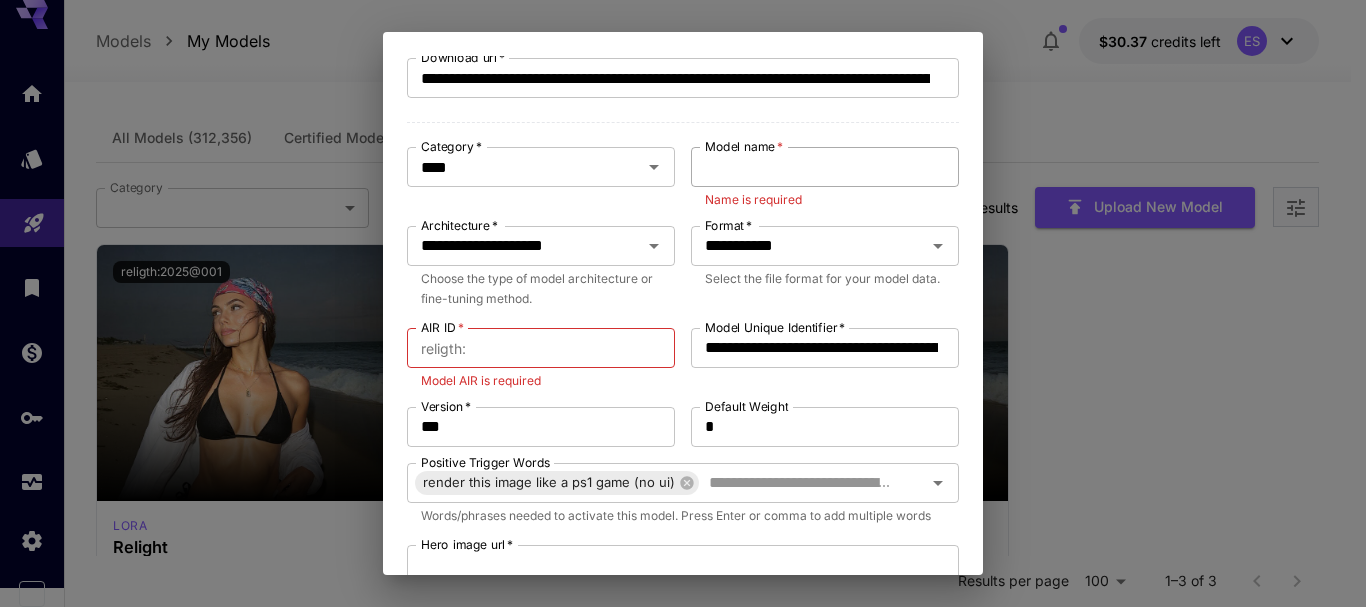 click on "Model name   *" at bounding box center [825, 167] 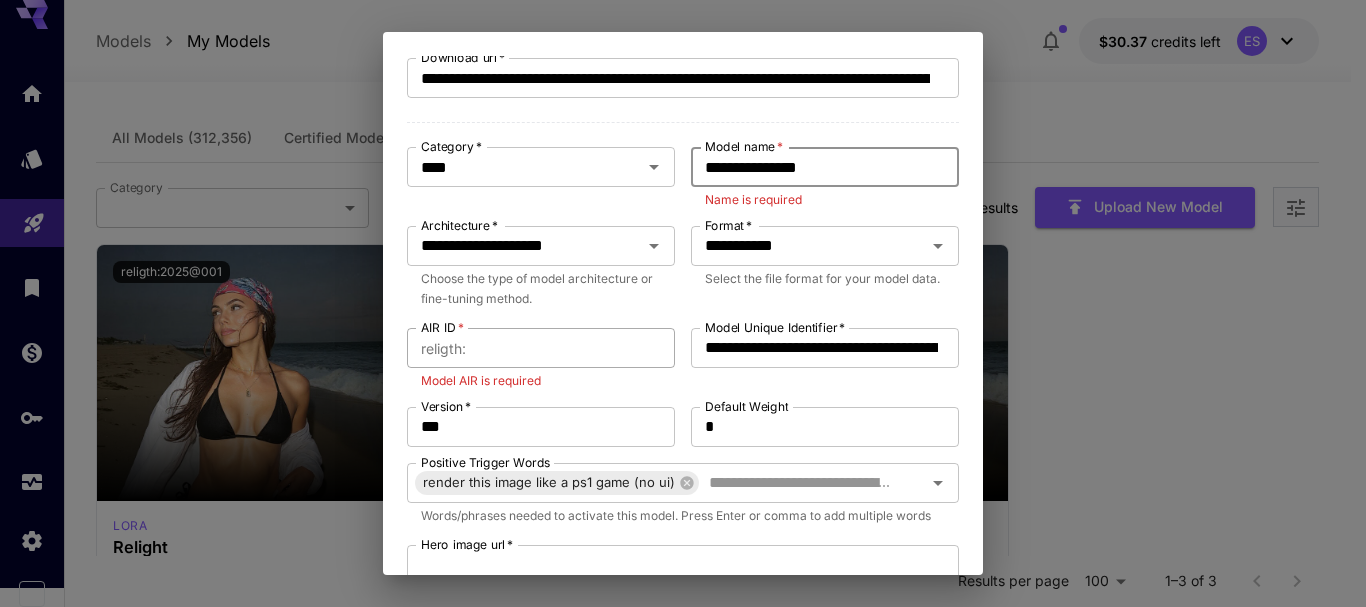 type on "**********" 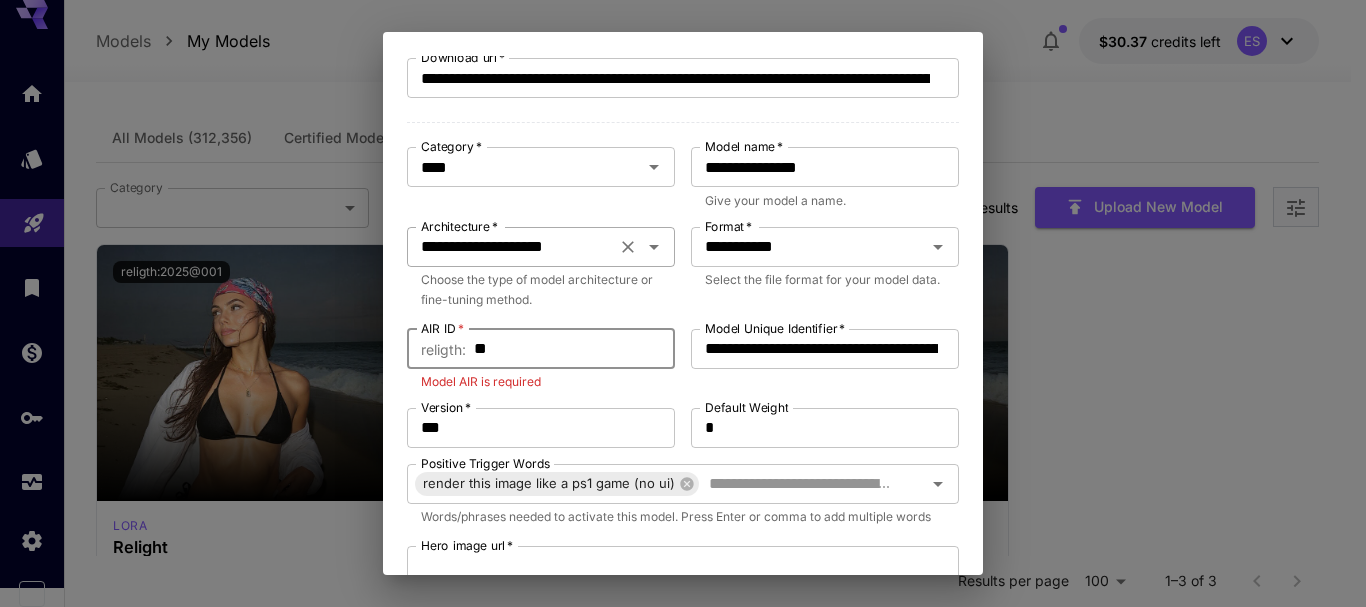 type on "*" 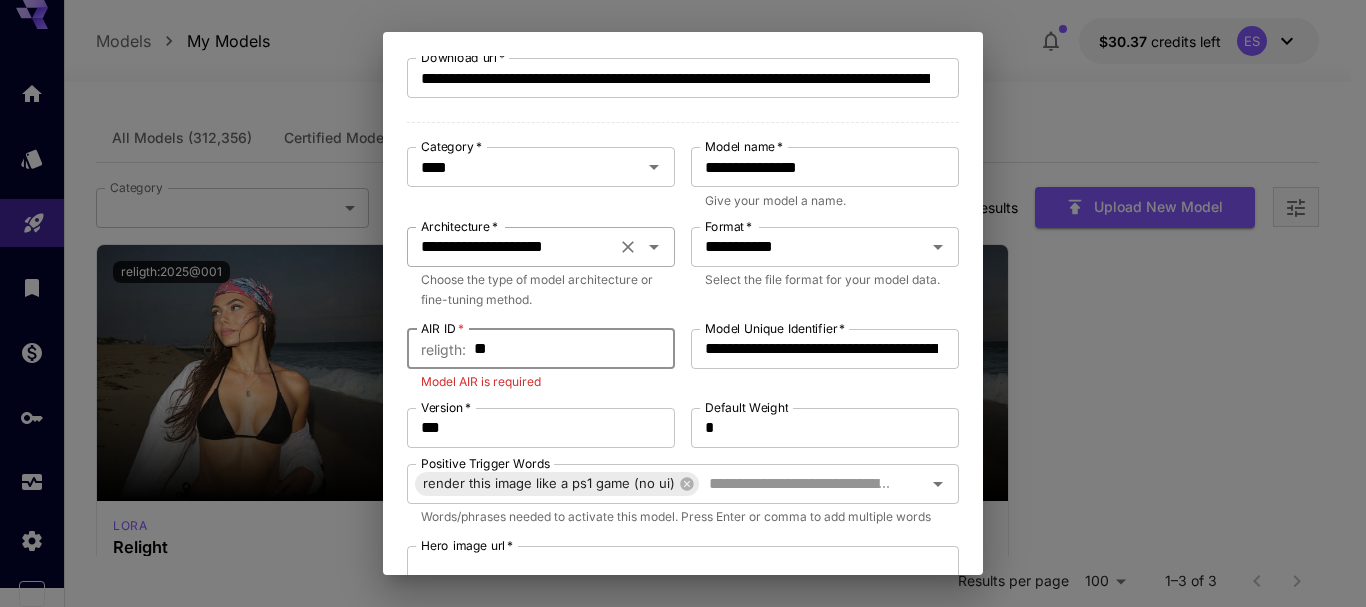 type on "*" 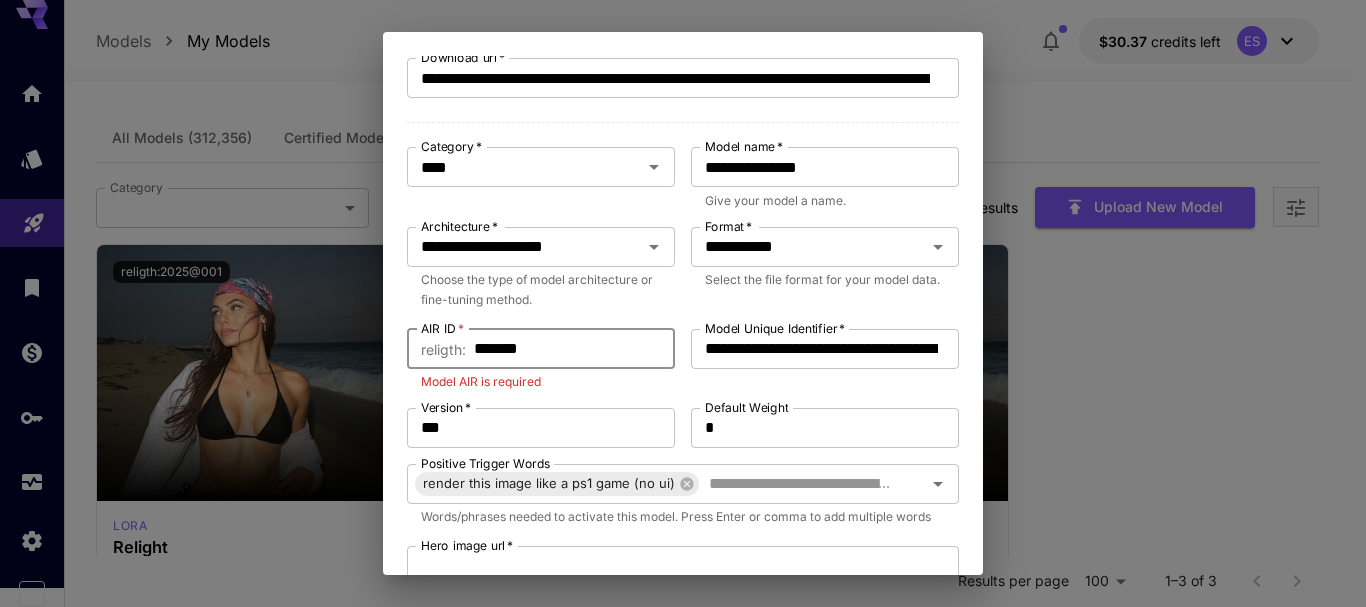 click on "*******" at bounding box center [574, 349] 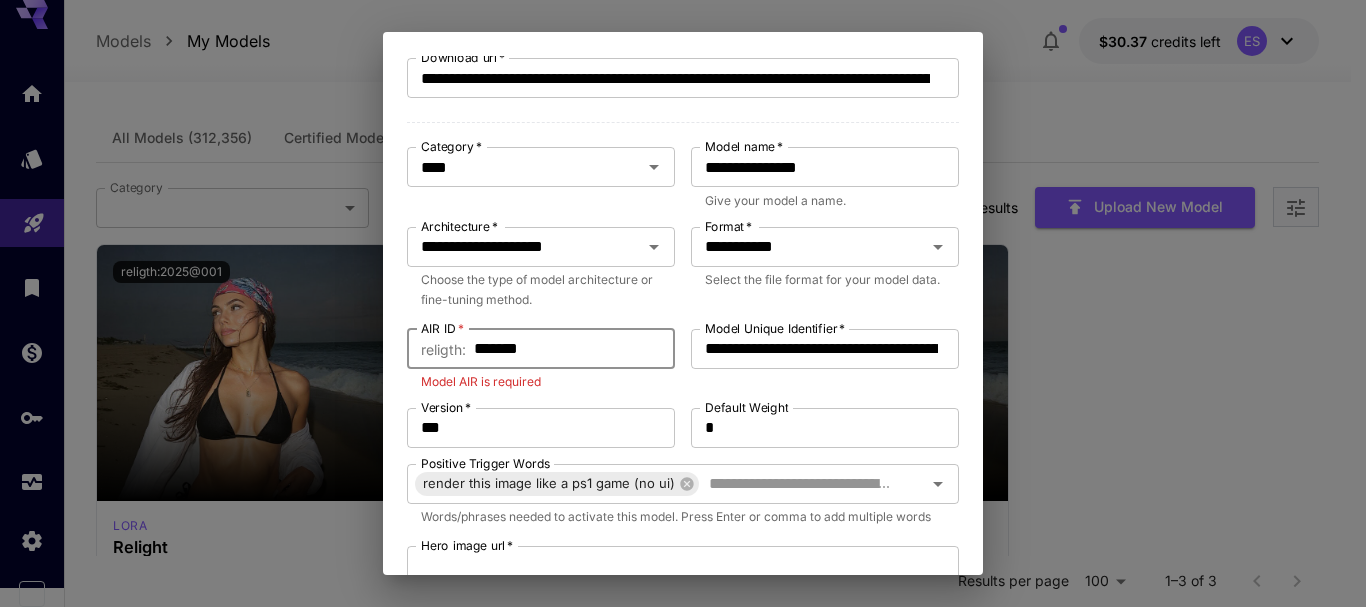 click on "*******" at bounding box center (574, 349) 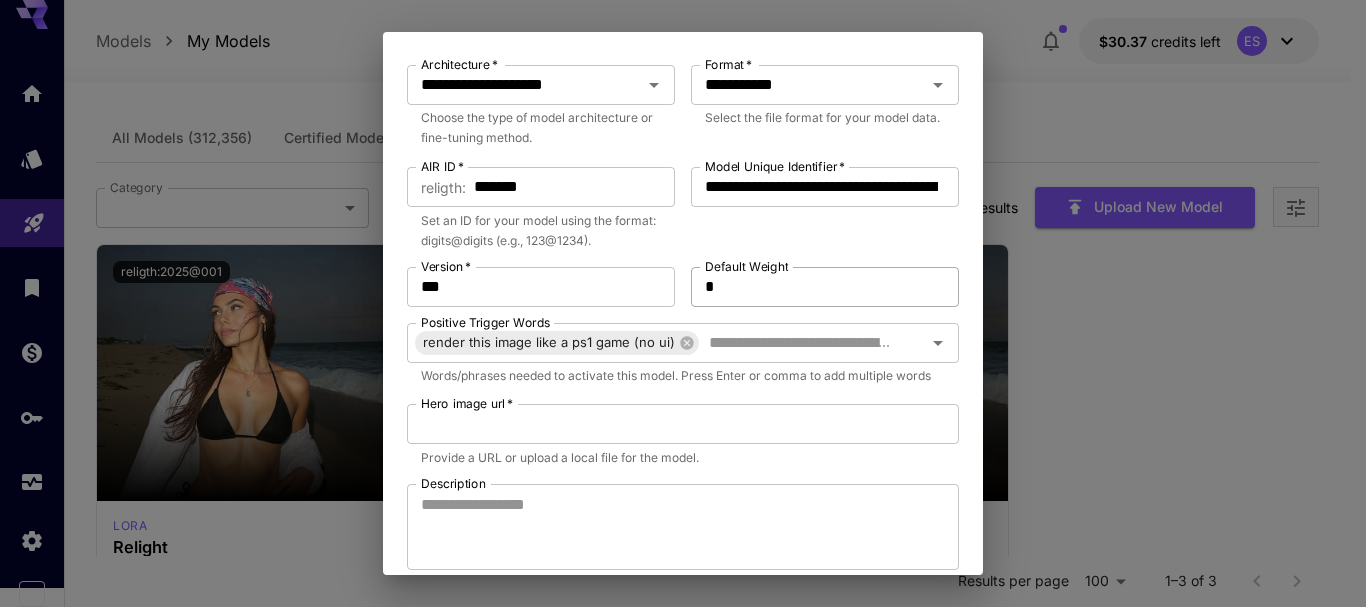 scroll, scrollTop: 300, scrollLeft: 0, axis: vertical 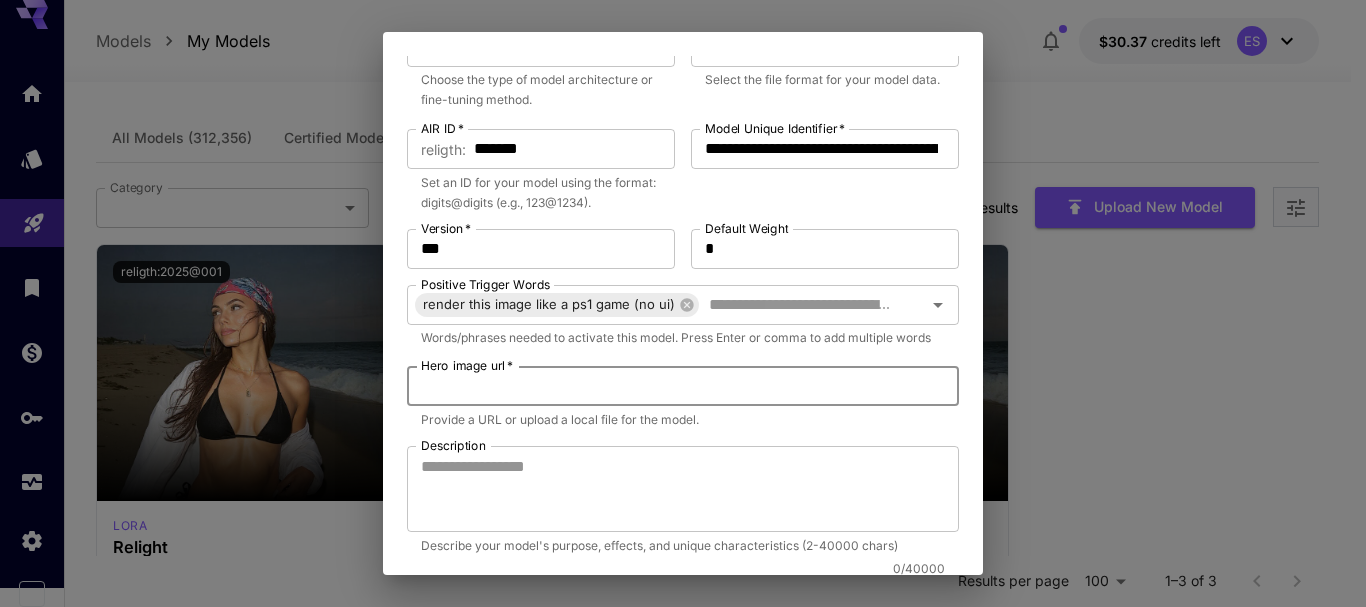click on "Hero image url   *" at bounding box center (683, 386) 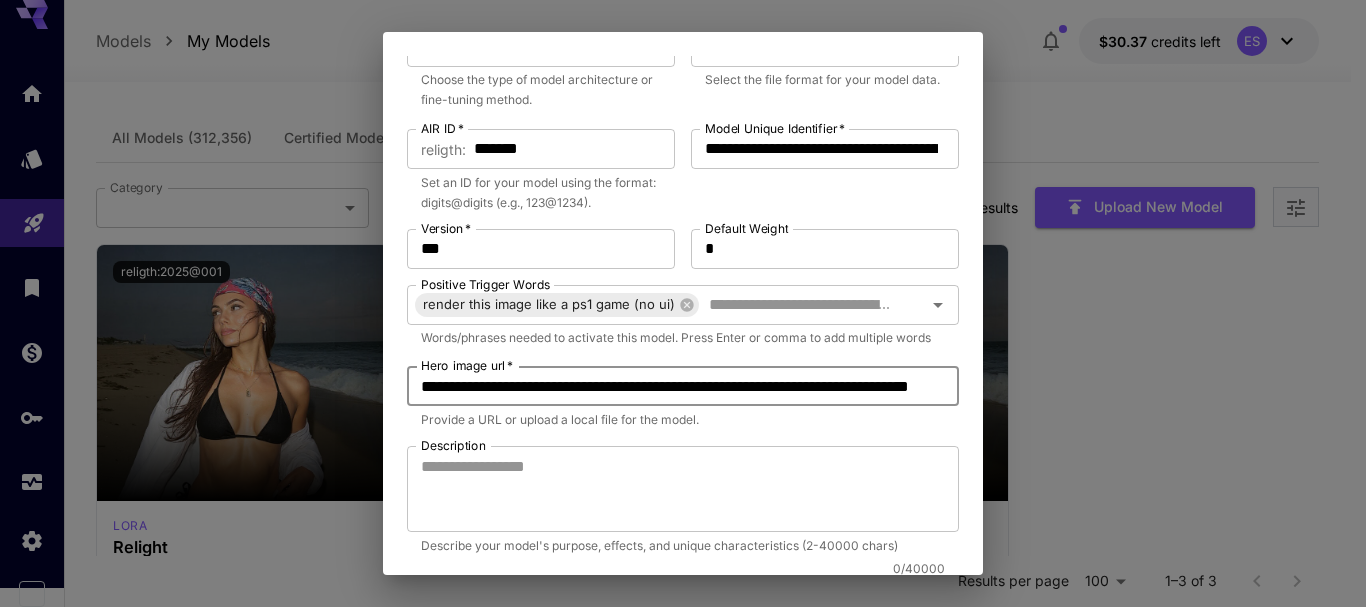 scroll, scrollTop: 0, scrollLeft: 165, axis: horizontal 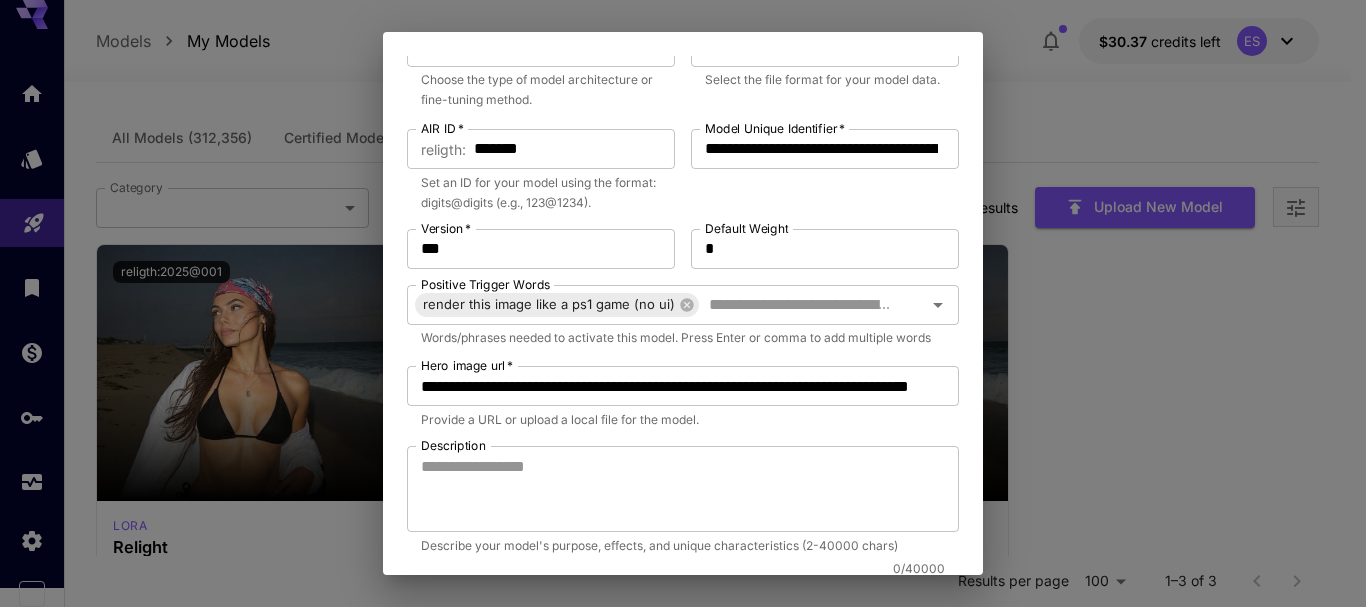 click on "Provide a URL or upload a local file for the model." at bounding box center [683, 420] 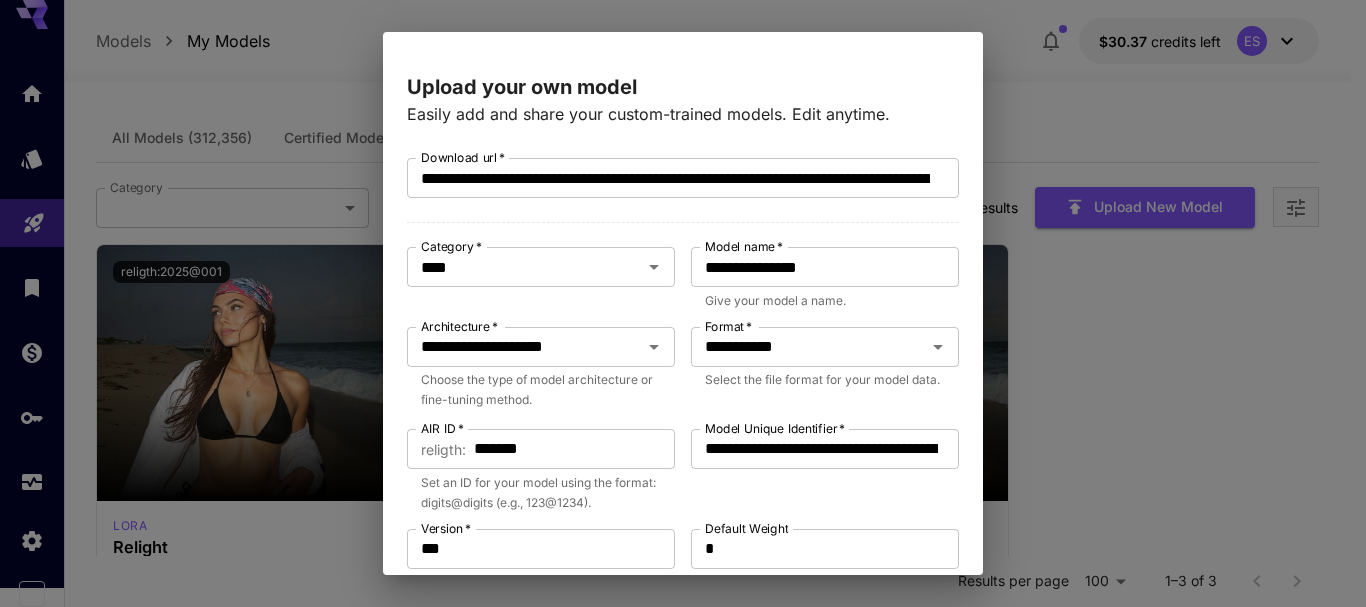 scroll, scrollTop: 617, scrollLeft: 0, axis: vertical 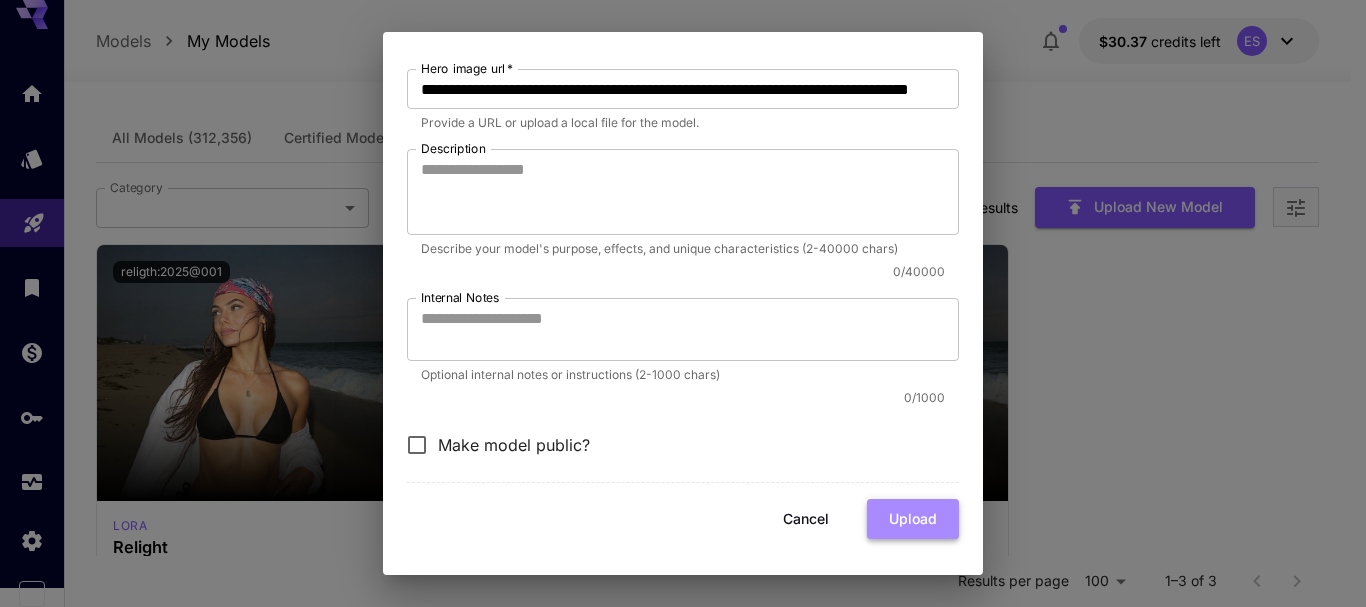 click on "Upload" at bounding box center [913, 519] 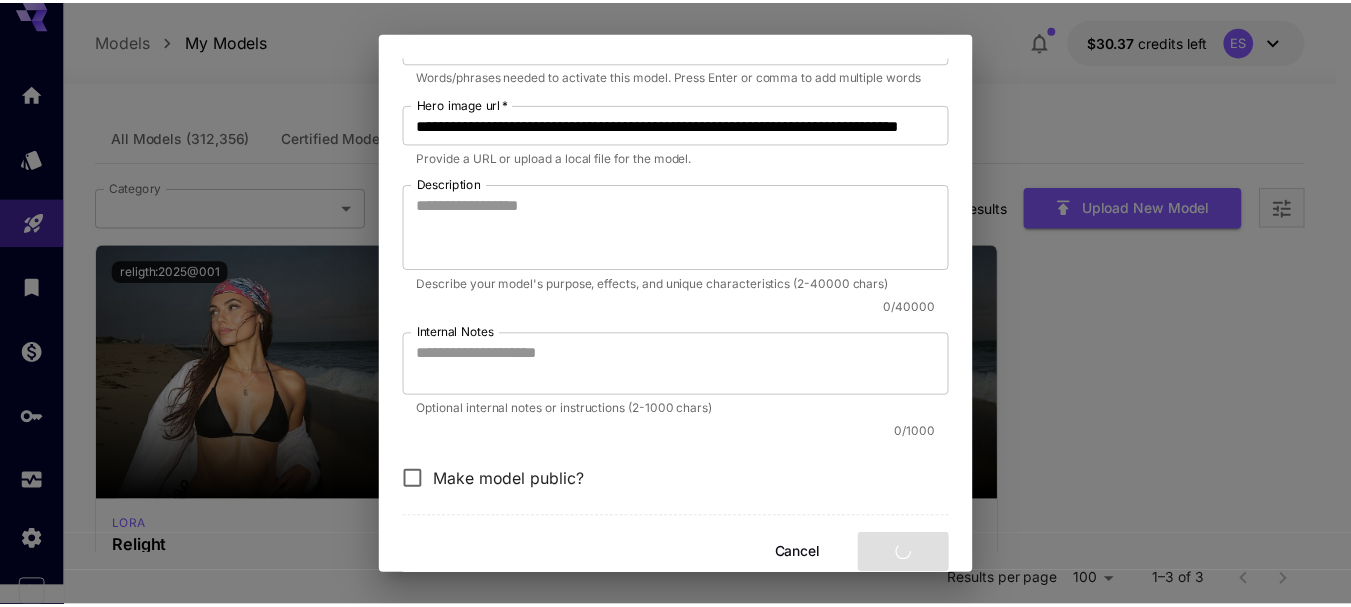 scroll, scrollTop: 617, scrollLeft: 0, axis: vertical 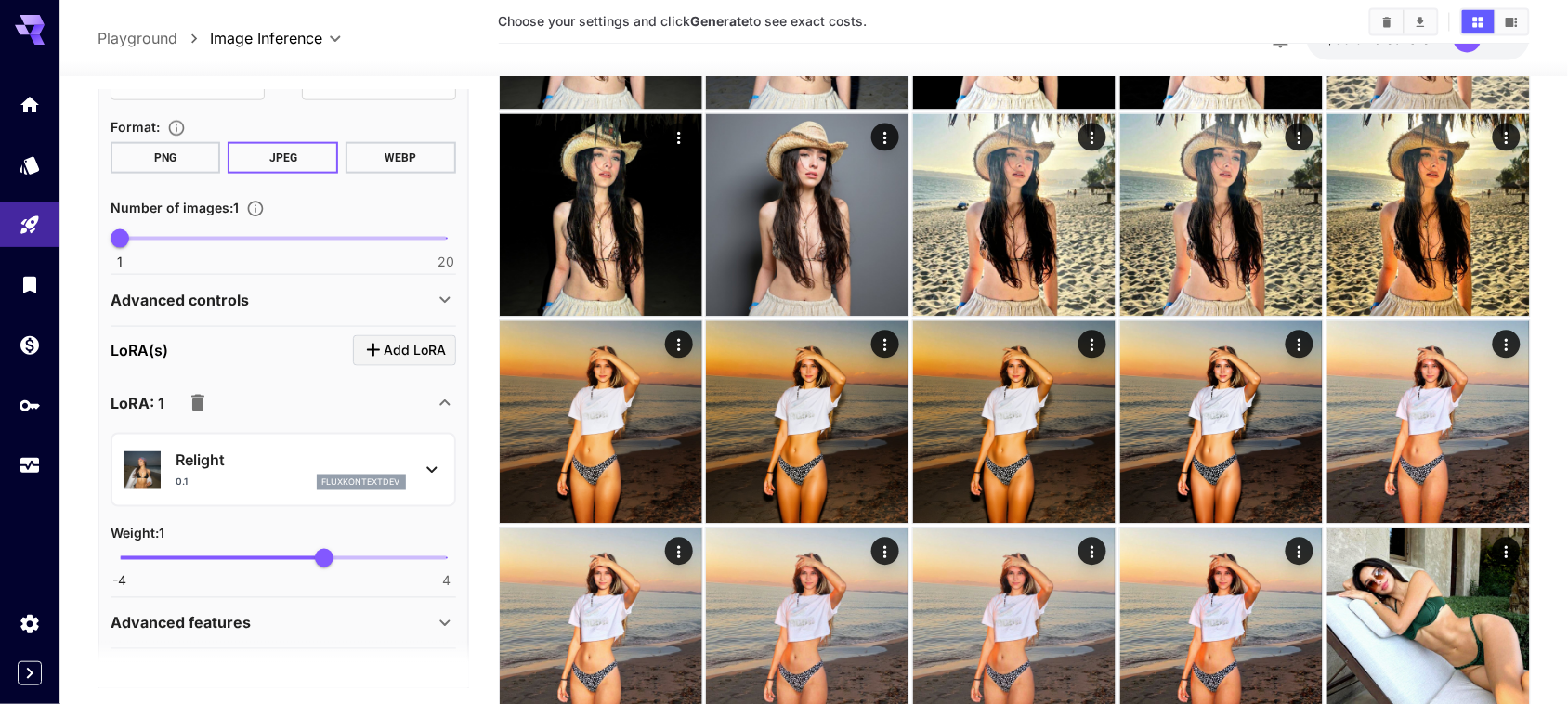 click on "Advanced controls" at bounding box center (283, 299) 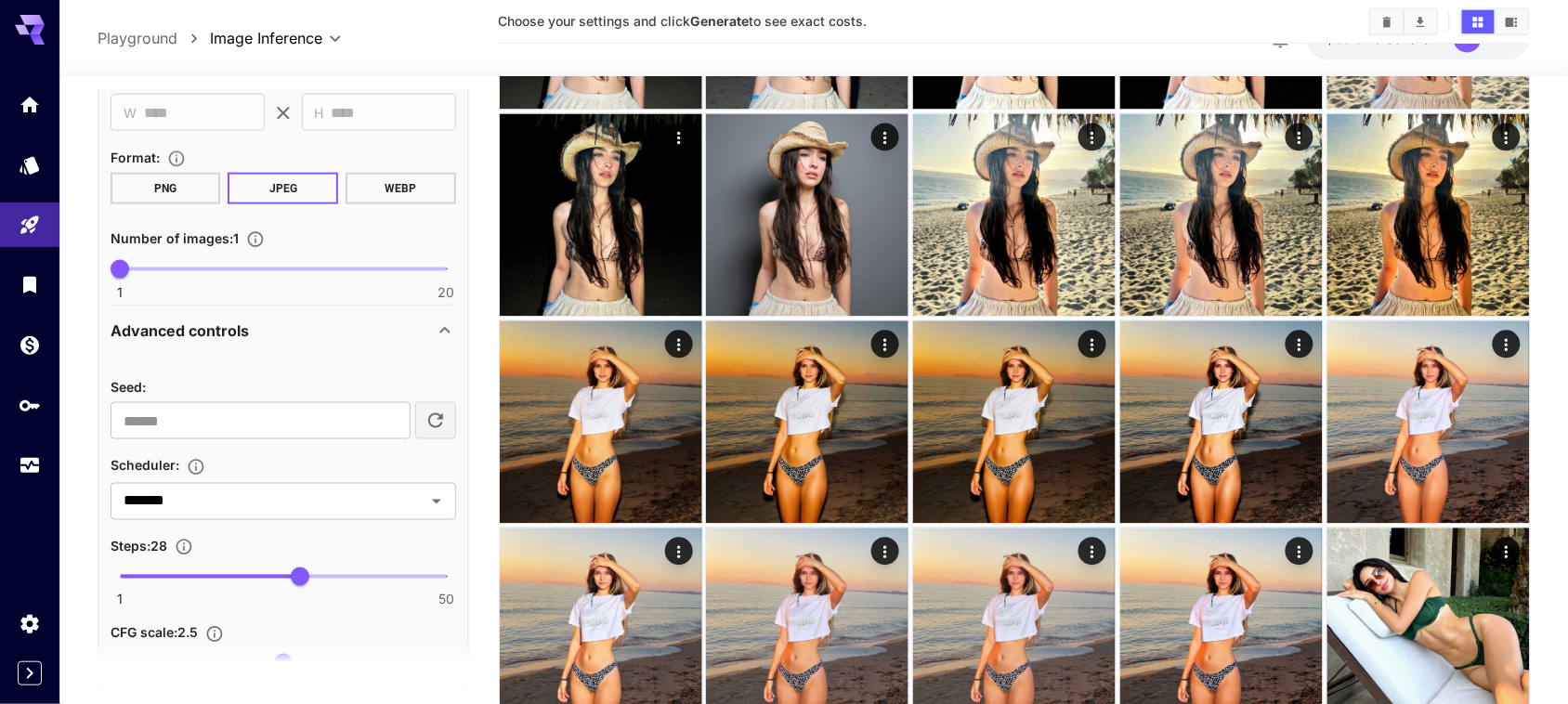 scroll, scrollTop: 641, scrollLeft: 0, axis: vertical 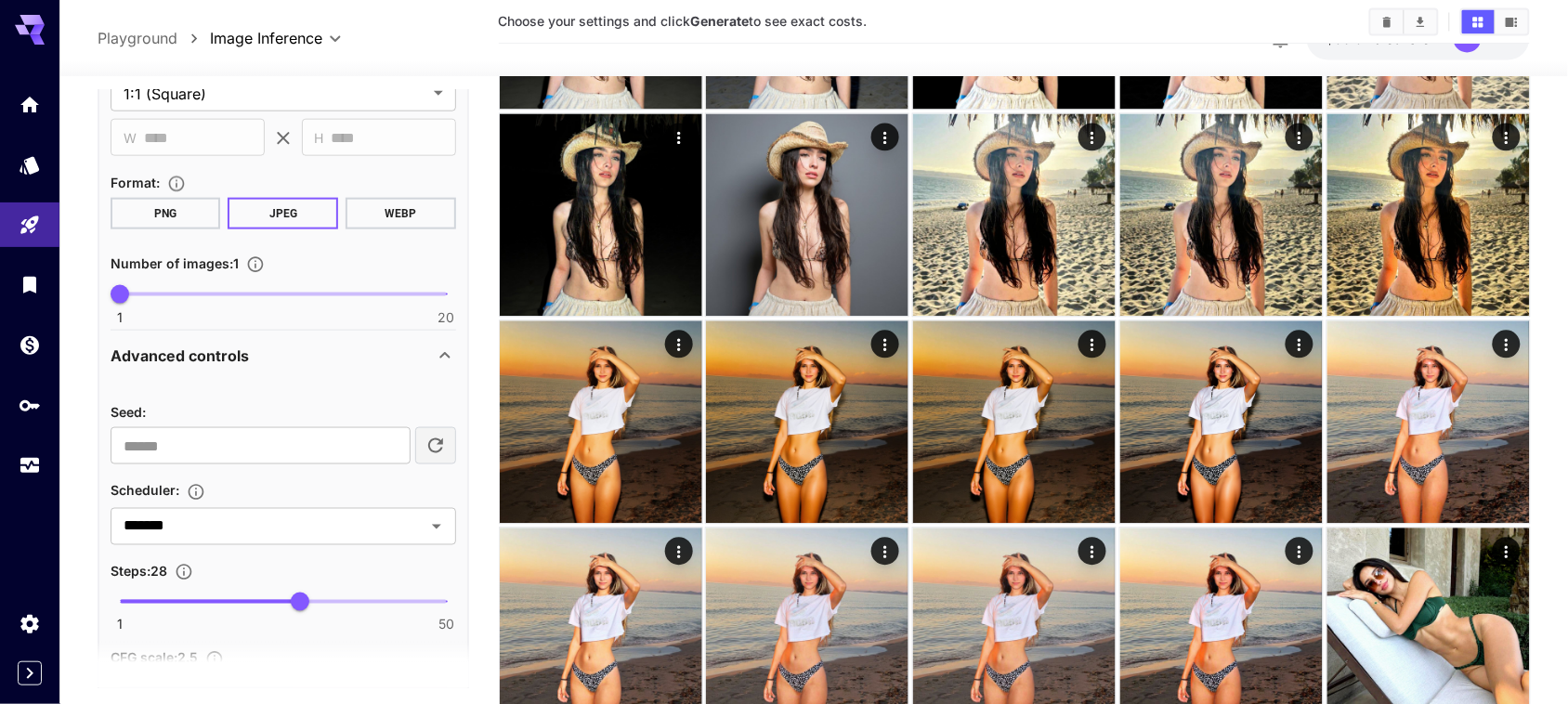 click on "Advanced controls" at bounding box center (283, 355) 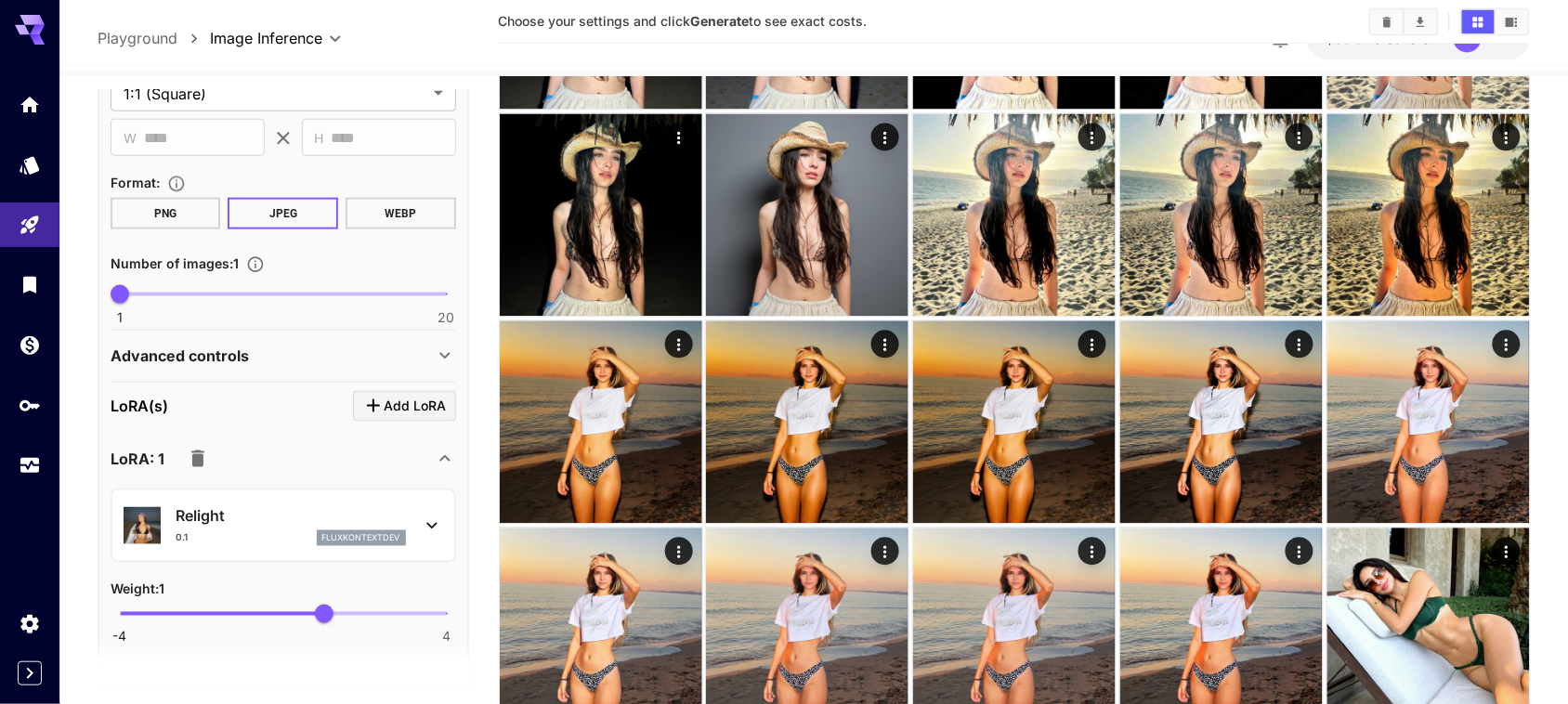 scroll, scrollTop: 0, scrollLeft: 0, axis: both 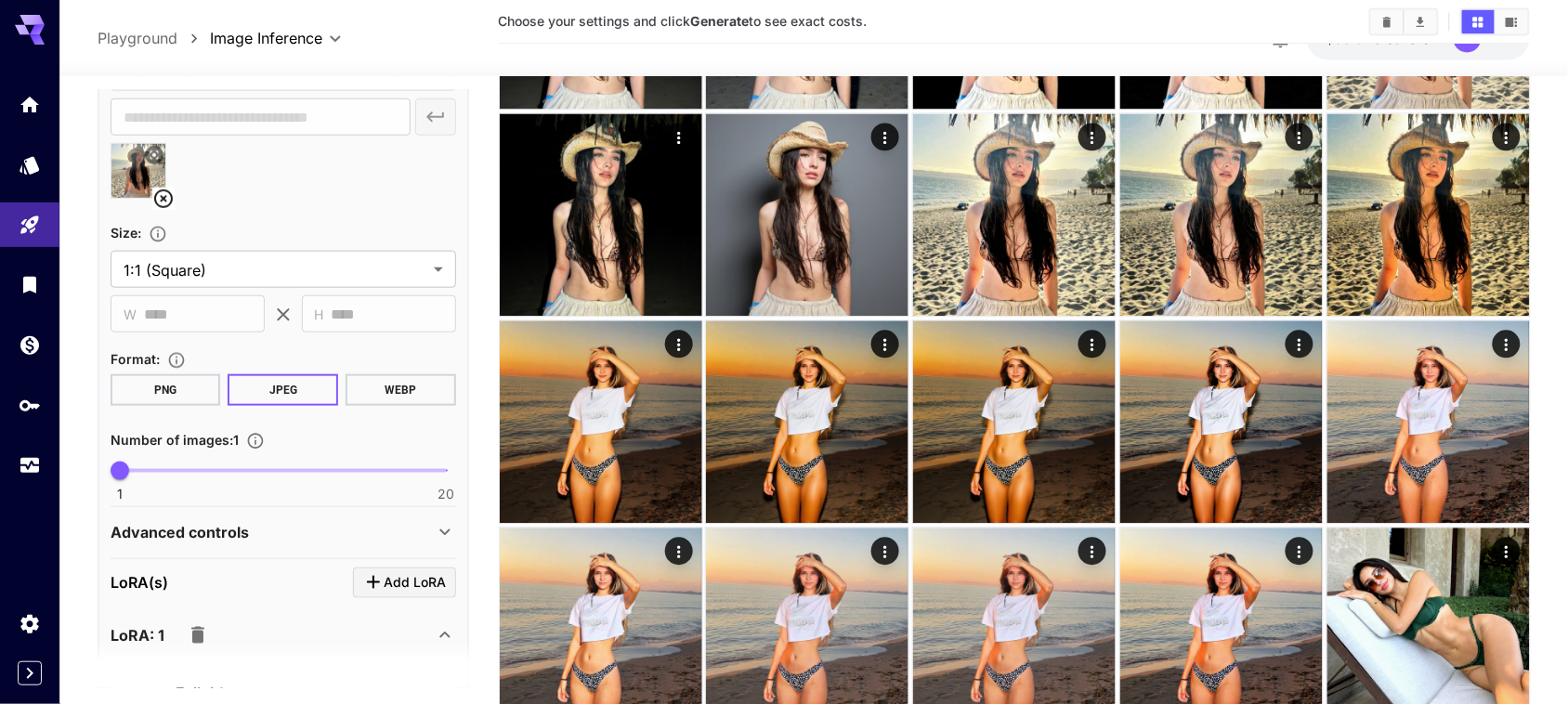 click on "Advanced controls" at bounding box center (179, 531) 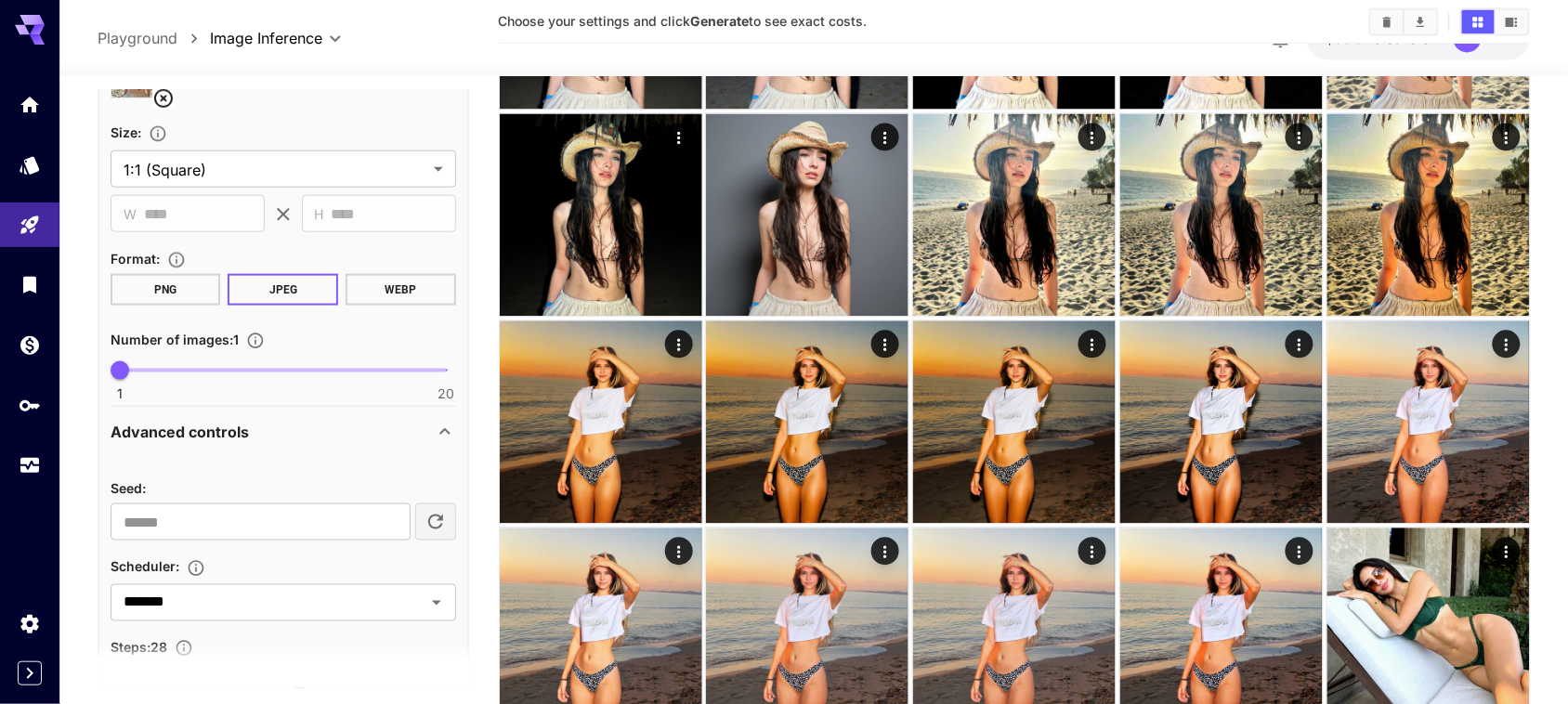 scroll, scrollTop: 697, scrollLeft: 0, axis: vertical 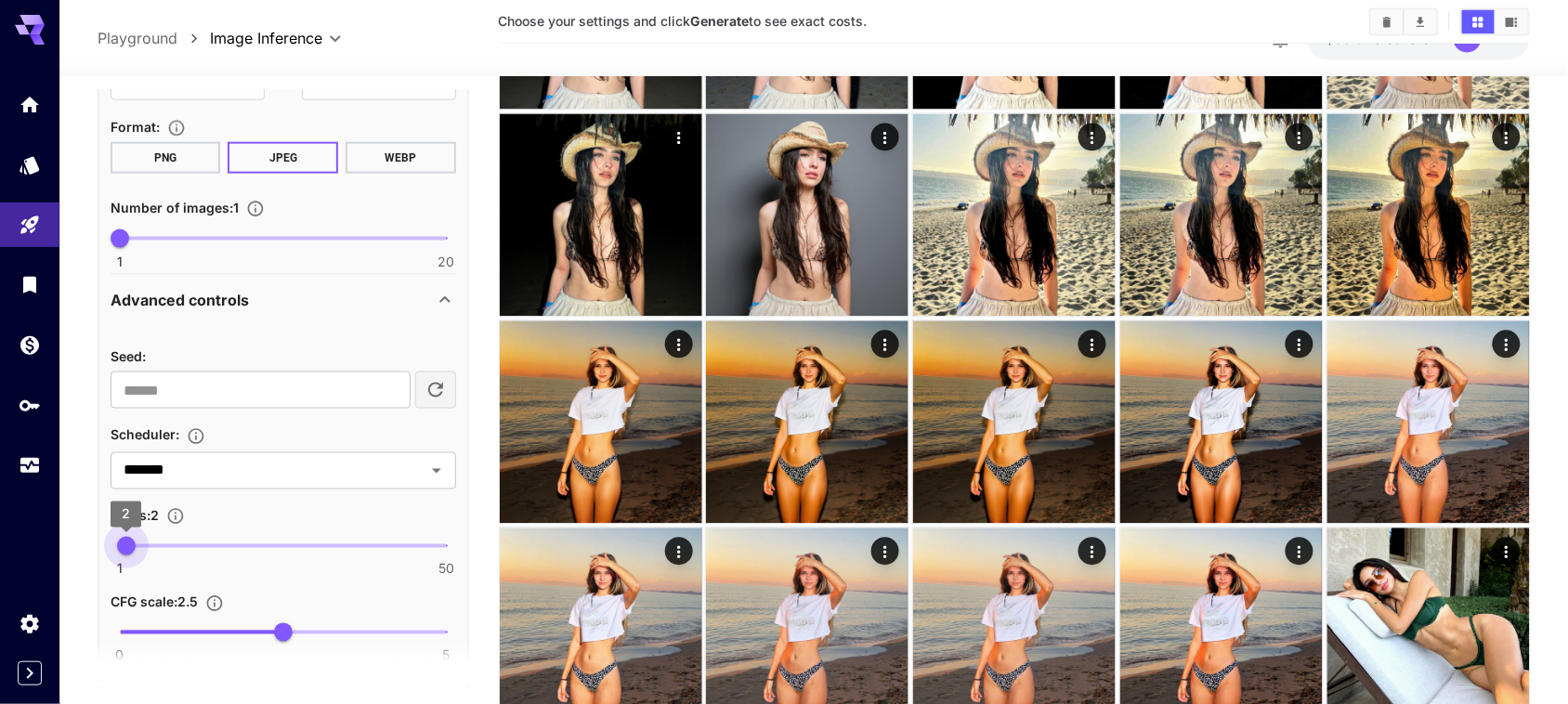 type on "*" 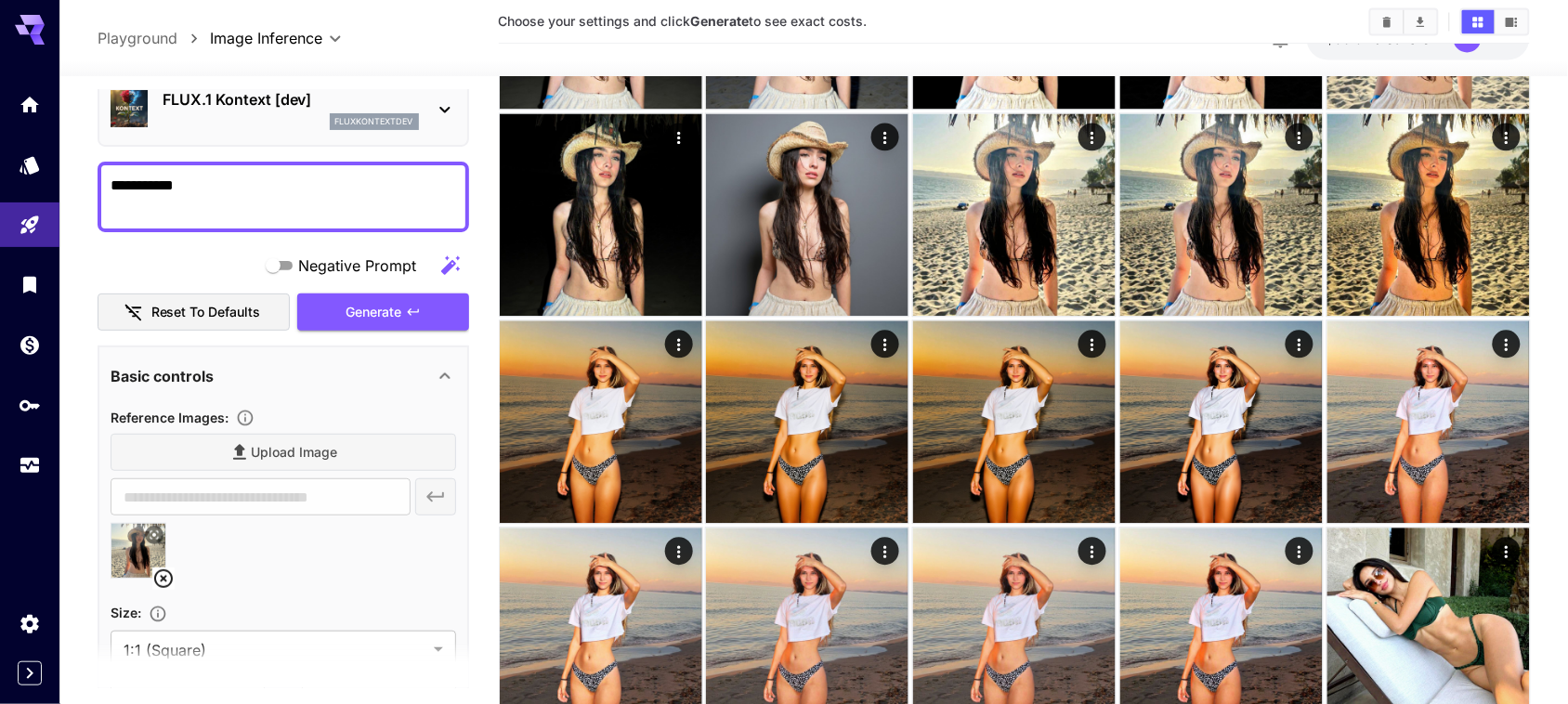scroll, scrollTop: 0, scrollLeft: 0, axis: both 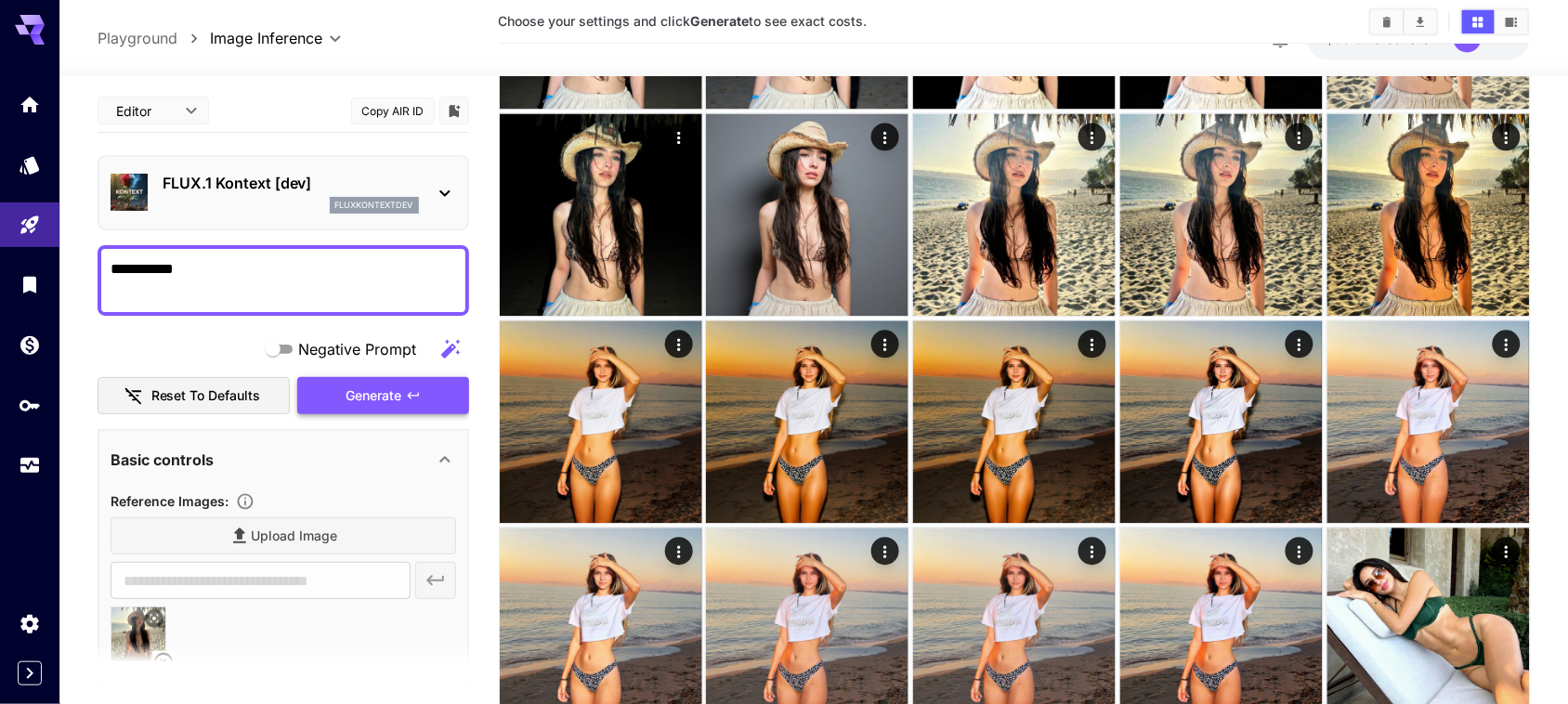 click on "Generate" at bounding box center (383, 396) 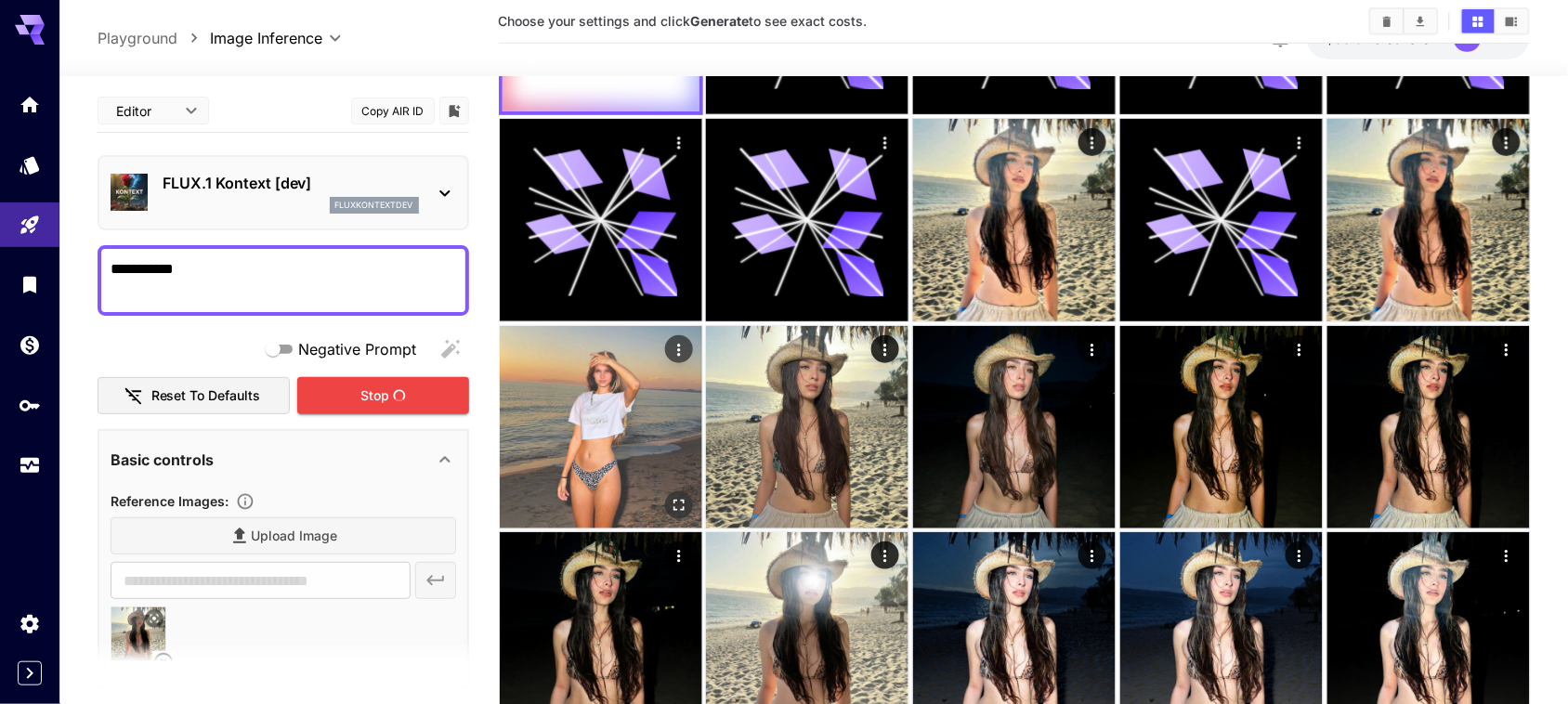 scroll, scrollTop: 0, scrollLeft: 0, axis: both 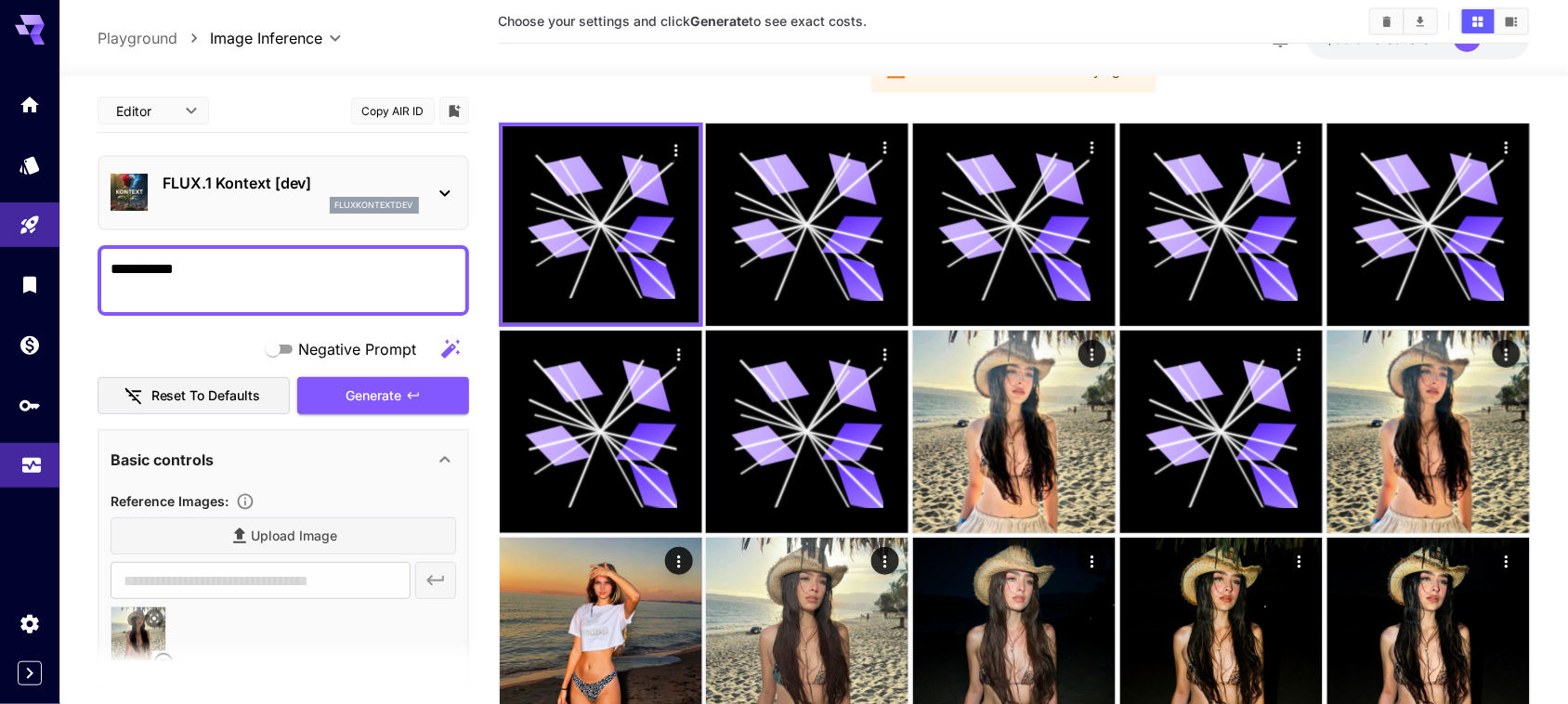 click 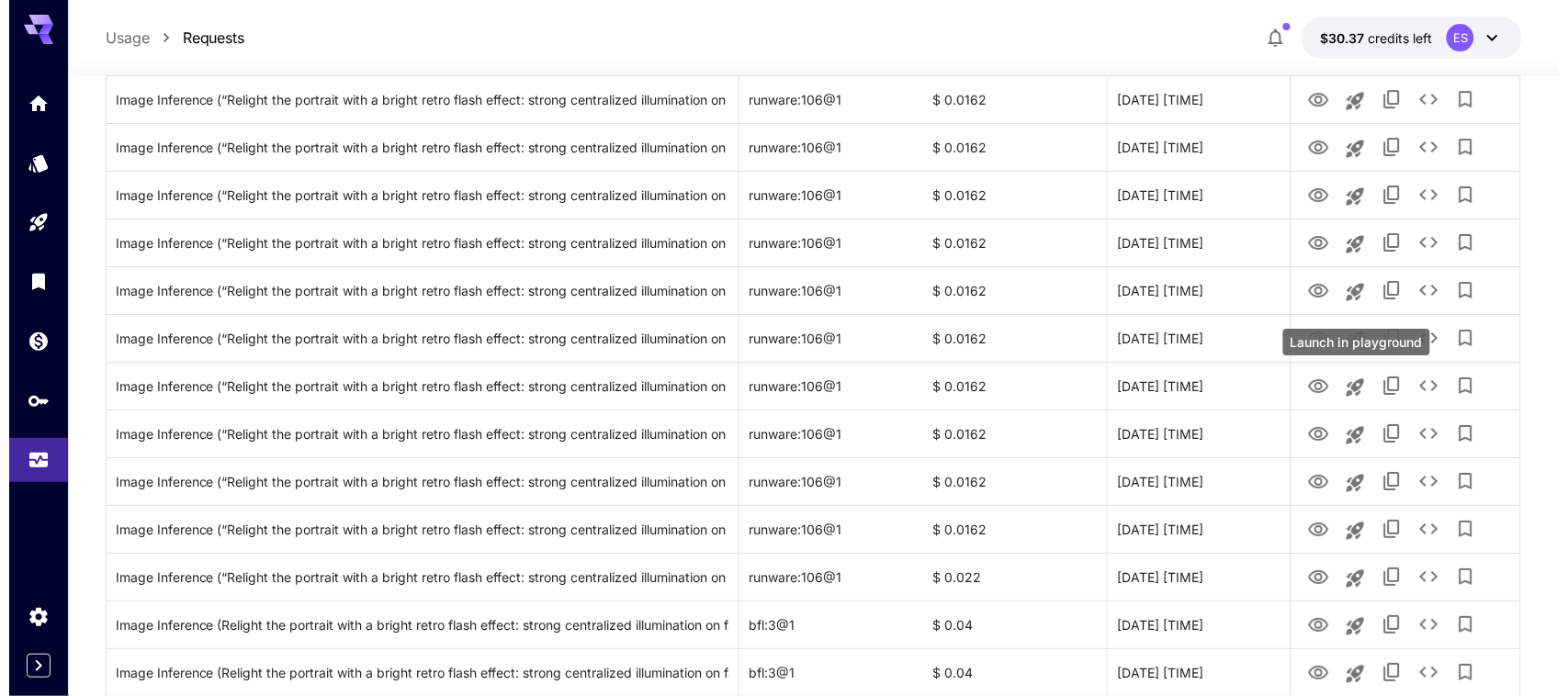 scroll, scrollTop: 2156, scrollLeft: 0, axis: vertical 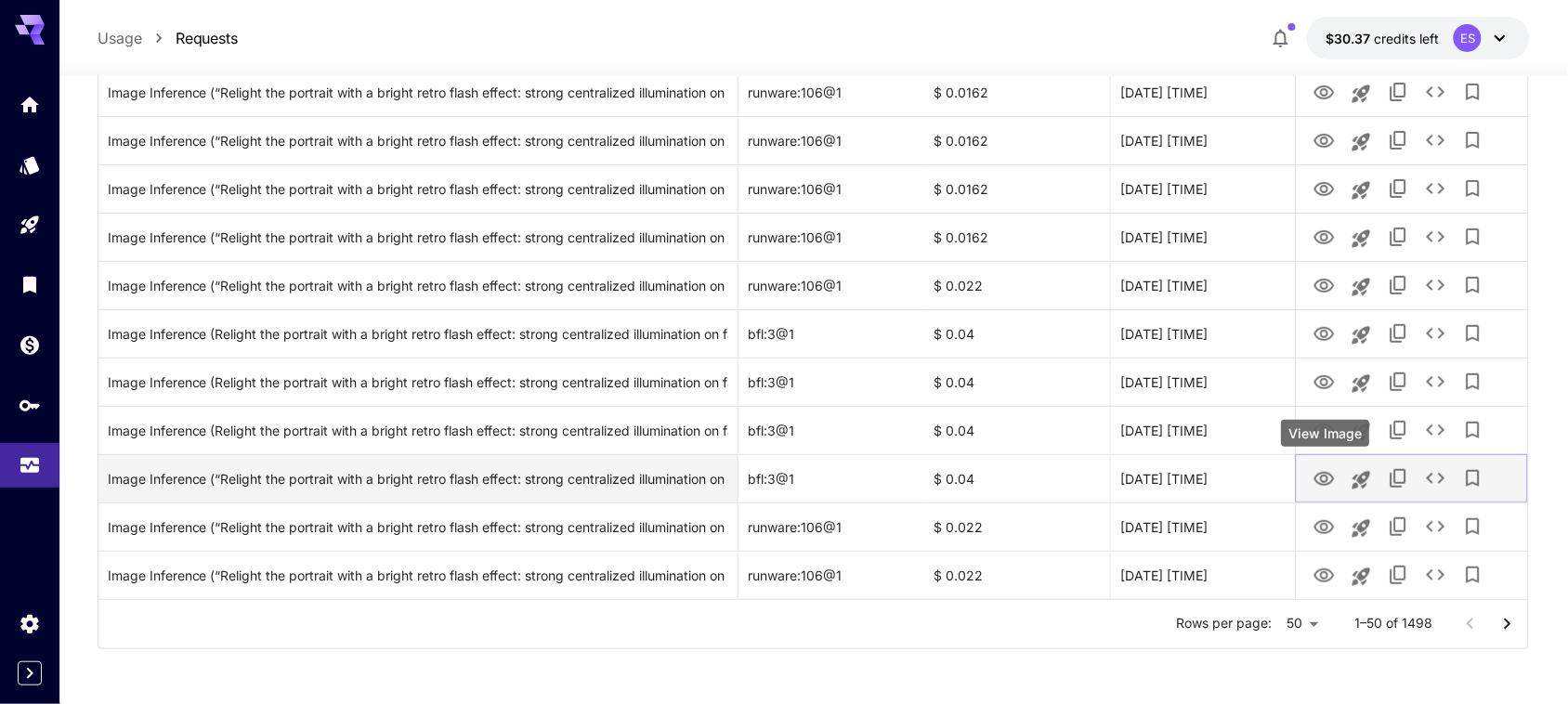 click 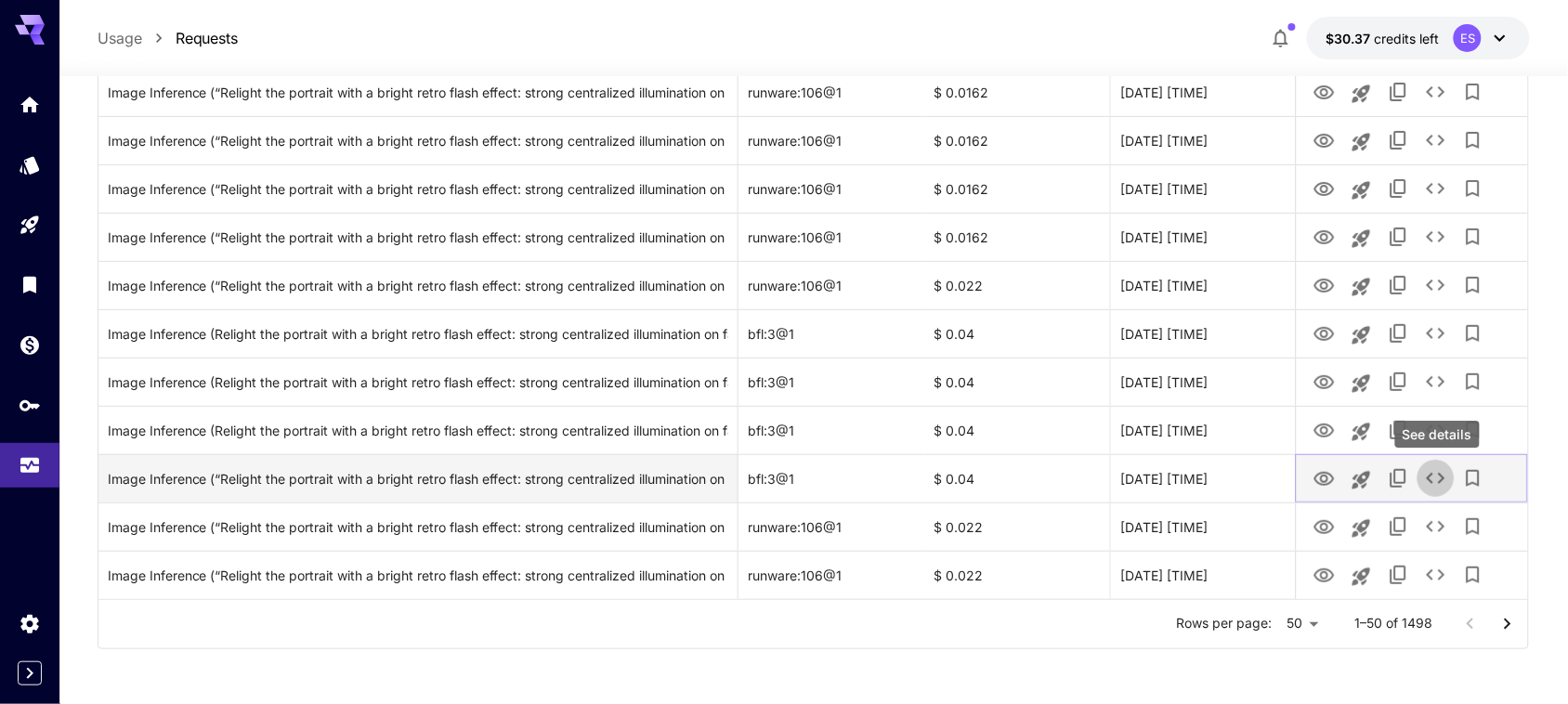 click at bounding box center [1436, 478] 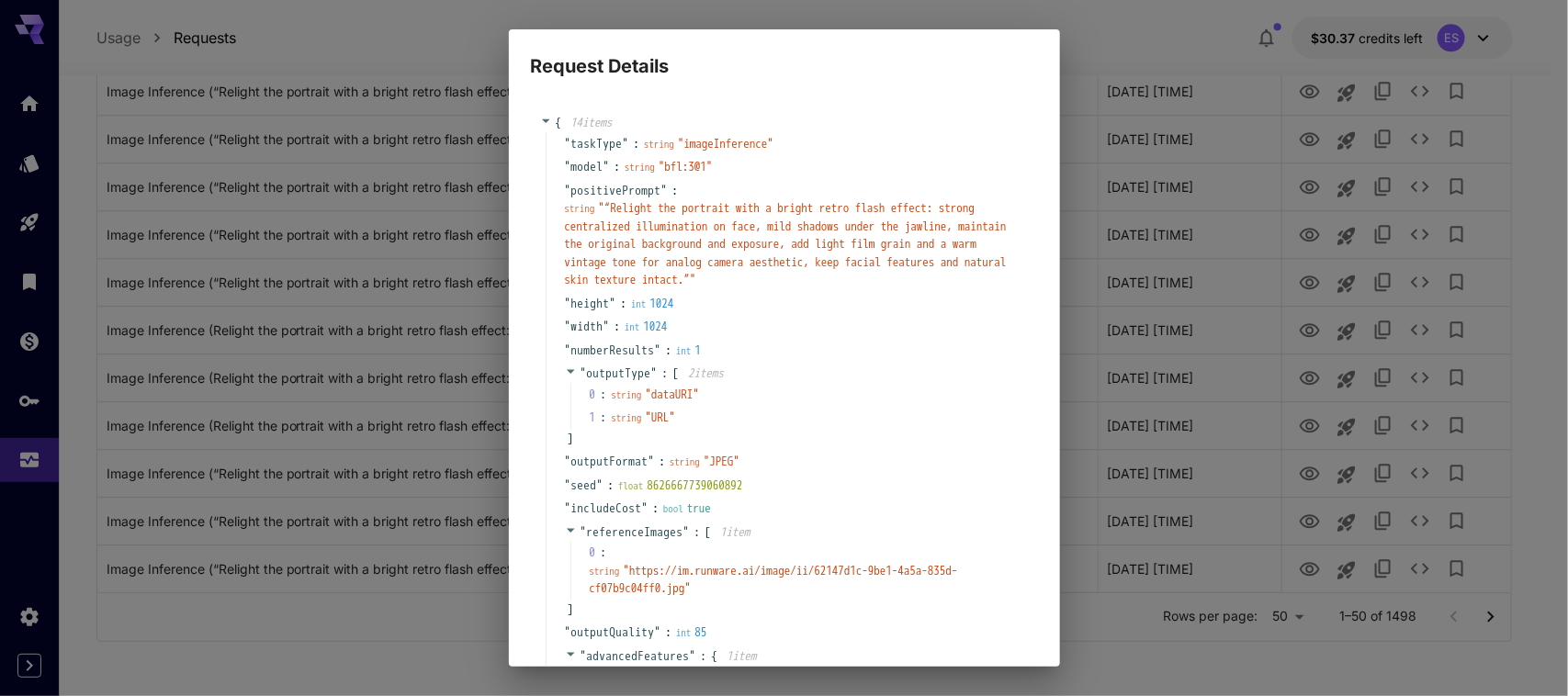 click on "" “Relight the portrait with a bright retro flash effect: strong centralized illumination on face, mild shadows under the jawline, maintain the original background and exposure, add light film grain and a warm vintage tone for analog camera aesthetic, keep facial features and natural skin texture intact.”
"" at bounding box center [785, 243] 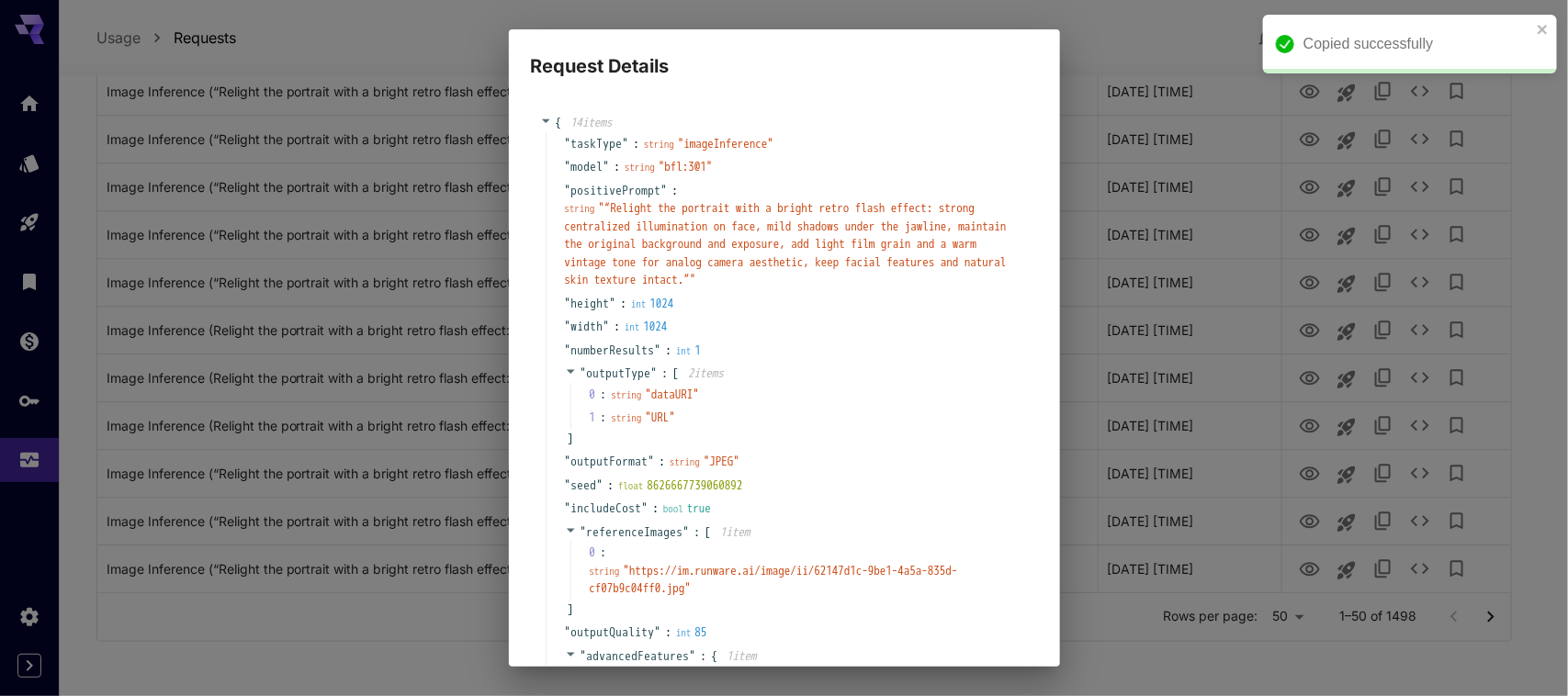 click on "Request Details { 14  item s " taskType " : string " imageInference " " model " : string " bfl:3@1 " " positivePrompt " : string " “Relight the portrait with a bright retro flash effect: strong centralized illumination on face, mild shadows under the jawline, maintain the original background and exposure, add light film grain and a warm vintage tone for analog camera aesthetic, keep facial features and natural skin texture intact.”
" " height " : int 1024 " width " : int 1024 " numberResults " : int 1 " outputType " : [ 2  item s 0 : string " dataURI " 1 : string " URL " ] " outputFormat " : string " JPEG " " seed " : float 8626667739060892 " includeCost " : bool true " referenceImages " : [ 1  item 0 : string " https://im.runware.ai/image/ii/62147d1c-9be1-4a5a-835d-cf07b9c04ff0.jpg " ] " outputQuality " : int 85 " advancedFeatures " : { 1  item " guidanceEndStepPercentage " : int 75 } " taskUUID " : string " daff1b7f-a6f1-46d5-bb37-c860071e13e9 " } Copy Cancel" at bounding box center [784, 348] 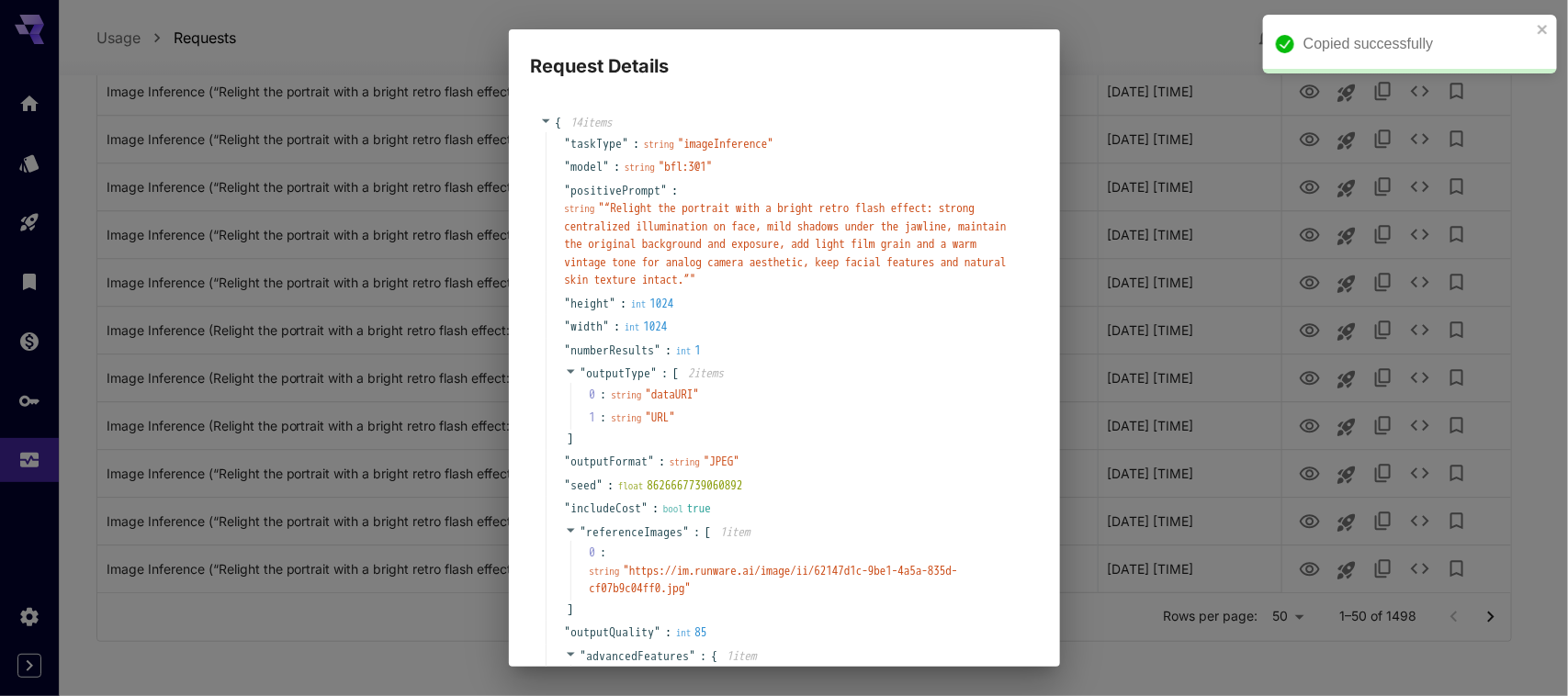 drag, startPoint x: 41, startPoint y: 140, endPoint x: 81, endPoint y: 102, distance: 55.172457 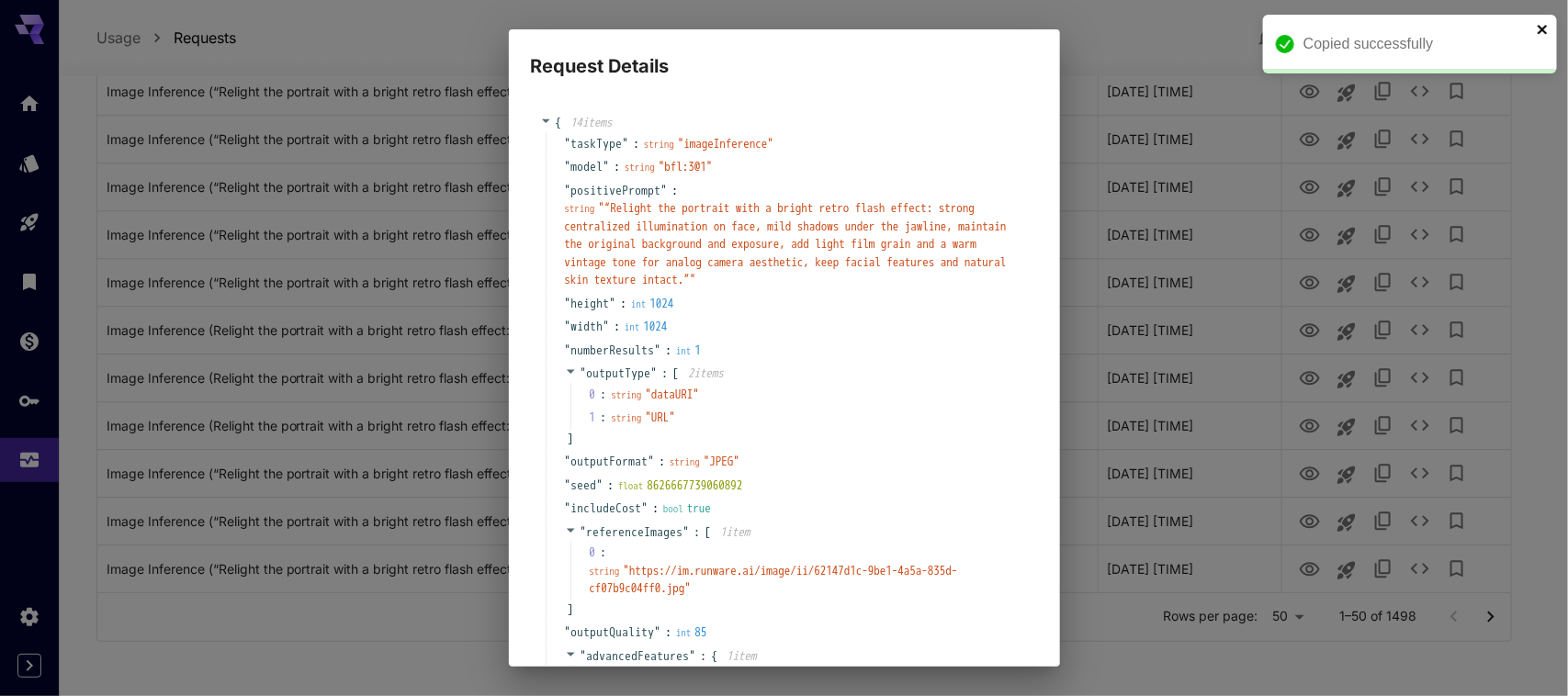 click 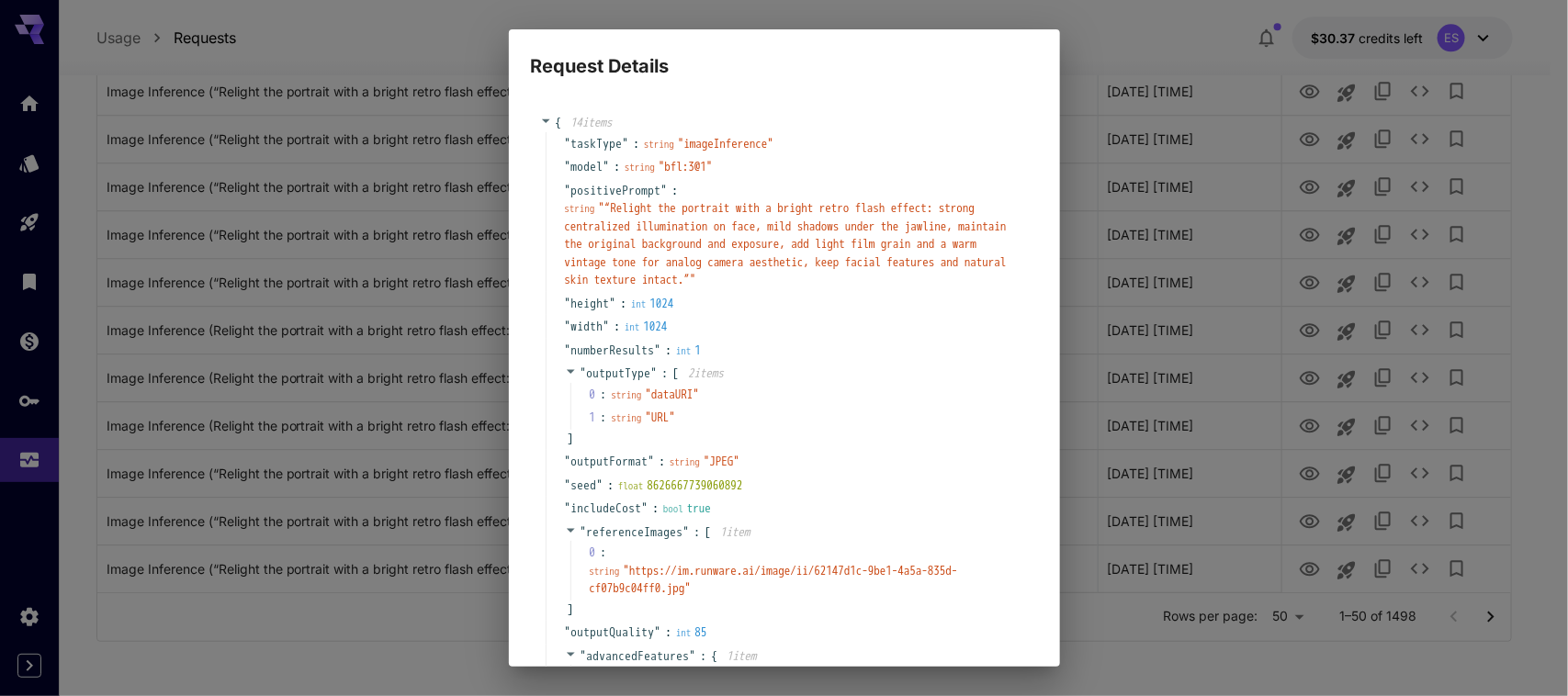 click on "Request Details { 14  item s " taskType " : string " imageInference " " model " : string " bfl:3@1 " " positivePrompt " : string " “Relight the portrait with a bright retro flash effect: strong centralized illumination on face, mild shadows under the jawline, maintain the original background and exposure, add light film grain and a warm vintage tone for analog camera aesthetic, keep facial features and natural skin texture intact.”
" " height " : int 1024 " width " : int 1024 " numberResults " : int 1 " outputType " : [ 2  item s 0 : string " dataURI " 1 : string " URL " ] " outputFormat " : string " JPEG " " seed " : float 8626667739060892 " includeCost " : bool true " referenceImages " : [ 1  item 0 : string " https://im.runware.ai/image/ii/62147d1c-9be1-4a5a-835d-cf07b9c04ff0.jpg " ] " outputQuality " : int 85 " advancedFeatures " : { 1  item " guidanceEndStepPercentage " : int 75 } " taskUUID " : string " daff1b7f-a6f1-46d5-bb37-c860071e13e9 " } Copy Cancel" at bounding box center [784, 348] 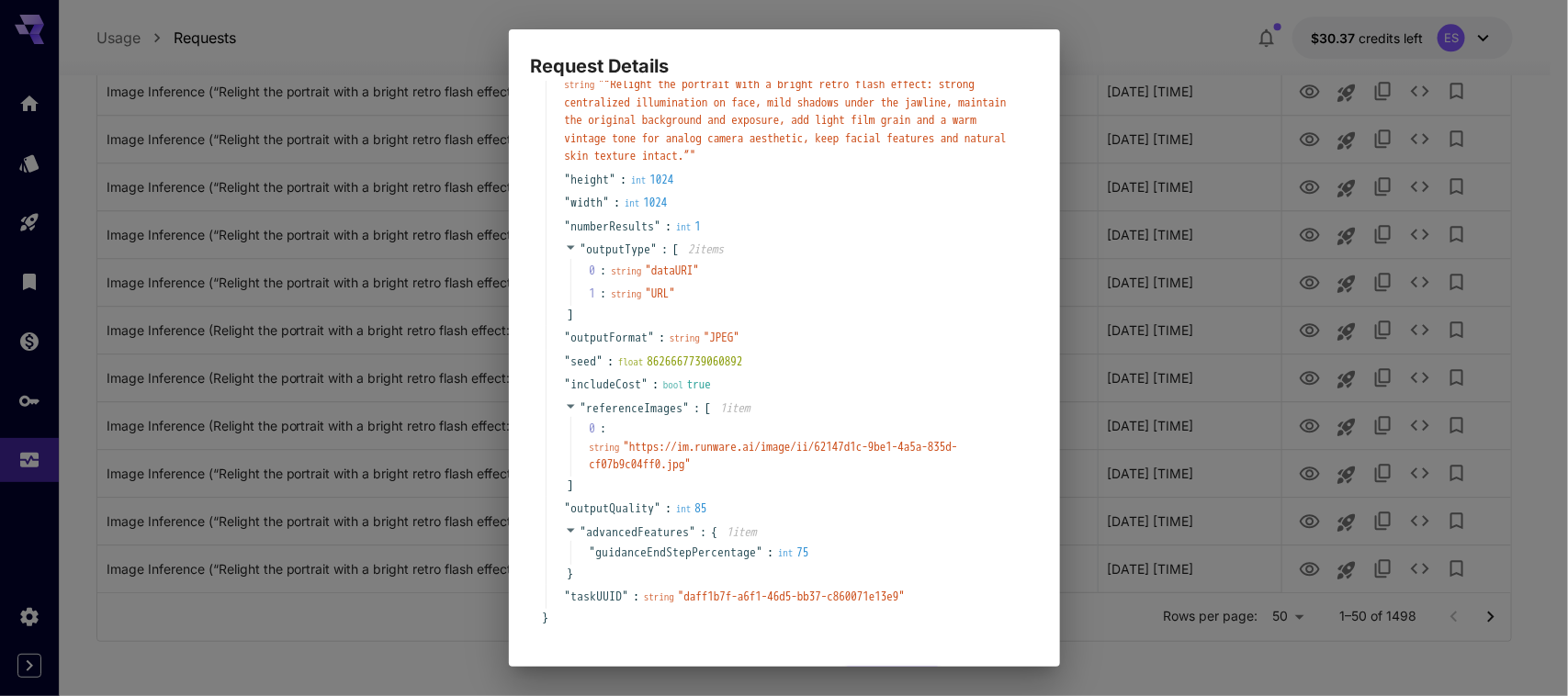 scroll, scrollTop: 194, scrollLeft: 0, axis: vertical 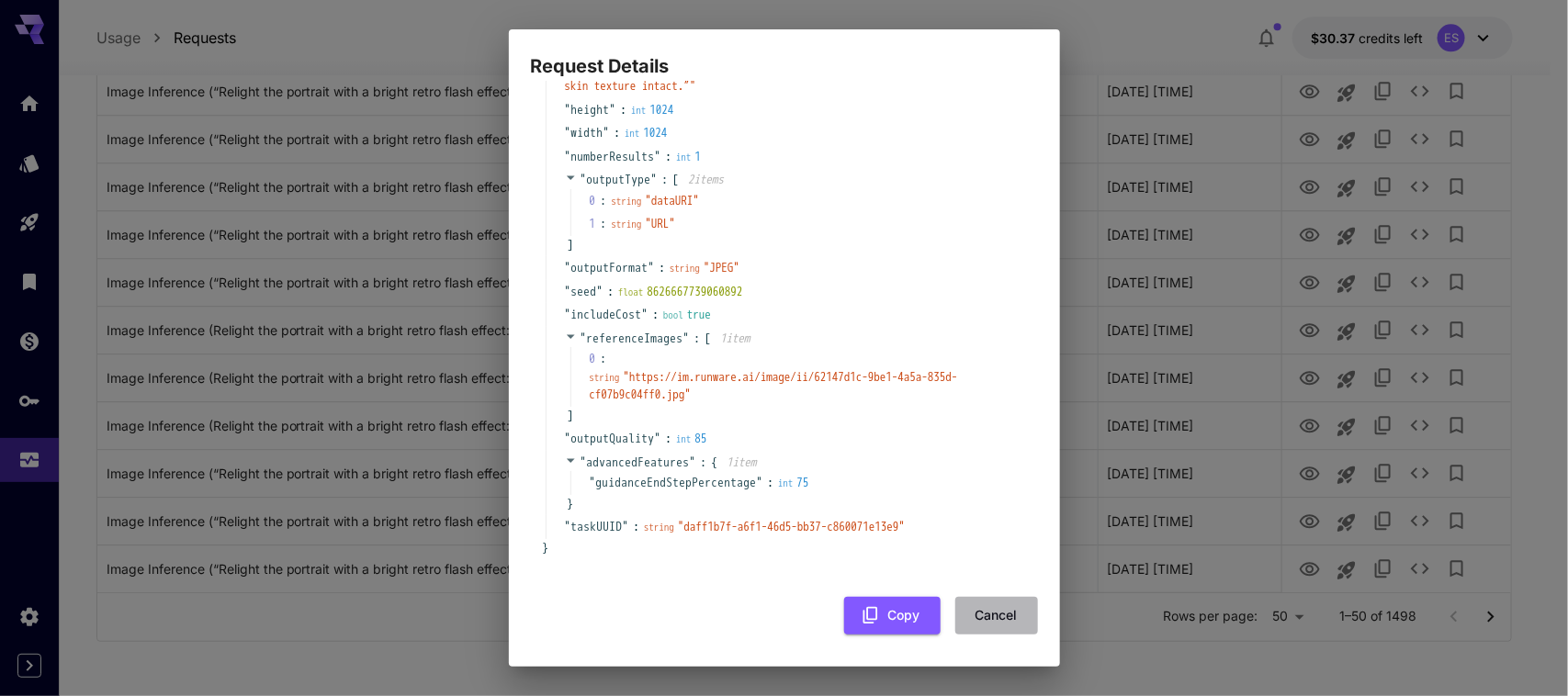 drag, startPoint x: 966, startPoint y: 600, endPoint x: 42, endPoint y: 218, distance: 999.85 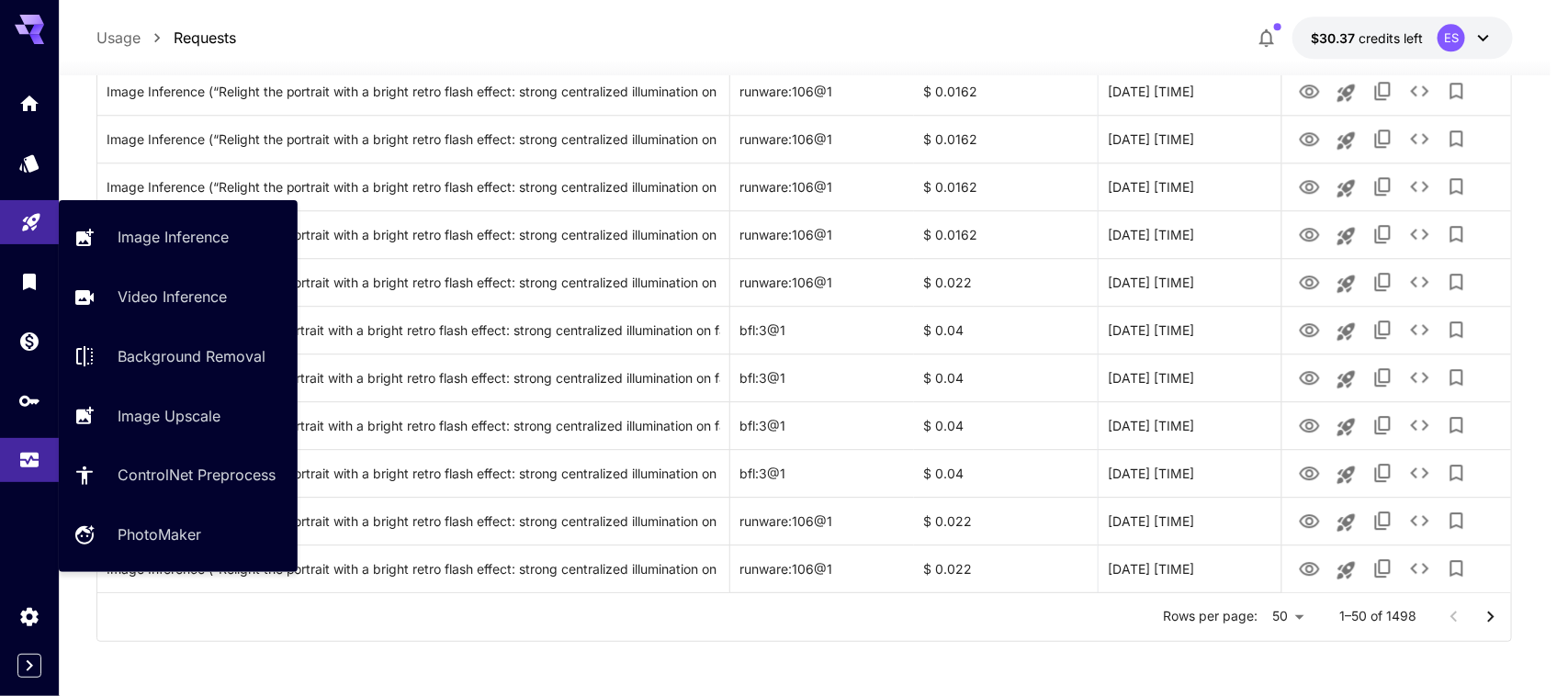 click at bounding box center [29, 222] 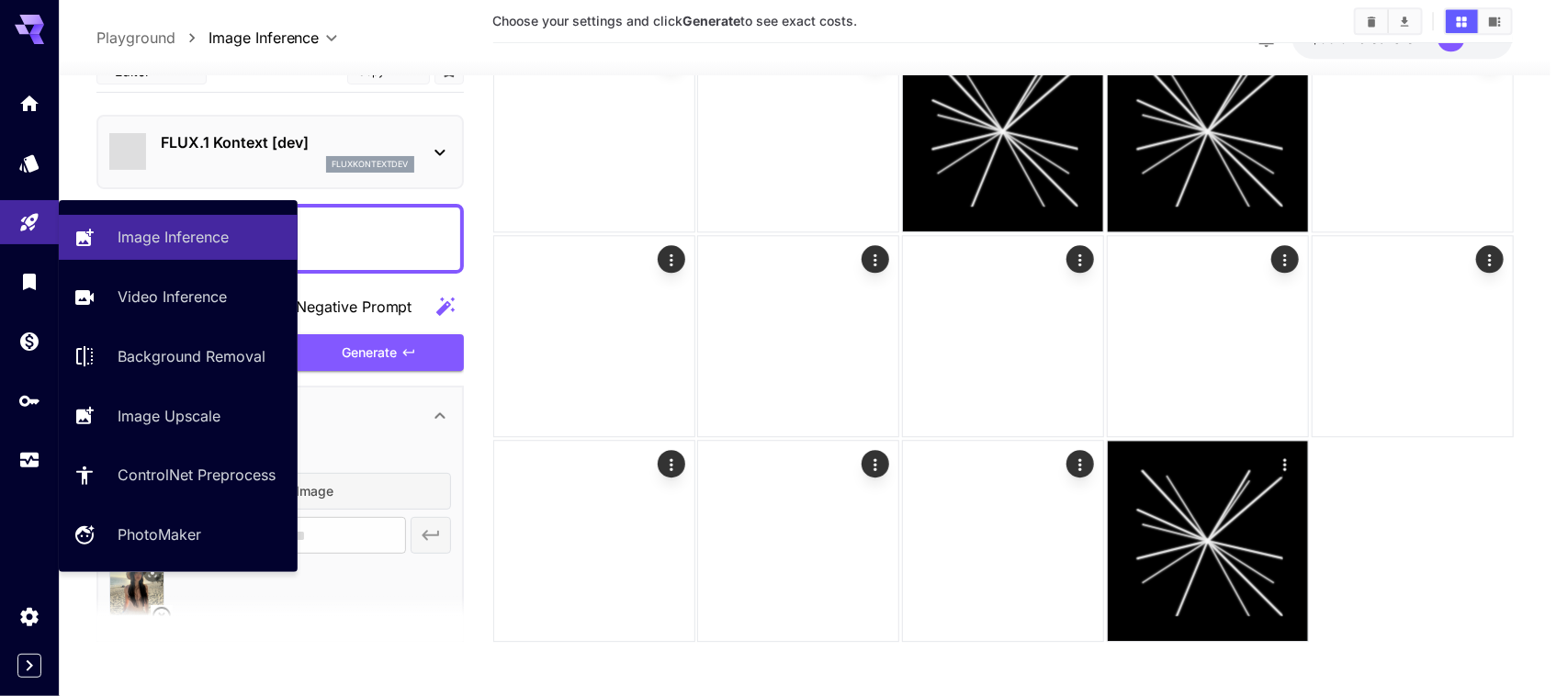 type on "*******" 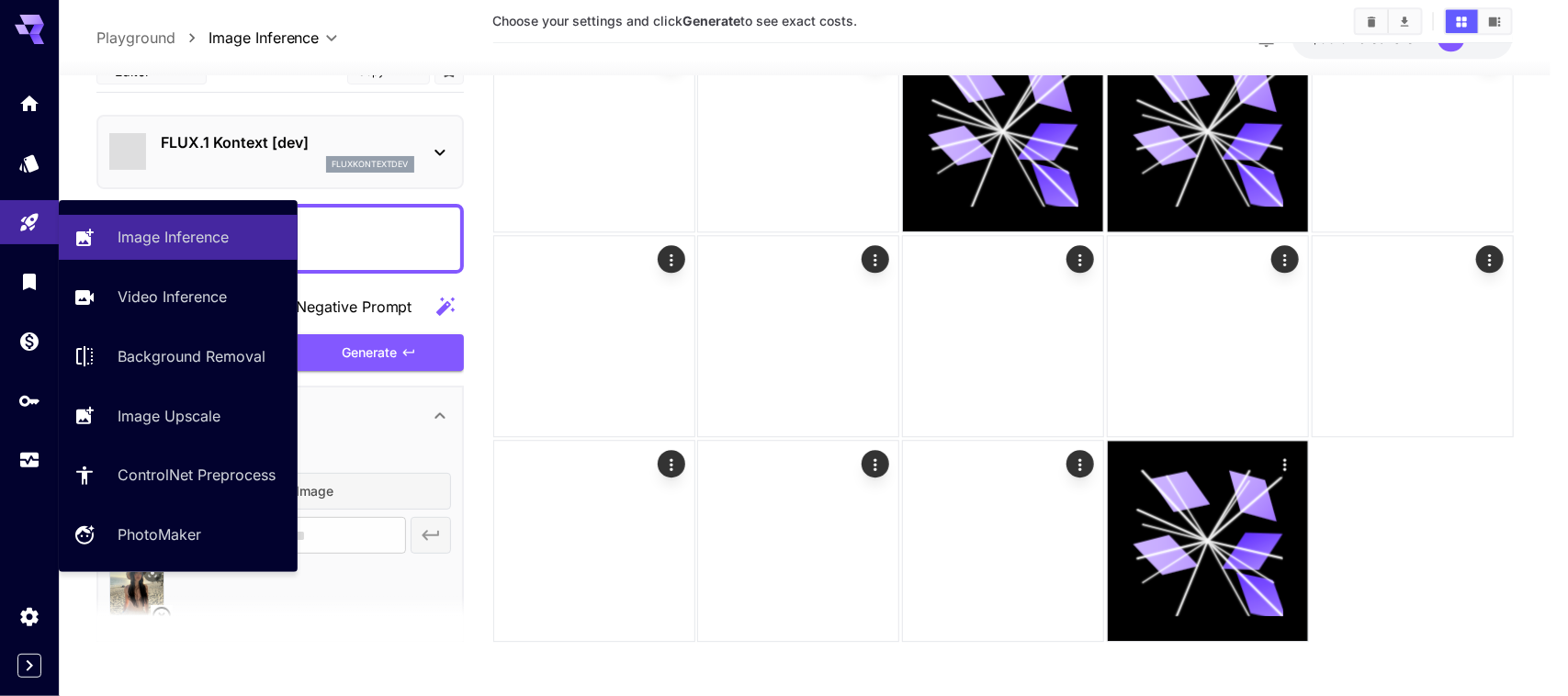 type on "**" 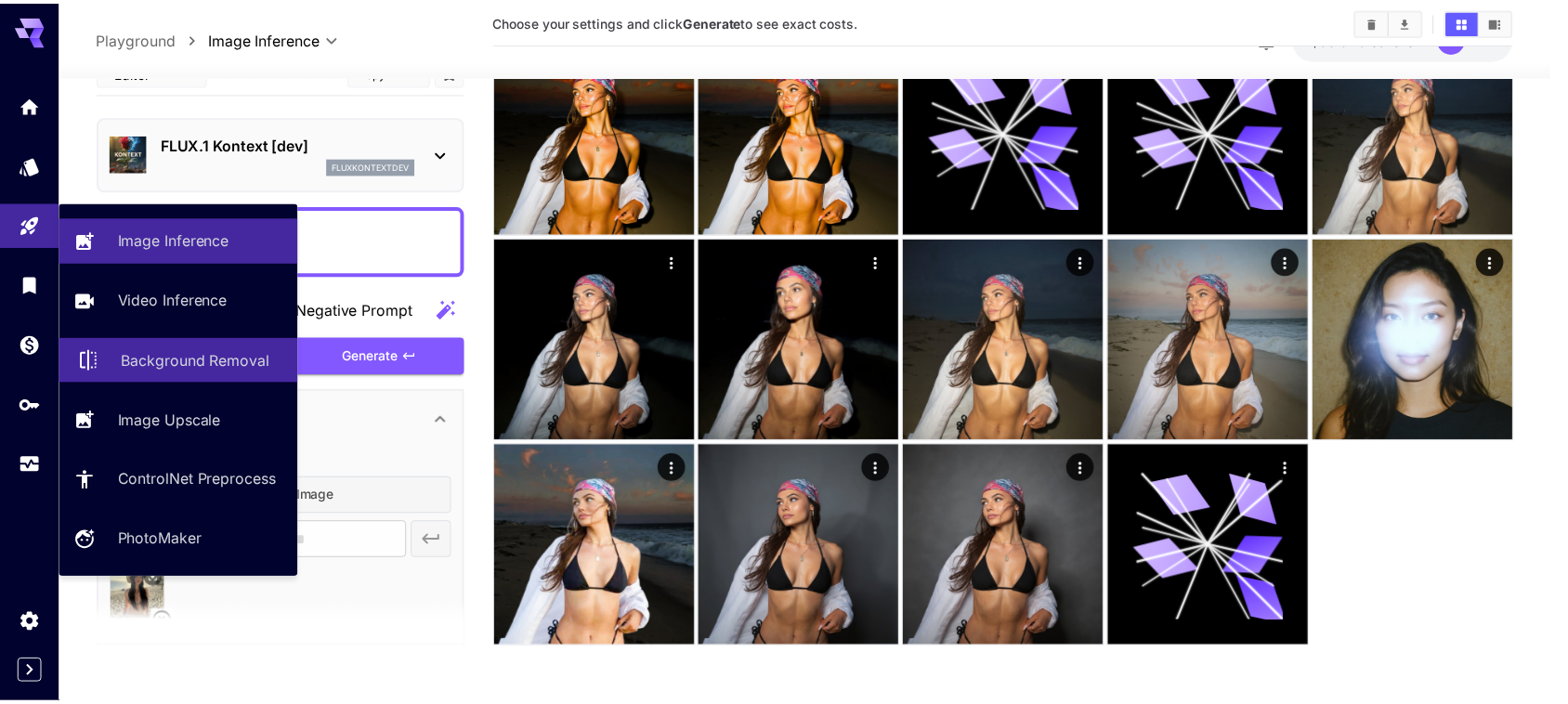 scroll, scrollTop: 2071, scrollLeft: 0, axis: vertical 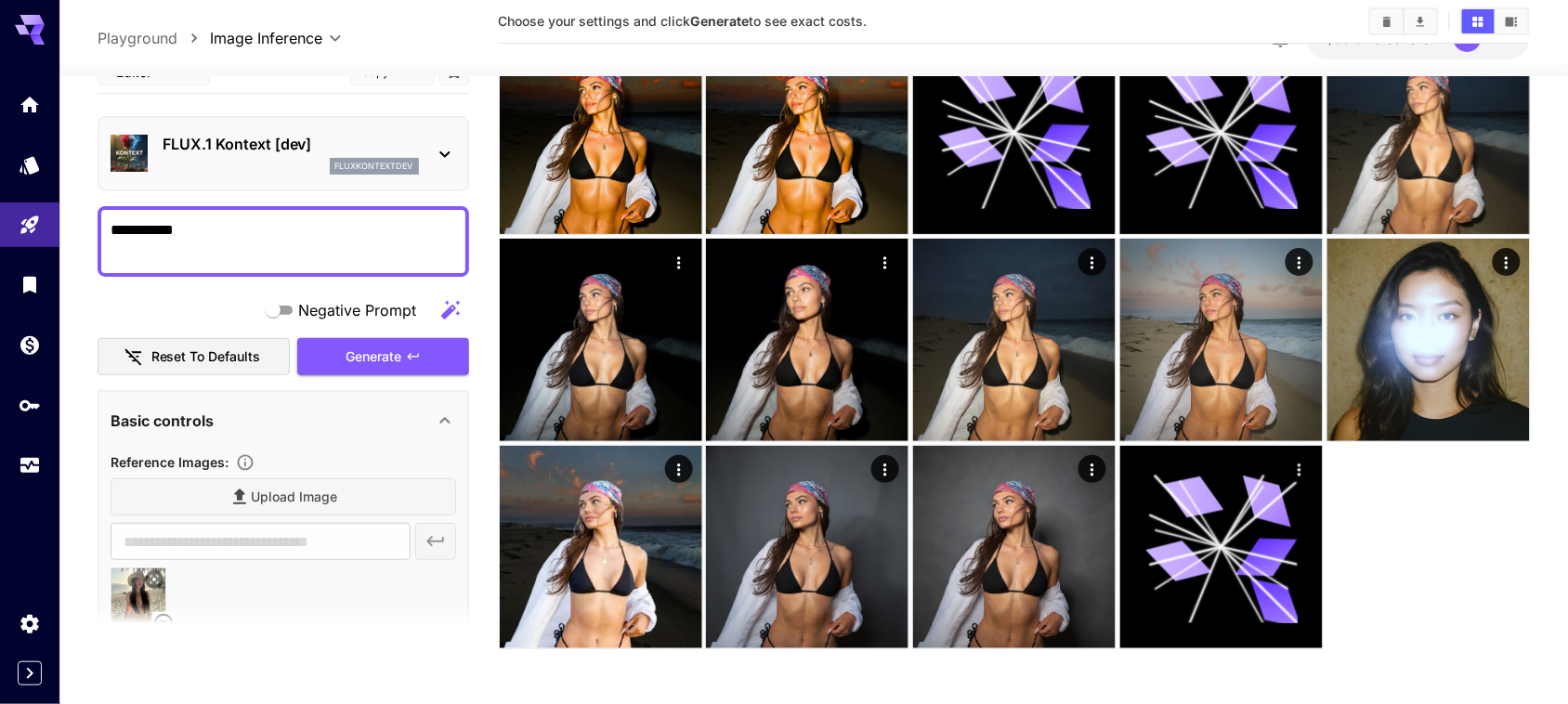 click on "**********" at bounding box center [283, 241] 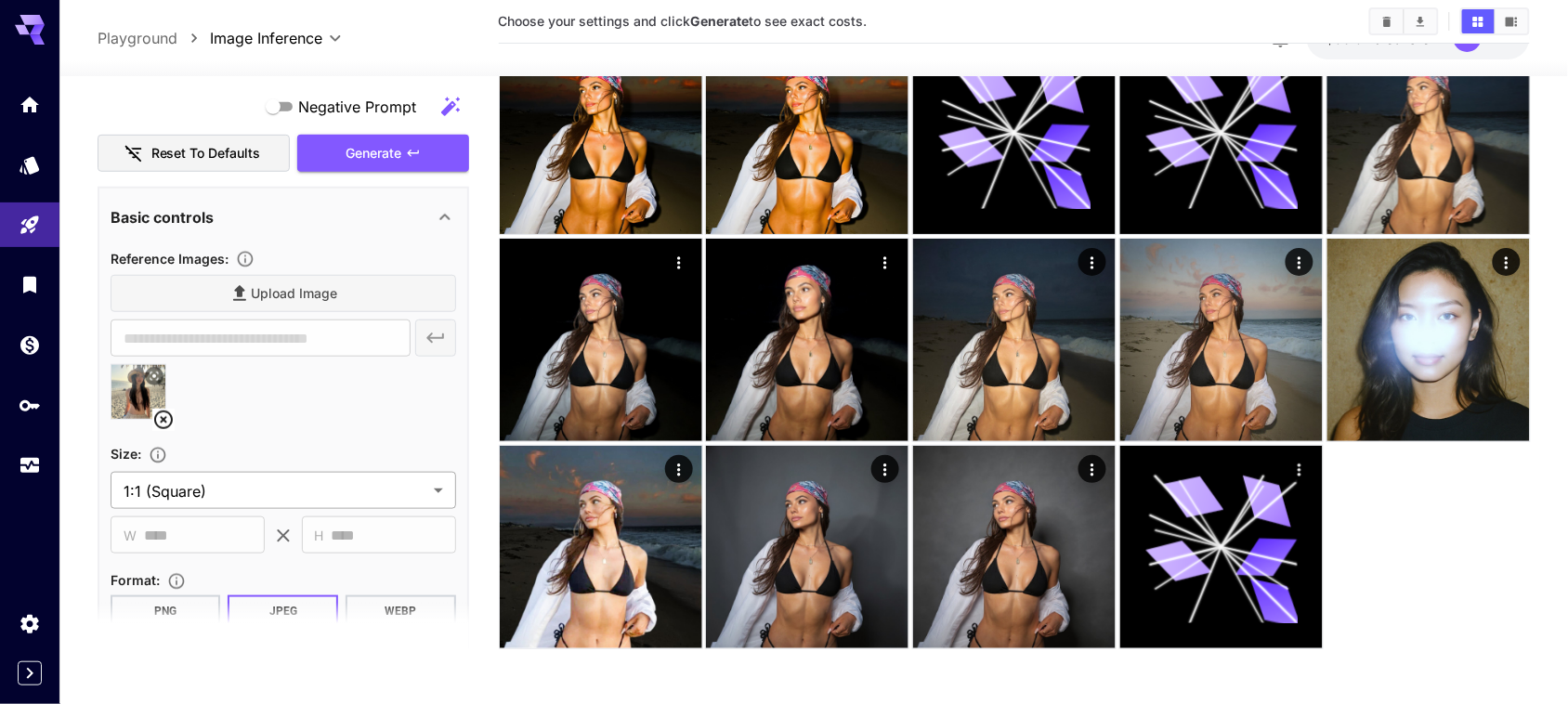 scroll, scrollTop: 348, scrollLeft: 0, axis: vertical 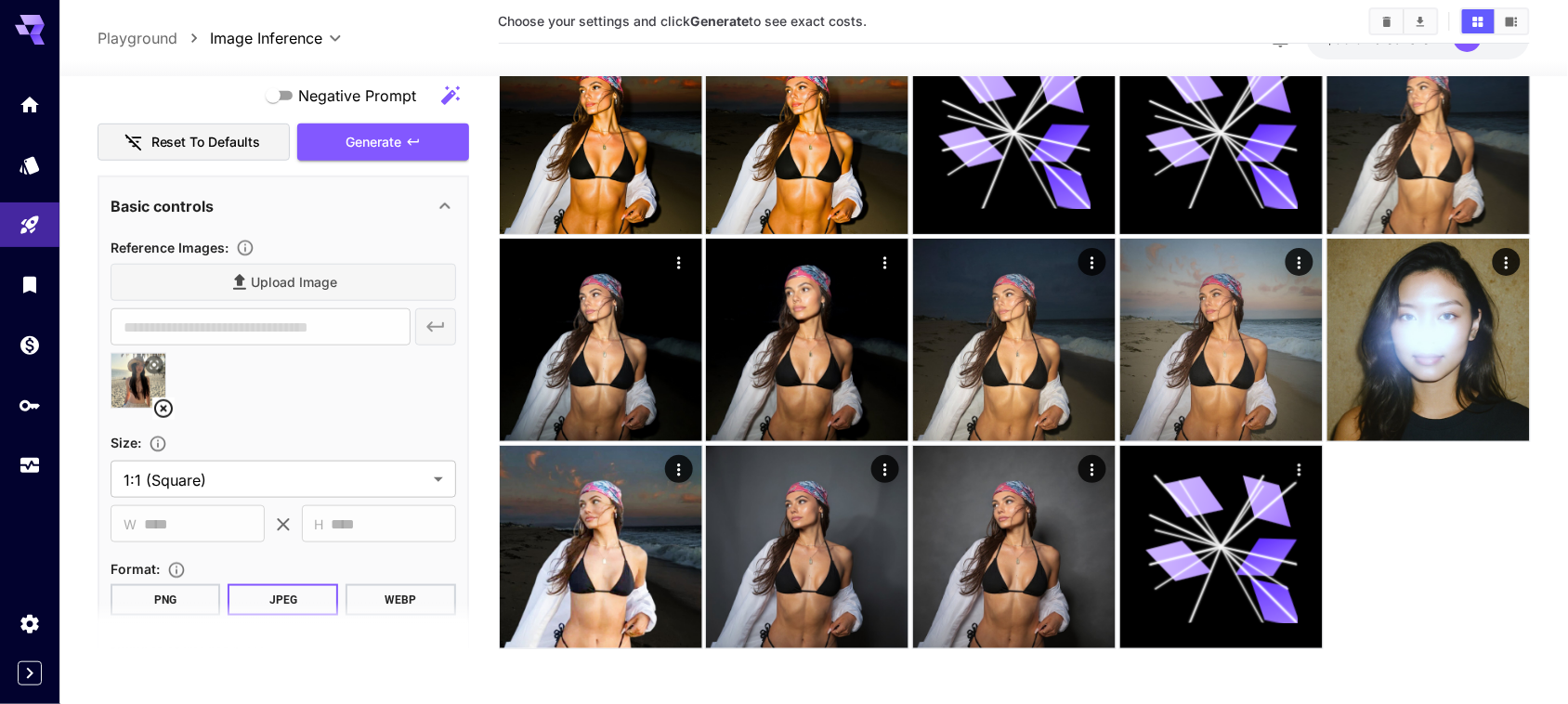 type on "**********" 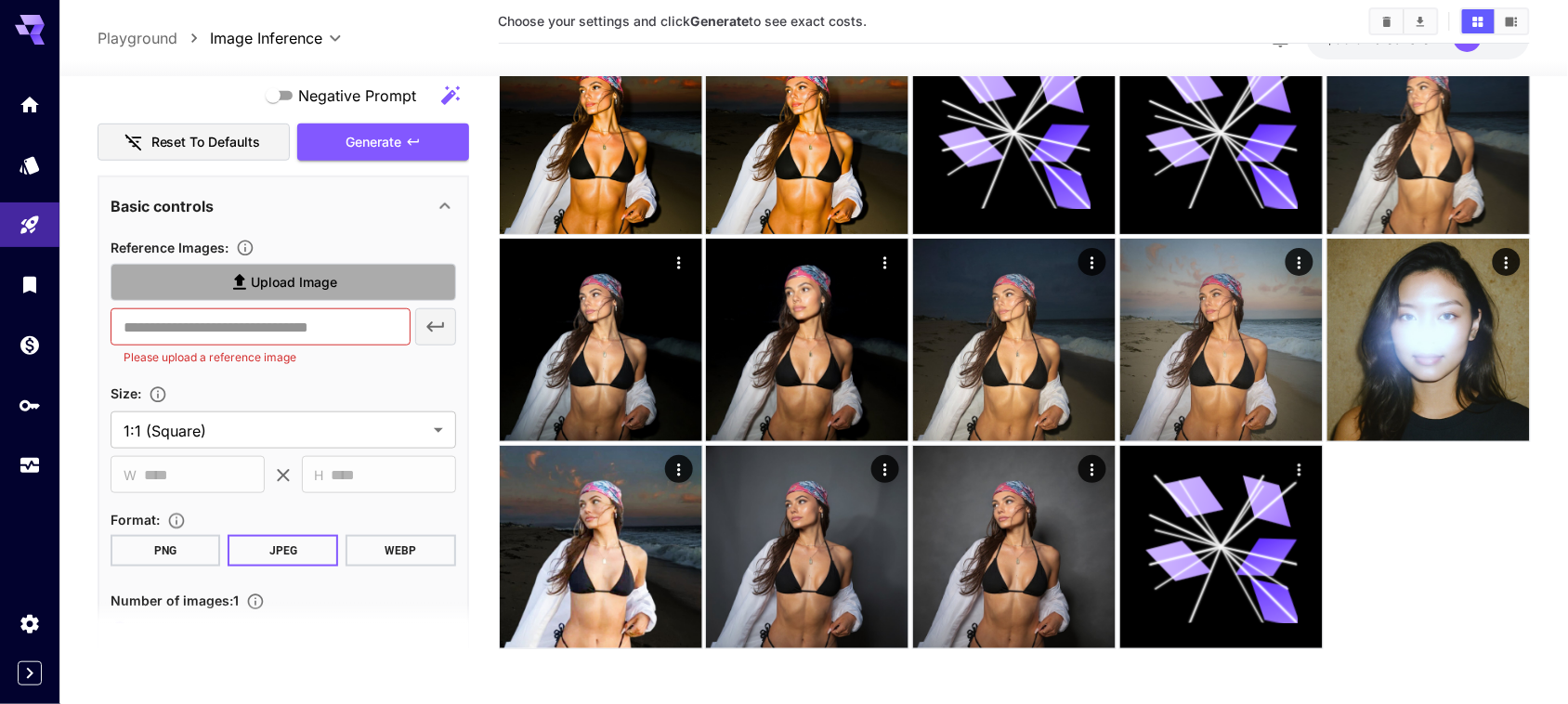 click on "Upload Image" at bounding box center (294, 282) 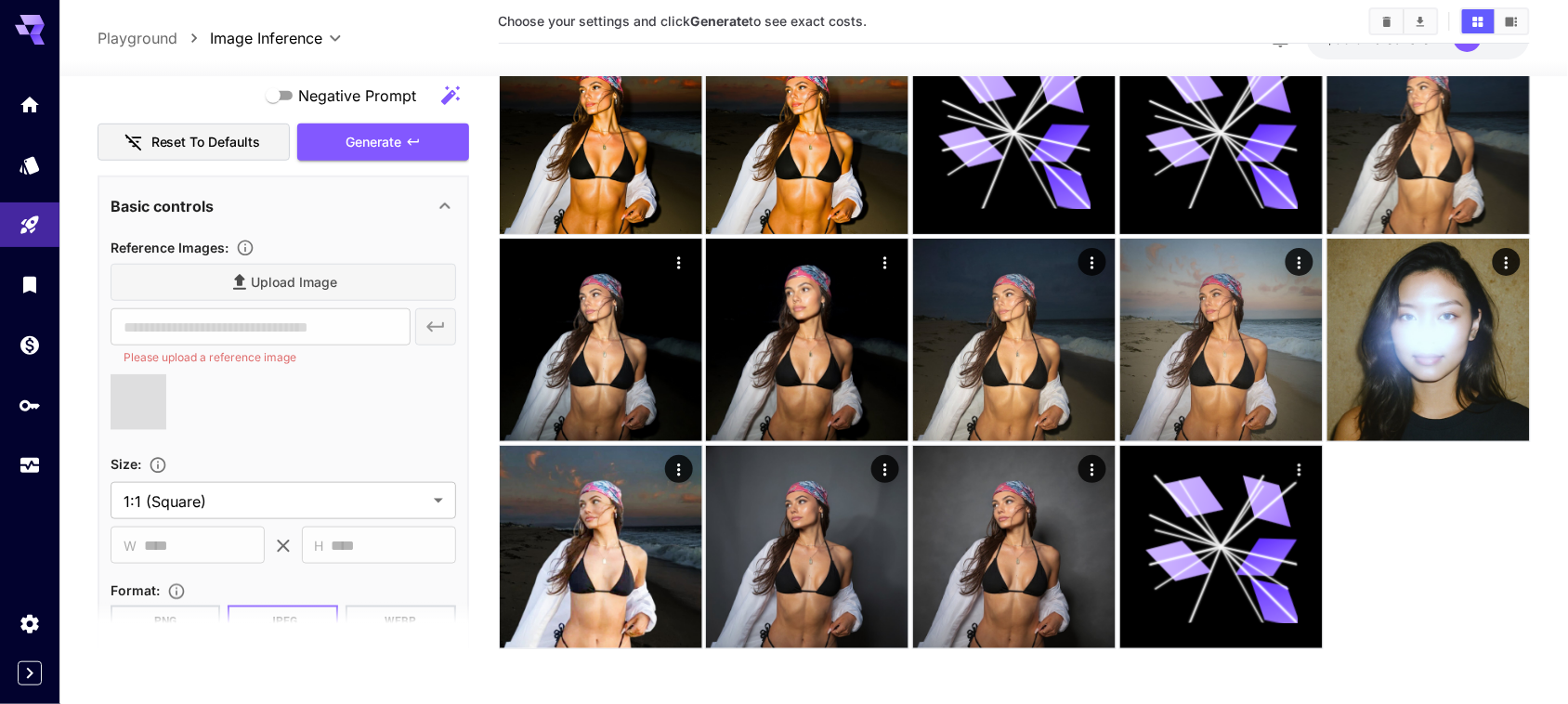 type on "**********" 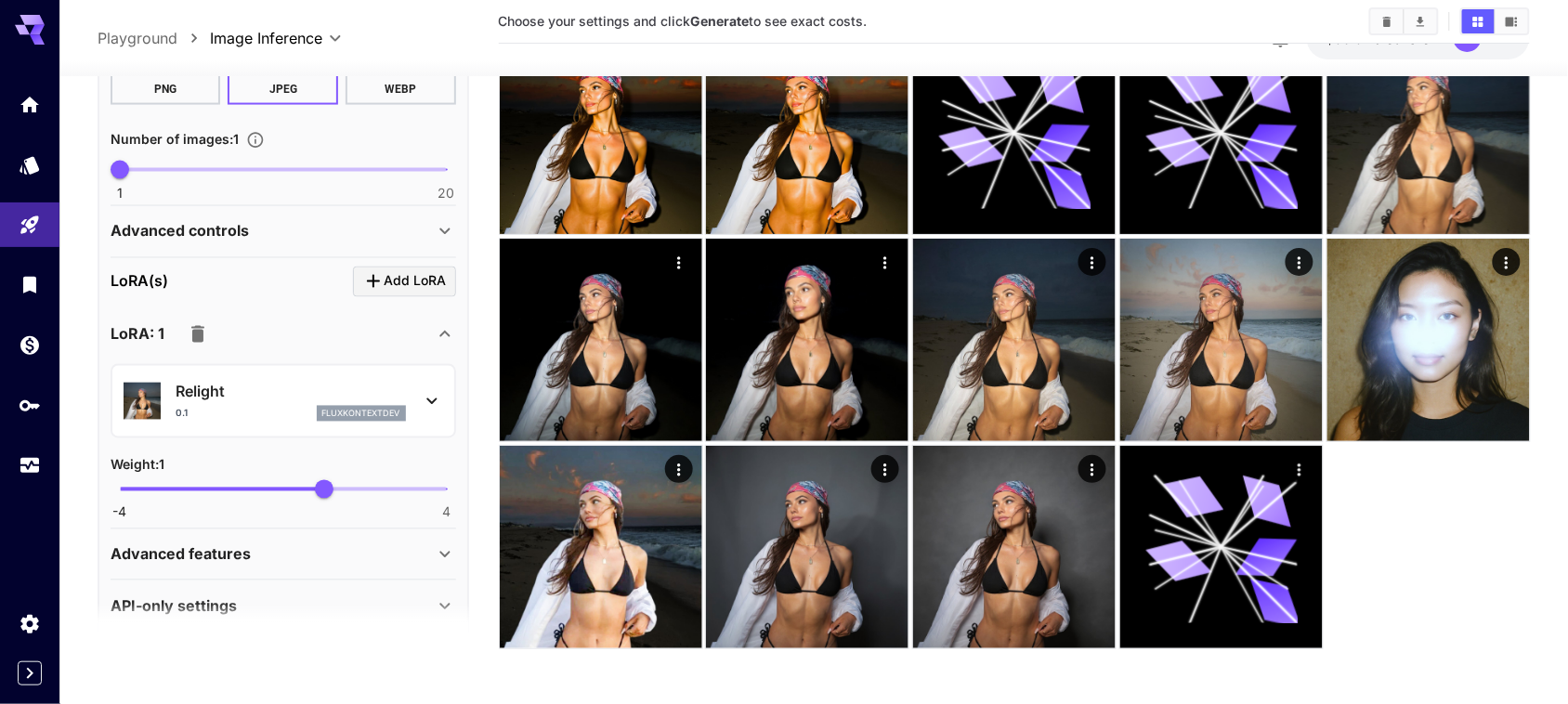 scroll, scrollTop: 884, scrollLeft: 0, axis: vertical 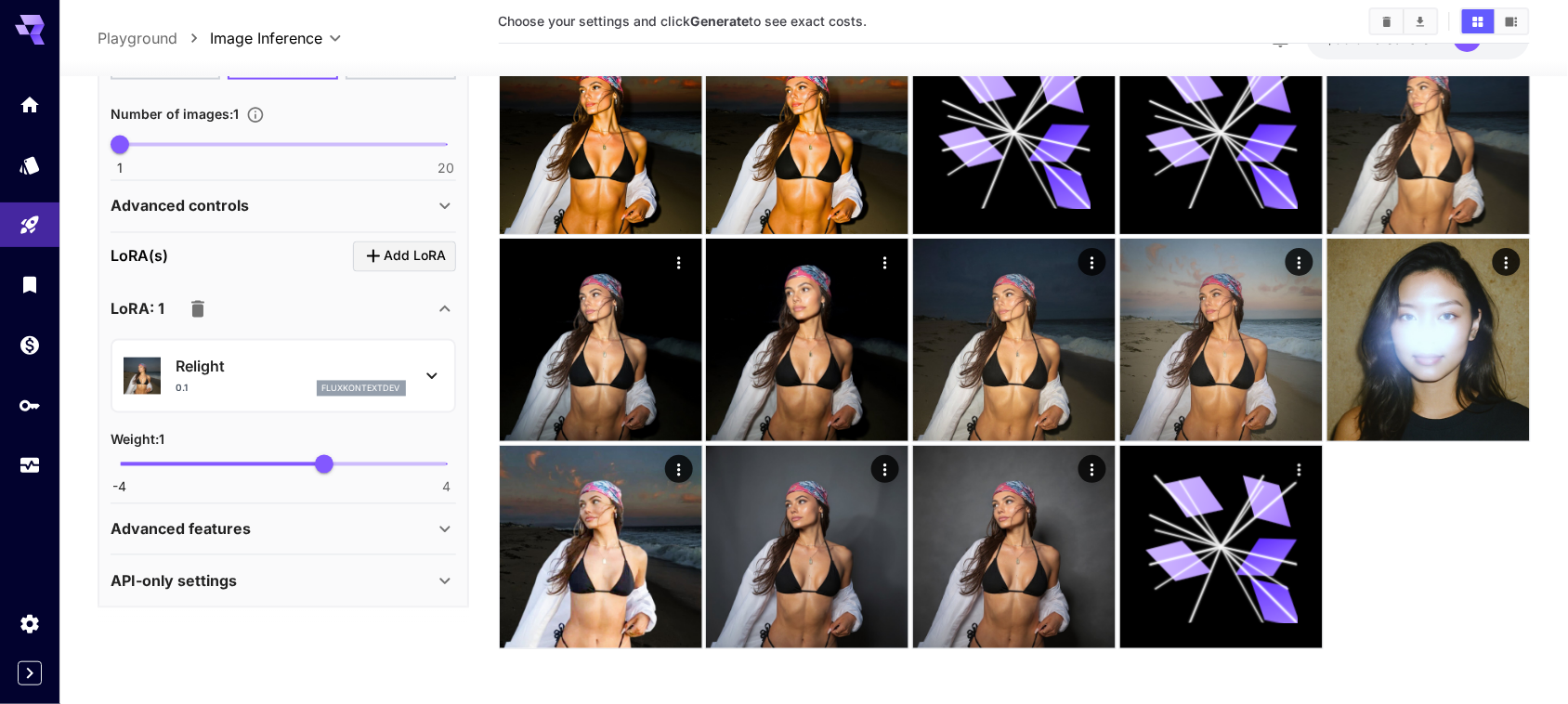 click on "Advanced features" at bounding box center [272, 529] 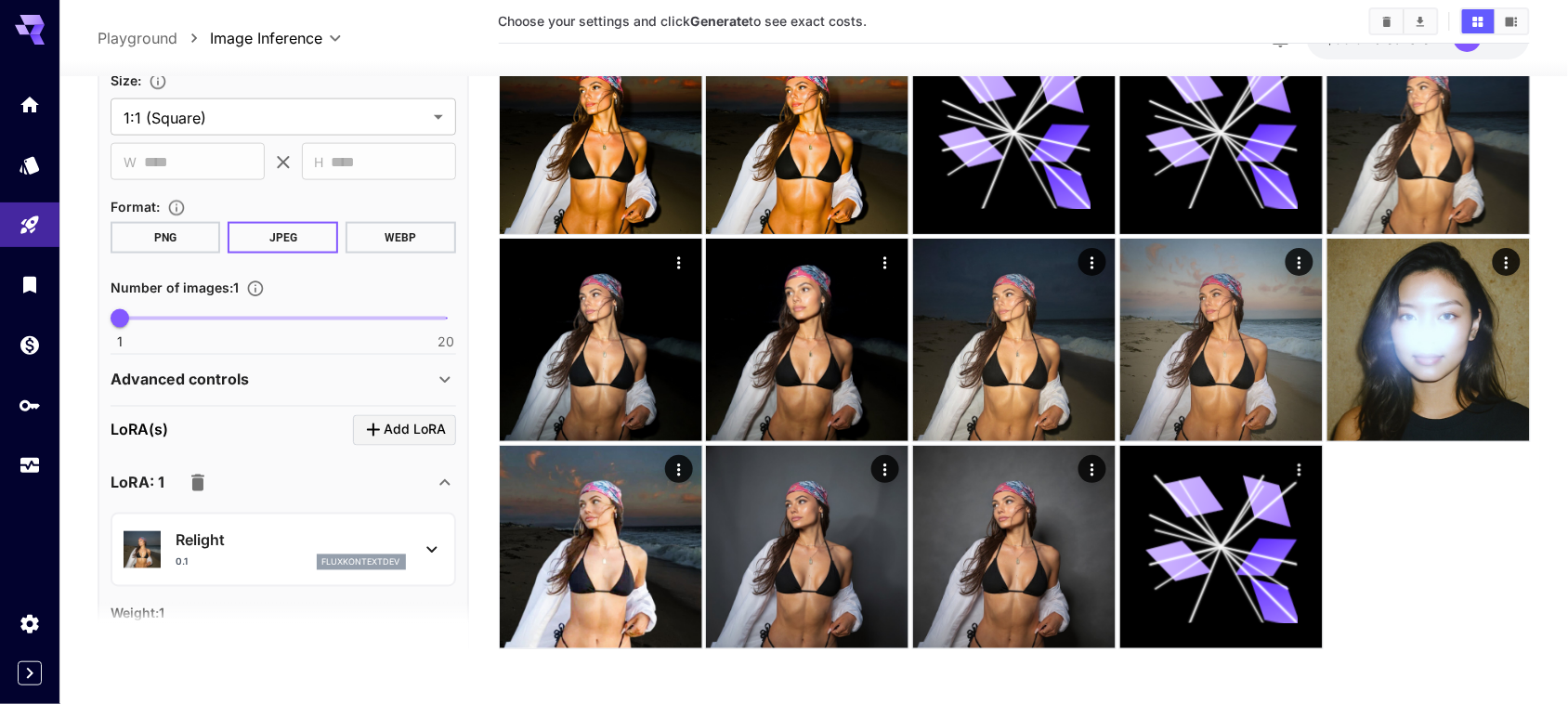 scroll, scrollTop: 709, scrollLeft: 0, axis: vertical 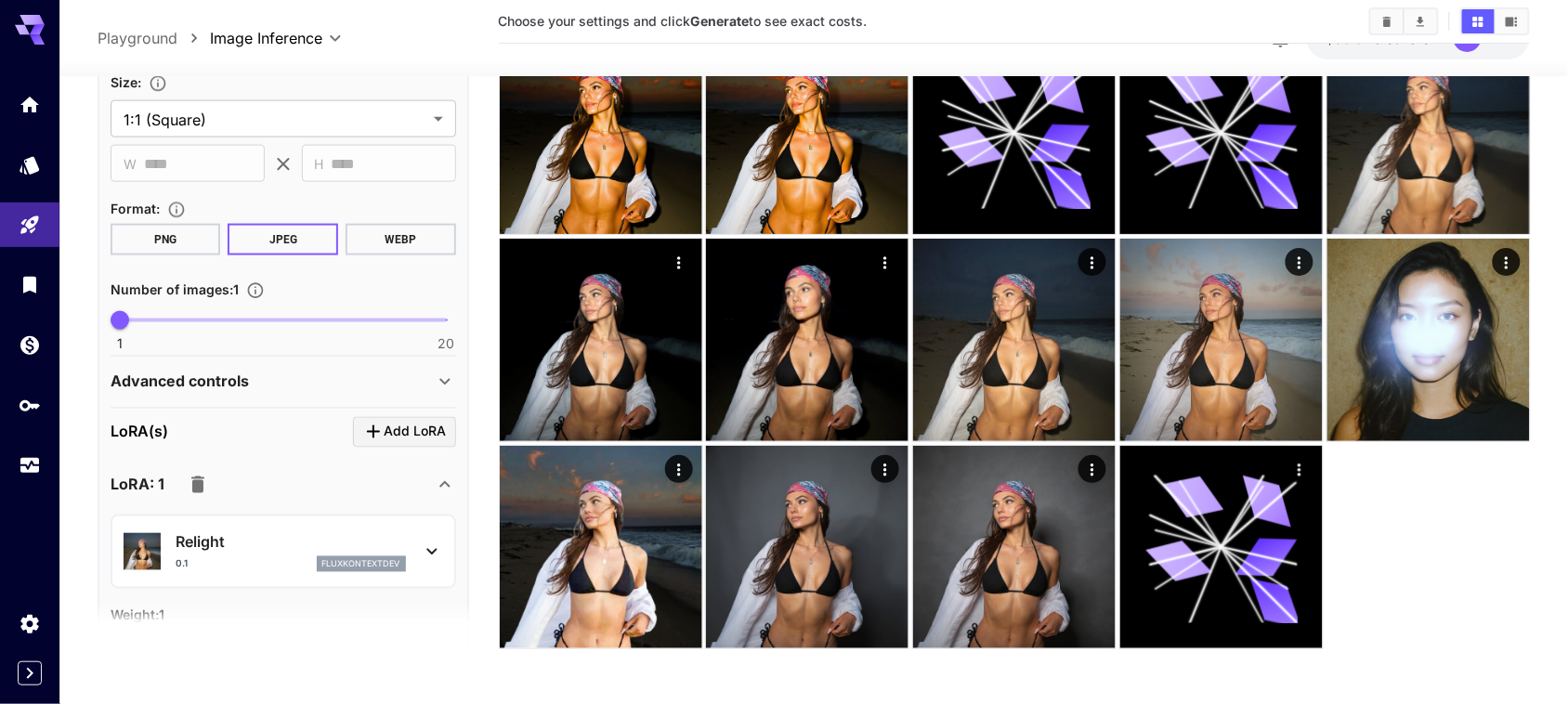 click on "Advanced controls" at bounding box center [179, 383] 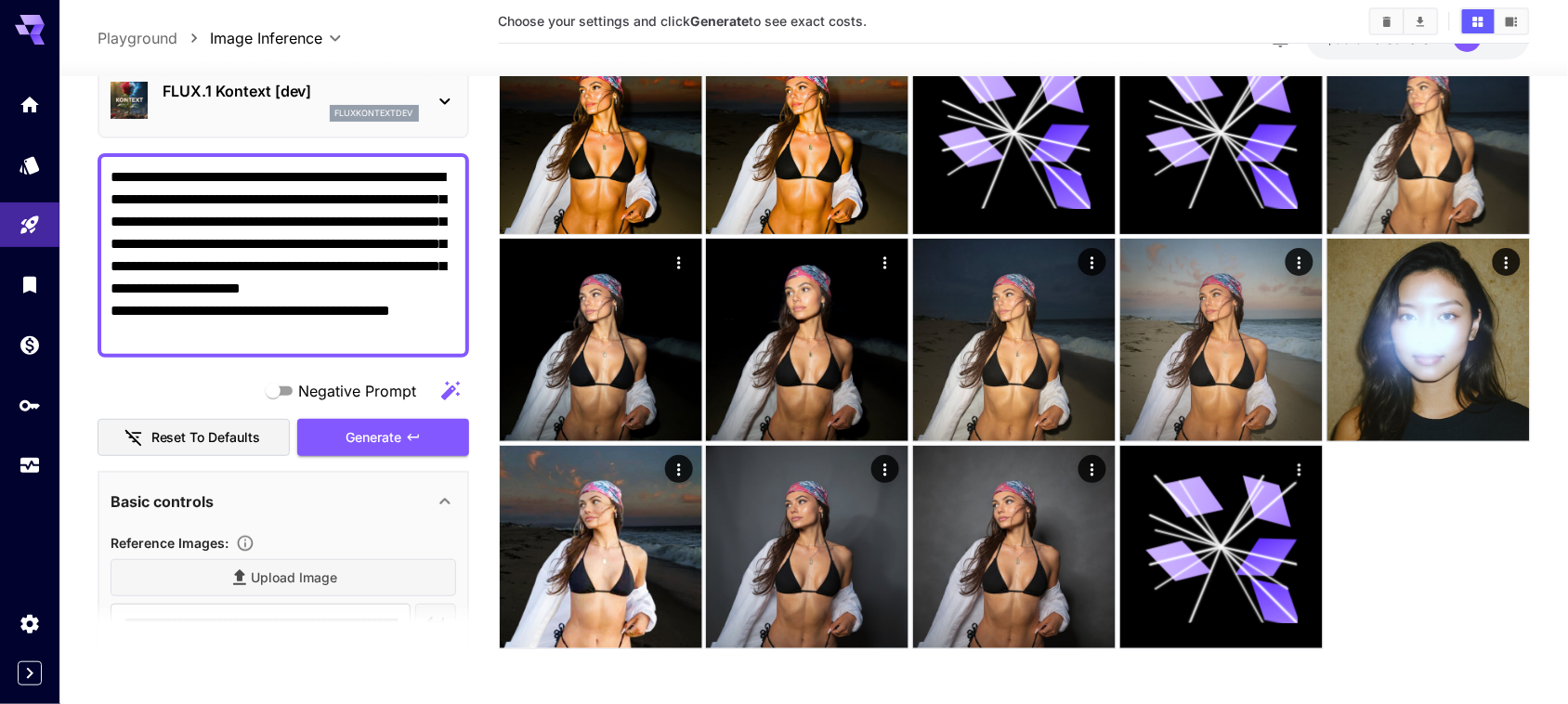 scroll, scrollTop: 12, scrollLeft: 0, axis: vertical 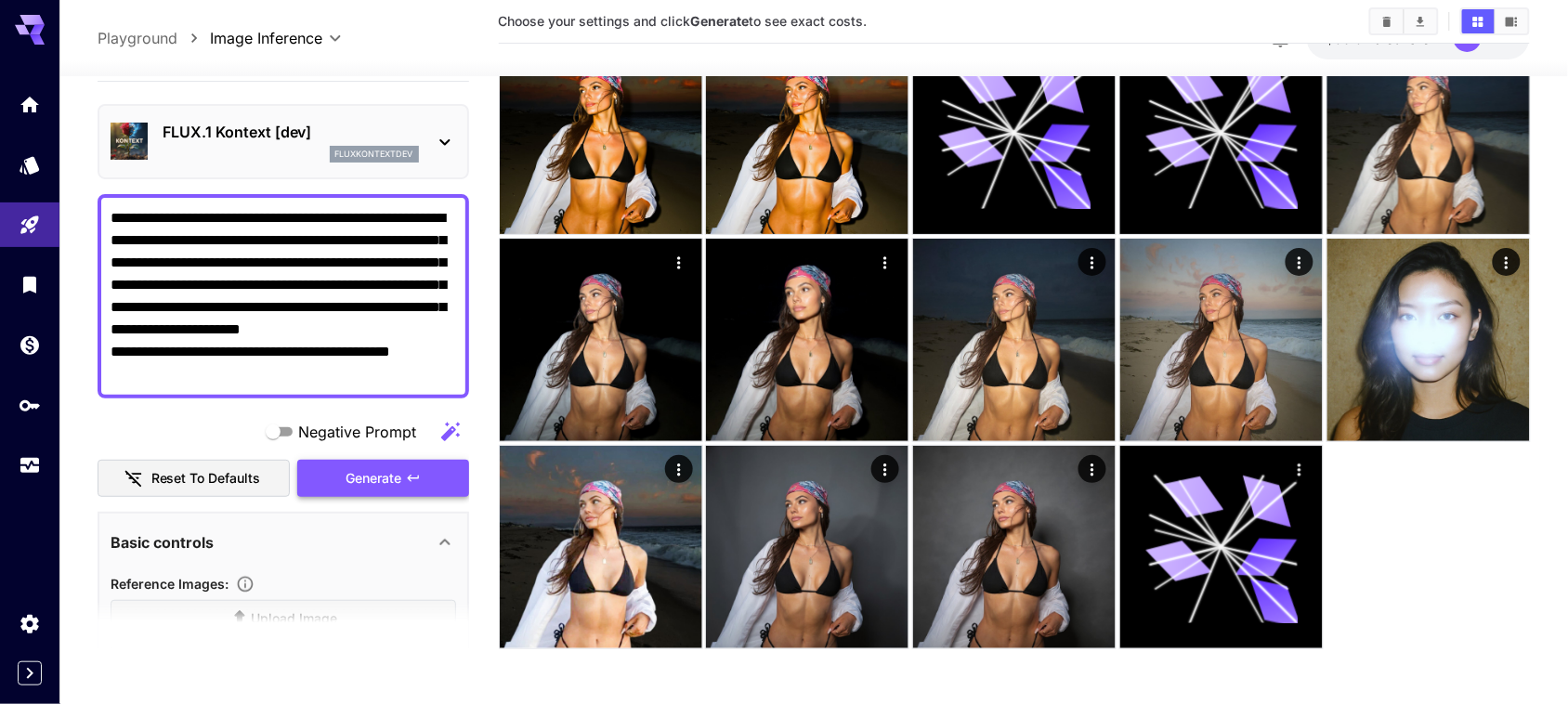 click on "Generate" at bounding box center (383, 478) 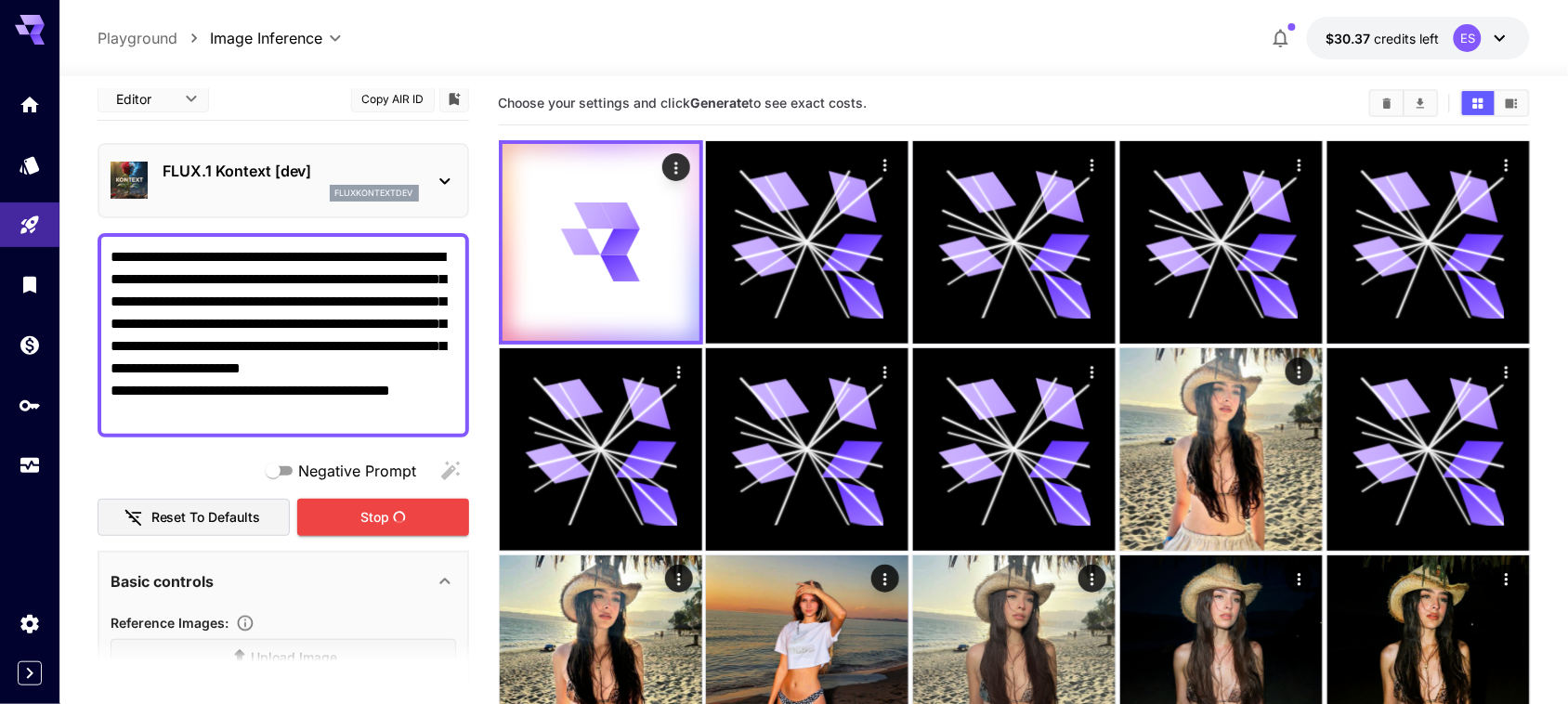 scroll, scrollTop: 0, scrollLeft: 0, axis: both 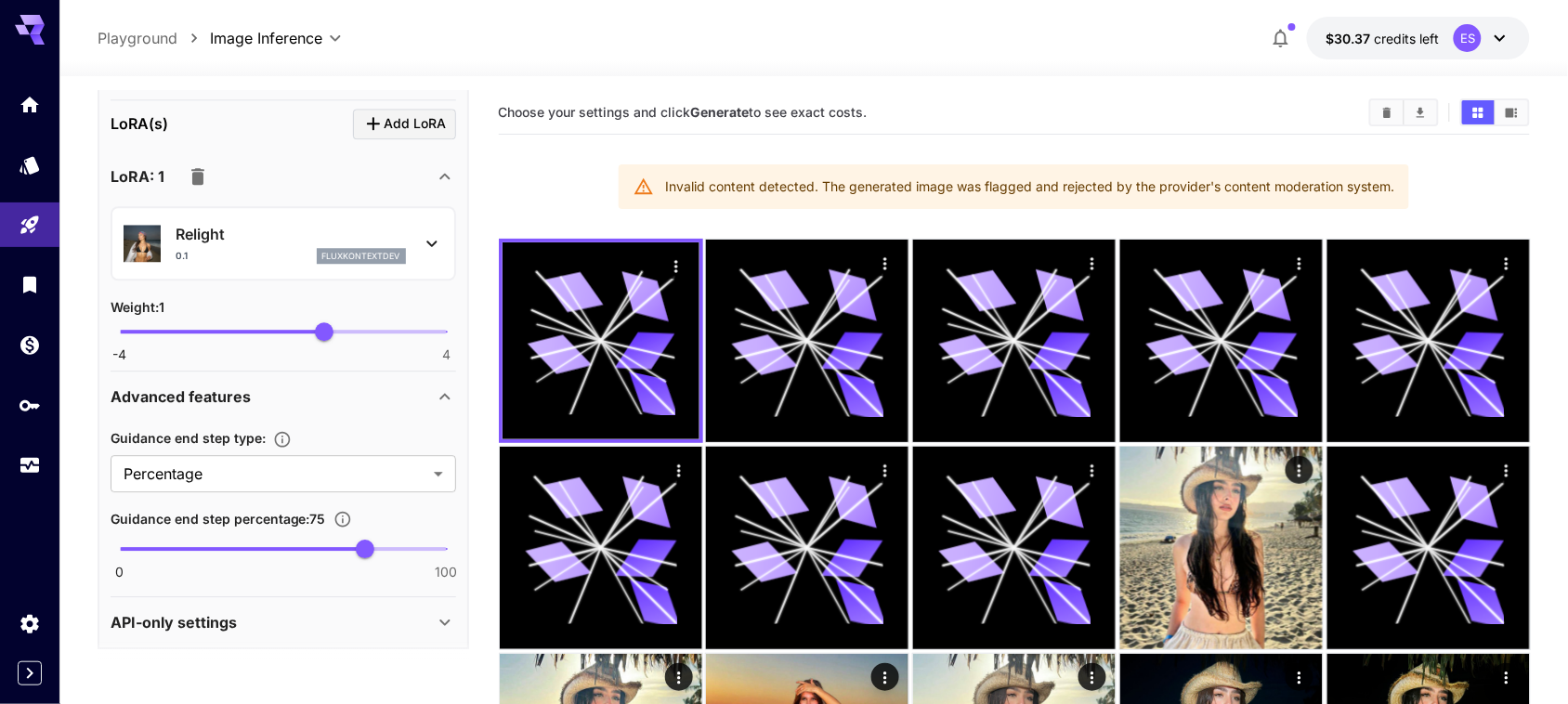 click on "API-only settings" at bounding box center [272, 622] 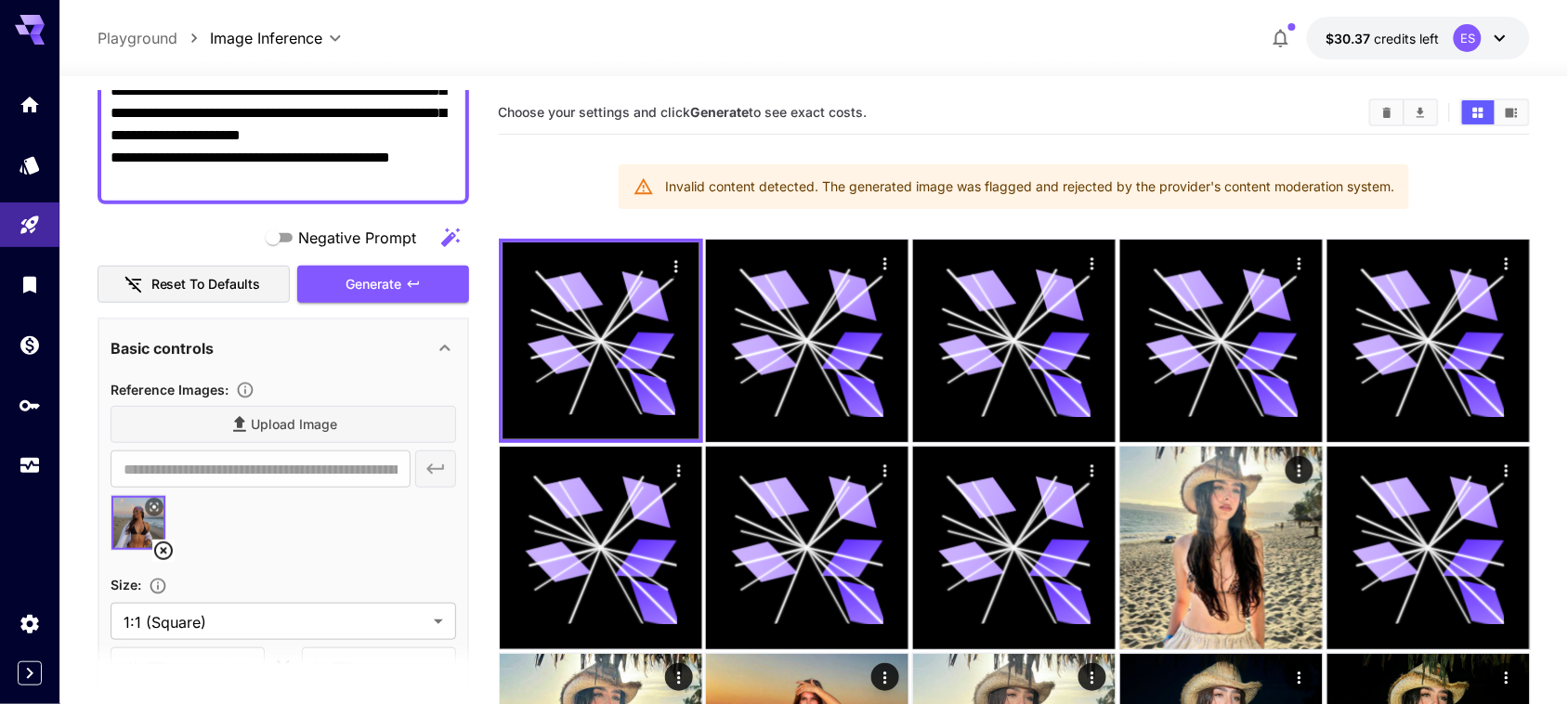 scroll, scrollTop: 219, scrollLeft: 0, axis: vertical 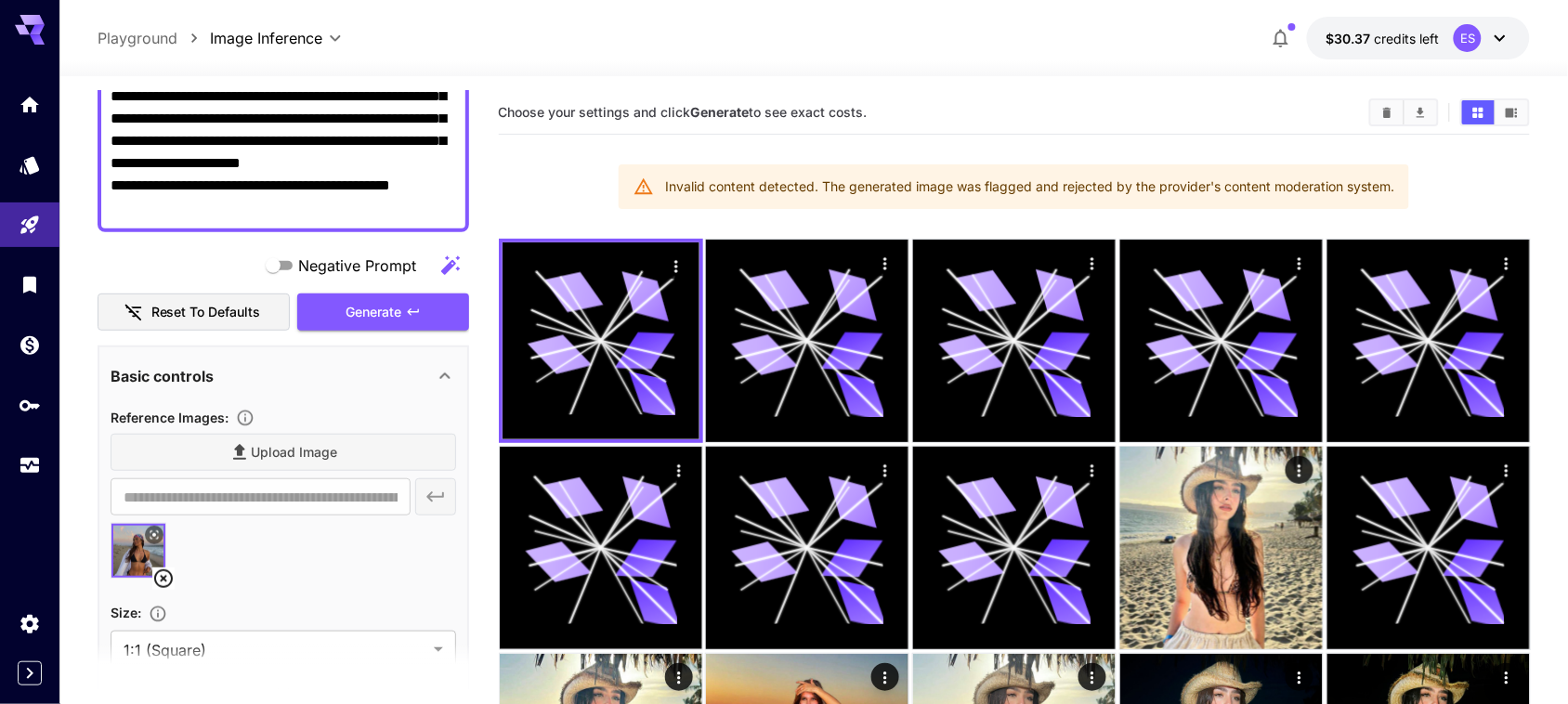 click 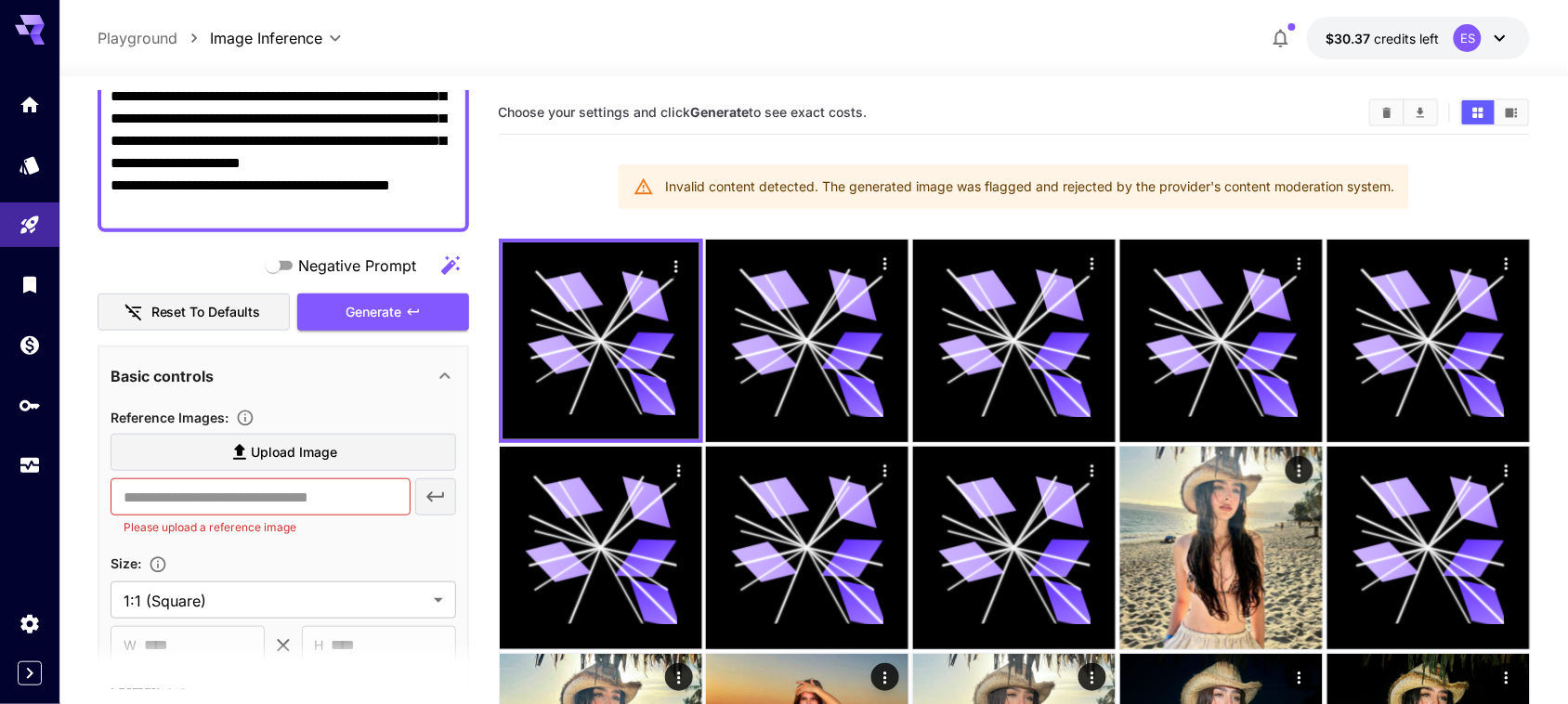 click on "Upload Image" at bounding box center (294, 452) 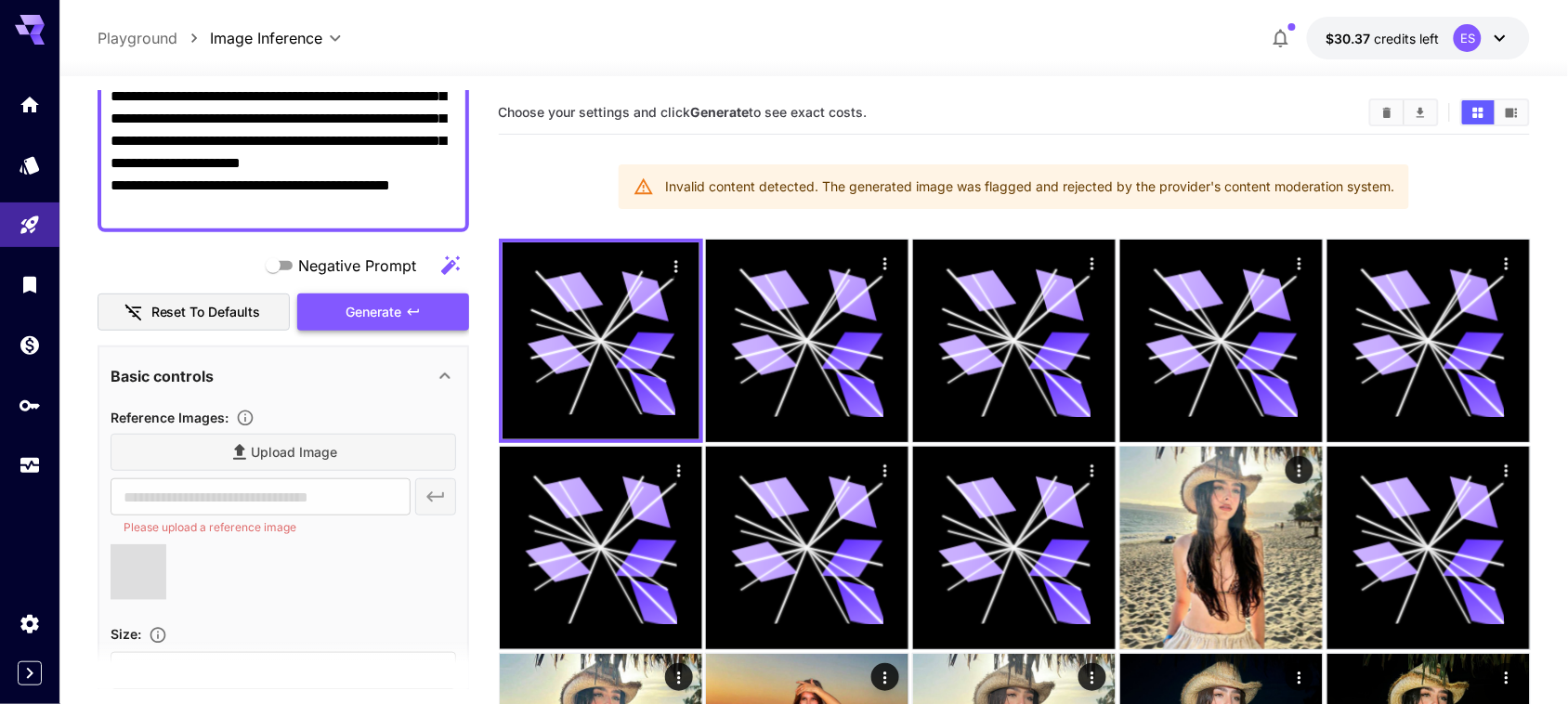type on "**********" 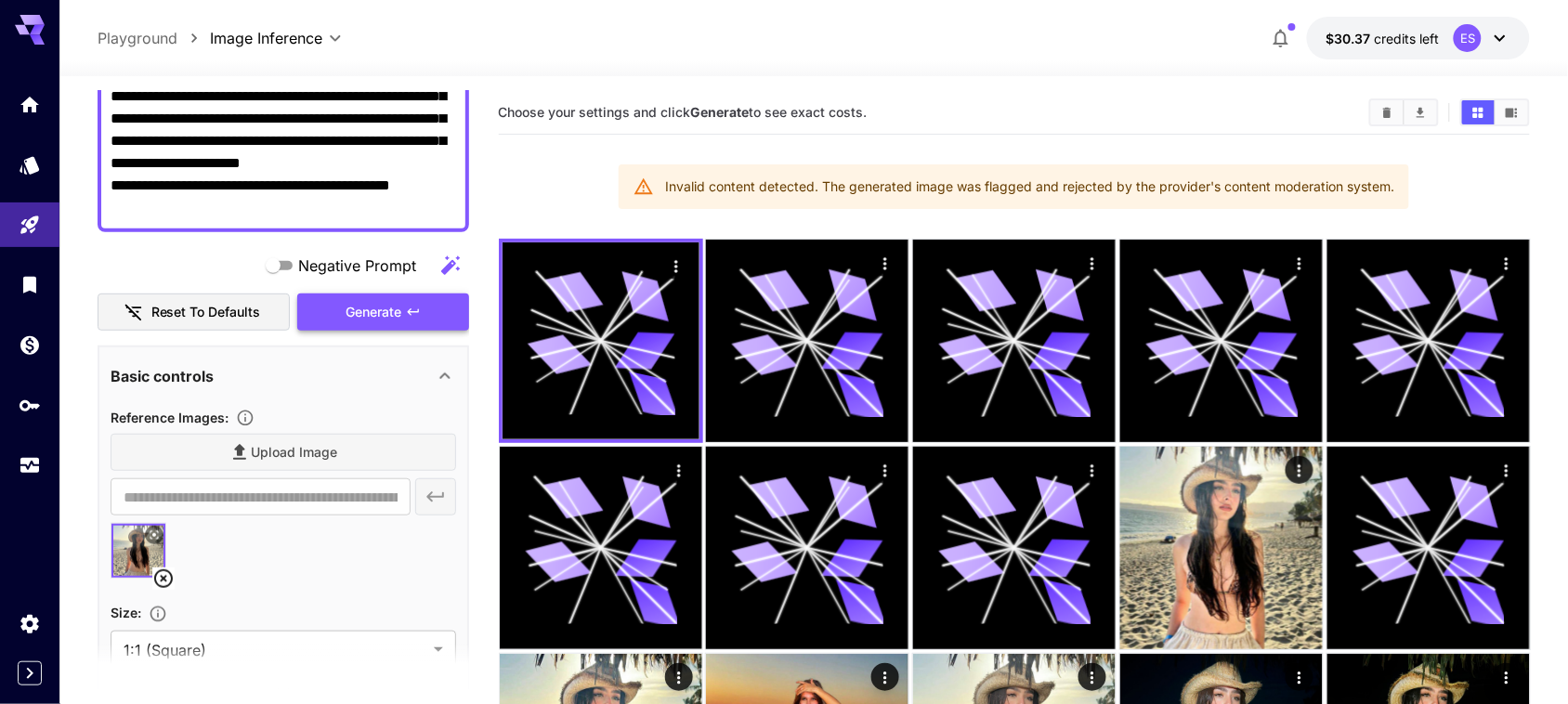 click on "Generate" at bounding box center [383, 312] 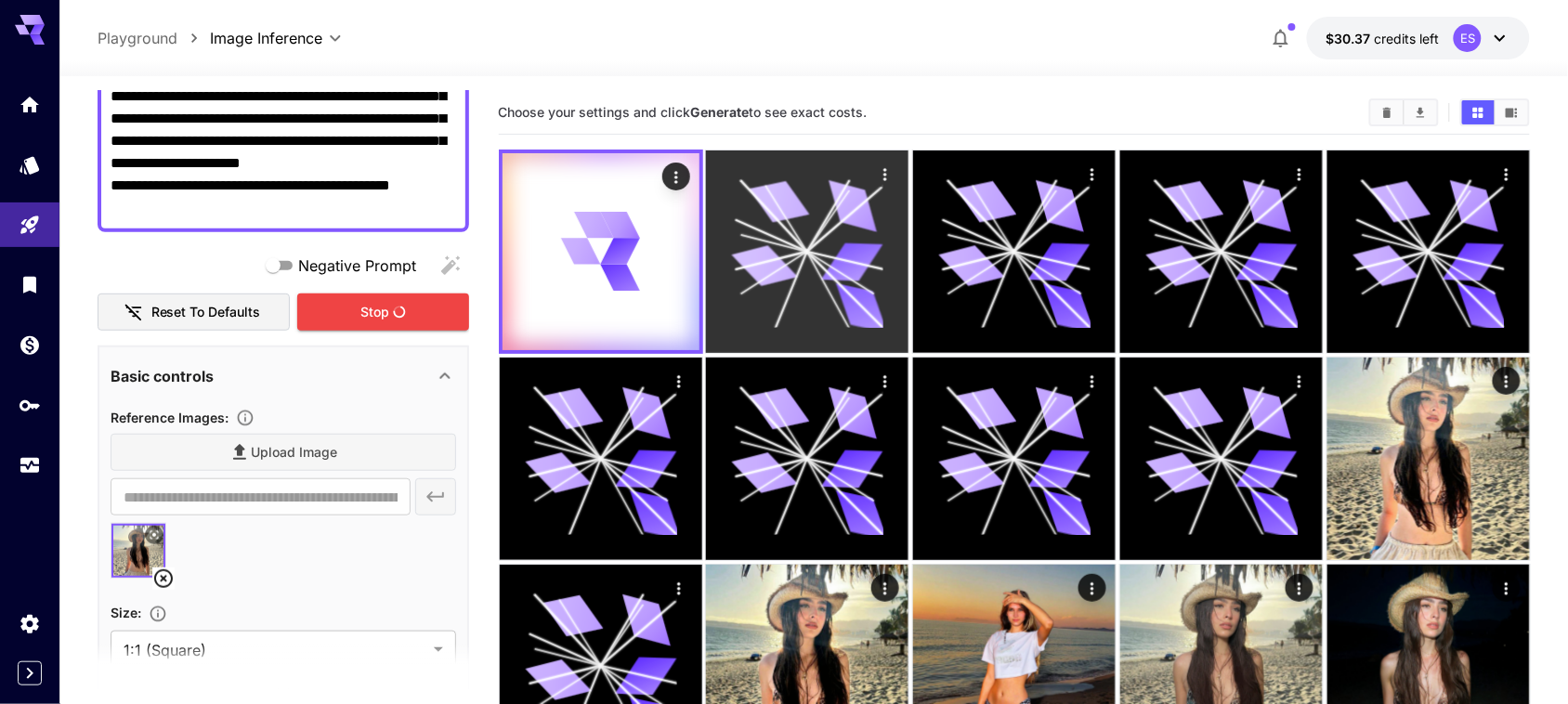 click 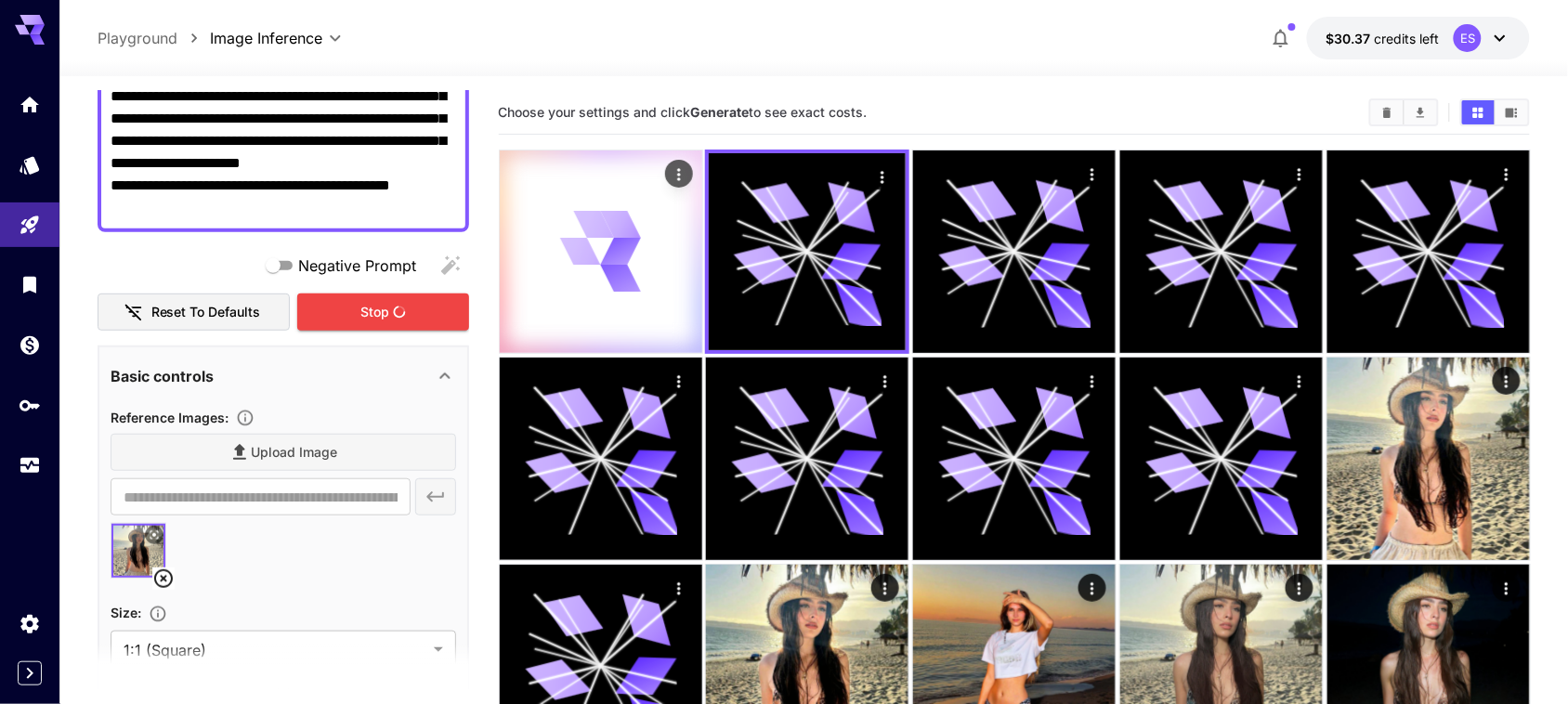 click at bounding box center [601, 252] 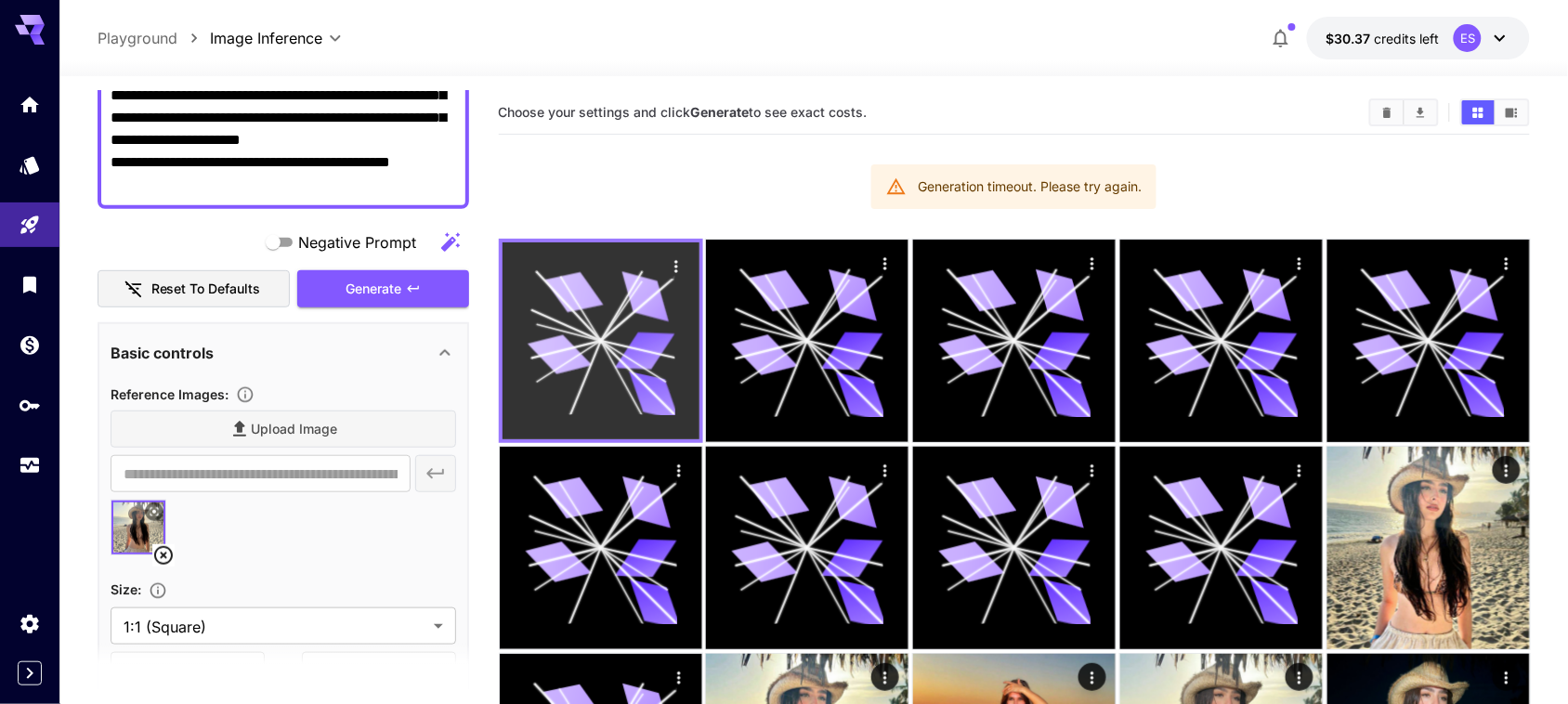 scroll, scrollTop: 0, scrollLeft: 0, axis: both 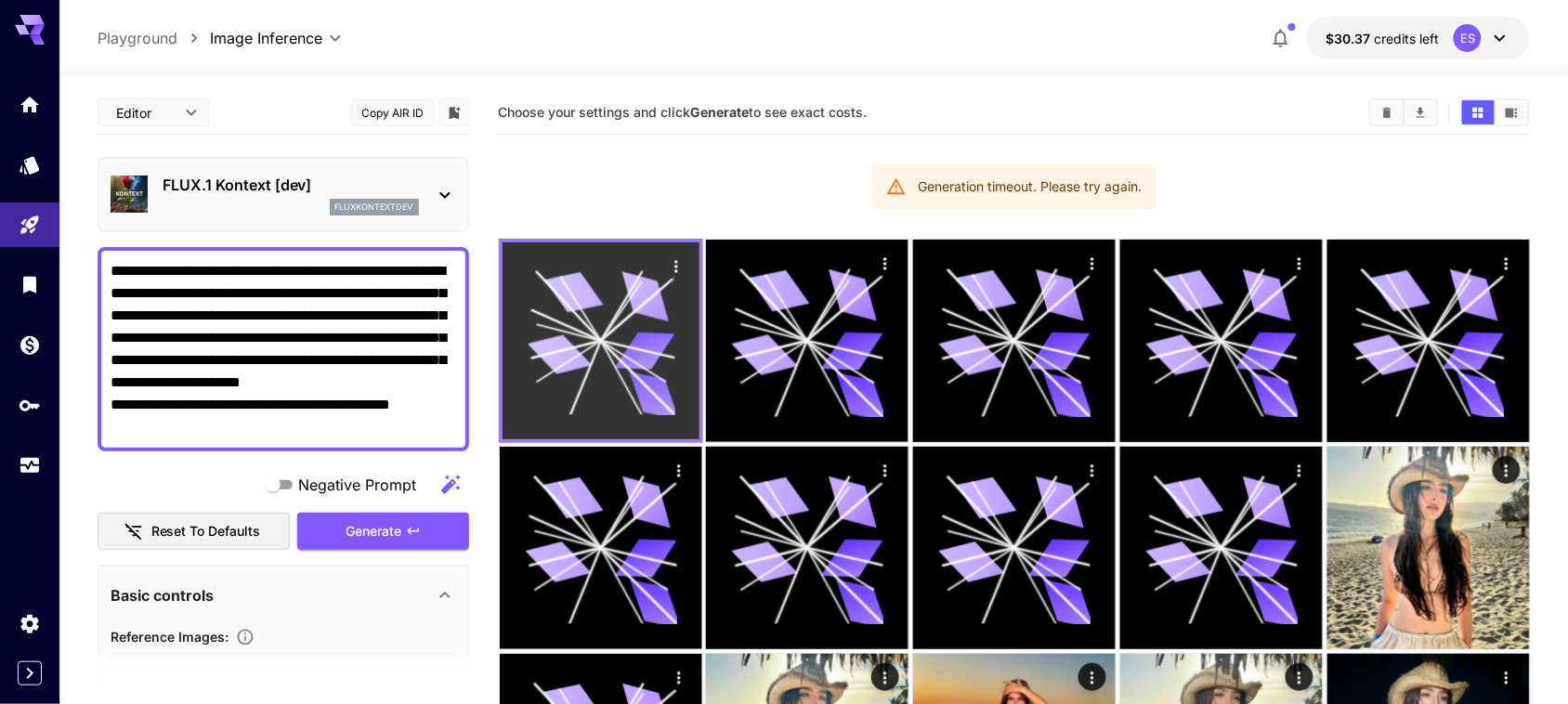 click on "**********" at bounding box center [283, 349] 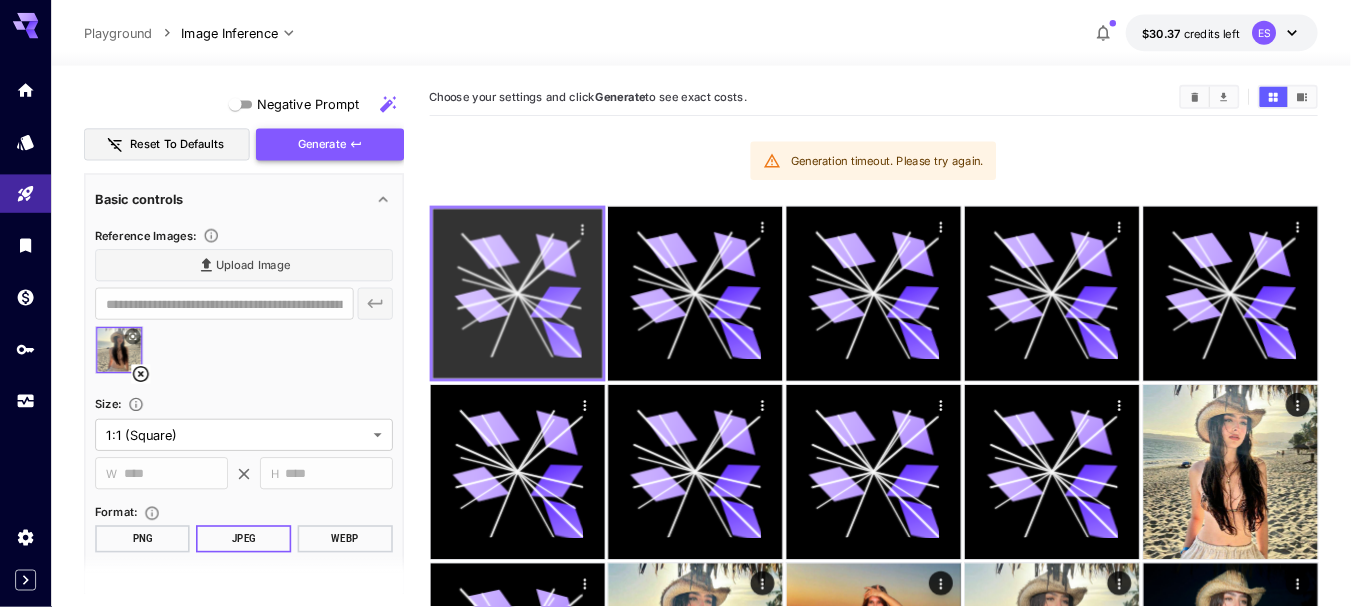 scroll, scrollTop: 0, scrollLeft: 0, axis: both 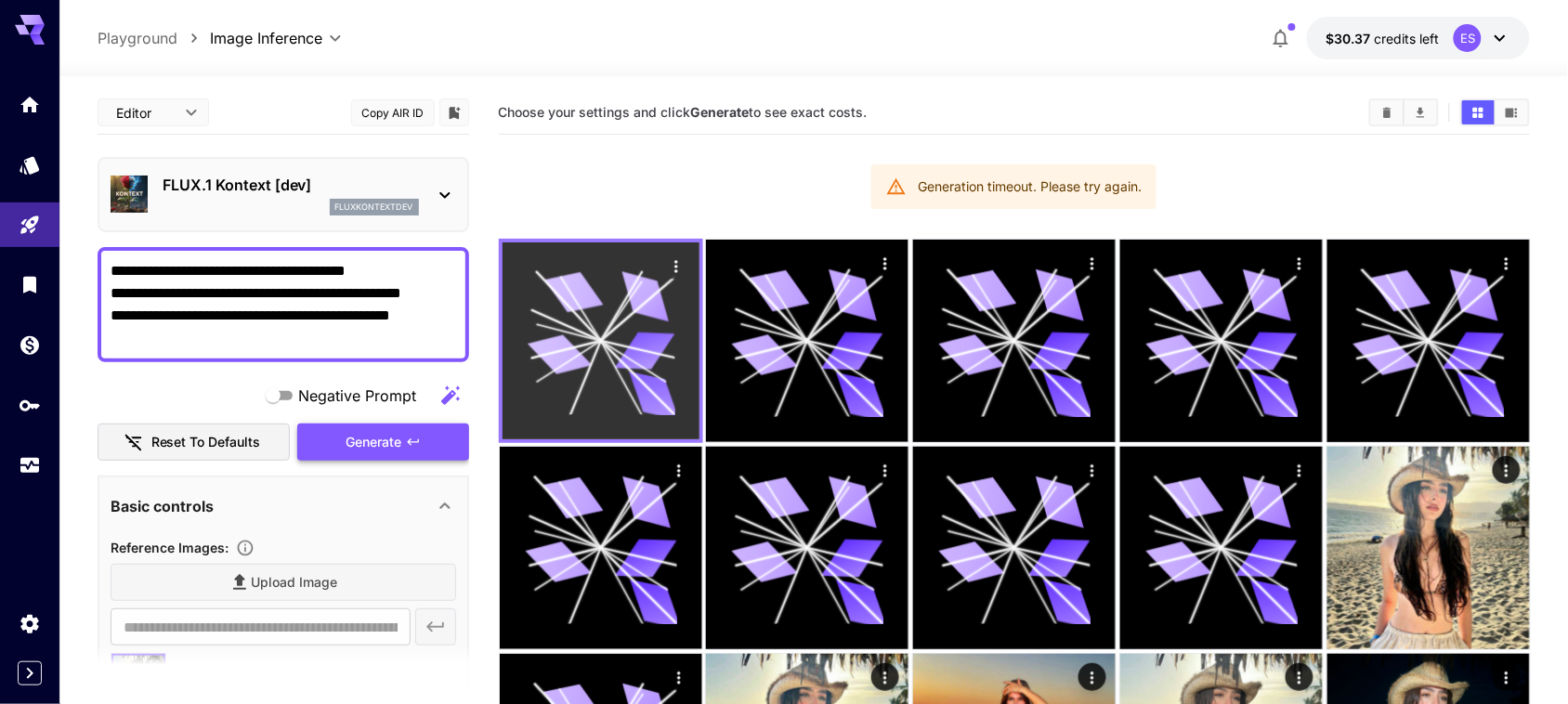 type on "**********" 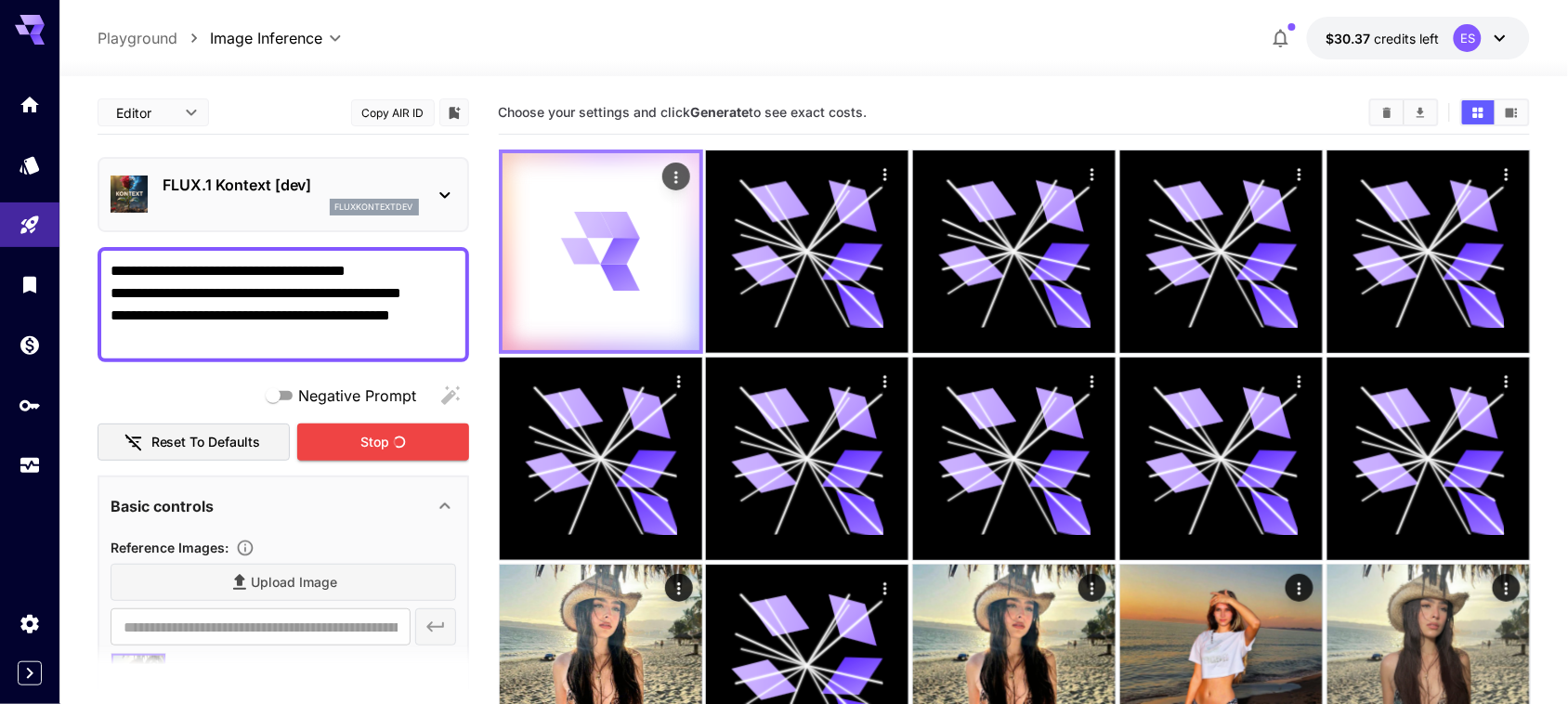 click on "fluxkontextdev" at bounding box center (374, 207) 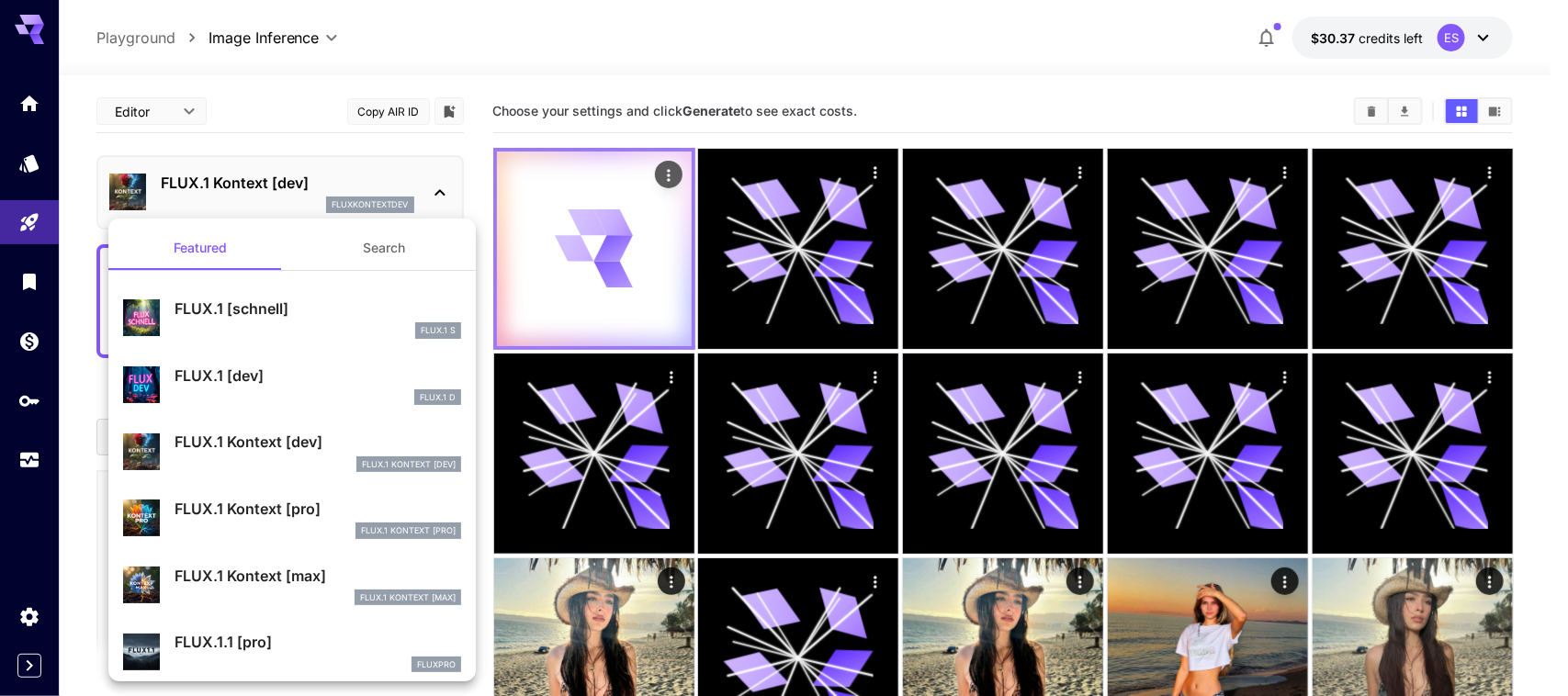 click at bounding box center [784, 348] 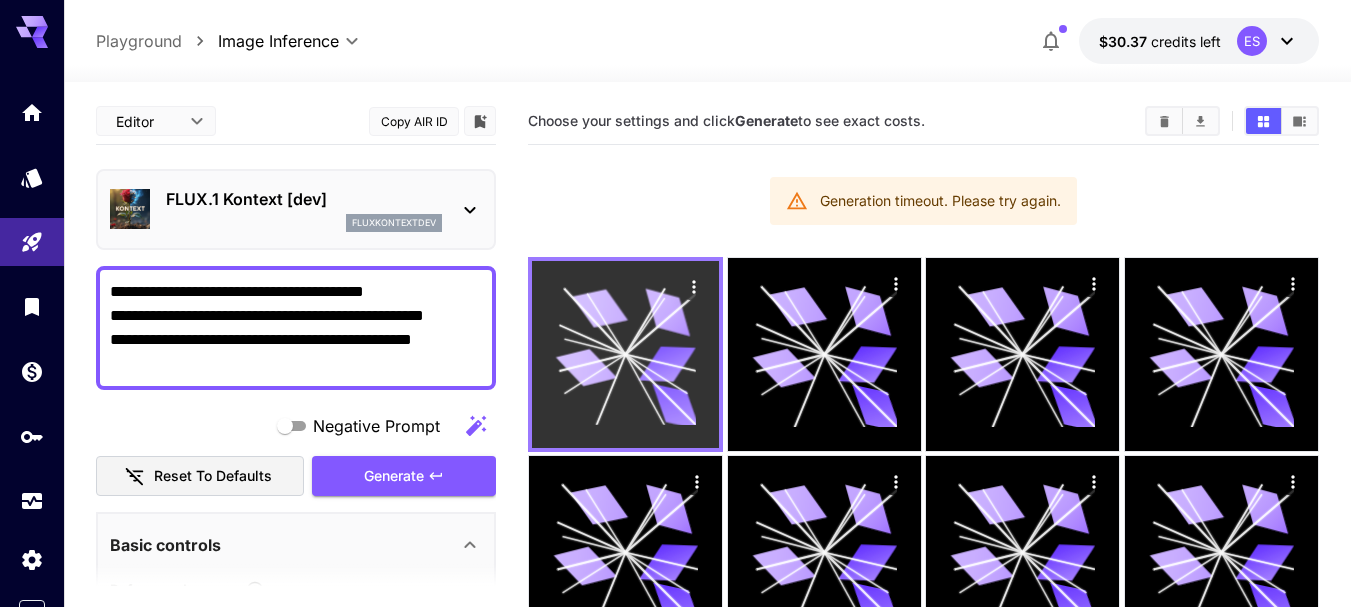 click 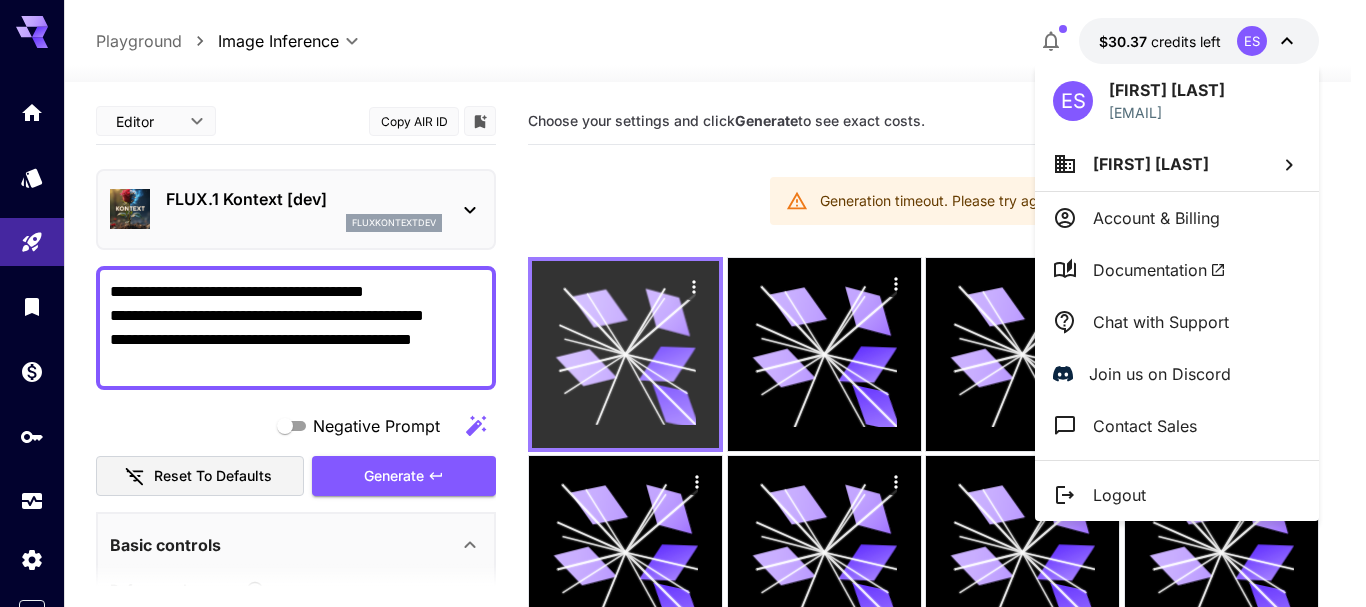 click on "Chat with Support" at bounding box center (1161, 322) 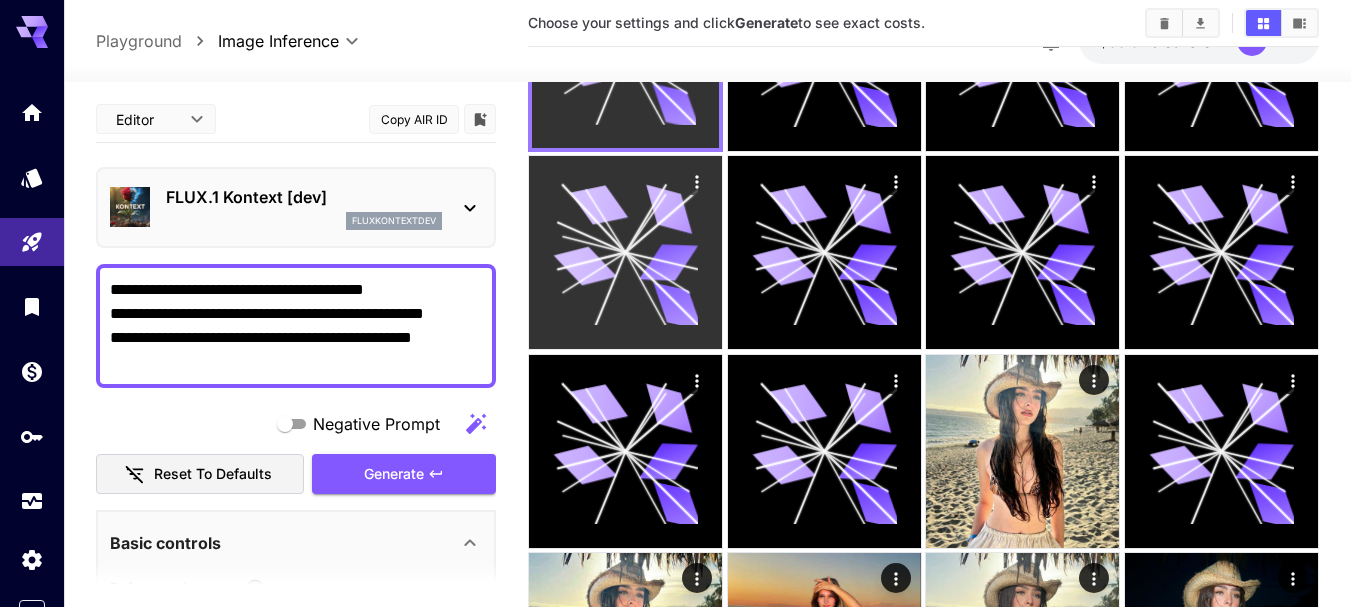 scroll, scrollTop: 0, scrollLeft: 0, axis: both 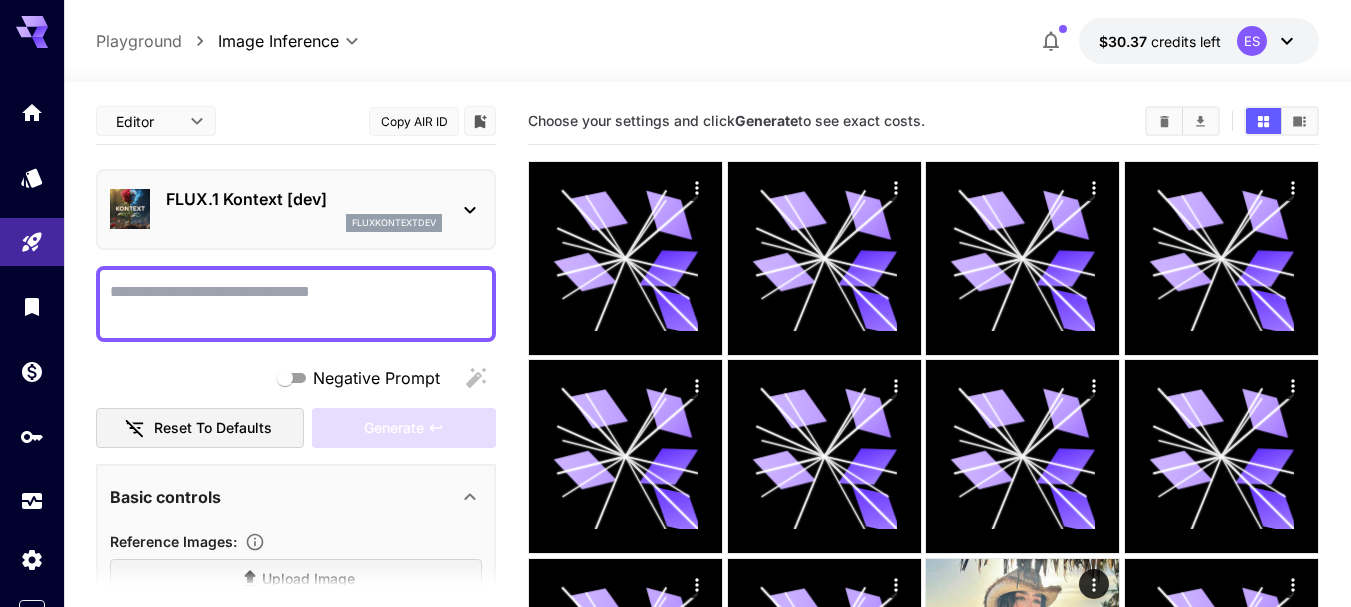 click on "Negative Prompt" at bounding box center (296, 304) 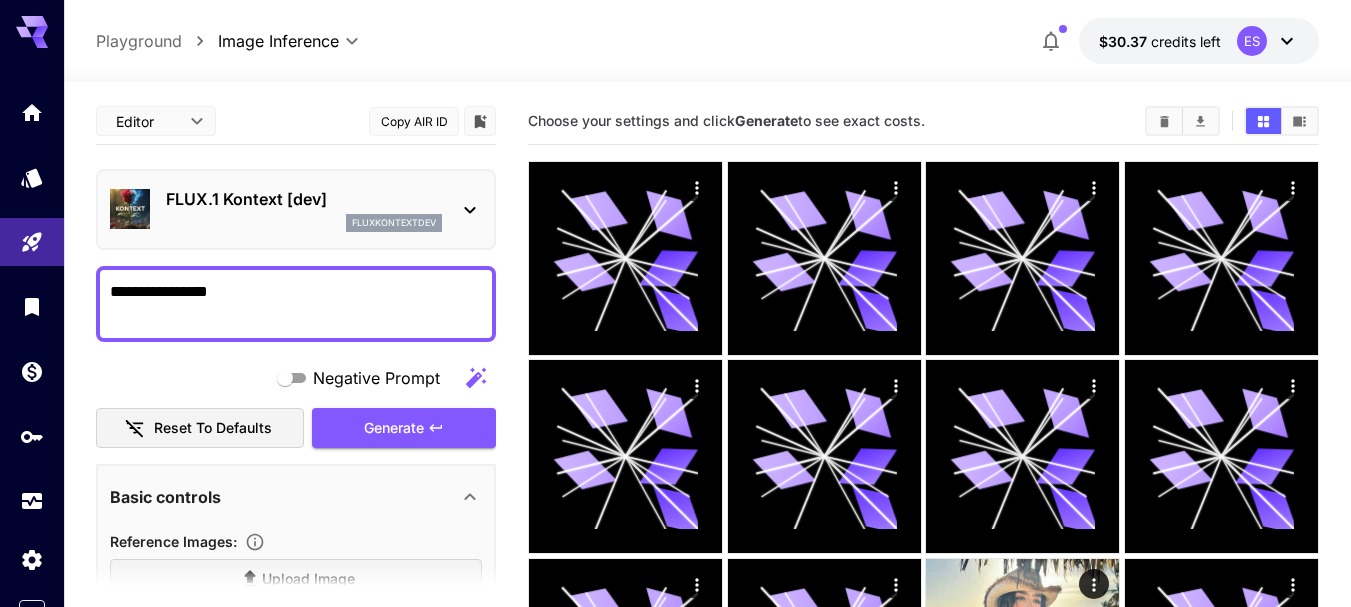 type 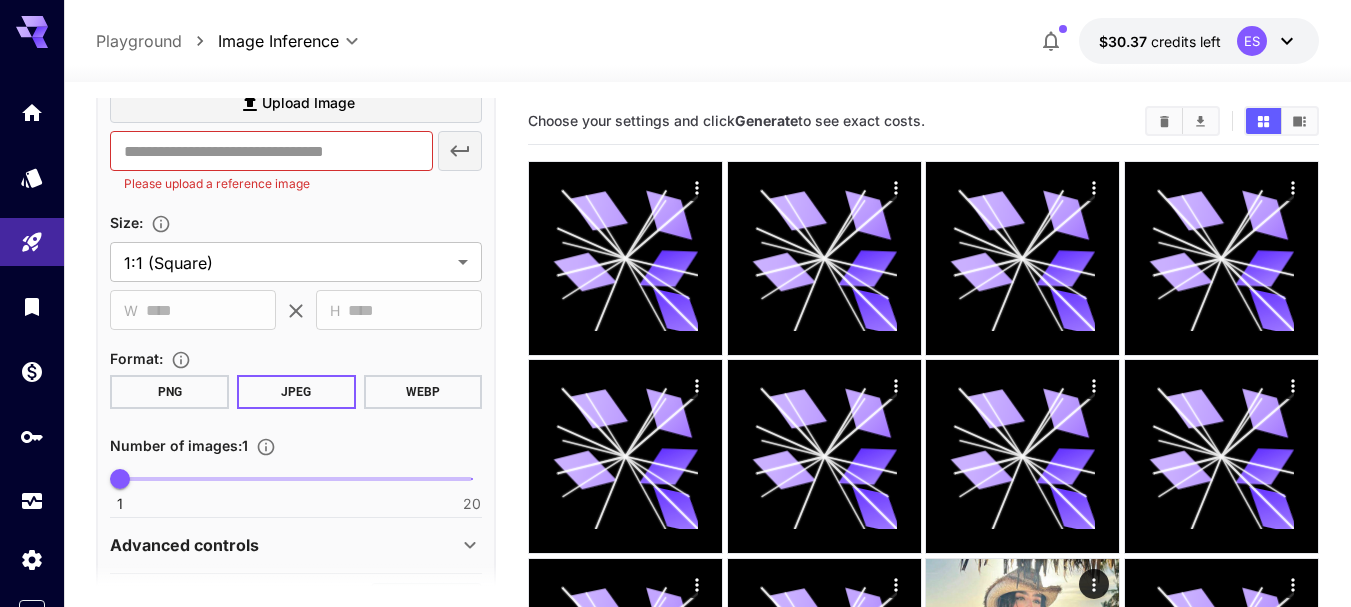 scroll, scrollTop: 650, scrollLeft: 0, axis: vertical 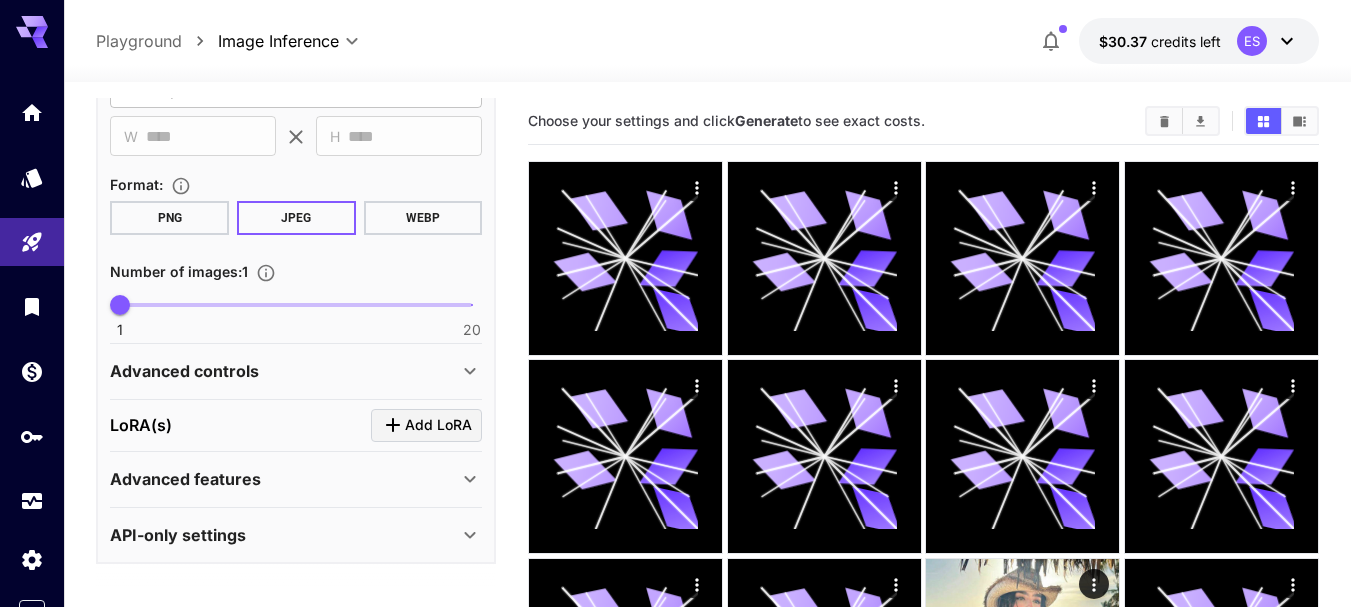 click on "Add LoRA" at bounding box center [426, 425] 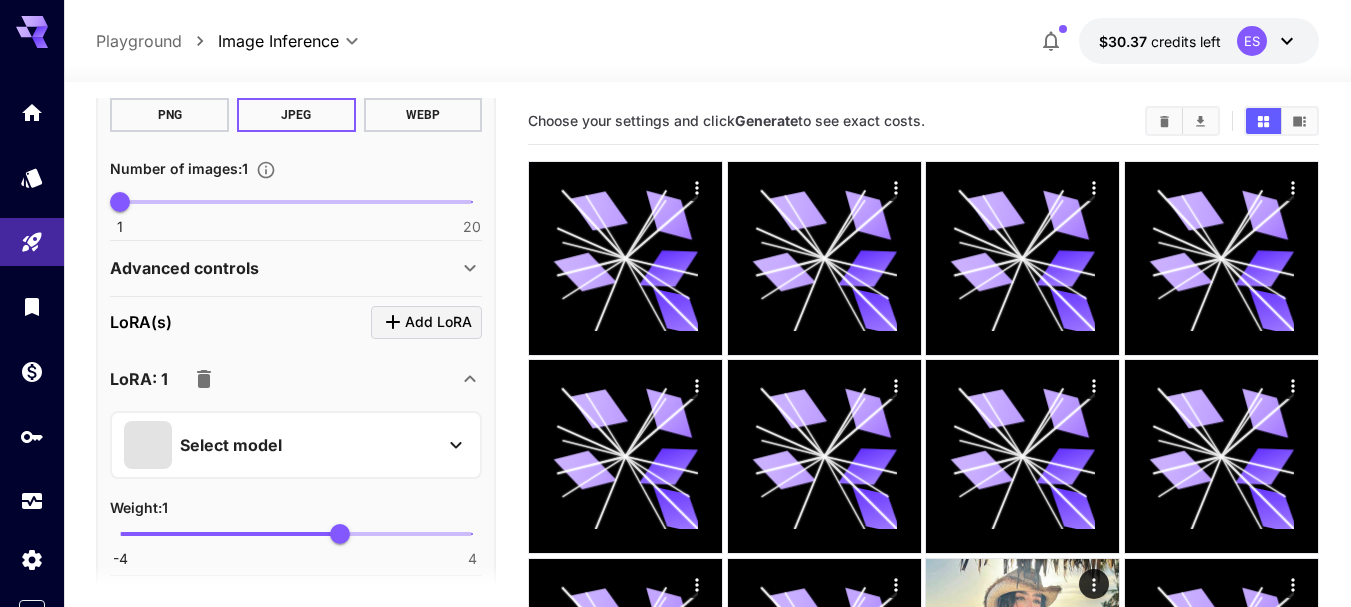 scroll, scrollTop: 850, scrollLeft: 0, axis: vertical 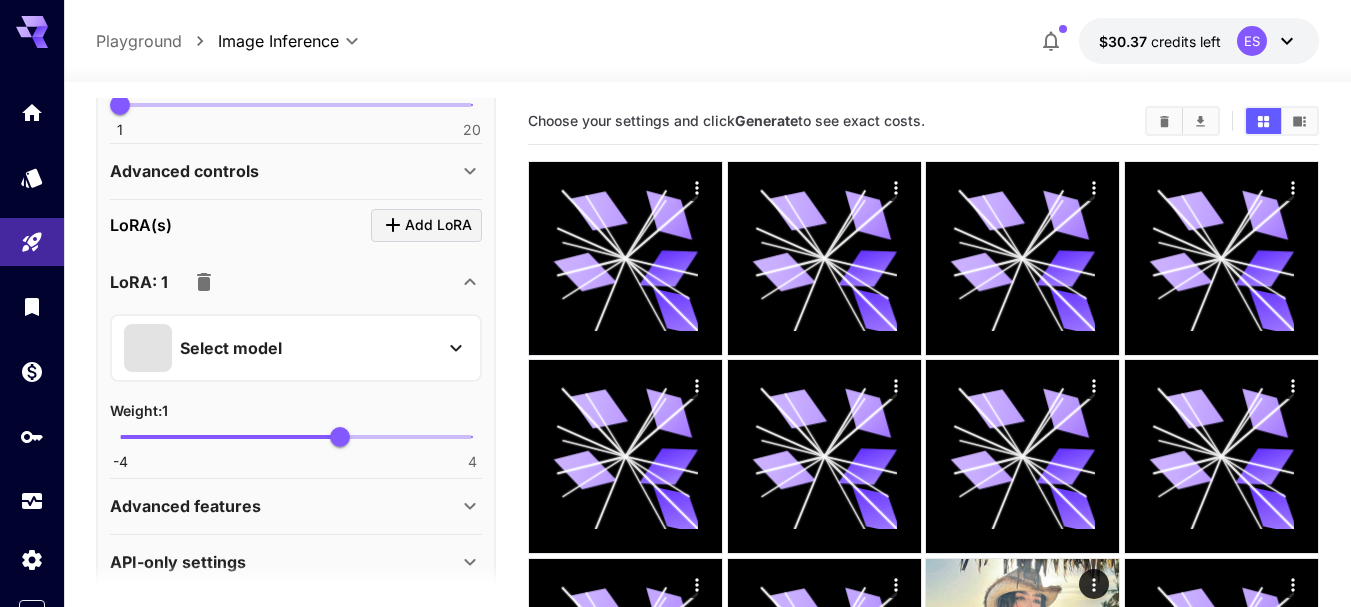 click on "Select model" at bounding box center (280, 348) 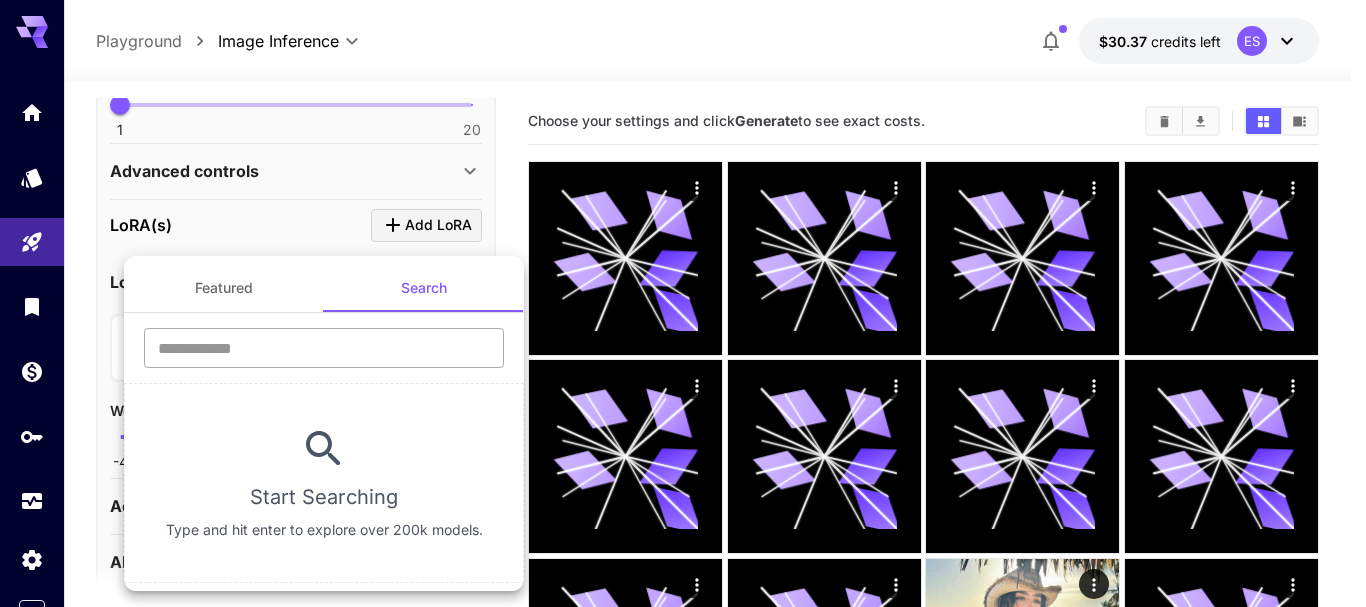 click at bounding box center (324, 348) 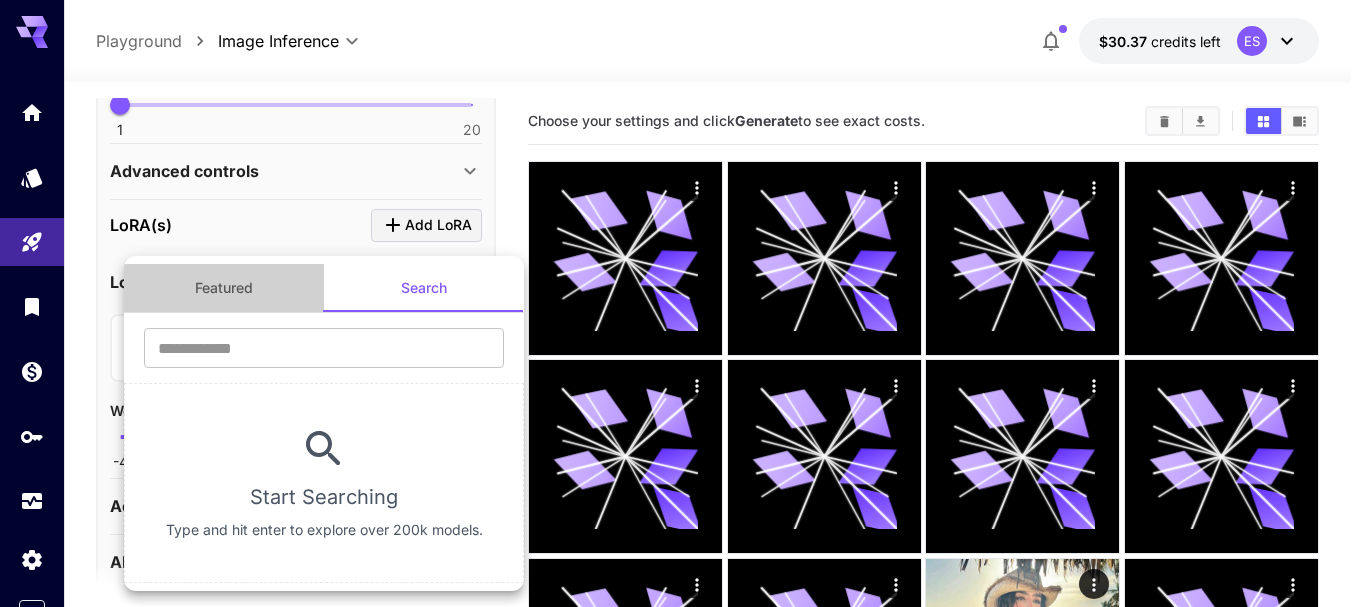 click on "Featured" at bounding box center [224, 288] 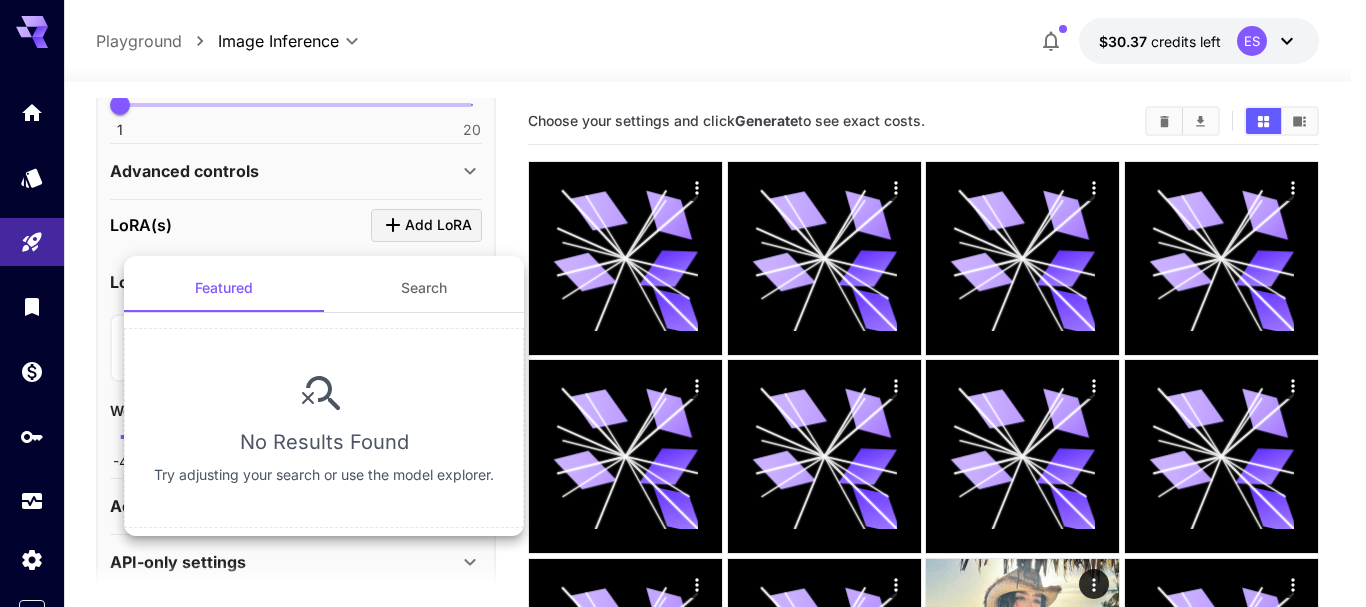 click on "Search" at bounding box center [424, 288] 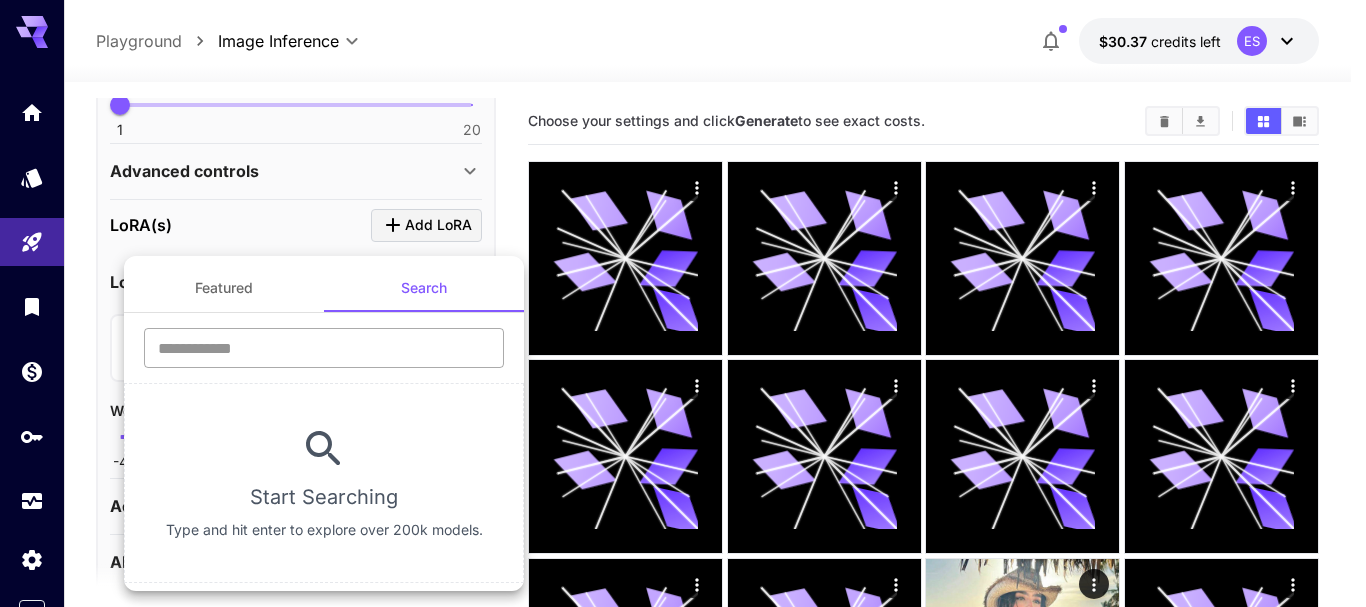 click at bounding box center (324, 348) 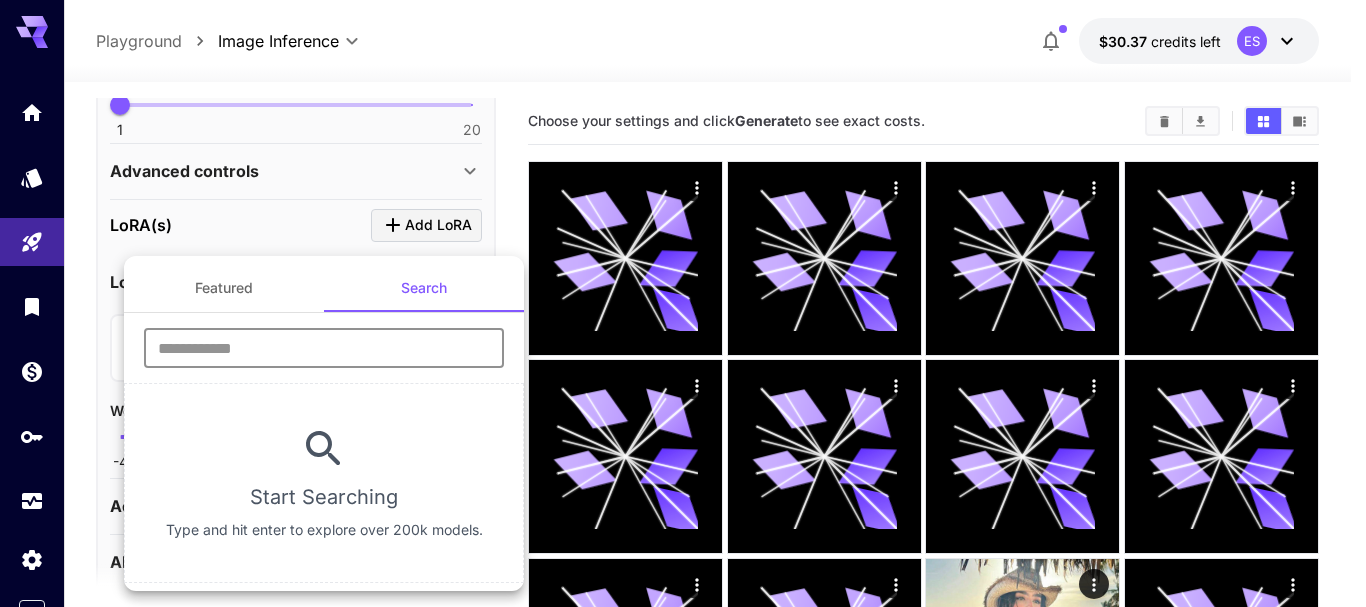 paste on "**********" 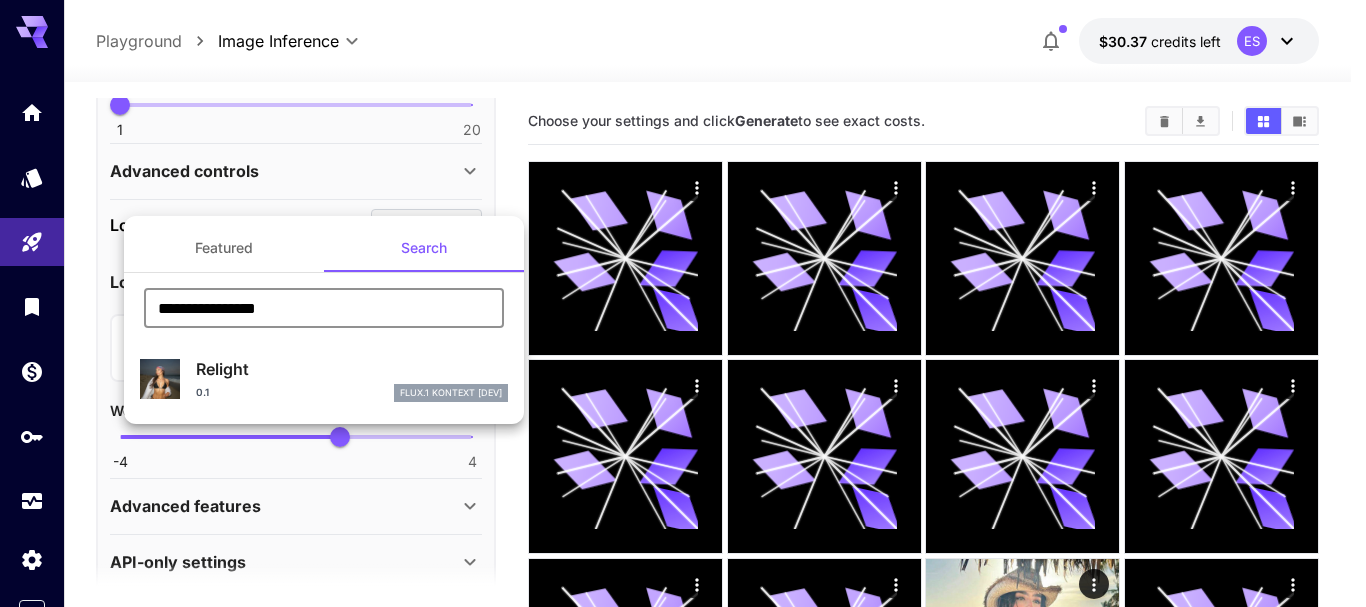 type on "**********" 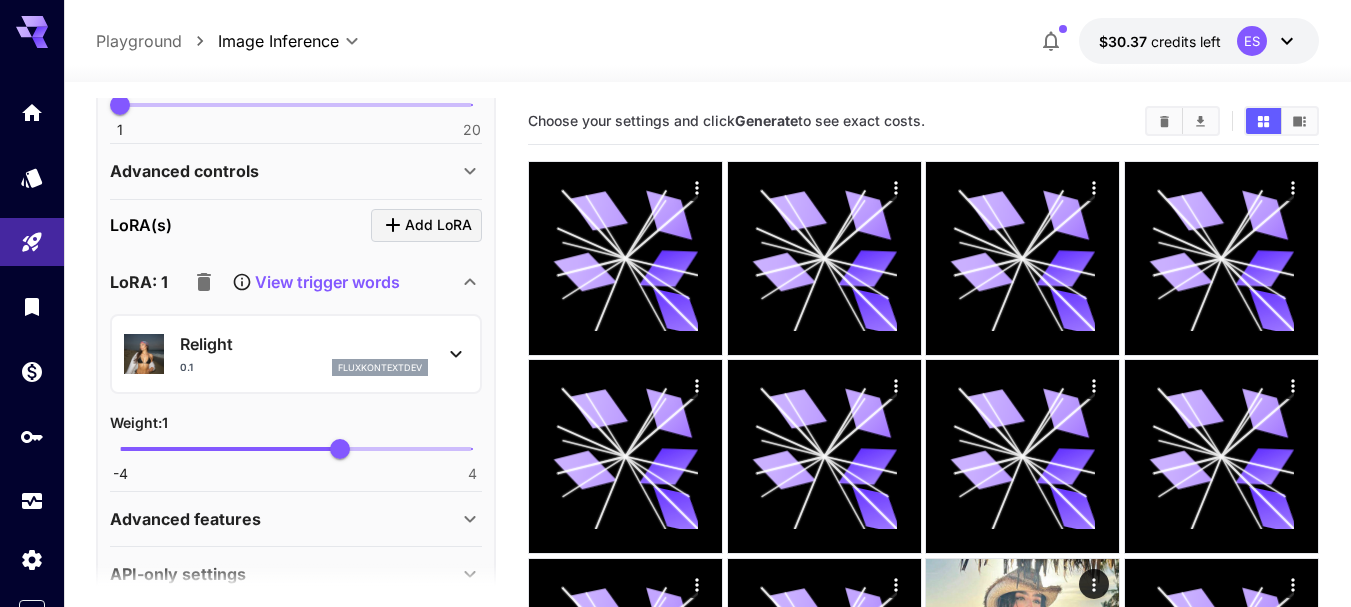 scroll, scrollTop: 750, scrollLeft: 0, axis: vertical 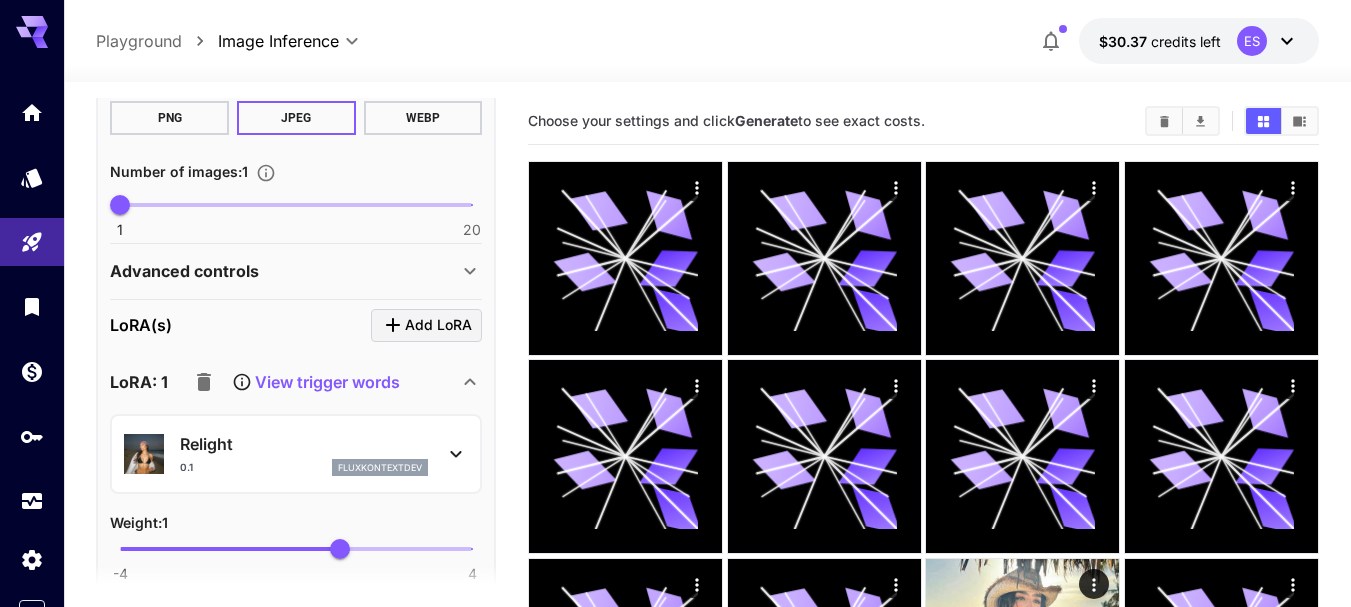click on "View trigger words" at bounding box center [327, 382] 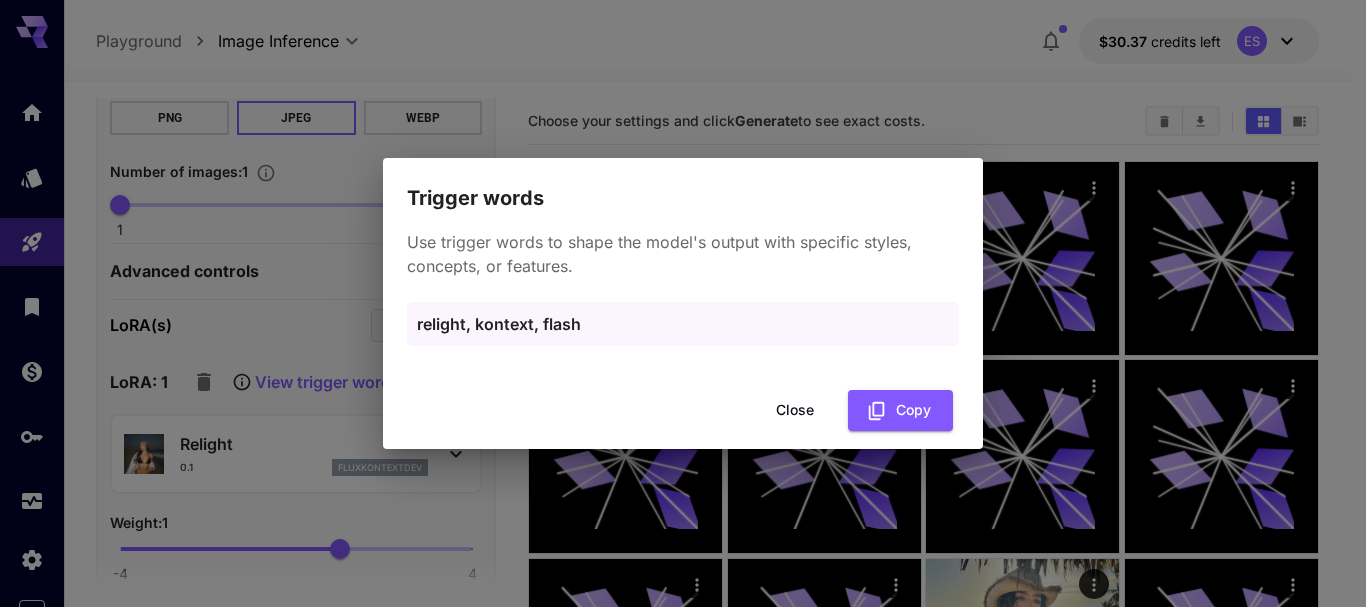 click on "Trigger words Use trigger words to shape the model's output with specific styles, concepts, or features. relight, kontext, flash Close Copy" at bounding box center [683, 303] 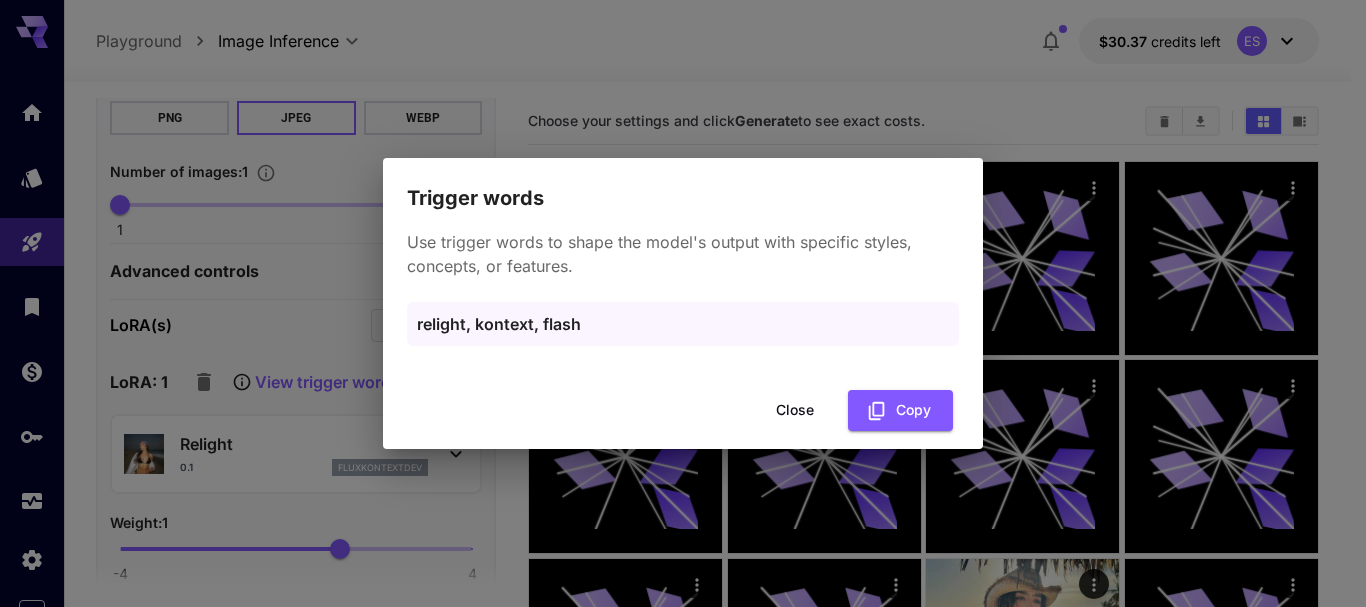 click on "Close" at bounding box center (795, 410) 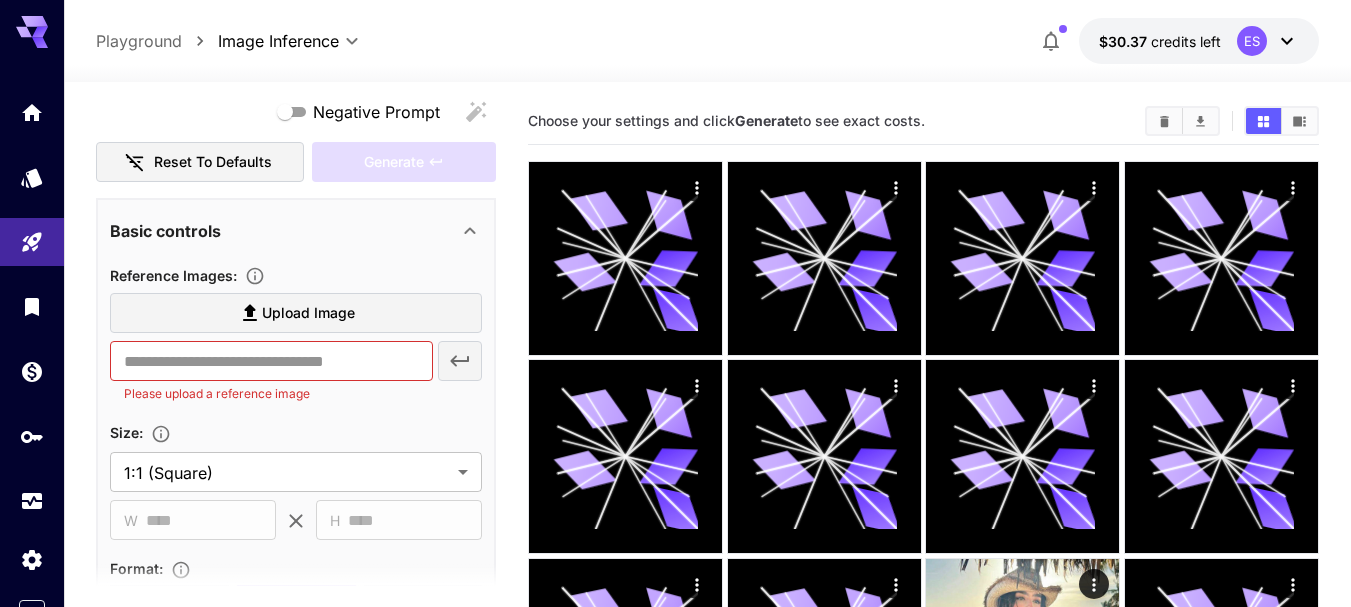 scroll, scrollTop: 150, scrollLeft: 0, axis: vertical 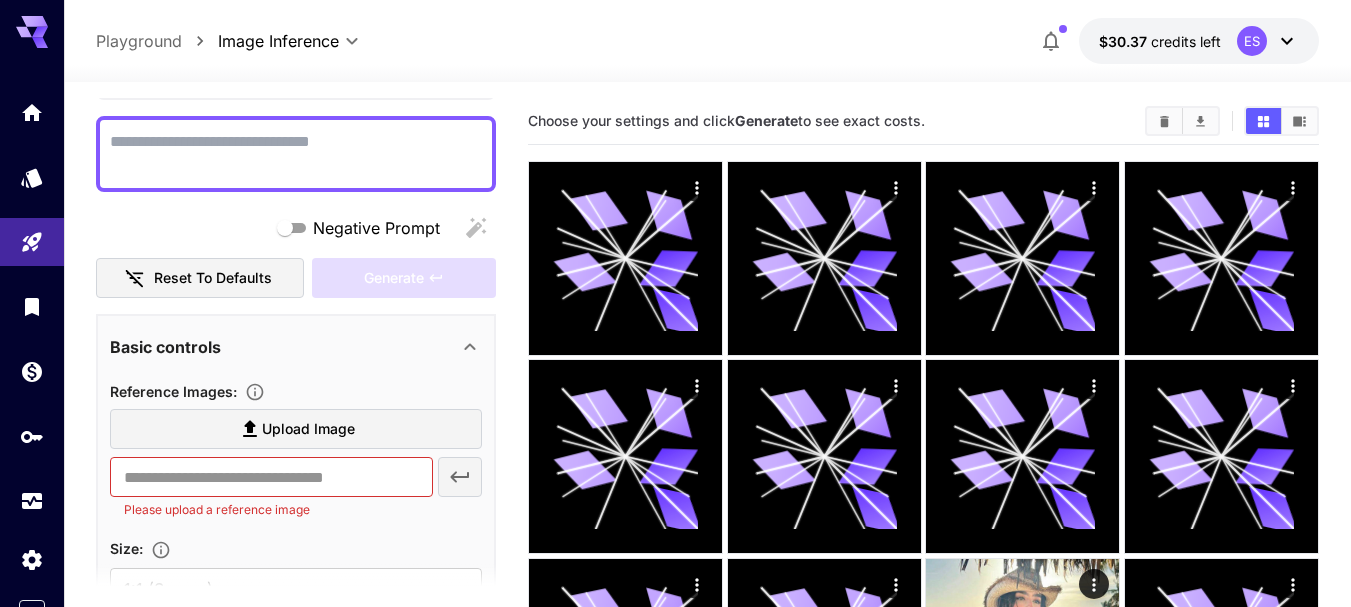 click on "Upload Image" at bounding box center [308, 429] 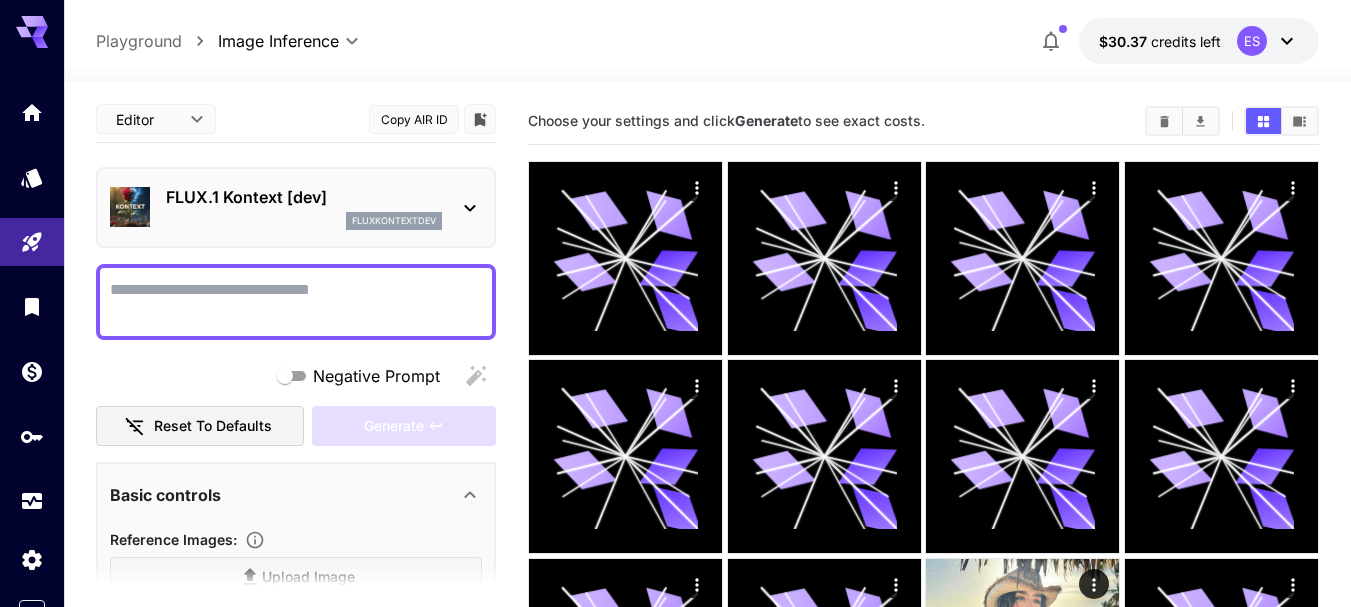 scroll, scrollTop: 0, scrollLeft: 0, axis: both 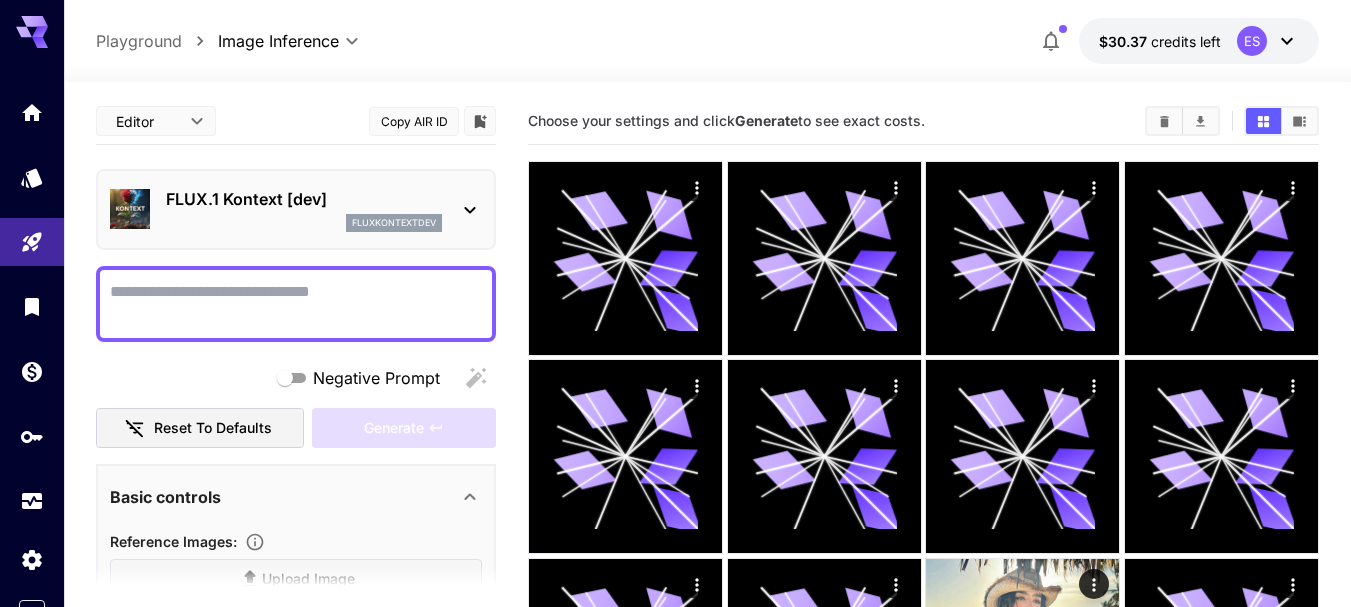 type on "**********" 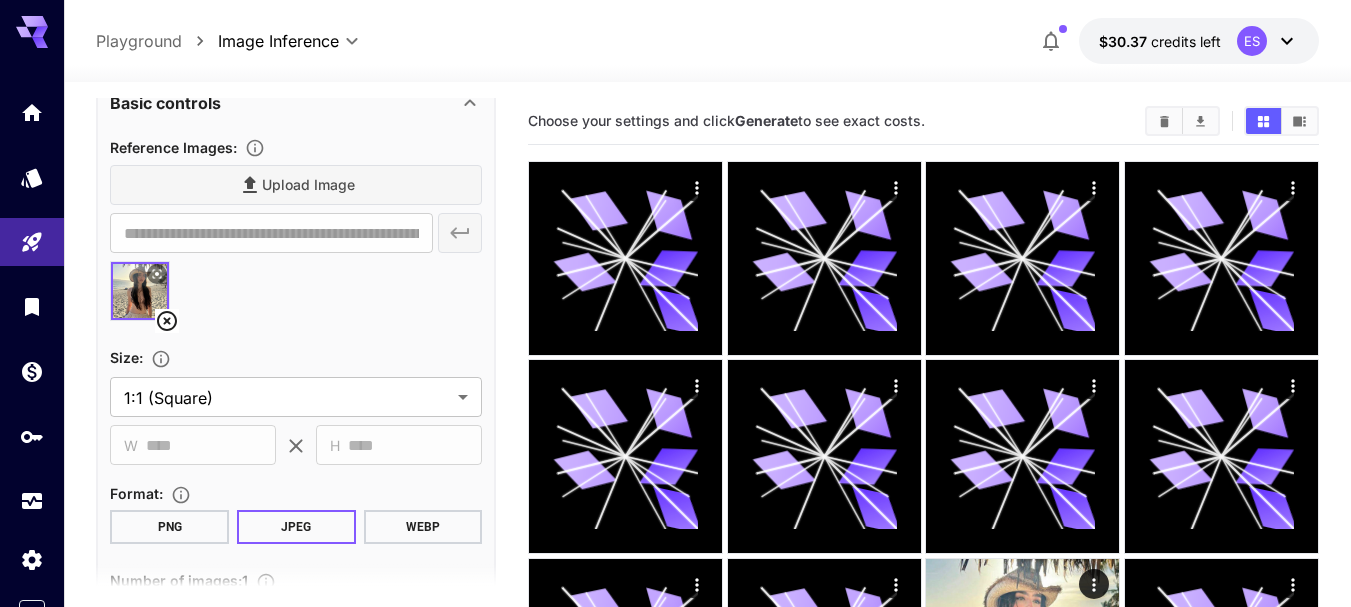 scroll, scrollTop: 400, scrollLeft: 0, axis: vertical 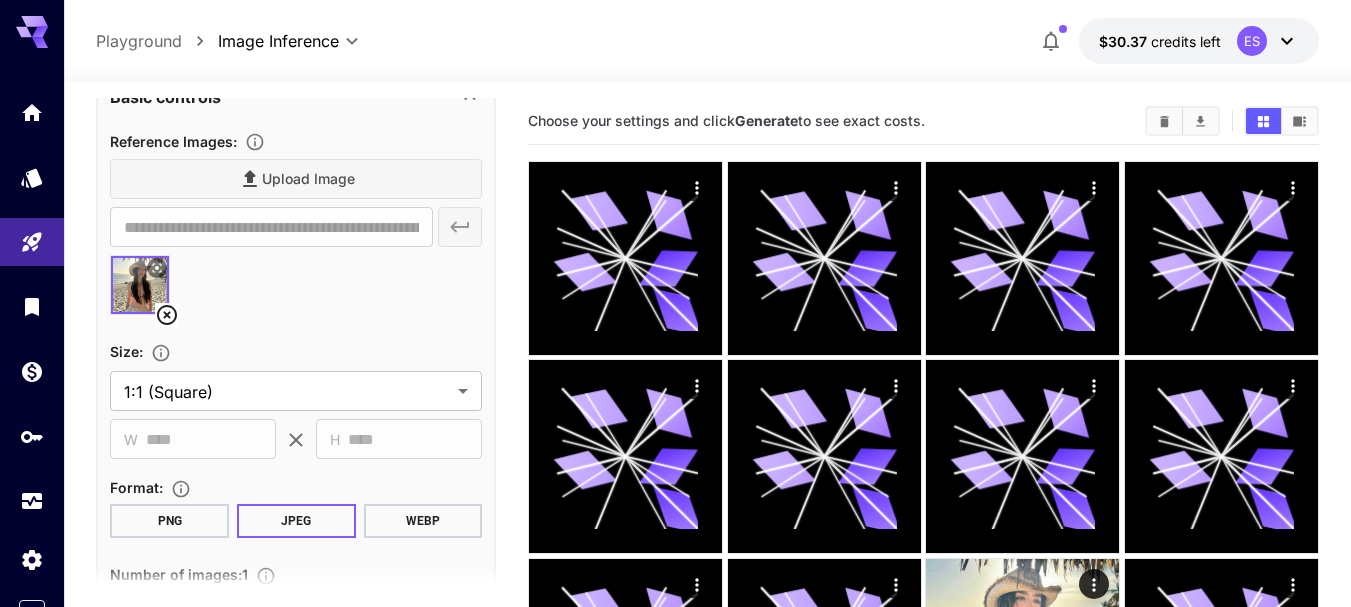 click 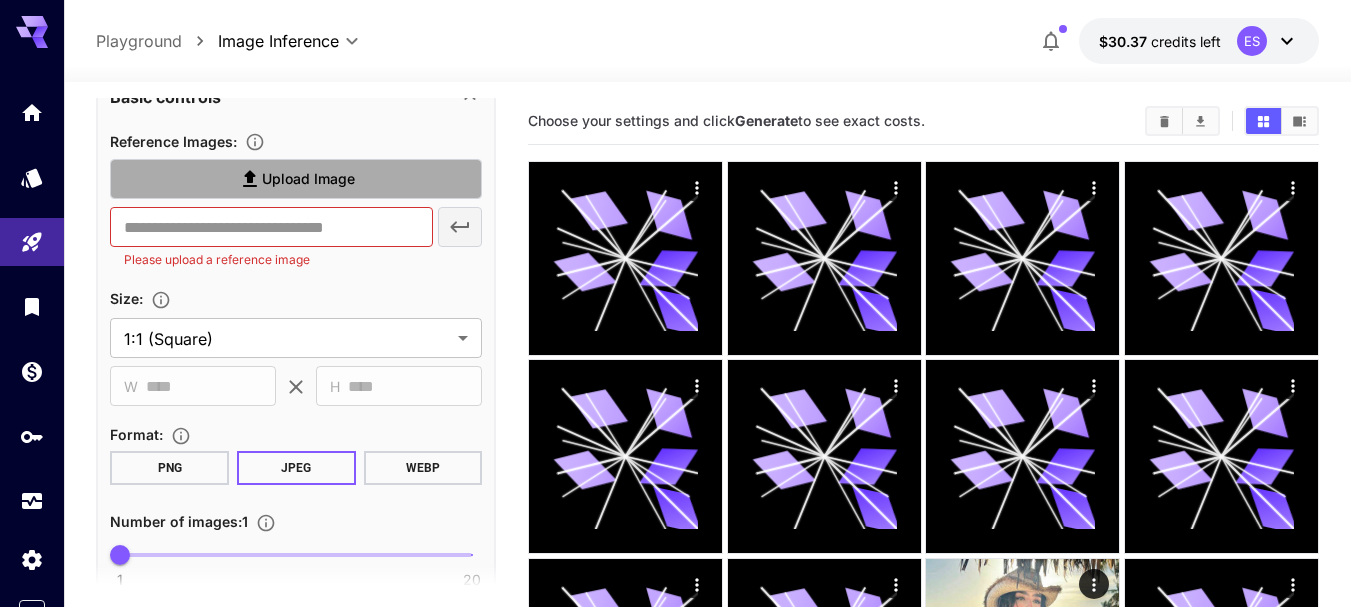 click on "Upload Image" at bounding box center [296, 179] 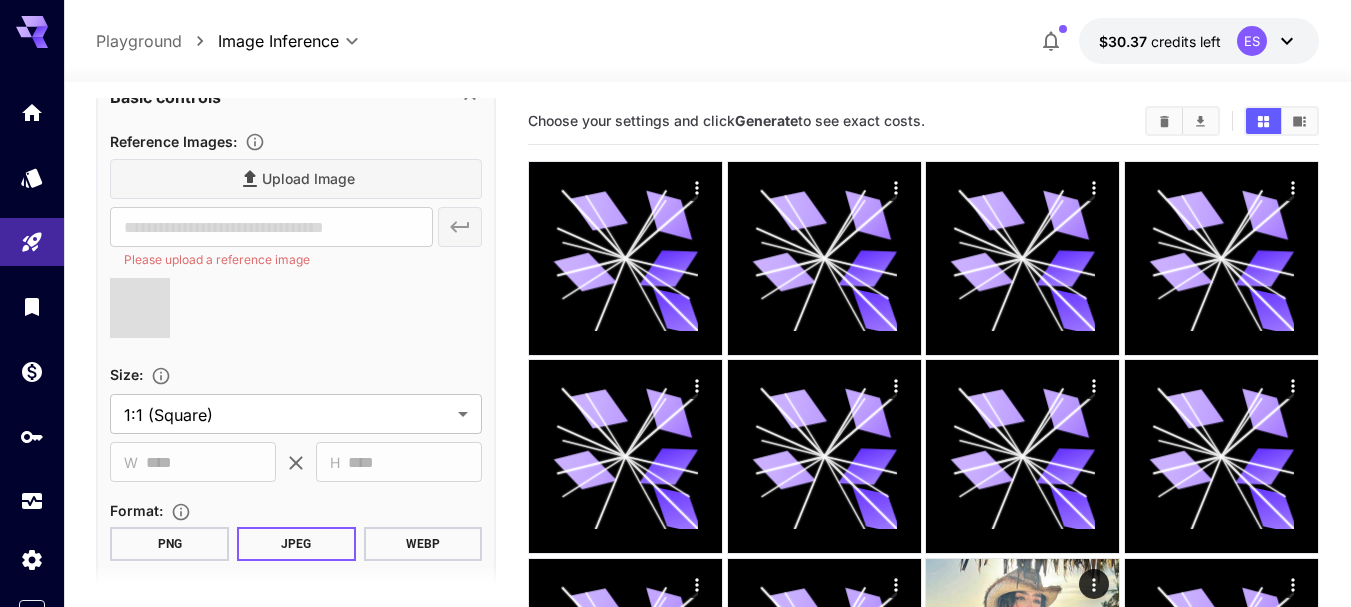 type on "**********" 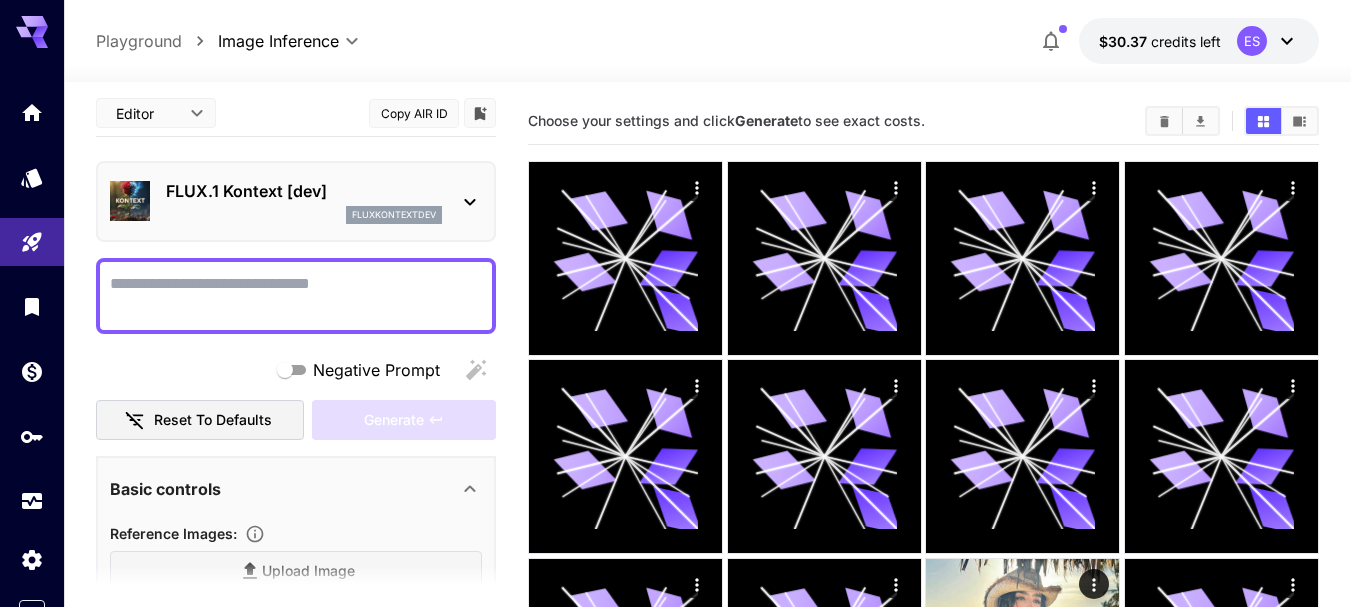 scroll, scrollTop: 0, scrollLeft: 0, axis: both 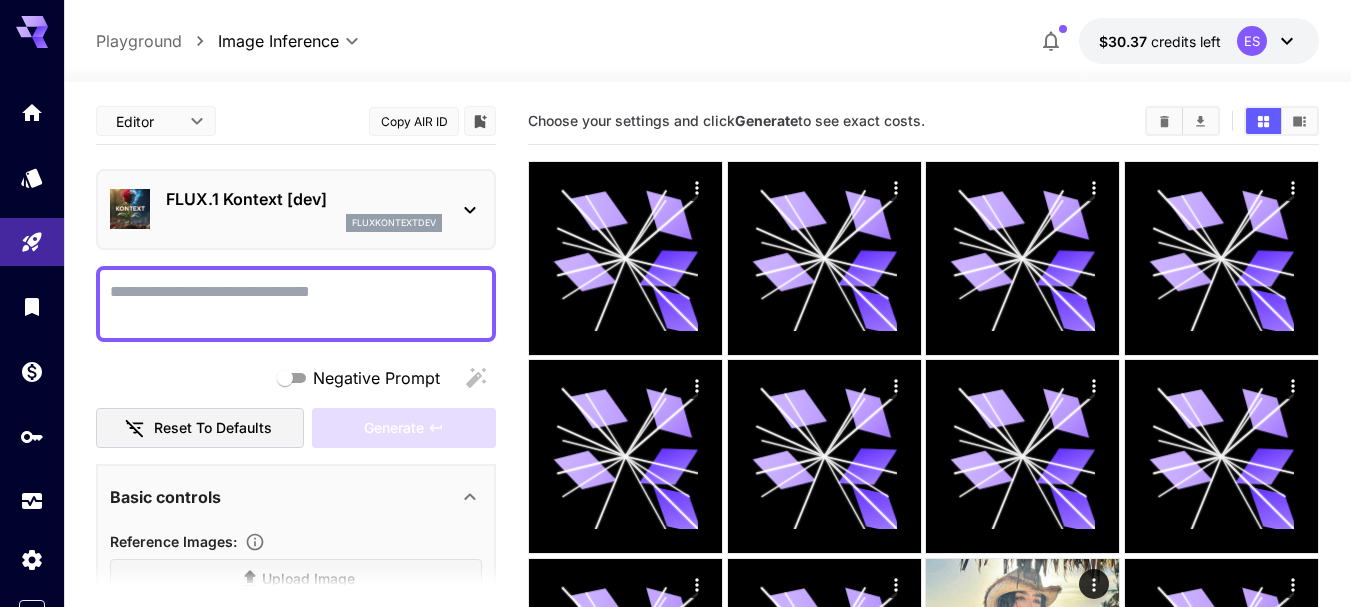click on "Negative Prompt" at bounding box center [296, 304] 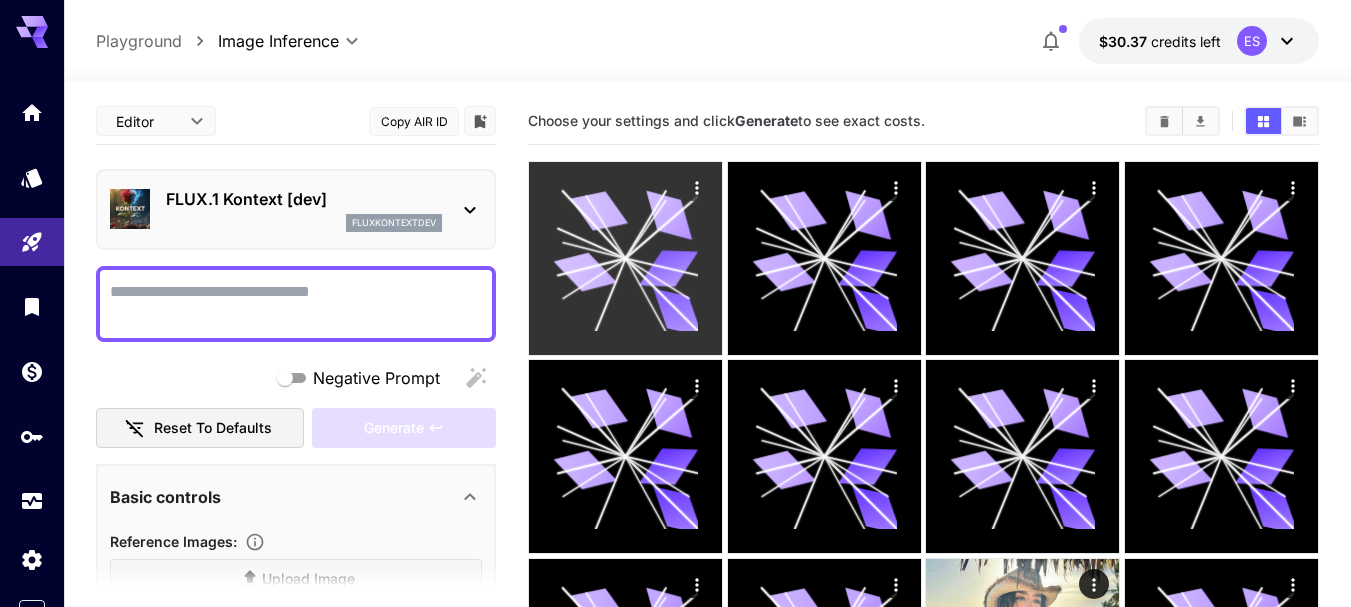 click 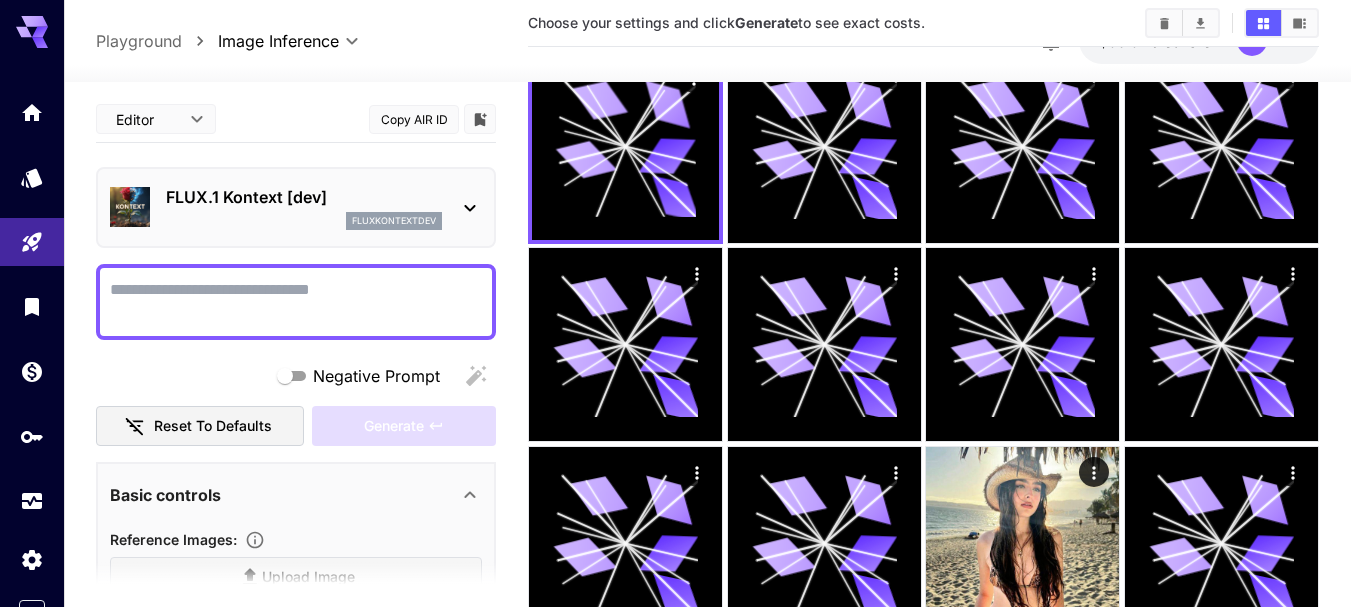 scroll, scrollTop: 200, scrollLeft: 0, axis: vertical 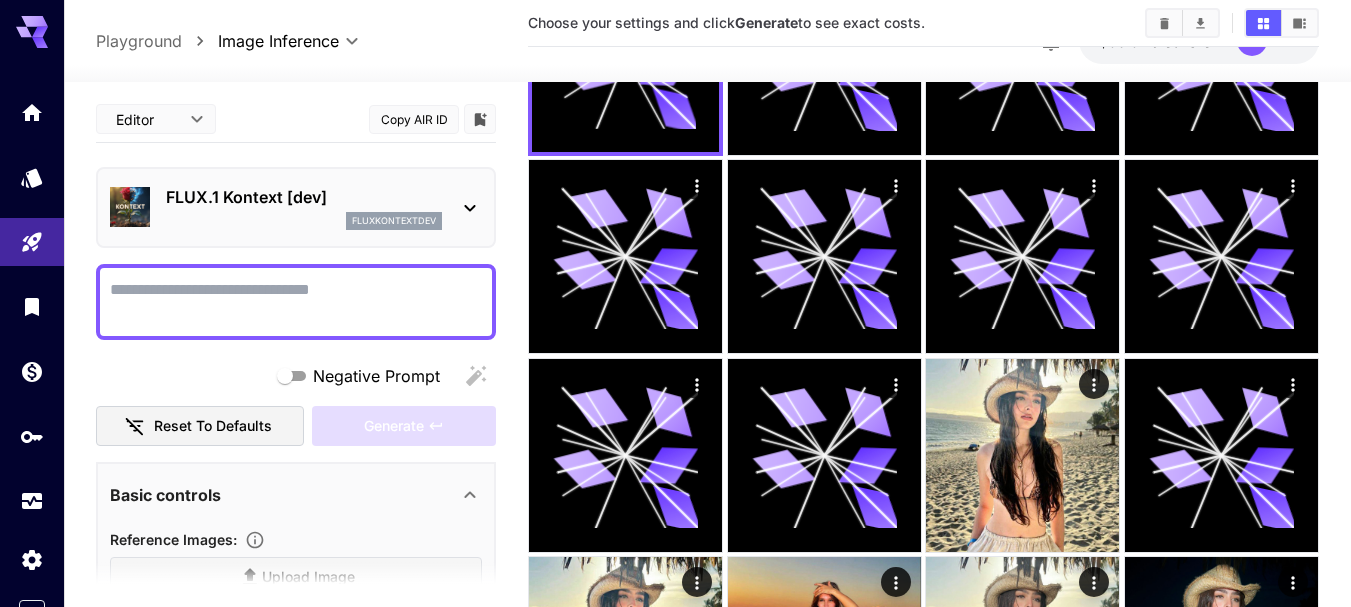 click at bounding box center [296, 302] 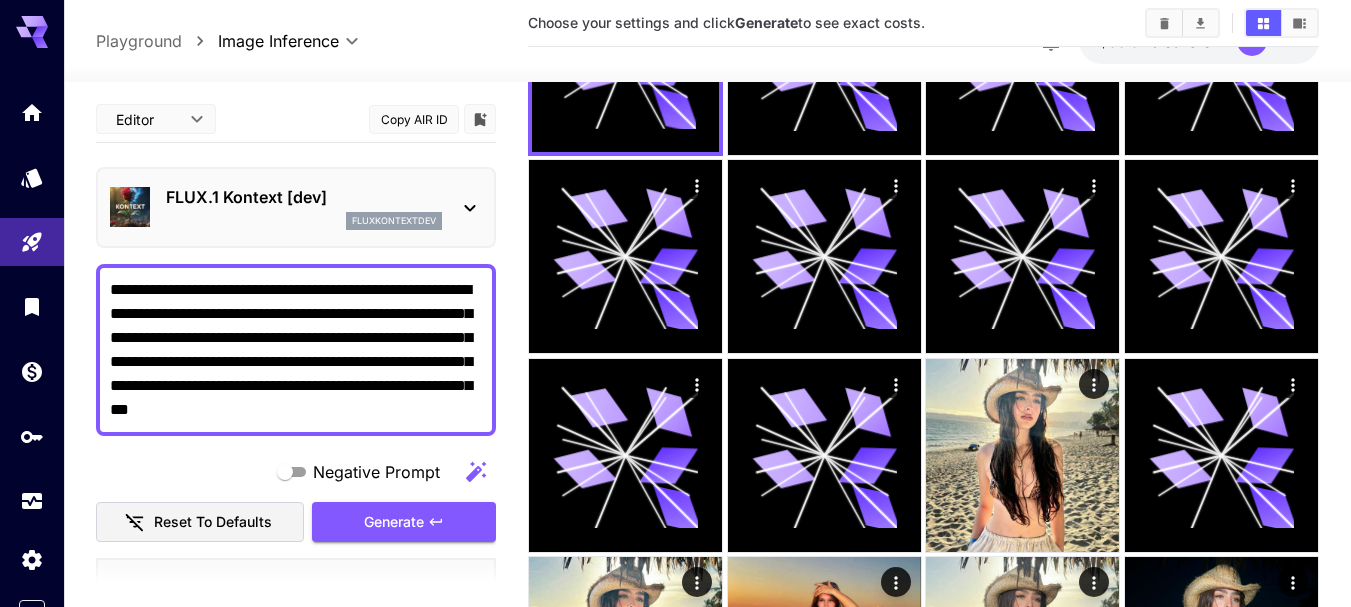click on "**********" at bounding box center [296, 350] 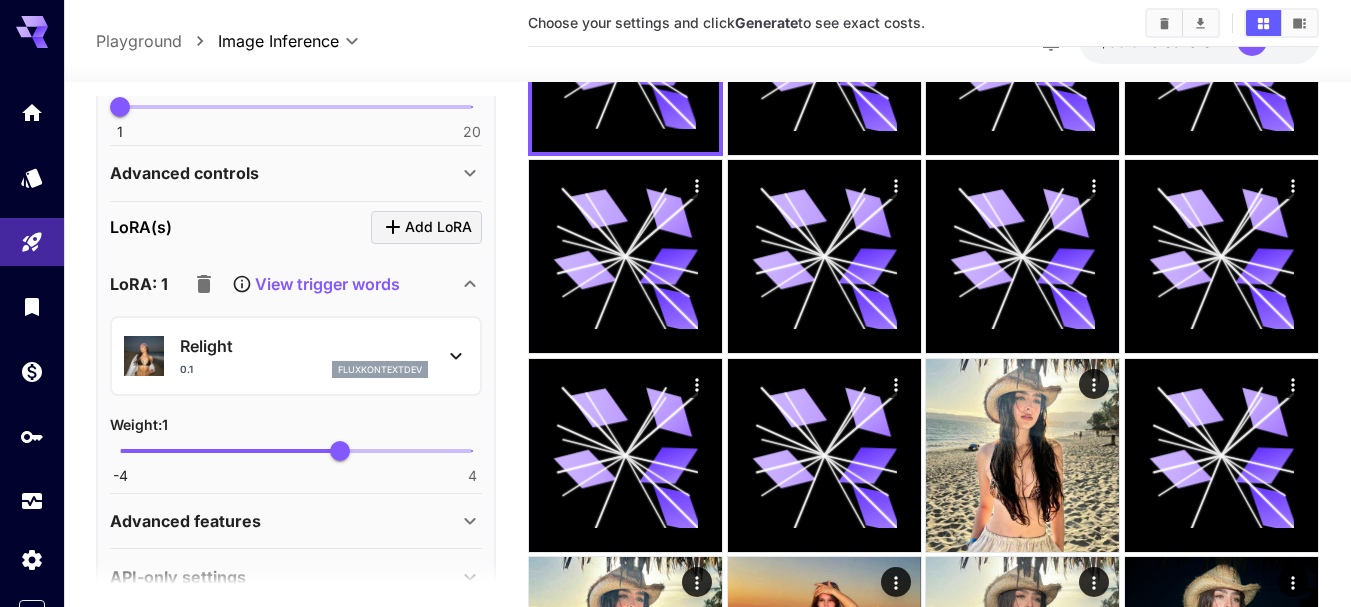 scroll, scrollTop: 1000, scrollLeft: 0, axis: vertical 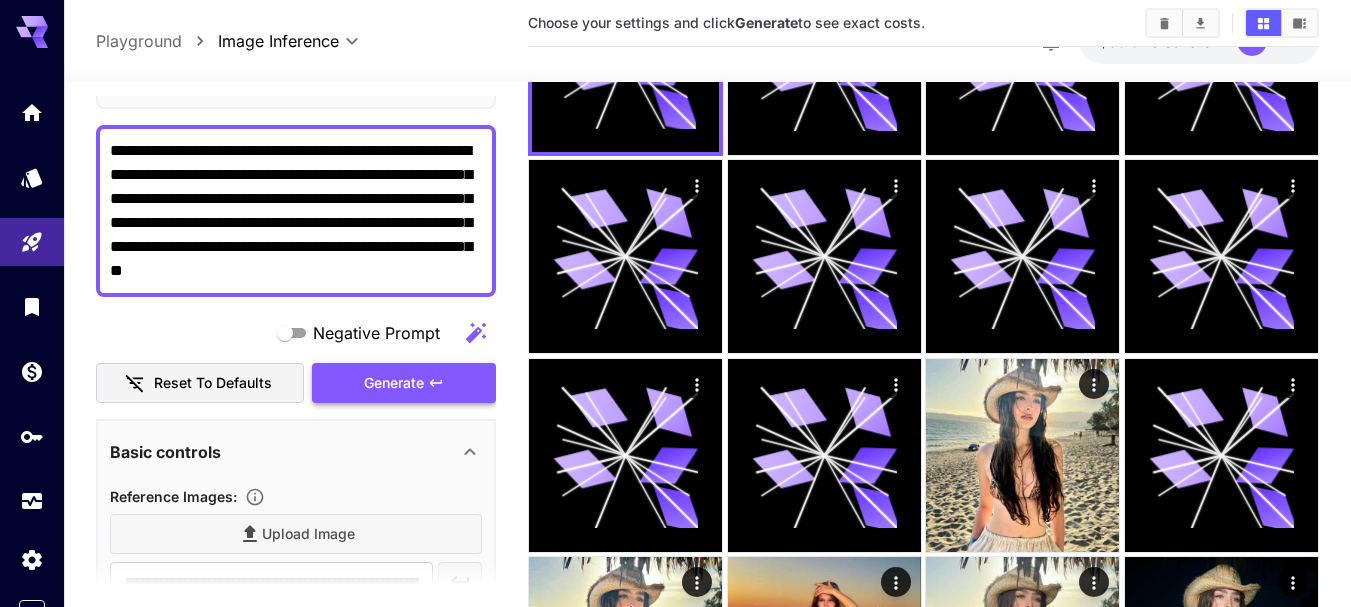 type on "**********" 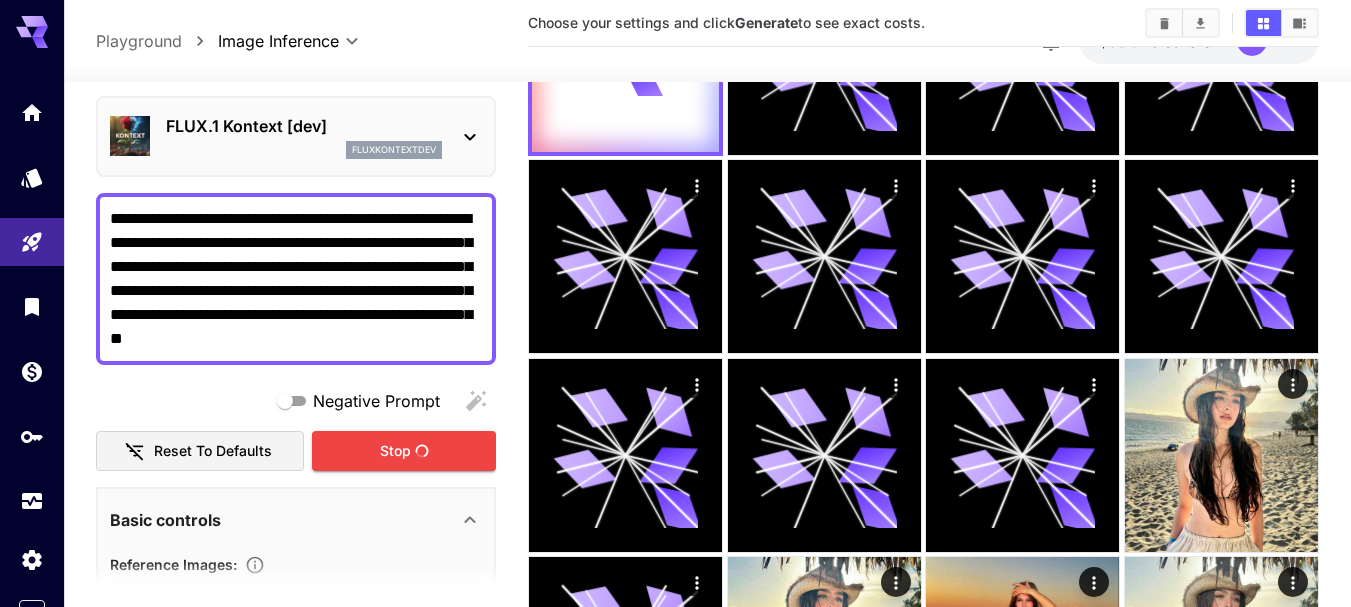 scroll, scrollTop: 0, scrollLeft: 0, axis: both 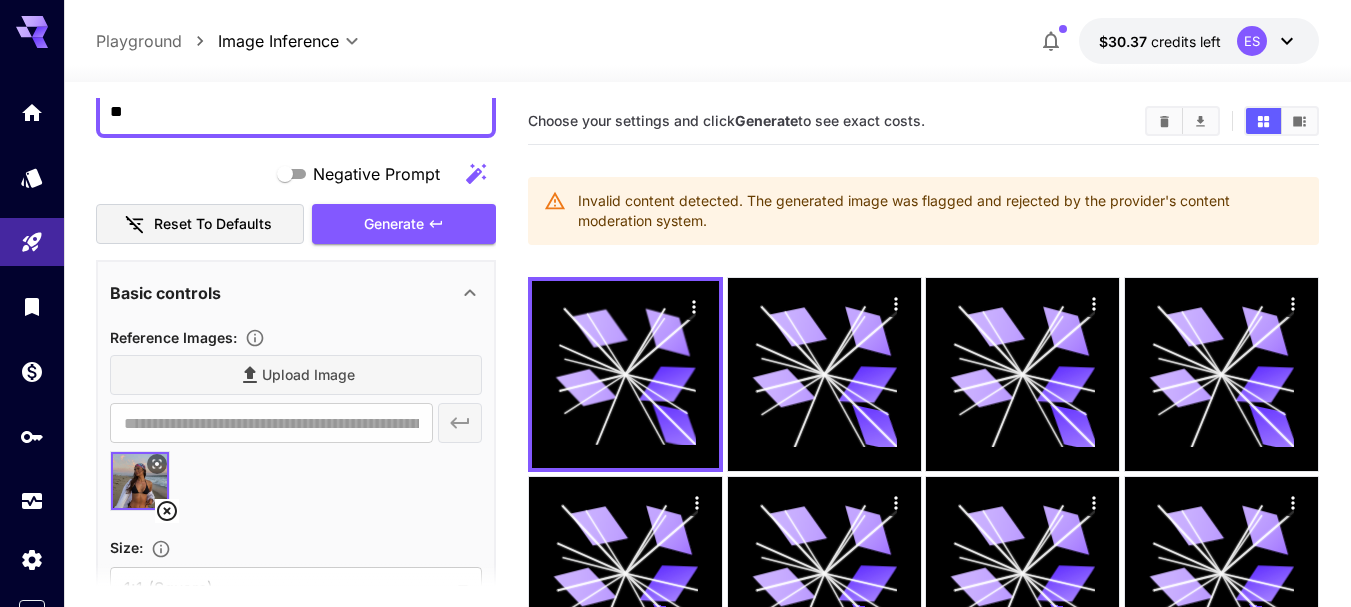 drag, startPoint x: 160, startPoint y: 512, endPoint x: 191, endPoint y: 495, distance: 35.35534 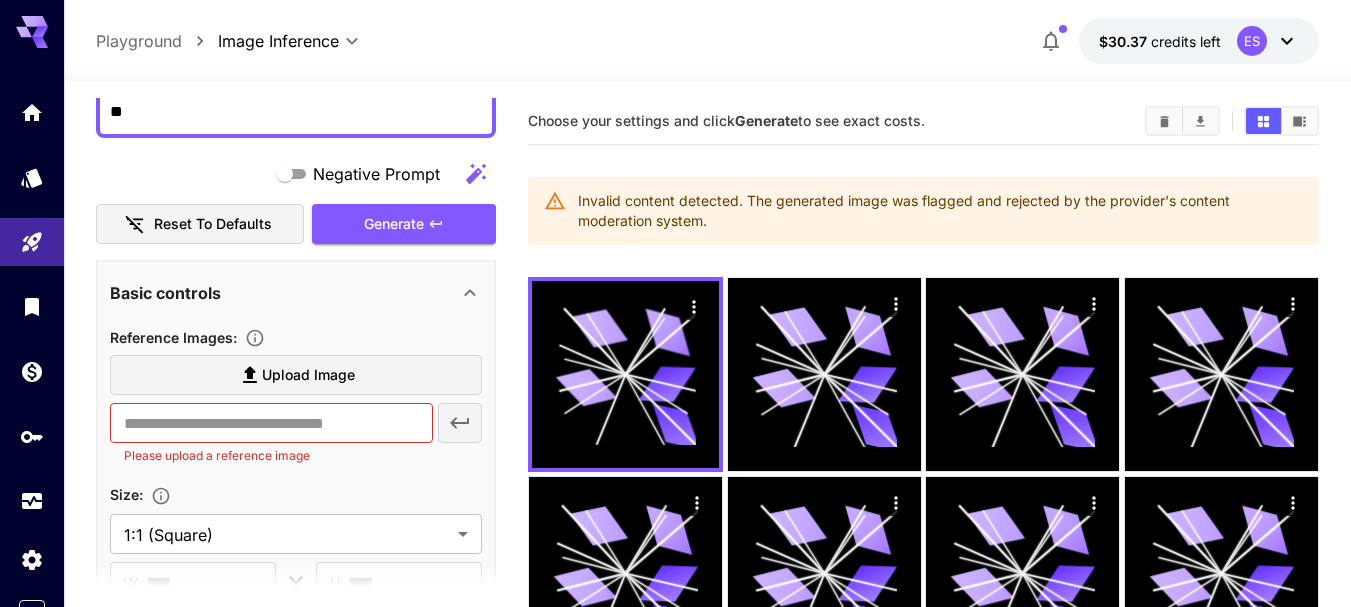 click on "Upload Image" at bounding box center (308, 375) 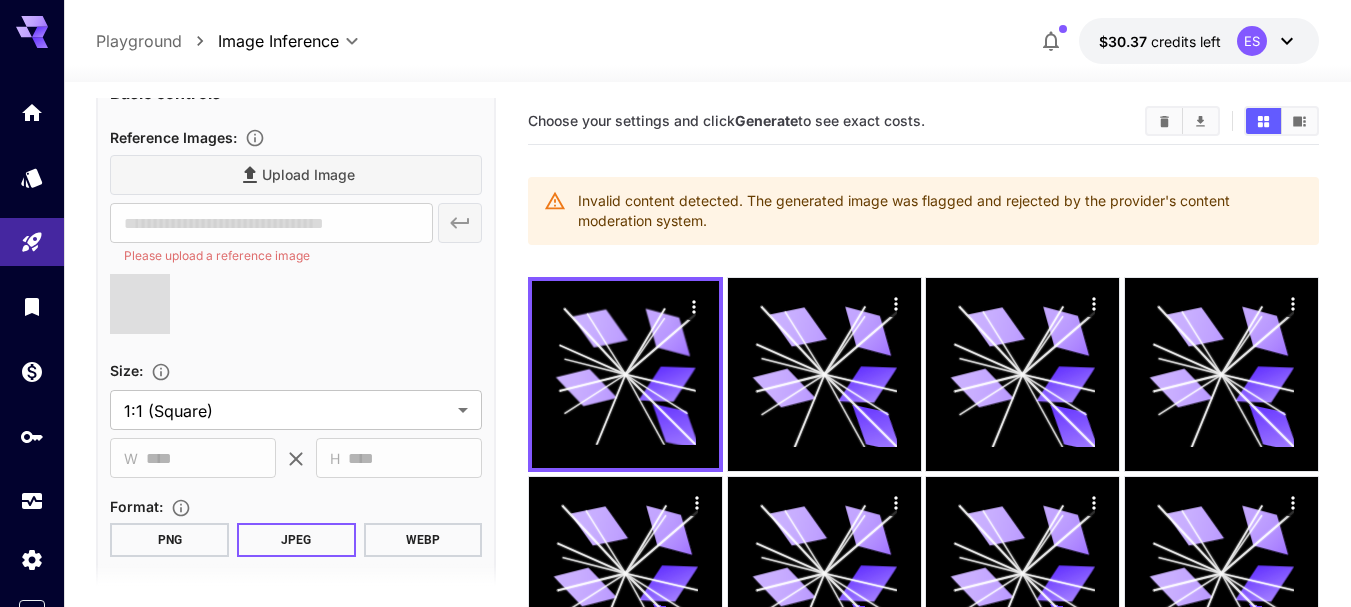 type on "**********" 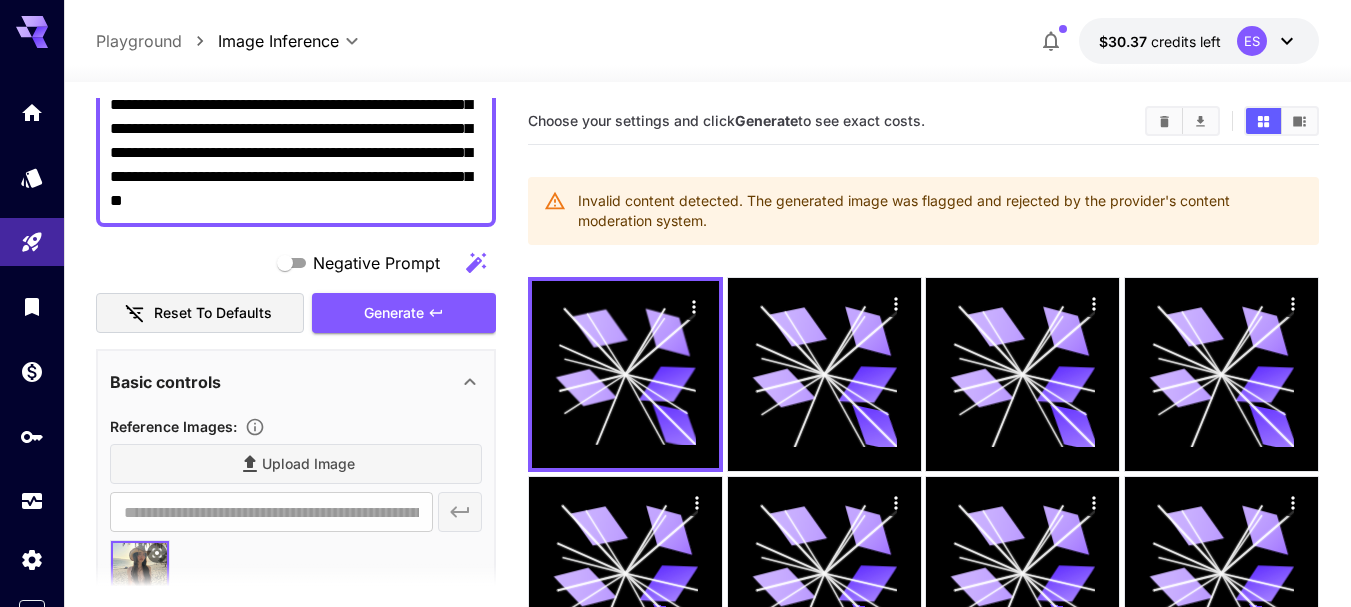 scroll, scrollTop: 200, scrollLeft: 0, axis: vertical 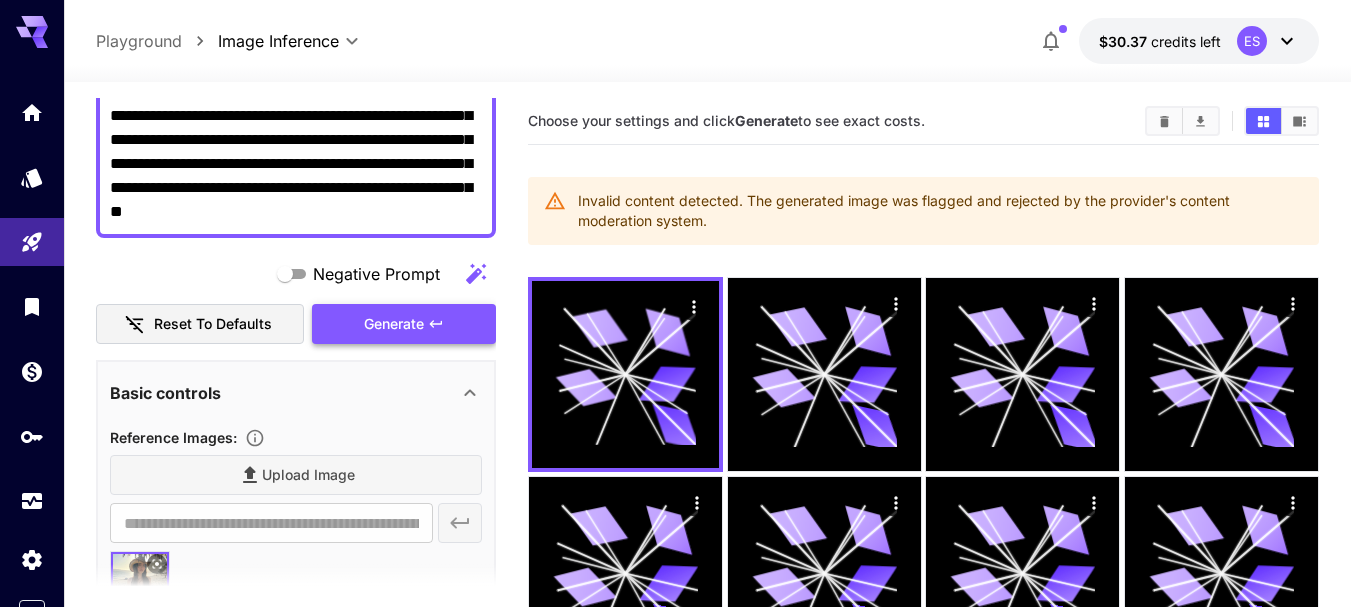 click on "Generate" at bounding box center [404, 324] 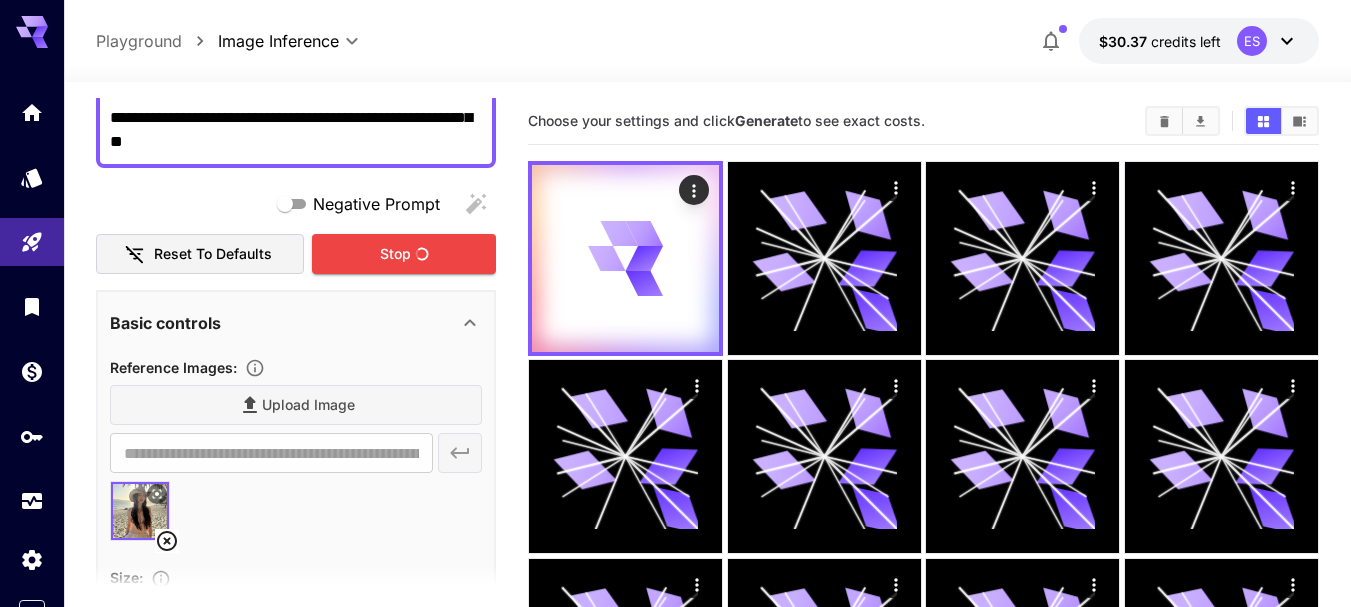 scroll, scrollTop: 0, scrollLeft: 0, axis: both 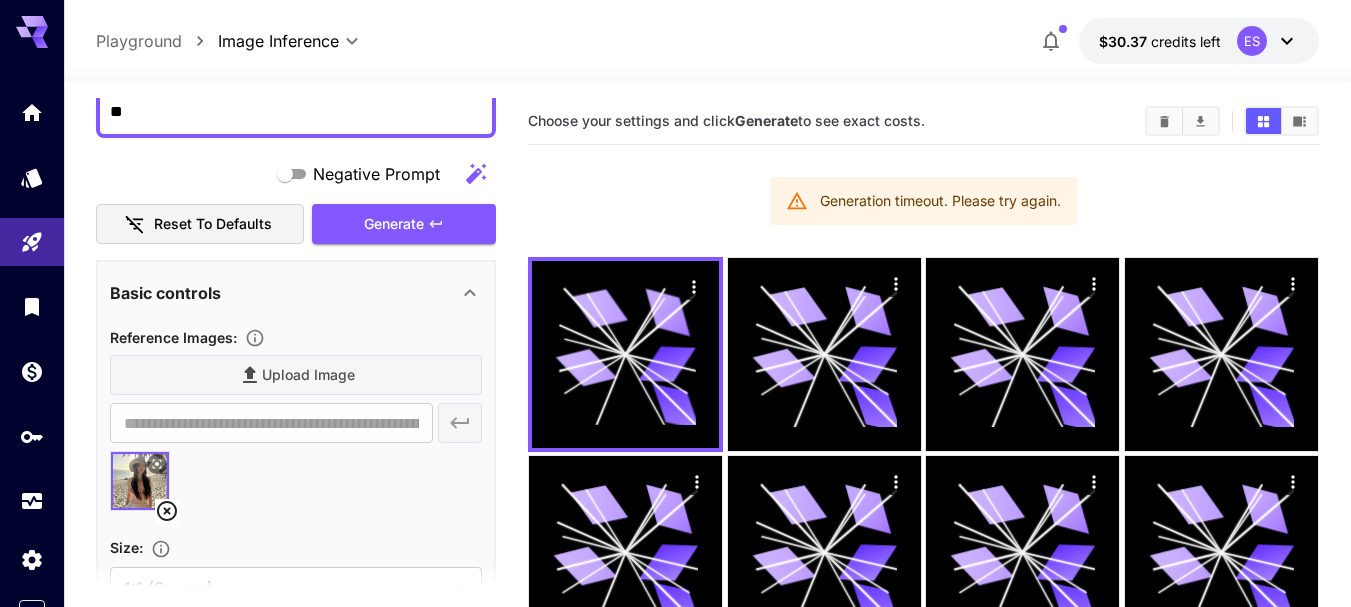 click 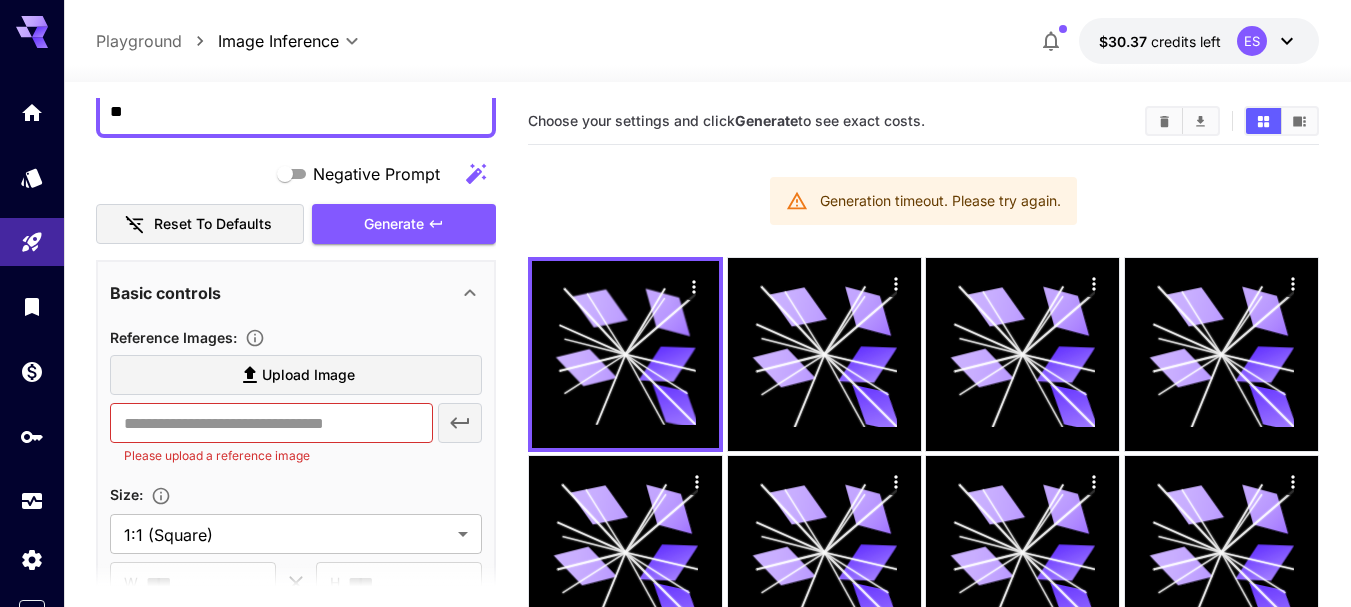 click 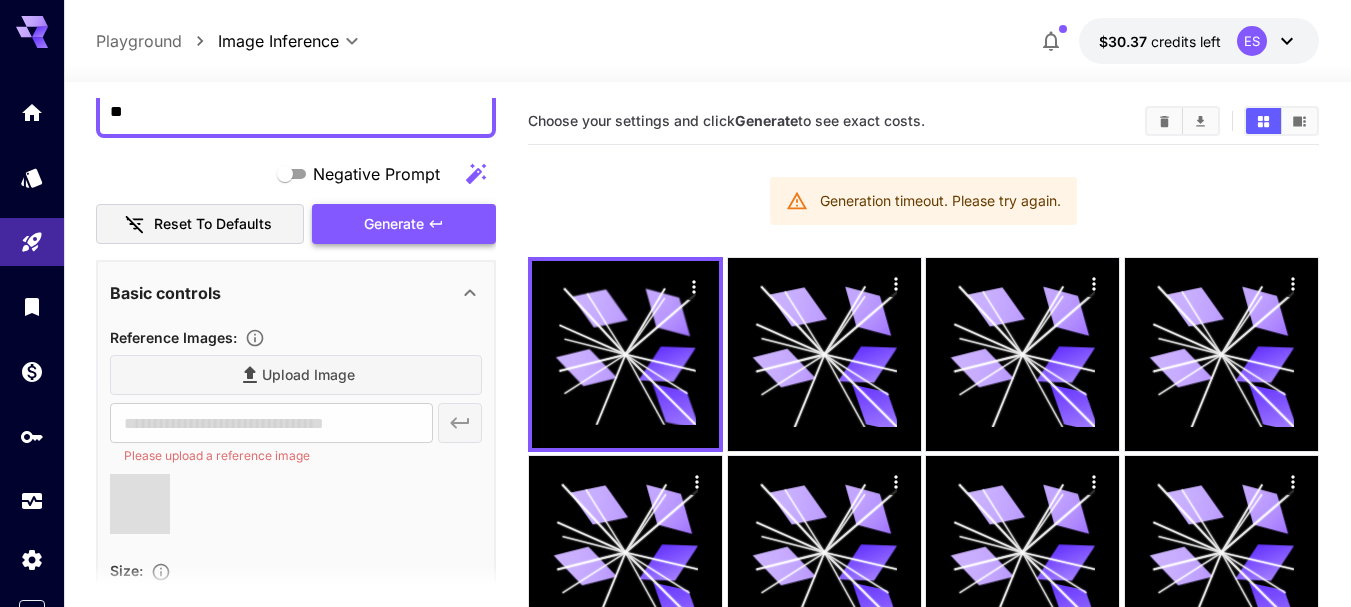 type on "**********" 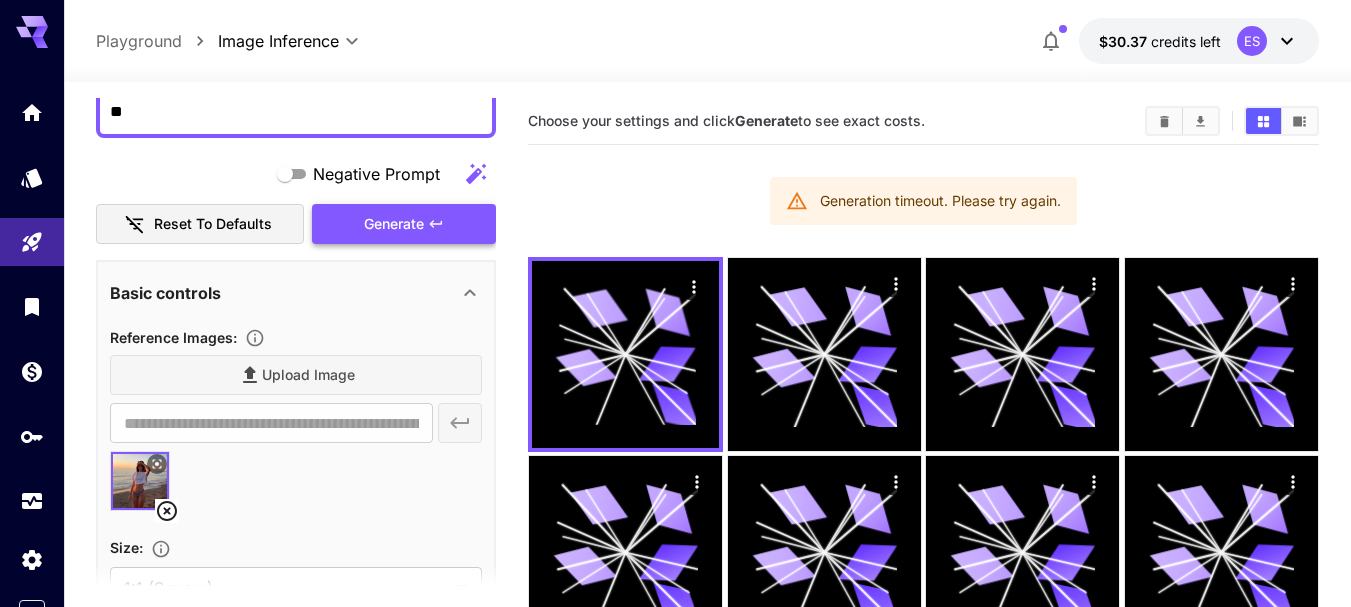 click on "Generate" at bounding box center (404, 224) 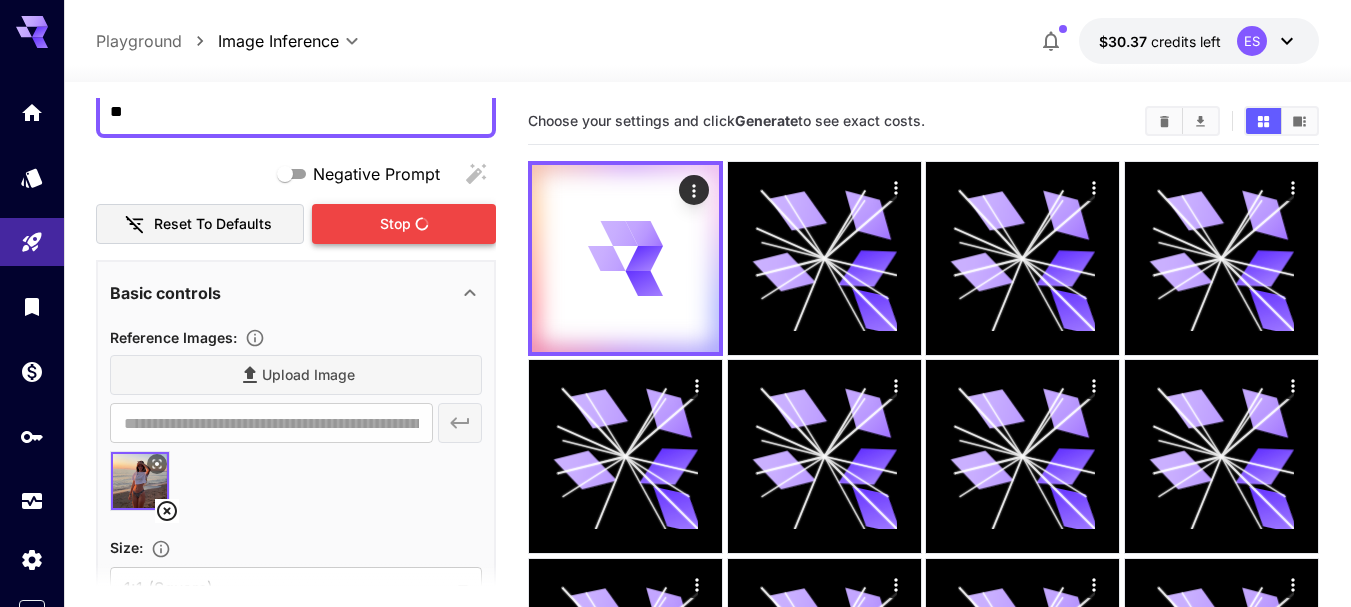 scroll, scrollTop: 0, scrollLeft: 0, axis: both 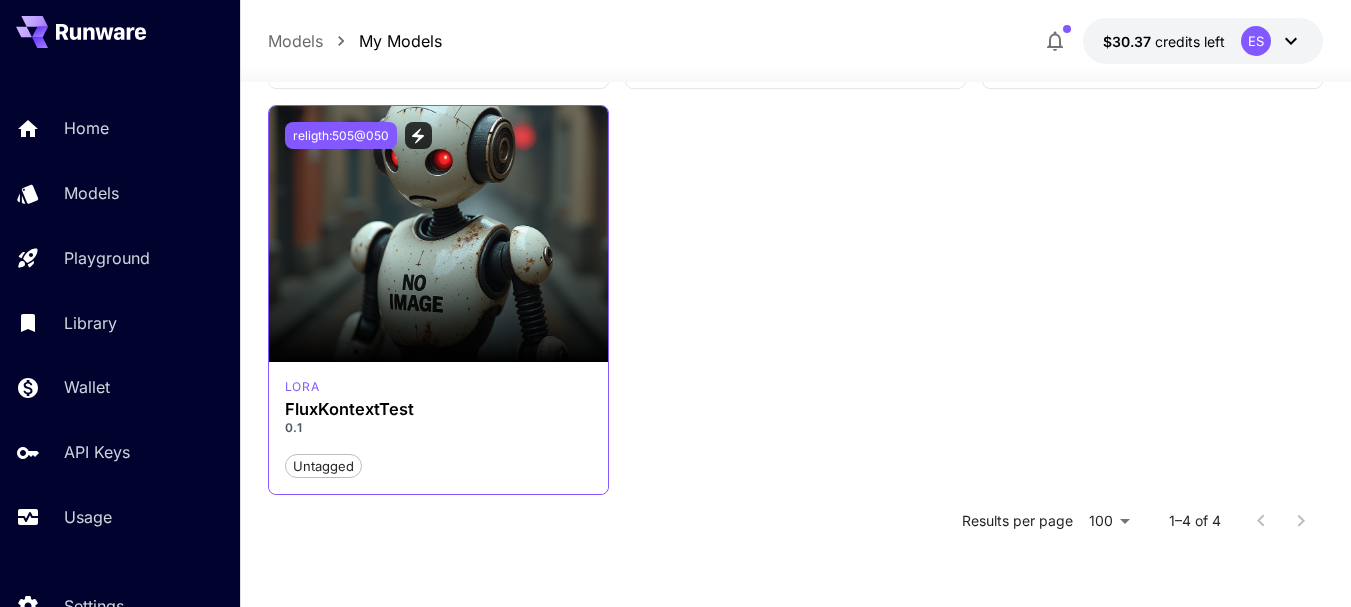 click on "religth:505@050" at bounding box center [341, 135] 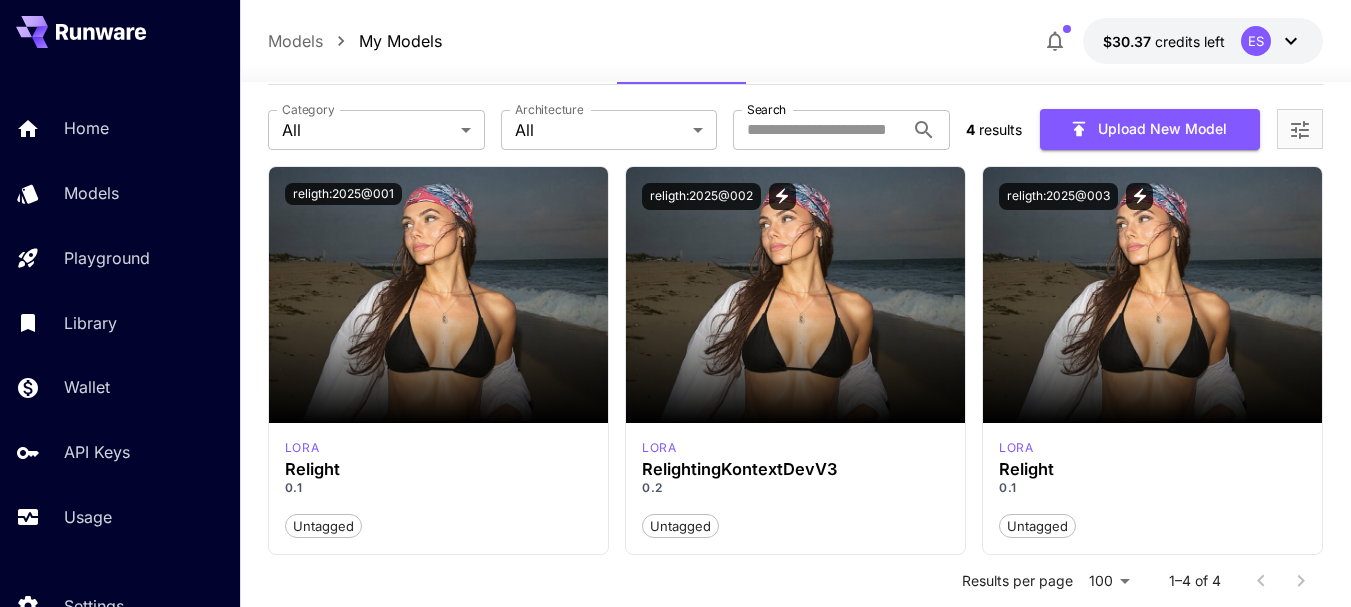 scroll, scrollTop: 0, scrollLeft: 0, axis: both 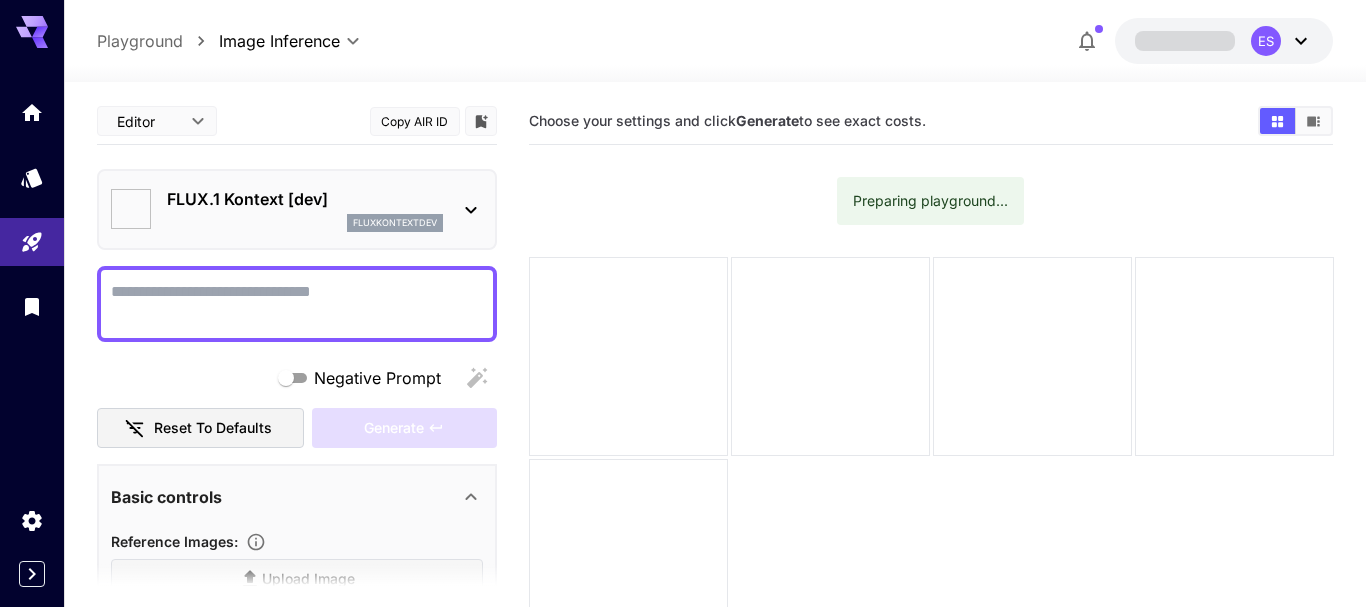 type on "*******" 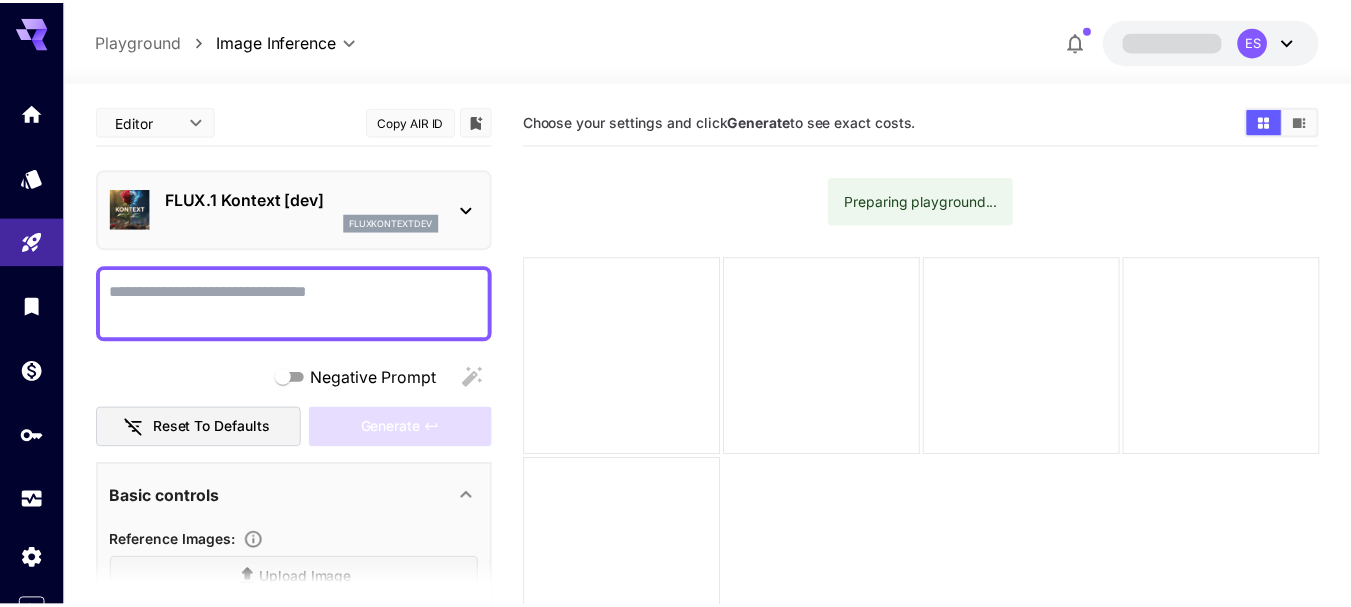 scroll, scrollTop: 0, scrollLeft: 0, axis: both 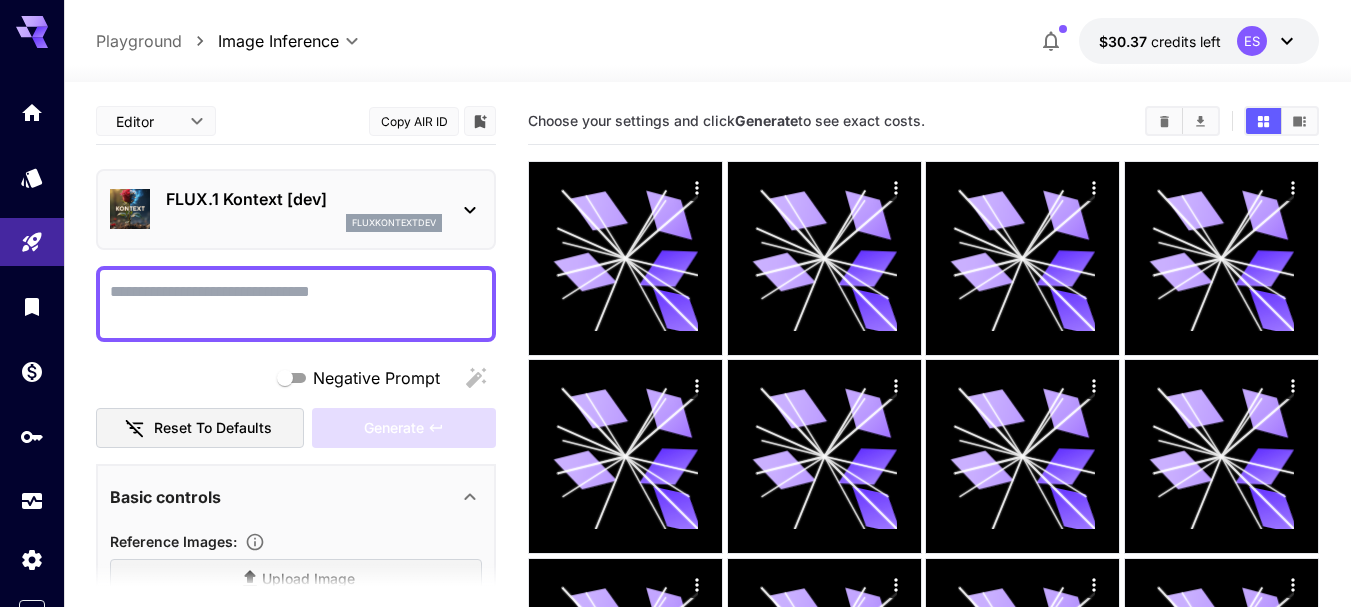 click at bounding box center (296, 304) 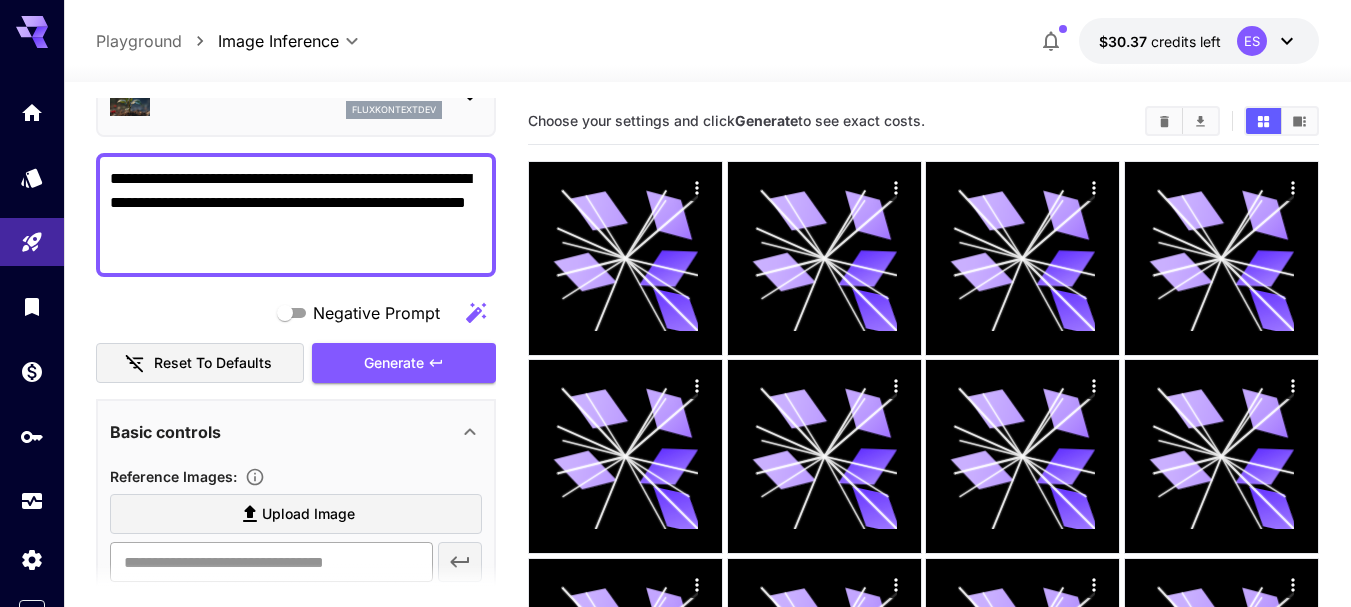 scroll, scrollTop: 300, scrollLeft: 0, axis: vertical 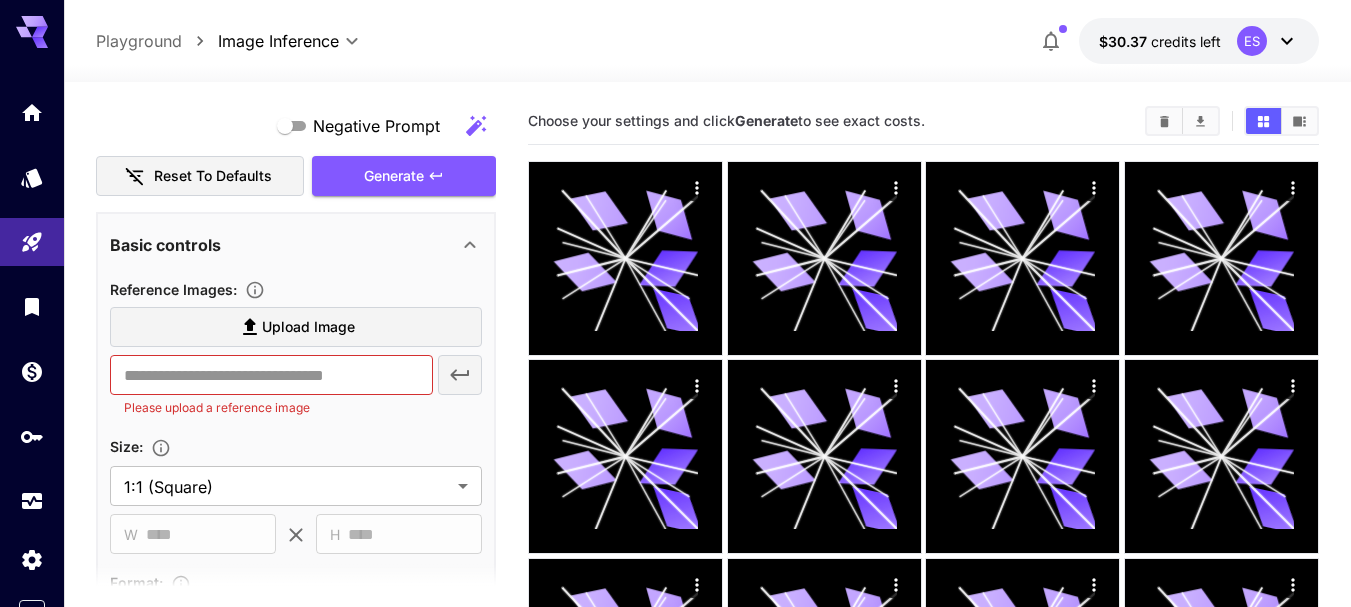 type on "**********" 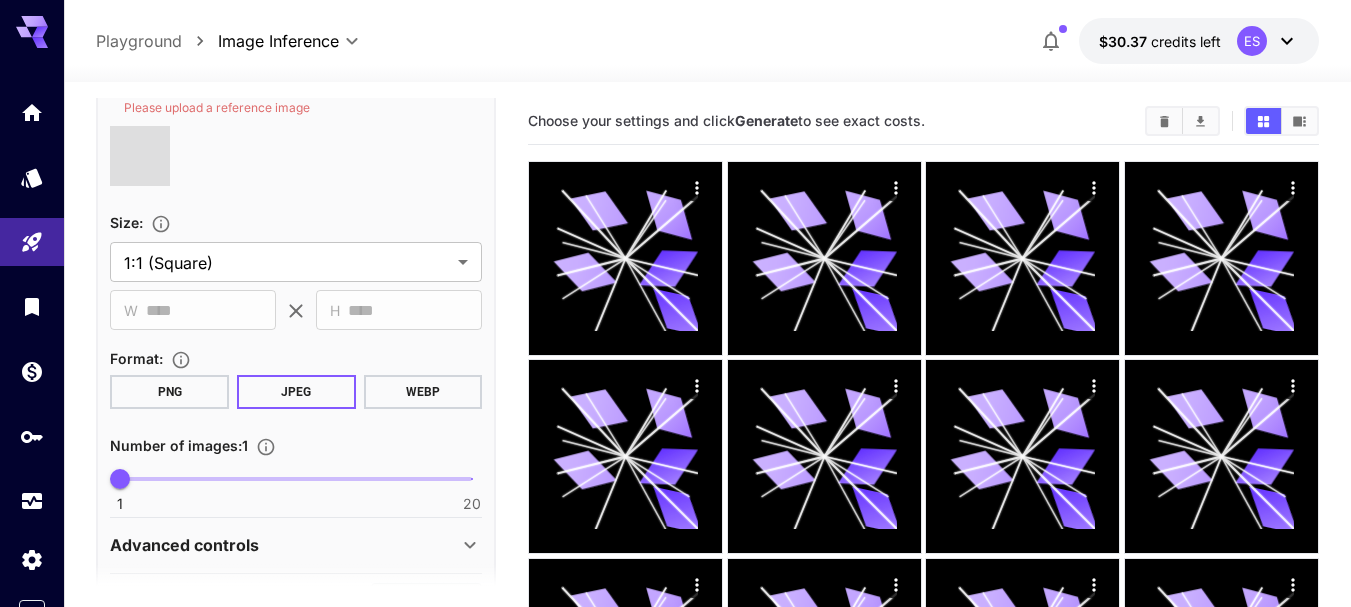 scroll, scrollTop: 400, scrollLeft: 0, axis: vertical 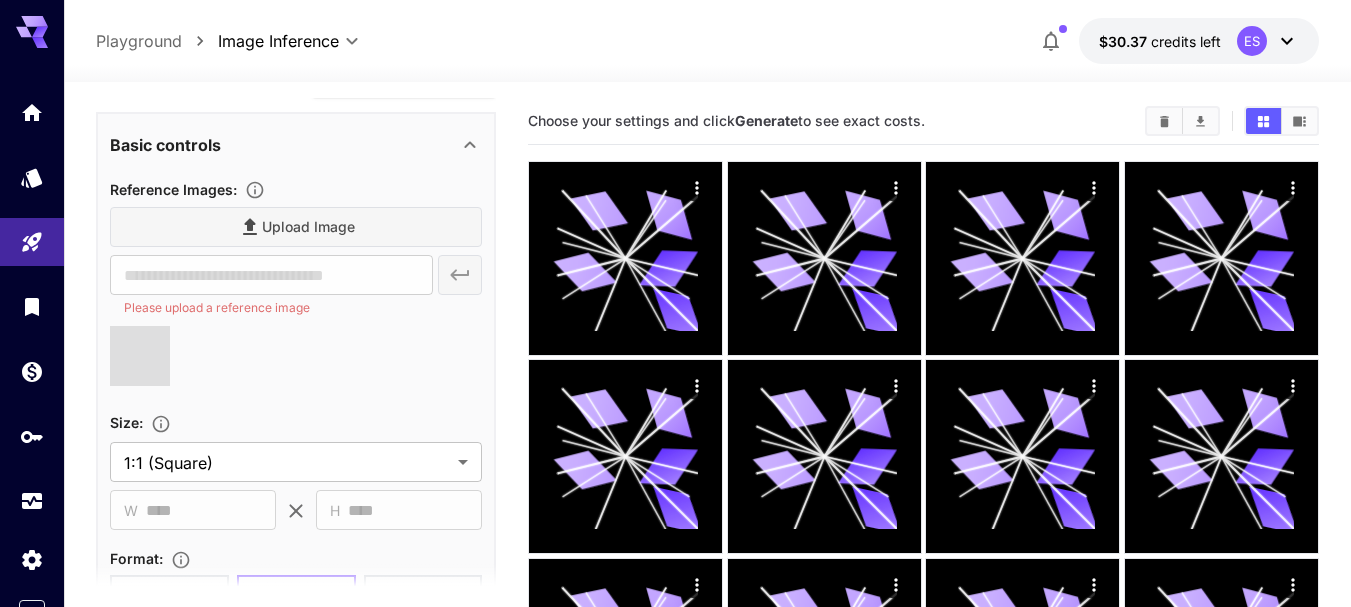 type on "**********" 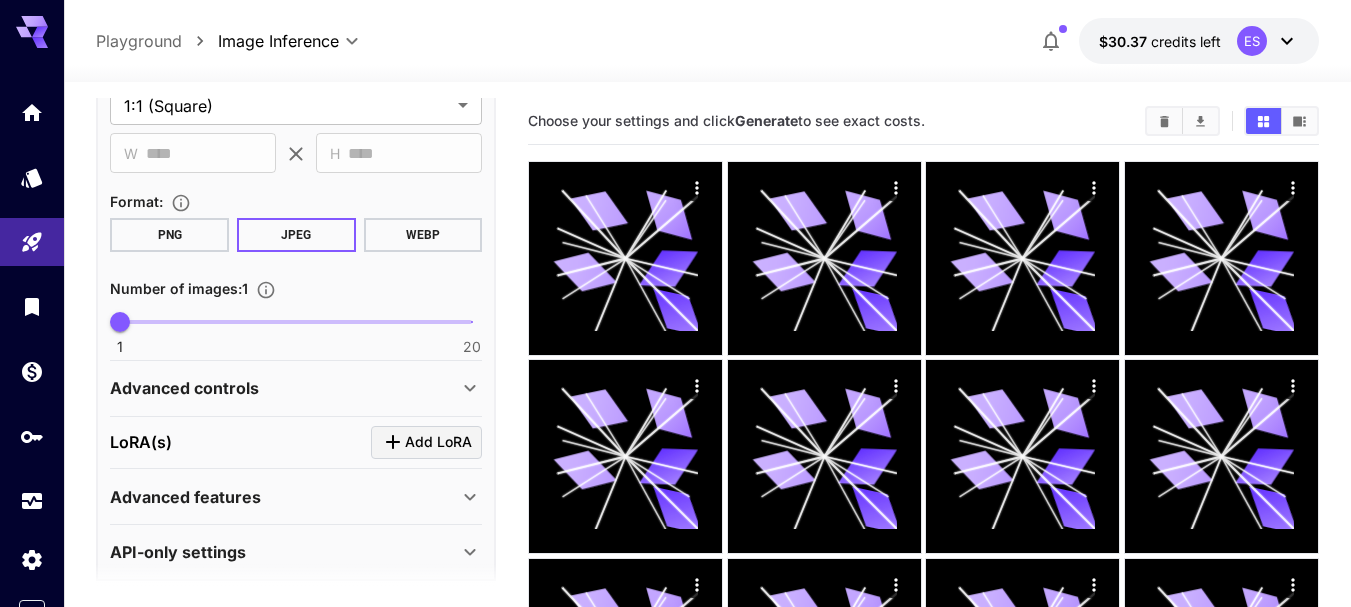 scroll, scrollTop: 751, scrollLeft: 0, axis: vertical 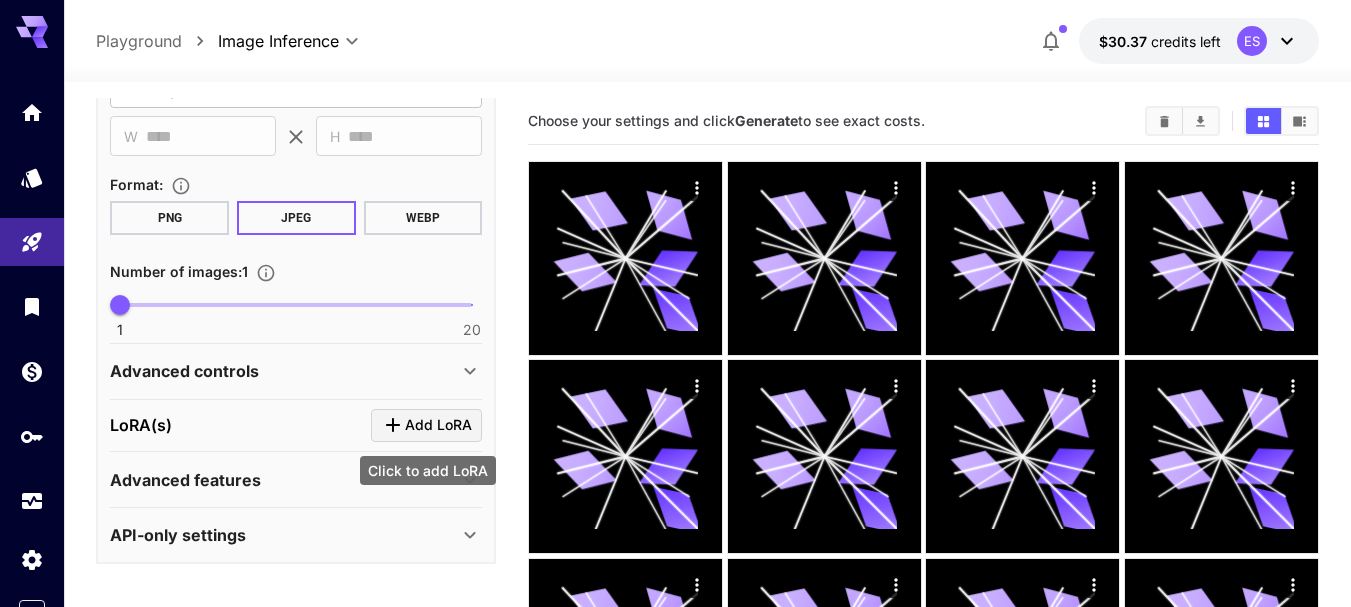 click 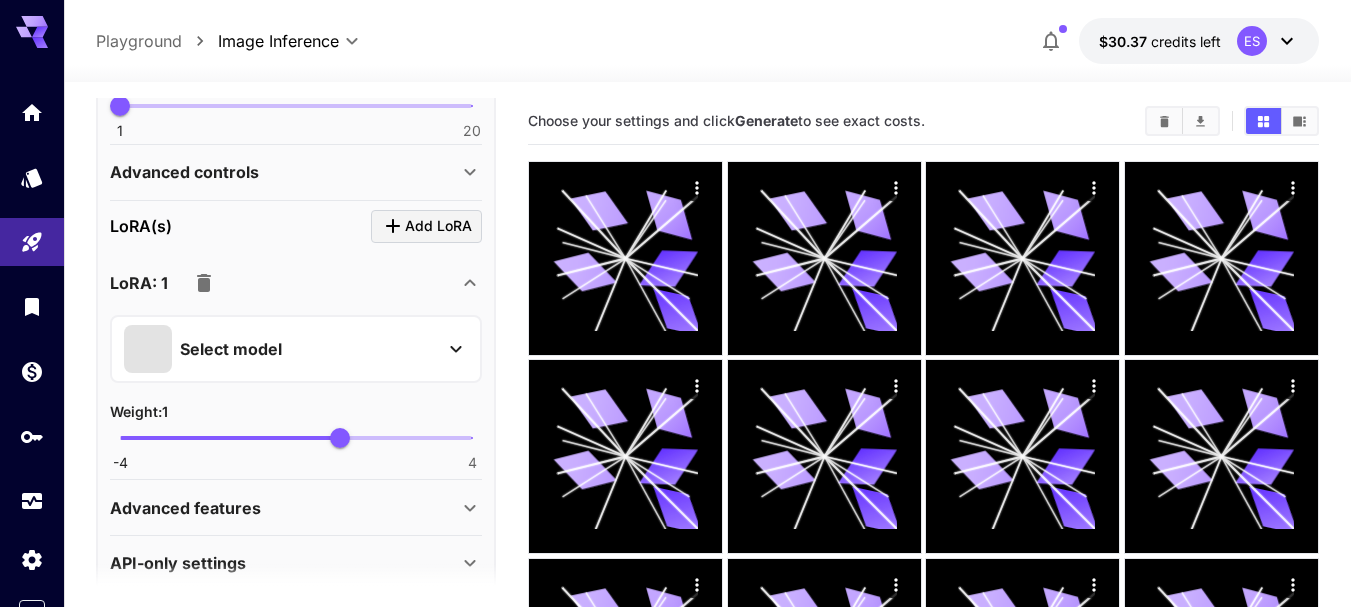 scroll, scrollTop: 951, scrollLeft: 0, axis: vertical 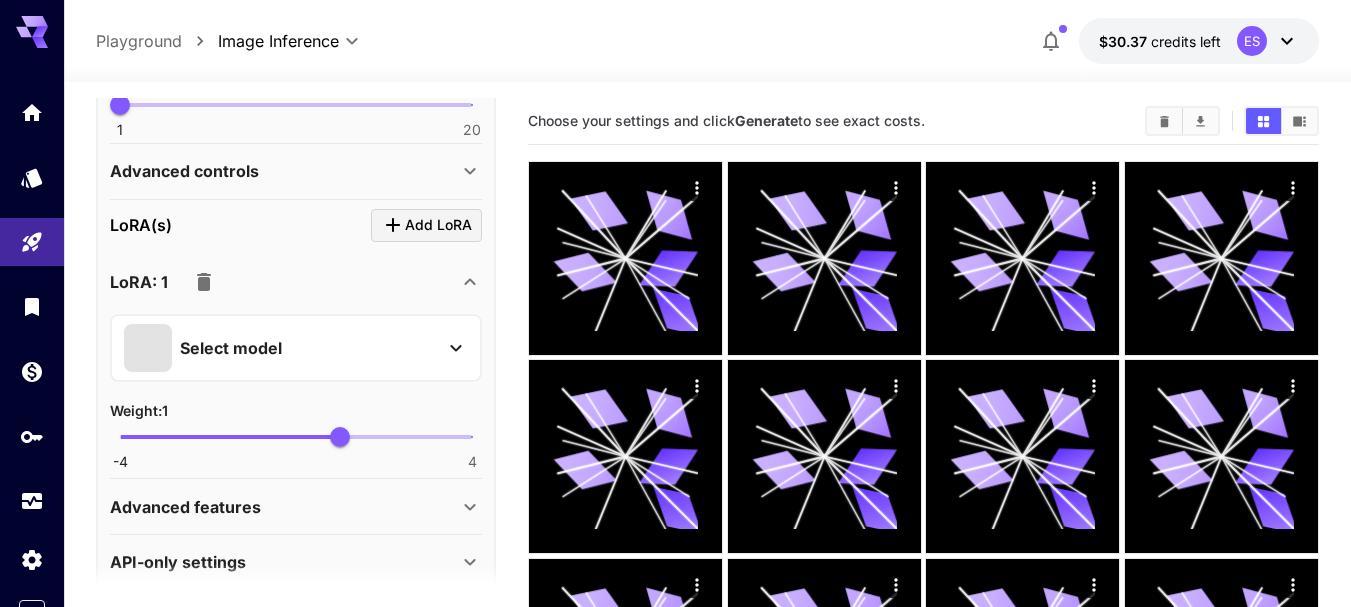 click on "Select model" at bounding box center [280, 348] 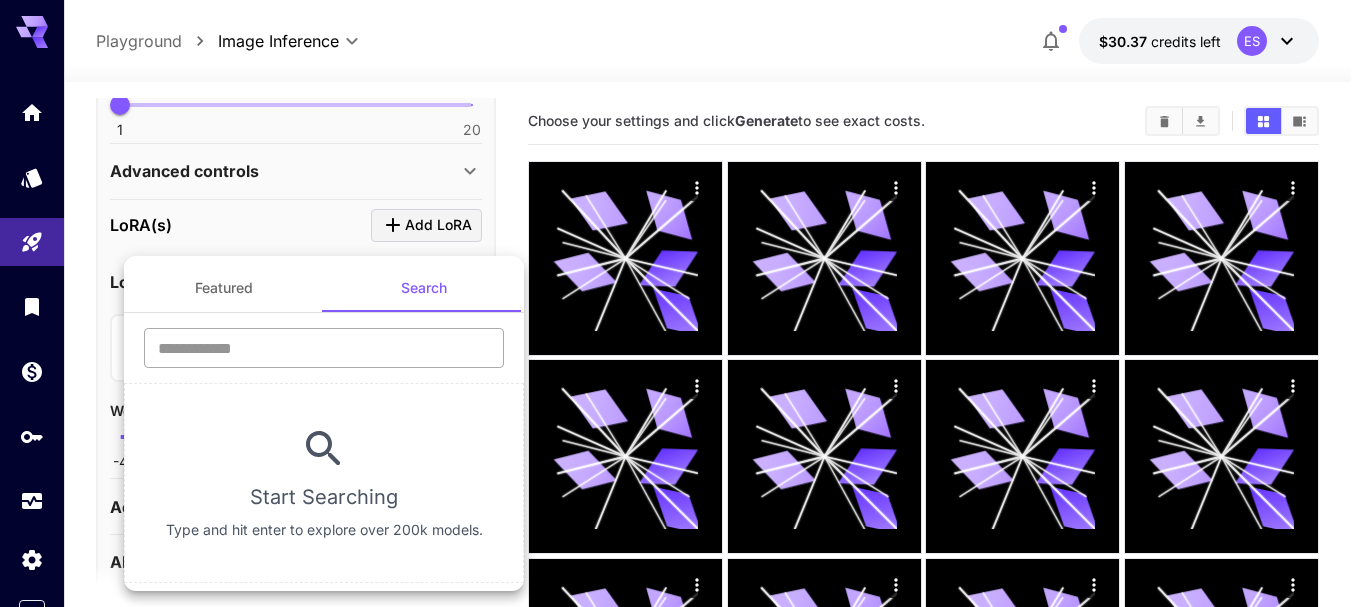 click at bounding box center [324, 348] 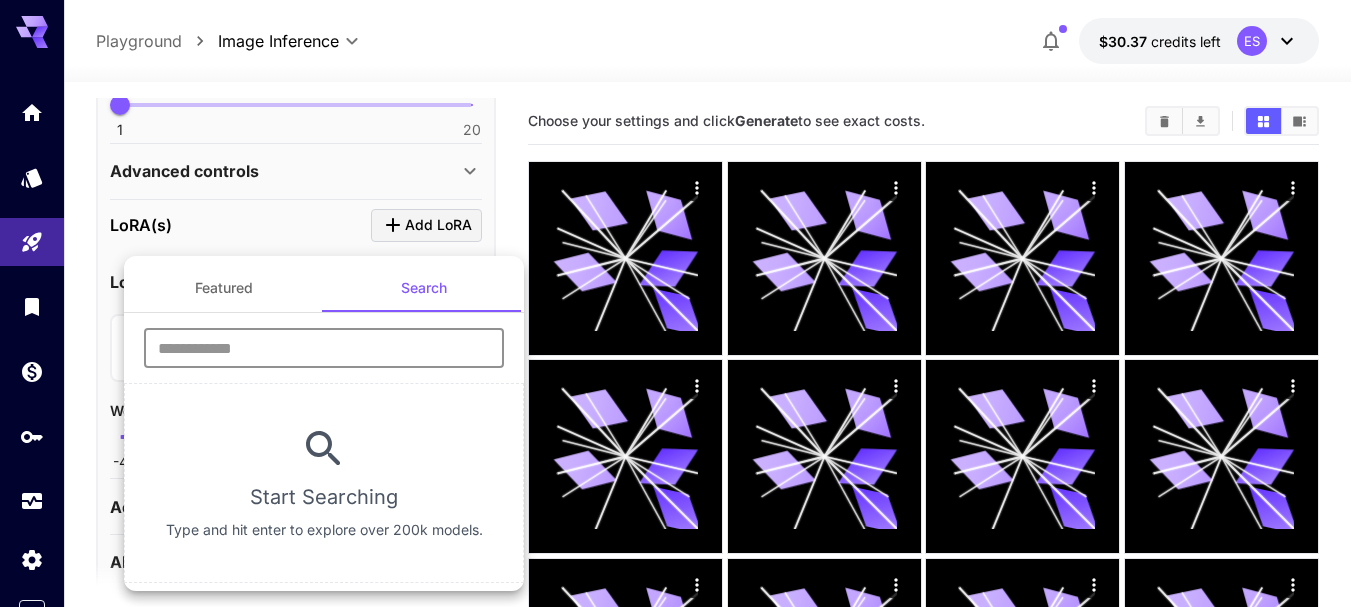 paste on "**********" 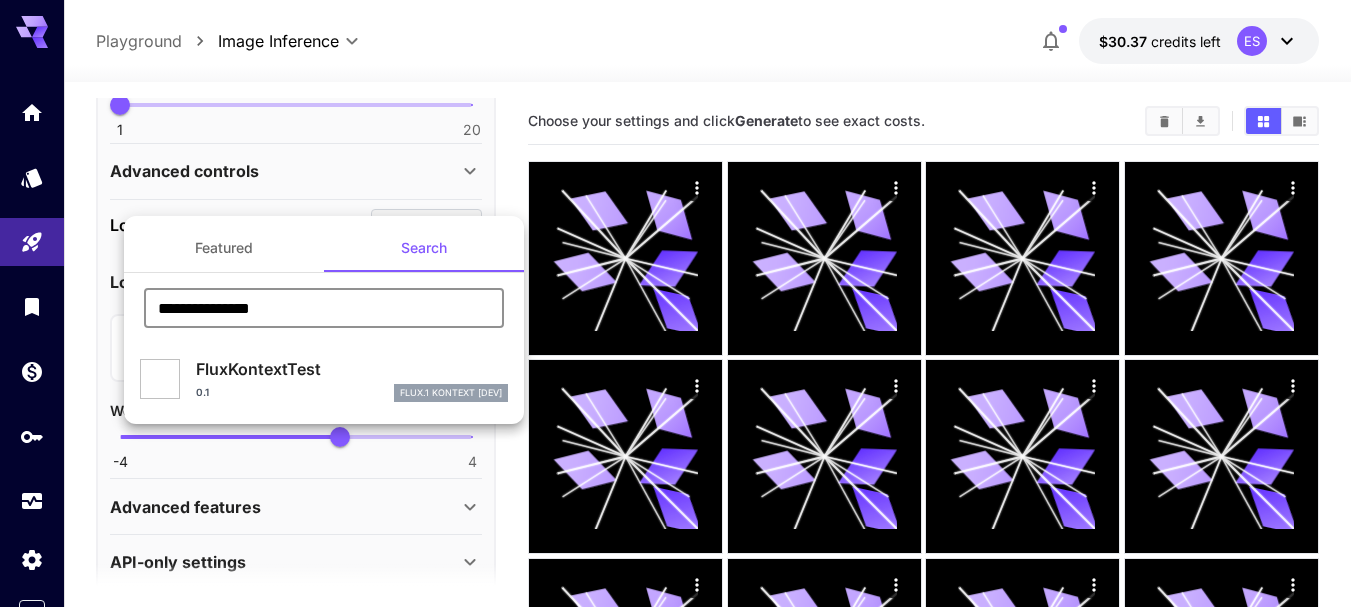type on "**********" 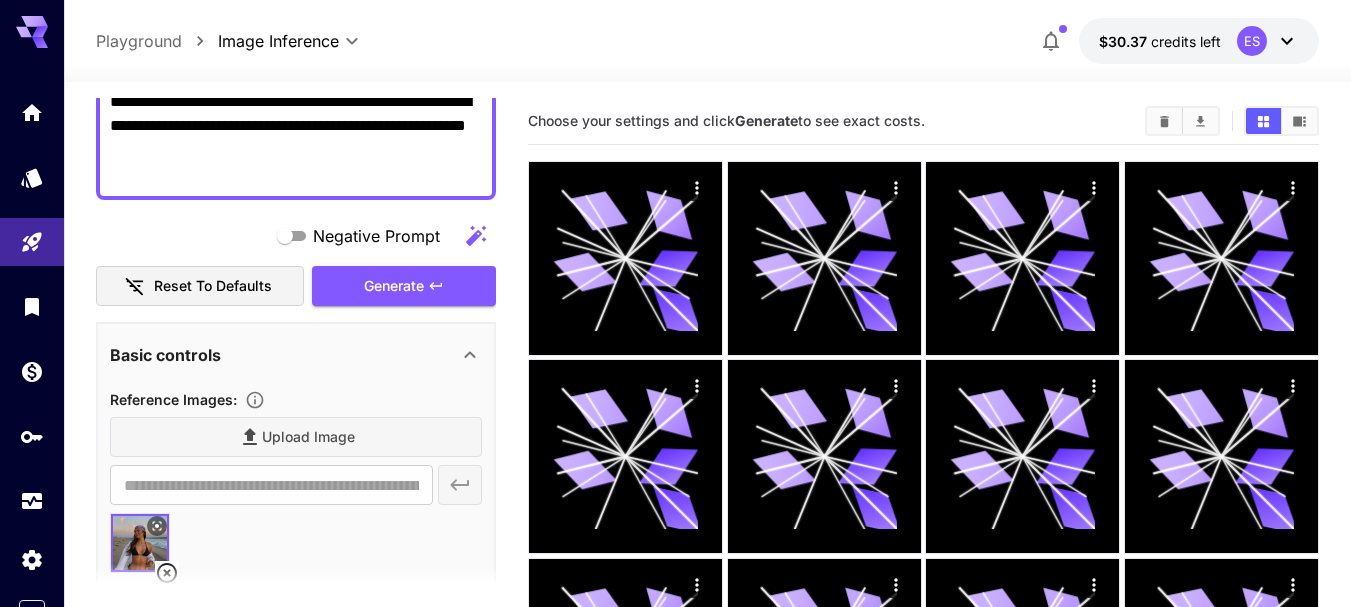 scroll, scrollTop: 0, scrollLeft: 0, axis: both 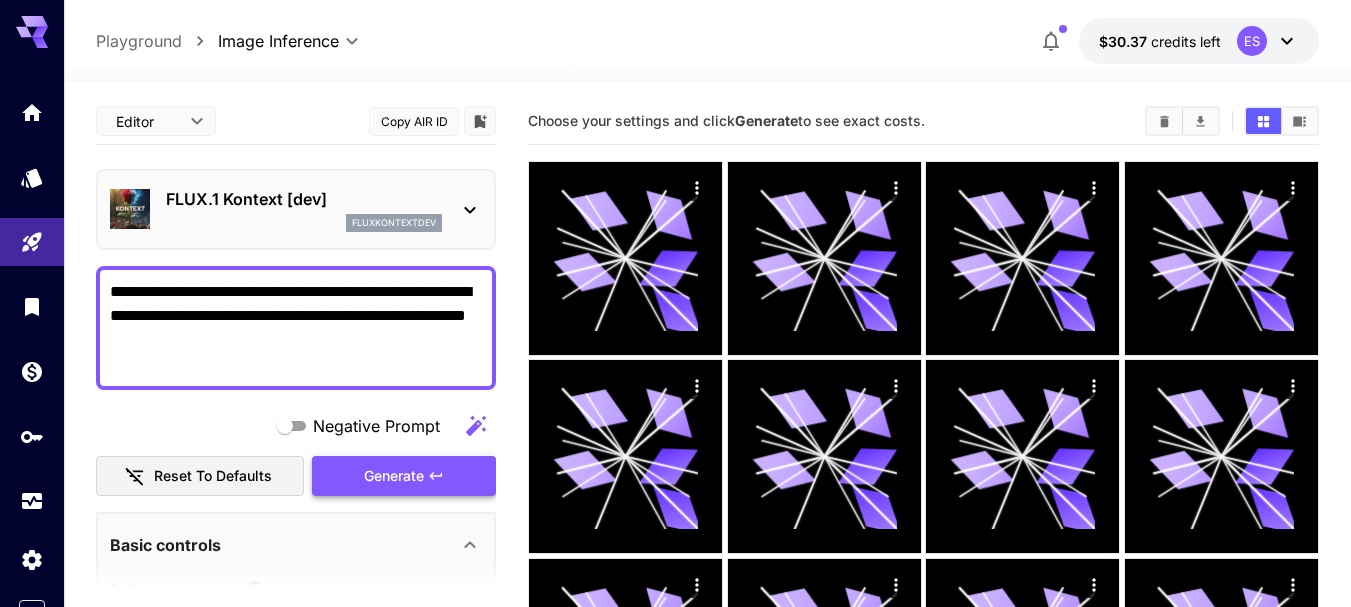 click on "Generate" at bounding box center [404, 476] 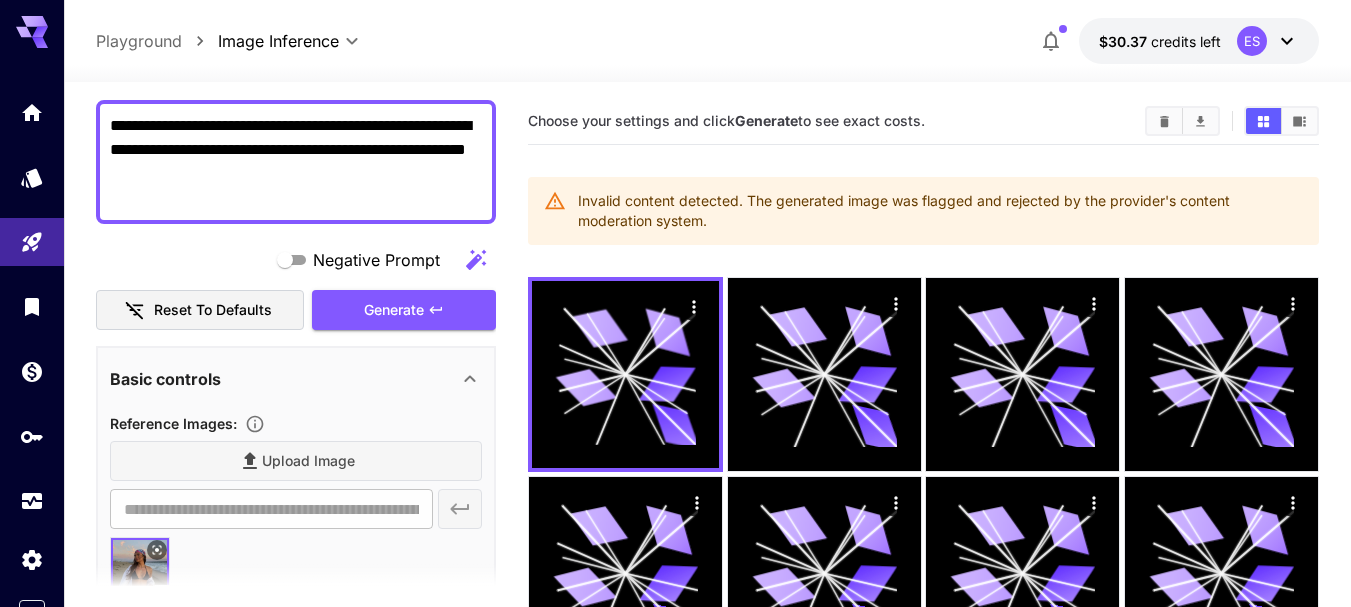 scroll, scrollTop: 300, scrollLeft: 0, axis: vertical 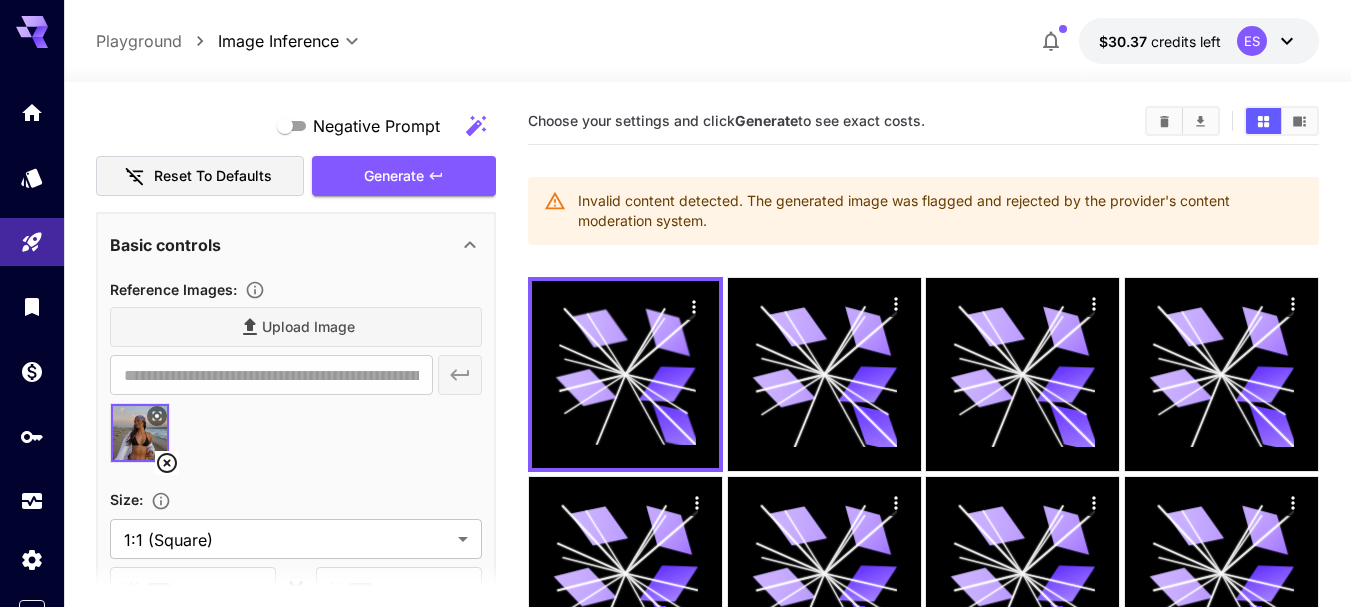 click at bounding box center (296, 441) 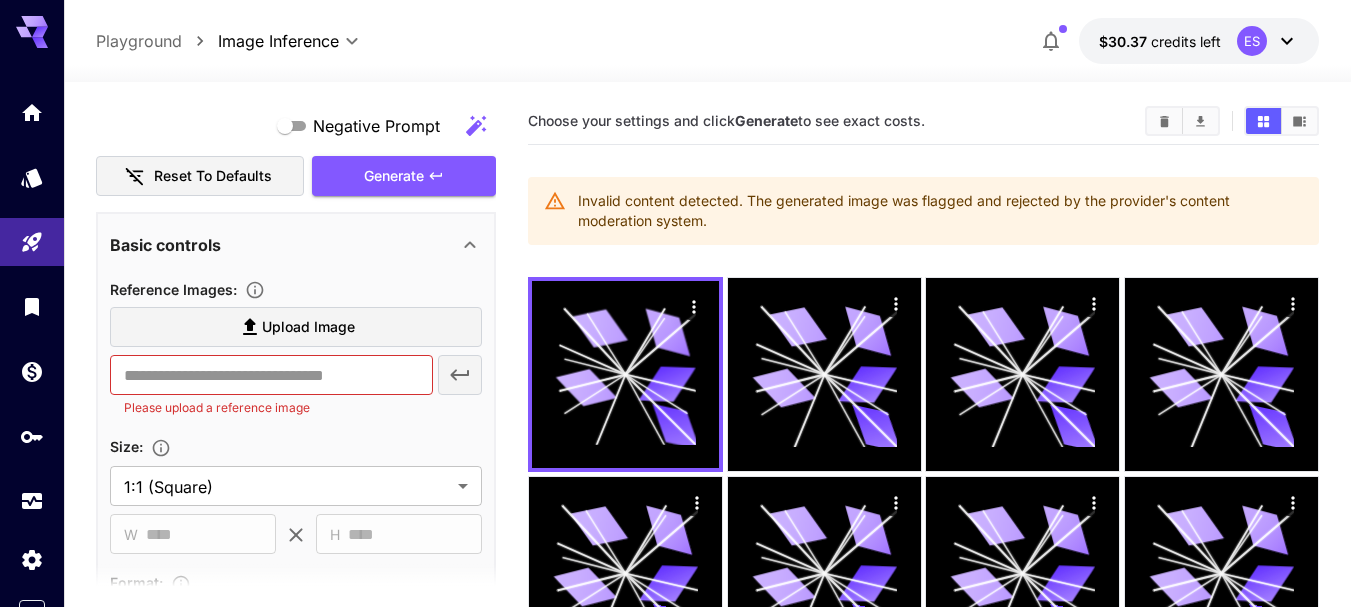click on "Upload Image" at bounding box center (308, 327) 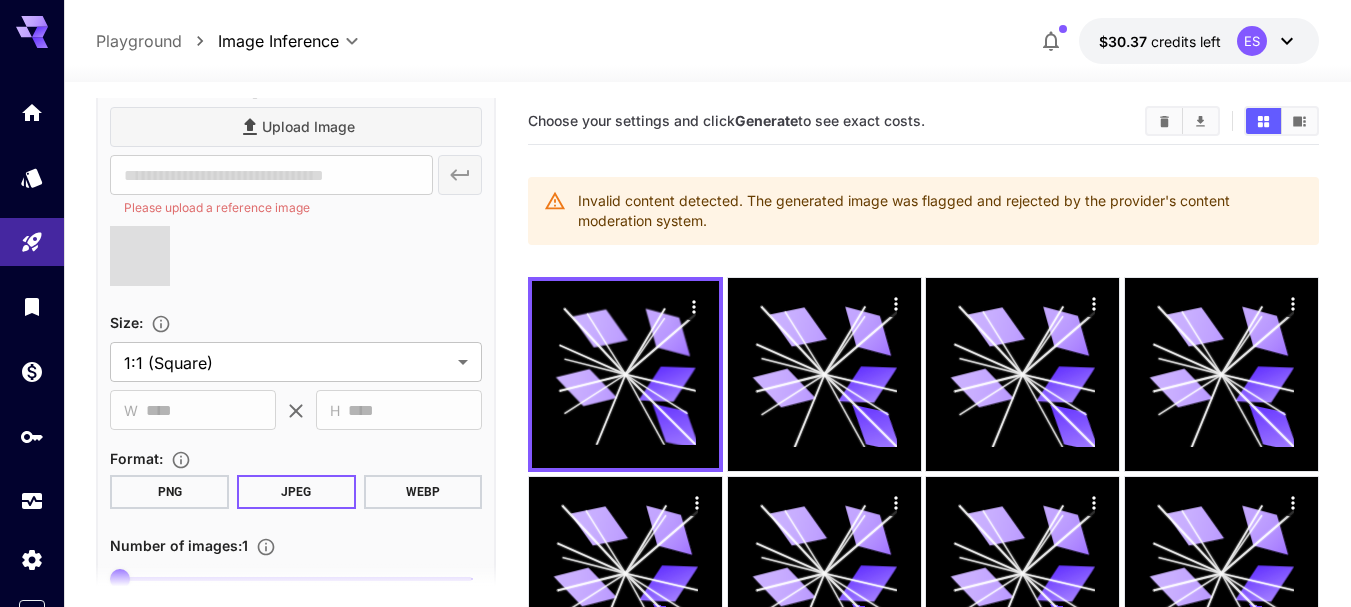 type on "**********" 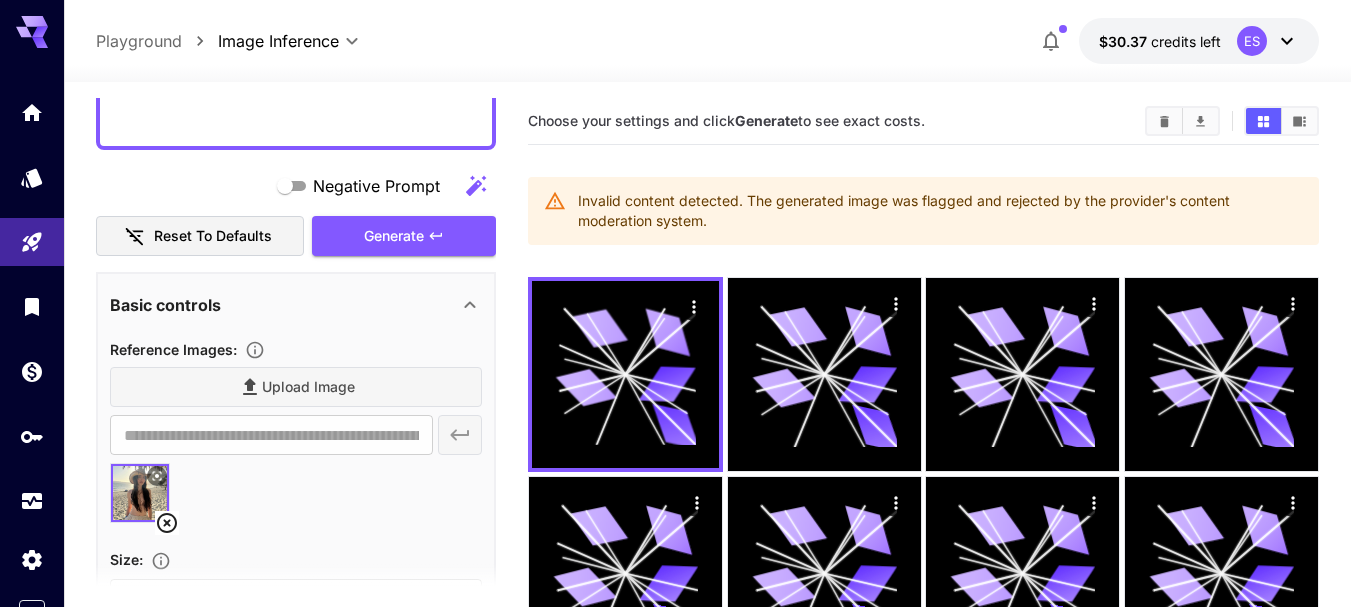 scroll, scrollTop: 200, scrollLeft: 0, axis: vertical 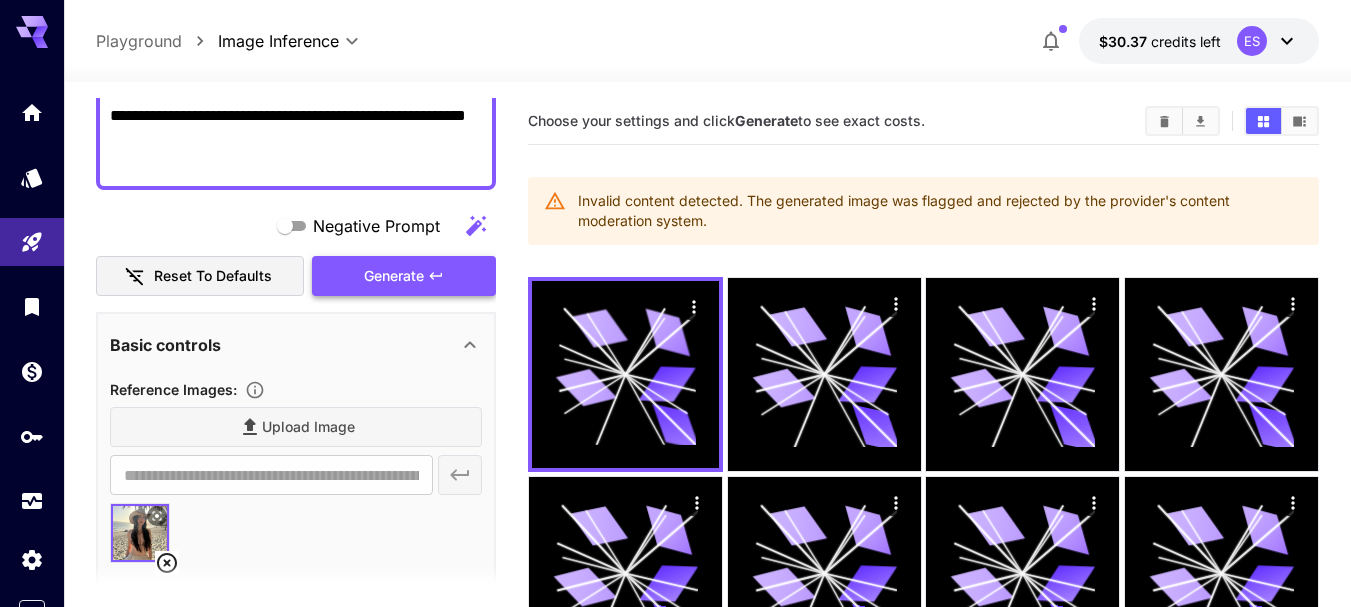click on "Generate" at bounding box center (404, 276) 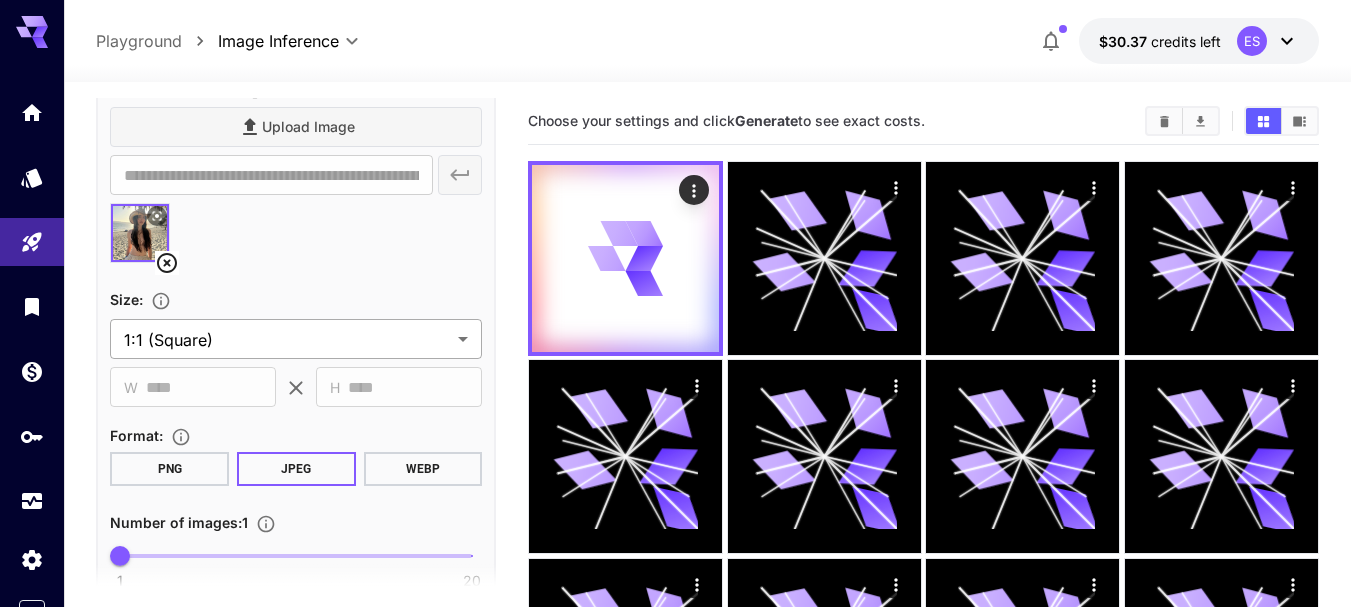 scroll, scrollTop: 991, scrollLeft: 0, axis: vertical 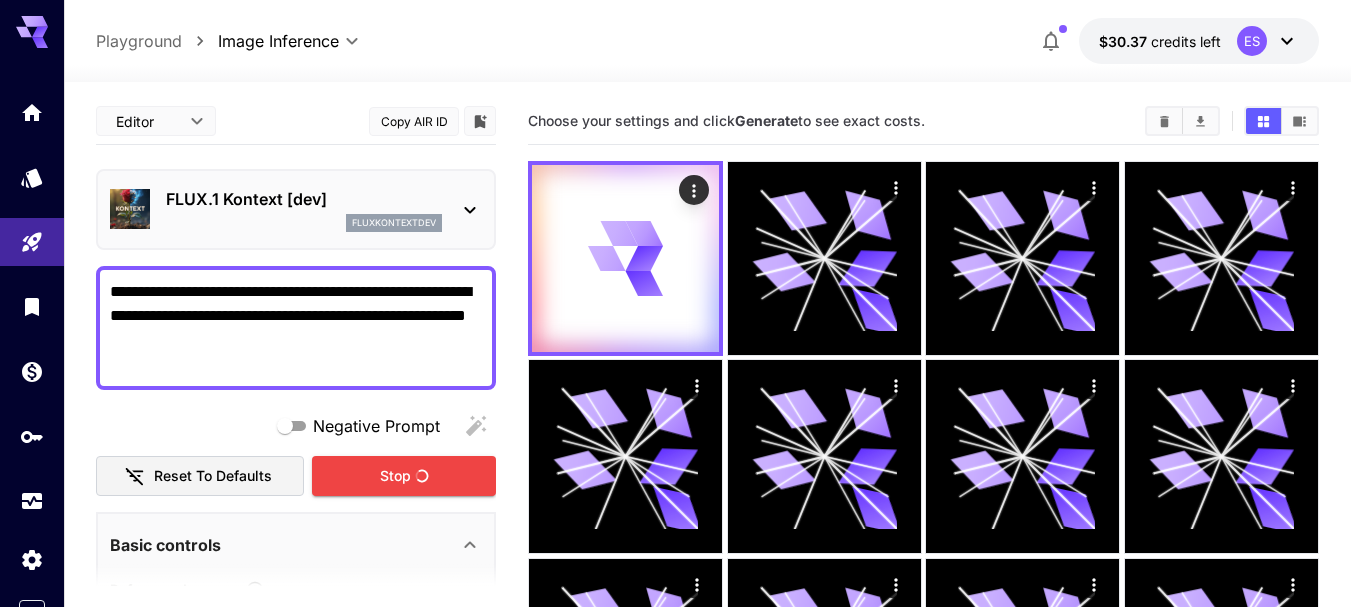 click 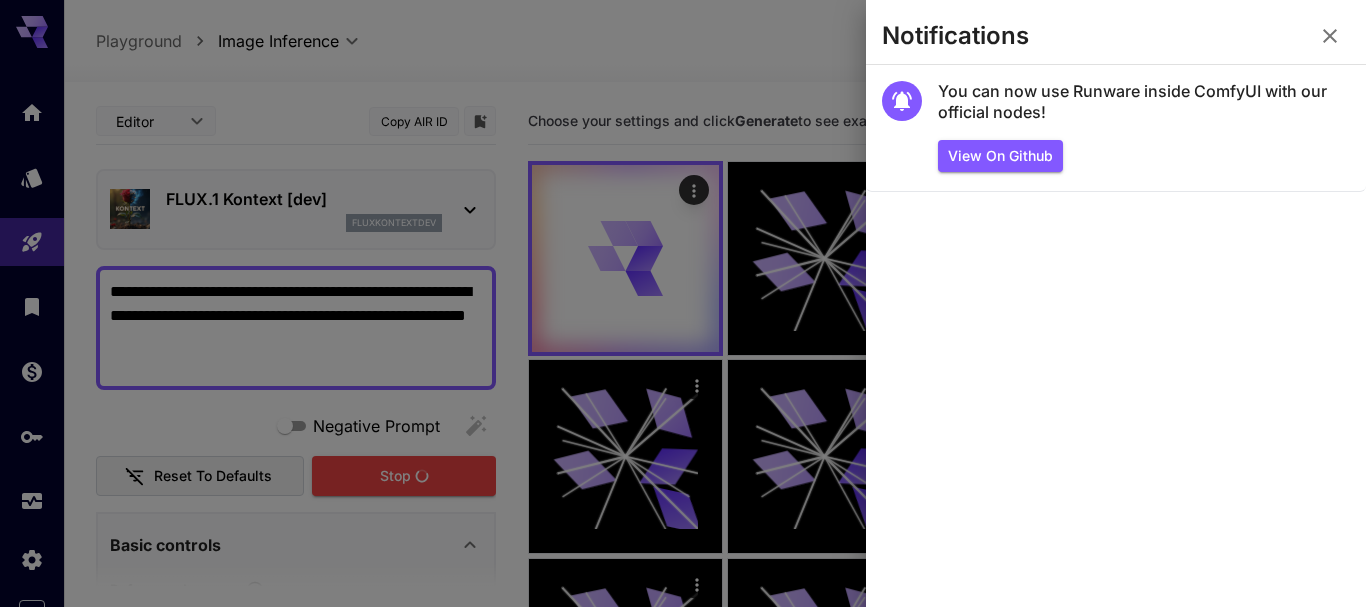 click 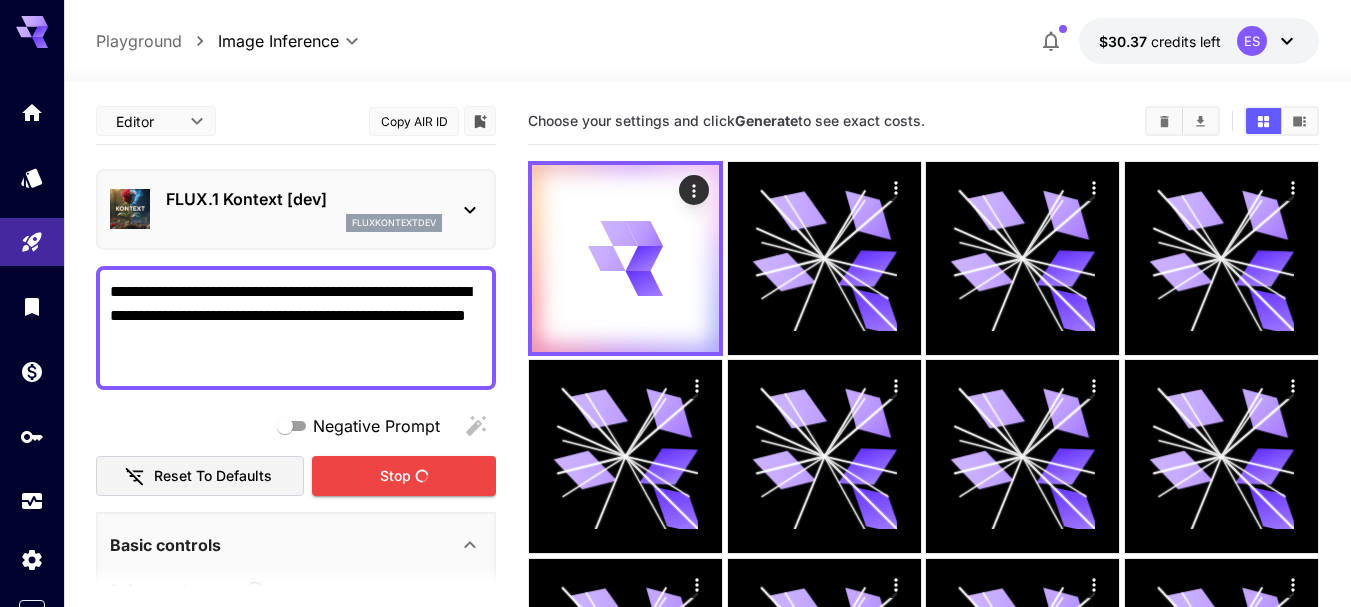 click 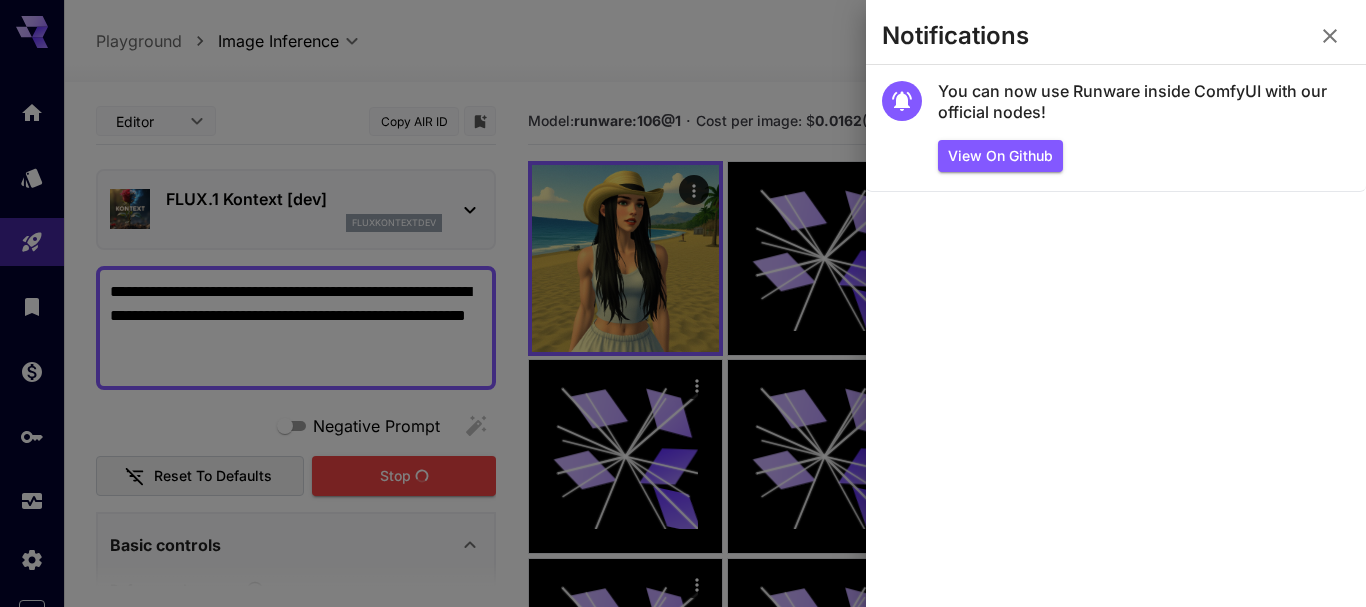 click 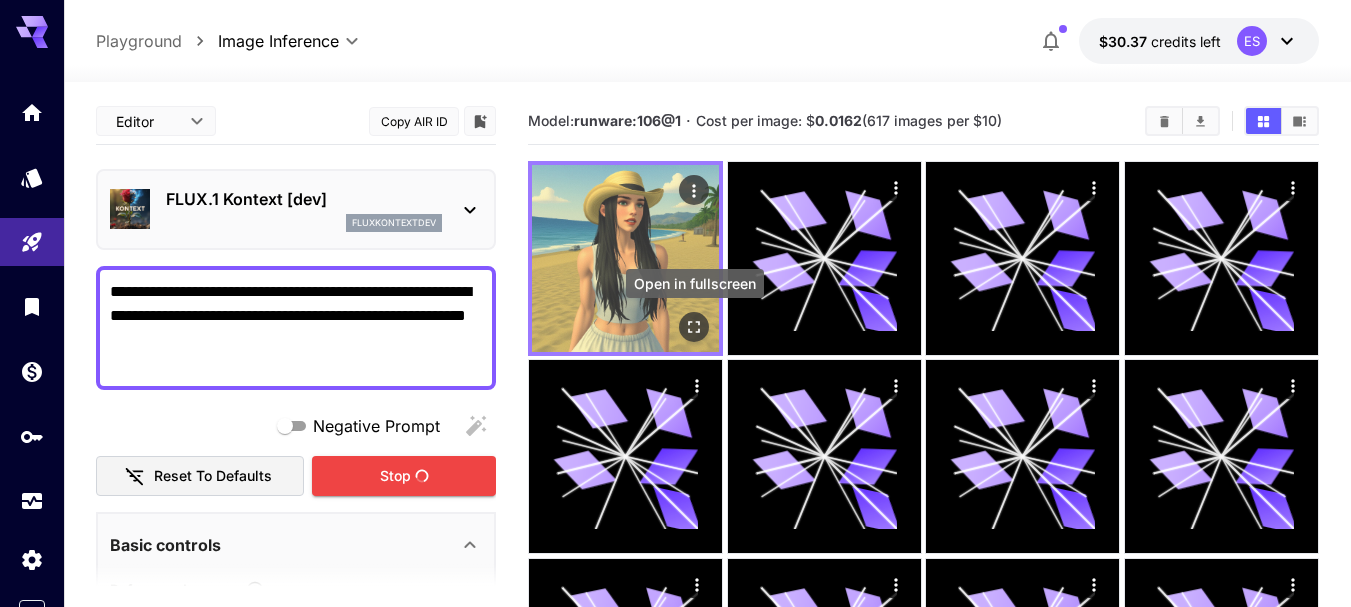 click 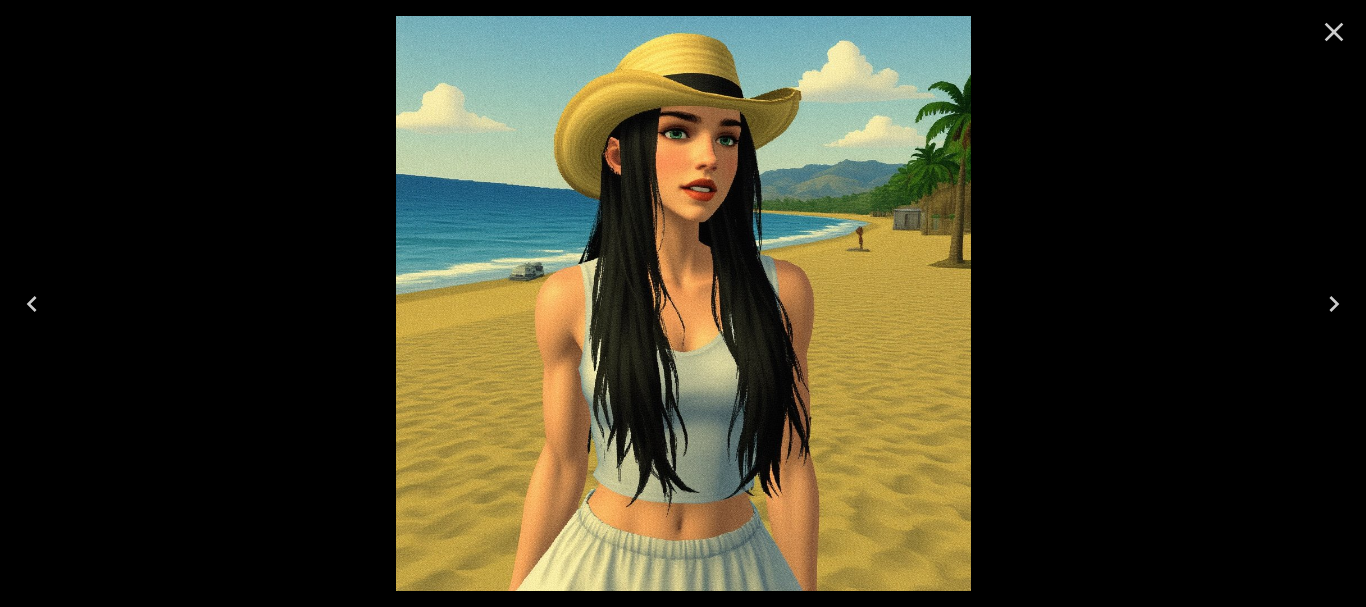 click 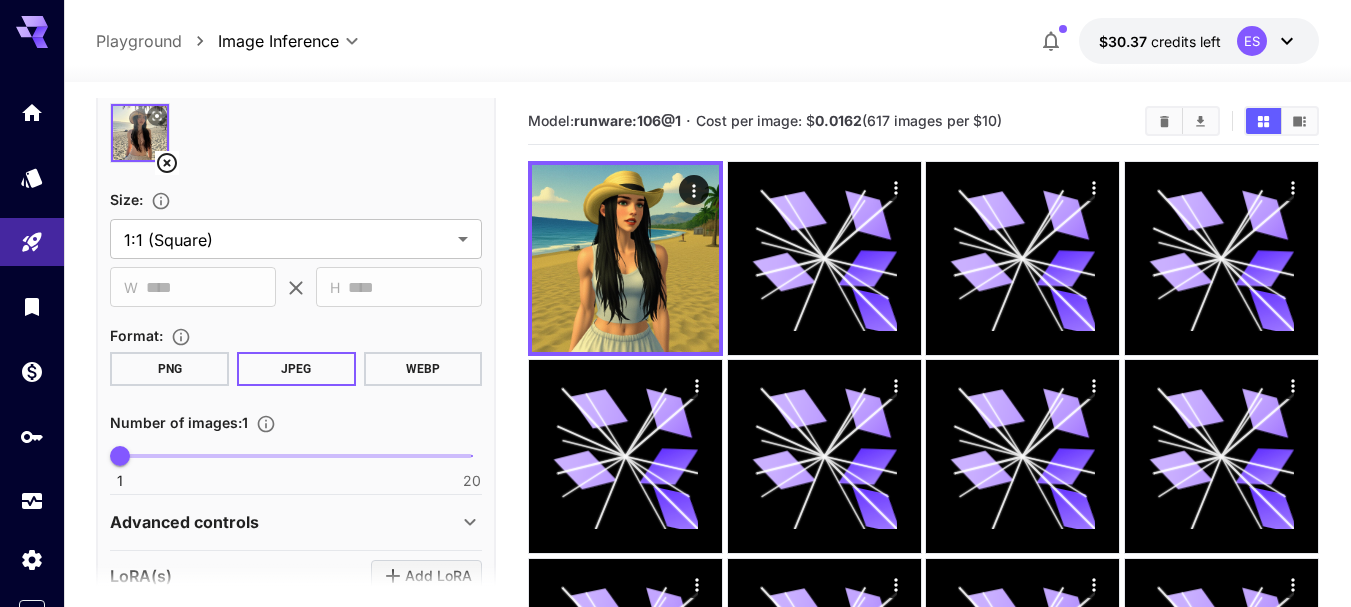 scroll, scrollTop: 991, scrollLeft: 0, axis: vertical 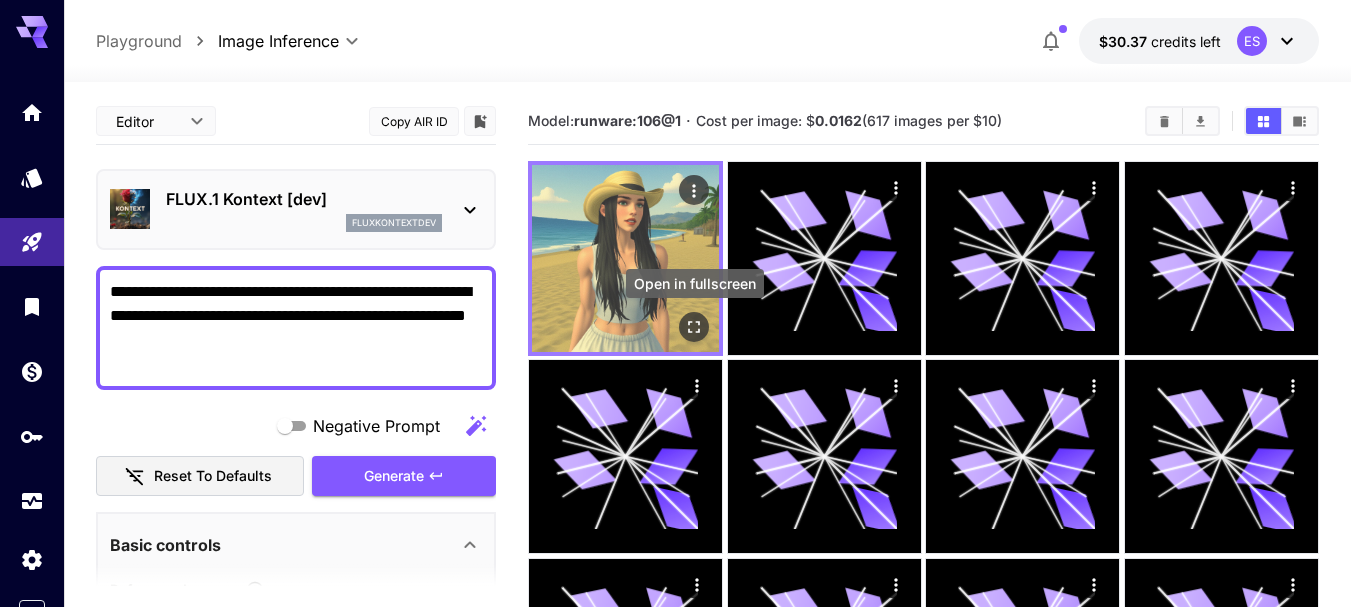 click at bounding box center (694, 327) 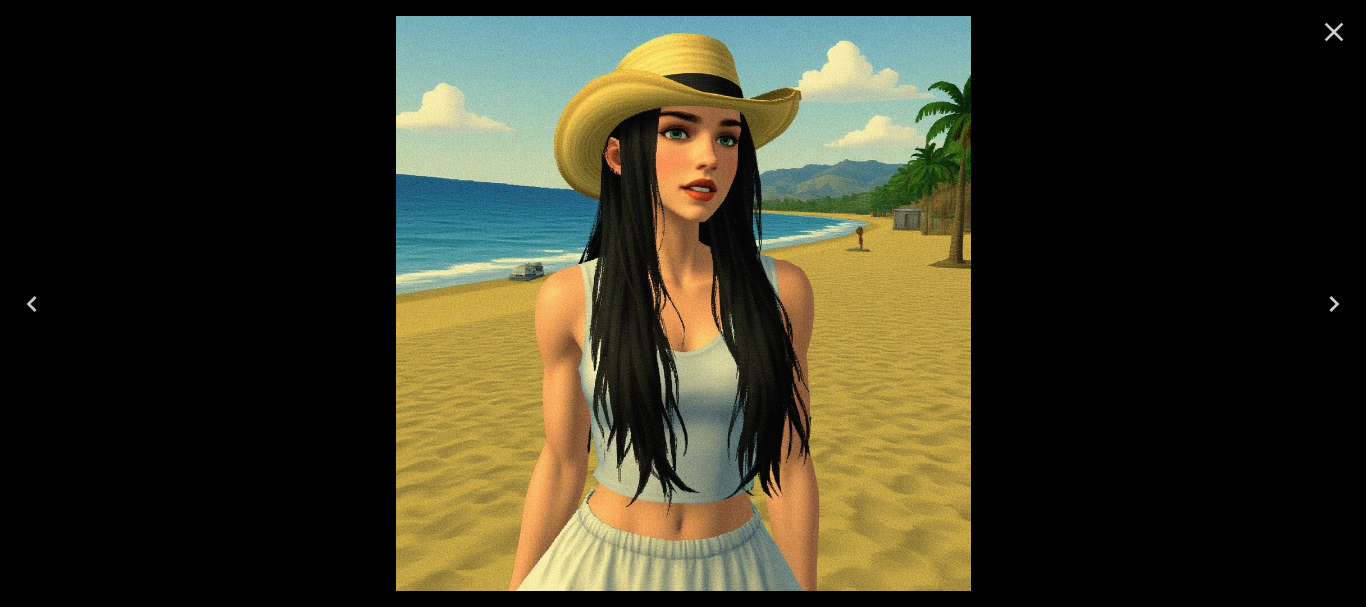 click 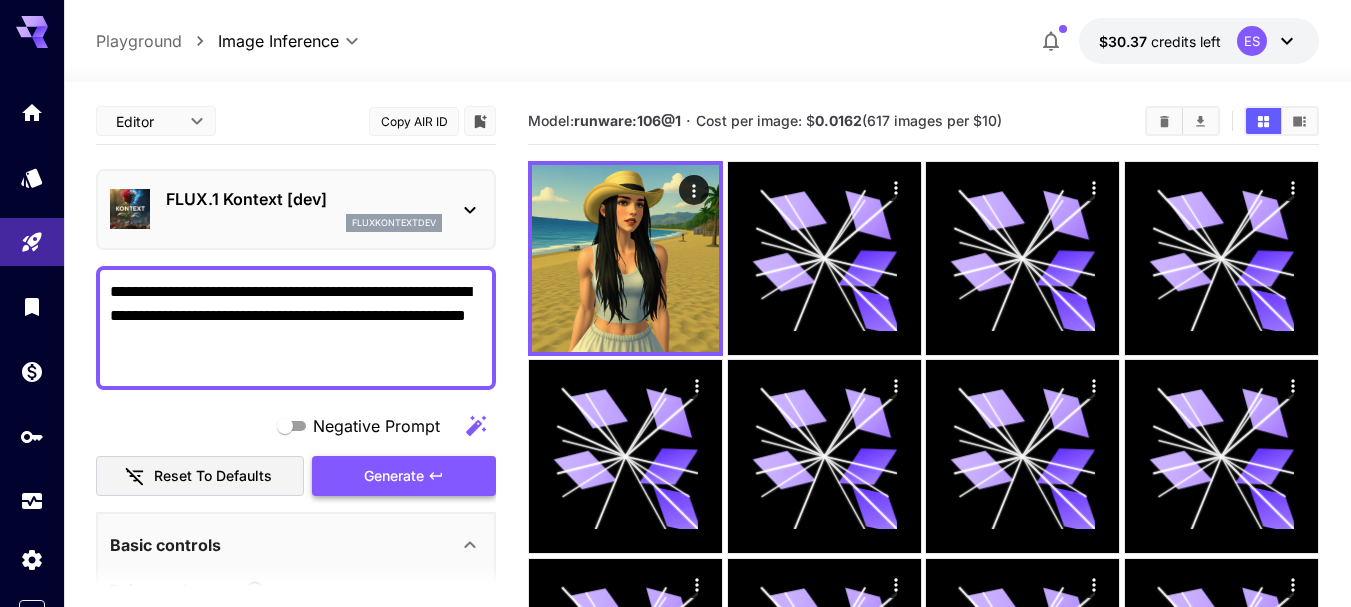 click on "Generate" at bounding box center [404, 476] 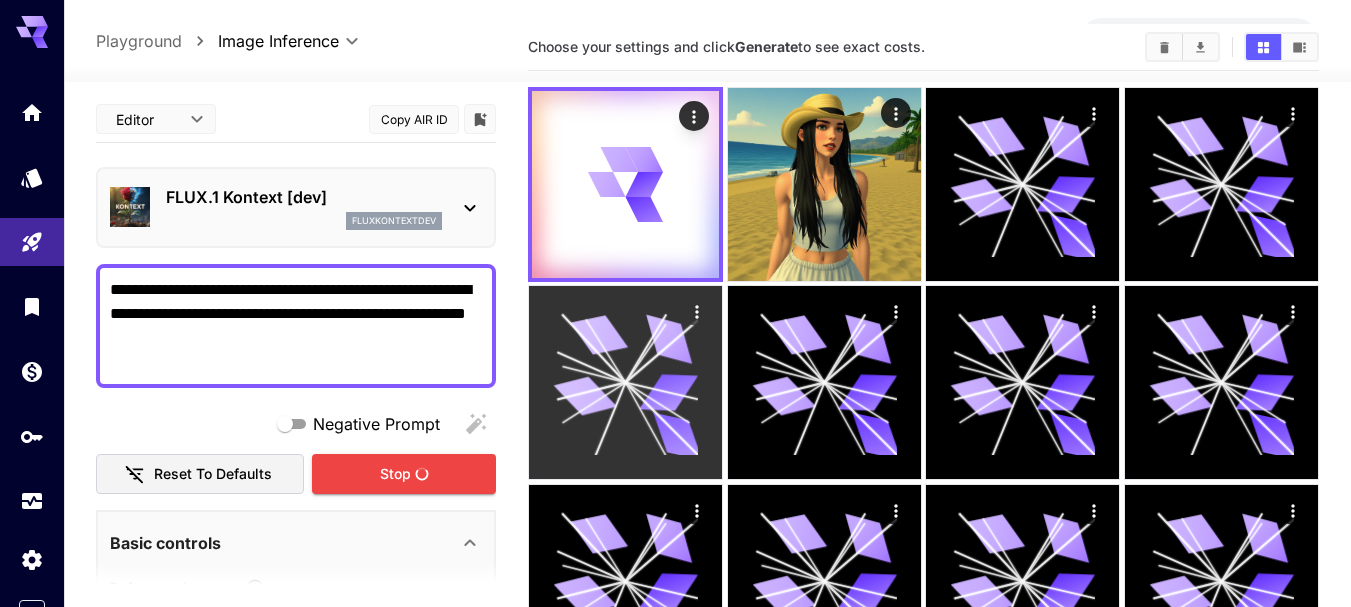 scroll, scrollTop: 0, scrollLeft: 0, axis: both 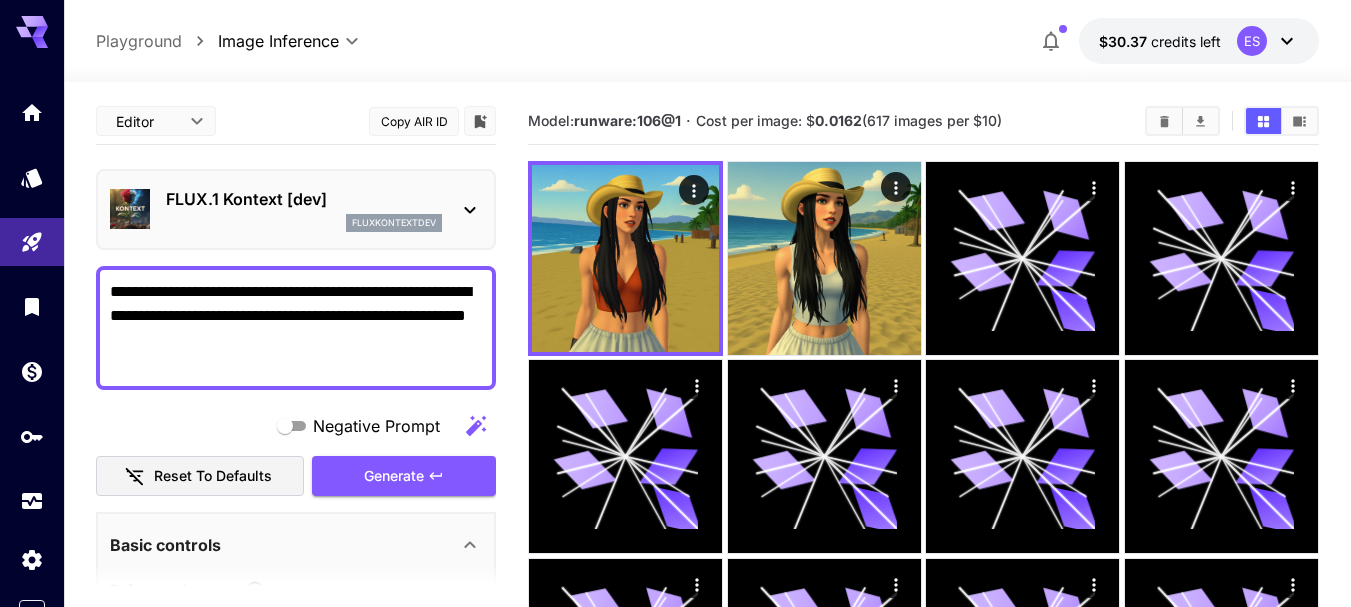click on "Model:  runware:106@1 · Cost per image: $ 0.0162  (617 images per $10)" at bounding box center (923, 121) 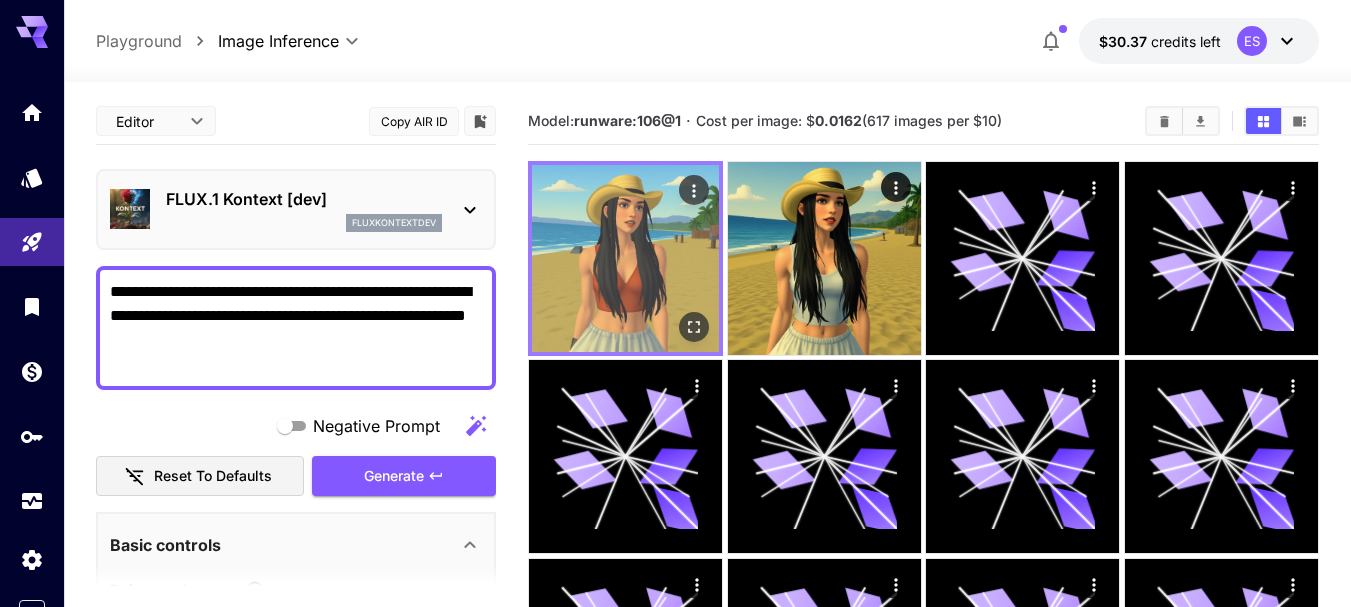 click 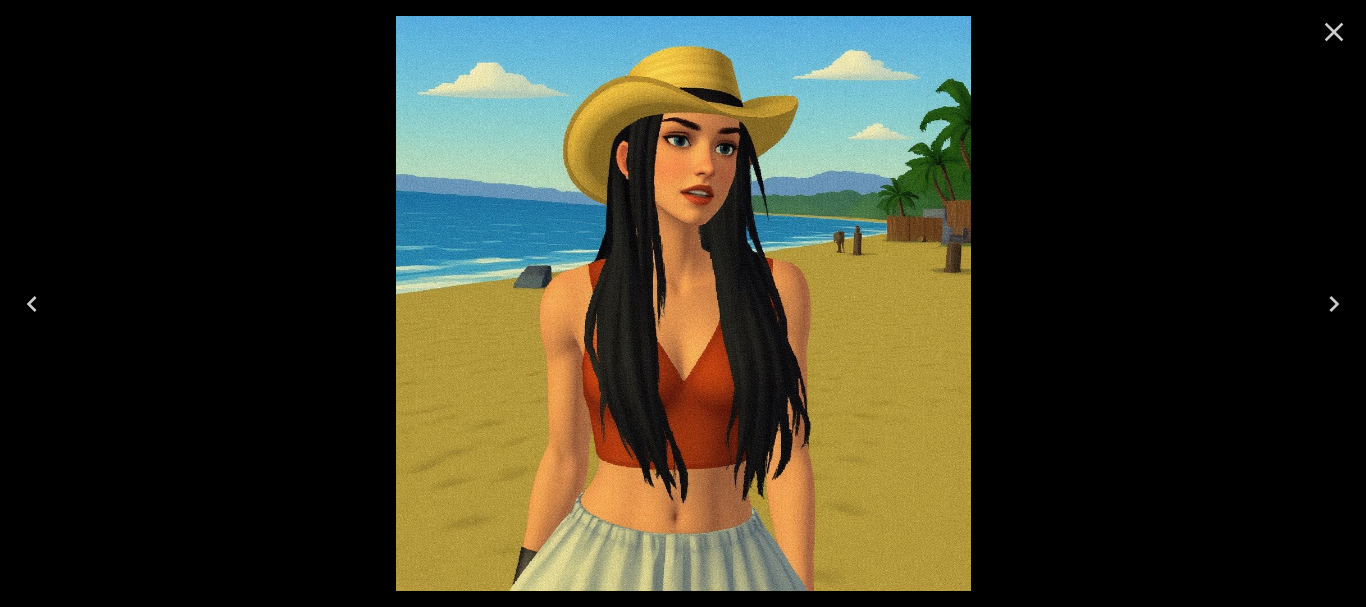click 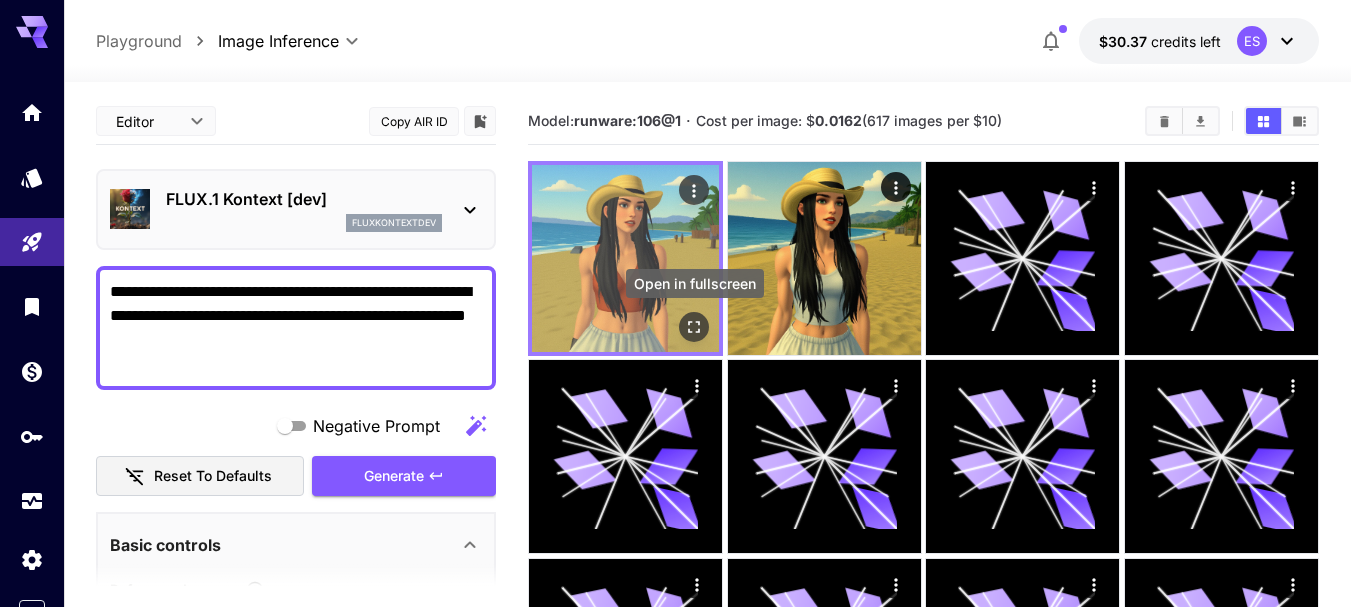 click 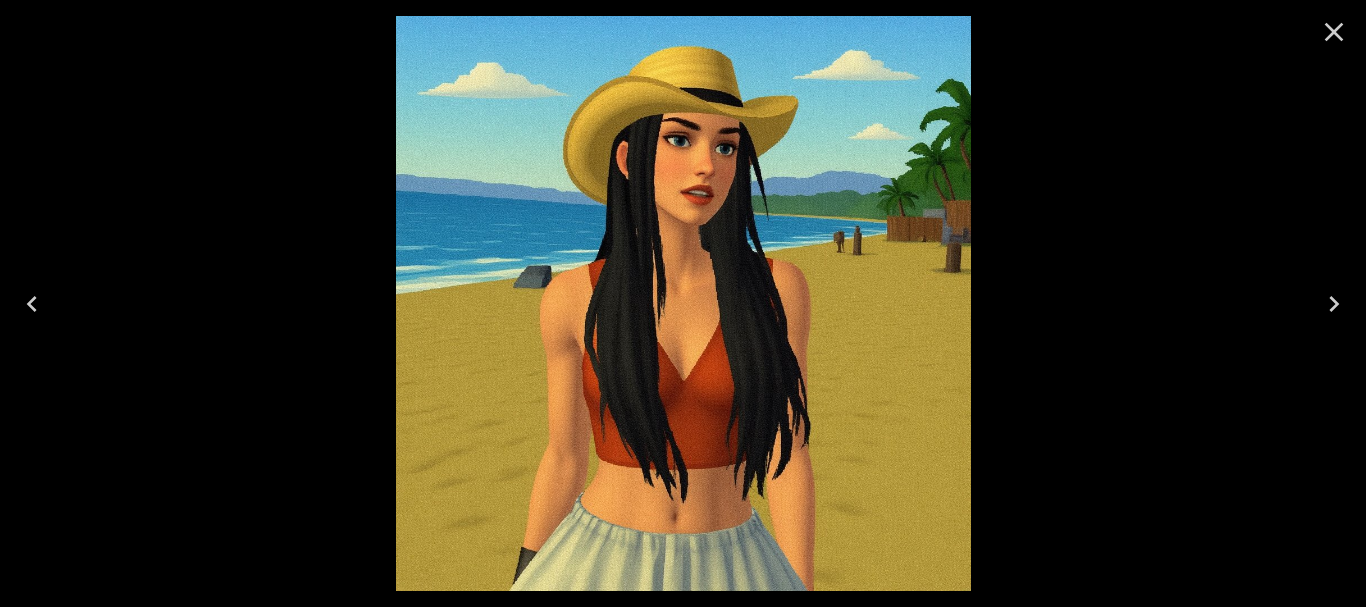click 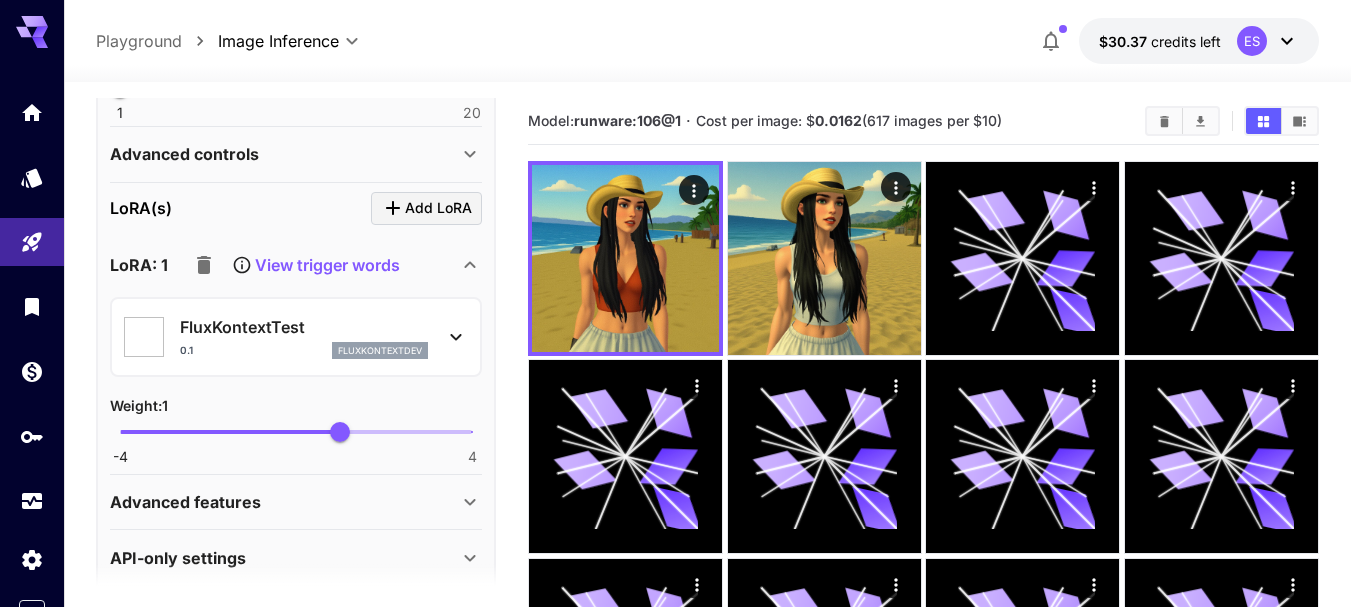 scroll, scrollTop: 991, scrollLeft: 0, axis: vertical 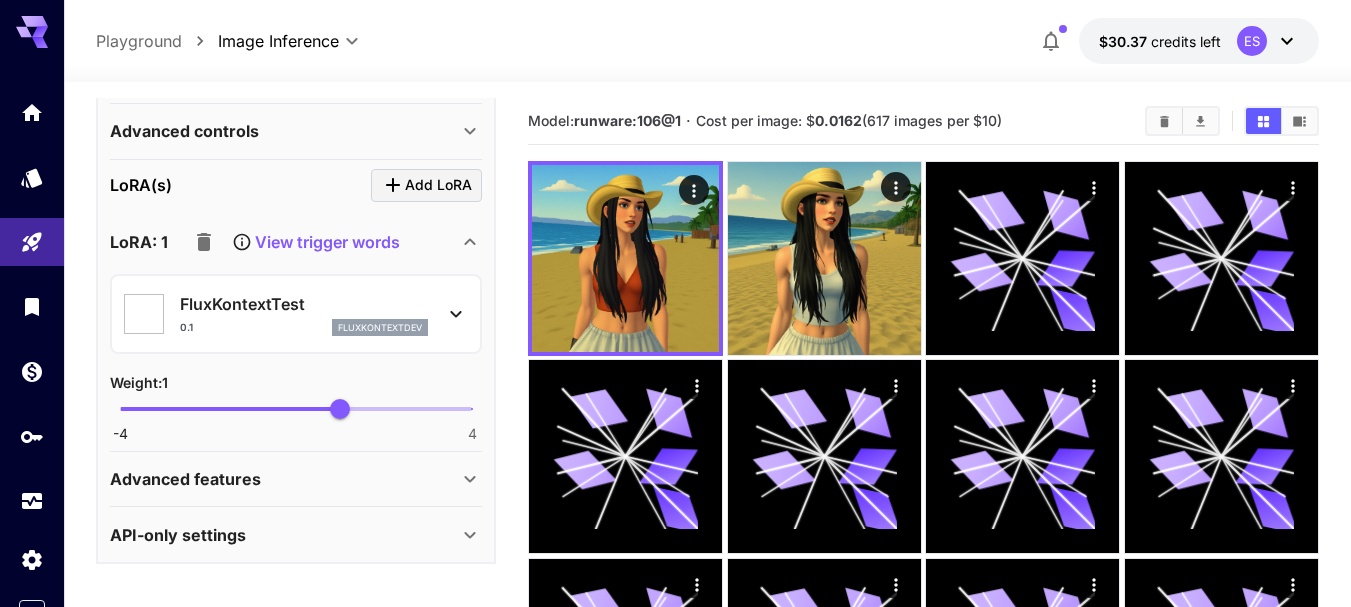 click 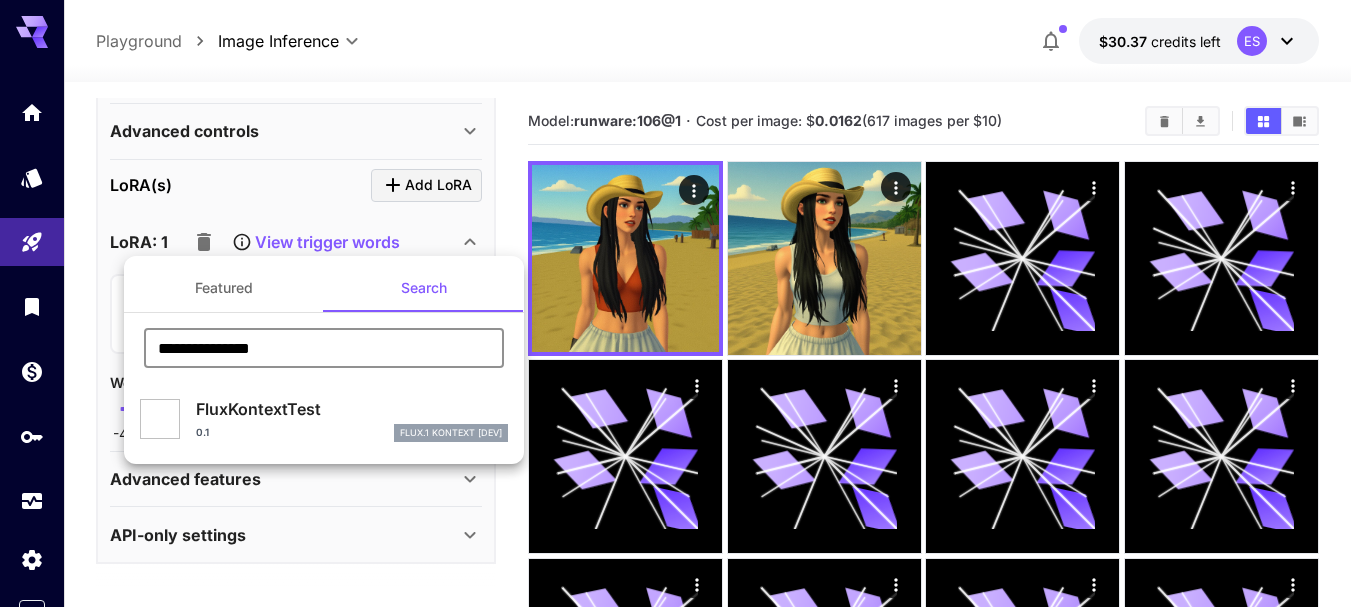 click on "**********" at bounding box center (324, 348) 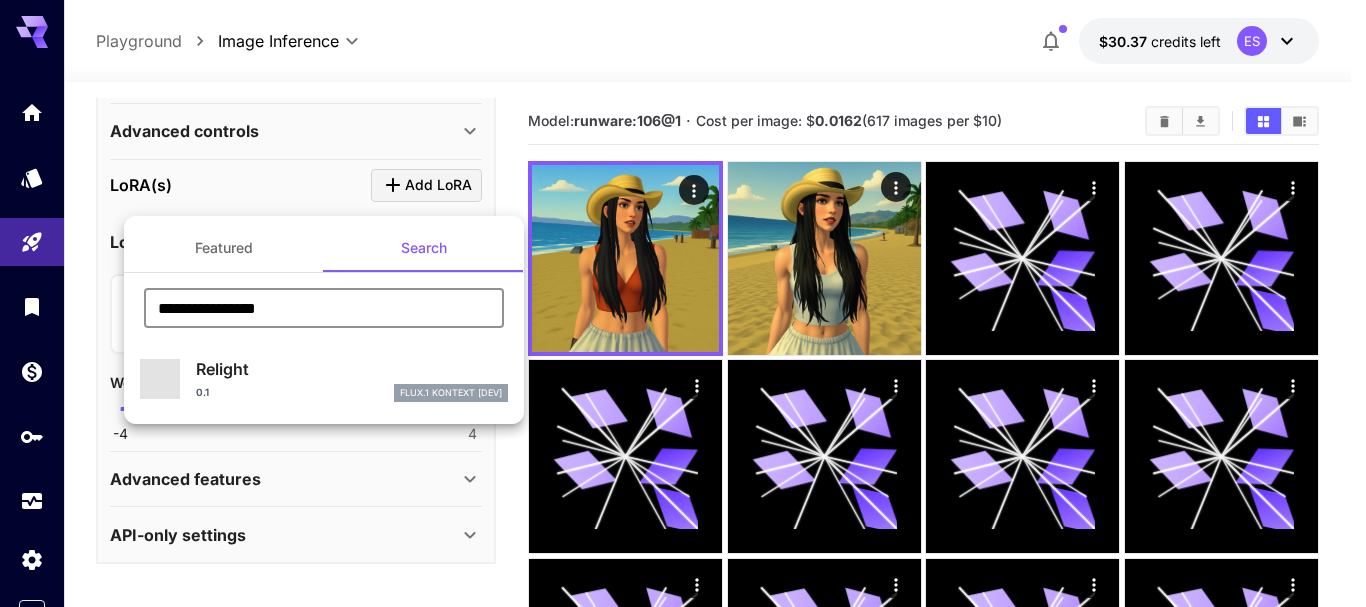 type on "**********" 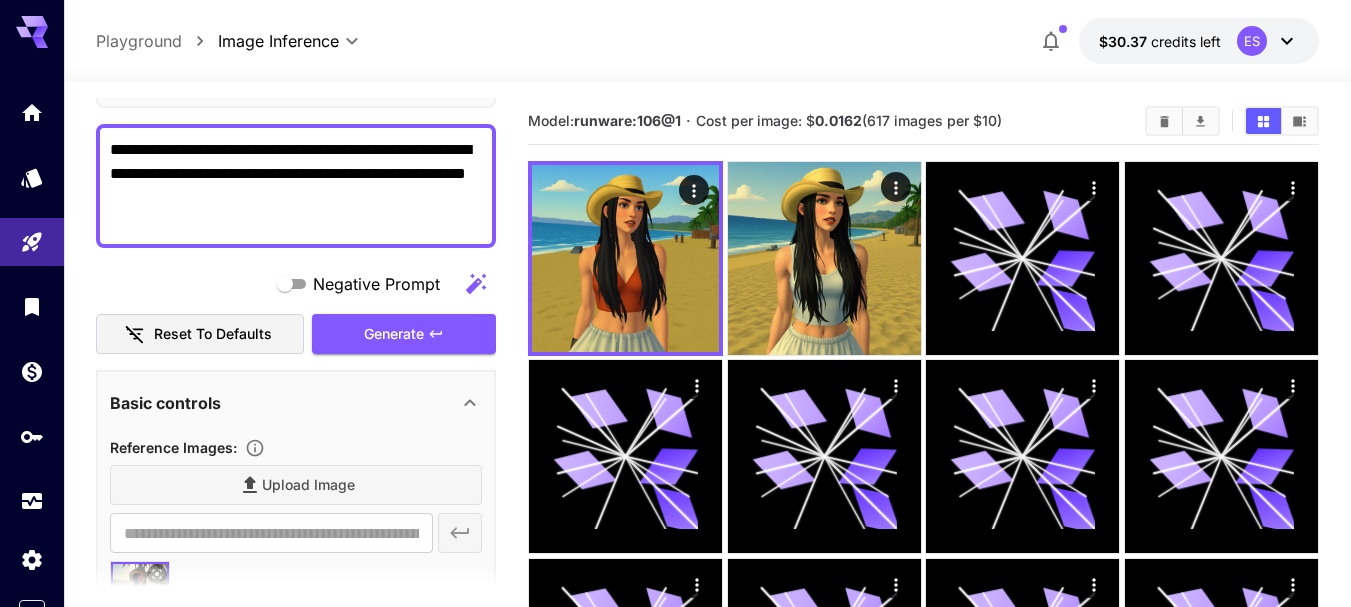scroll, scrollTop: 91, scrollLeft: 0, axis: vertical 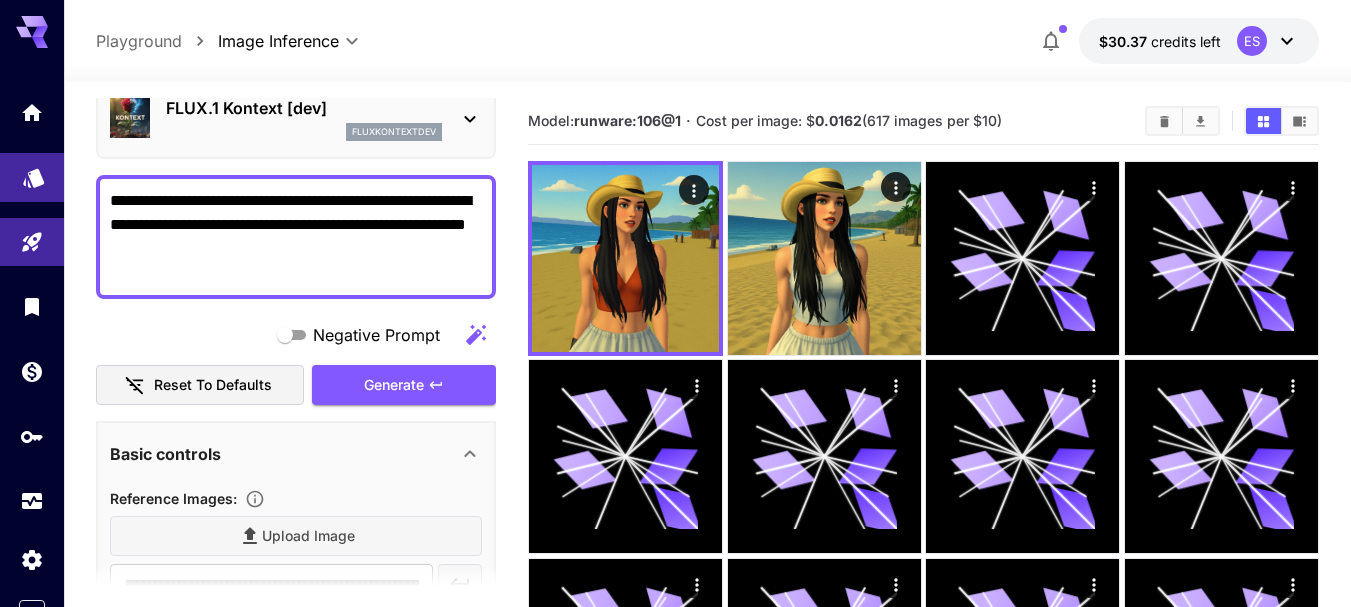 drag, startPoint x: 257, startPoint y: 250, endPoint x: 43, endPoint y: 197, distance: 220.46542 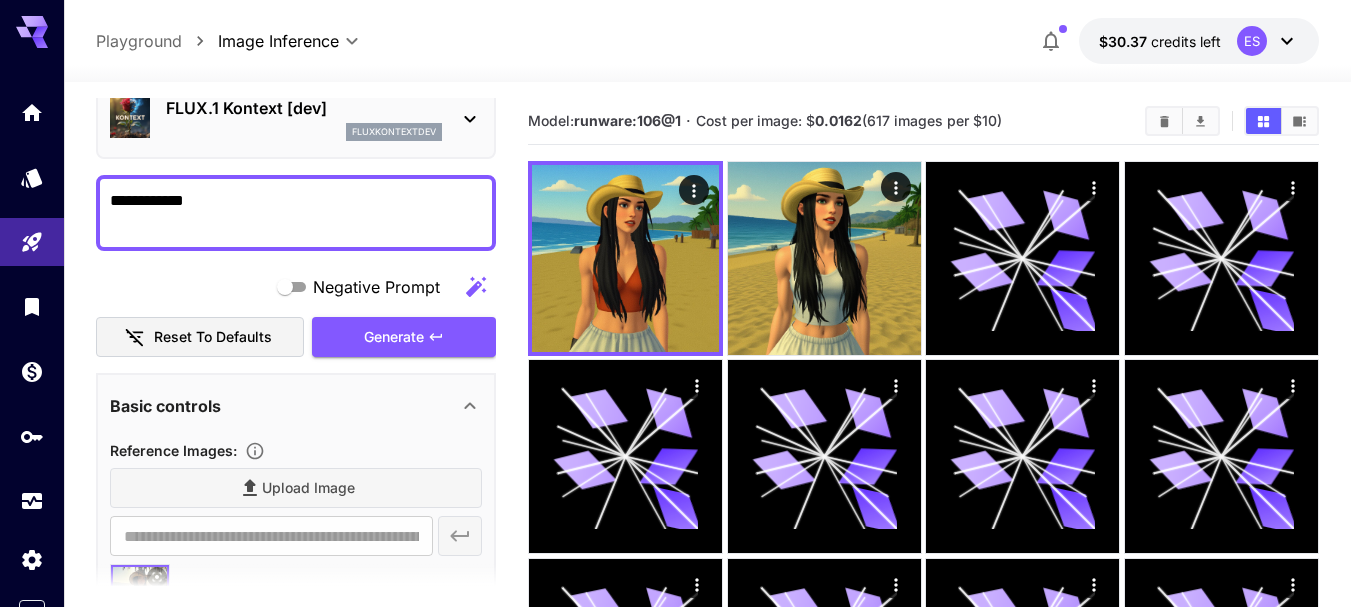 type on "**********" 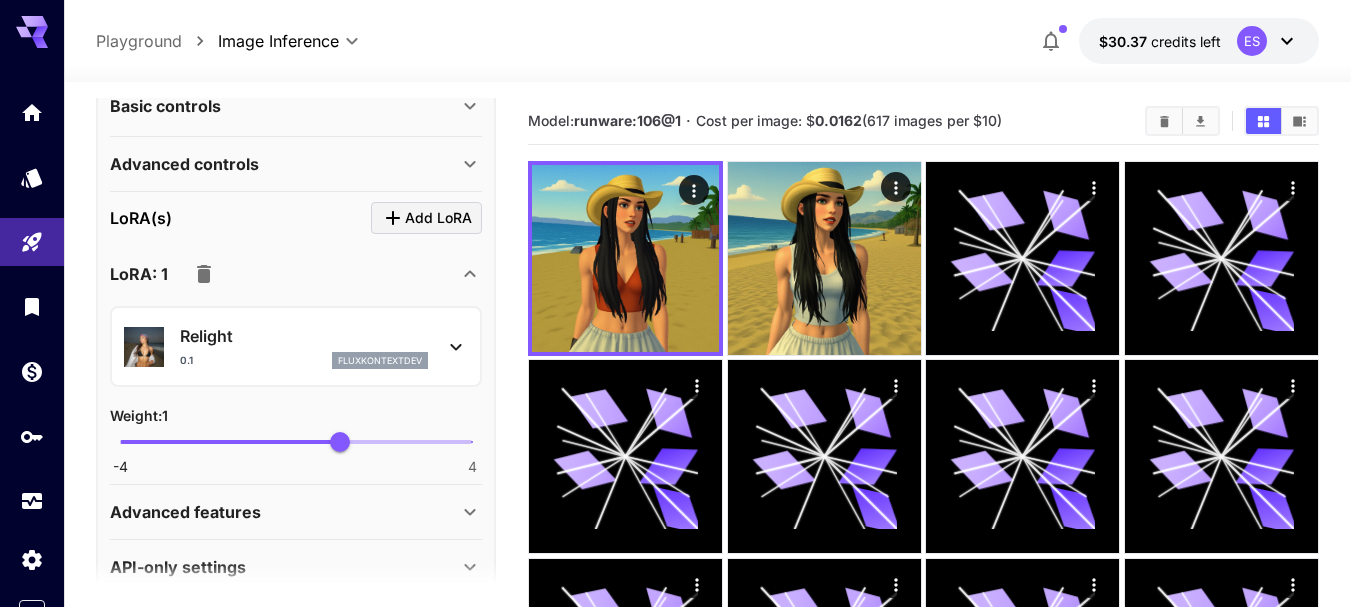 scroll, scrollTop: 191, scrollLeft: 0, axis: vertical 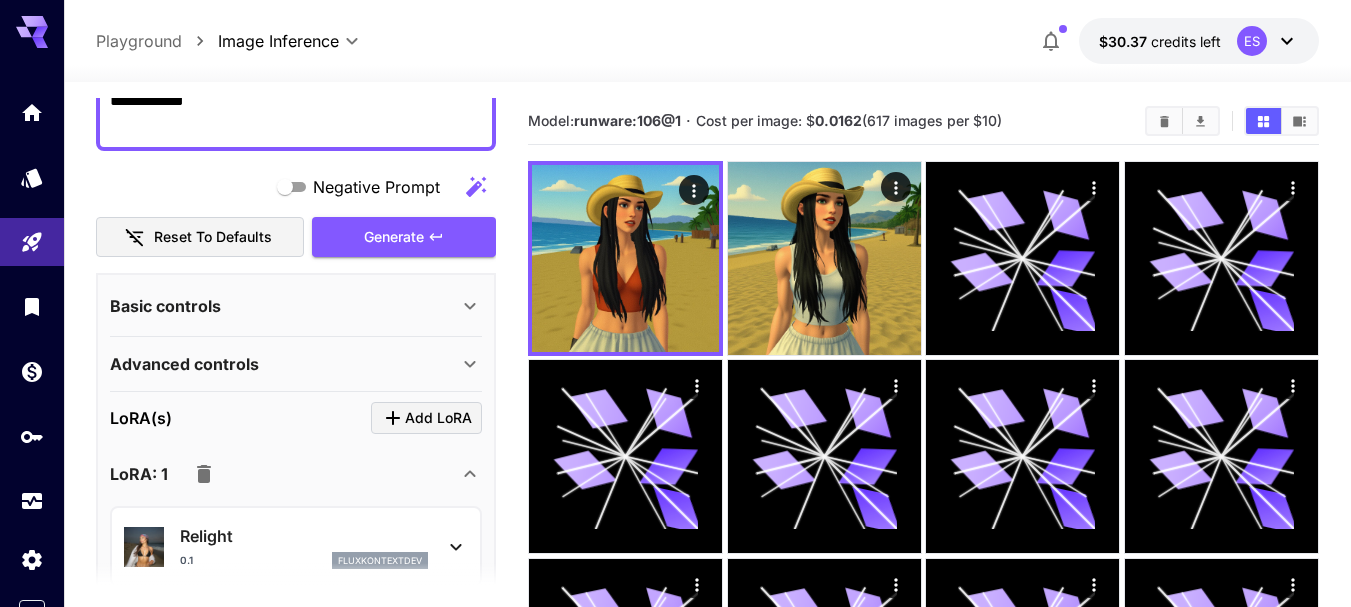 click on "Basic controls" at bounding box center [284, 306] 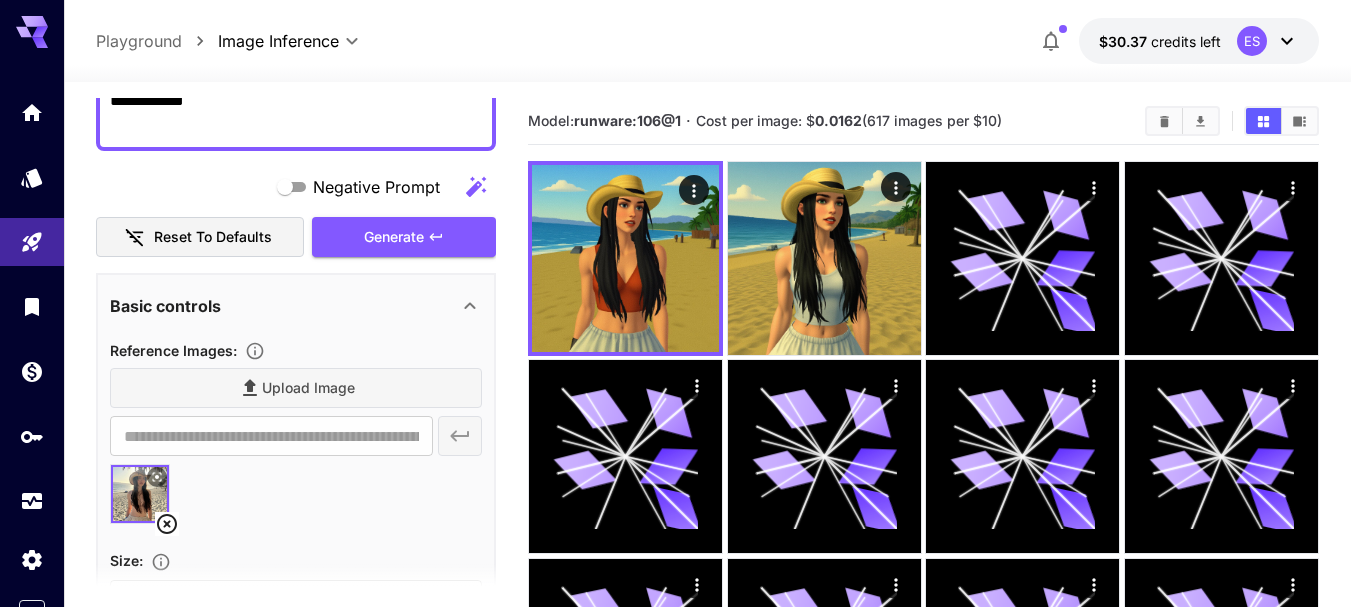 click on "Generate" at bounding box center (404, 237) 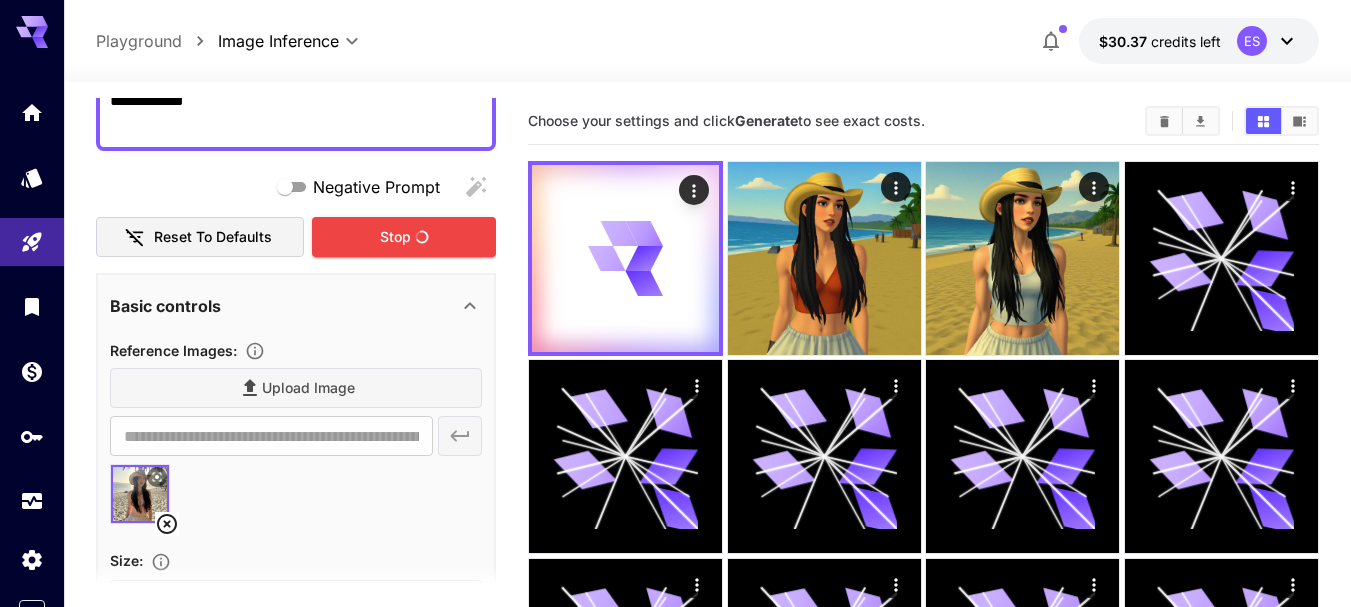 click at bounding box center (1051, 41) 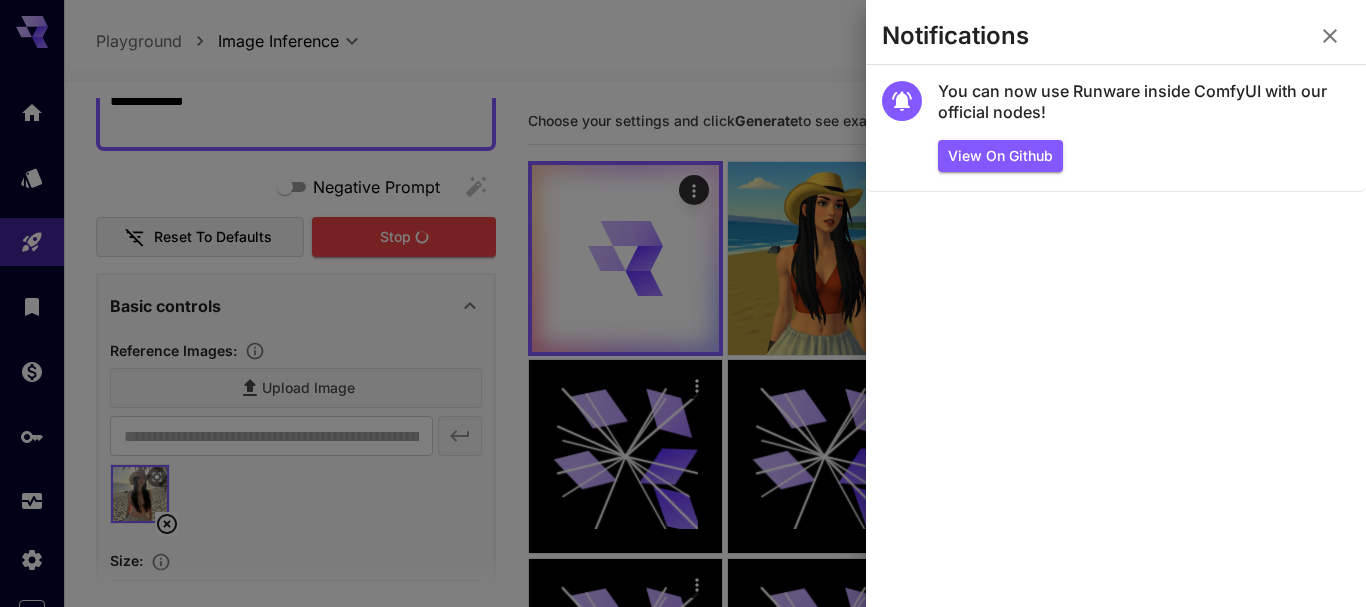 click 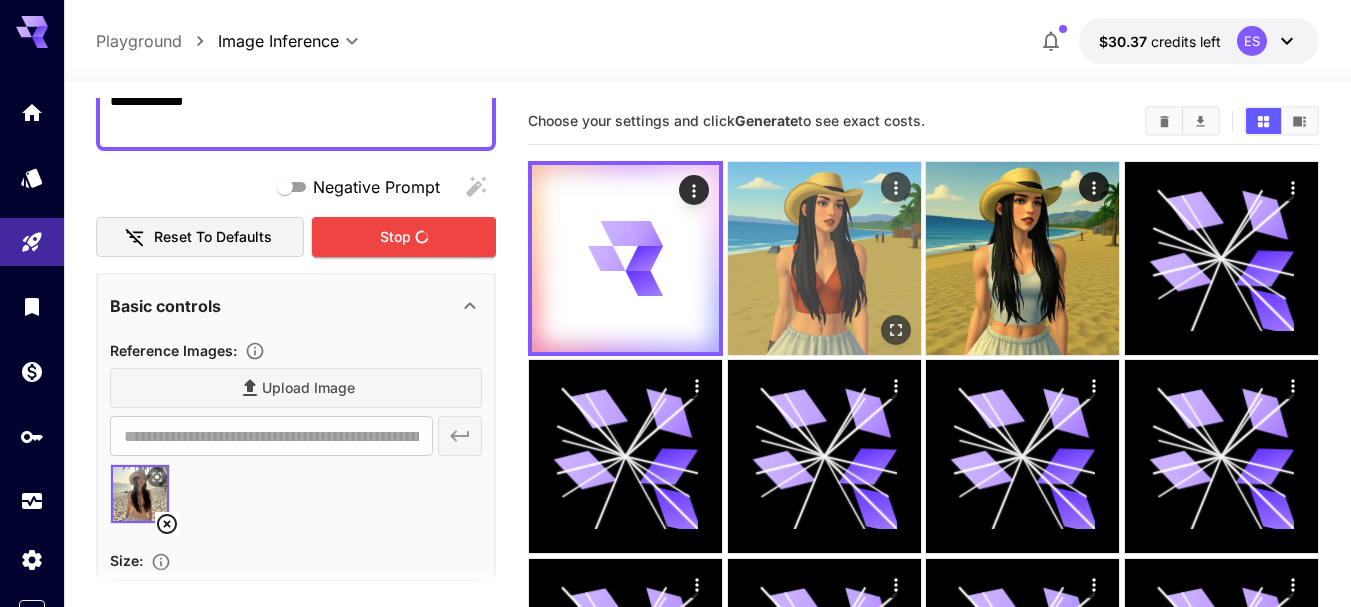 click at bounding box center (824, 258) 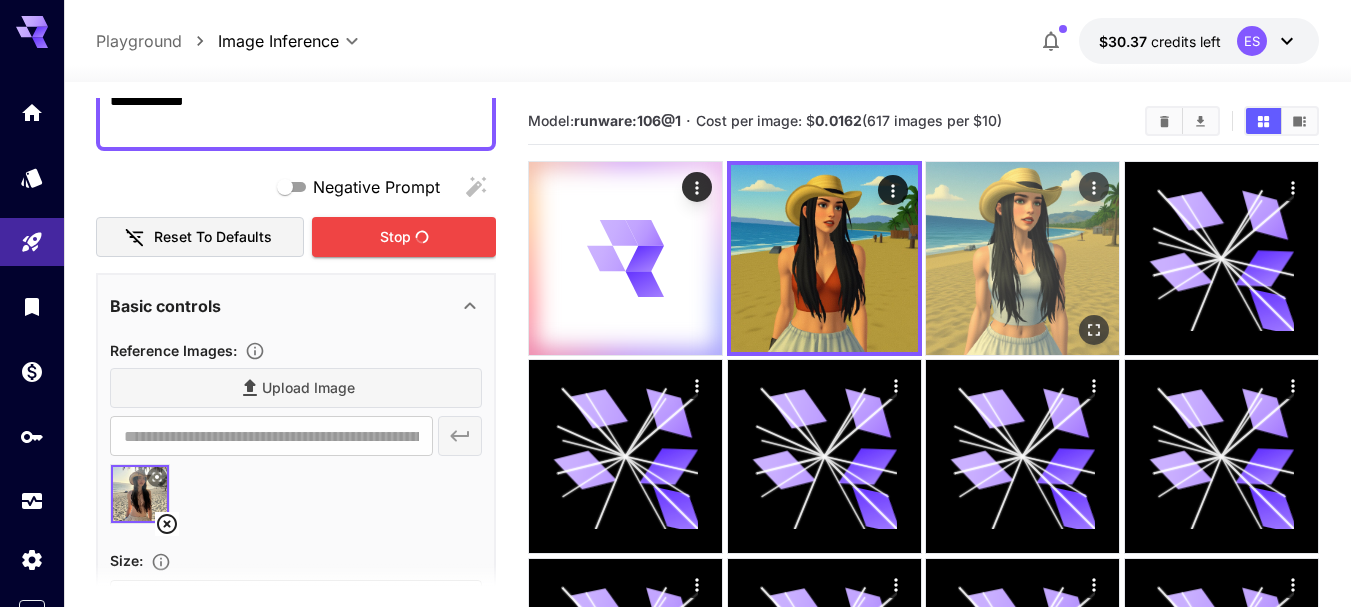 click at bounding box center (1022, 258) 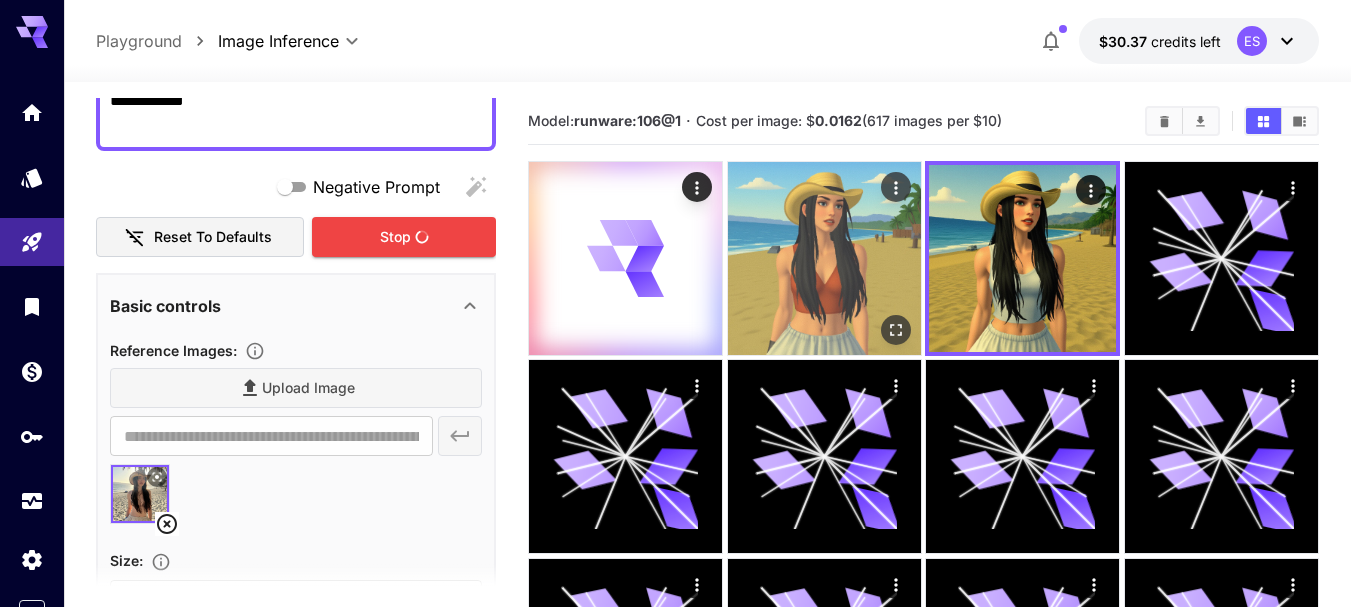 click at bounding box center [824, 258] 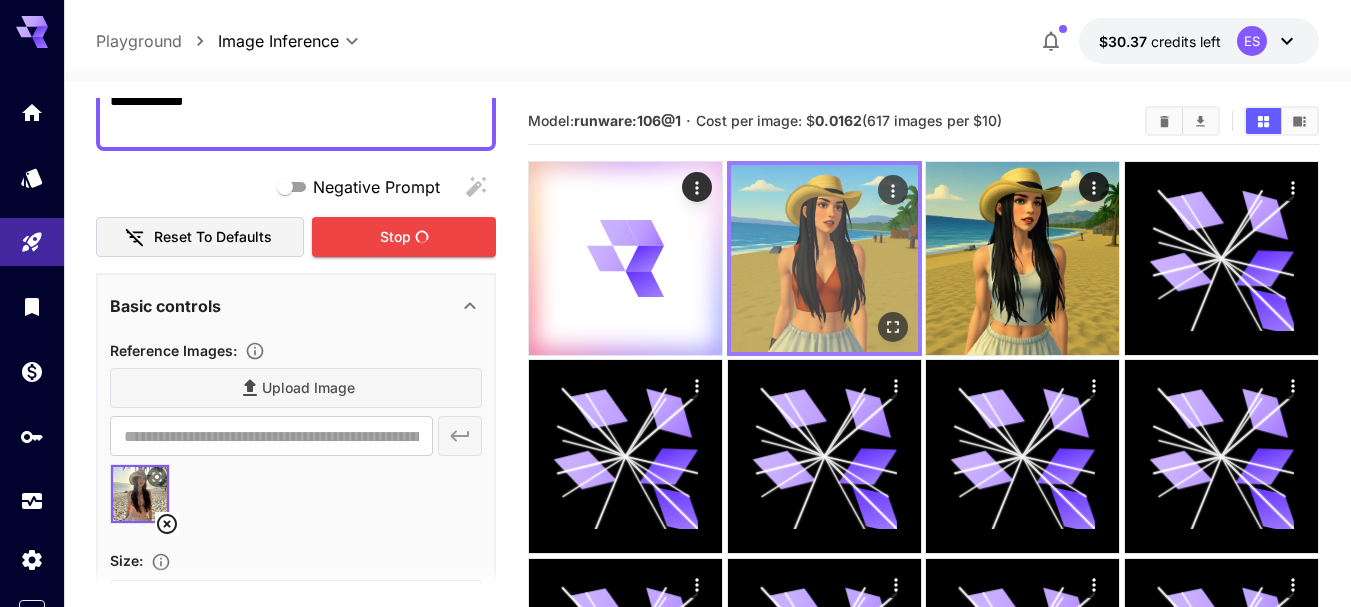 click at bounding box center (824, 258) 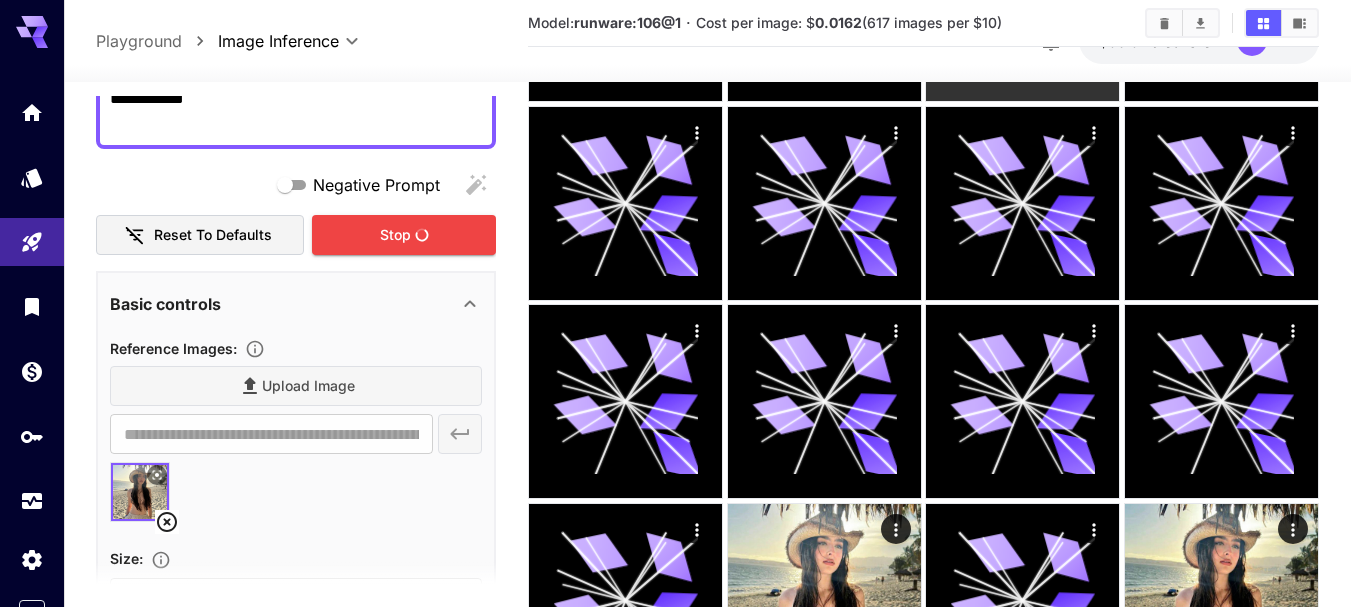 scroll, scrollTop: 500, scrollLeft: 0, axis: vertical 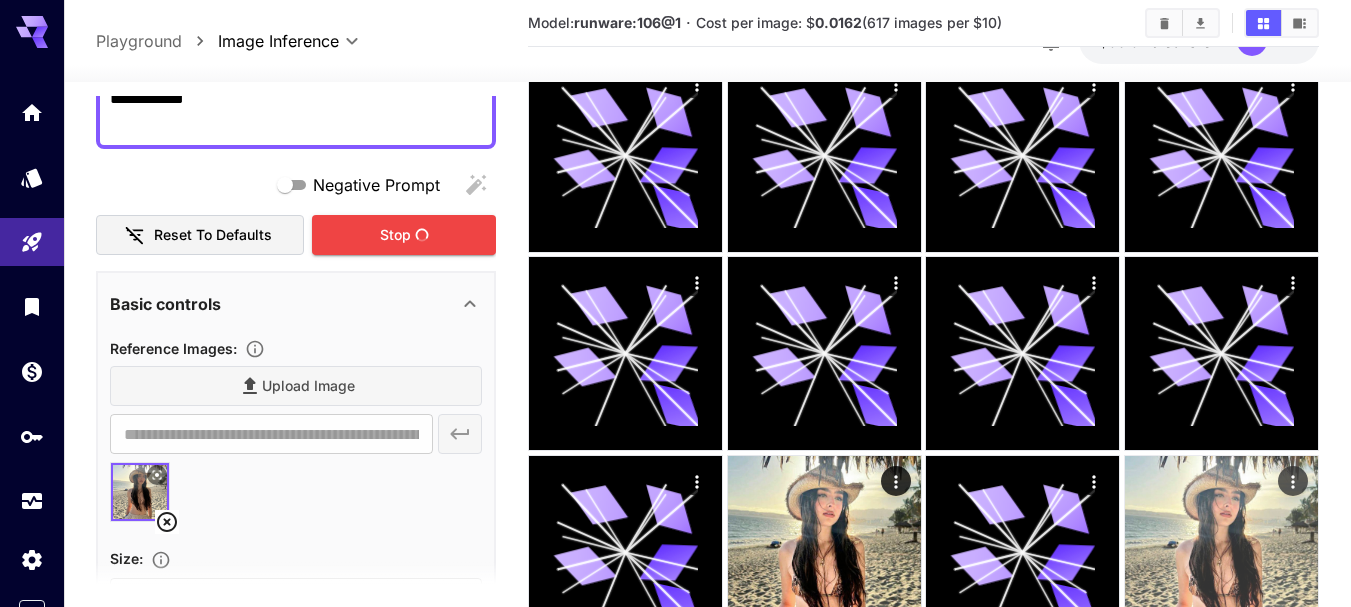 click at bounding box center [1221, 552] 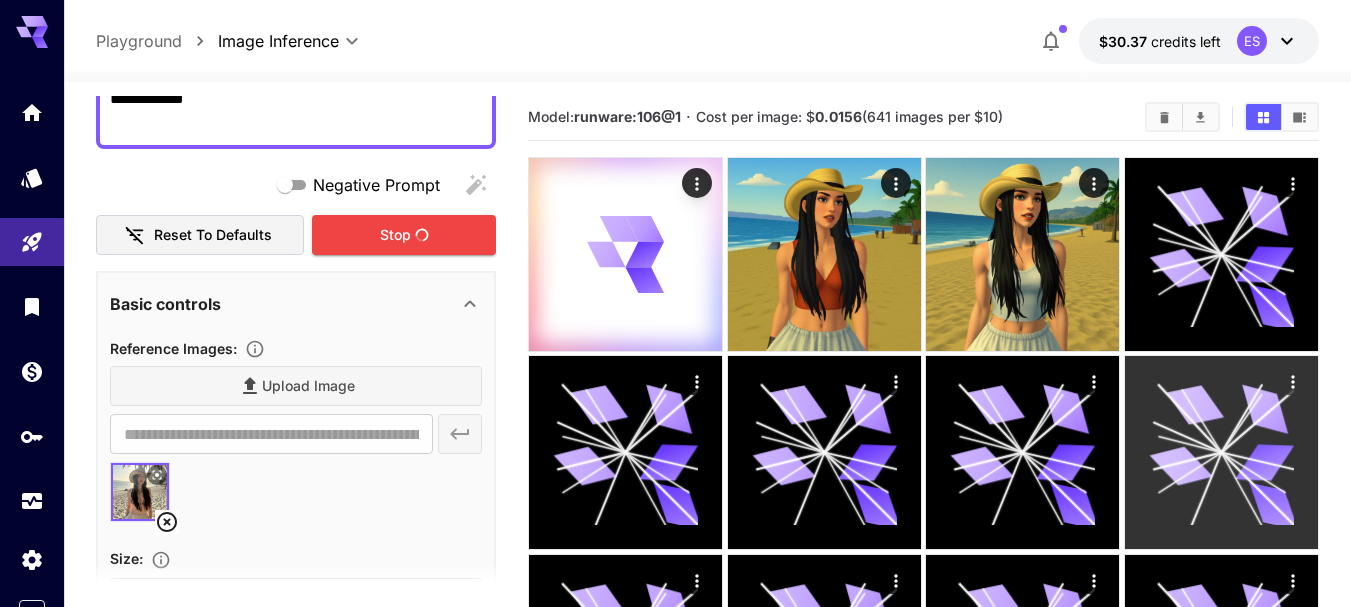 scroll, scrollTop: 0, scrollLeft: 0, axis: both 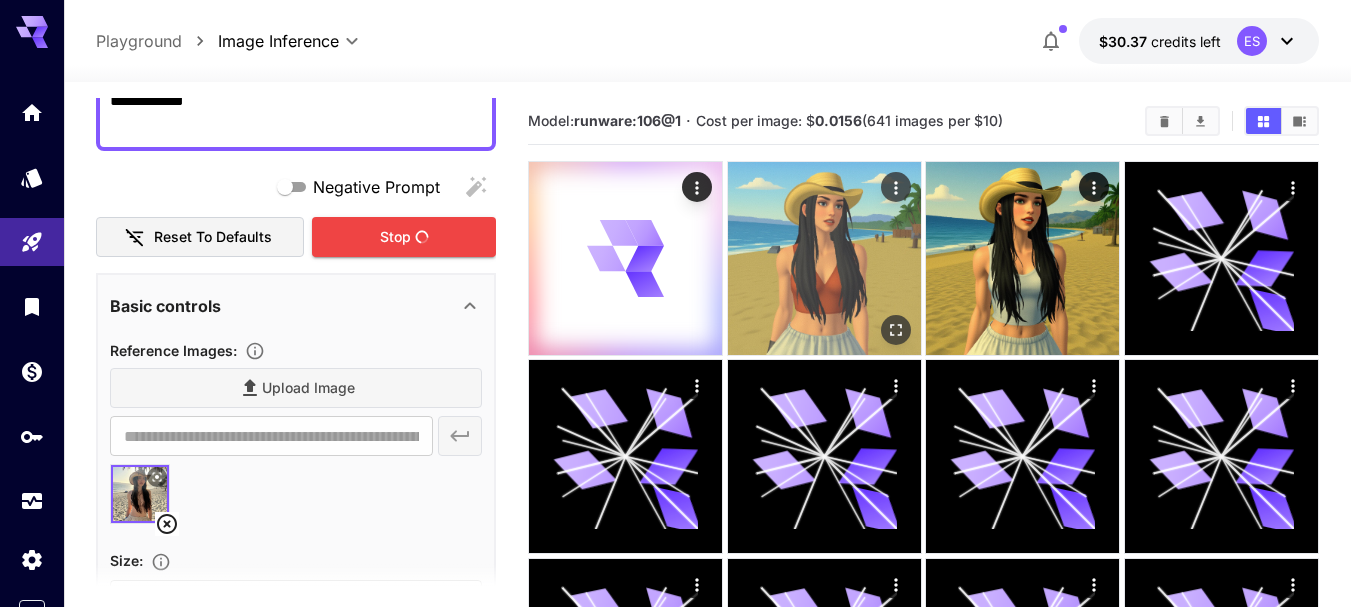 click at bounding box center (824, 258) 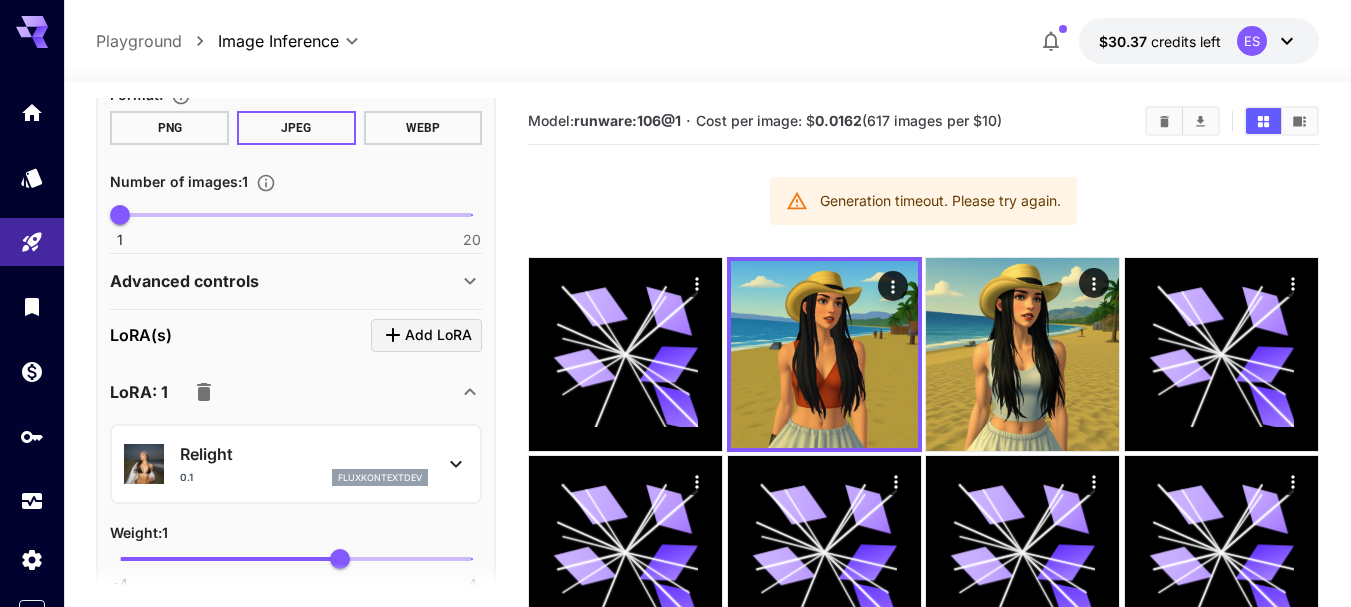 scroll, scrollTop: 943, scrollLeft: 0, axis: vertical 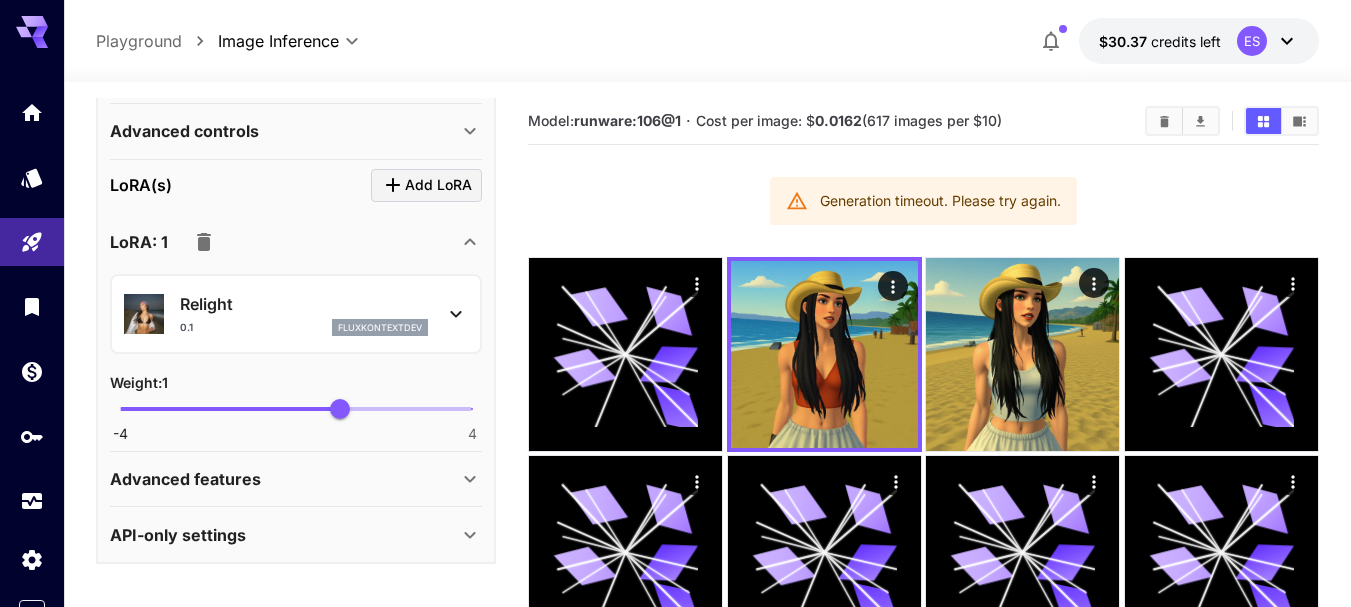 click 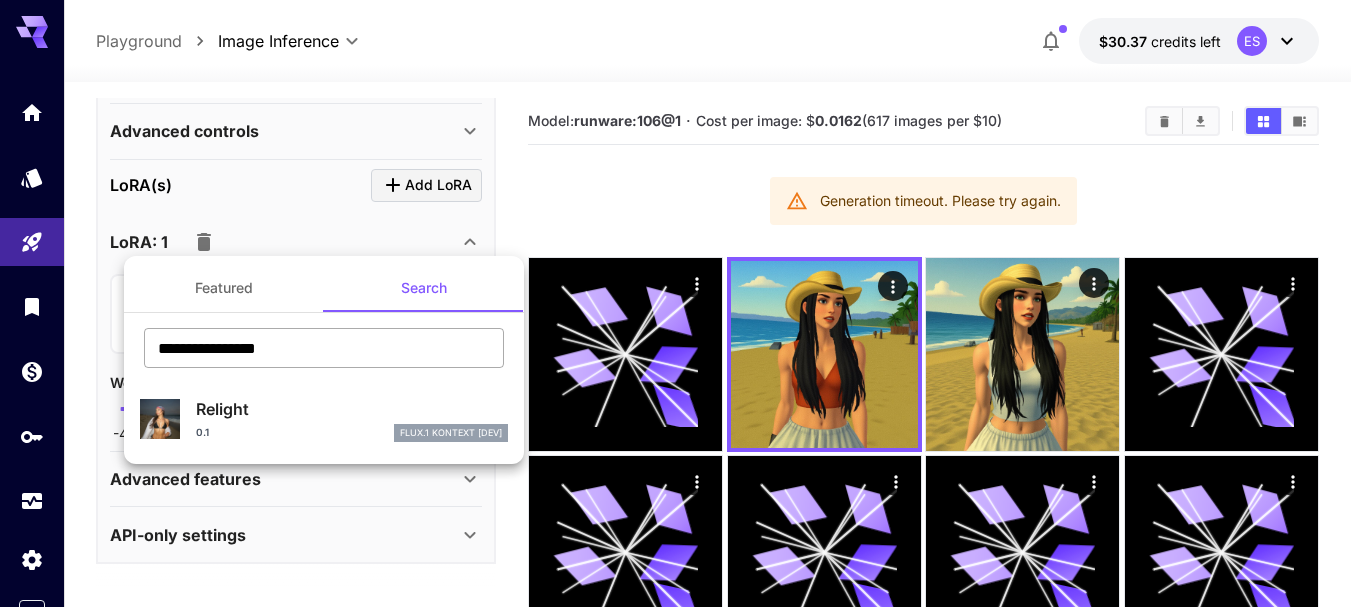 click on "**********" at bounding box center (324, 348) 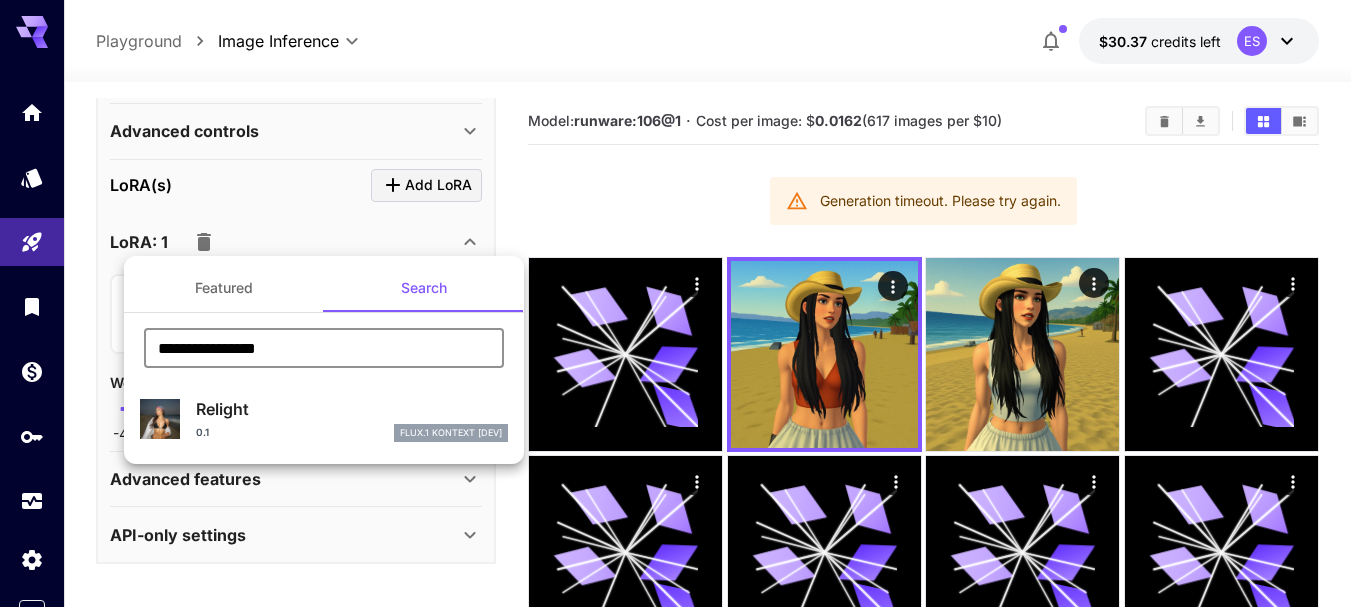 click on "**********" at bounding box center (324, 348) 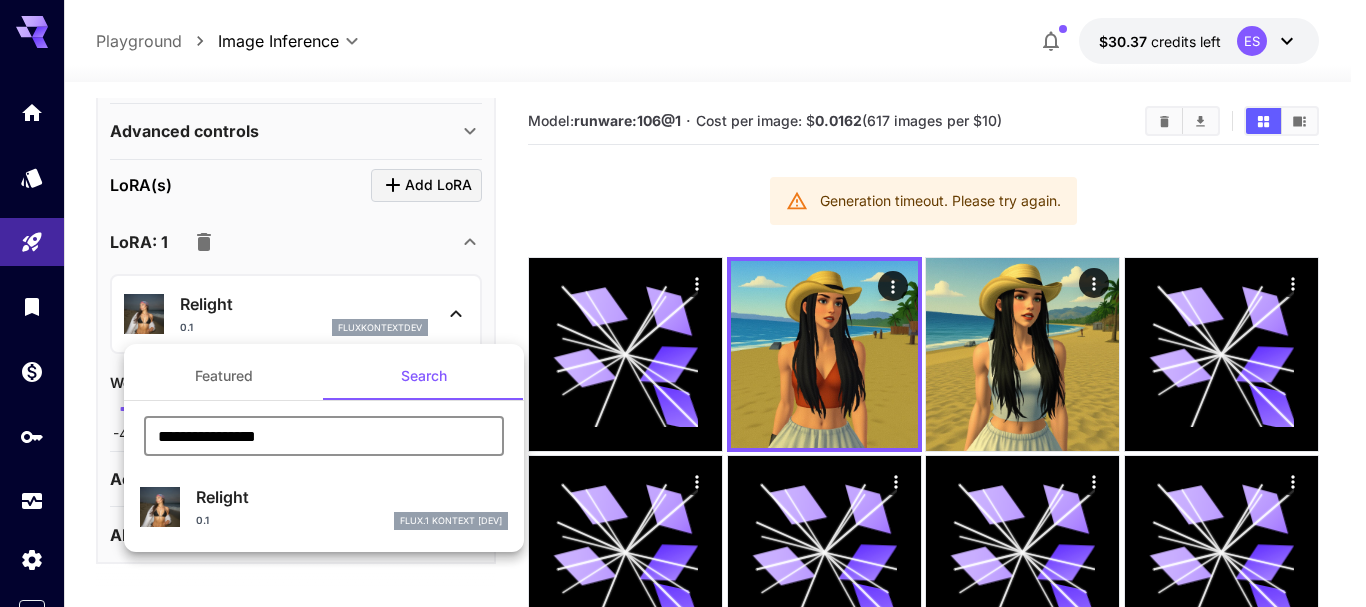 paste 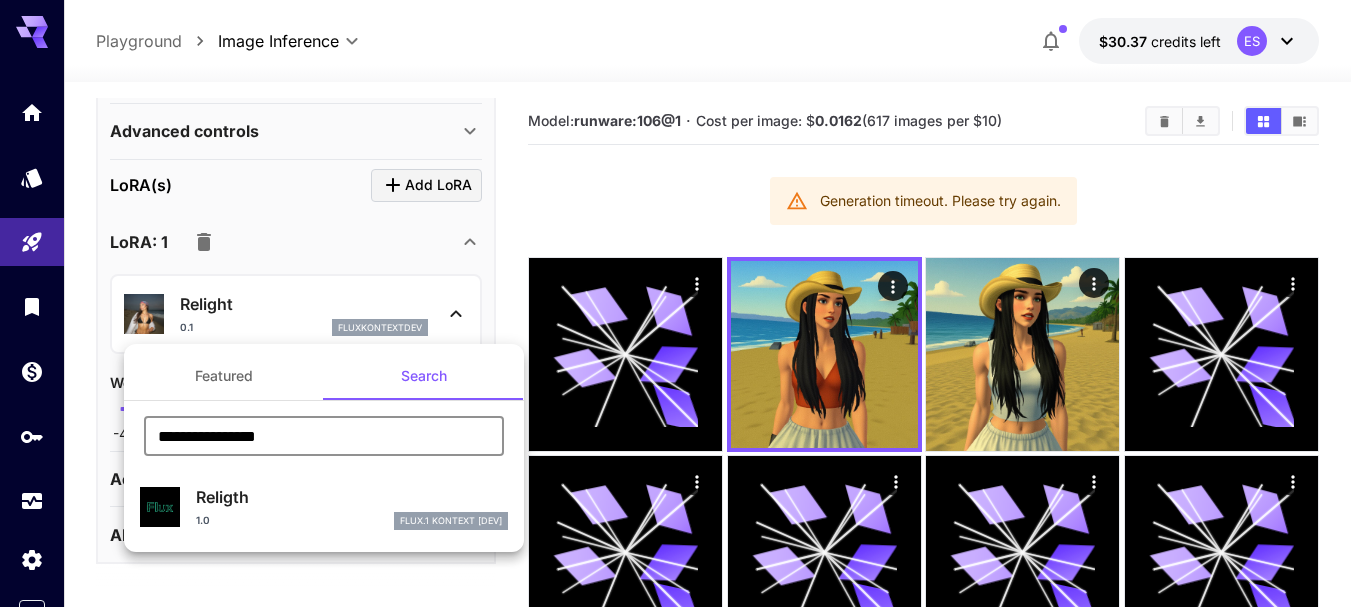 type on "**********" 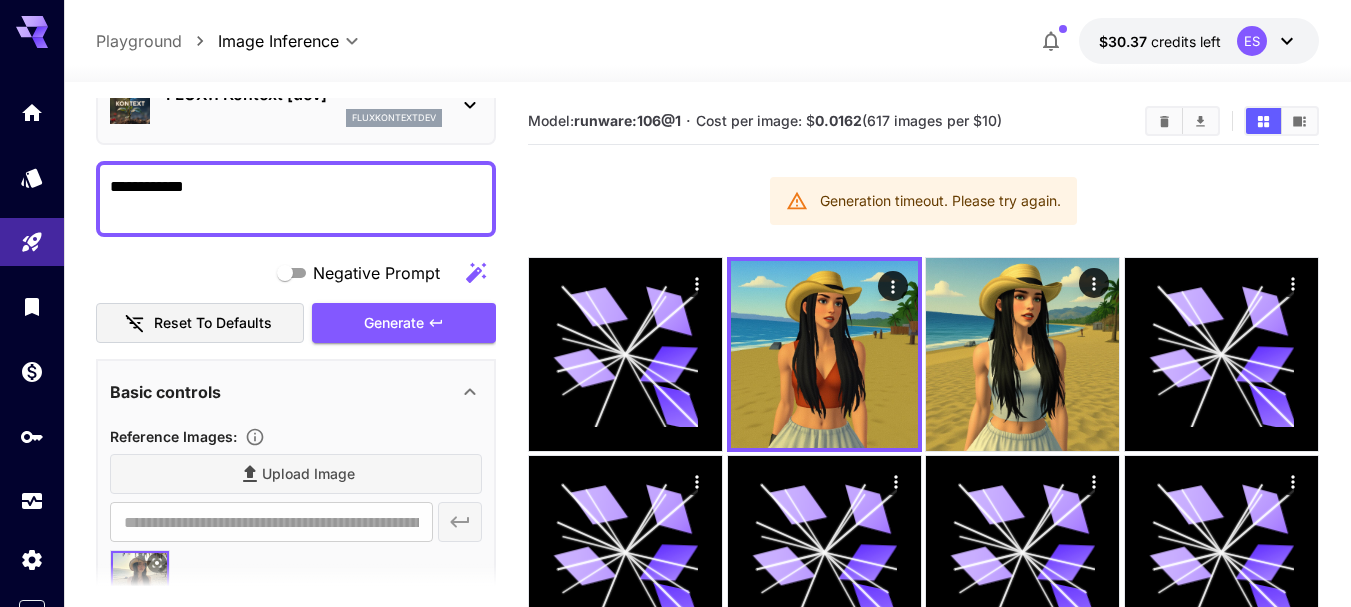 scroll, scrollTop: 100, scrollLeft: 0, axis: vertical 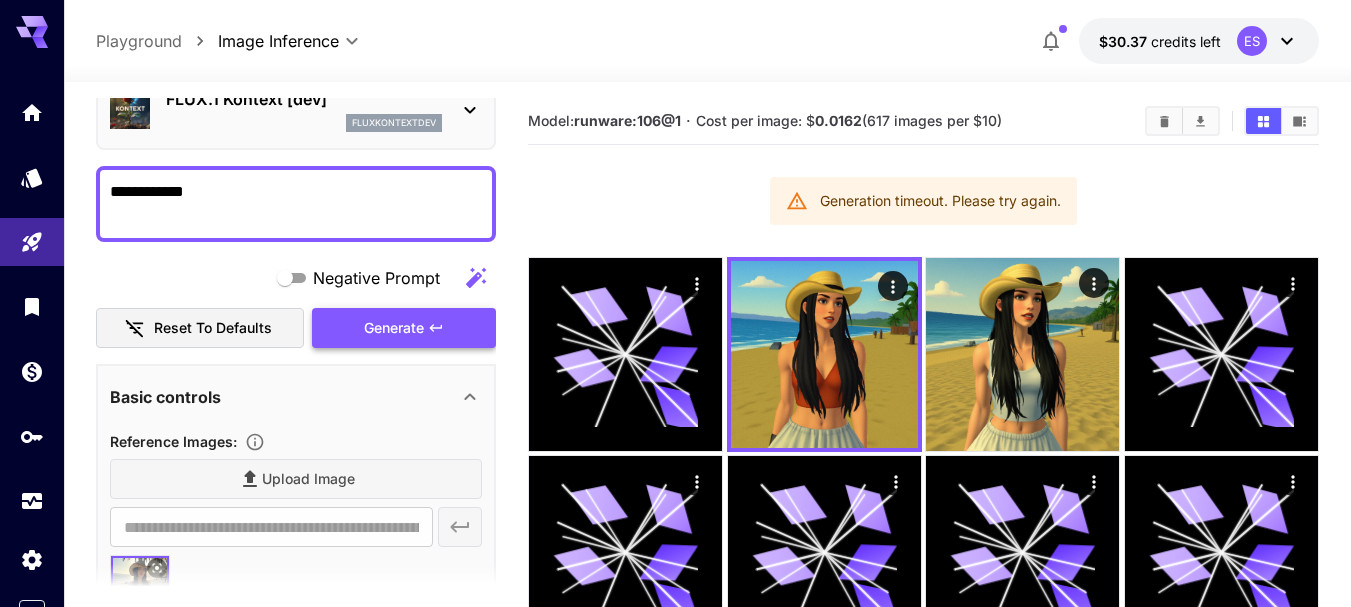 click on "Generate" at bounding box center [394, 328] 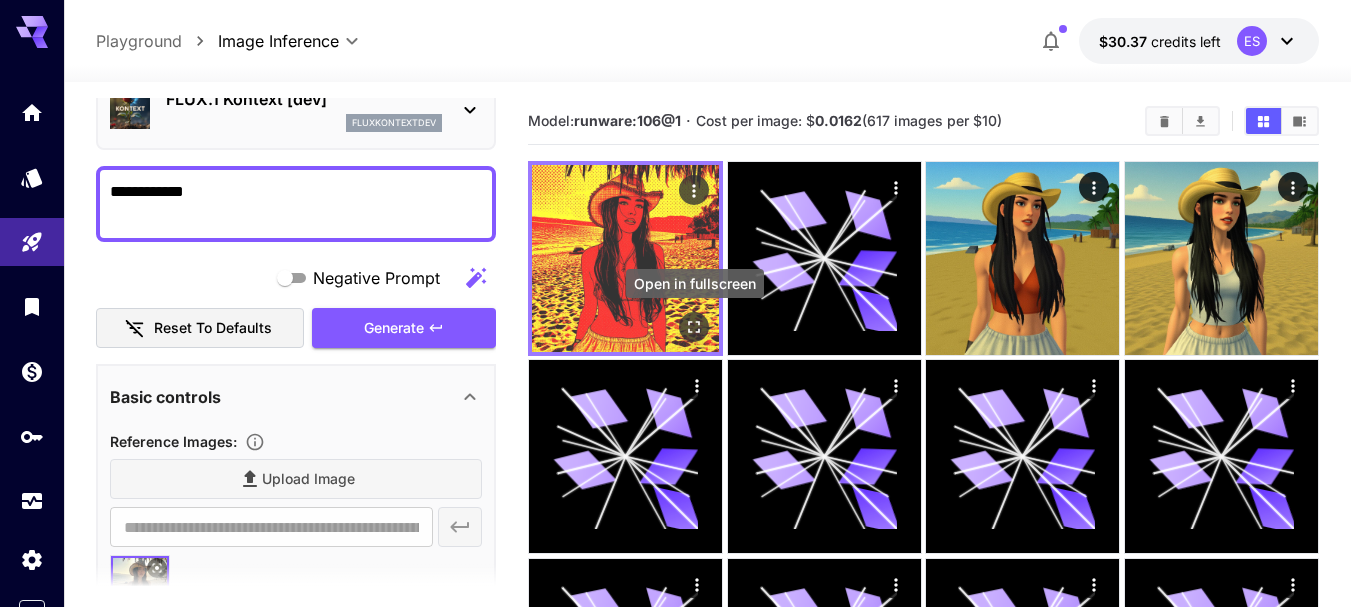 click 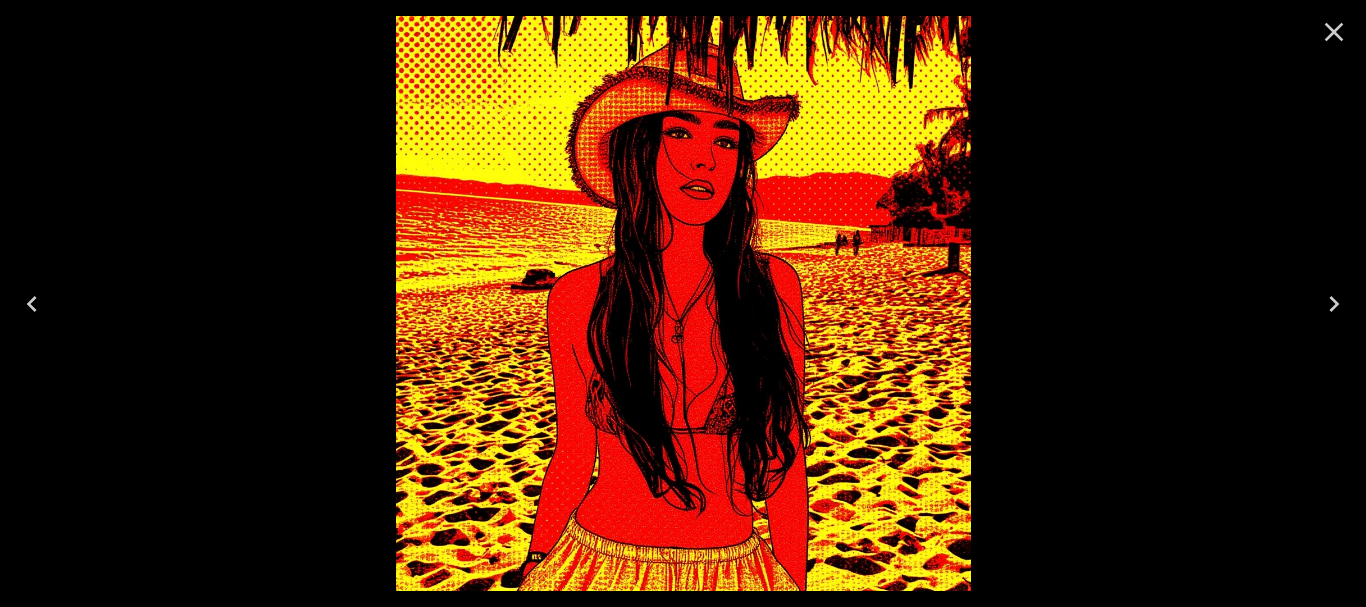 click 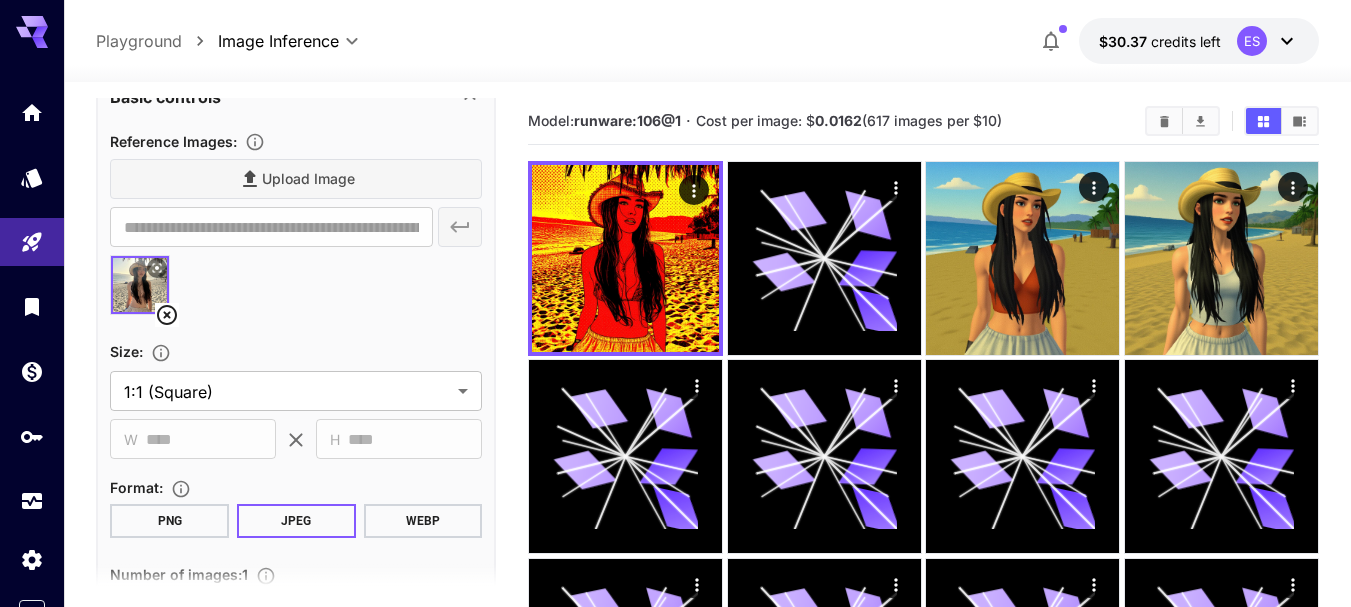 scroll, scrollTop: 0, scrollLeft: 0, axis: both 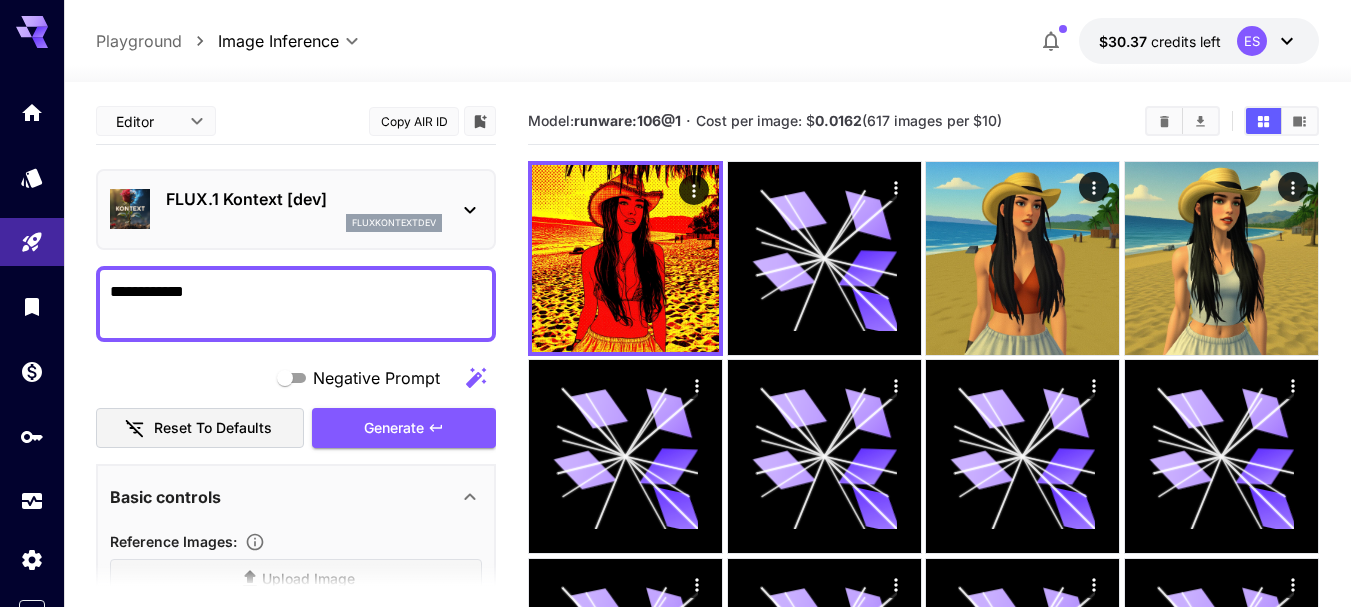click on "**********" at bounding box center [296, 304] 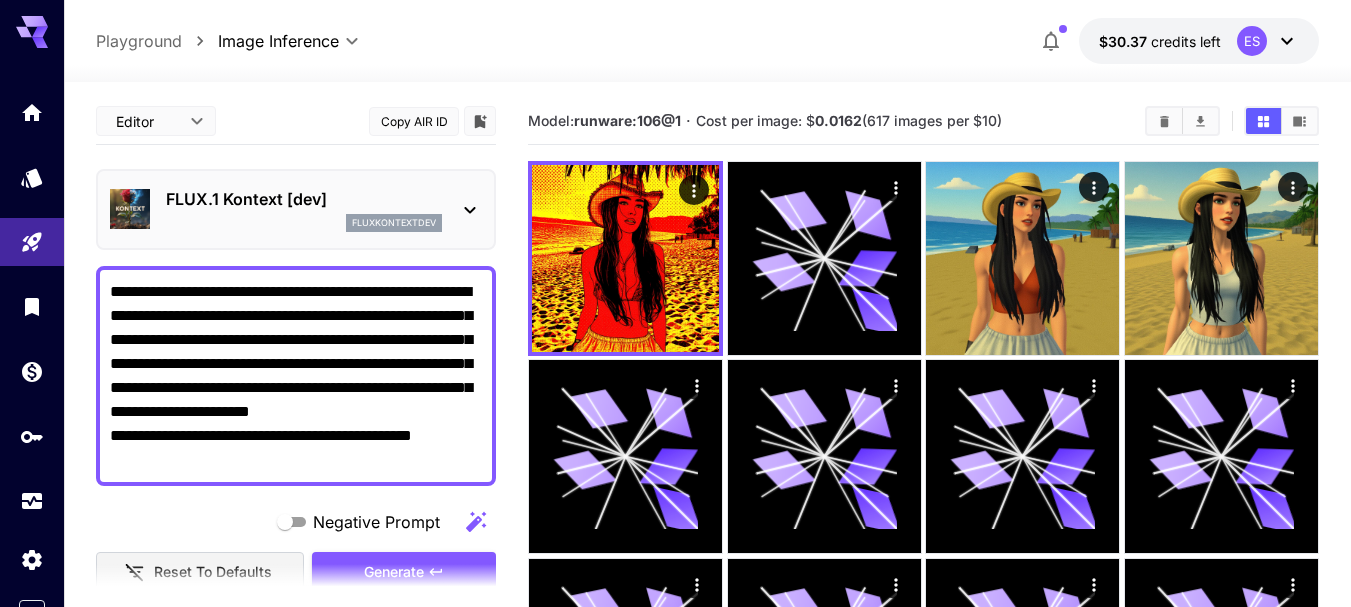 paste on "**********" 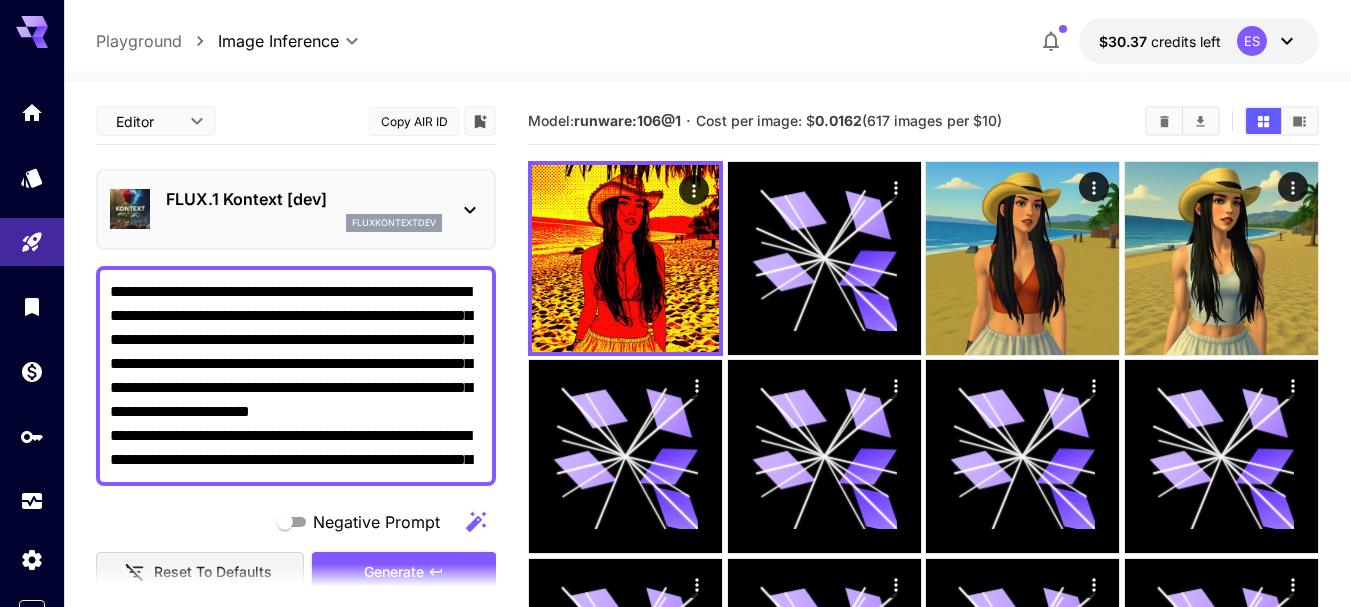 scroll, scrollTop: 7, scrollLeft: 0, axis: vertical 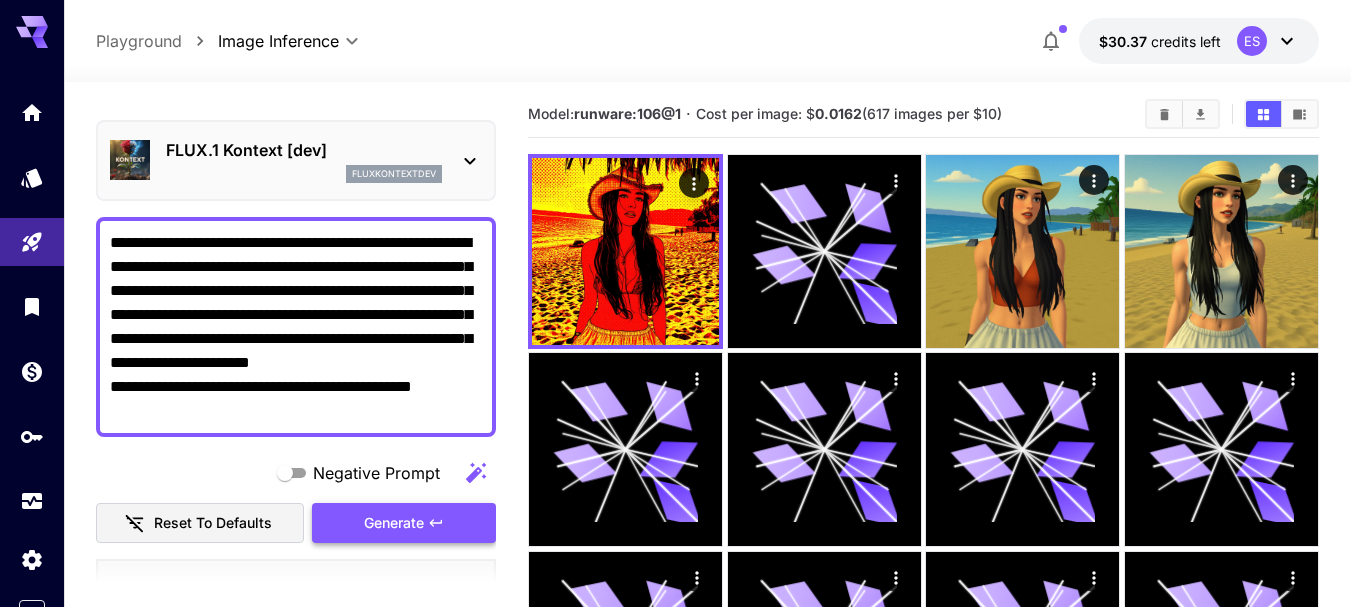 type on "**********" 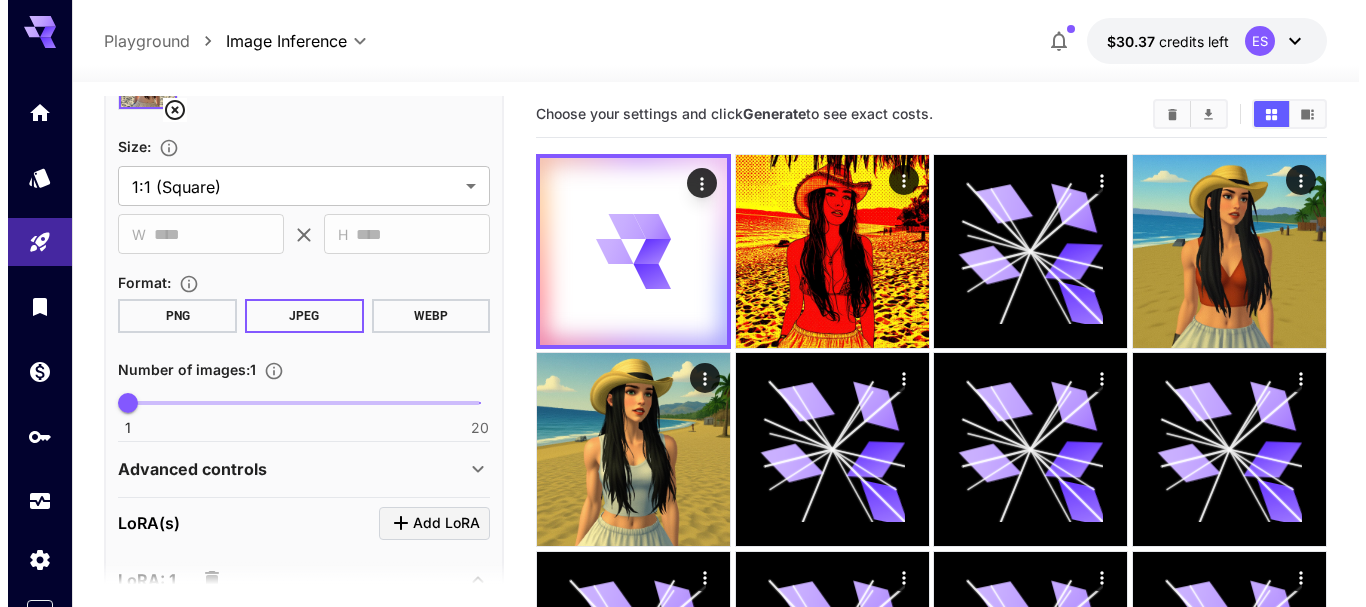 scroll, scrollTop: 1087, scrollLeft: 0, axis: vertical 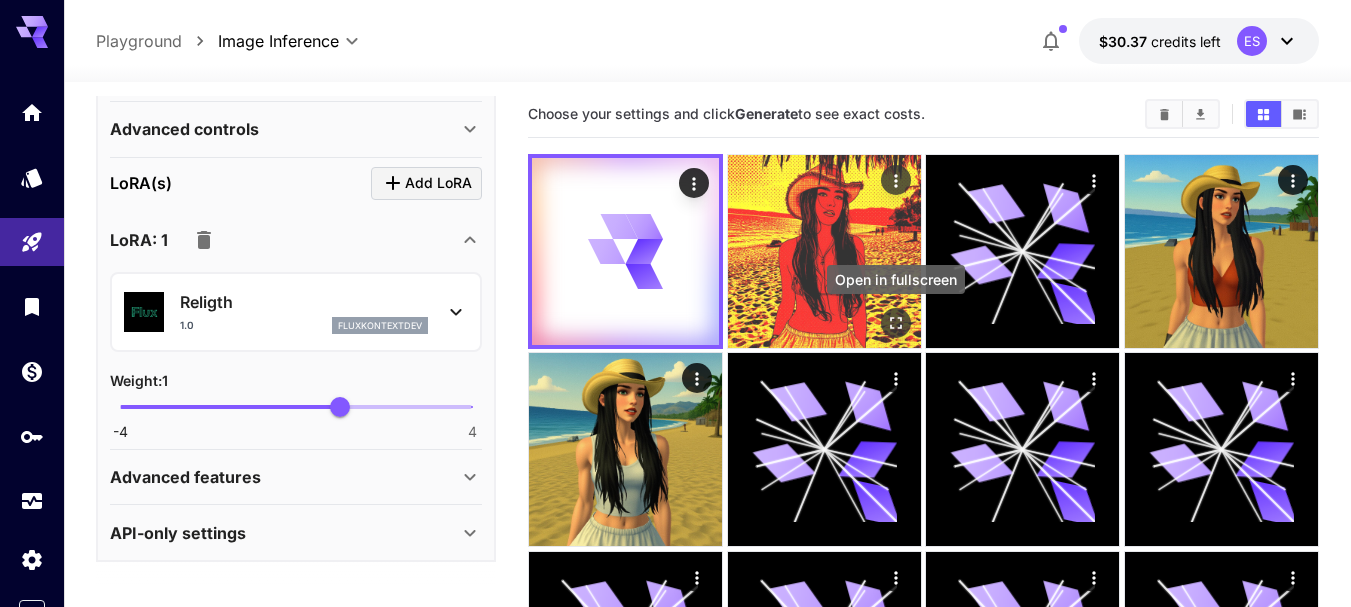 click 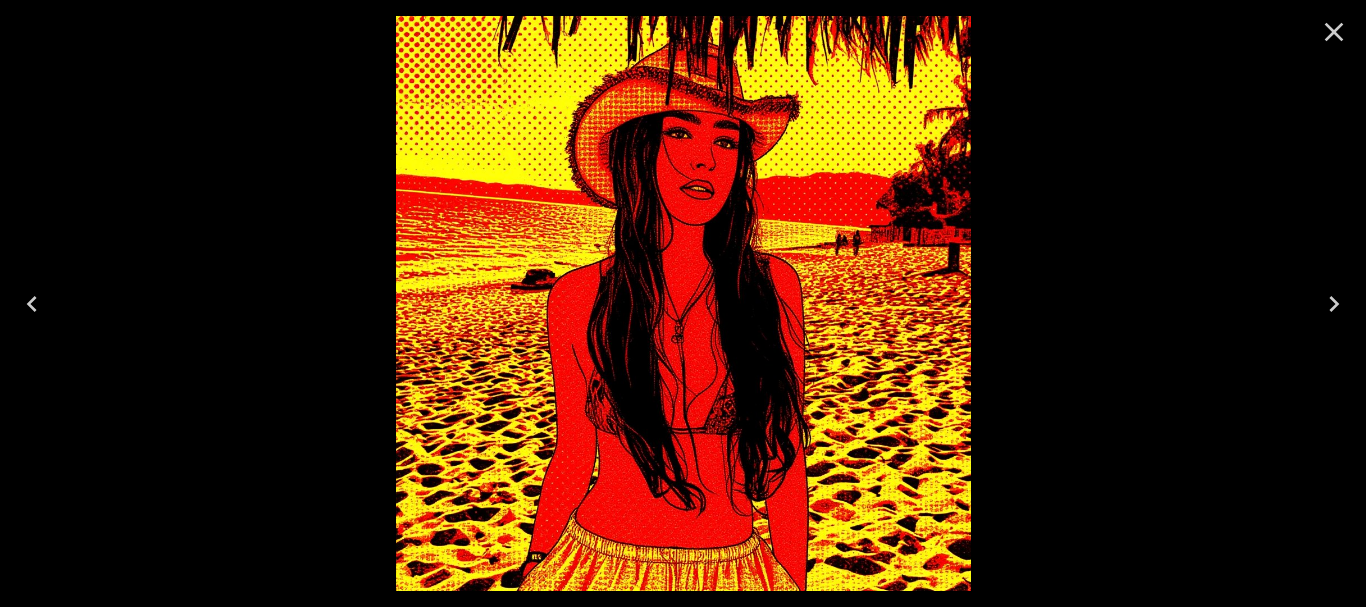click 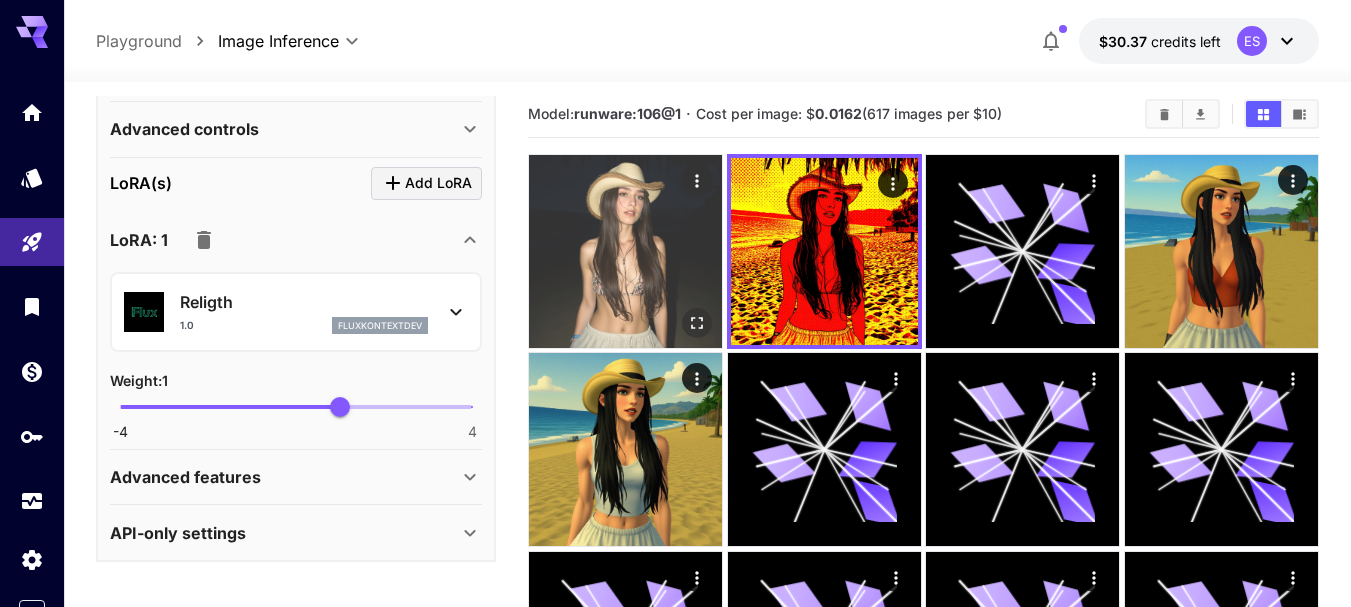 click 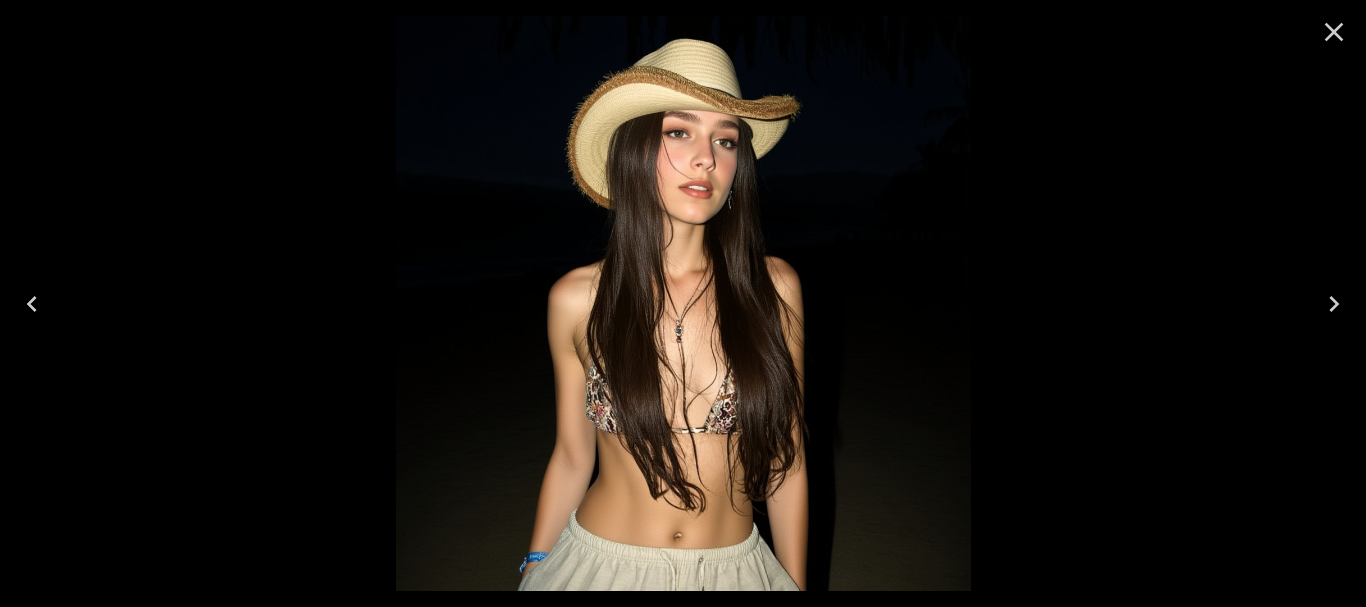 click 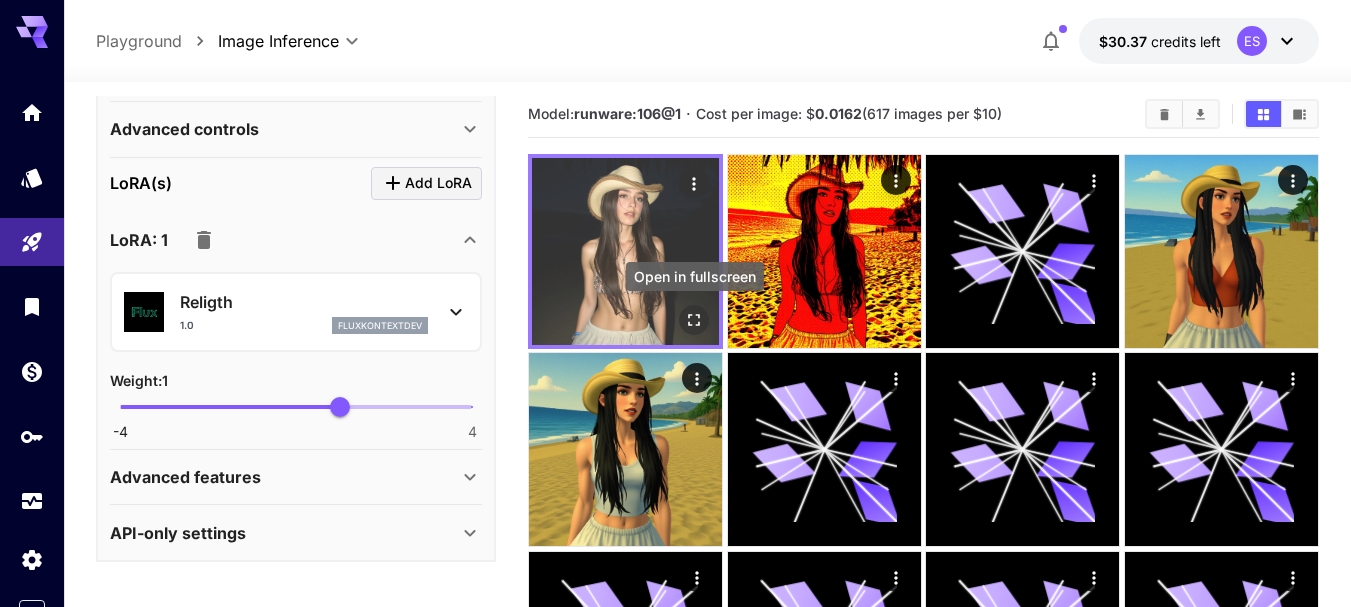 click 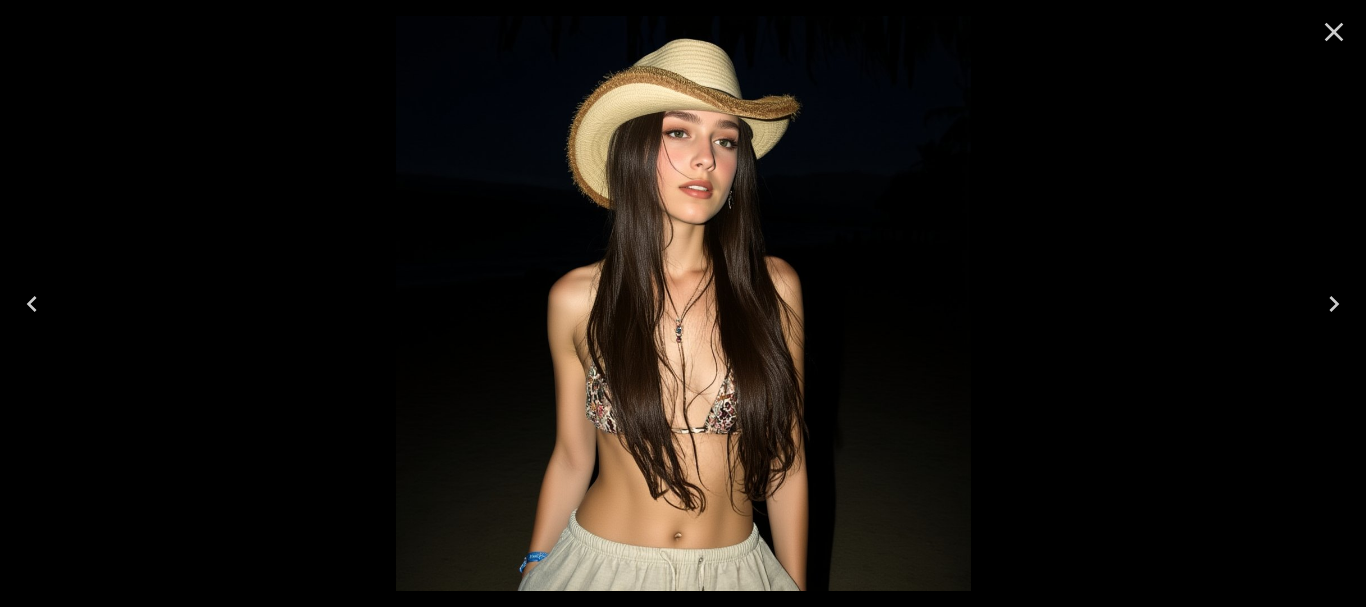 click 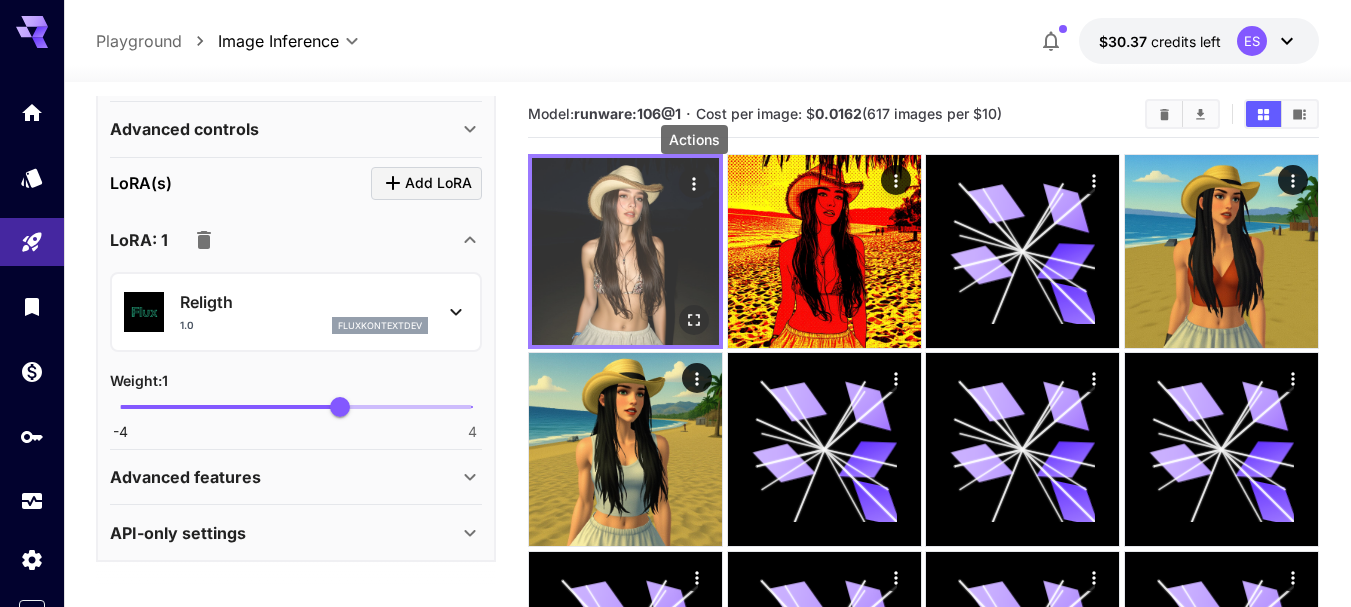 click 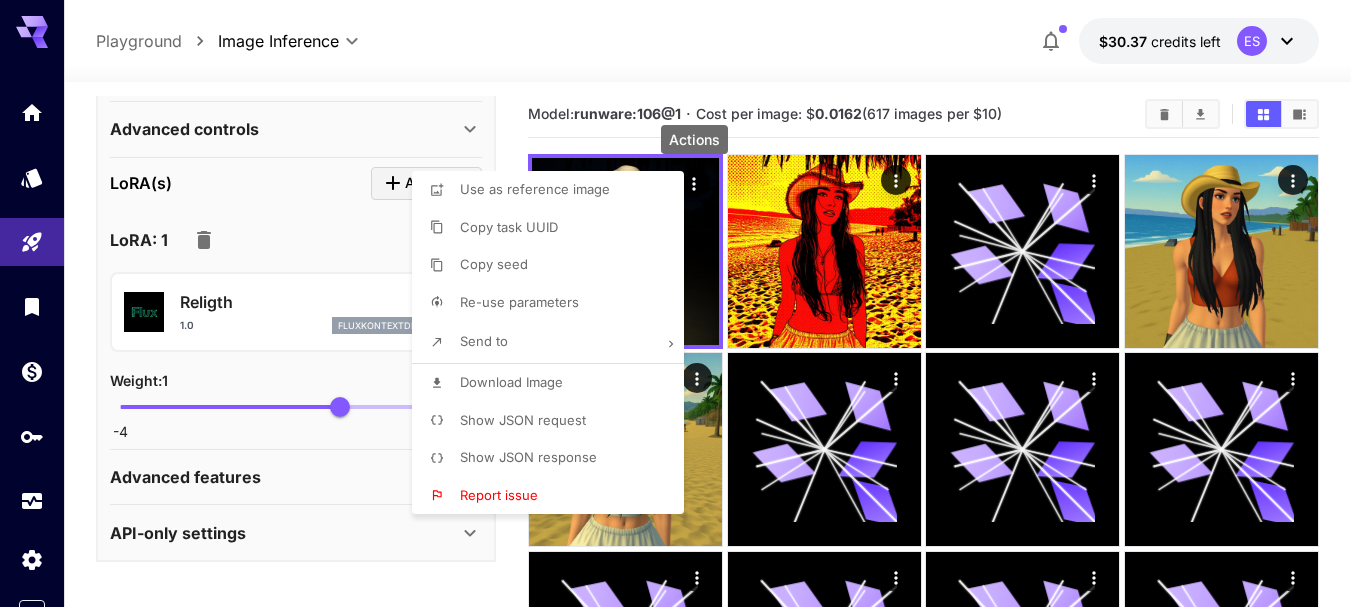 click on "Download Image" at bounding box center (511, 382) 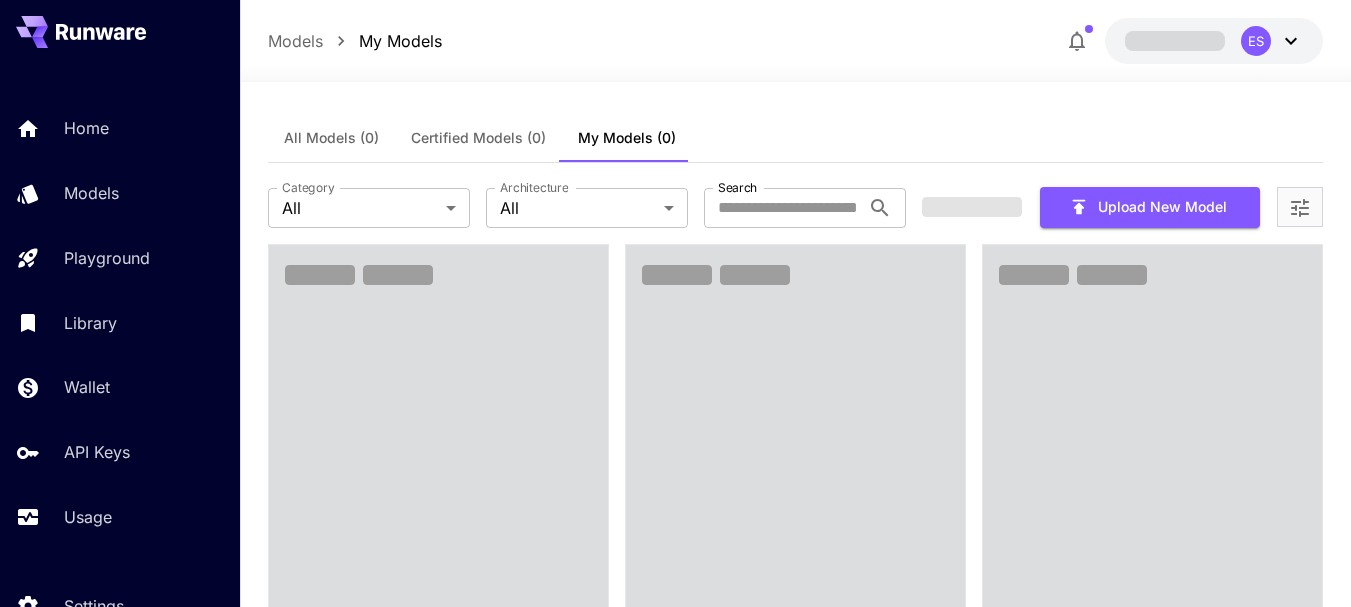 scroll, scrollTop: 0, scrollLeft: 0, axis: both 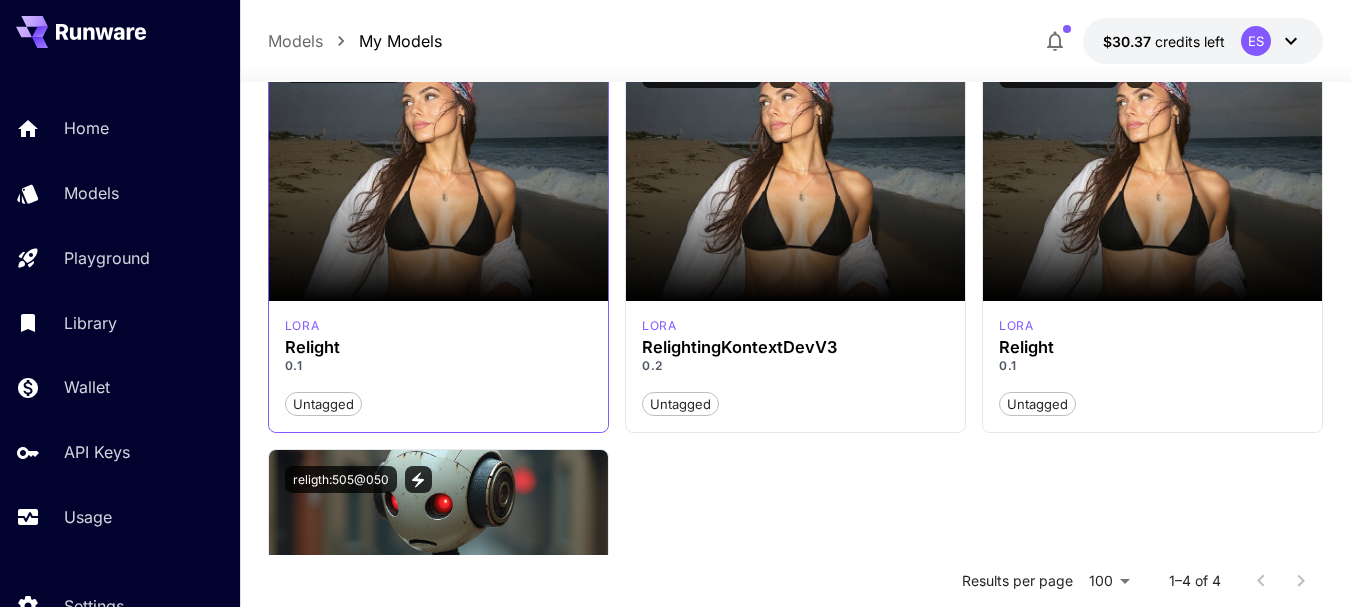 click on "lora Relight 0.1 Untagged" at bounding box center [438, 367] 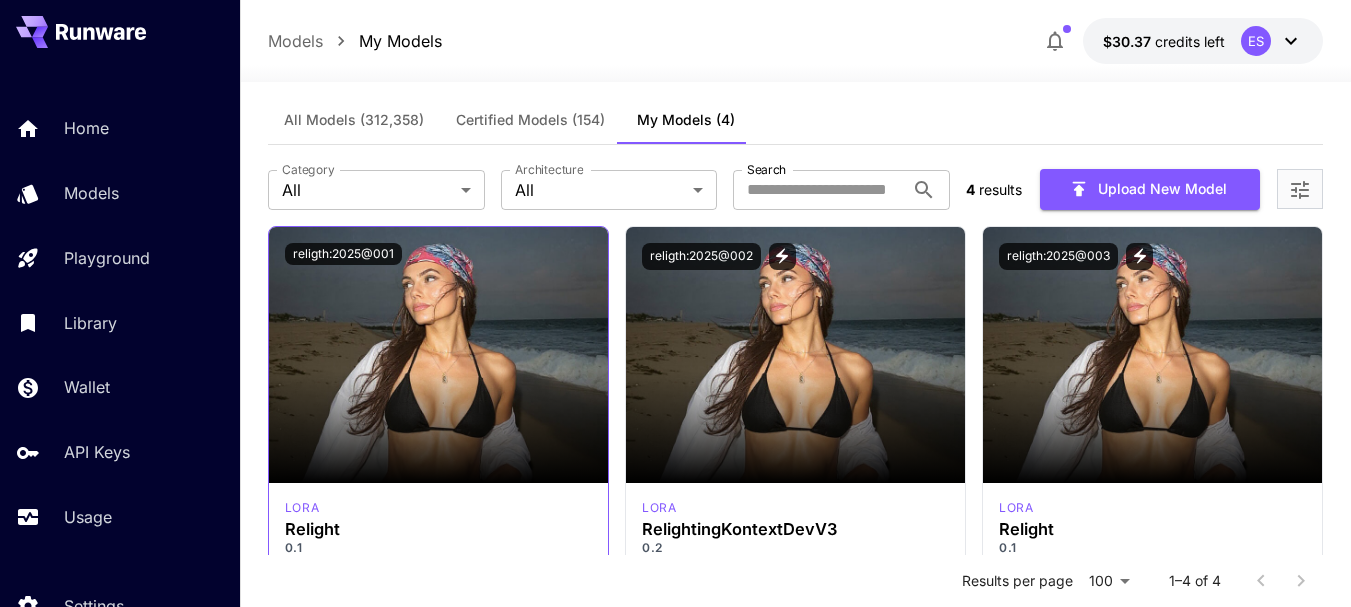 scroll, scrollTop: 0, scrollLeft: 0, axis: both 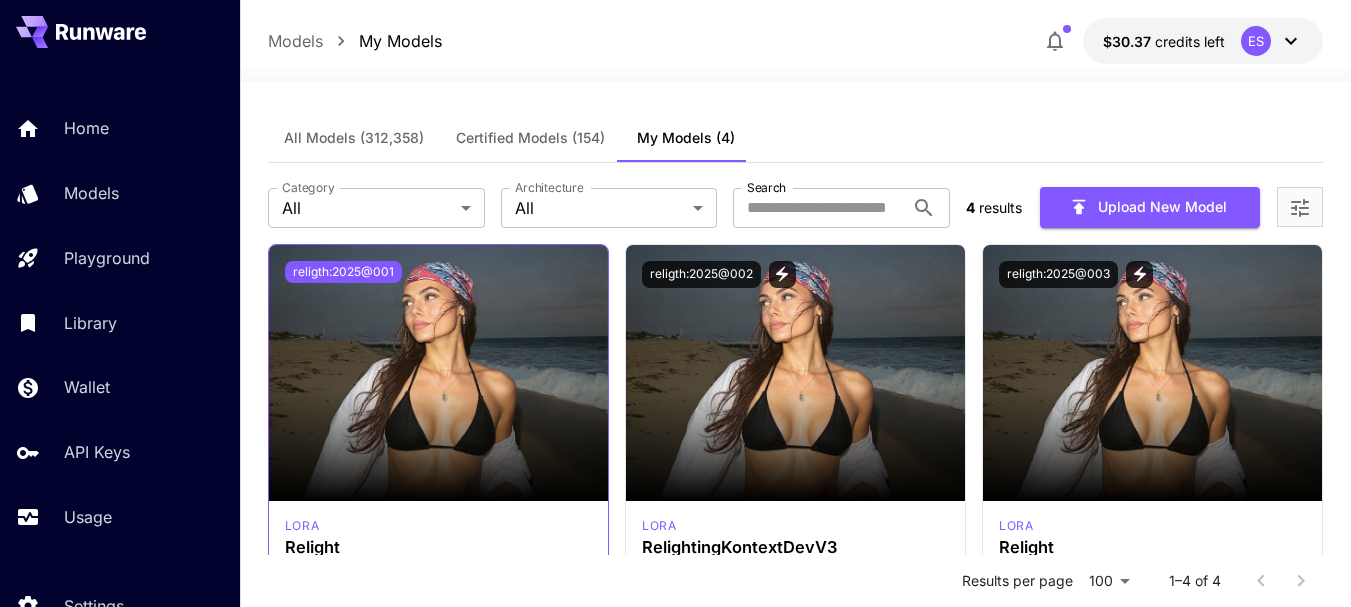 click on "religth:2025@001" at bounding box center (343, 272) 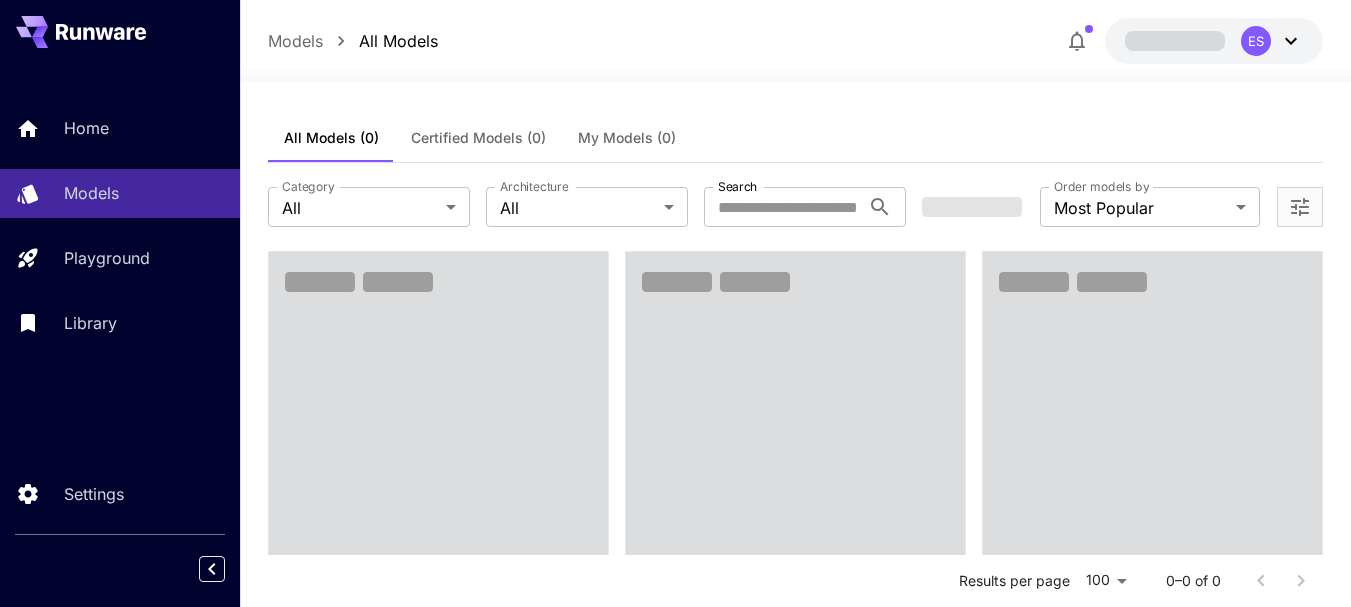 scroll, scrollTop: 0, scrollLeft: 0, axis: both 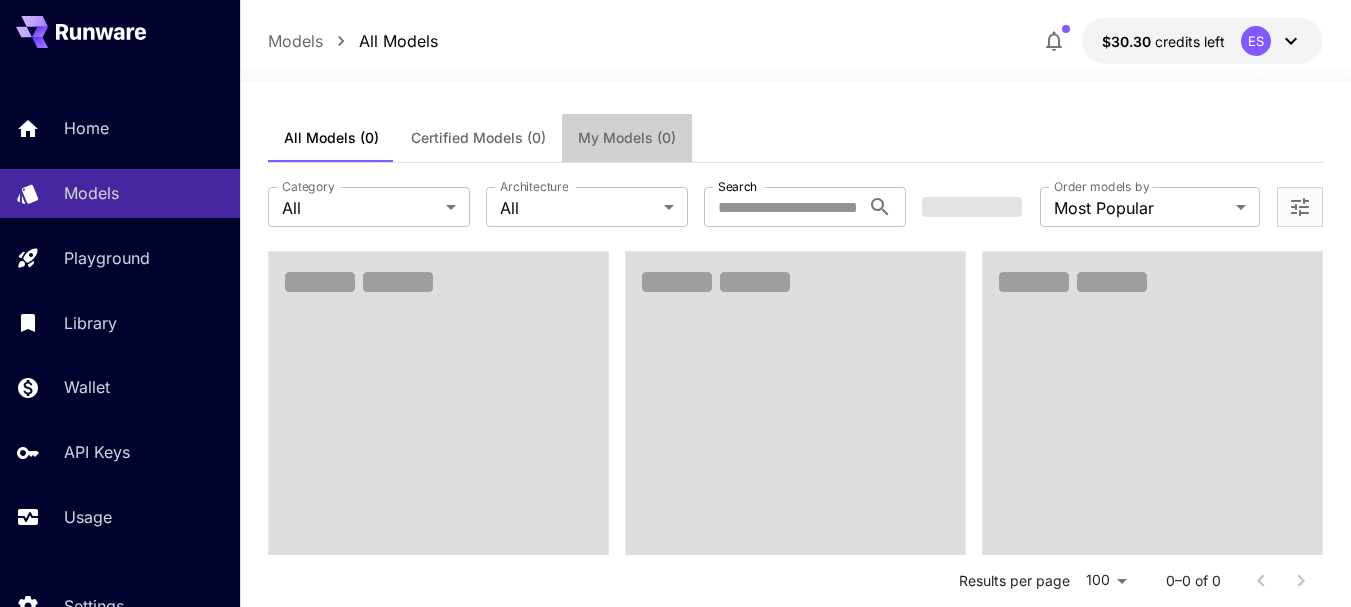 click on "My Models (0)" at bounding box center (627, 138) 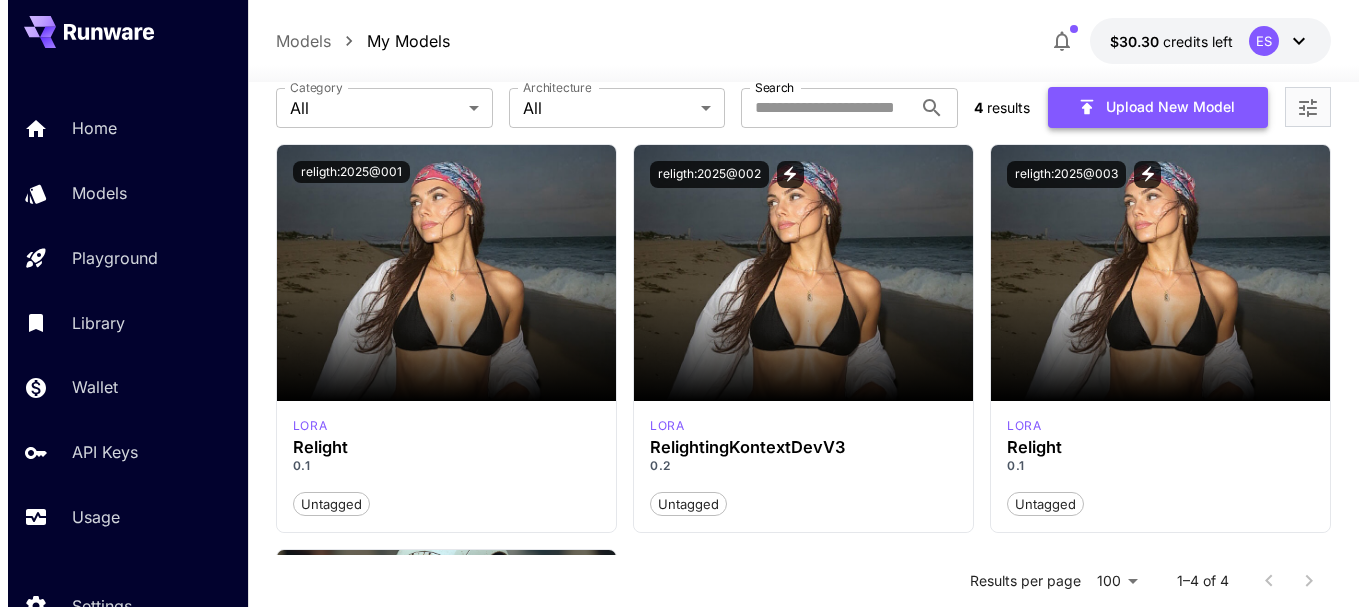 scroll, scrollTop: 0, scrollLeft: 0, axis: both 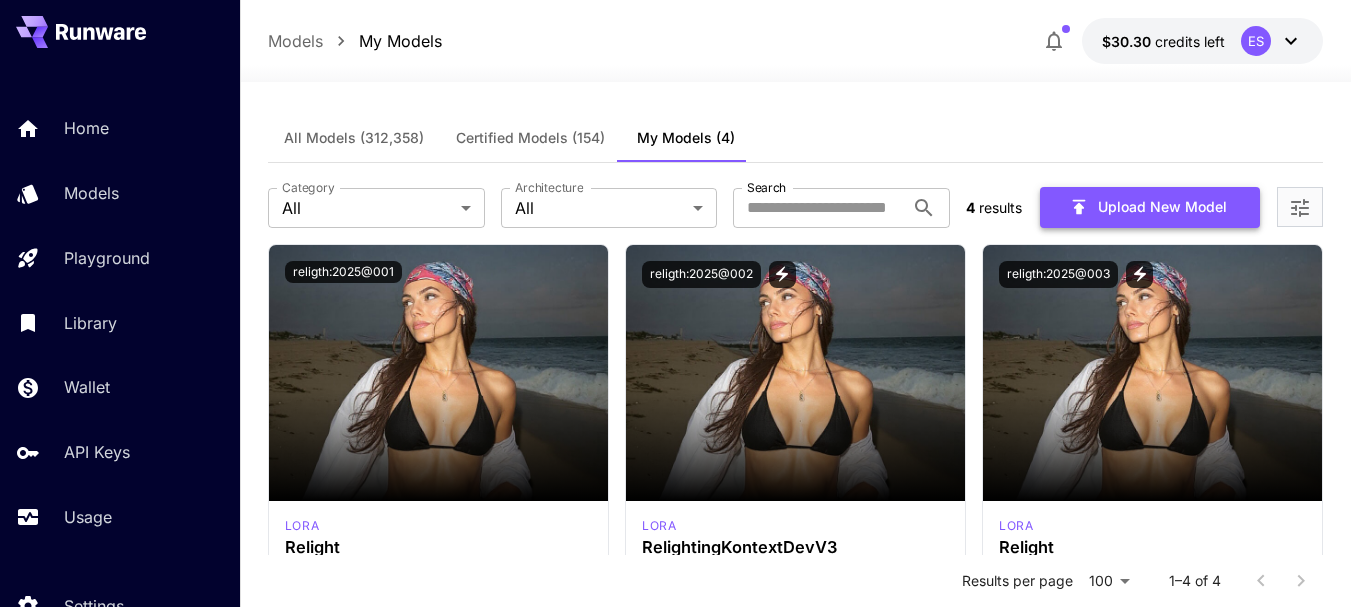 click on "Upload New Model" at bounding box center (1150, 207) 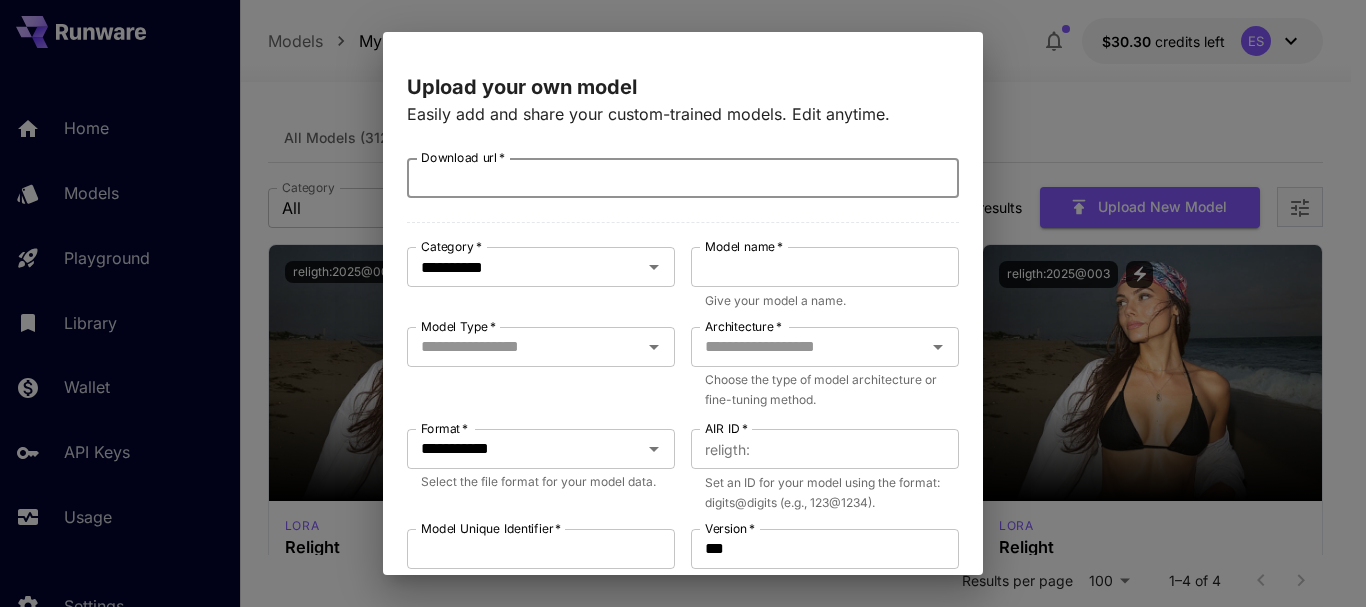 click on "Download url   *" at bounding box center (683, 178) 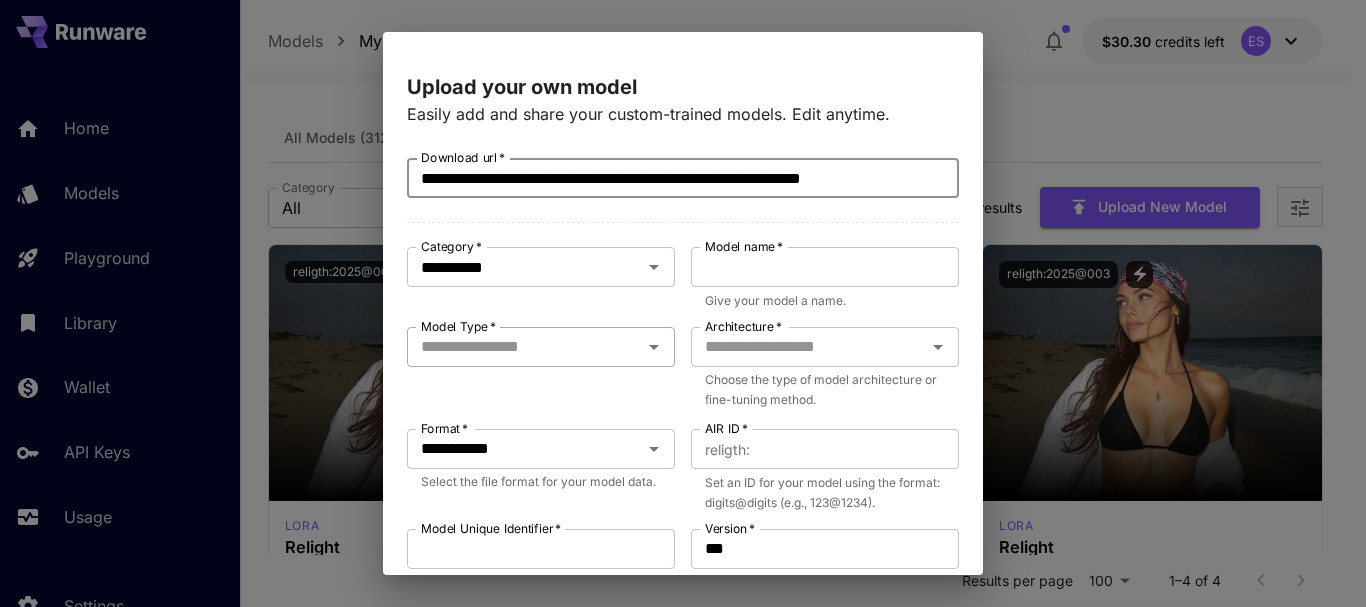 type on "**********" 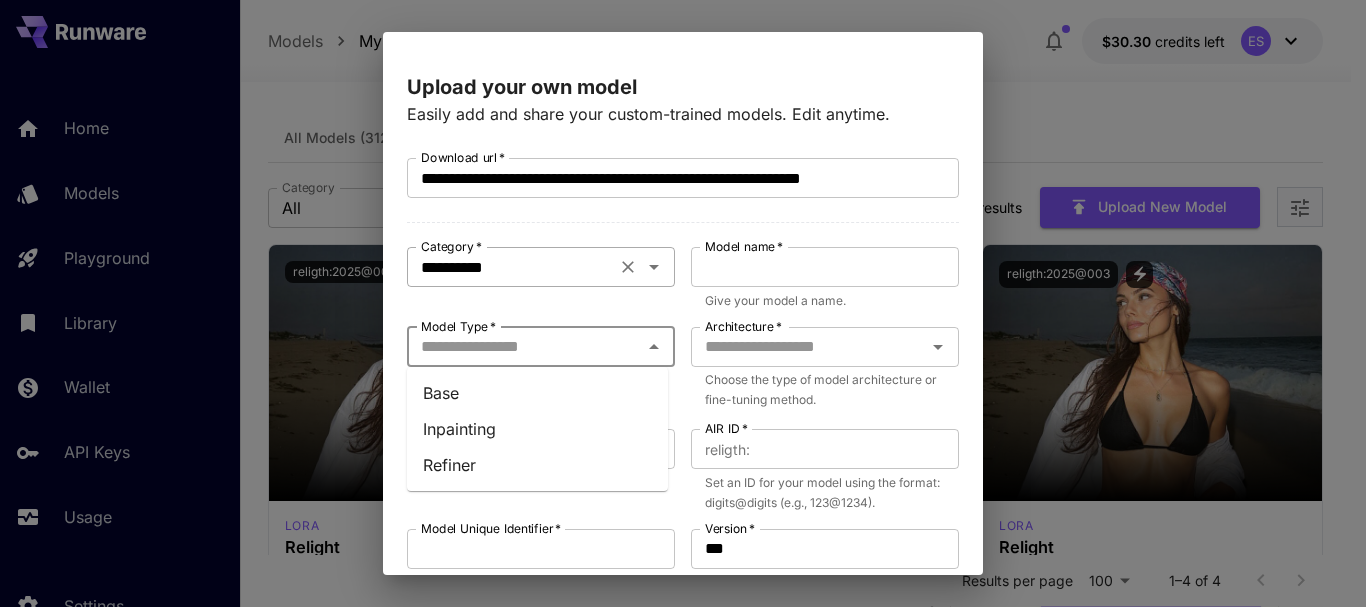 click on "**********" at bounding box center [511, 267] 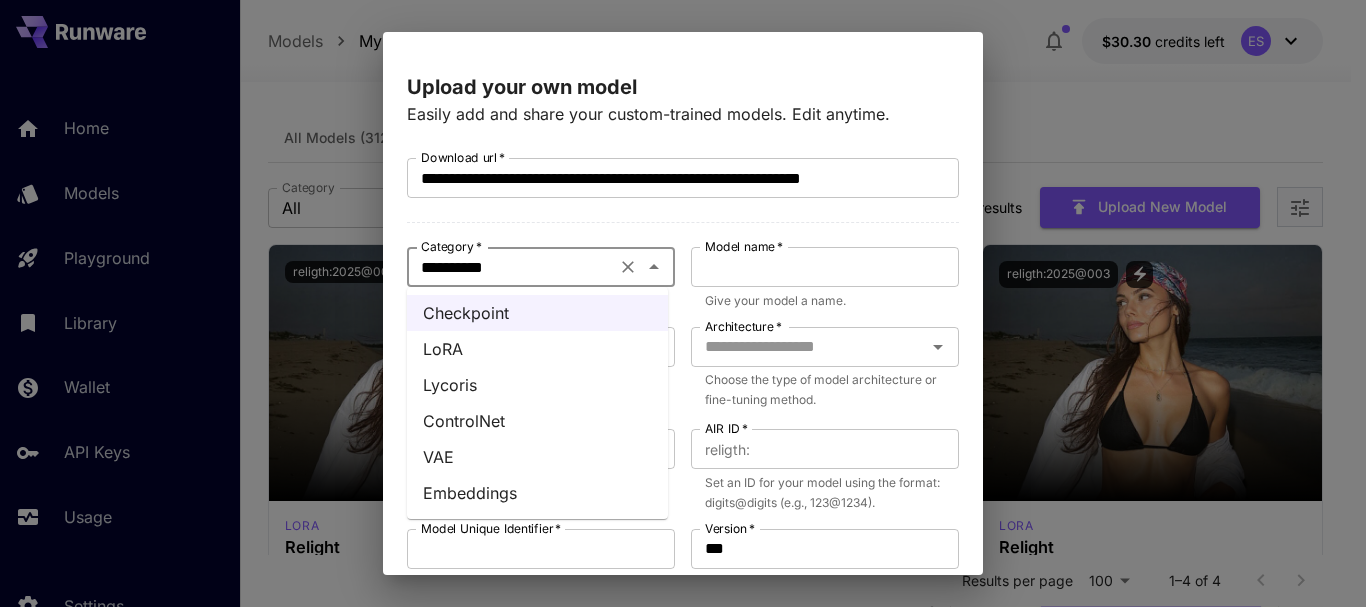 click on "LoRA" at bounding box center [537, 349] 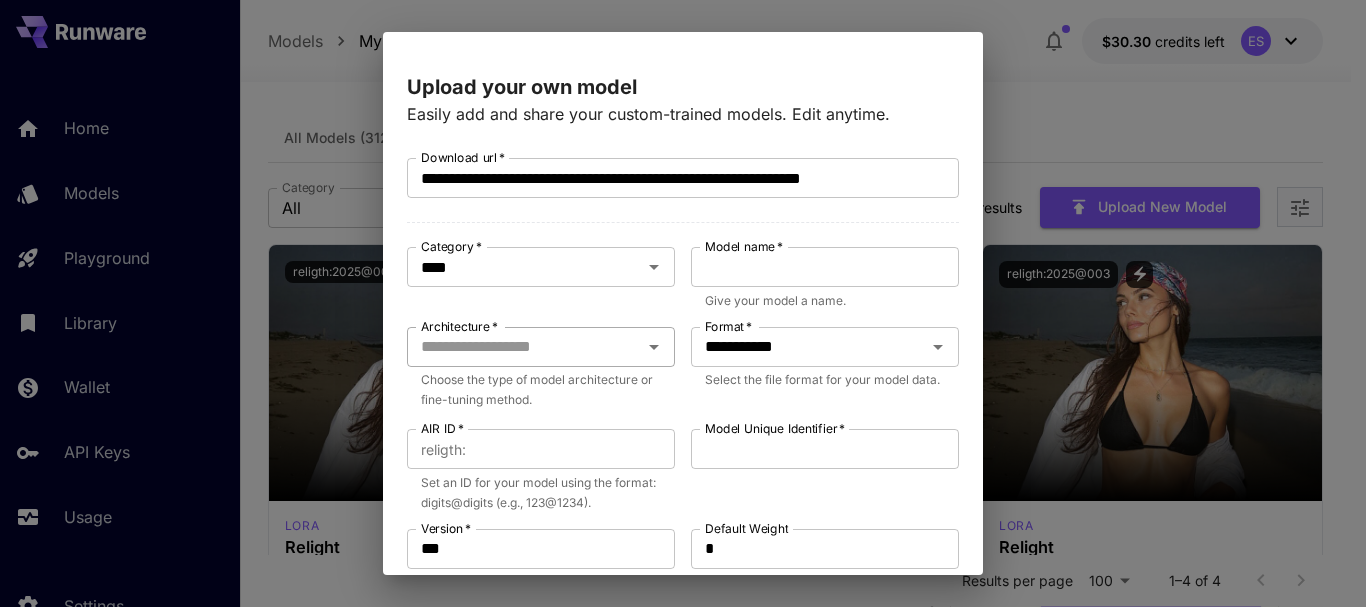 click on "Architecture   *" at bounding box center (524, 347) 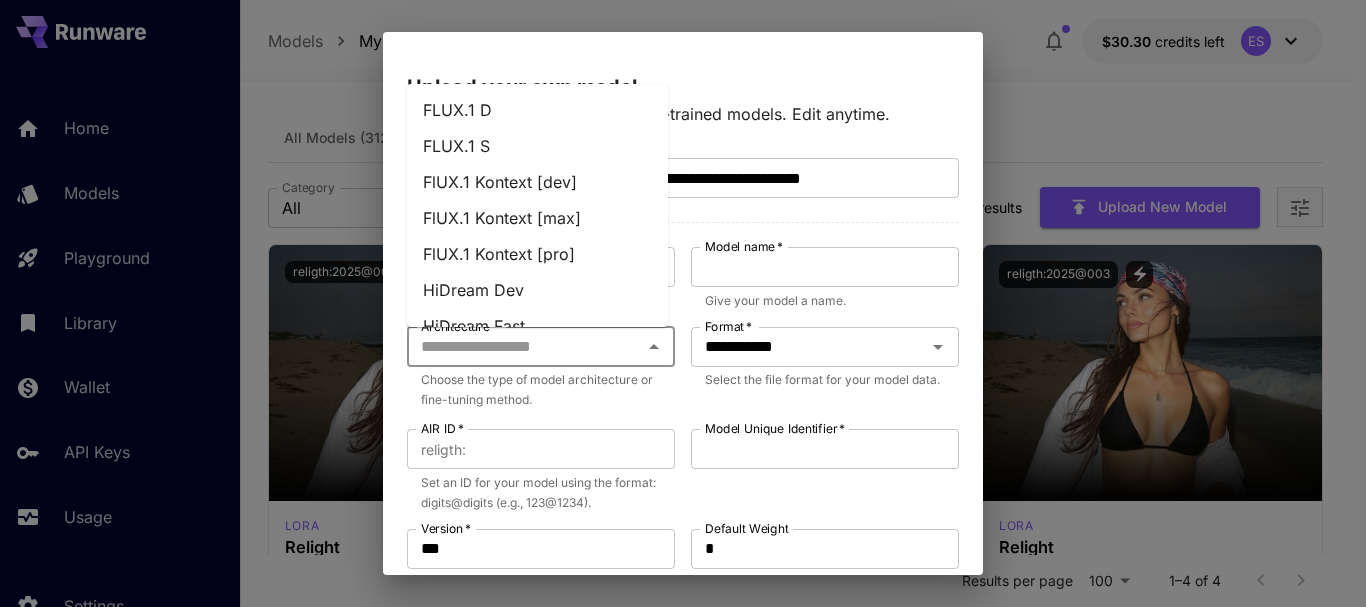 click on "FlUX.1 Kontext [dev]" at bounding box center (537, 182) 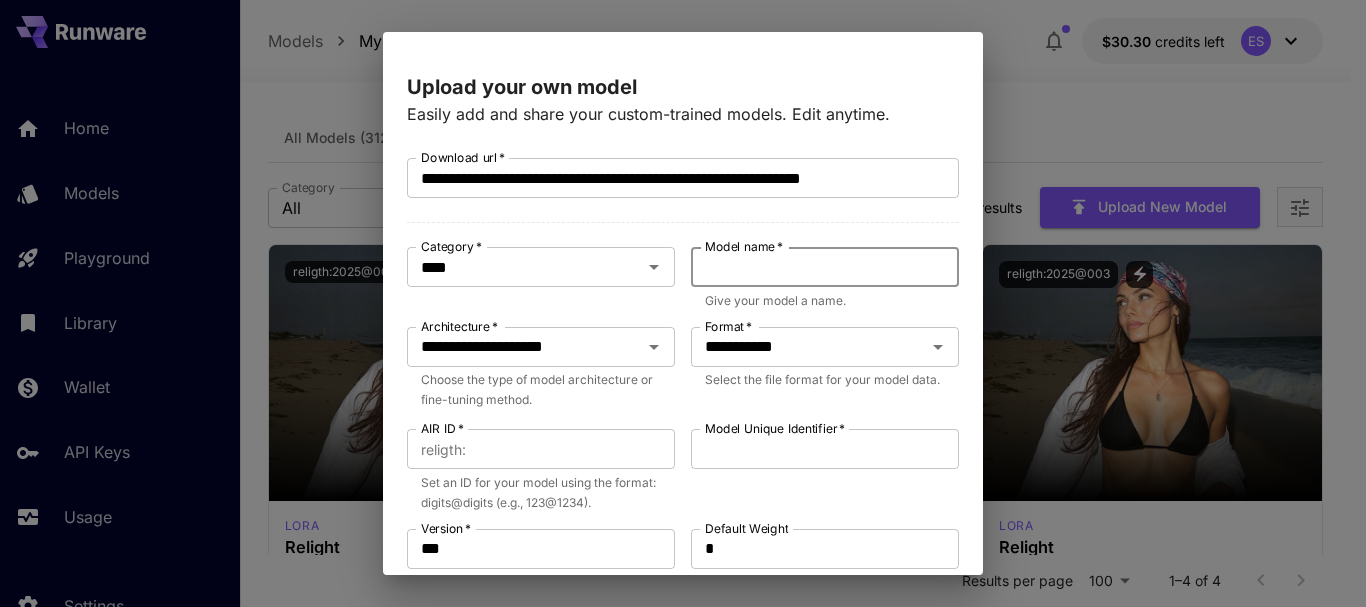 click on "Model name   *" at bounding box center [825, 267] 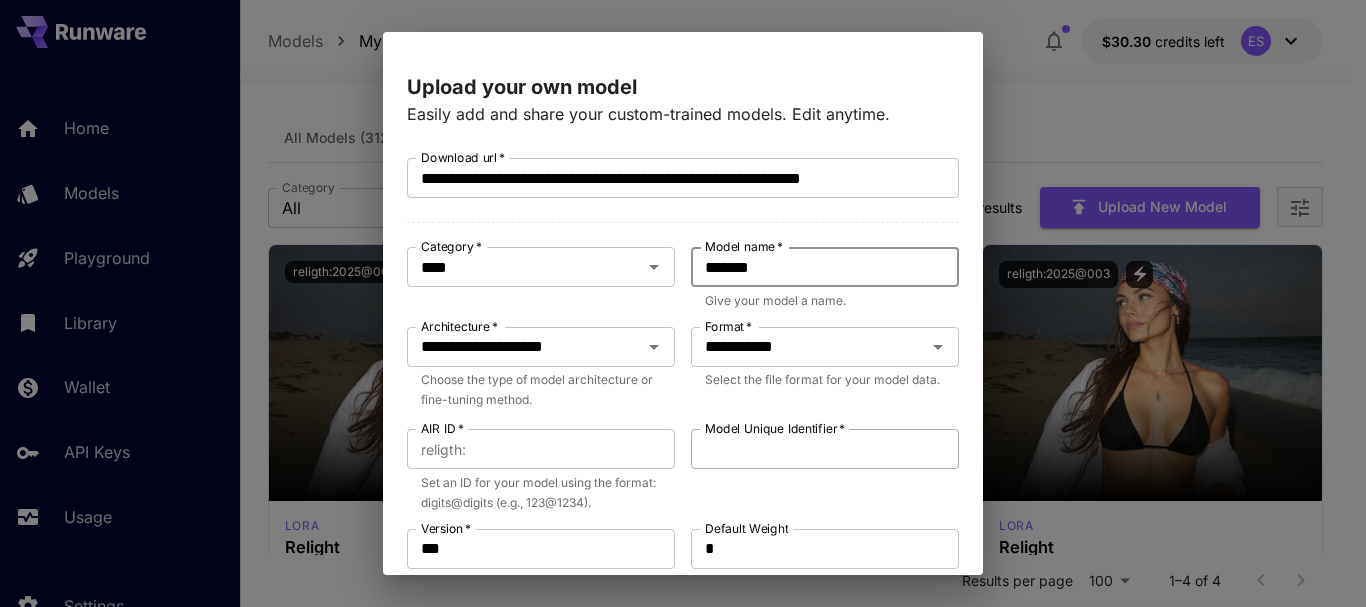 type on "*******" 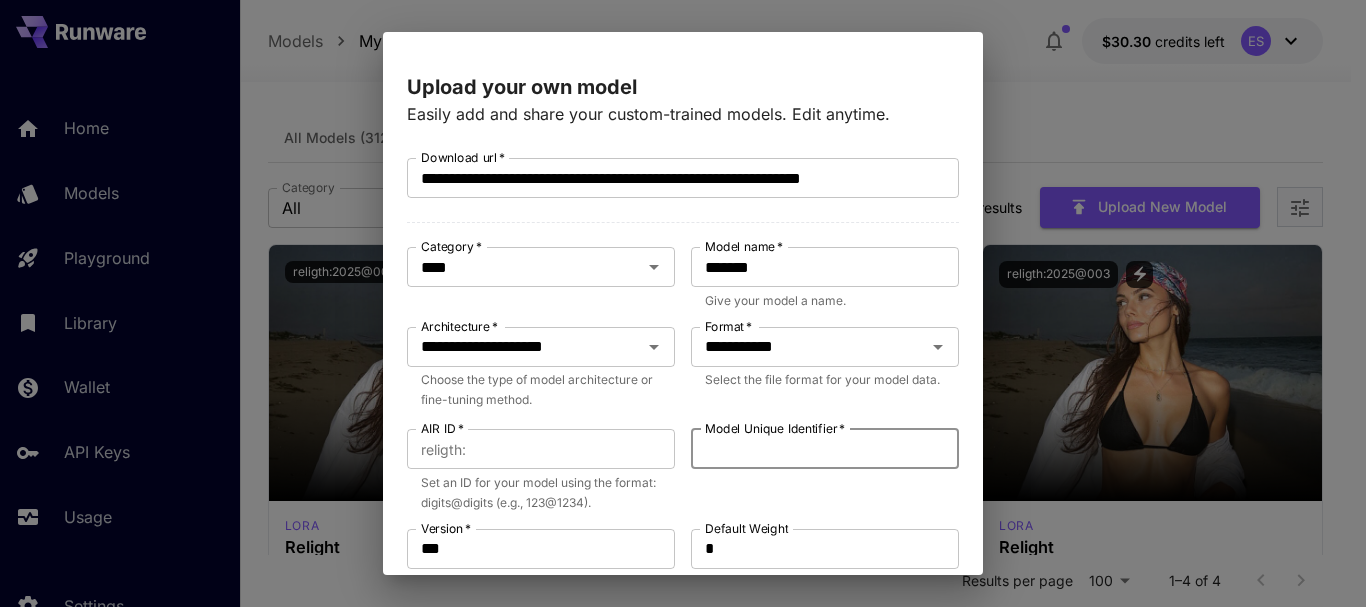 click on "Model Unique Identifier   *" at bounding box center (825, 449) 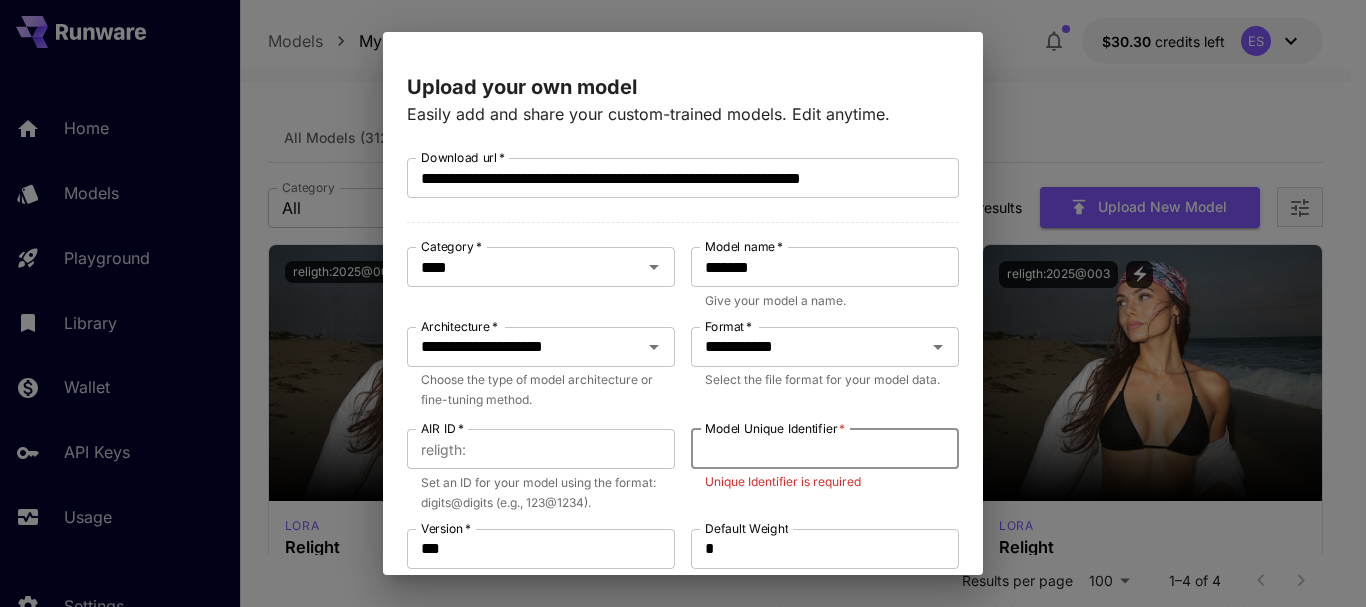 paste on "**********" 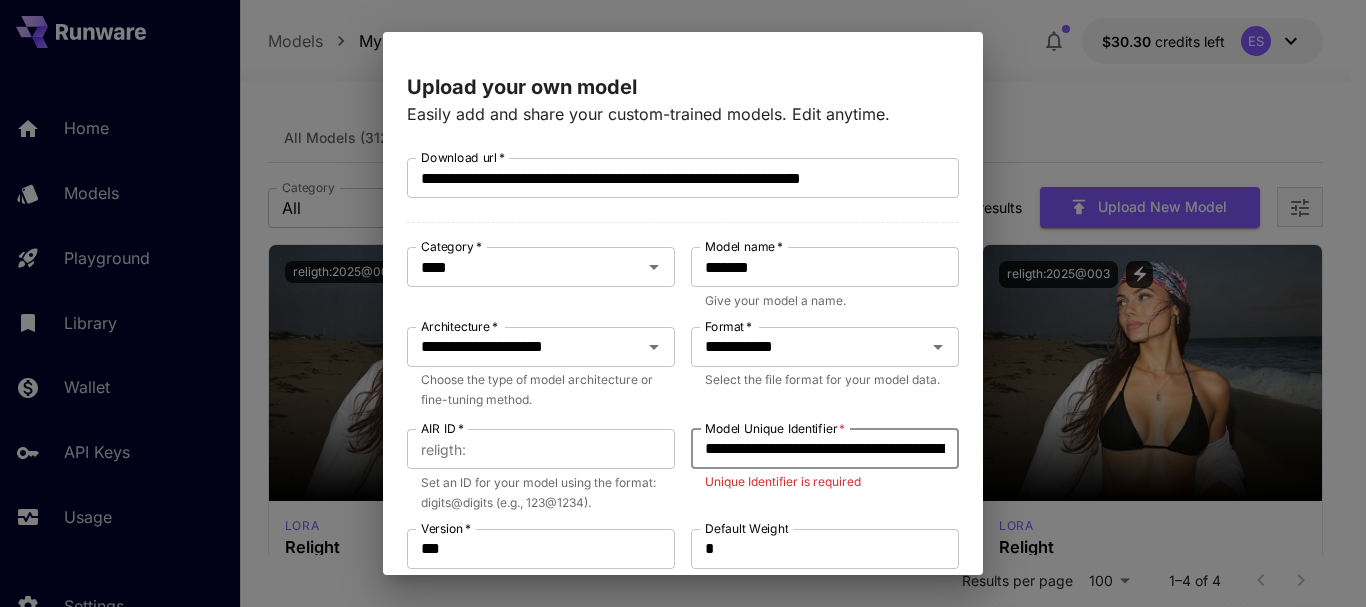 scroll, scrollTop: 0, scrollLeft: 383, axis: horizontal 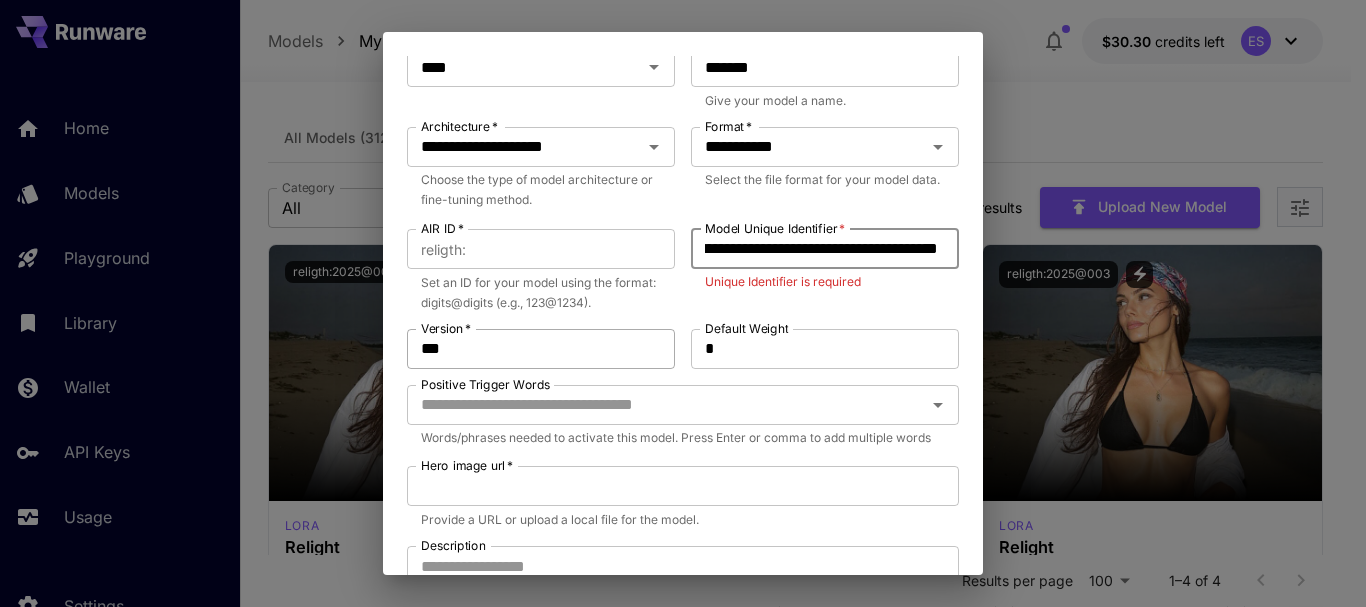 type on "**********" 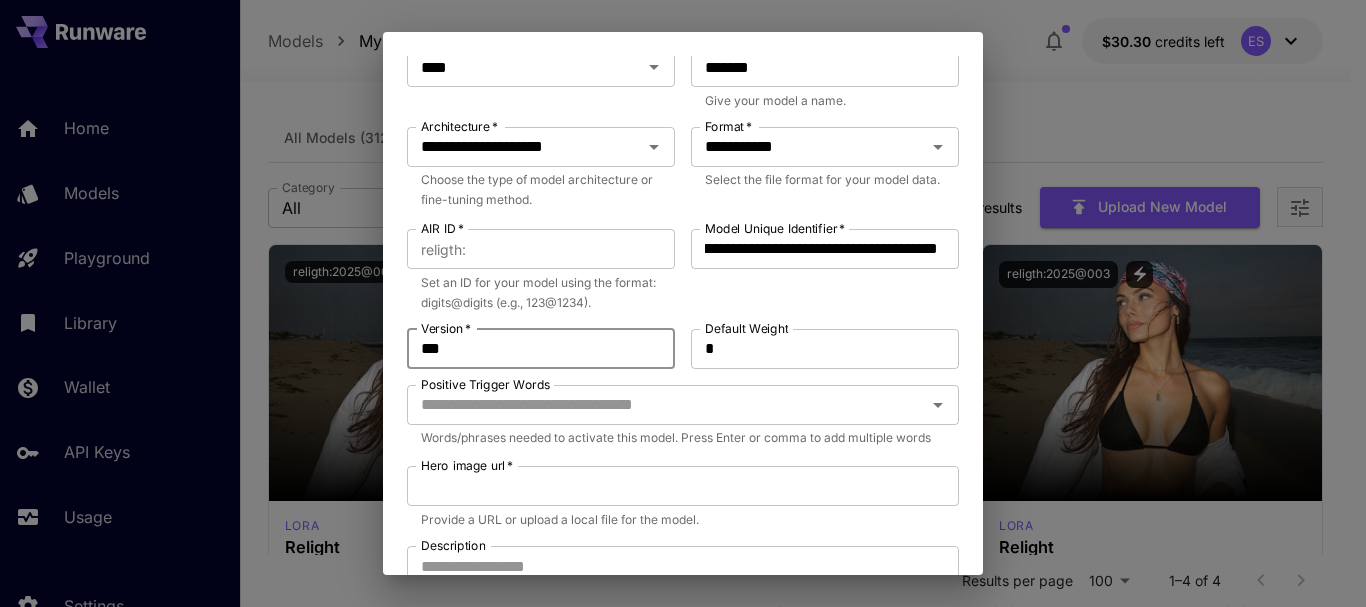 scroll, scrollTop: 0, scrollLeft: 0, axis: both 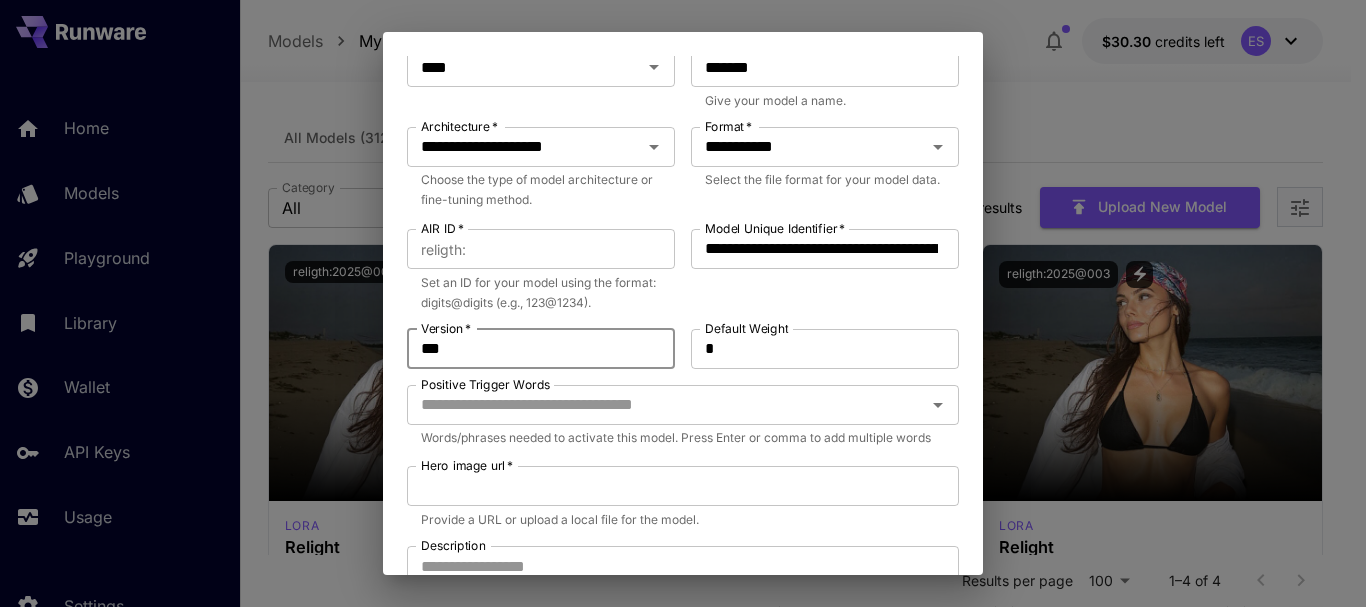 click on "***" at bounding box center [541, 349] 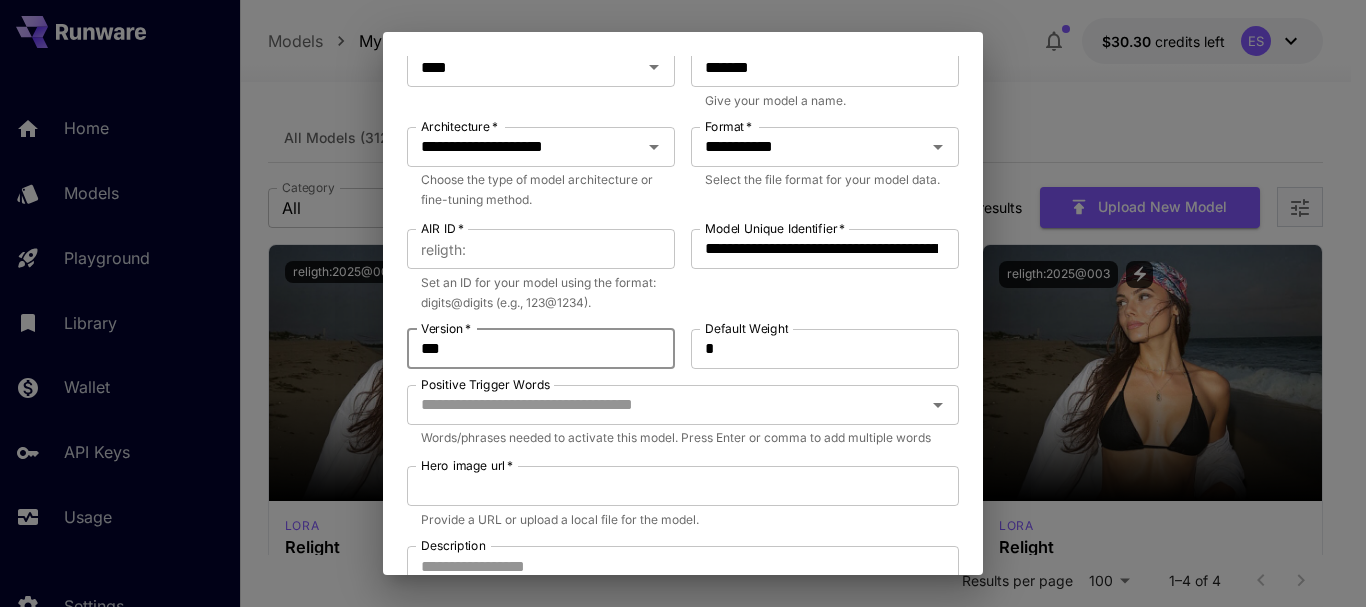 type on "***" 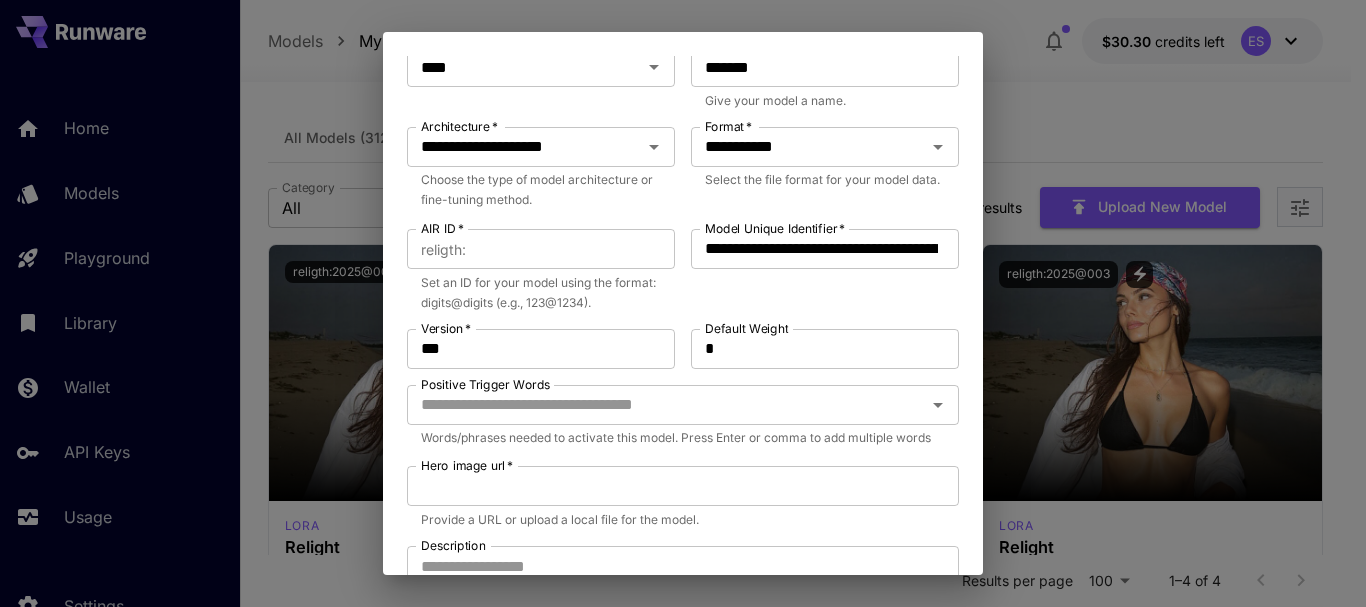 click on "**********" at bounding box center (683, 419) 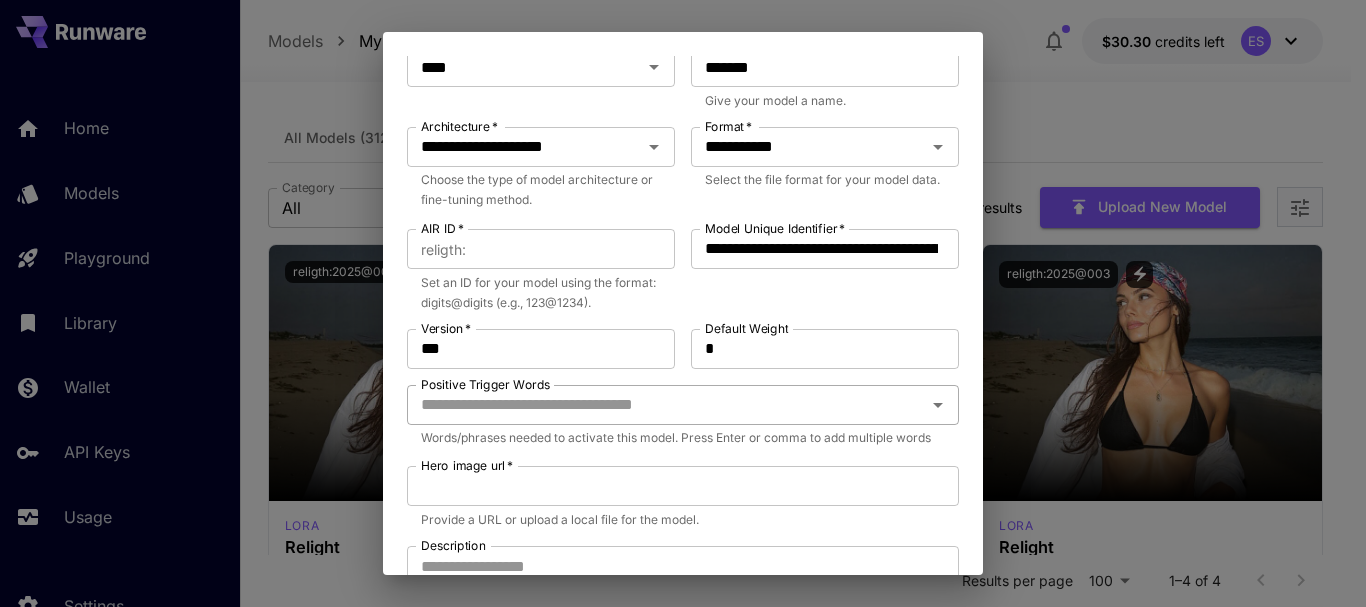 click on "Positive Trigger Words" at bounding box center (666, 405) 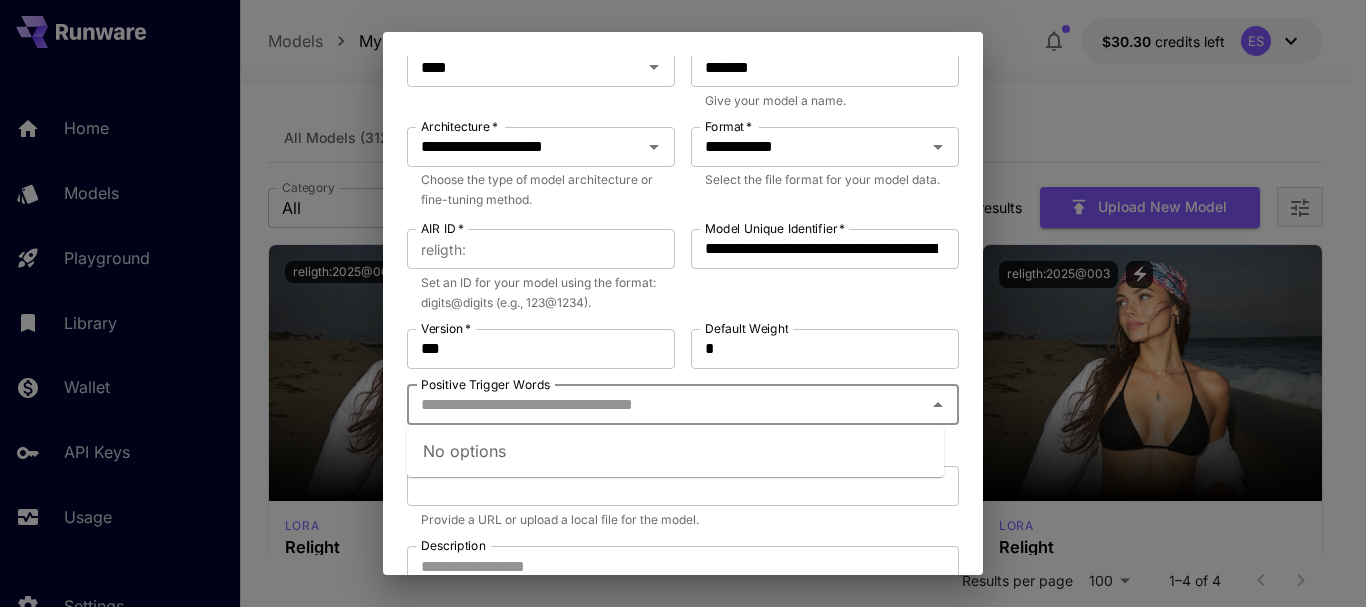 click on "Positive Trigger Words" at bounding box center [666, 405] 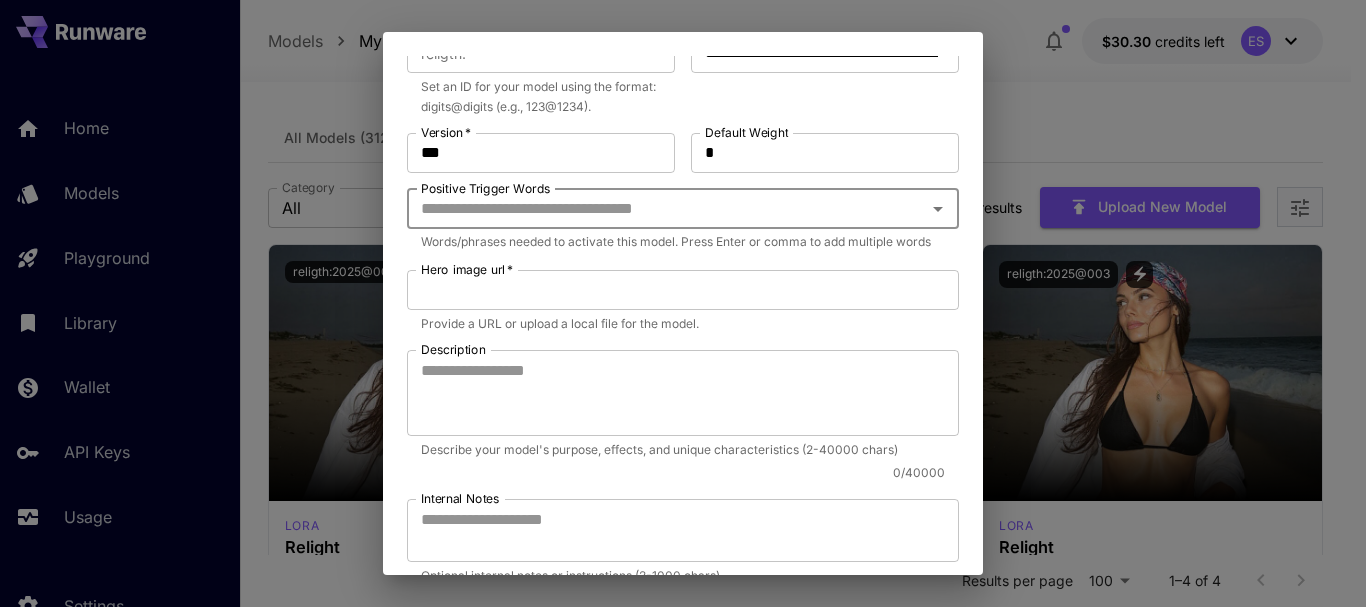 scroll, scrollTop: 400, scrollLeft: 0, axis: vertical 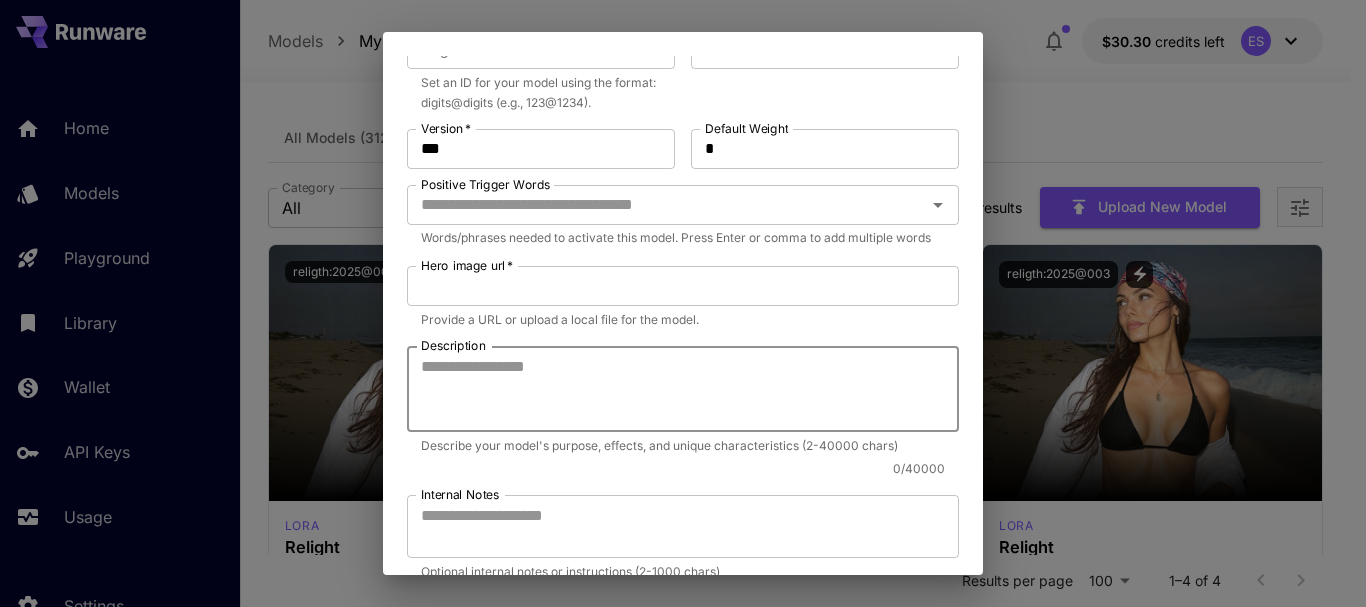 click on "Description" at bounding box center (683, 389) 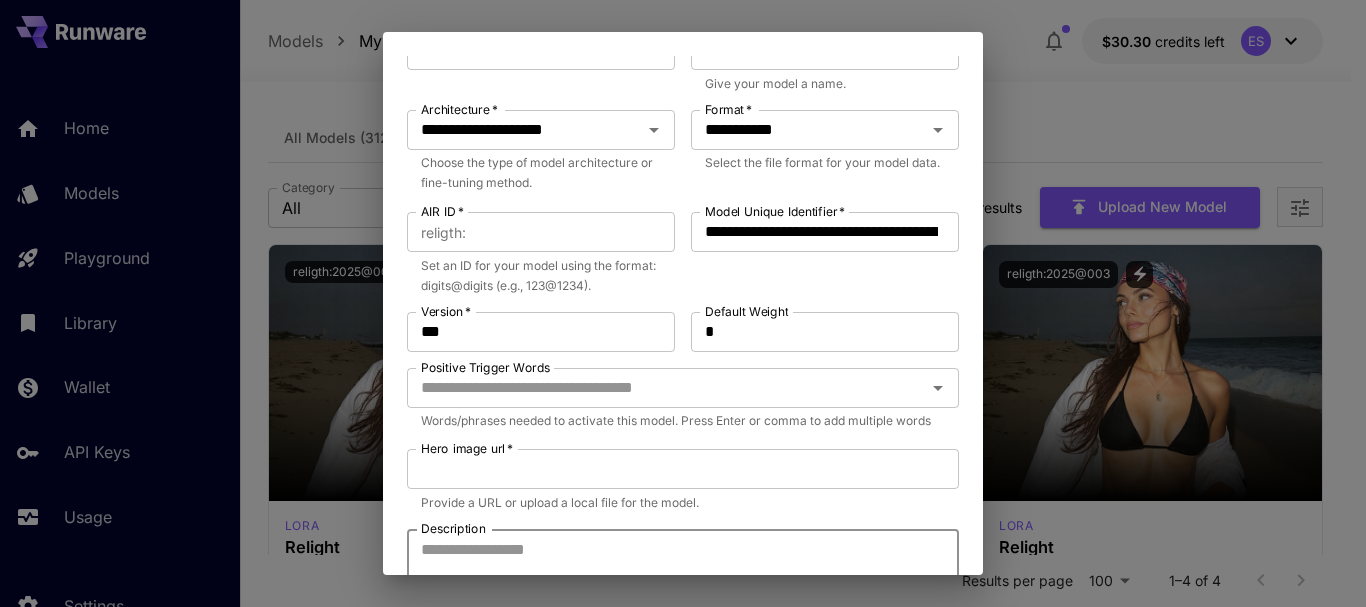 scroll, scrollTop: 0, scrollLeft: 0, axis: both 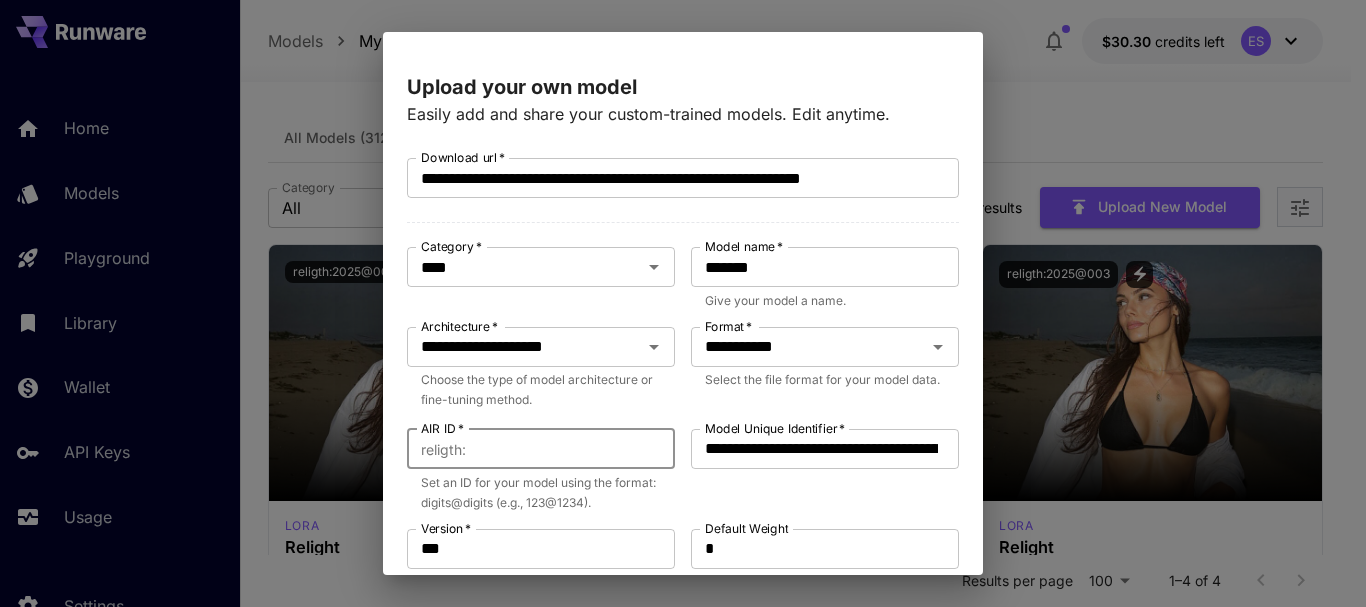 click on "AIR ID   *" at bounding box center (574, 449) 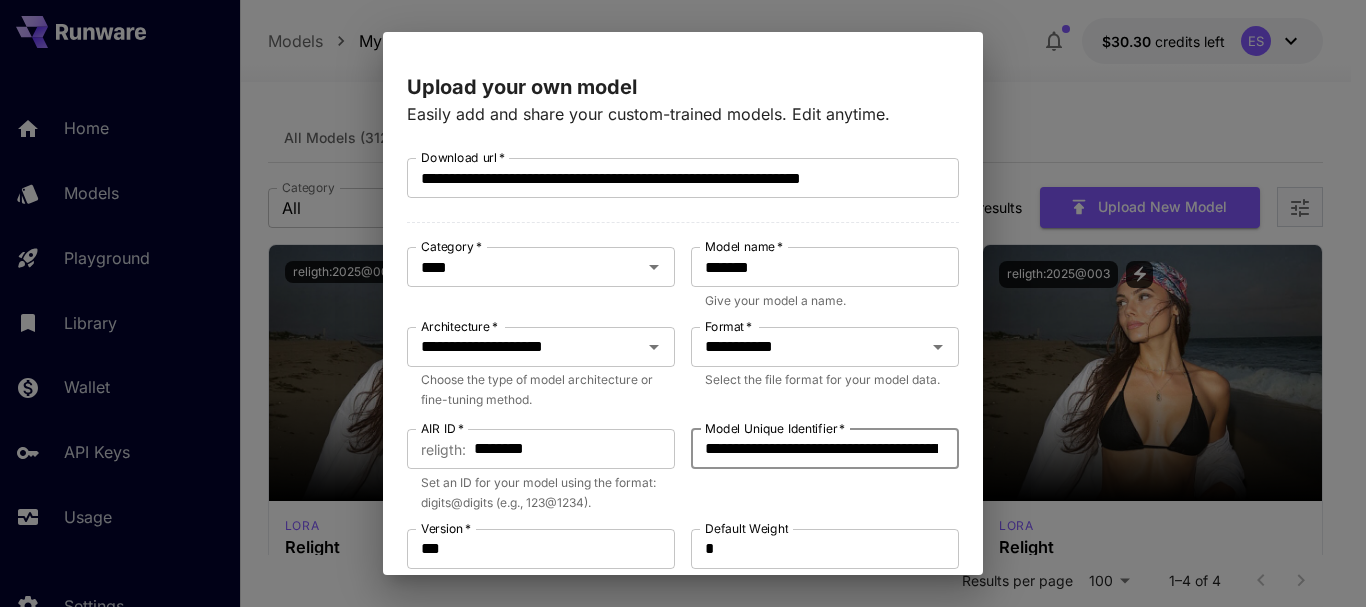 click on "**********" at bounding box center (821, 449) 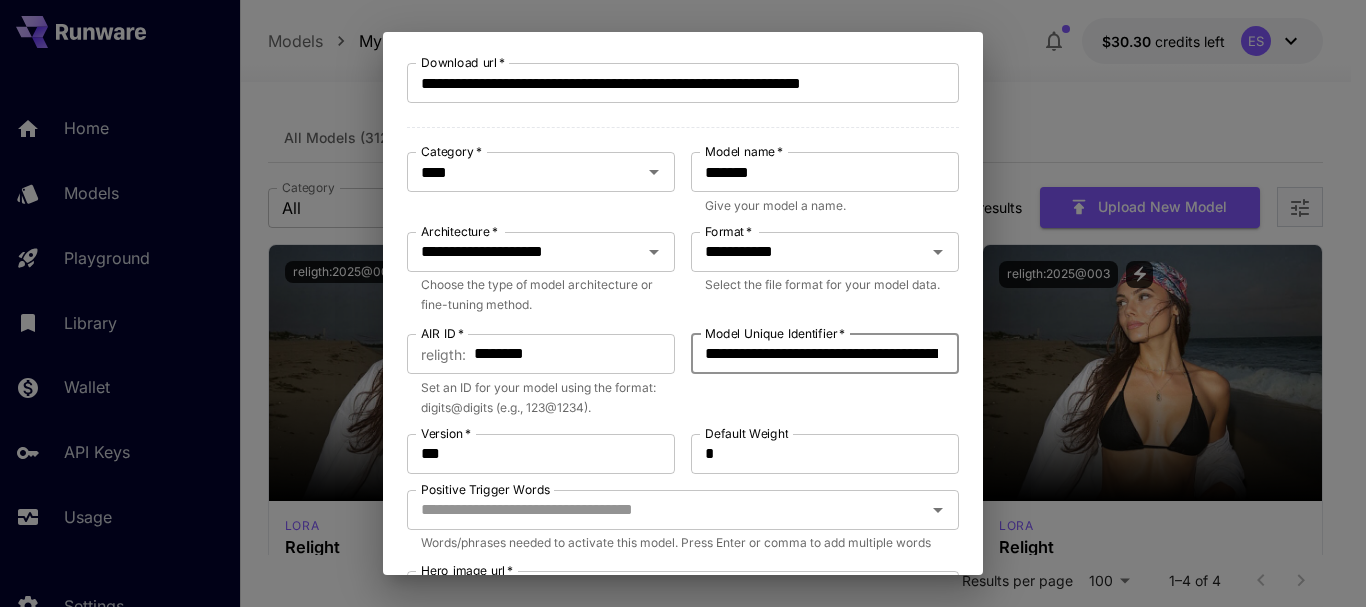 scroll, scrollTop: 200, scrollLeft: 0, axis: vertical 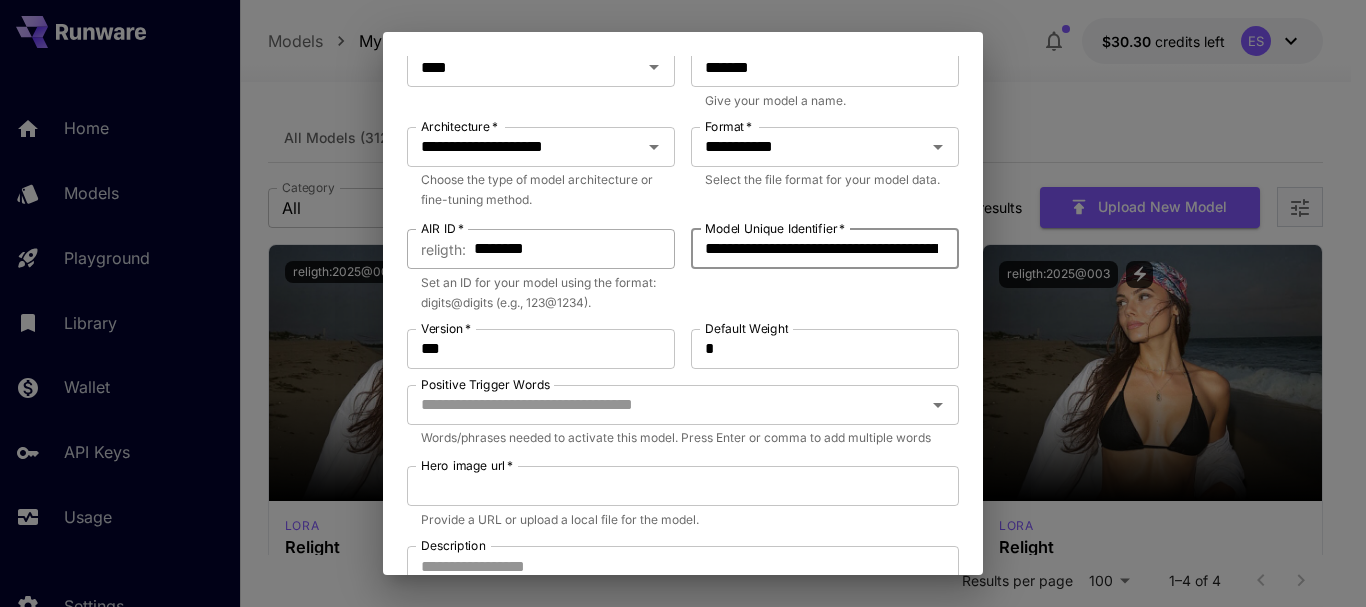 click on "********" at bounding box center (574, 249) 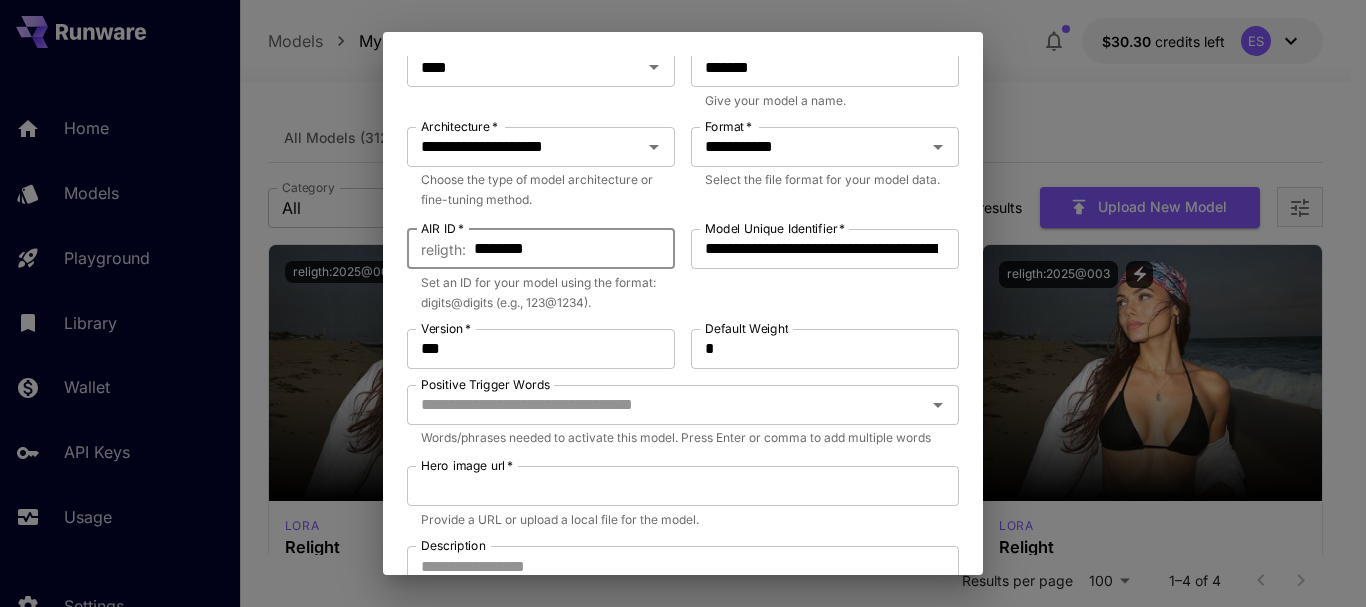 type on "********" 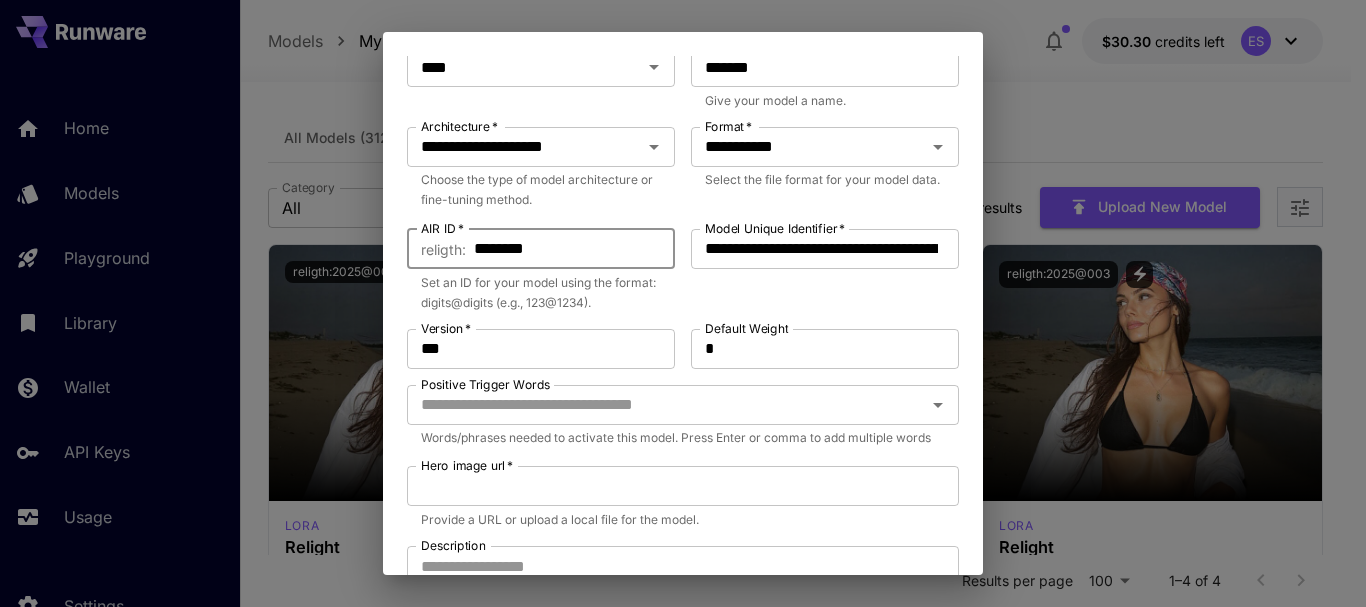 click on "**********" at bounding box center [683, 419] 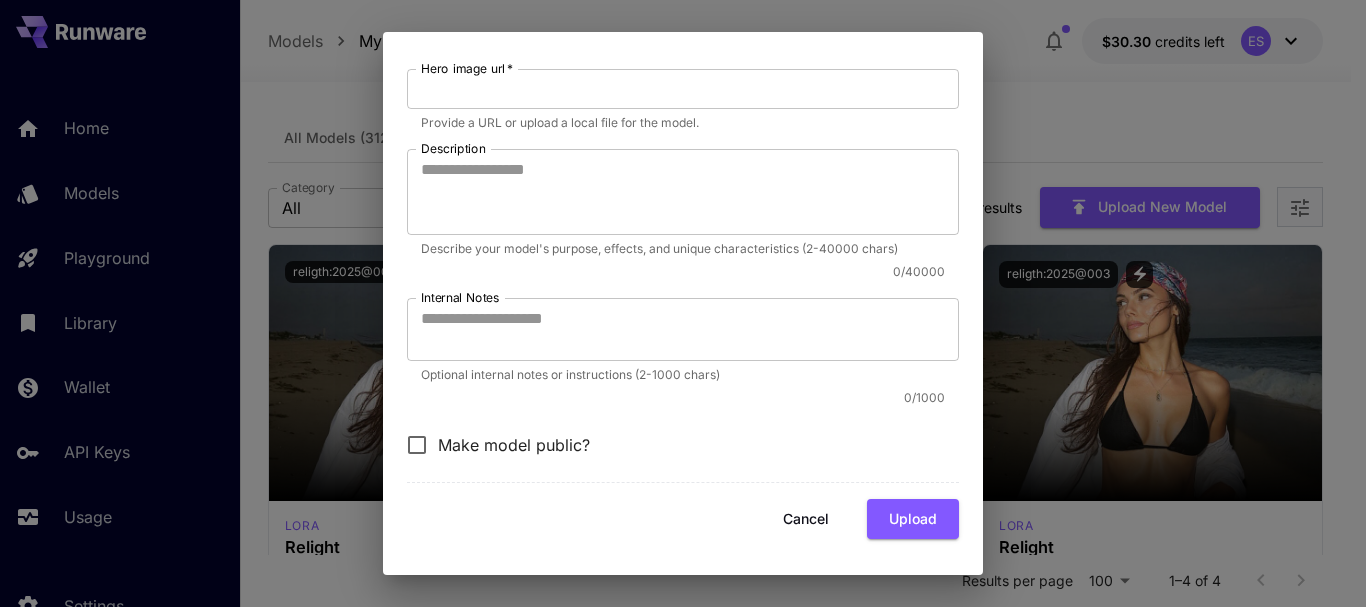scroll, scrollTop: 617, scrollLeft: 0, axis: vertical 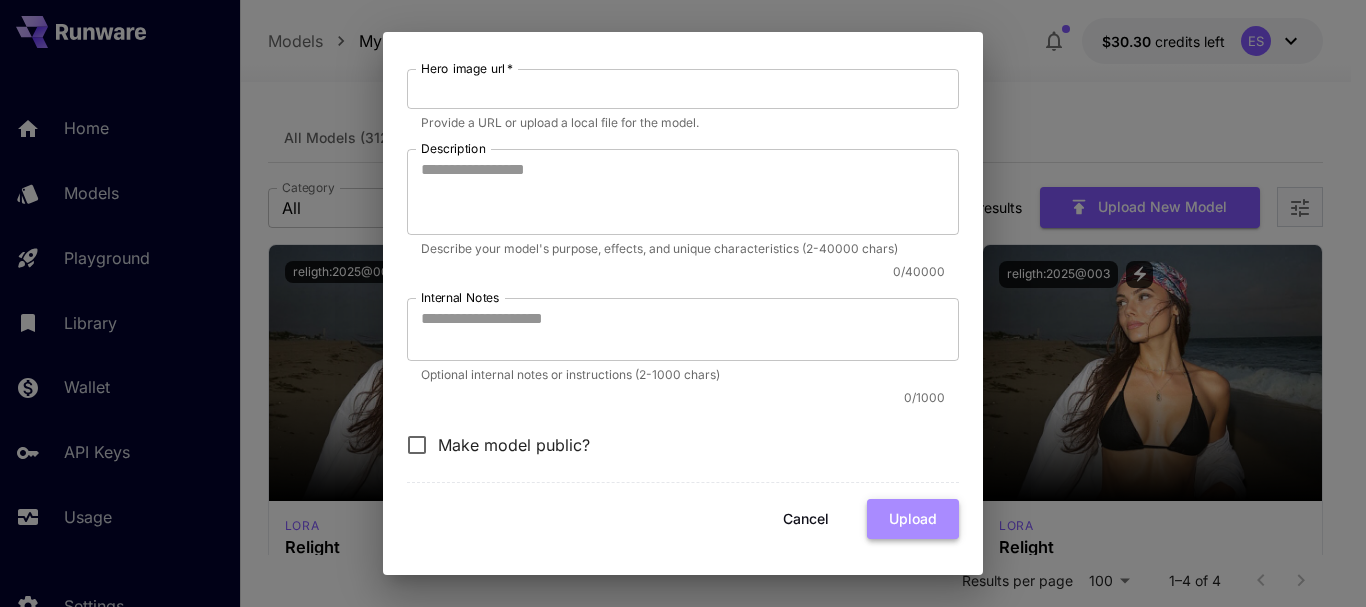 click on "Upload" at bounding box center (913, 519) 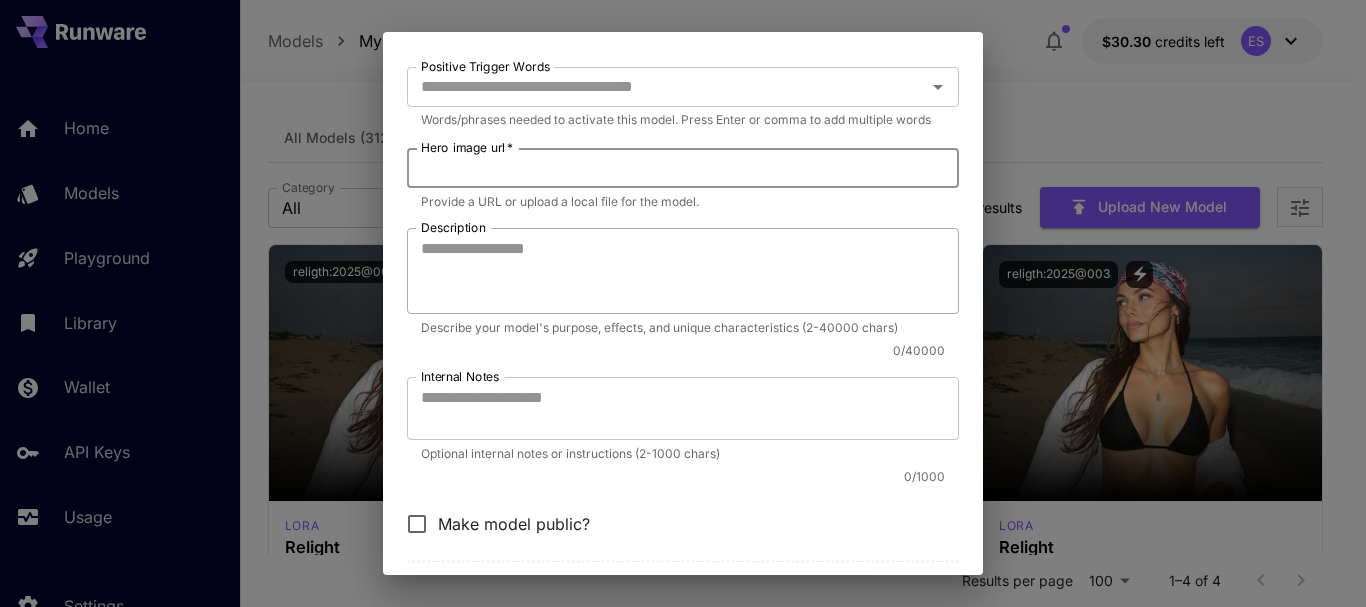scroll, scrollTop: 517, scrollLeft: 0, axis: vertical 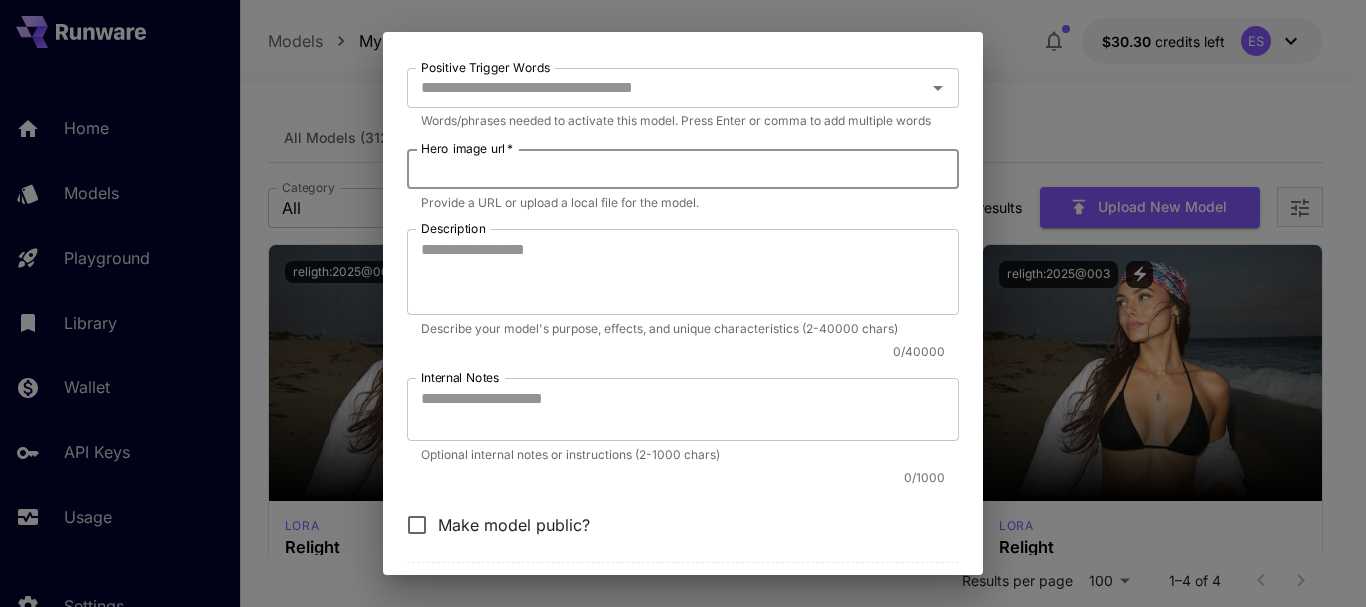 click on "Hero image url   *" at bounding box center [683, 169] 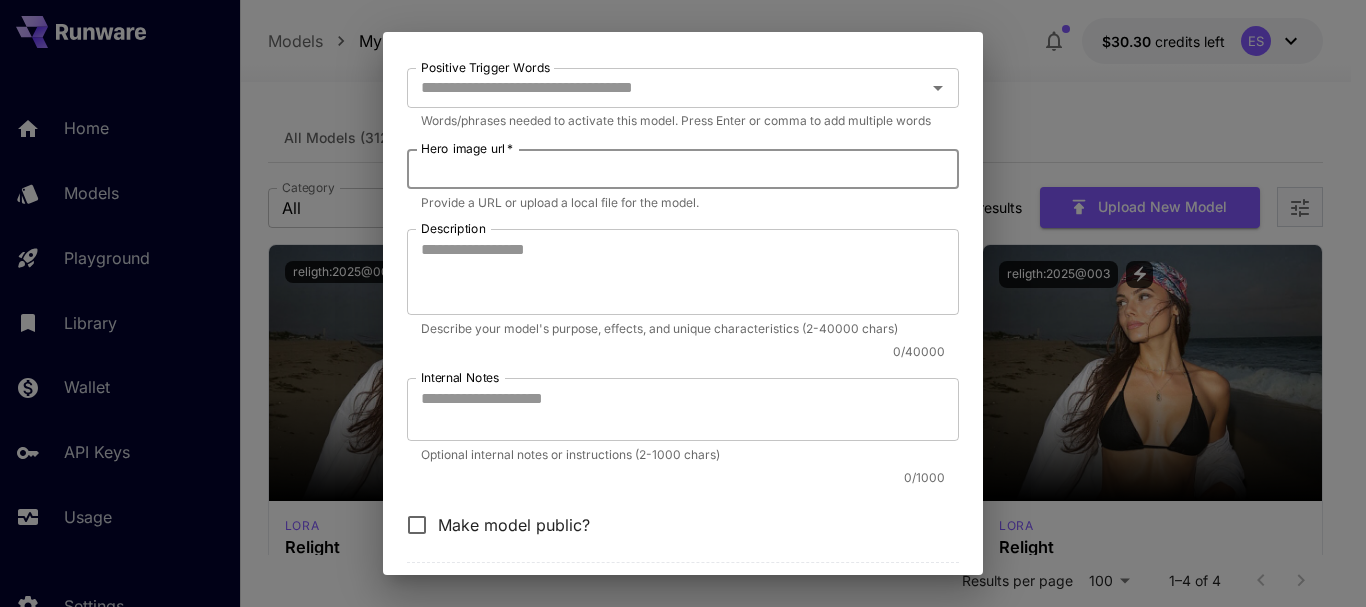 click on "Hero image url   *" at bounding box center (683, 169) 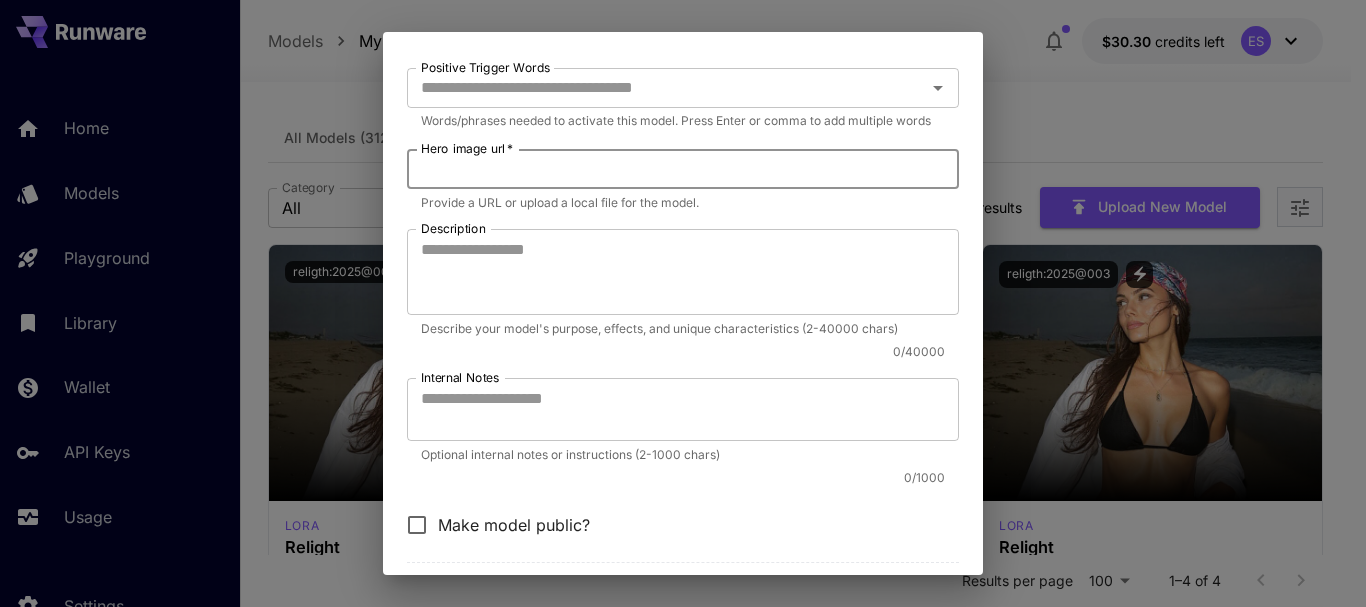 paste on "**********" 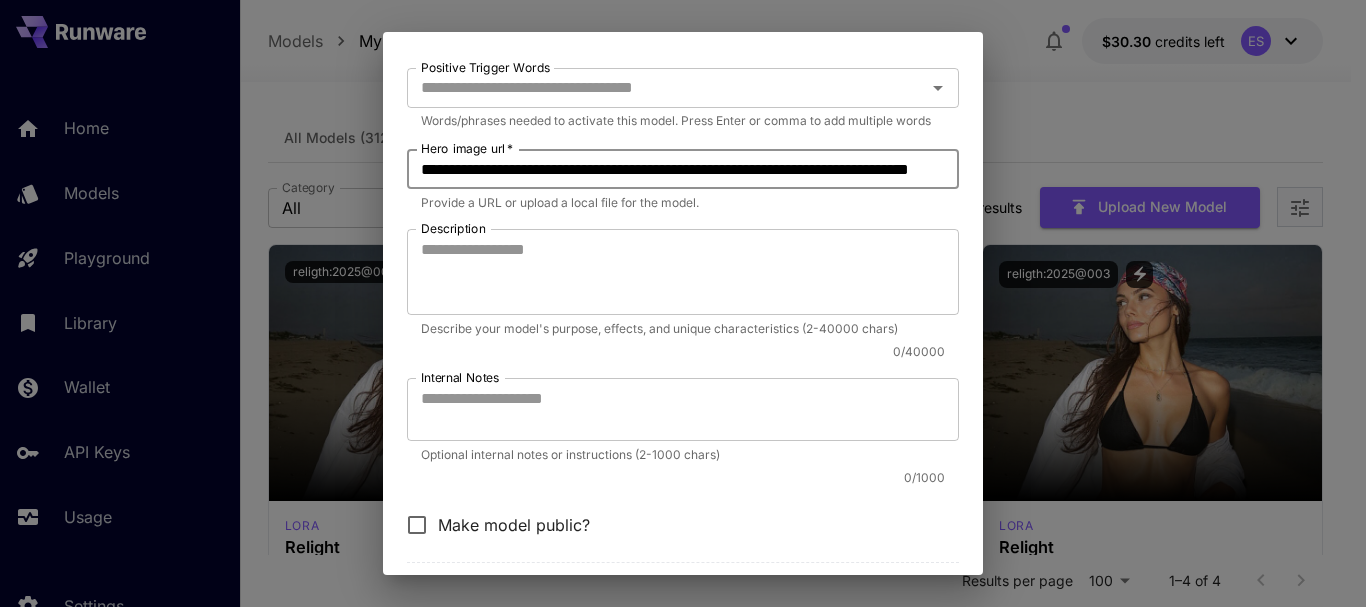scroll, scrollTop: 0, scrollLeft: 165, axis: horizontal 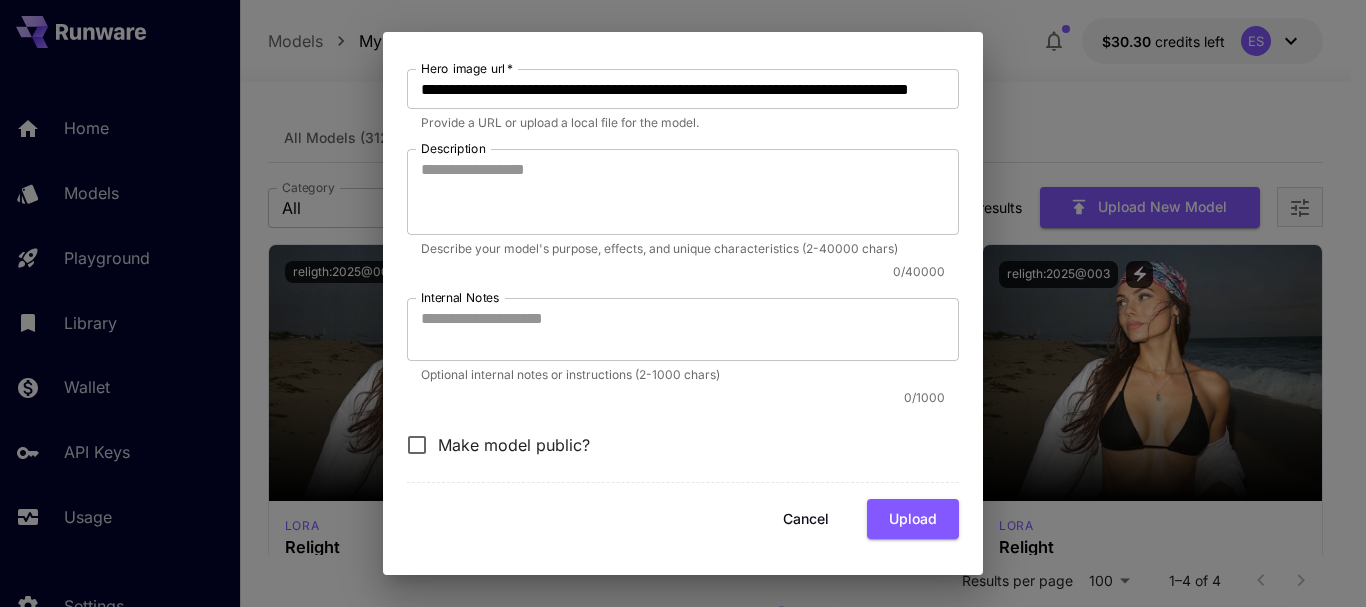 click on "Upload" at bounding box center [913, 519] 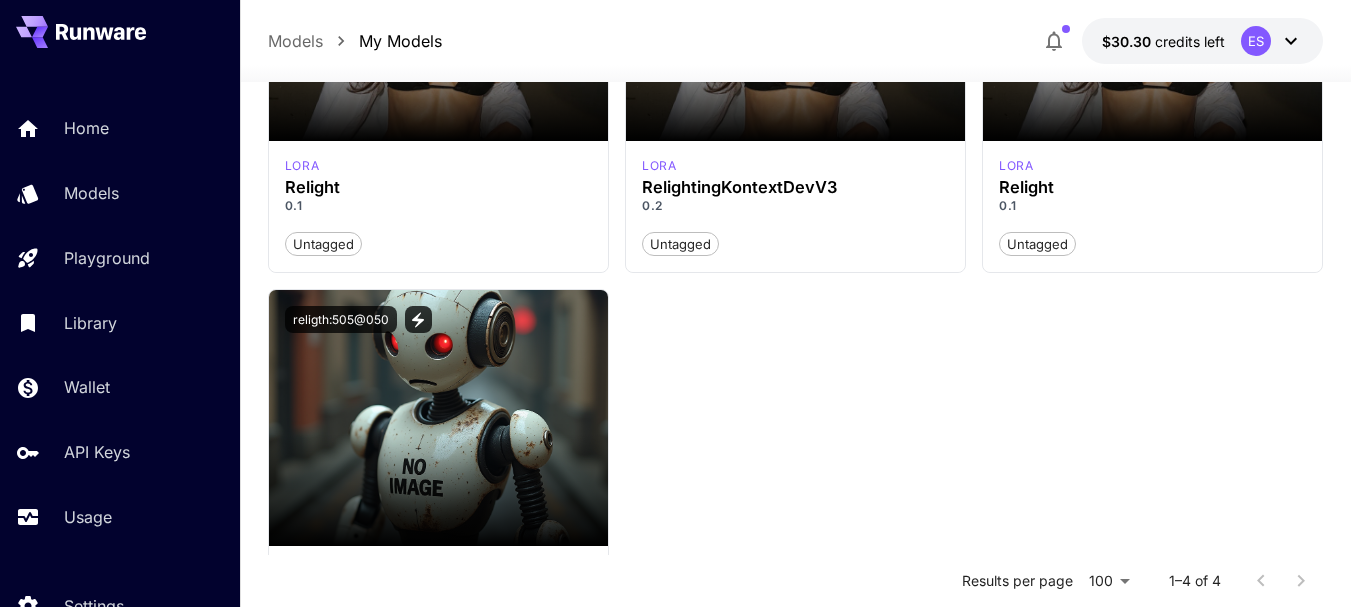 scroll, scrollTop: 544, scrollLeft: 0, axis: vertical 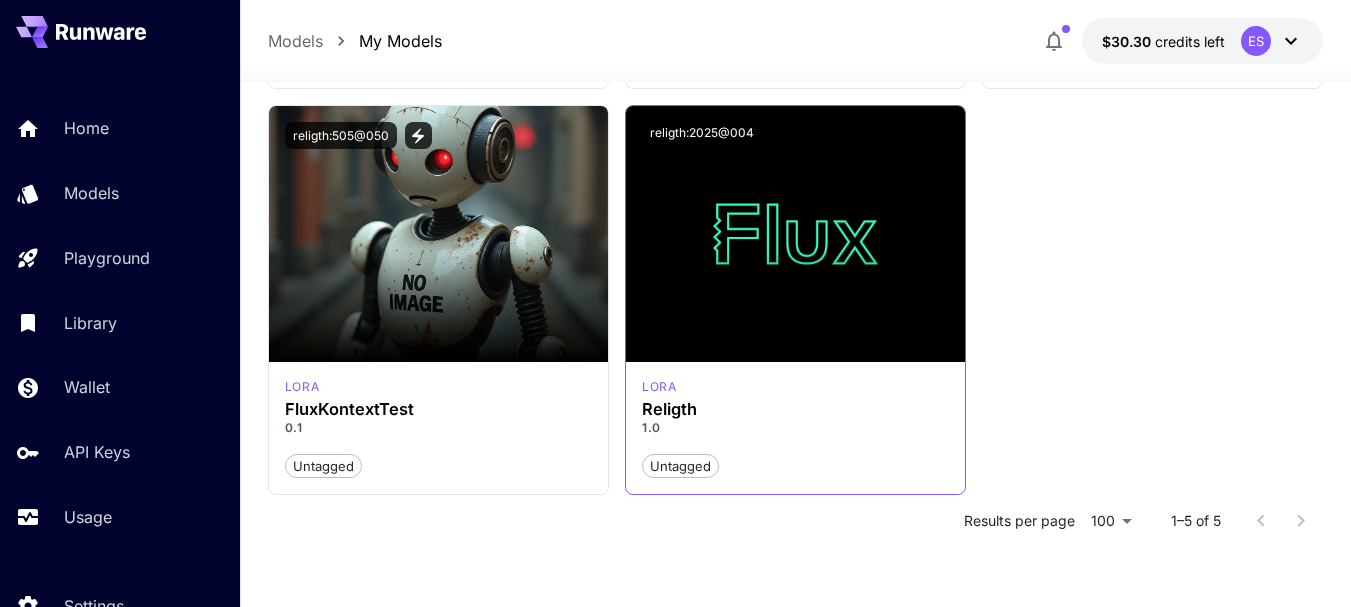click at bounding box center [795, 306] 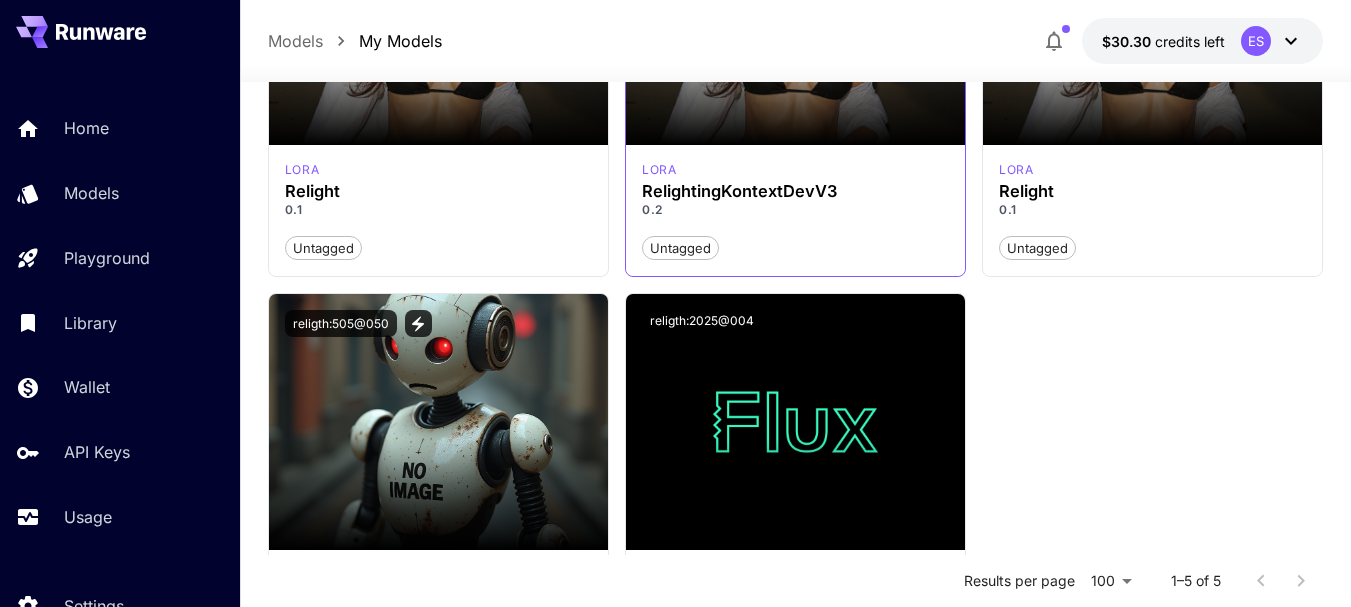 scroll, scrollTop: 344, scrollLeft: 0, axis: vertical 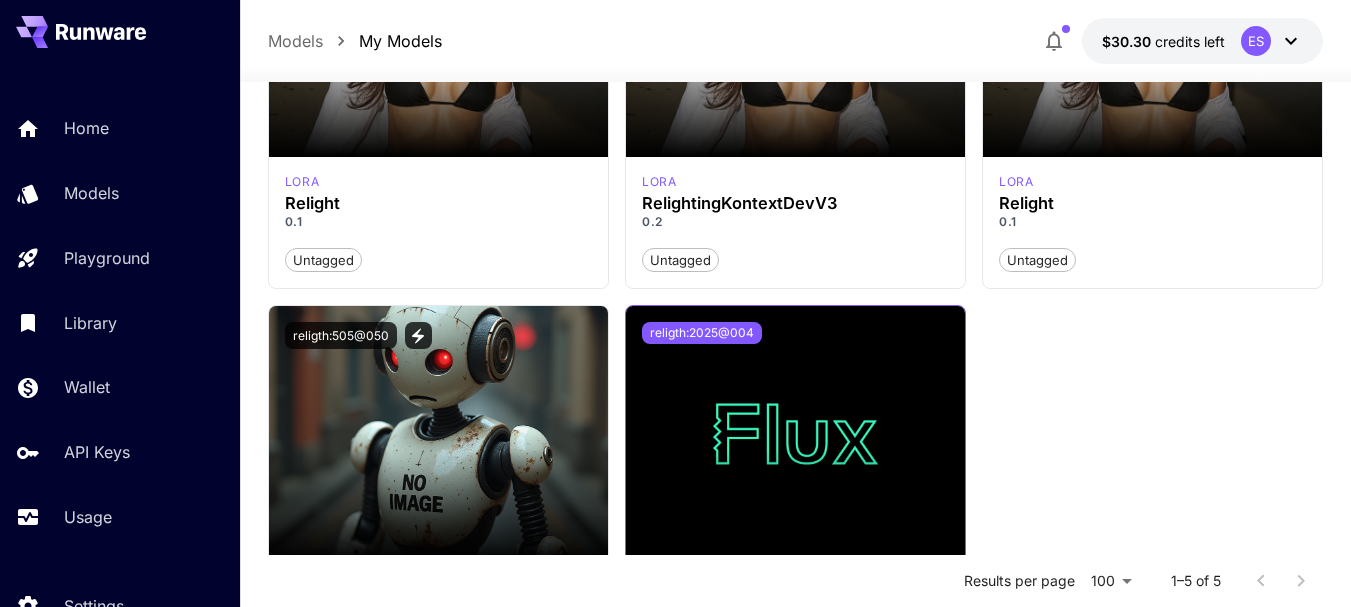 click on "religth:2025@004" at bounding box center (702, 333) 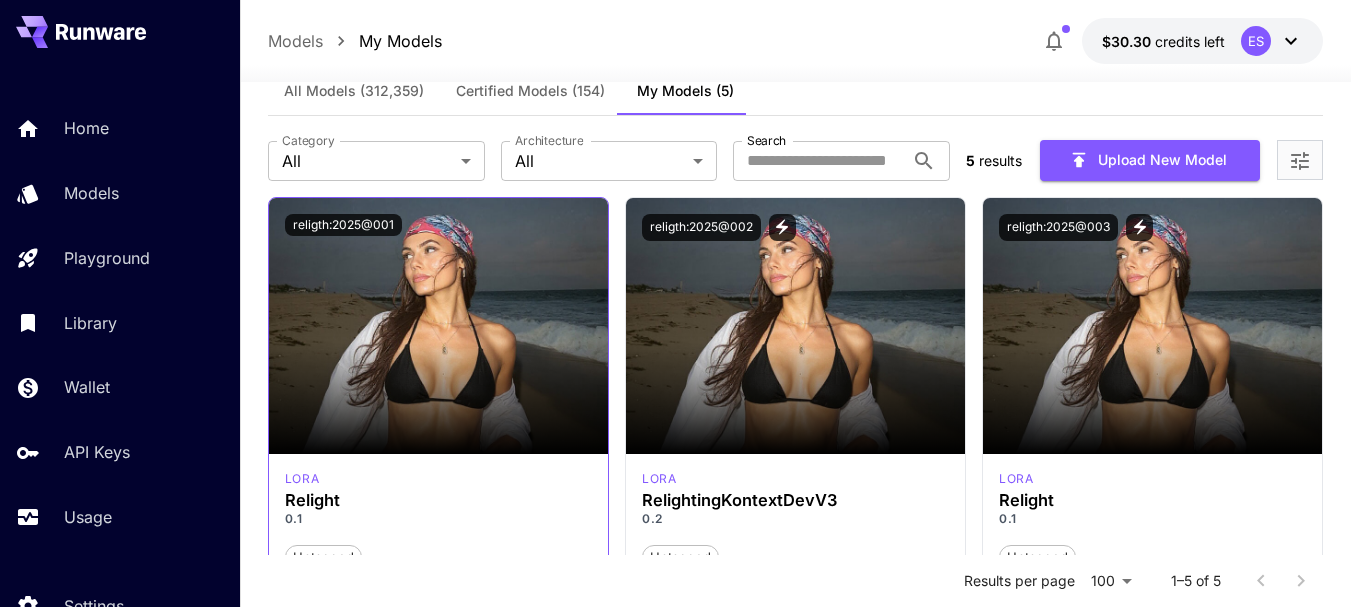 scroll, scrollTop: 44, scrollLeft: 0, axis: vertical 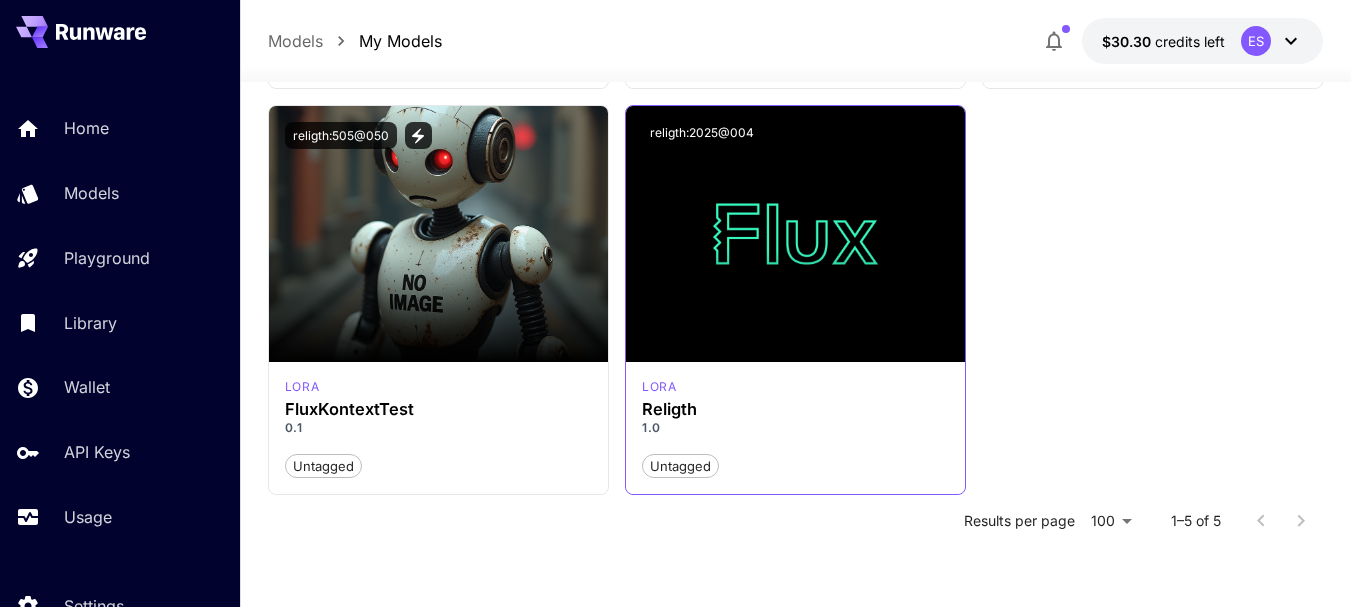 click on "Untagged" at bounding box center [795, 458] 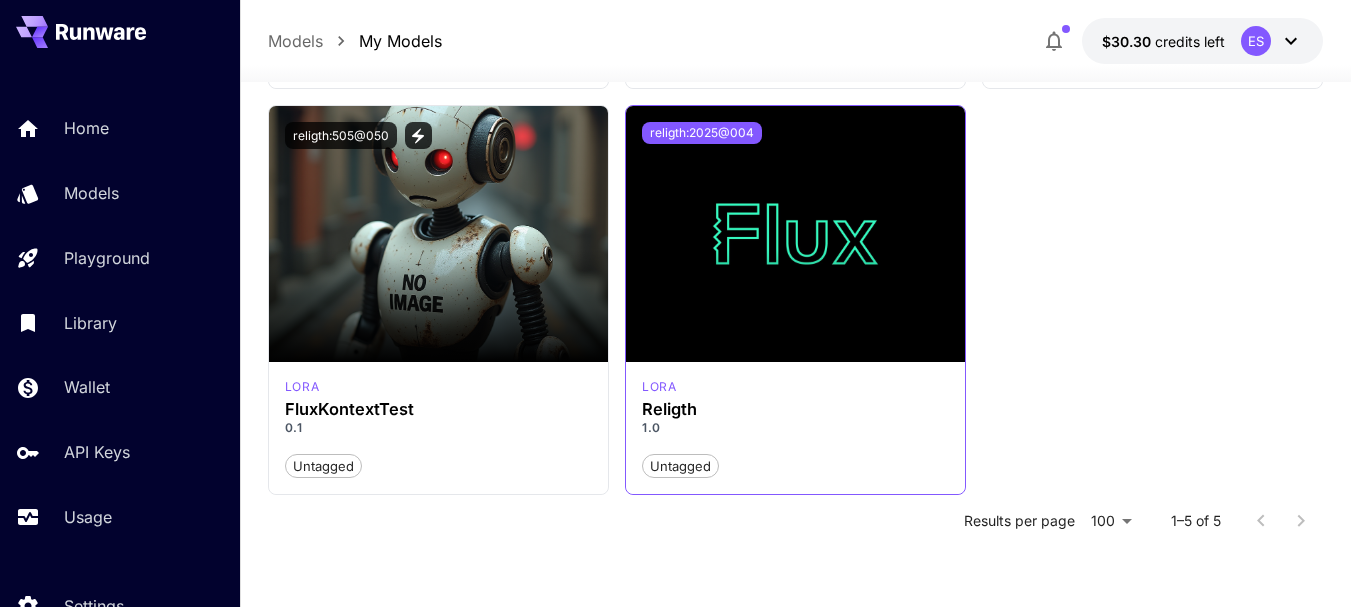 click on "religth:2025@004" at bounding box center (702, 133) 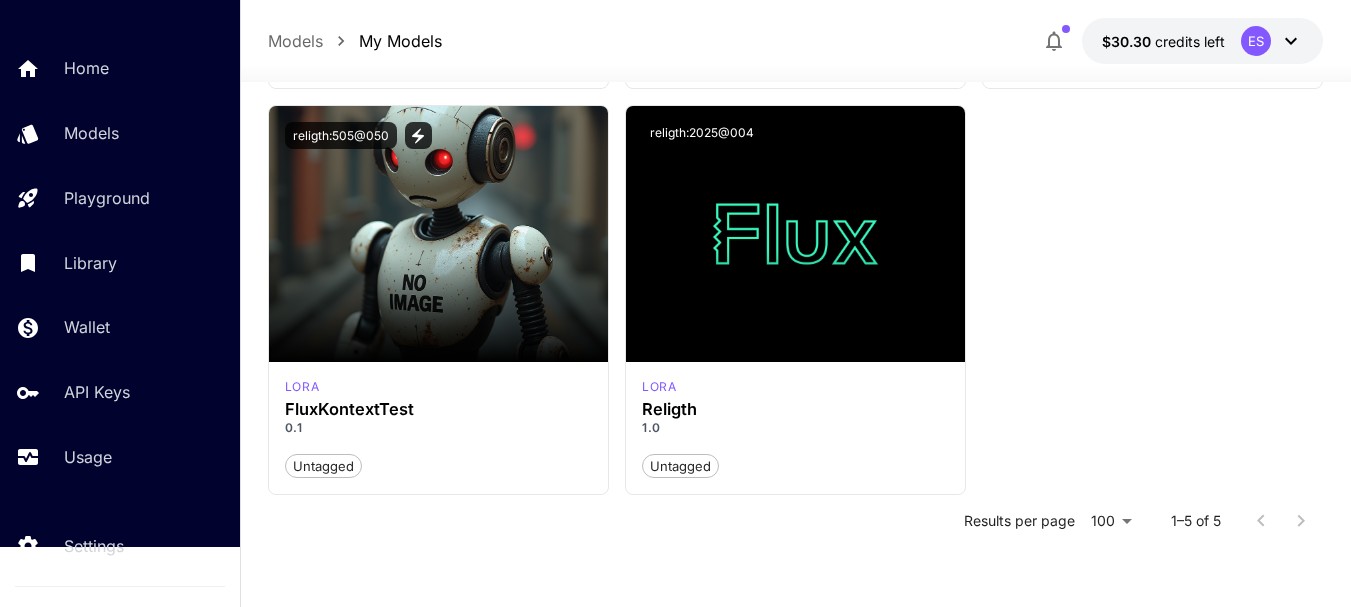 scroll, scrollTop: 92, scrollLeft: 0, axis: vertical 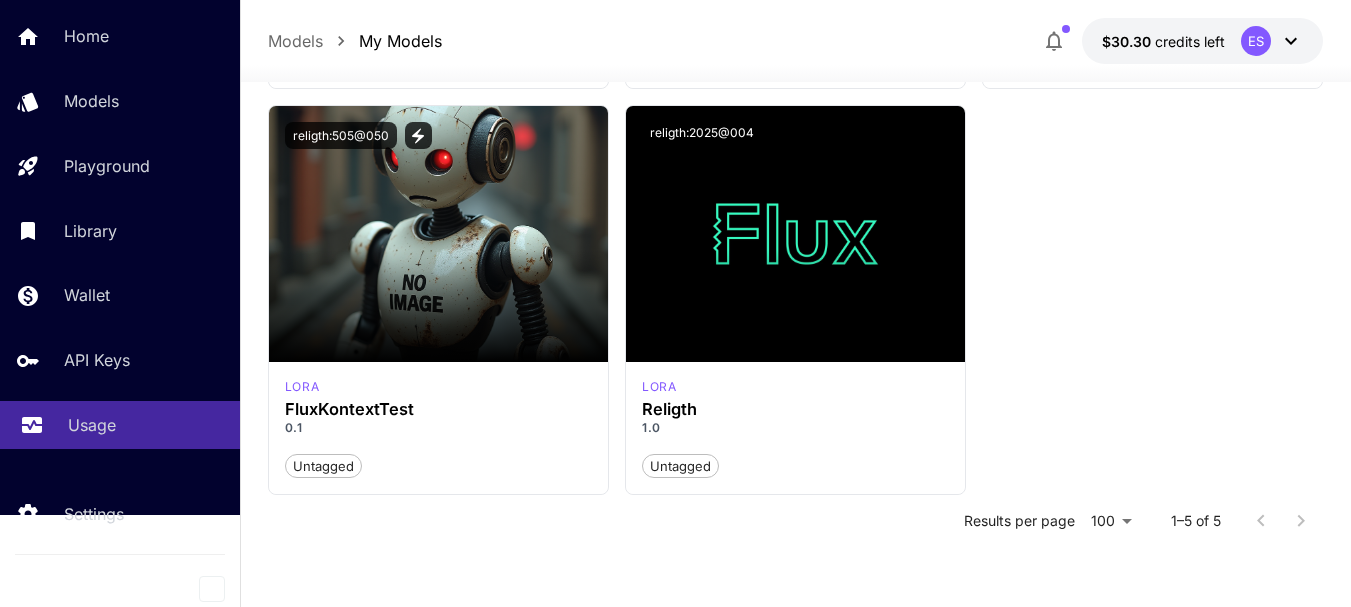 click on "Usage" at bounding box center [120, 425] 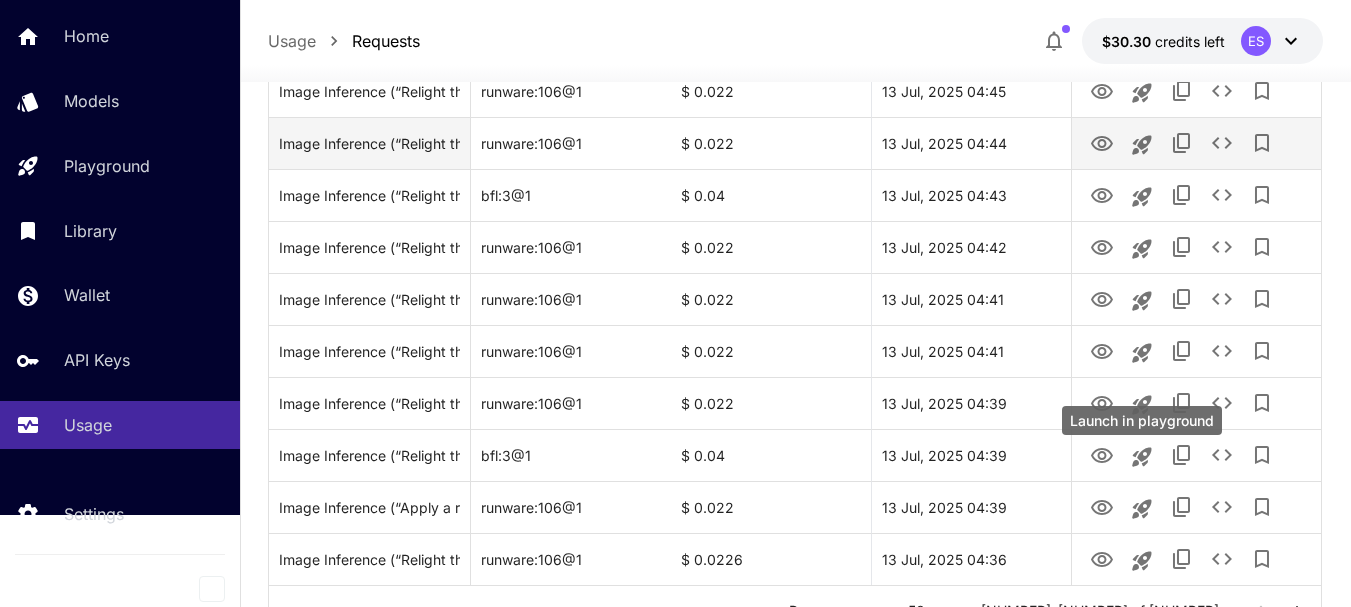 scroll, scrollTop: 2564, scrollLeft: 0, axis: vertical 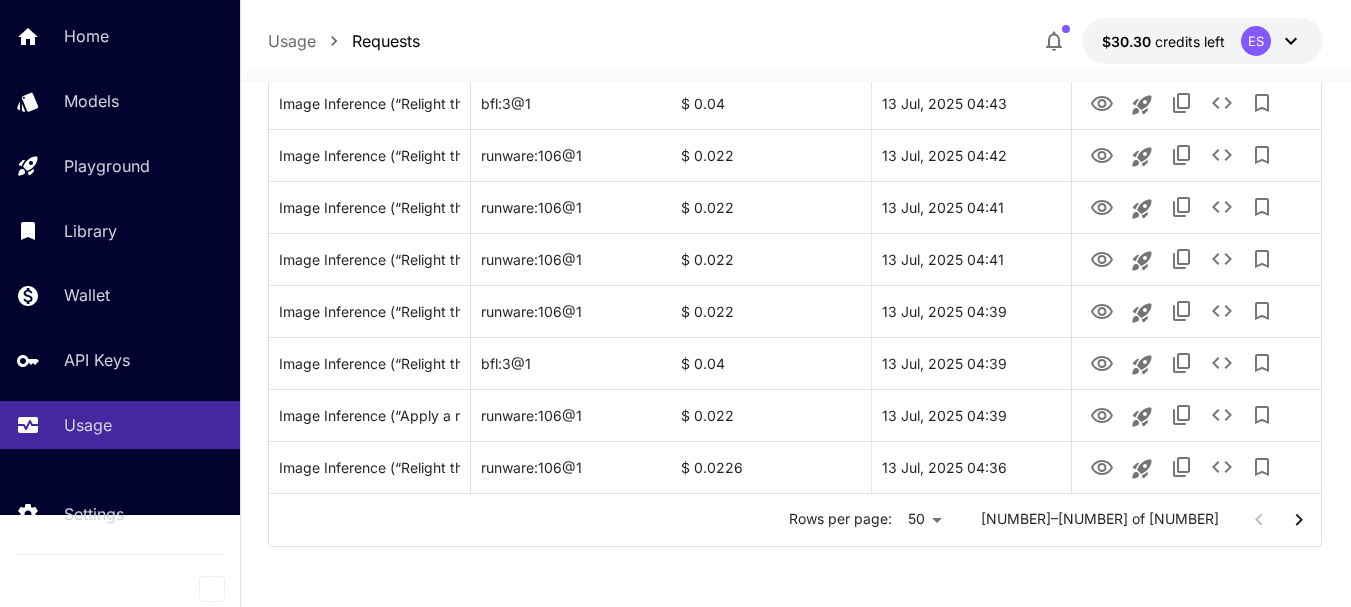 click 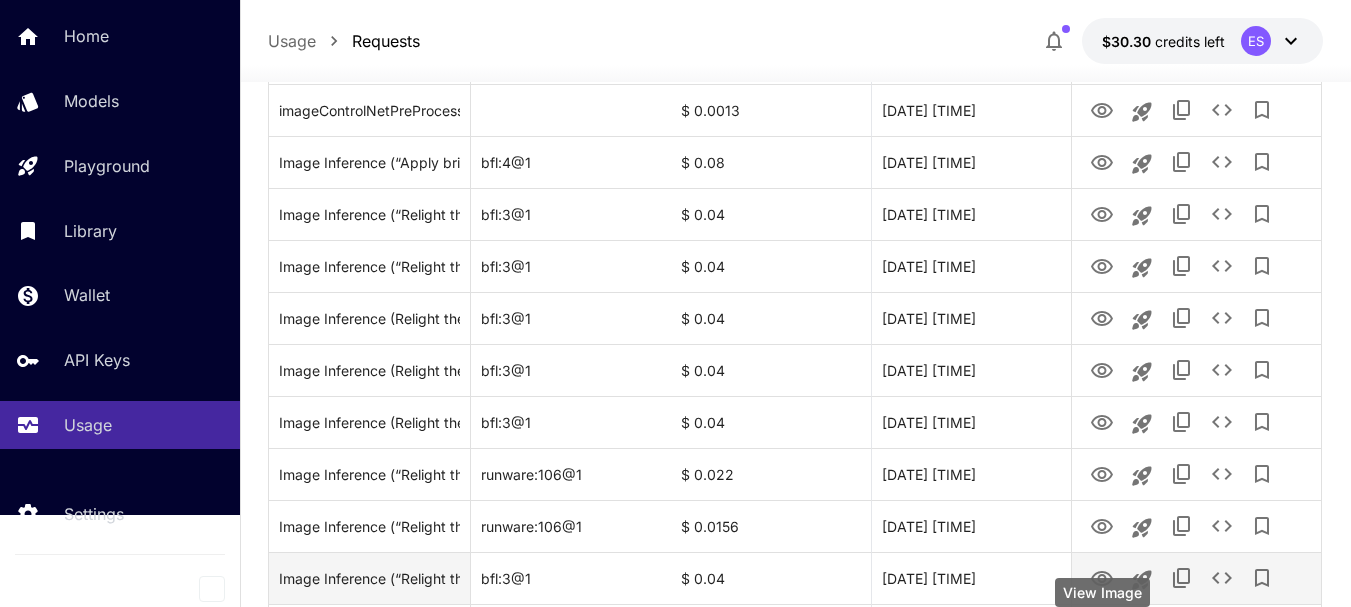 scroll, scrollTop: 2264, scrollLeft: 0, axis: vertical 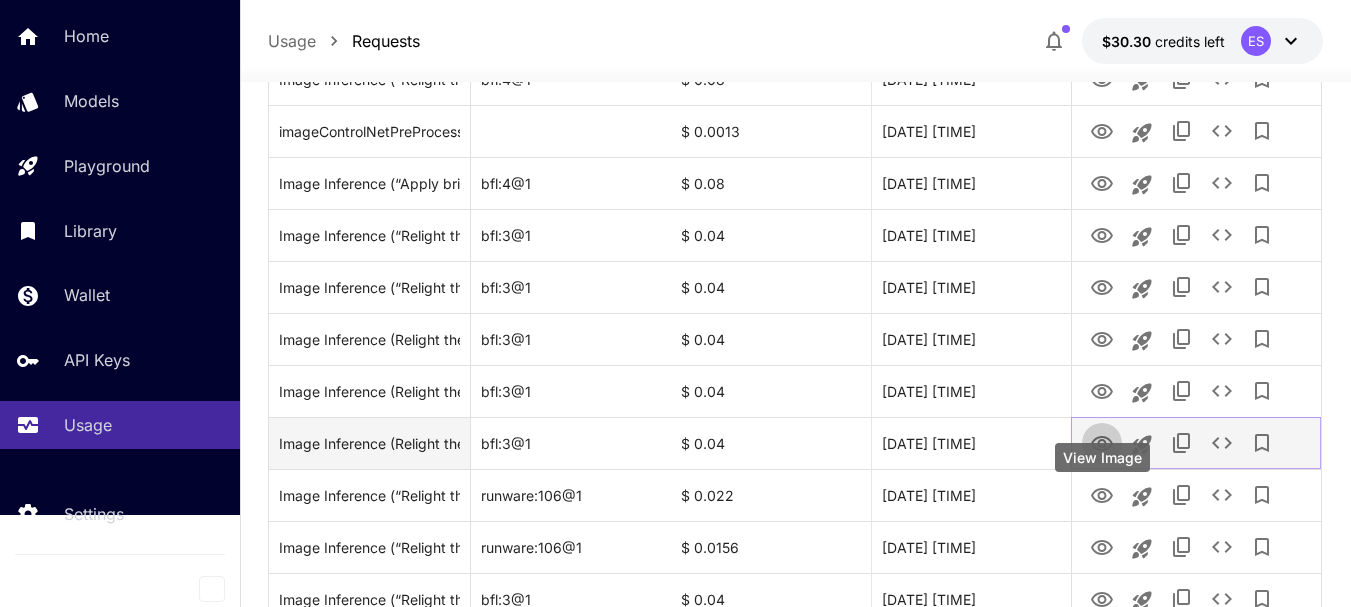 click 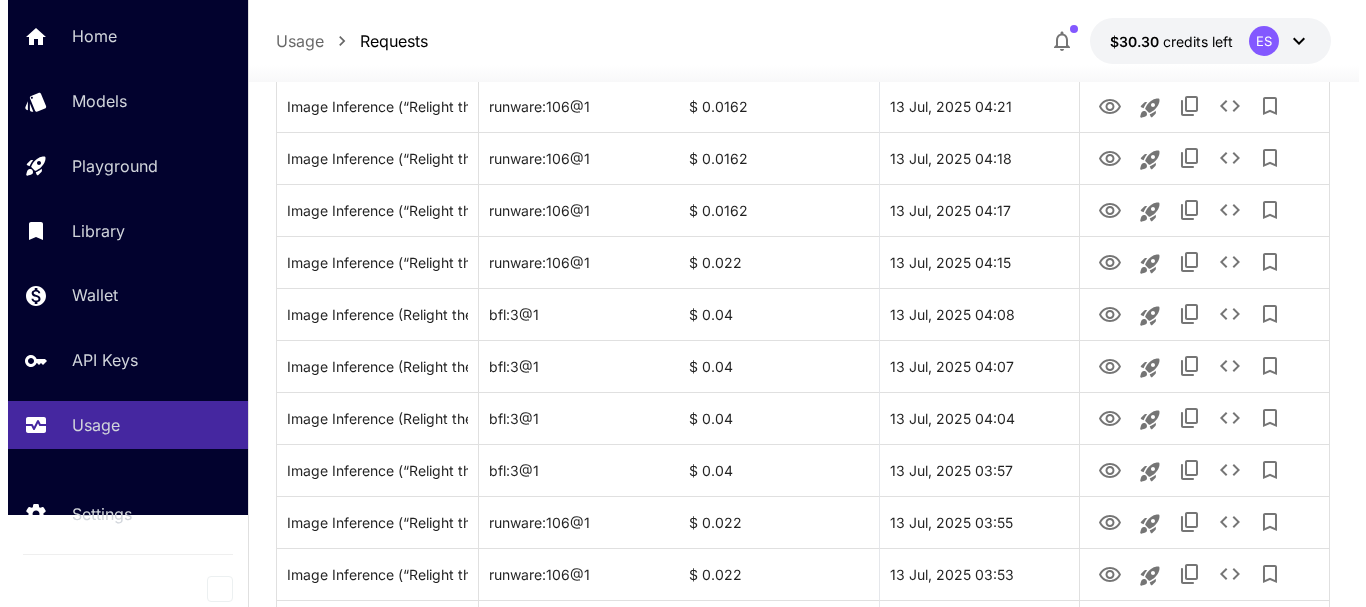 scroll, scrollTop: 1000, scrollLeft: 0, axis: vertical 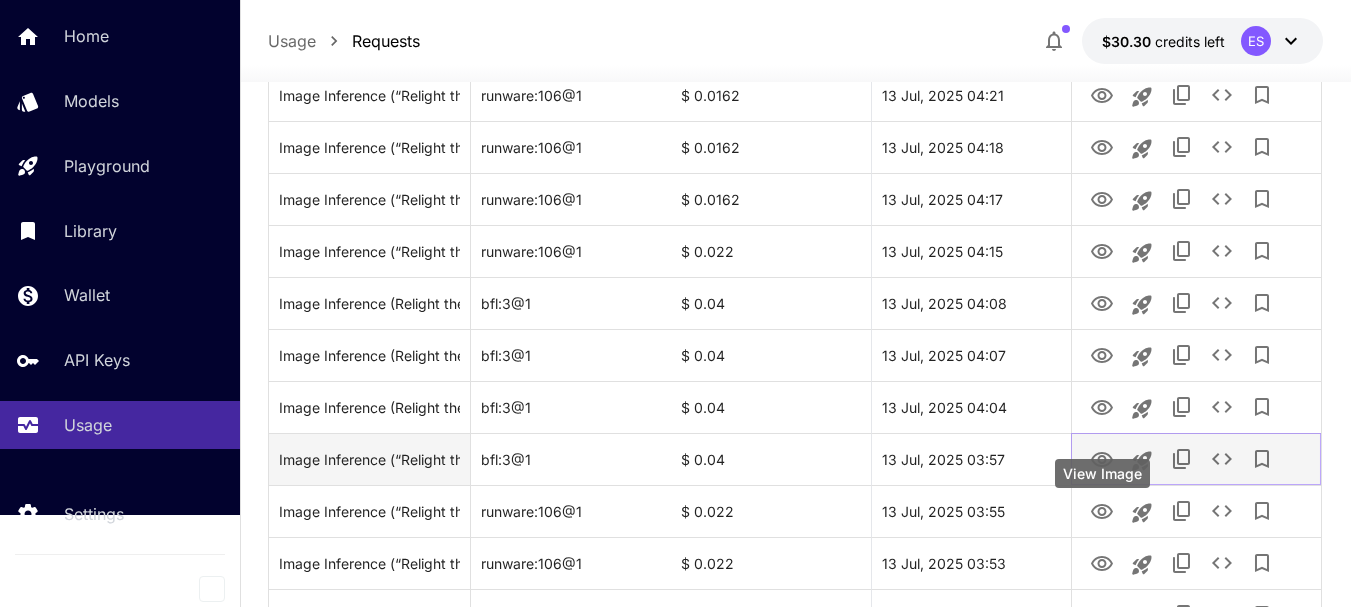 click 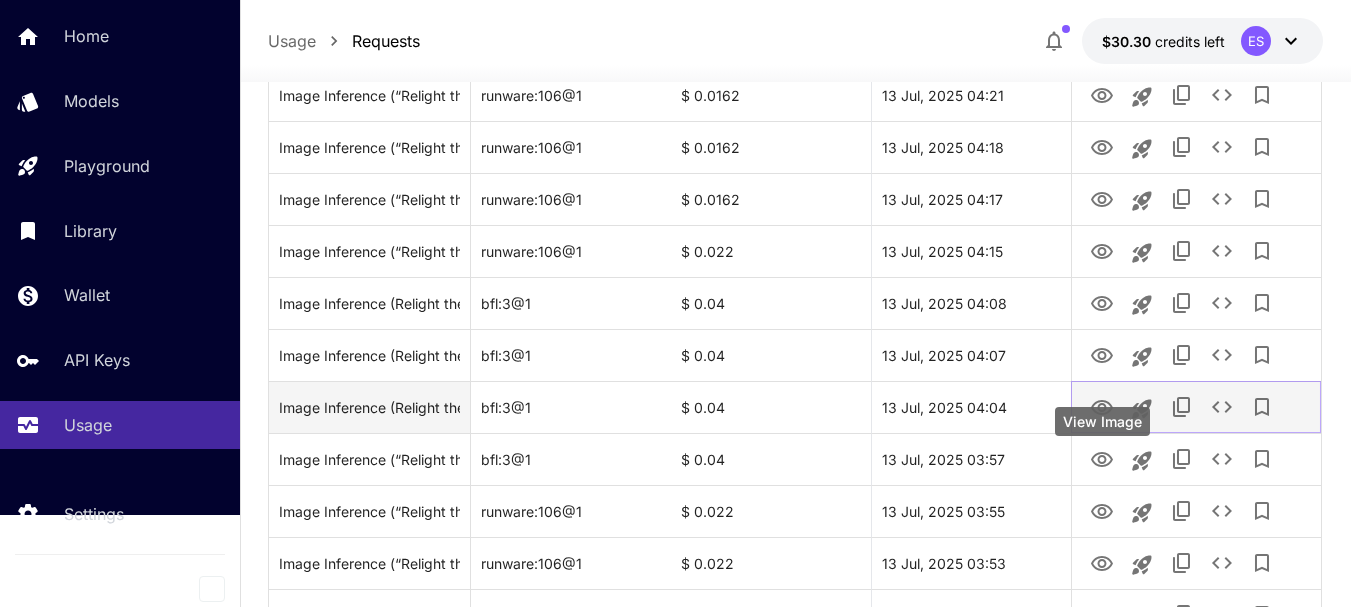 click 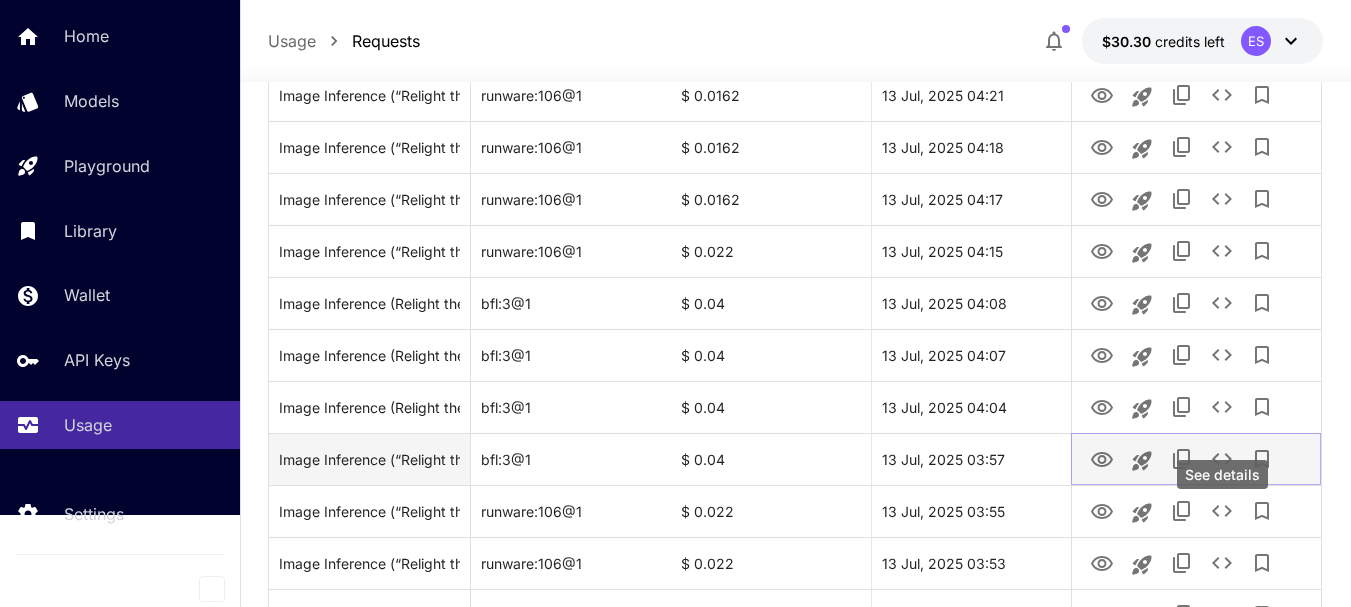 click 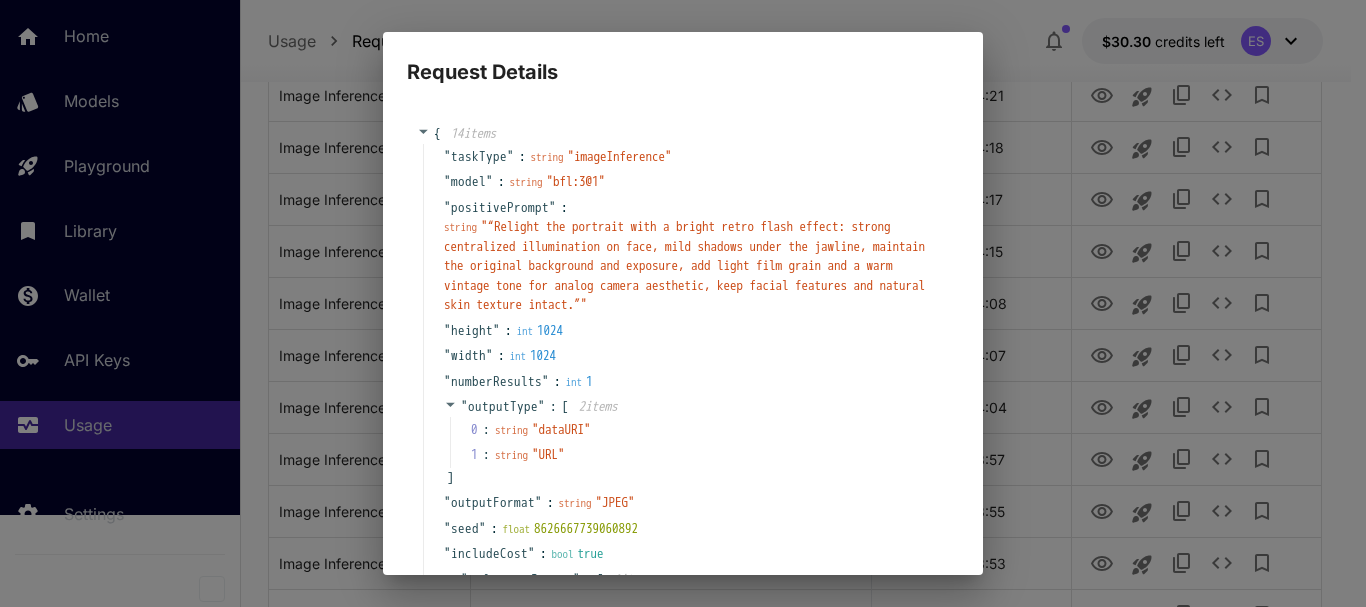 click on "" “Relight the portrait with a bright retro flash effect: strong centralized illumination on face, mild shadows under the jawline, maintain the original background and exposure, add light film grain and a warm vintage tone for analog camera aesthetic, keep facial features and natural skin texture intact.”
"" at bounding box center [684, 265] 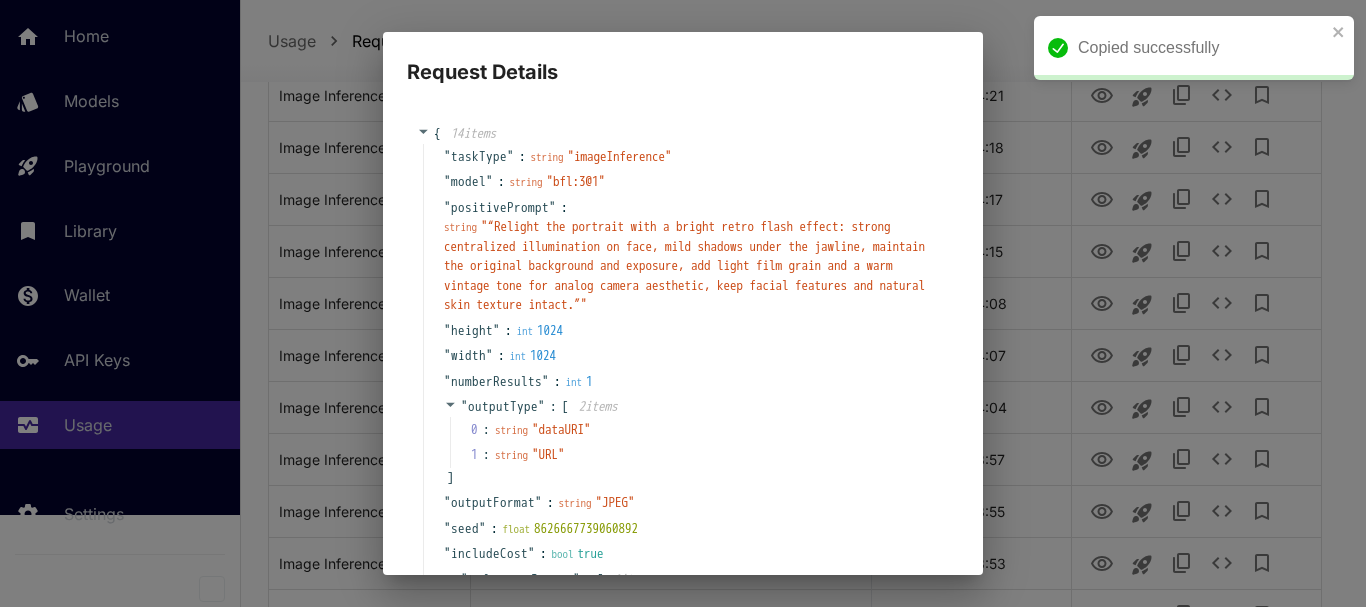 click on "Request Details { 14  item s " taskType " : string " imageInference " " model " : string " bfl:3@1 " " positivePrompt " : string " “Relight the portrait with a bright retro flash effect: strong centralized illumination on face, mild shadows under the jawline, maintain the original background and exposure, add light film grain and a warm vintage tone for analog camera aesthetic, keep facial features and natural skin texture intact.”
" " height " : int 1024 " width " : int 1024 " numberResults " : int 1 " outputType " : [ 2  item s 0 : string " dataURI " 1 : string " URL " ] " outputFormat " : string " JPEG " " seed " : float 8626667739060892 " includeCost " : bool true " referenceImages " : [ 1  item 0 : string " https://im.runware.ai/image/ii/62147d1c-9be1-4a5a-835d-cf07b9c04ff0.jpg " ] " outputQuality " : int 85 " advancedFeatures " : { 1  item " guidanceEndStepPercentage " : int 75 } " taskUUID " : string " daff1b7f-a6f1-46d5-bb37-c860071e13e9 " } Copy Cancel" at bounding box center (683, 303) 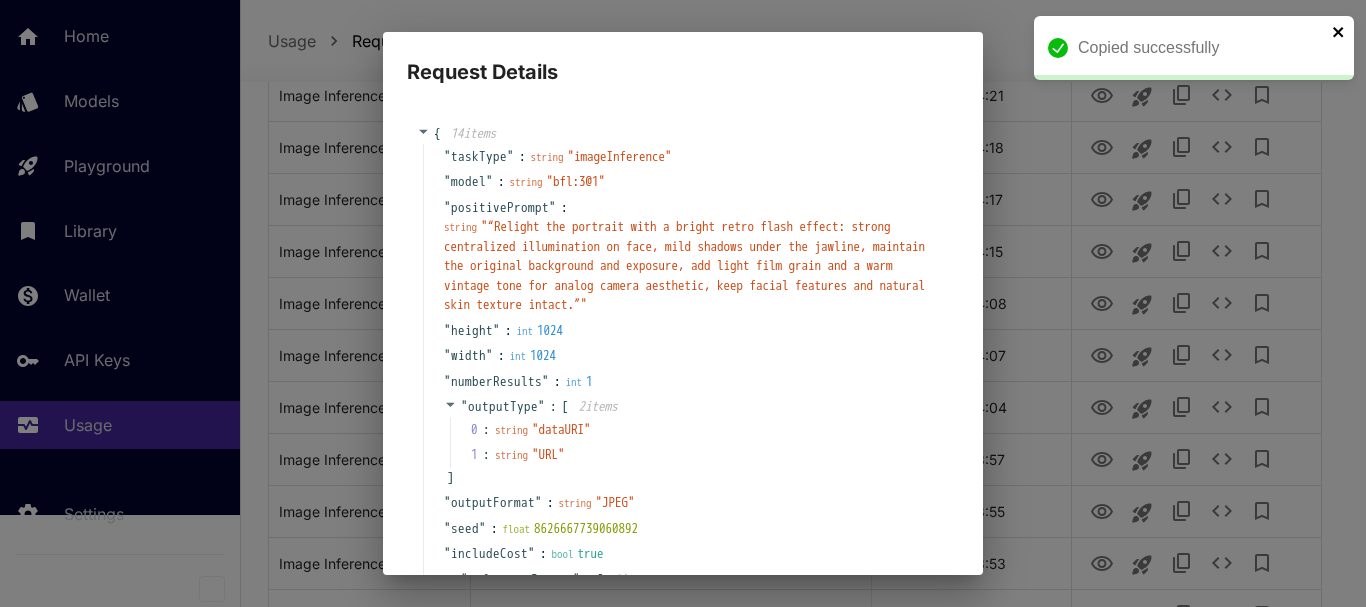 click 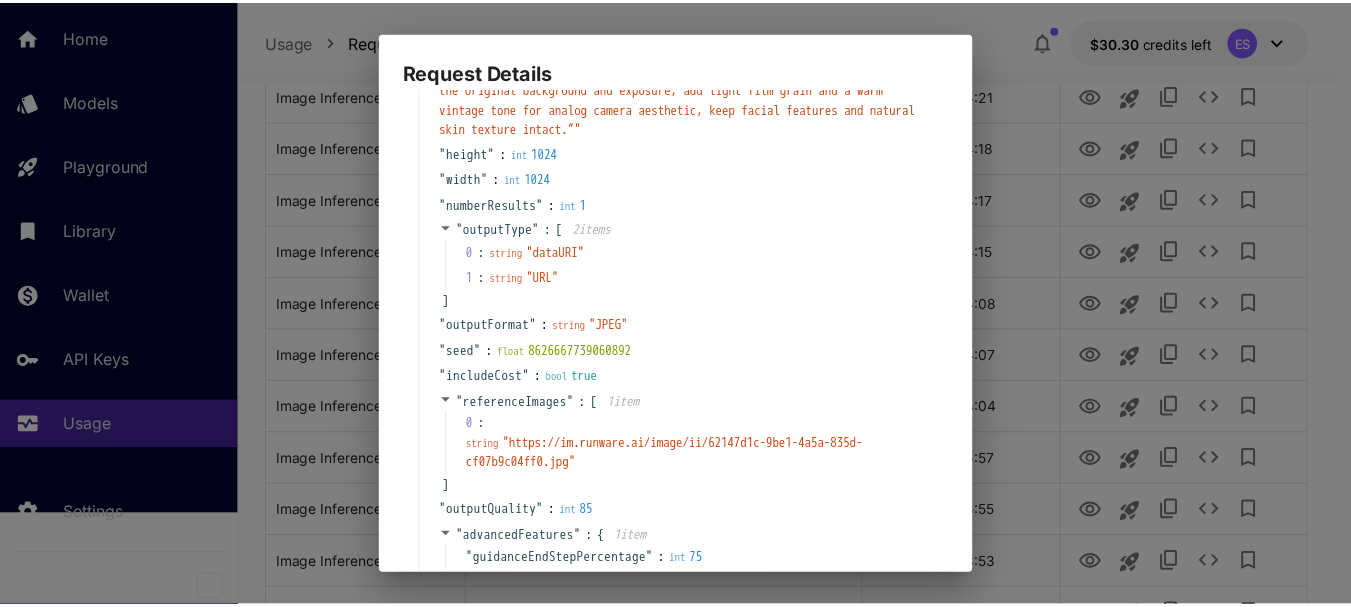 scroll, scrollTop: 363, scrollLeft: 0, axis: vertical 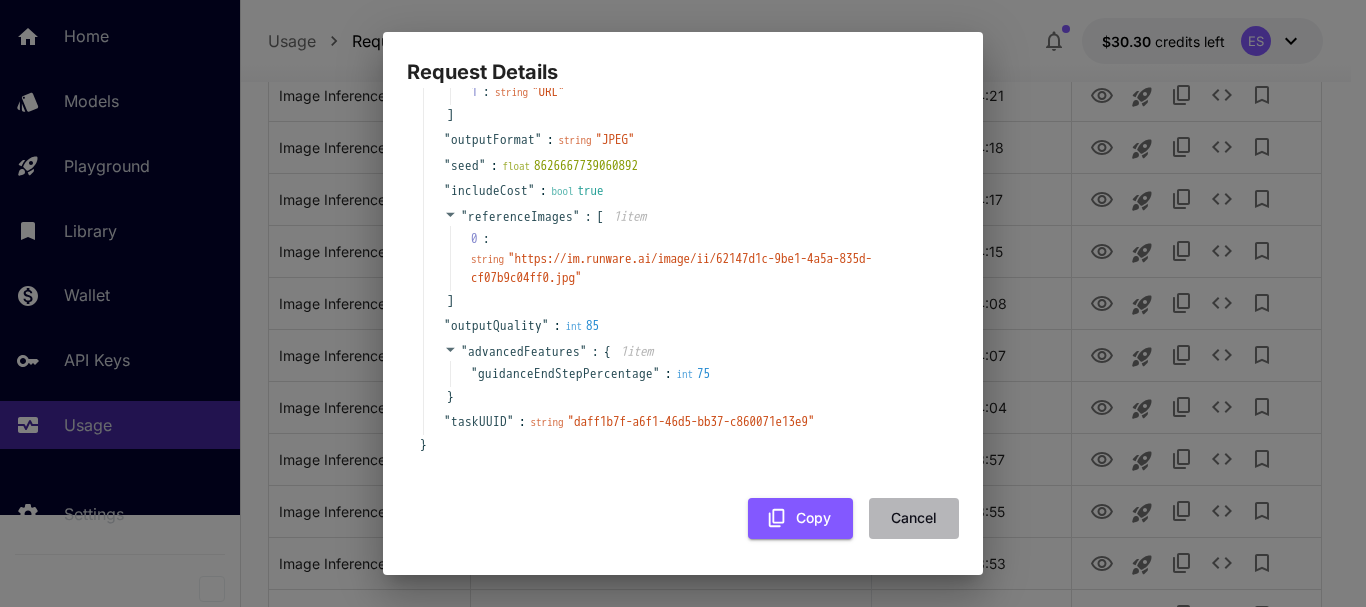click on "Cancel" at bounding box center (914, 518) 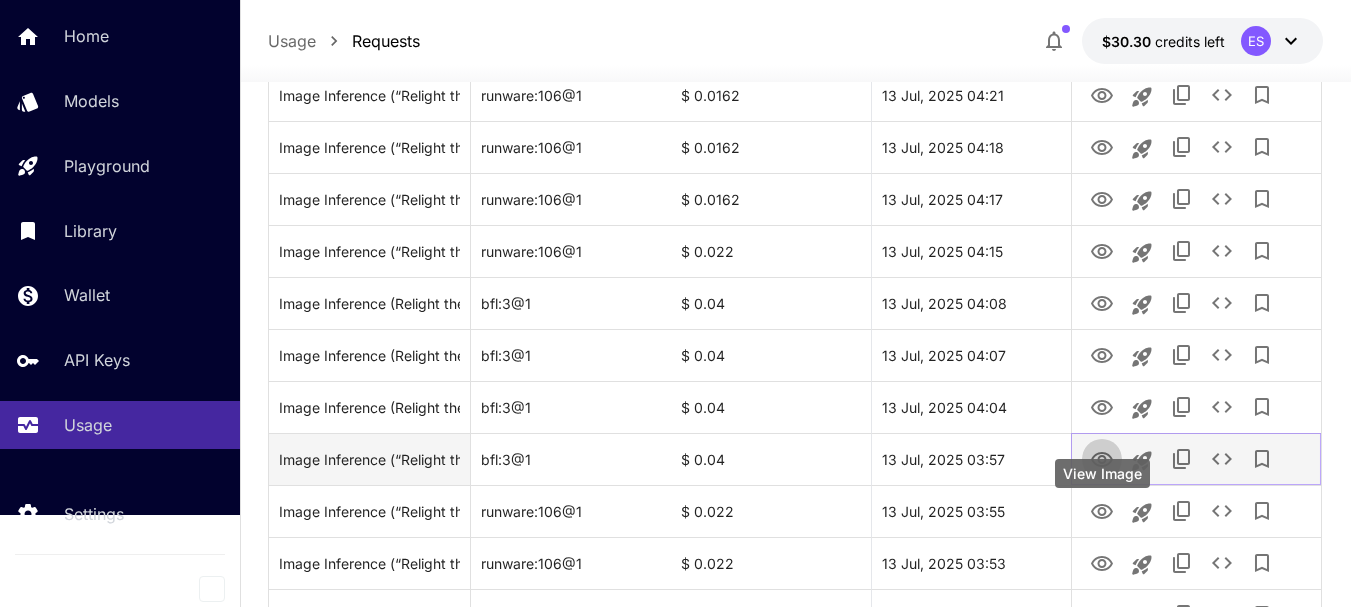 click 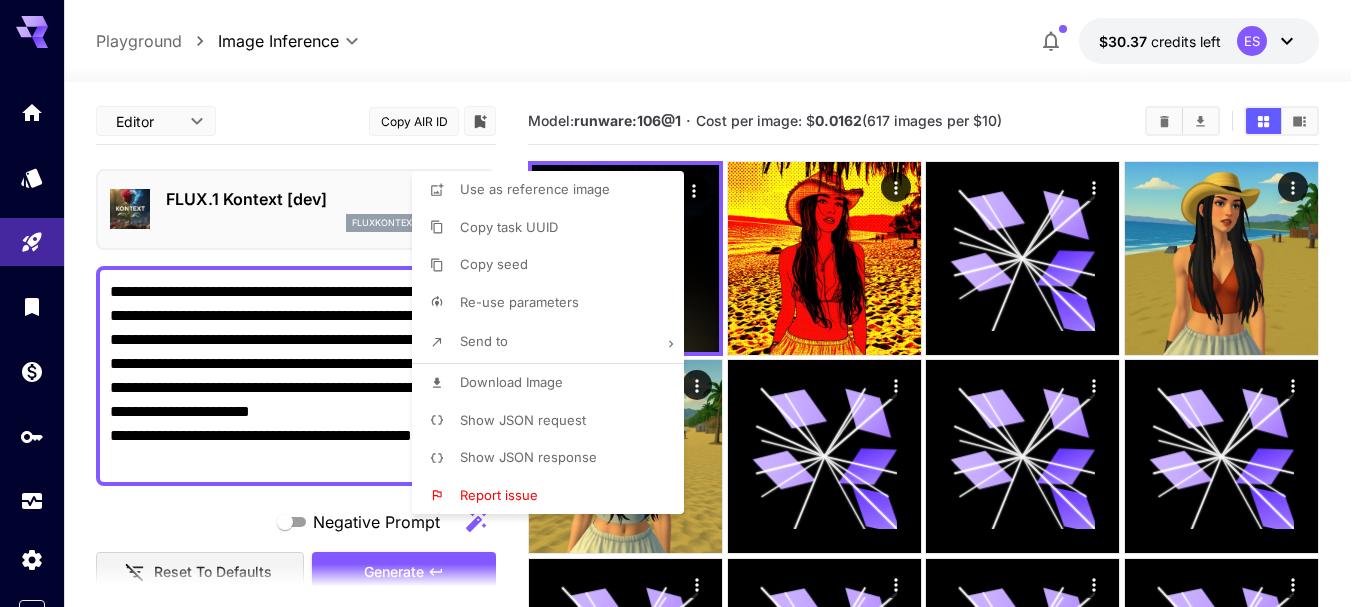 scroll, scrollTop: 7, scrollLeft: 0, axis: vertical 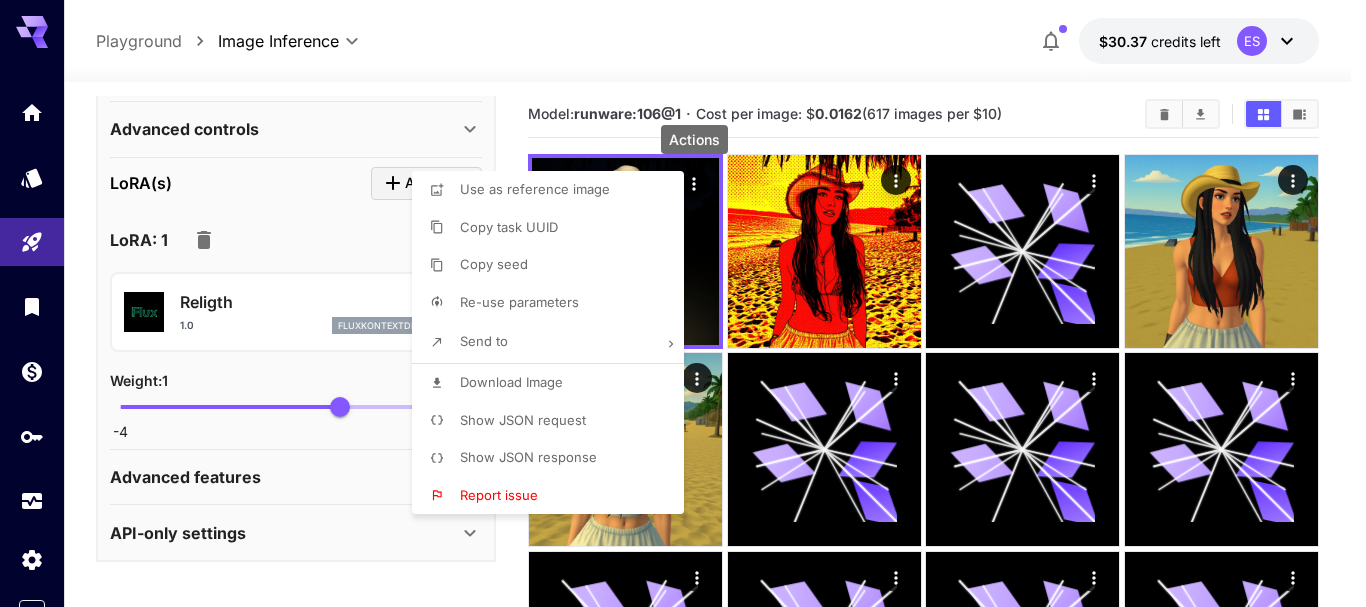click at bounding box center (683, 303) 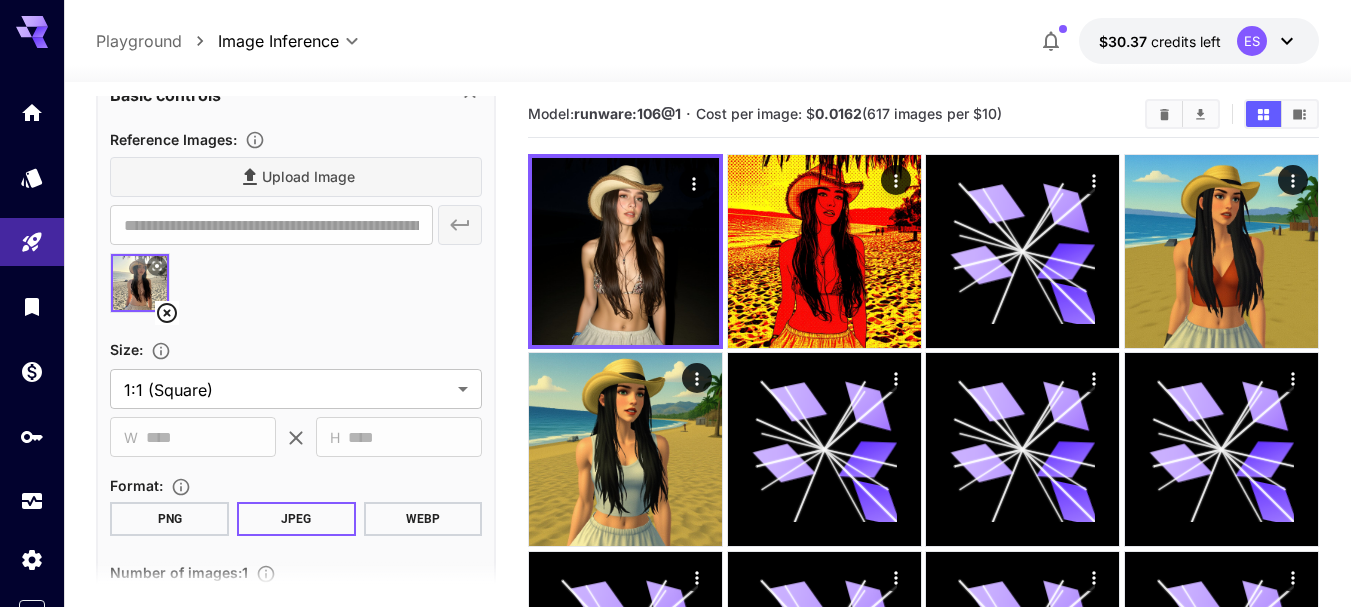 scroll, scrollTop: 587, scrollLeft: 0, axis: vertical 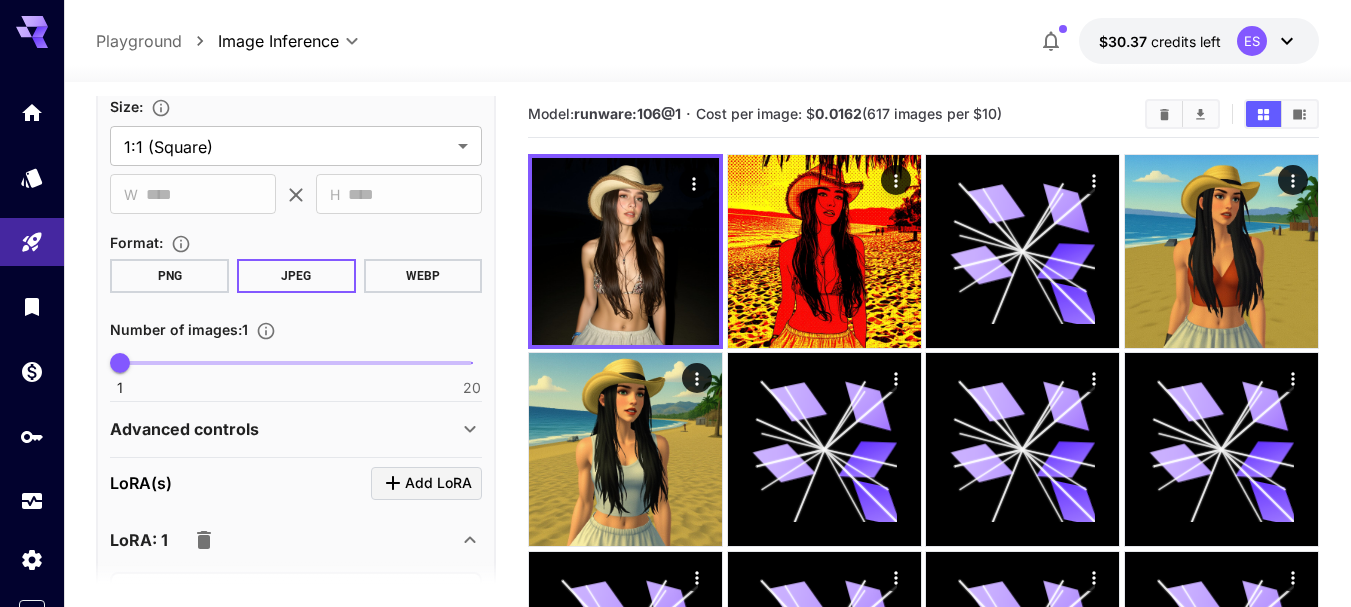 click on "Advanced controls" at bounding box center [184, 429] 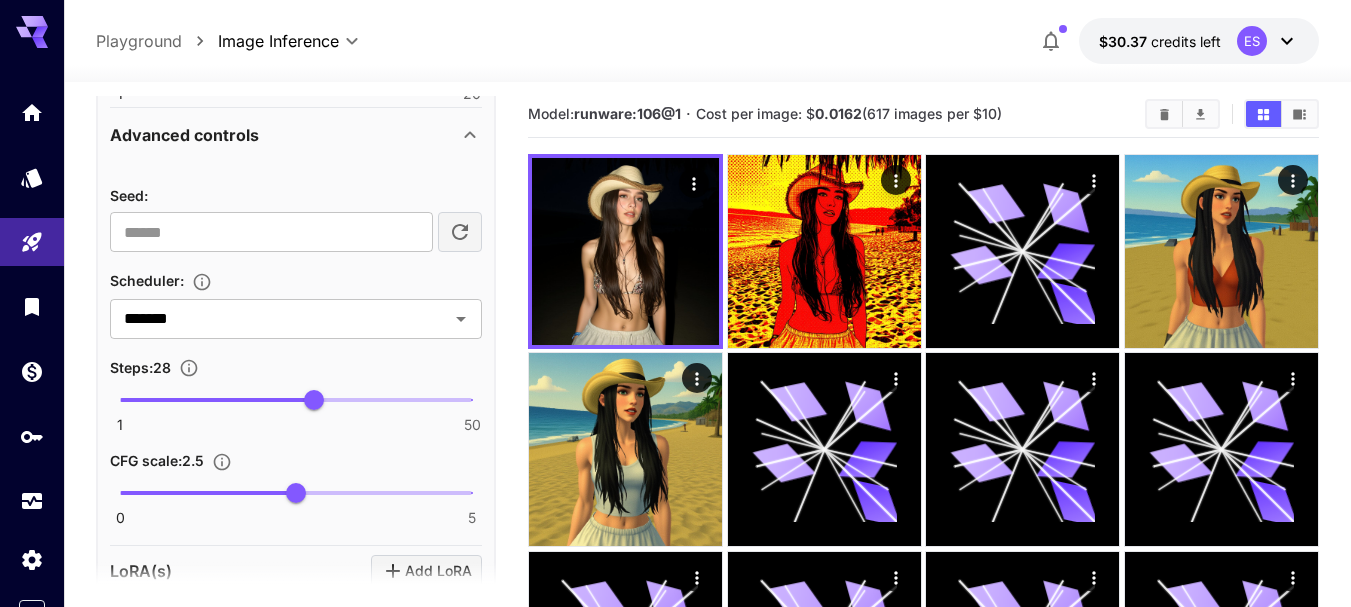 scroll, scrollTop: 1187, scrollLeft: 0, axis: vertical 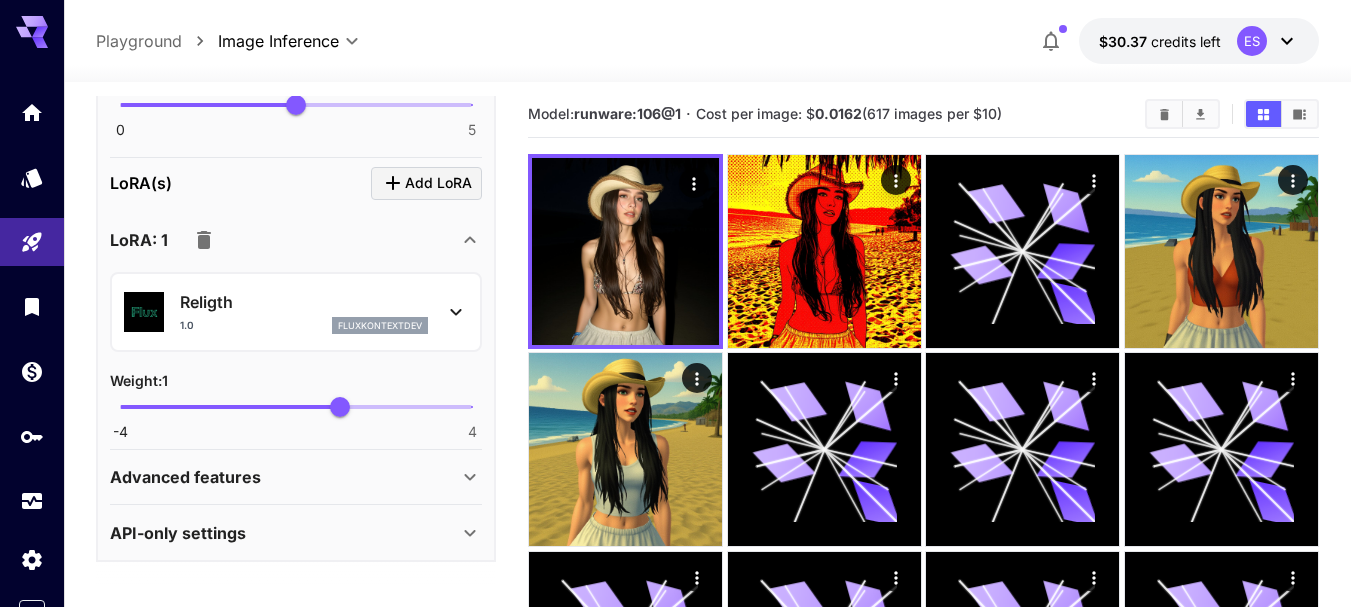 click on "Advanced features" at bounding box center (185, 477) 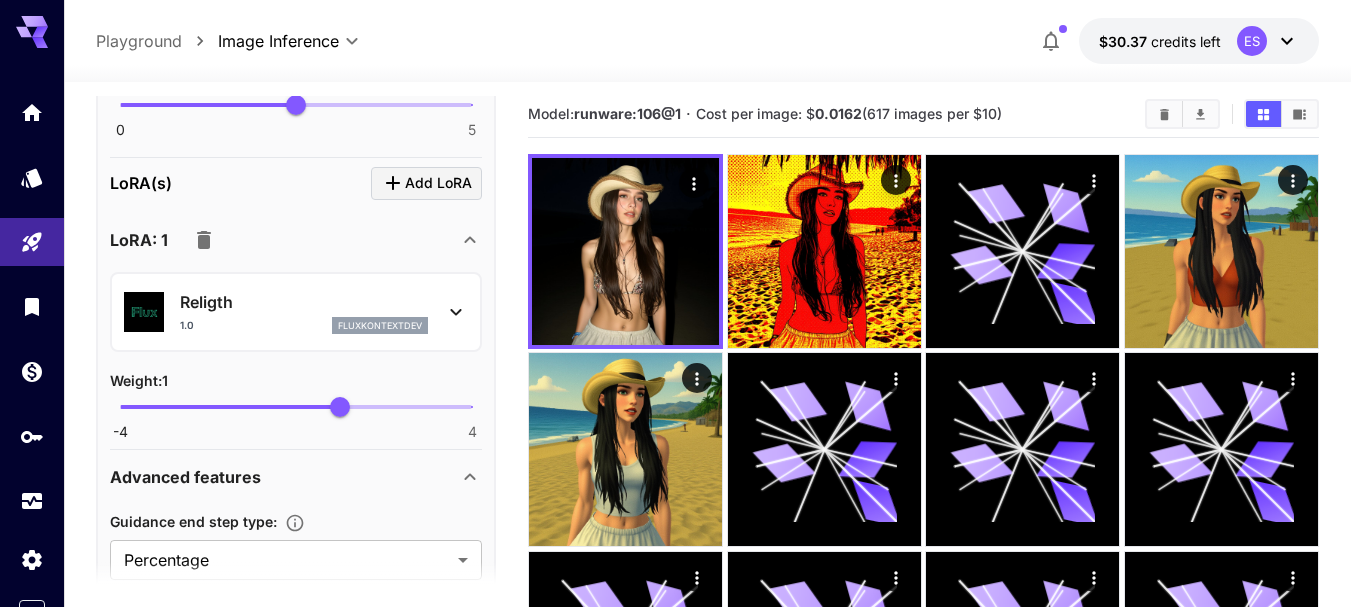 scroll, scrollTop: 1657, scrollLeft: 0, axis: vertical 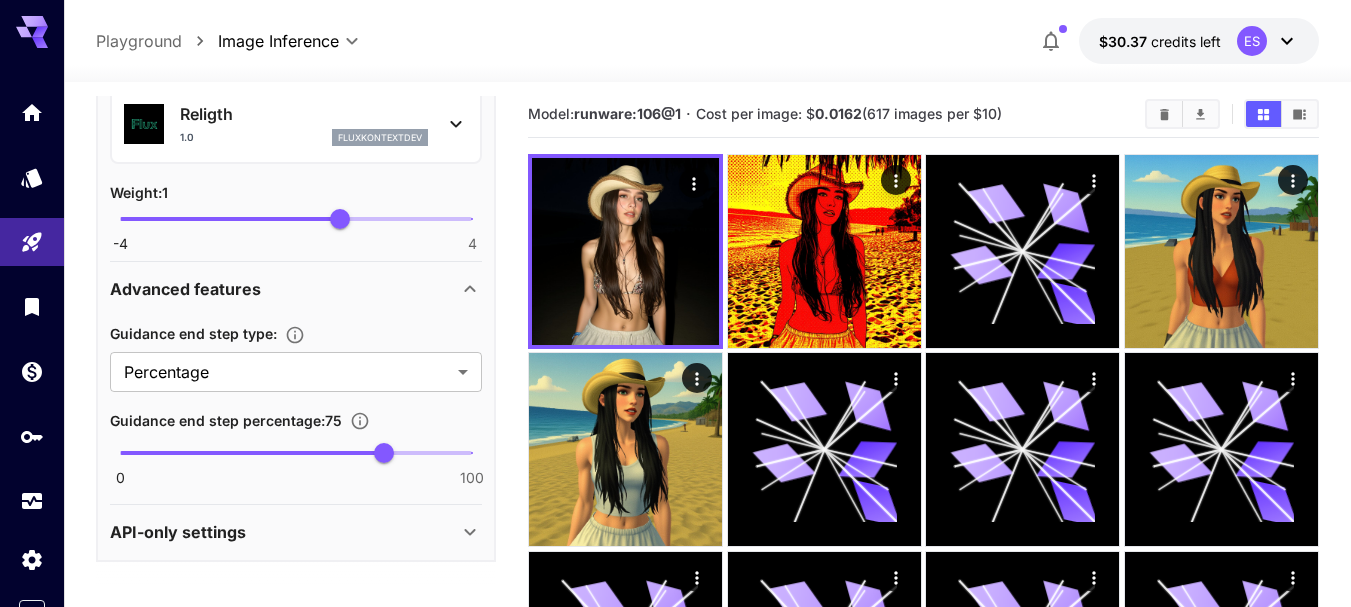 click on "Guidance end step type :" at bounding box center (193, 333) 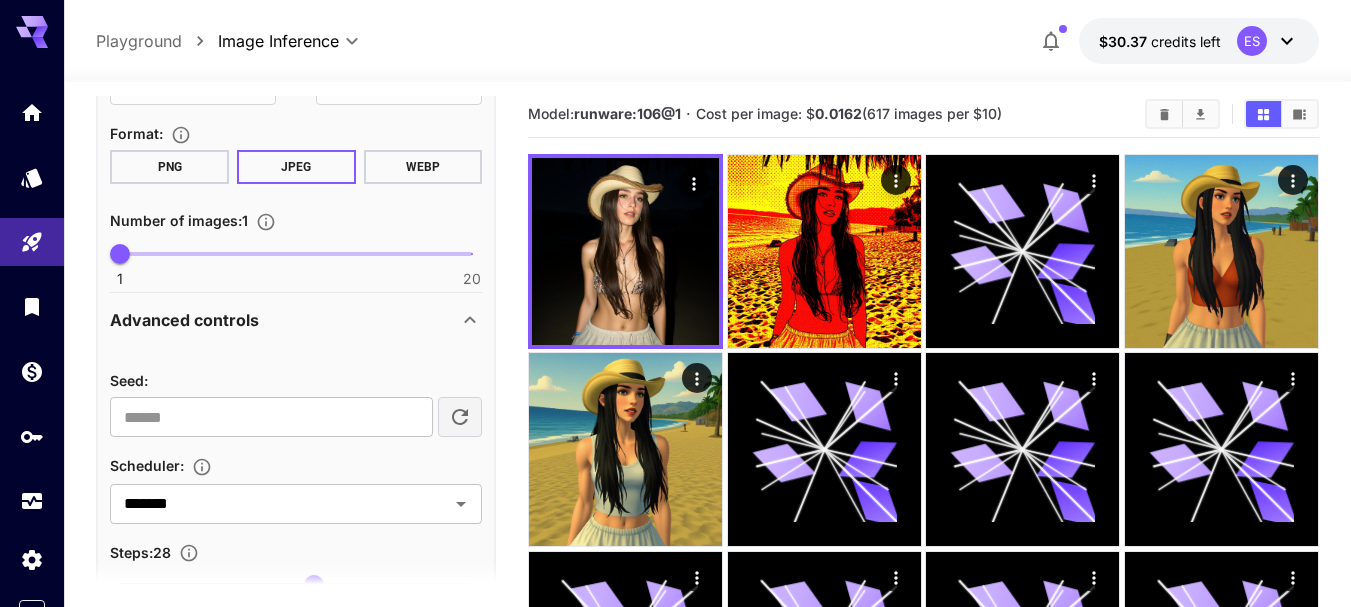 scroll, scrollTop: 869, scrollLeft: 0, axis: vertical 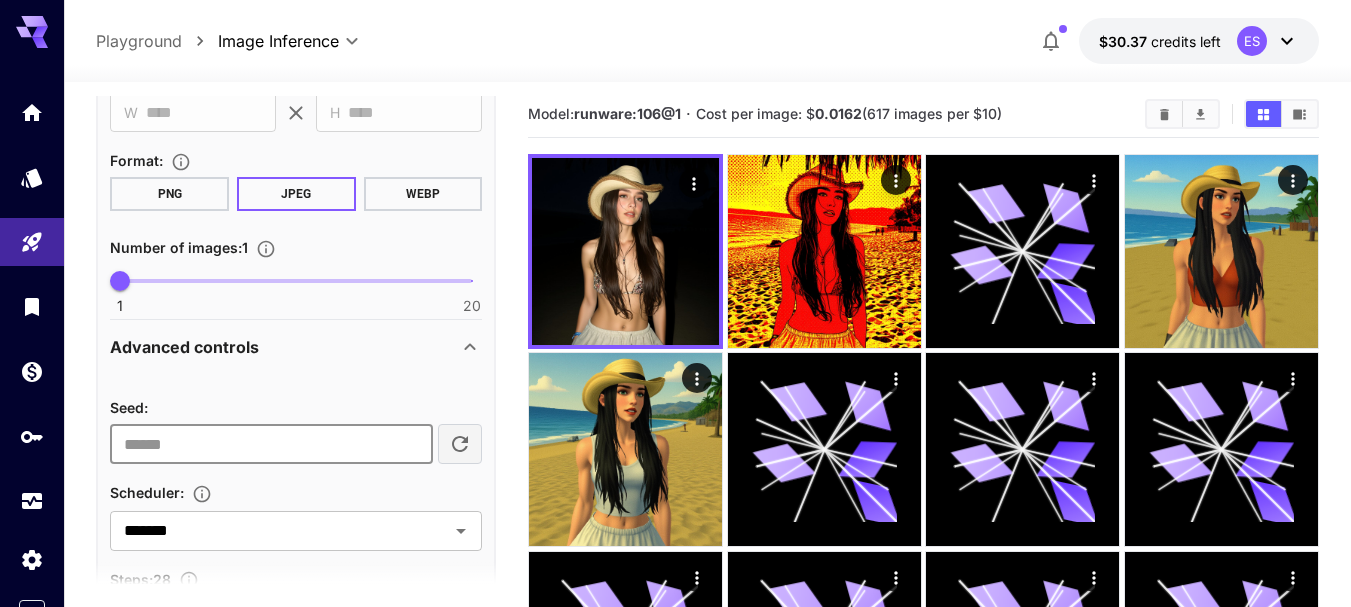 click at bounding box center [271, 444] 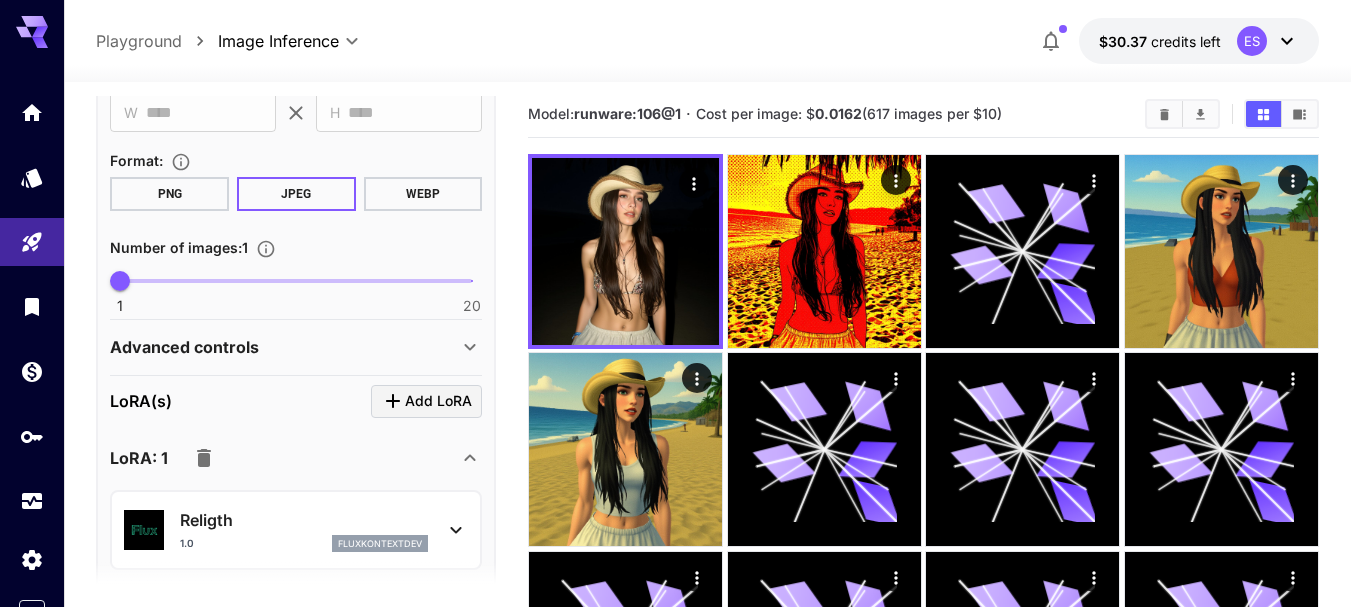 click on "Advanced controls" at bounding box center (184, 347) 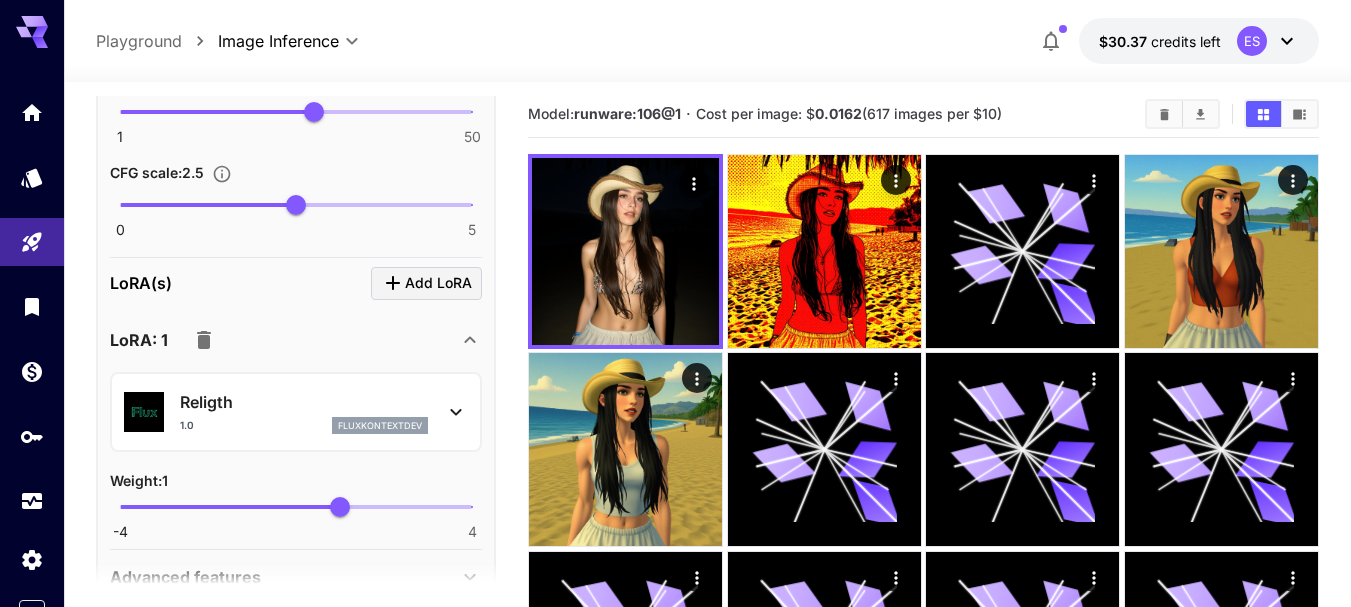 scroll, scrollTop: 1169, scrollLeft: 0, axis: vertical 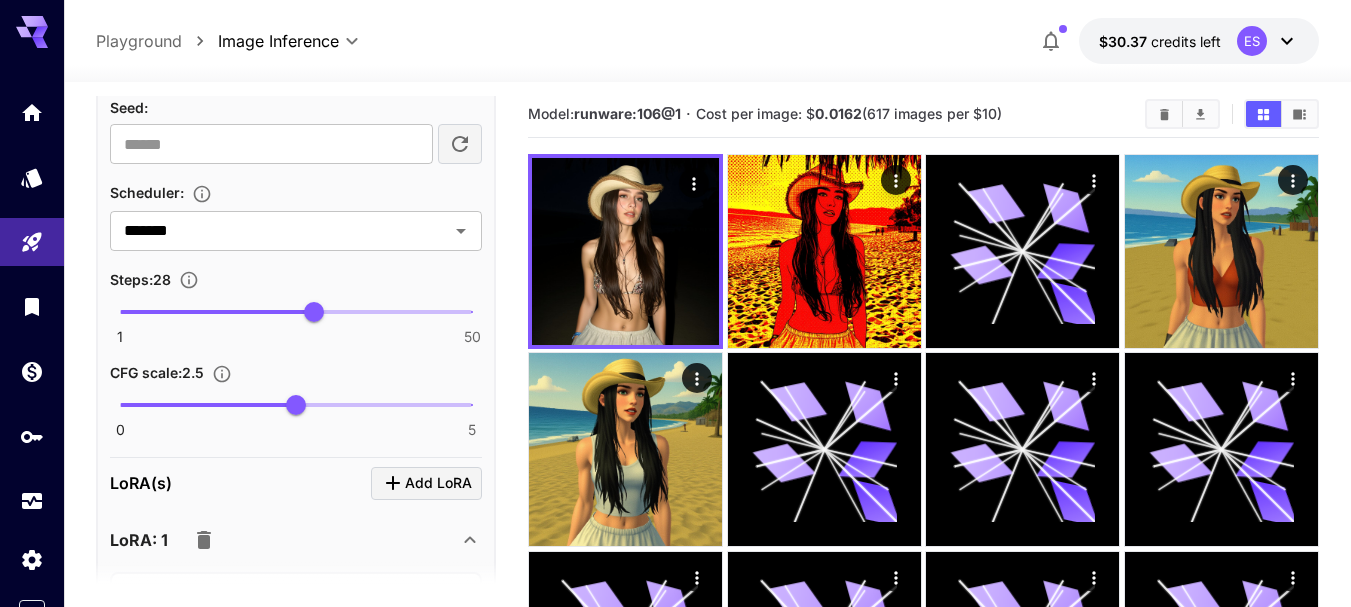 click on "Scheduler :" at bounding box center [147, 192] 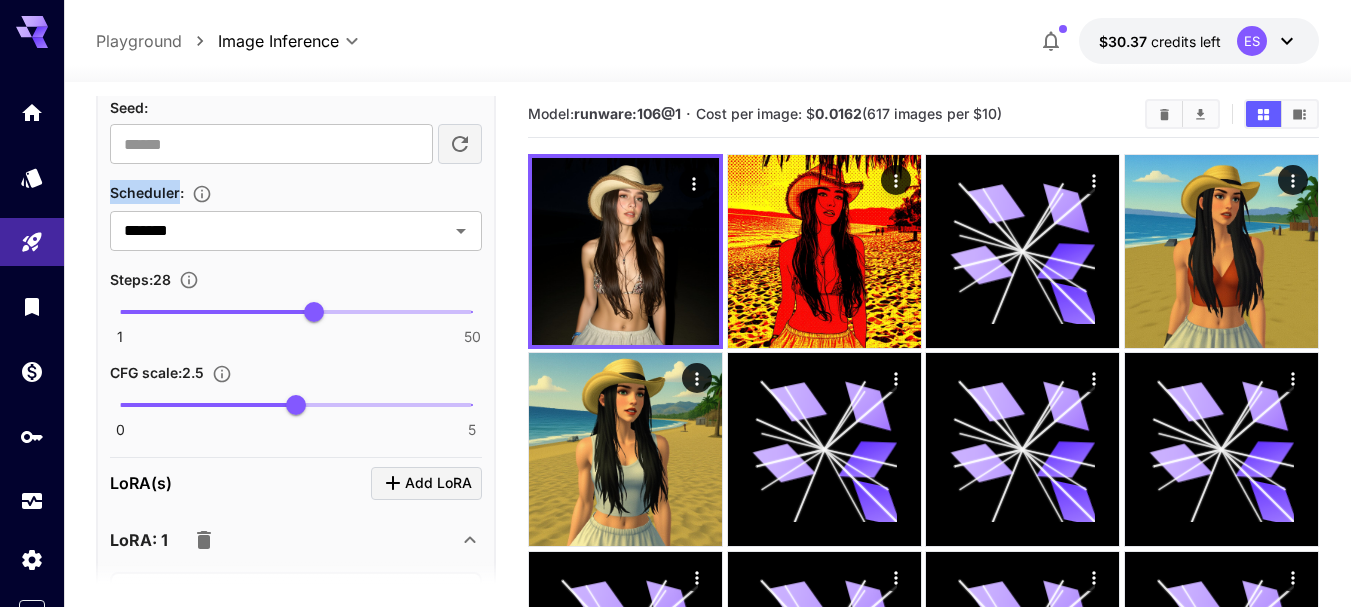 click on "Scheduler :" at bounding box center (147, 192) 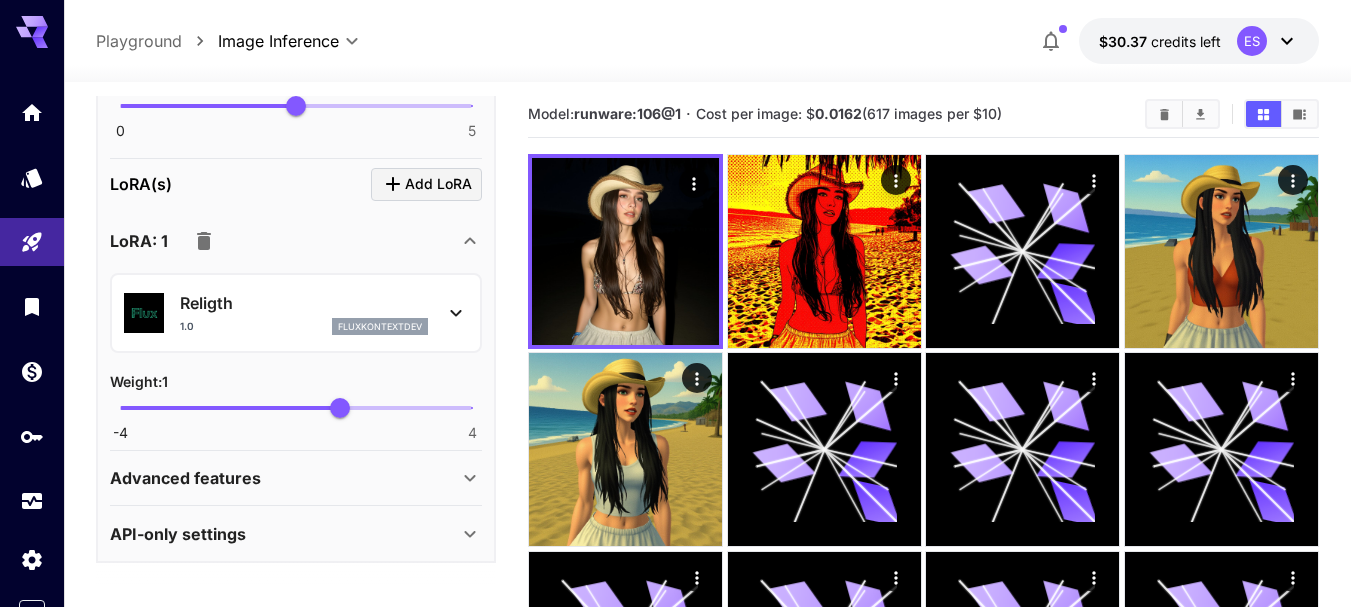 scroll, scrollTop: 1469, scrollLeft: 0, axis: vertical 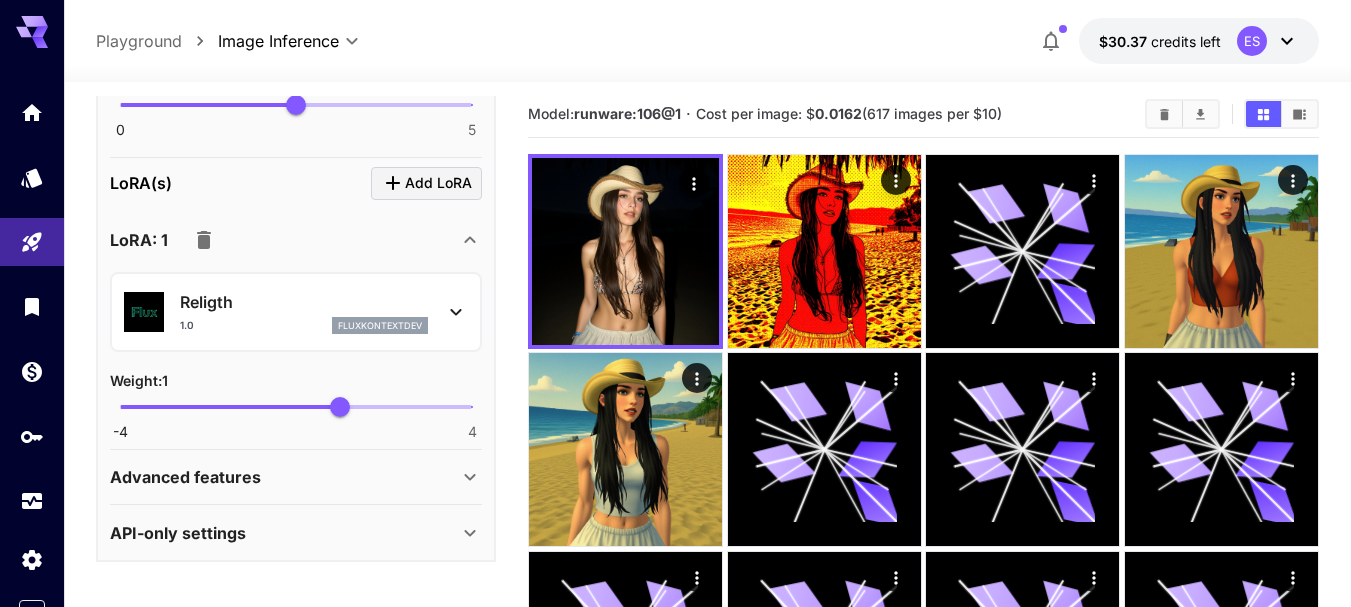 click on "Advanced features" at bounding box center [296, 477] 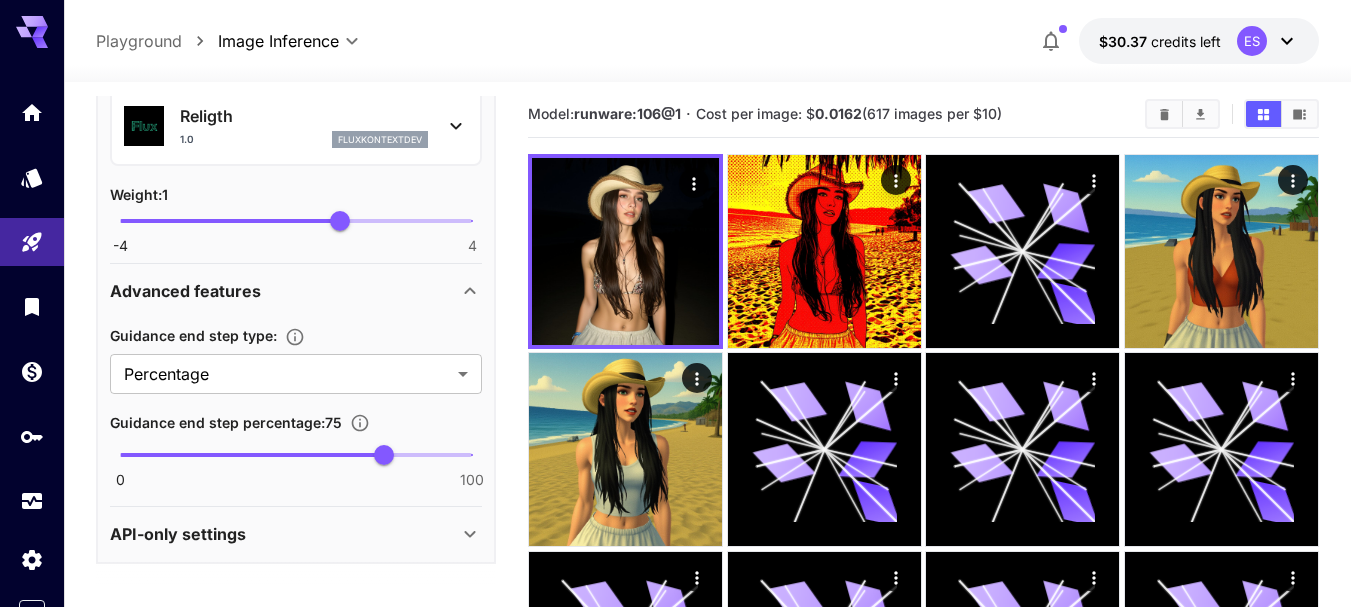 scroll, scrollTop: 1657, scrollLeft: 0, axis: vertical 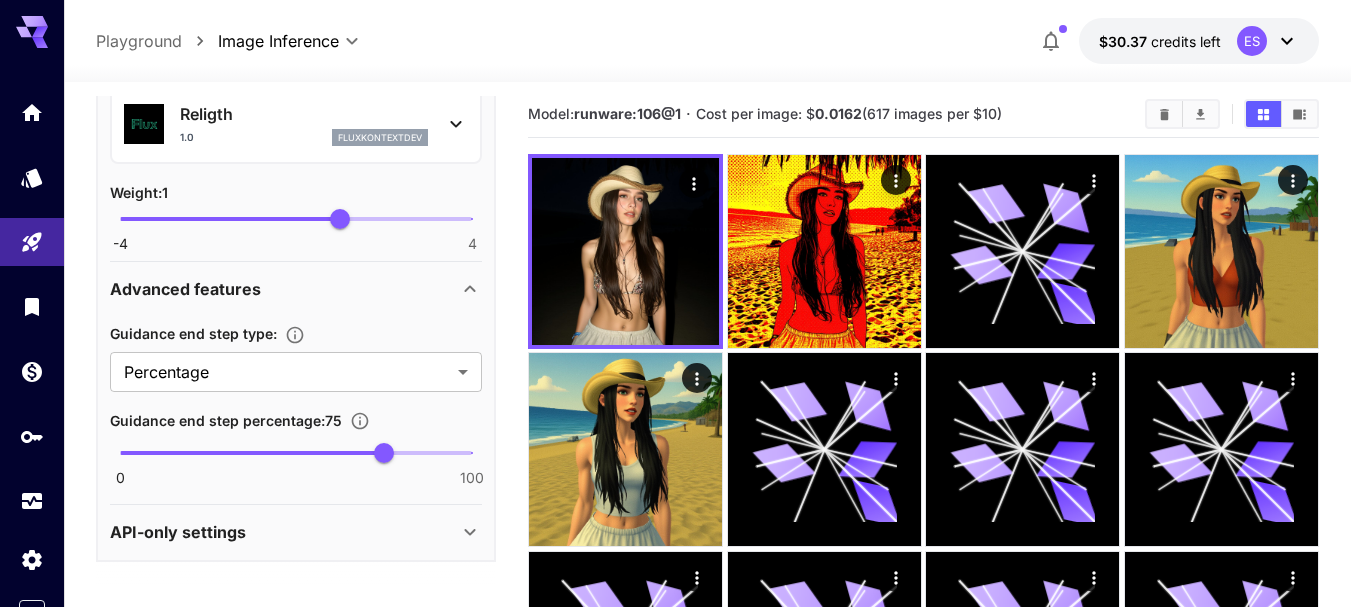drag, startPoint x: 343, startPoint y: 417, endPoint x: 137, endPoint y: 415, distance: 206.0097 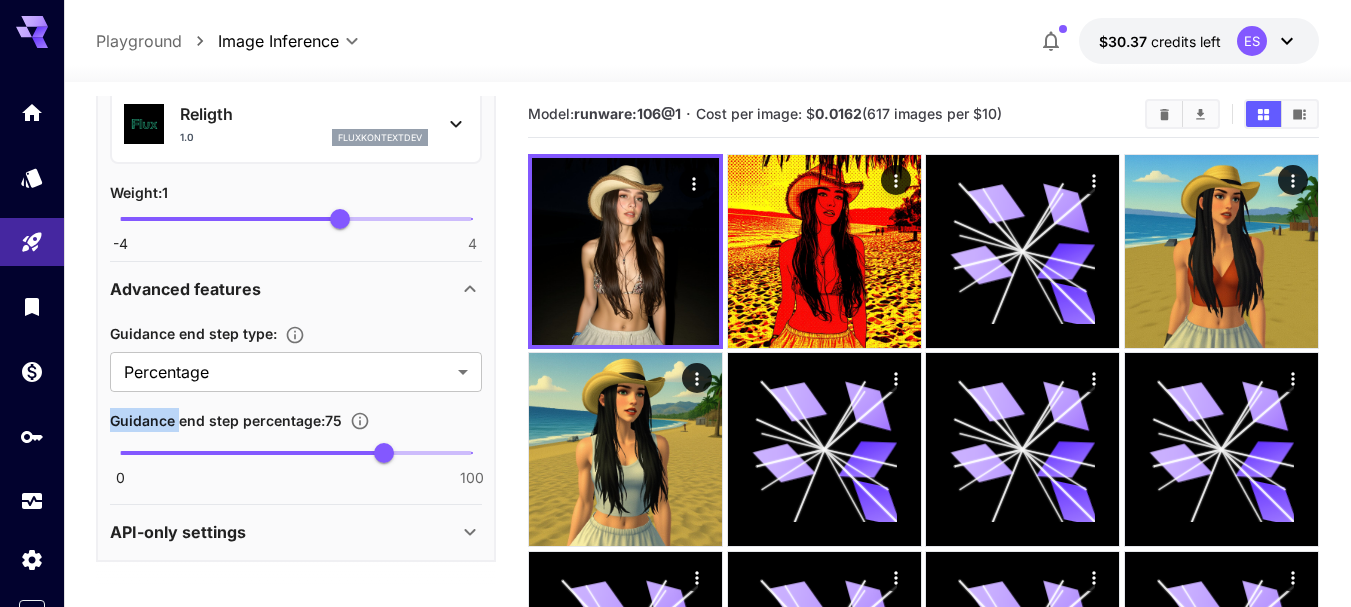 click on "Guidance end step percentage :  75" at bounding box center (226, 420) 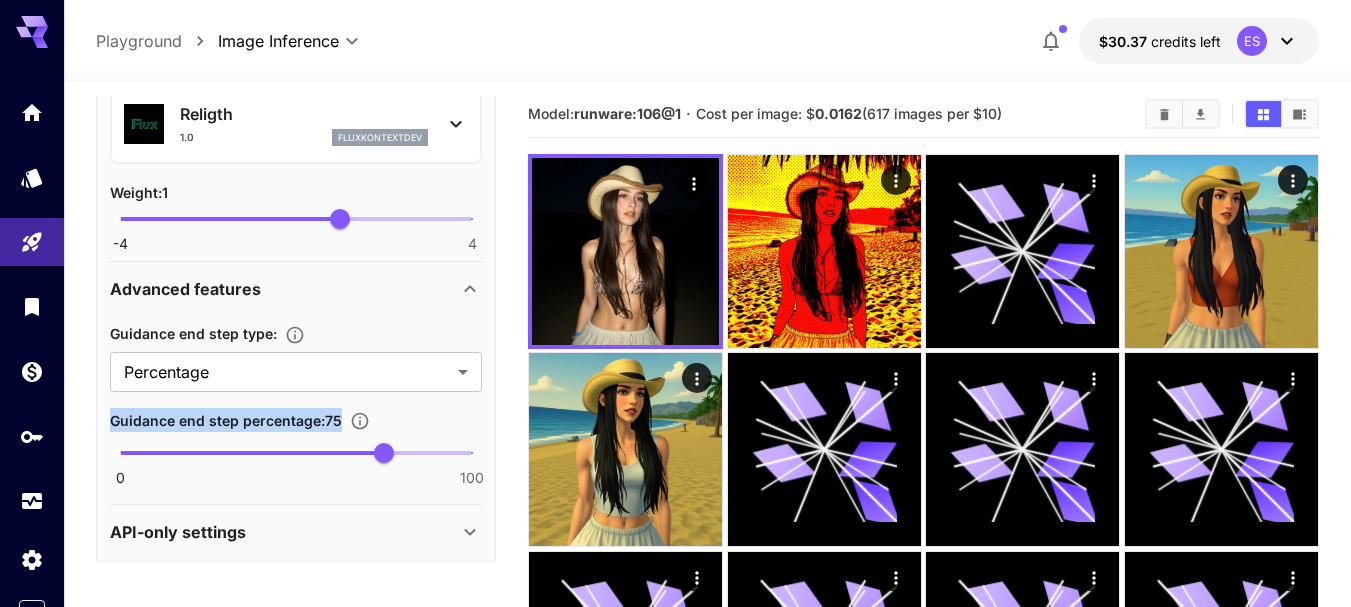 click on "Guidance end step percentage :  75" at bounding box center (226, 420) 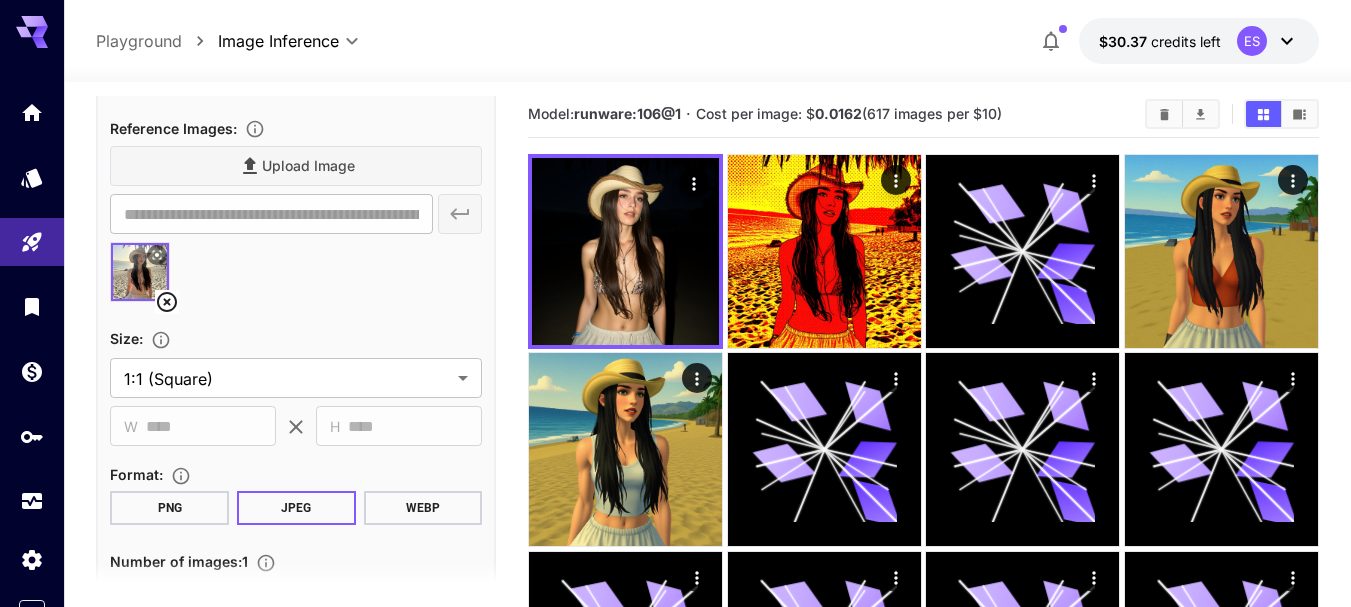 scroll, scrollTop: 371, scrollLeft: 0, axis: vertical 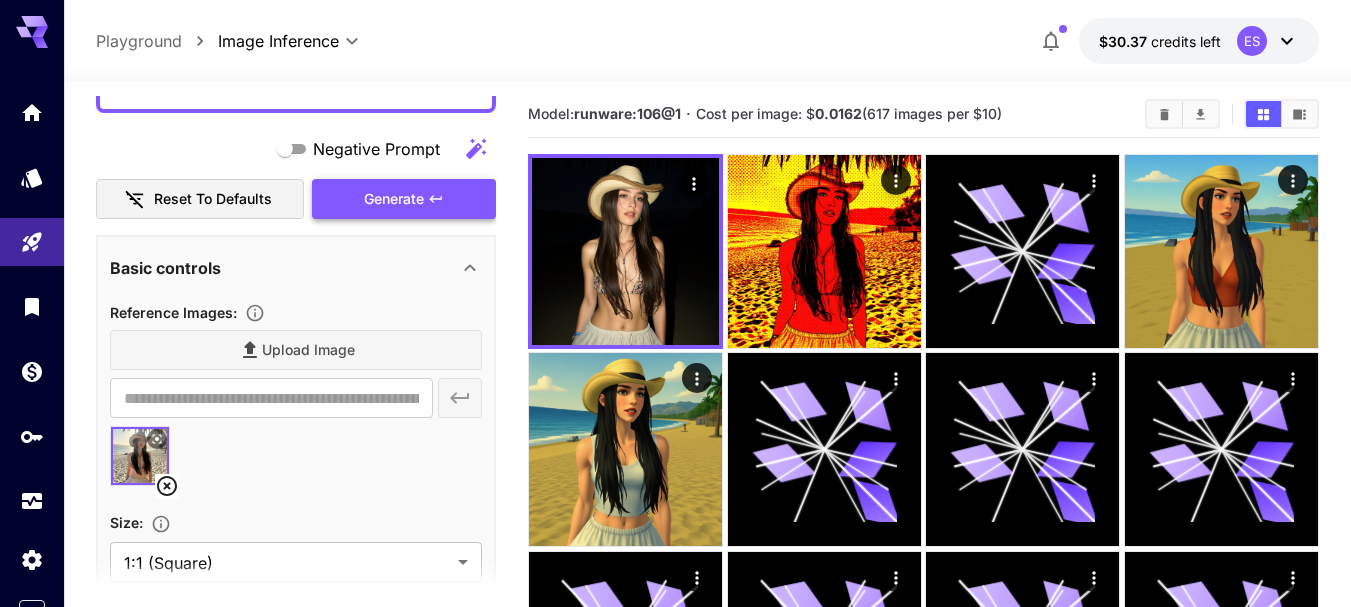 click on "Generate" at bounding box center [404, 199] 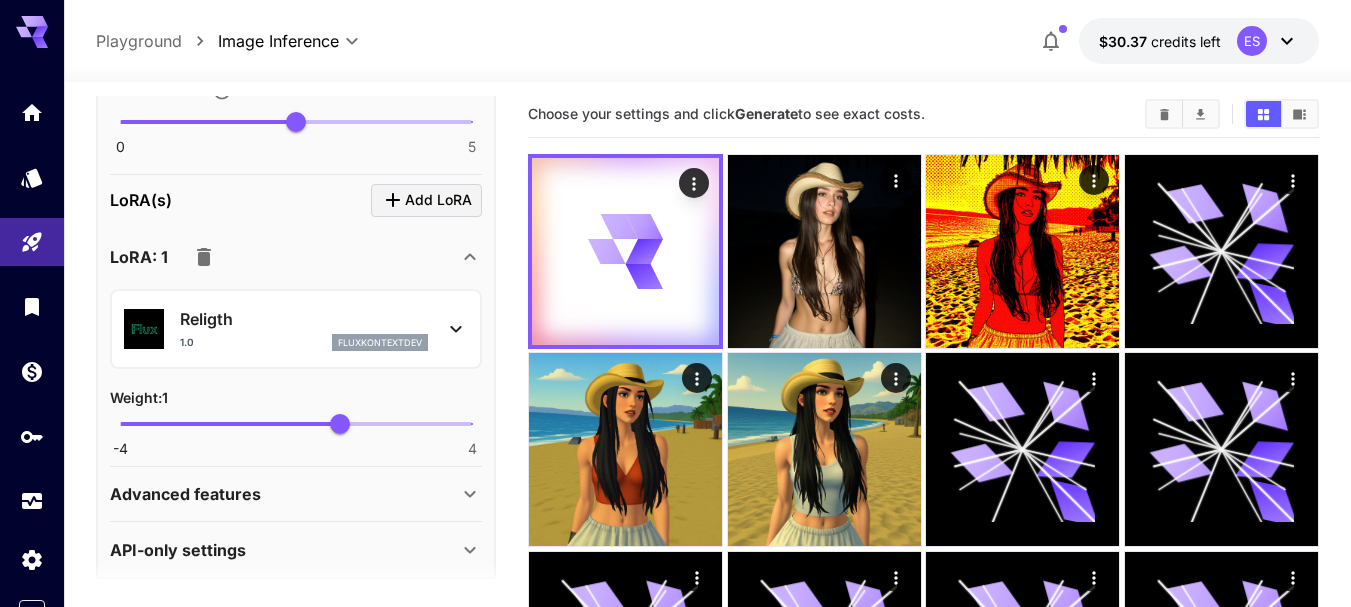 scroll, scrollTop: 1469, scrollLeft: 0, axis: vertical 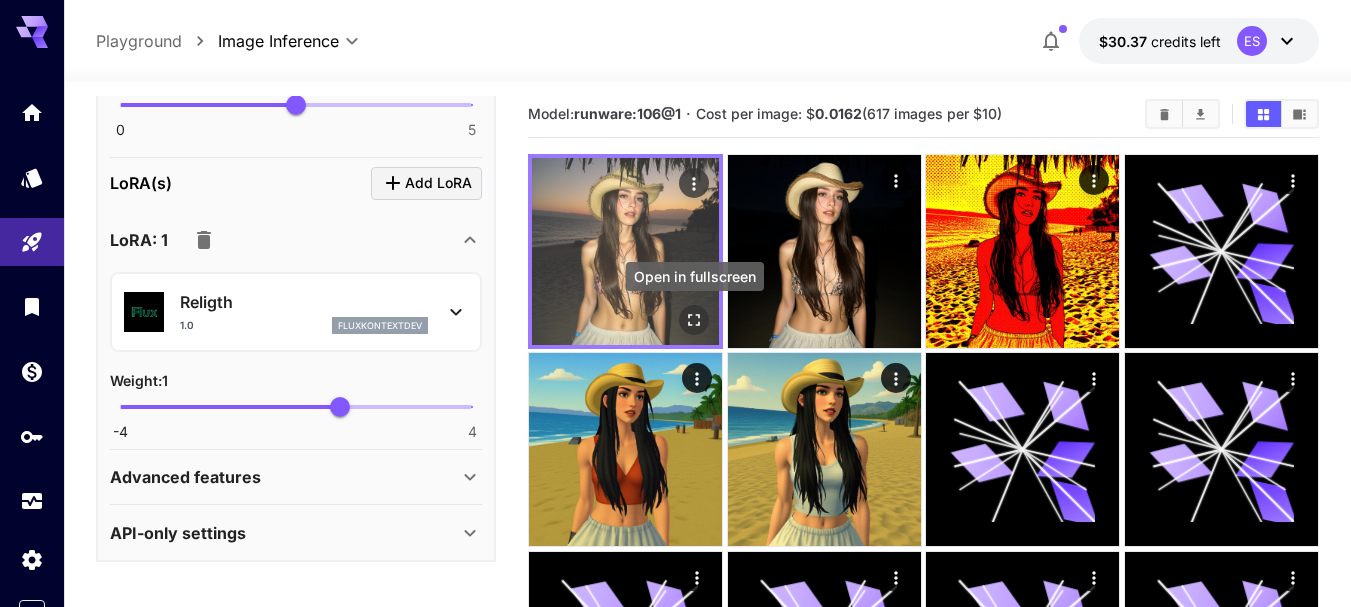 click 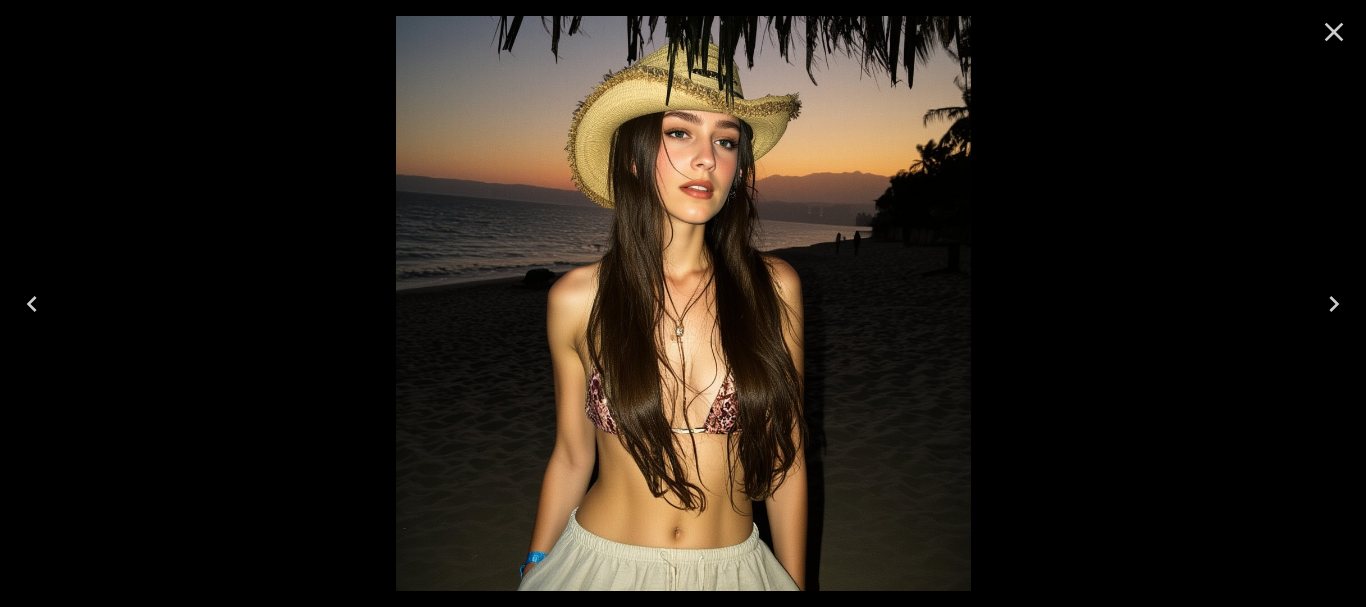 click 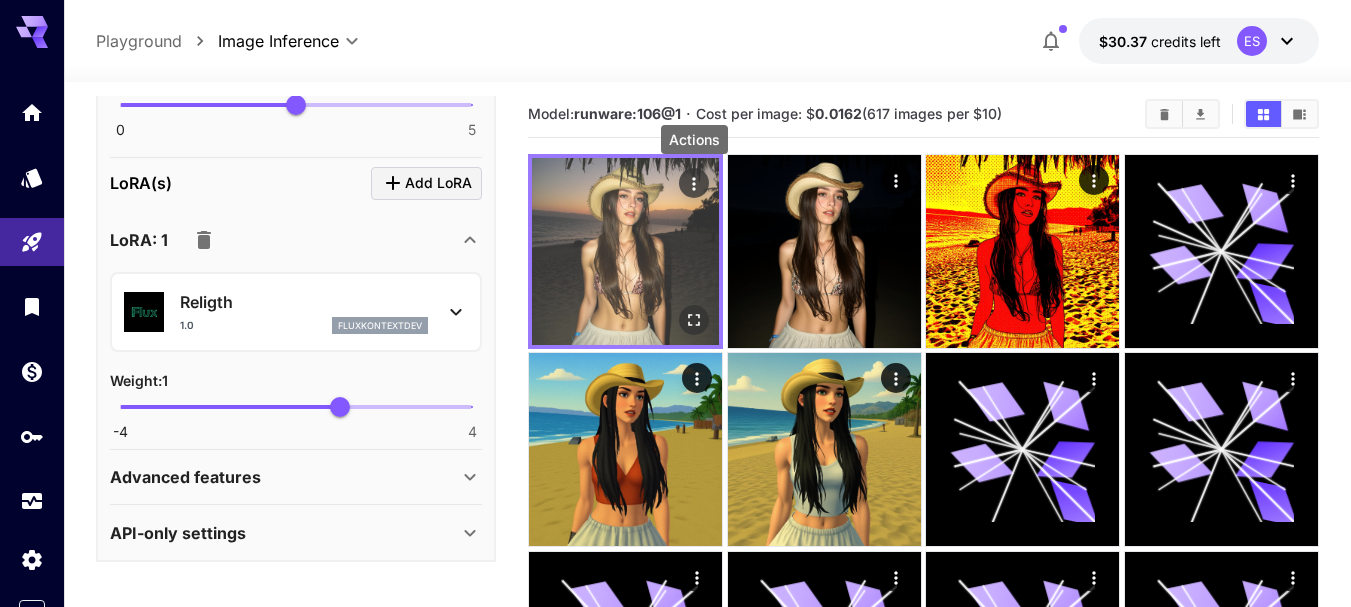 click 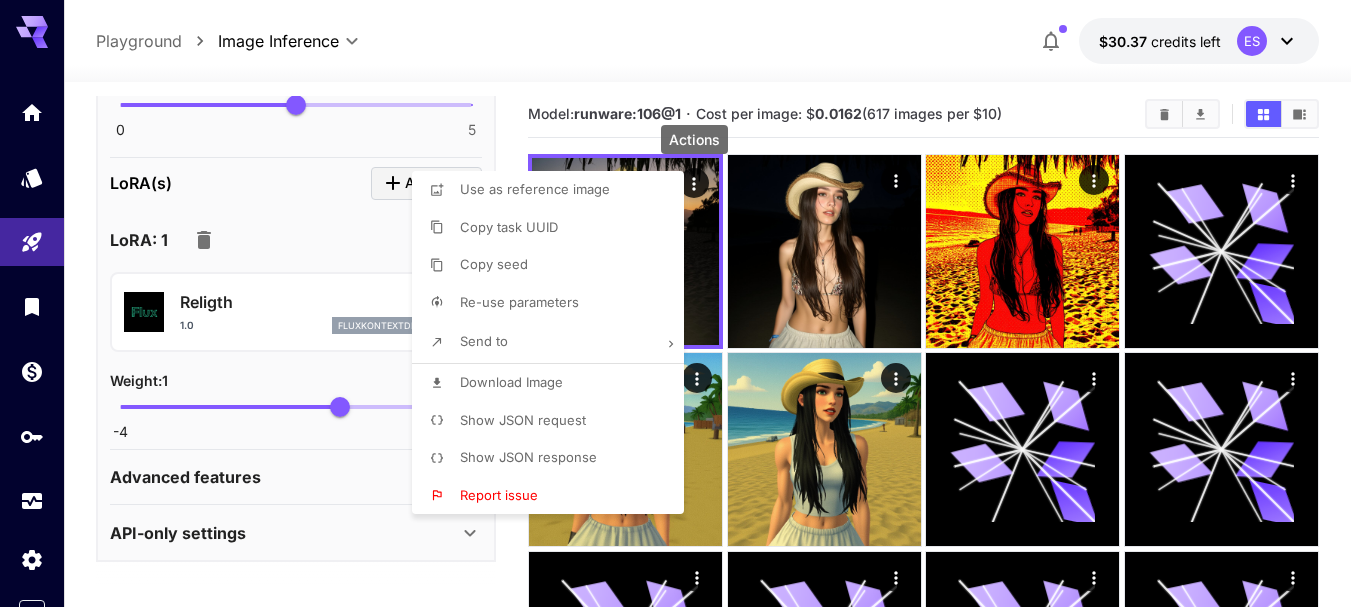 click on "Download Image" at bounding box center [554, 383] 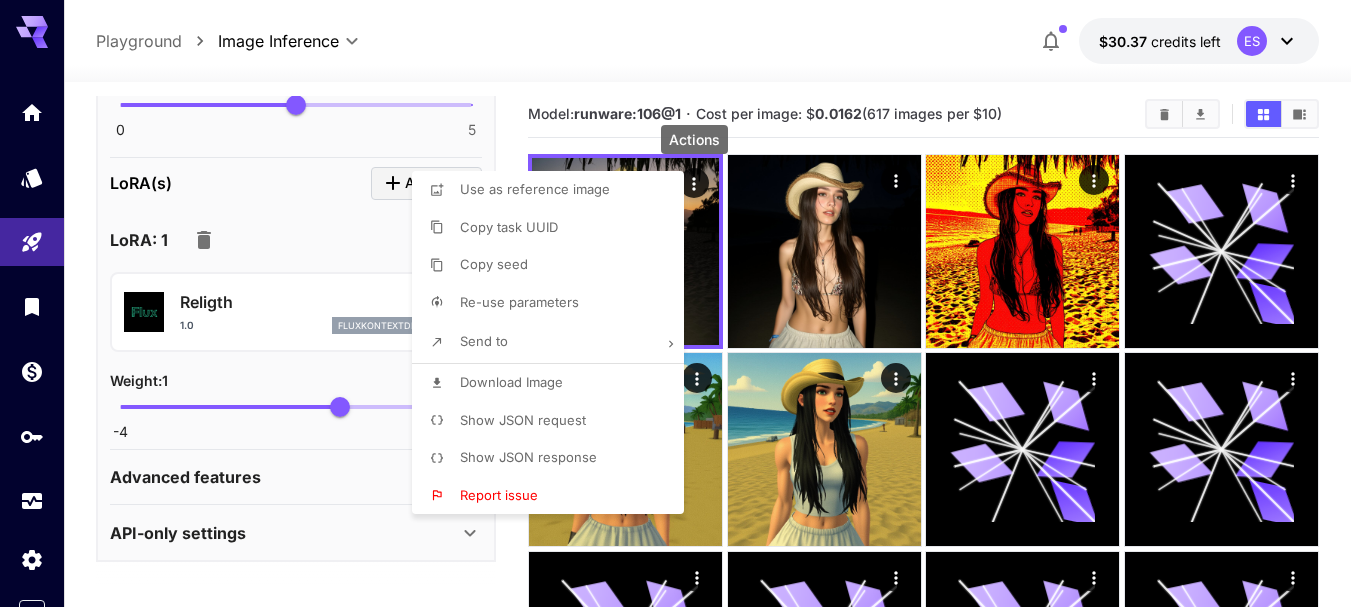 click at bounding box center [683, 303] 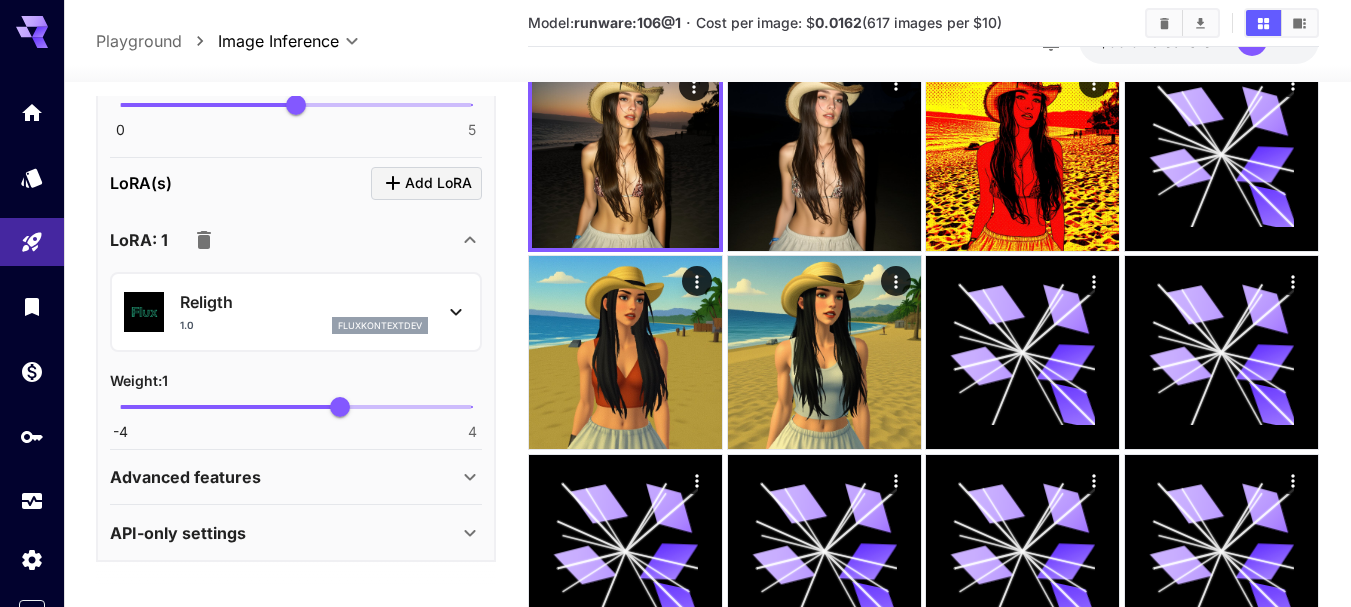 scroll, scrollTop: 200, scrollLeft: 0, axis: vertical 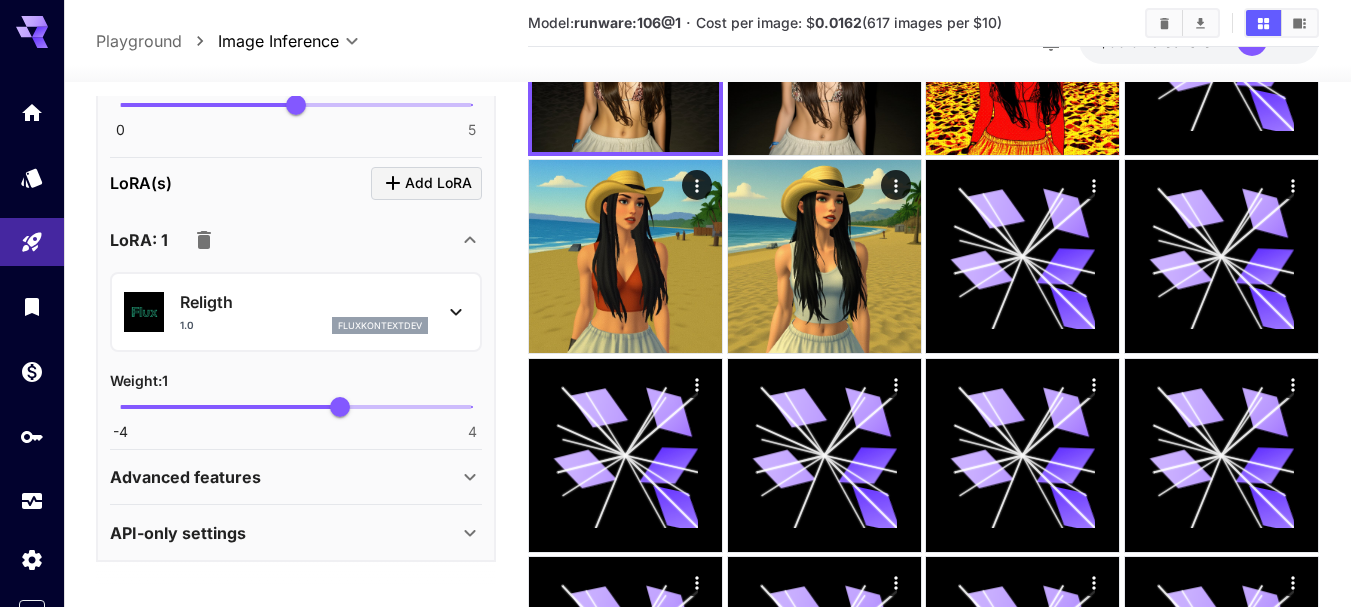click on "Advanced features" at bounding box center (185, 477) 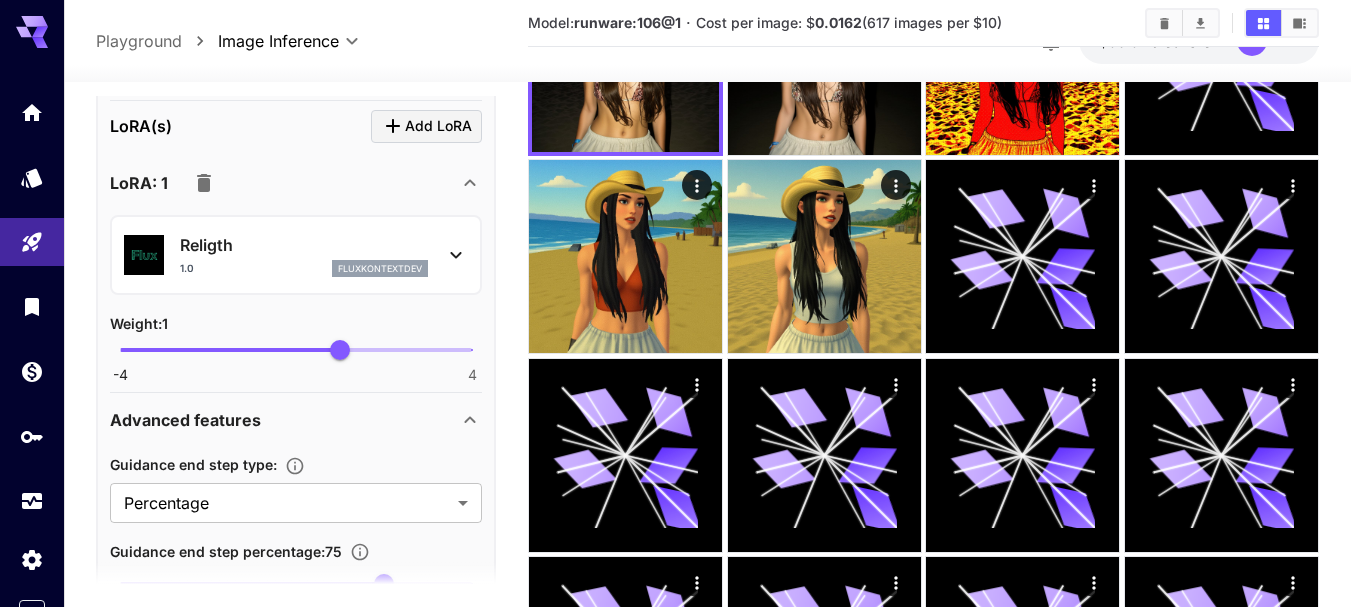 scroll, scrollTop: 1256, scrollLeft: 0, axis: vertical 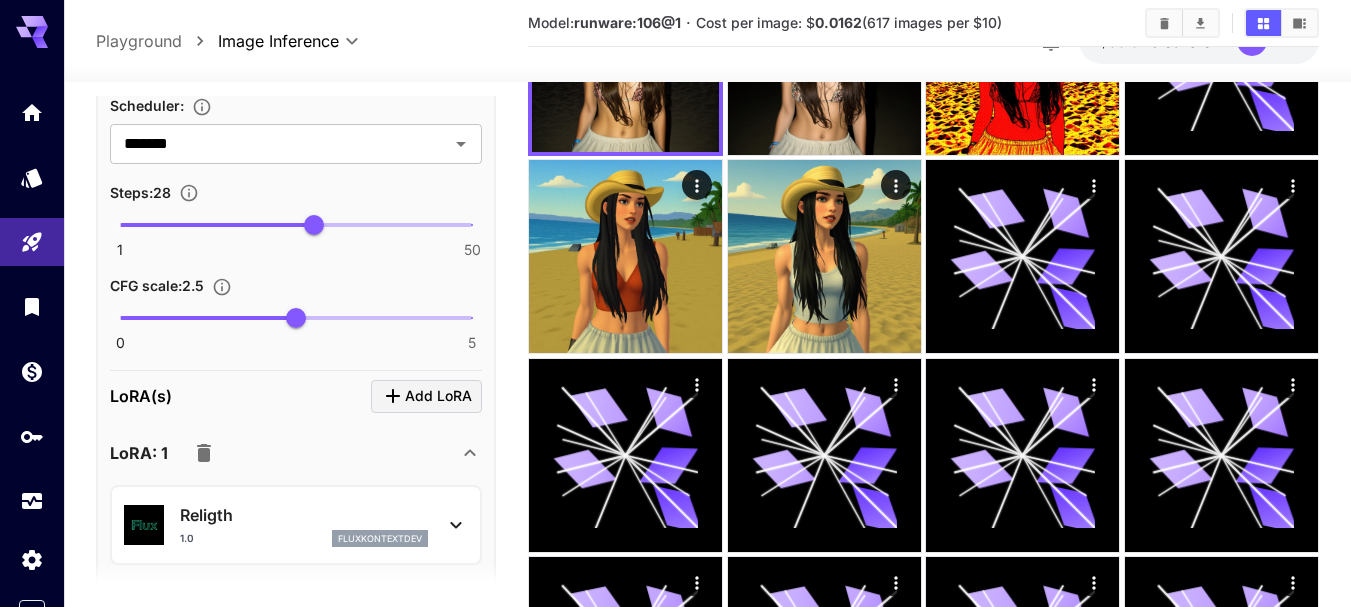 click on "LoRA(s) Add LoRA" at bounding box center [296, 396] 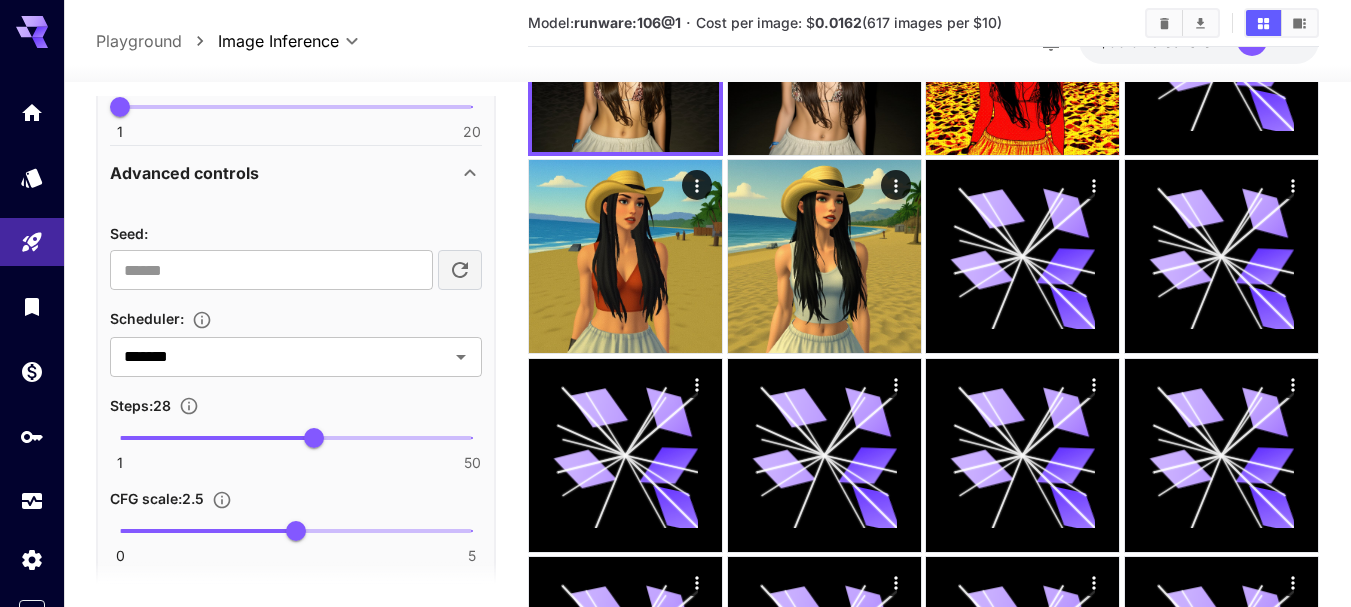scroll, scrollTop: 1156, scrollLeft: 0, axis: vertical 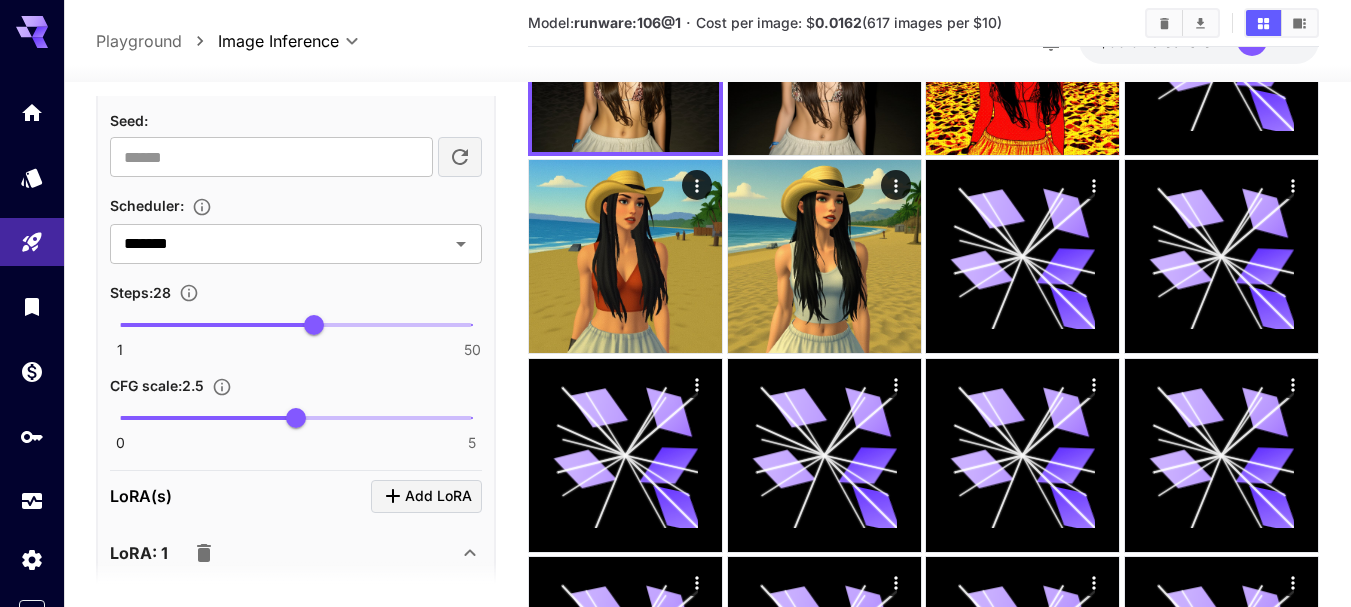 click on "Scheduler :  ******* ​" at bounding box center [296, 228] 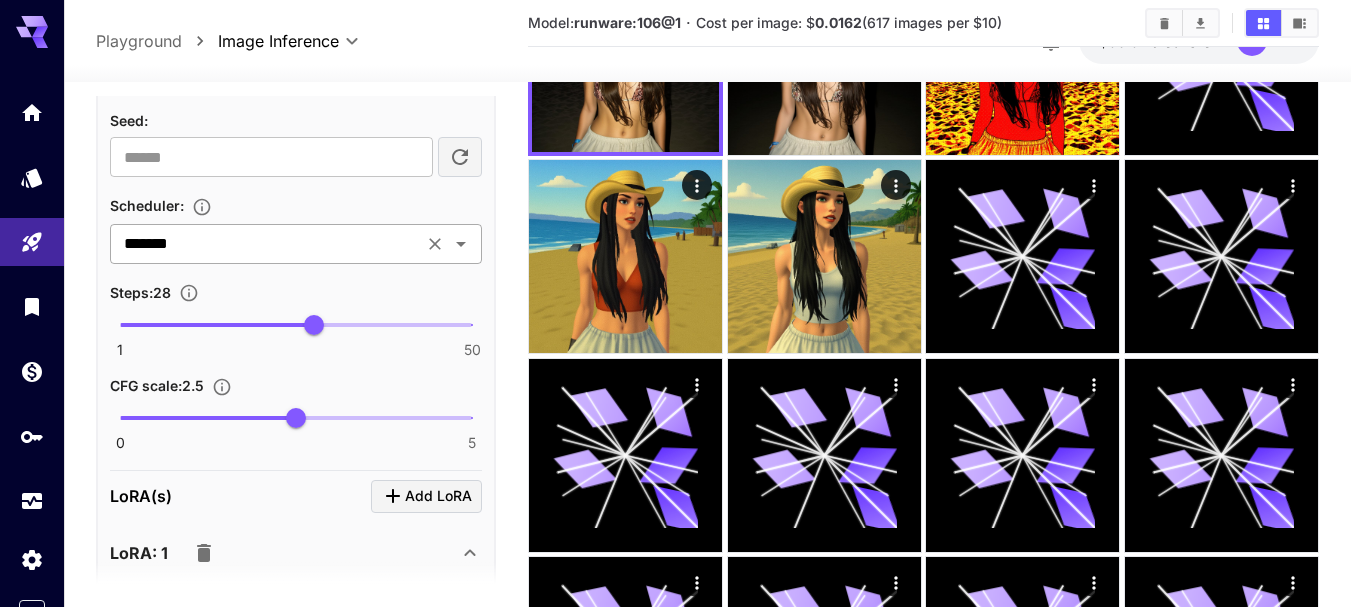 click on "*******" at bounding box center (266, 244) 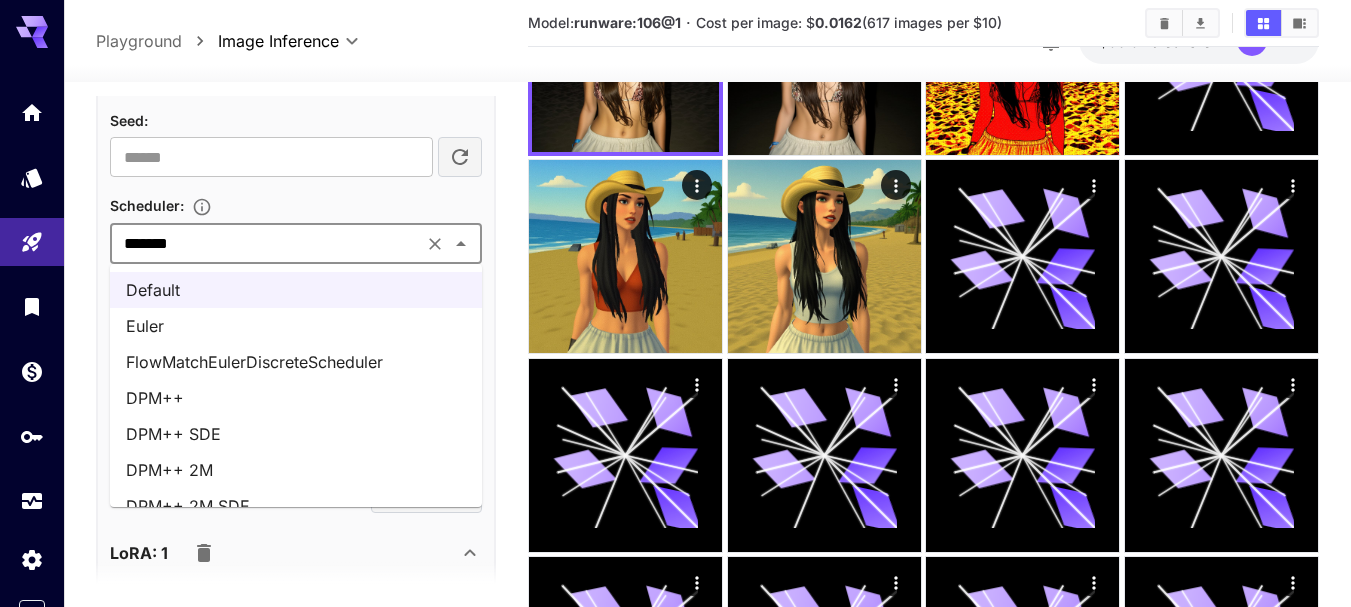 click on "FlowMatchEulerDiscreteScheduler" at bounding box center (296, 362) 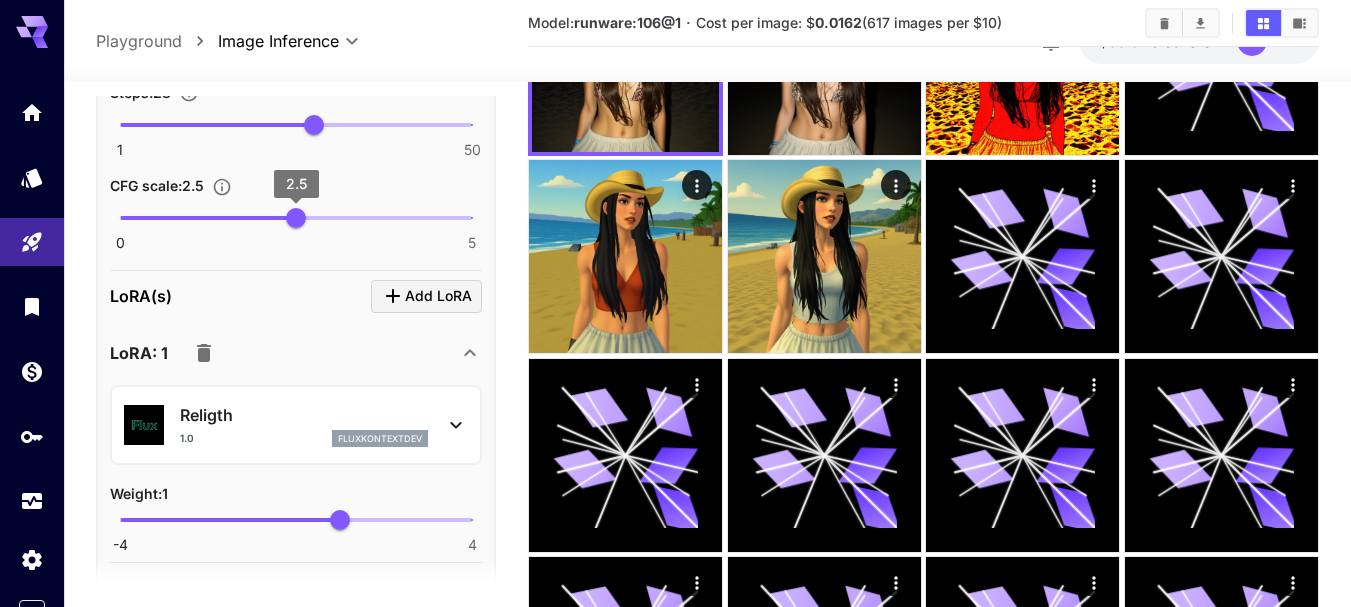 scroll, scrollTop: 1156, scrollLeft: 0, axis: vertical 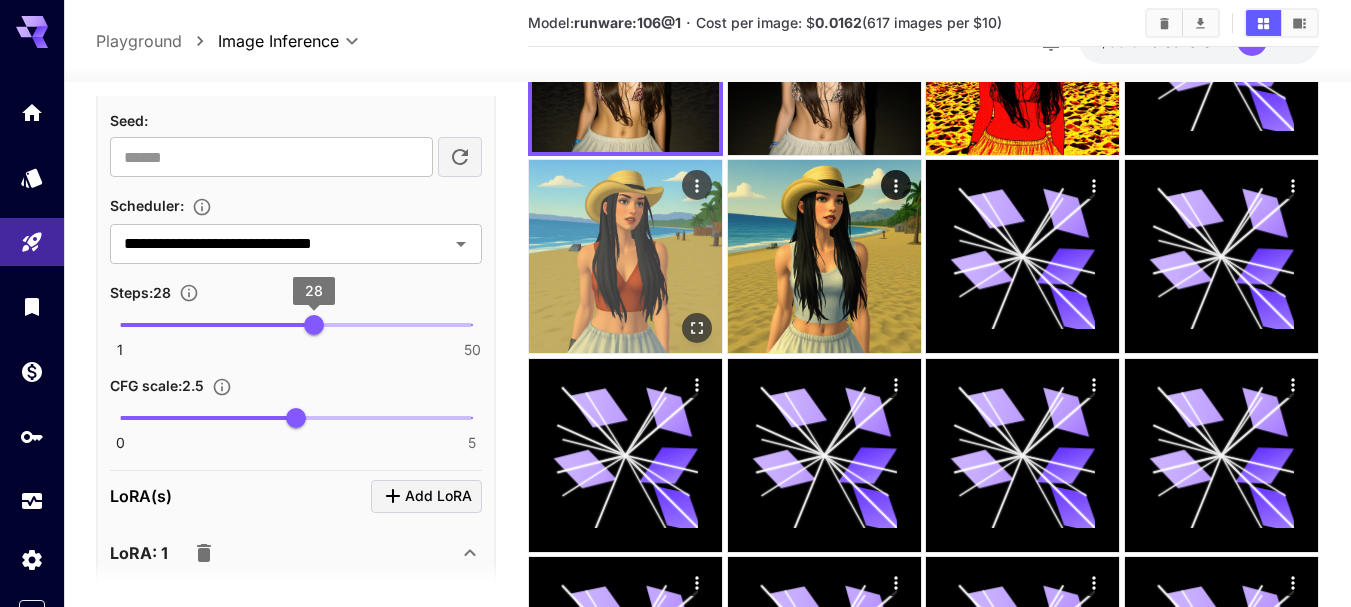 type on "**" 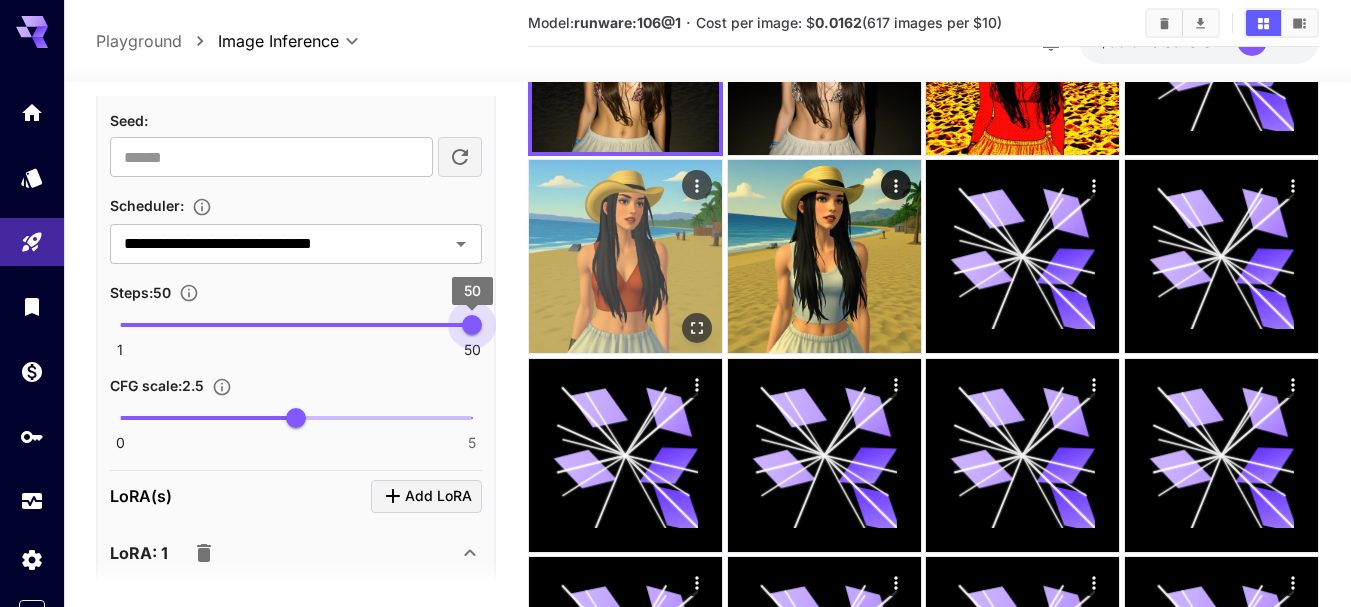 drag, startPoint x: 331, startPoint y: 324, endPoint x: 602, endPoint y: 323, distance: 271.00183 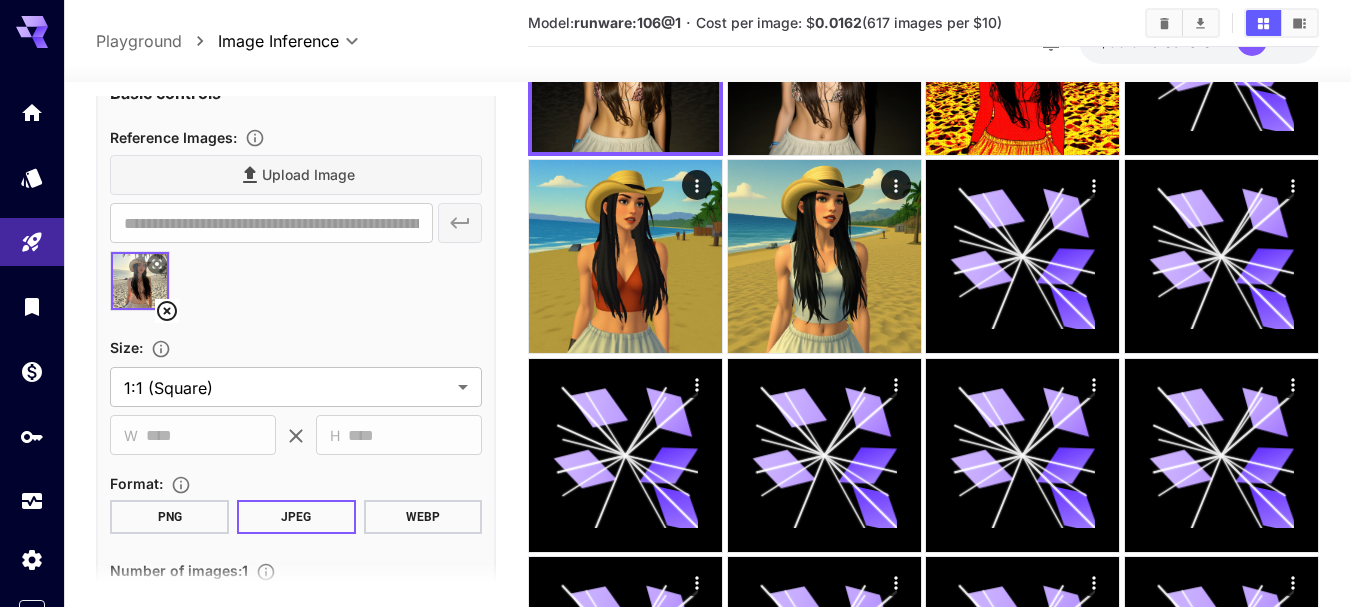 scroll, scrollTop: 256, scrollLeft: 0, axis: vertical 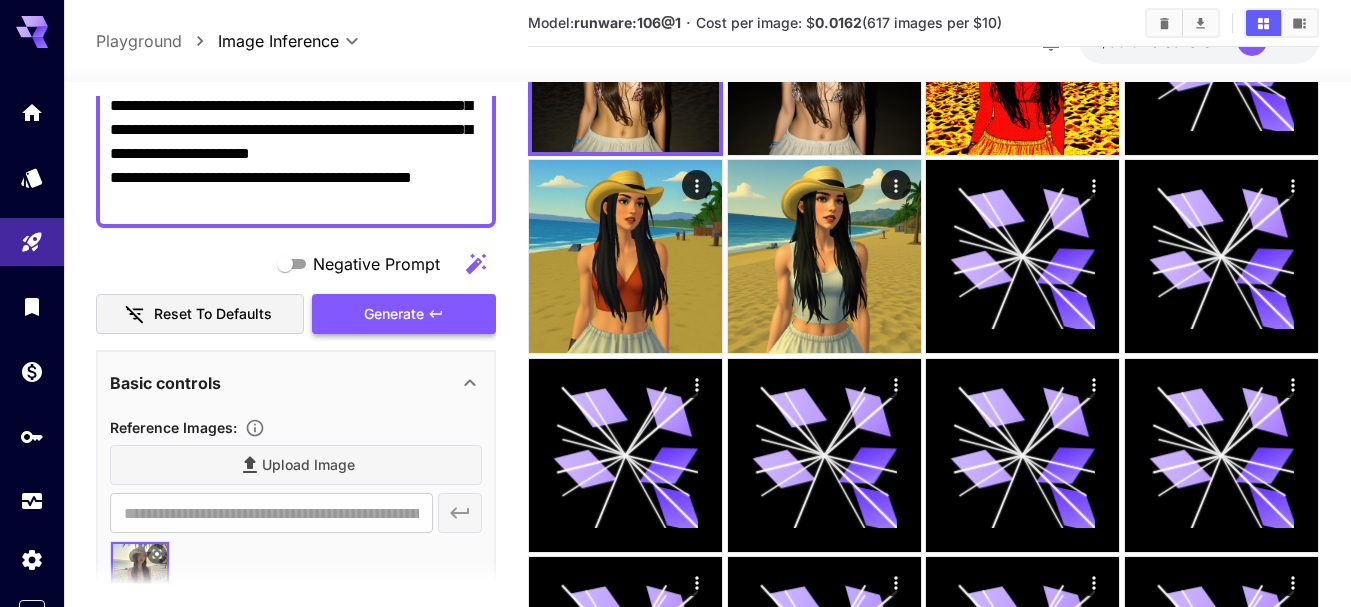 click on "Generate" at bounding box center (404, 314) 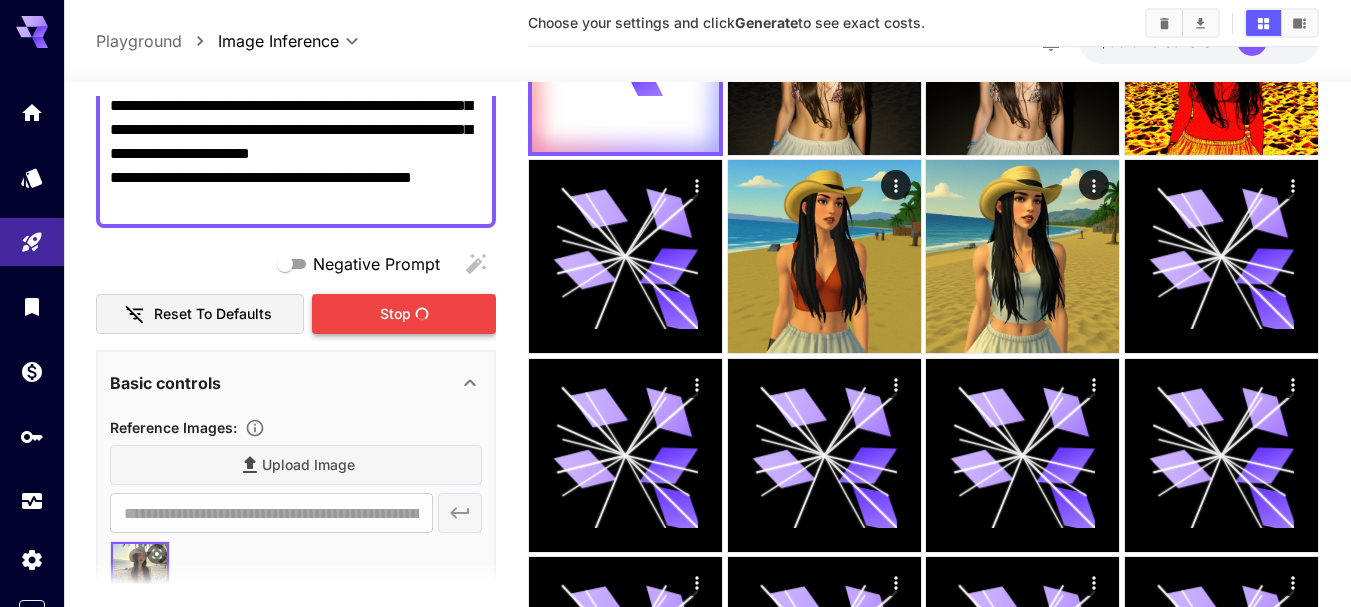 scroll, scrollTop: 0, scrollLeft: 0, axis: both 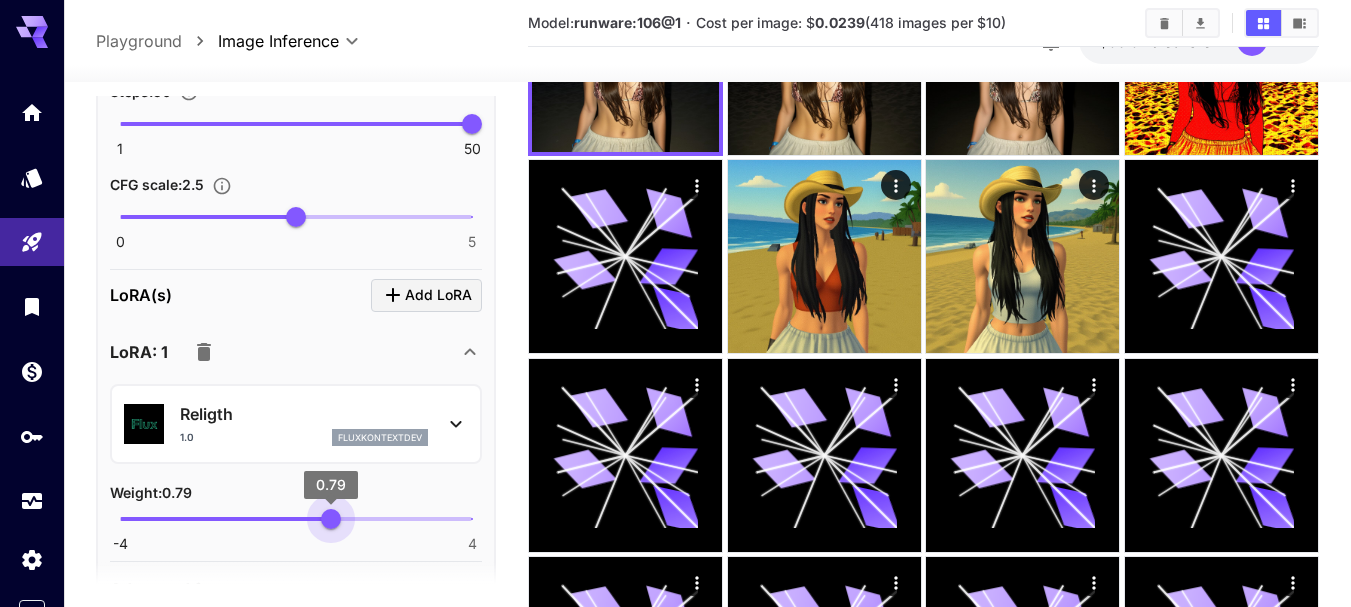 type on "****" 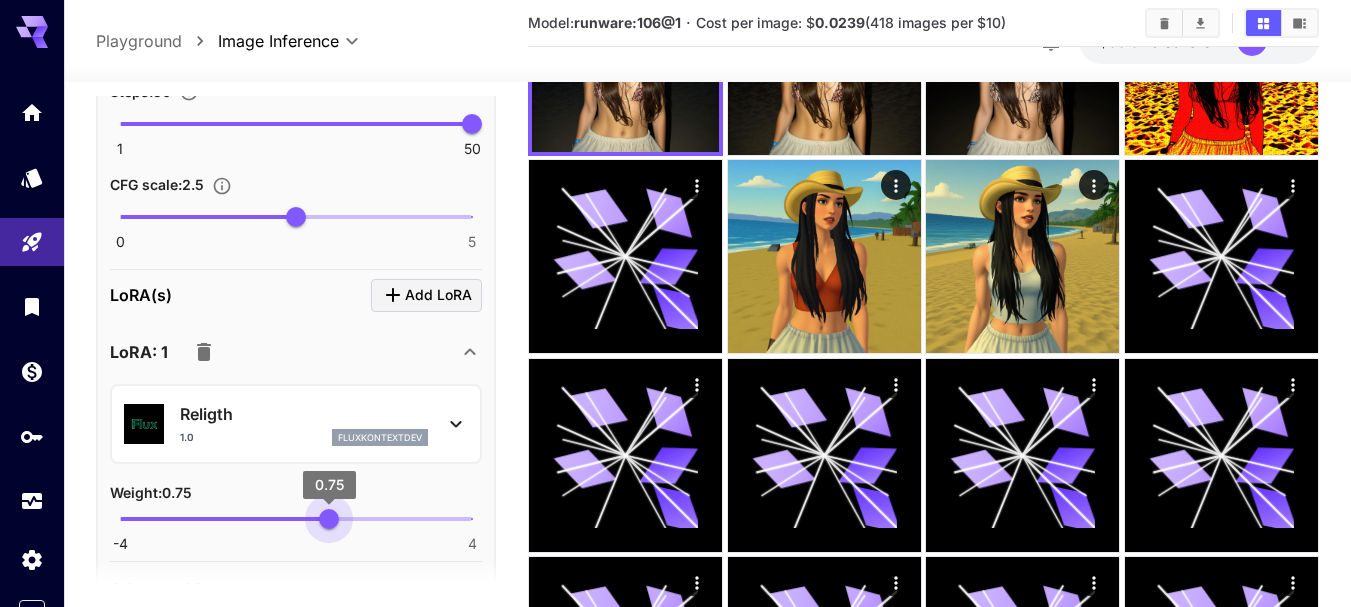 drag, startPoint x: 337, startPoint y: 514, endPoint x: 329, endPoint y: 527, distance: 15.264338 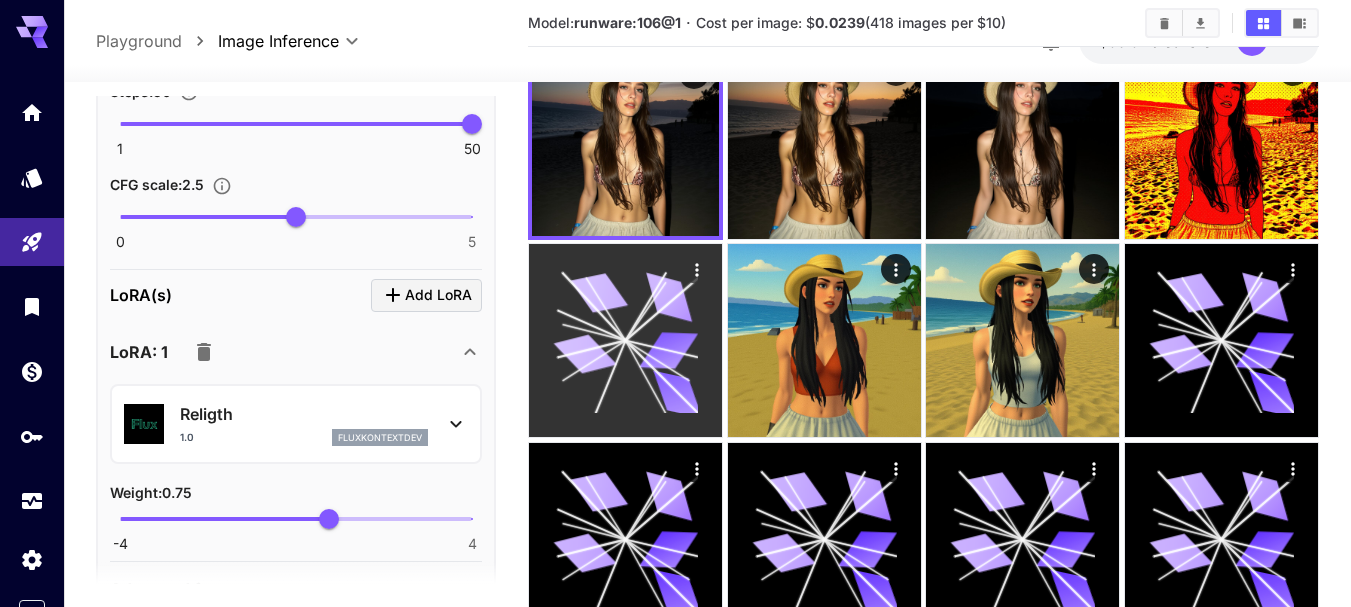 scroll, scrollTop: 0, scrollLeft: 0, axis: both 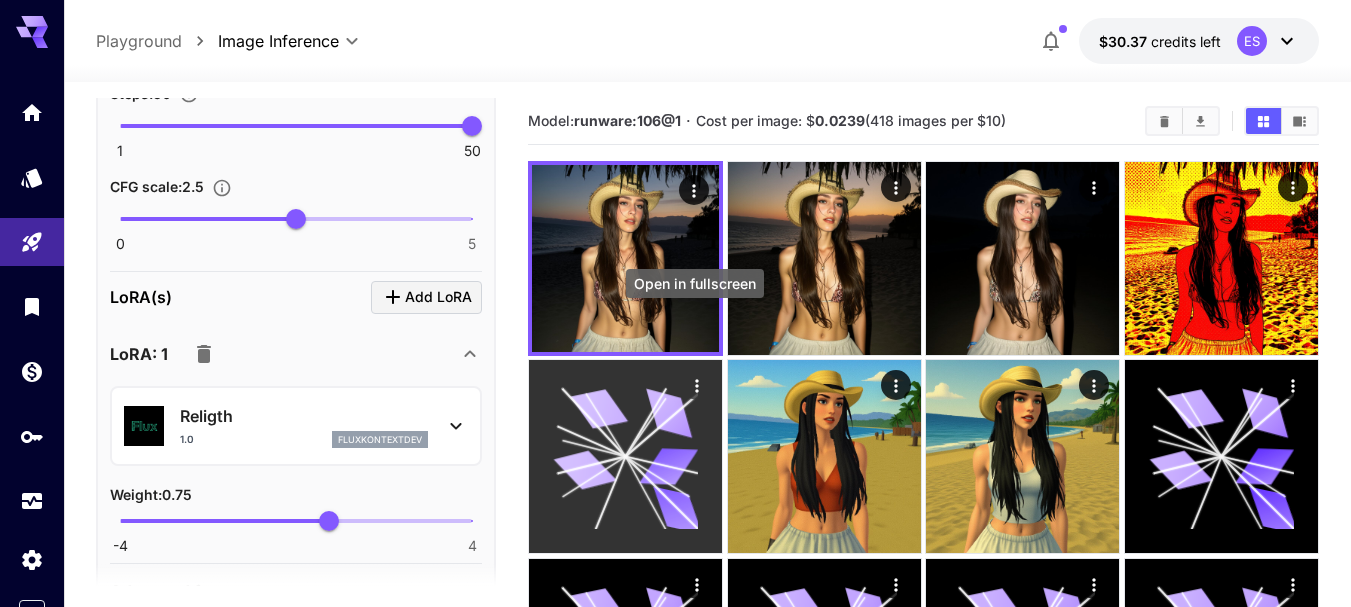click 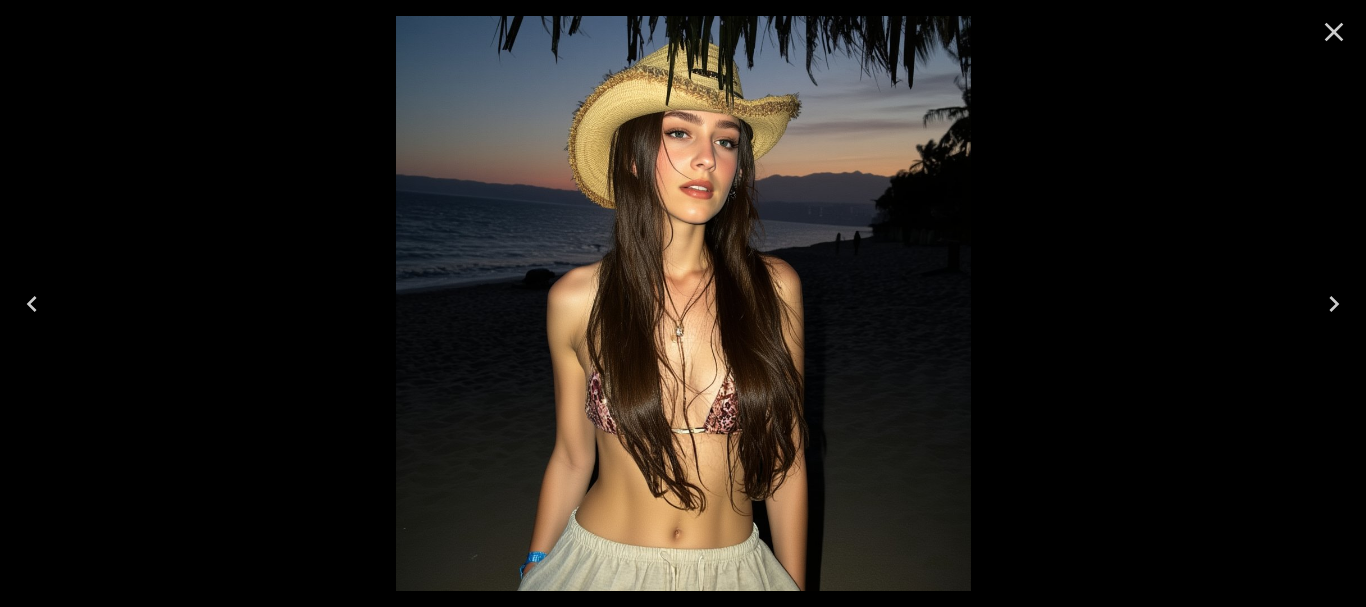 click 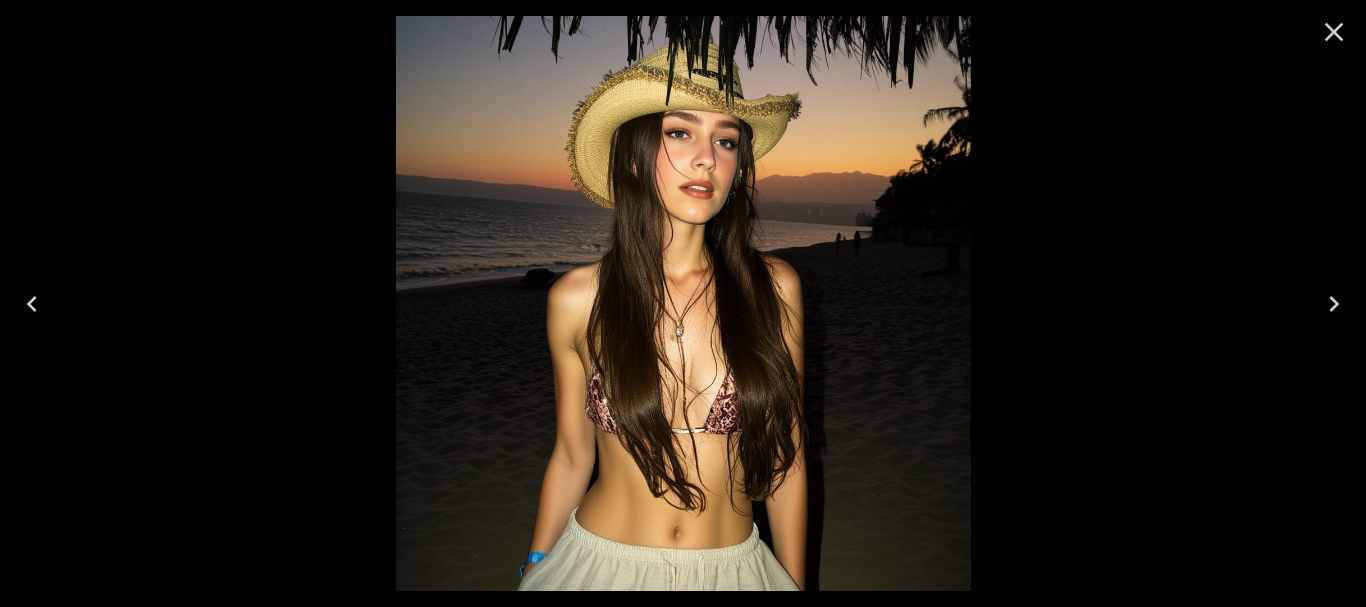 click at bounding box center [32, 304] 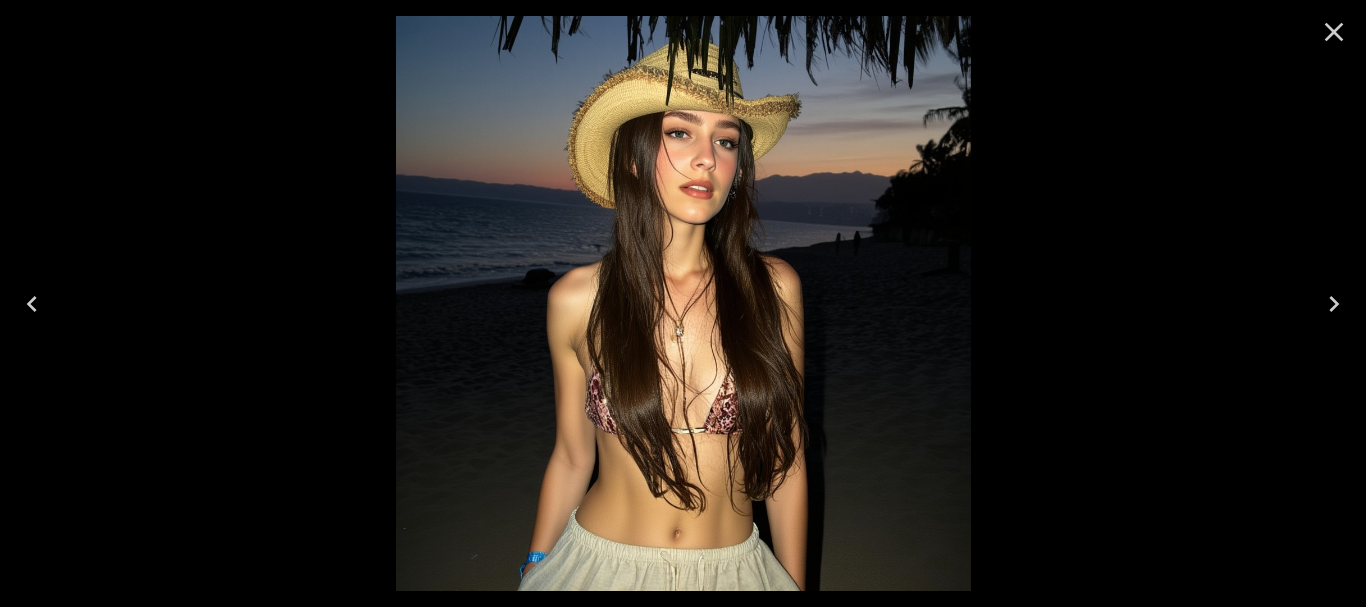 click 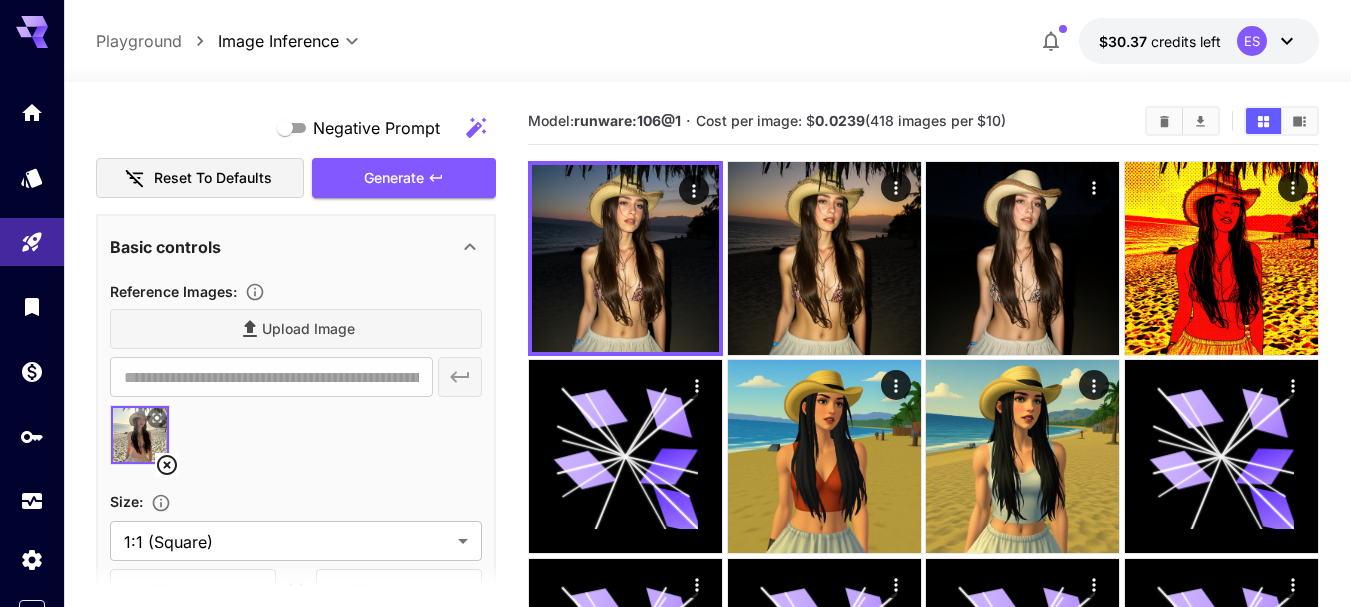 scroll, scrollTop: 357, scrollLeft: 0, axis: vertical 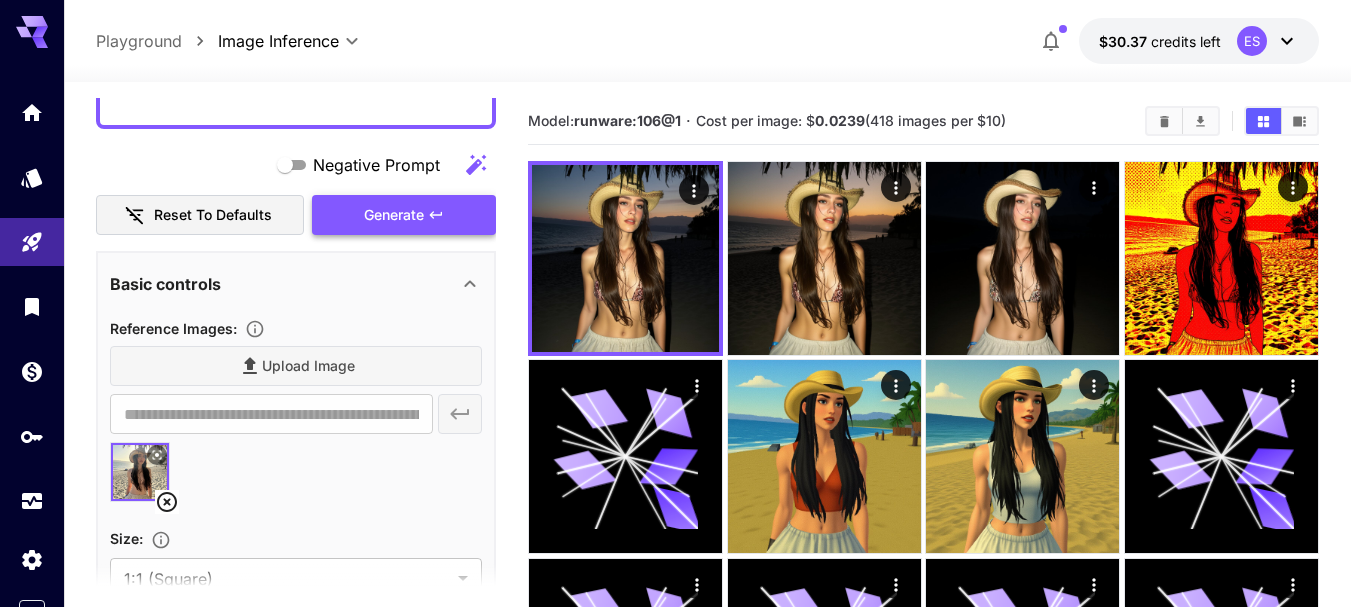 click on "Generate" at bounding box center (404, 215) 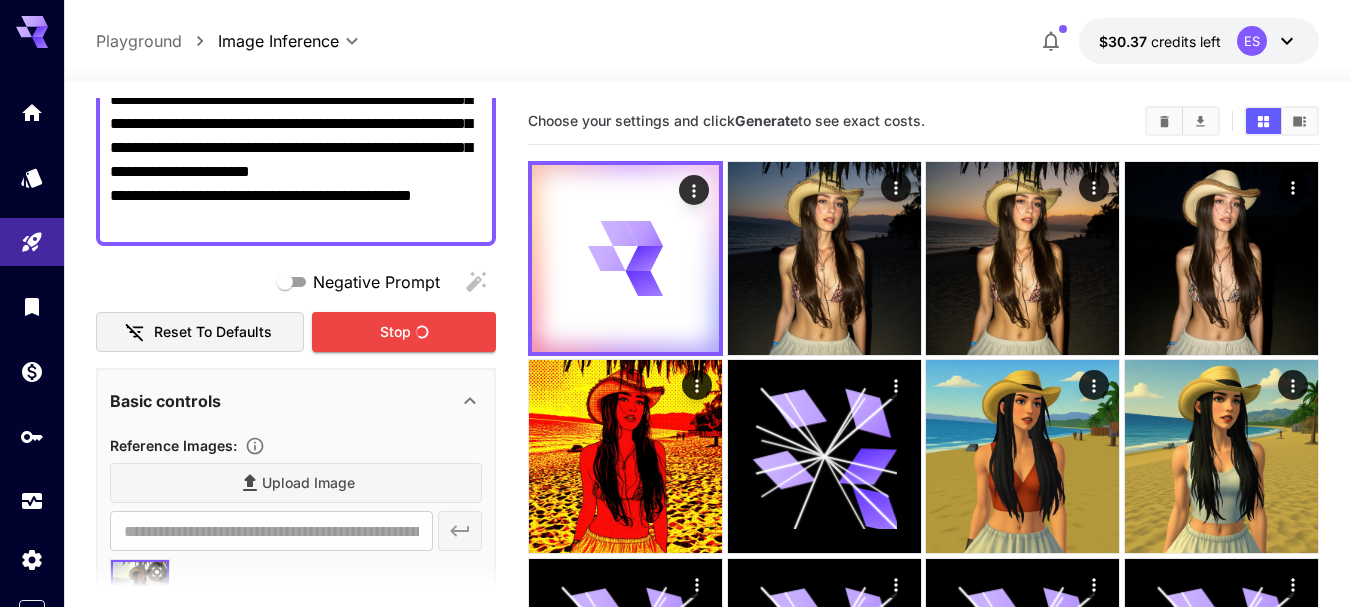 scroll, scrollTop: 0, scrollLeft: 0, axis: both 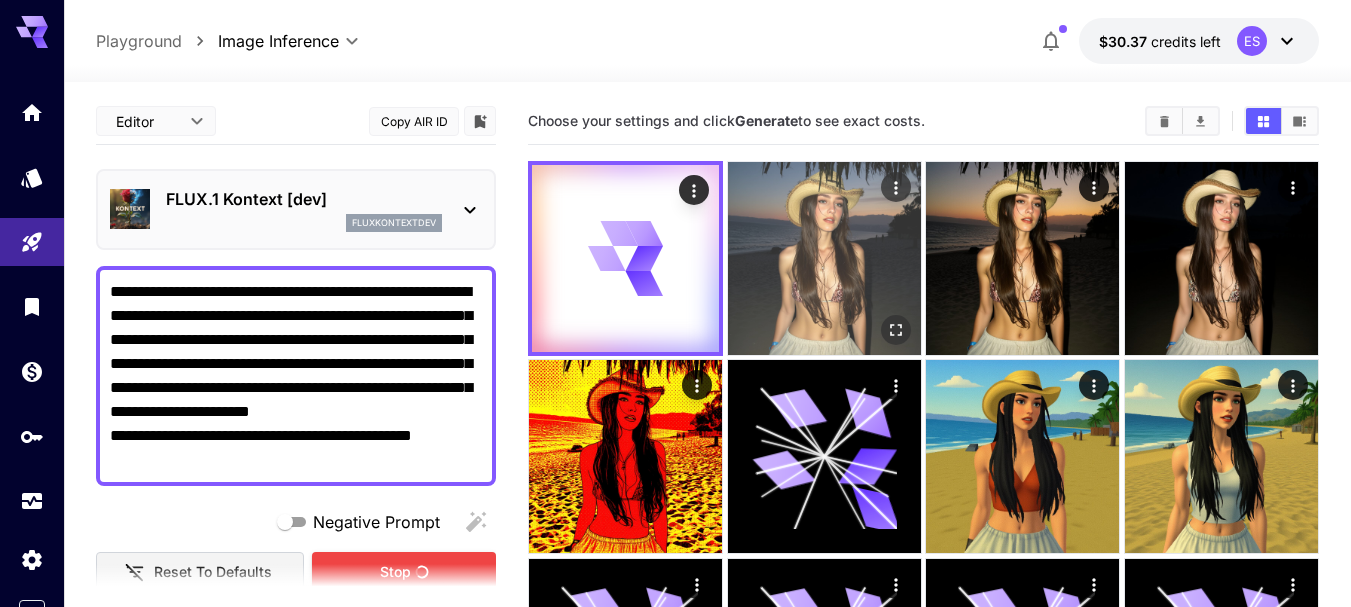 click at bounding box center [824, 258] 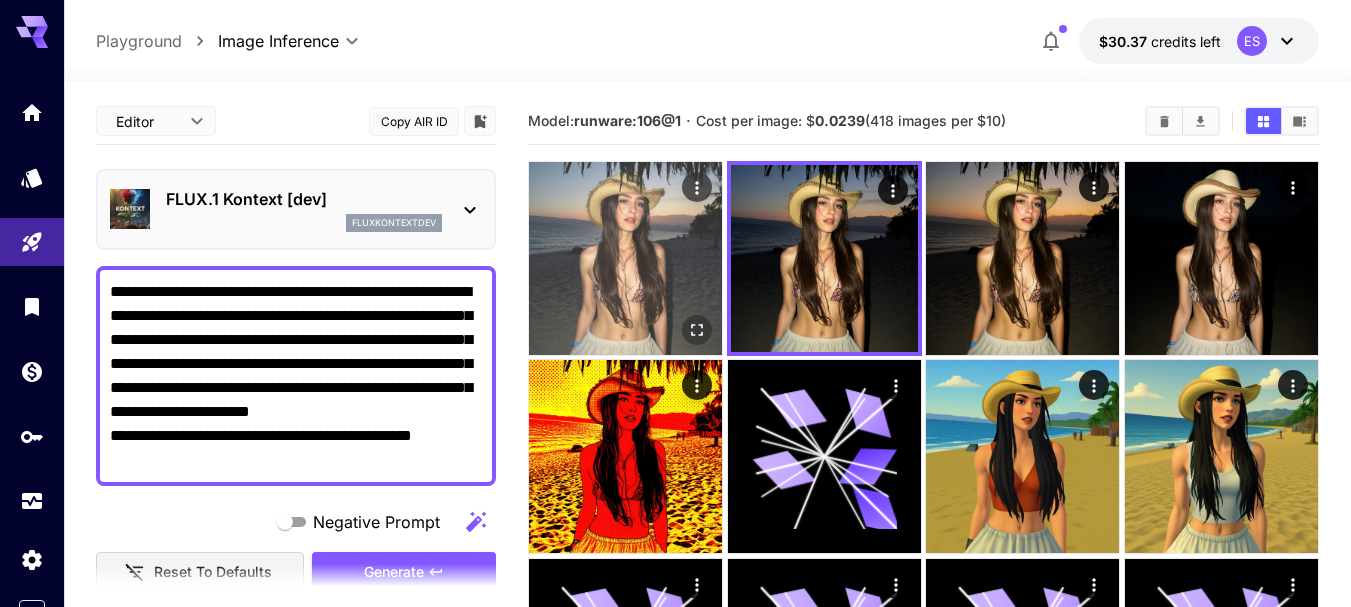 click 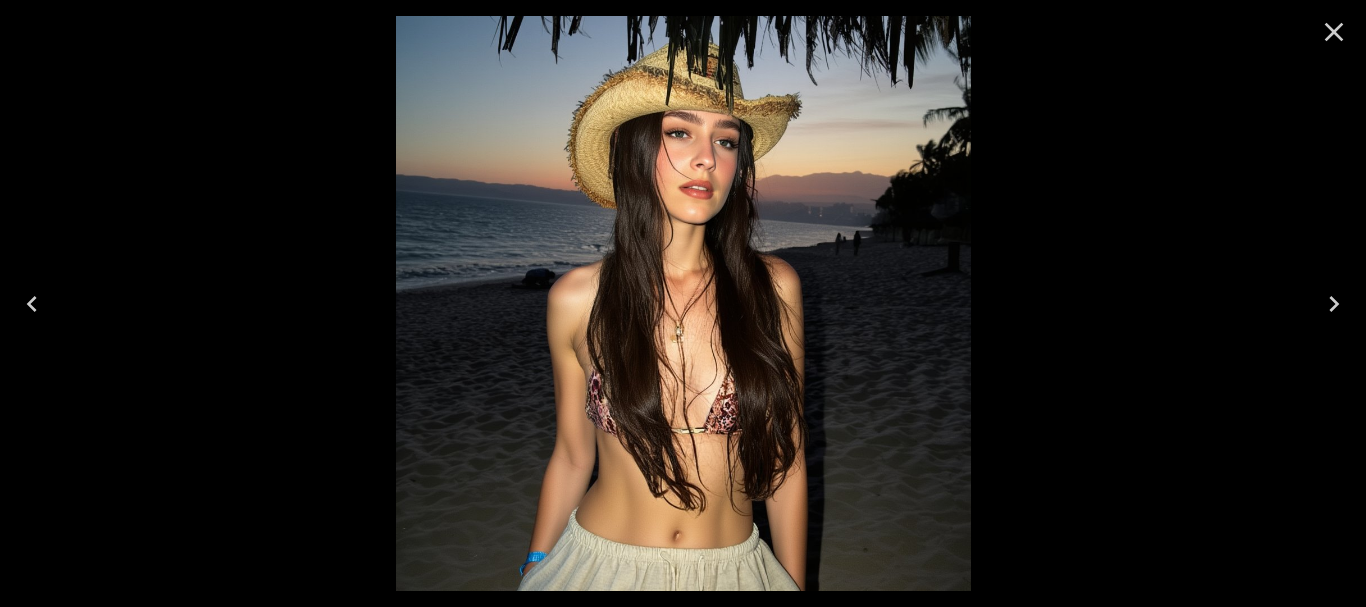 click at bounding box center (32, 304) 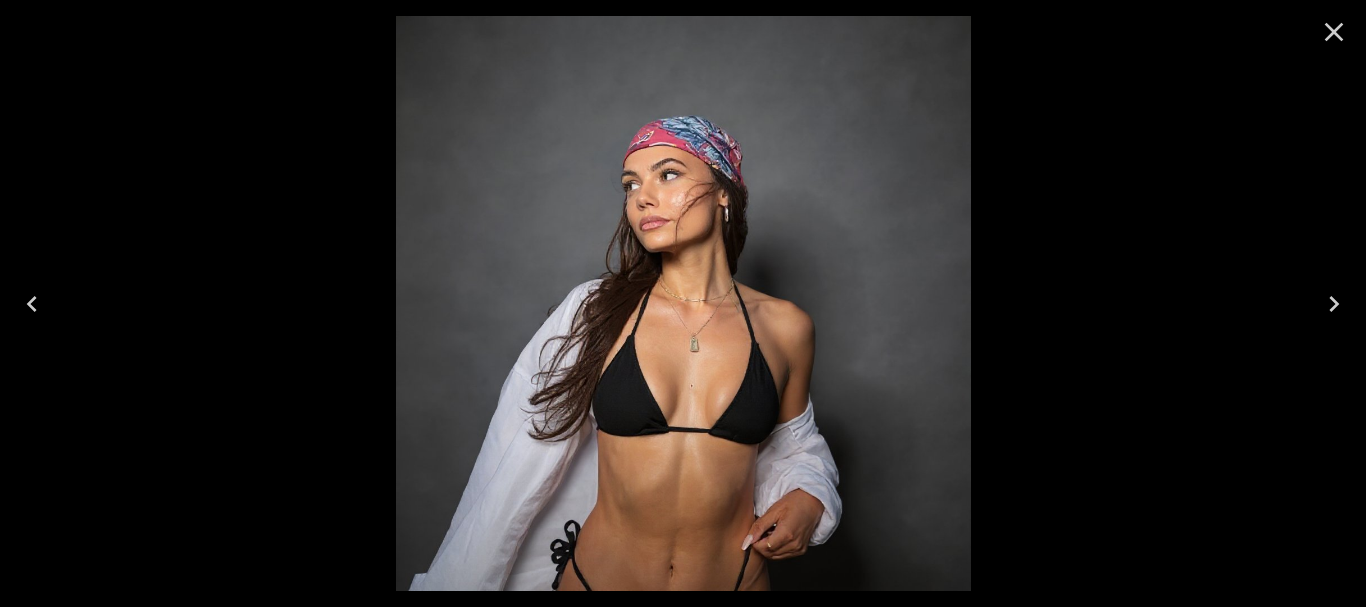 click at bounding box center [1334, 304] 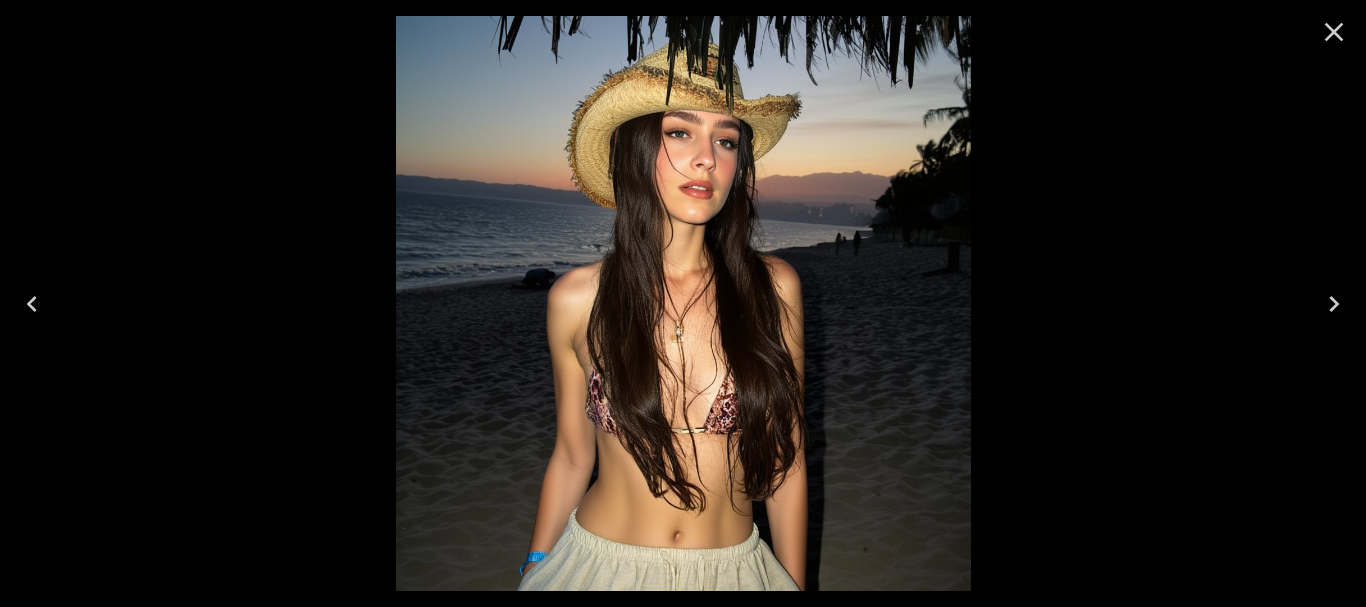 click at bounding box center (1334, 304) 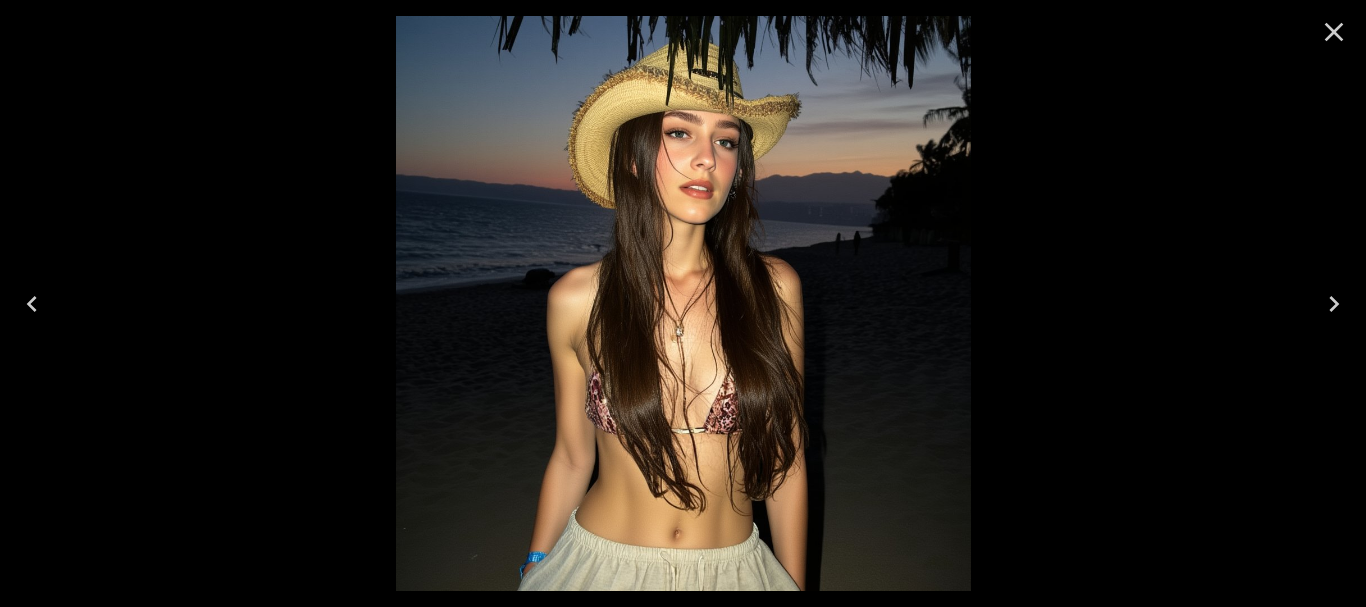 click at bounding box center (32, 304) 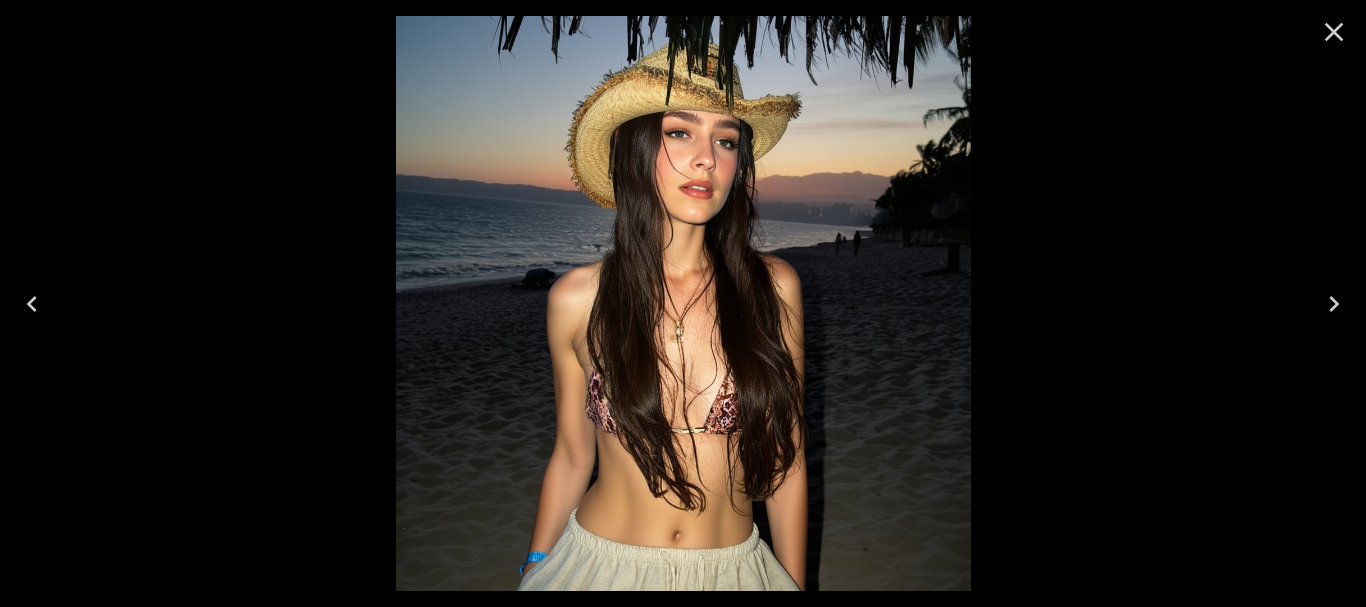 click 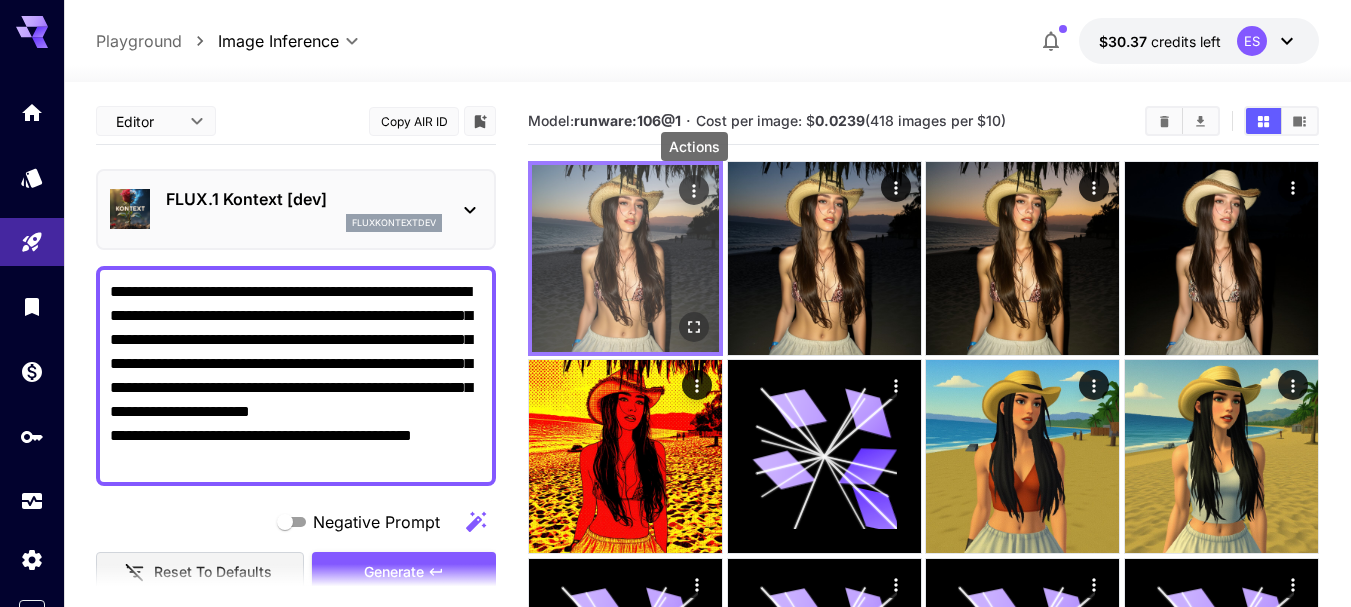click 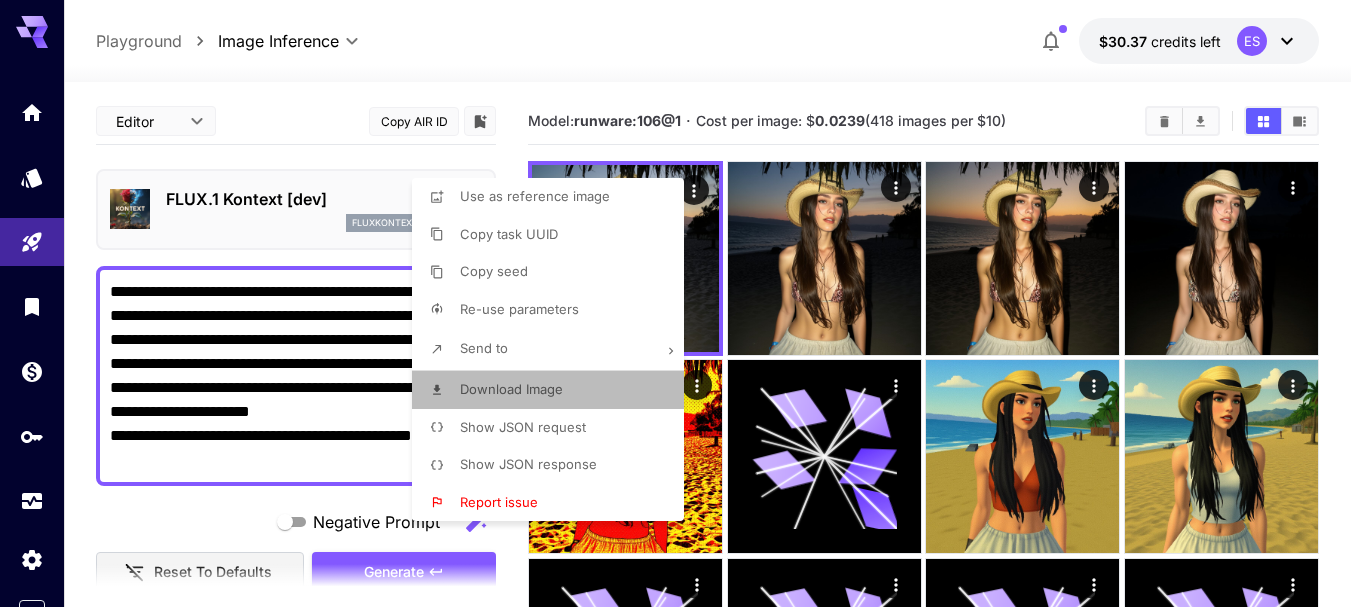 click on "Download Image" at bounding box center (511, 389) 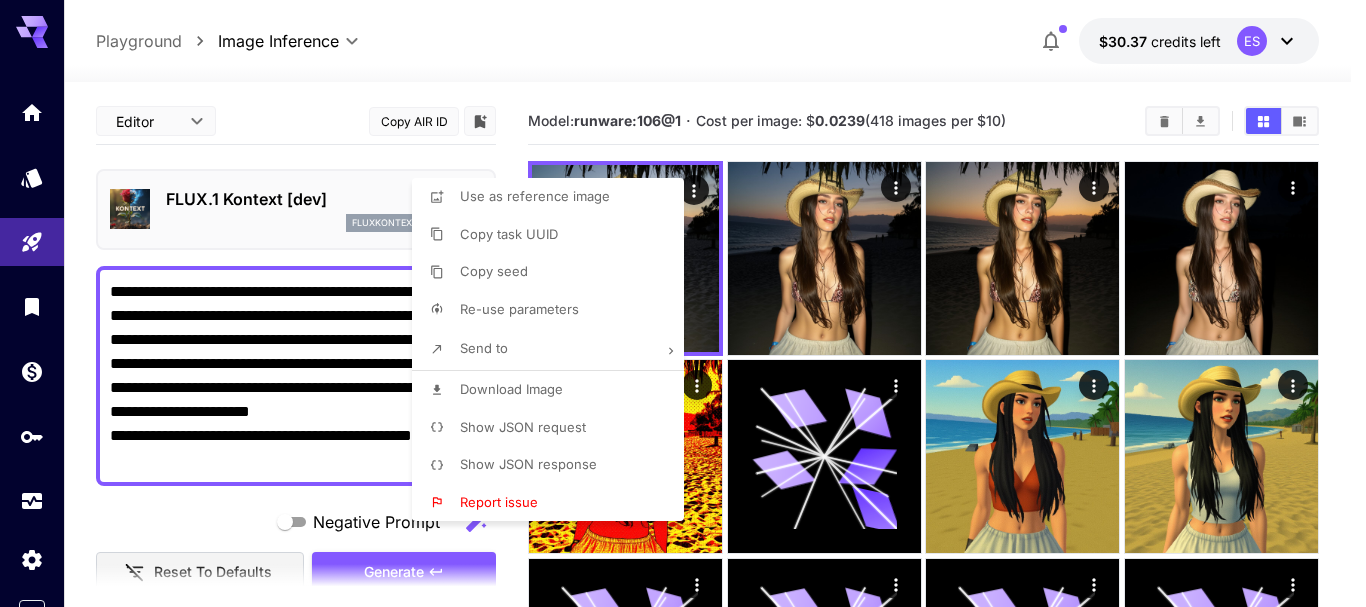 click at bounding box center [683, 303] 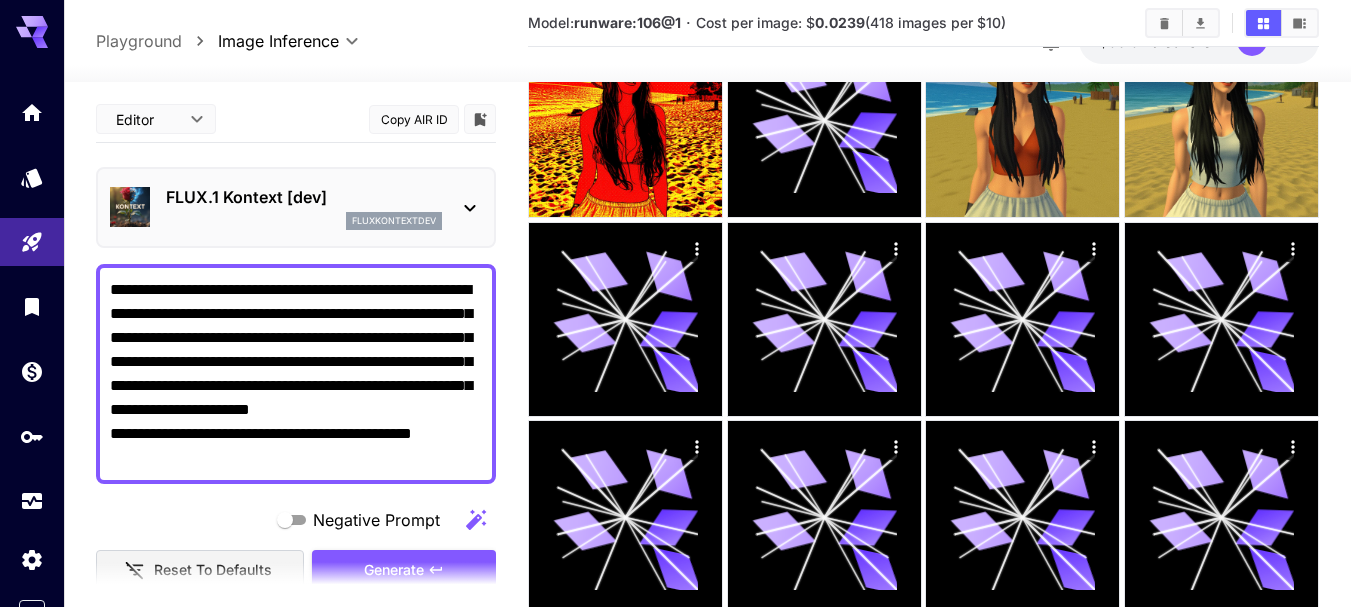 scroll, scrollTop: 700, scrollLeft: 0, axis: vertical 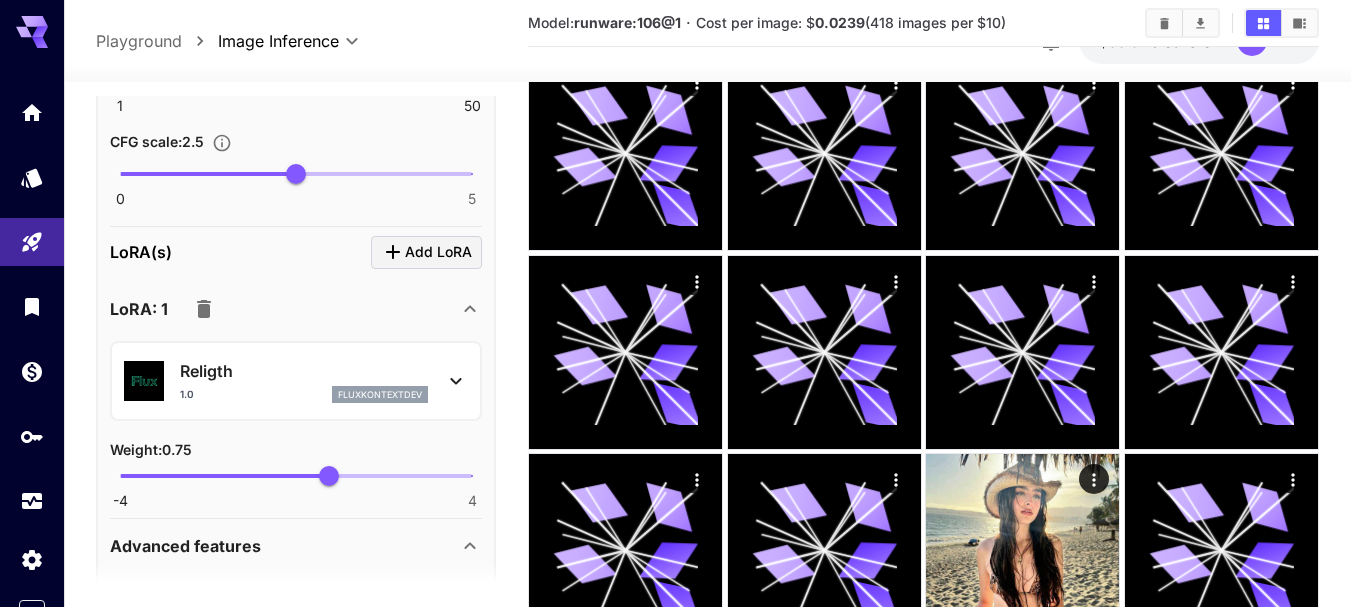 click 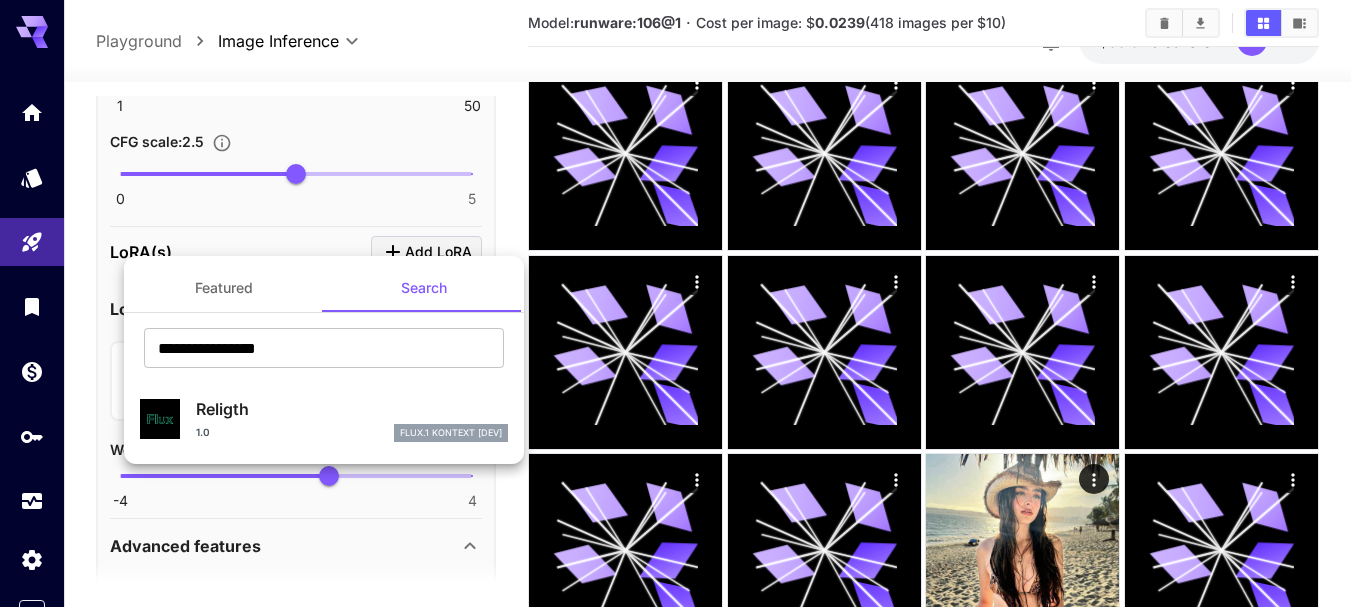 click on "Featured" at bounding box center [224, 288] 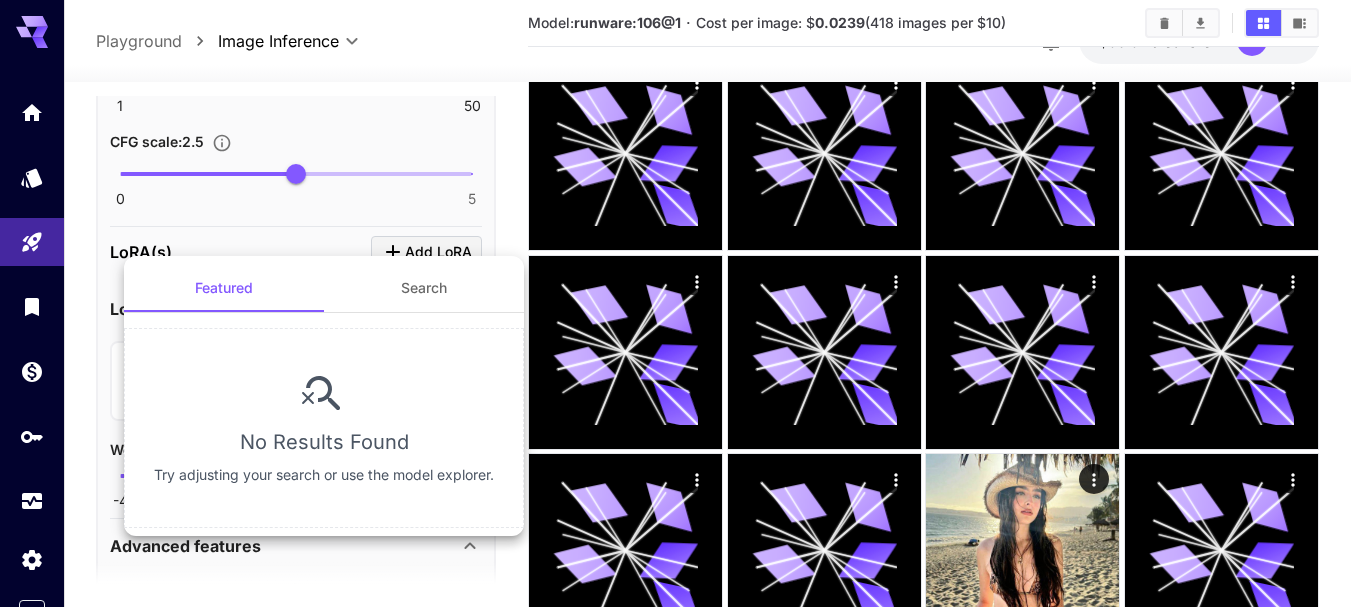 click at bounding box center [683, 303] 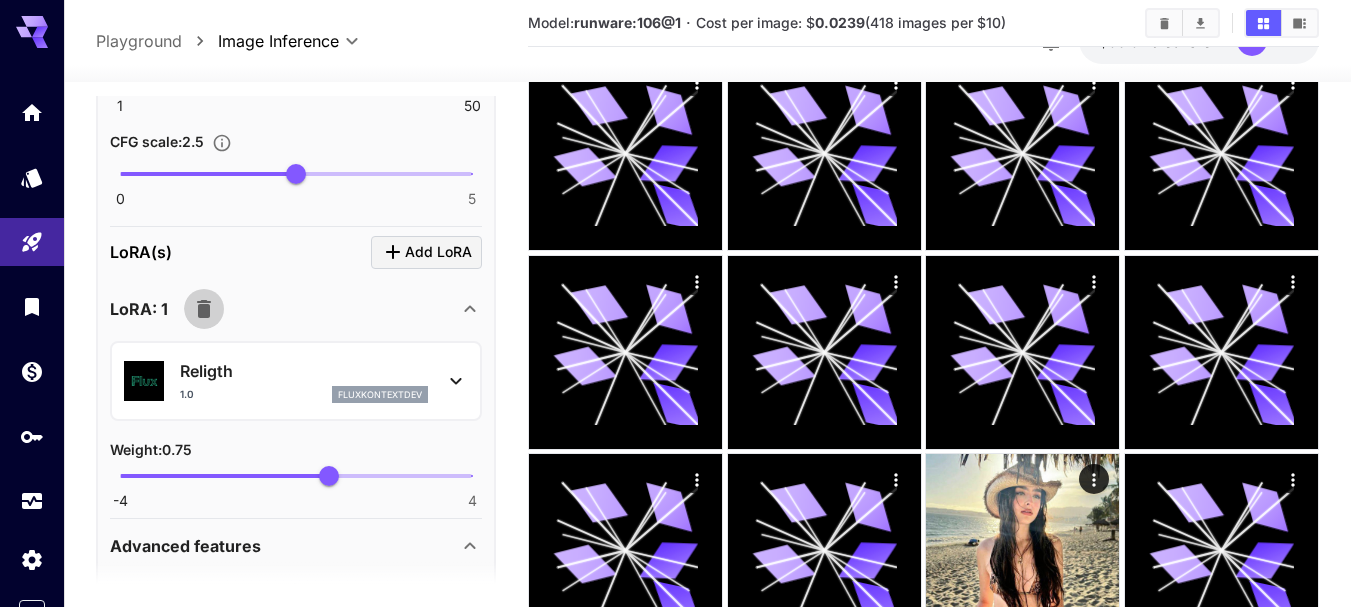 click 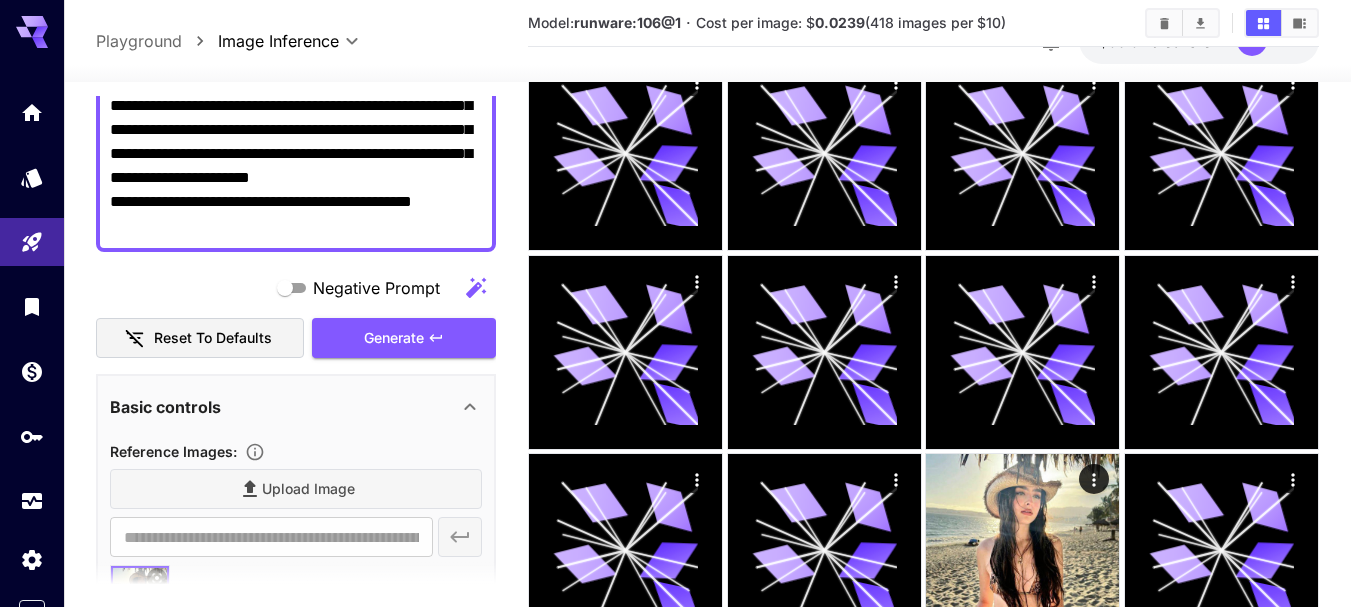 scroll, scrollTop: 0, scrollLeft: 0, axis: both 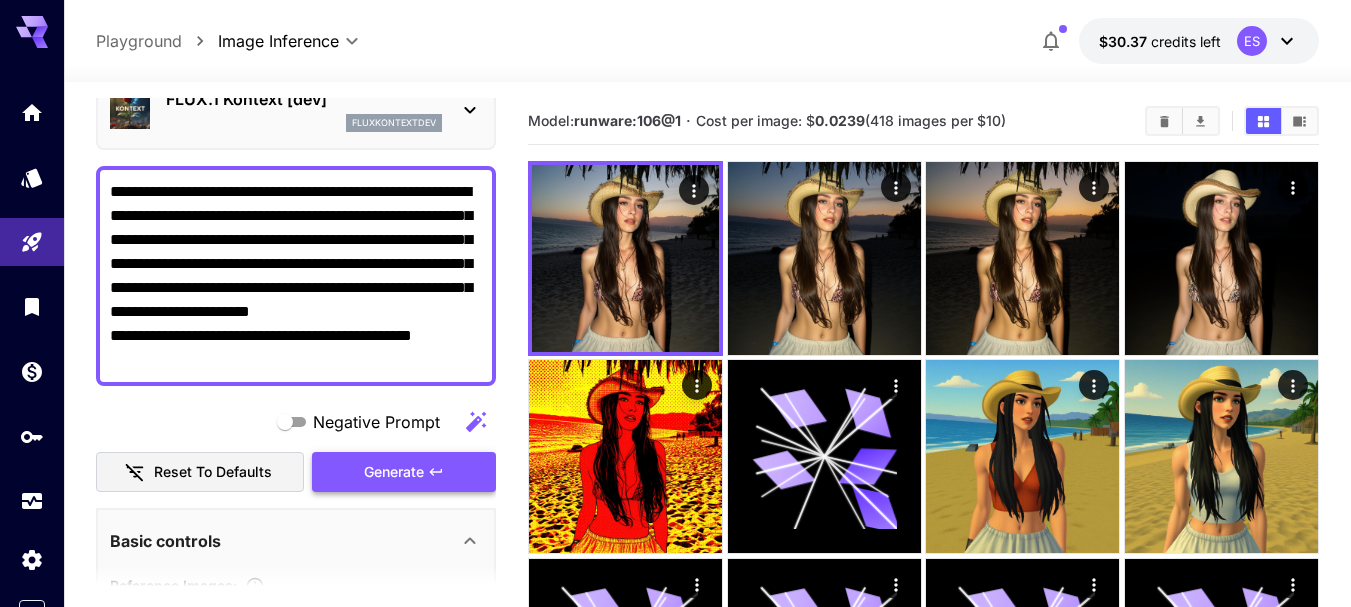 click on "Generate" at bounding box center (394, 472) 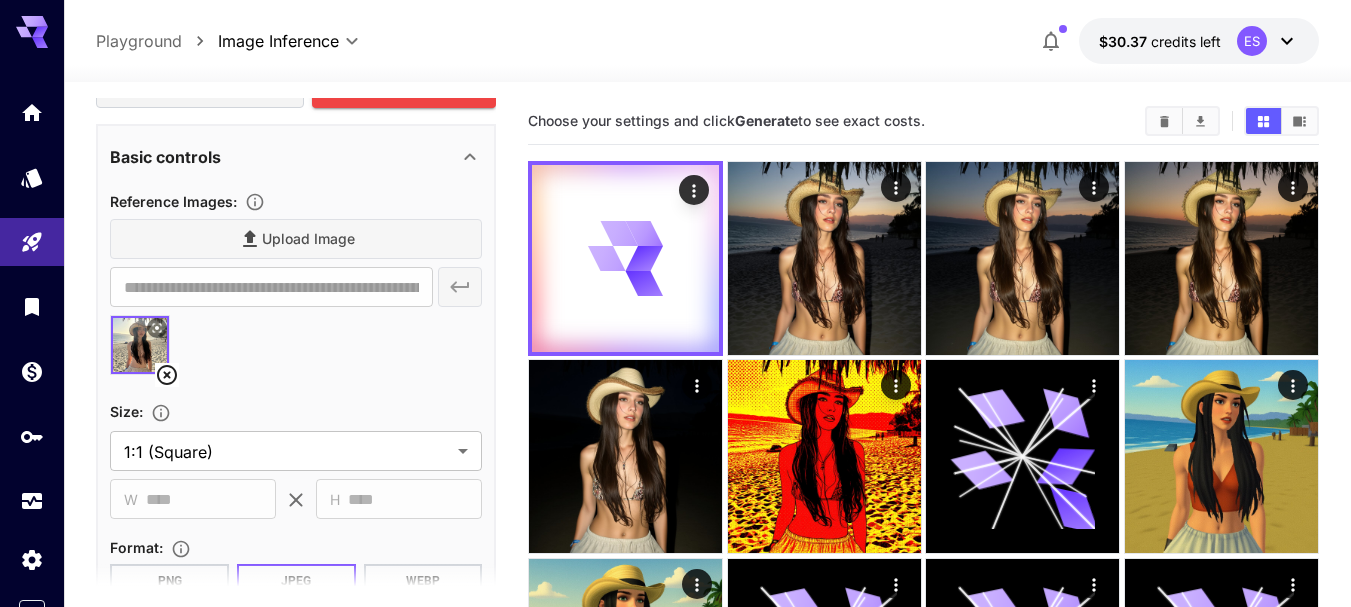 scroll, scrollTop: 500, scrollLeft: 0, axis: vertical 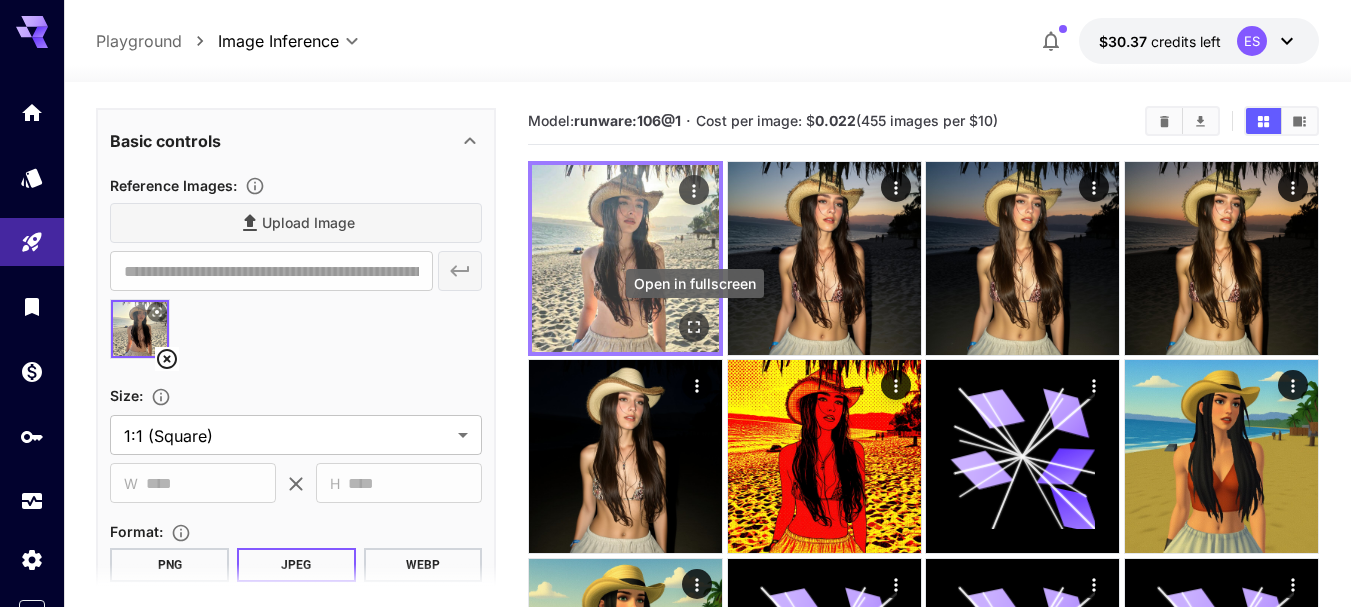 click 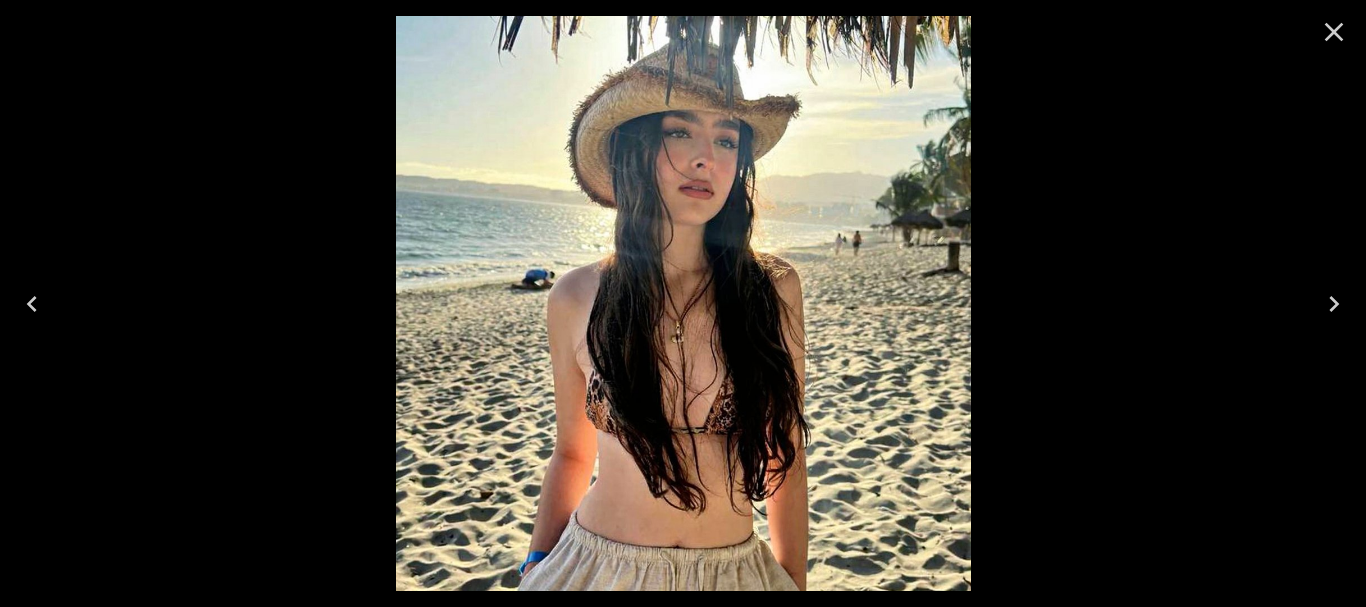 click 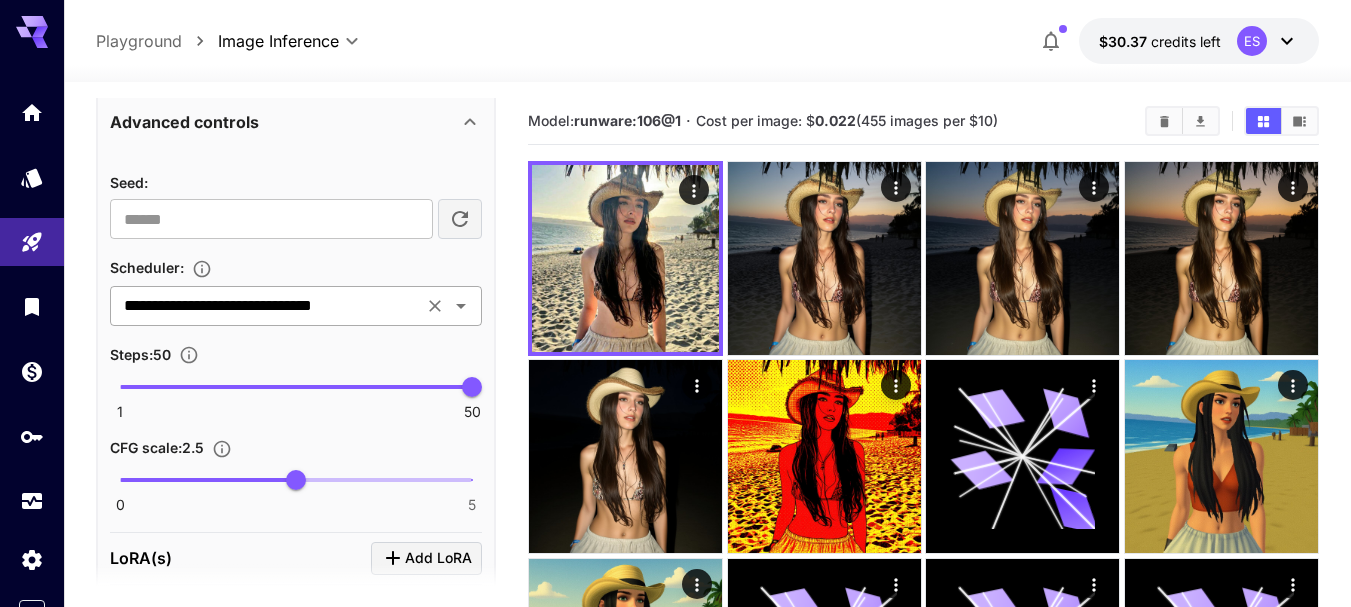 scroll, scrollTop: 1300, scrollLeft: 0, axis: vertical 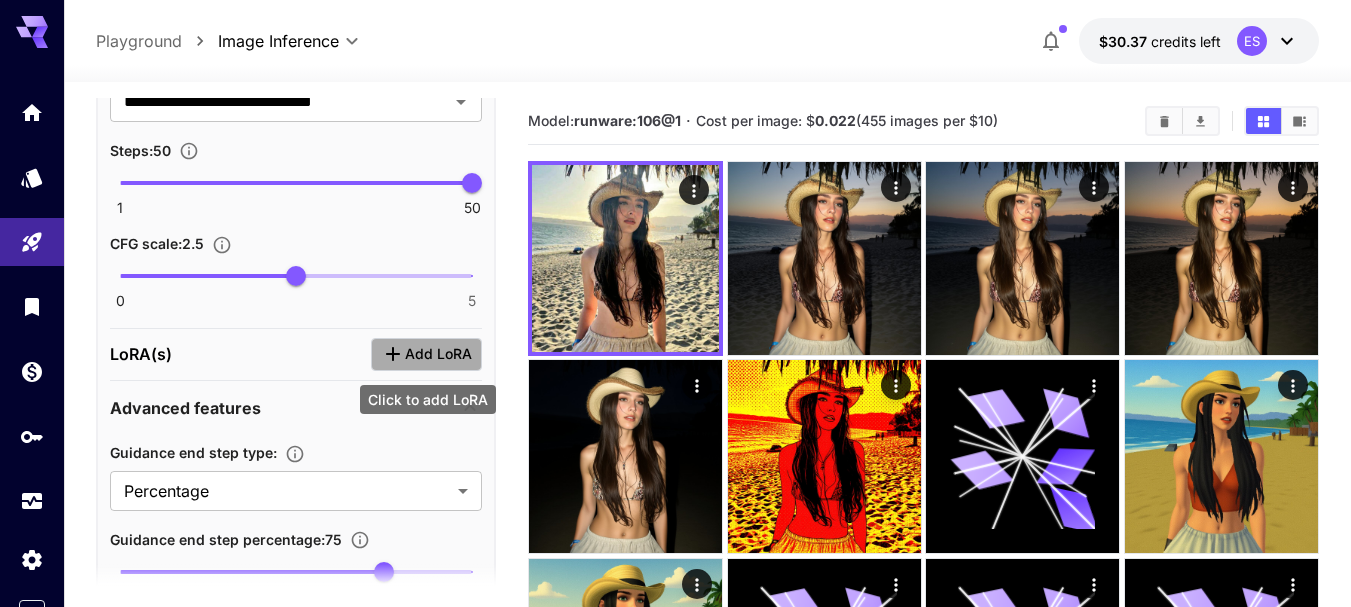 click on "Add LoRA" at bounding box center (438, 354) 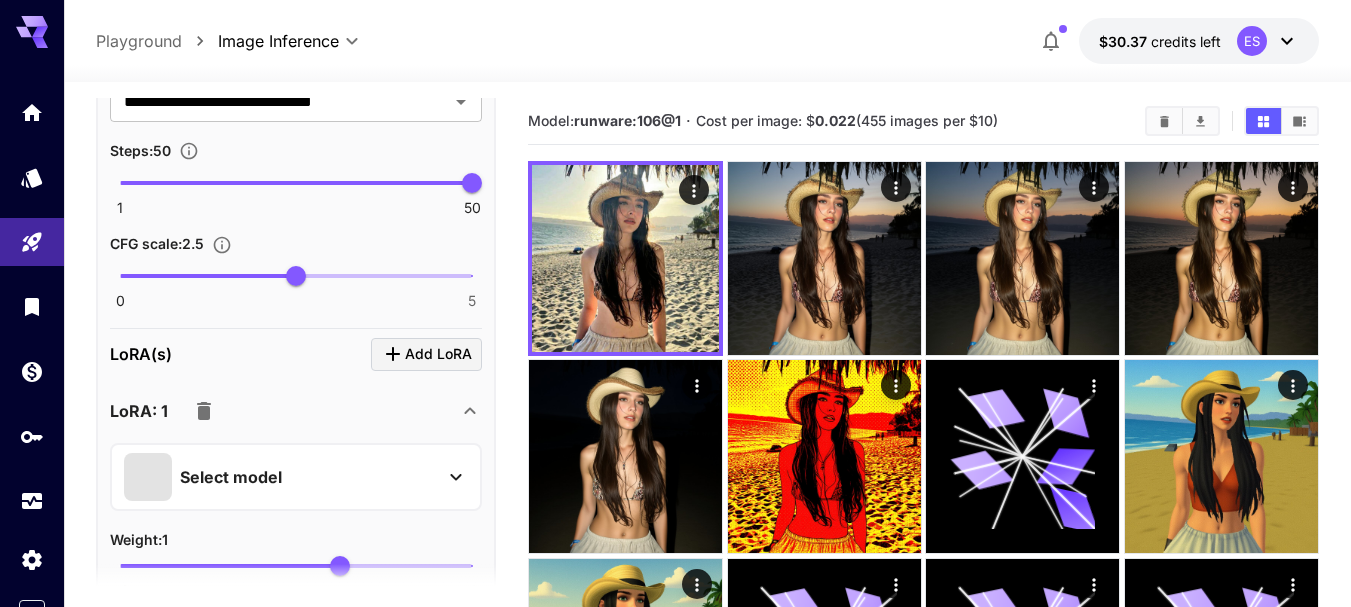 click on "Select model" at bounding box center (280, 477) 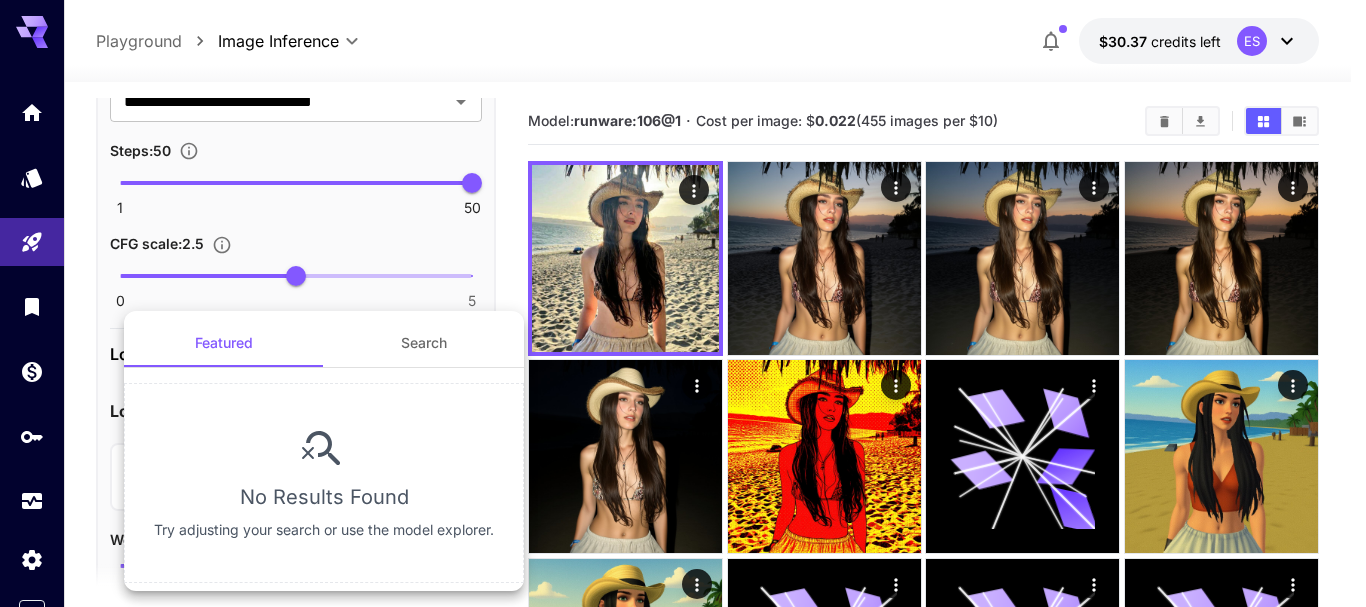 click on "Search" at bounding box center [424, 343] 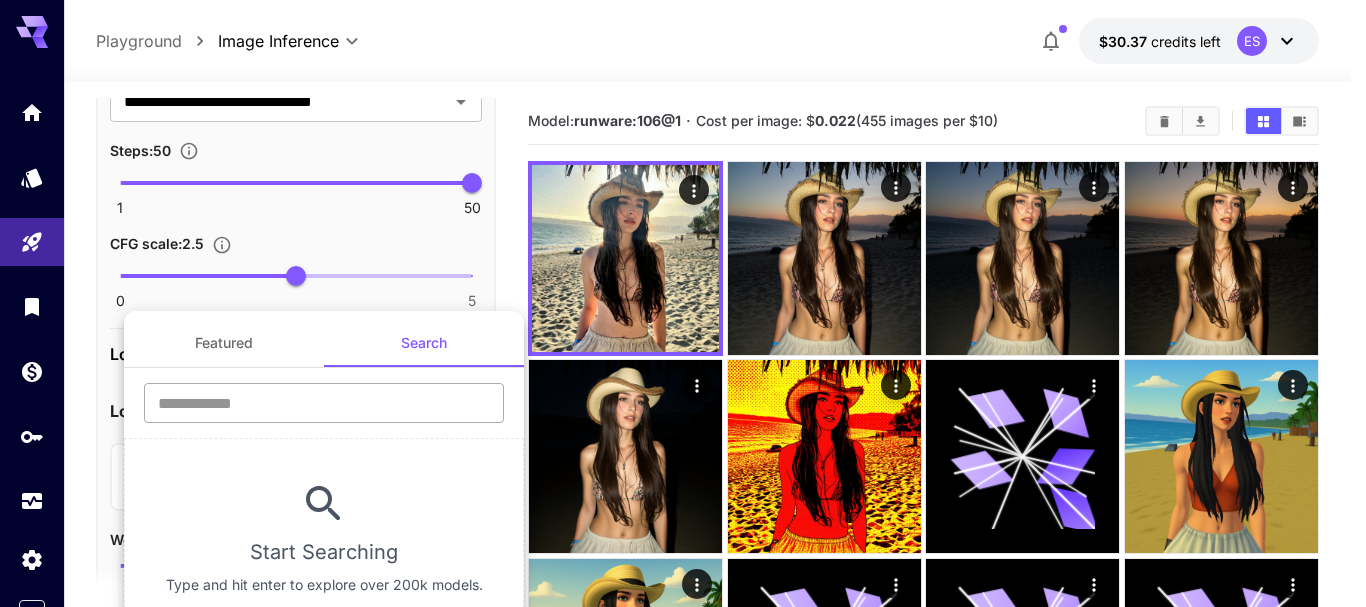 click at bounding box center [324, 403] 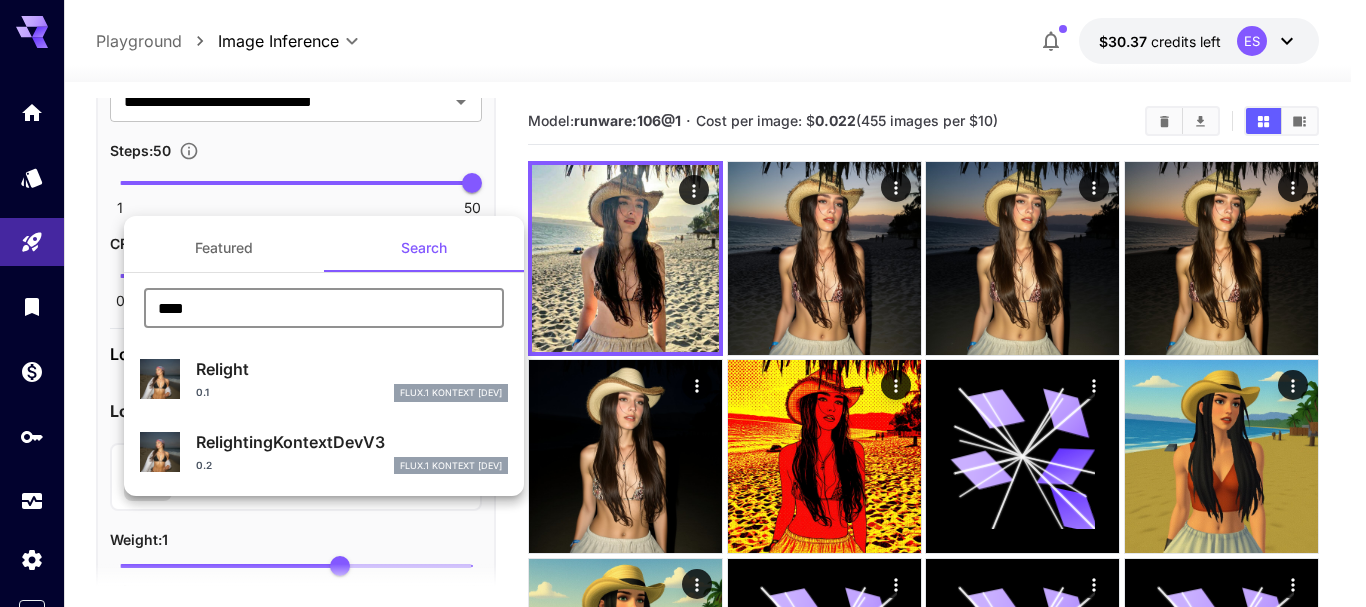 click on "****" at bounding box center [324, 308] 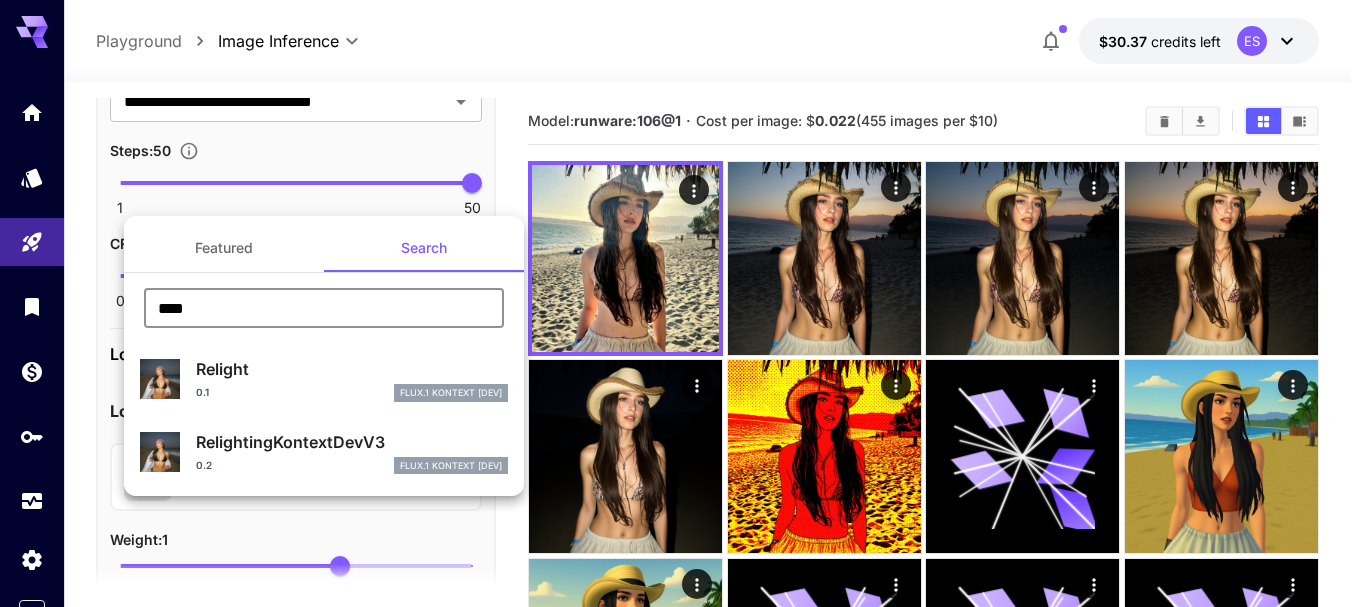 click on "****" at bounding box center (324, 308) 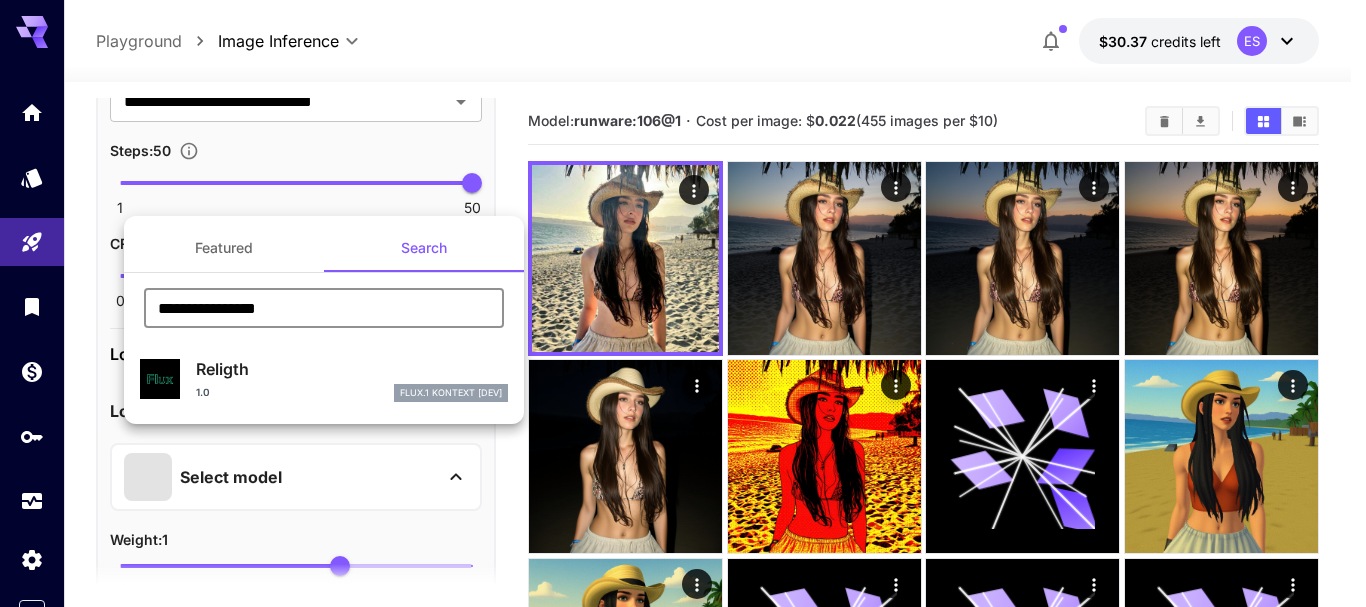 type on "**********" 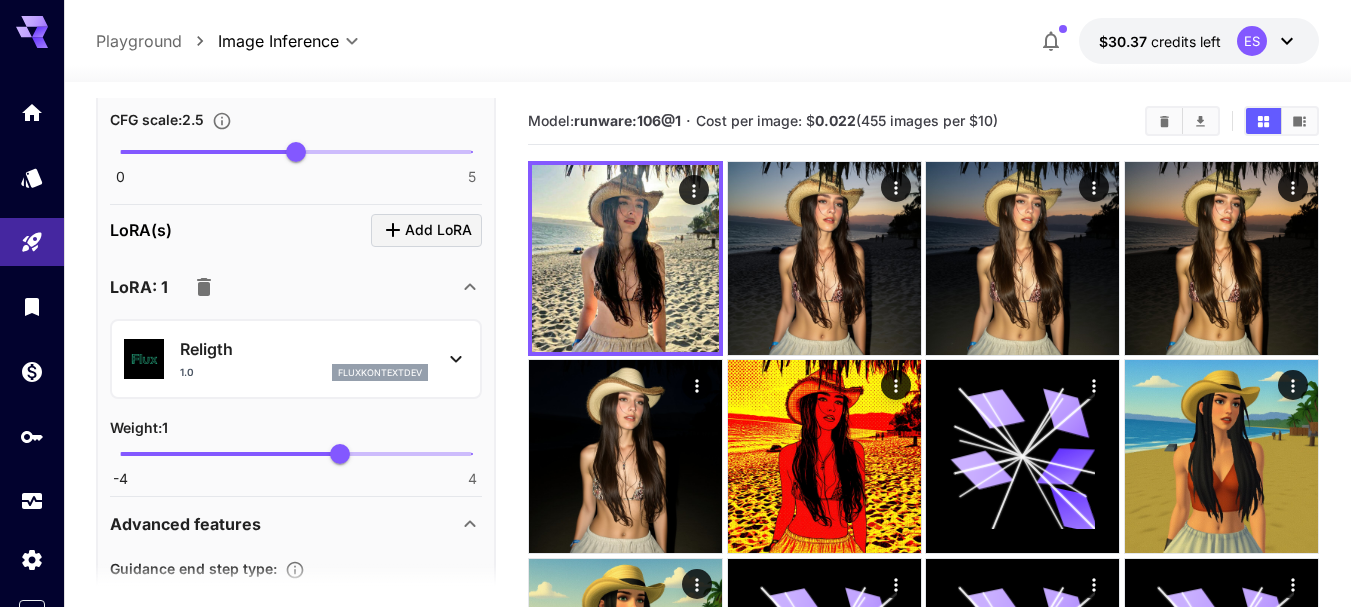 scroll, scrollTop: 1600, scrollLeft: 0, axis: vertical 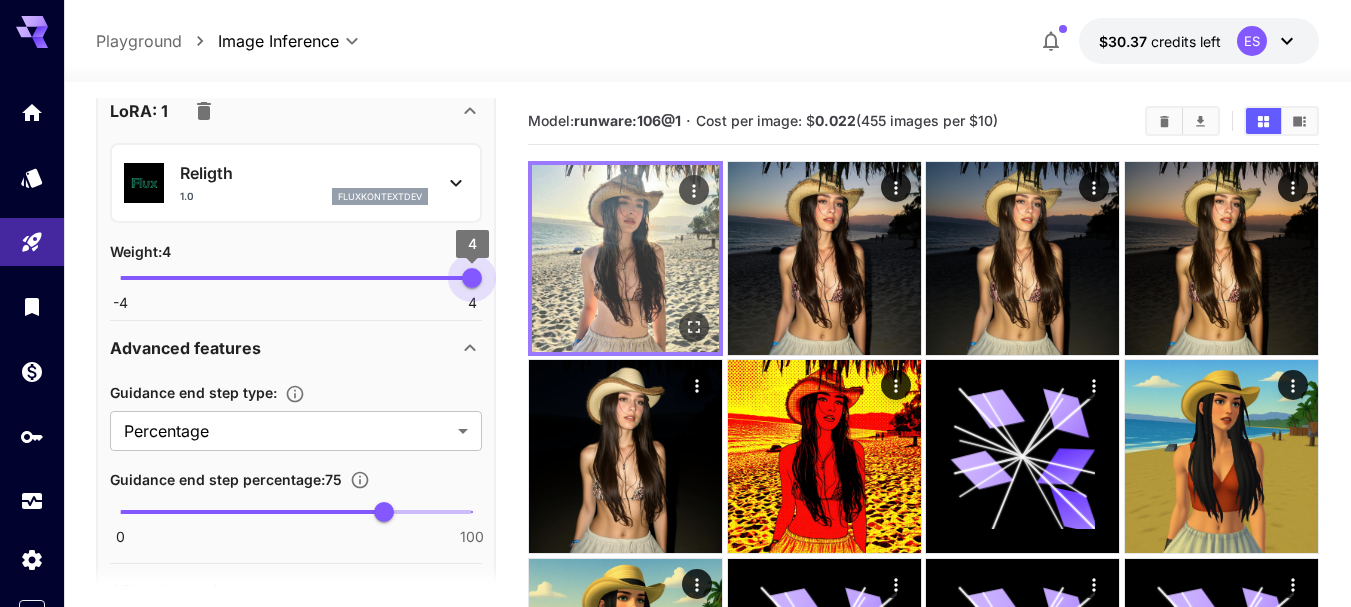 drag, startPoint x: 333, startPoint y: 279, endPoint x: 558, endPoint y: 279, distance: 225 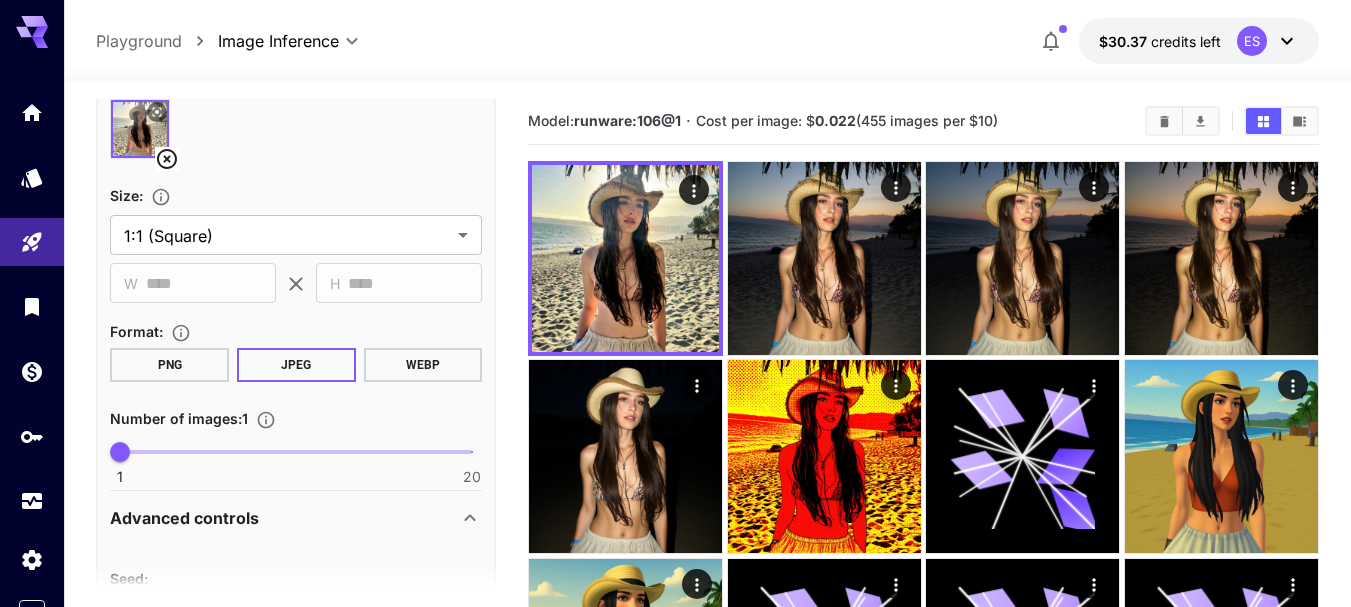 scroll, scrollTop: 300, scrollLeft: 0, axis: vertical 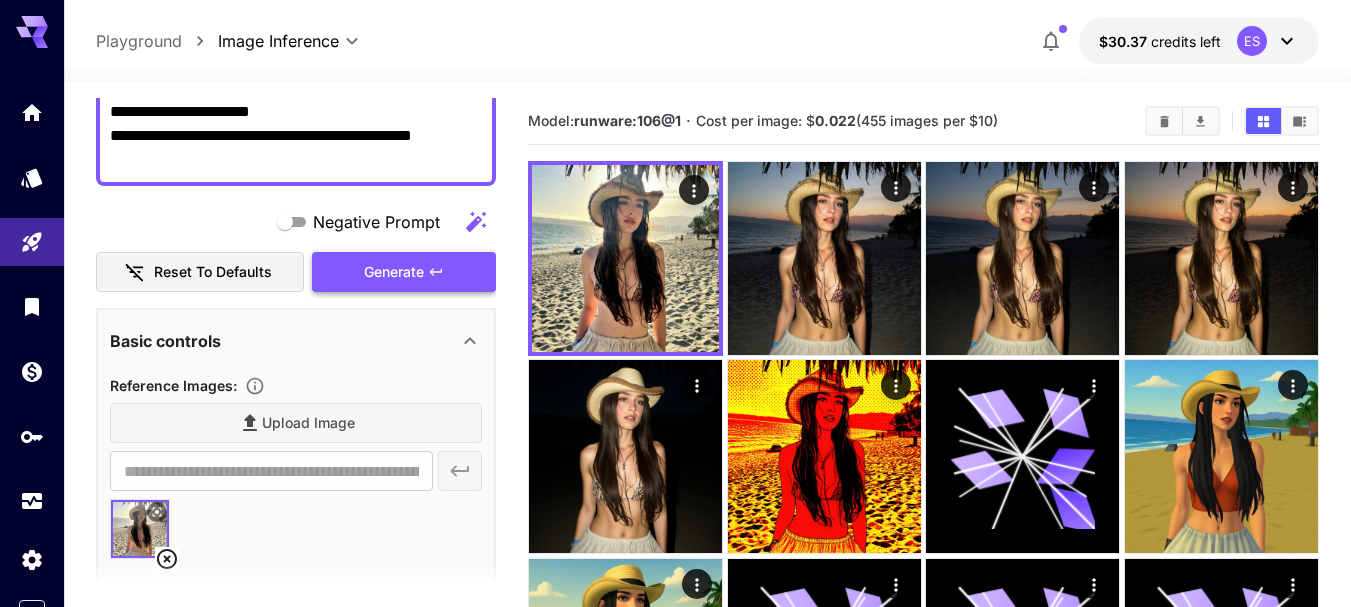 click on "Generate" at bounding box center (404, 272) 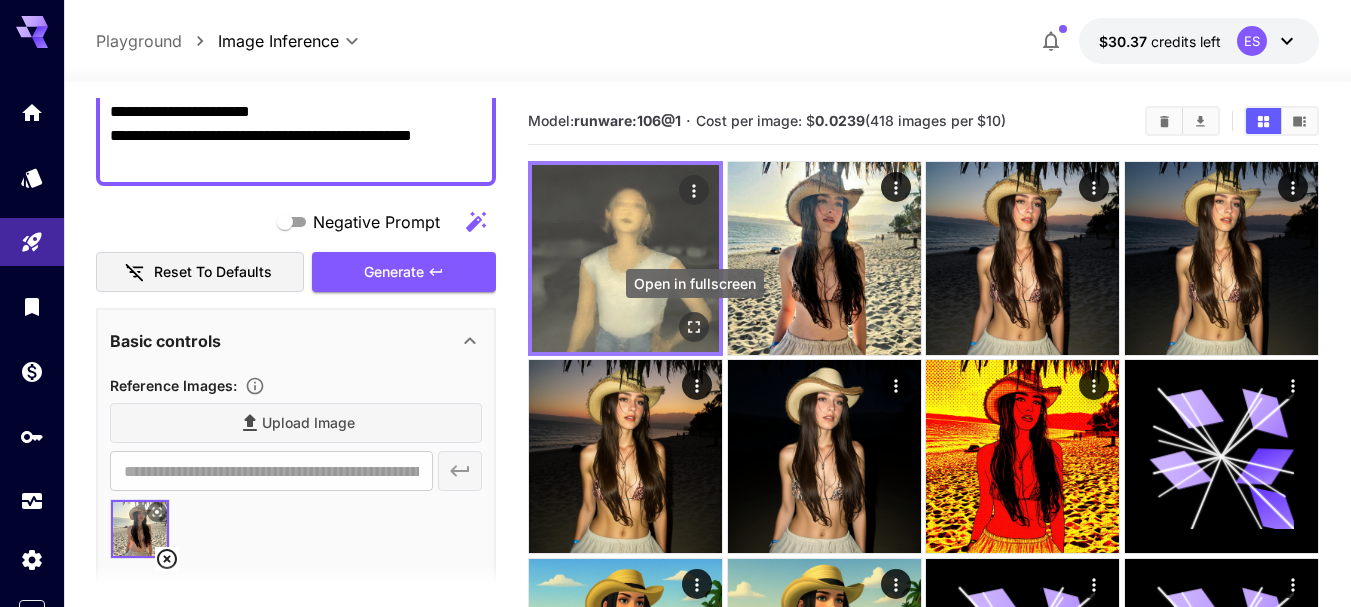 click 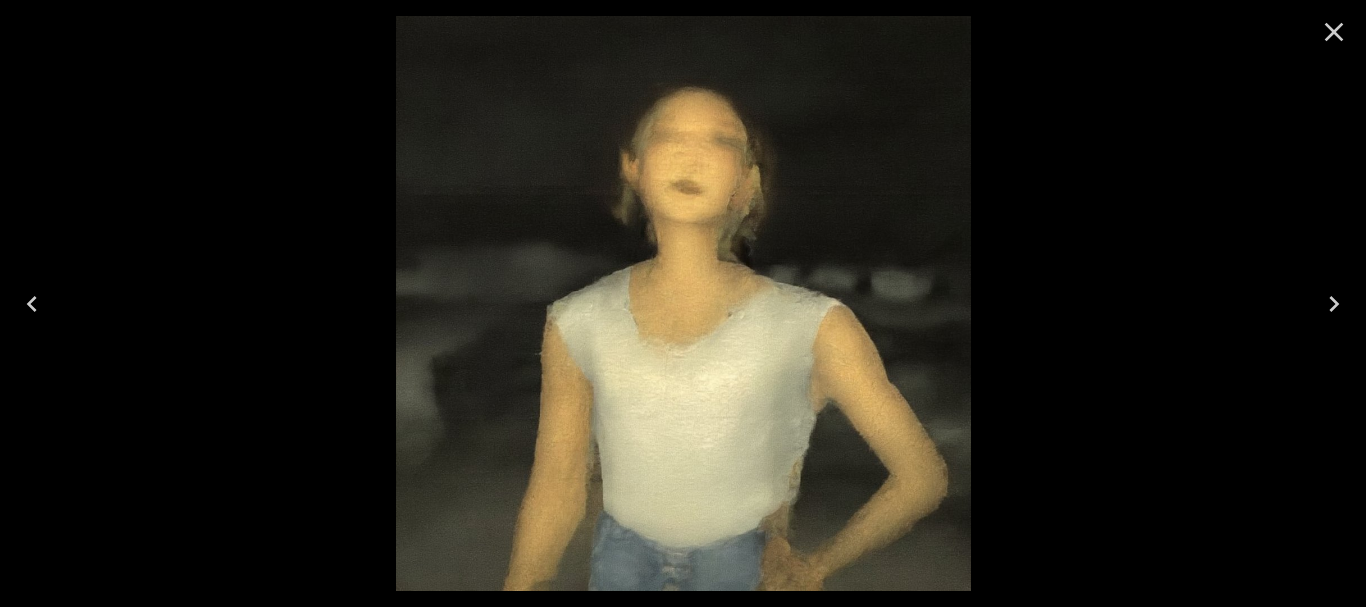 drag, startPoint x: 1338, startPoint y: 32, endPoint x: 1327, endPoint y: 43, distance: 15.556349 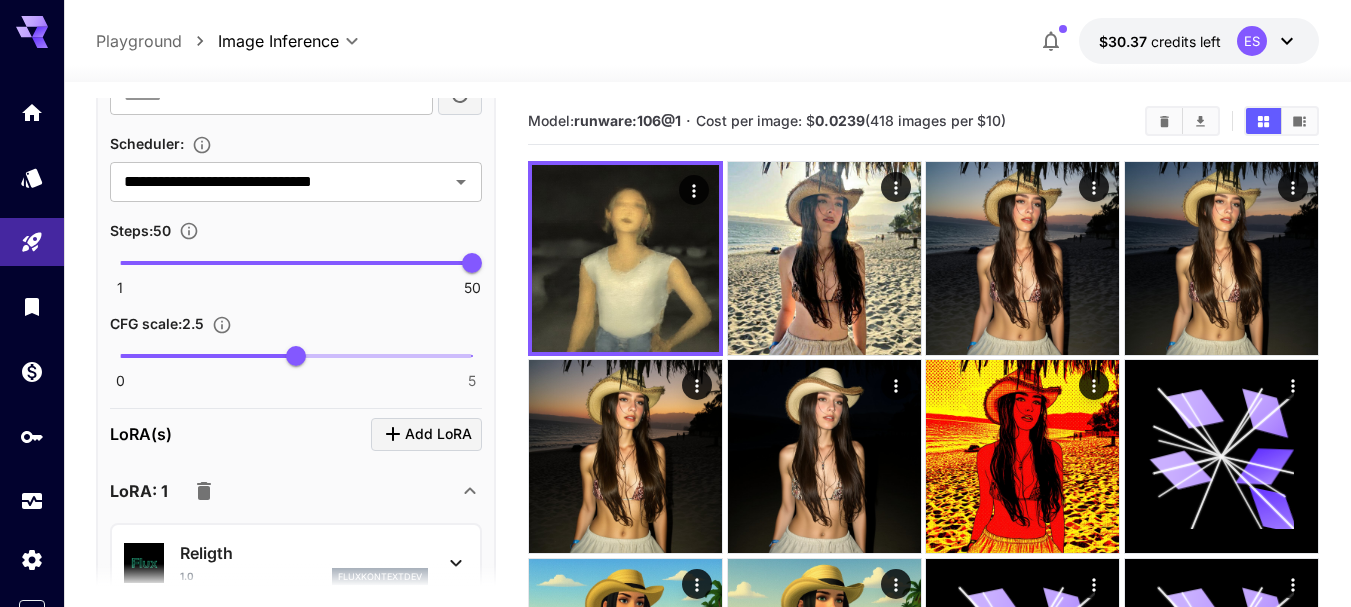 scroll, scrollTop: 1400, scrollLeft: 0, axis: vertical 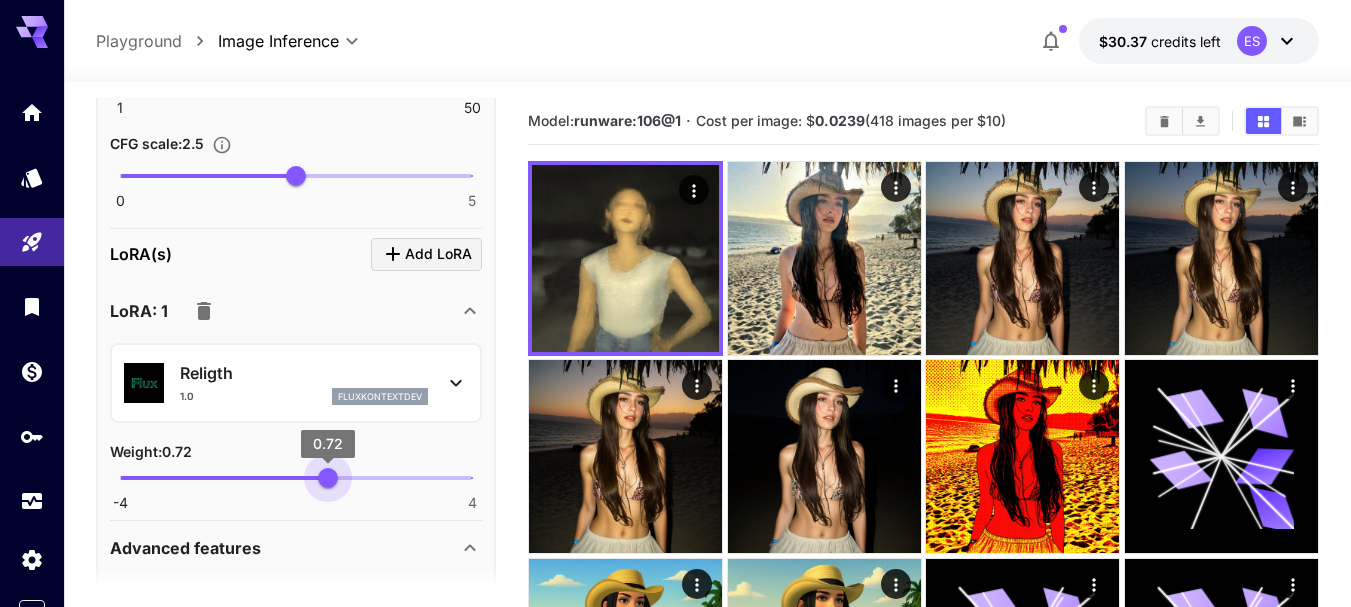 type on "****" 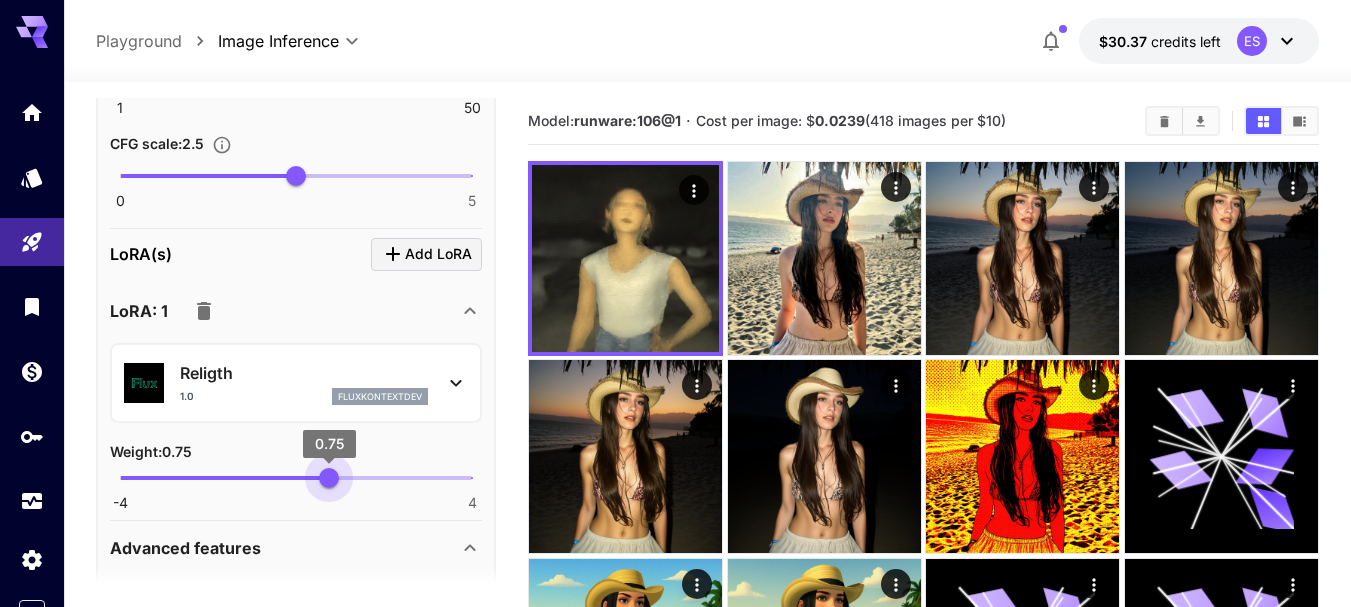 drag, startPoint x: 244, startPoint y: 478, endPoint x: 329, endPoint y: 486, distance: 85.37564 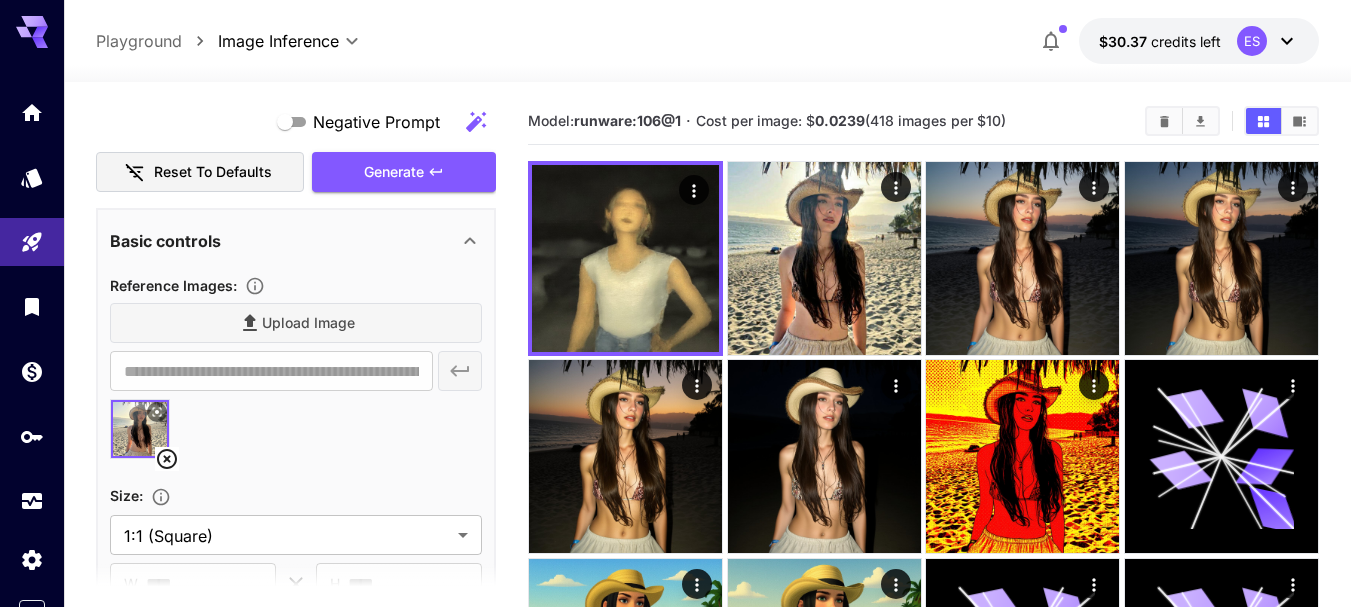 click on "Generate" at bounding box center (404, 172) 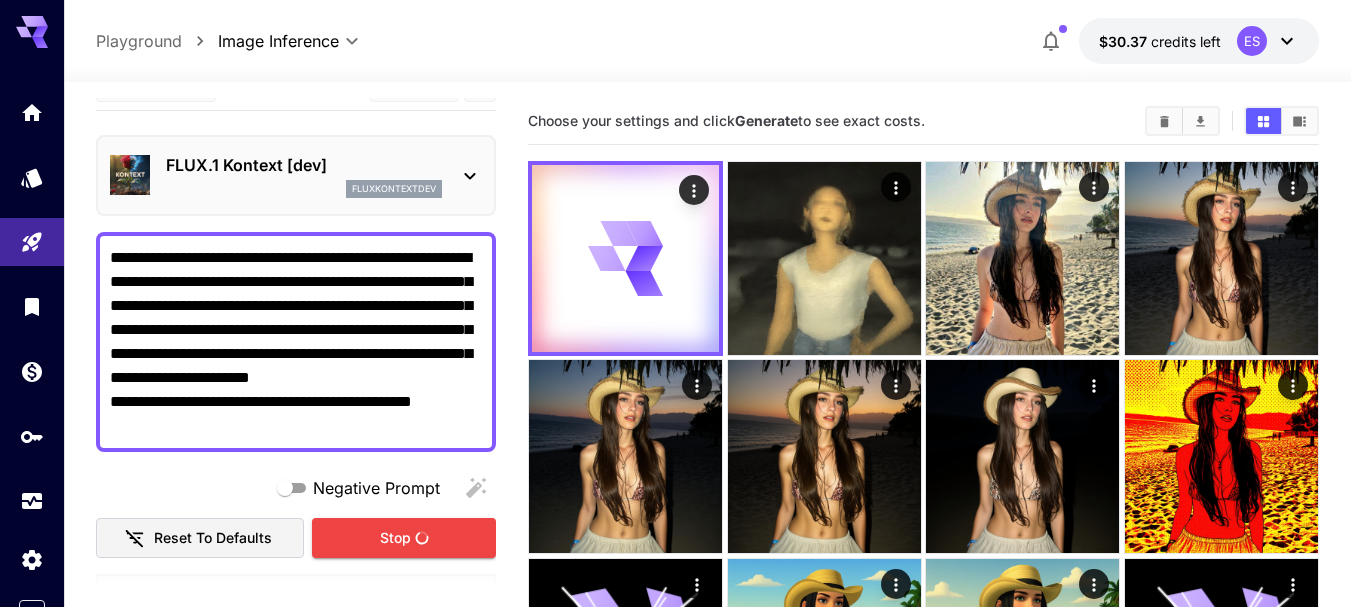 scroll, scrollTop: 0, scrollLeft: 0, axis: both 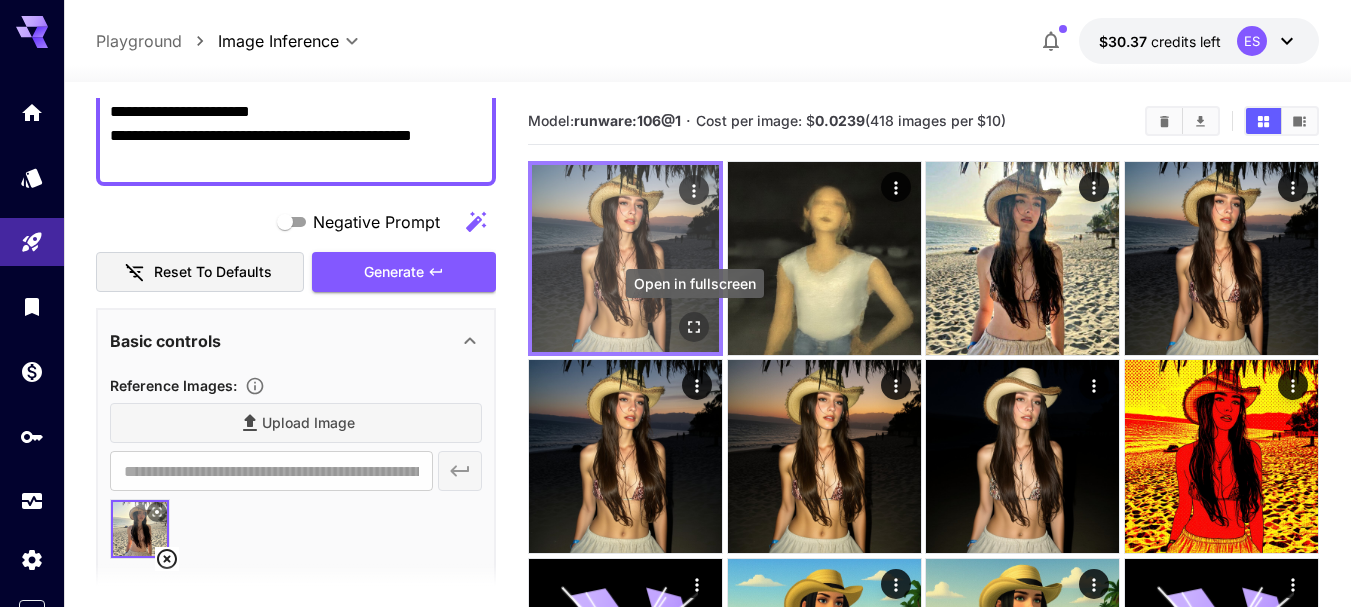 click 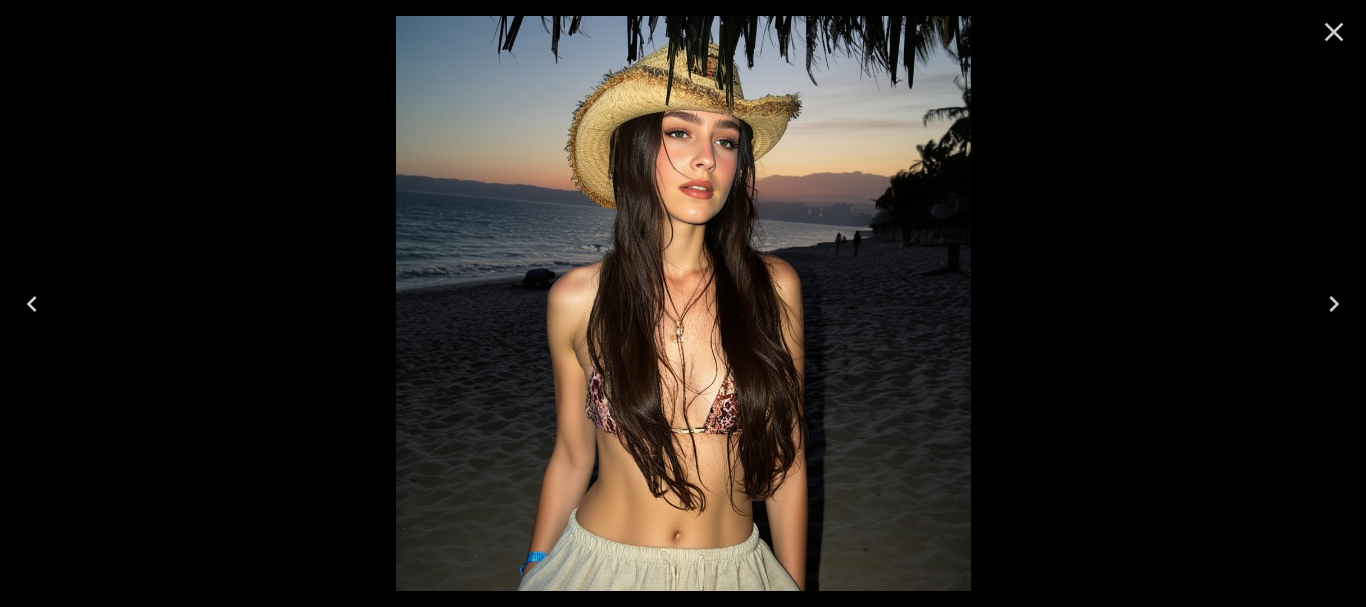 click 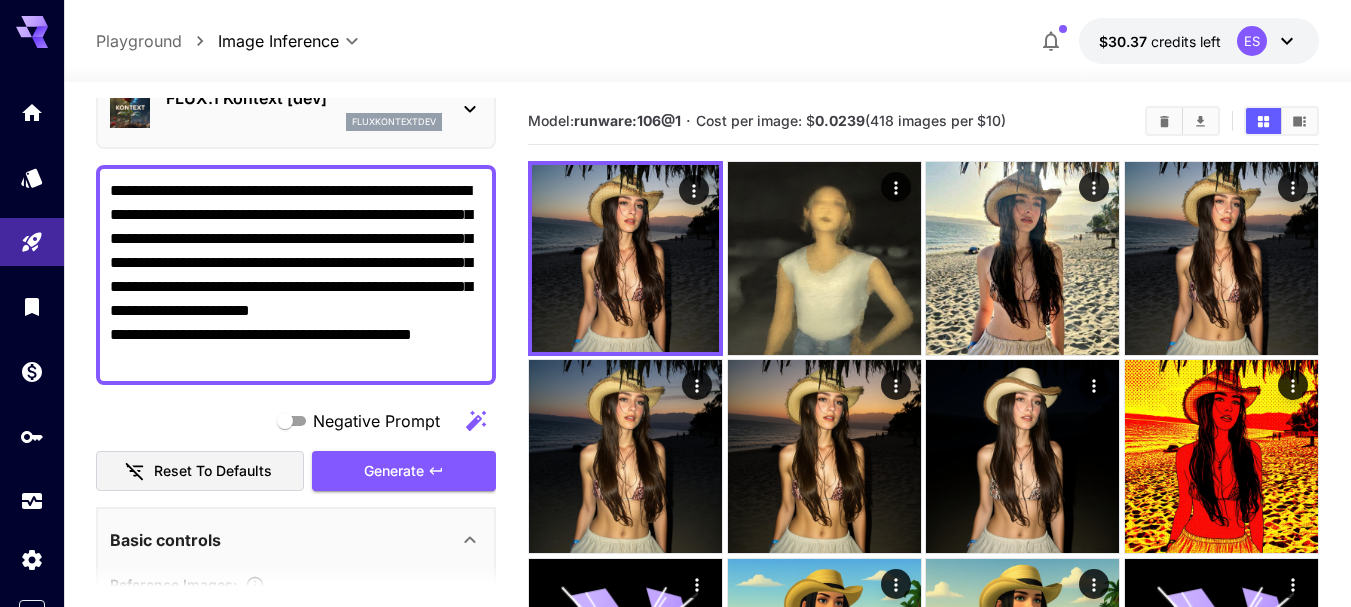 scroll, scrollTop: 100, scrollLeft: 0, axis: vertical 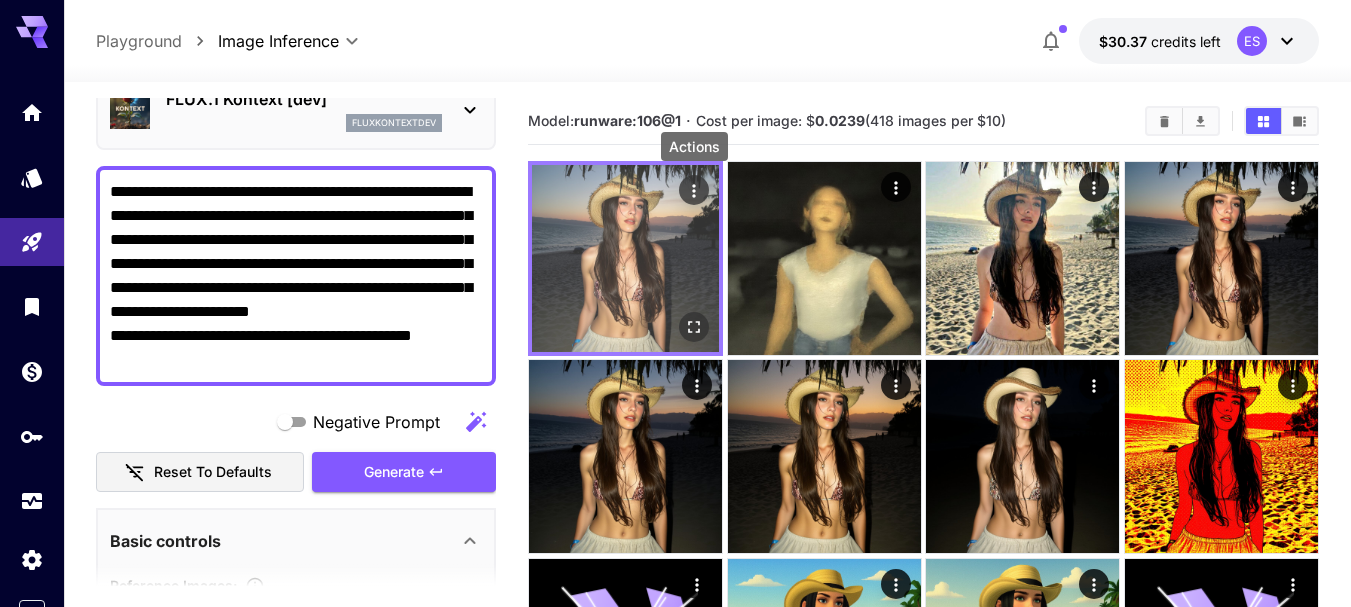 click 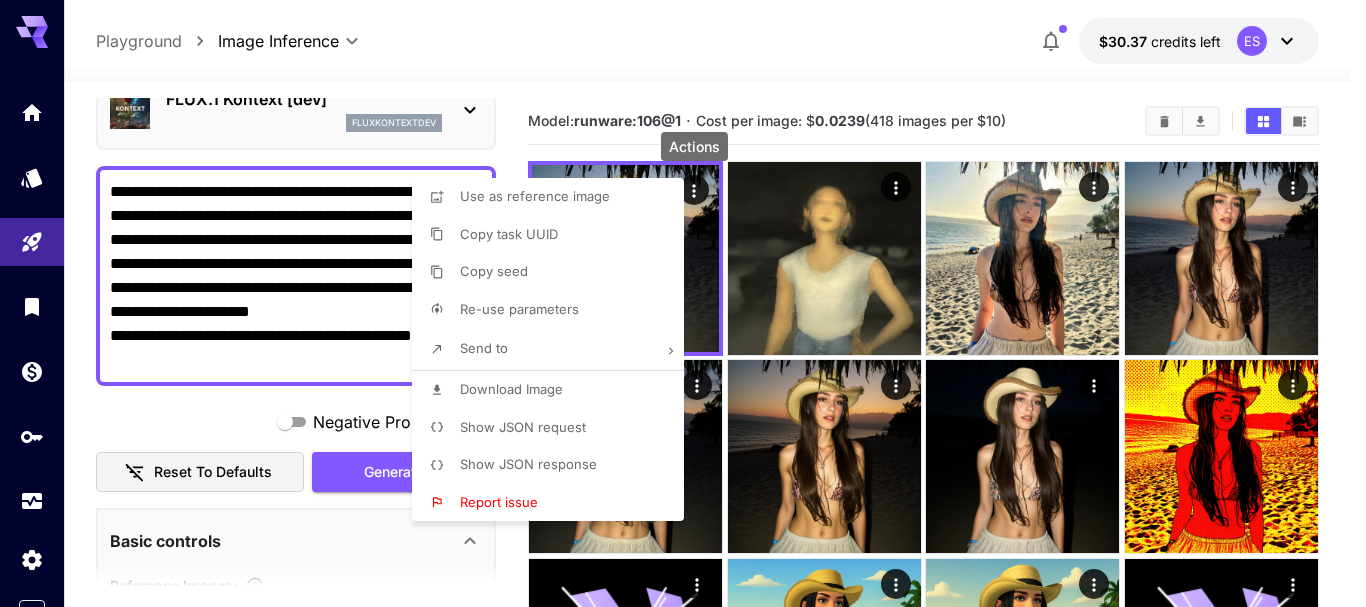click at bounding box center [683, 303] 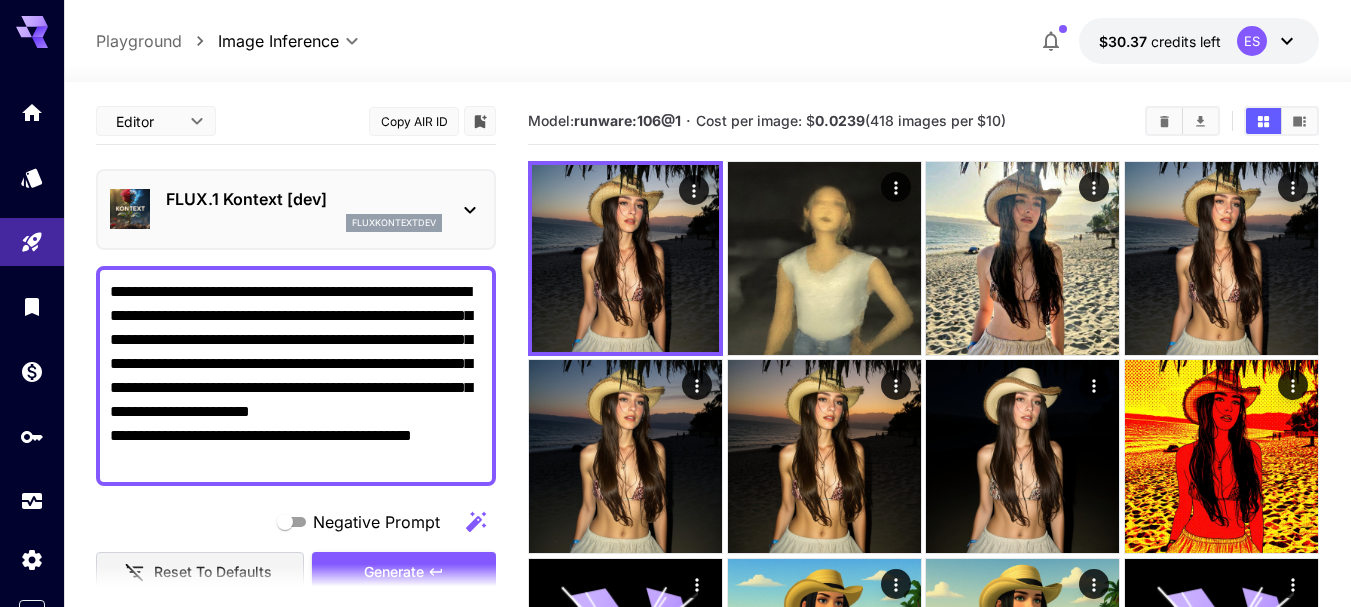 scroll, scrollTop: 0, scrollLeft: 0, axis: both 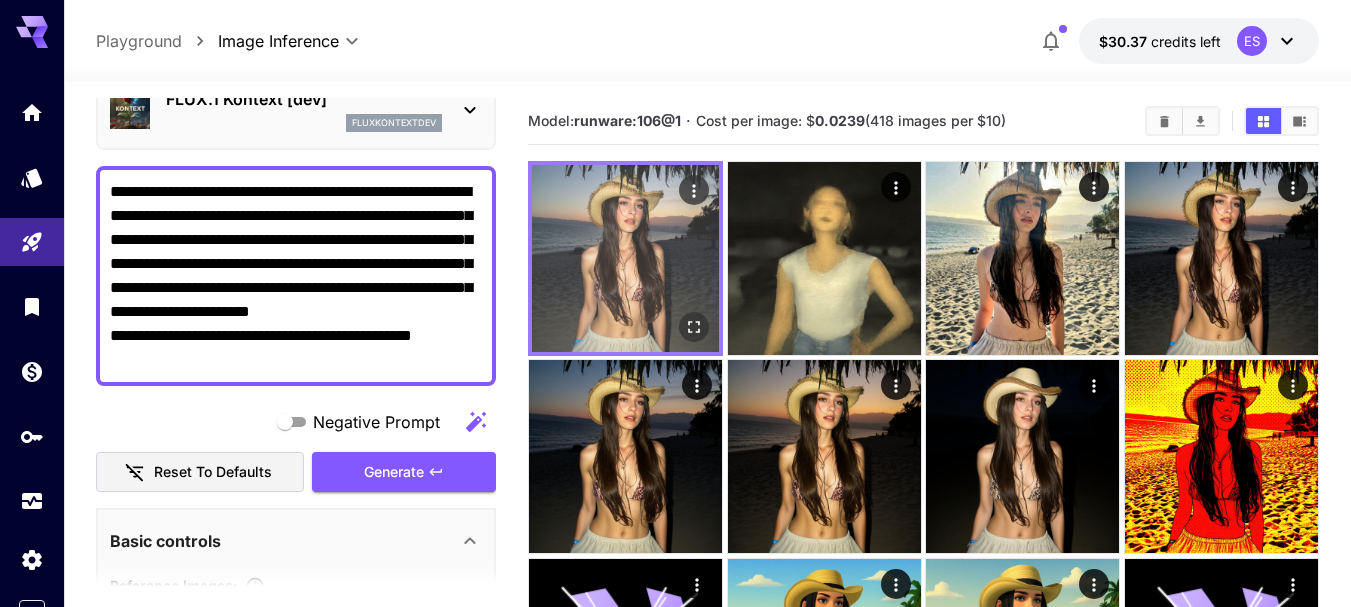 click 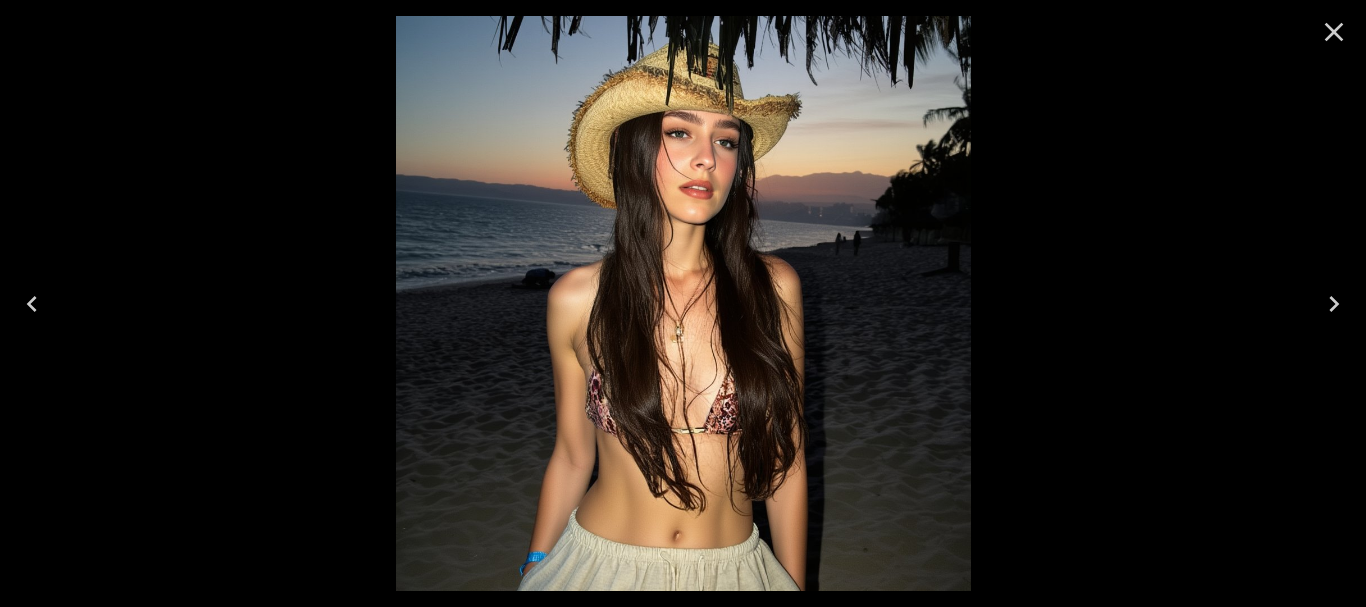click 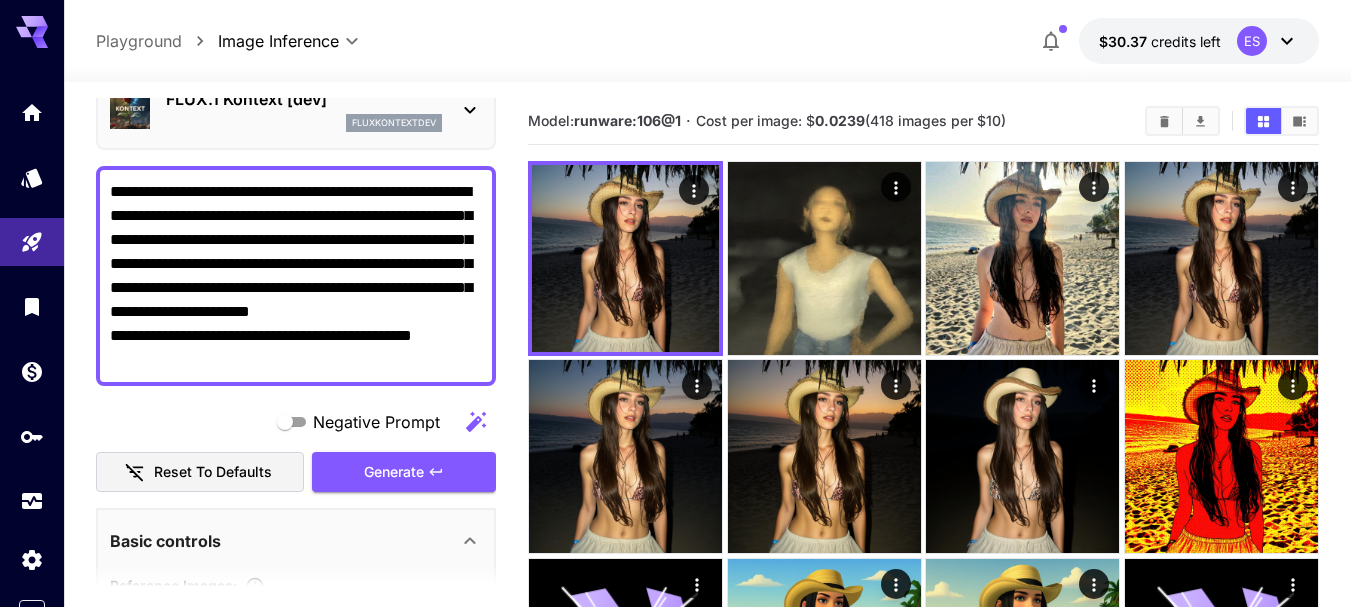 click on "**********" at bounding box center [296, 276] 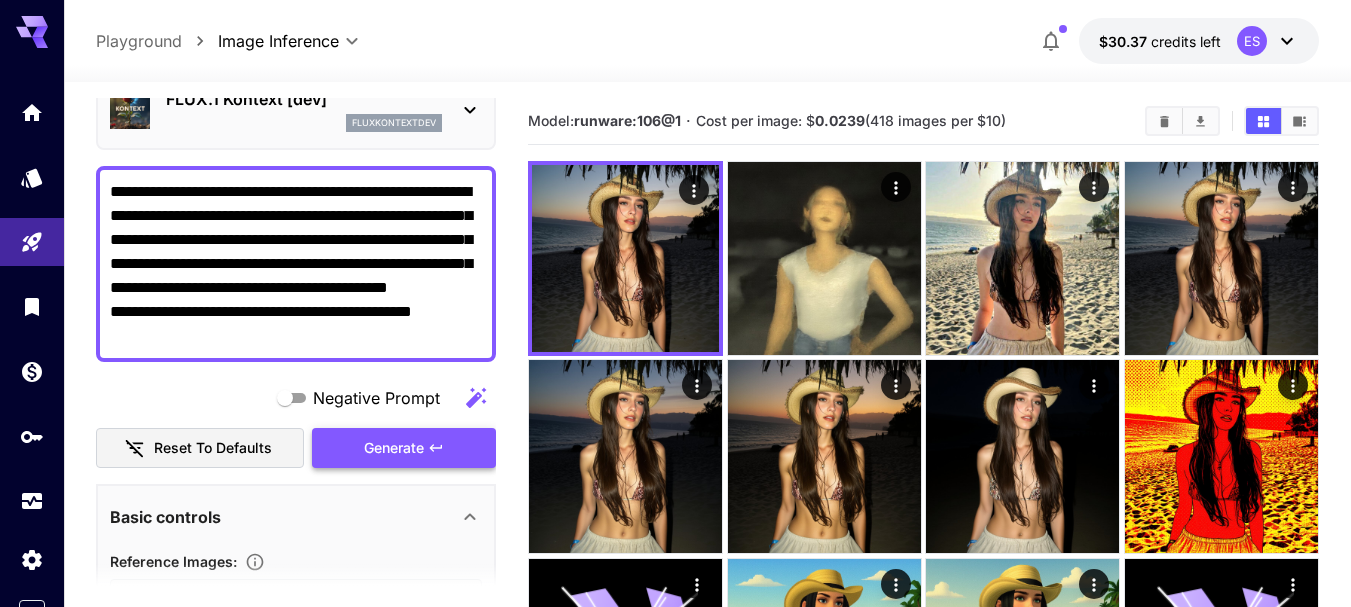type on "**********" 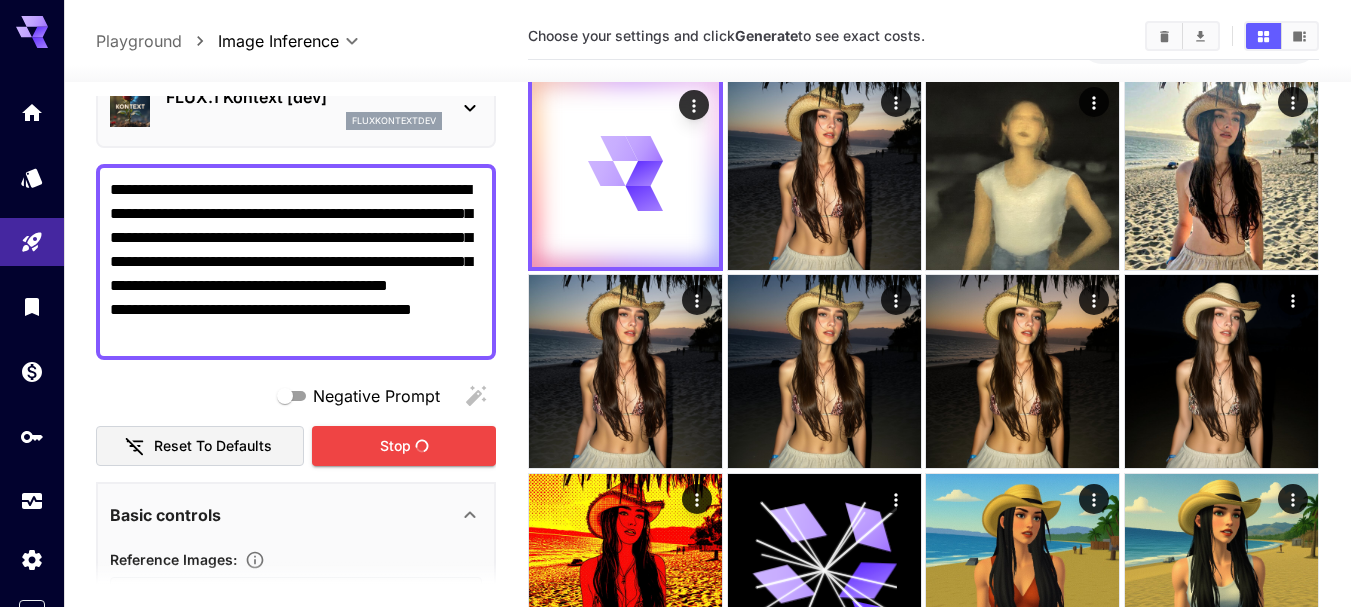 scroll, scrollTop: 300, scrollLeft: 0, axis: vertical 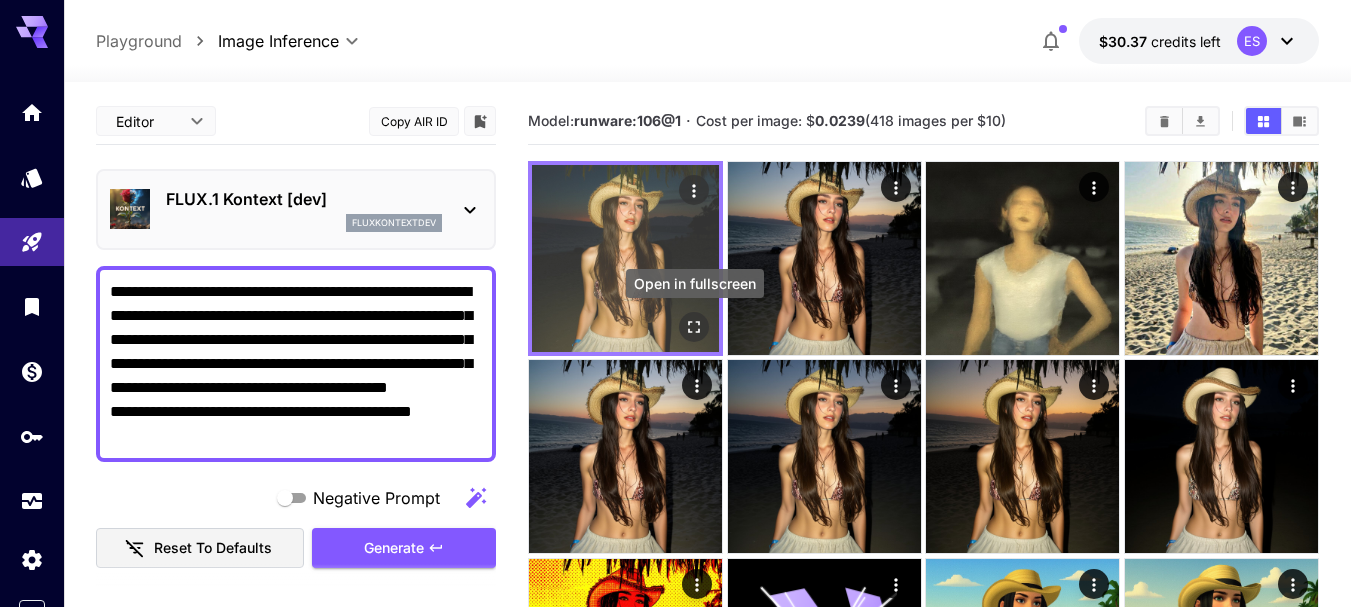click 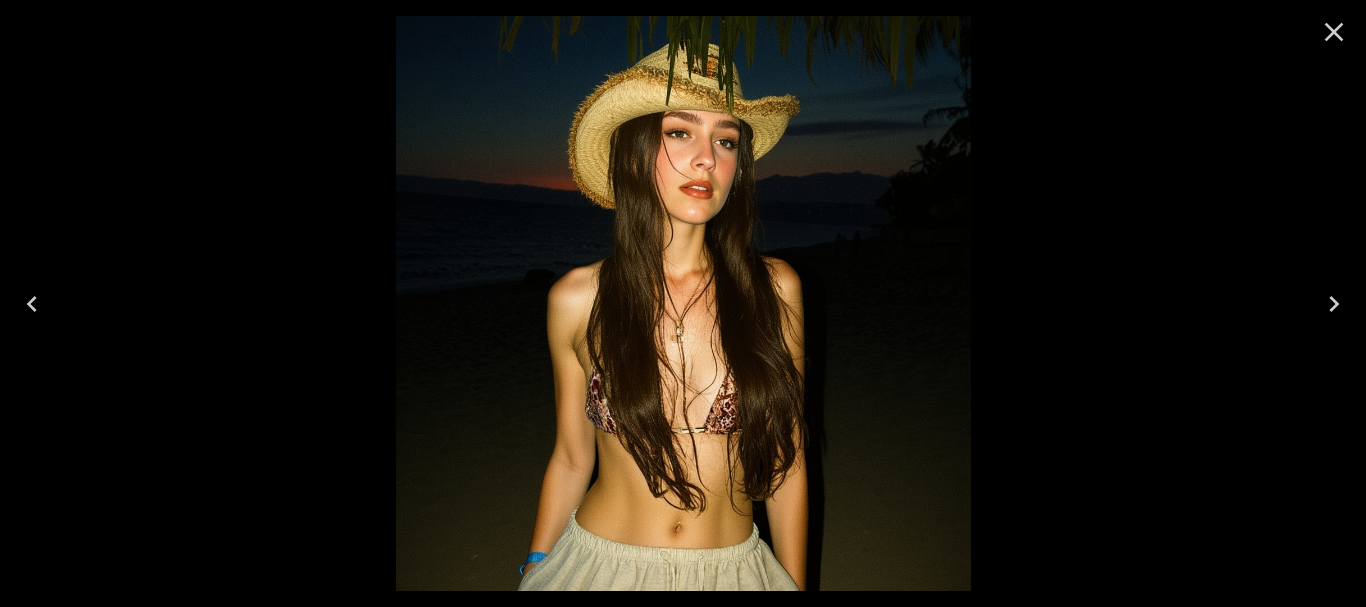 click 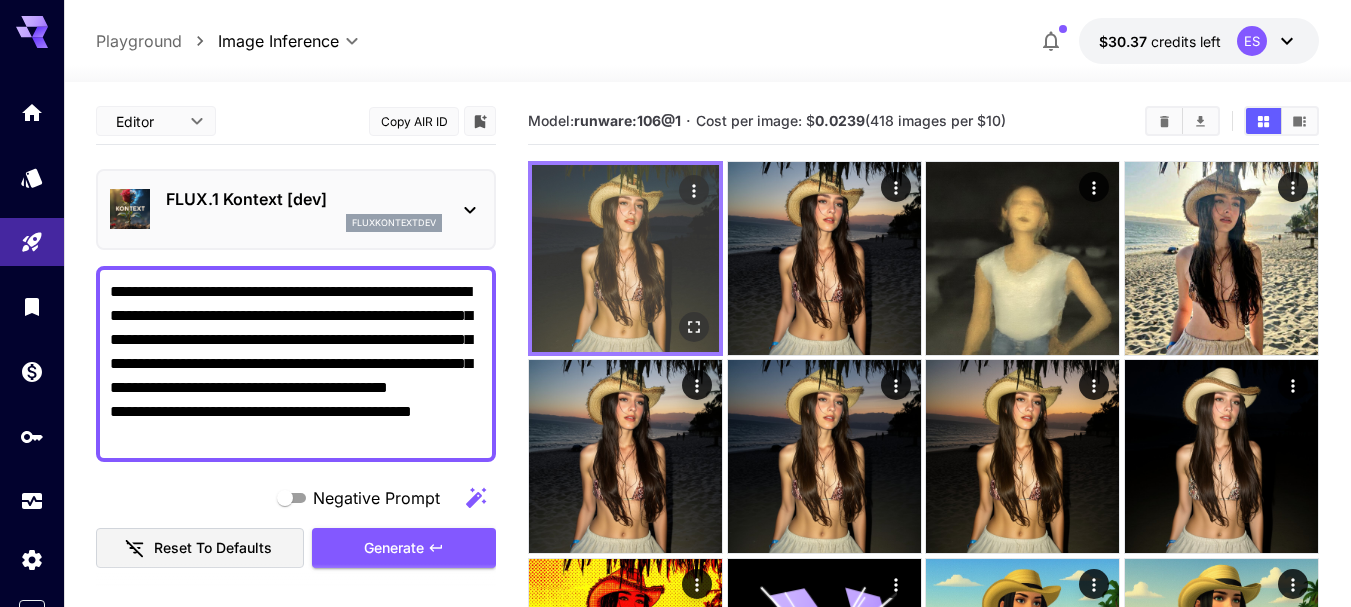 click 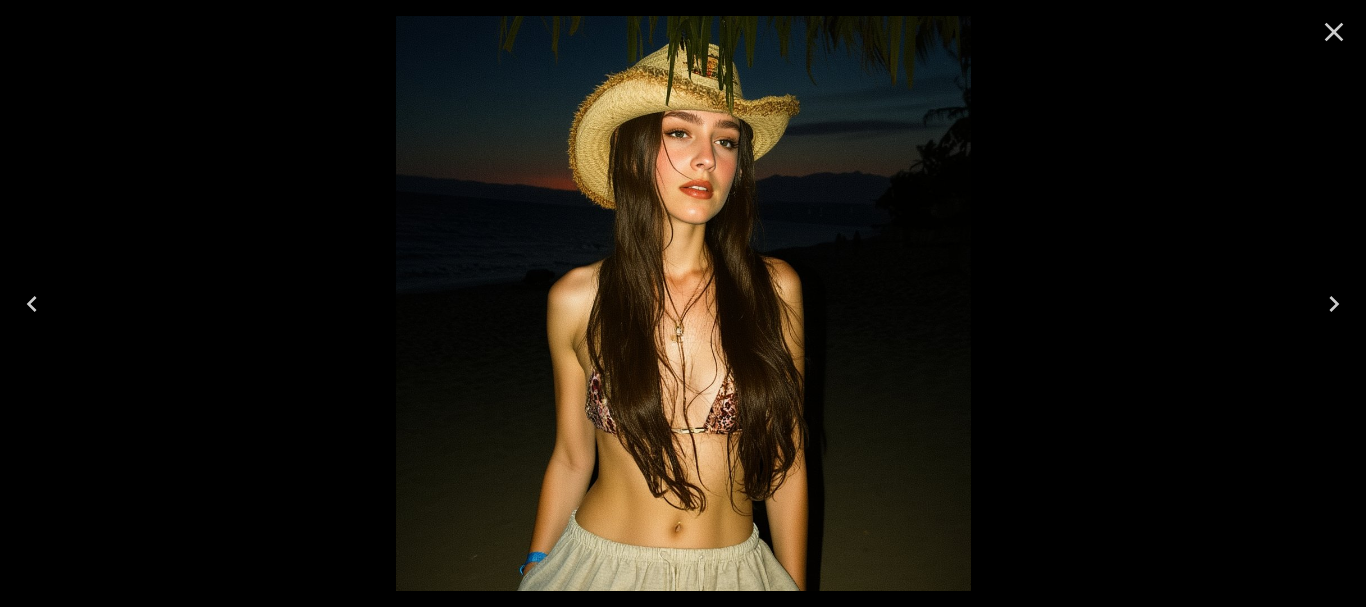 click 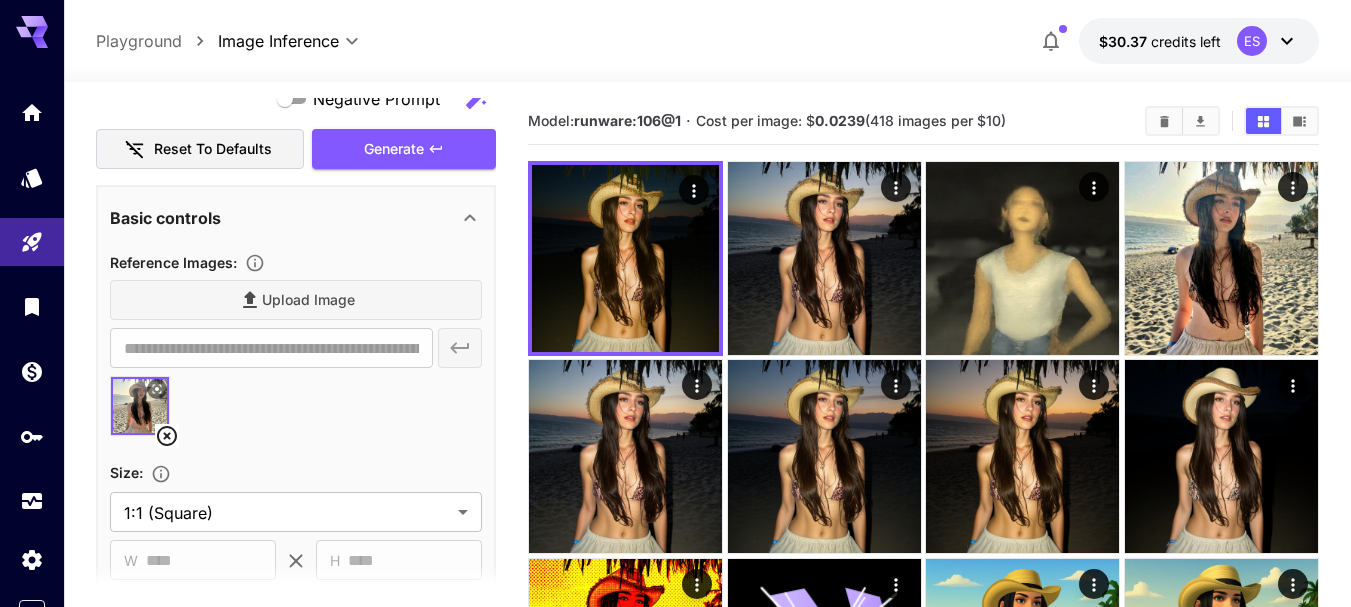 scroll, scrollTop: 400, scrollLeft: 0, axis: vertical 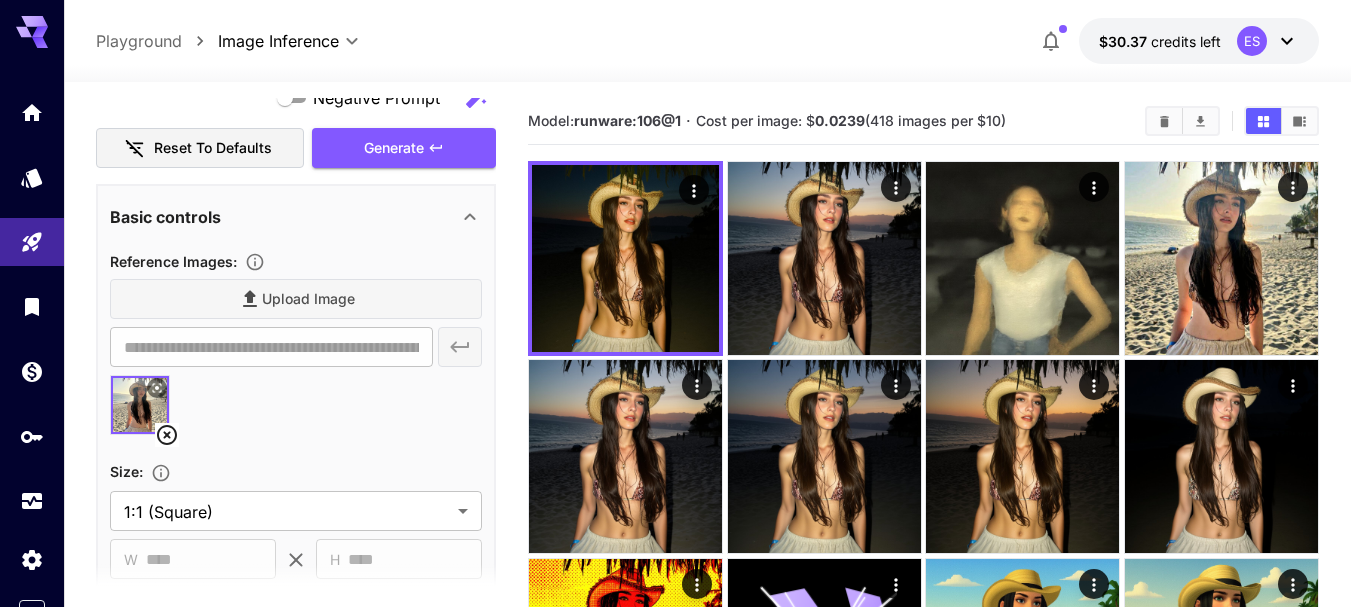 click 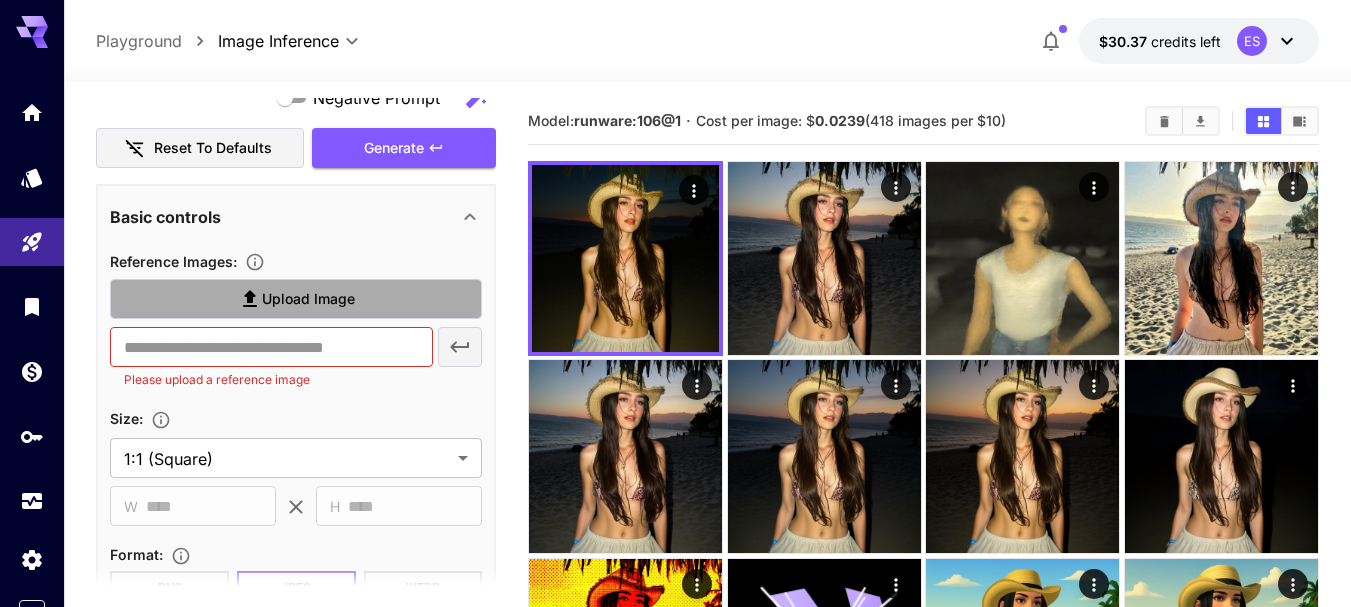 click on "Upload Image" at bounding box center (308, 299) 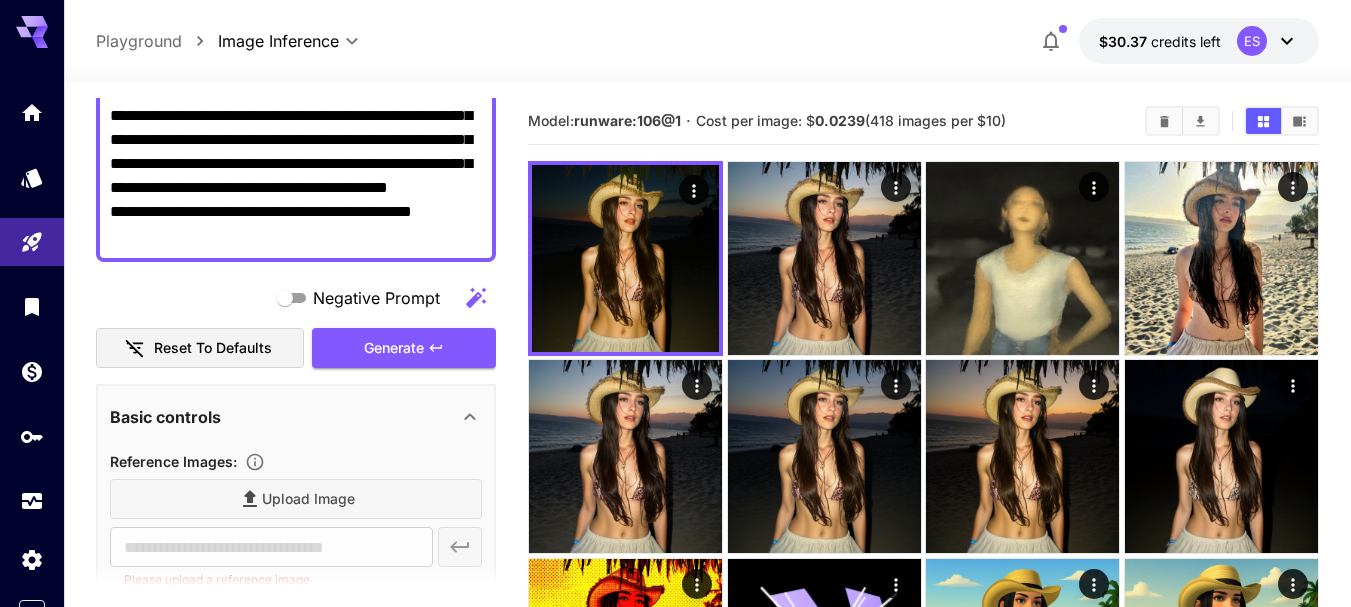 type on "**********" 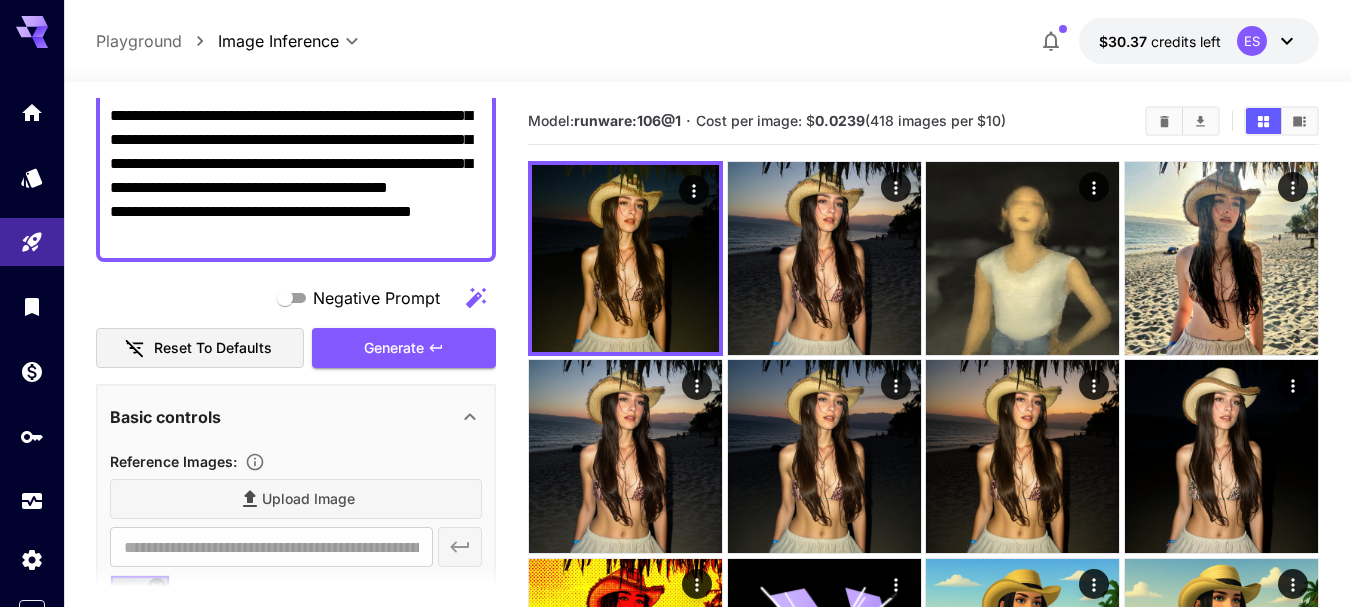 scroll, scrollTop: 300, scrollLeft: 0, axis: vertical 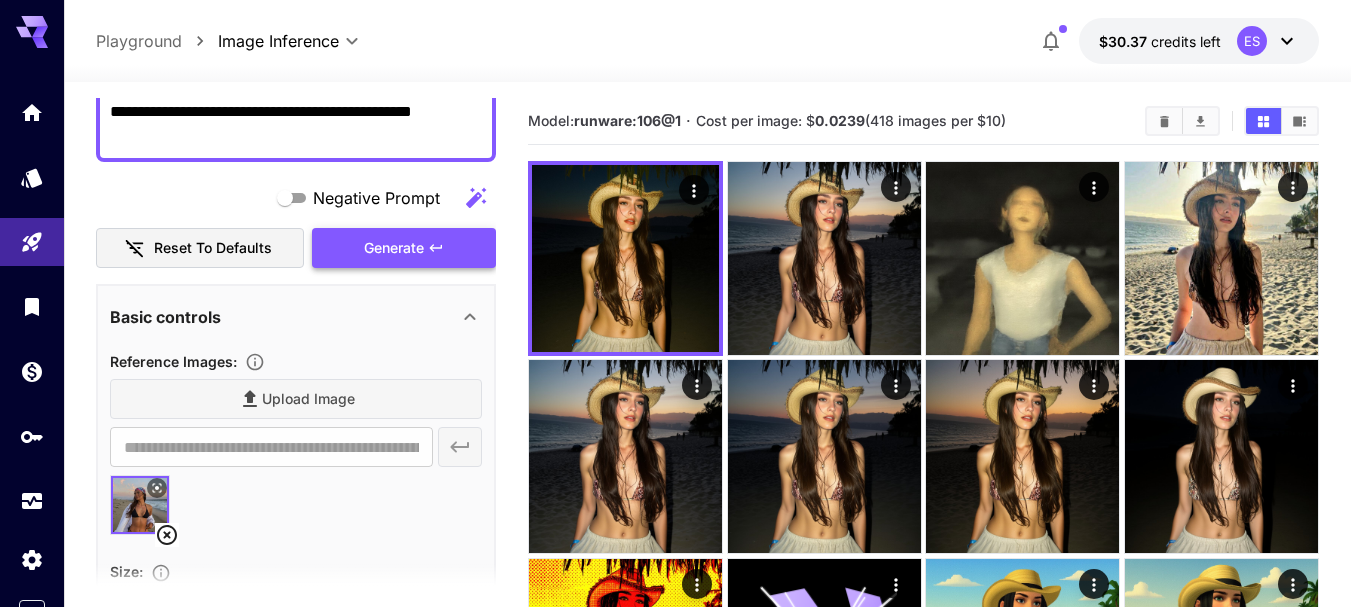 click on "Generate" at bounding box center (404, 248) 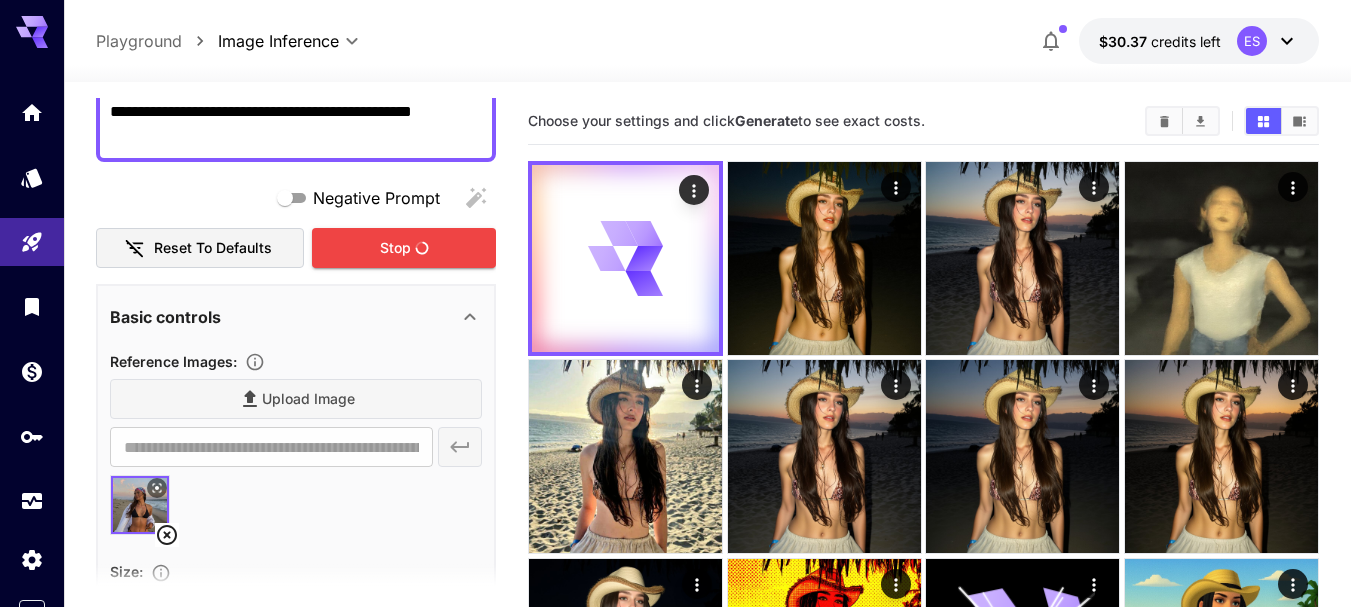 click on "Choose your settings and click  Generate  to see exact costs." at bounding box center (923, 2112) 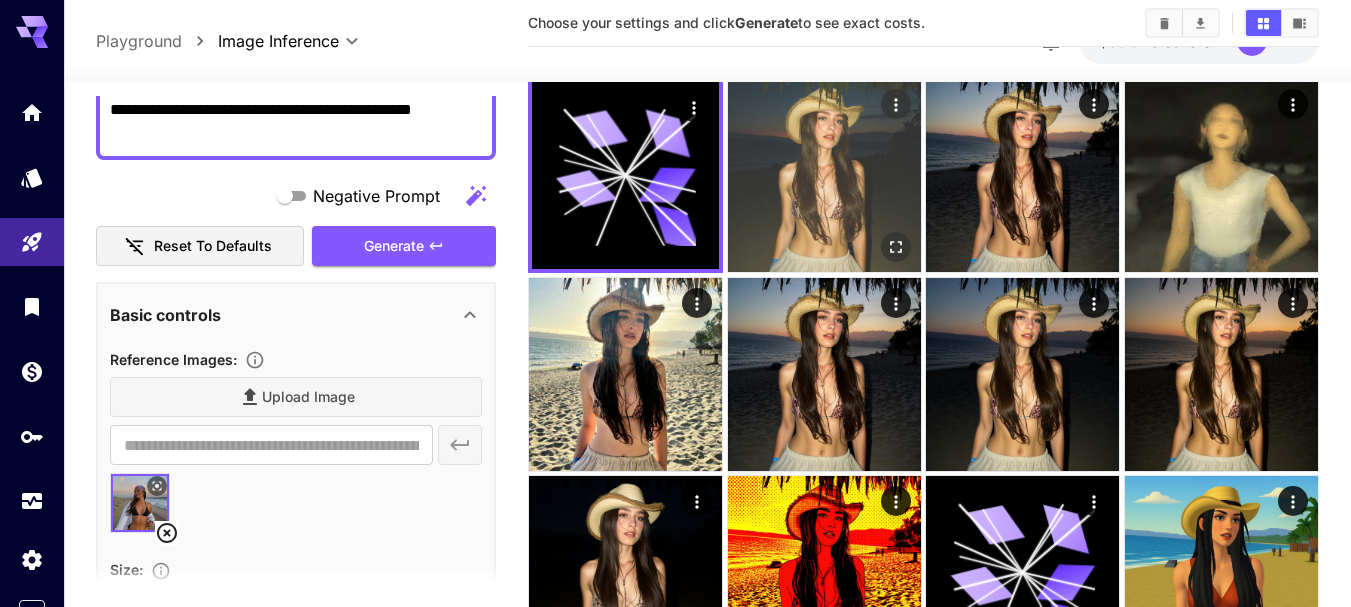 scroll, scrollTop: 0, scrollLeft: 0, axis: both 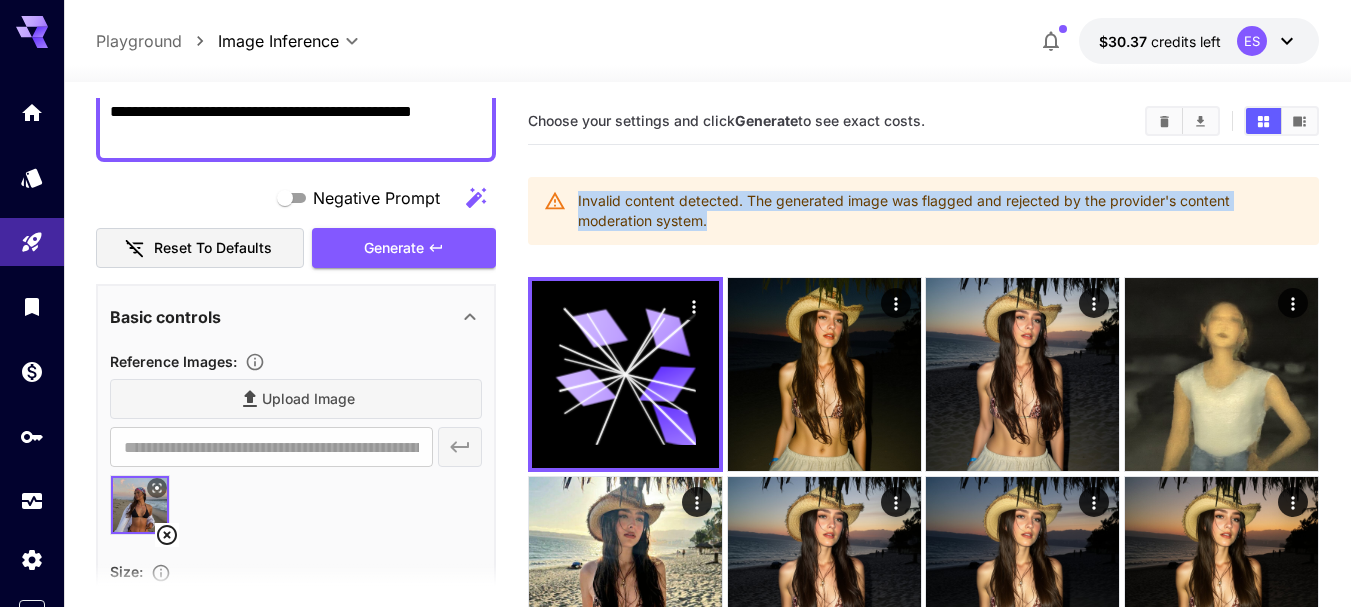 drag, startPoint x: 729, startPoint y: 228, endPoint x: 577, endPoint y: 195, distance: 155.54099 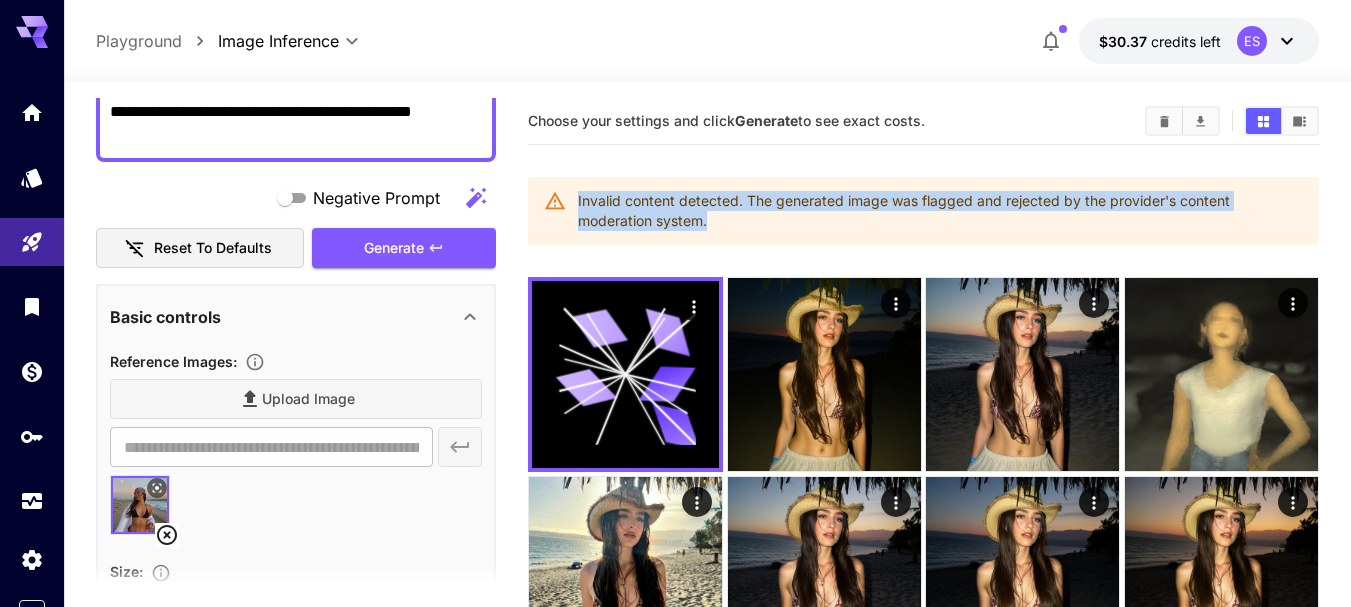 copy on "Invalid content detected. The generated image was flagged and rejected by the provider's content moderation system." 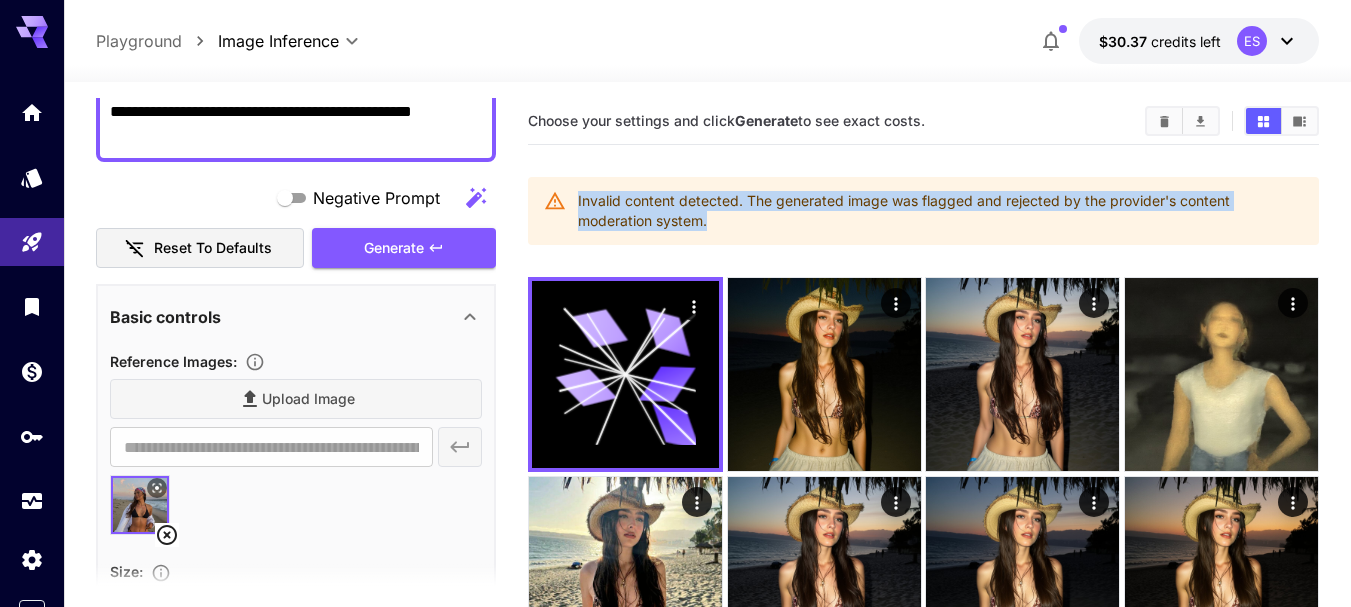 click 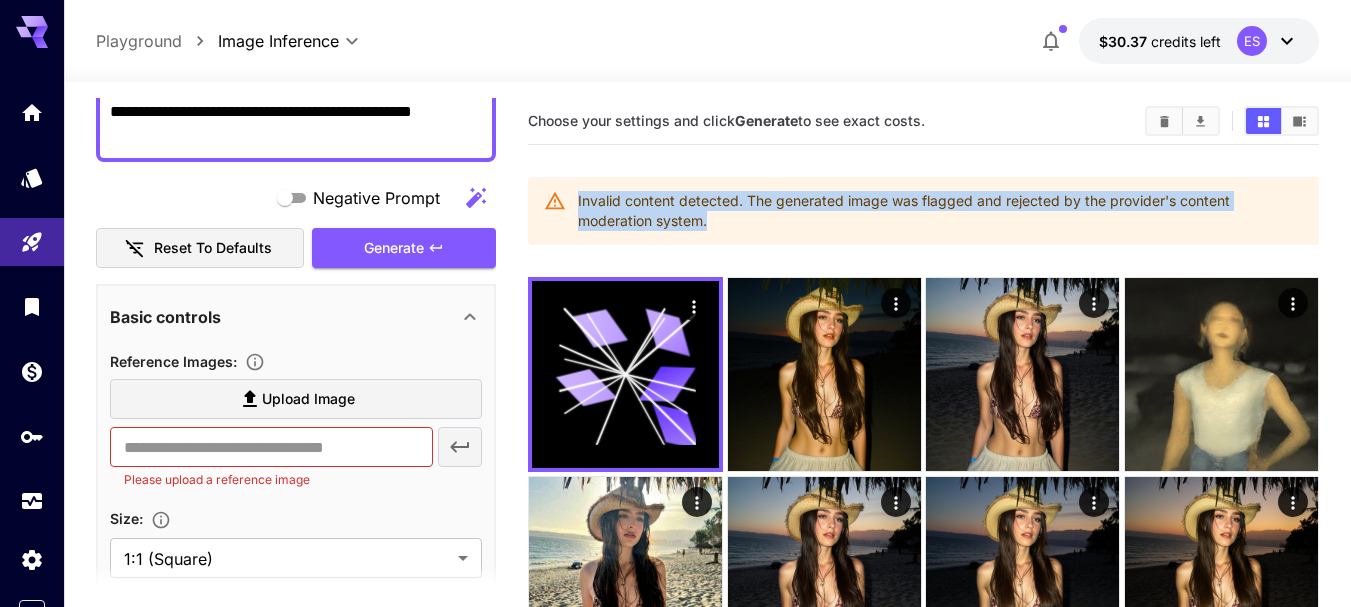 click on "Upload Image" at bounding box center [296, 399] 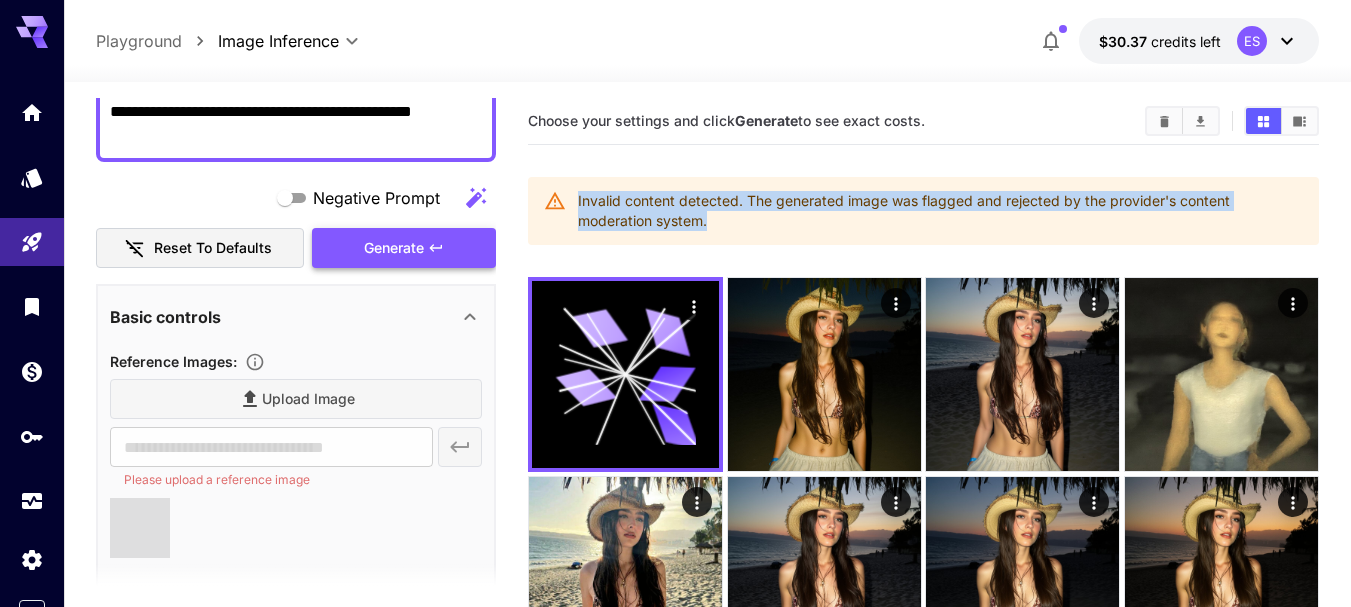 type on "**********" 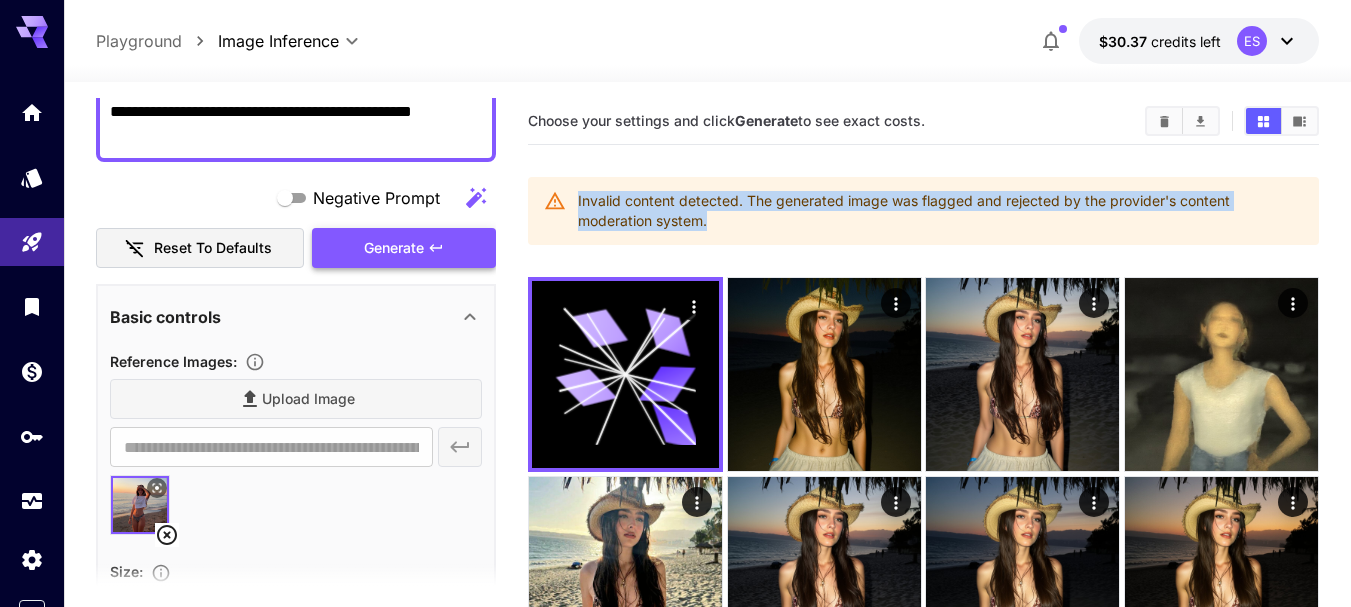 click on "Generate" at bounding box center (404, 248) 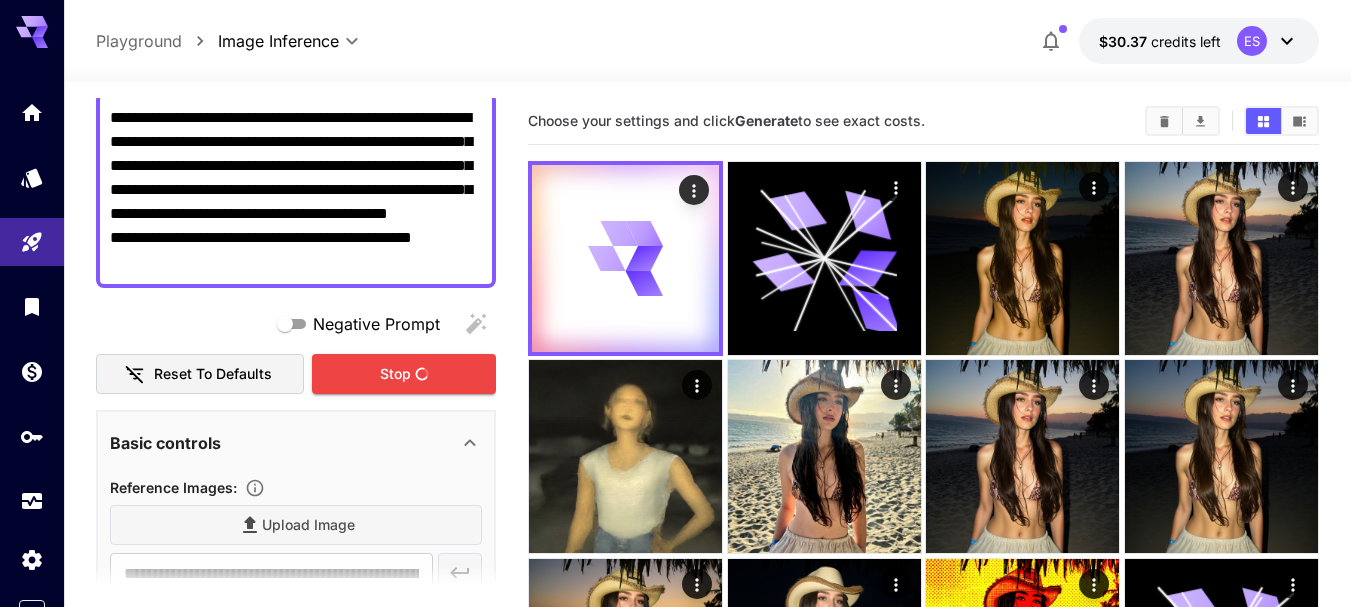 scroll, scrollTop: 100, scrollLeft: 0, axis: vertical 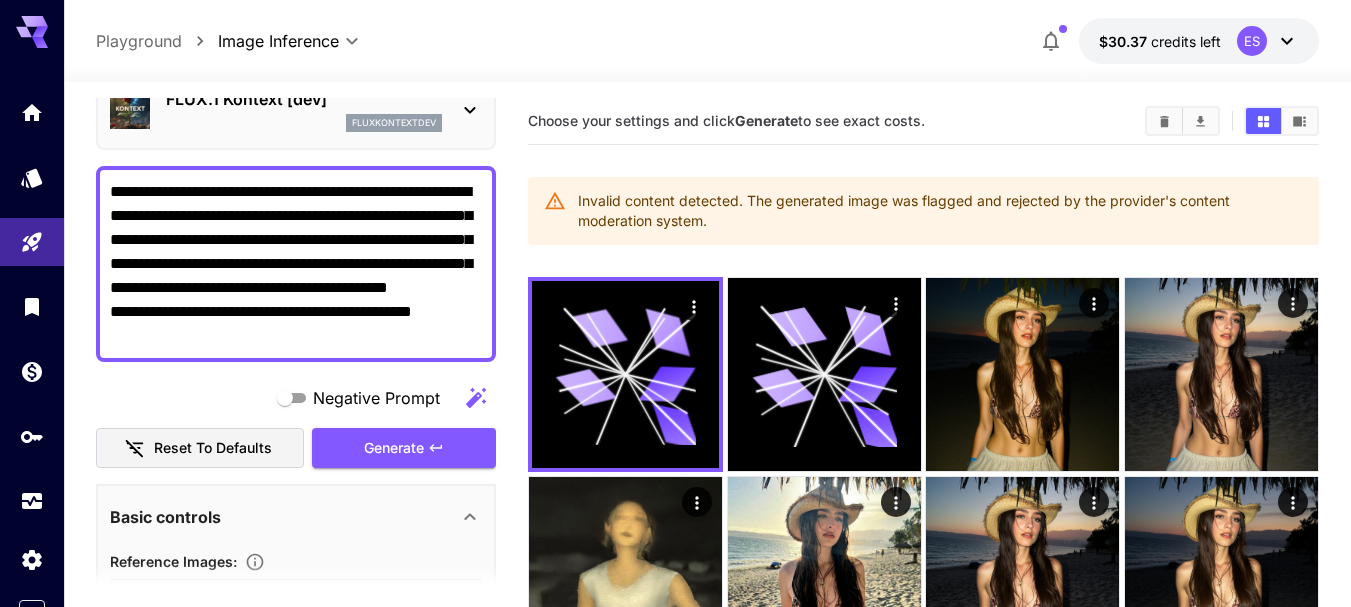 click on "**********" at bounding box center [296, 264] 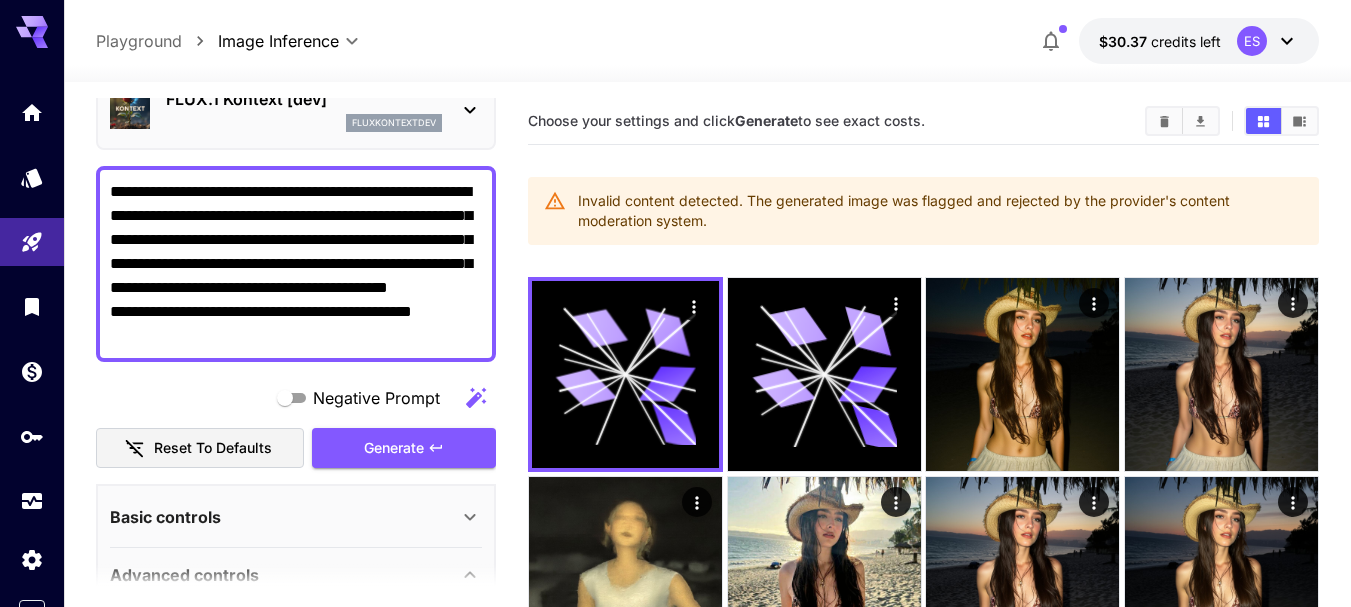 click on "**********" at bounding box center [296, 264] 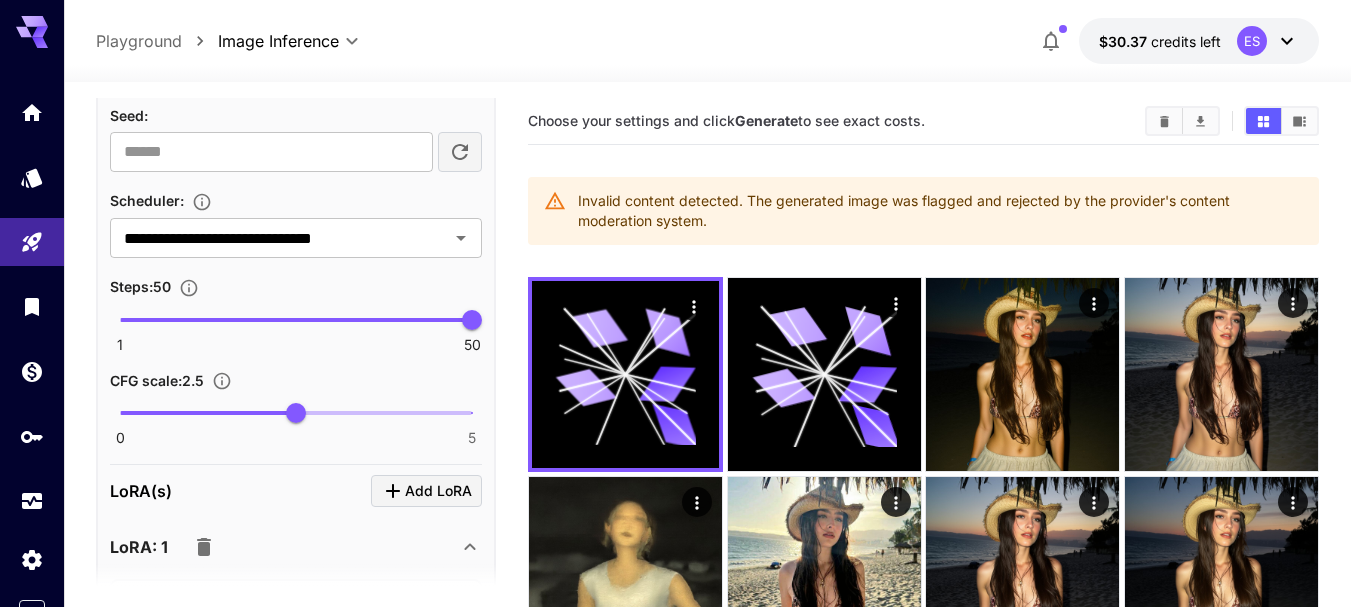 scroll, scrollTop: 300, scrollLeft: 0, axis: vertical 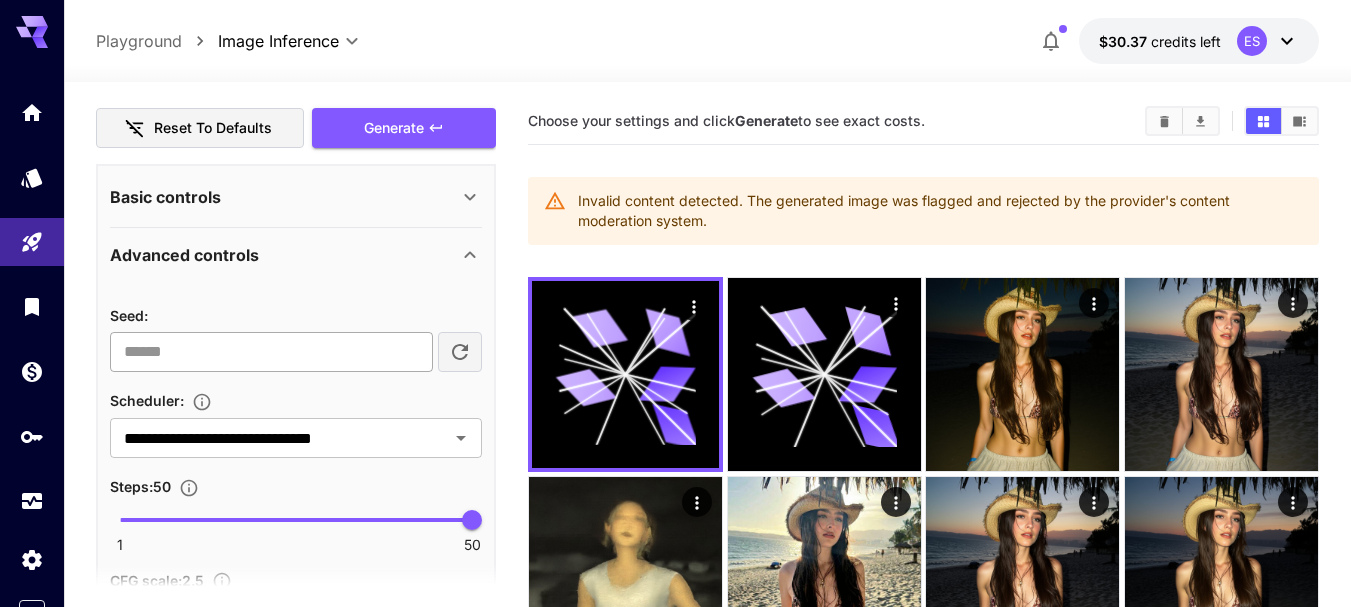 type on "**********" 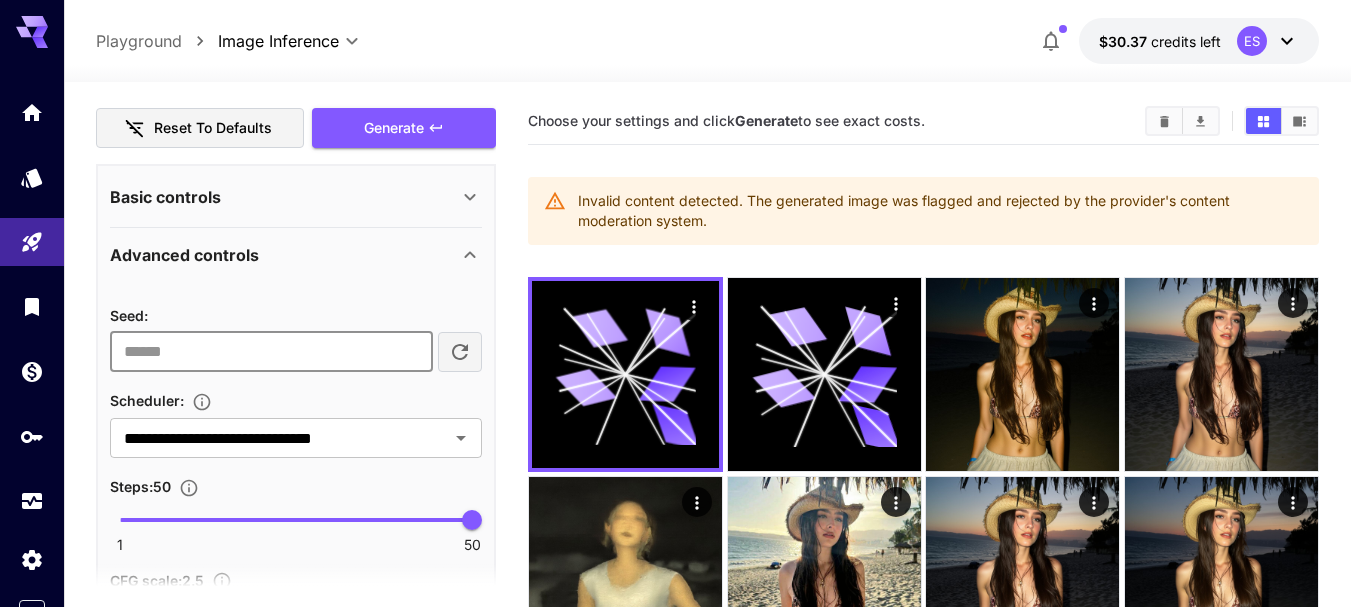 click on "**********" at bounding box center (271, 352) 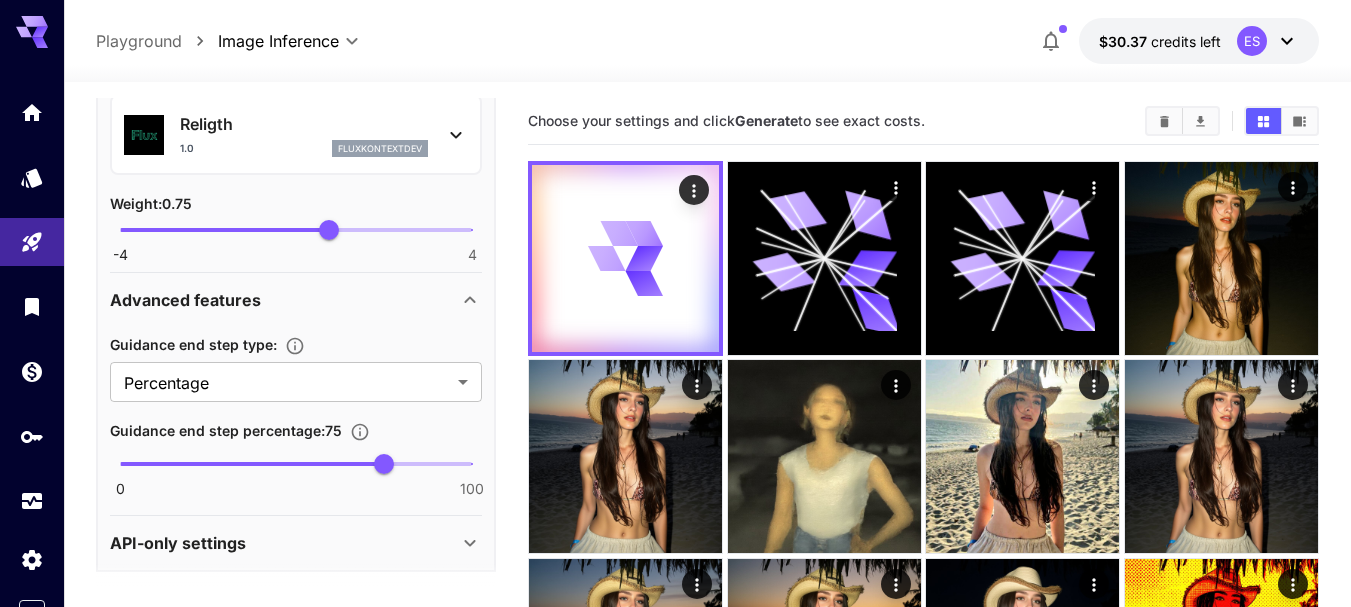 scroll, scrollTop: 993, scrollLeft: 0, axis: vertical 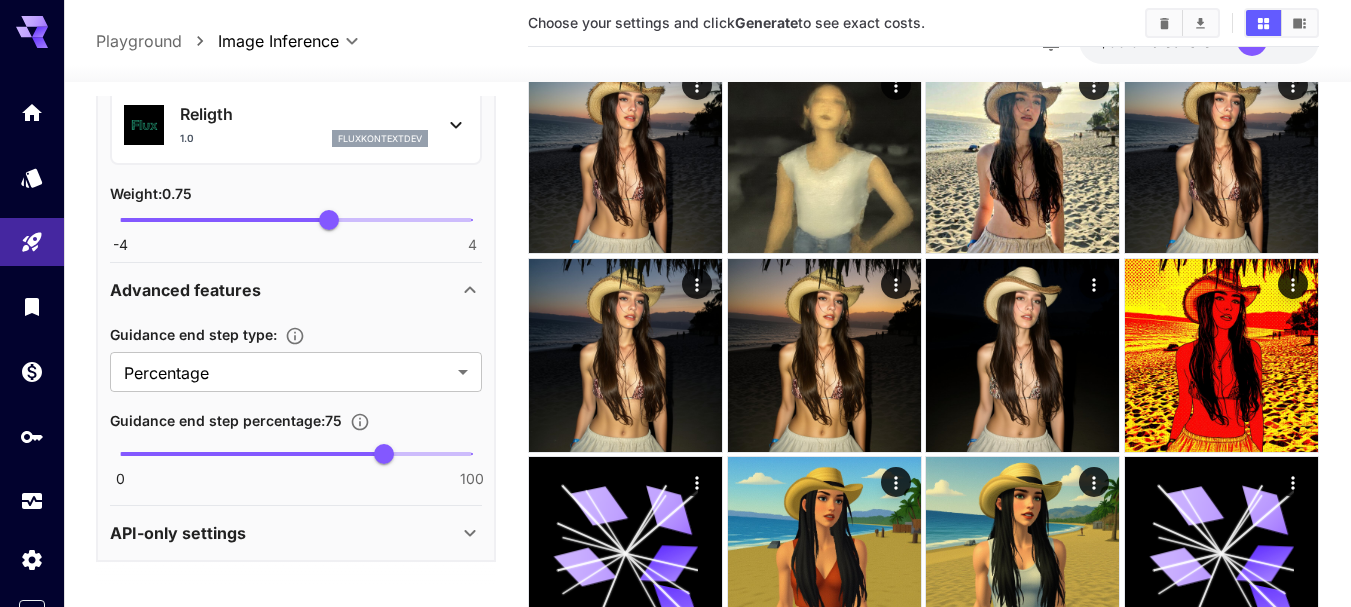 click 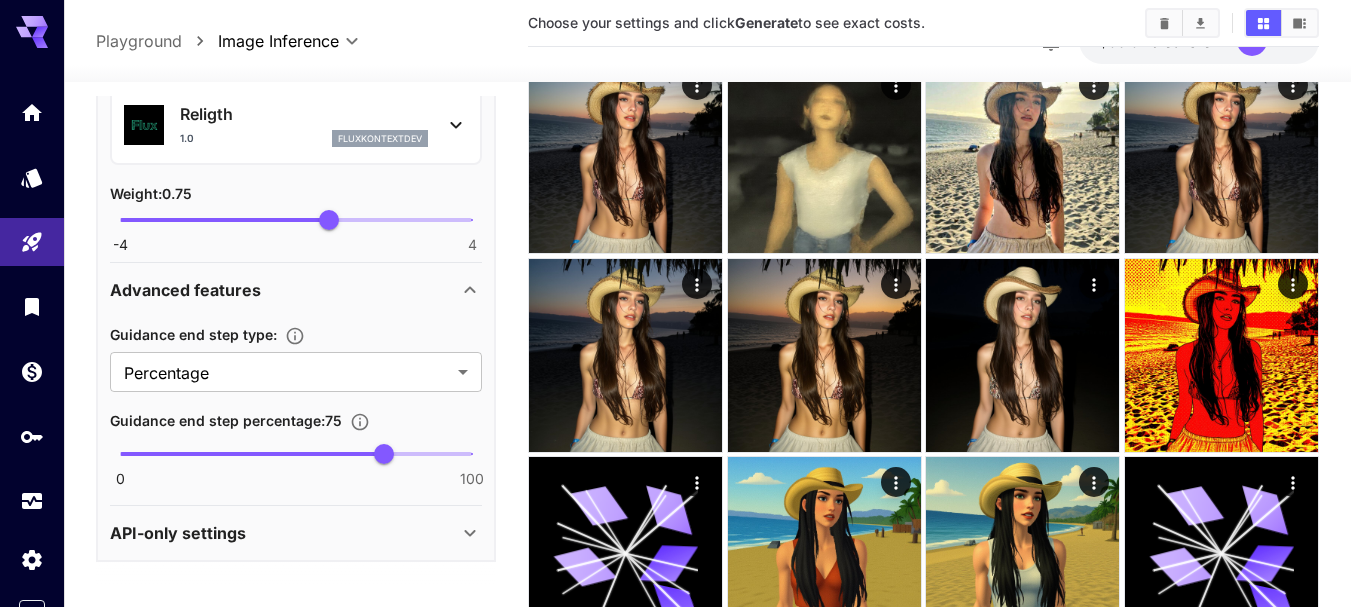 scroll, scrollTop: 793, scrollLeft: 0, axis: vertical 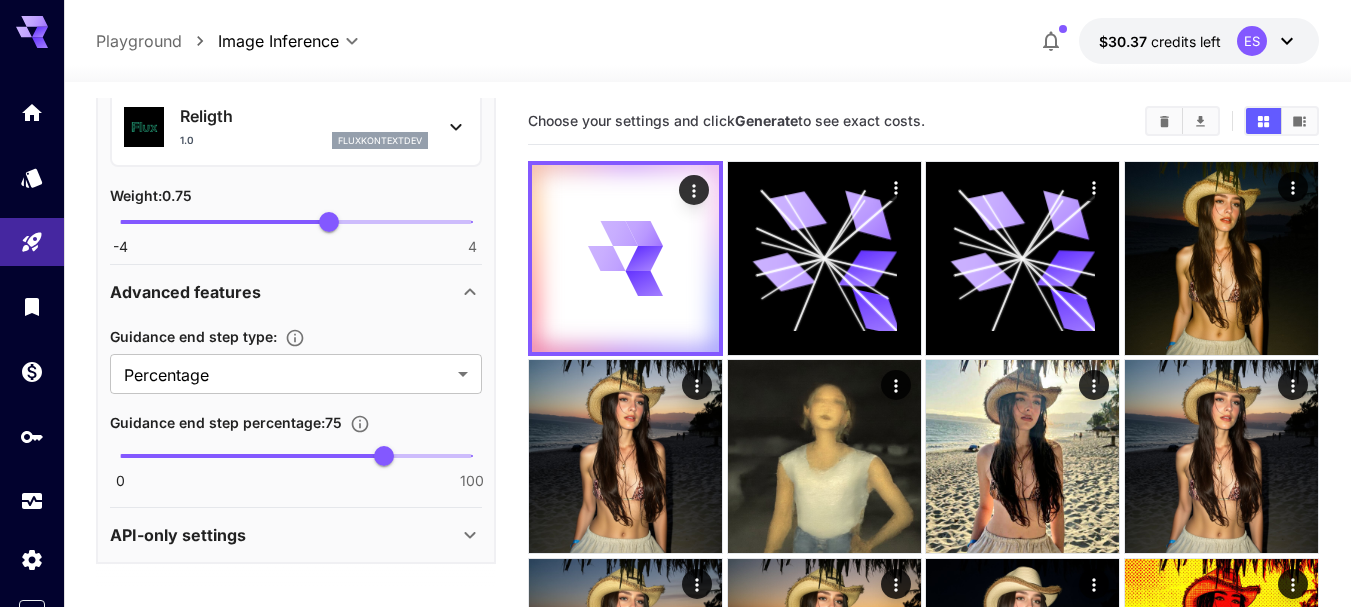 click on "Advanced features" at bounding box center (284, 292) 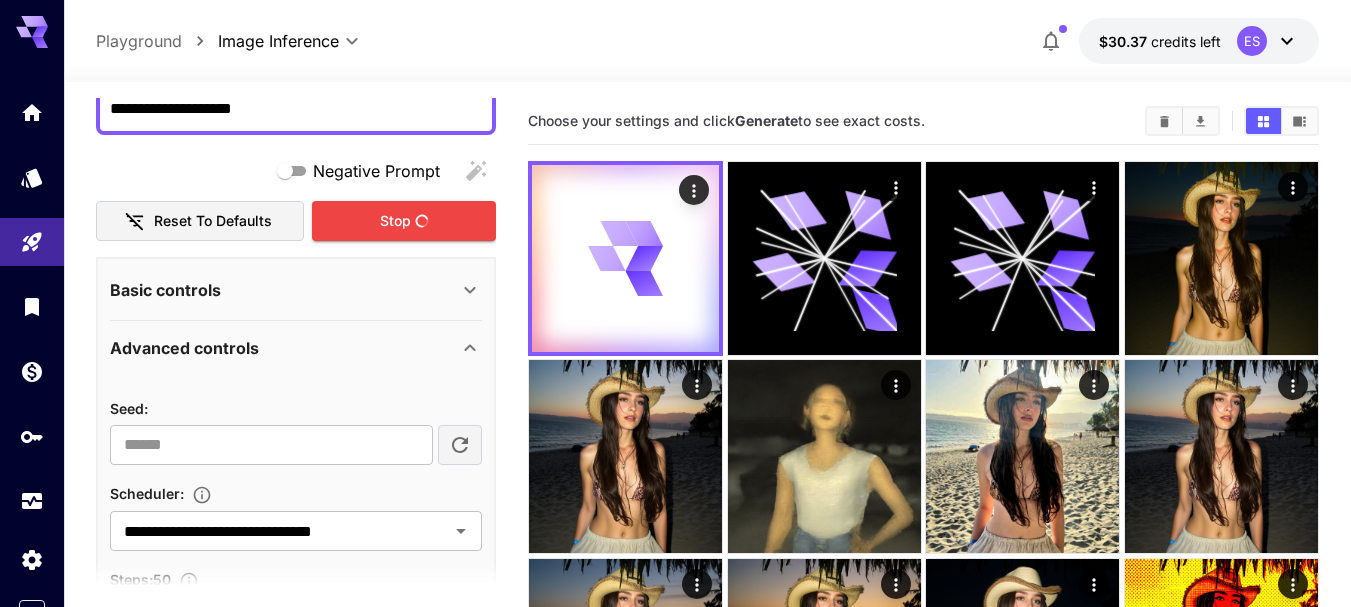 scroll, scrollTop: 205, scrollLeft: 0, axis: vertical 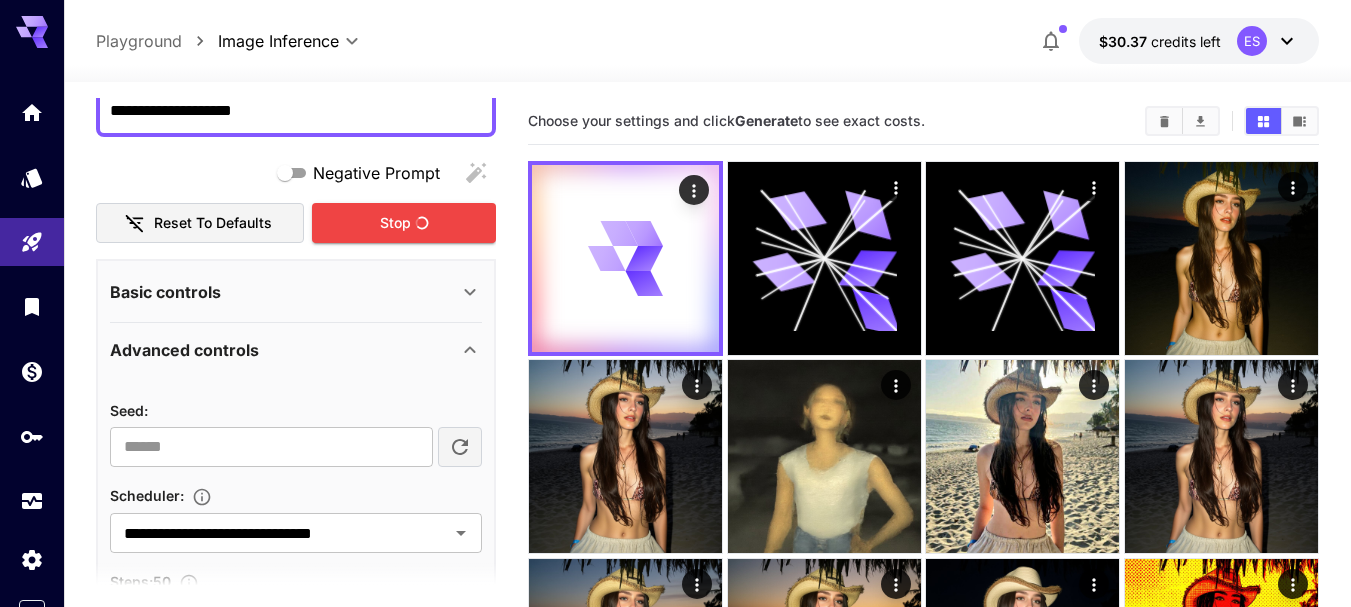 click on "Basic controls" at bounding box center [296, 292] 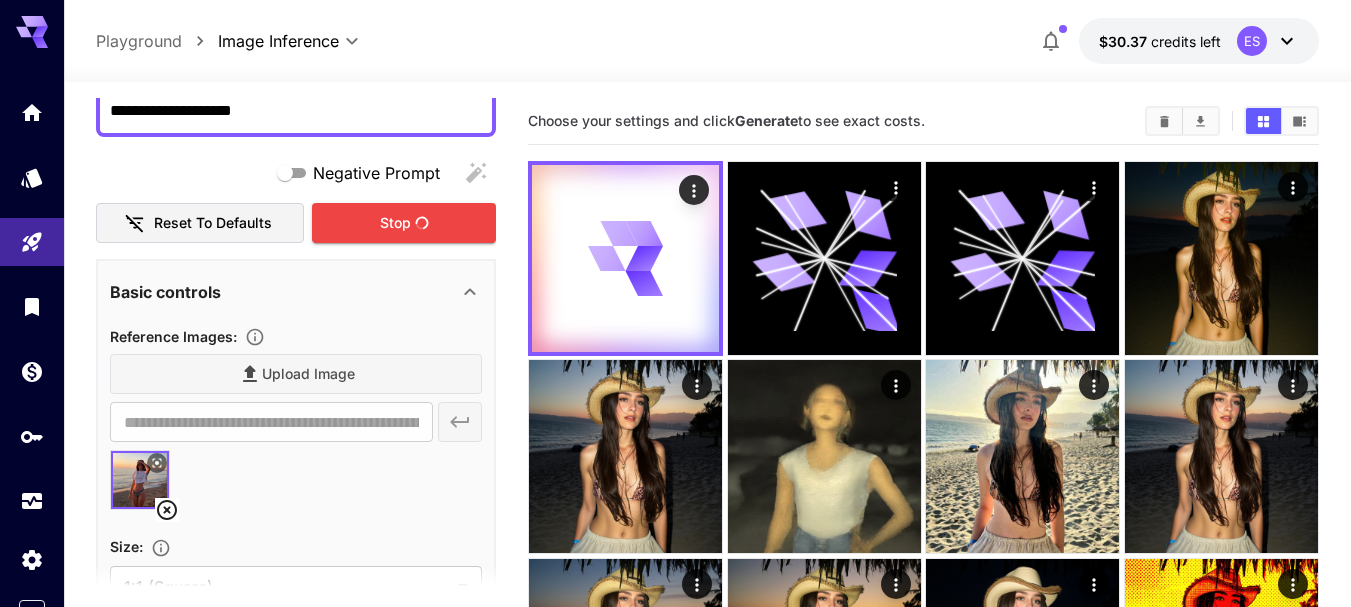 click on "Basic controls" at bounding box center [296, 292] 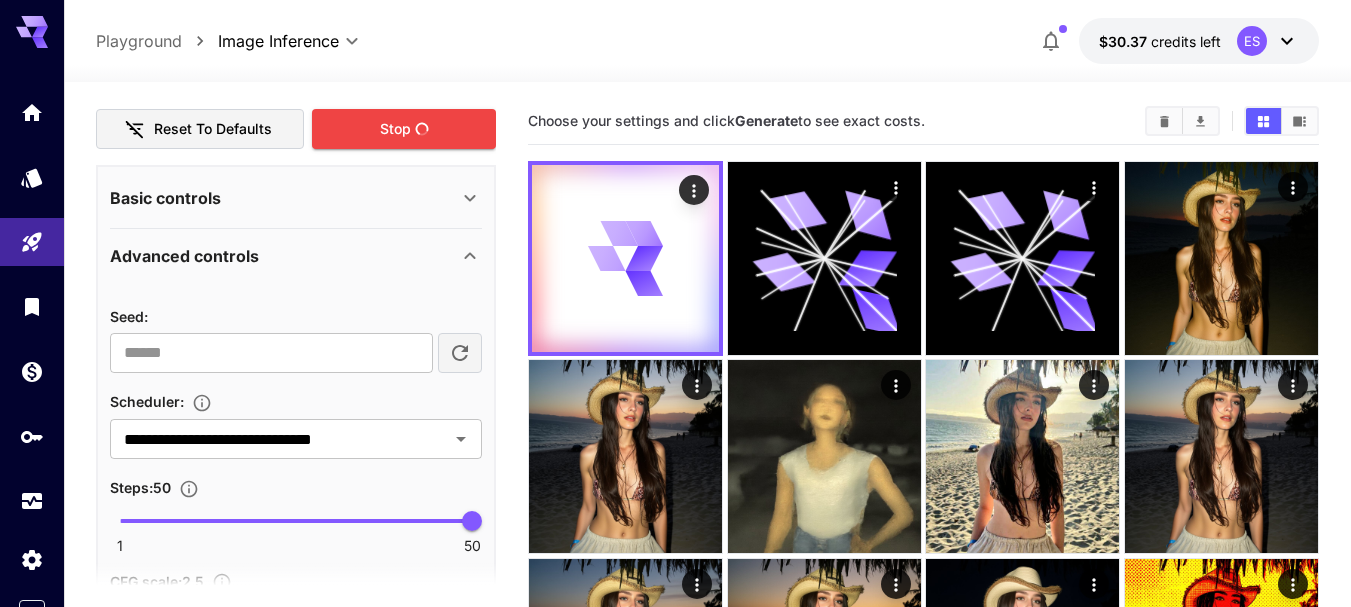 scroll, scrollTop: 300, scrollLeft: 0, axis: vertical 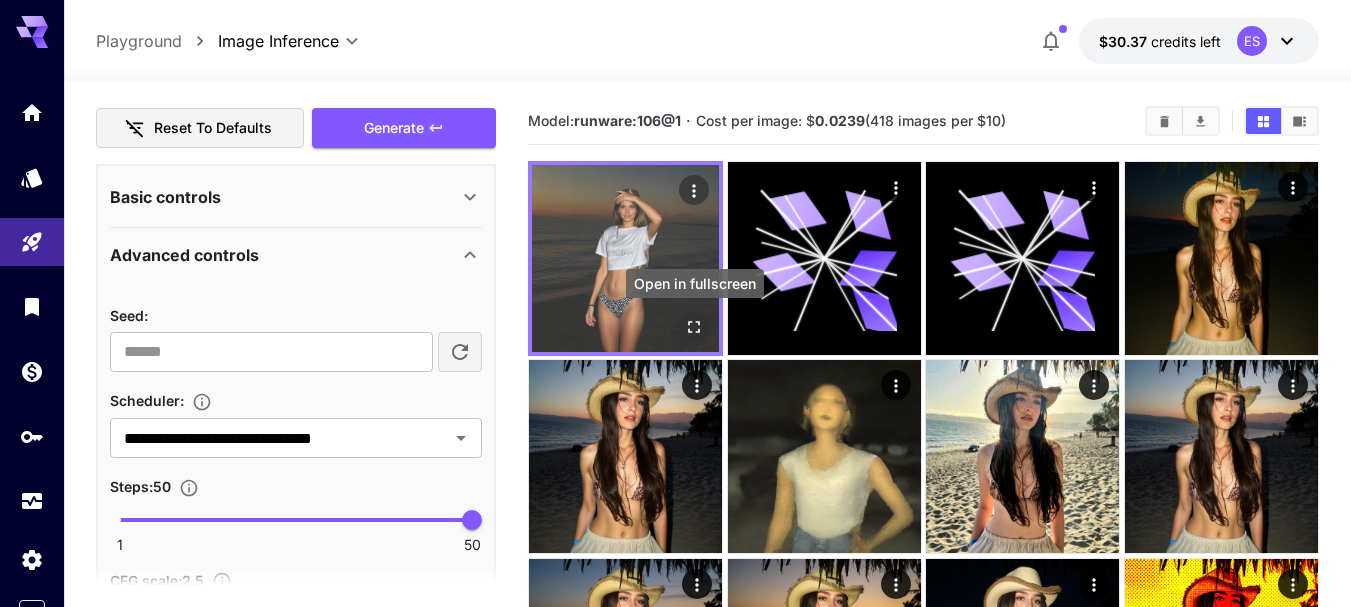 click 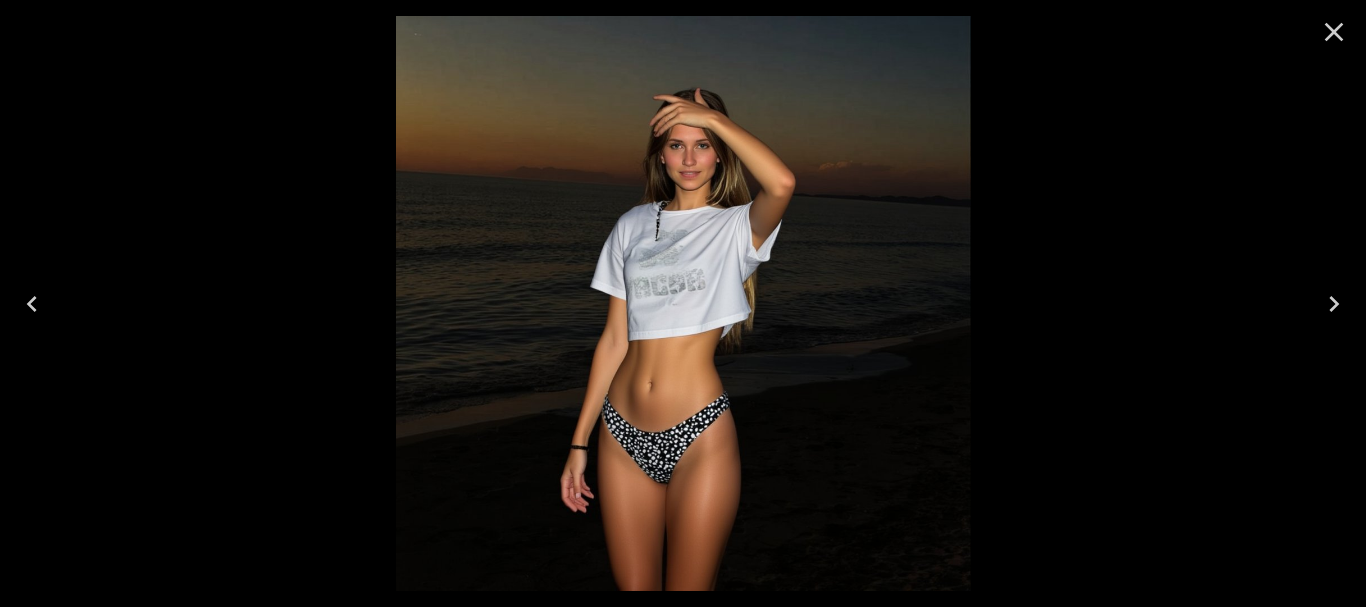 click 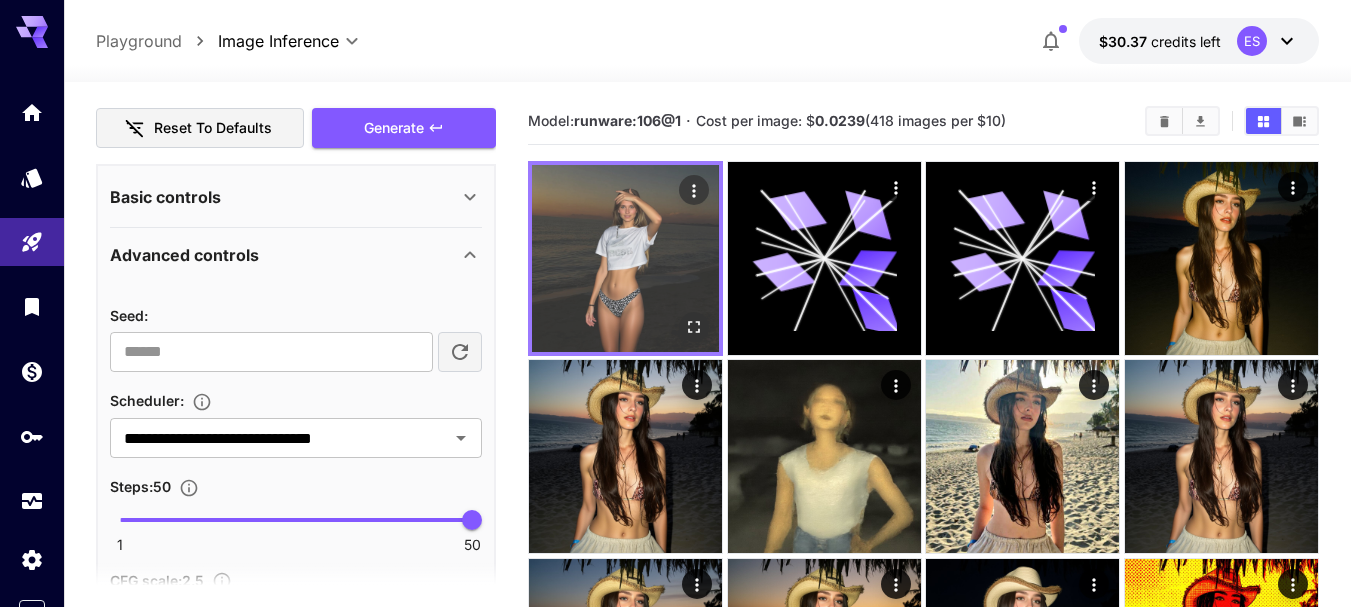 click 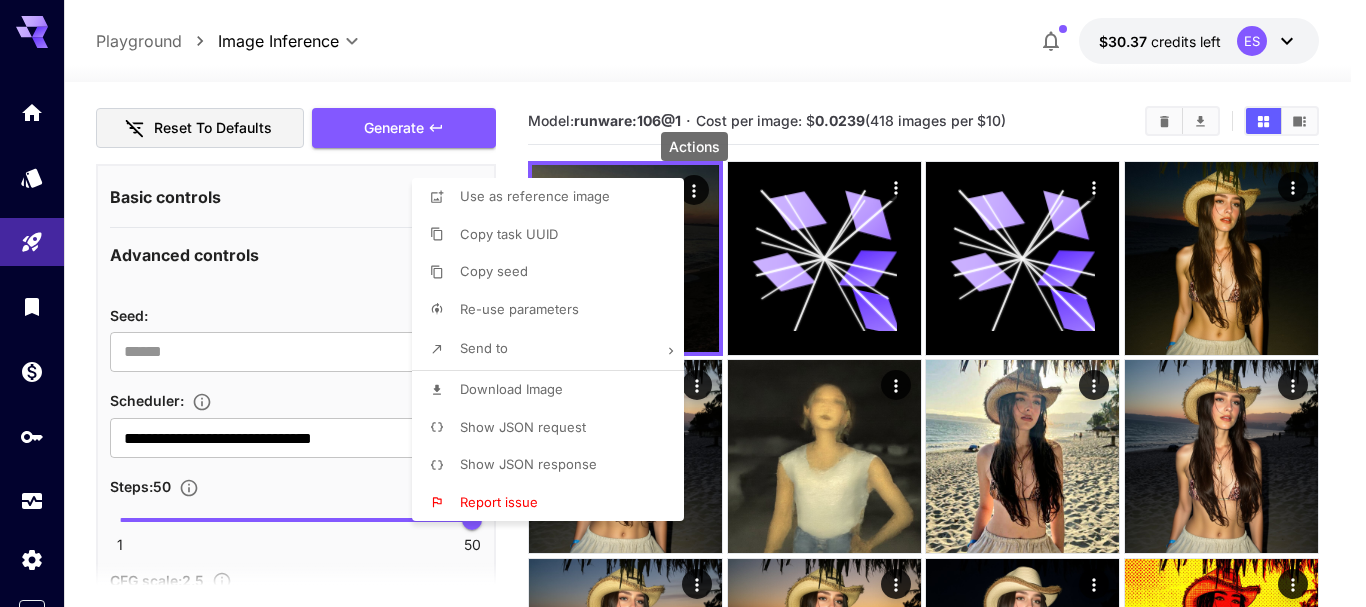 click on "Download Image" at bounding box center (511, 389) 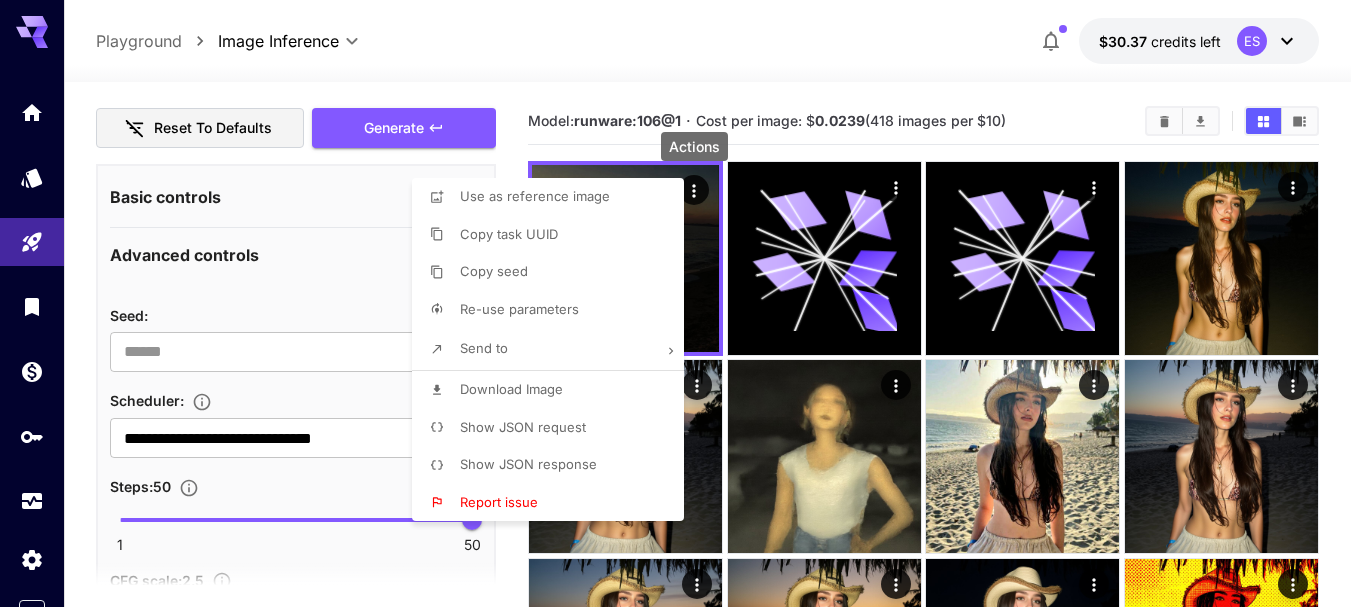 click at bounding box center [683, 303] 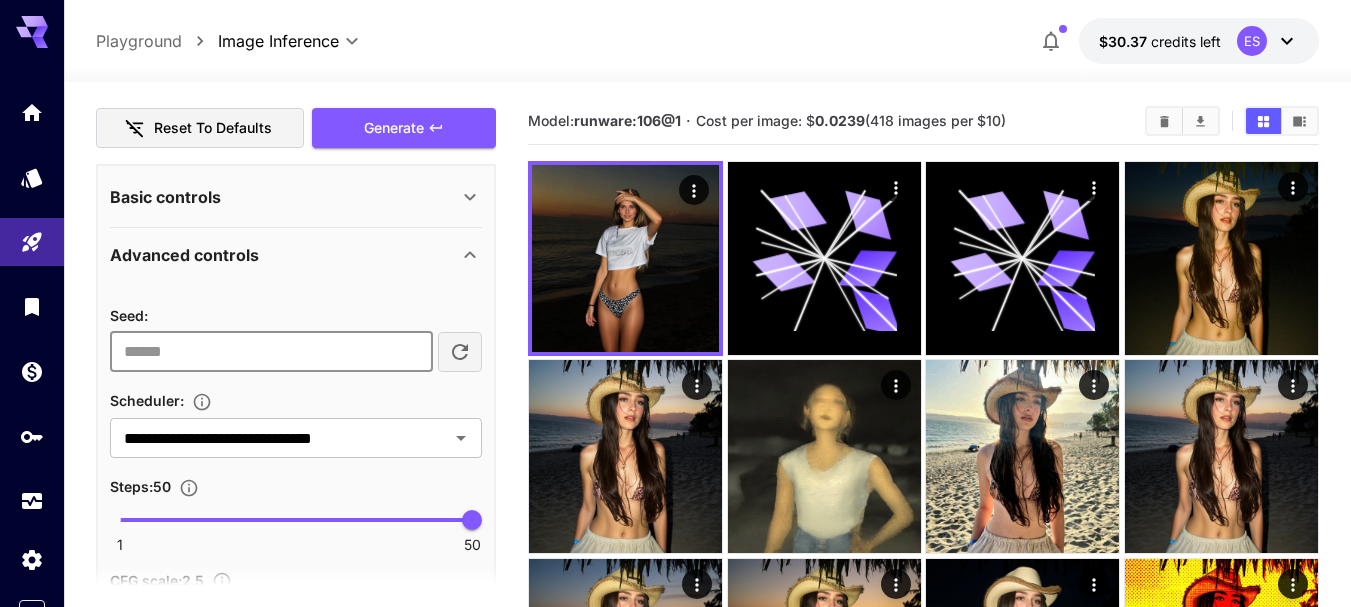 click on "**********" at bounding box center (271, 352) 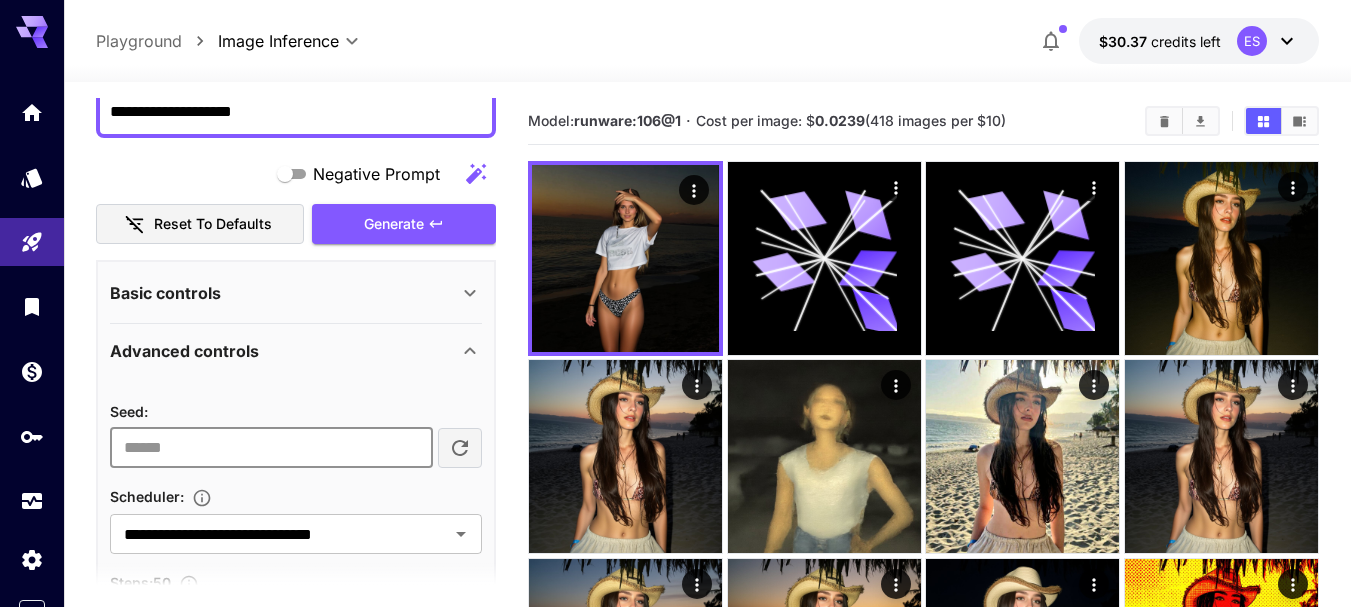 scroll, scrollTop: 200, scrollLeft: 0, axis: vertical 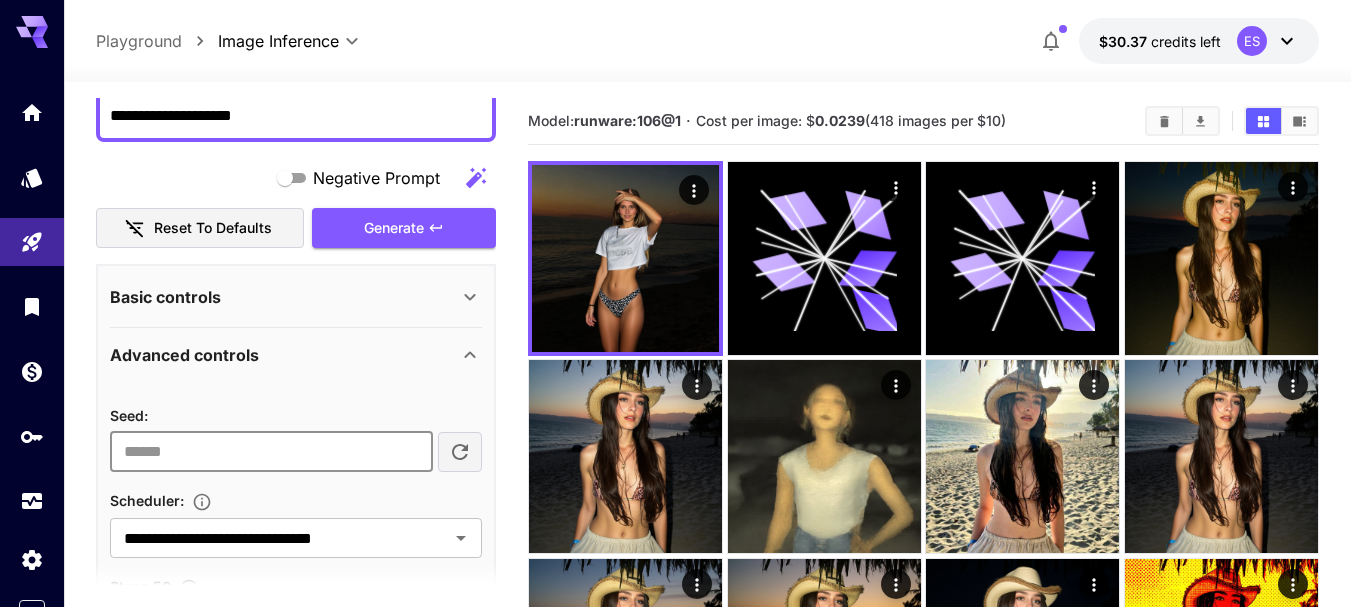 click on "**********" at bounding box center (271, 452) 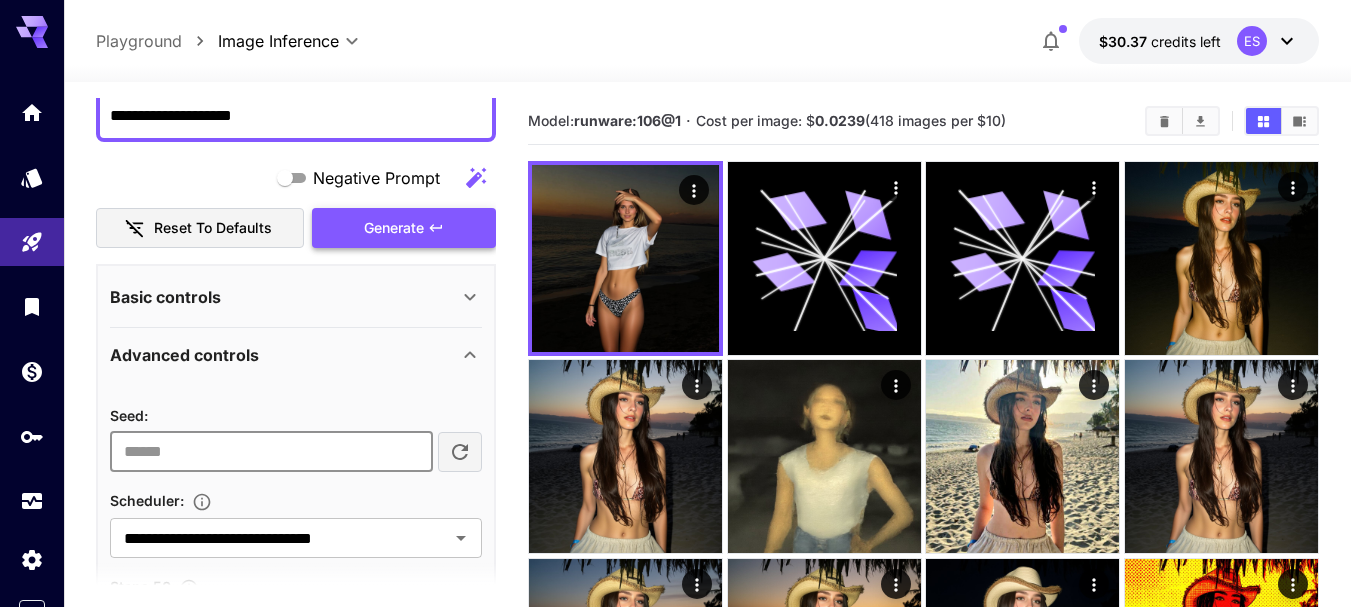 type 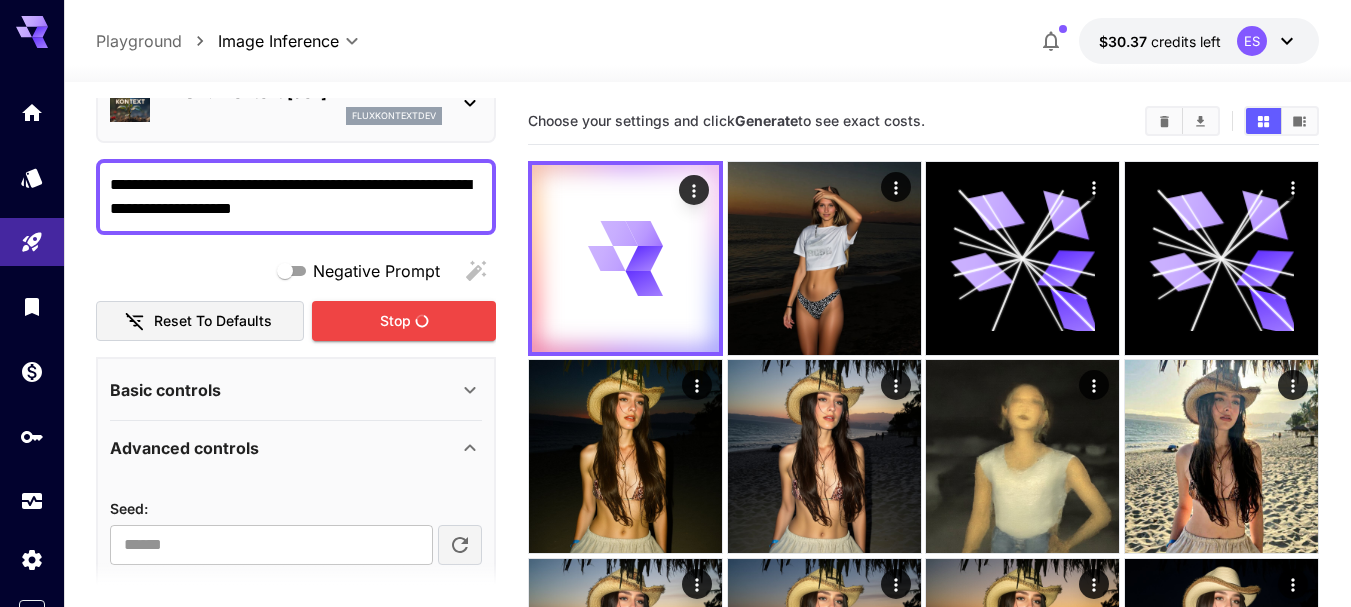scroll, scrollTop: 0, scrollLeft: 0, axis: both 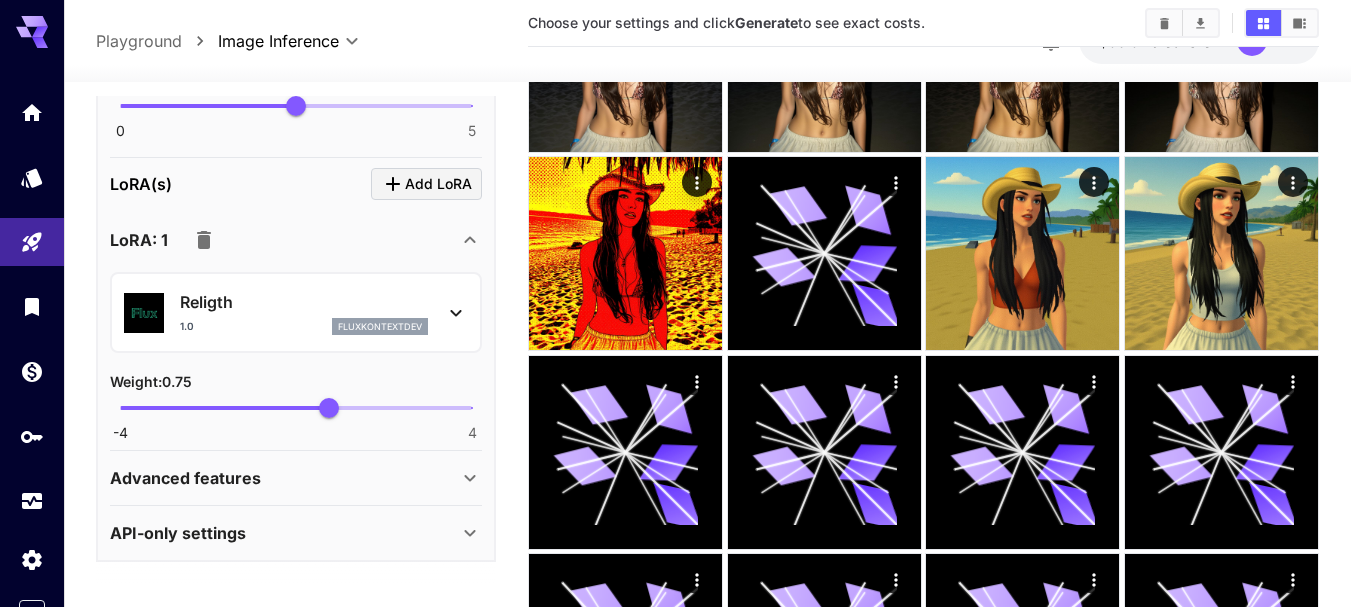 click on "Advanced features" at bounding box center (185, 478) 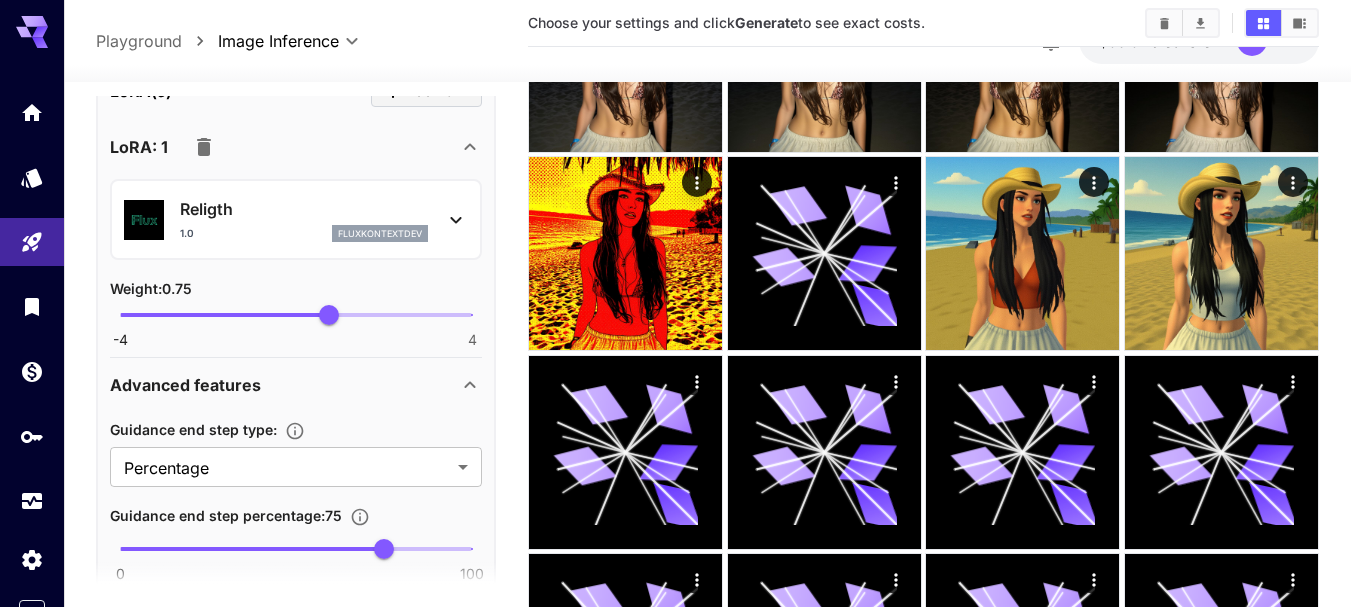 scroll, scrollTop: 993, scrollLeft: 0, axis: vertical 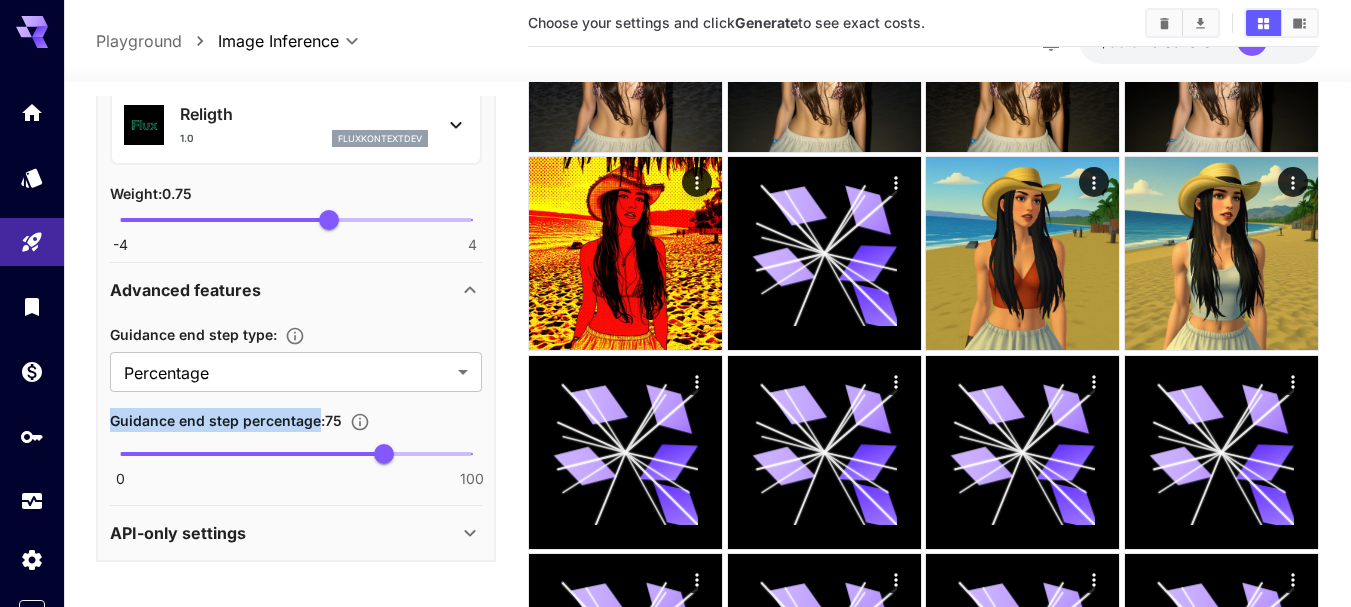 drag, startPoint x: 109, startPoint y: 418, endPoint x: 319, endPoint y: 422, distance: 210.03809 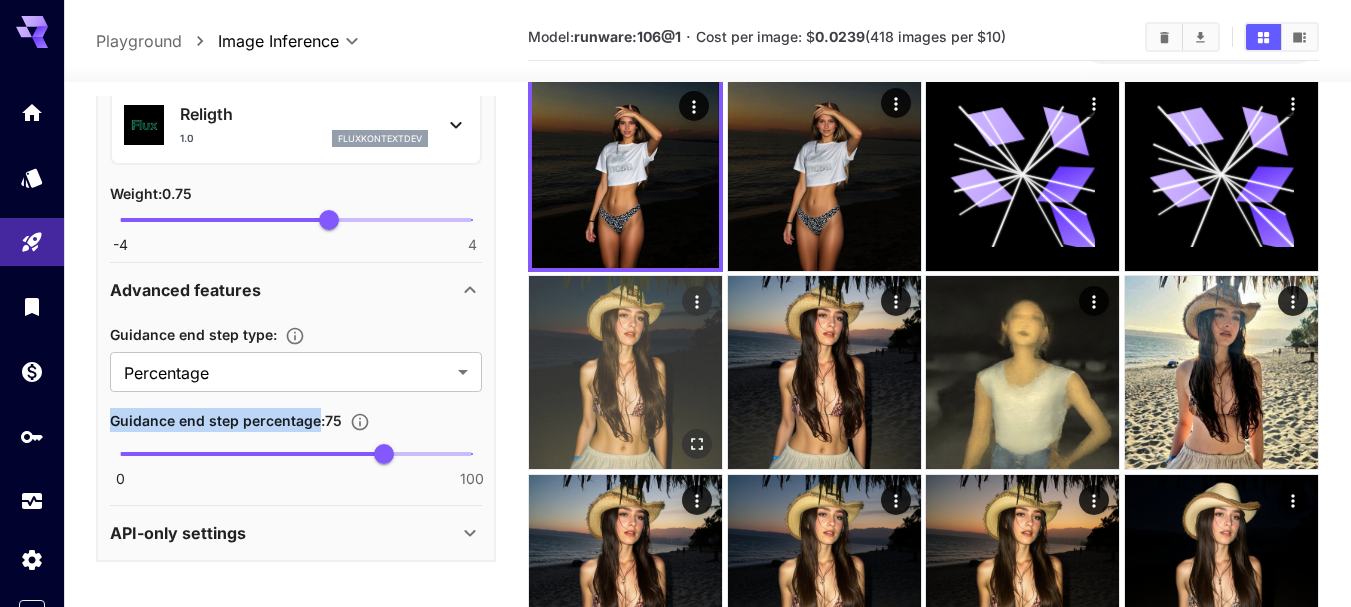 scroll, scrollTop: 0, scrollLeft: 0, axis: both 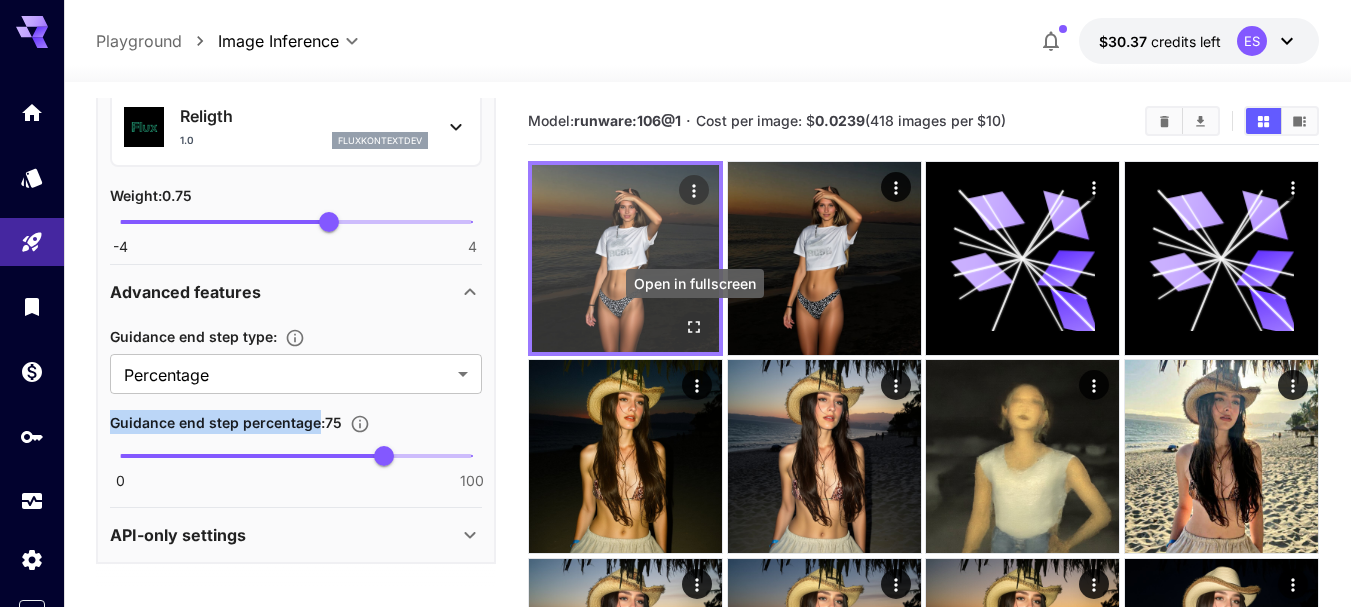 click at bounding box center [694, 327] 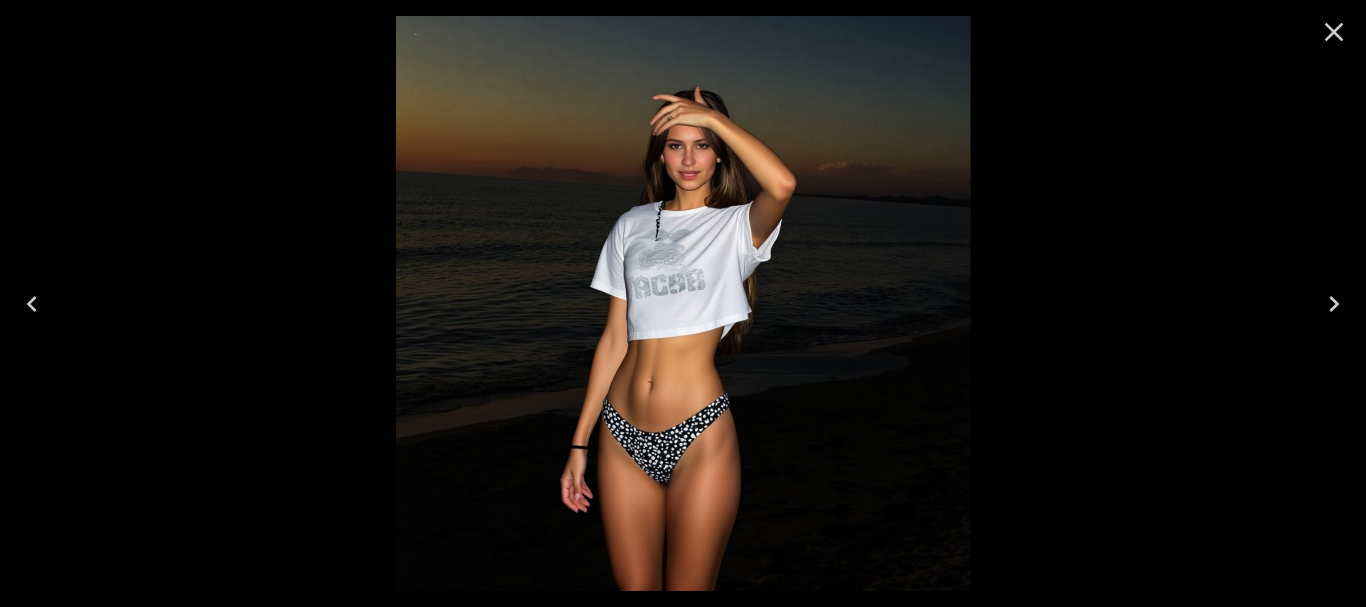 click 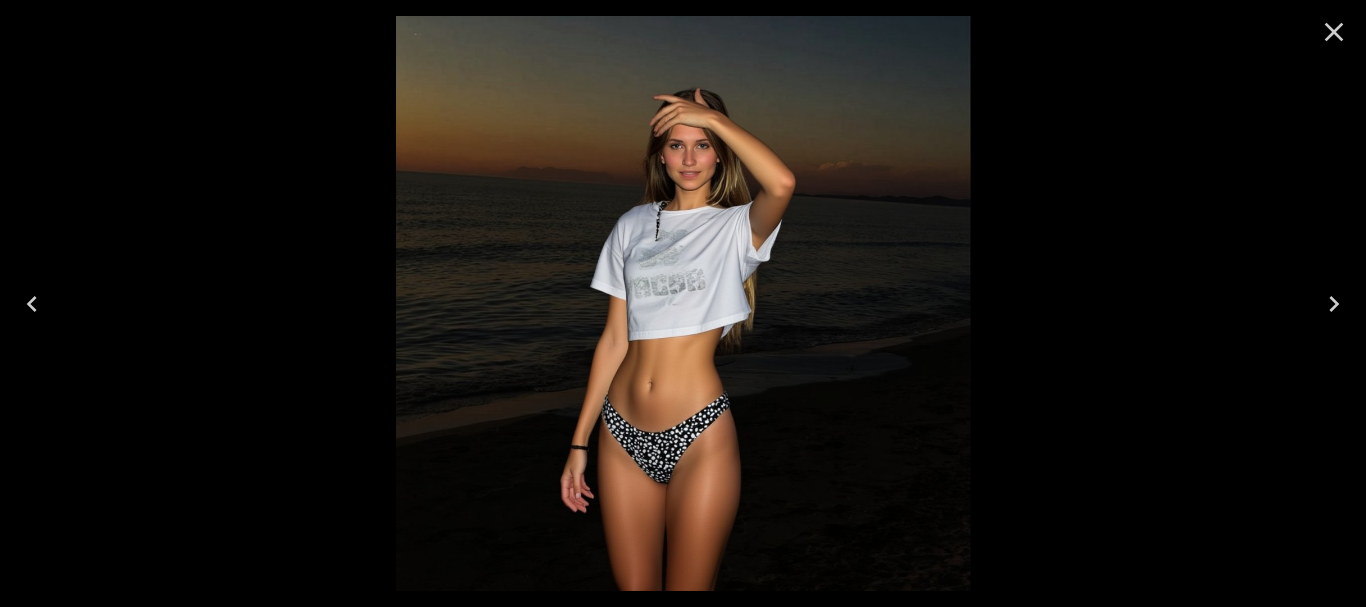 click at bounding box center [32, 304] 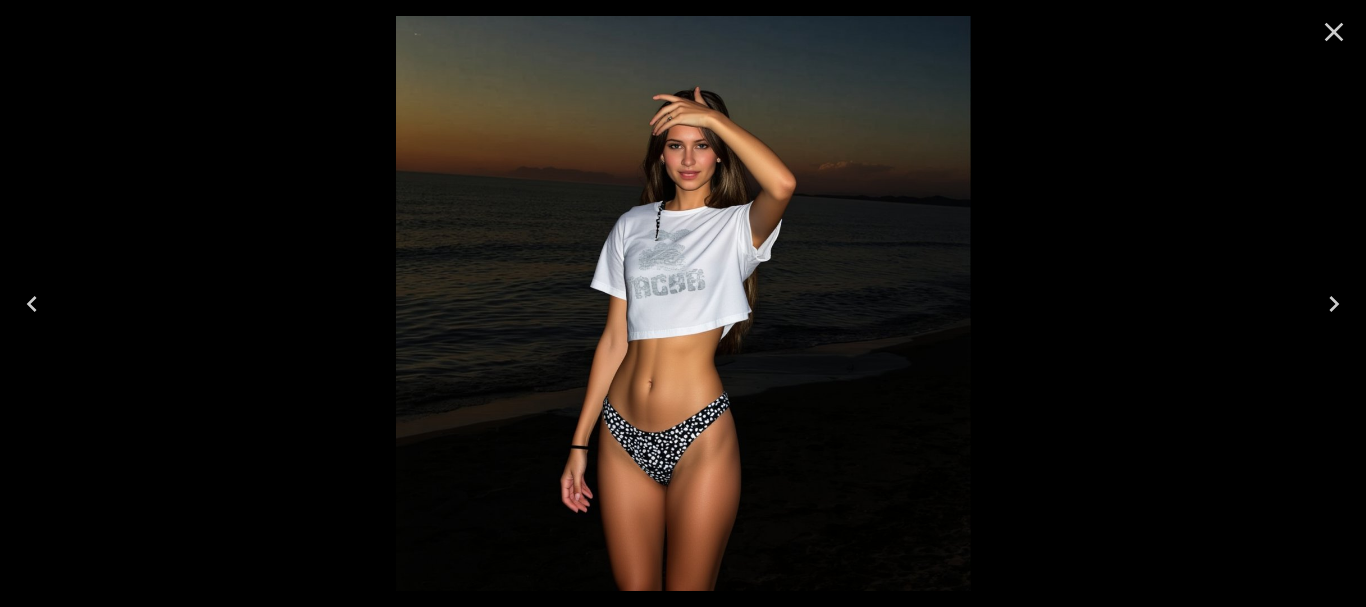 click 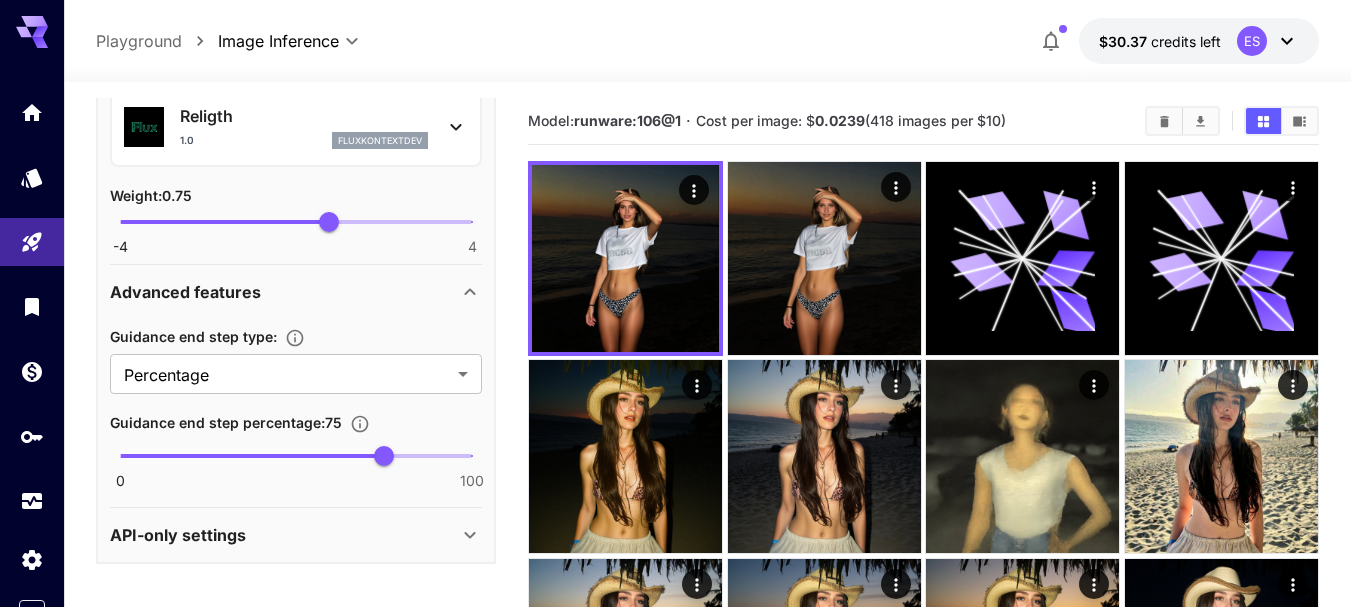click on "**********" at bounding box center [296, 402] 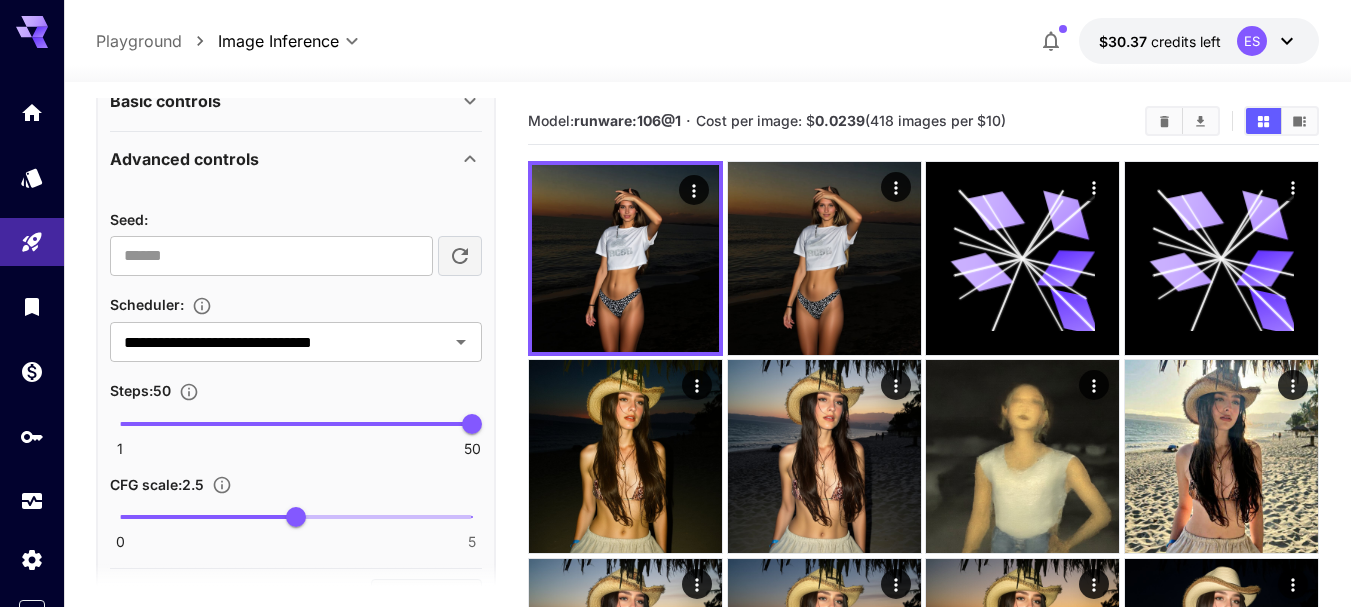 scroll, scrollTop: 500, scrollLeft: 0, axis: vertical 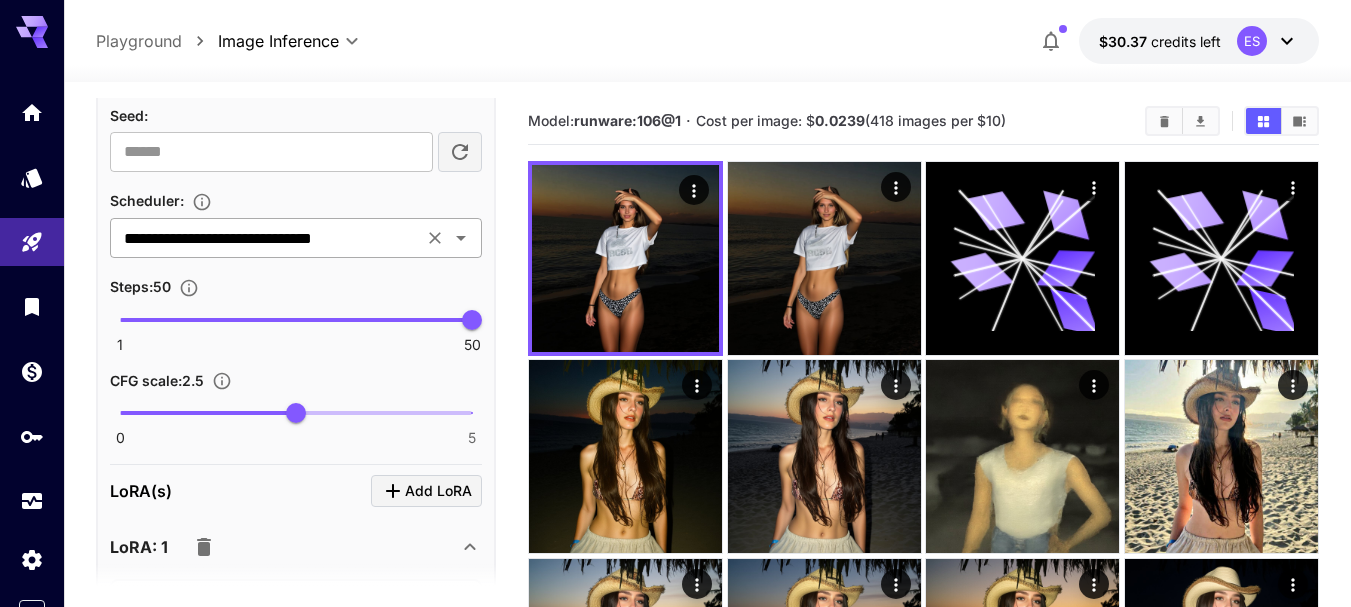click on "**********" at bounding box center (266, 238) 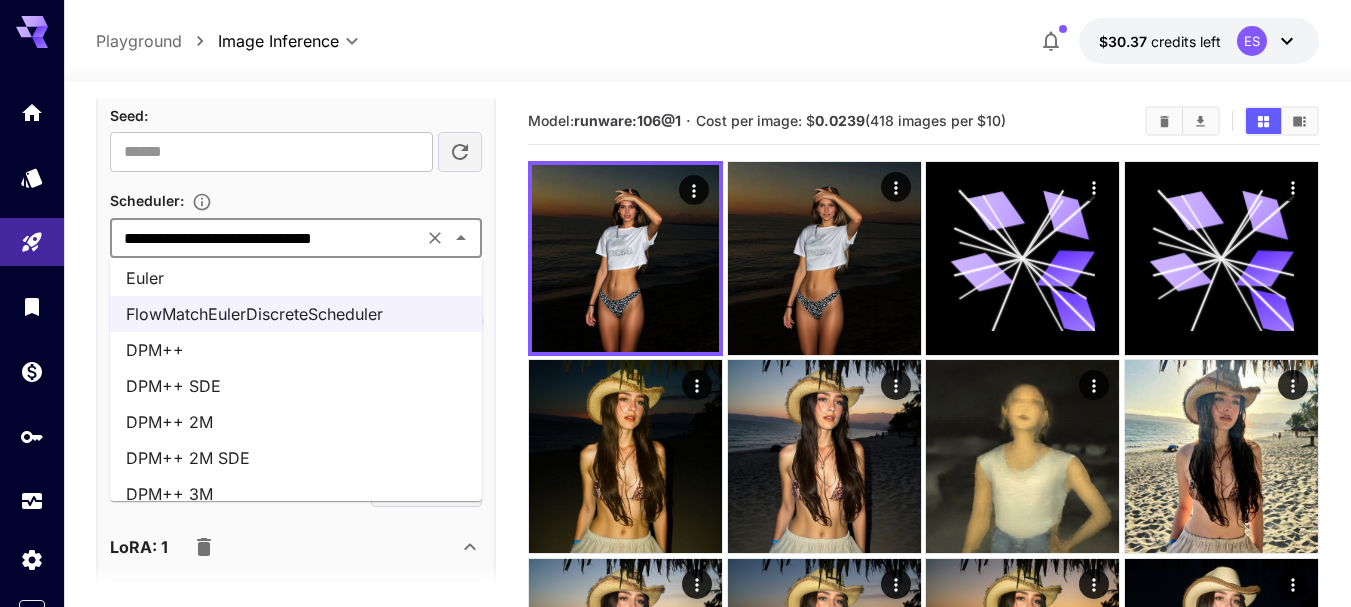 scroll, scrollTop: 61, scrollLeft: 0, axis: vertical 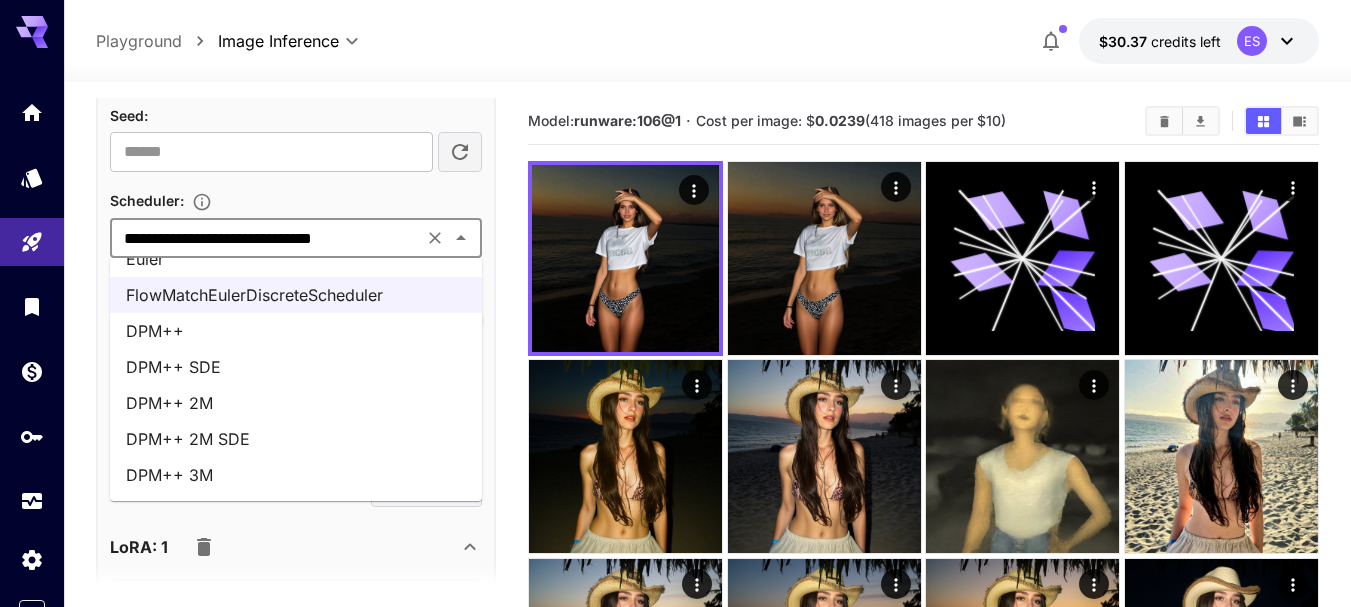 click on "DPM++ 2M" at bounding box center [296, 403] 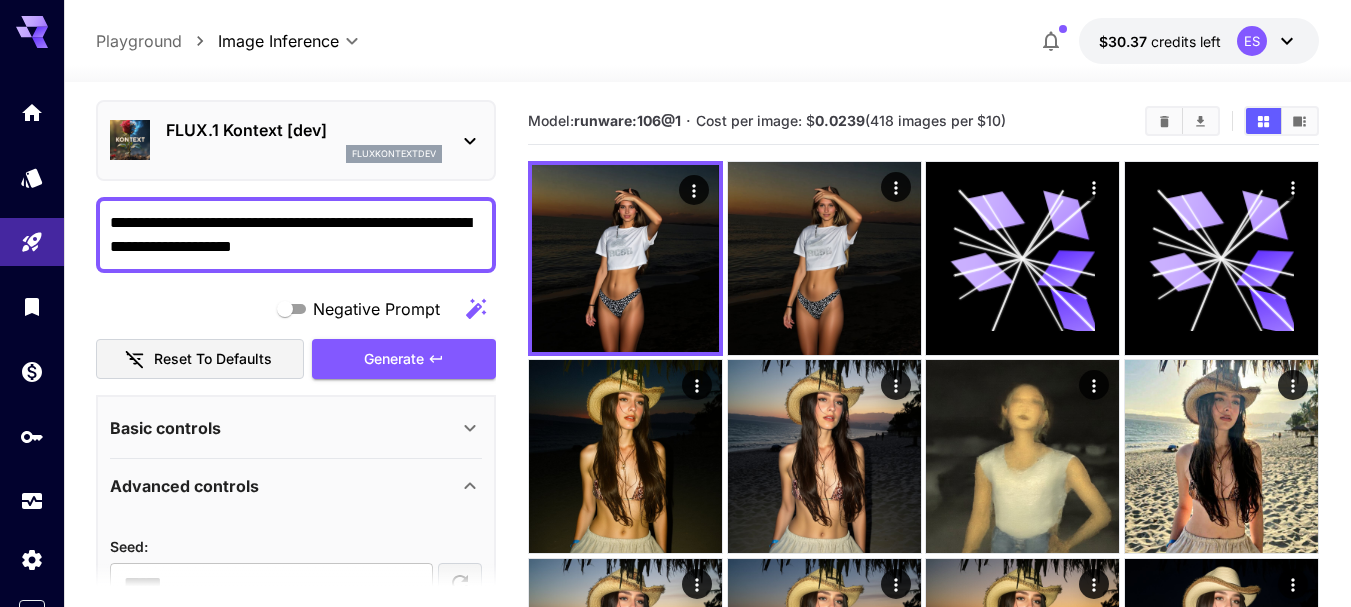 scroll, scrollTop: 0, scrollLeft: 0, axis: both 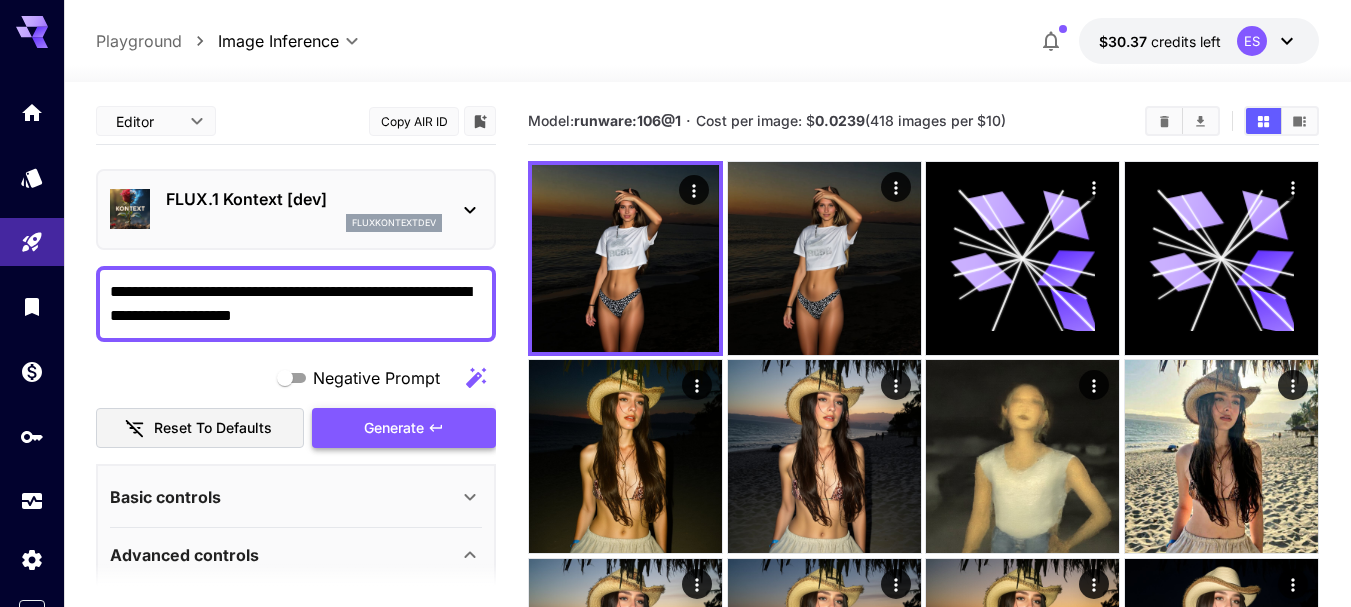 click on "Generate" at bounding box center (394, 428) 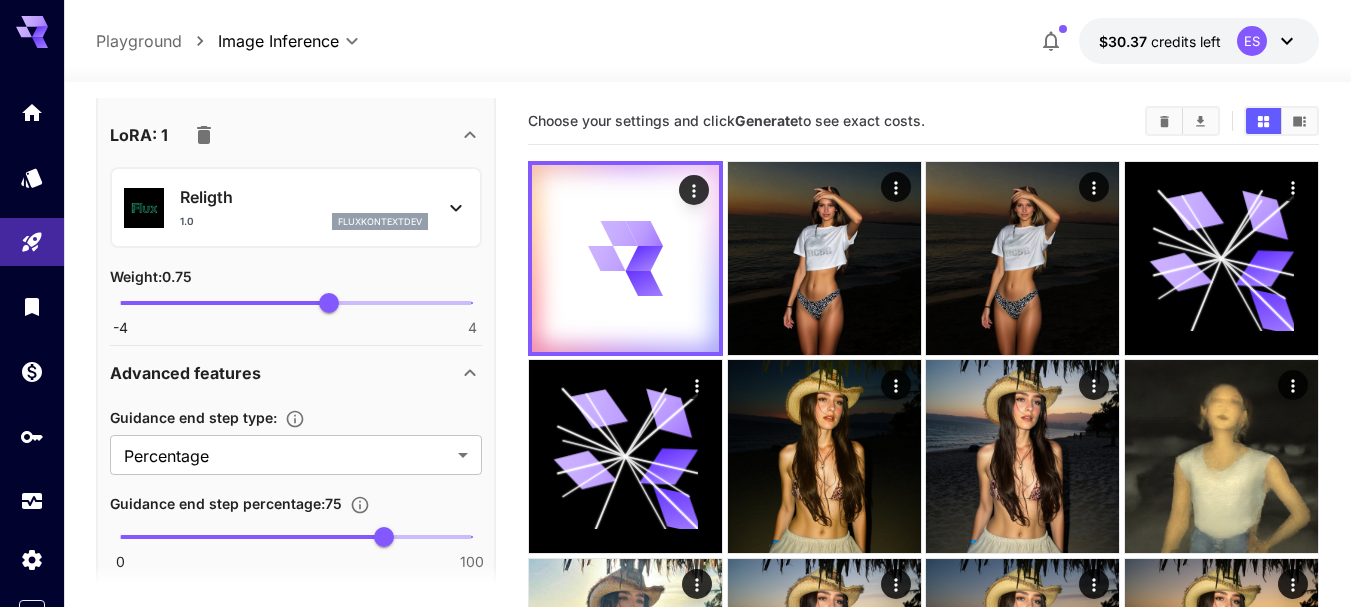 scroll, scrollTop: 993, scrollLeft: 0, axis: vertical 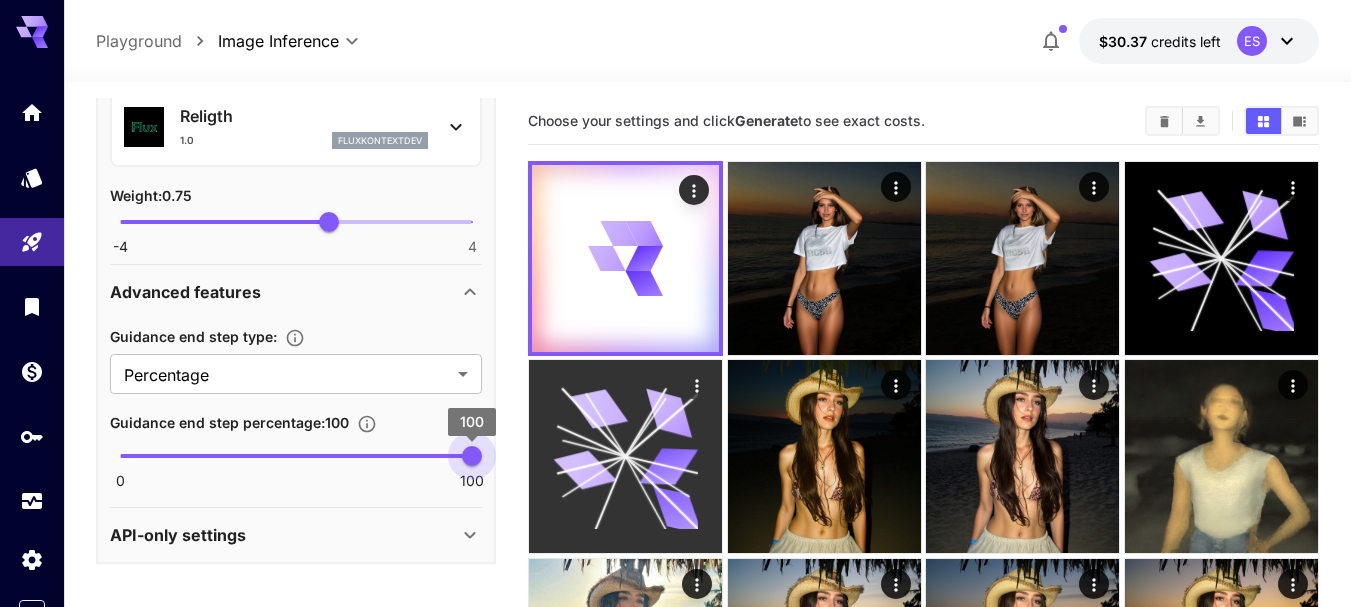 type on "***" 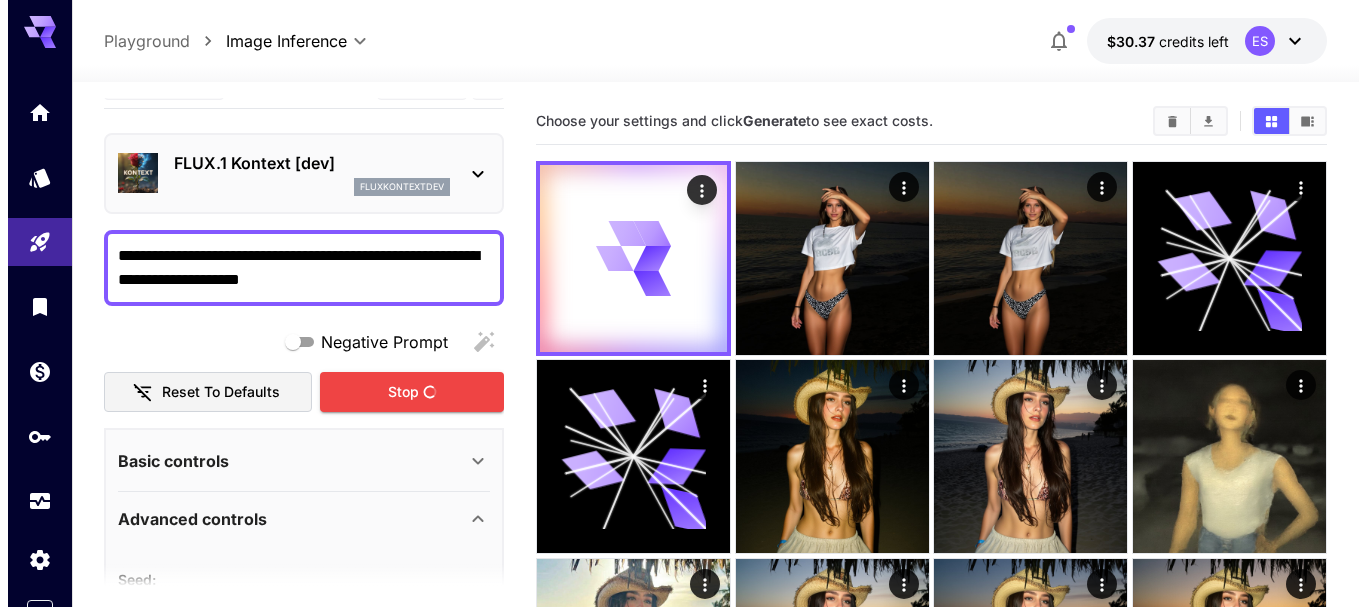 scroll, scrollTop: 0, scrollLeft: 0, axis: both 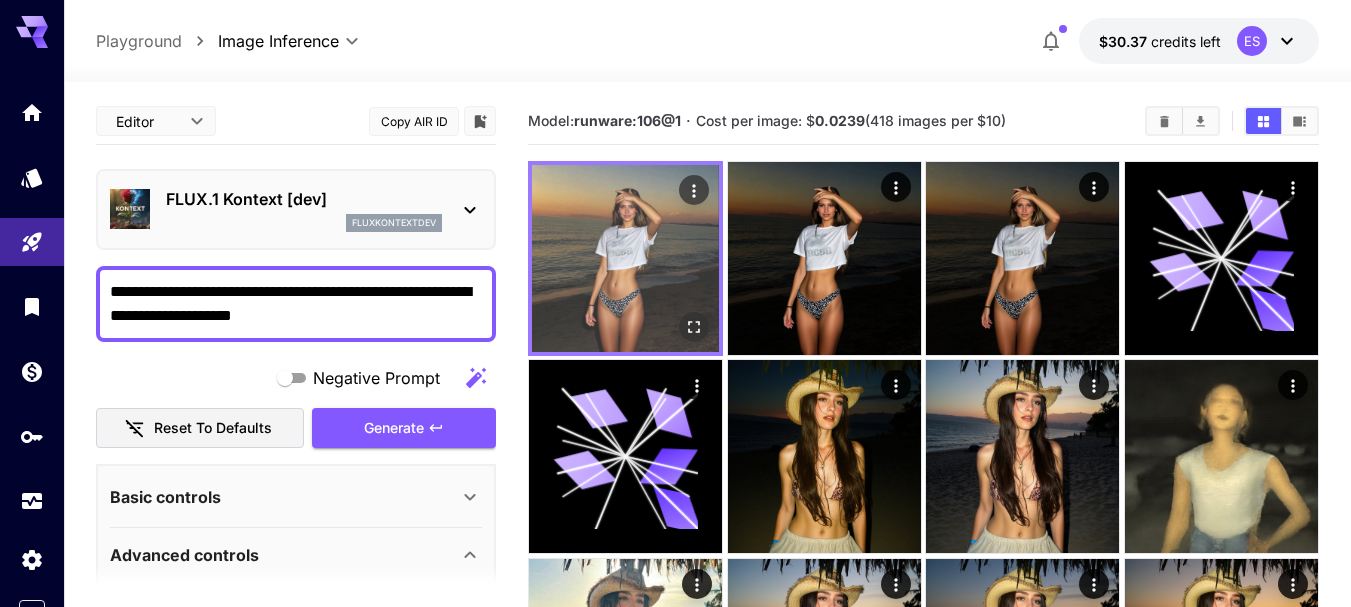 click 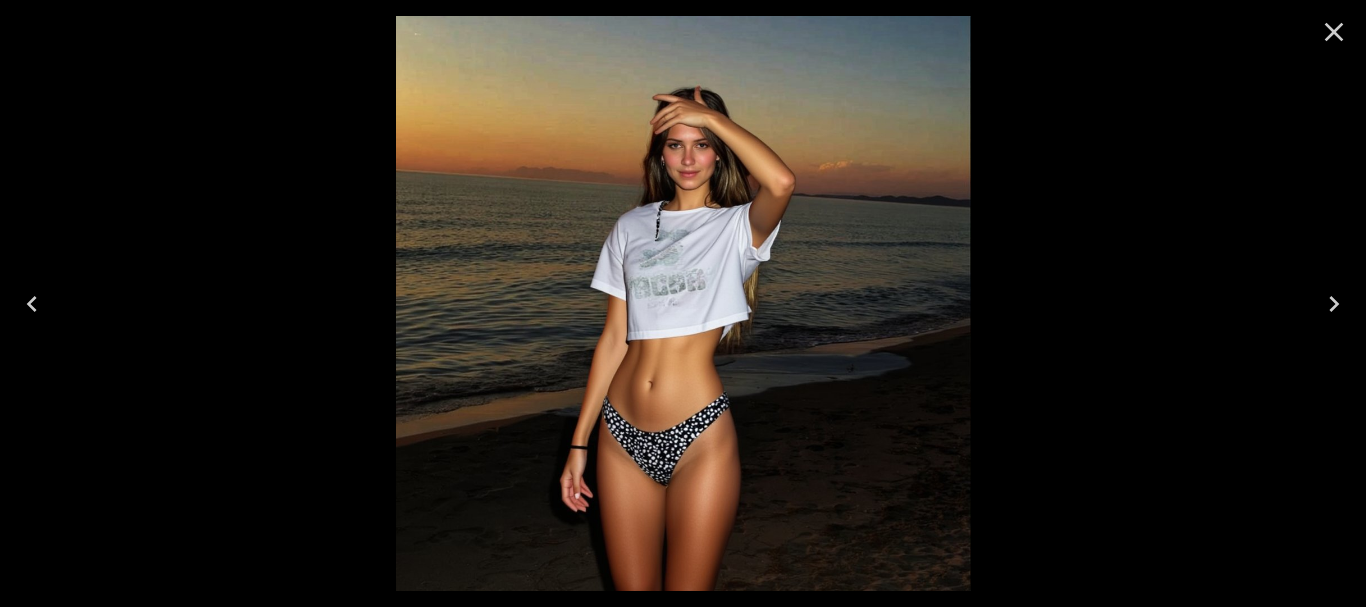 scroll, scrollTop: 0, scrollLeft: 0, axis: both 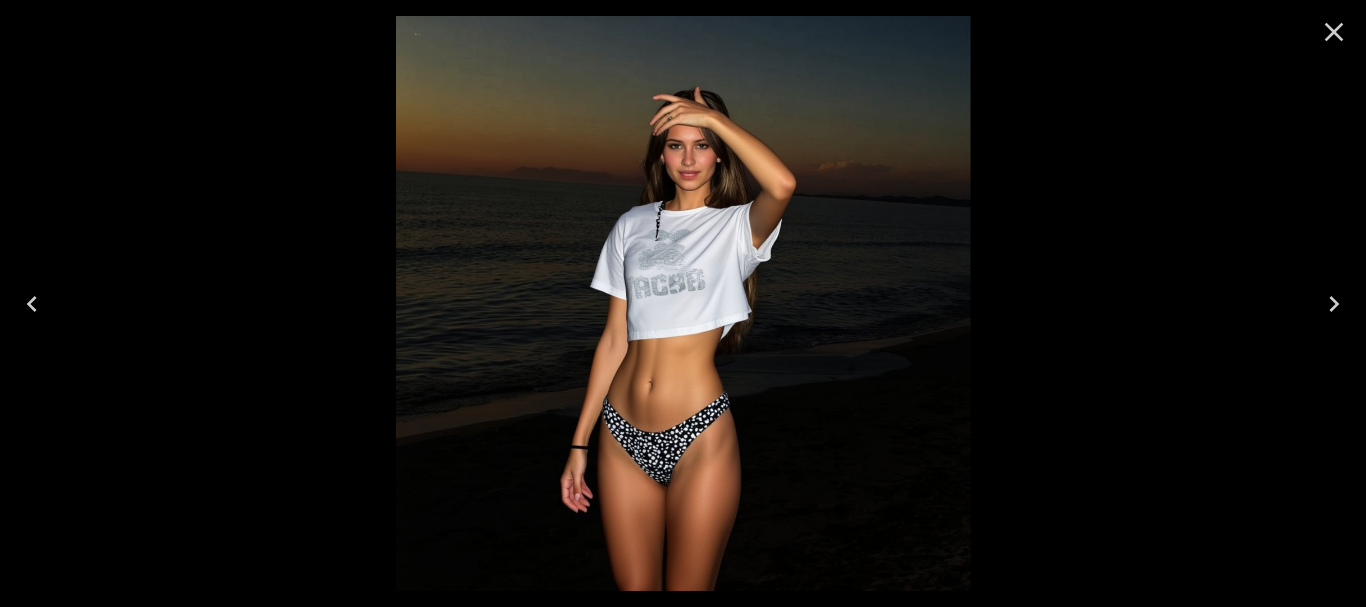 click 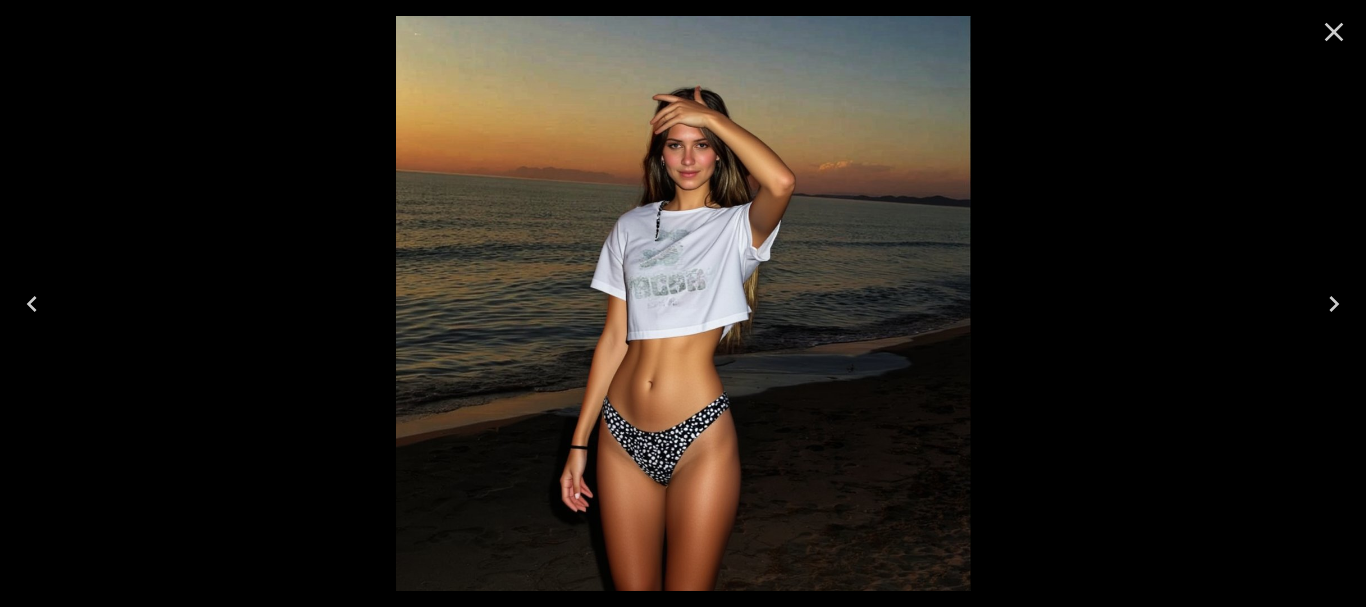 click 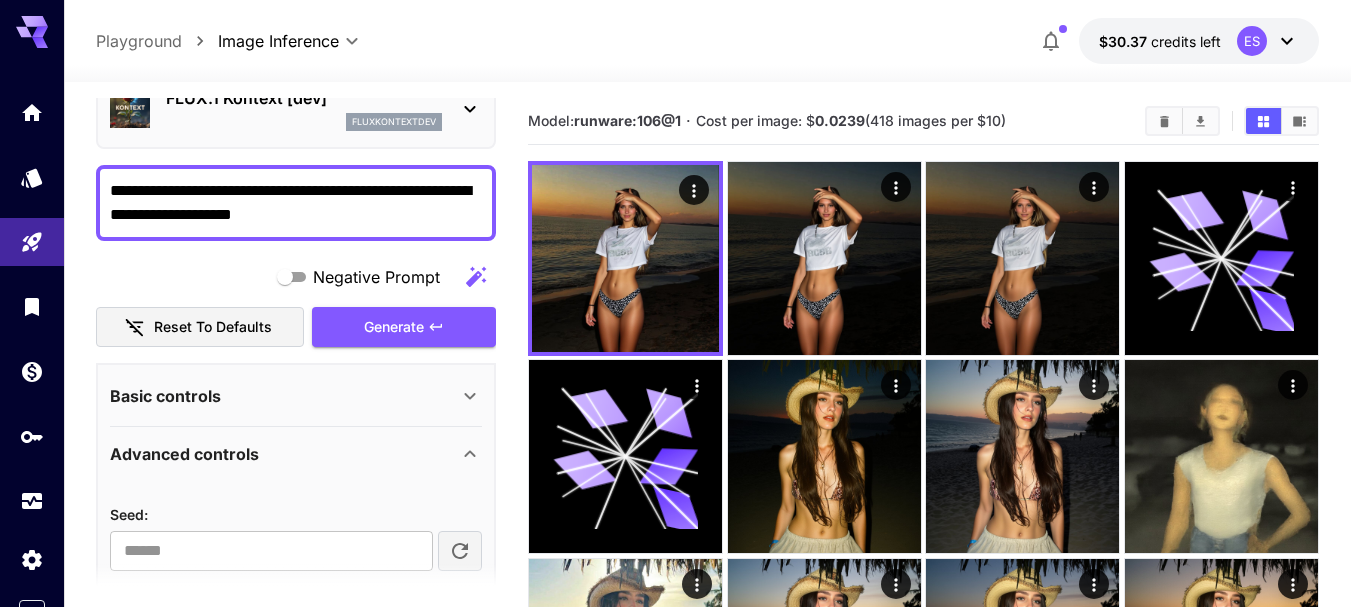 scroll, scrollTop: 93, scrollLeft: 0, axis: vertical 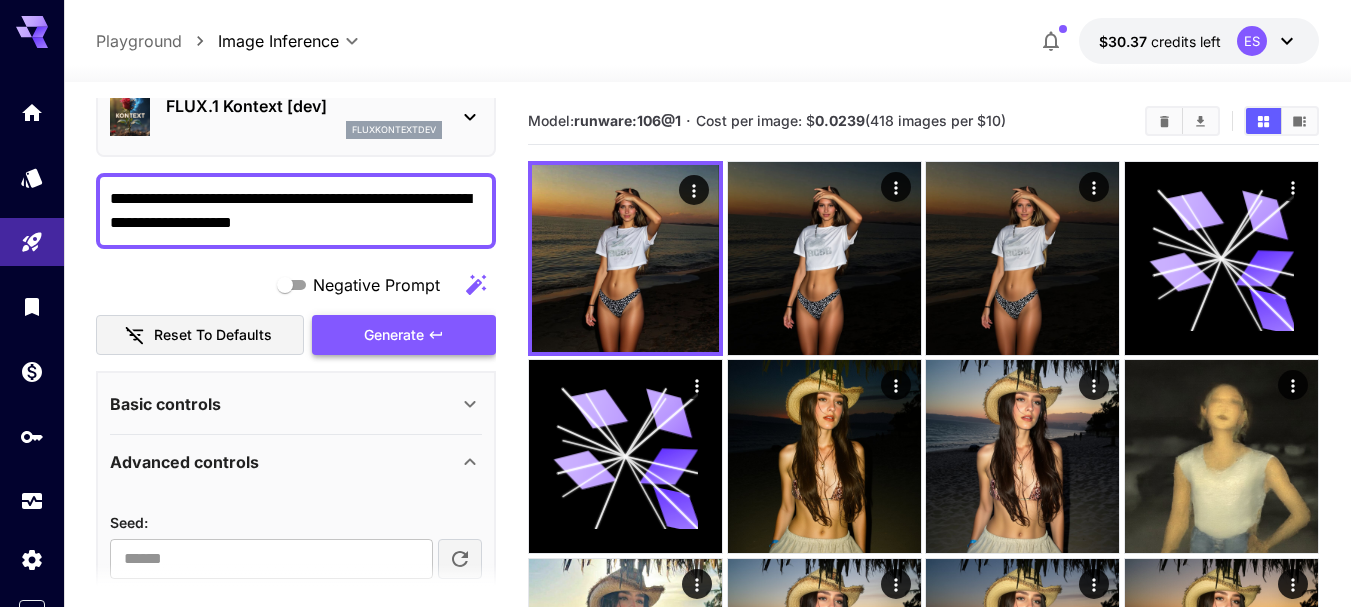 click on "Generate" at bounding box center [404, 335] 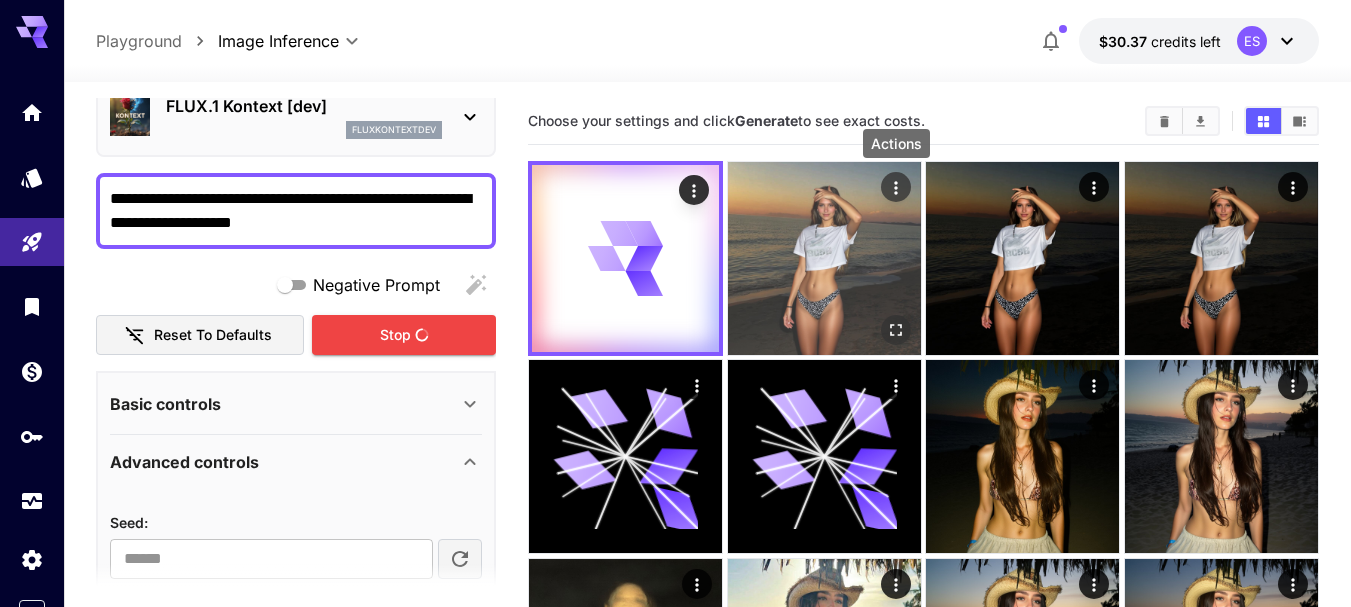 click 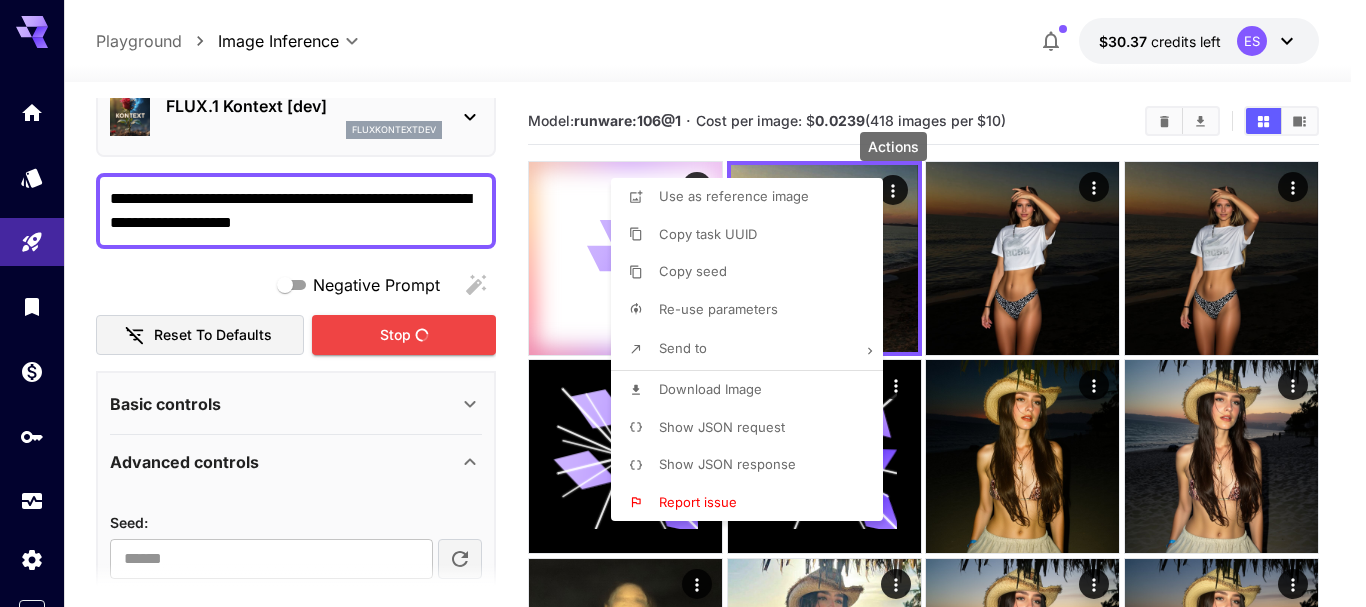 click on "Download Image" at bounding box center (710, 389) 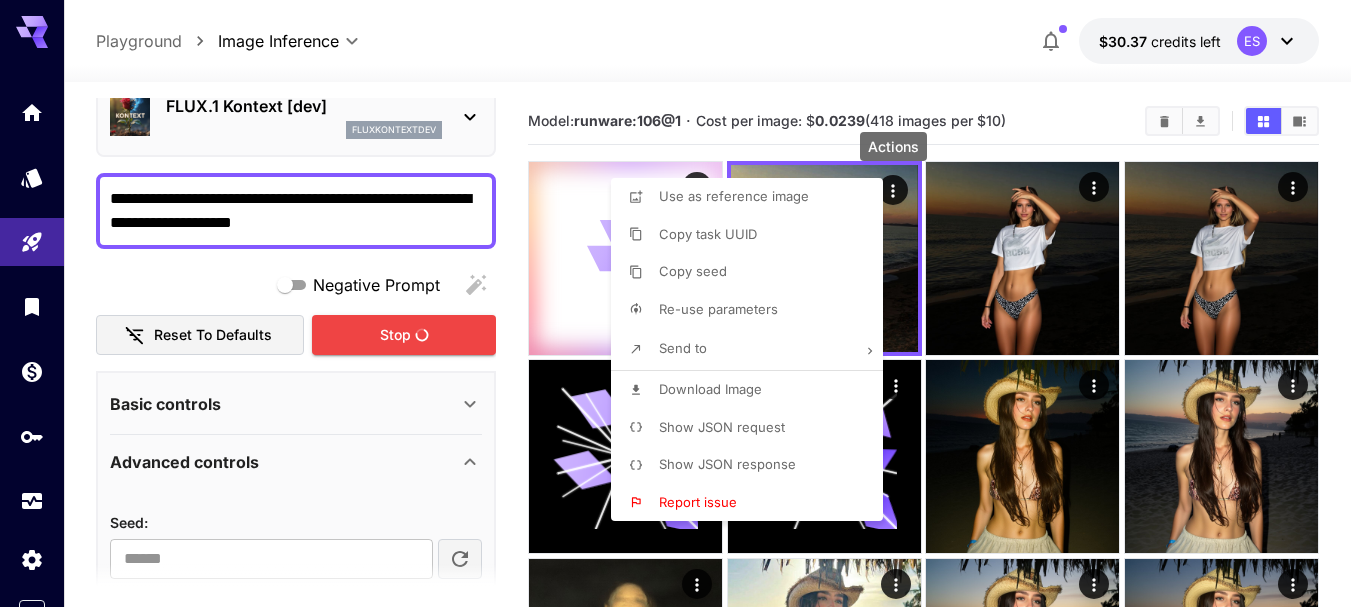 click at bounding box center [683, 303] 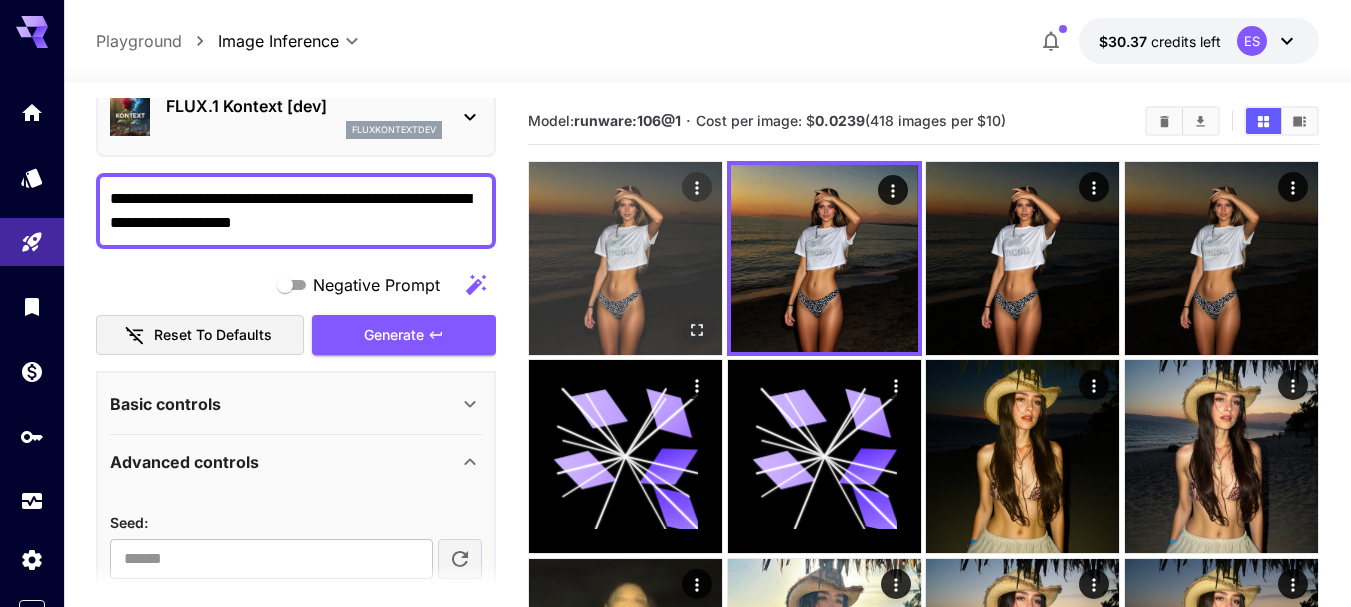 click 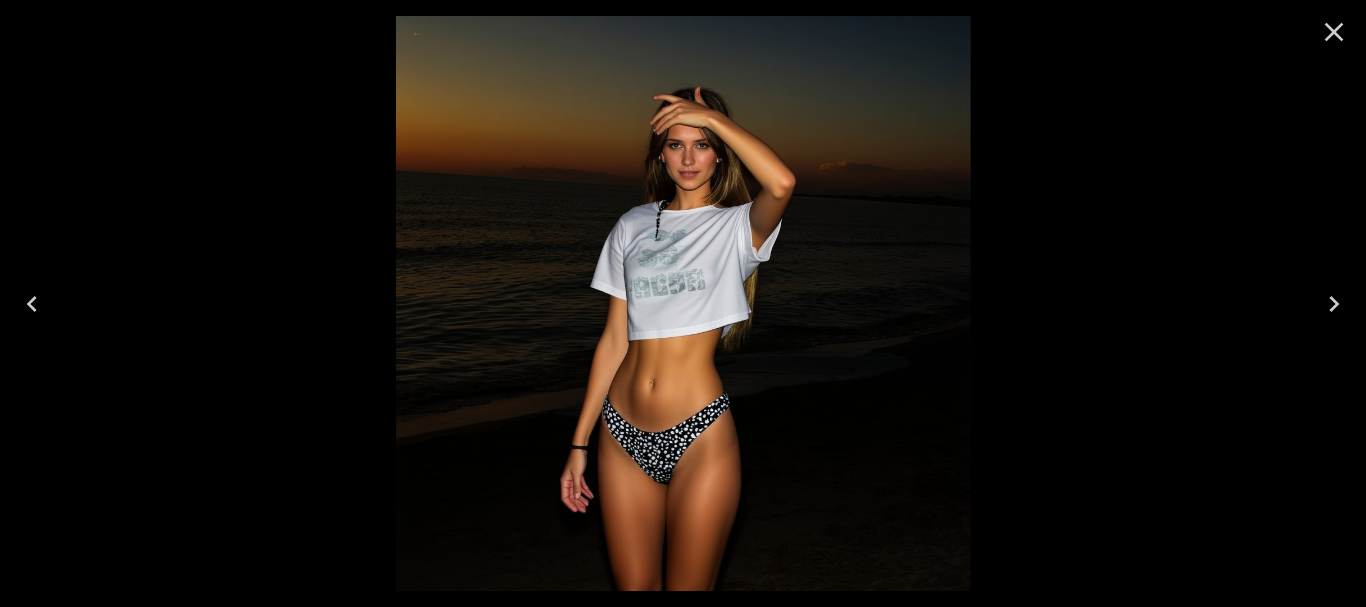 click at bounding box center (1334, 32) 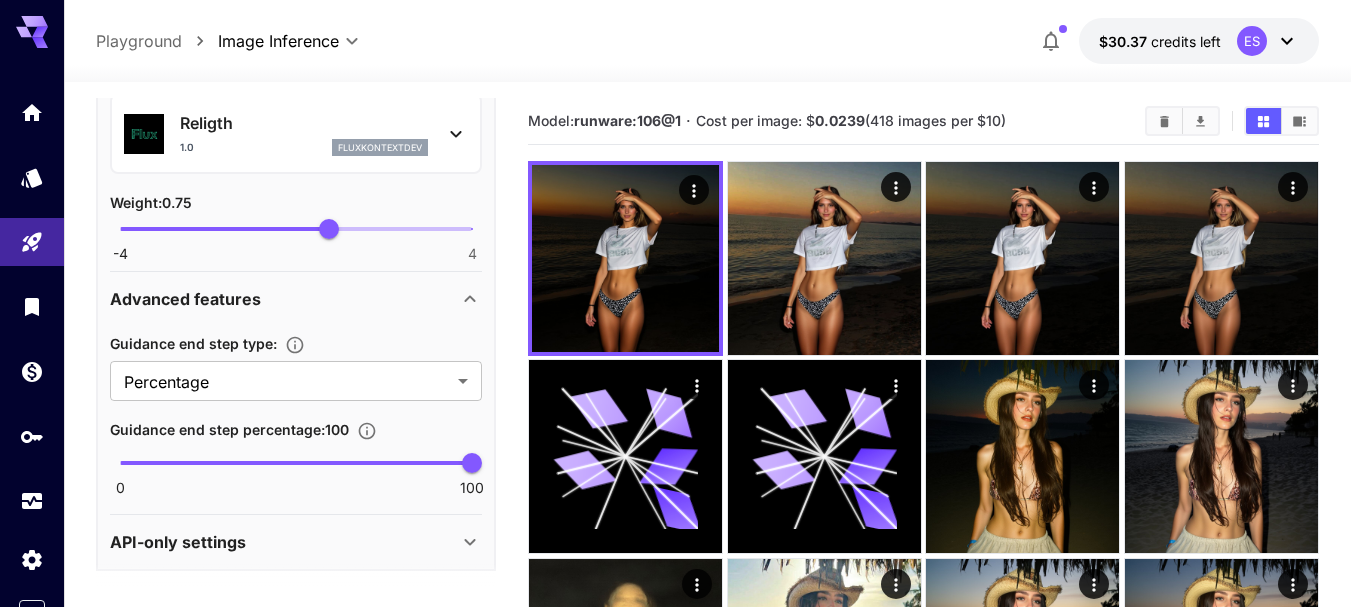 scroll, scrollTop: 993, scrollLeft: 0, axis: vertical 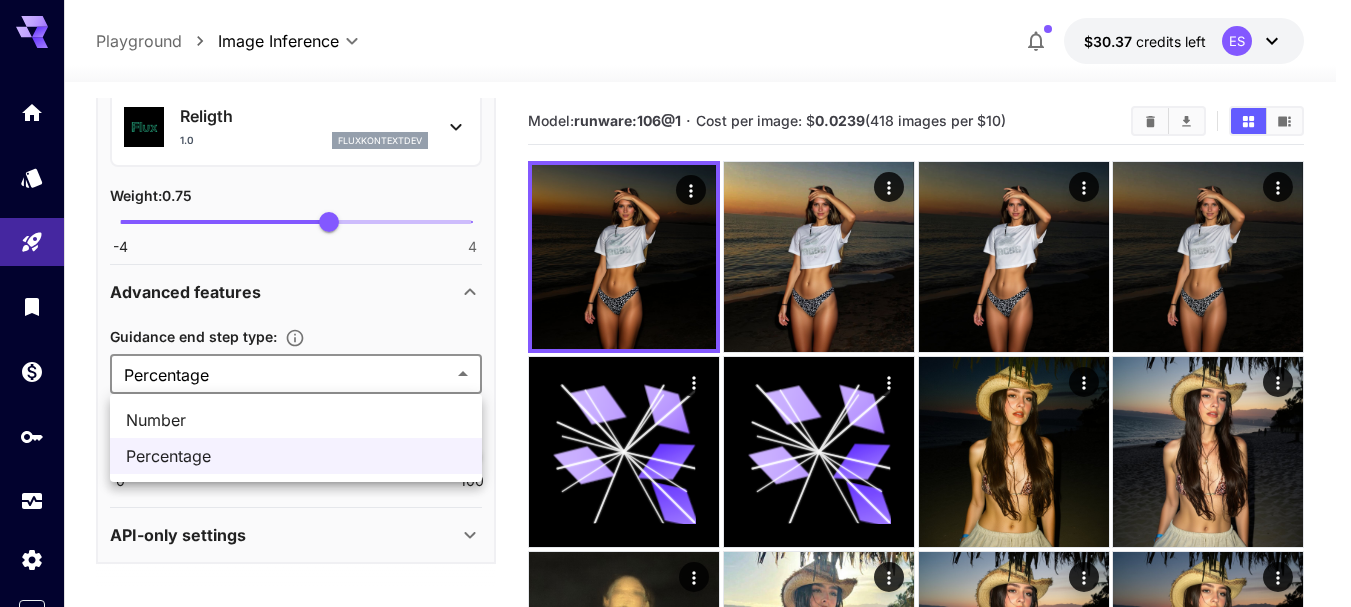 click on "**********" at bounding box center [675, 2157] 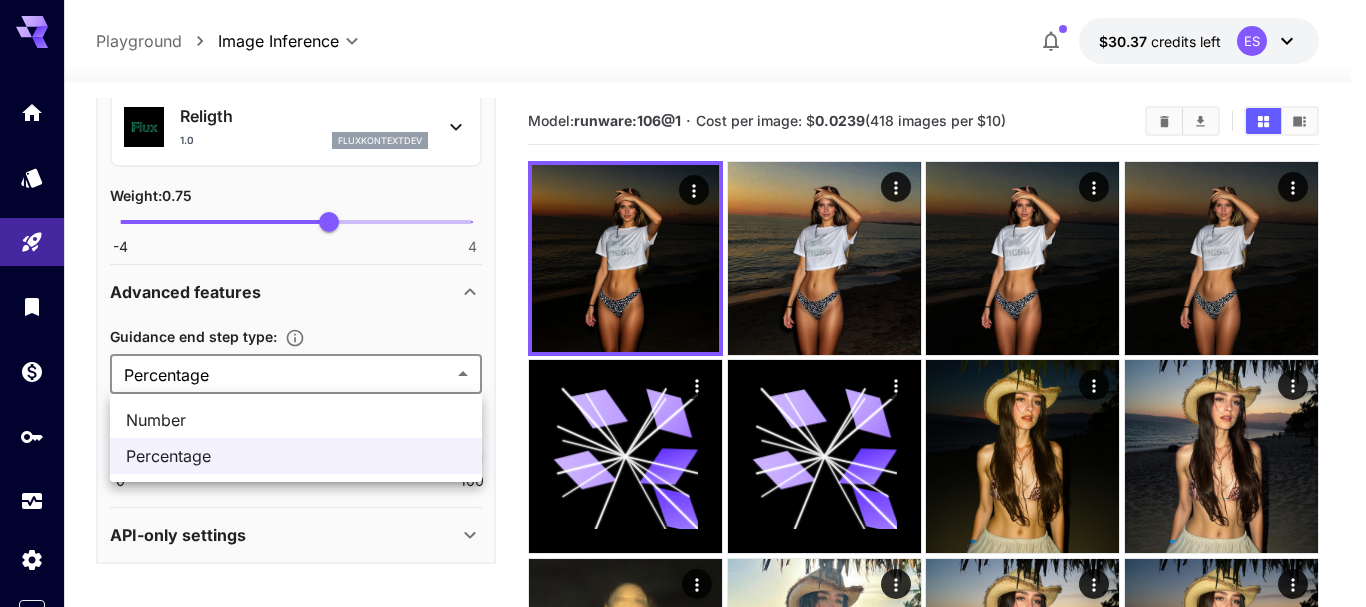 click at bounding box center (683, 303) 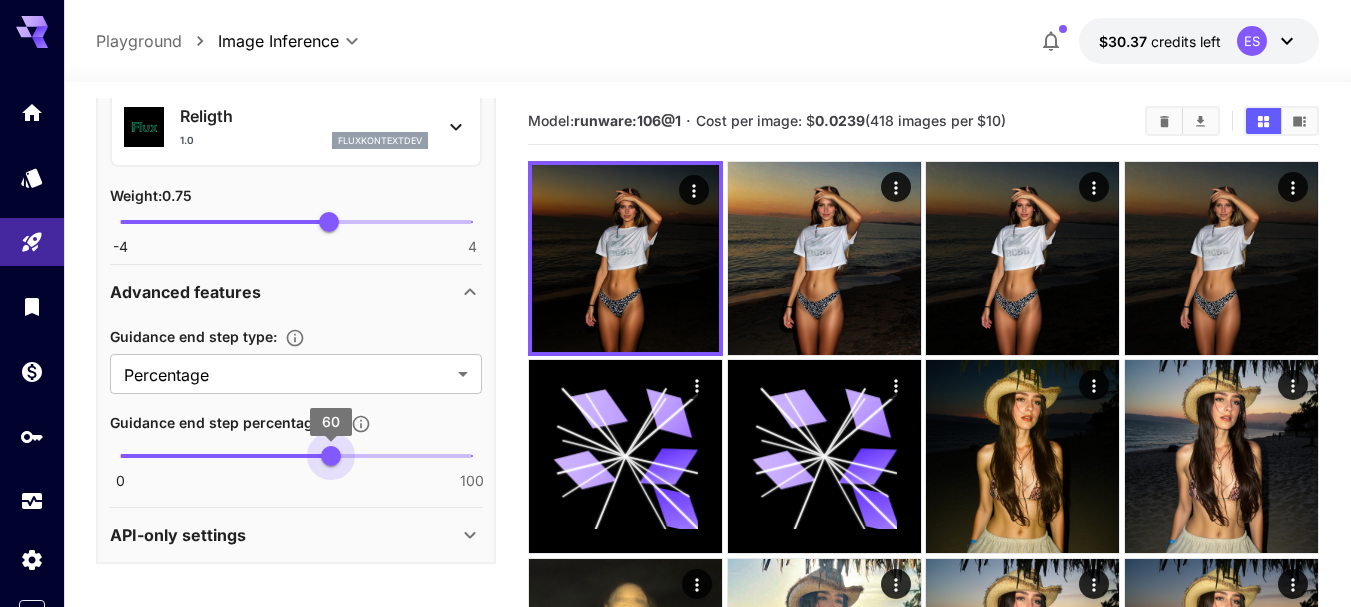 type on "**" 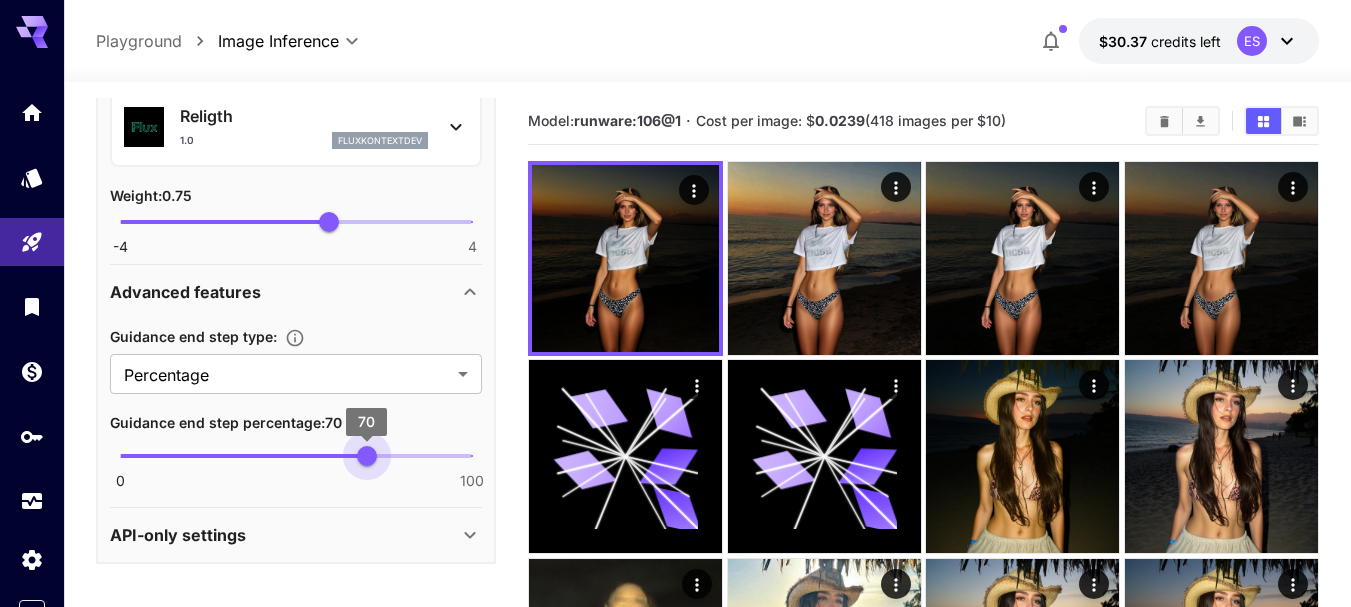 drag, startPoint x: 327, startPoint y: 451, endPoint x: 366, endPoint y: 451, distance: 39 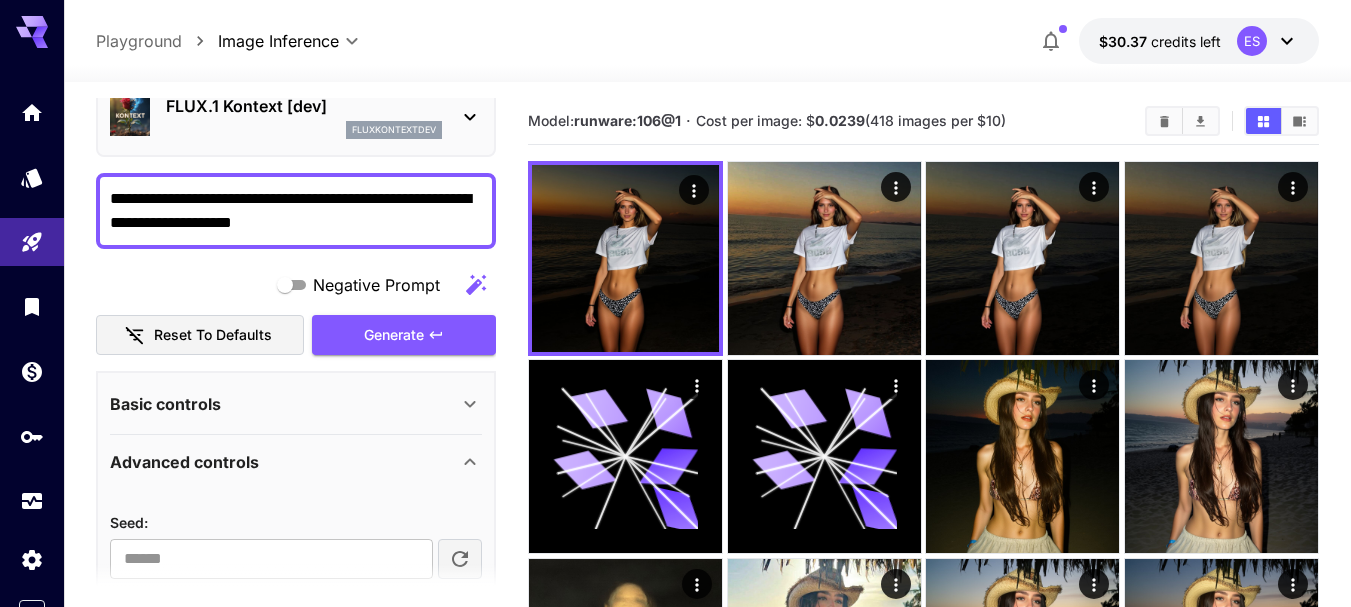 scroll, scrollTop: 0, scrollLeft: 0, axis: both 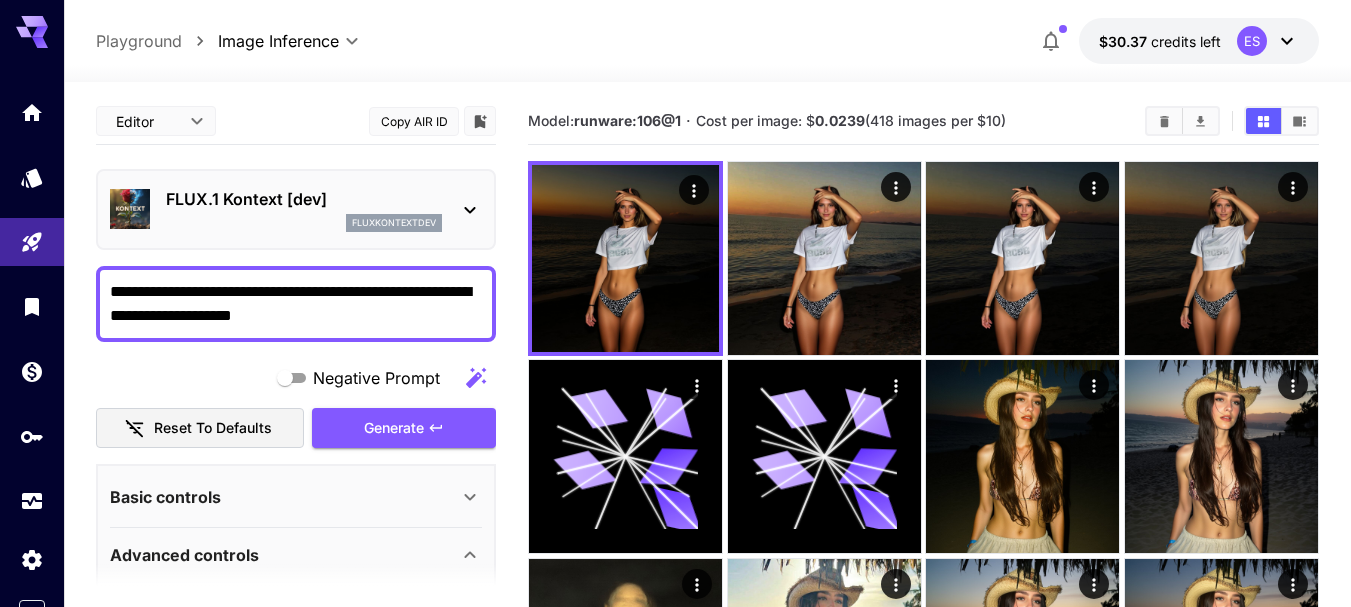click on "Generate" at bounding box center (394, 428) 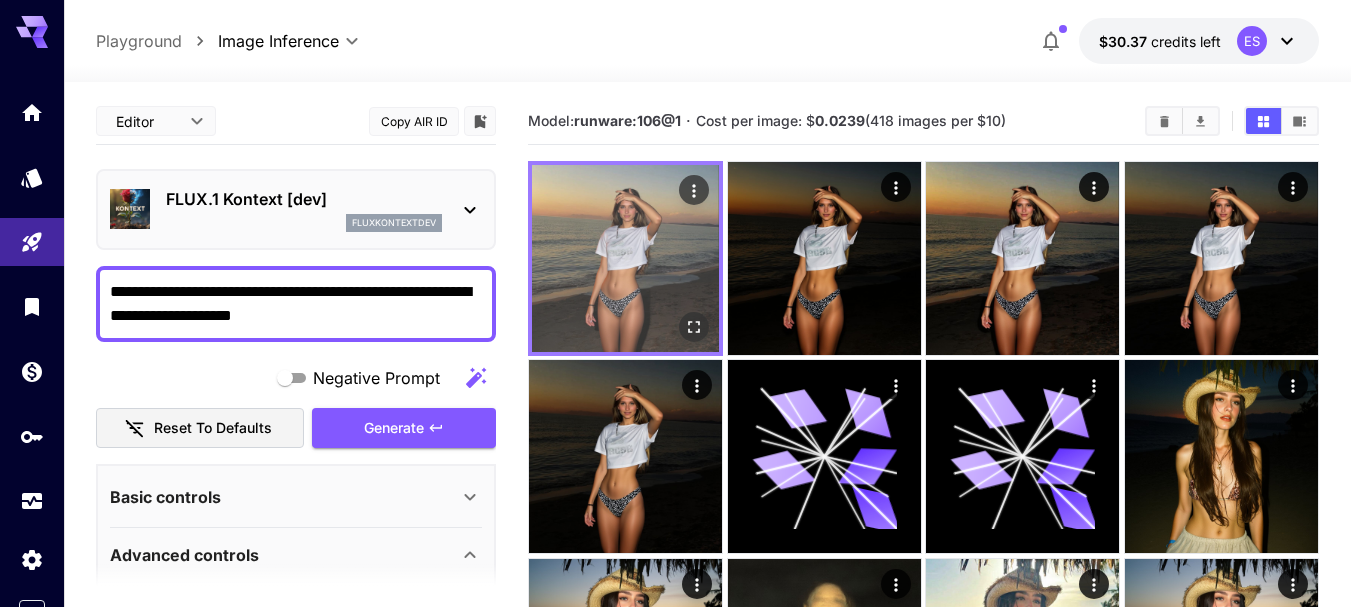 click at bounding box center (625, 258) 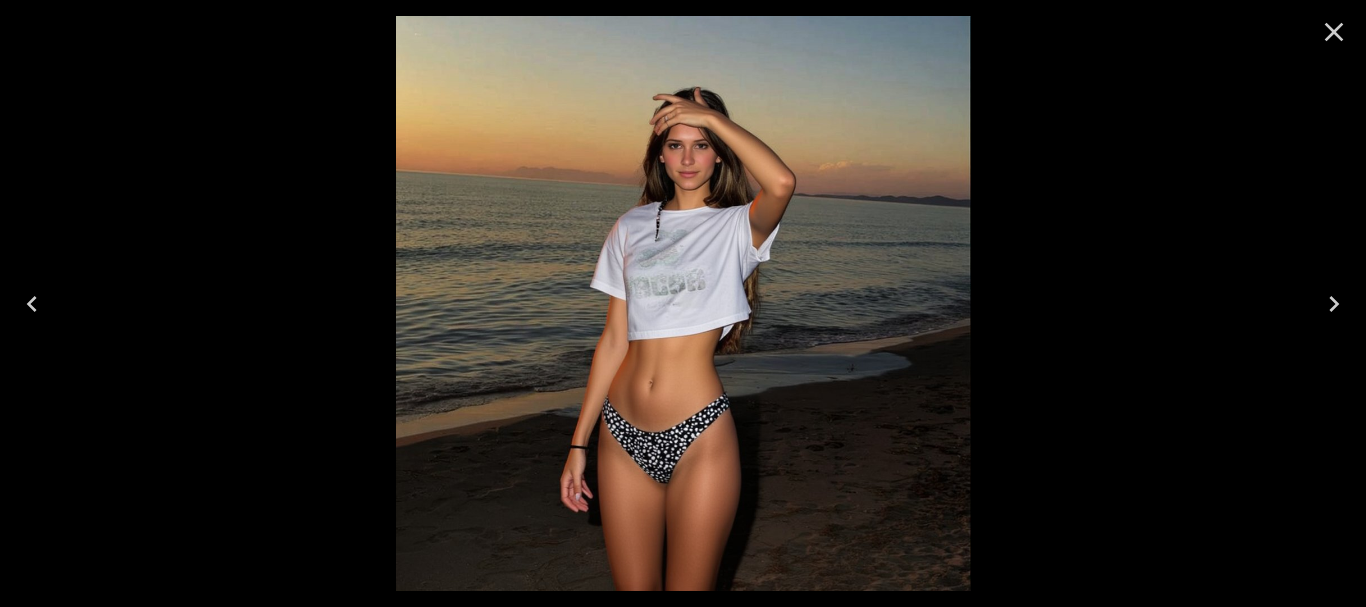 click 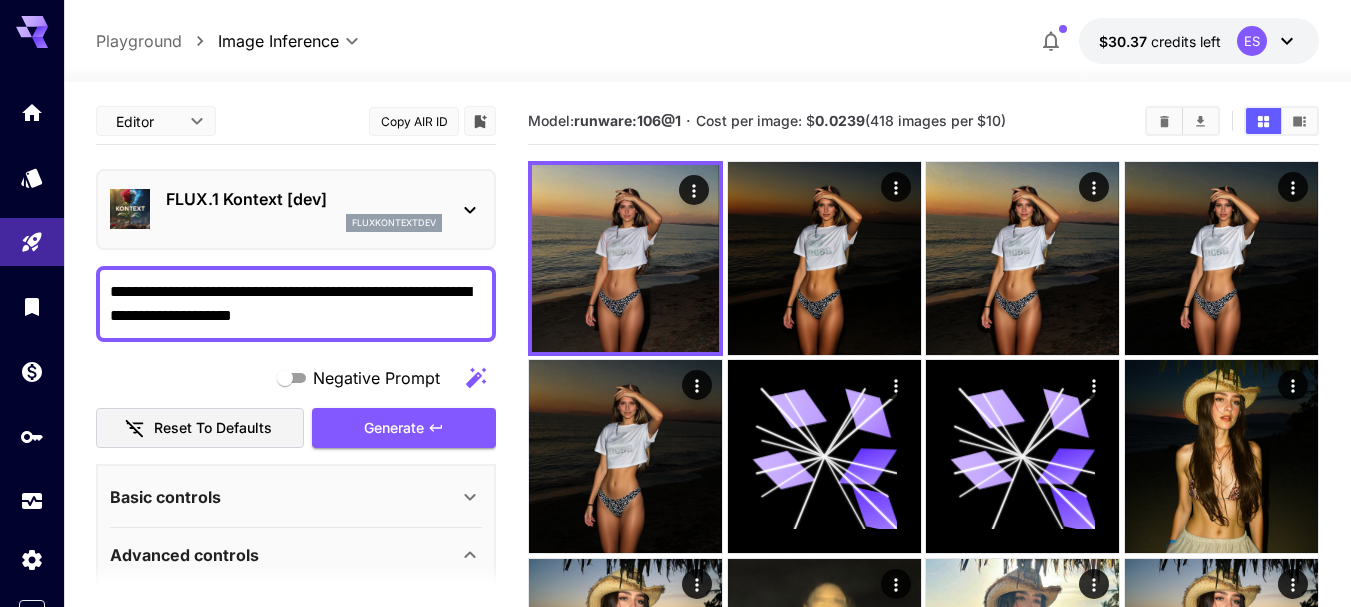 click on "**********" at bounding box center [296, 304] 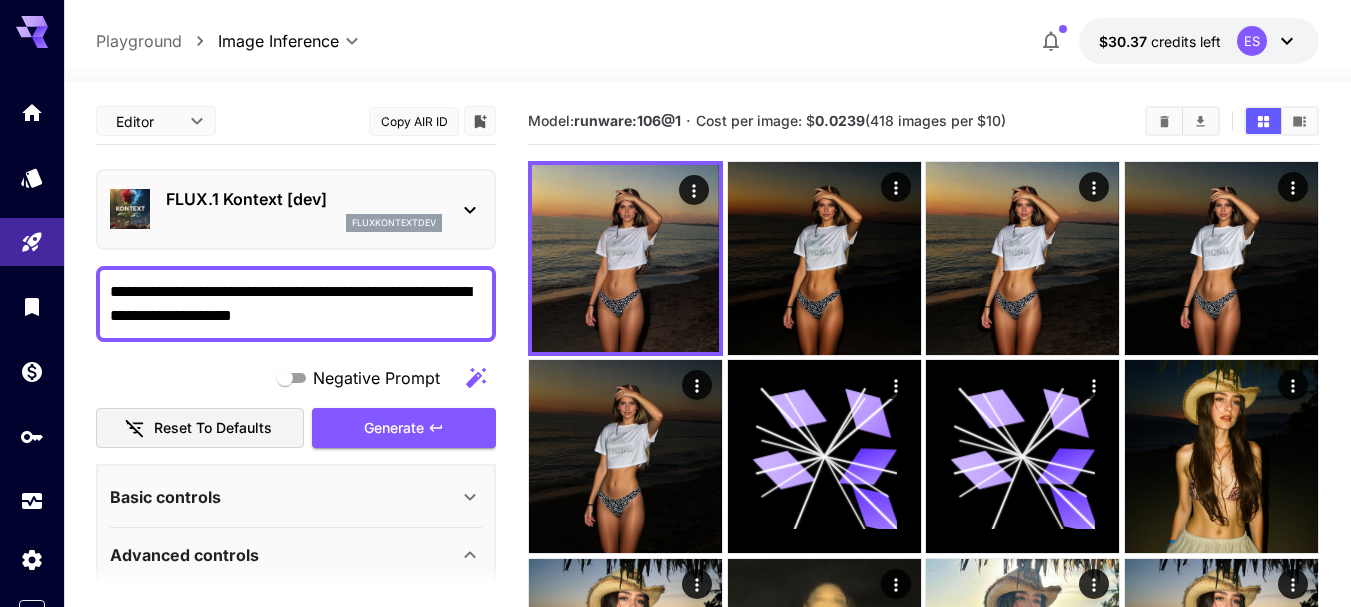 paste on "**********" 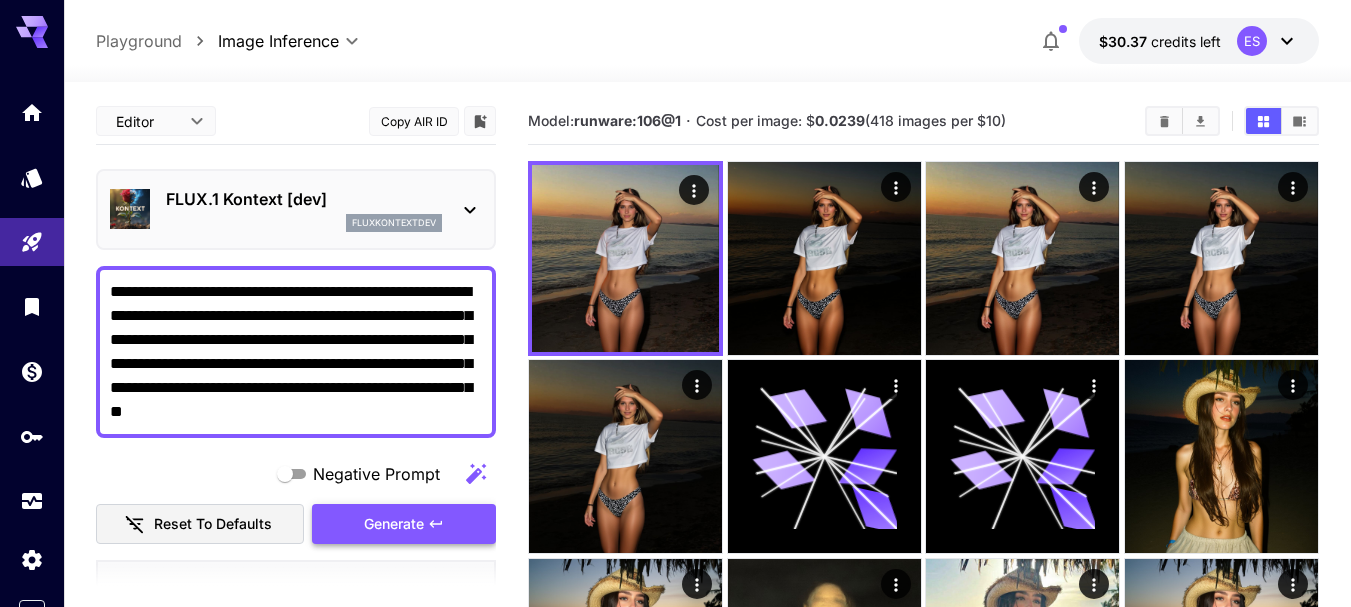 type on "**********" 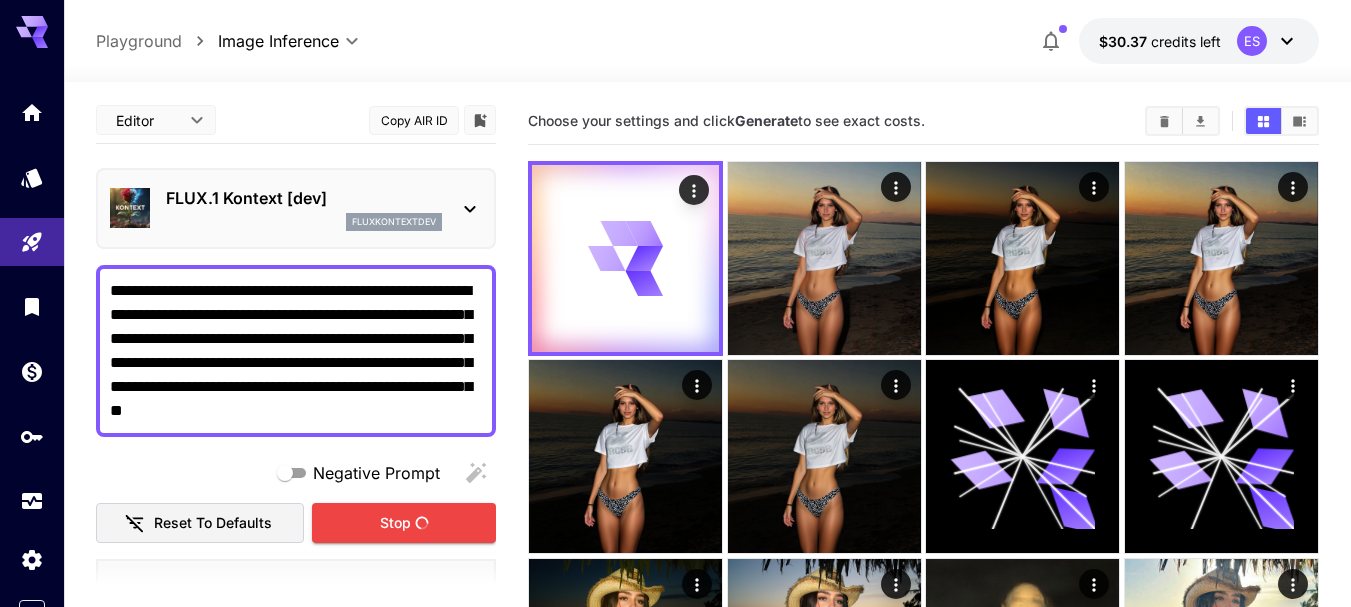 scroll, scrollTop: 0, scrollLeft: 0, axis: both 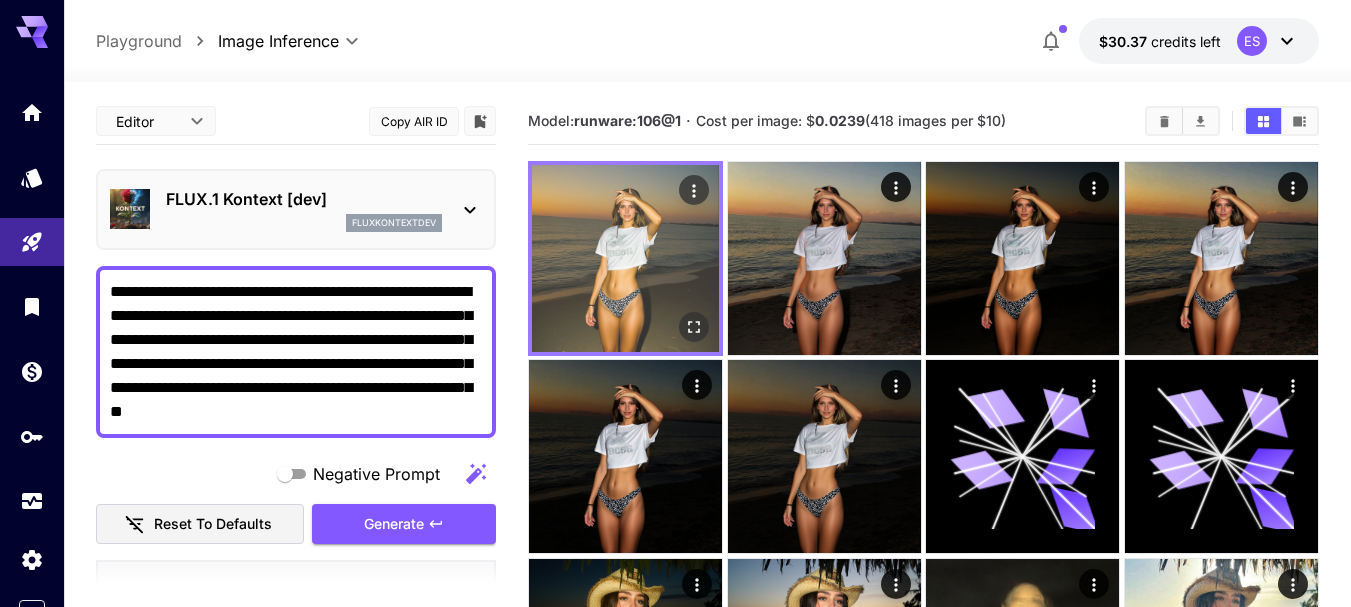 click 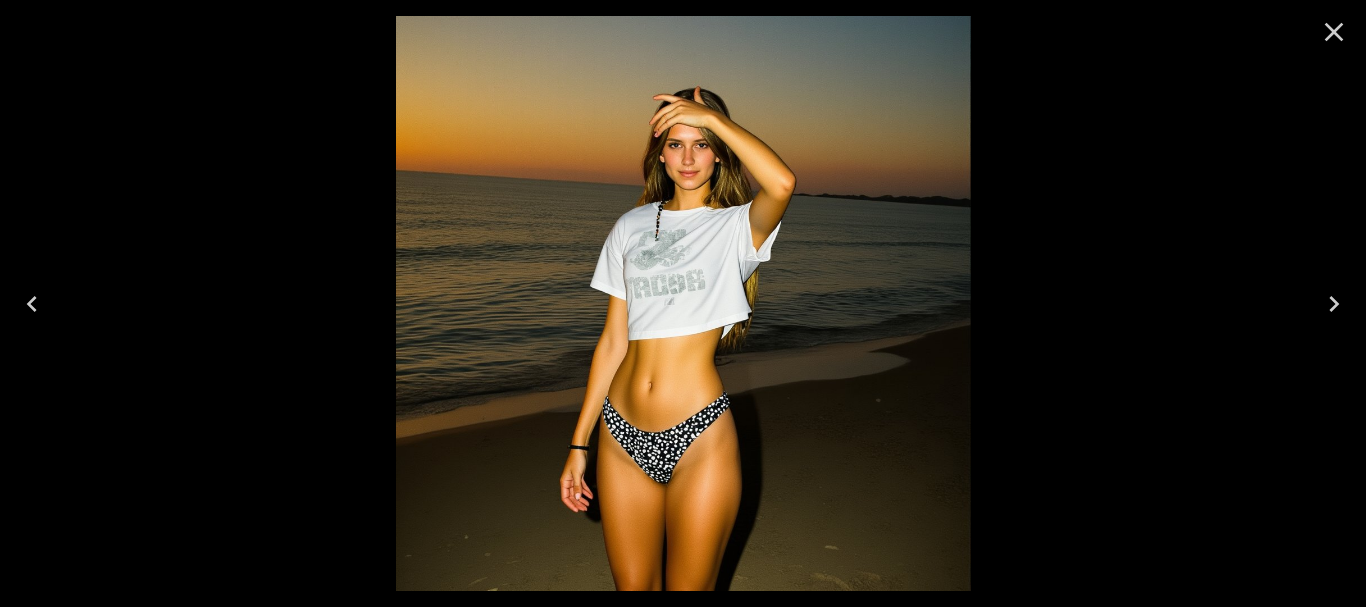 click 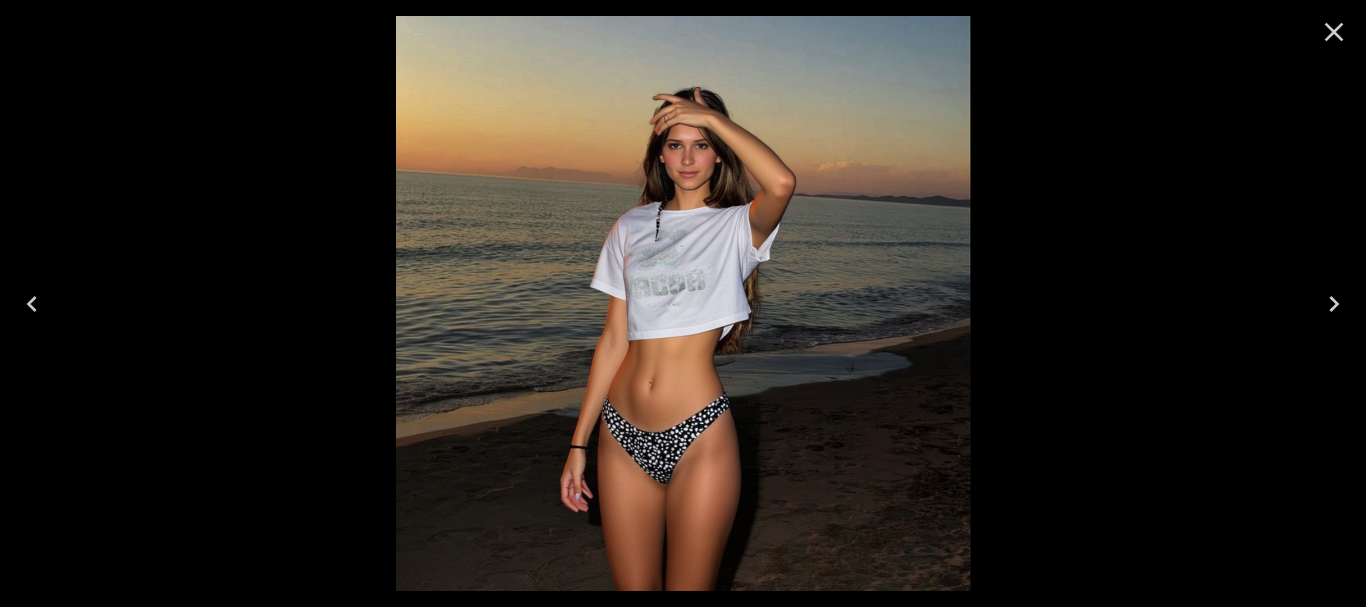 click at bounding box center [32, 304] 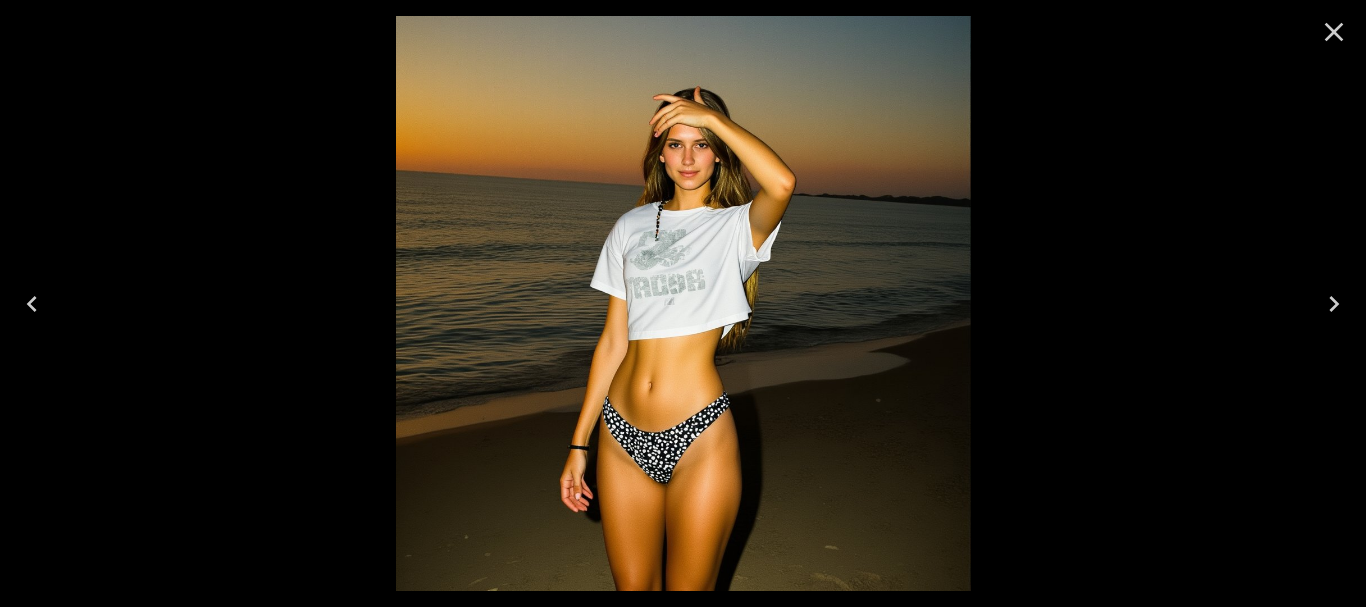 click 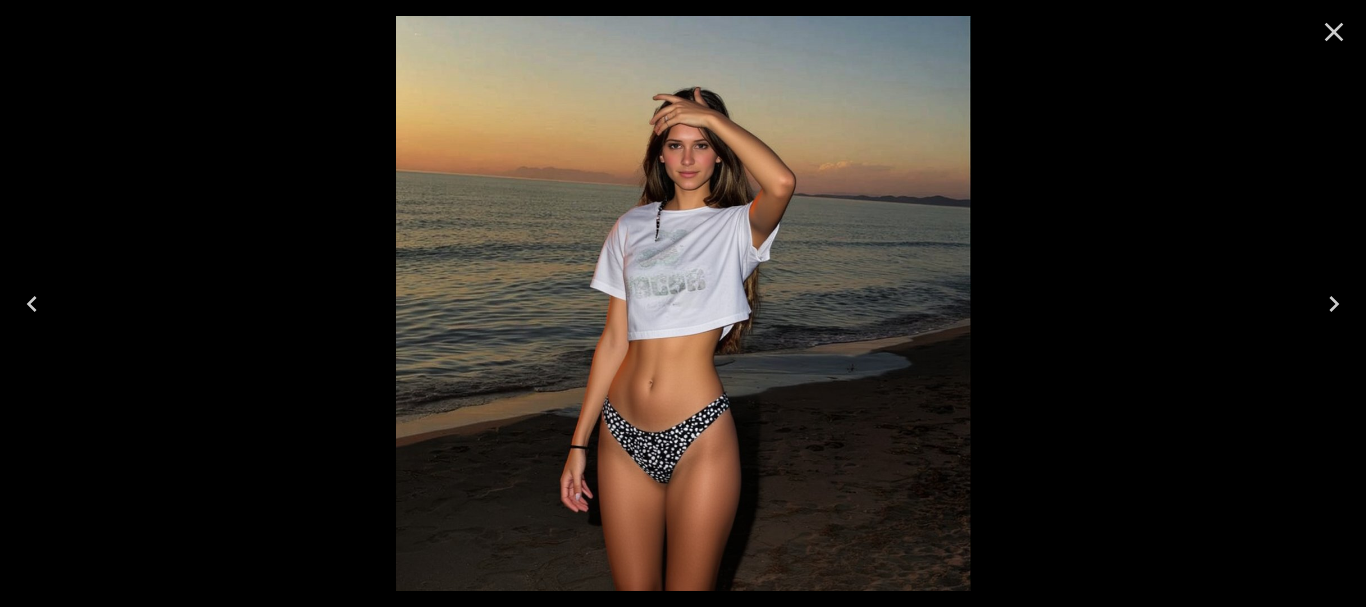 click 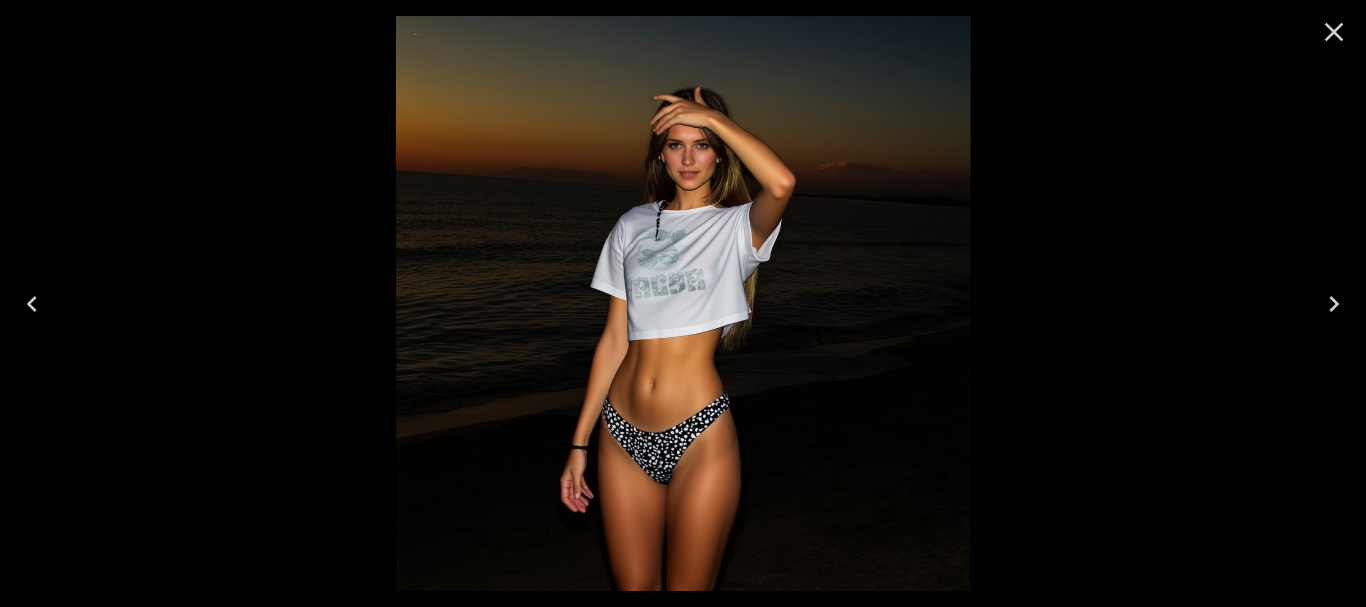 click at bounding box center (683, 303) 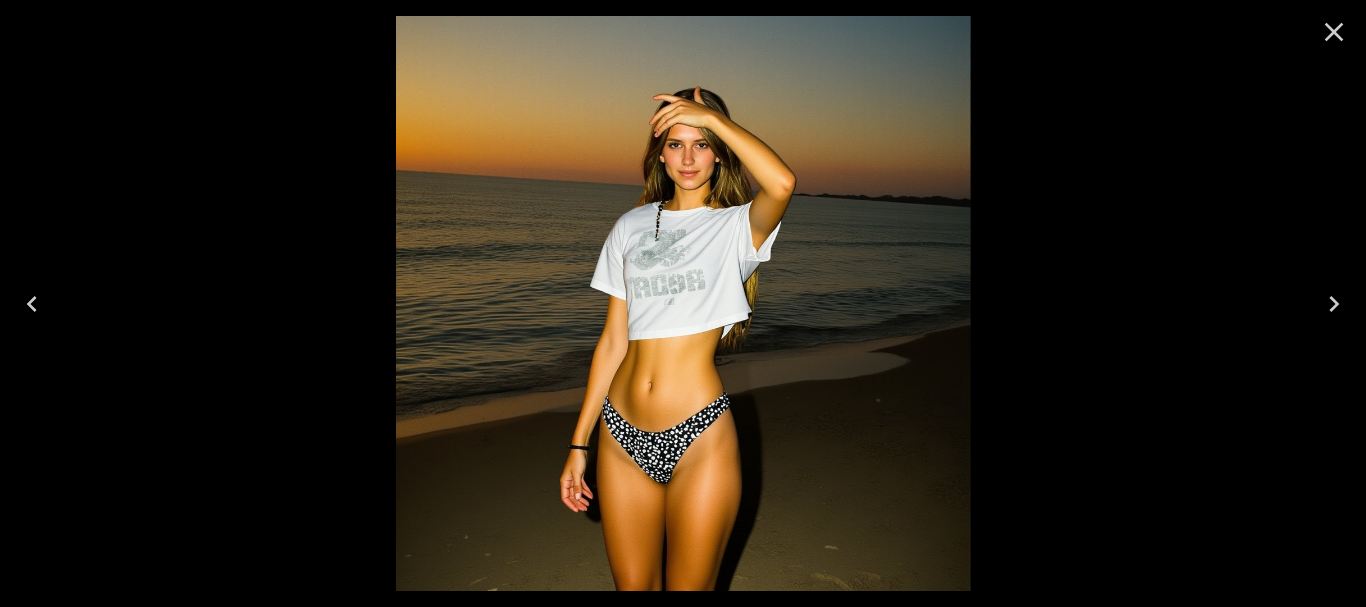 click 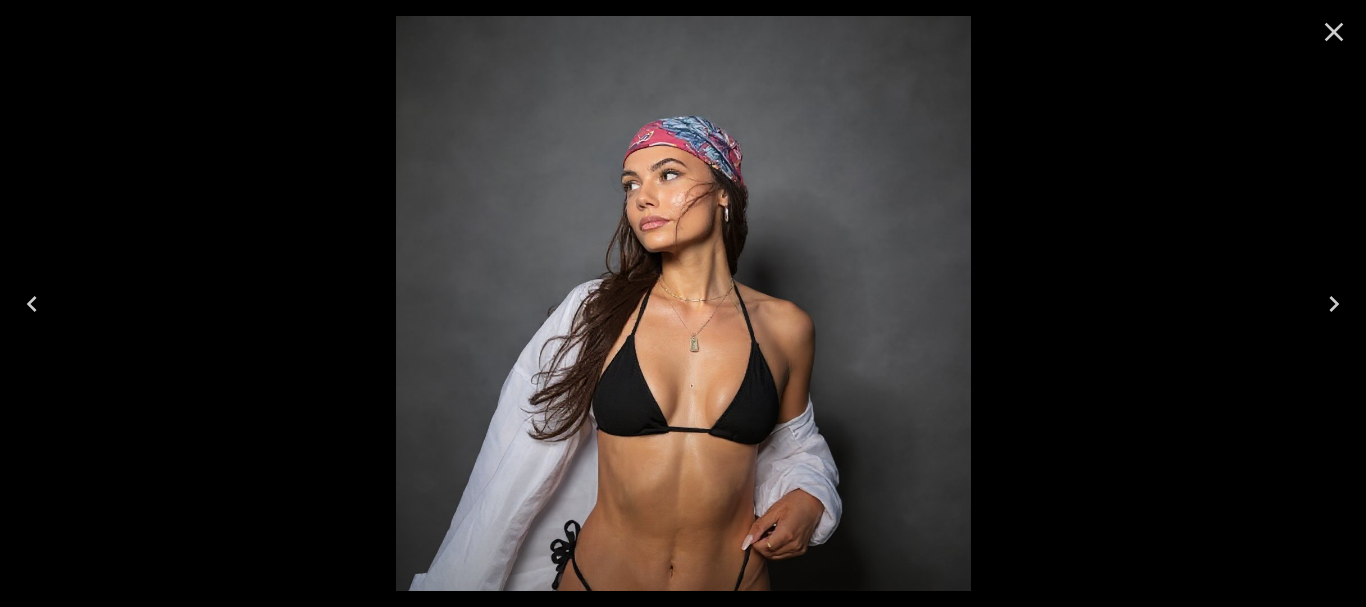click 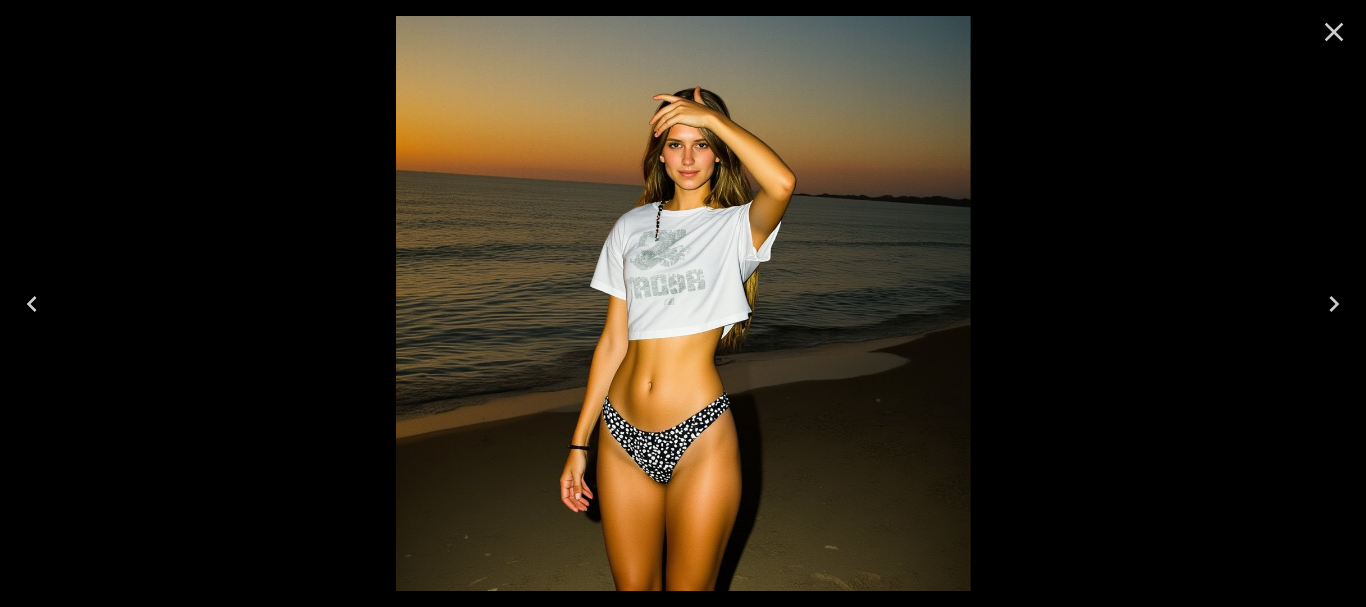 click 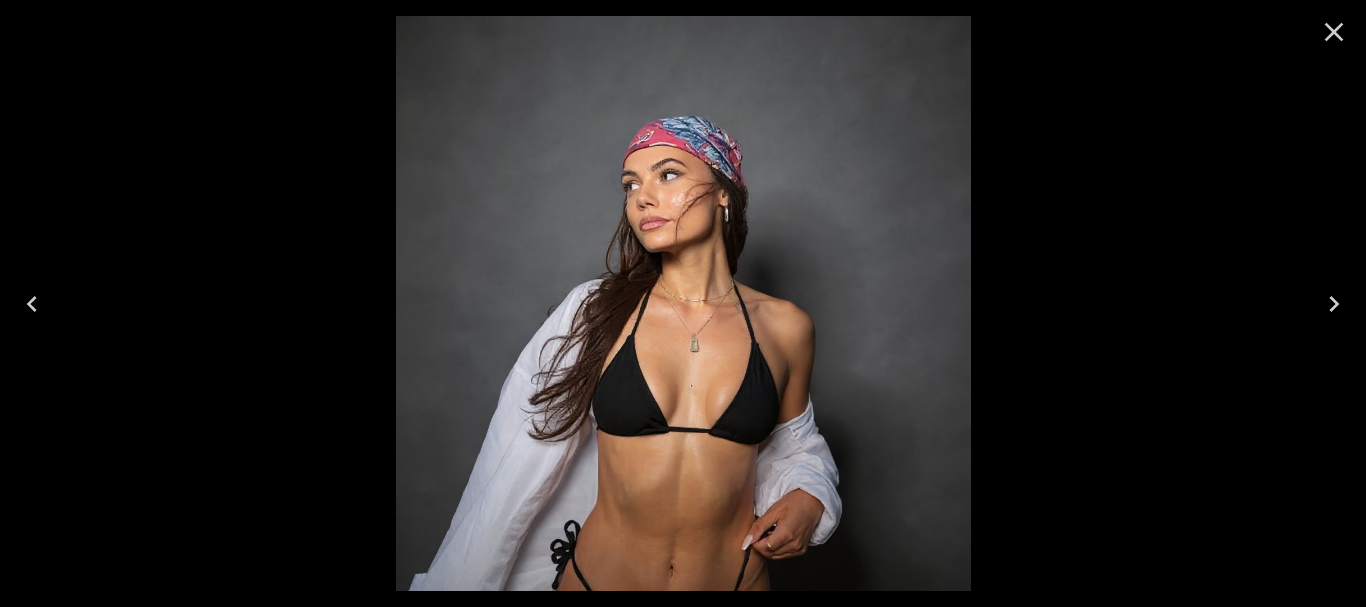 click at bounding box center [1334, 304] 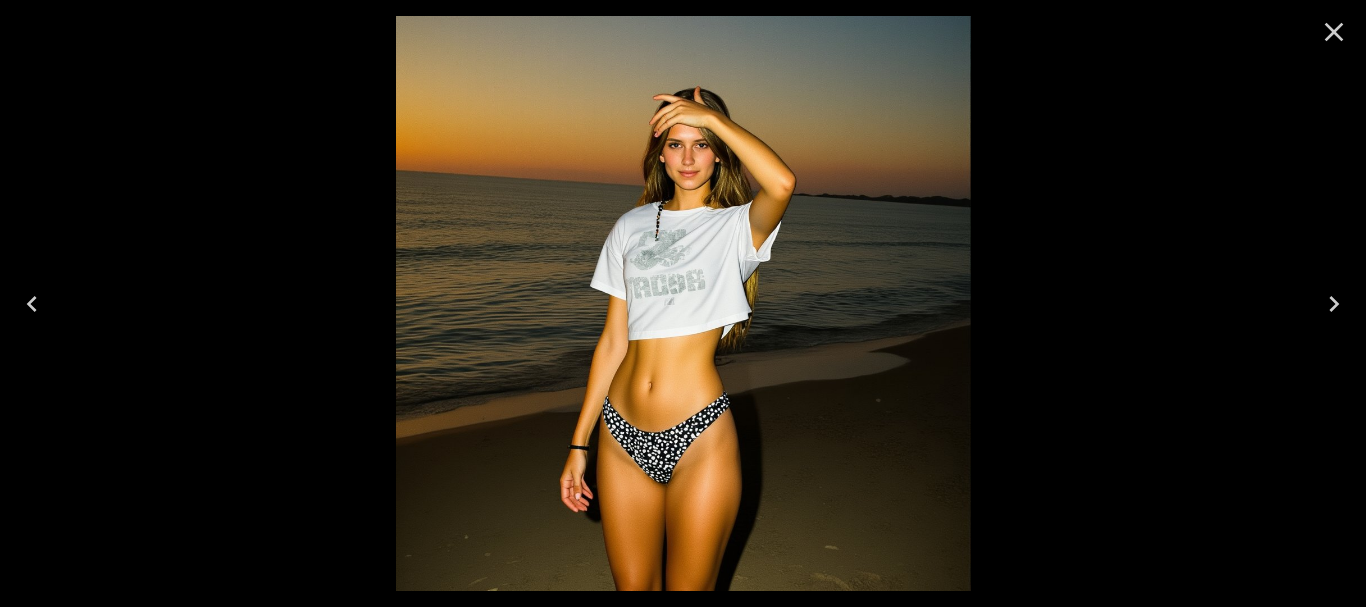 click at bounding box center (1334, 304) 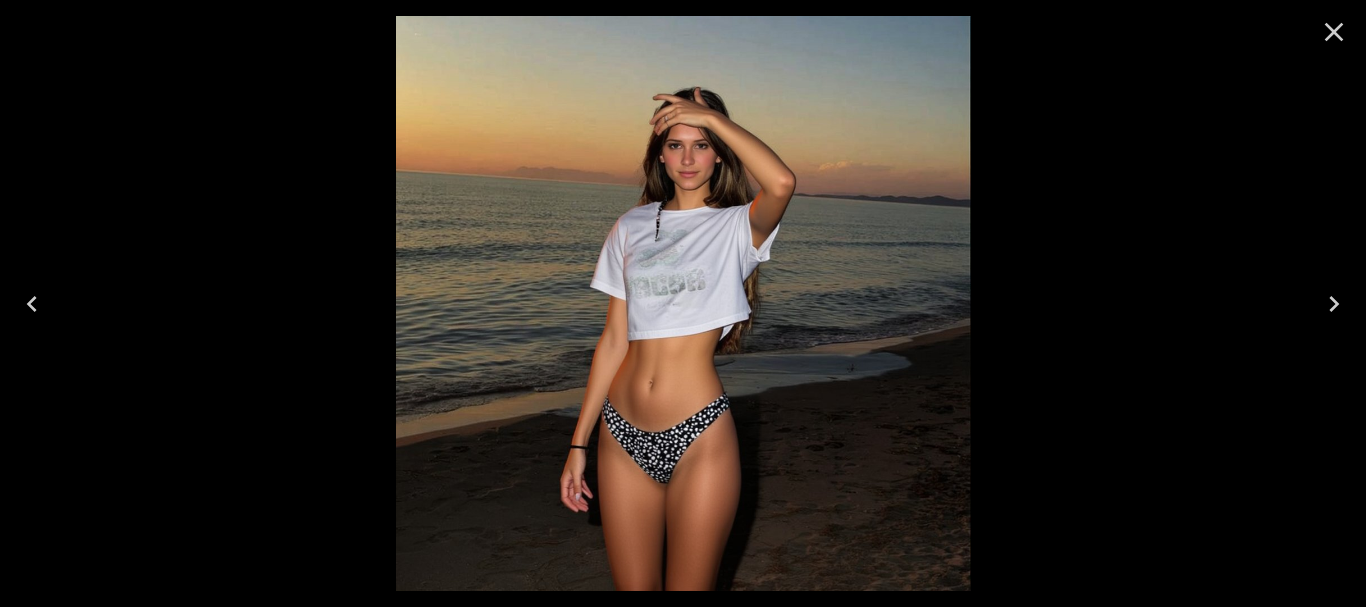 click 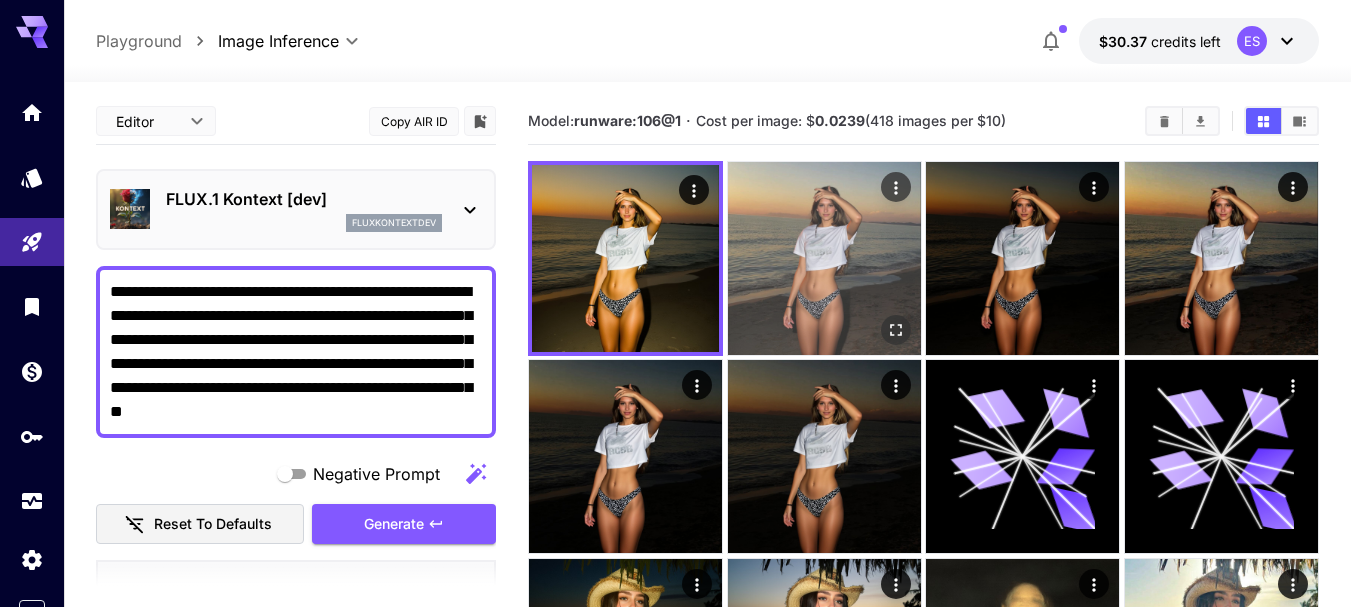 click at bounding box center [824, 258] 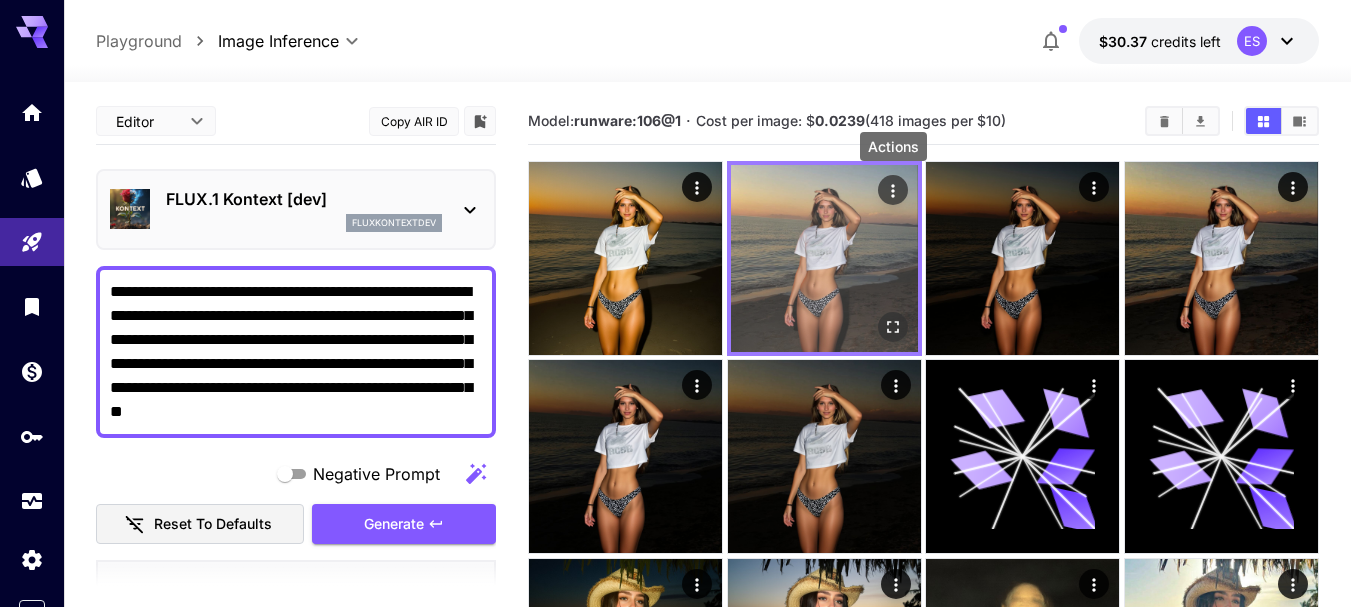 click 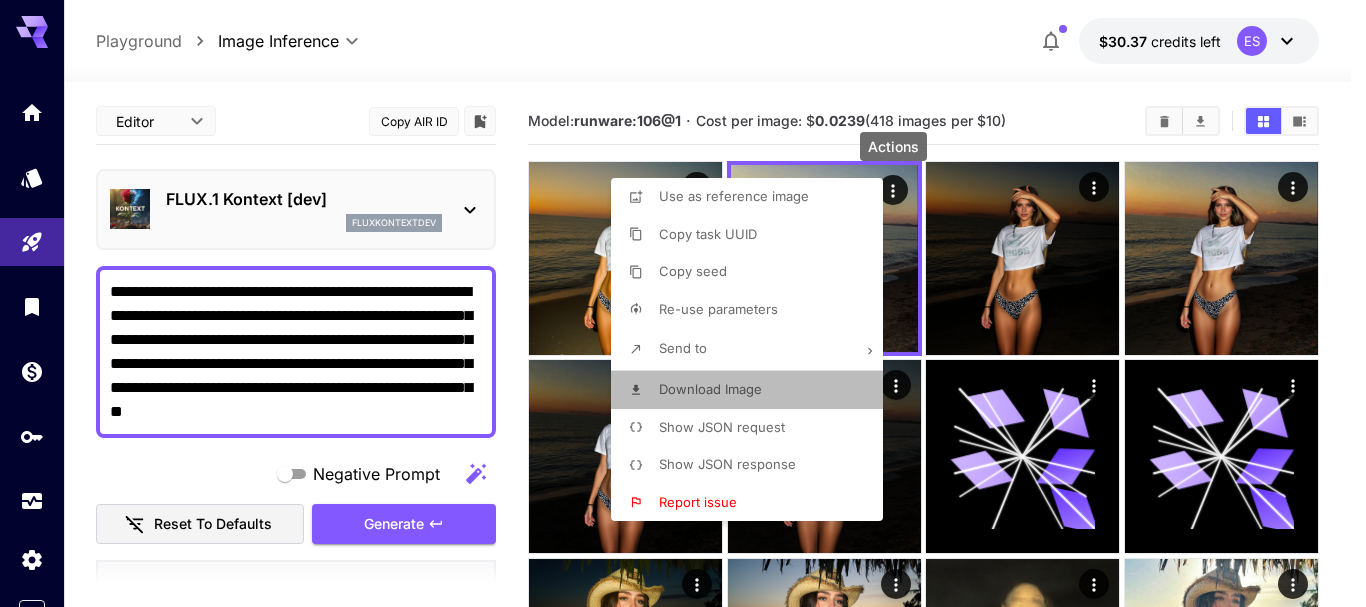 click on "Download Image" at bounding box center [710, 390] 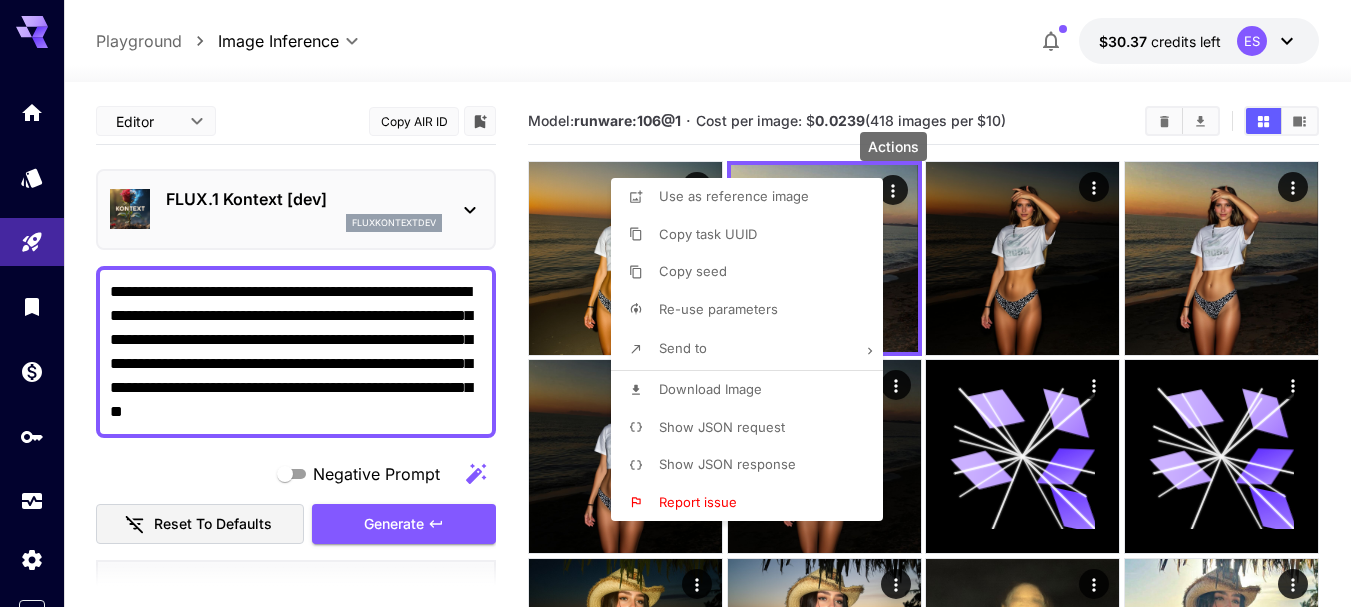 click at bounding box center [683, 303] 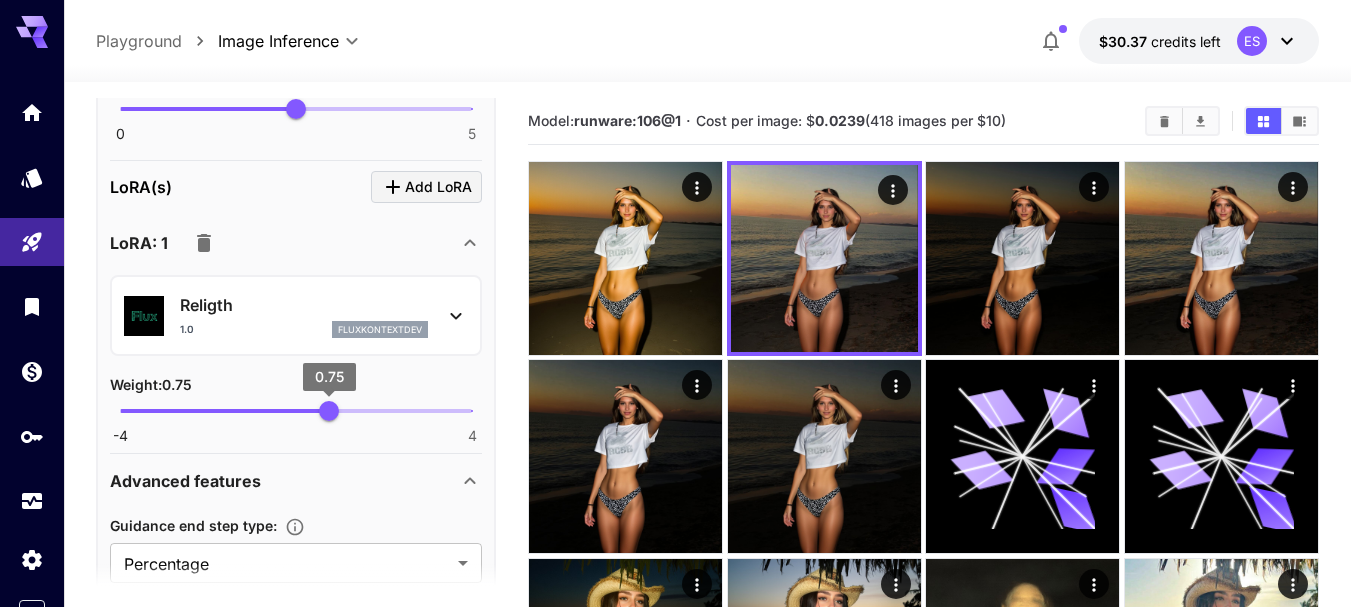 scroll, scrollTop: 1089, scrollLeft: 0, axis: vertical 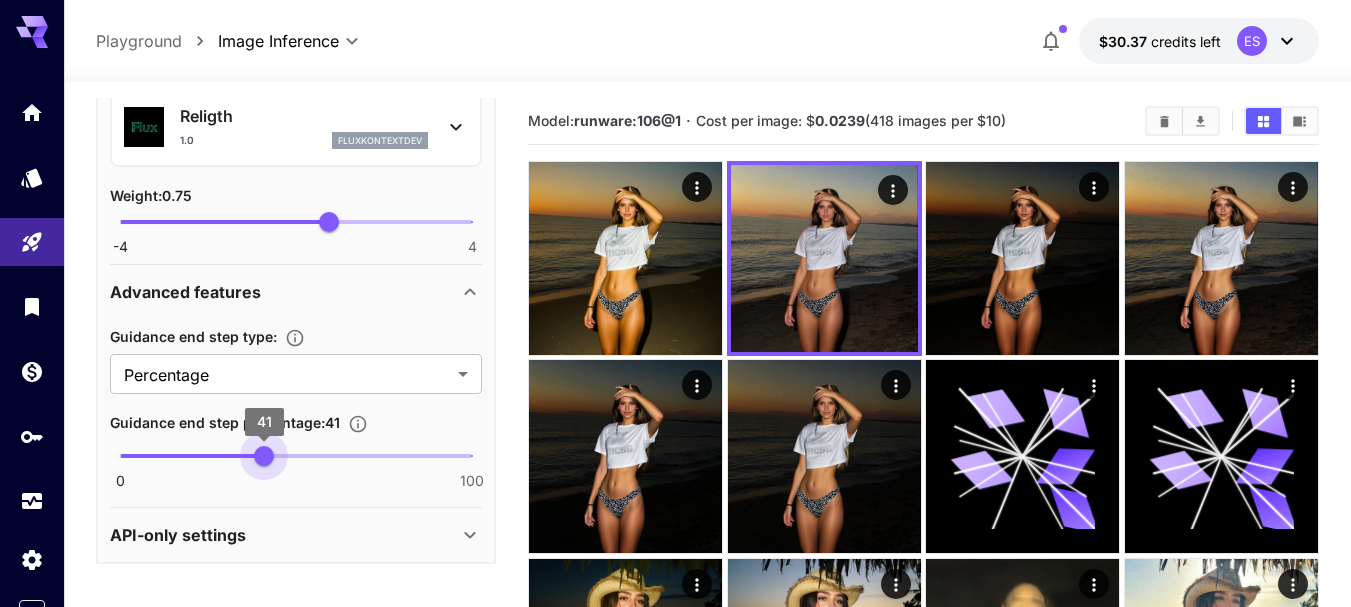 type on "**" 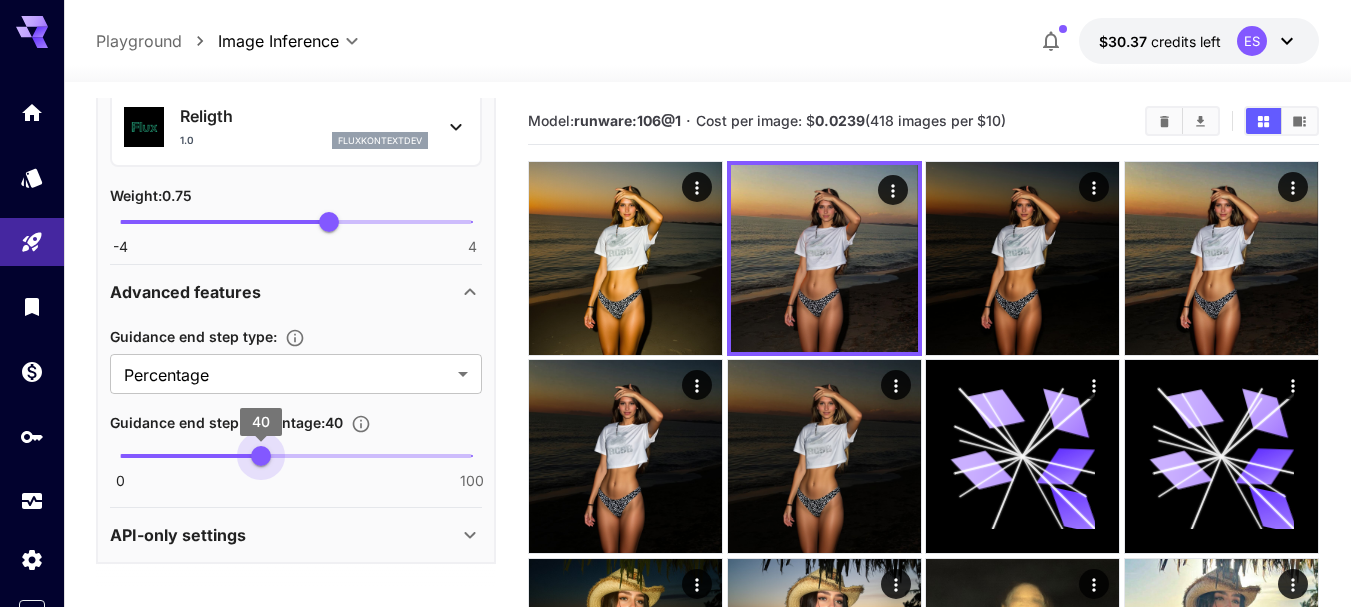 drag, startPoint x: 362, startPoint y: 456, endPoint x: 260, endPoint y: 465, distance: 102.396286 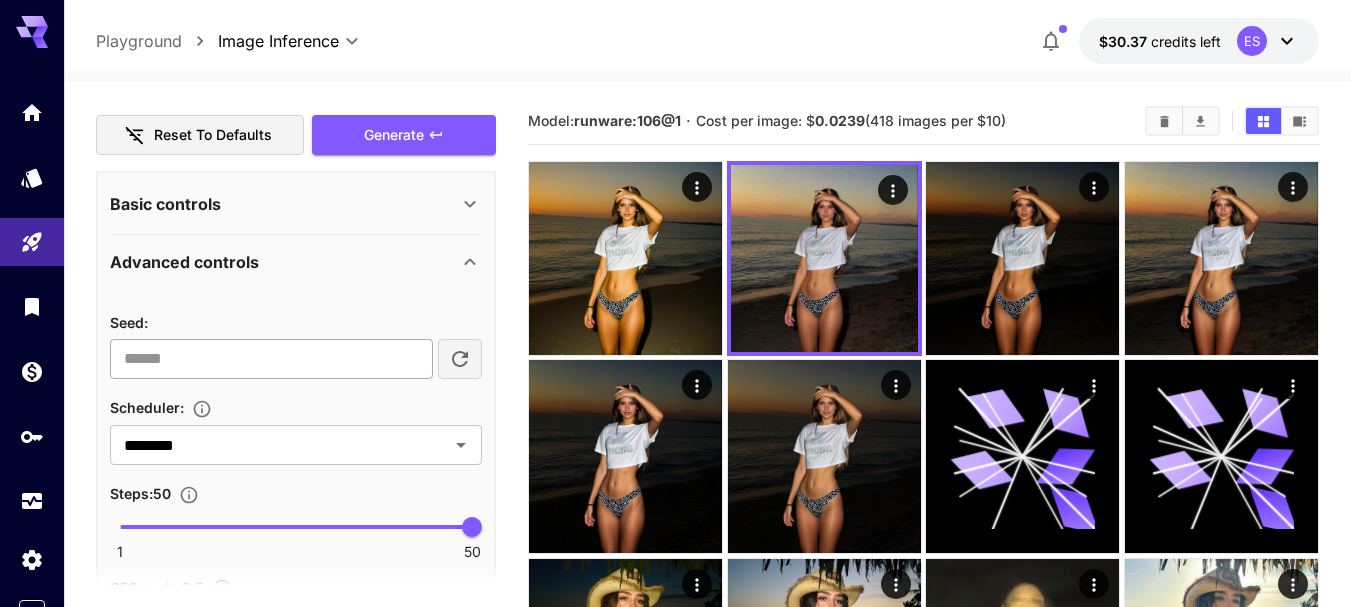 scroll, scrollTop: 0, scrollLeft: 0, axis: both 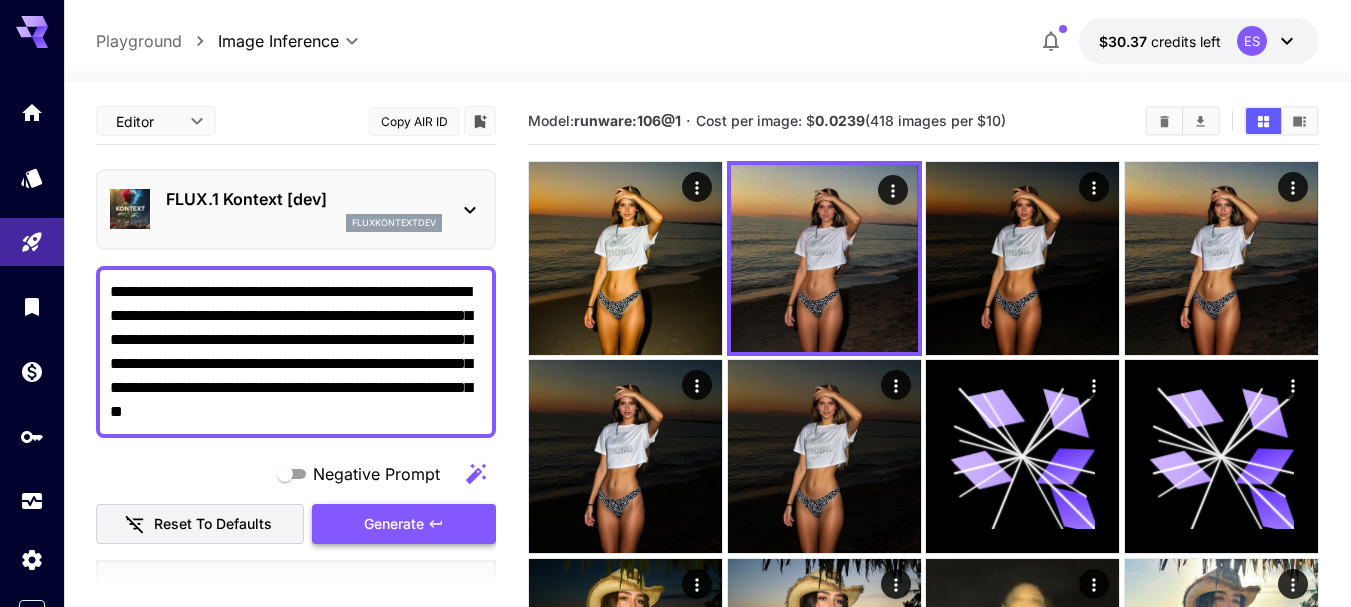 click on "Generate" at bounding box center [394, 524] 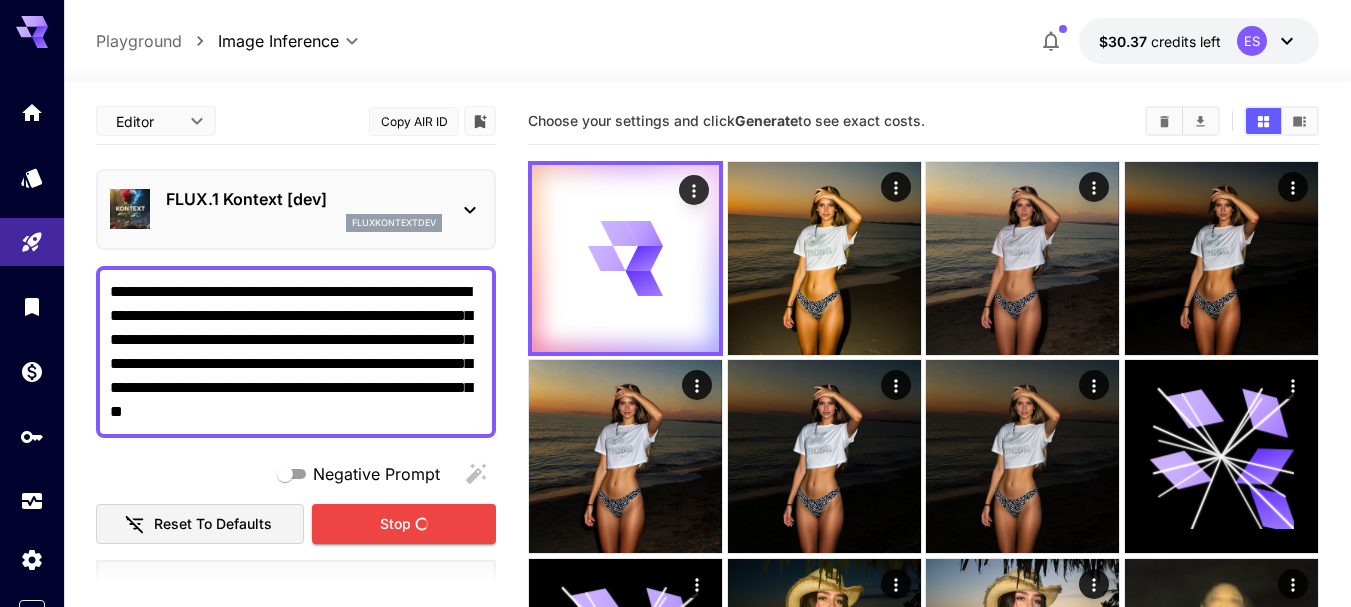 scroll, scrollTop: 0, scrollLeft: 0, axis: both 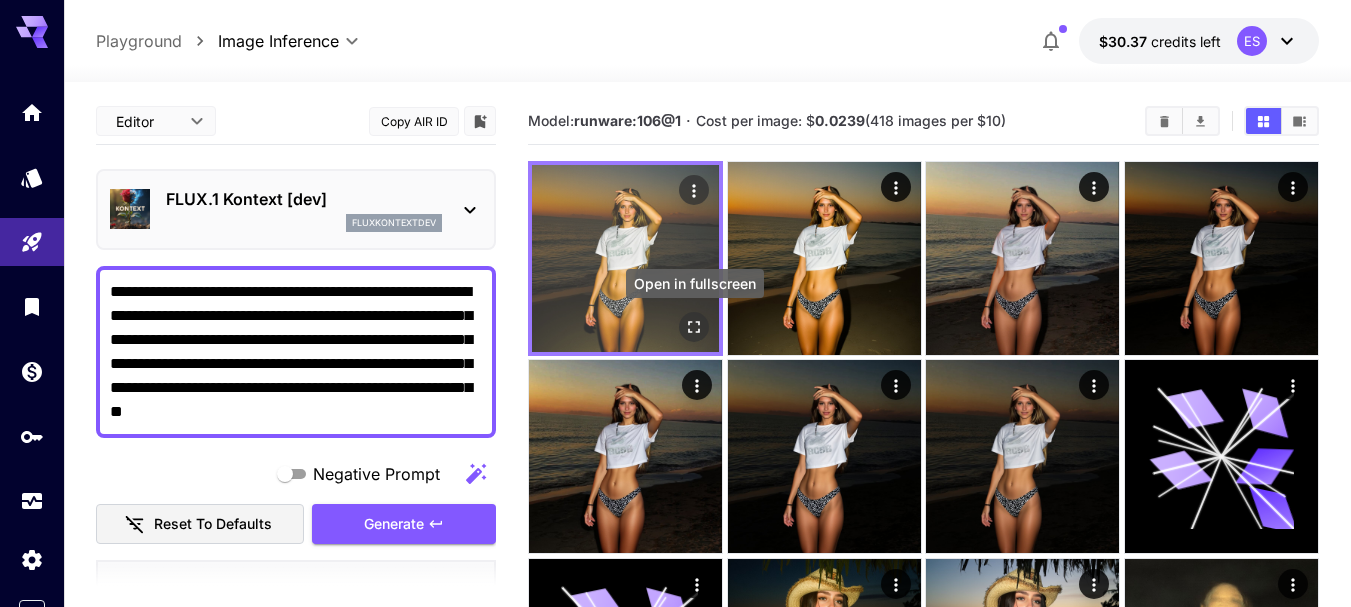 click 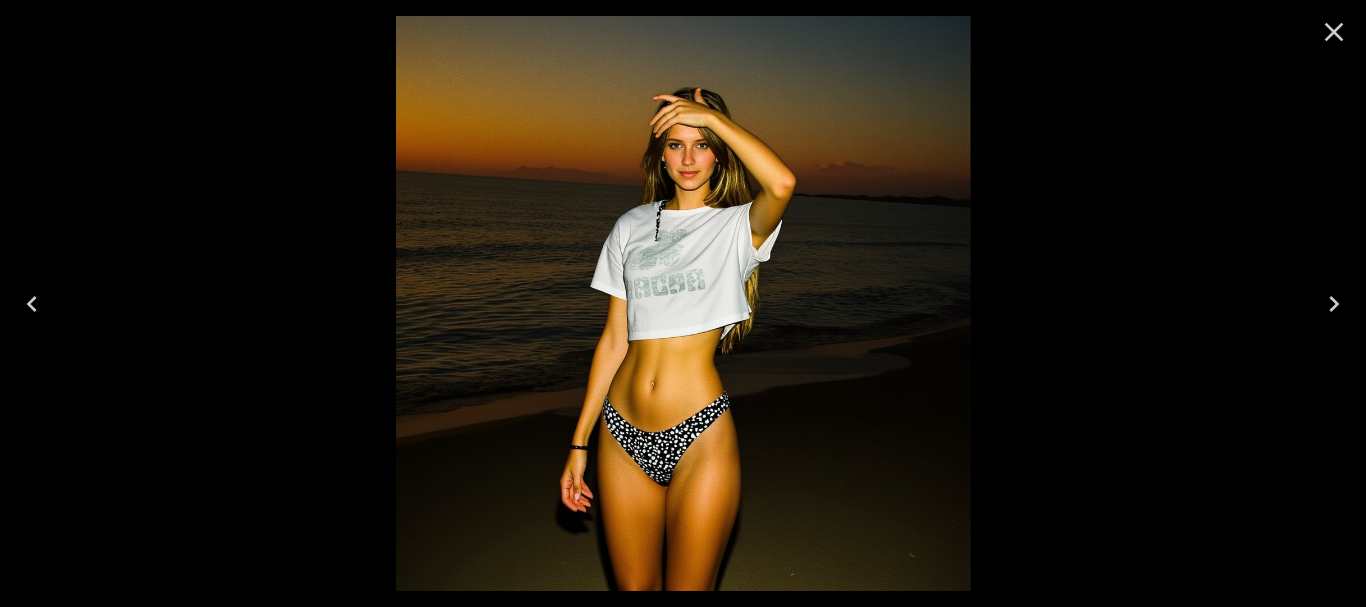click 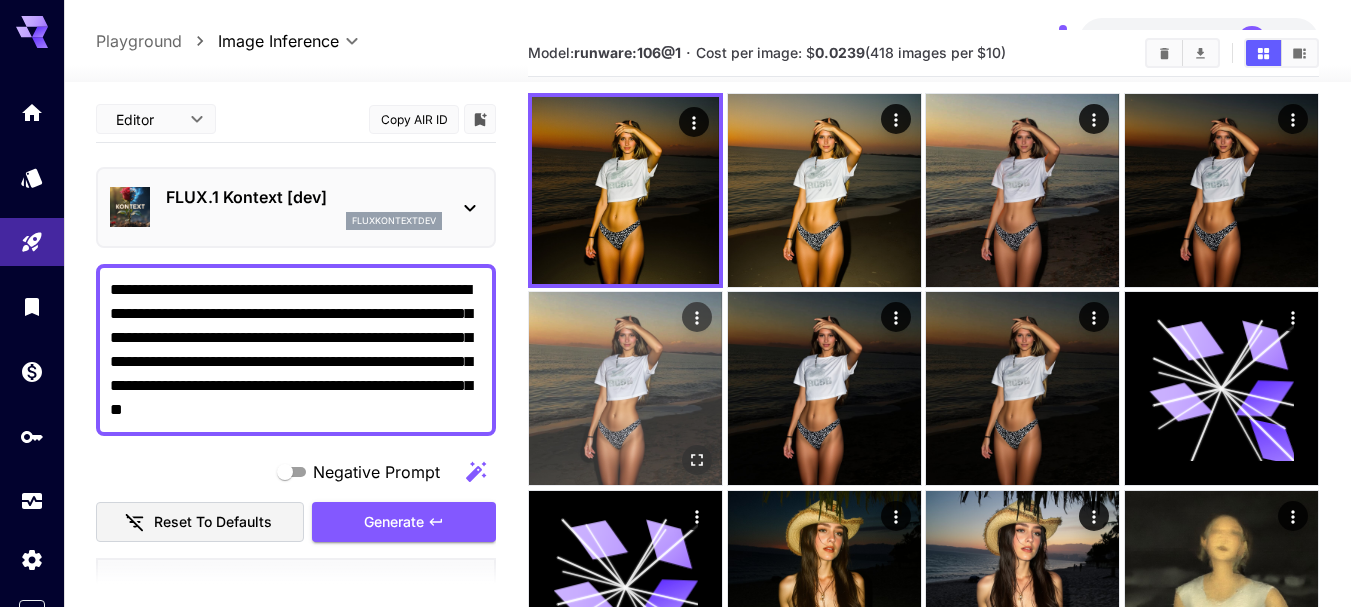 scroll, scrollTop: 100, scrollLeft: 0, axis: vertical 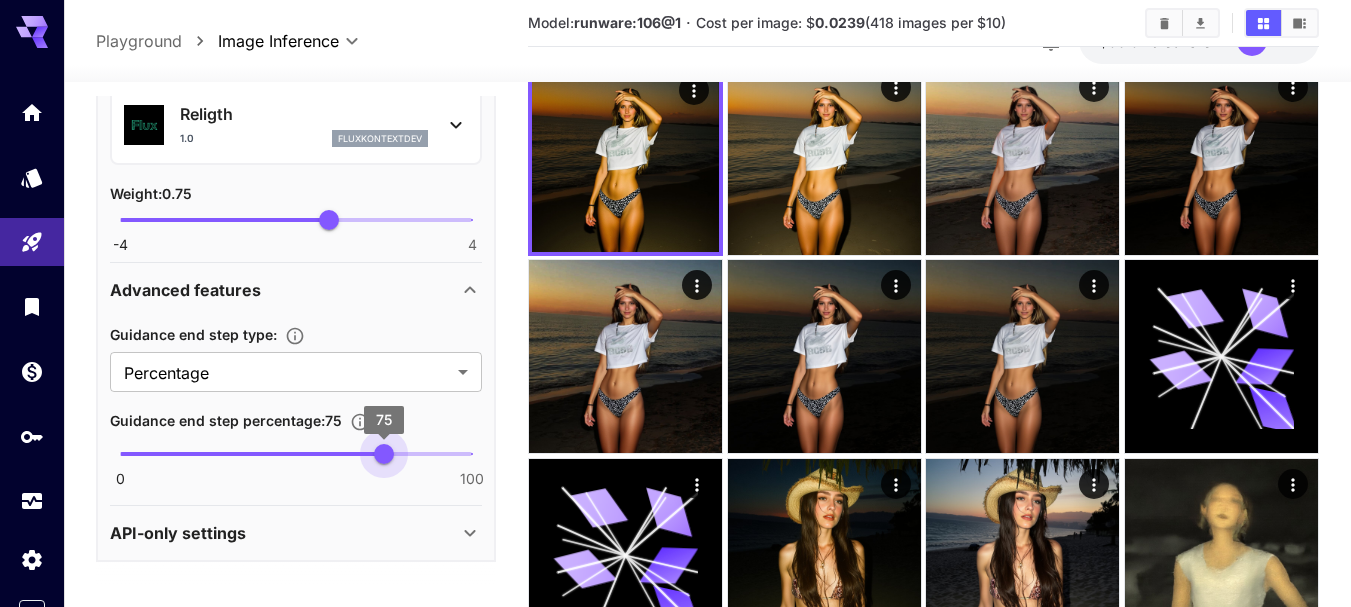 type on "**" 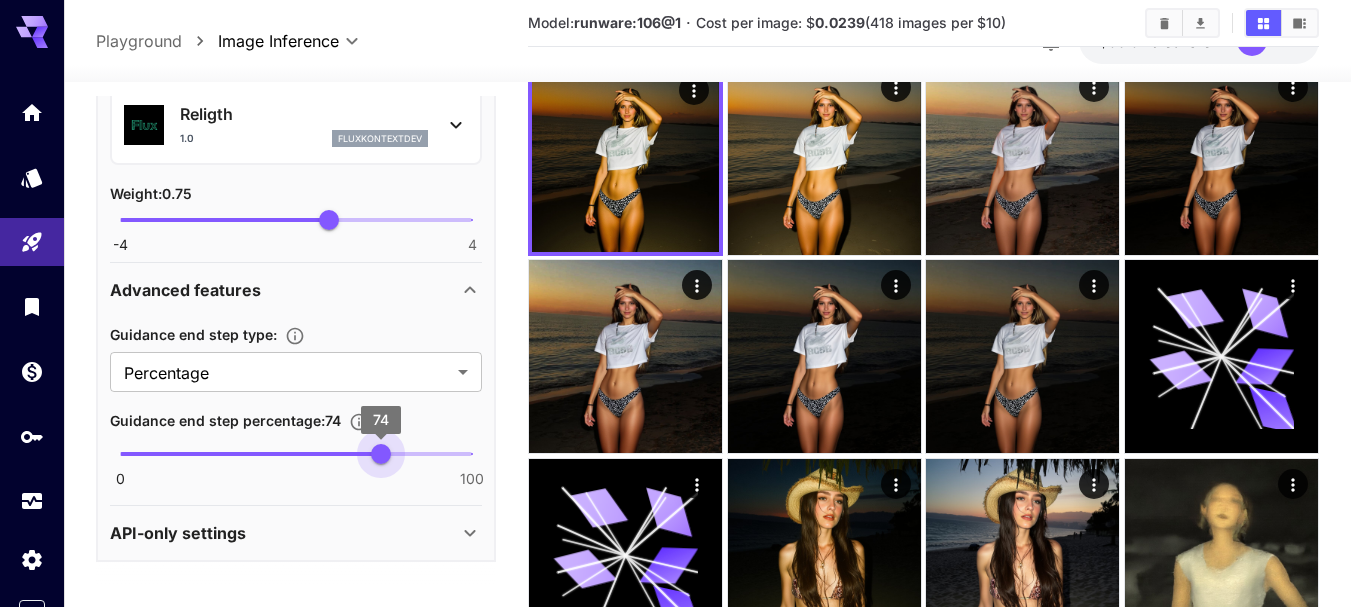drag, startPoint x: 393, startPoint y: 453, endPoint x: 382, endPoint y: 453, distance: 11 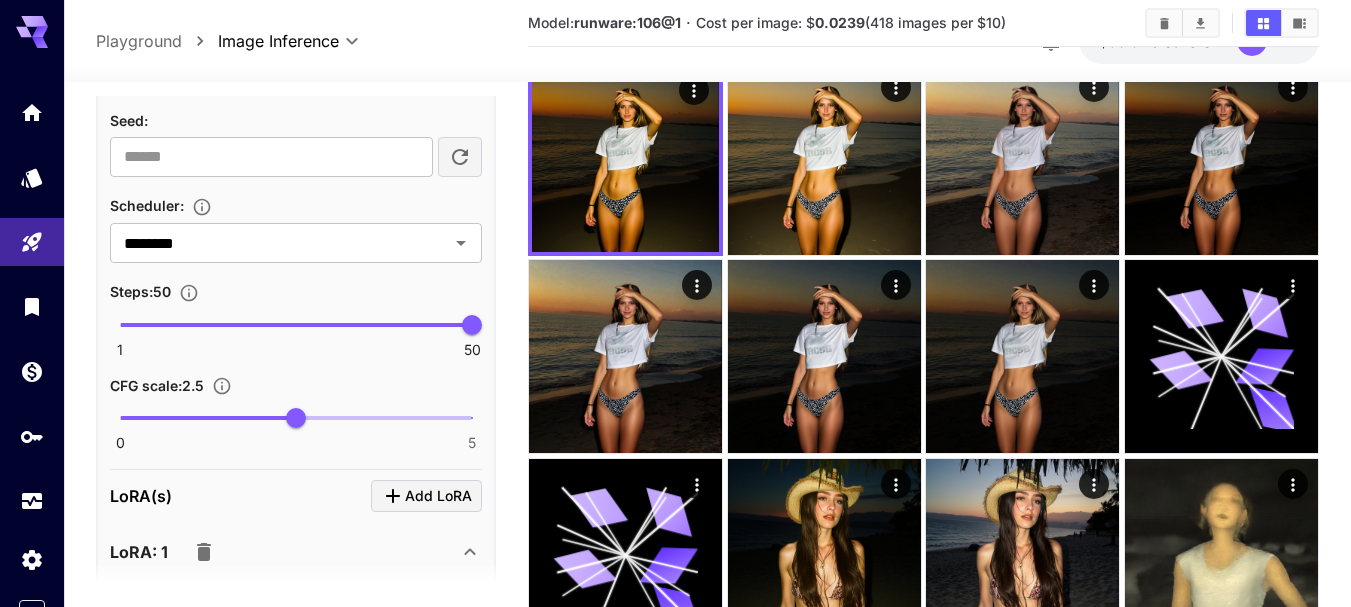 scroll, scrollTop: 89, scrollLeft: 0, axis: vertical 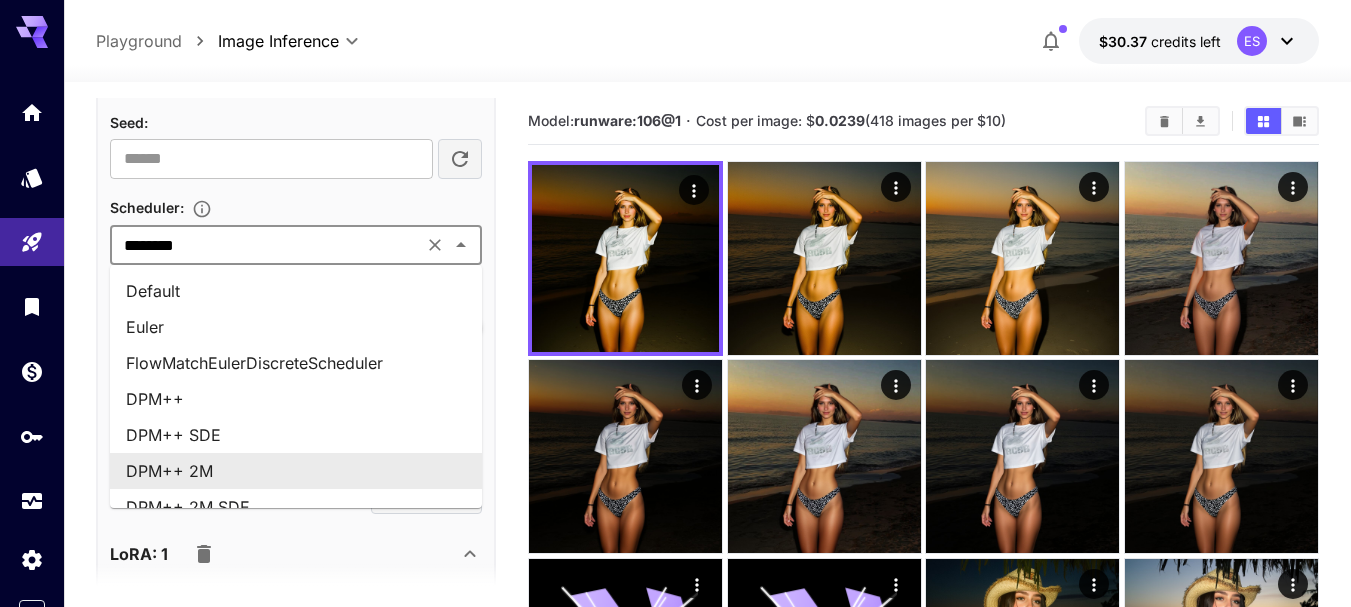 click on "********" at bounding box center (266, 245) 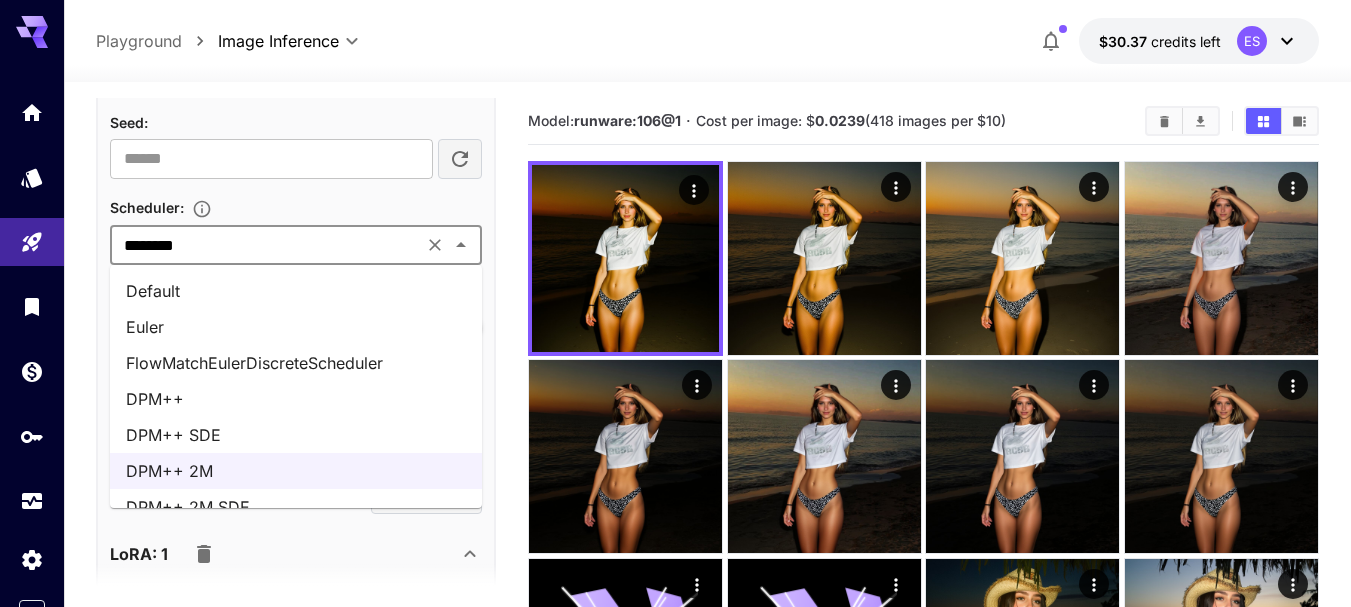 click on "FlowMatchEulerDiscreteScheduler" at bounding box center (296, 363) 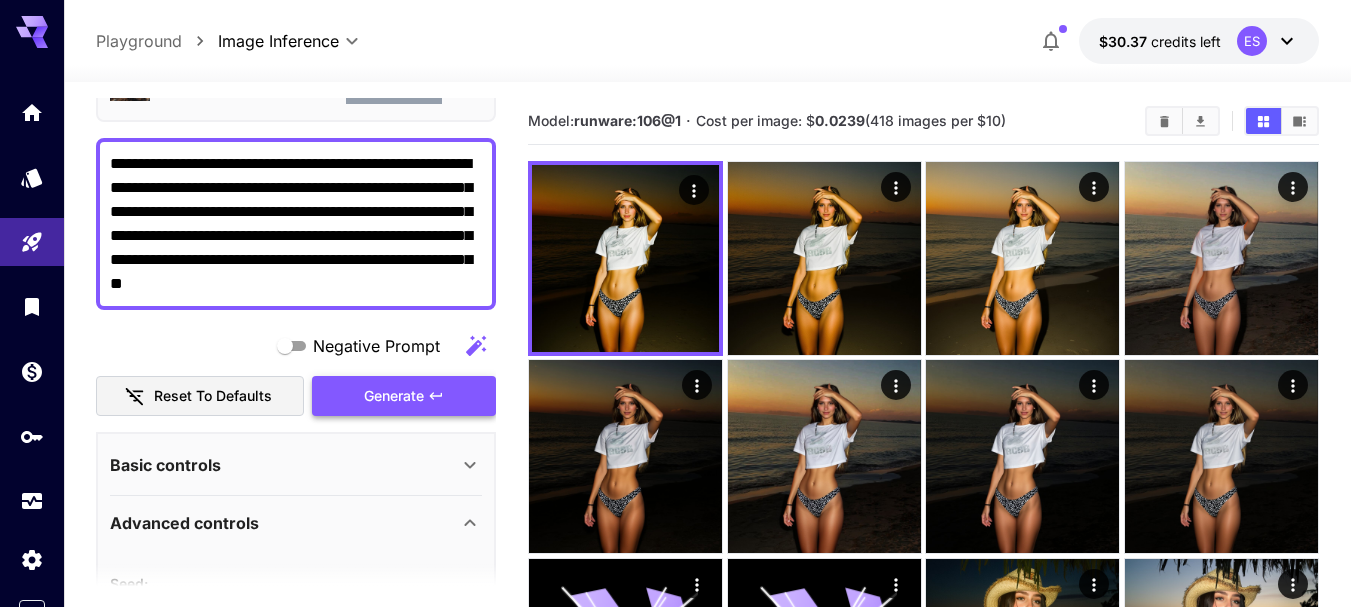 scroll, scrollTop: 0, scrollLeft: 0, axis: both 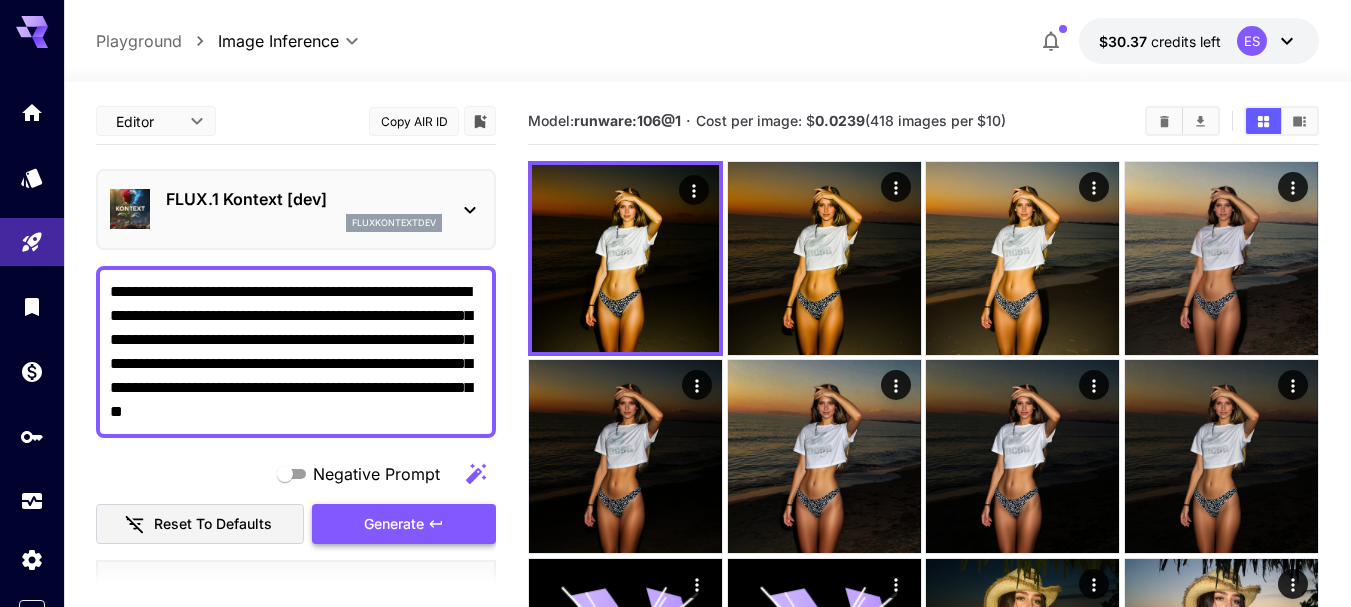 click on "Generate" at bounding box center (404, 524) 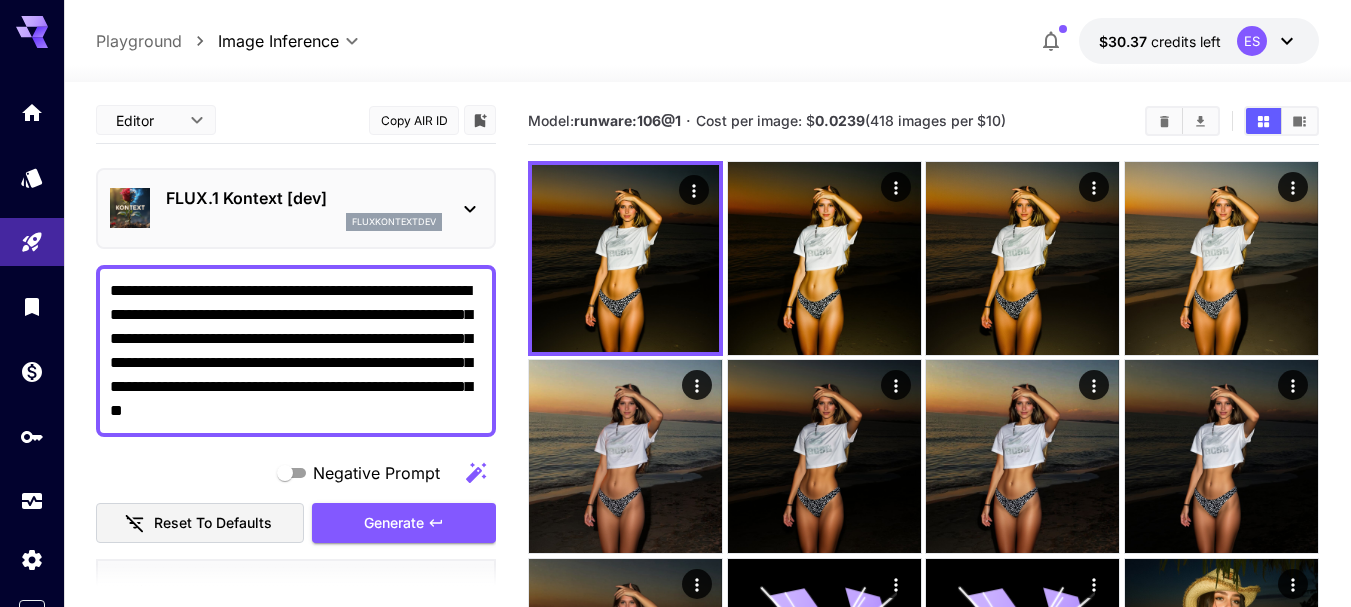scroll, scrollTop: 0, scrollLeft: 0, axis: both 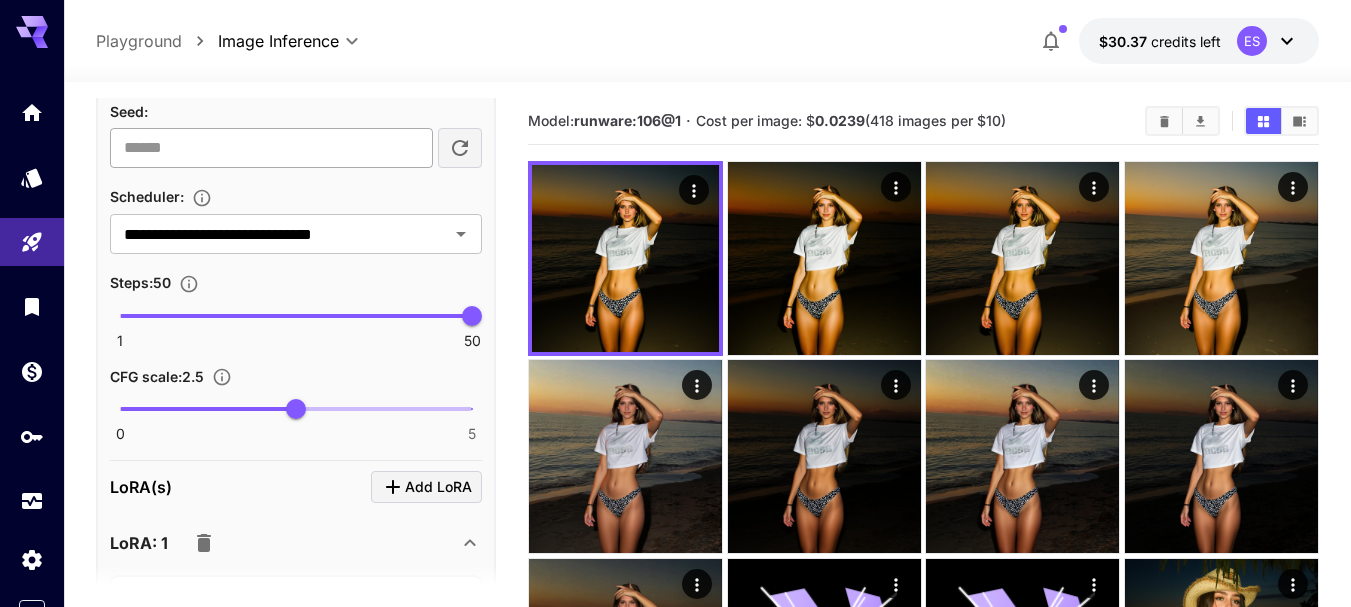 click at bounding box center (271, 148) 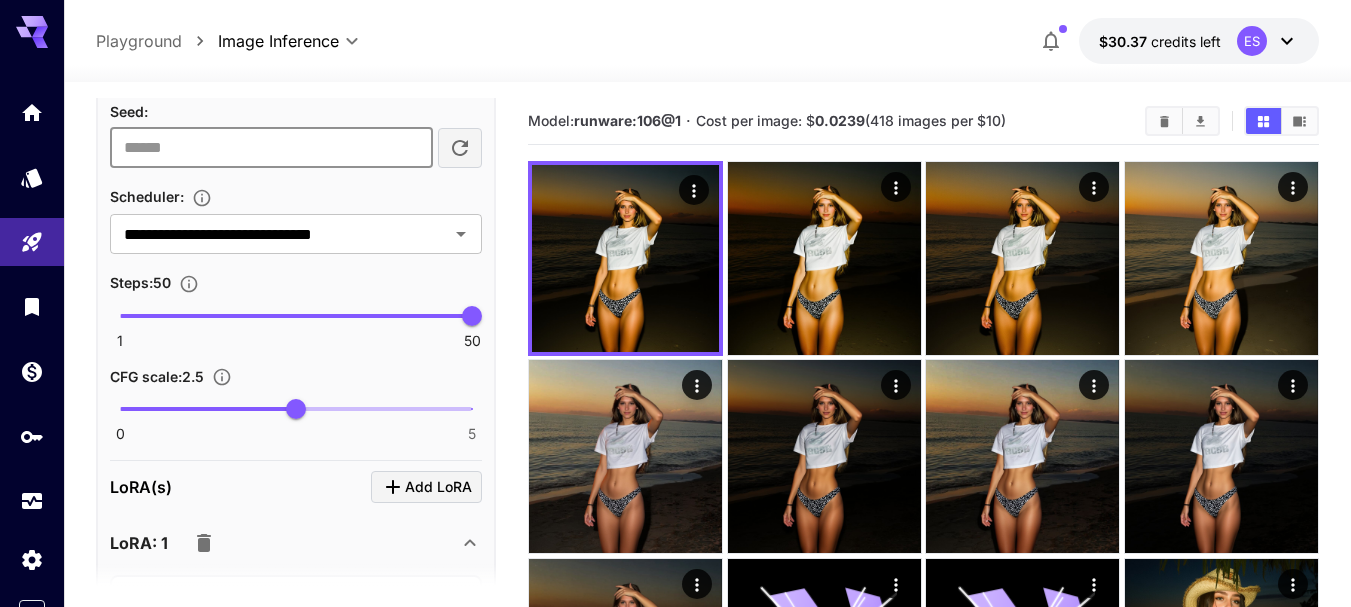 paste on "**********" 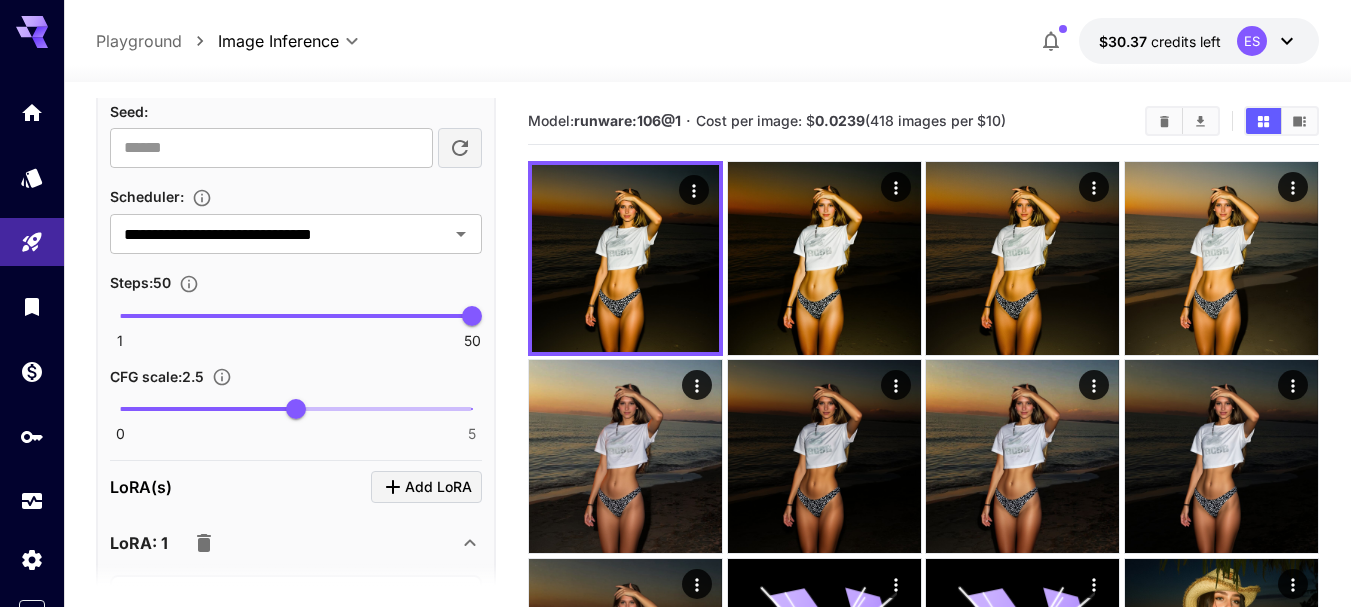 click on "Scheduler :" at bounding box center [296, 196] 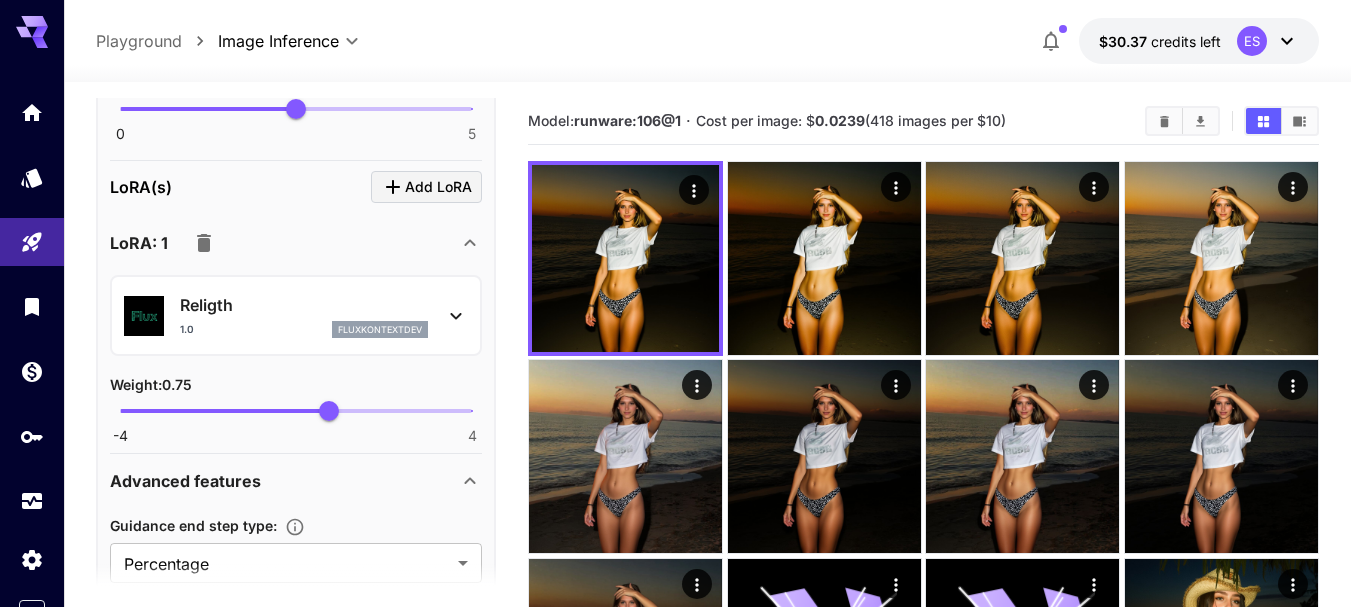 scroll, scrollTop: 1089, scrollLeft: 0, axis: vertical 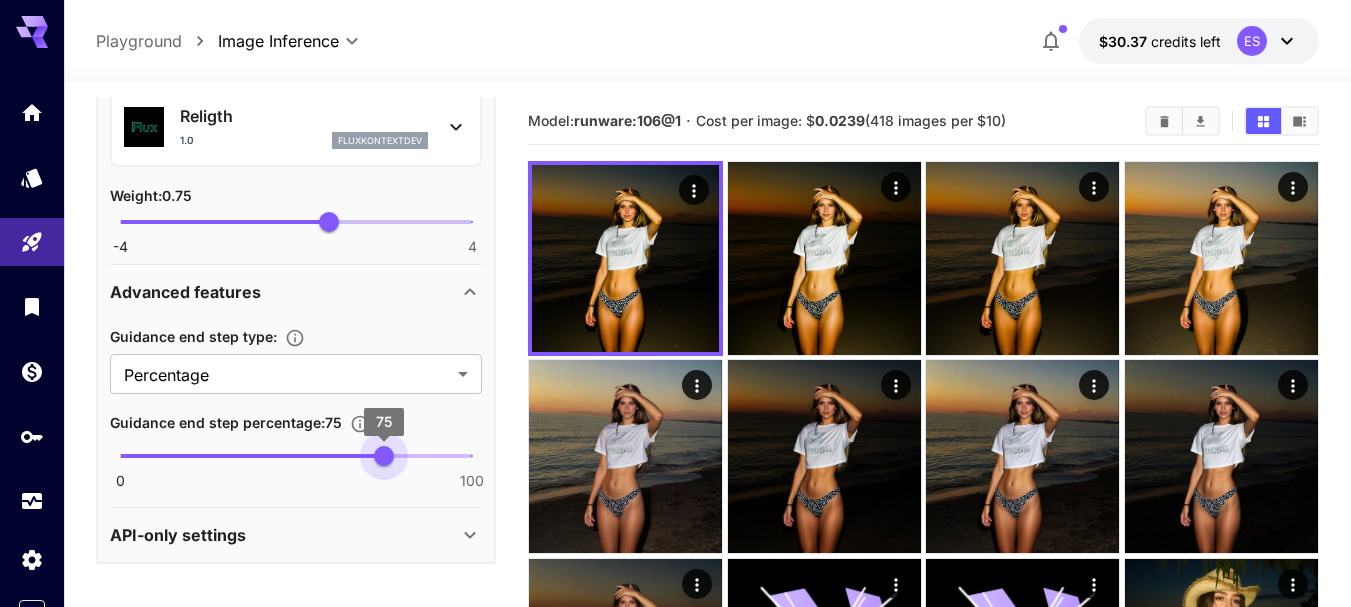 type on "**" 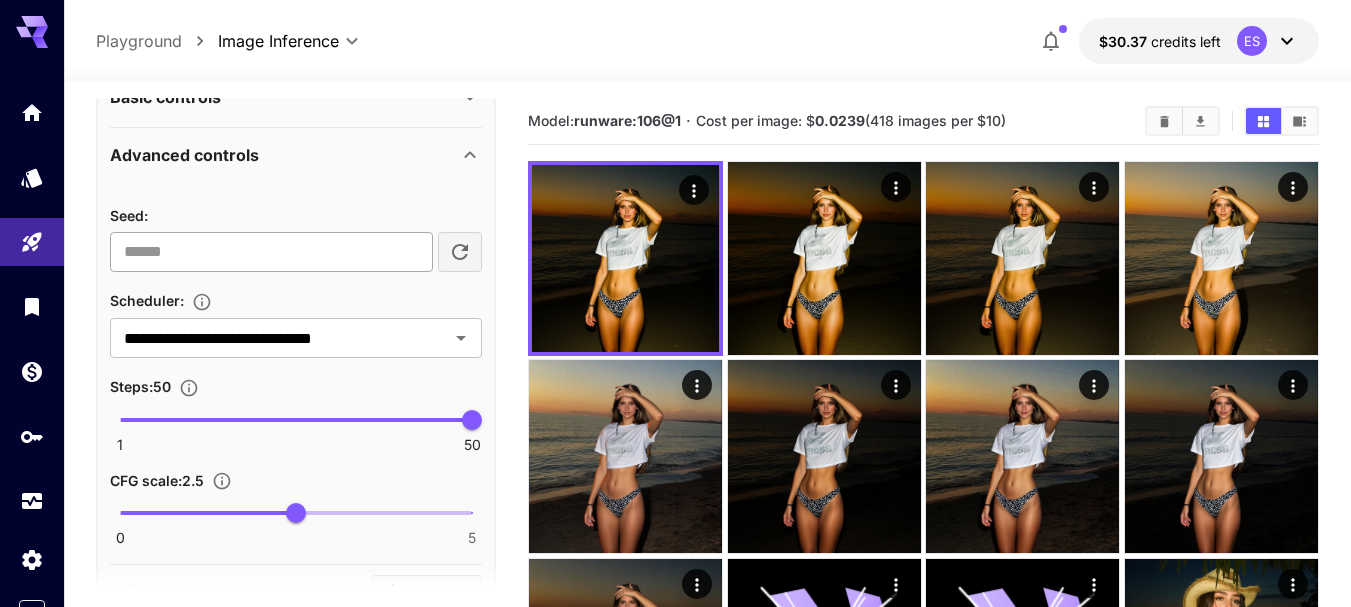 scroll, scrollTop: 500, scrollLeft: 0, axis: vertical 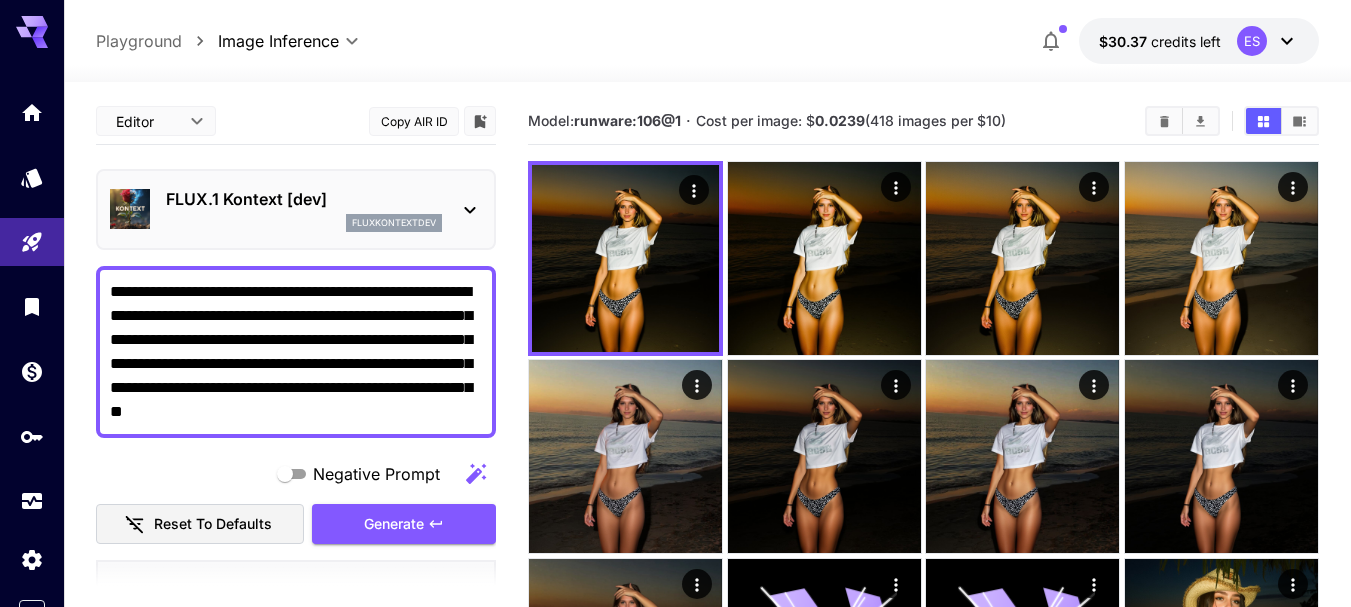 click on "**********" at bounding box center (296, 352) 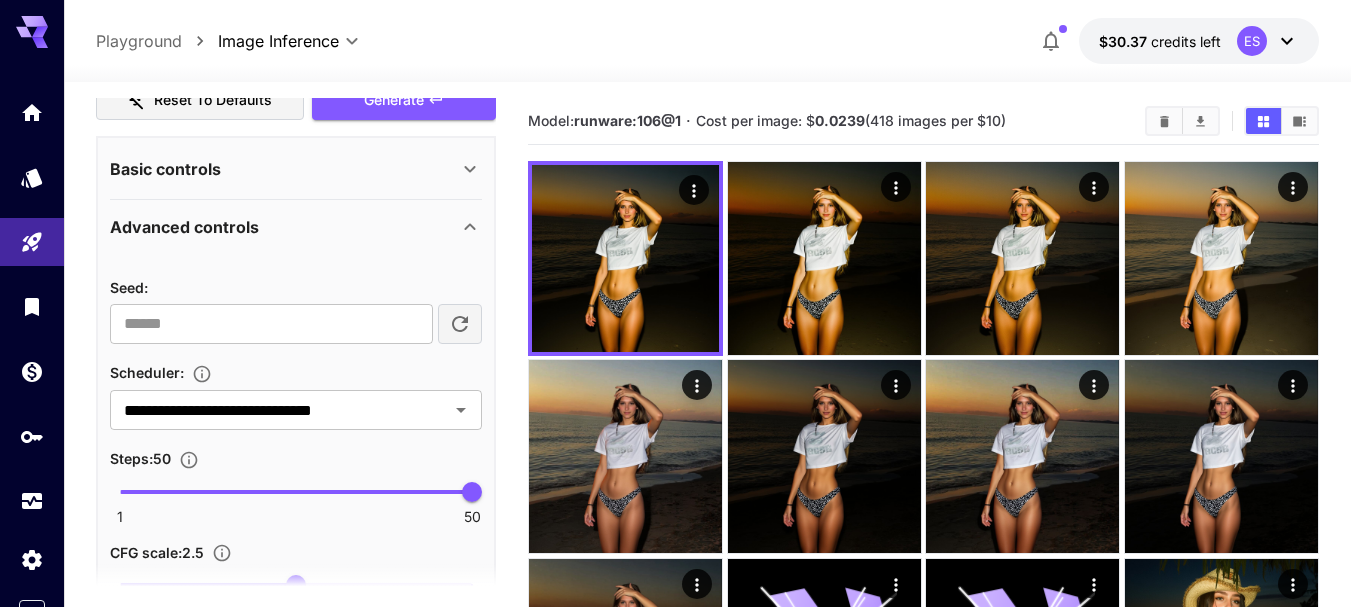 scroll, scrollTop: 300, scrollLeft: 0, axis: vertical 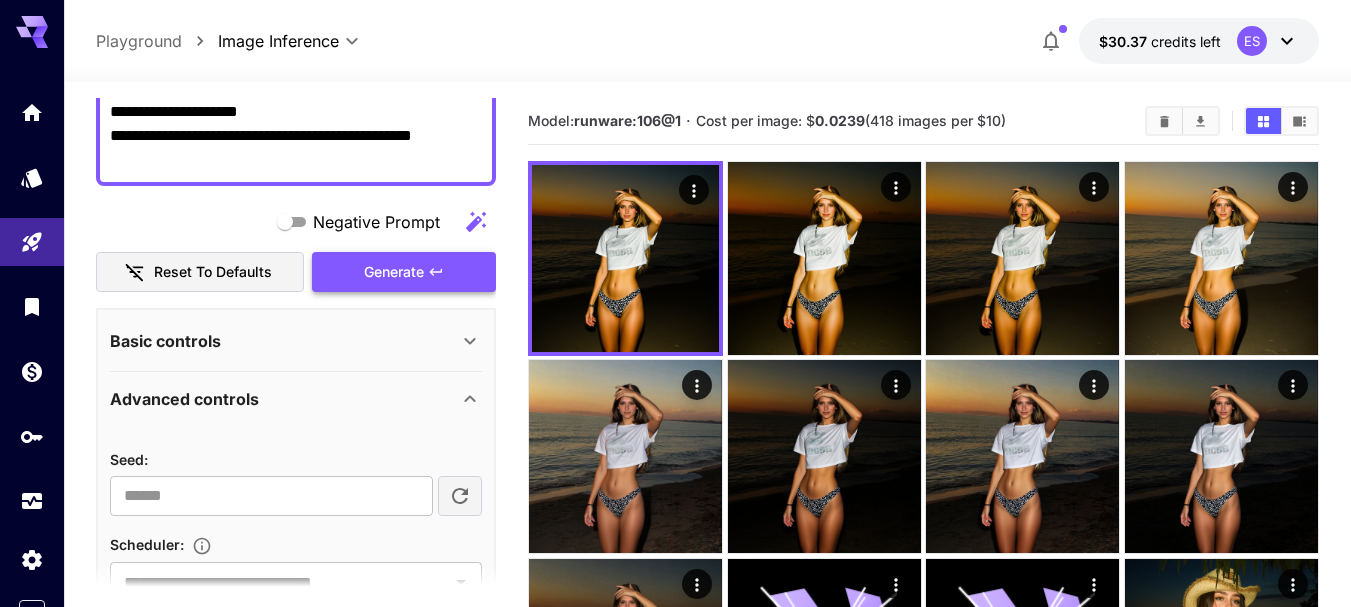 click on "Generate" at bounding box center (404, 272) 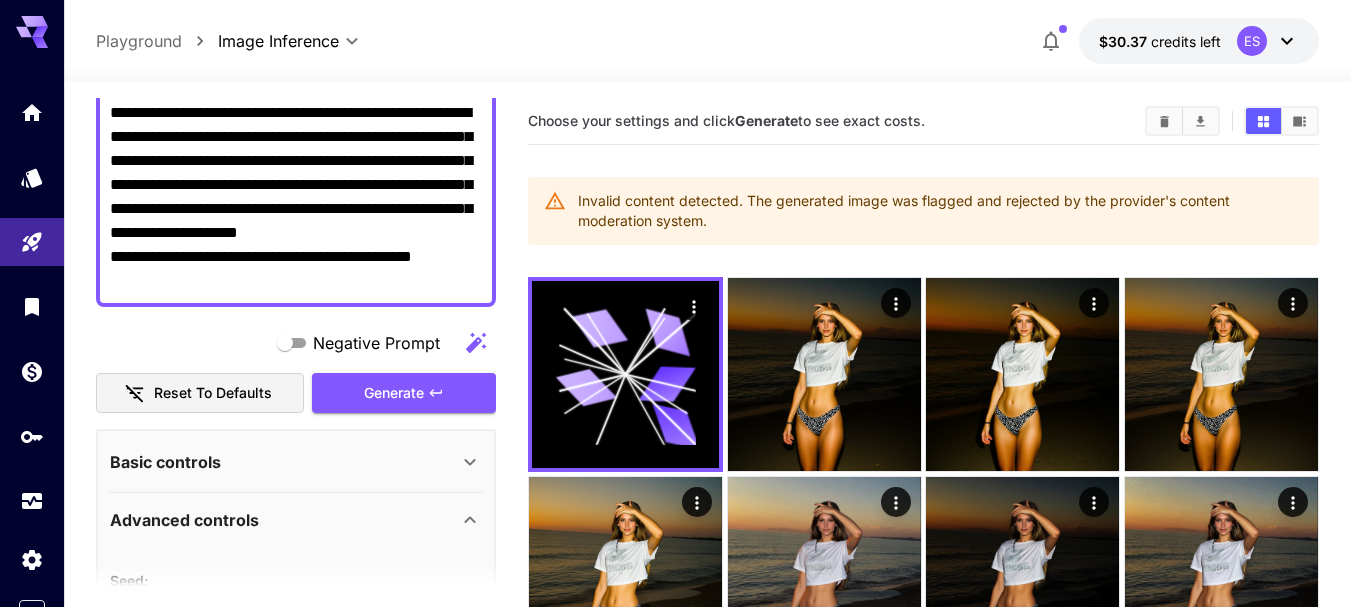 scroll, scrollTop: 0, scrollLeft: 0, axis: both 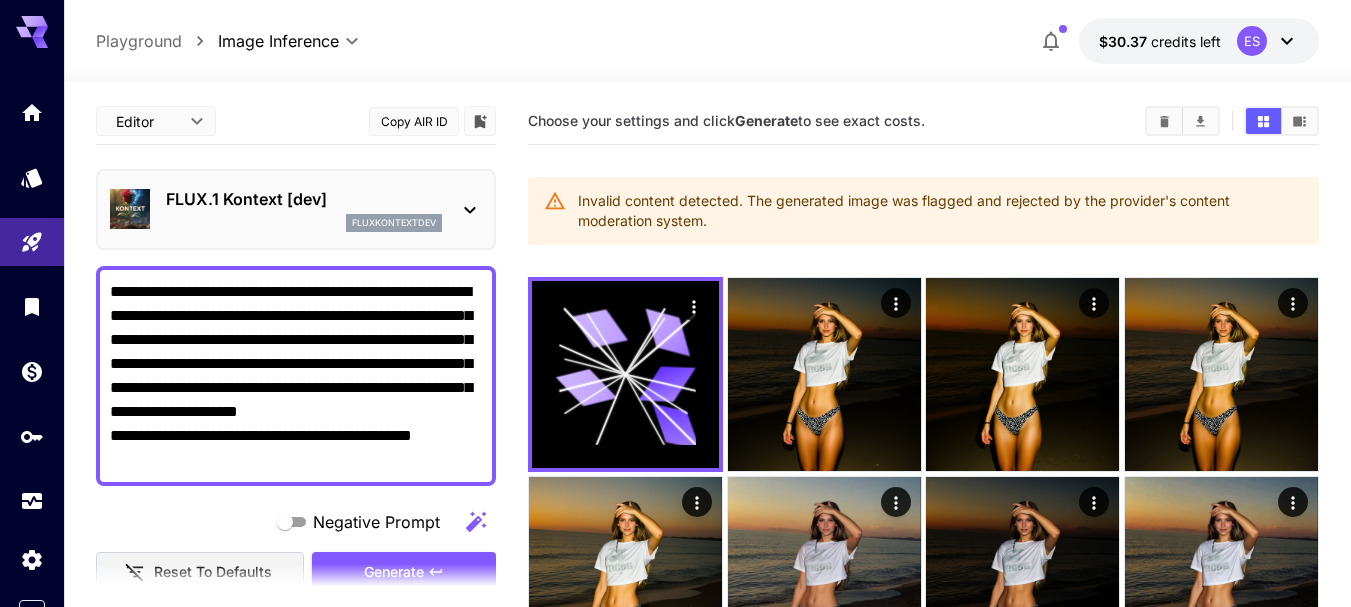 click on "**********" at bounding box center (296, 376) 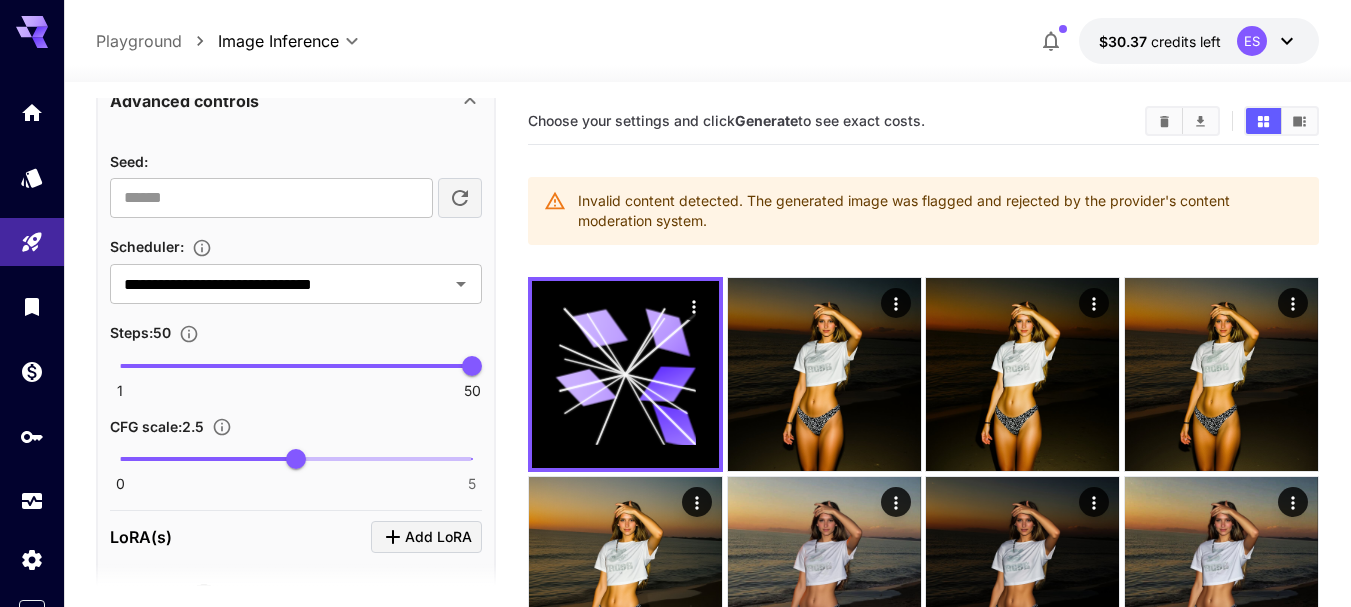 scroll, scrollTop: 400, scrollLeft: 0, axis: vertical 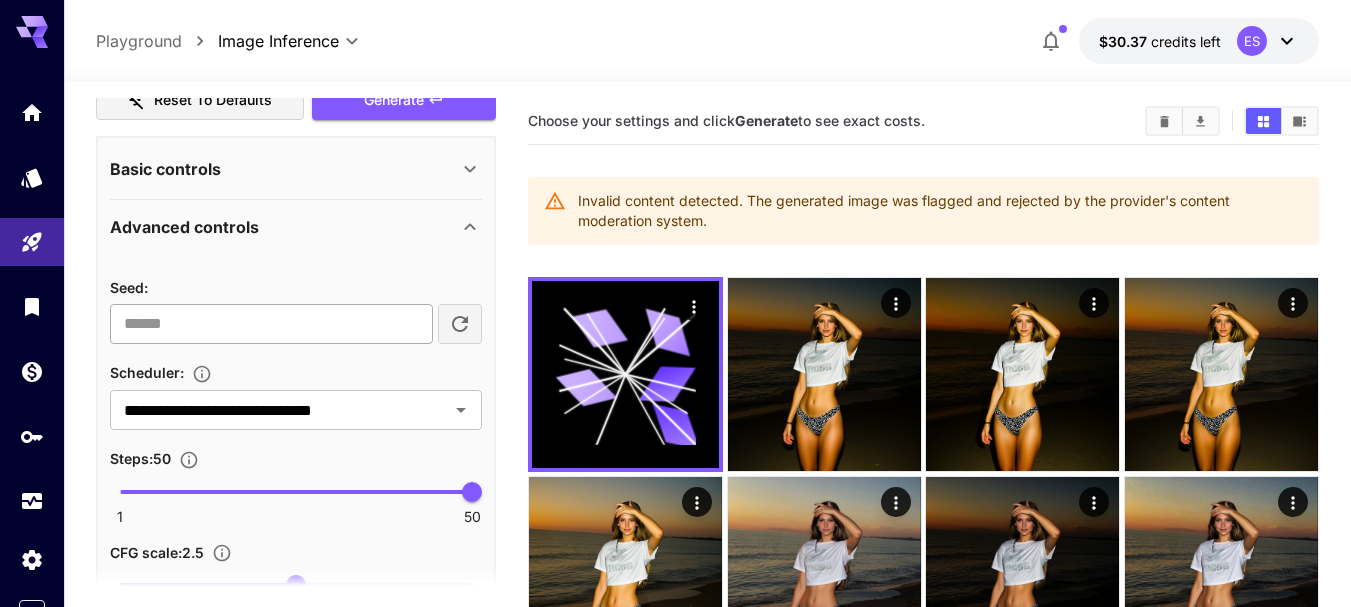 type on "**********" 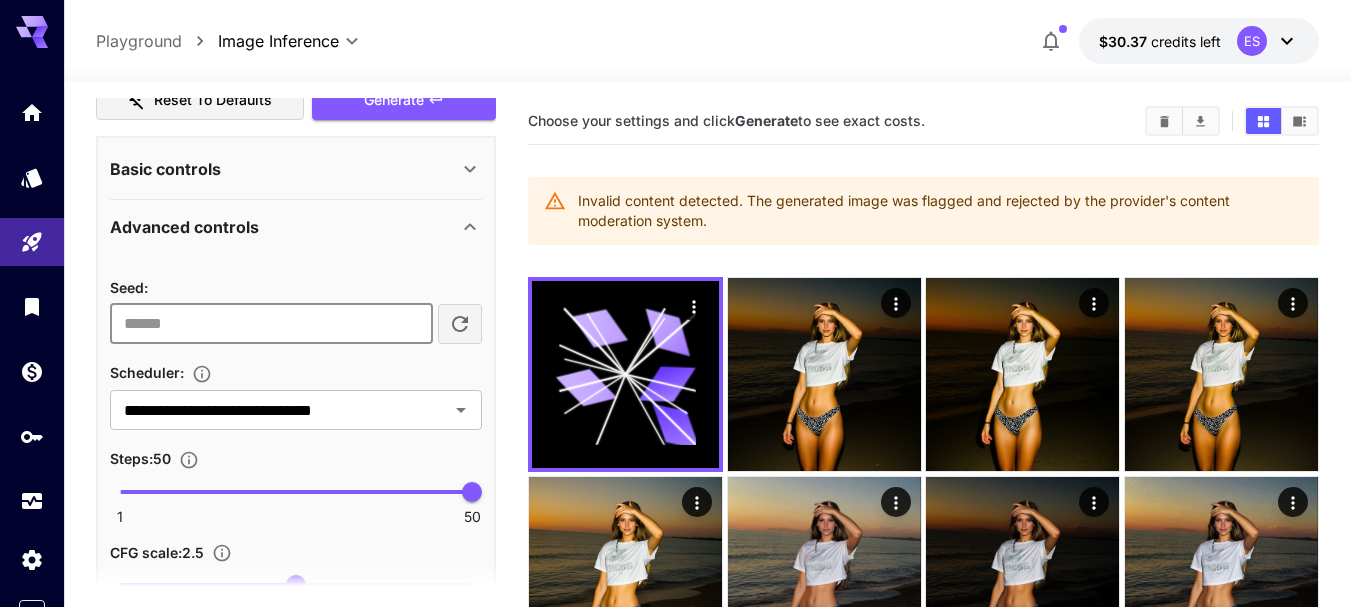 click on "**********" at bounding box center (271, 324) 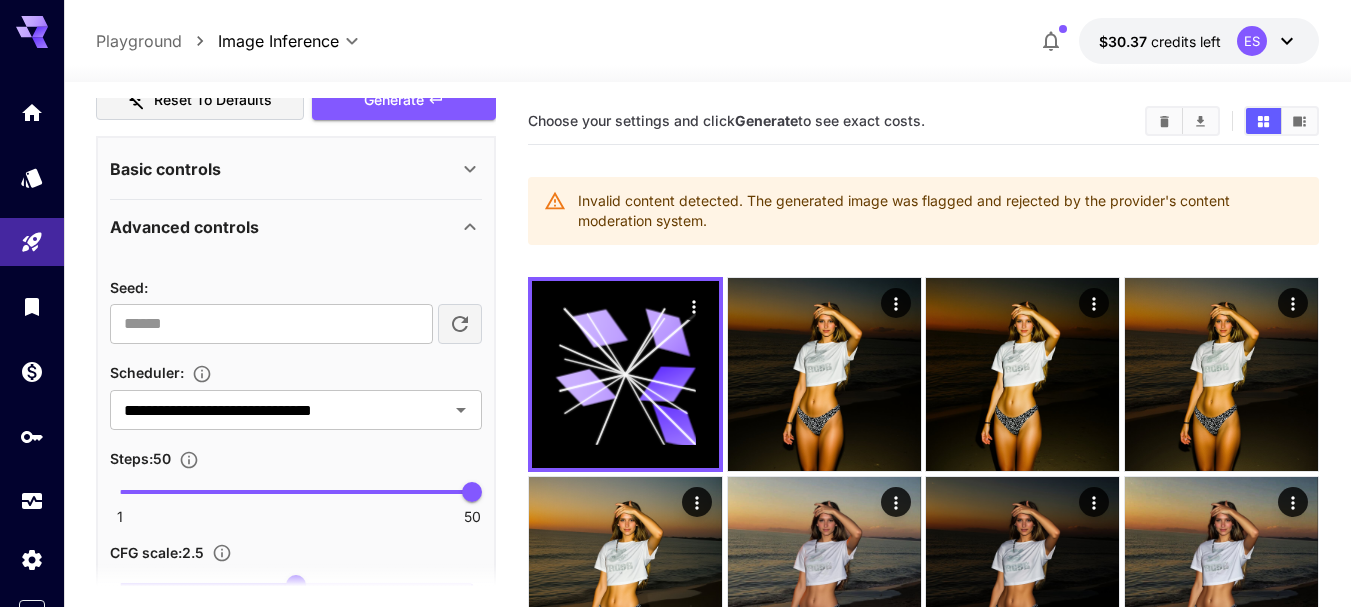 drag, startPoint x: 406, startPoint y: 100, endPoint x: 492, endPoint y: 272, distance: 192.30185 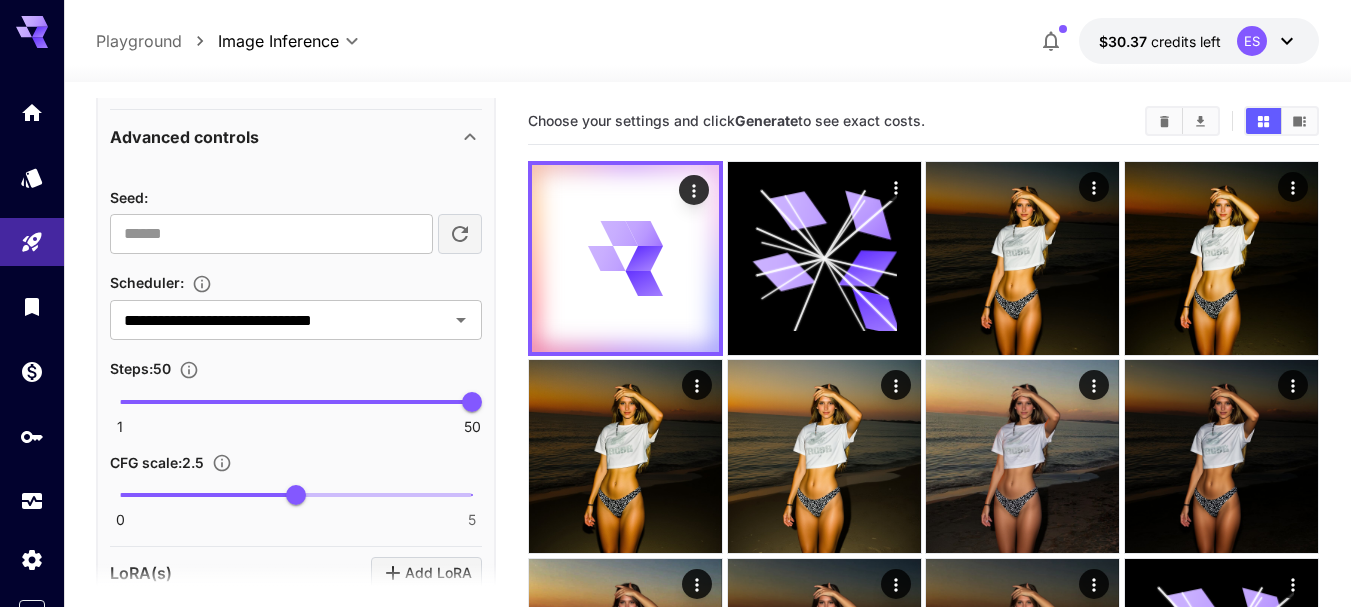 scroll, scrollTop: 400, scrollLeft: 0, axis: vertical 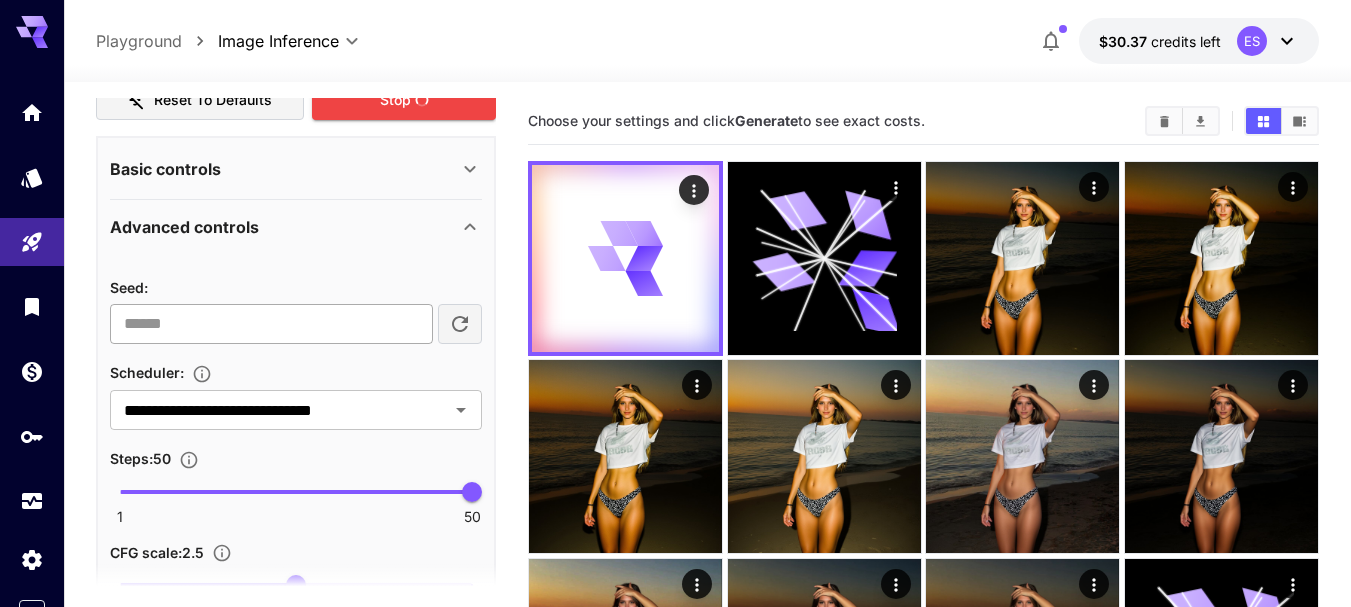 click at bounding box center [271, 324] 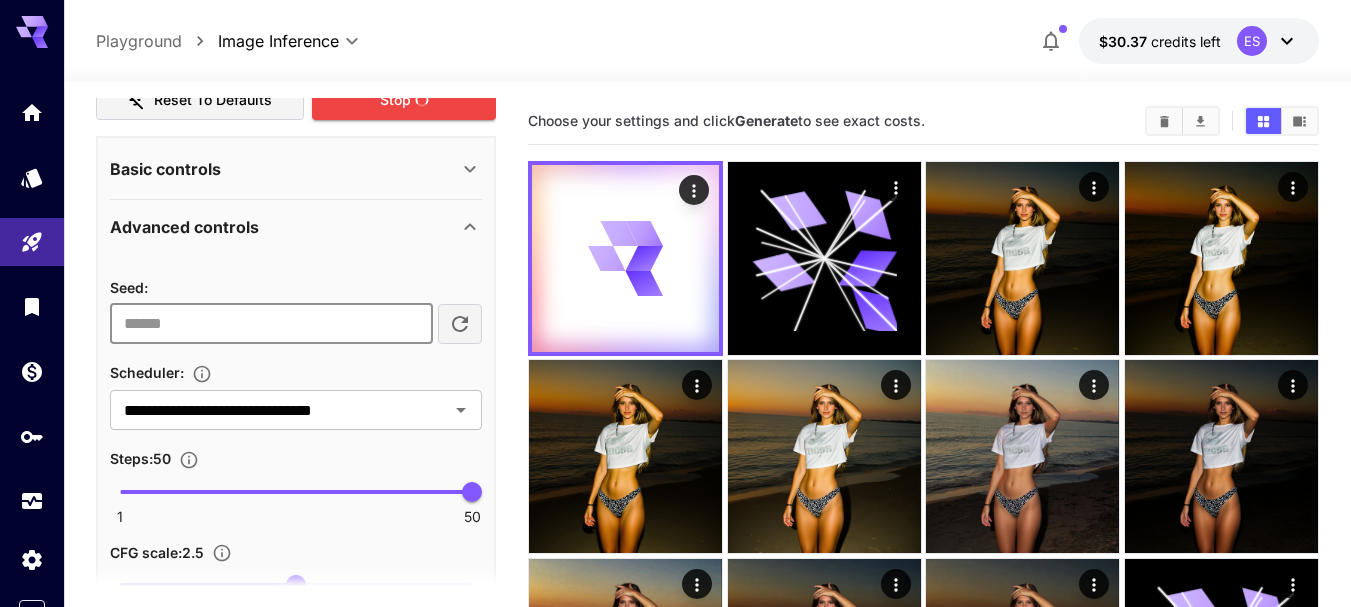 paste on "**********" 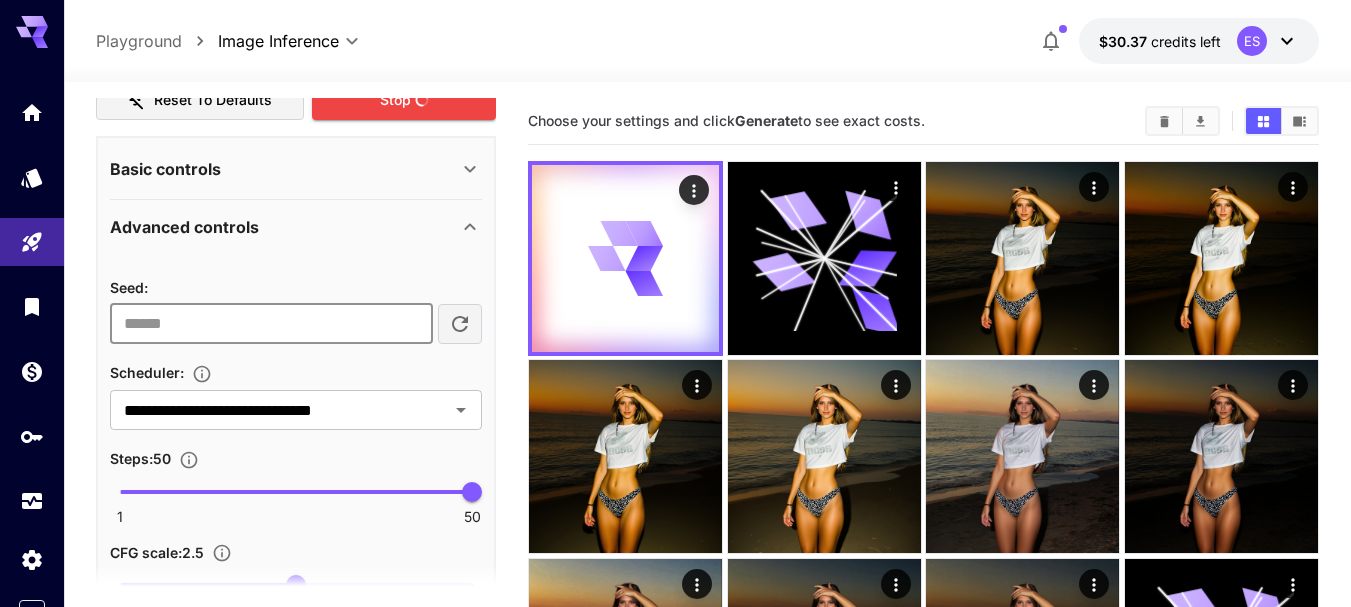 type on "**********" 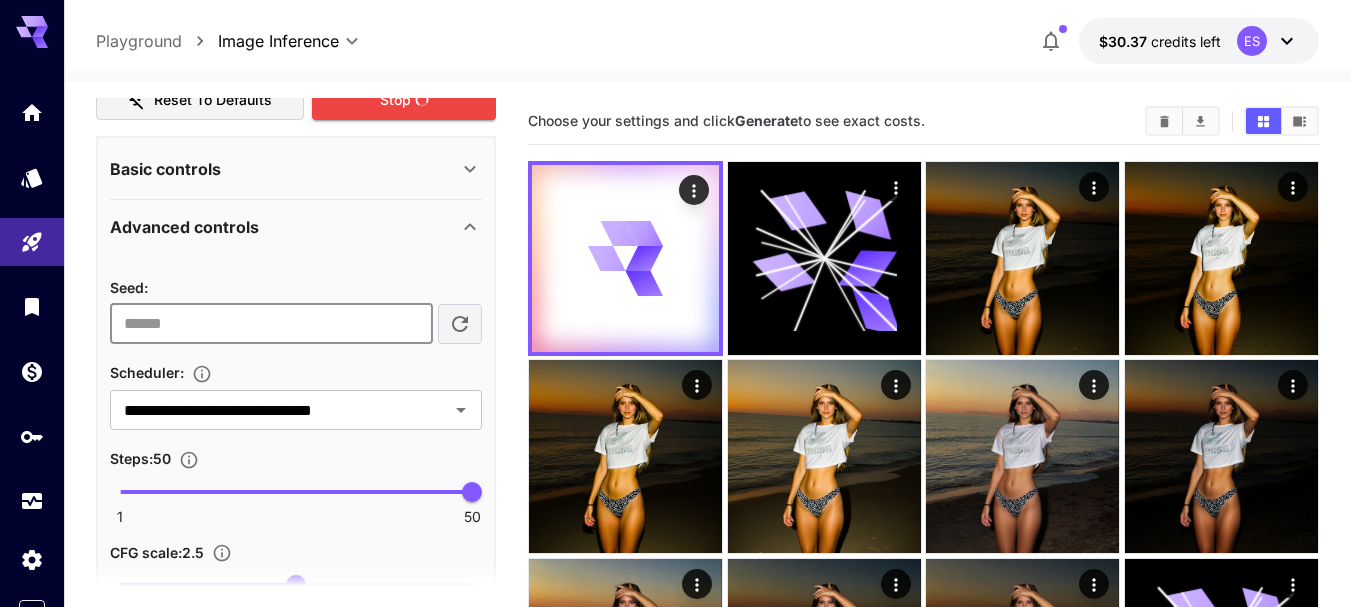 click on "**********" at bounding box center (296, 434) 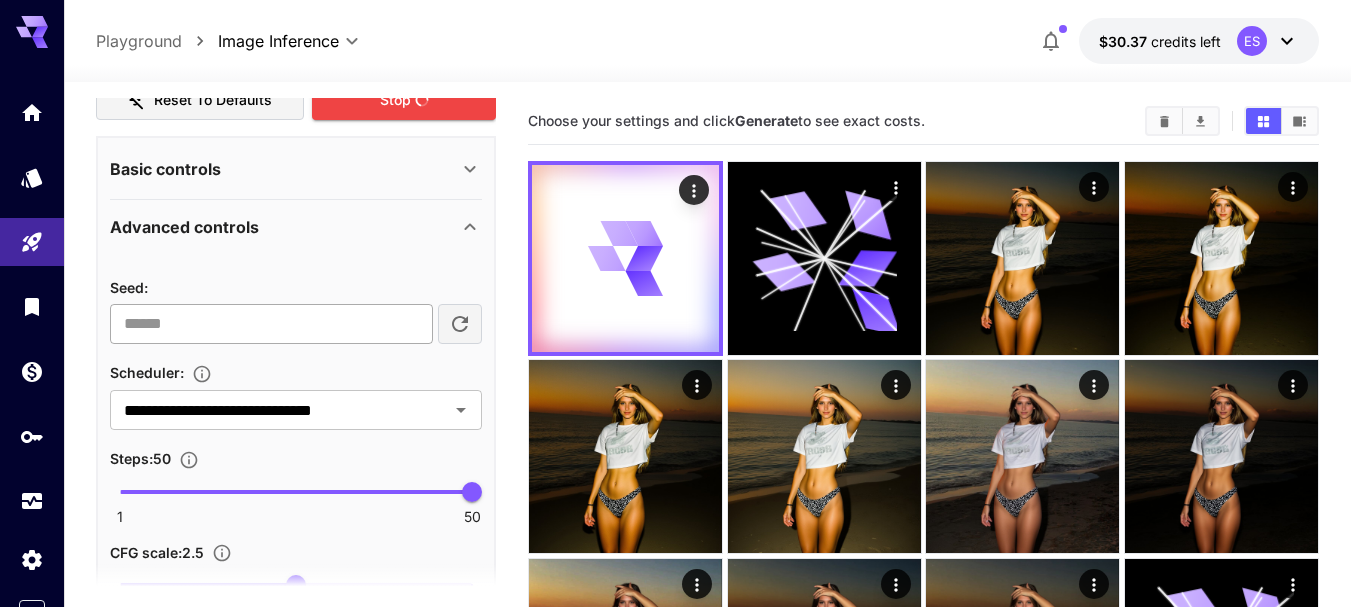 scroll, scrollTop: 100, scrollLeft: 0, axis: vertical 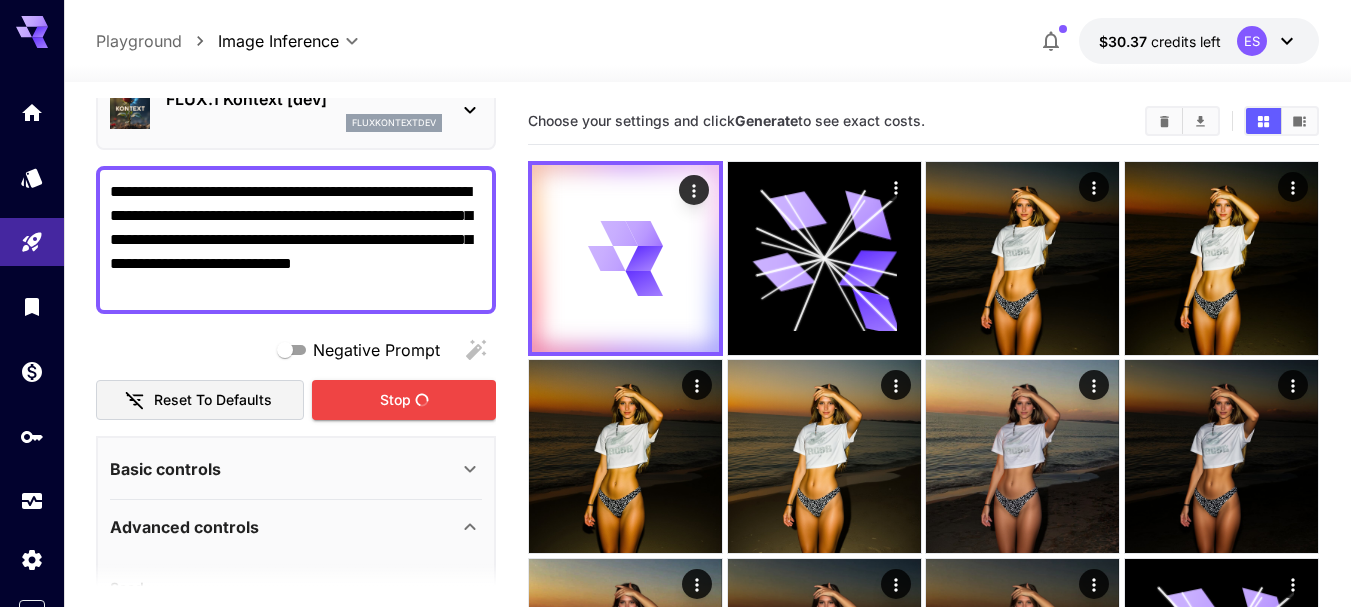 click on "**********" at bounding box center [296, 240] 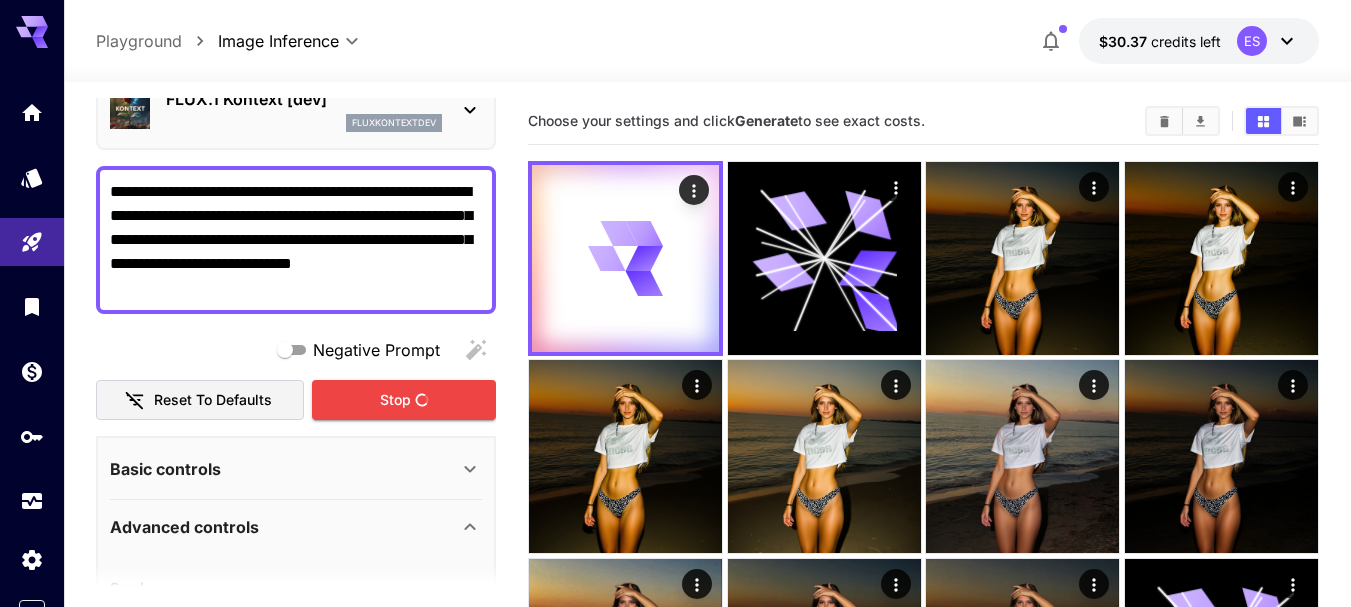 paste on "**********" 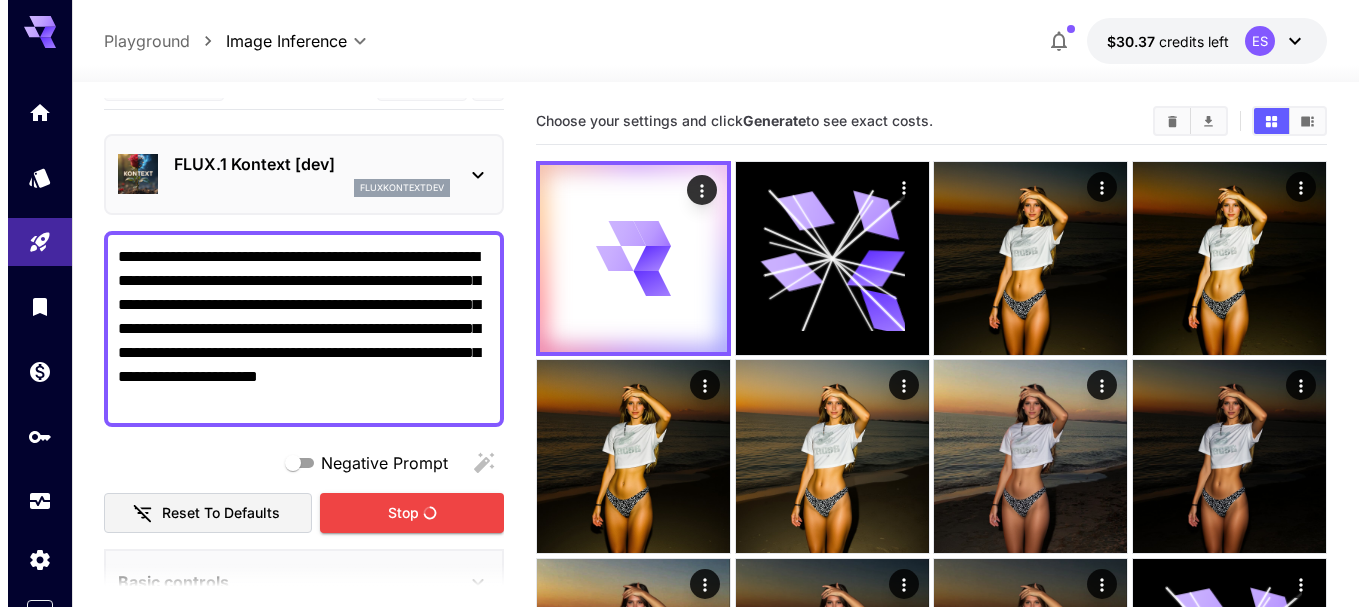 scroll, scrollTop: 0, scrollLeft: 0, axis: both 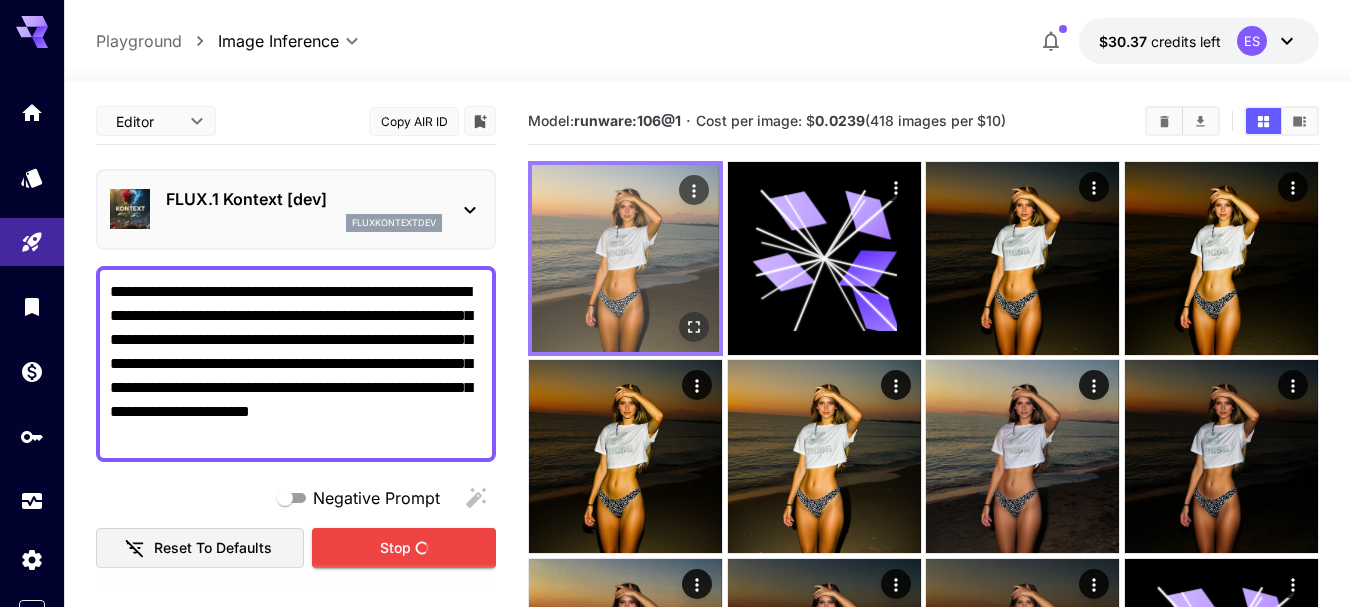 type on "**********" 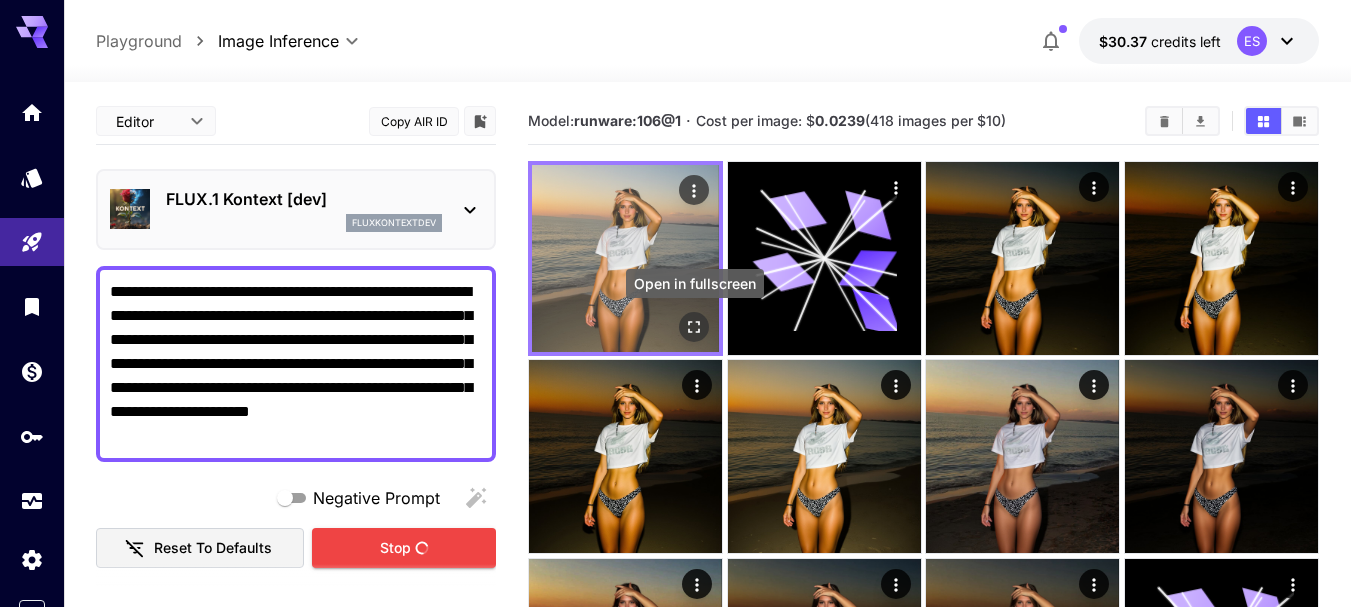 click 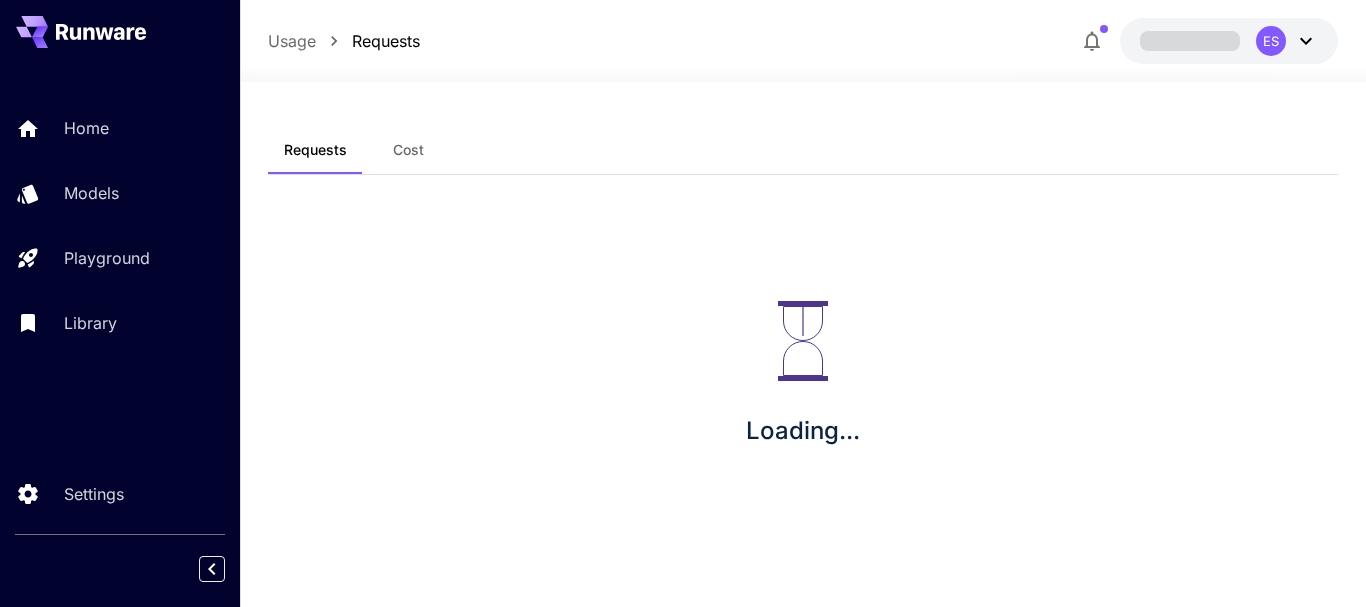 scroll, scrollTop: 0, scrollLeft: 0, axis: both 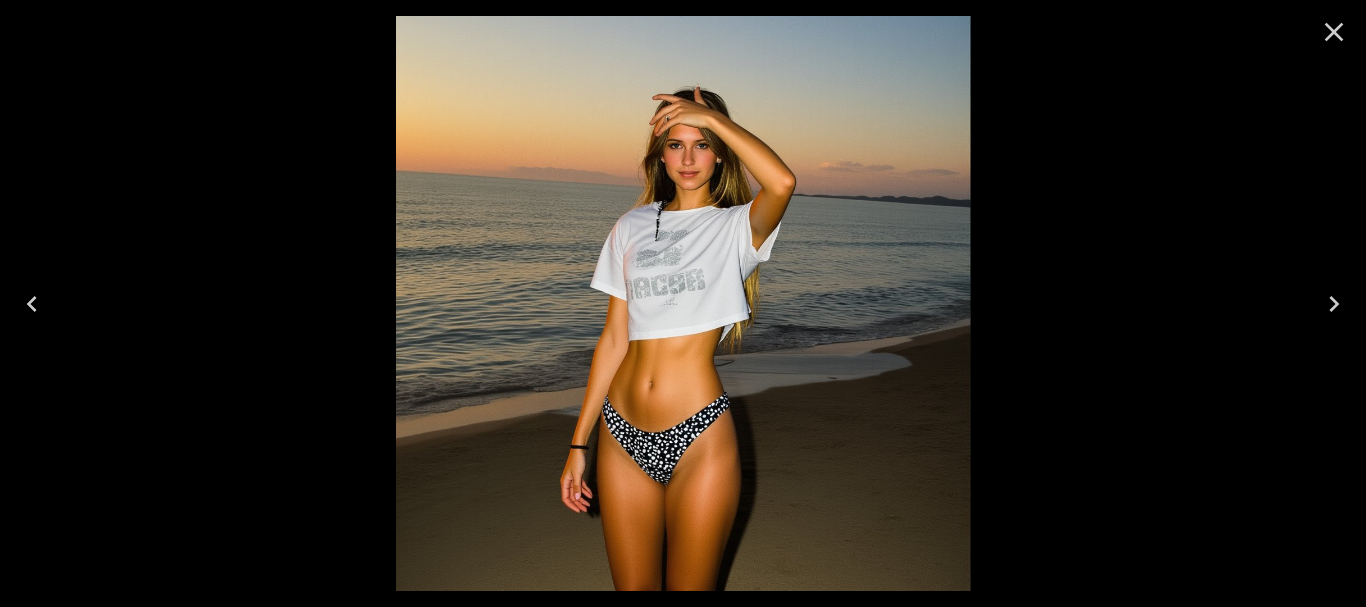 click 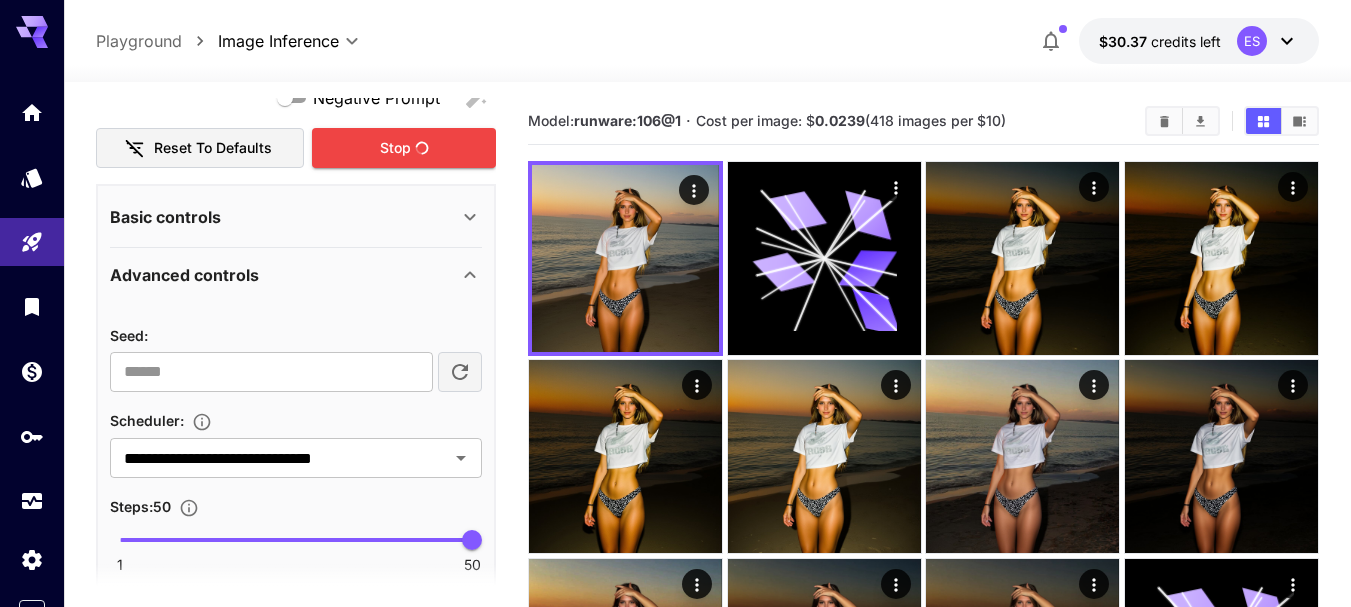 scroll, scrollTop: 100, scrollLeft: 0, axis: vertical 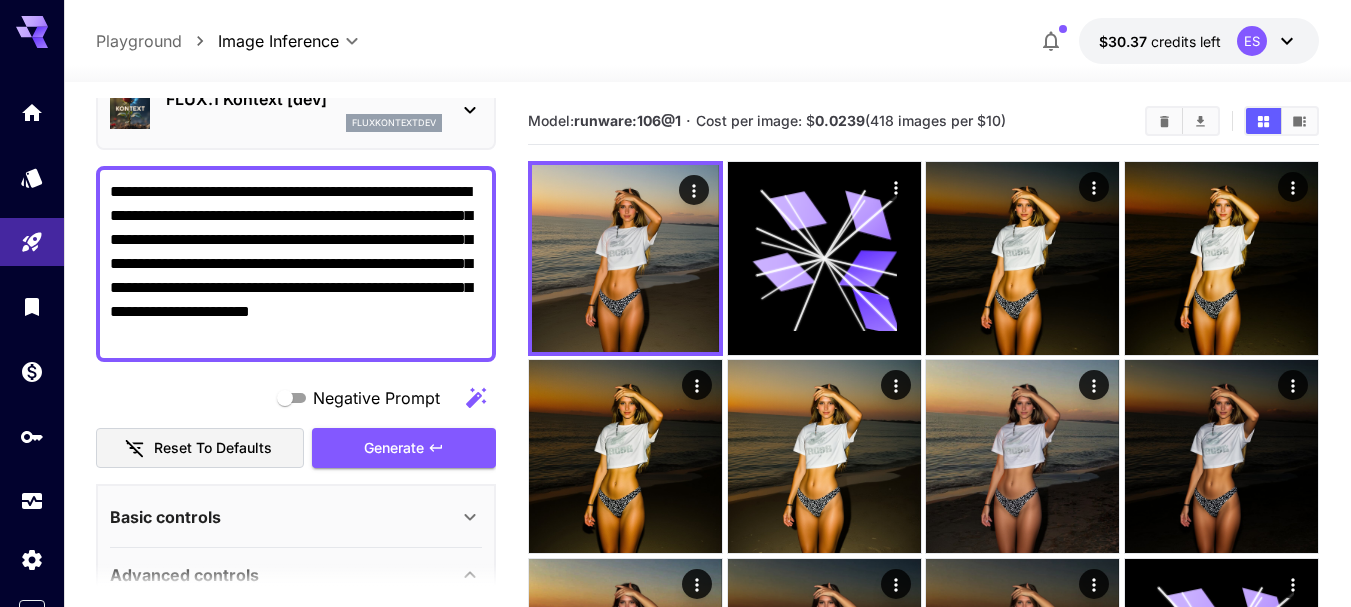 click on "**********" at bounding box center [296, 264] 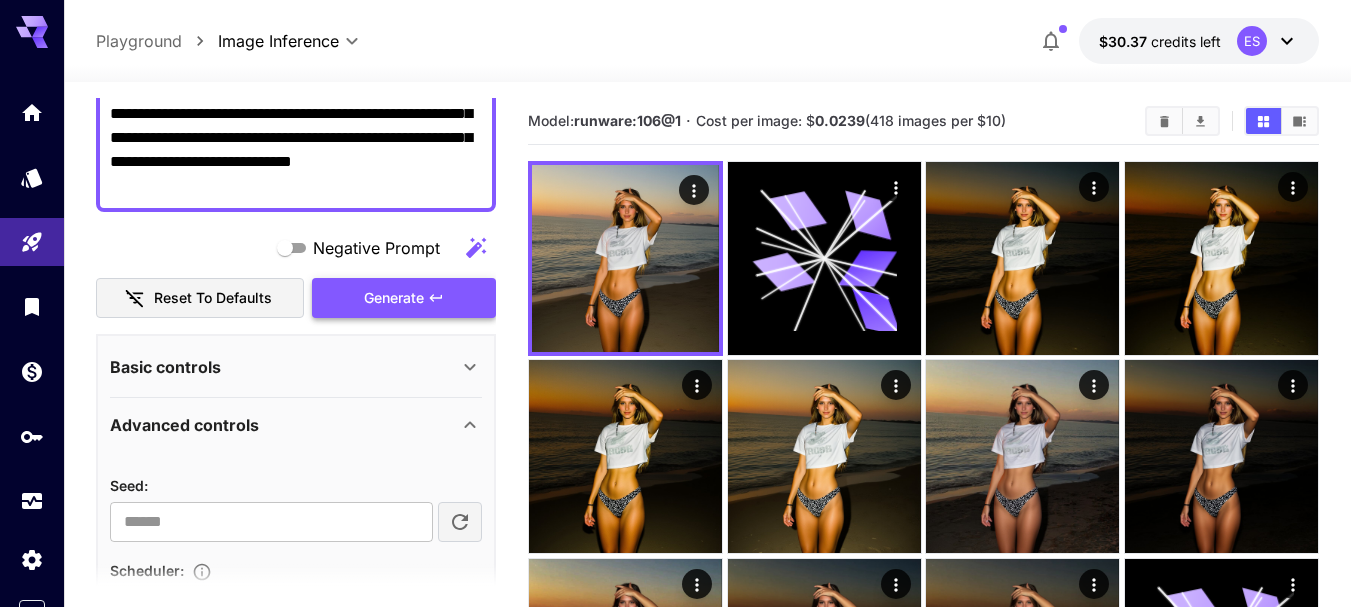 scroll, scrollTop: 200, scrollLeft: 0, axis: vertical 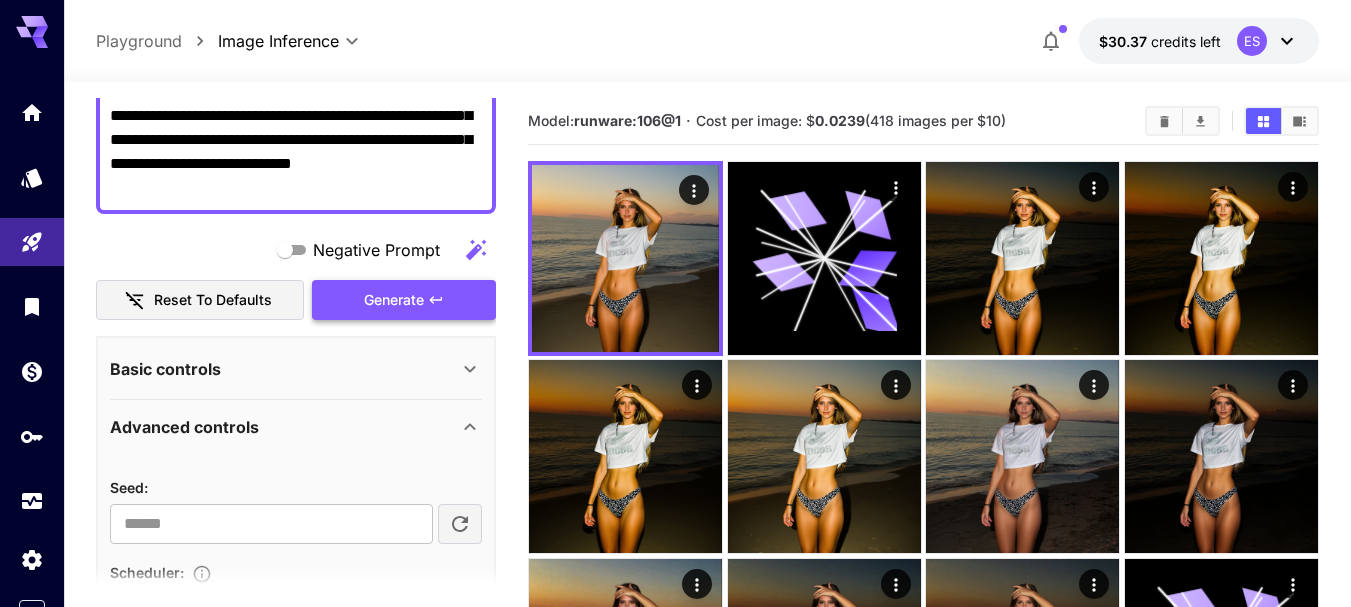 type on "**********" 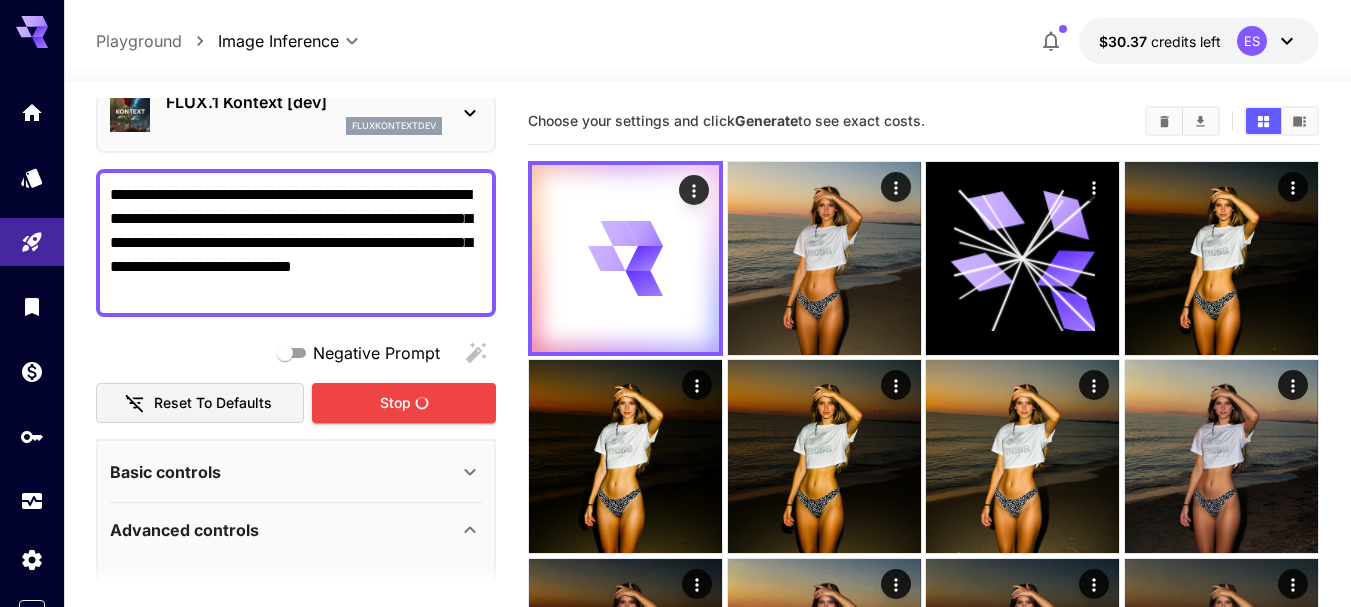 scroll, scrollTop: 0, scrollLeft: 0, axis: both 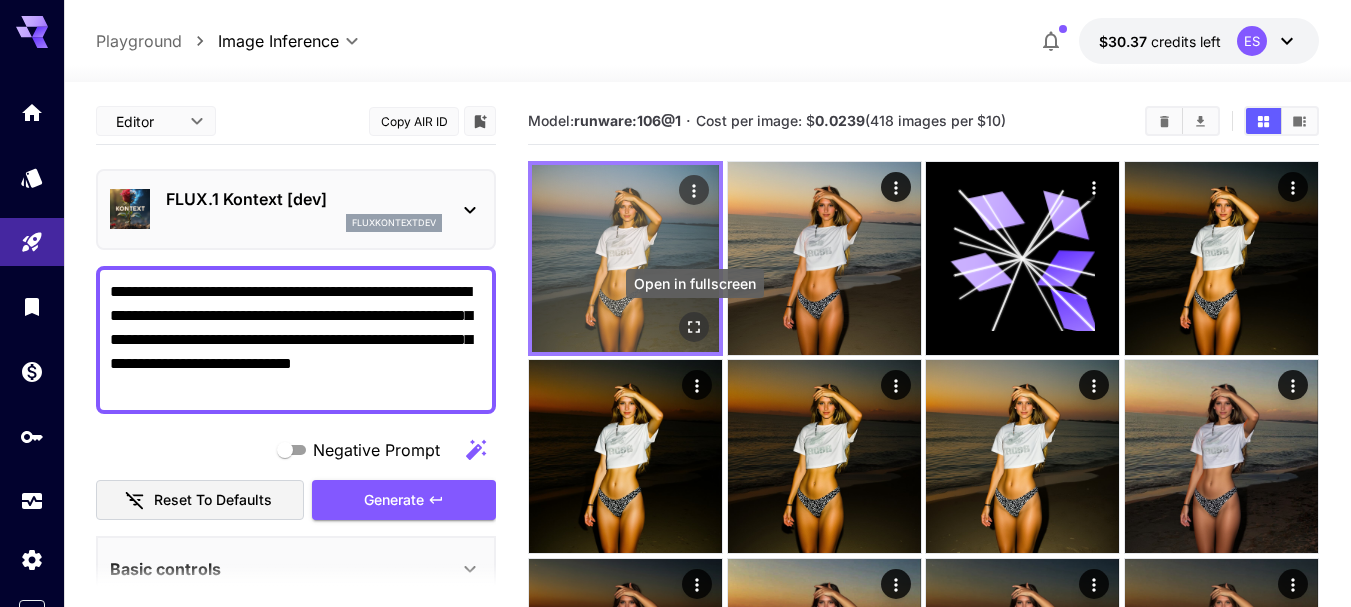 click 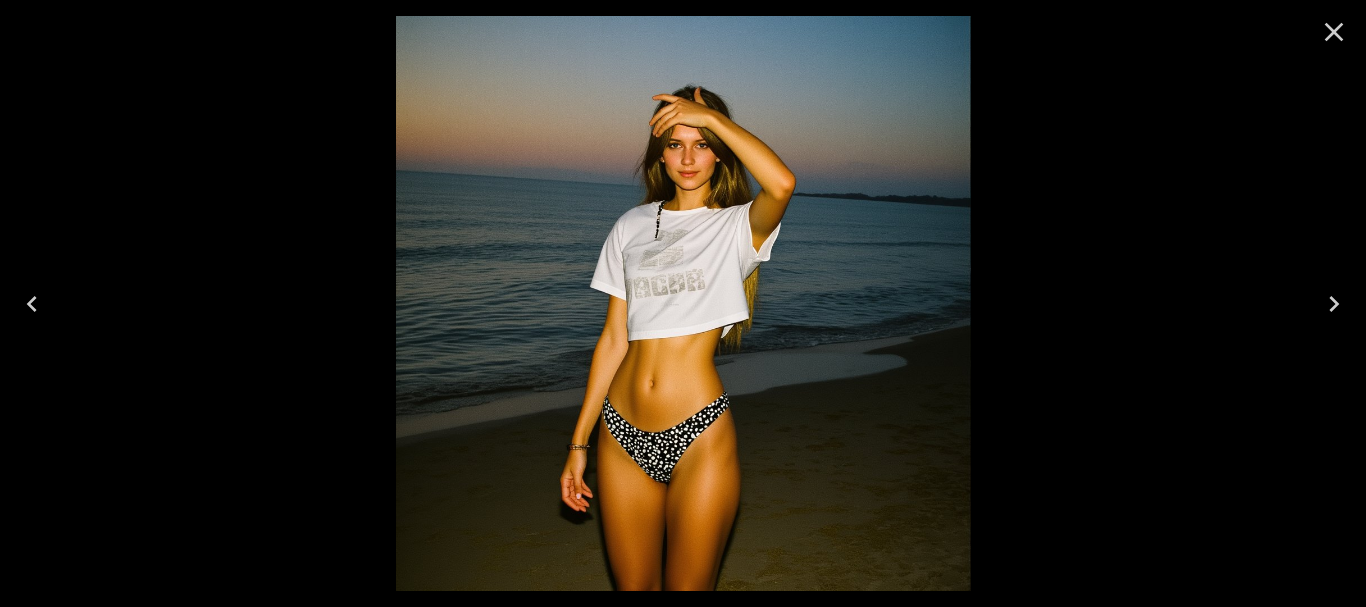 click 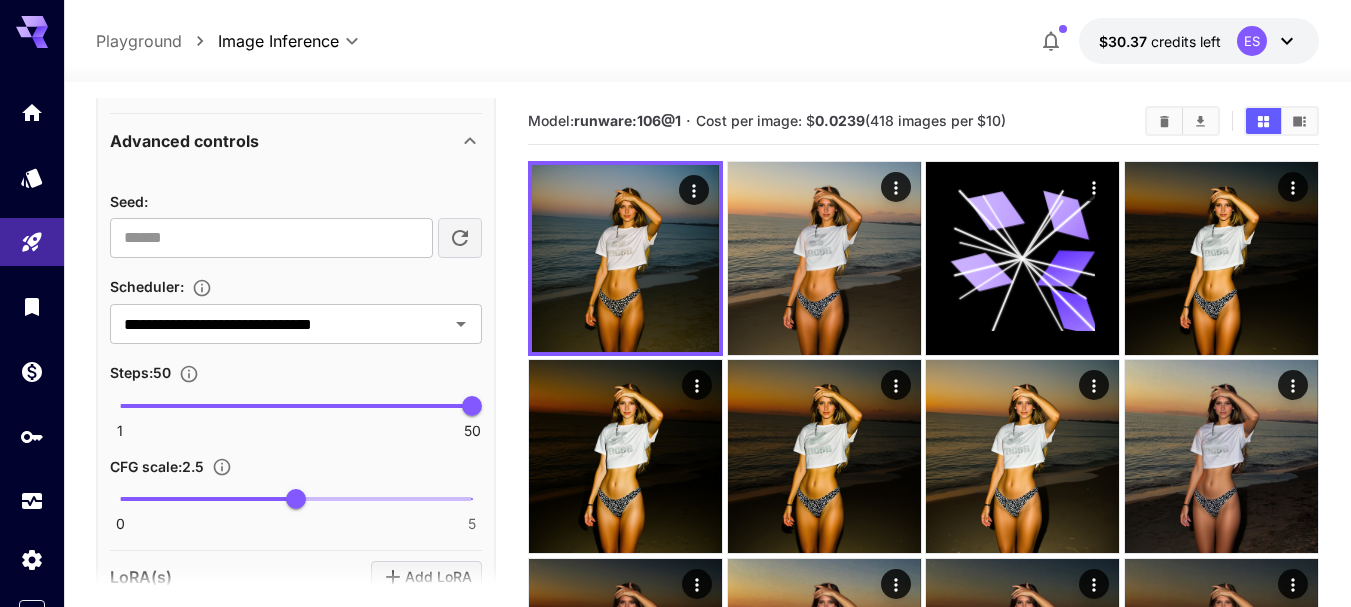 scroll, scrollTop: 500, scrollLeft: 0, axis: vertical 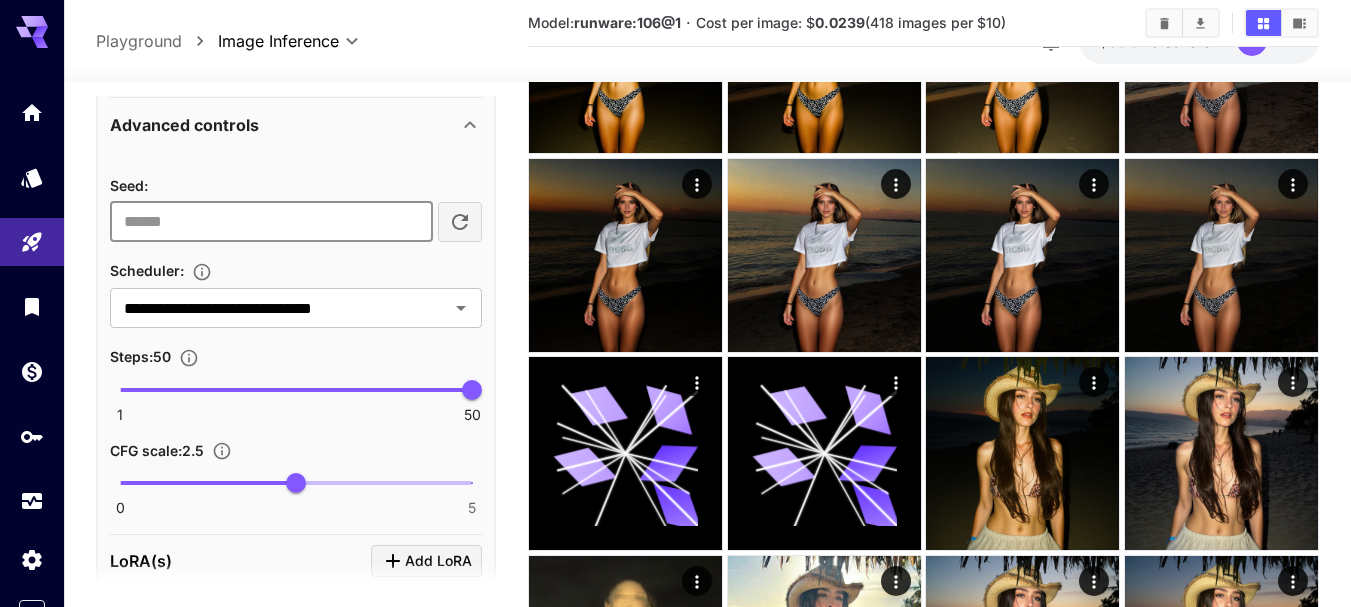 click on "**********" at bounding box center (271, 222) 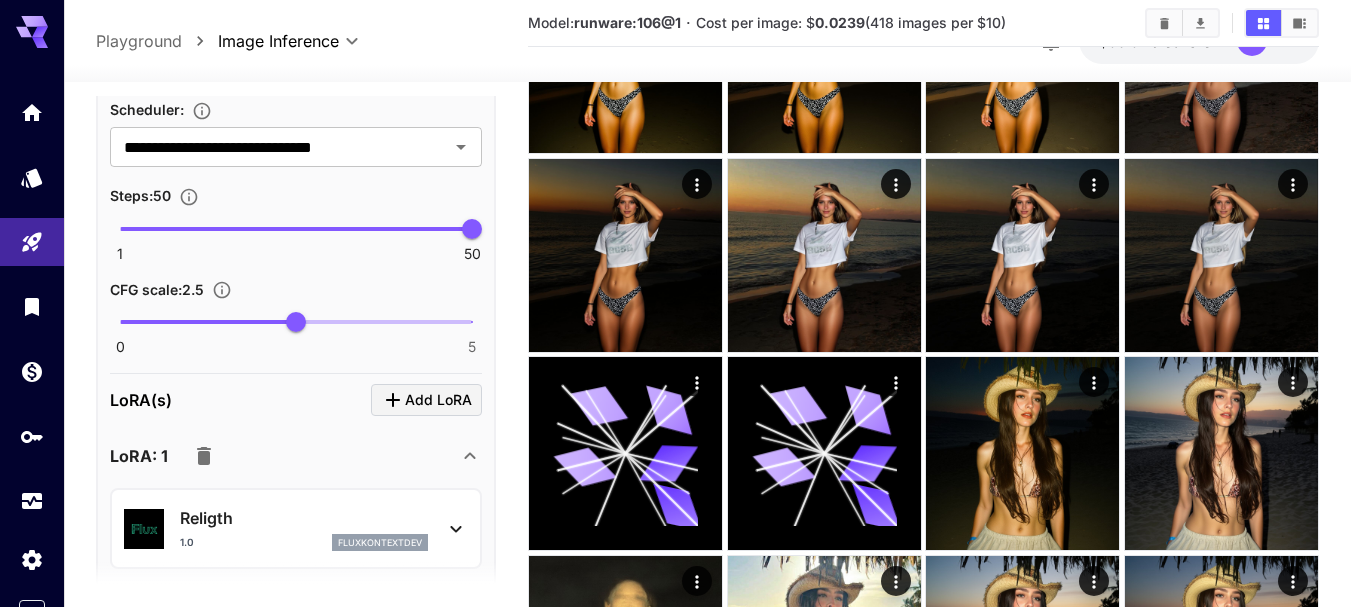 scroll, scrollTop: 500, scrollLeft: 0, axis: vertical 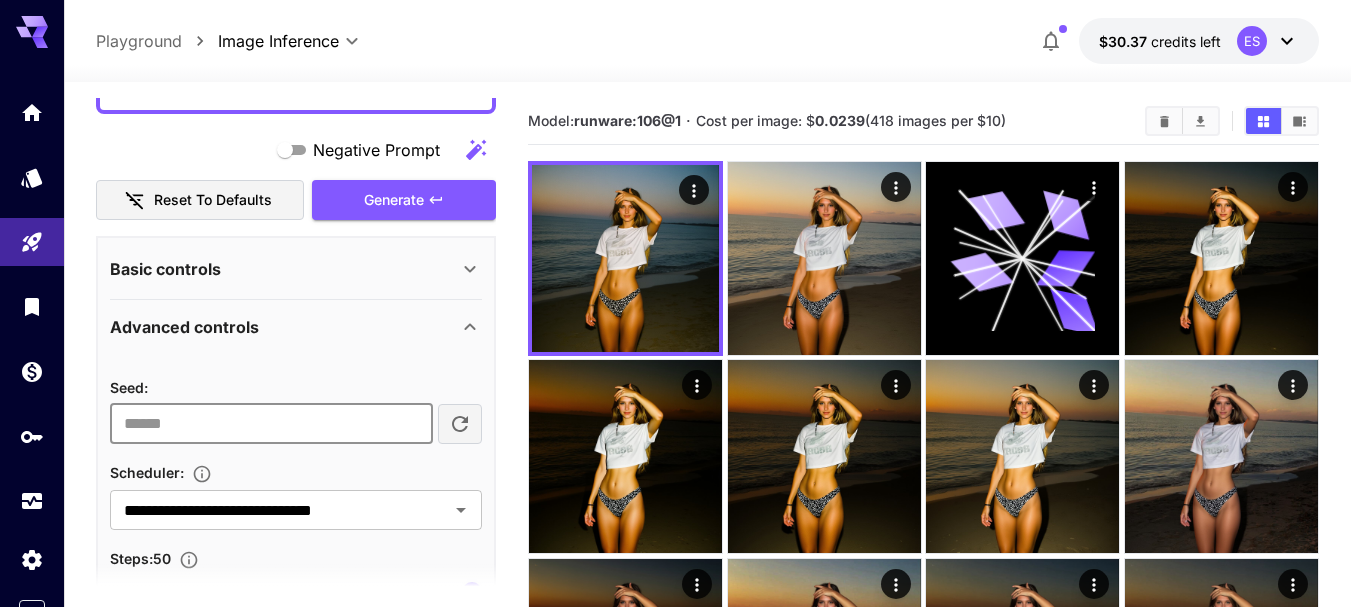 click at bounding box center (271, 424) 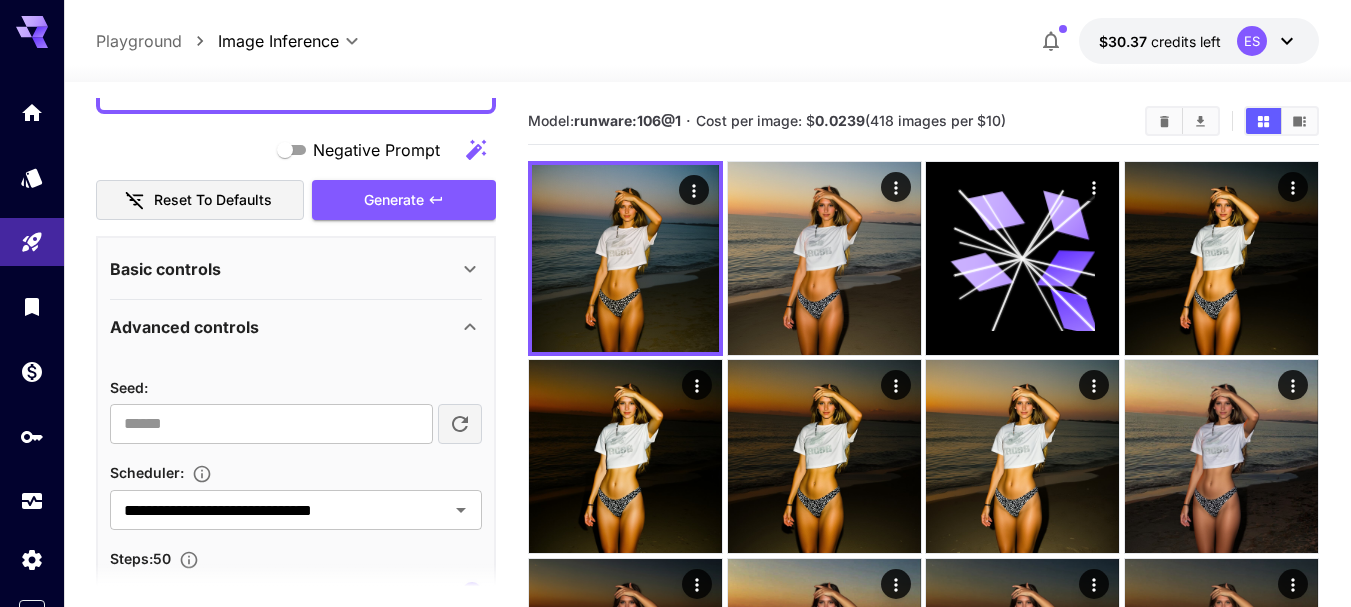 click on "**********" at bounding box center [296, 534] 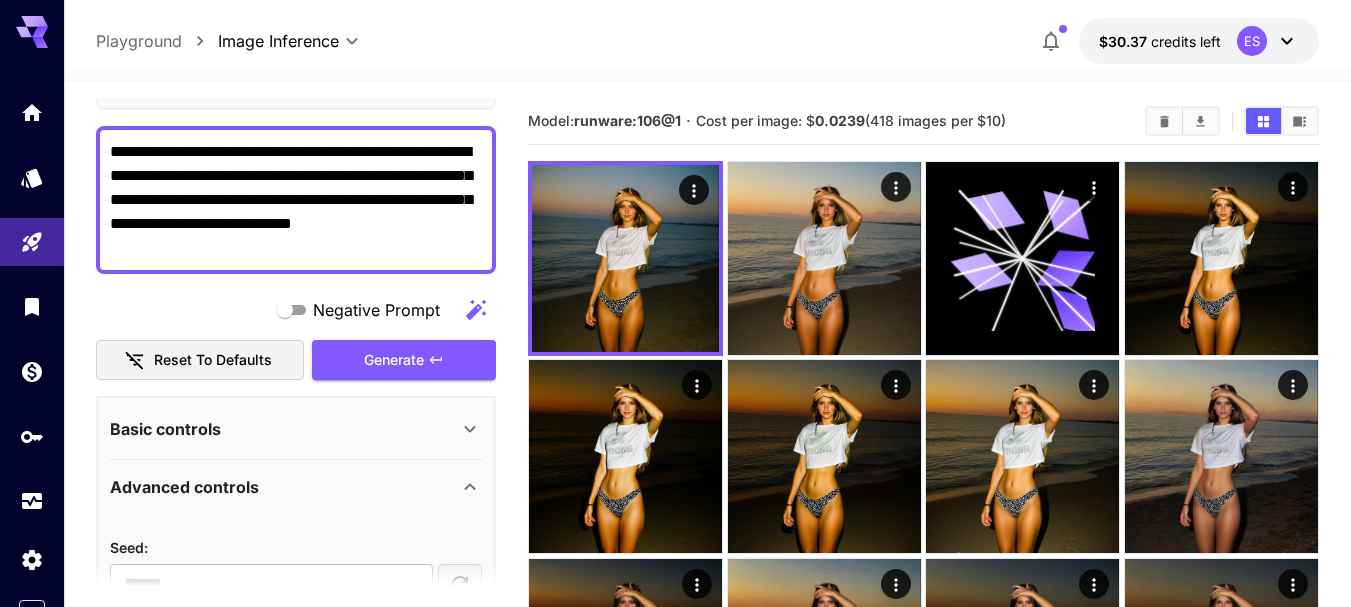 scroll, scrollTop: 0, scrollLeft: 0, axis: both 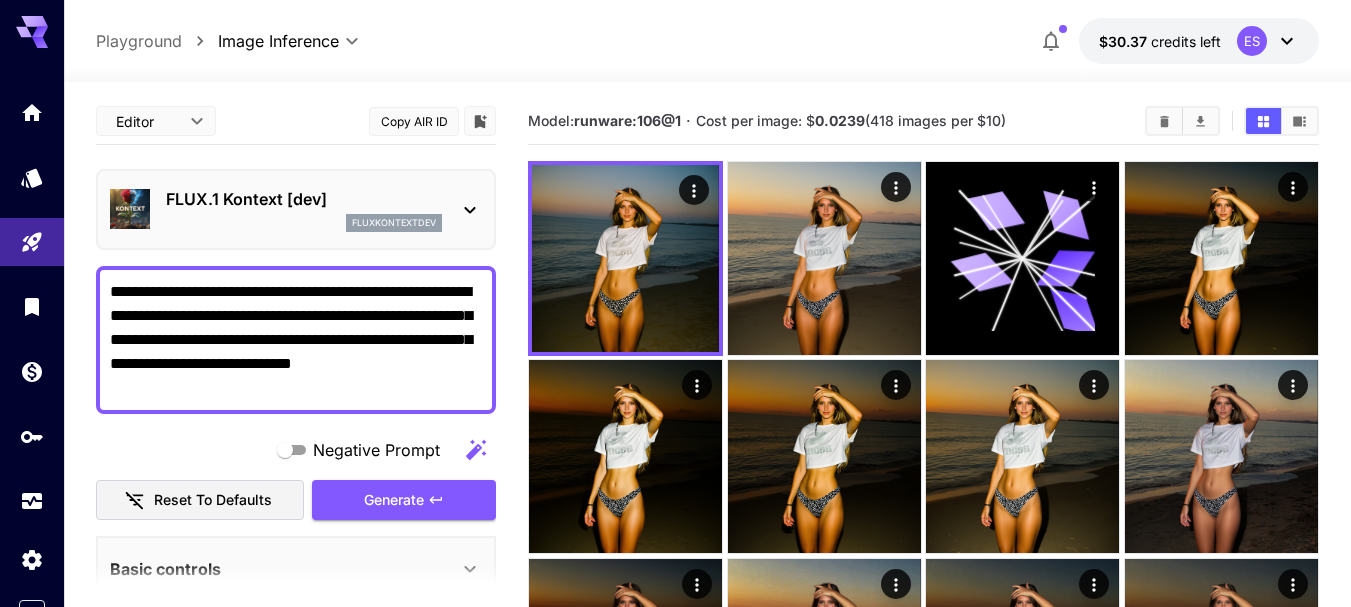 click on "**********" at bounding box center [296, 340] 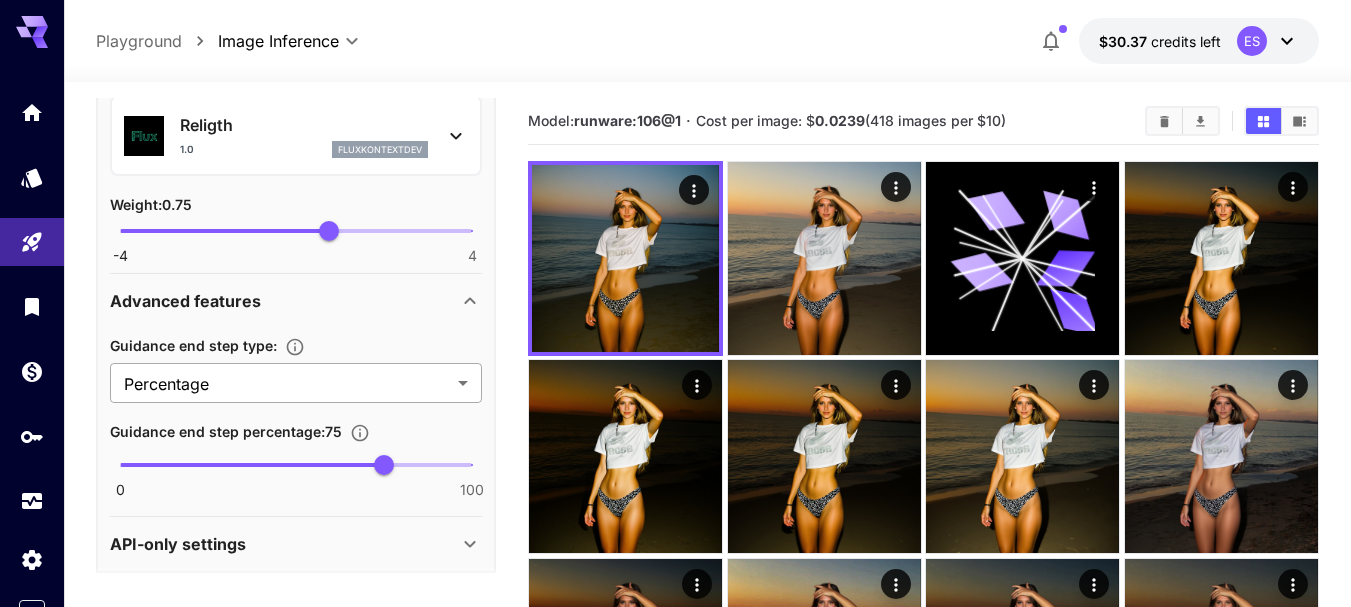 scroll, scrollTop: 1041, scrollLeft: 0, axis: vertical 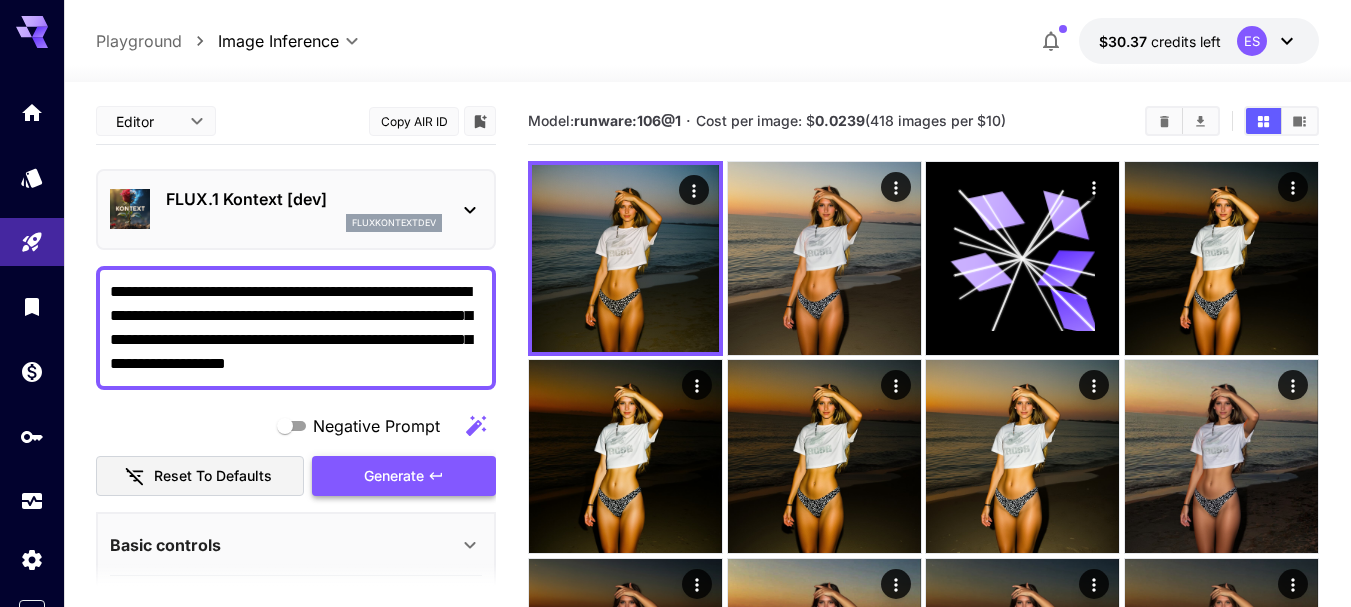 type on "**********" 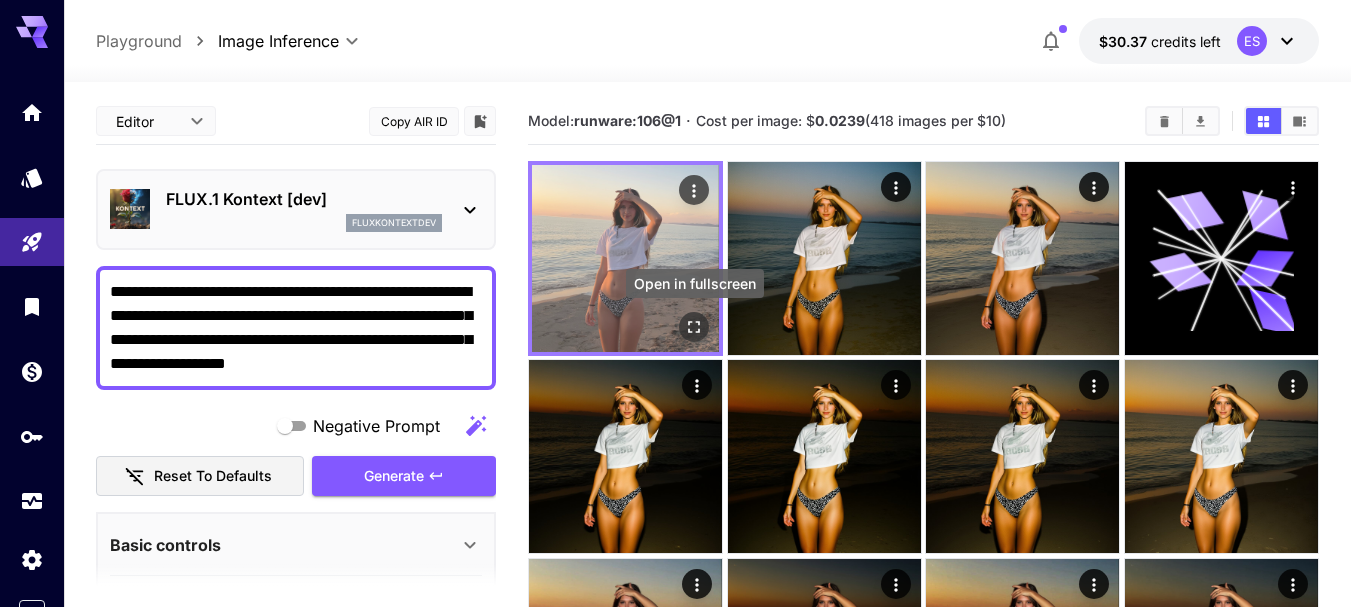 click 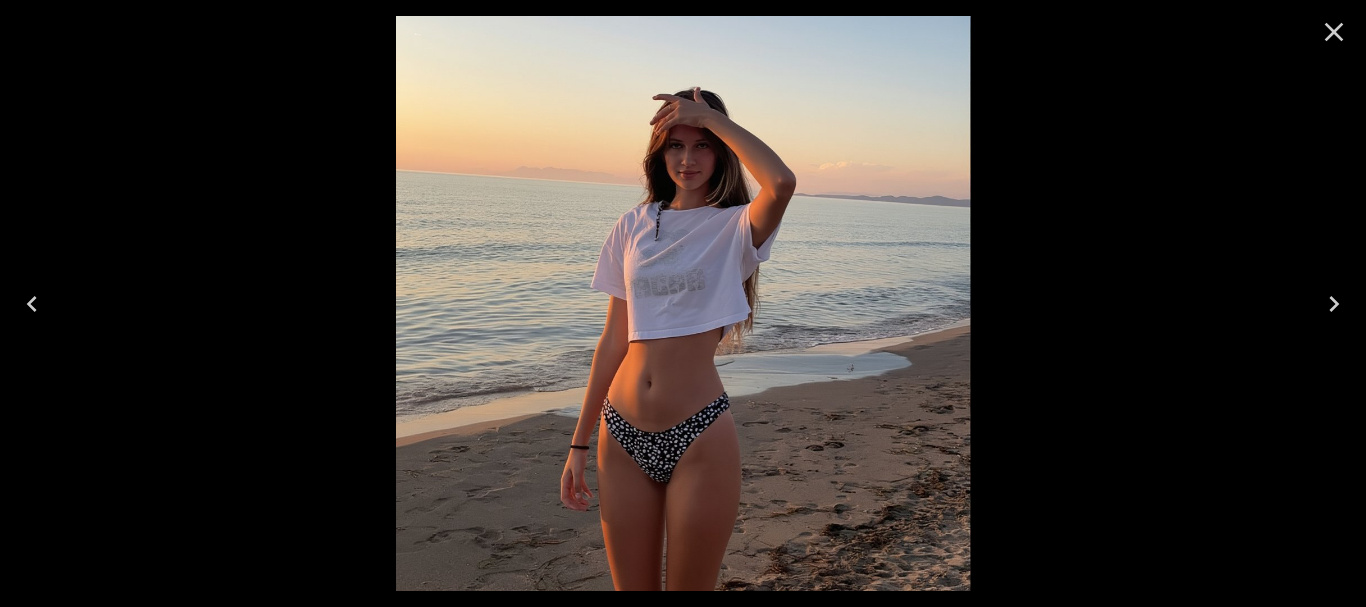 click 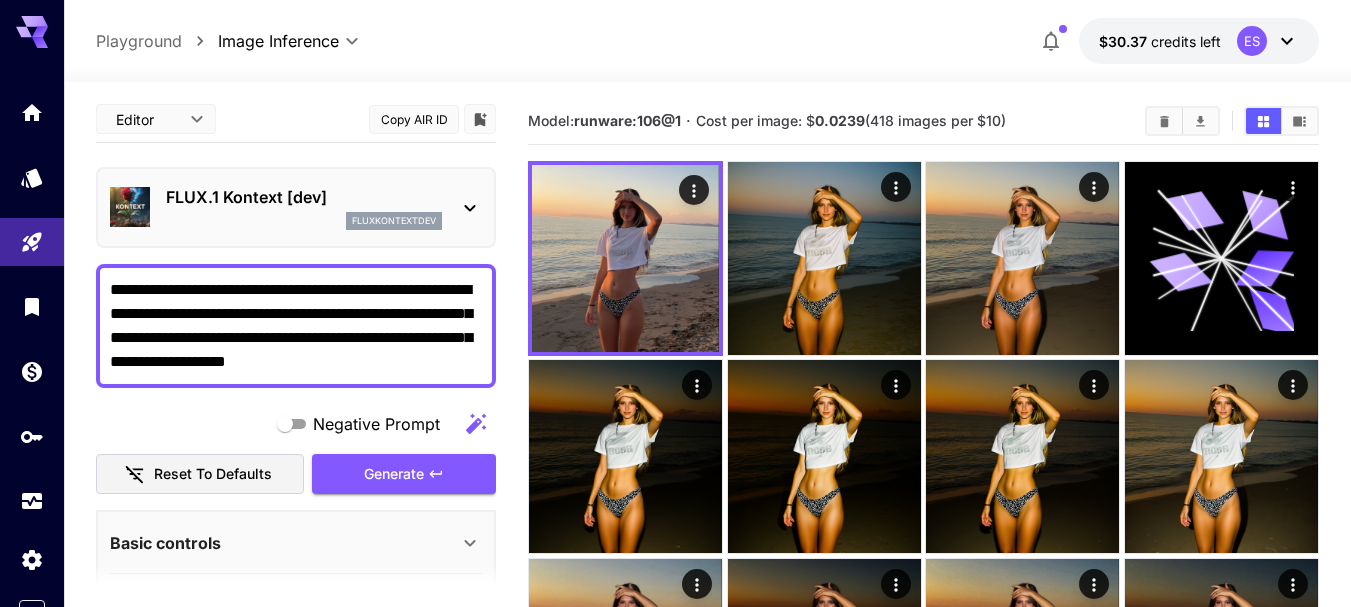scroll, scrollTop: 0, scrollLeft: 0, axis: both 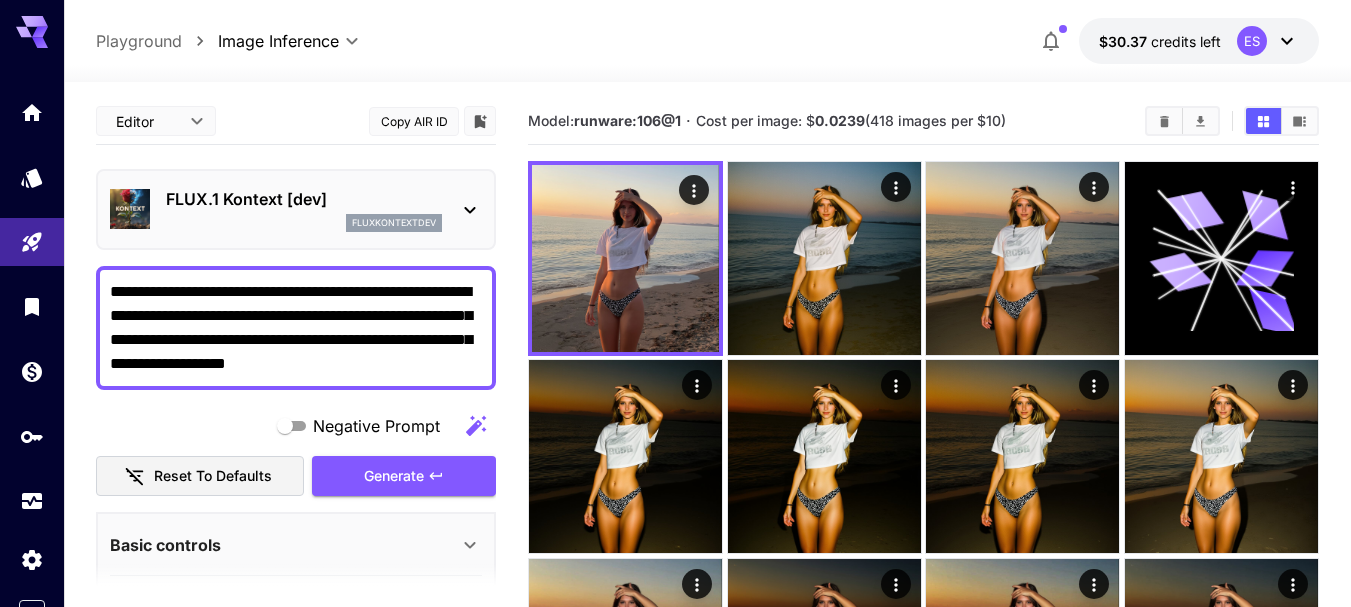 click on "**********" at bounding box center [296, 328] 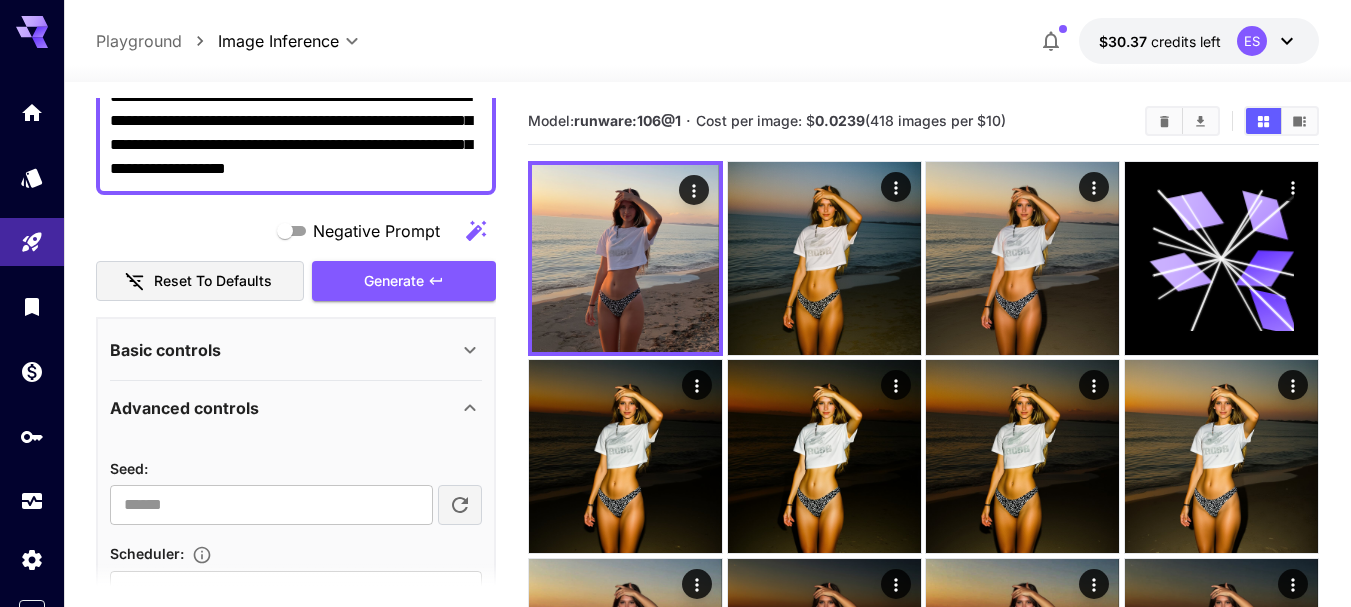 scroll, scrollTop: 200, scrollLeft: 0, axis: vertical 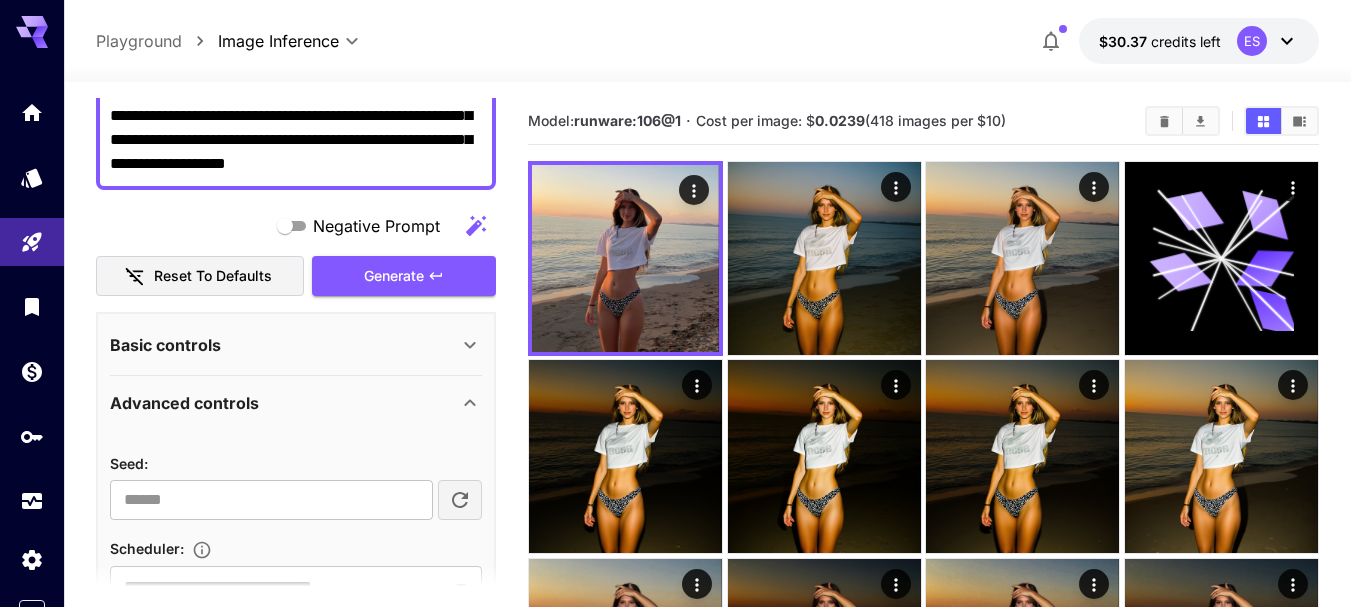 click on "Basic controls" at bounding box center (284, 345) 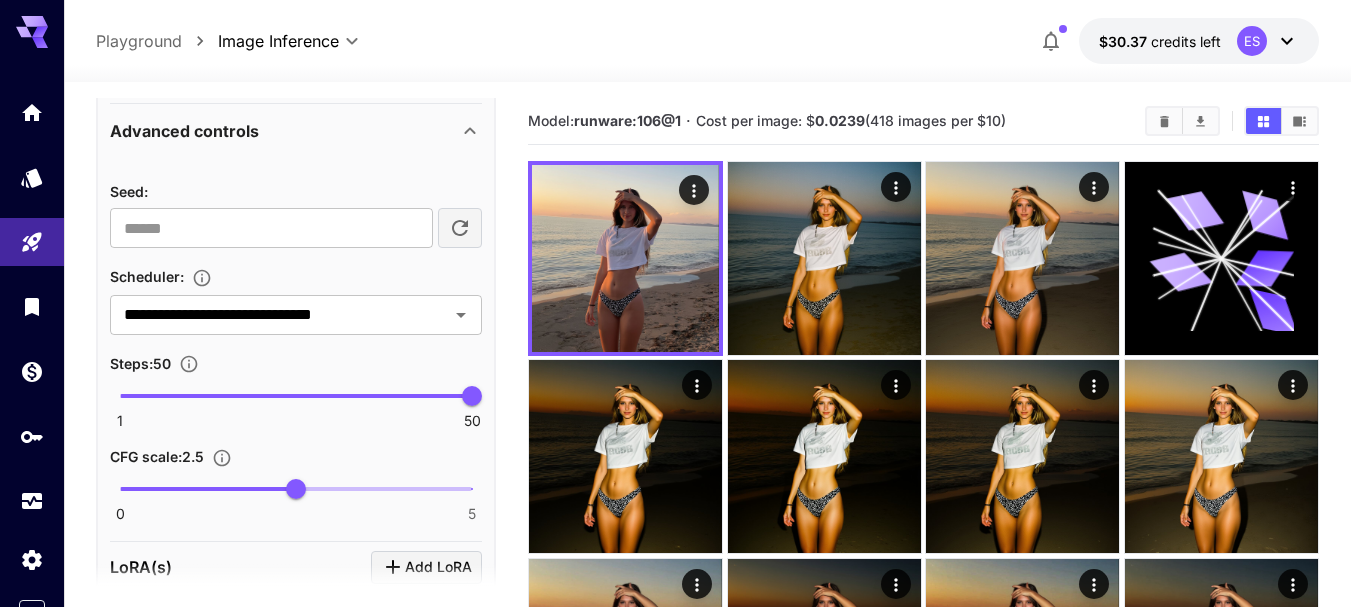 scroll, scrollTop: 1000, scrollLeft: 0, axis: vertical 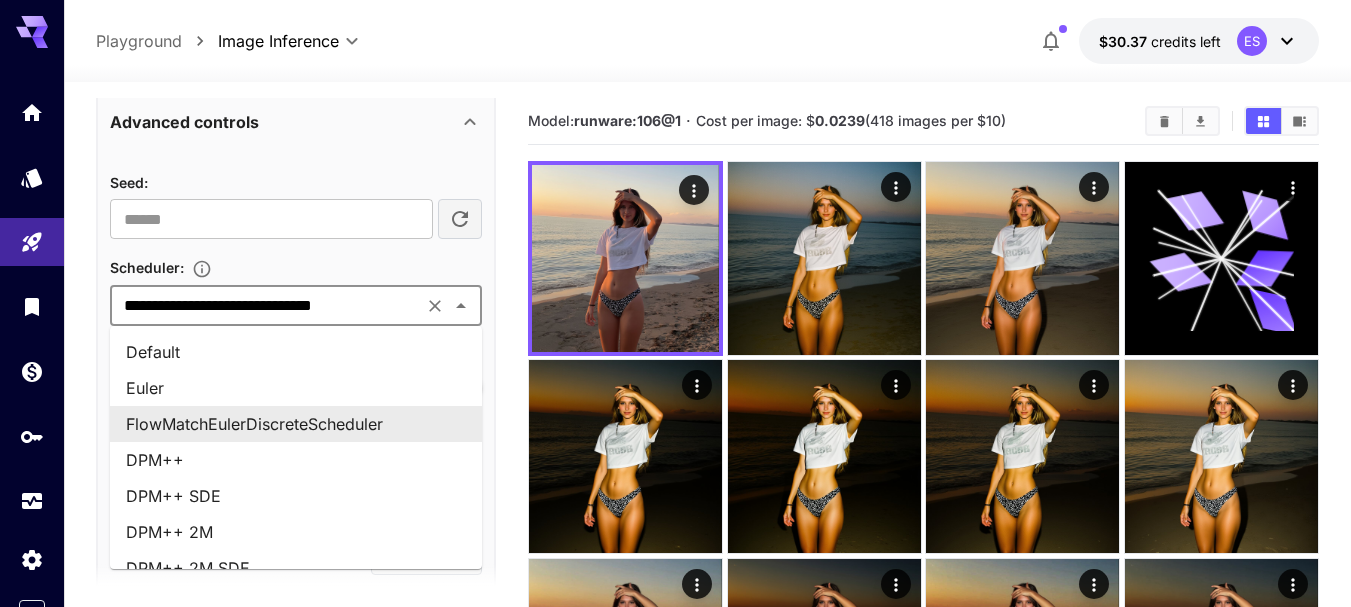 click on "**********" at bounding box center [266, 306] 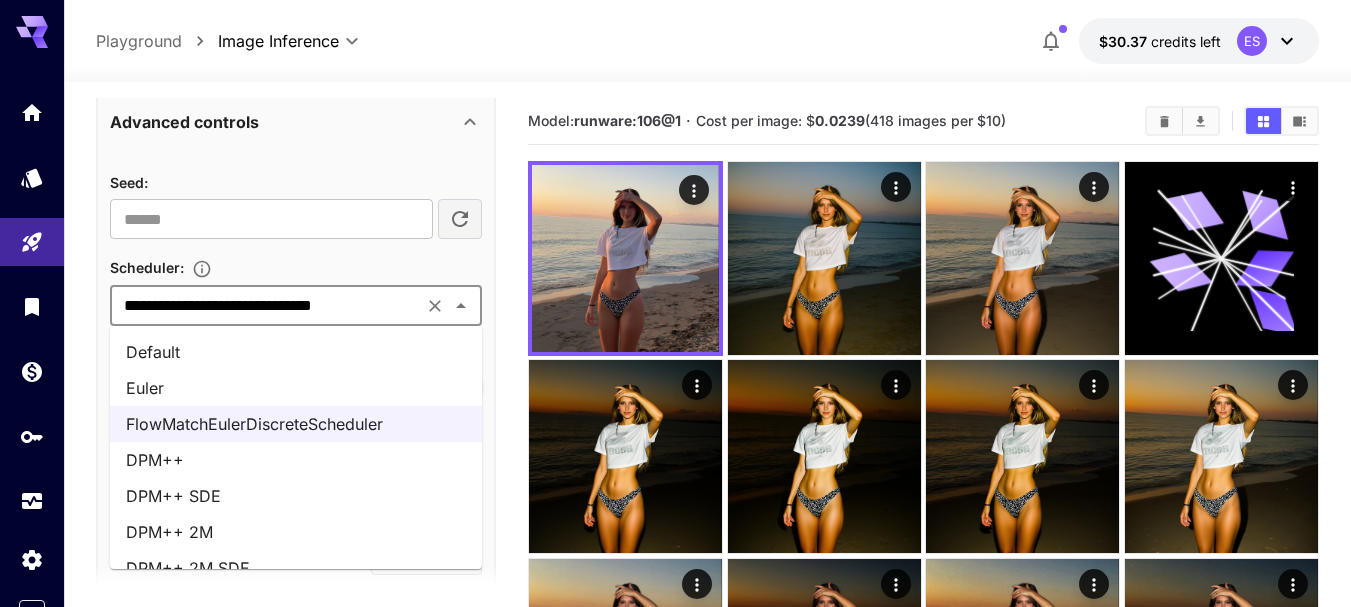 click on "DPM++ 2M" at bounding box center [296, 532] 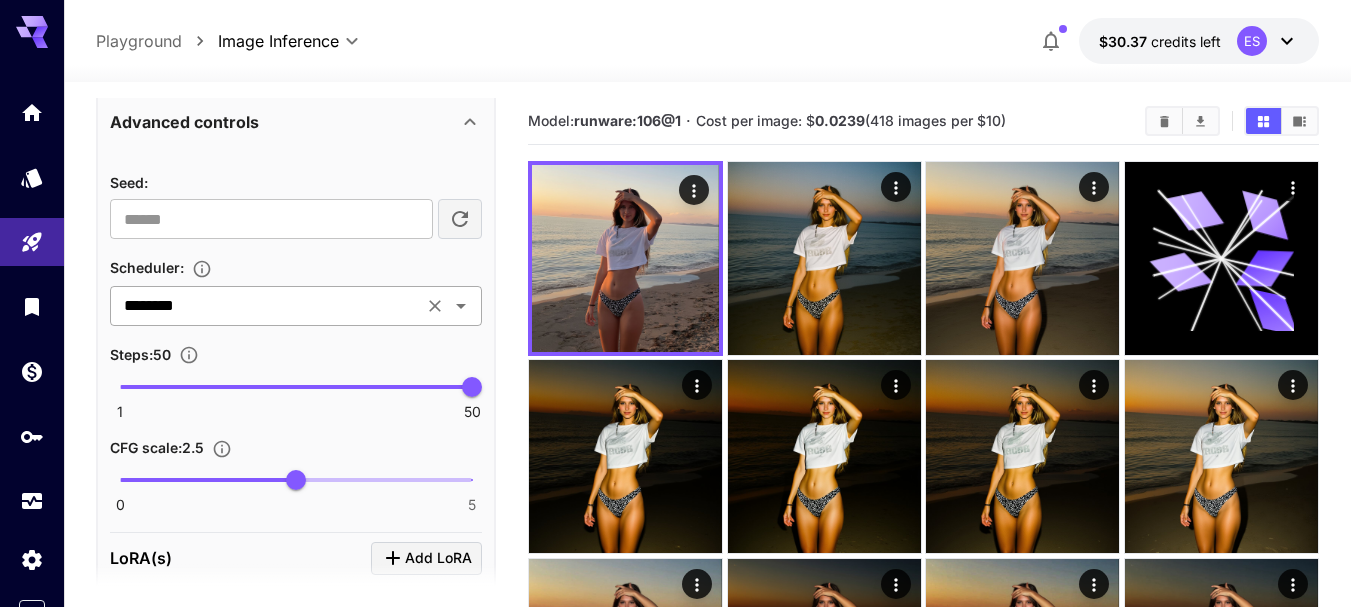 click on "********" at bounding box center (266, 306) 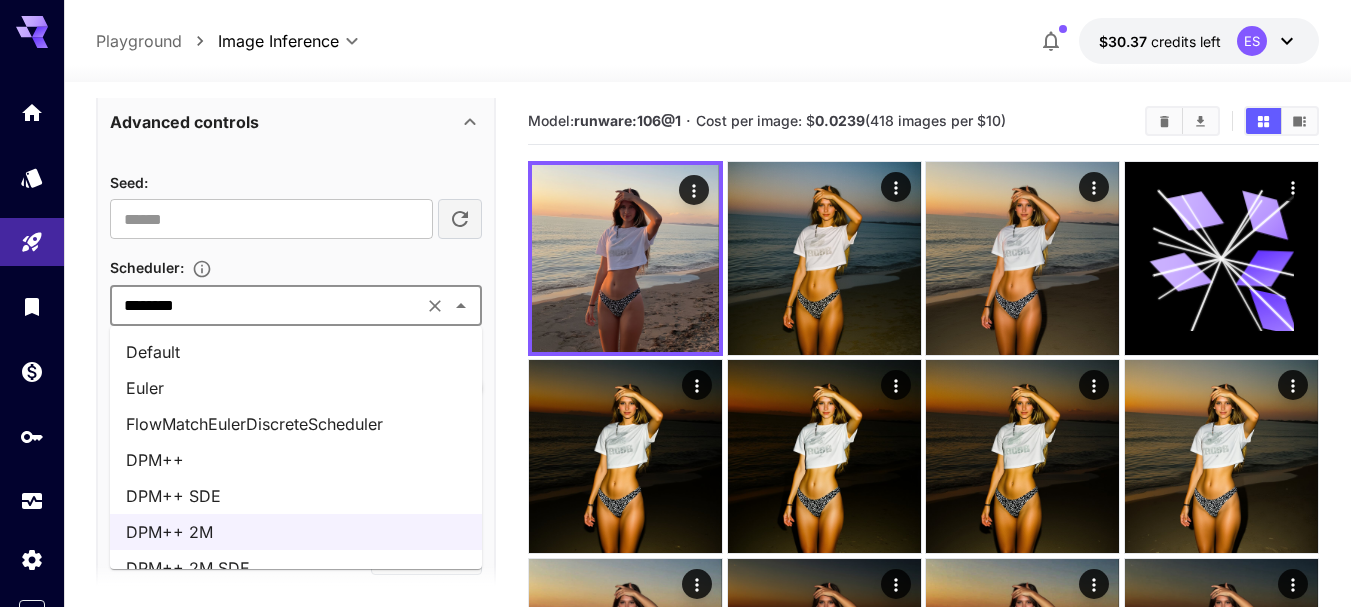 click on "Default" at bounding box center (296, 352) 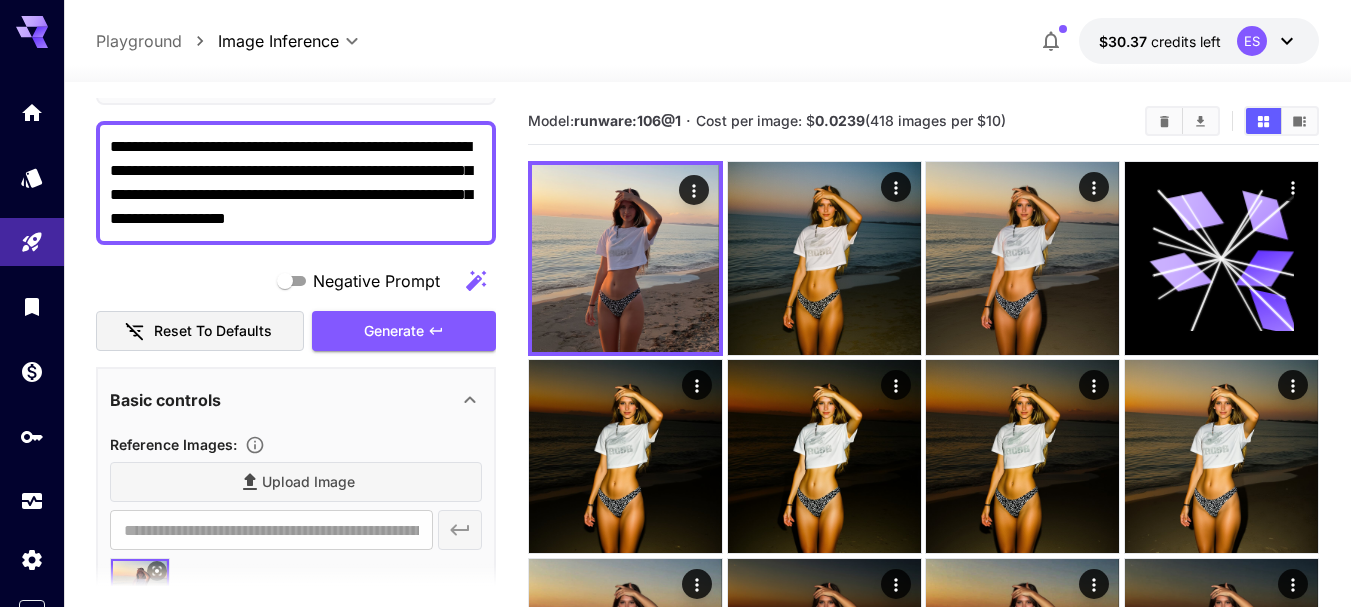 scroll, scrollTop: 0, scrollLeft: 0, axis: both 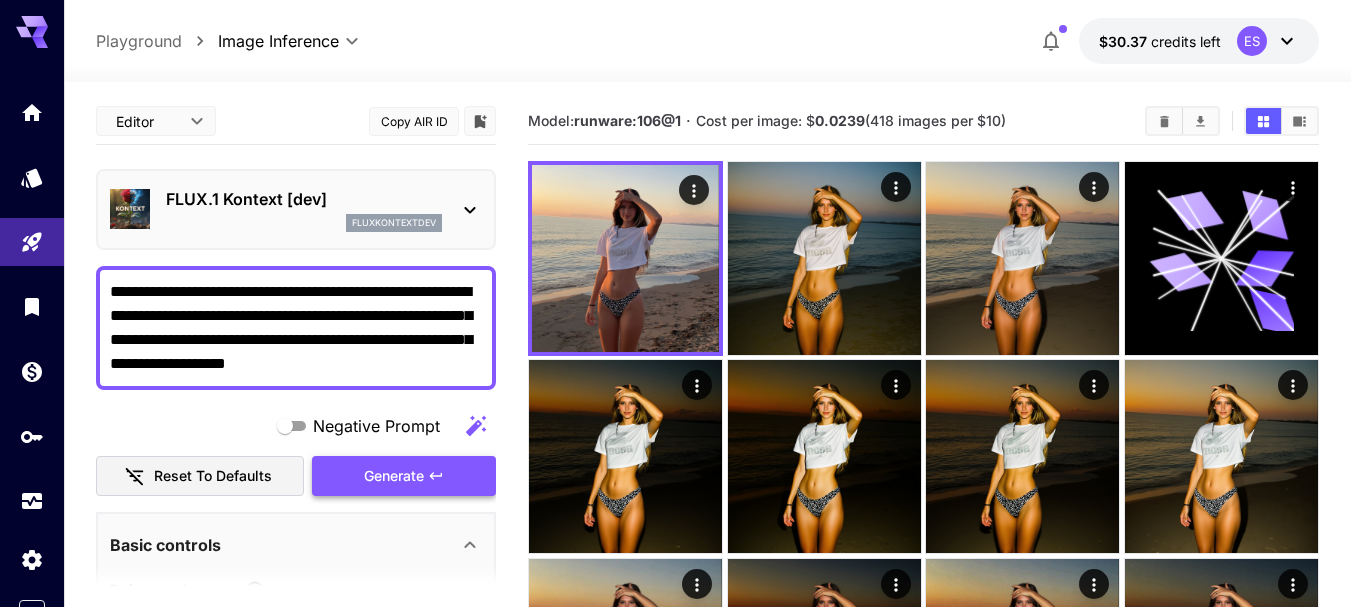 click on "Generate" at bounding box center [404, 476] 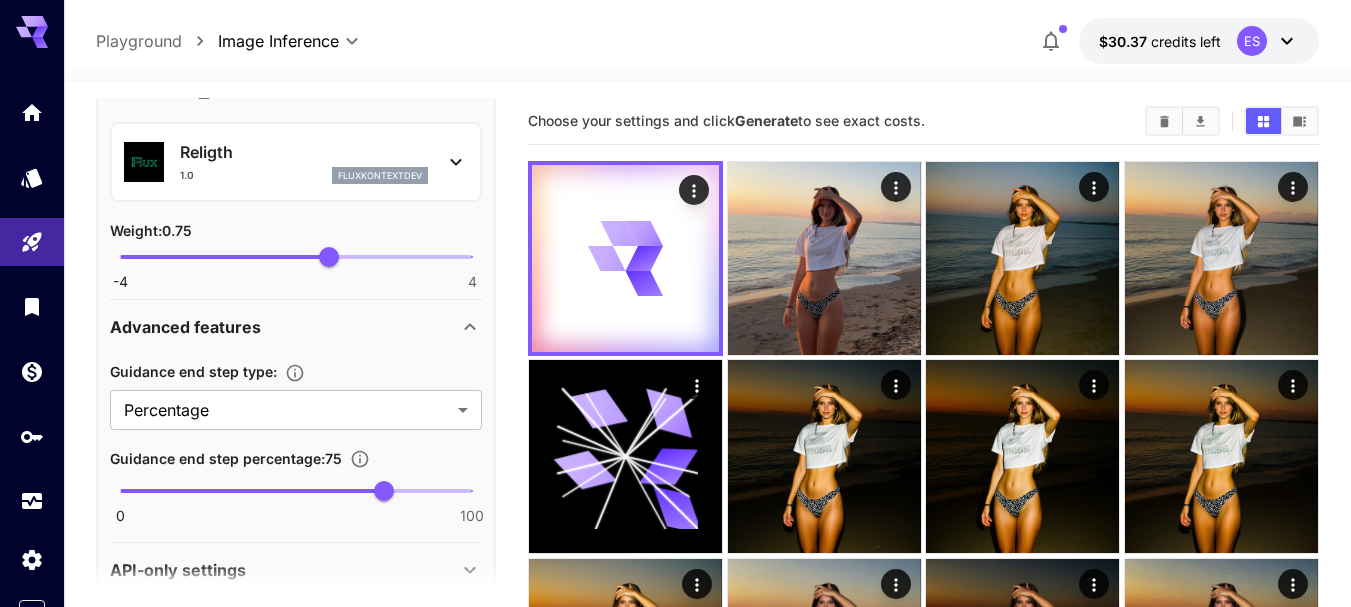 scroll, scrollTop: 1461, scrollLeft: 0, axis: vertical 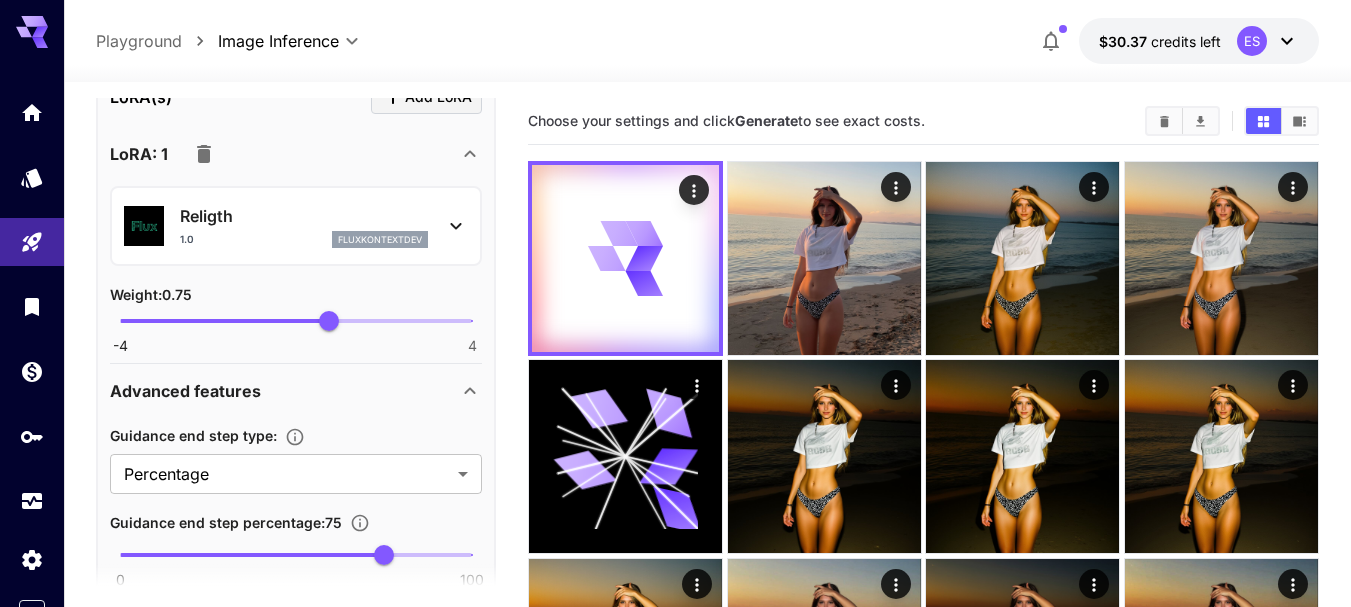 click on "1.0 fluxkontextdev" at bounding box center [304, 240] 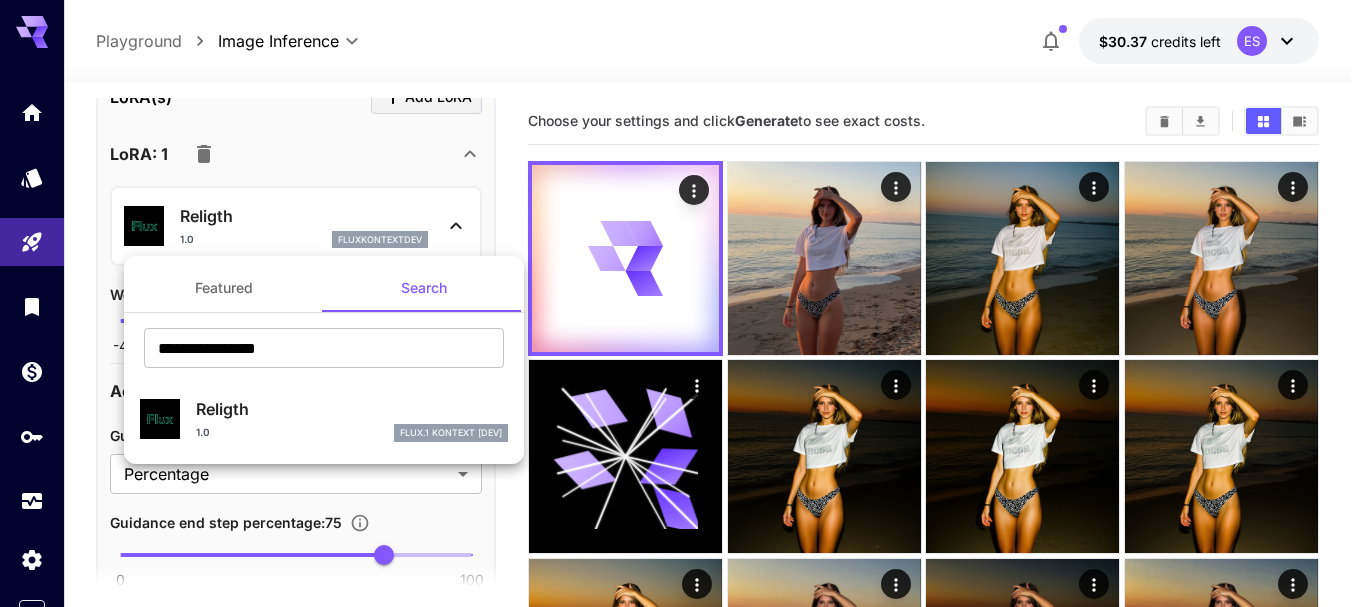 click at bounding box center [683, 303] 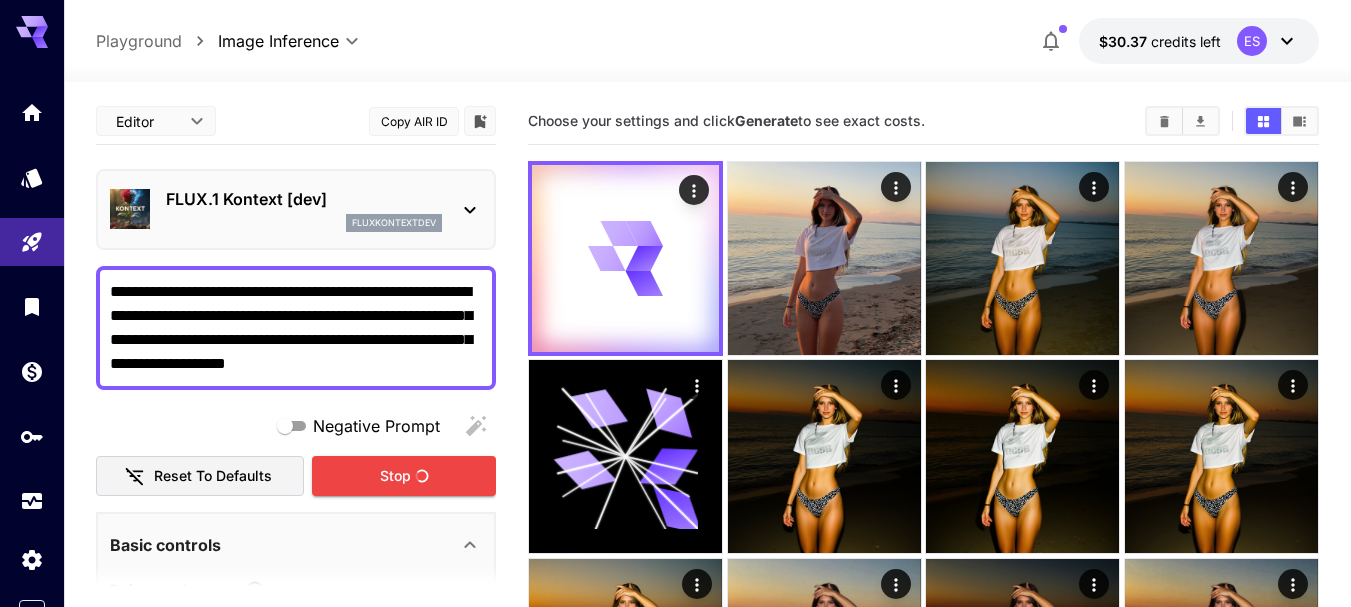 scroll, scrollTop: 0, scrollLeft: 0, axis: both 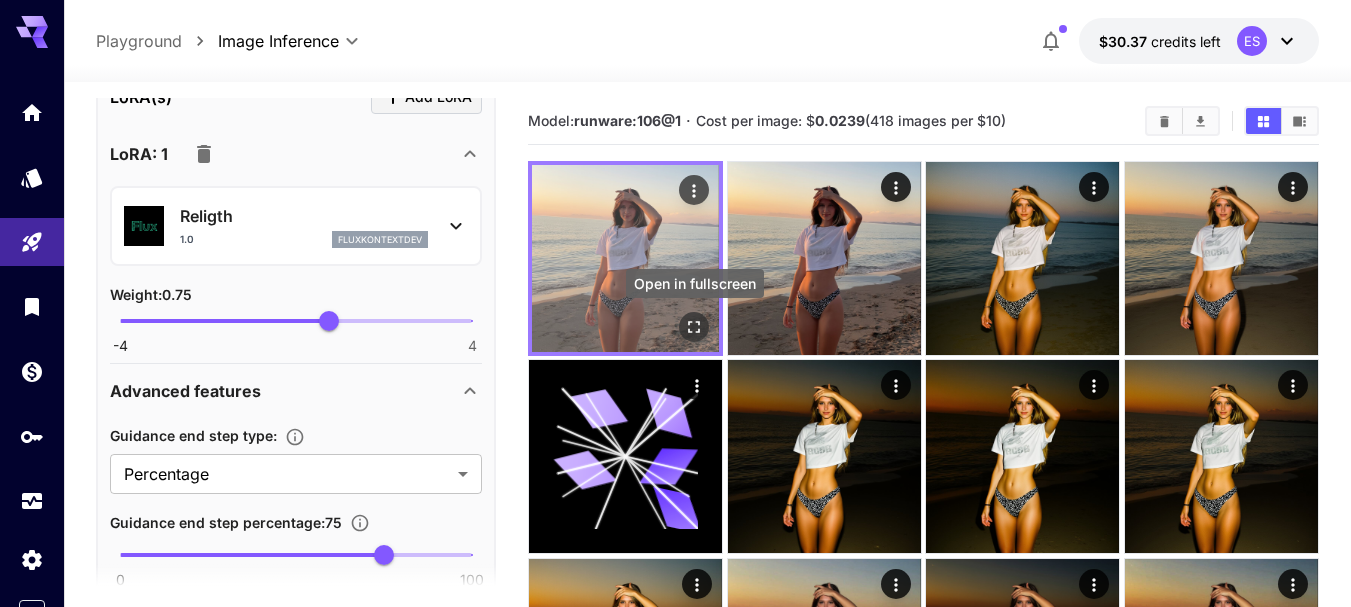 click 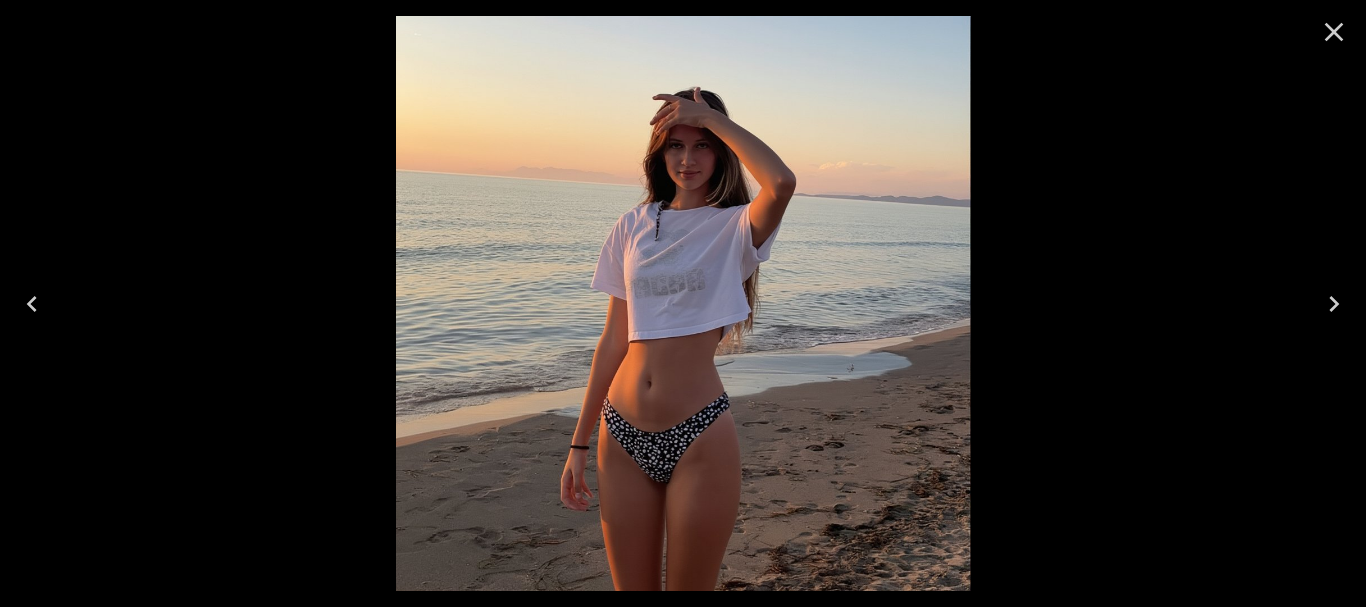 click 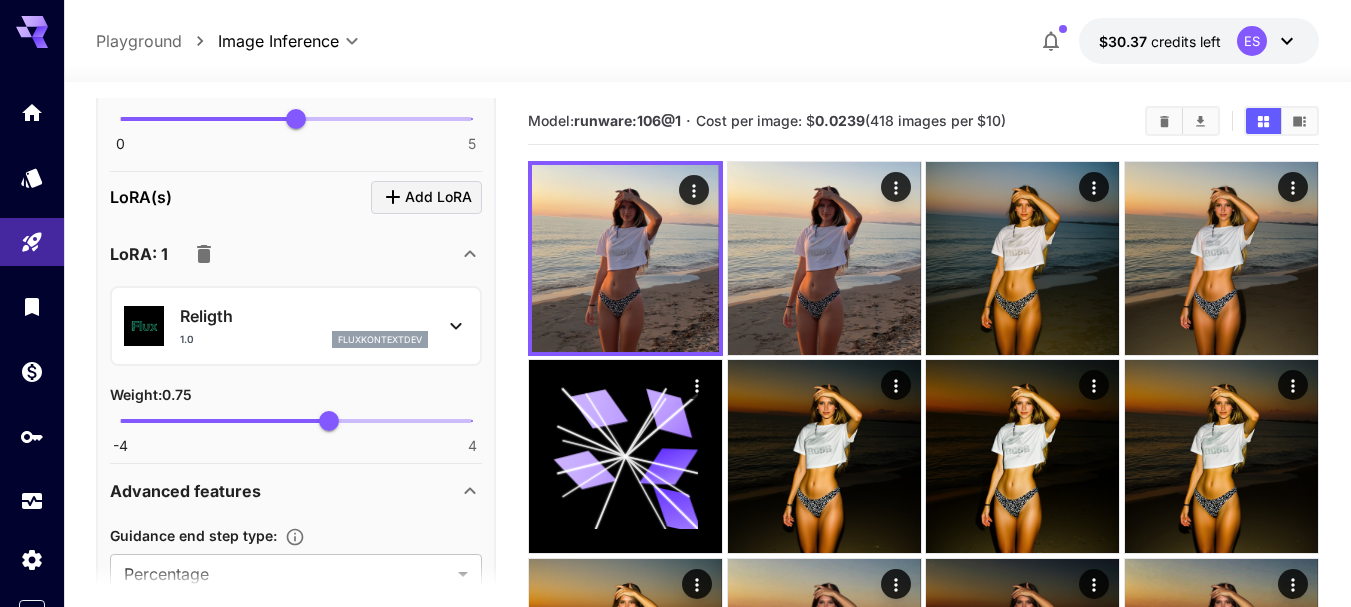 scroll, scrollTop: 1561, scrollLeft: 0, axis: vertical 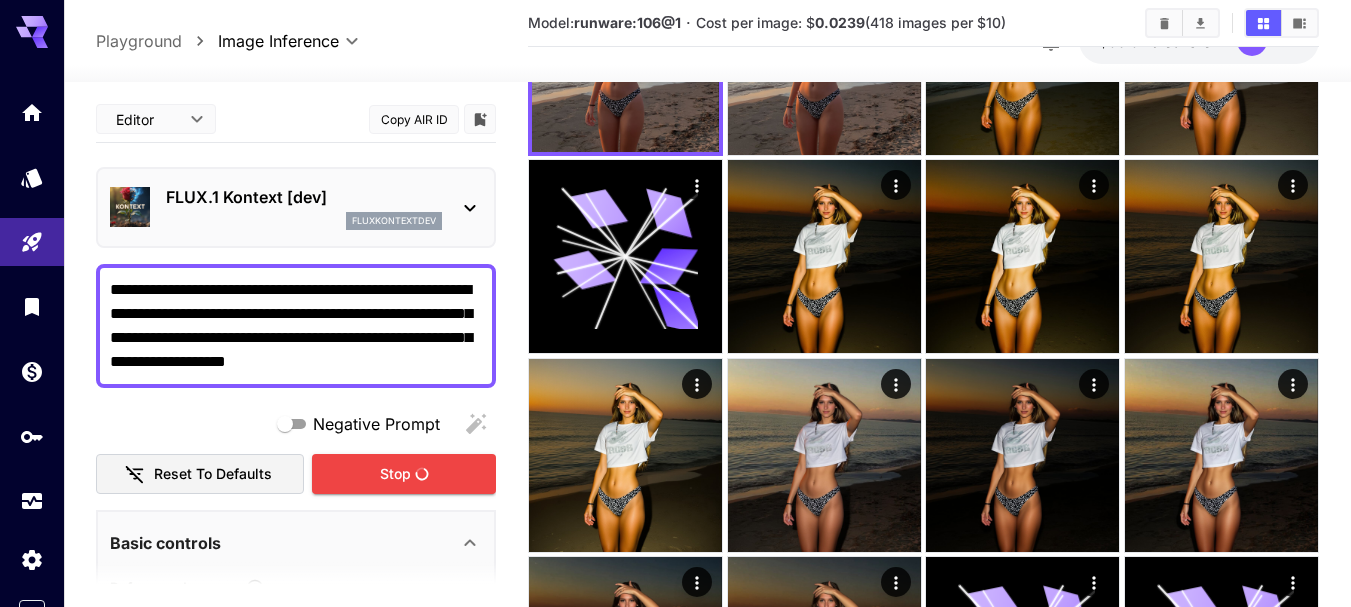 click on "**********" at bounding box center (296, 326) 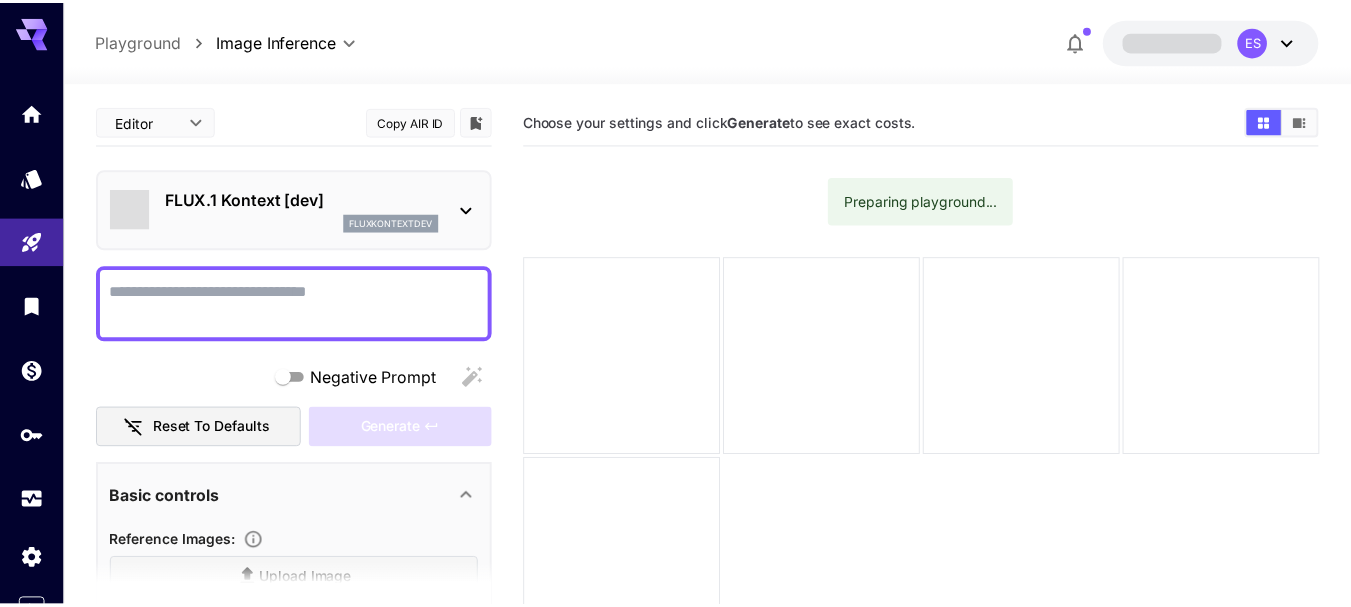 scroll, scrollTop: 0, scrollLeft: 0, axis: both 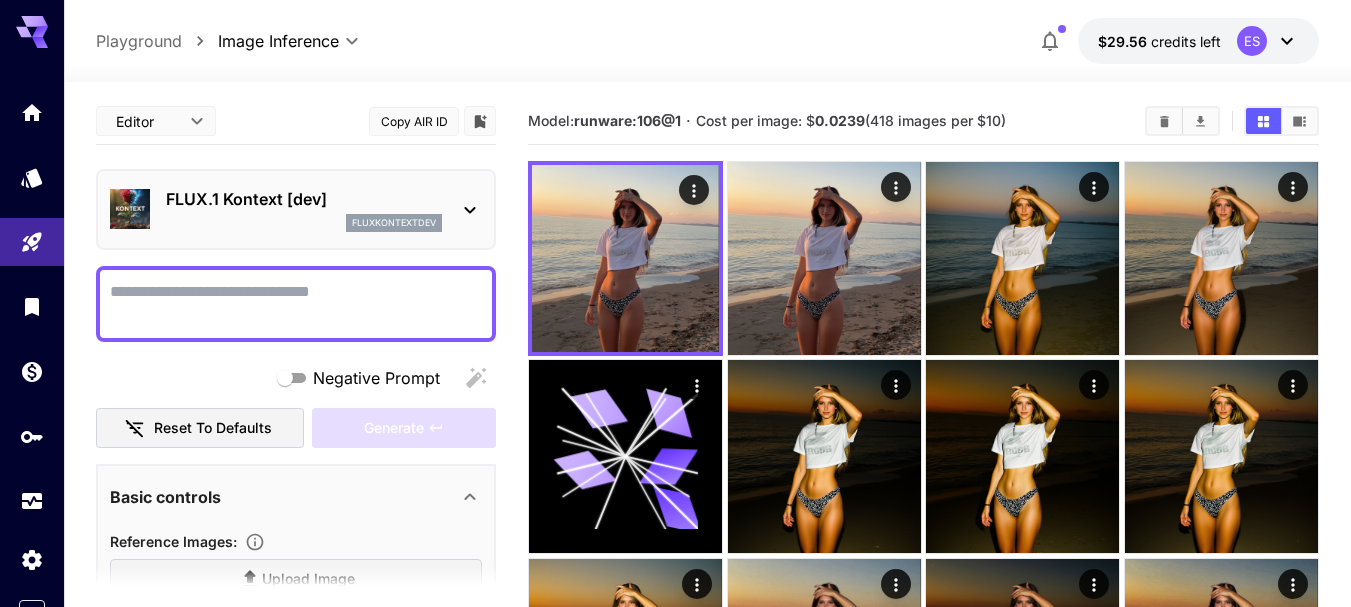 click on "Negative Prompt" at bounding box center [296, 304] 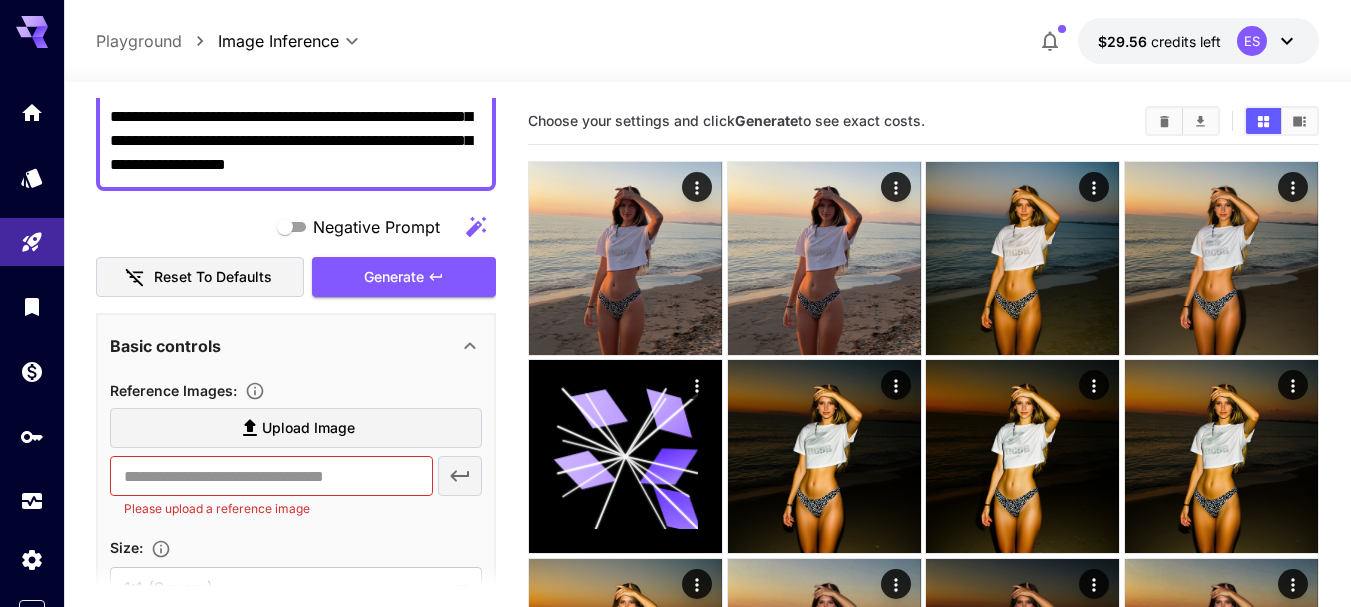 scroll, scrollTop: 200, scrollLeft: 0, axis: vertical 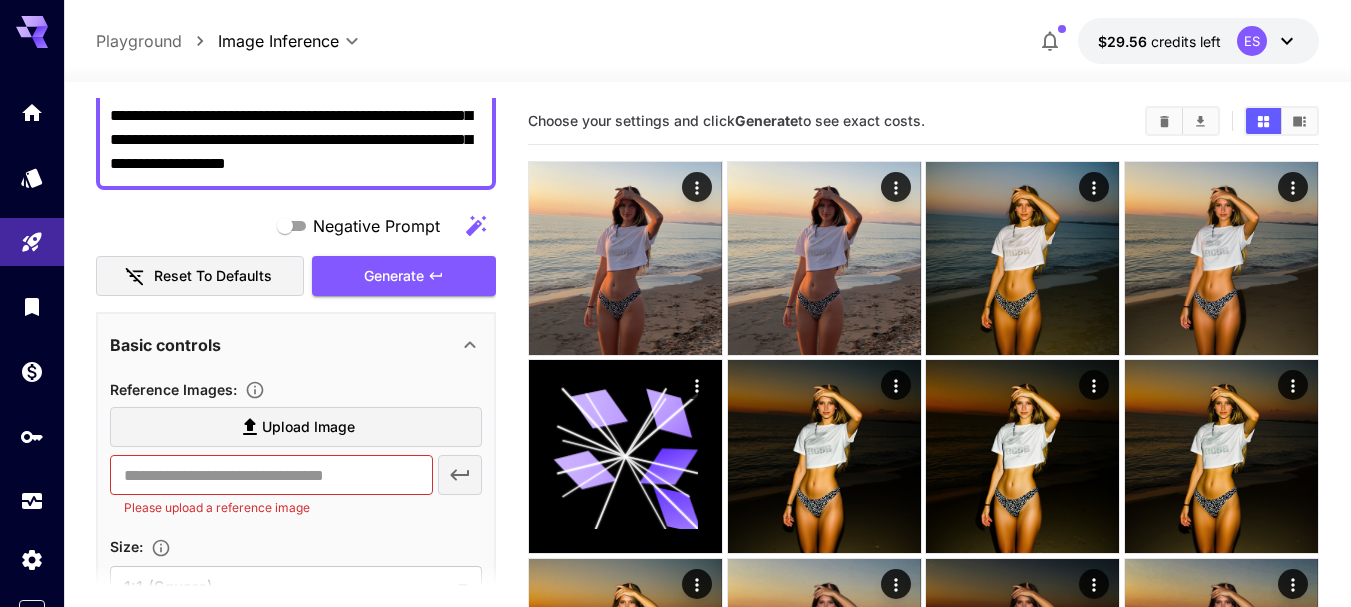 type on "**********" 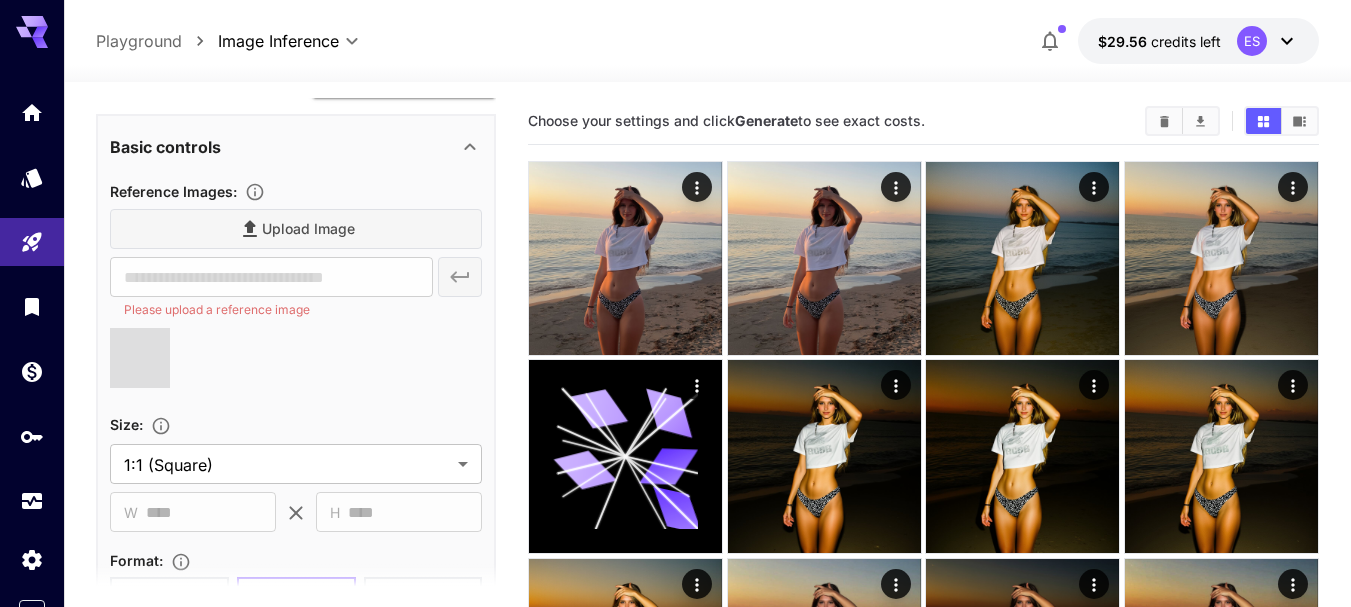 scroll, scrollTop: 400, scrollLeft: 0, axis: vertical 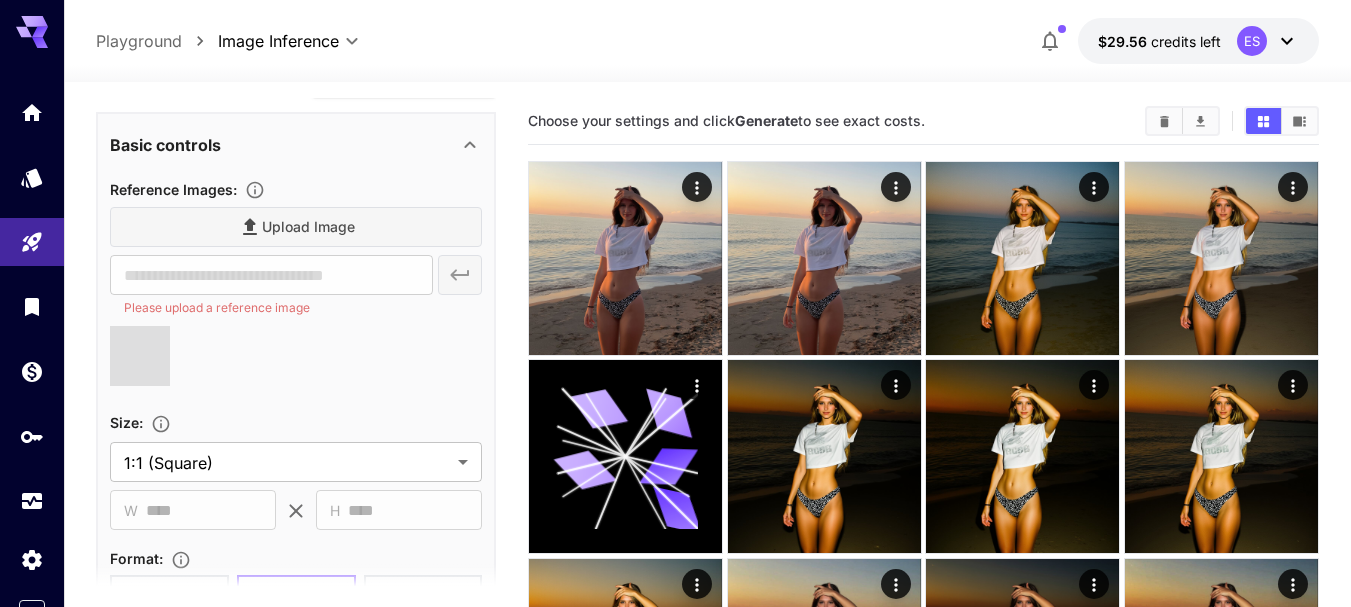 type on "**********" 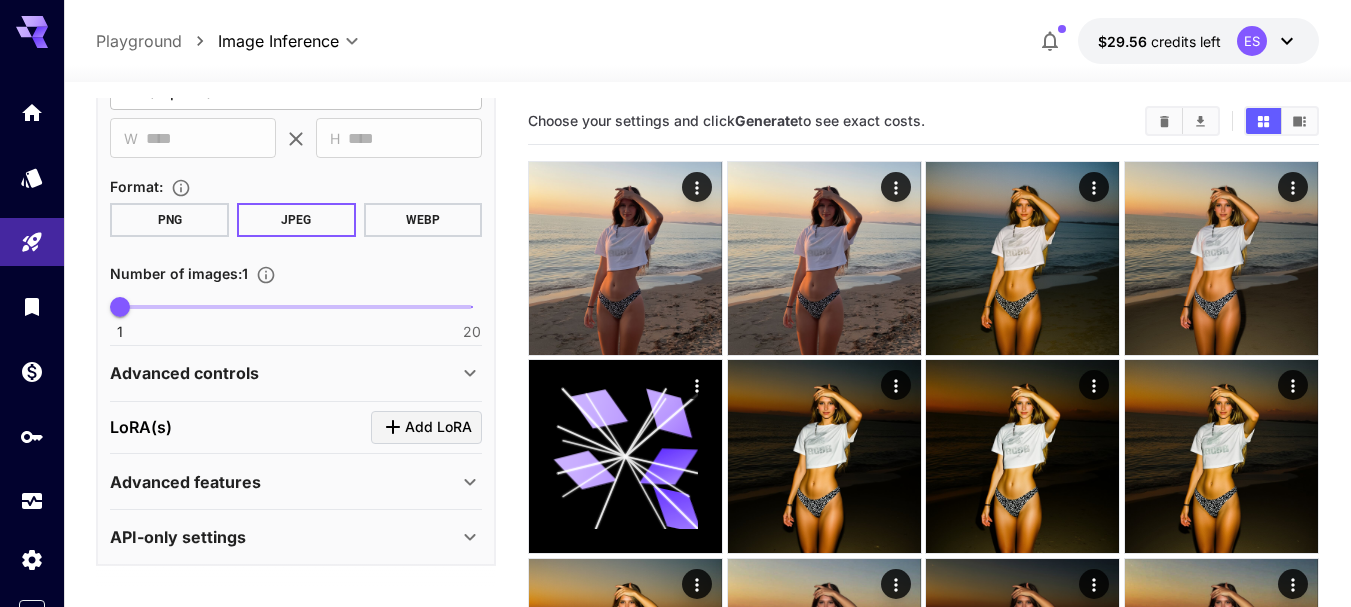 scroll, scrollTop: 751, scrollLeft: 0, axis: vertical 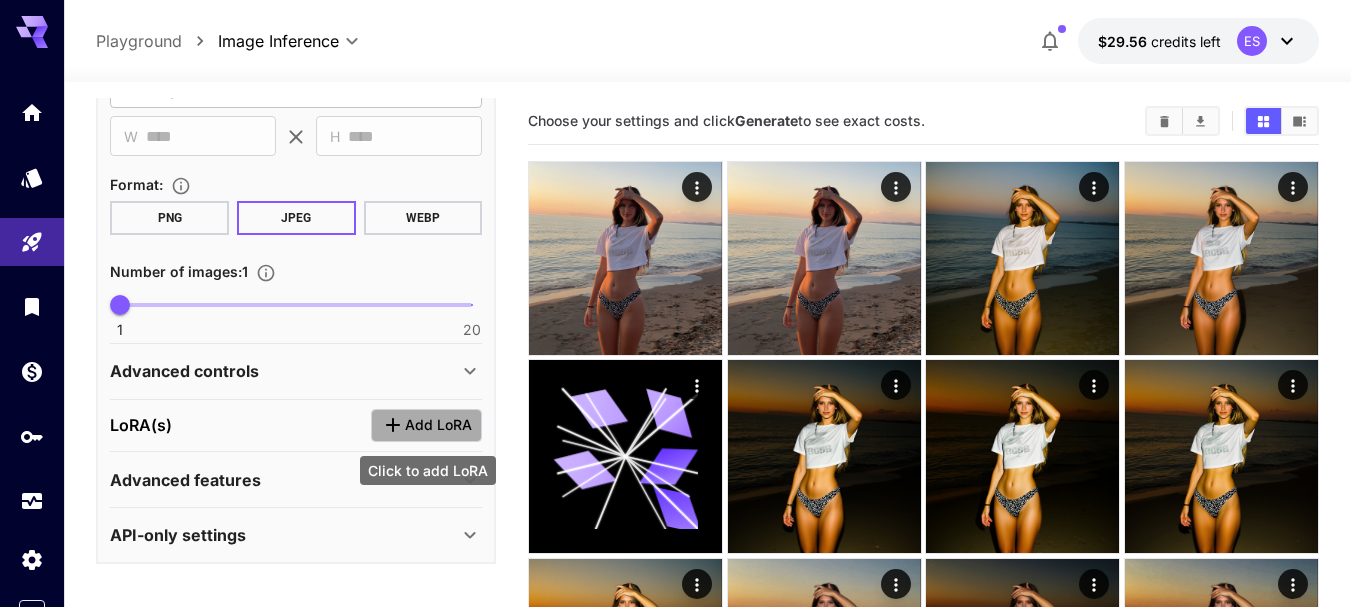 click on "Add LoRA" at bounding box center [426, 425] 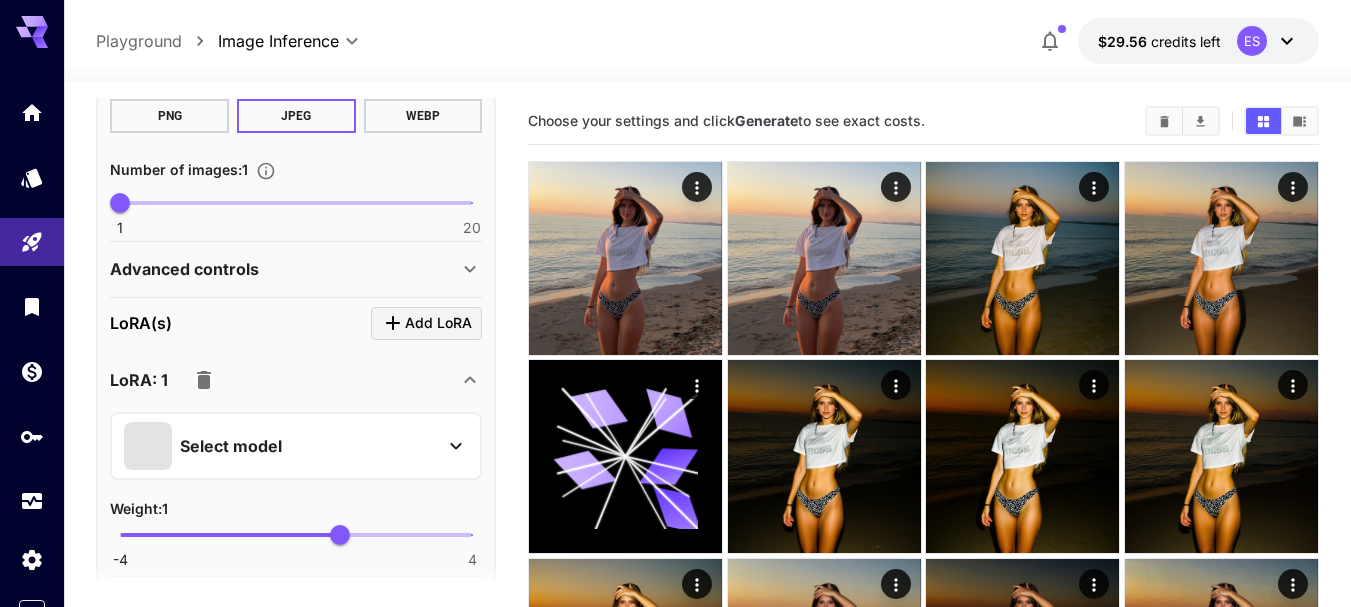 scroll, scrollTop: 951, scrollLeft: 0, axis: vertical 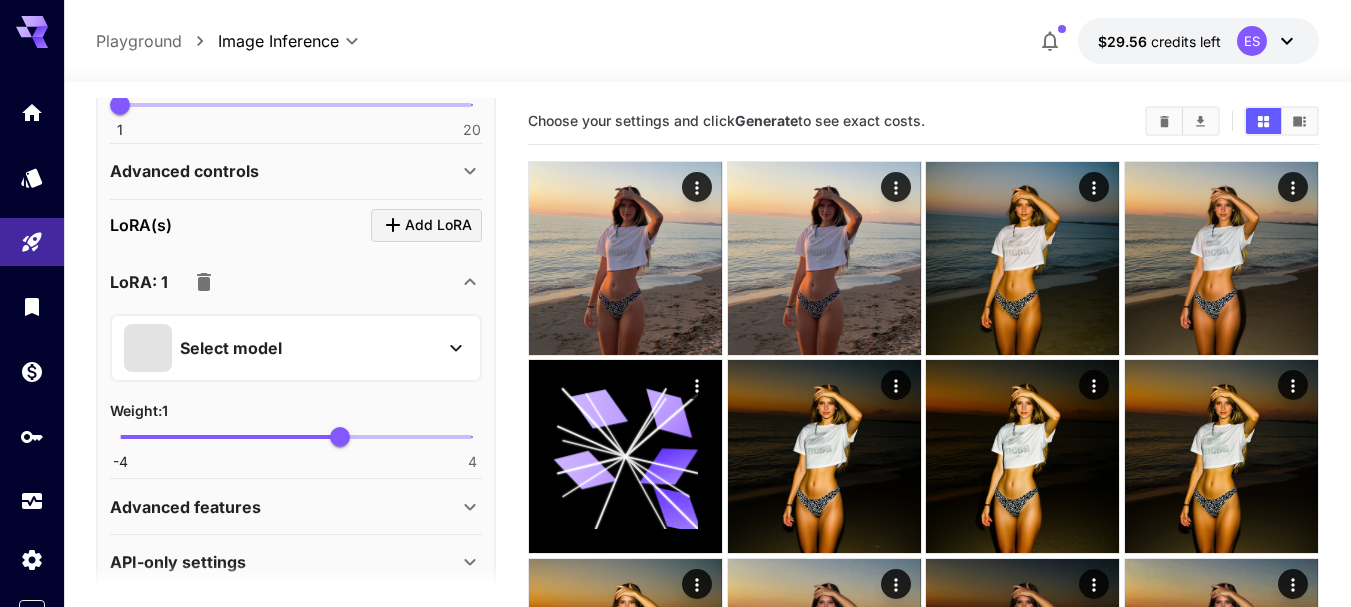 click on "Select model" at bounding box center [280, 348] 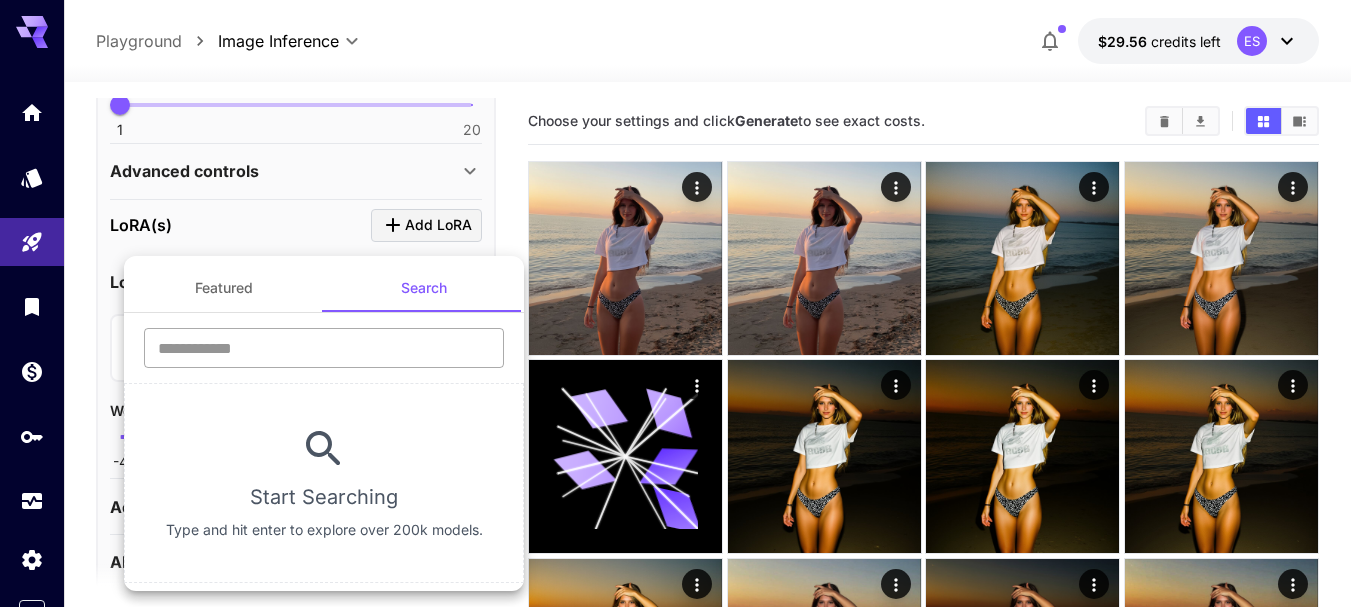click at bounding box center [324, 348] 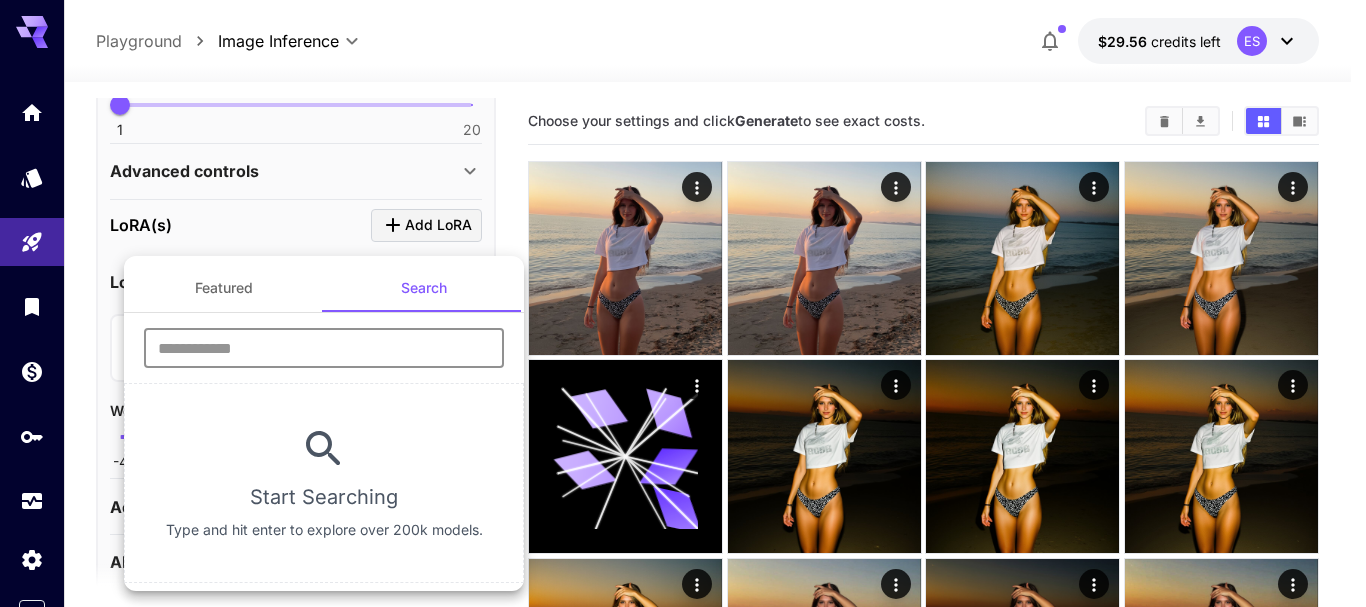 click at bounding box center [683, 303] 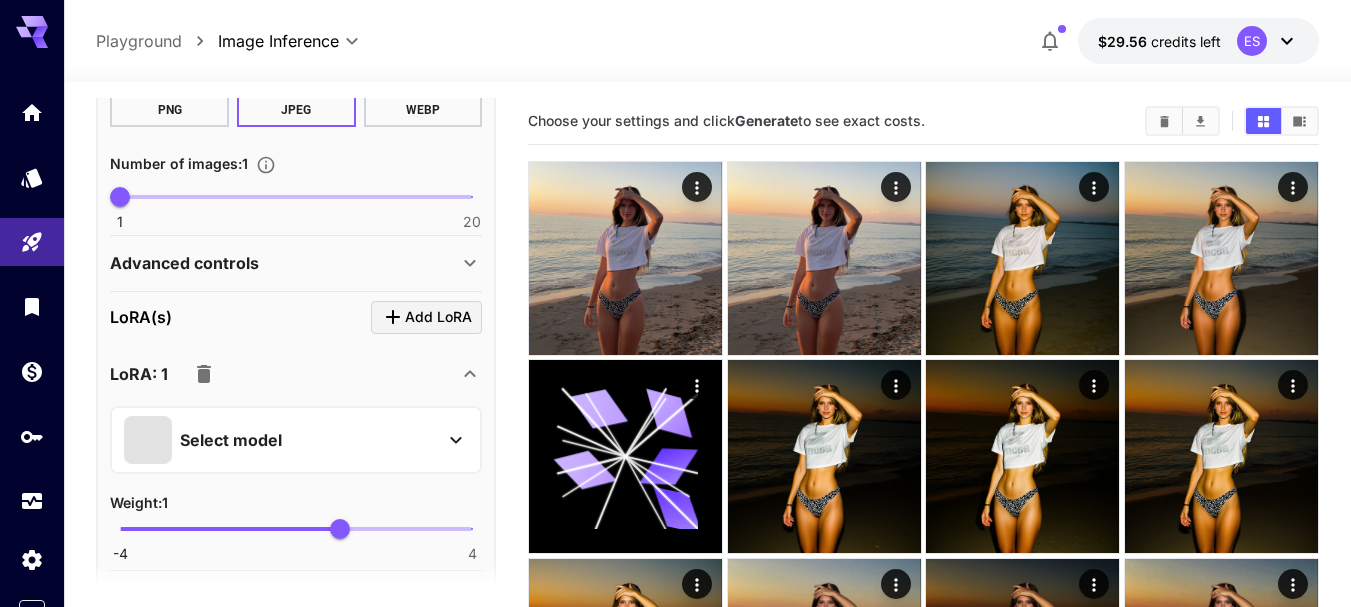 scroll, scrollTop: 978, scrollLeft: 0, axis: vertical 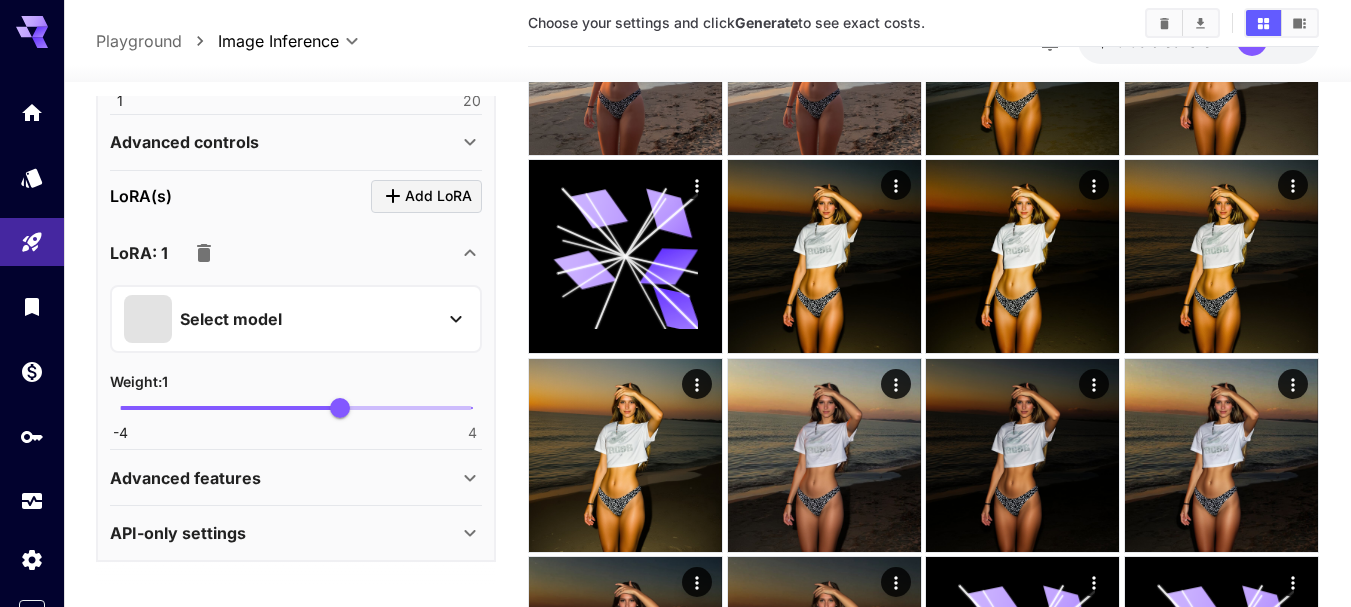 click on "Select model" at bounding box center [231, 319] 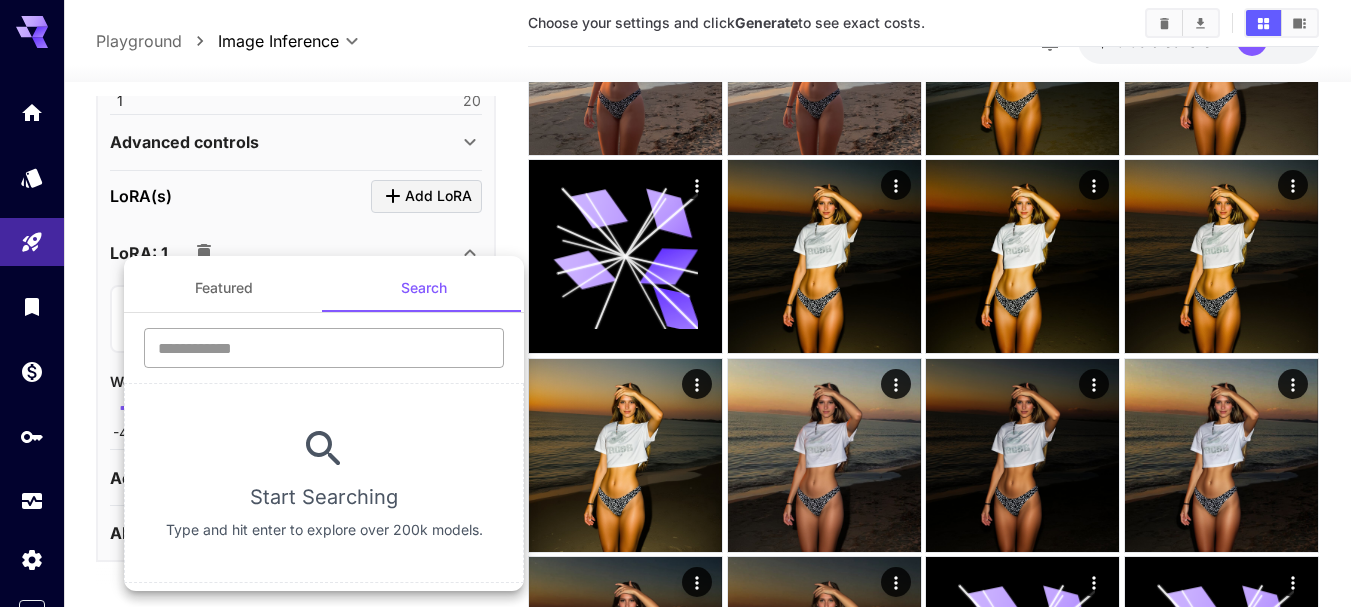 click at bounding box center (324, 348) 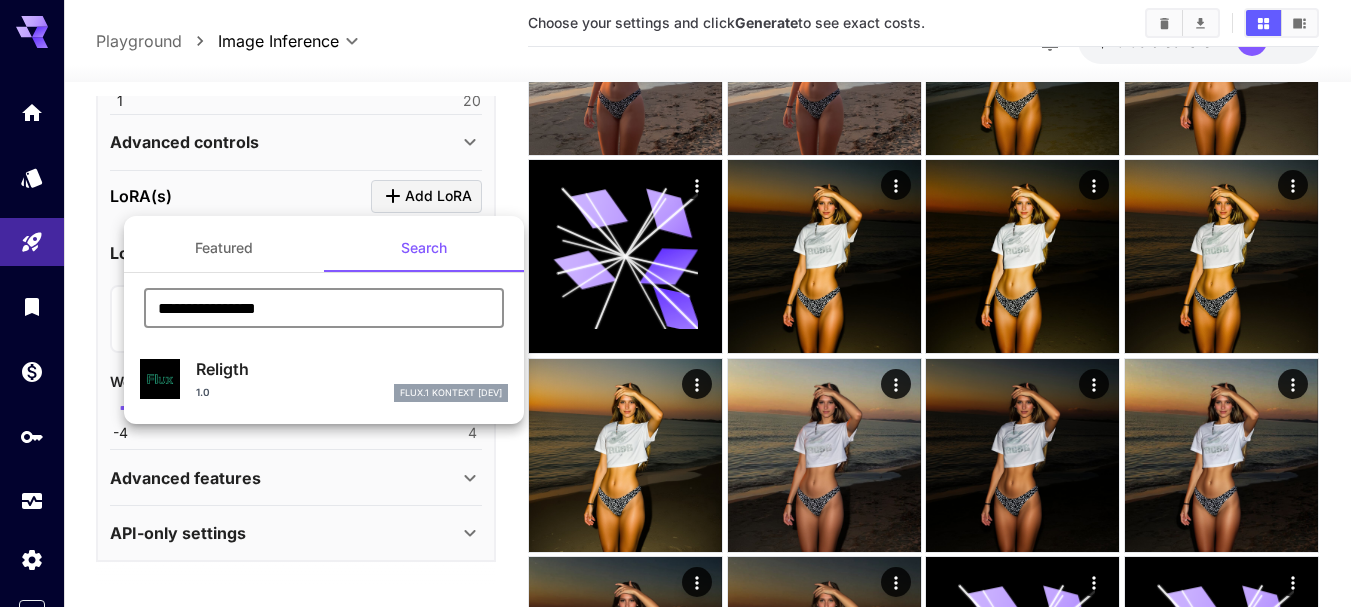 type on "**********" 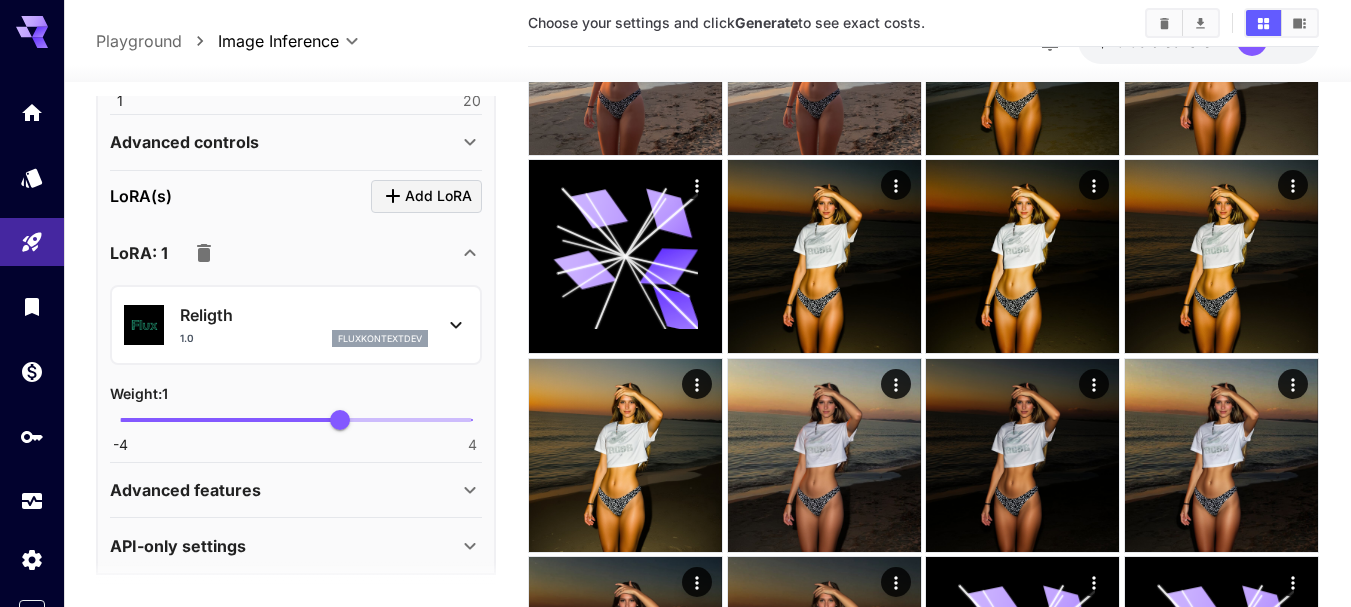 click on "Advanced features" at bounding box center (185, 490) 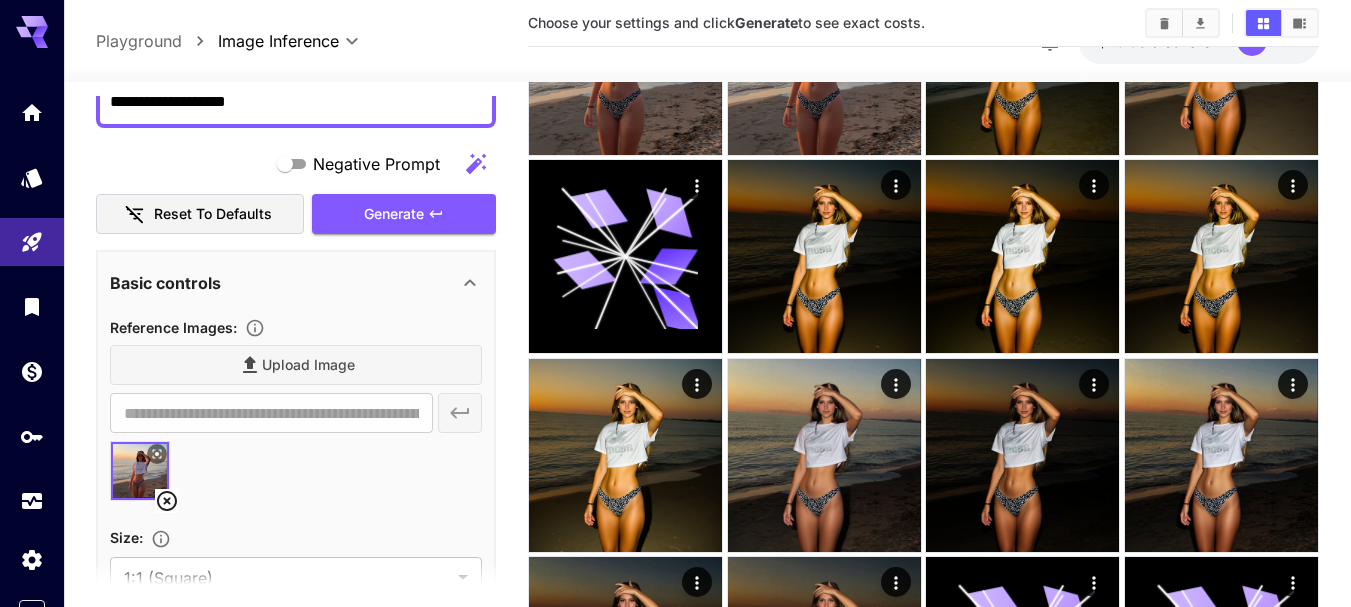 scroll, scrollTop: 79, scrollLeft: 0, axis: vertical 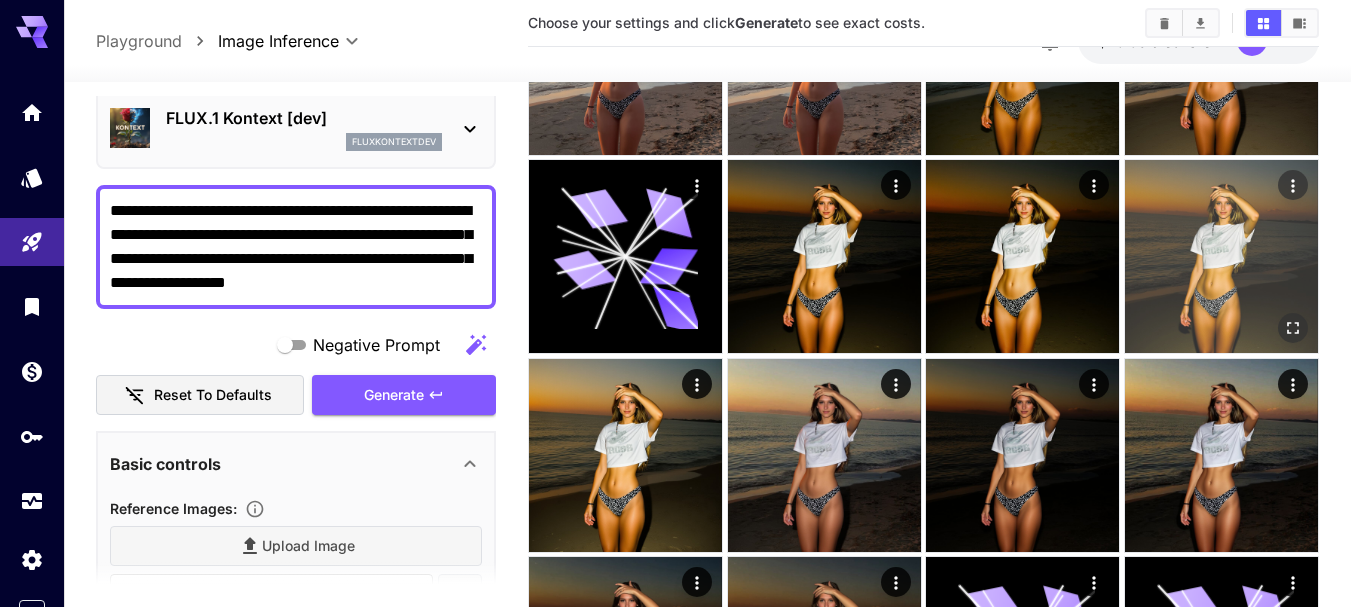 click on "Generate" at bounding box center [404, 395] 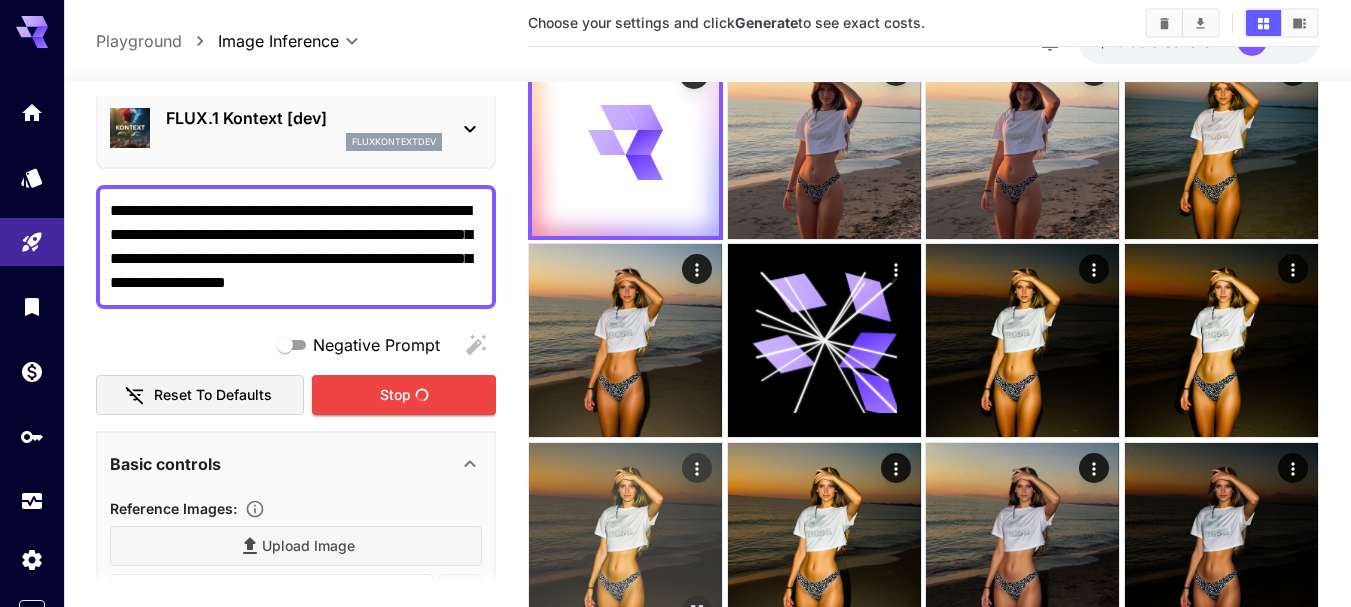scroll, scrollTop: 0, scrollLeft: 0, axis: both 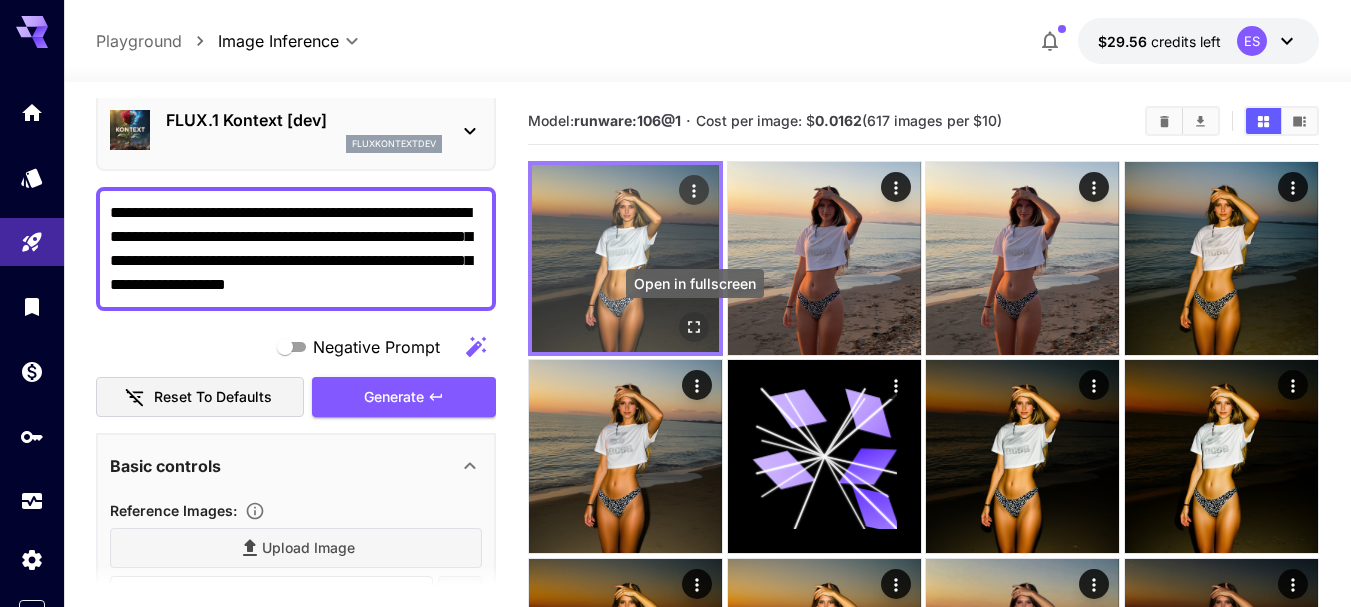 click 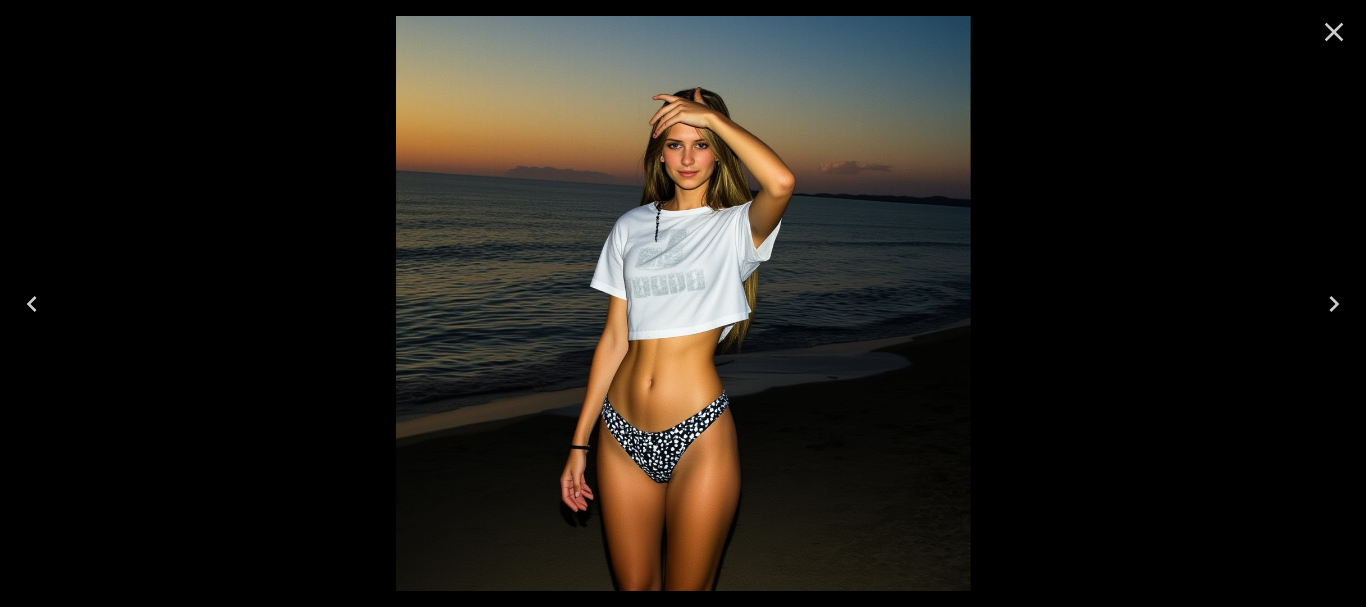 click 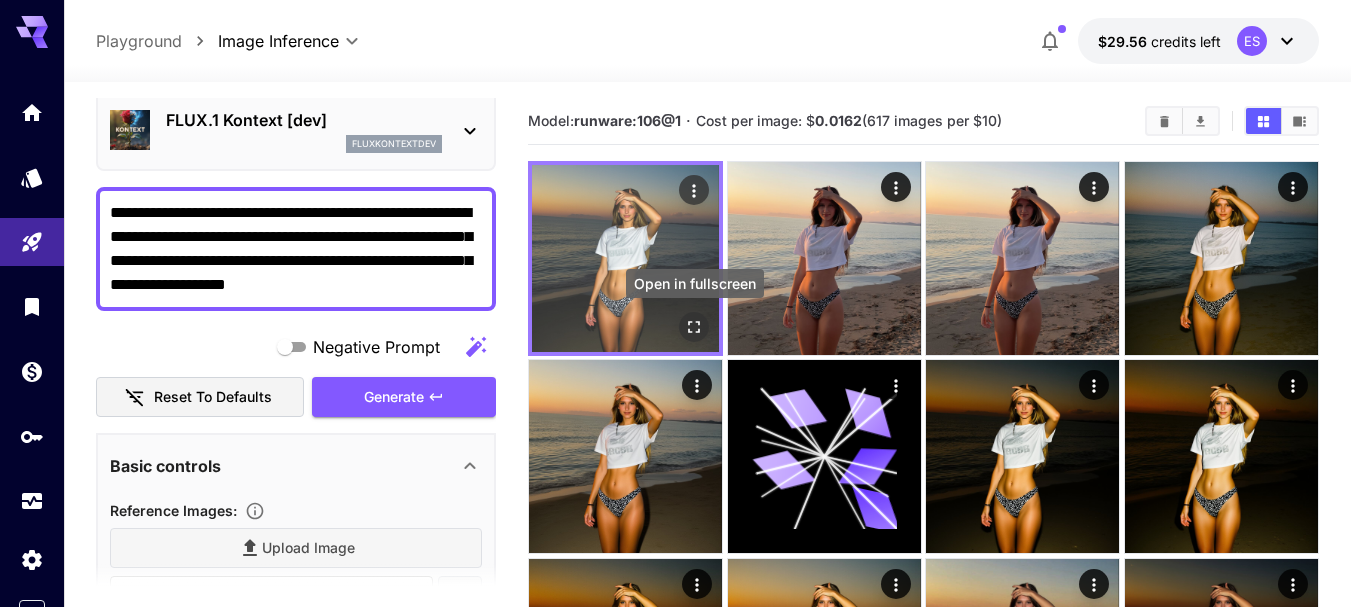 click 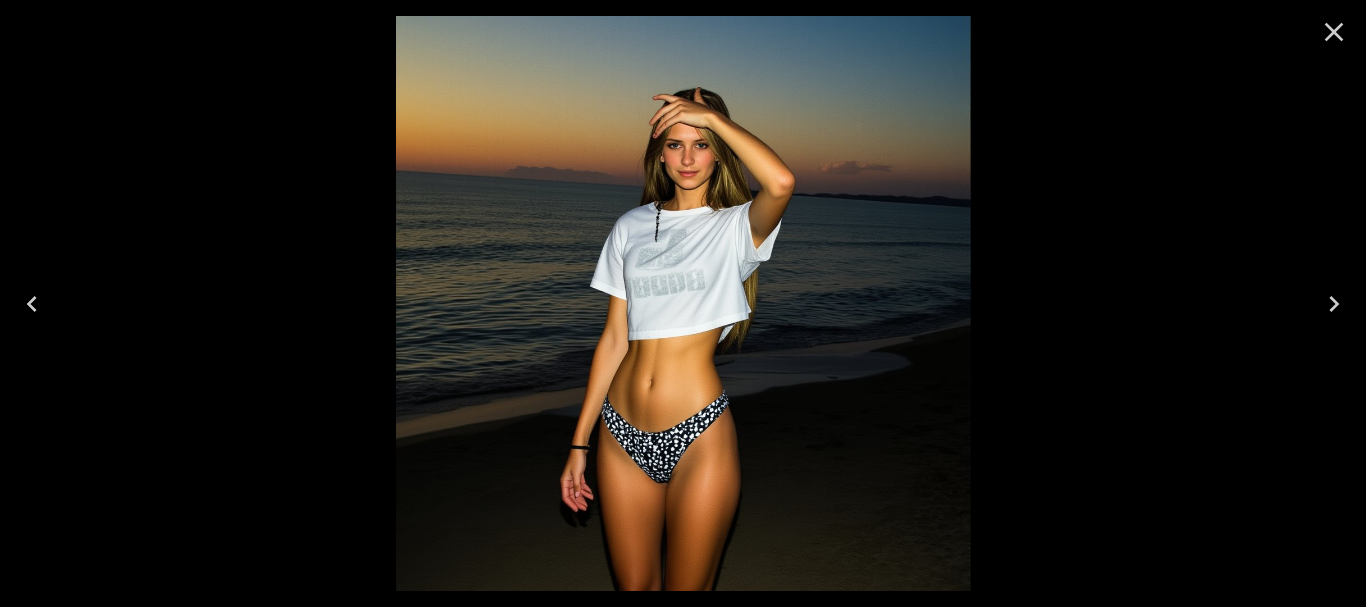 click 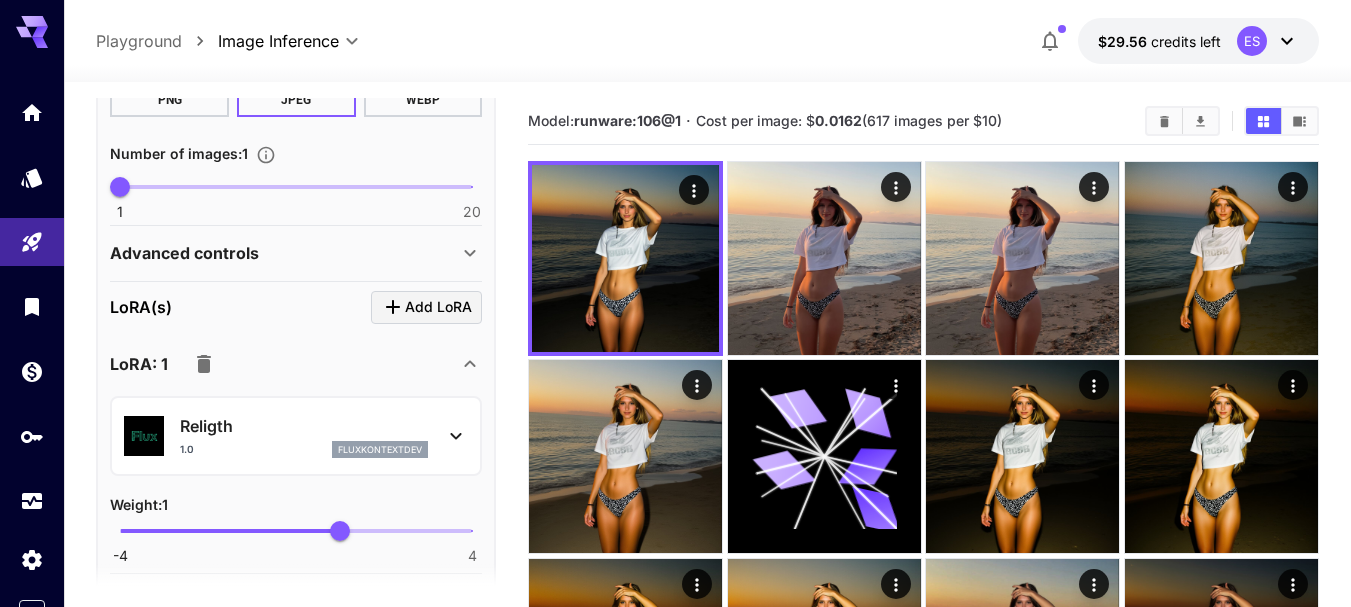 scroll, scrollTop: 879, scrollLeft: 0, axis: vertical 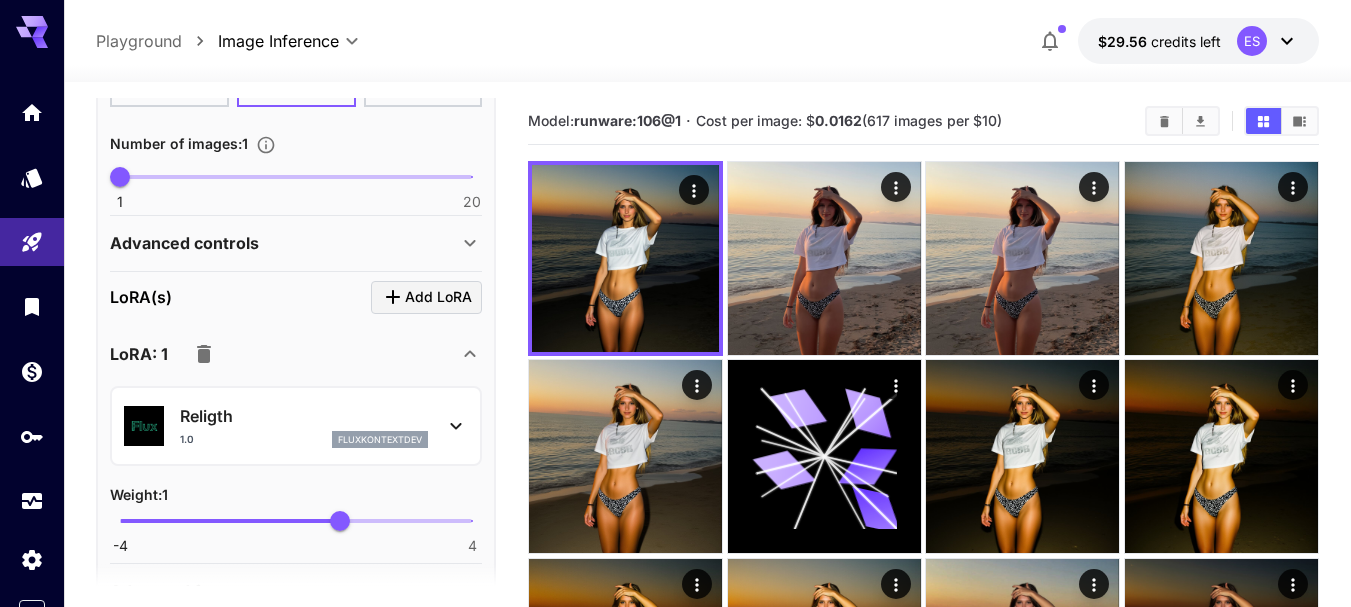 click on "Advanced controls" at bounding box center [296, 243] 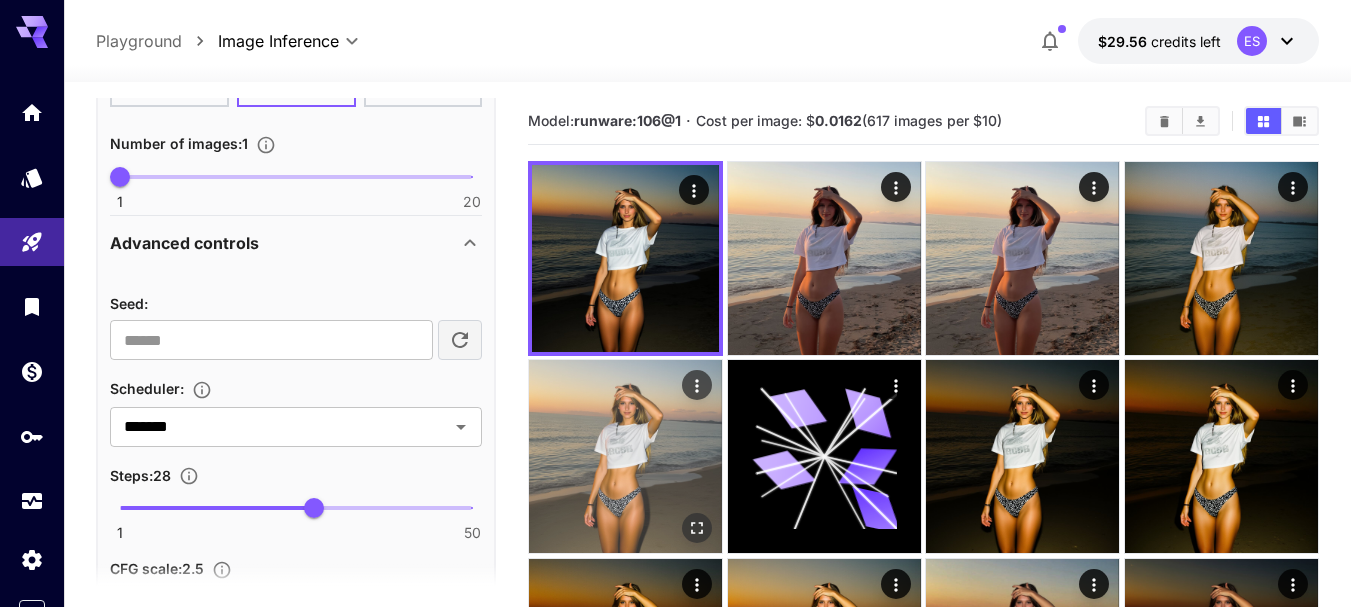 click on "**********" at bounding box center [707, 2418] 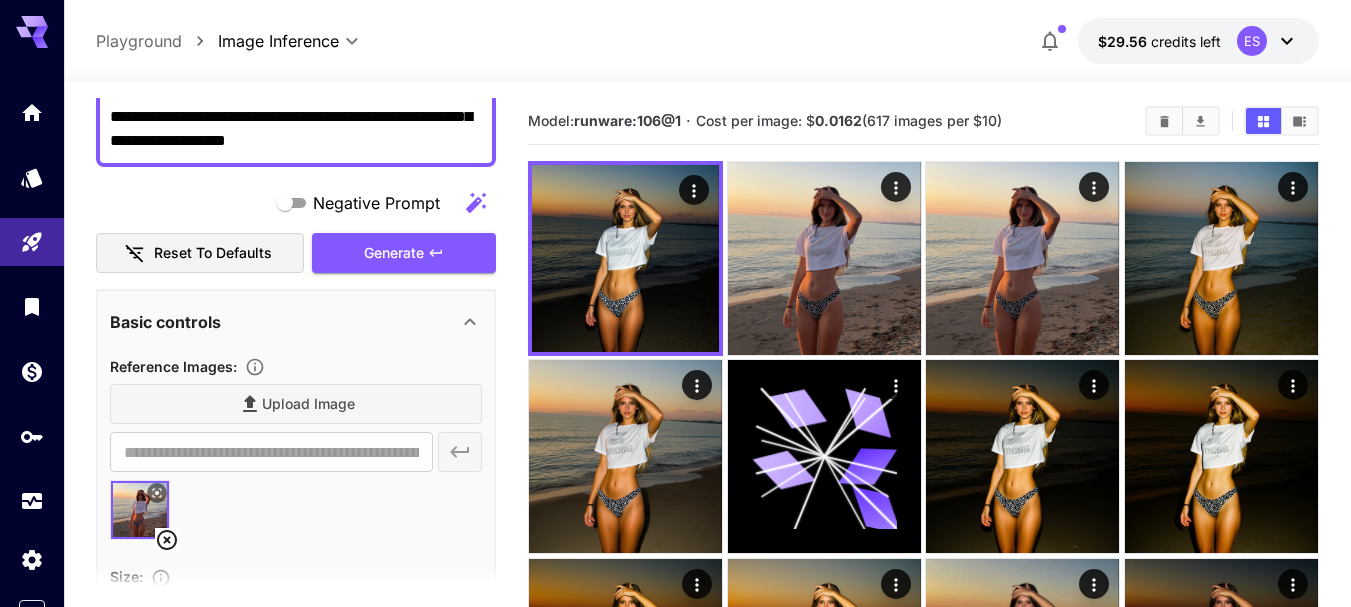 scroll, scrollTop: 79, scrollLeft: 0, axis: vertical 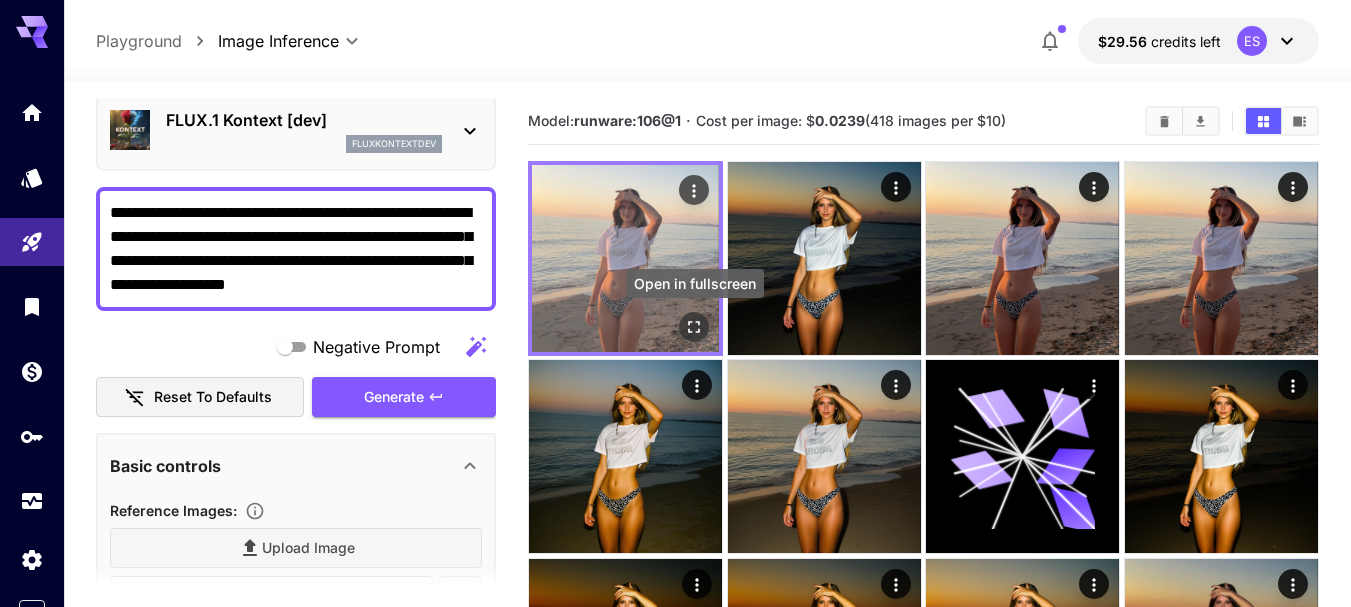 click 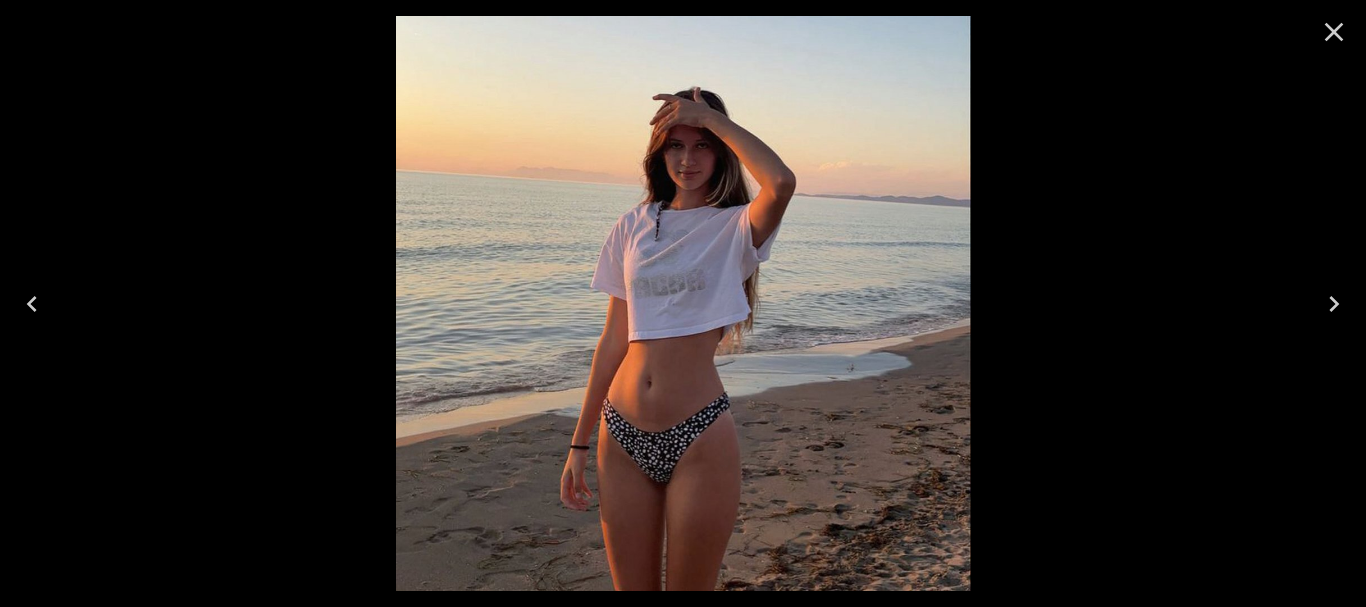 click 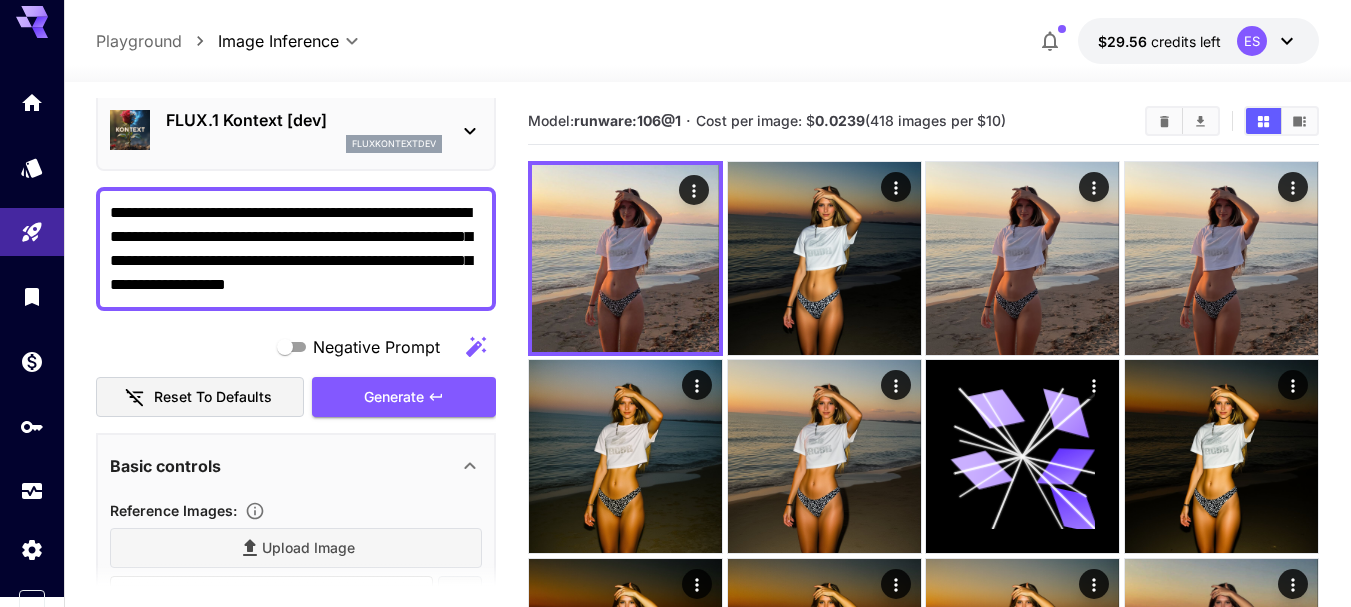 scroll, scrollTop: 19, scrollLeft: 0, axis: vertical 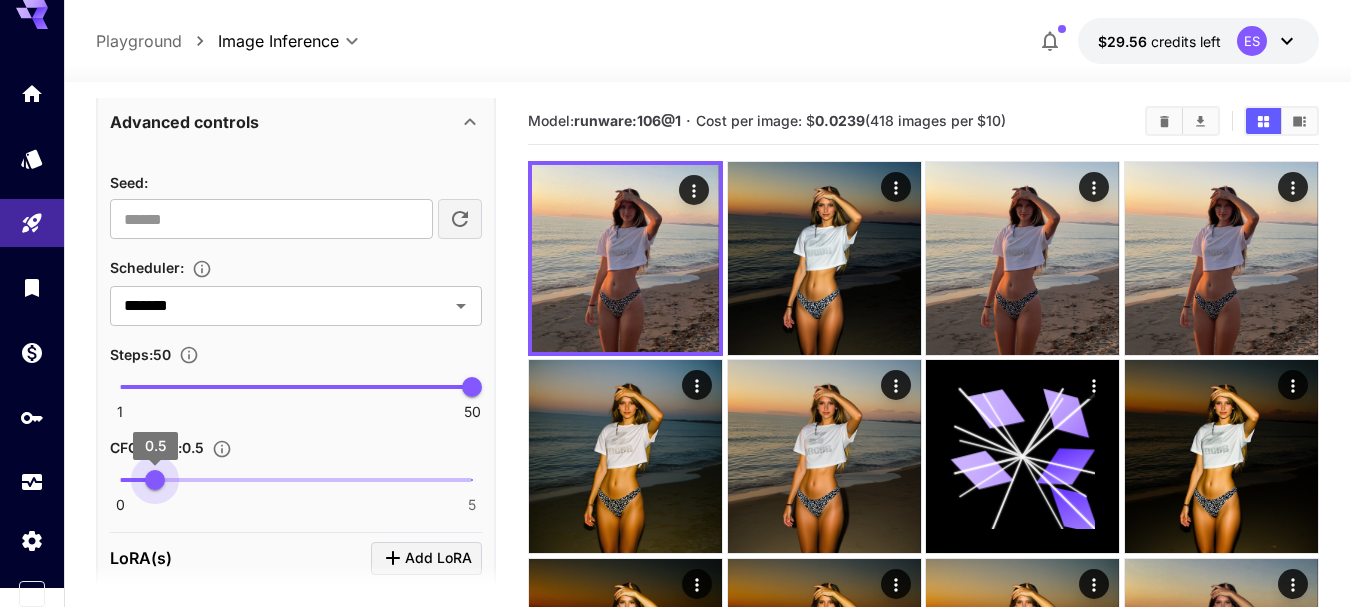 drag, startPoint x: 246, startPoint y: 479, endPoint x: 156, endPoint y: 484, distance: 90.13878 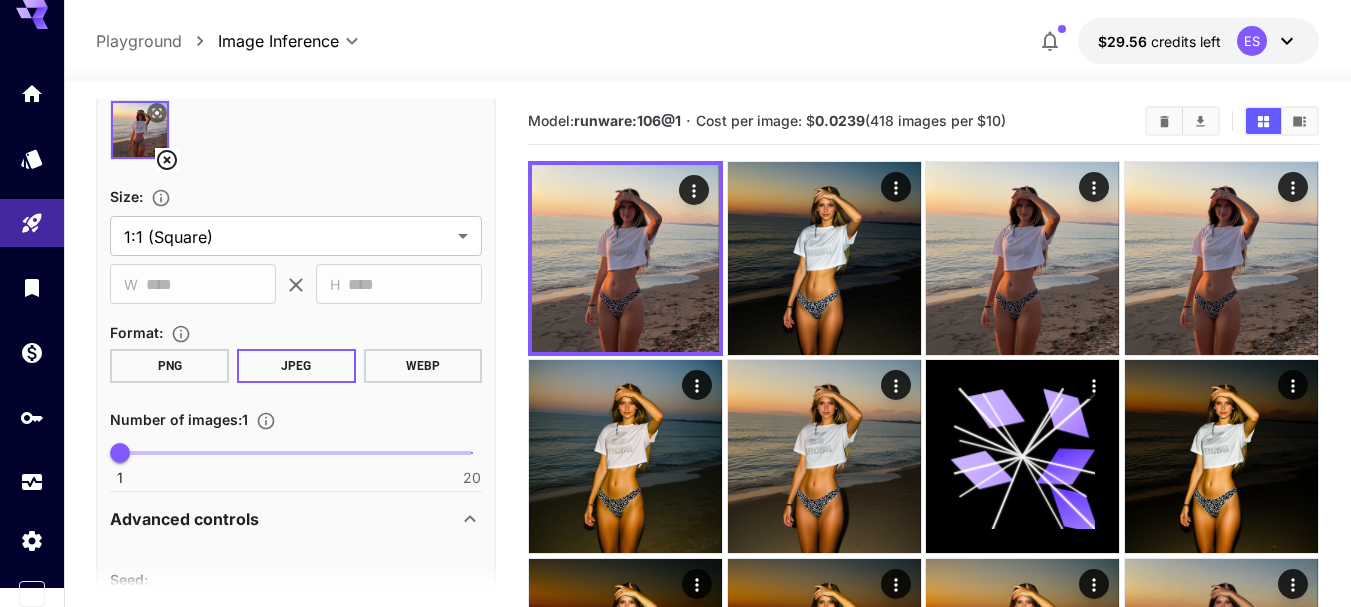 scroll, scrollTop: 300, scrollLeft: 0, axis: vertical 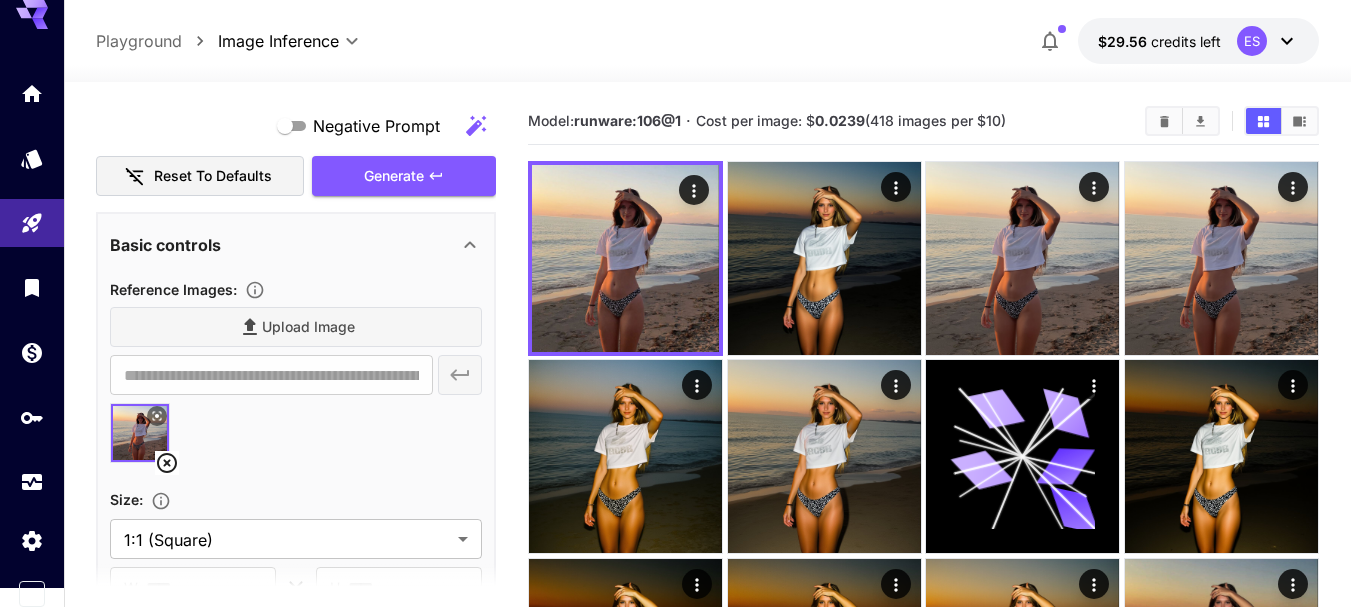click on "Negative Prompt Reset to defaults Generate" at bounding box center [296, 151] 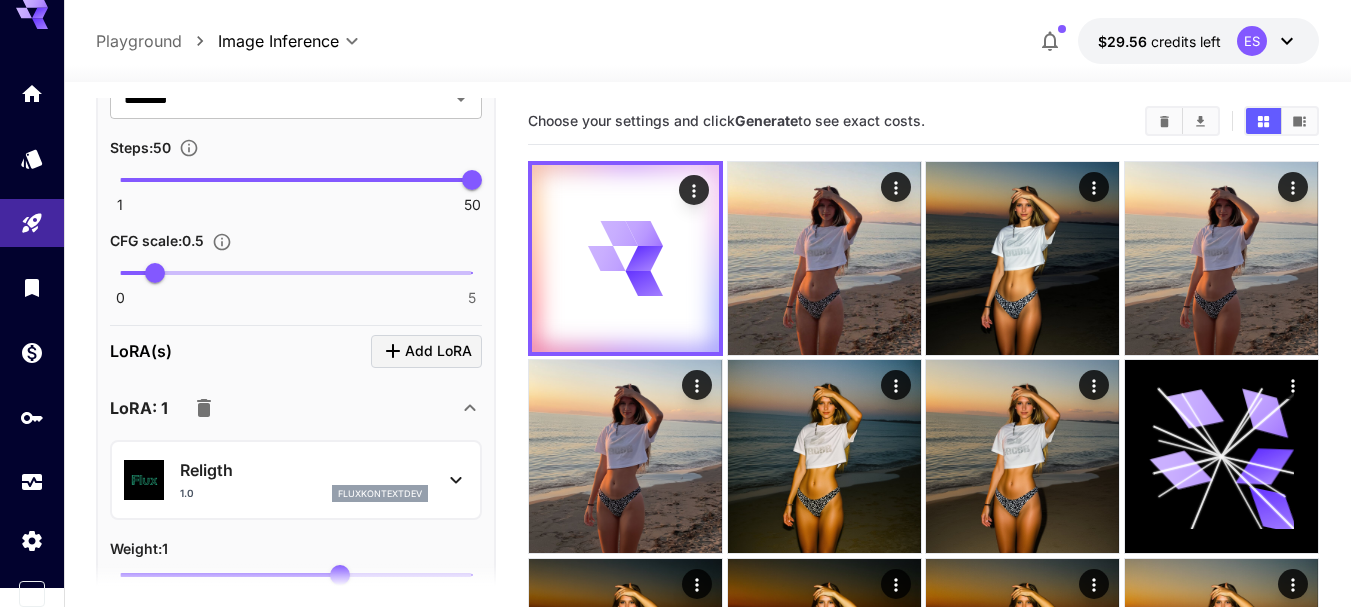 scroll, scrollTop: 1100, scrollLeft: 0, axis: vertical 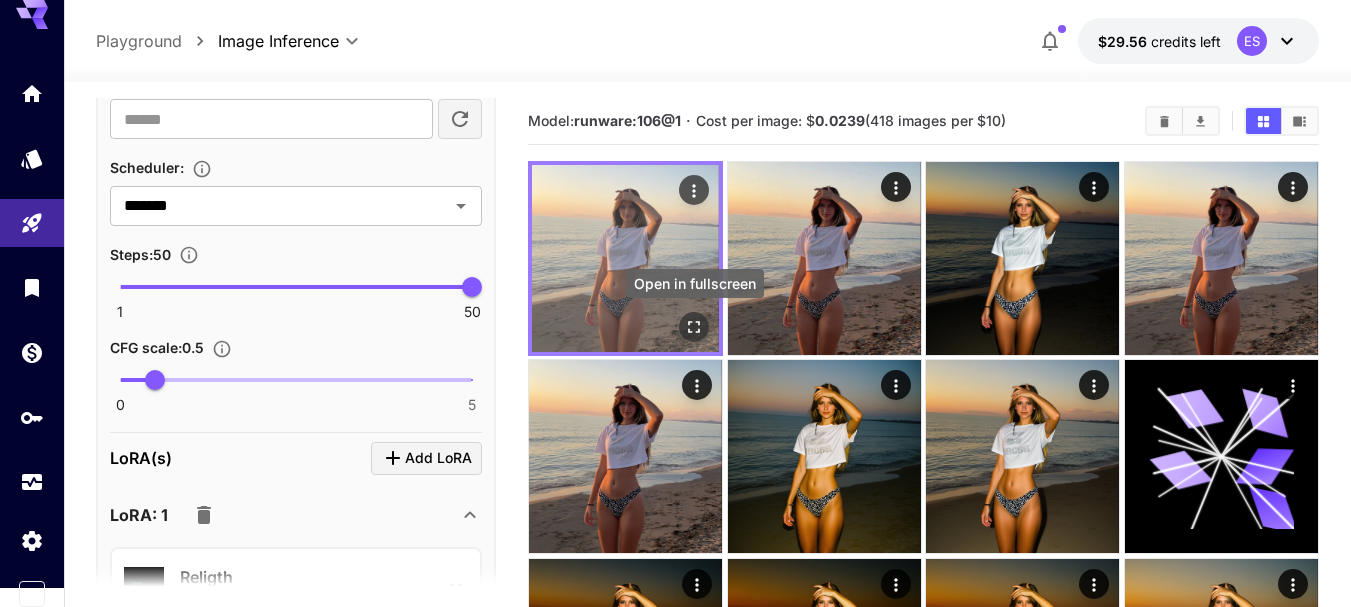 click 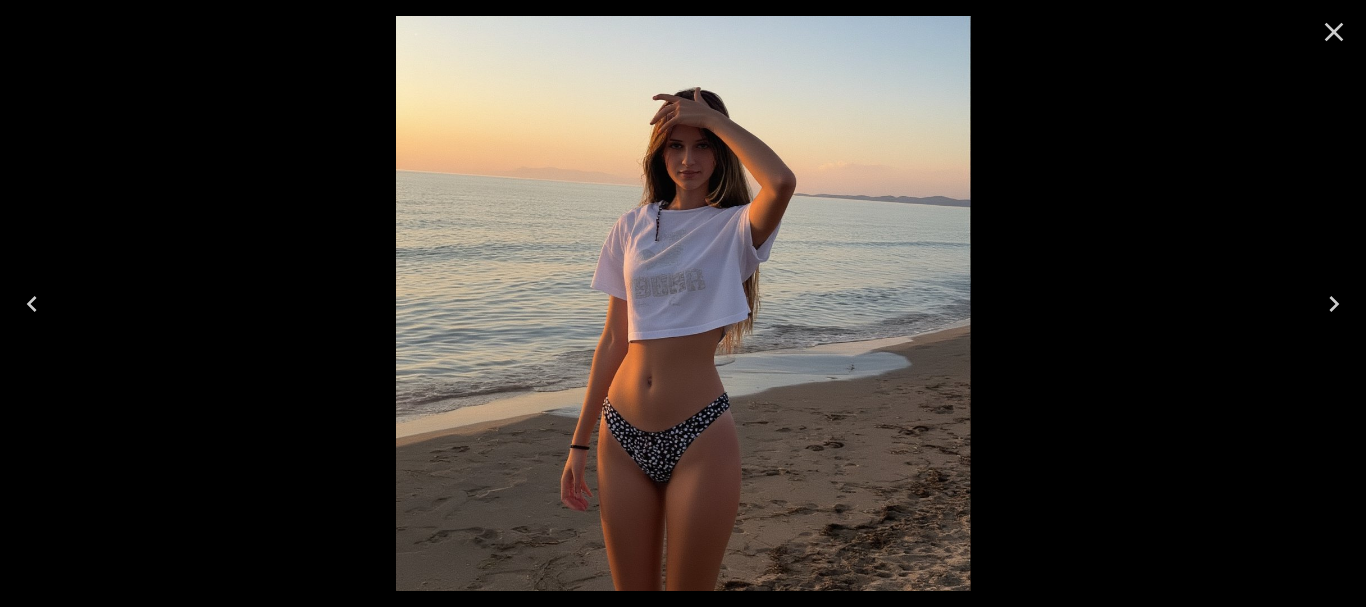 click 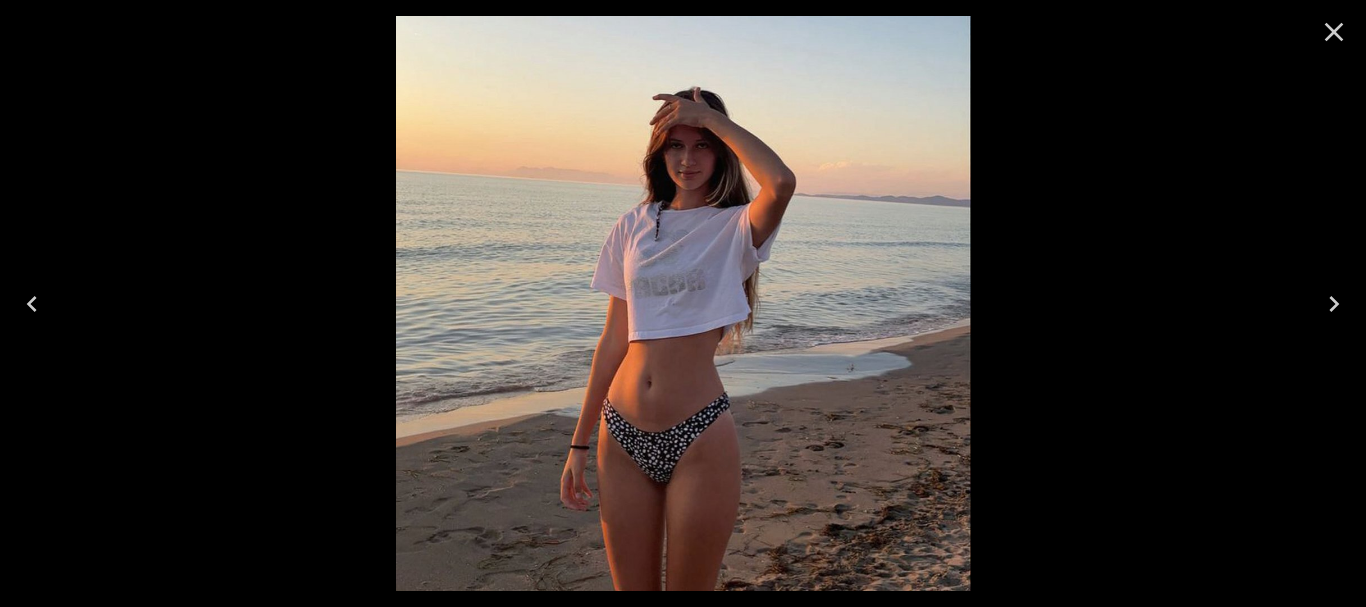 click at bounding box center [32, 304] 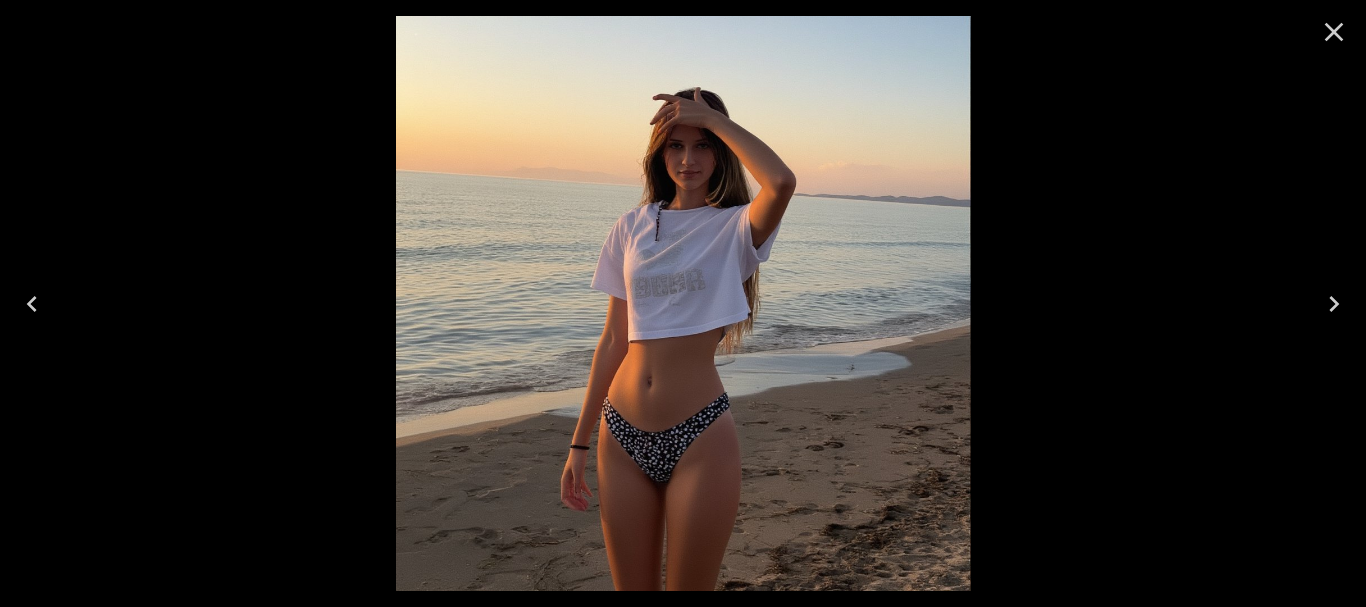 click 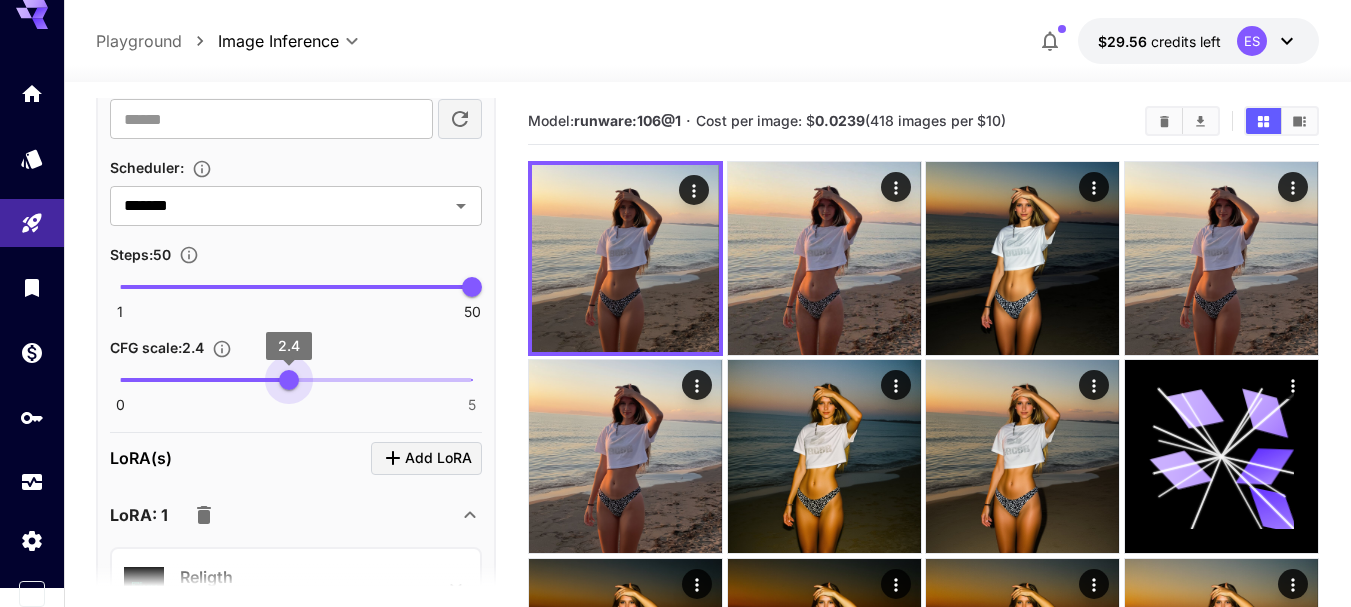 type on "***" 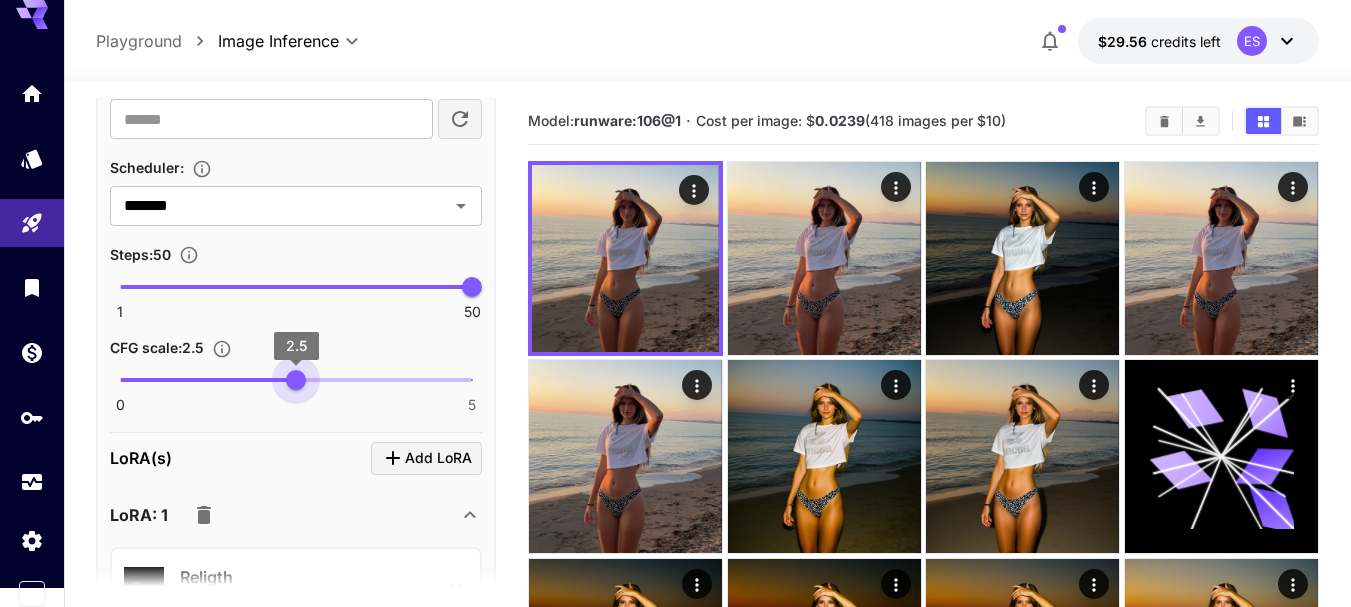 drag, startPoint x: 168, startPoint y: 377, endPoint x: 297, endPoint y: 378, distance: 129.00388 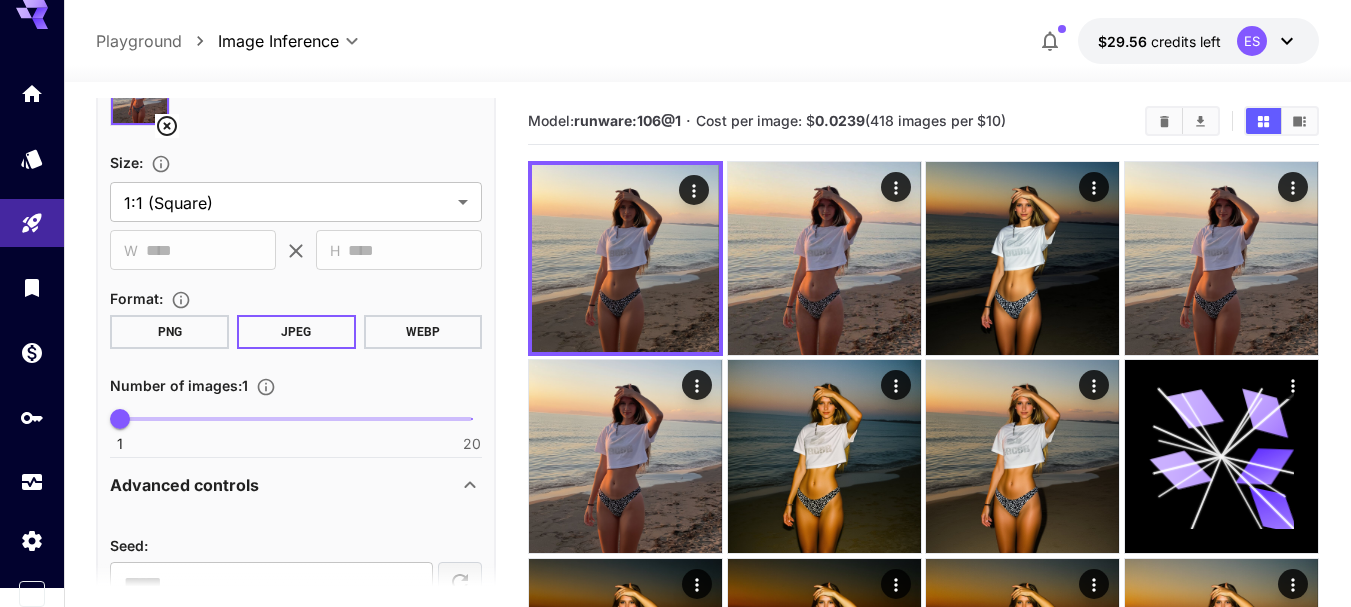 scroll, scrollTop: 900, scrollLeft: 0, axis: vertical 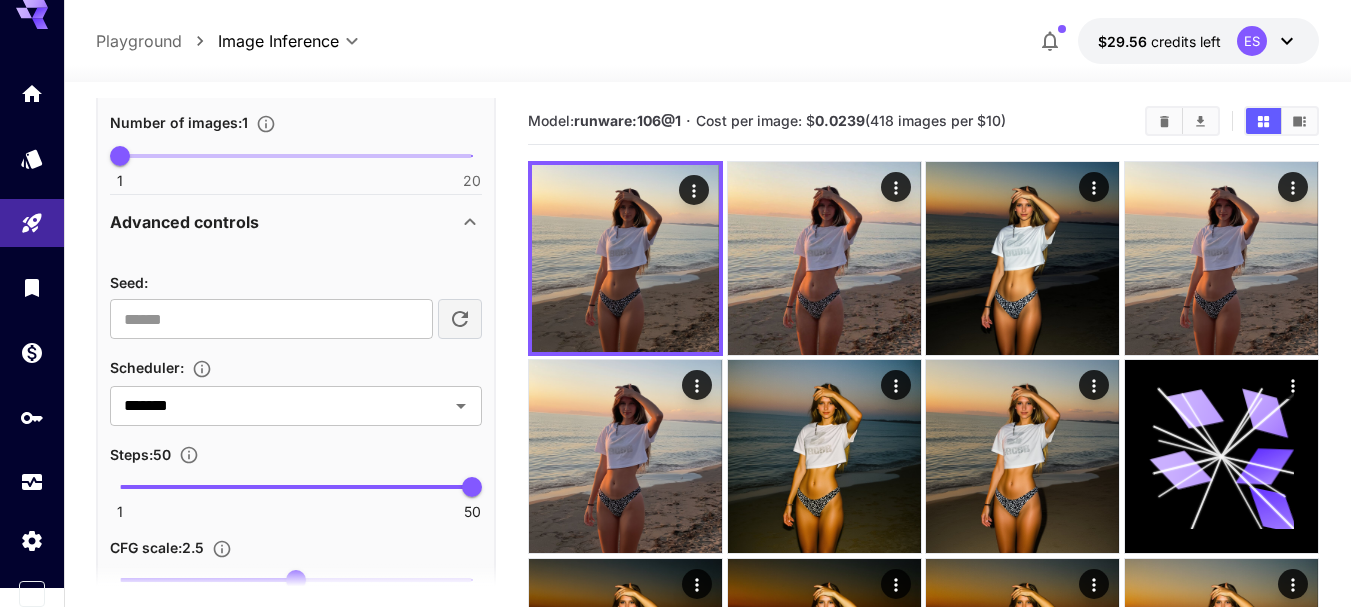 click on "Steps :  50" at bounding box center [296, 454] 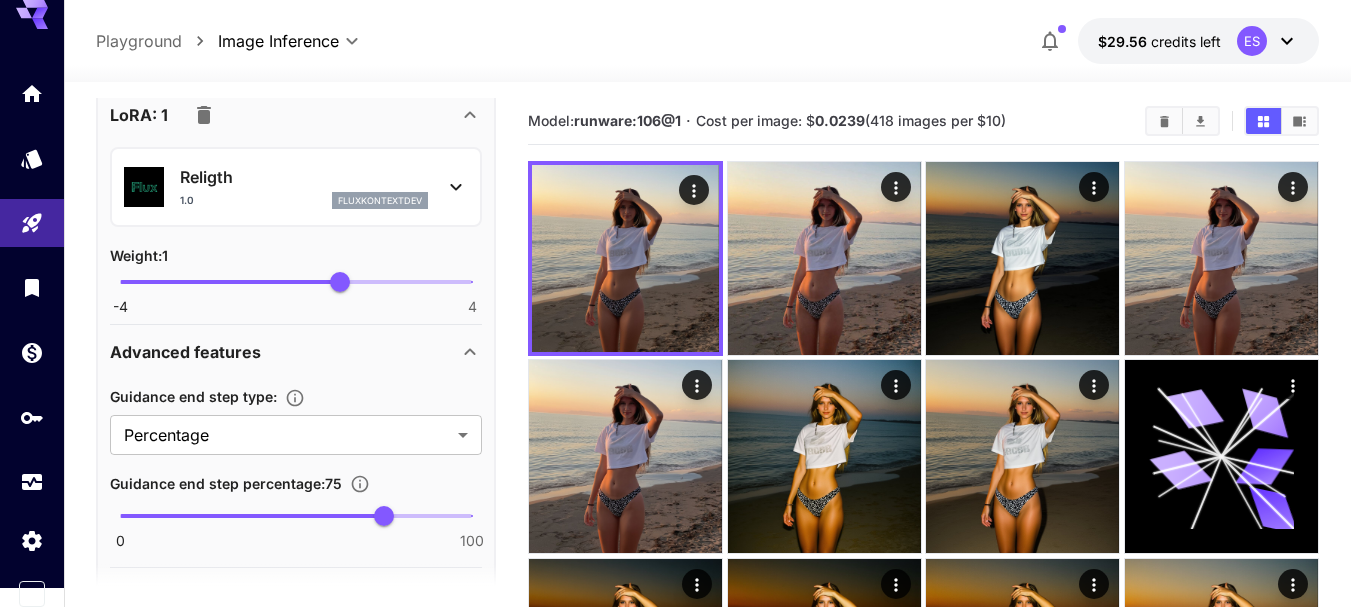 scroll, scrollTop: 1561, scrollLeft: 0, axis: vertical 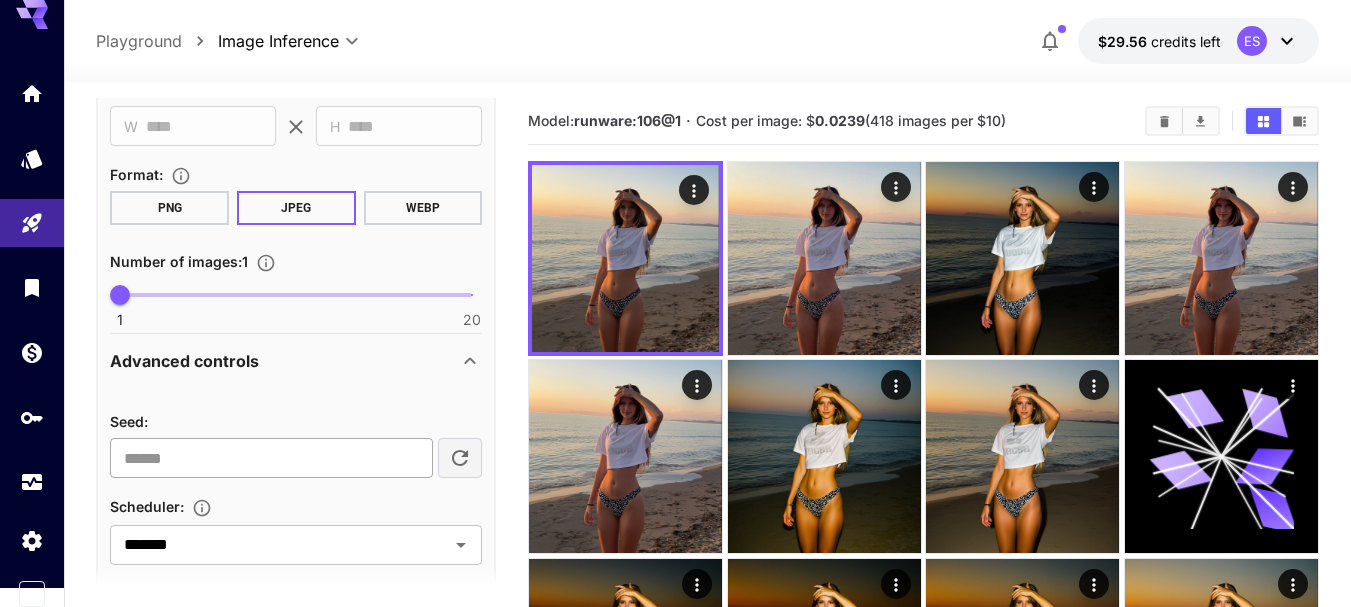 click at bounding box center [271, 458] 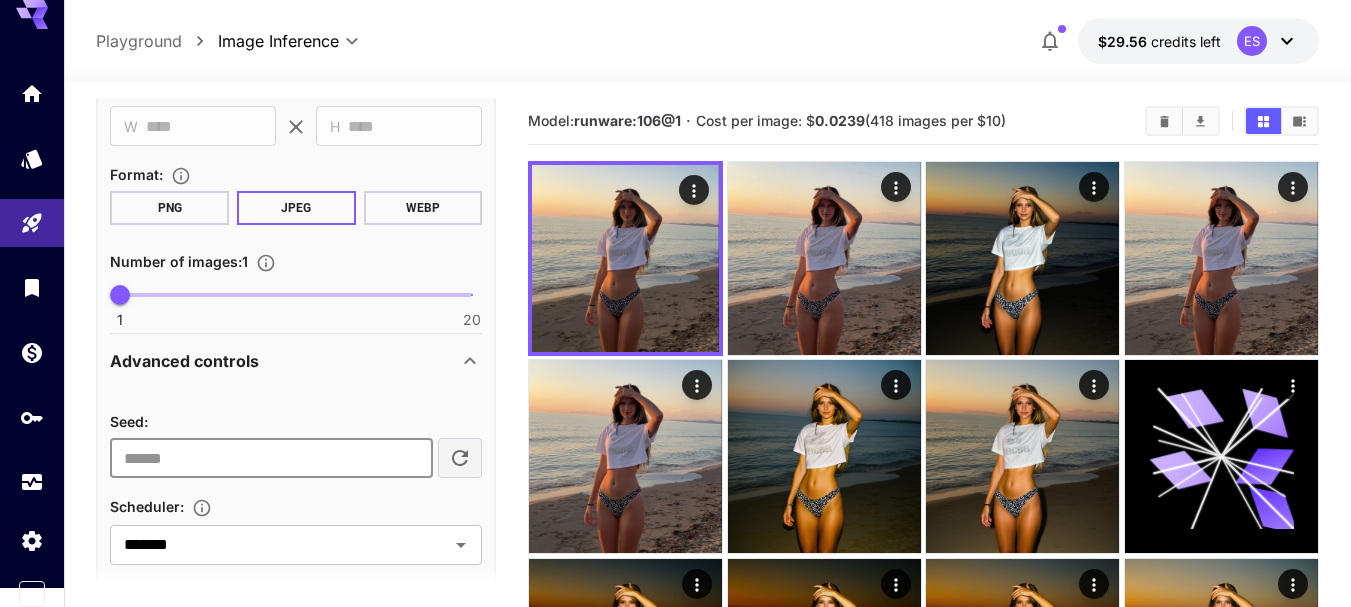 paste on "*********" 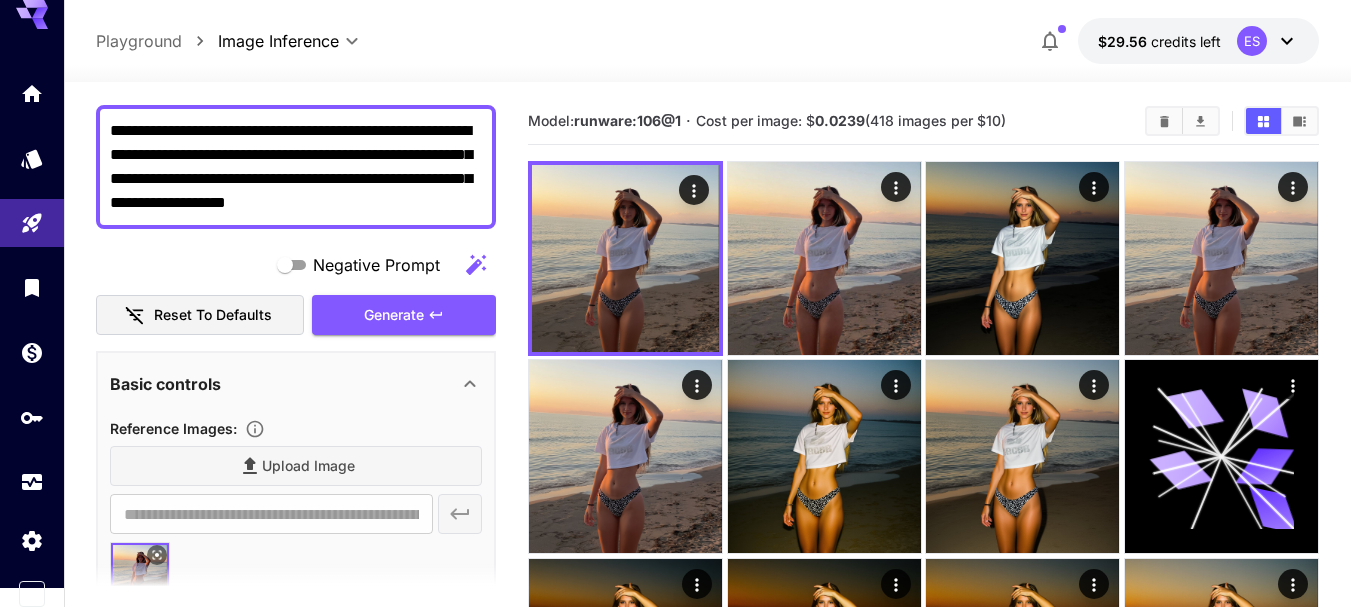 scroll, scrollTop: 0, scrollLeft: 0, axis: both 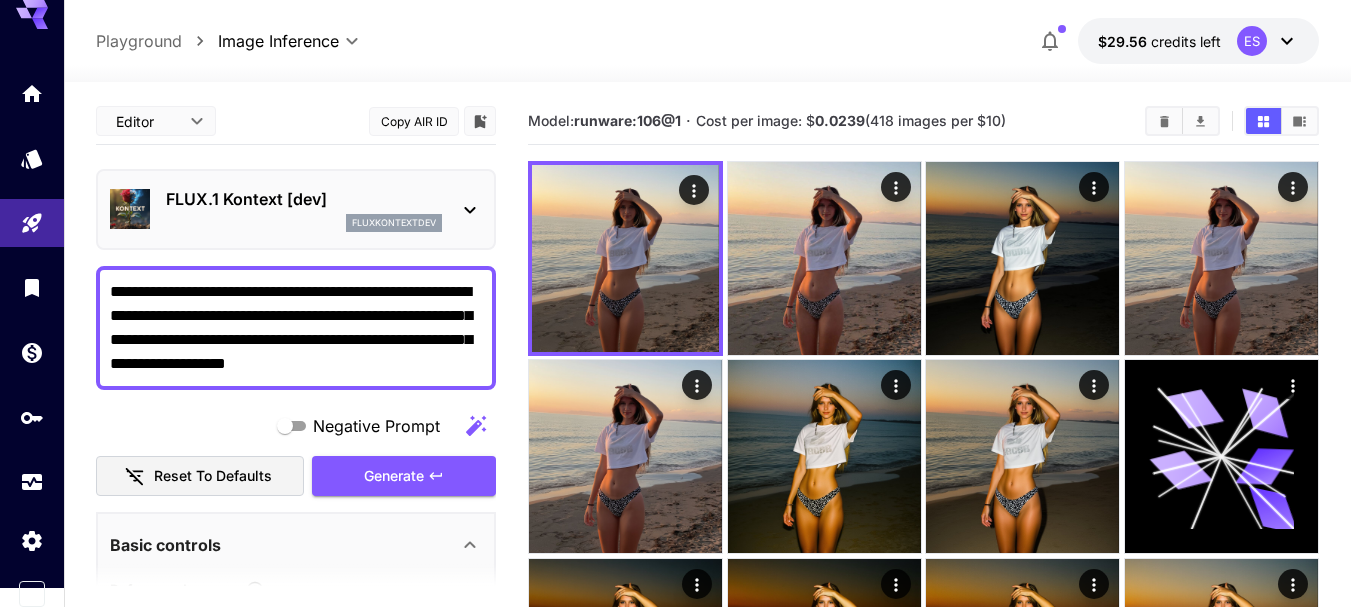 click on "**********" at bounding box center (296, 328) 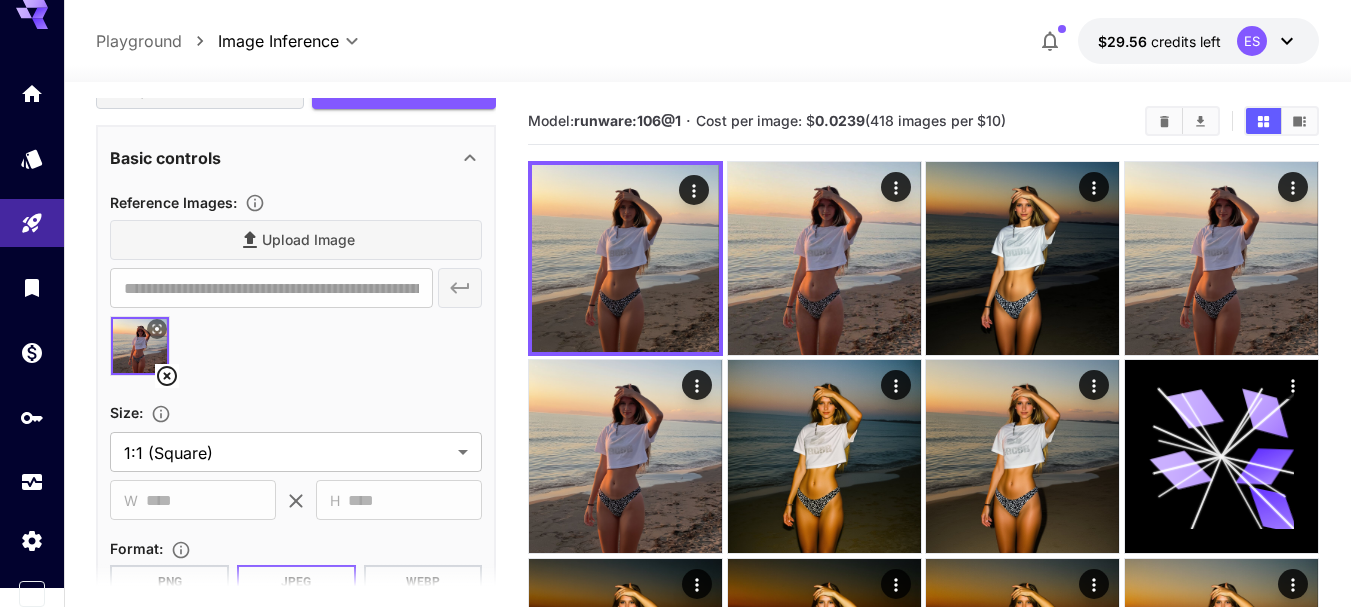 scroll, scrollTop: 200, scrollLeft: 0, axis: vertical 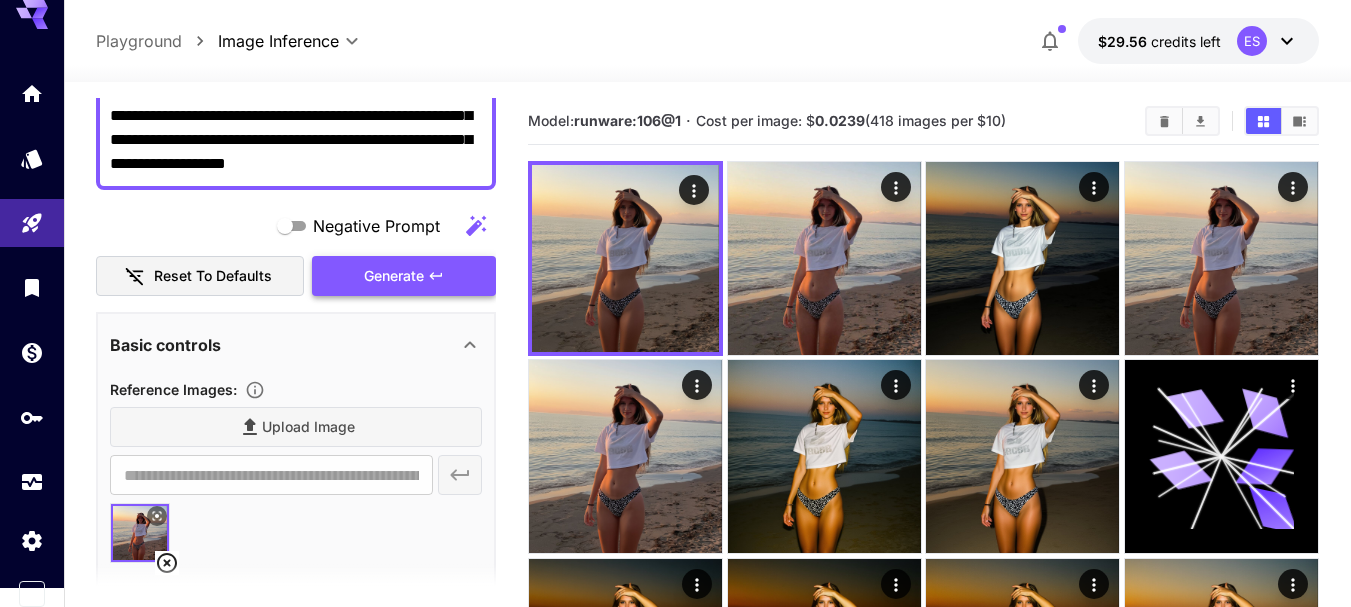 click on "Generate" at bounding box center [394, 276] 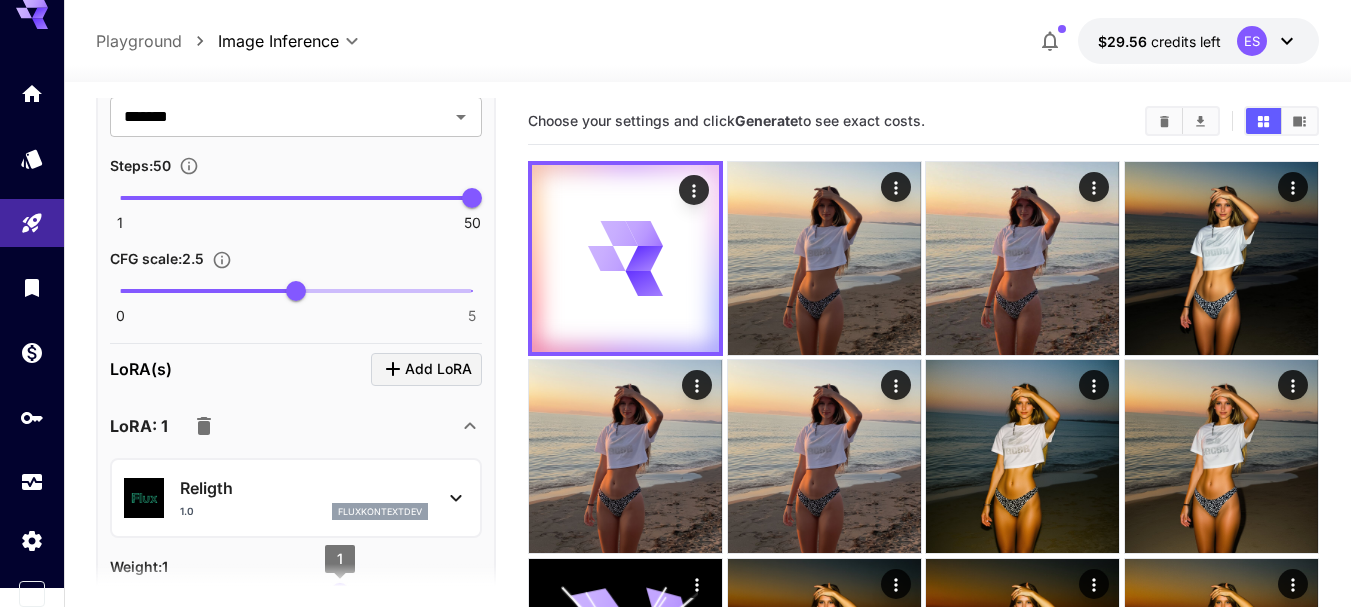 scroll, scrollTop: 1400, scrollLeft: 0, axis: vertical 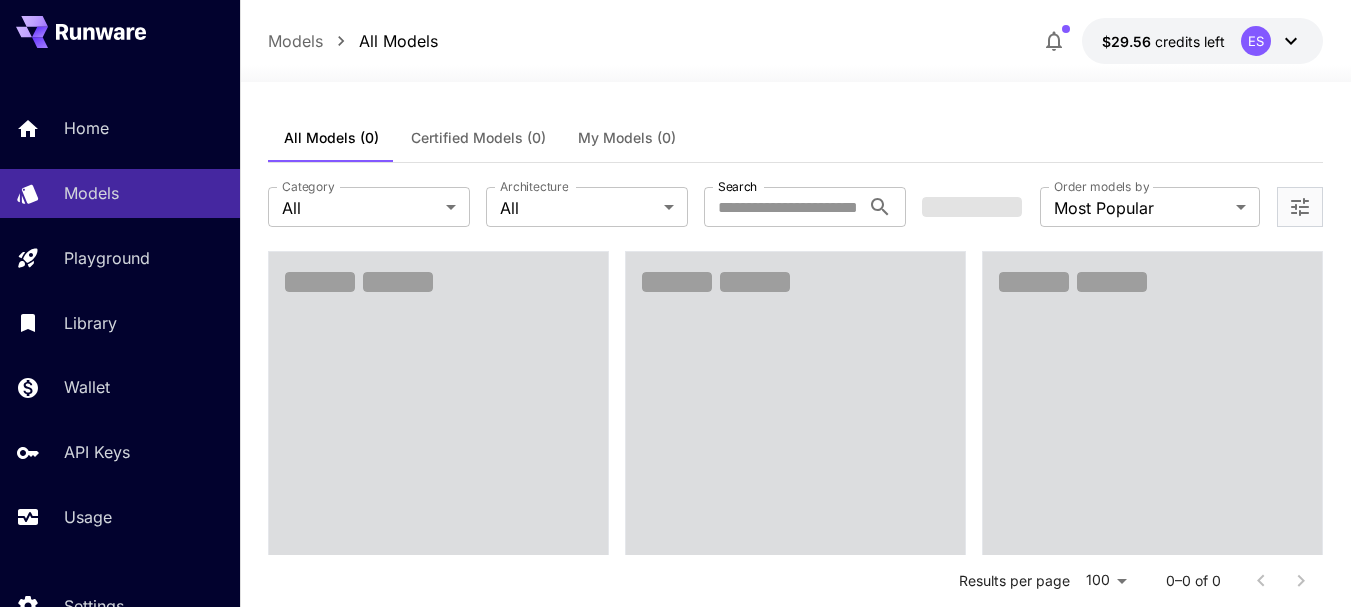 click on "My Models (0)" at bounding box center [627, 138] 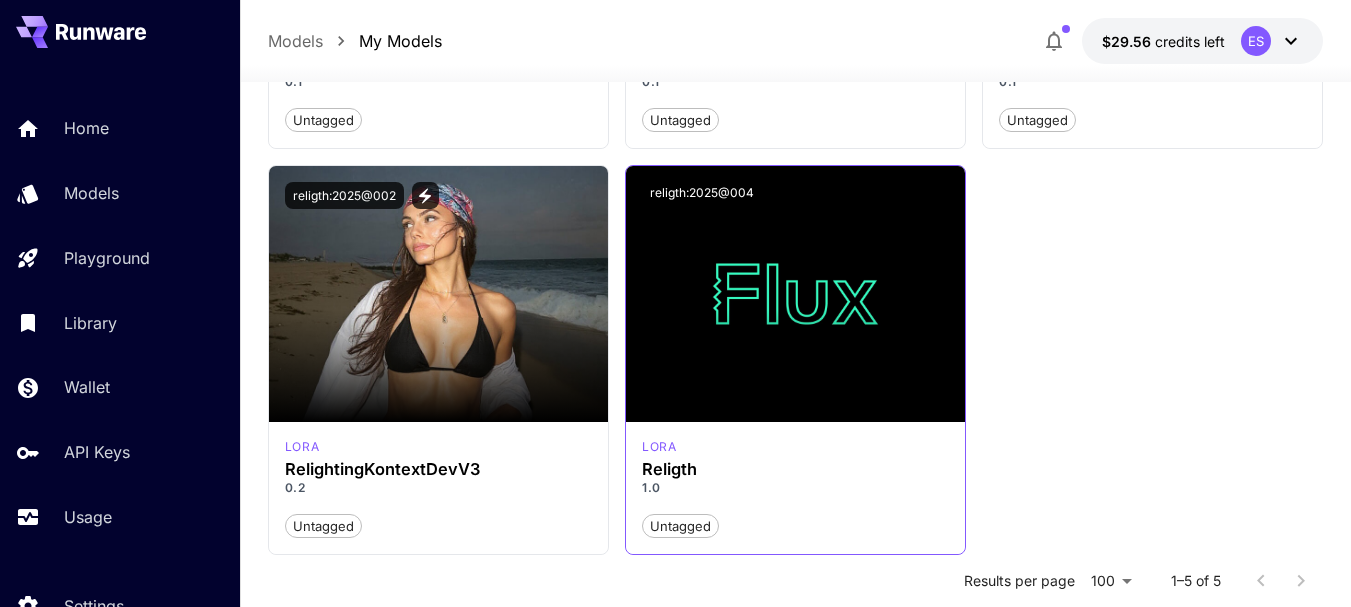 scroll, scrollTop: 500, scrollLeft: 0, axis: vertical 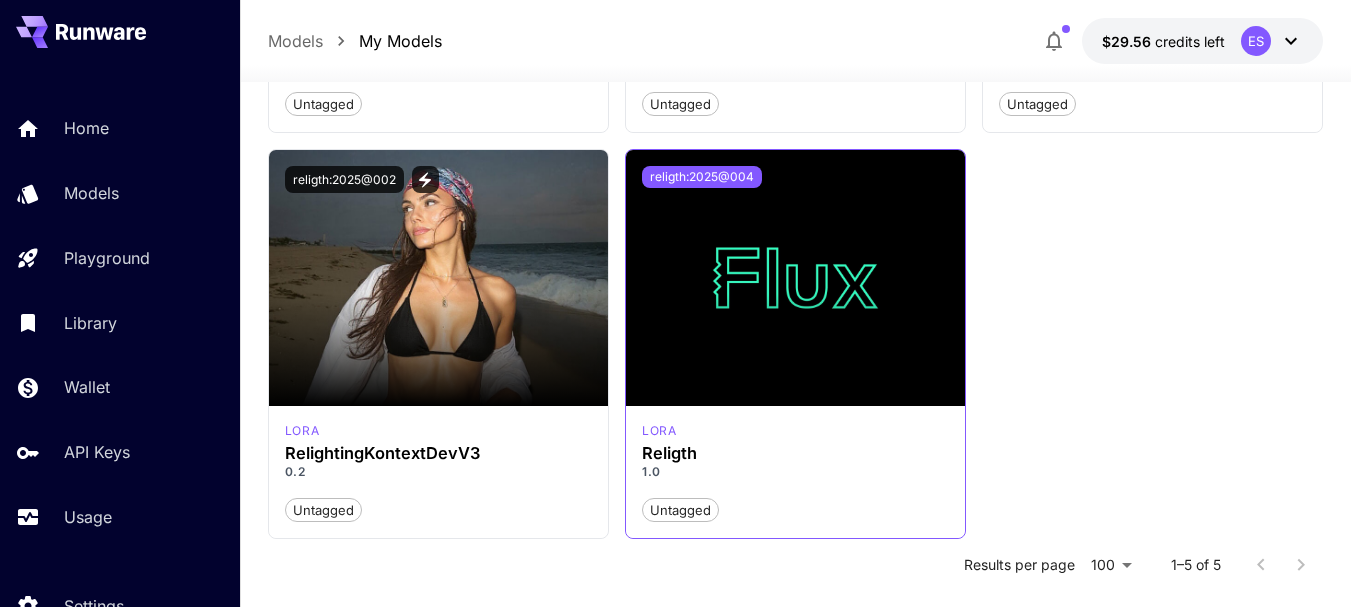 click on "religth:2025@004" at bounding box center [702, 177] 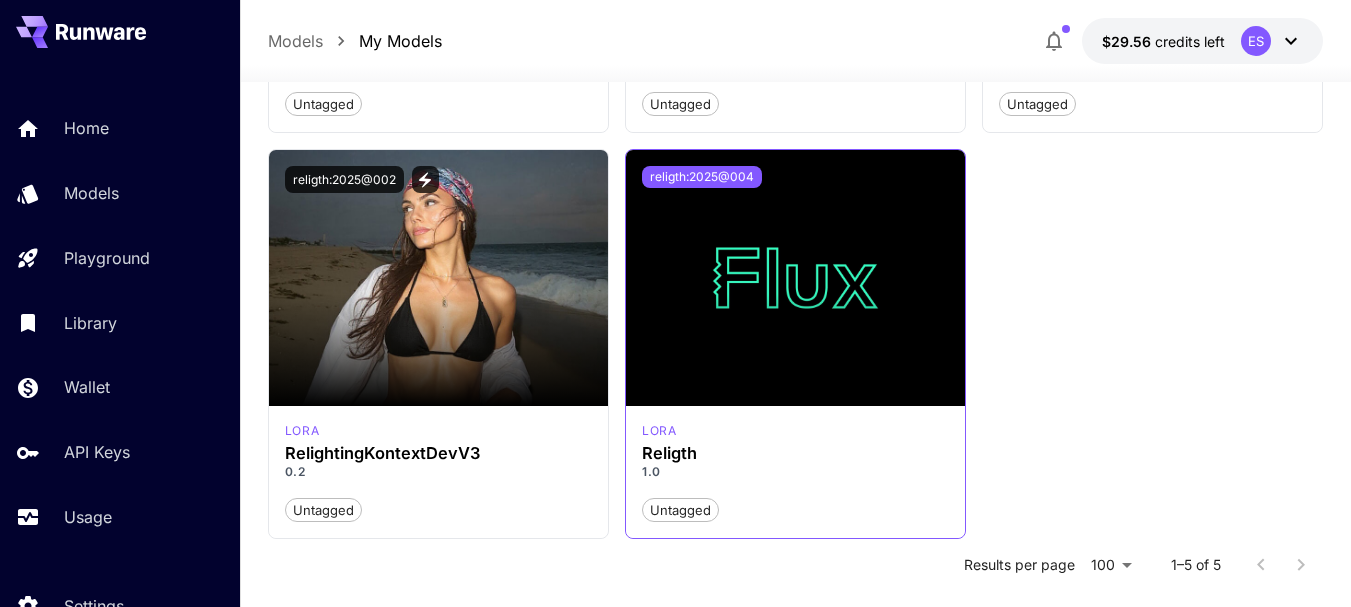 click on "religth:2025@004" at bounding box center (702, 177) 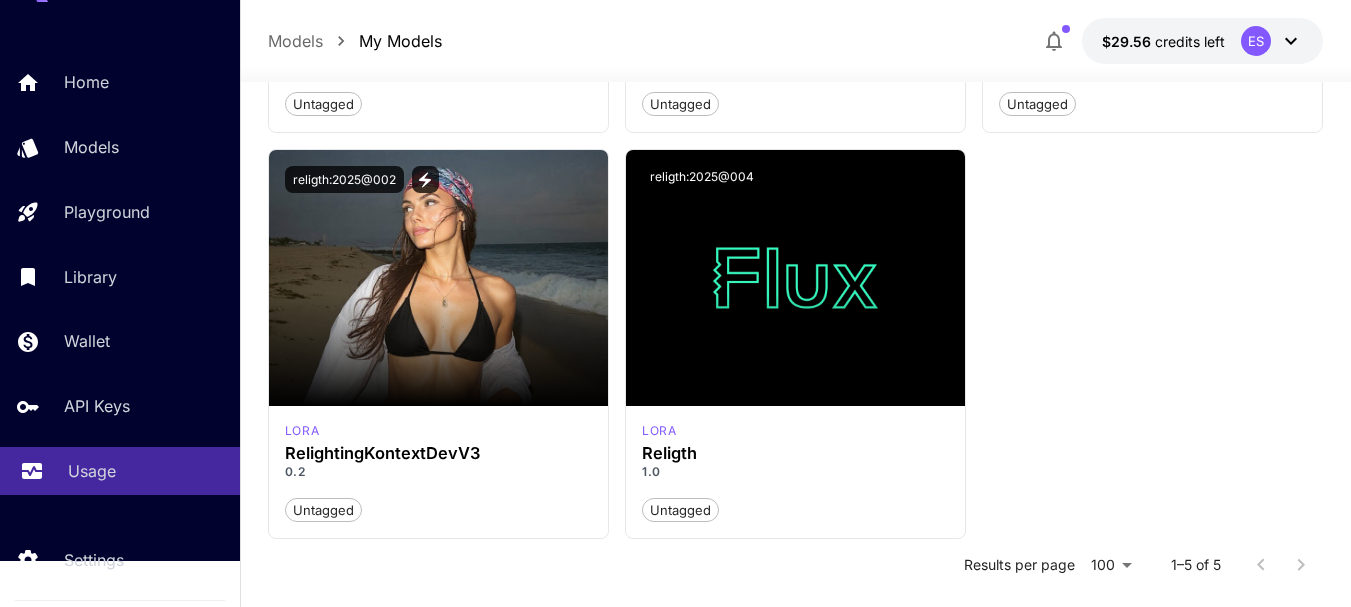 scroll, scrollTop: 92, scrollLeft: 0, axis: vertical 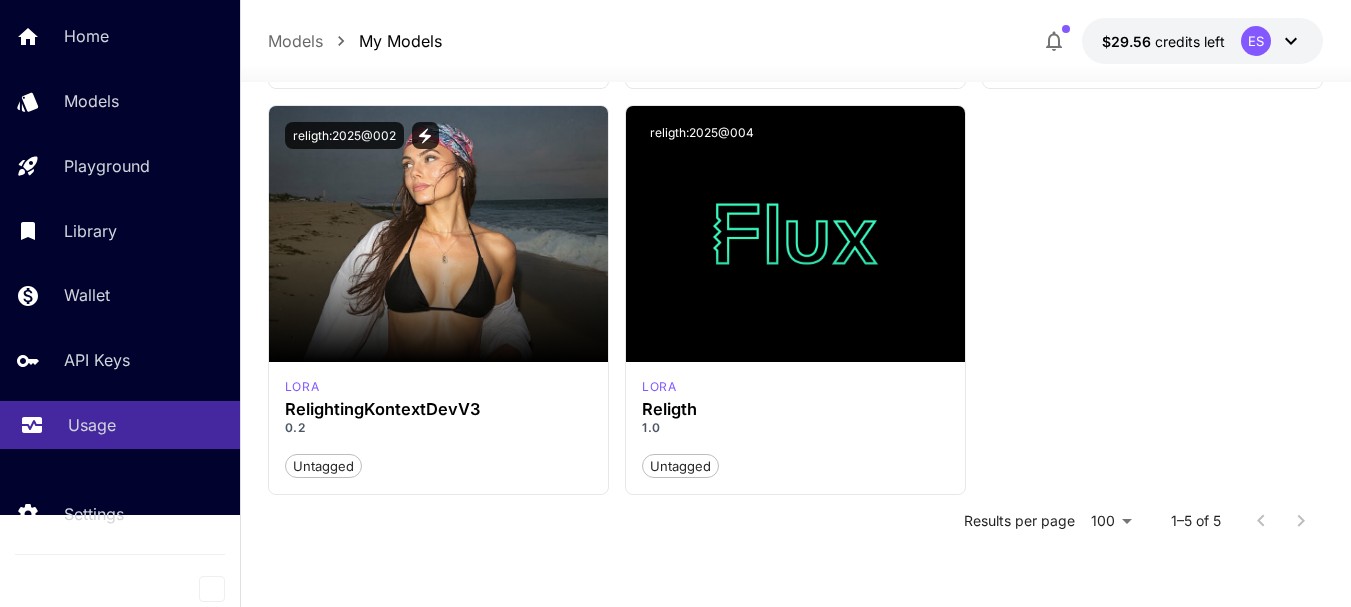 click on "Usage" at bounding box center [92, 425] 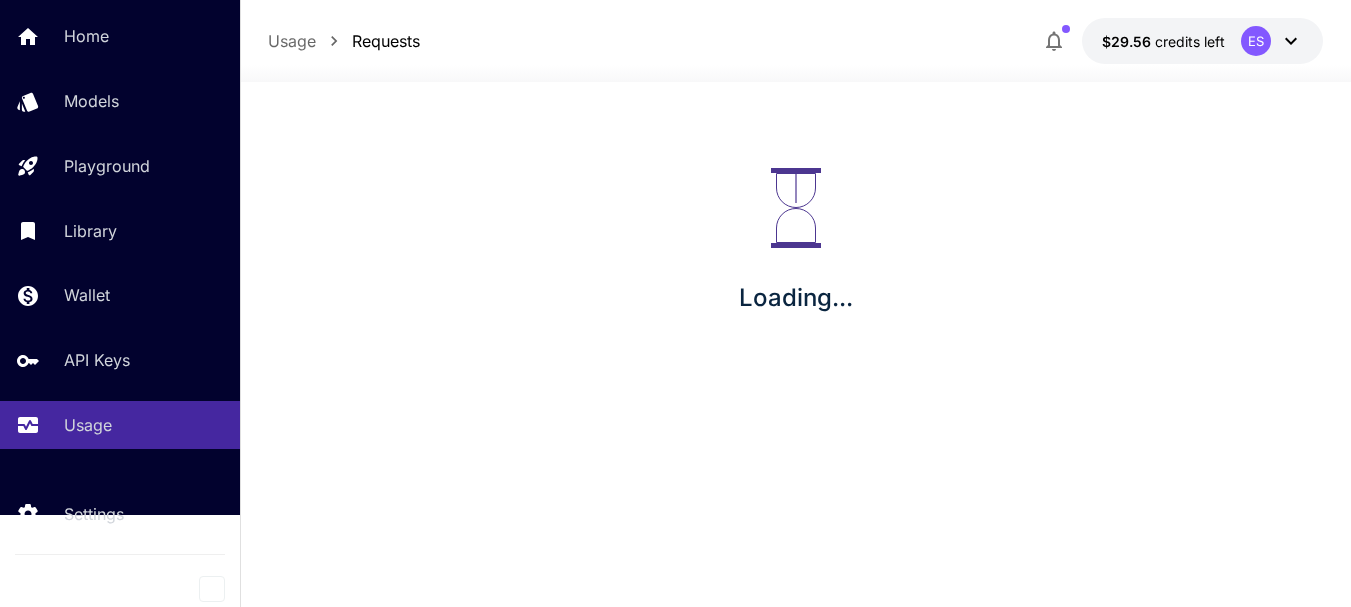 scroll, scrollTop: 0, scrollLeft: 0, axis: both 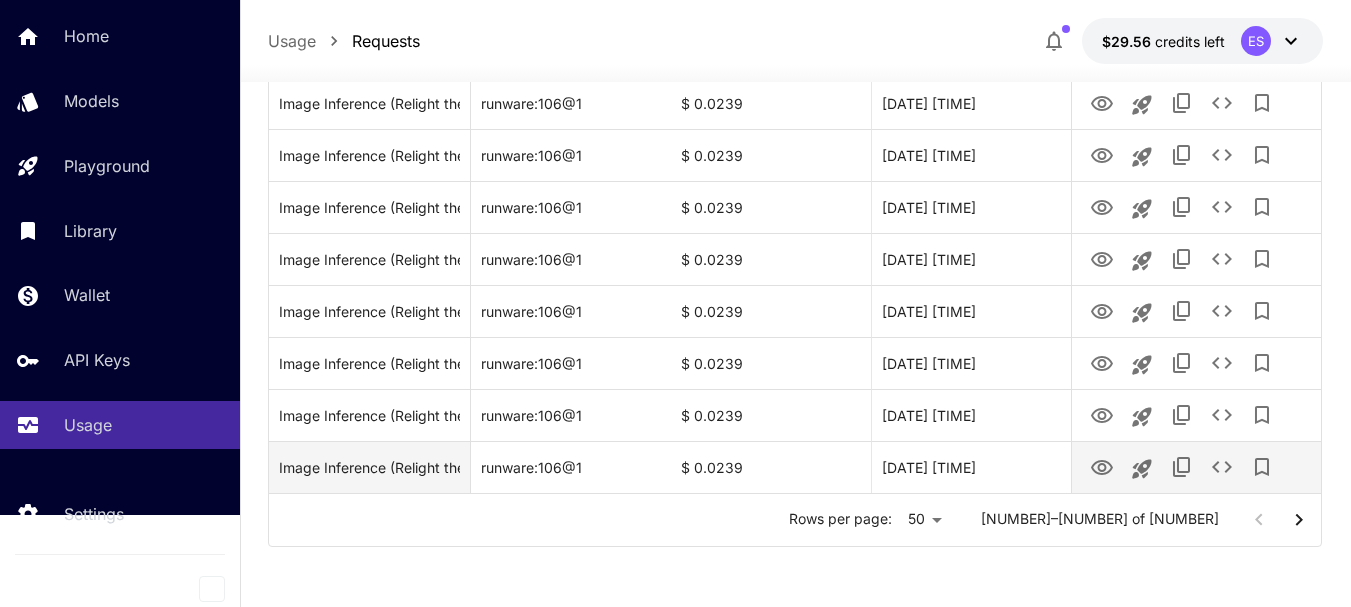 click 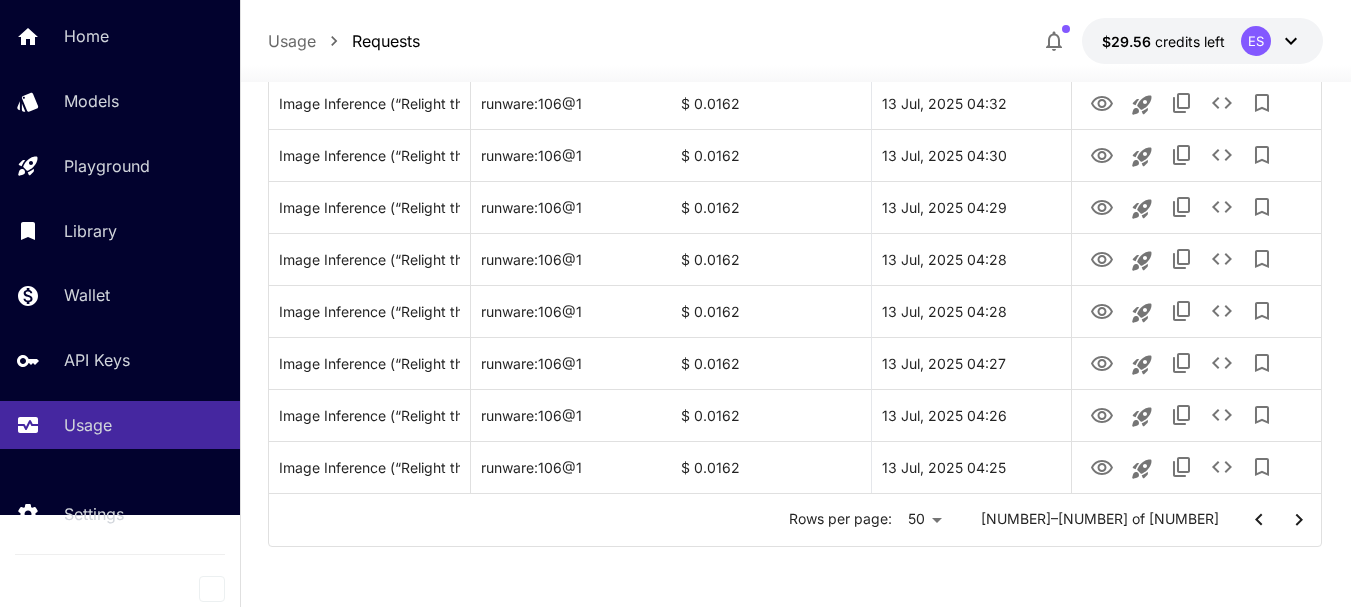 click 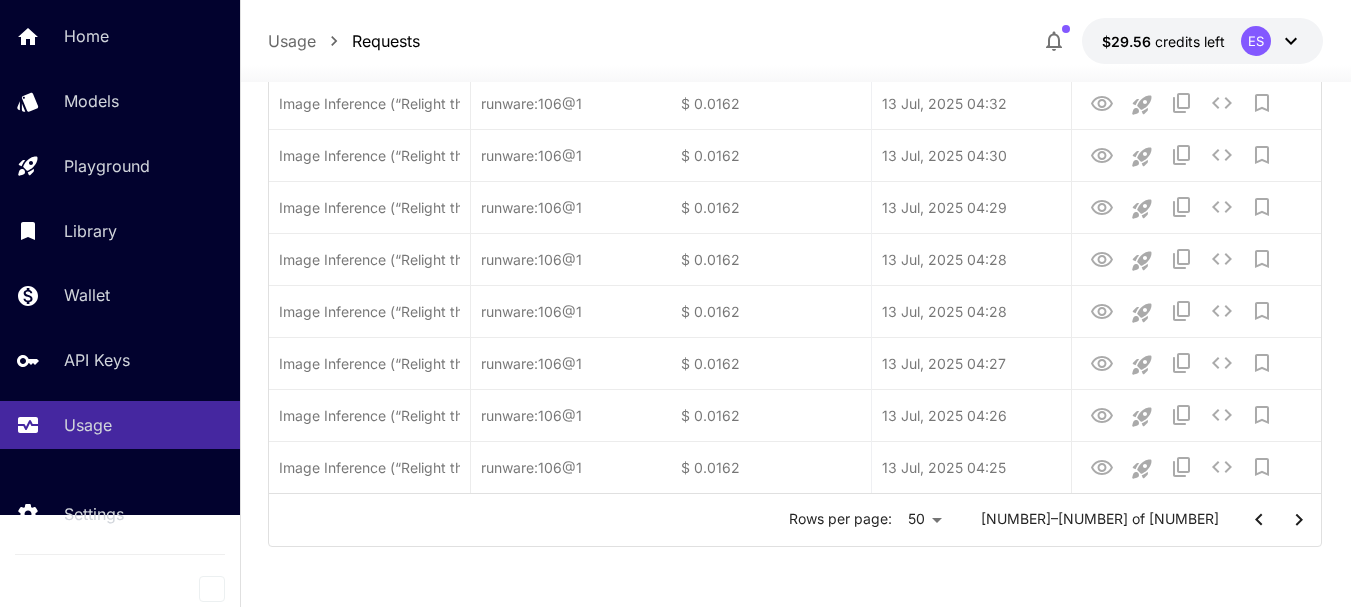 click 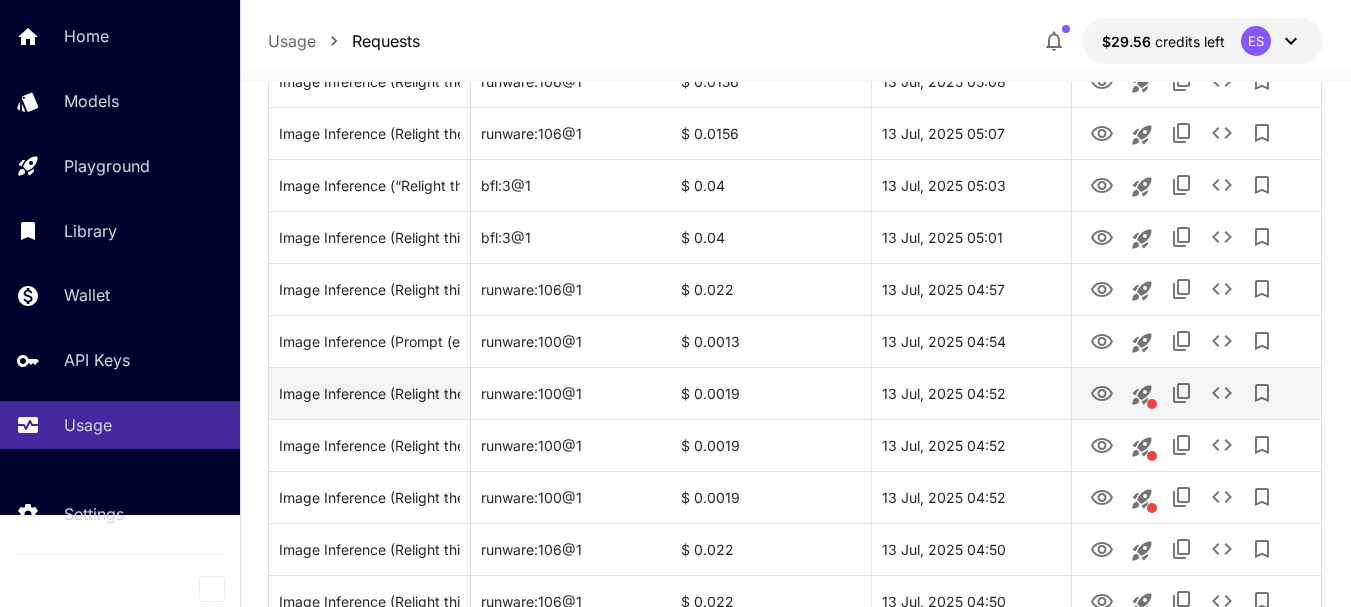 scroll, scrollTop: 1100, scrollLeft: 0, axis: vertical 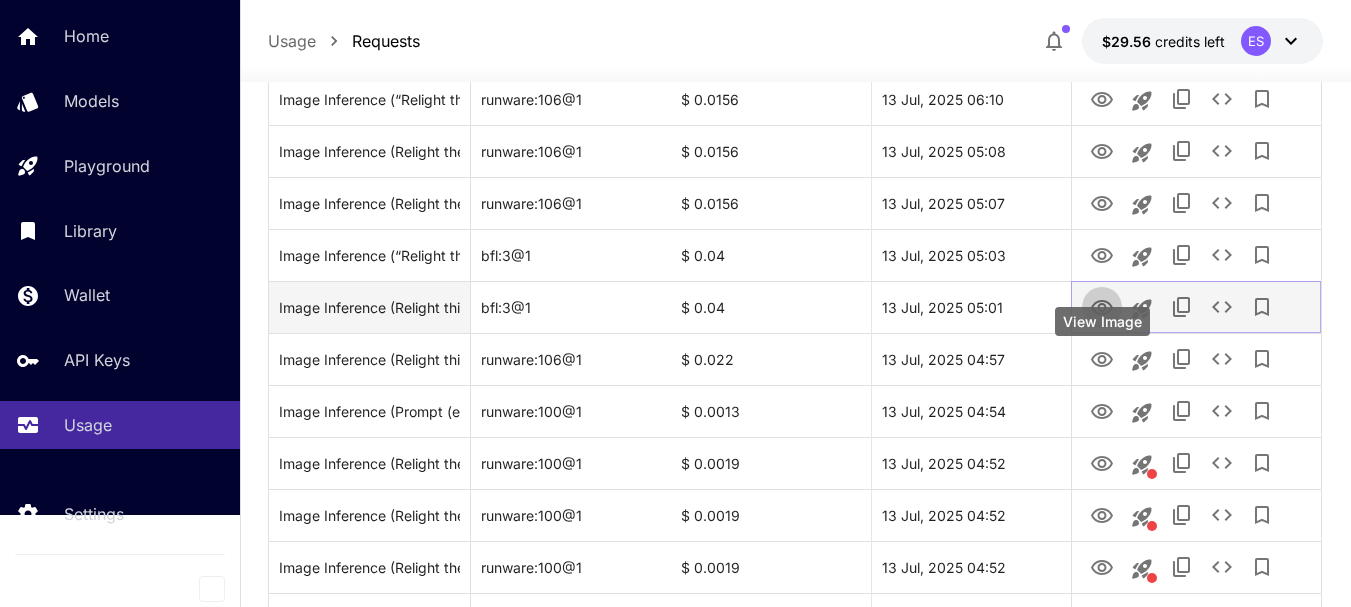 click 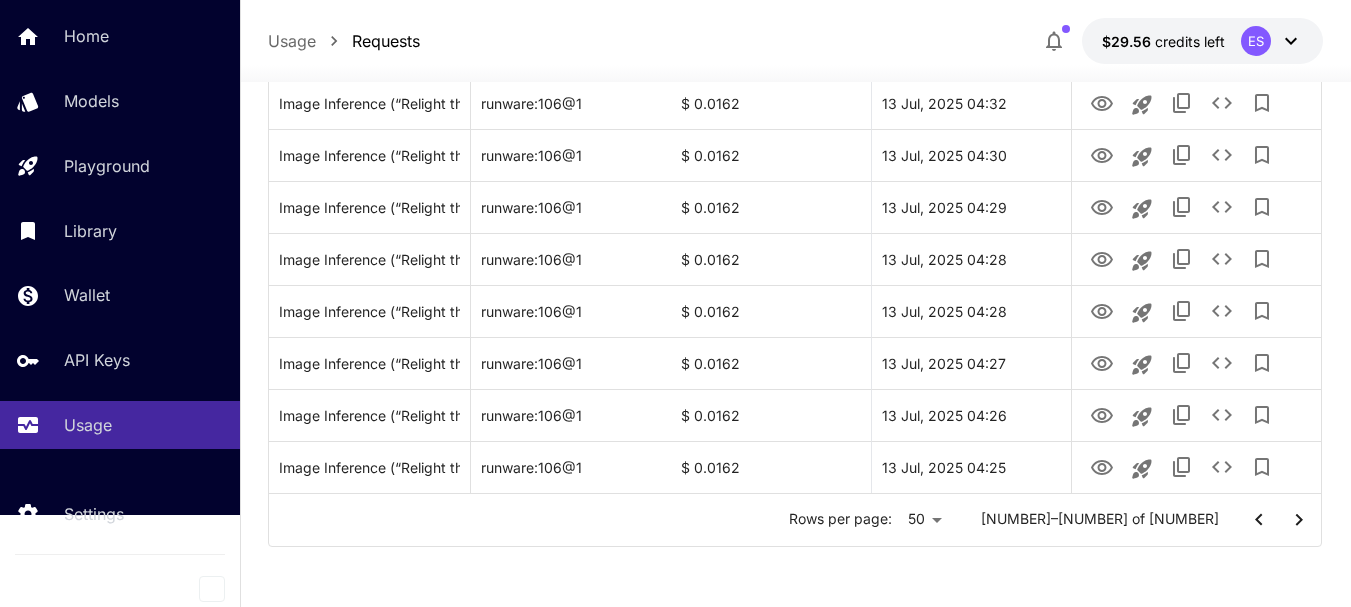 scroll, scrollTop: 2564, scrollLeft: 0, axis: vertical 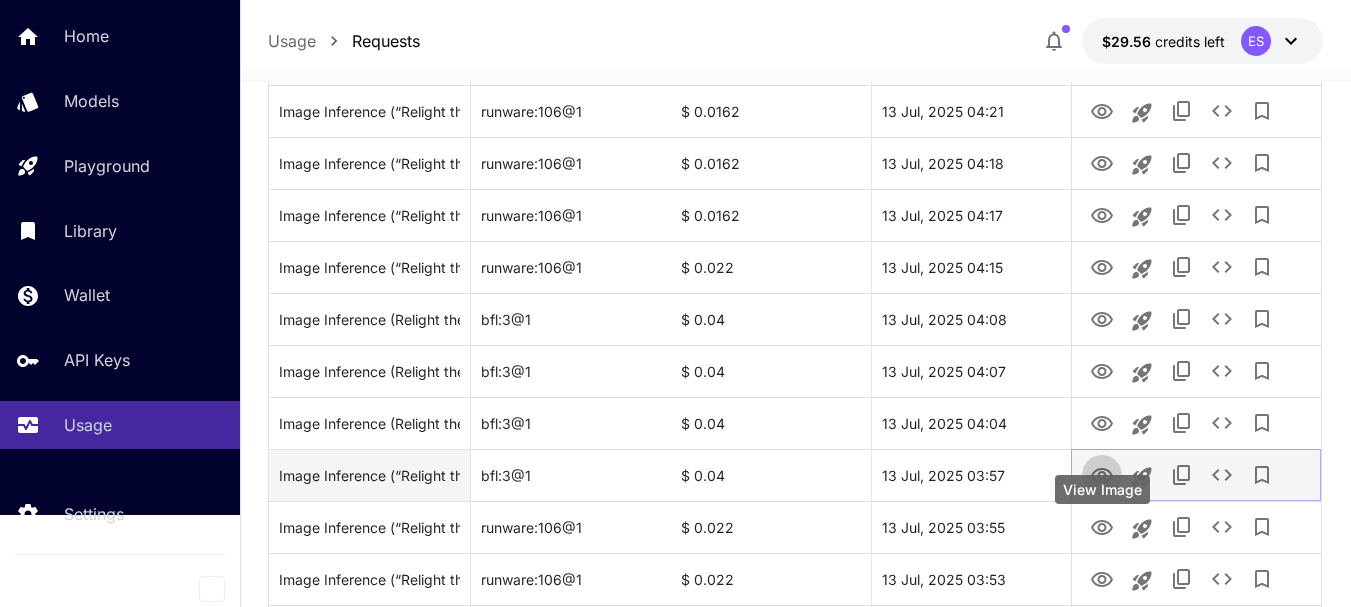 click 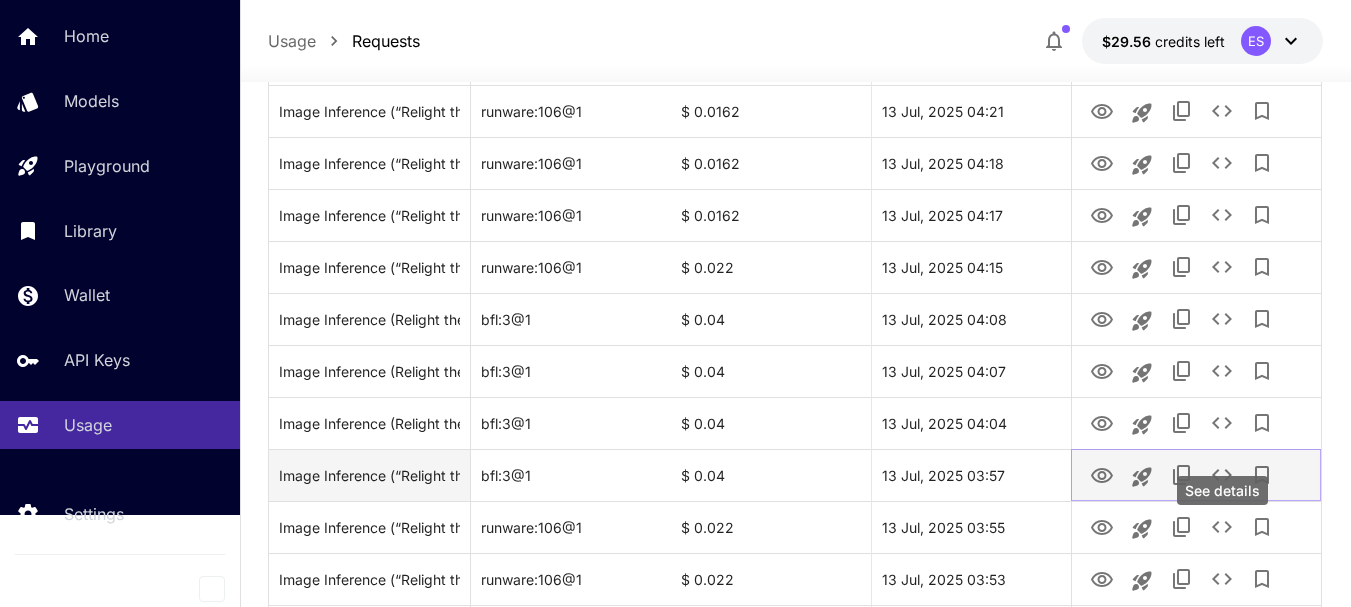 click 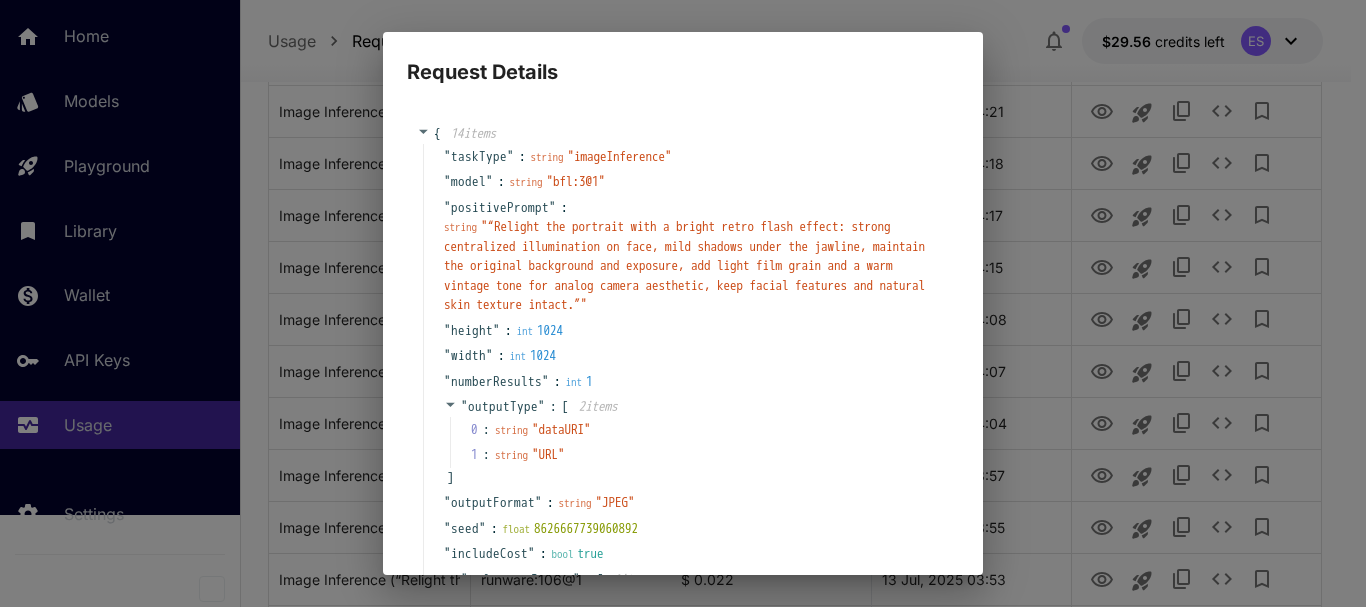 click on "" “Relight the portrait with a bright retro flash effect: strong centralized illumination on face, mild shadows under the jawline, maintain the original background and exposure, add light film grain and a warm vintage tone for analog camera aesthetic, keep facial features and natural skin texture intact.”
"" at bounding box center [684, 265] 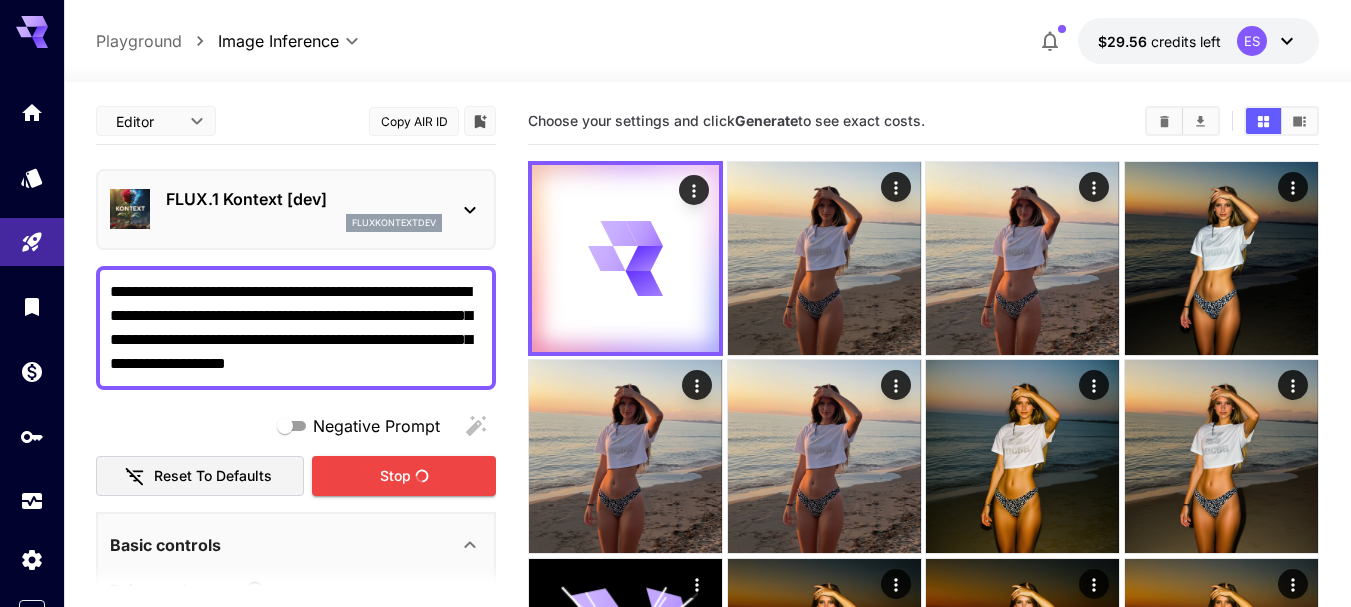 scroll, scrollTop: 0, scrollLeft: 0, axis: both 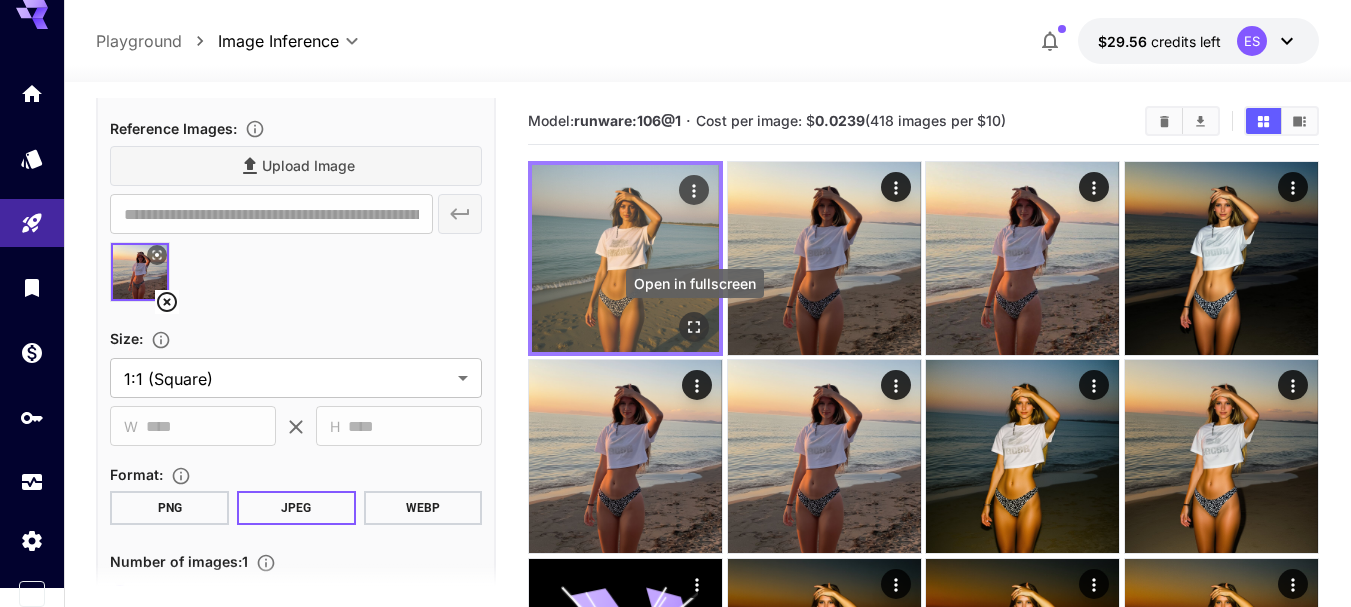 click 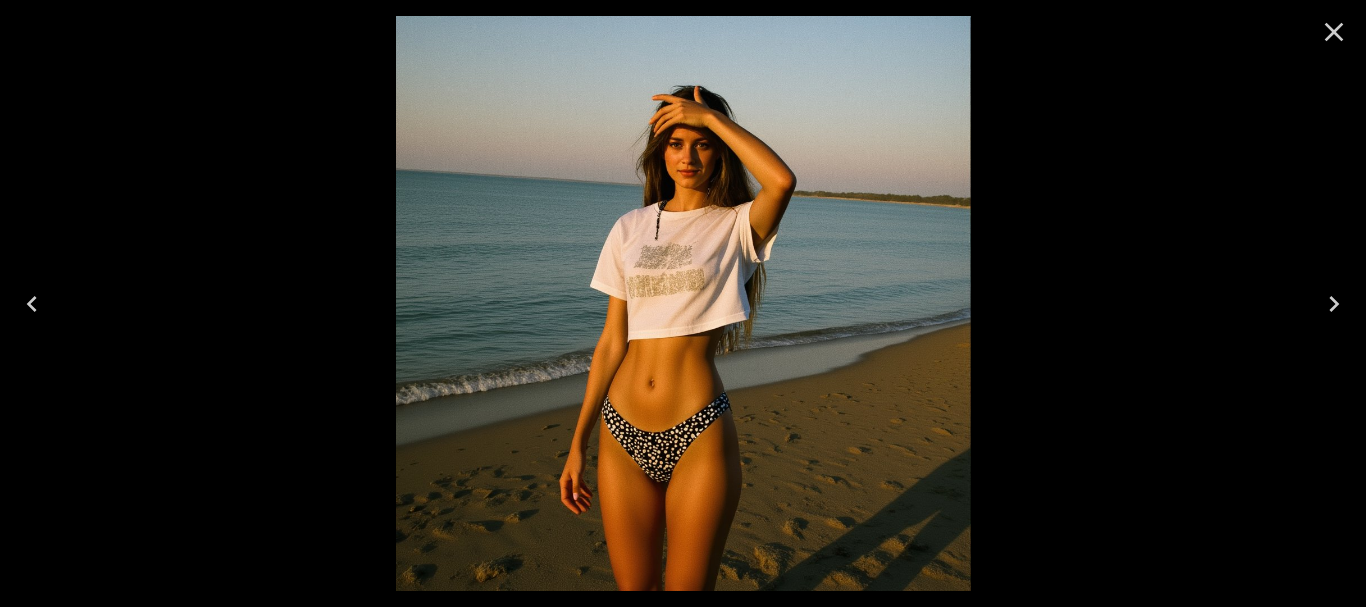 click at bounding box center [1334, 304] 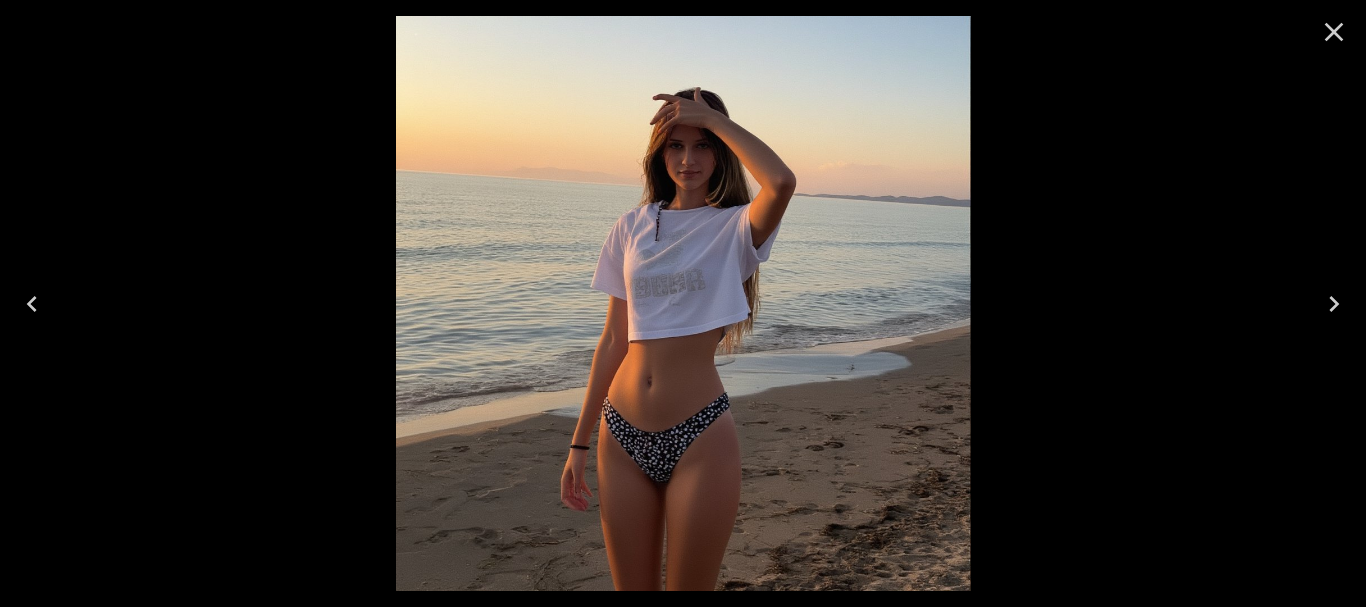click at bounding box center [32, 304] 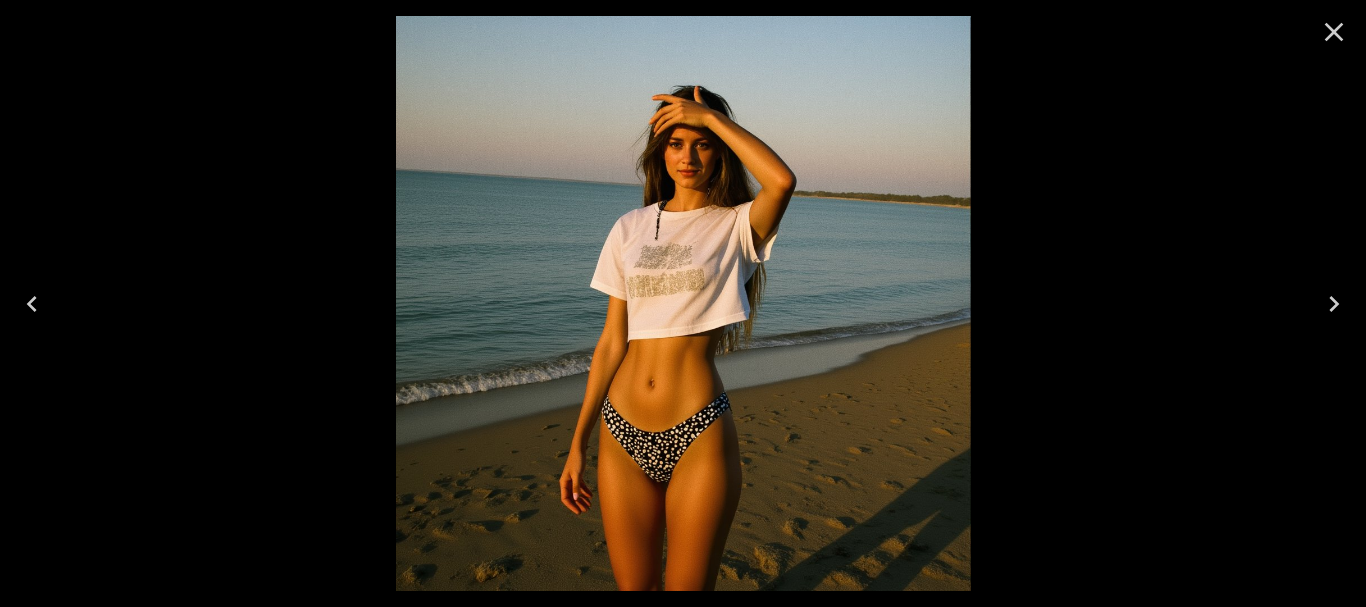 click 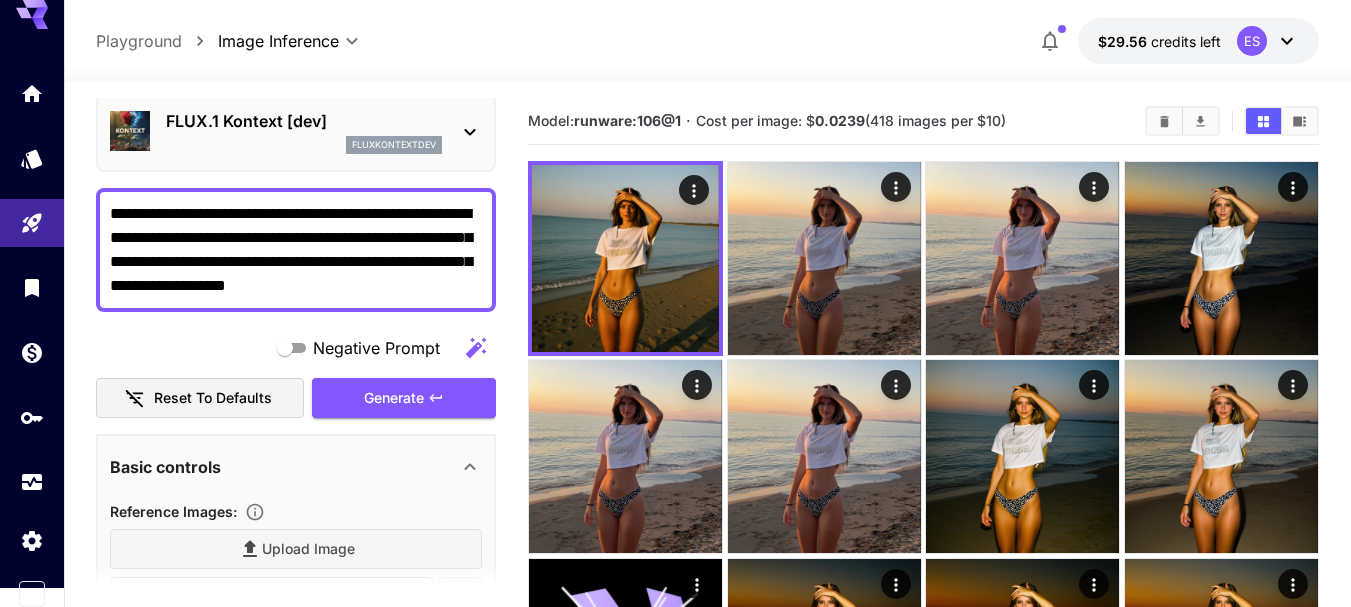 scroll, scrollTop: 0, scrollLeft: 0, axis: both 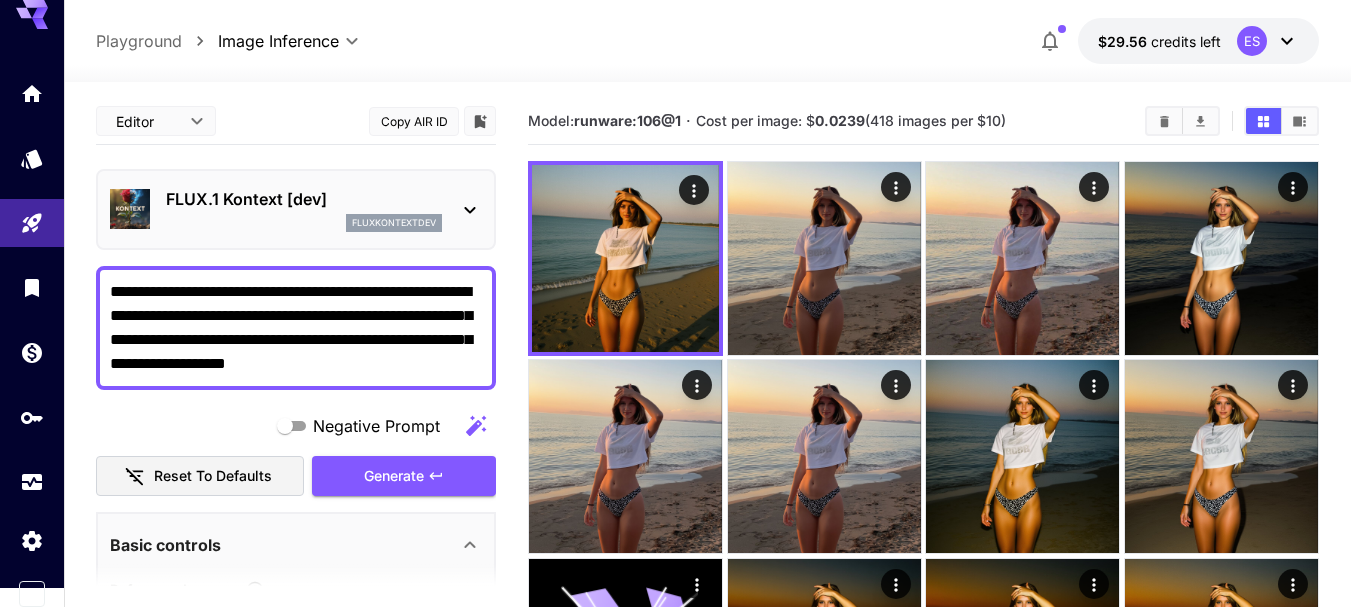 click on "FLUX.1 Kontext [dev]" at bounding box center (304, 199) 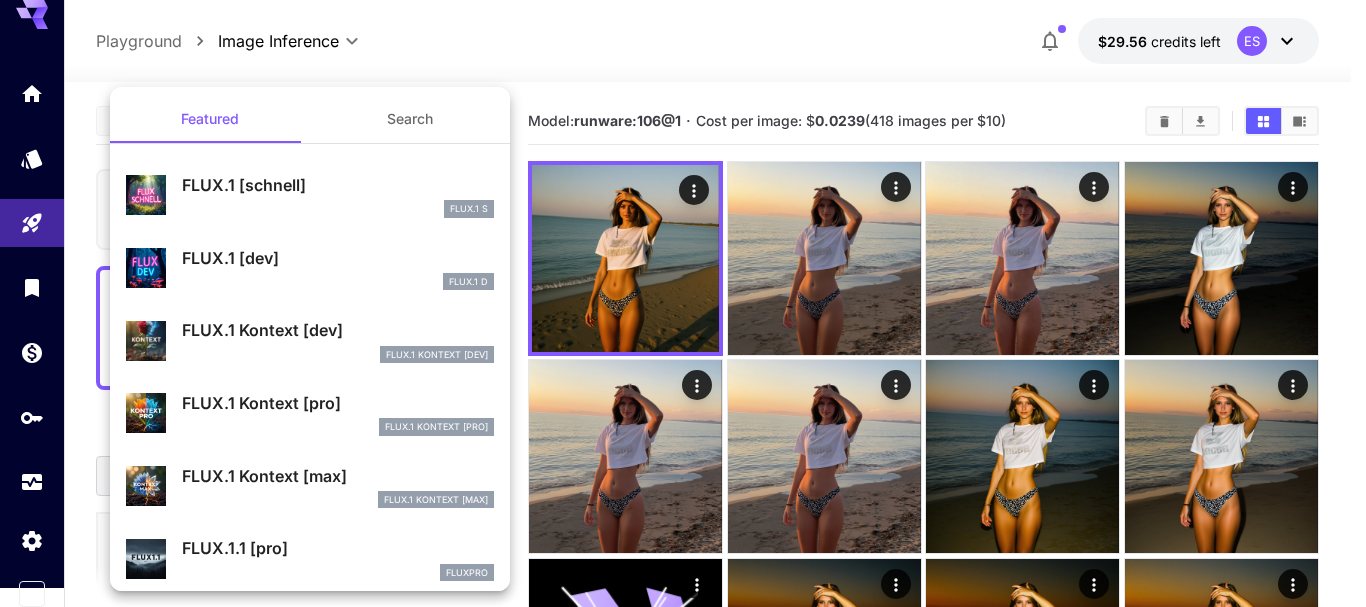 click on "FlUX.1 Kontext [dev]" at bounding box center [338, 355] 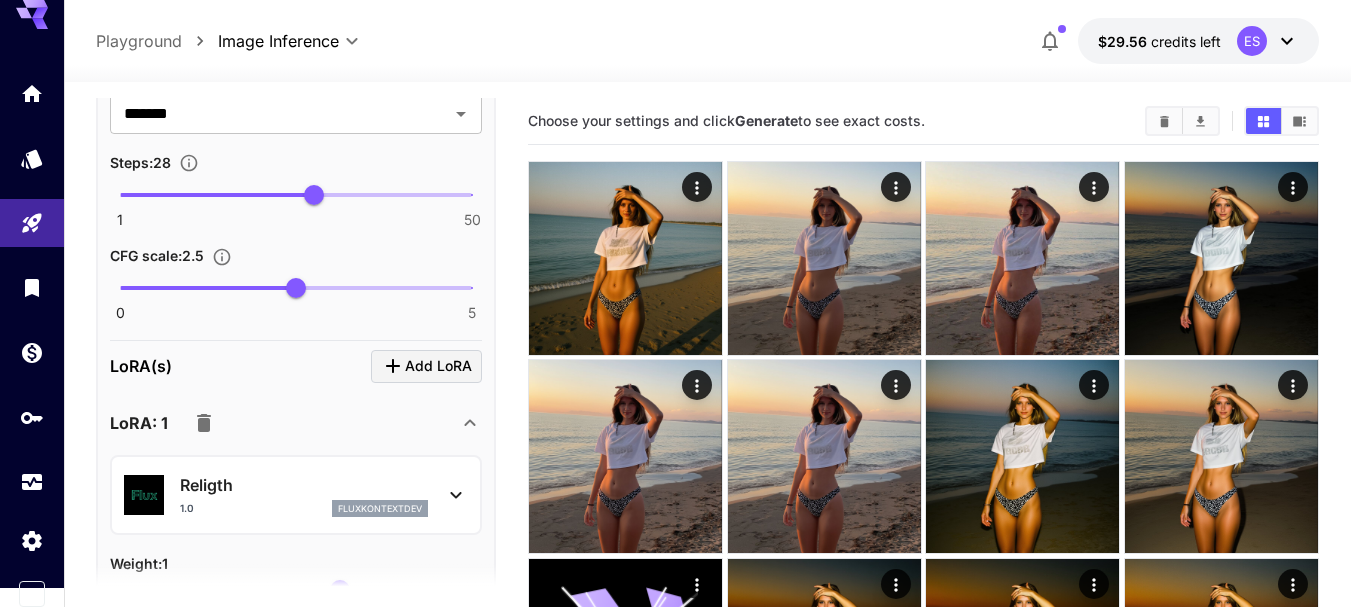 scroll, scrollTop: 1300, scrollLeft: 0, axis: vertical 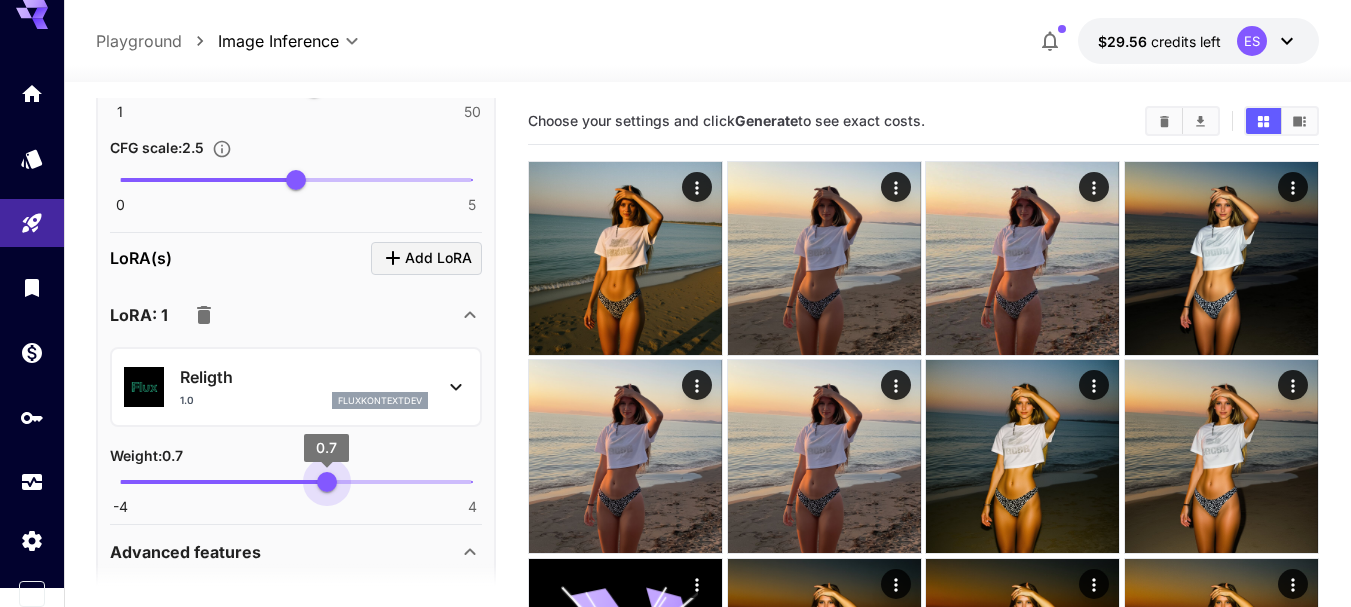 type on "****" 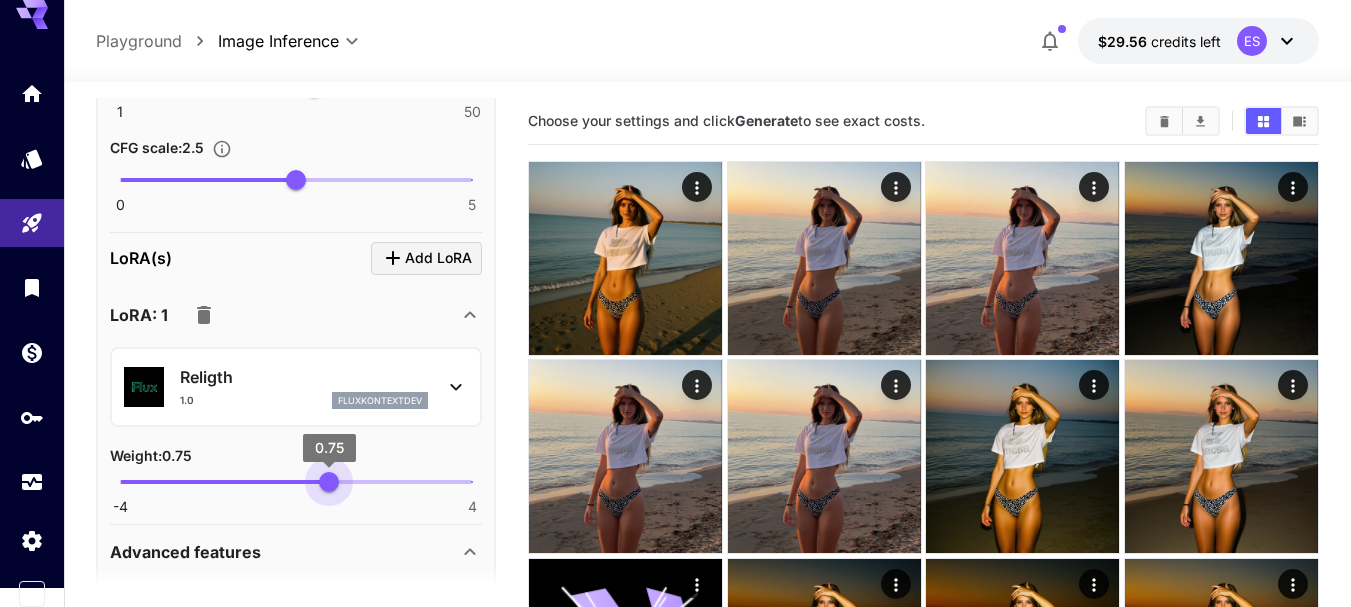 drag, startPoint x: 310, startPoint y: 476, endPoint x: 329, endPoint y: 483, distance: 20.248457 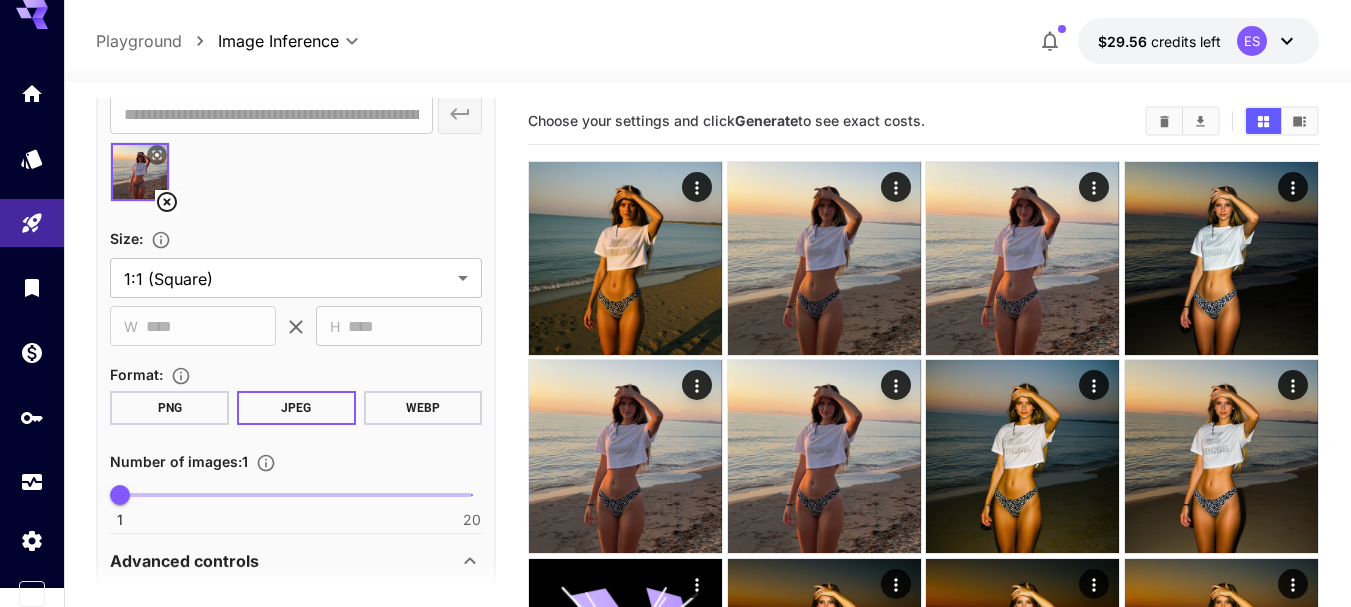 scroll, scrollTop: 161, scrollLeft: 0, axis: vertical 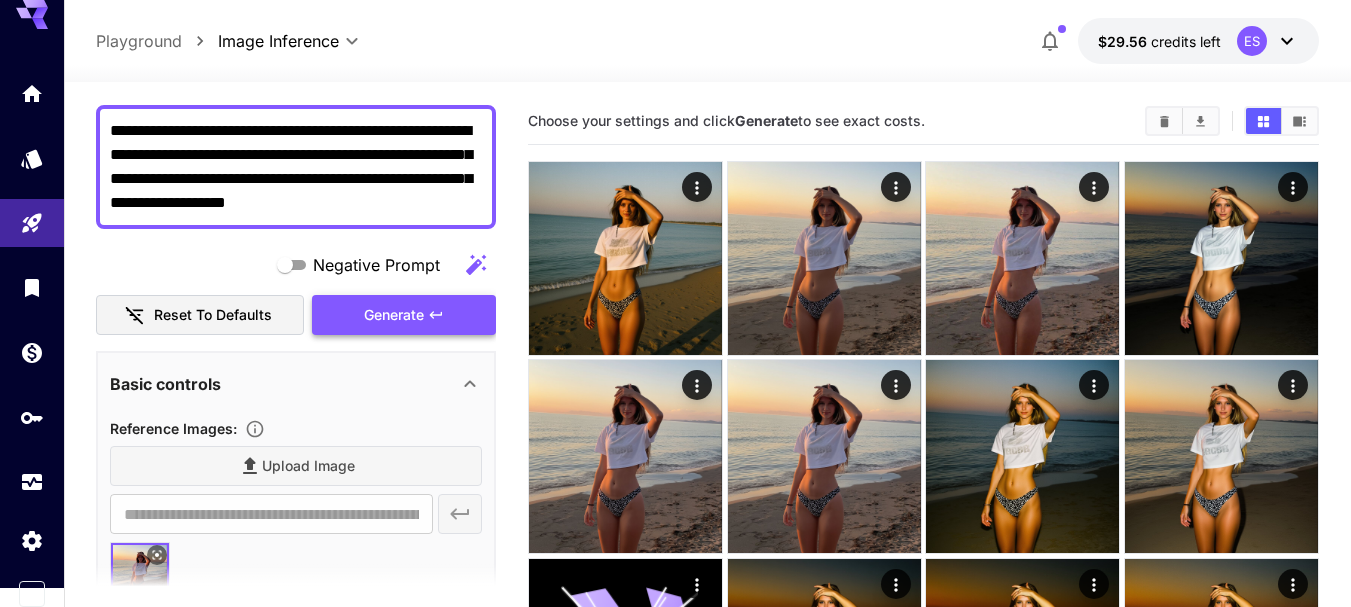 click on "Generate" at bounding box center [404, 315] 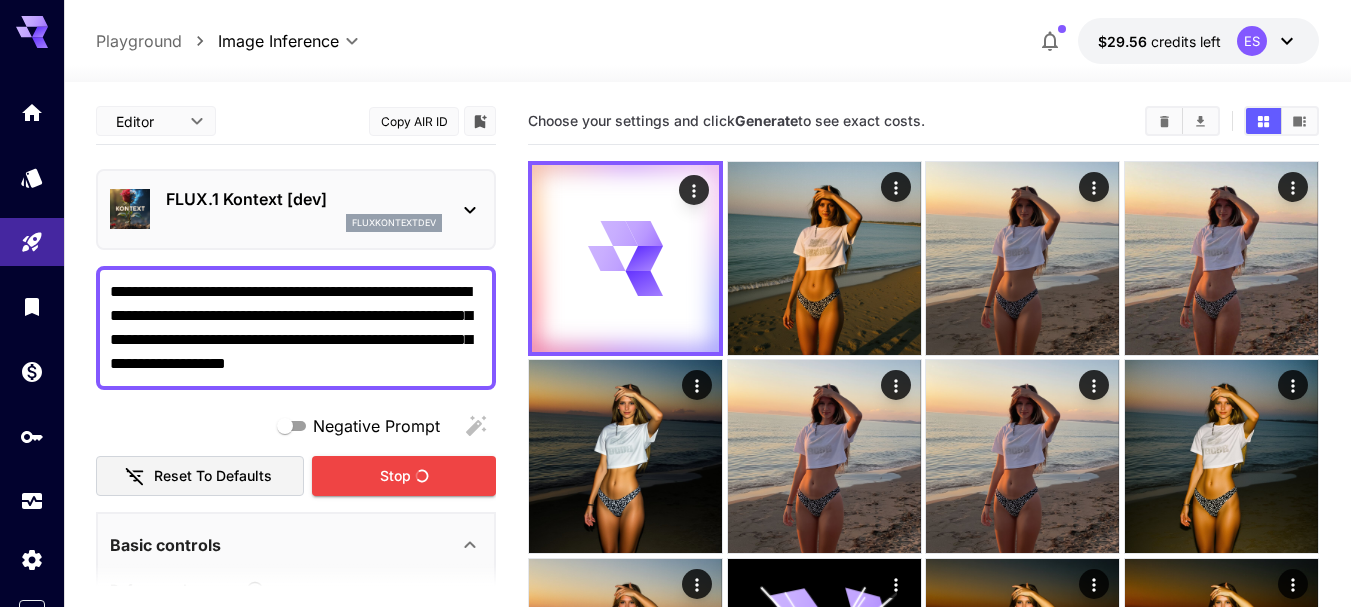 scroll, scrollTop: 0, scrollLeft: 0, axis: both 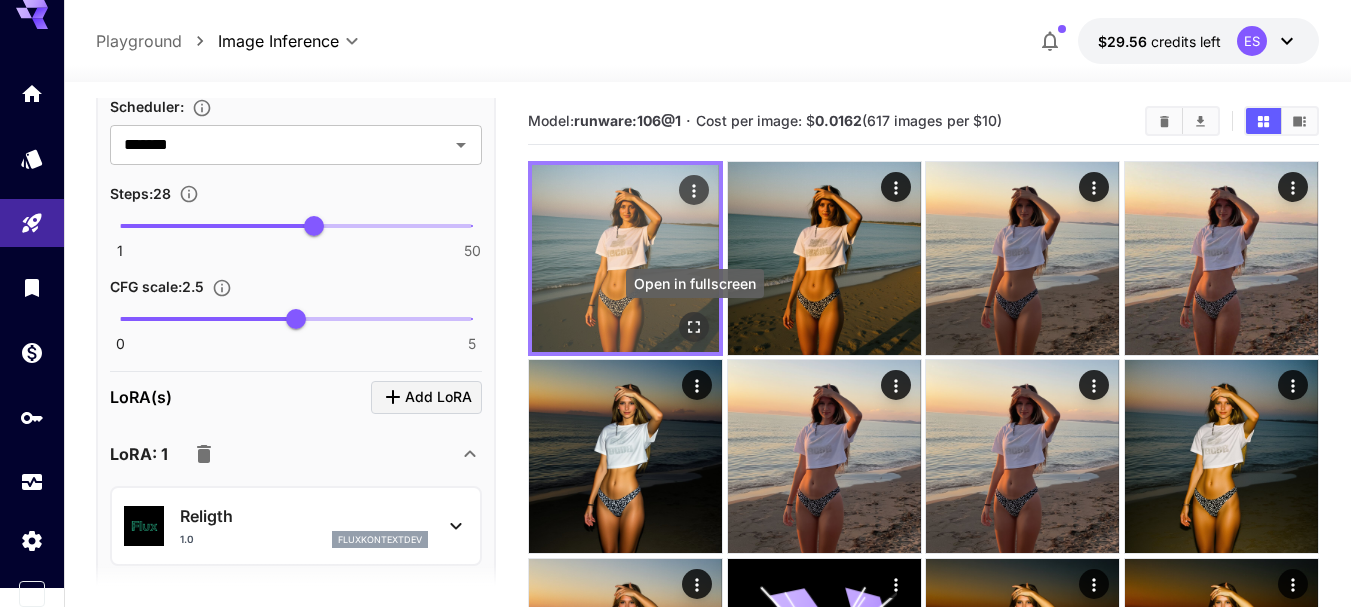 click 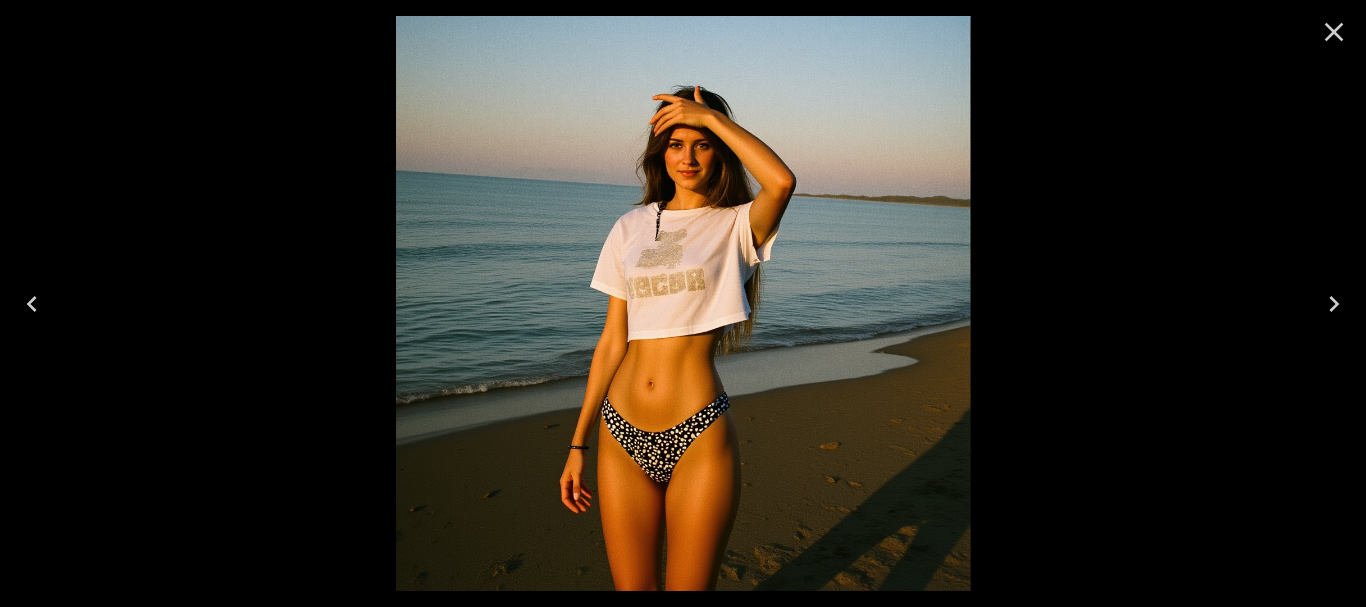 click 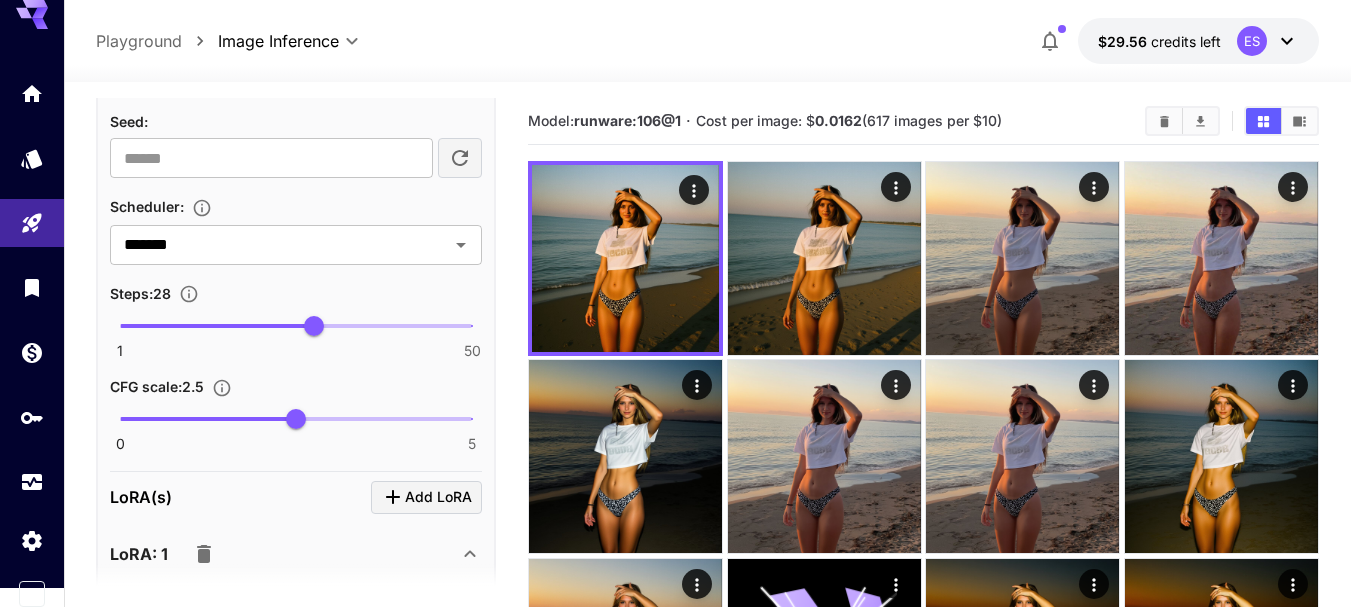 scroll, scrollTop: 1361, scrollLeft: 0, axis: vertical 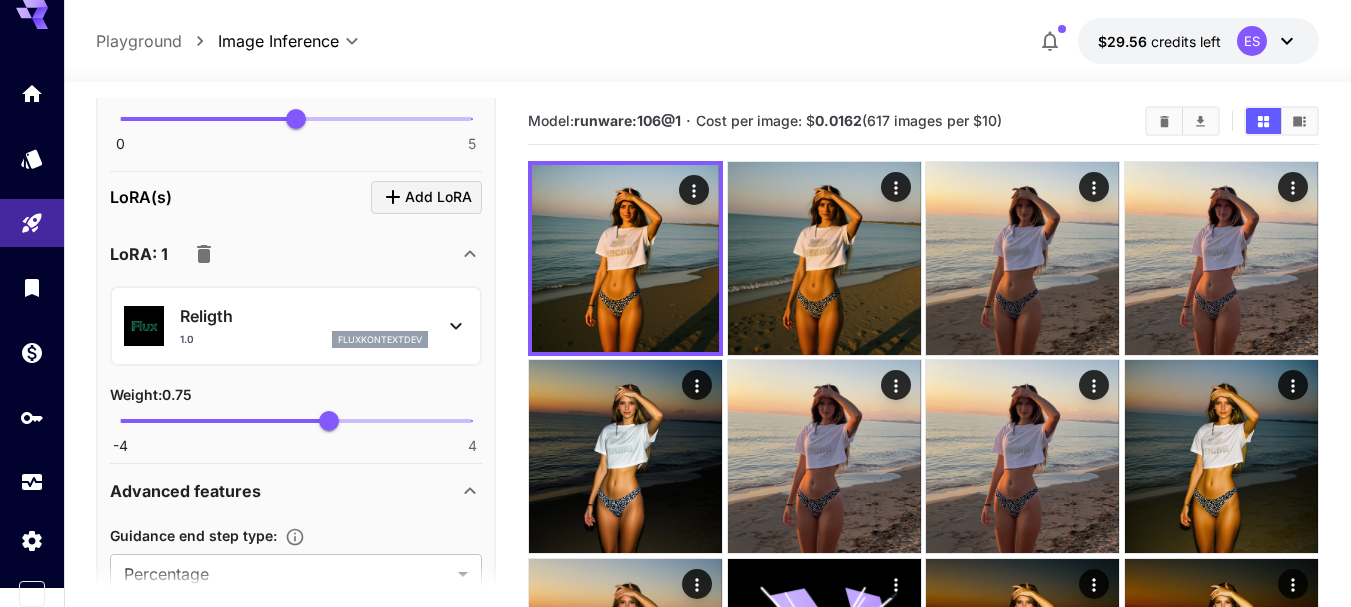 click 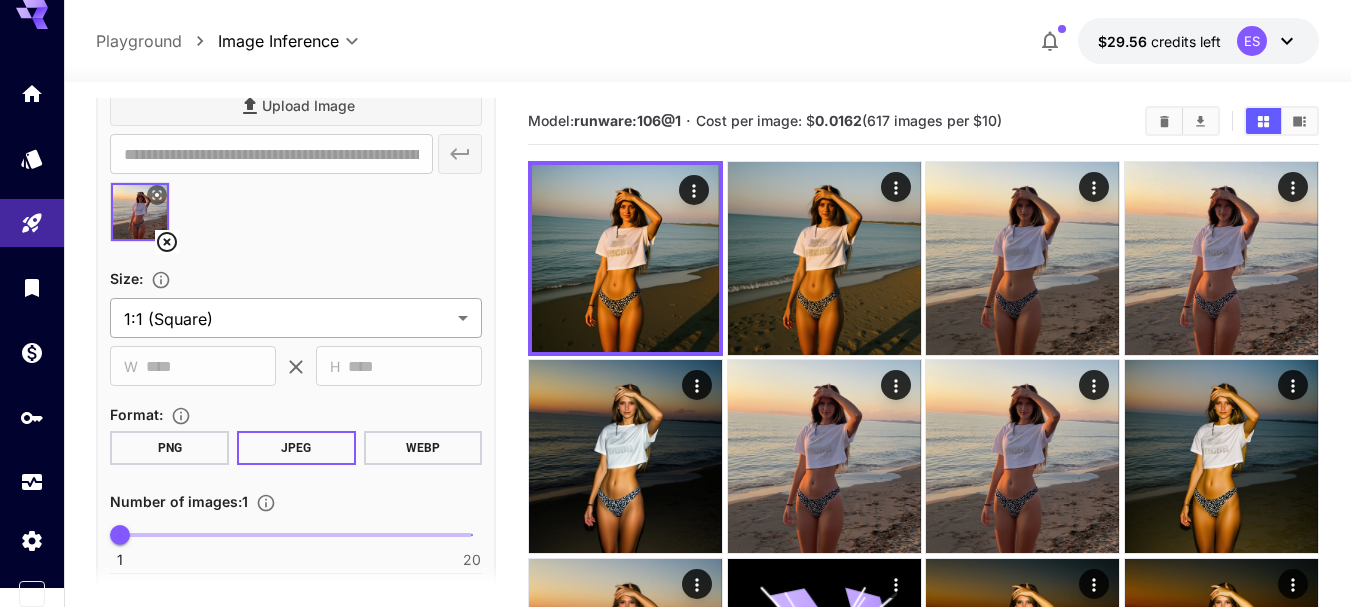 scroll, scrollTop: 21, scrollLeft: 0, axis: vertical 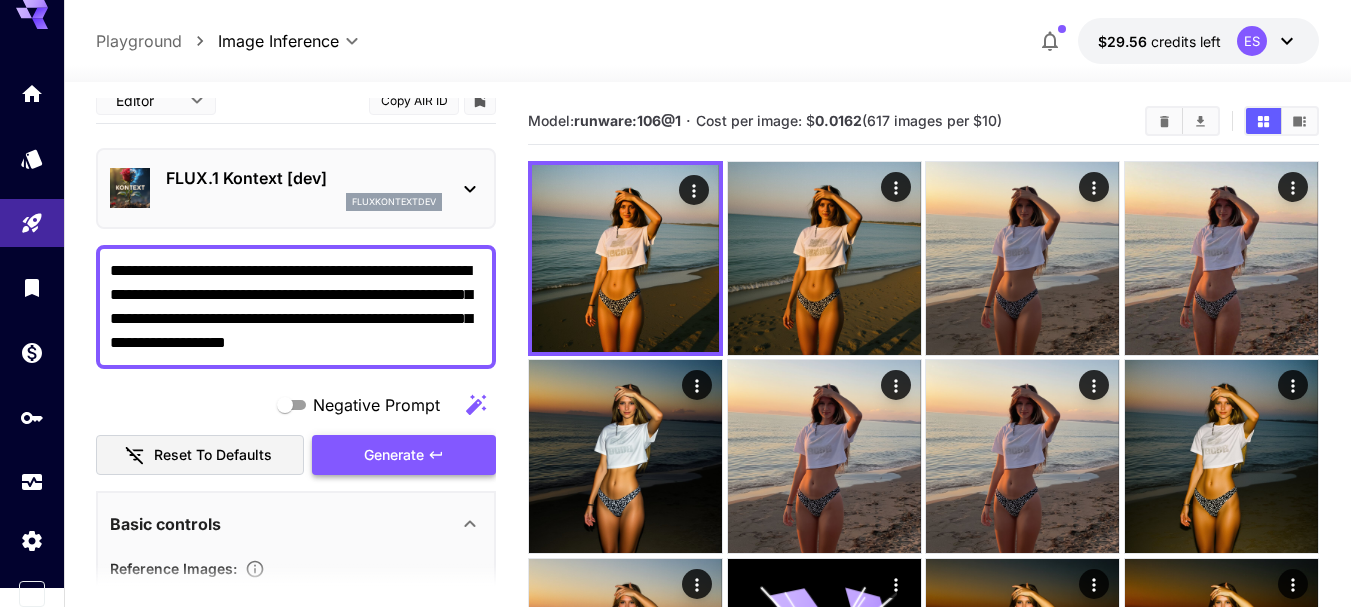 click on "Generate" at bounding box center [394, 455] 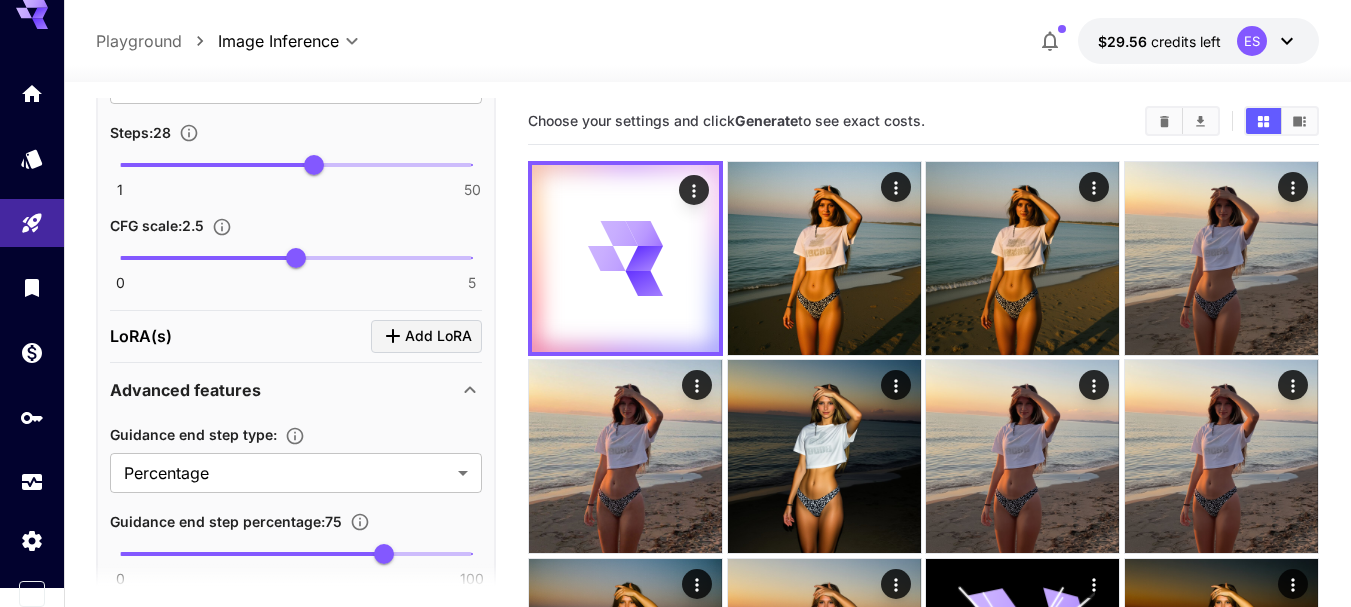scroll, scrollTop: 1221, scrollLeft: 0, axis: vertical 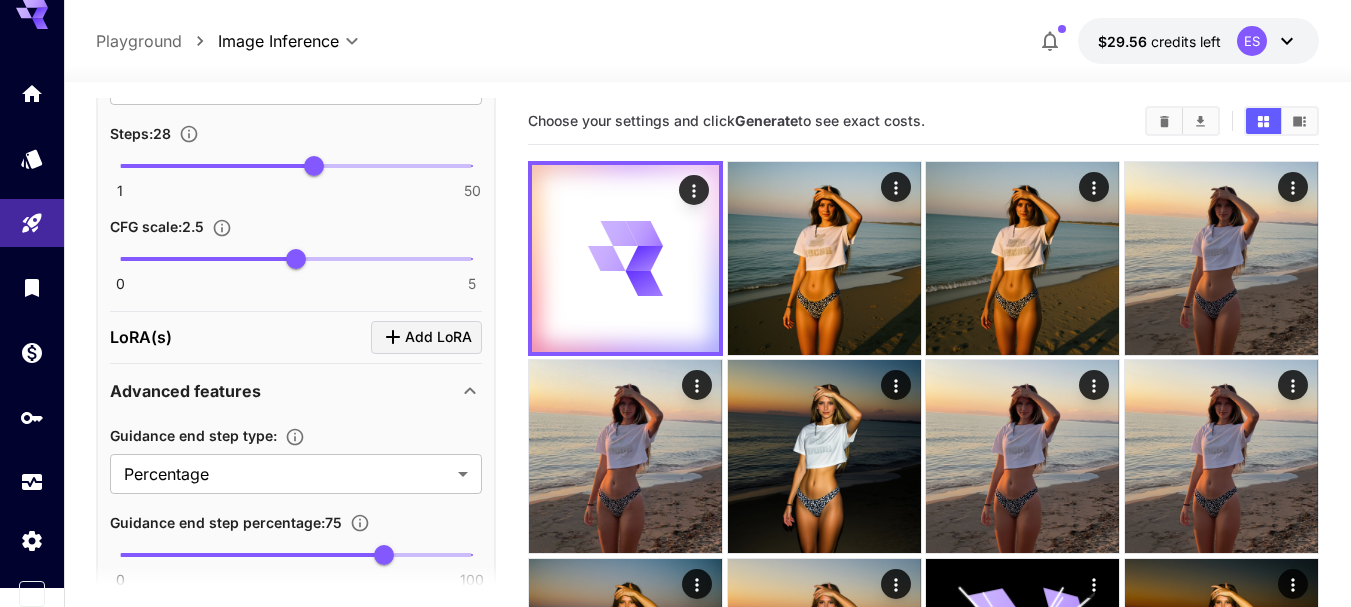 click on "LoRA(s) Add LoRA" at bounding box center (296, 338) 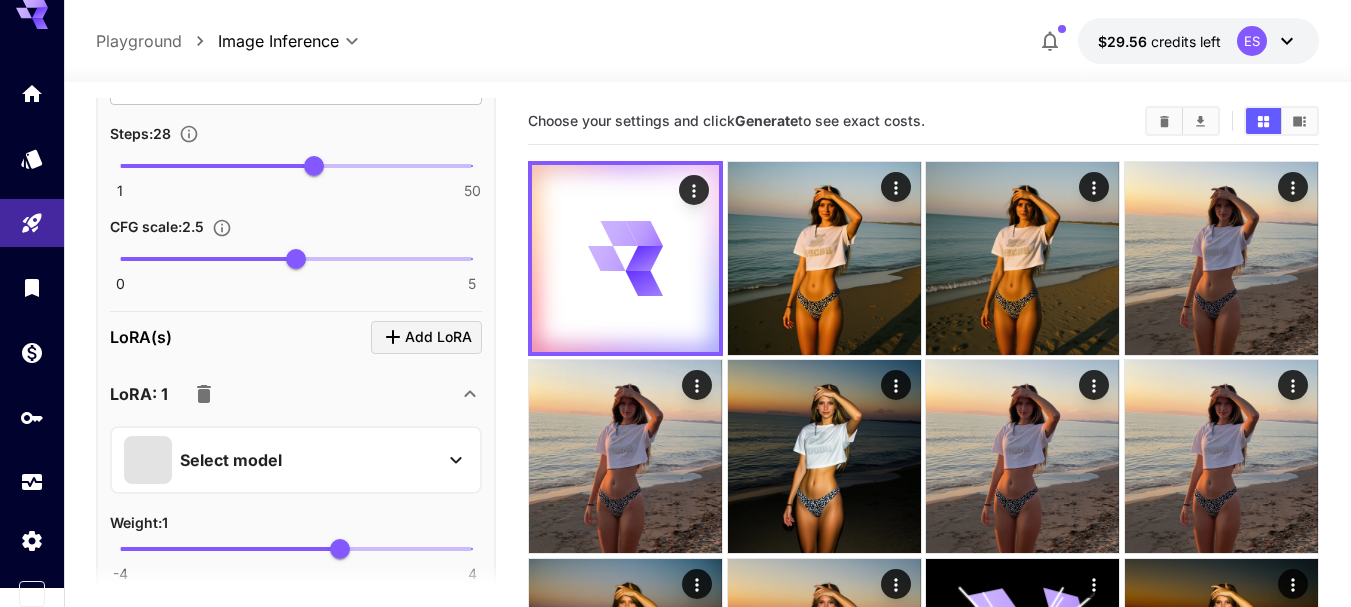 click on "Select model" at bounding box center [280, 460] 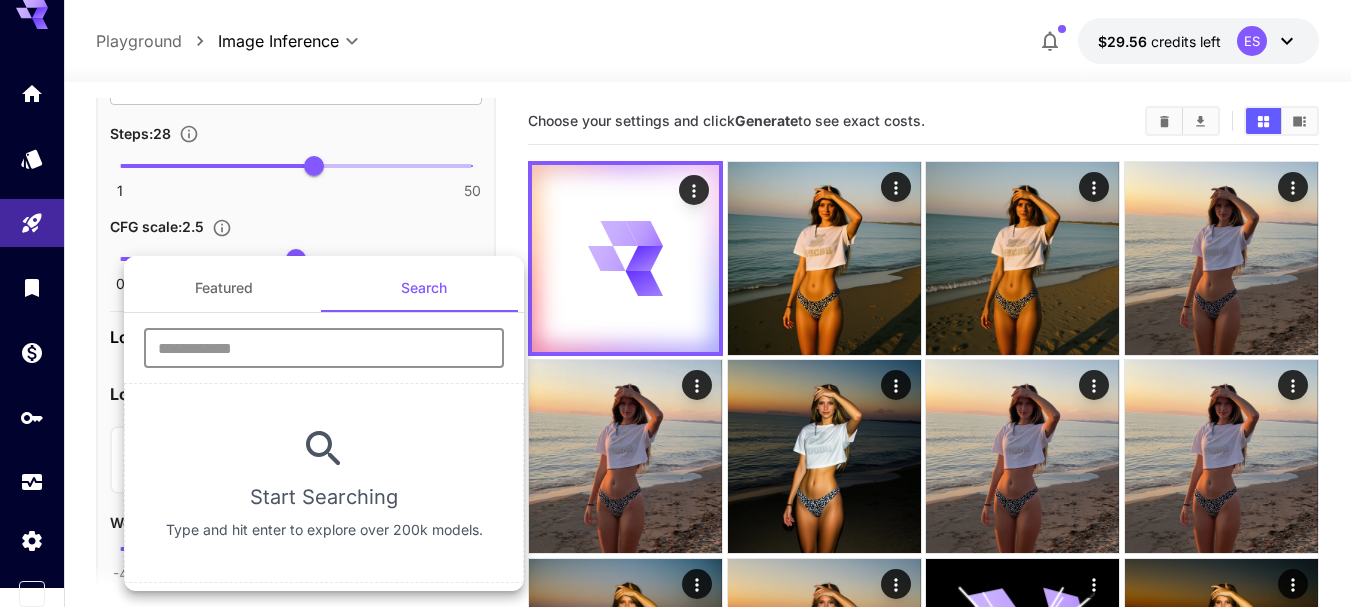 click at bounding box center (324, 348) 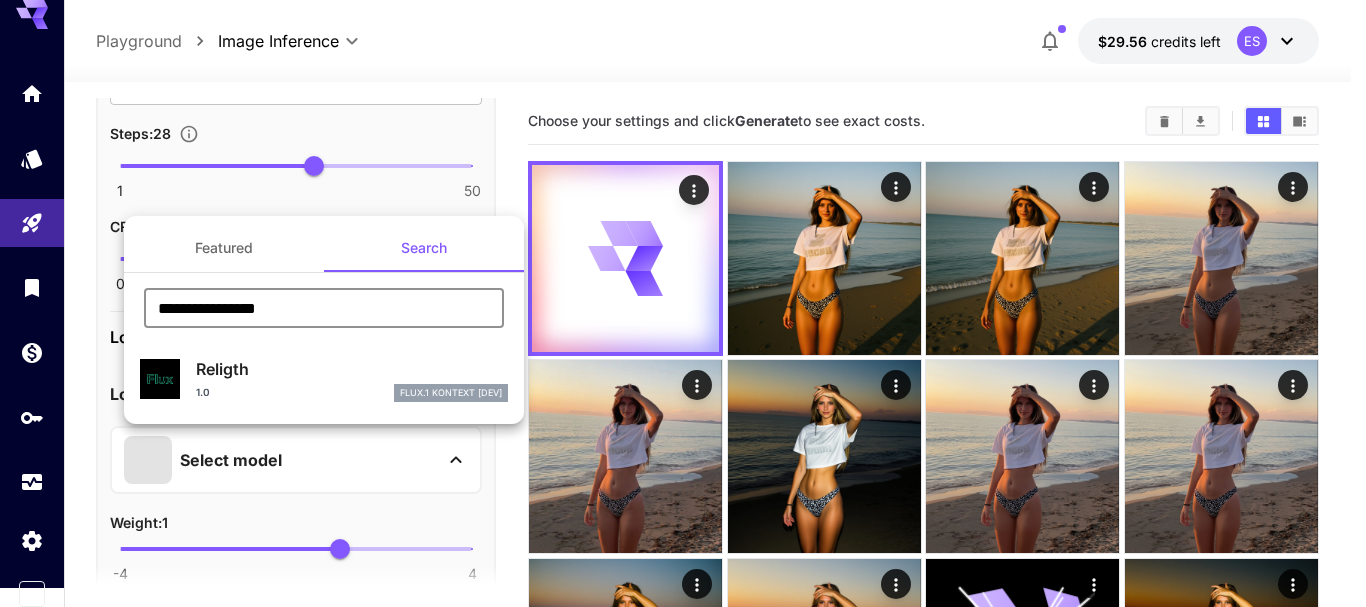 type on "**********" 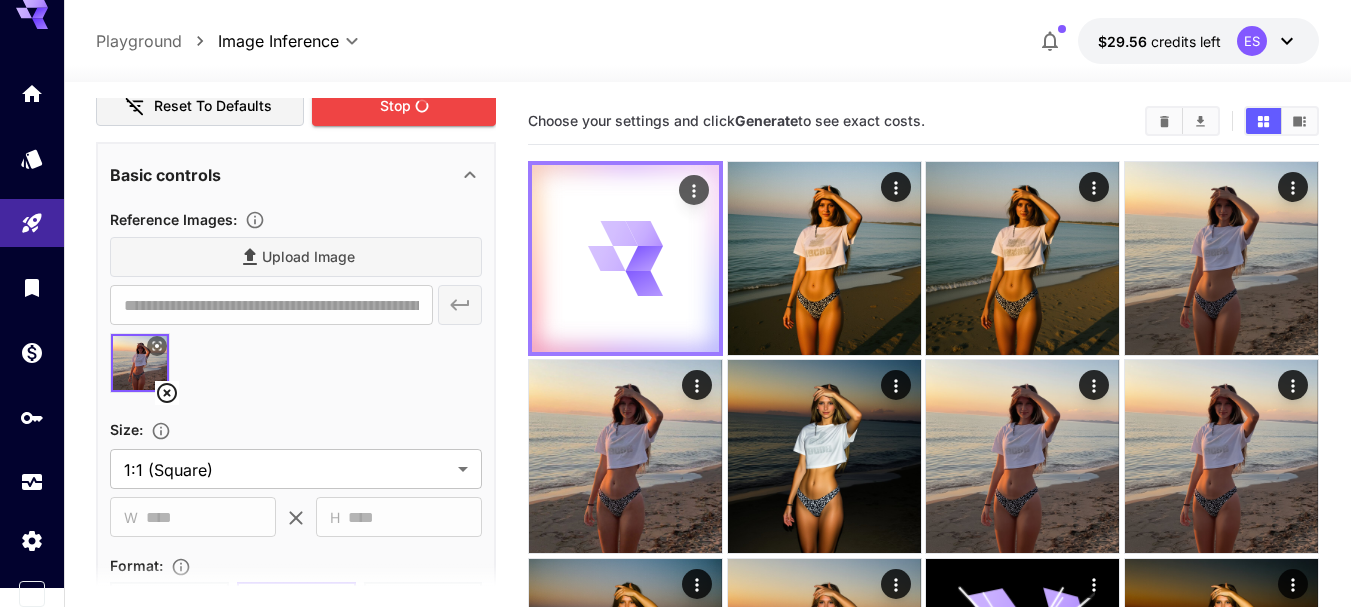 scroll, scrollTop: 121, scrollLeft: 0, axis: vertical 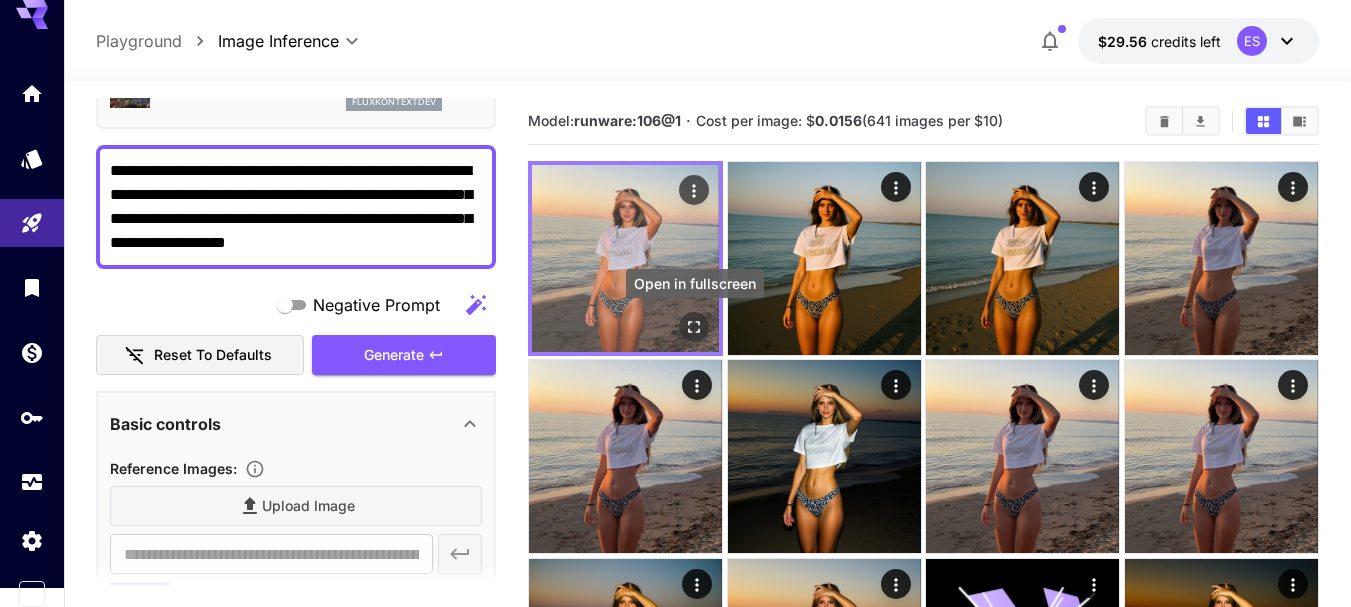 click 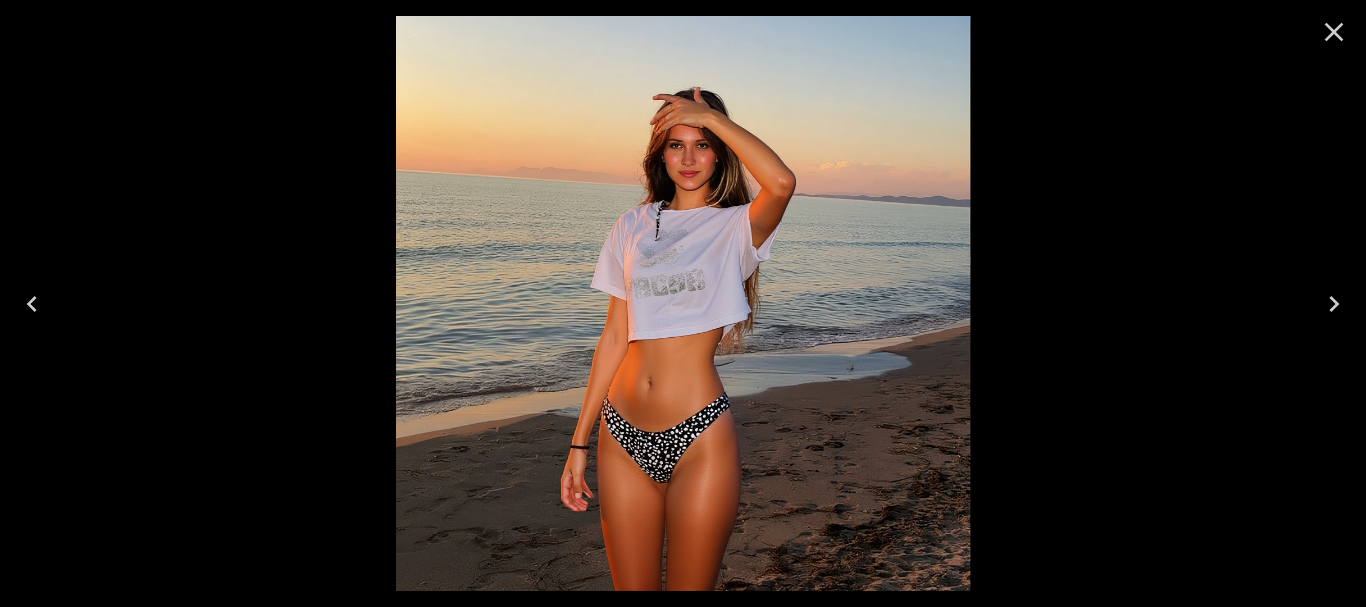 click 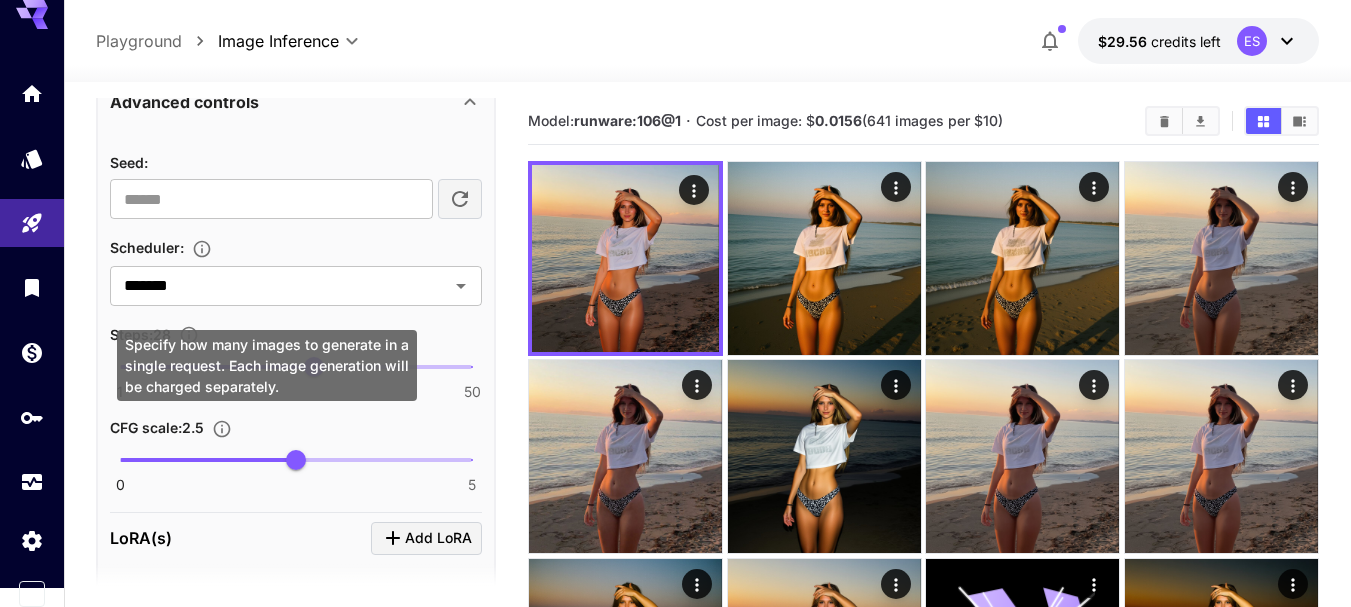 scroll, scrollTop: 1021, scrollLeft: 0, axis: vertical 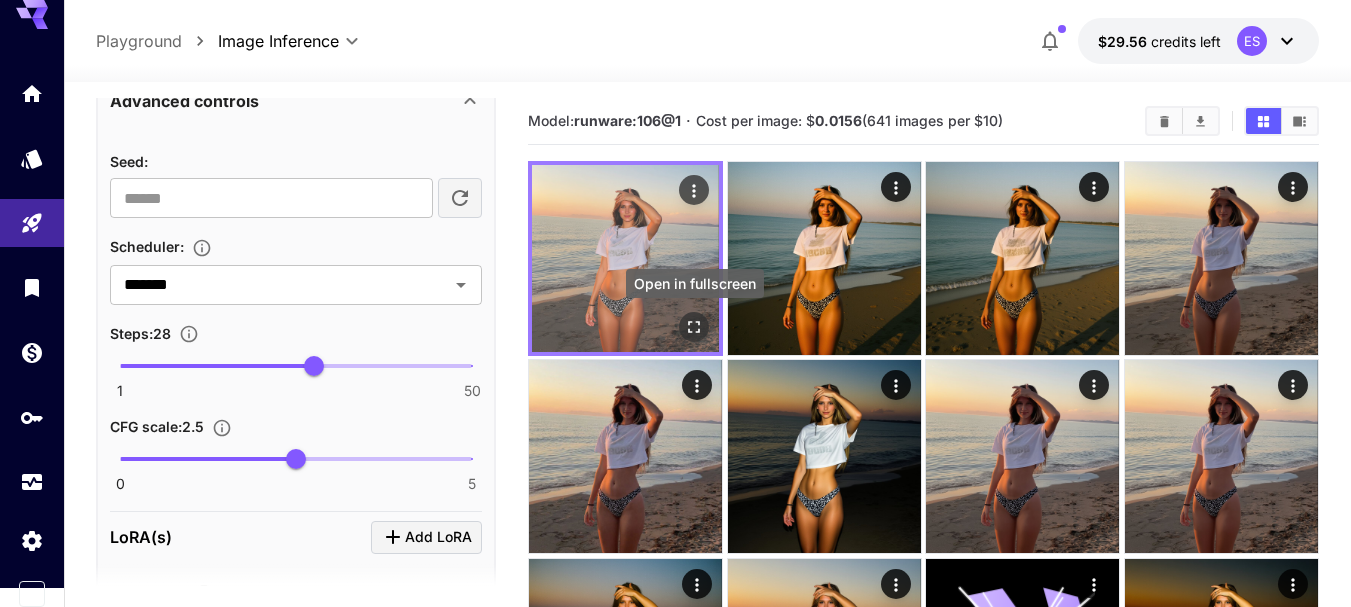 click 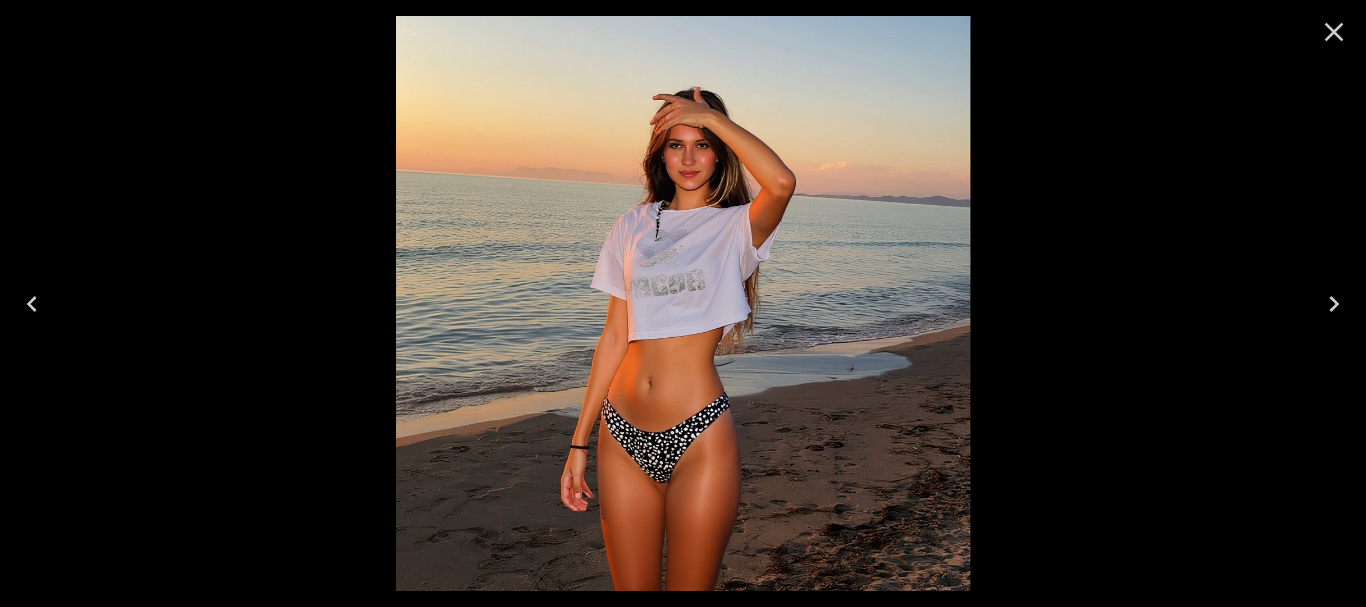 click 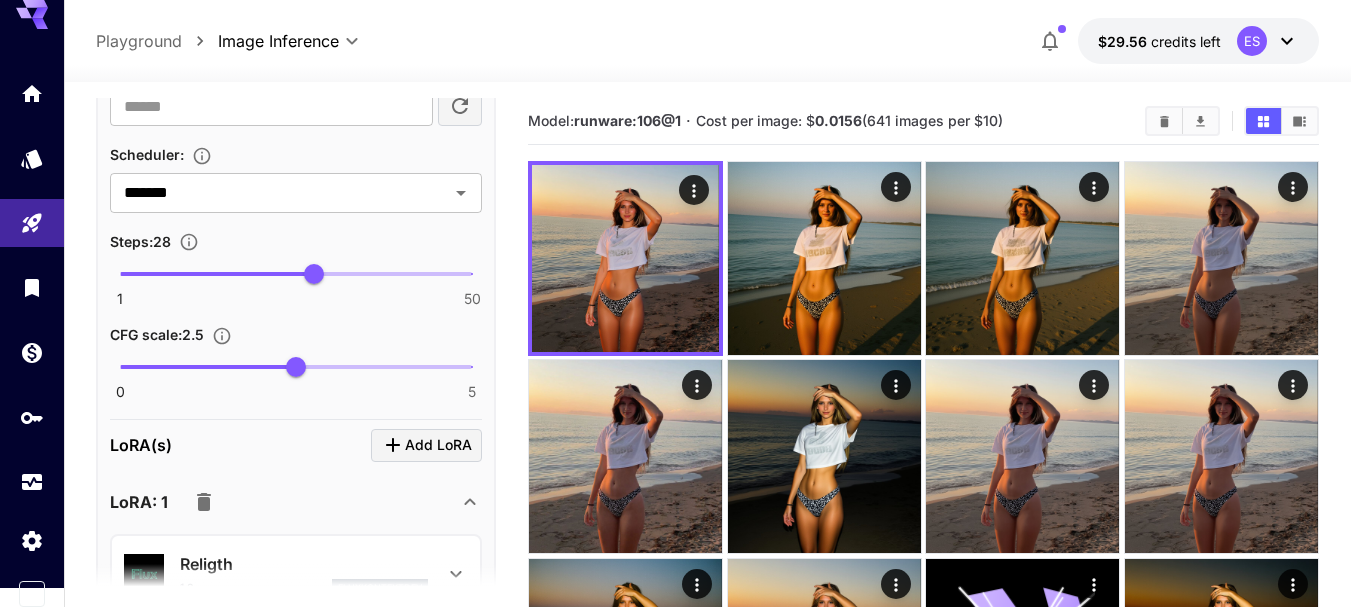 scroll, scrollTop: 1321, scrollLeft: 0, axis: vertical 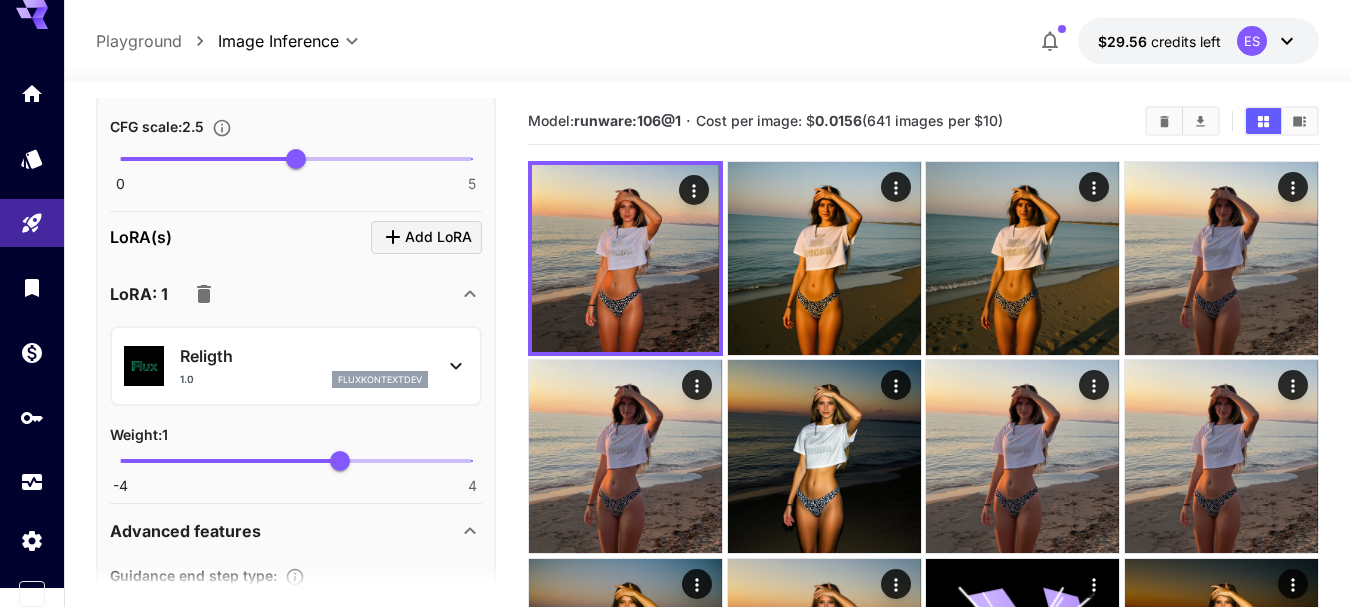 click 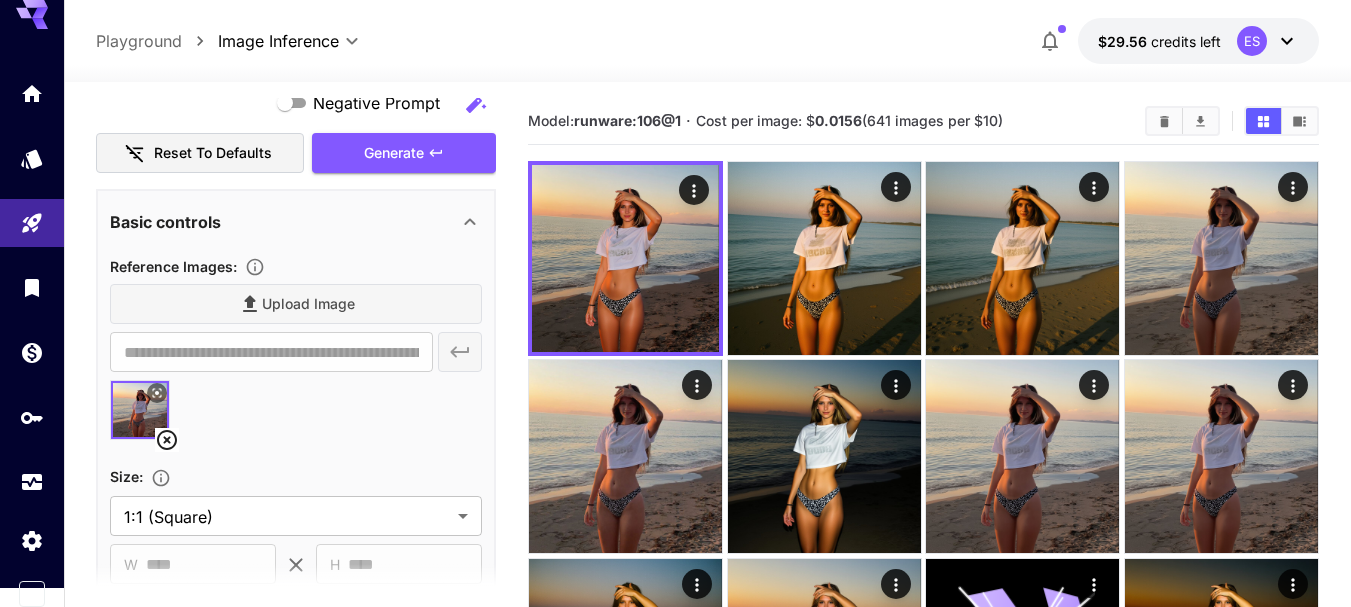 scroll, scrollTop: 321, scrollLeft: 0, axis: vertical 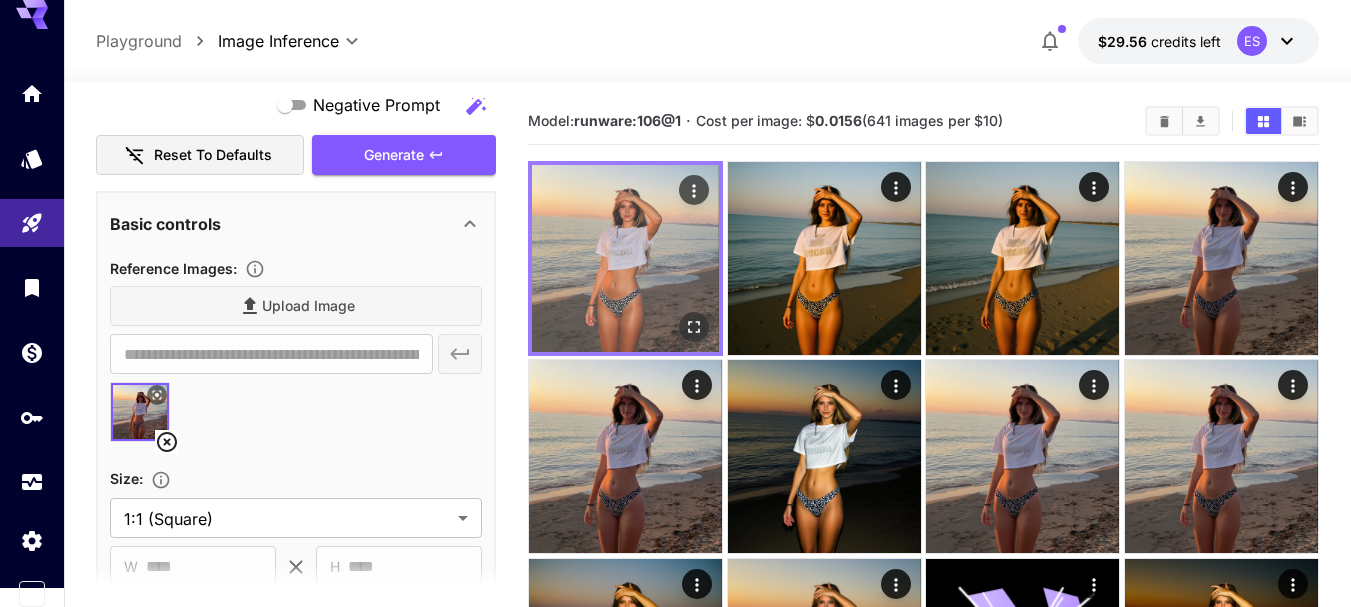 click 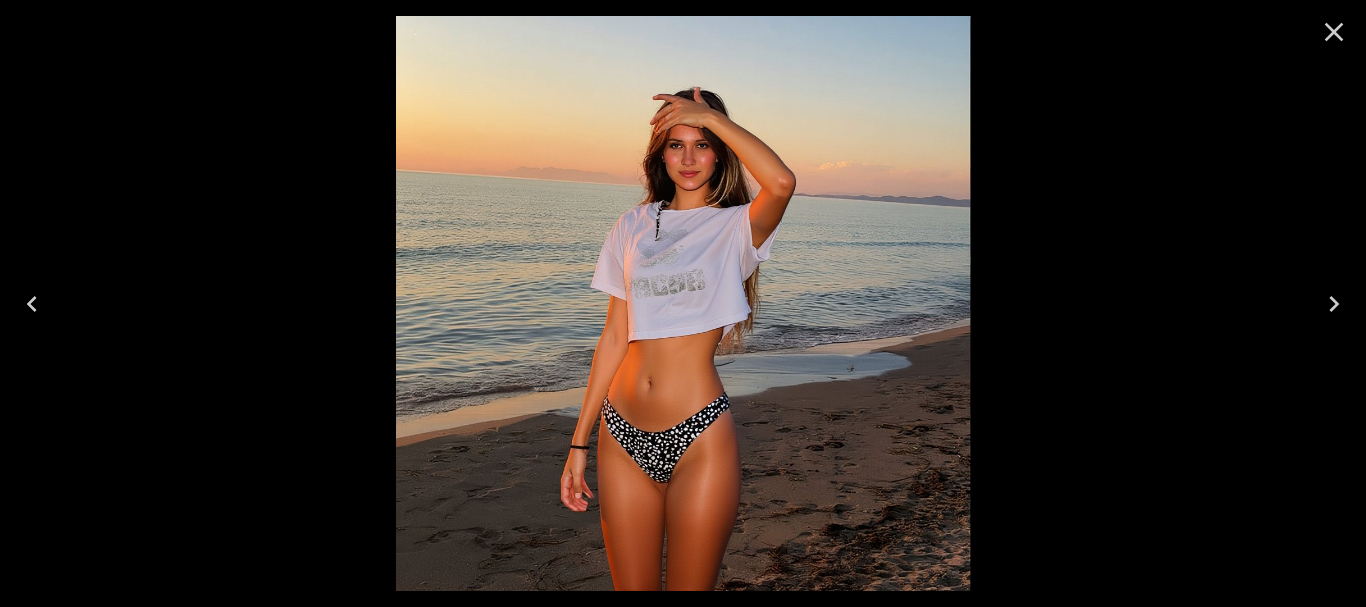 click 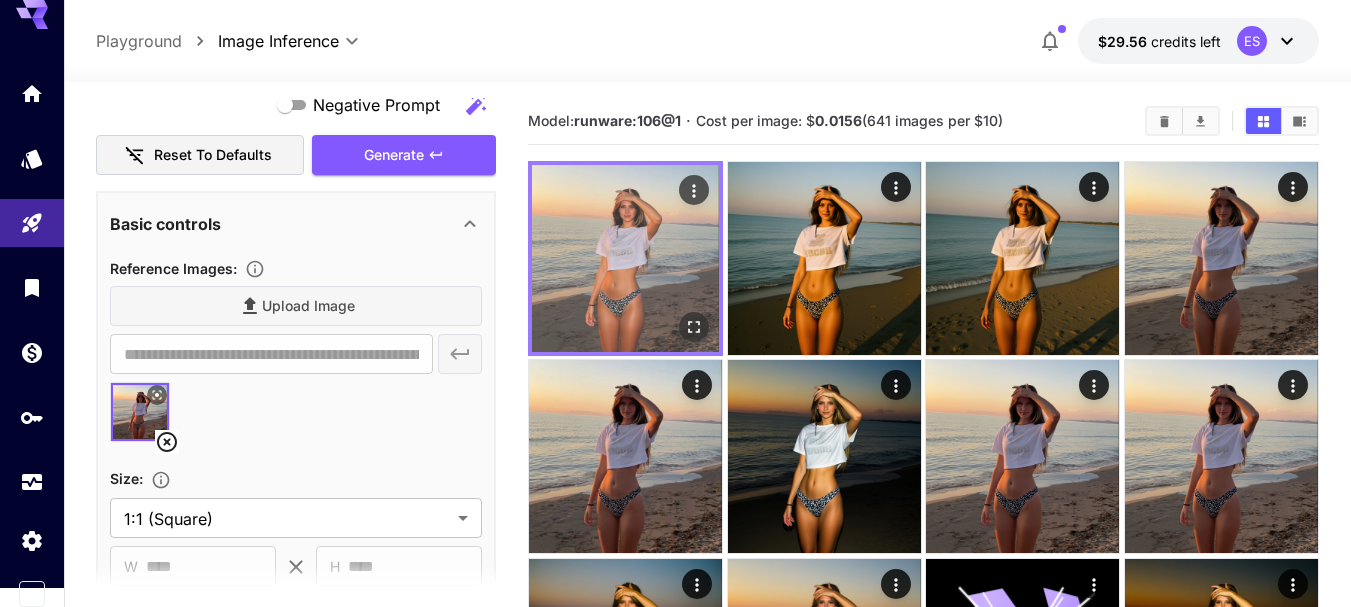 click 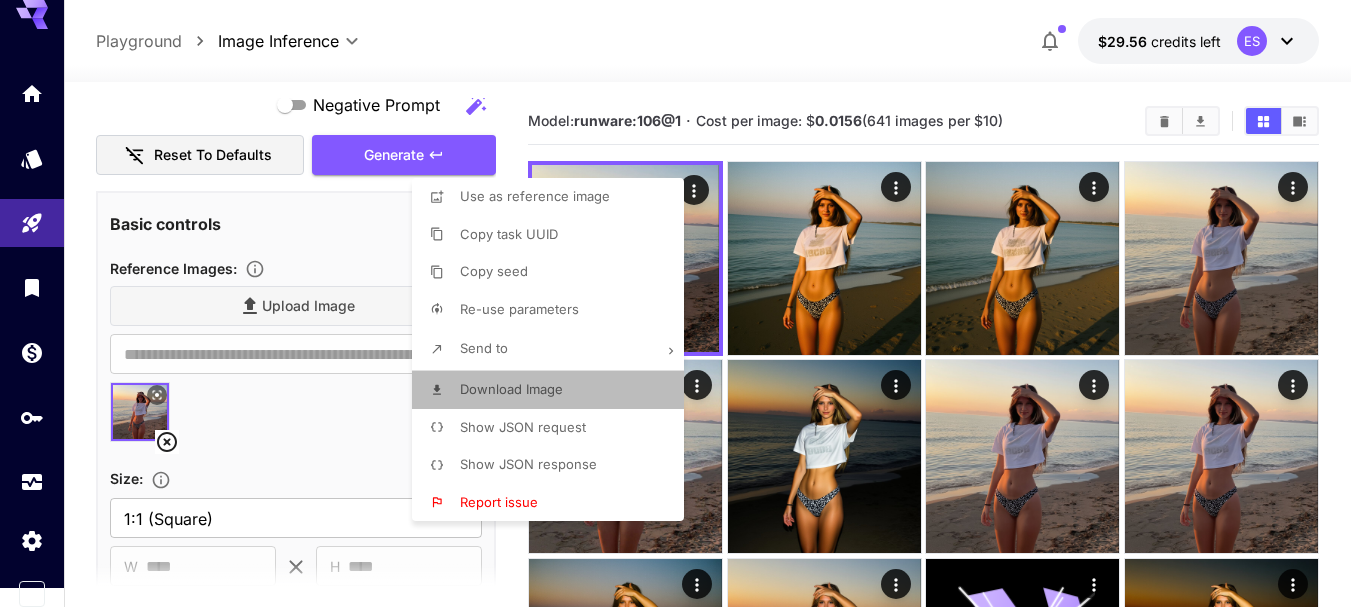 click on "Download Image" at bounding box center [554, 390] 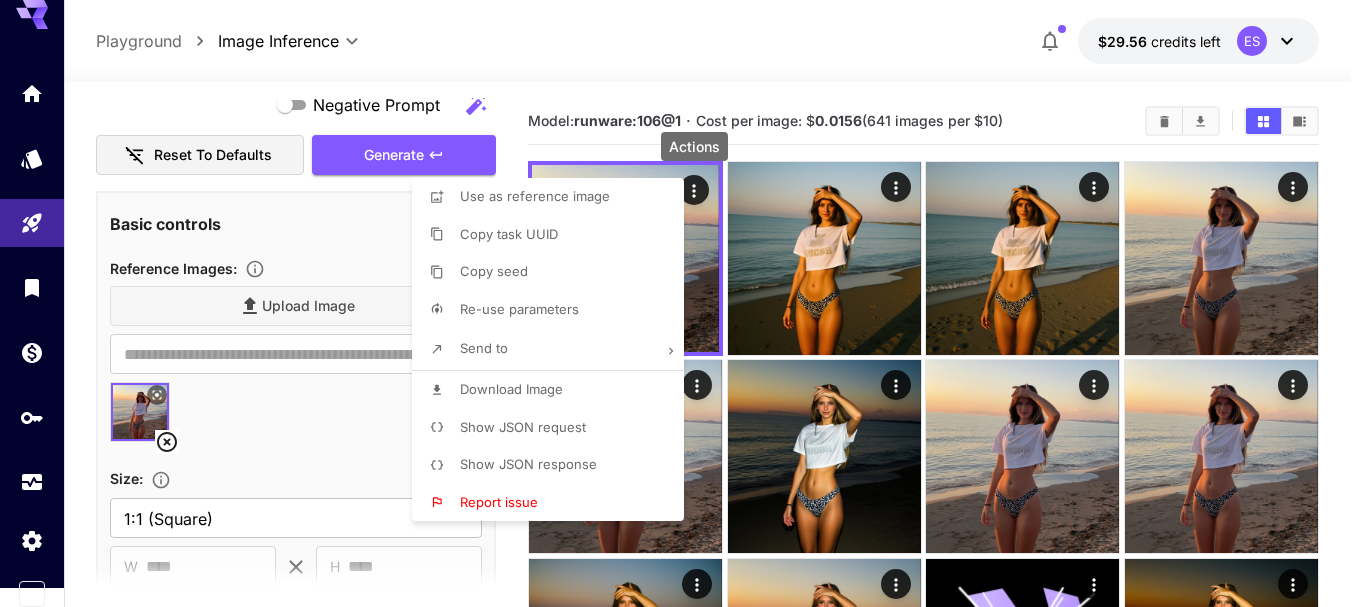 click at bounding box center (683, 303) 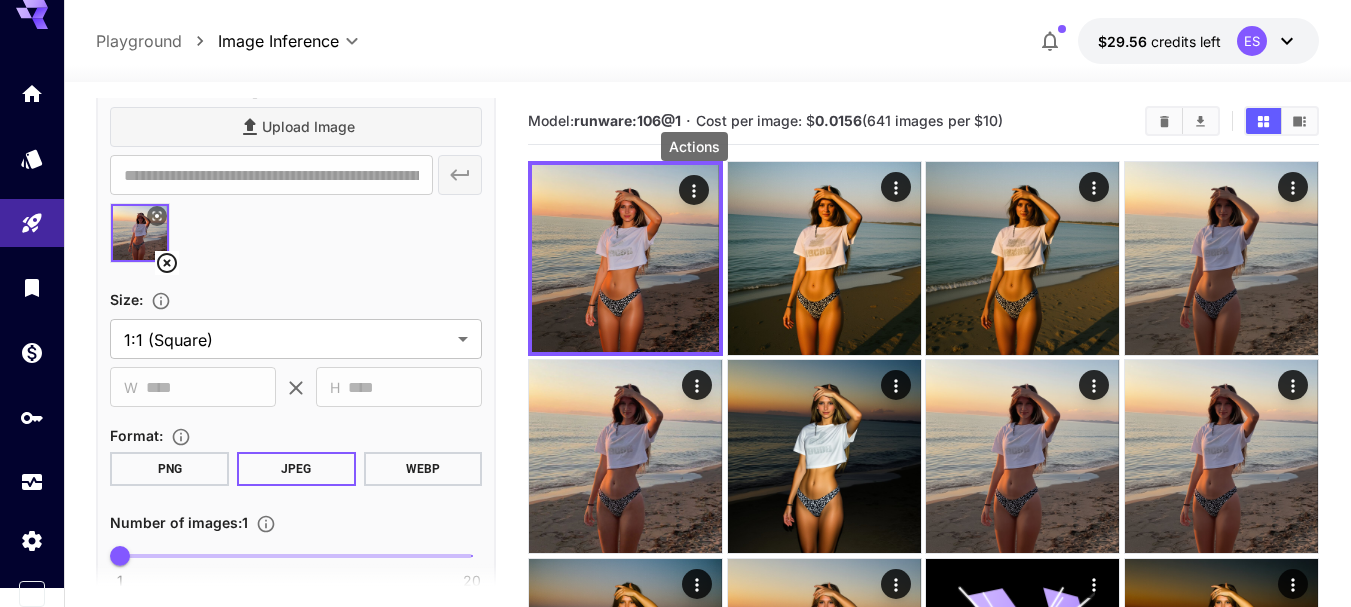 scroll, scrollTop: 200, scrollLeft: 0, axis: vertical 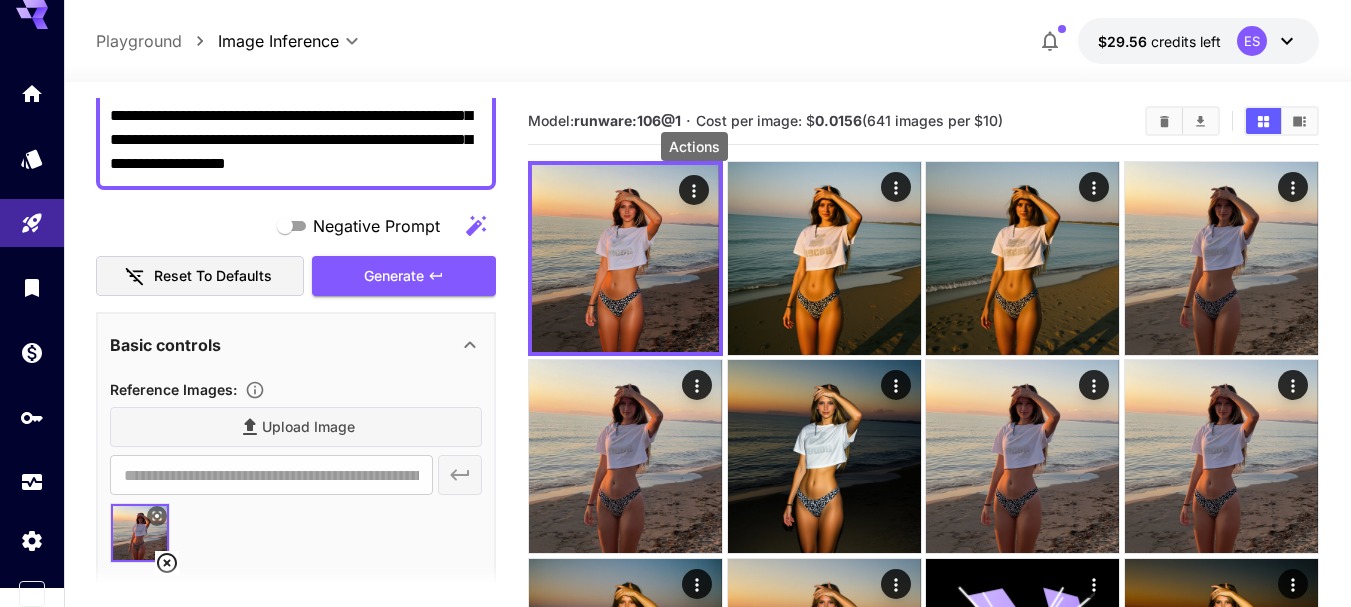 click at bounding box center [296, 589] 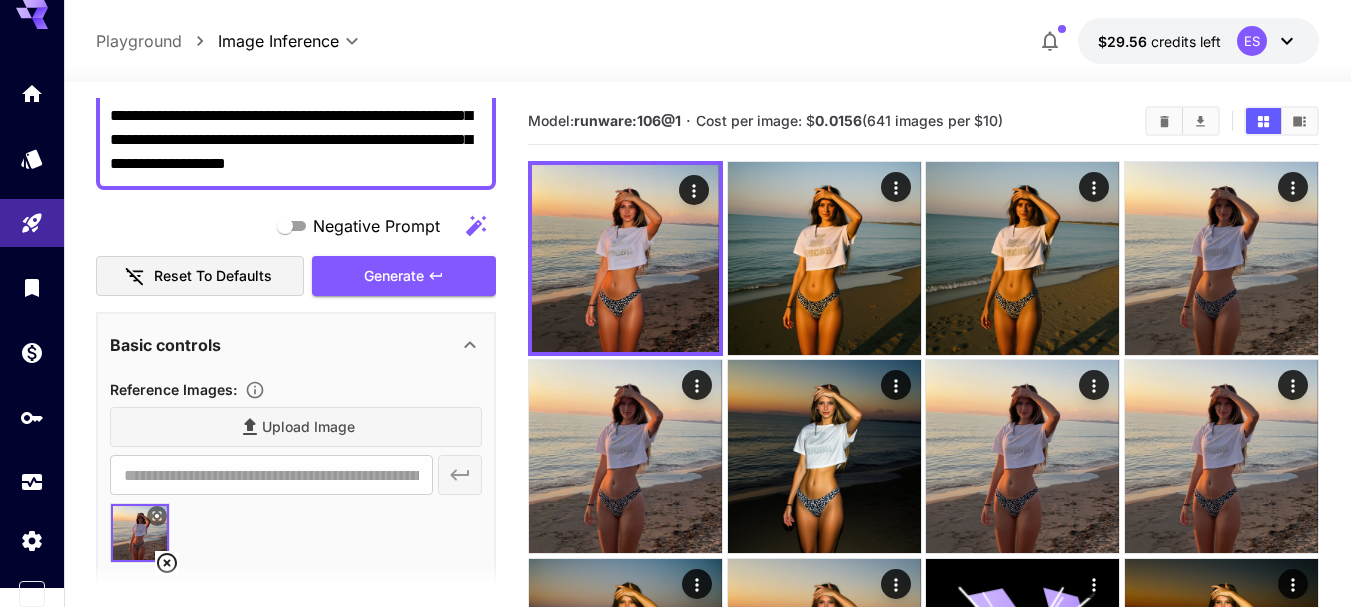 click 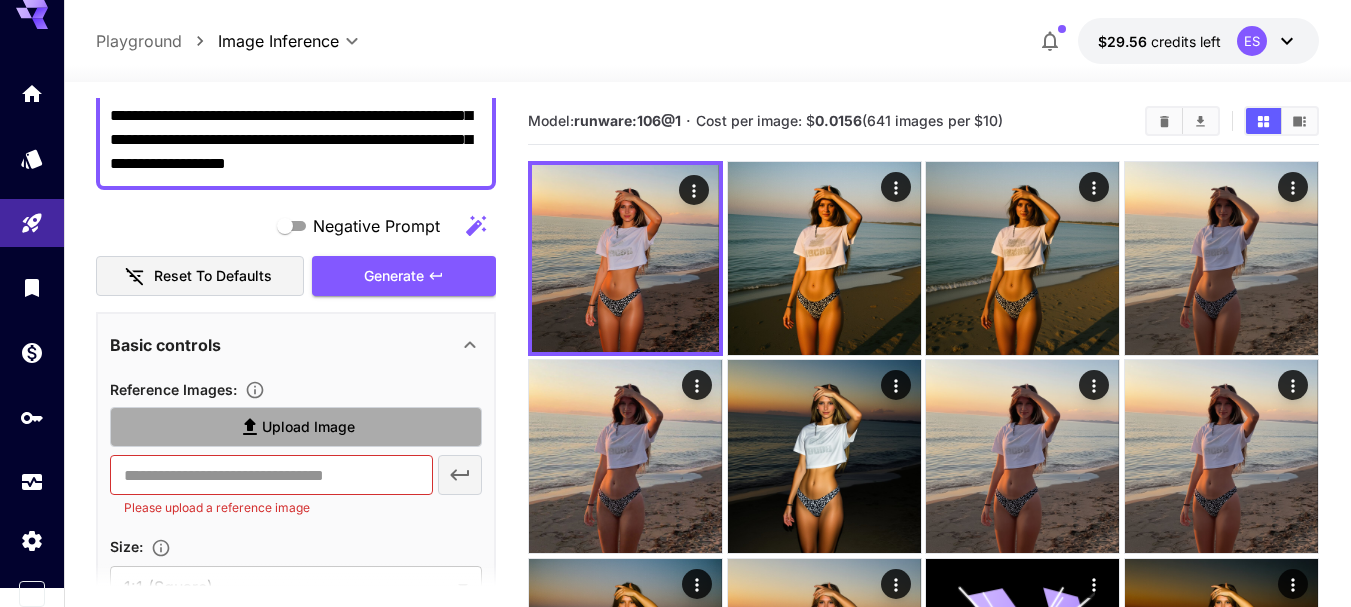 click 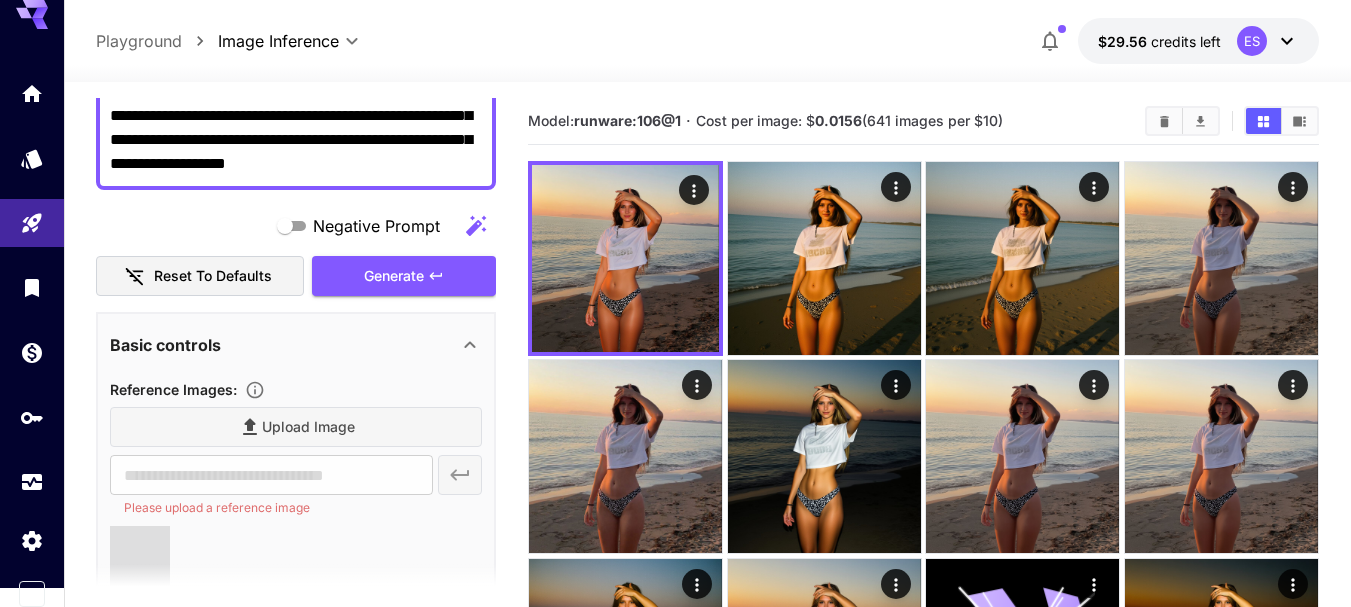 click on "Generate" at bounding box center [404, 276] 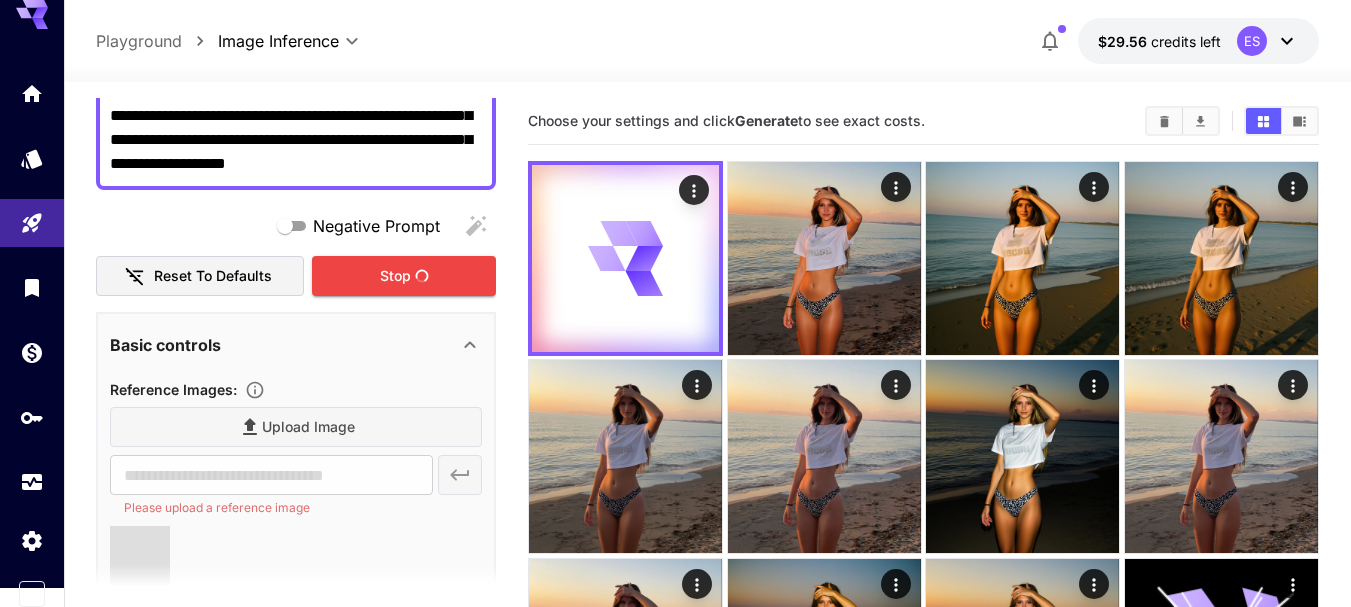 type on "**********" 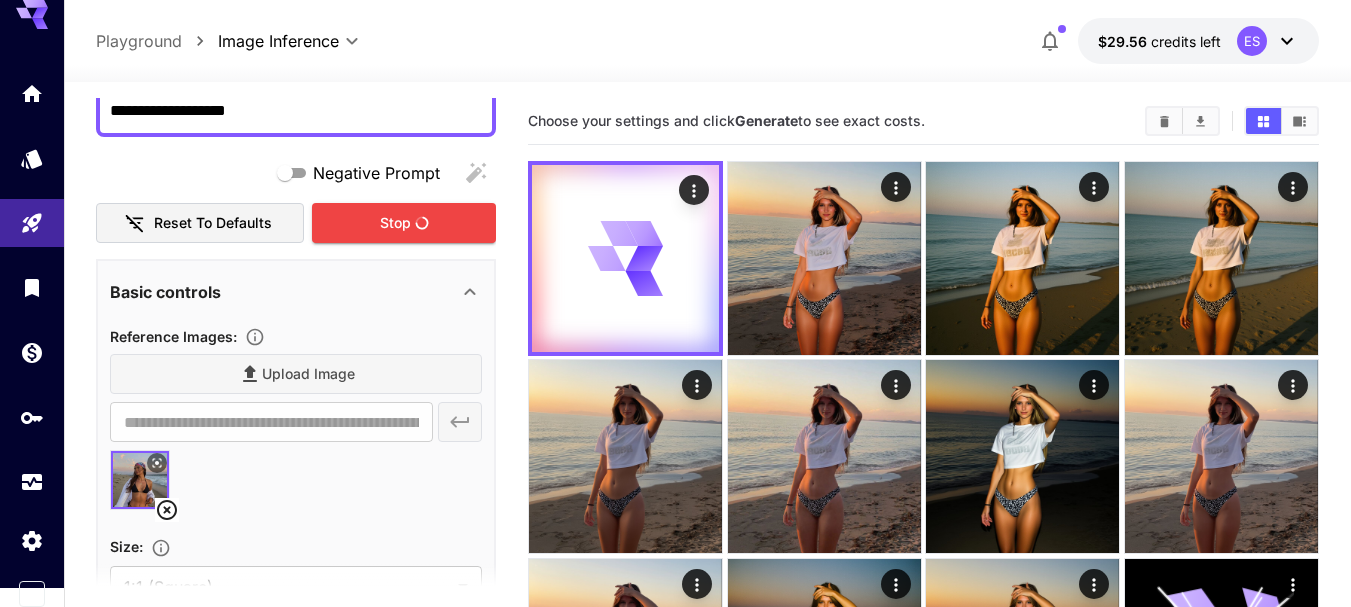 scroll, scrollTop: 200, scrollLeft: 0, axis: vertical 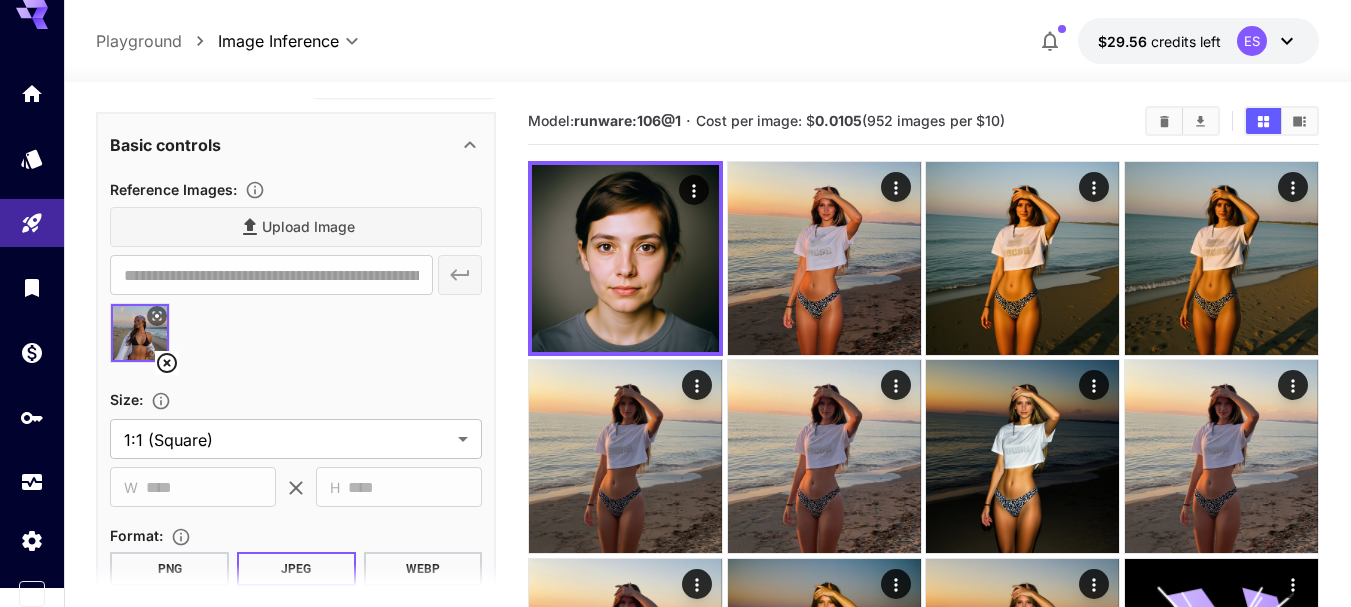 click at bounding box center [296, 341] 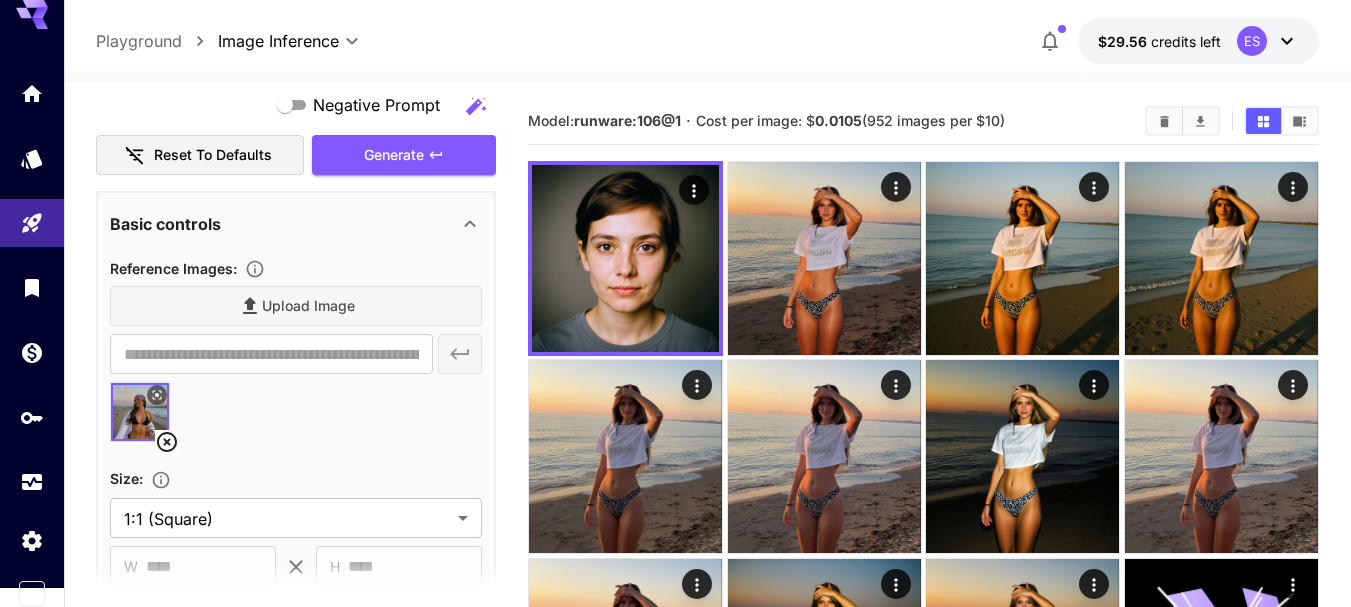 scroll, scrollTop: 21, scrollLeft: 0, axis: vertical 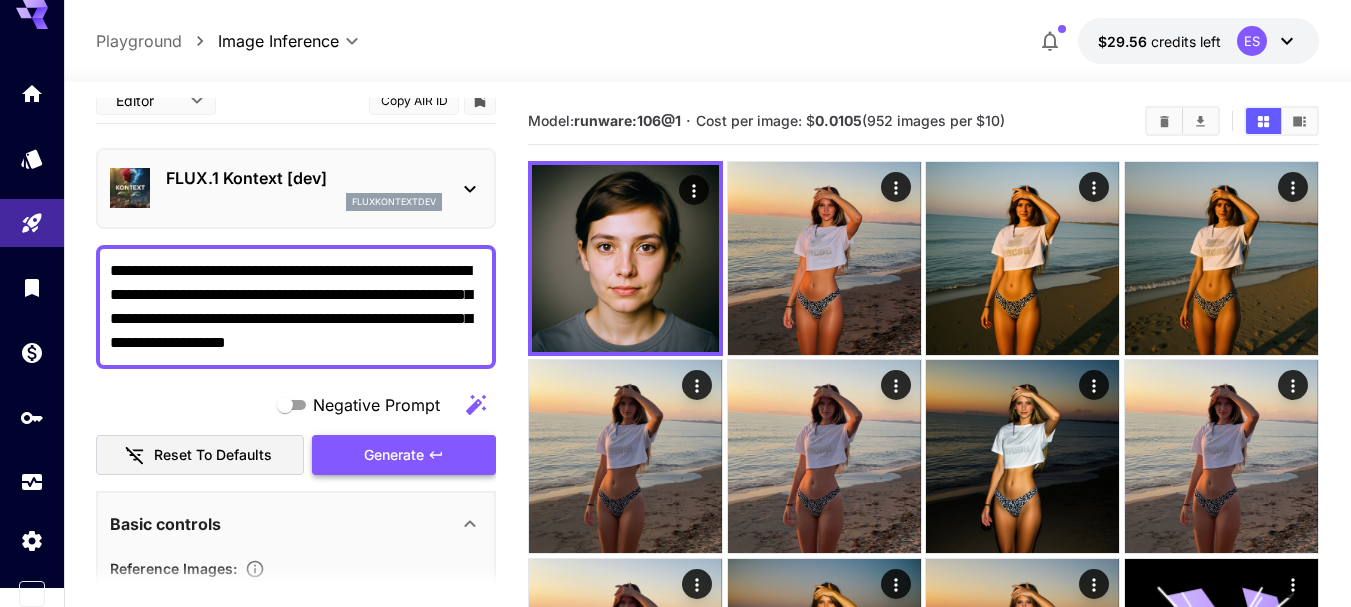 click on "Generate" at bounding box center [394, 455] 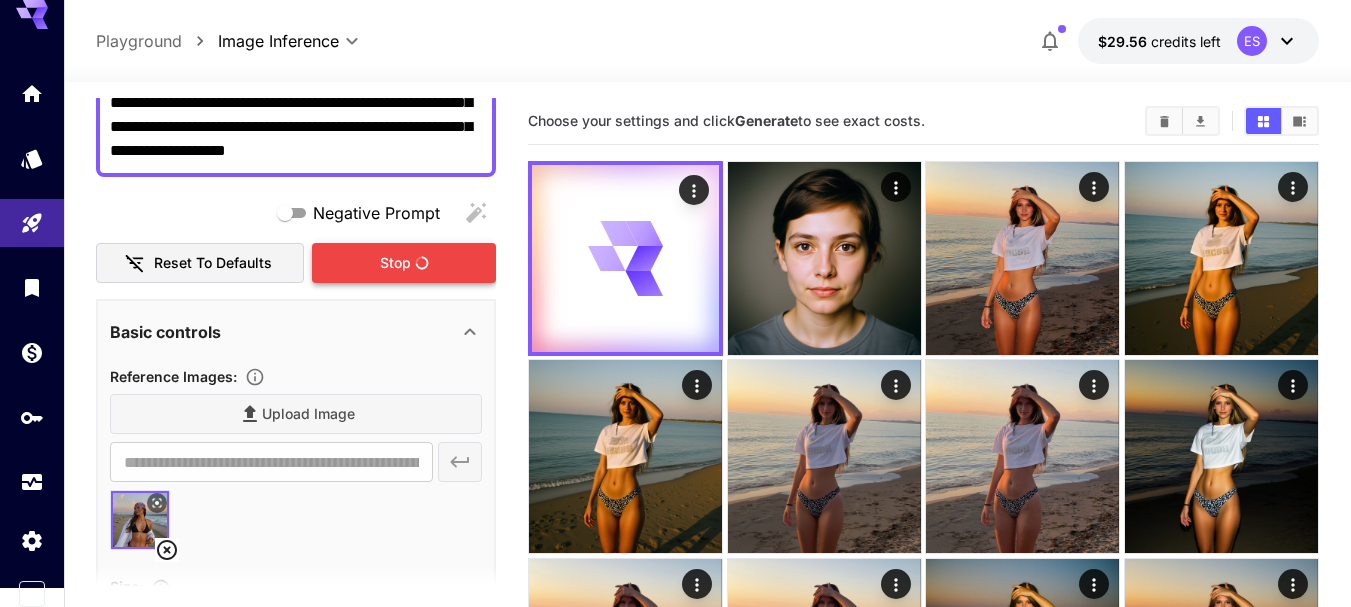 scroll, scrollTop: 221, scrollLeft: 0, axis: vertical 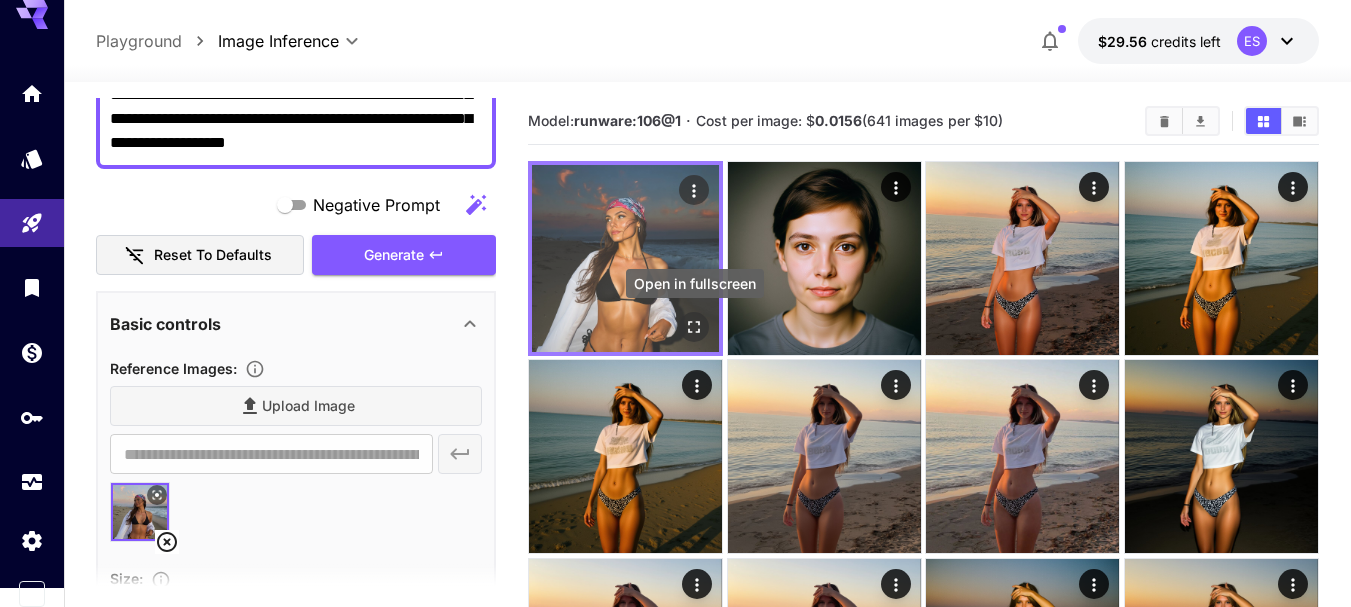 click 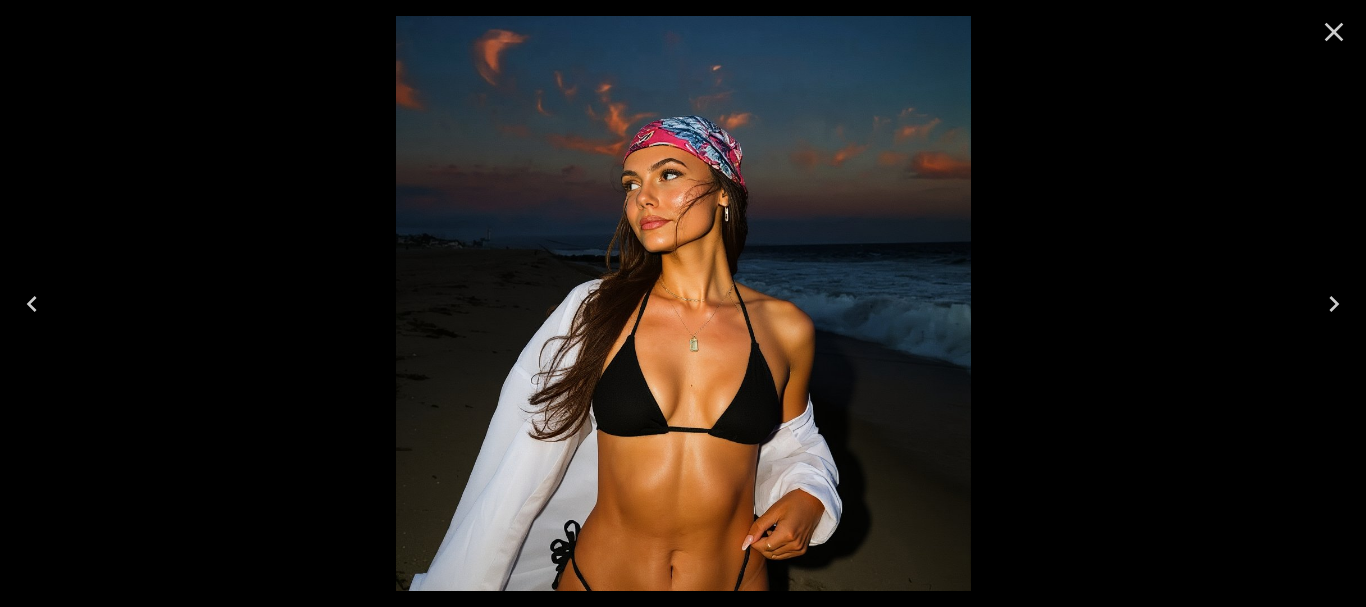 click 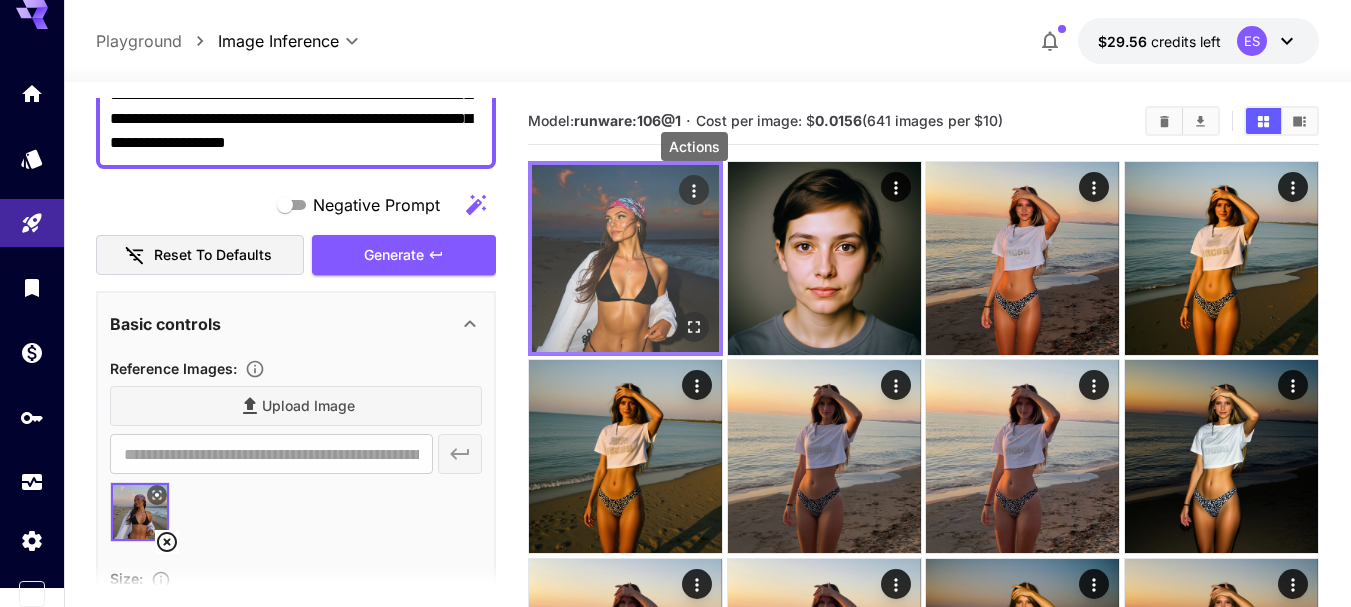 click 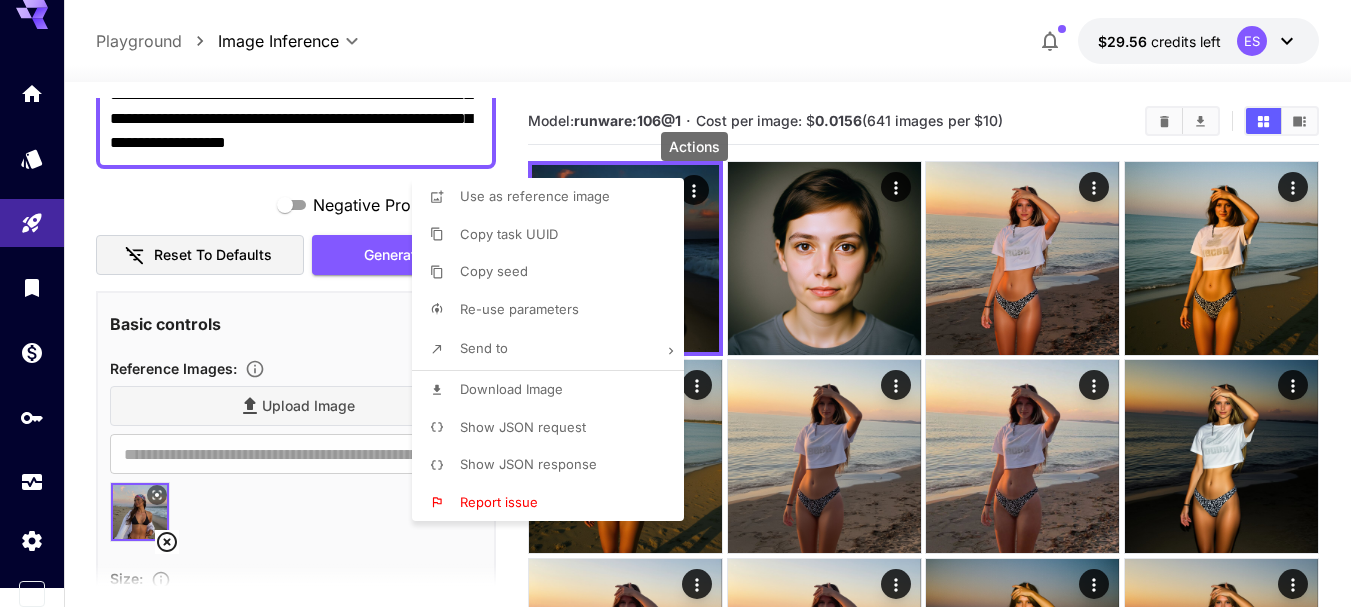 click on "Download Image" at bounding box center (511, 390) 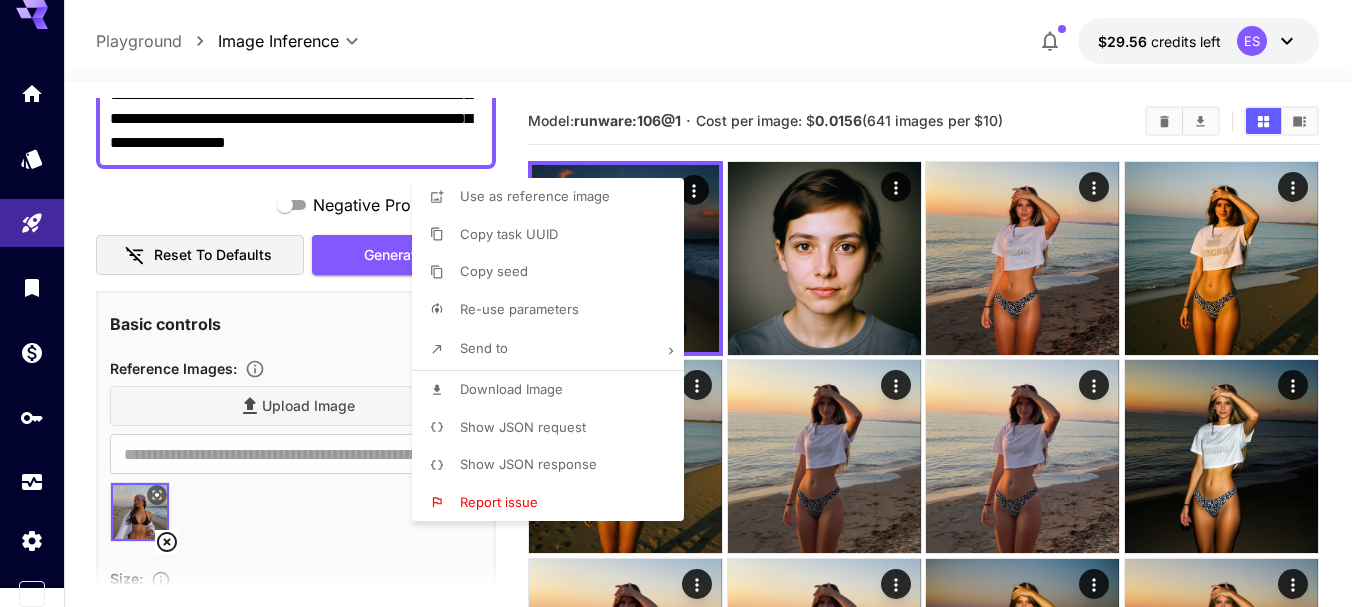 click at bounding box center [683, 303] 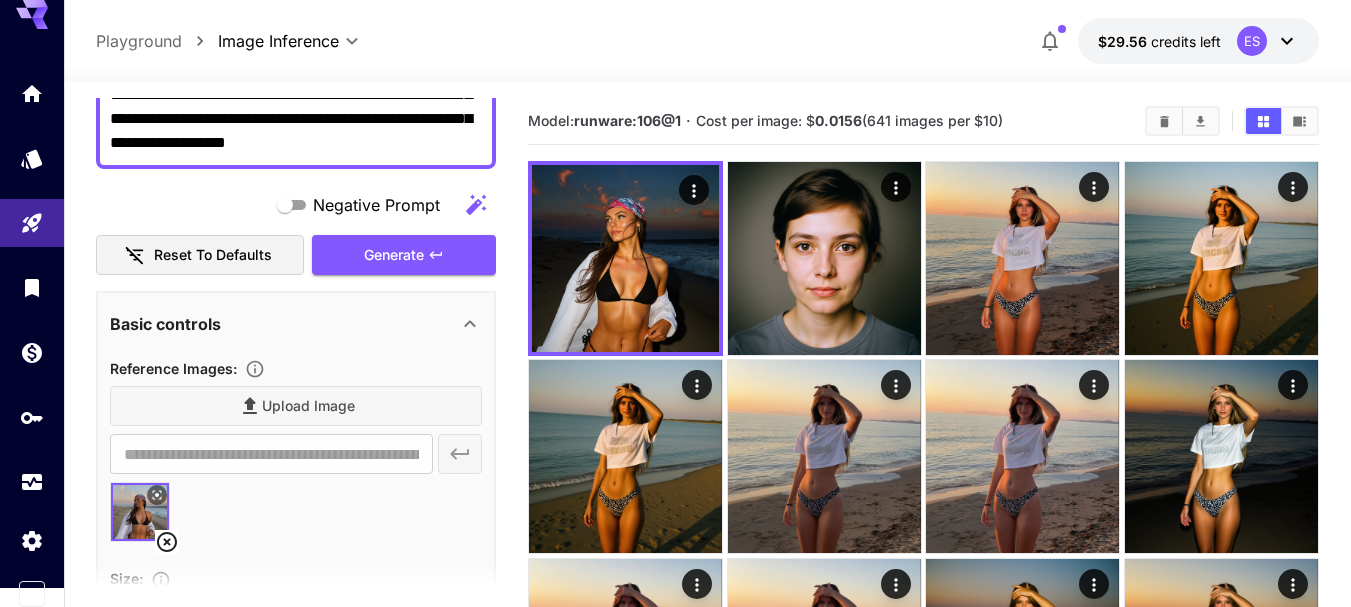 click 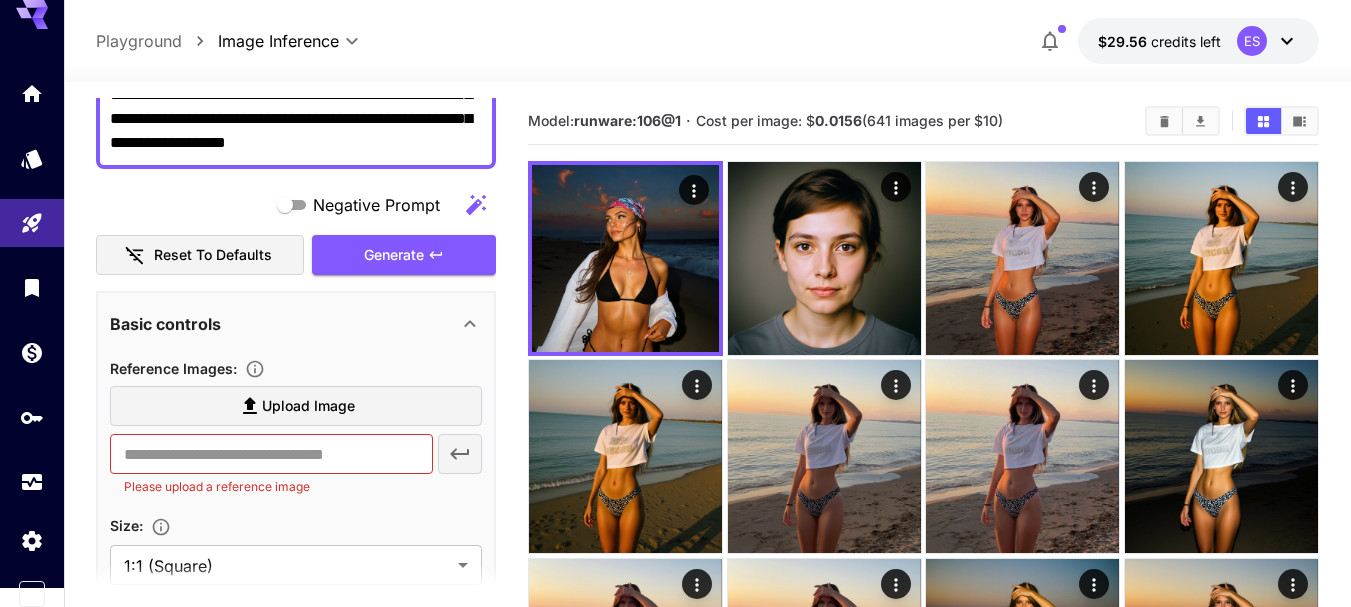 click on "Upload Image" at bounding box center [308, 406] 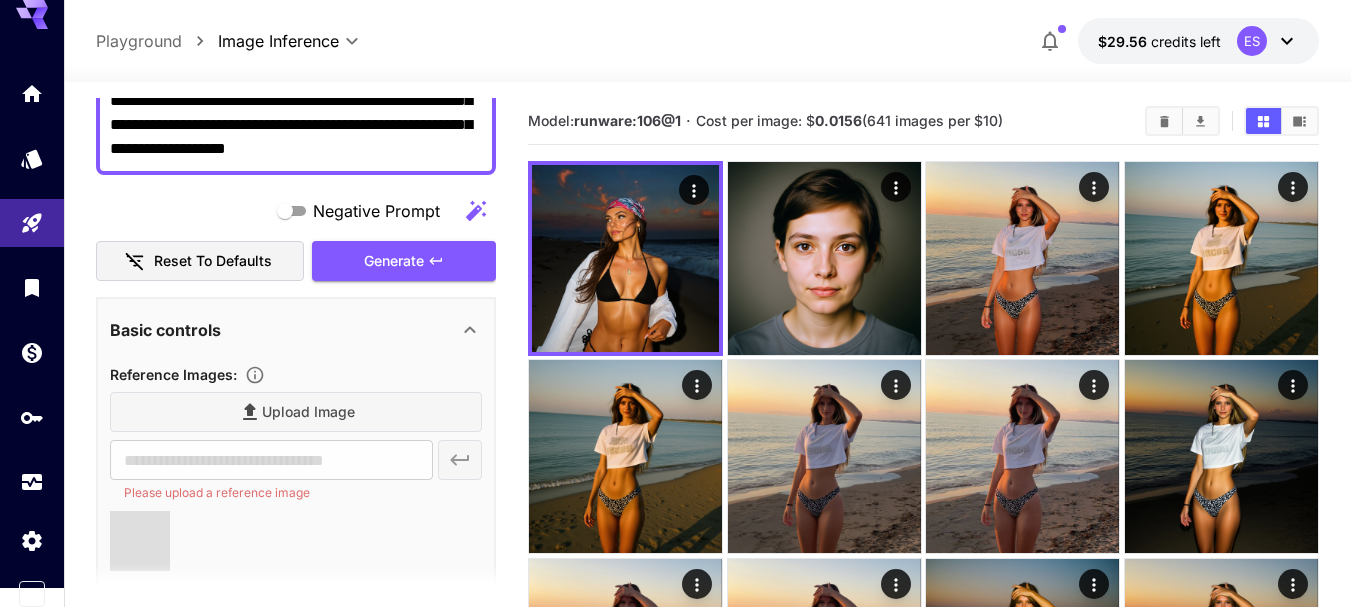 scroll, scrollTop: 321, scrollLeft: 0, axis: vertical 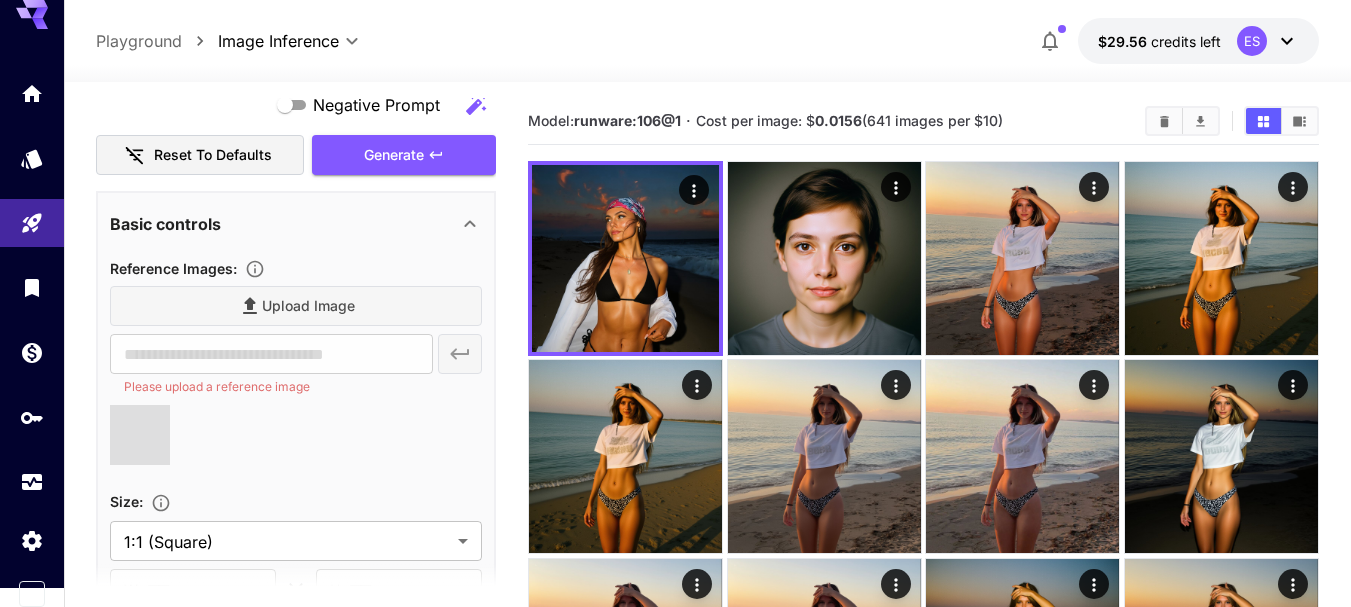 type on "**********" 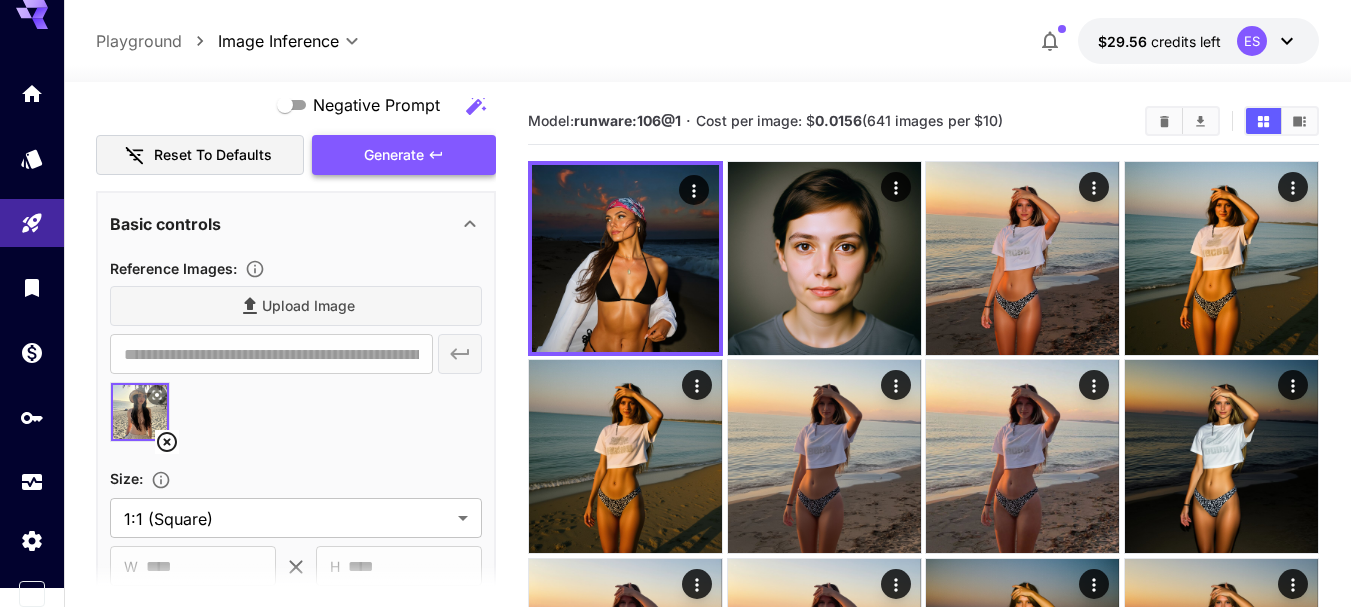 click on "Generate" at bounding box center (404, 155) 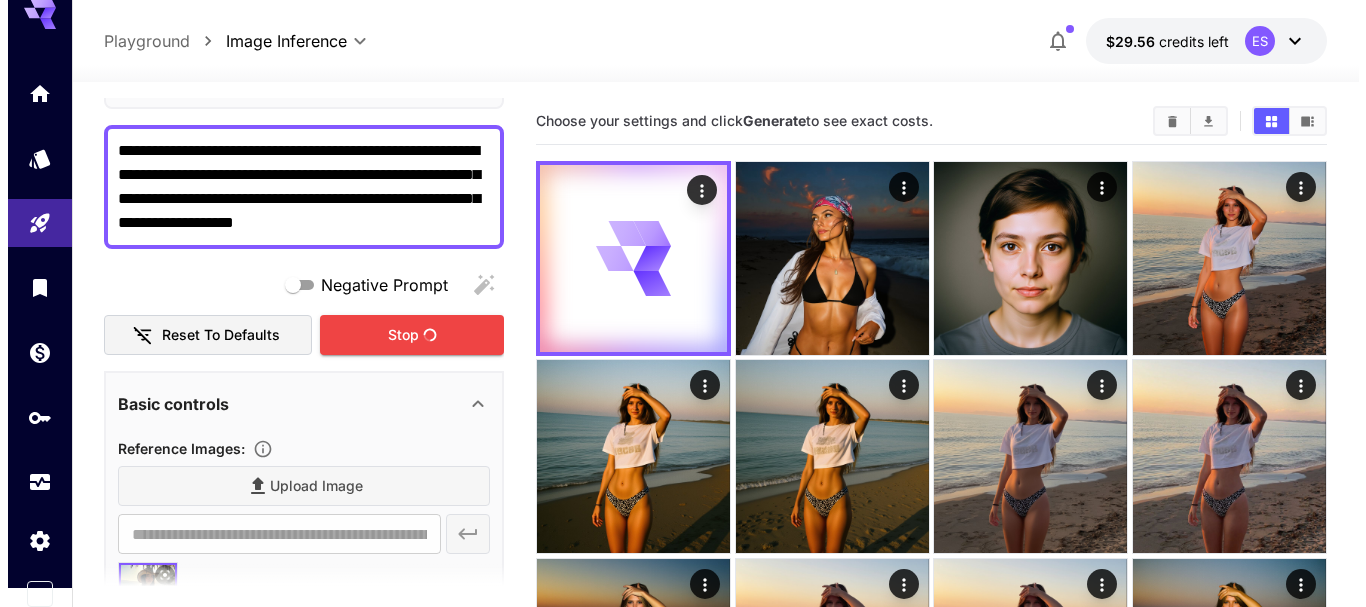 scroll, scrollTop: 121, scrollLeft: 0, axis: vertical 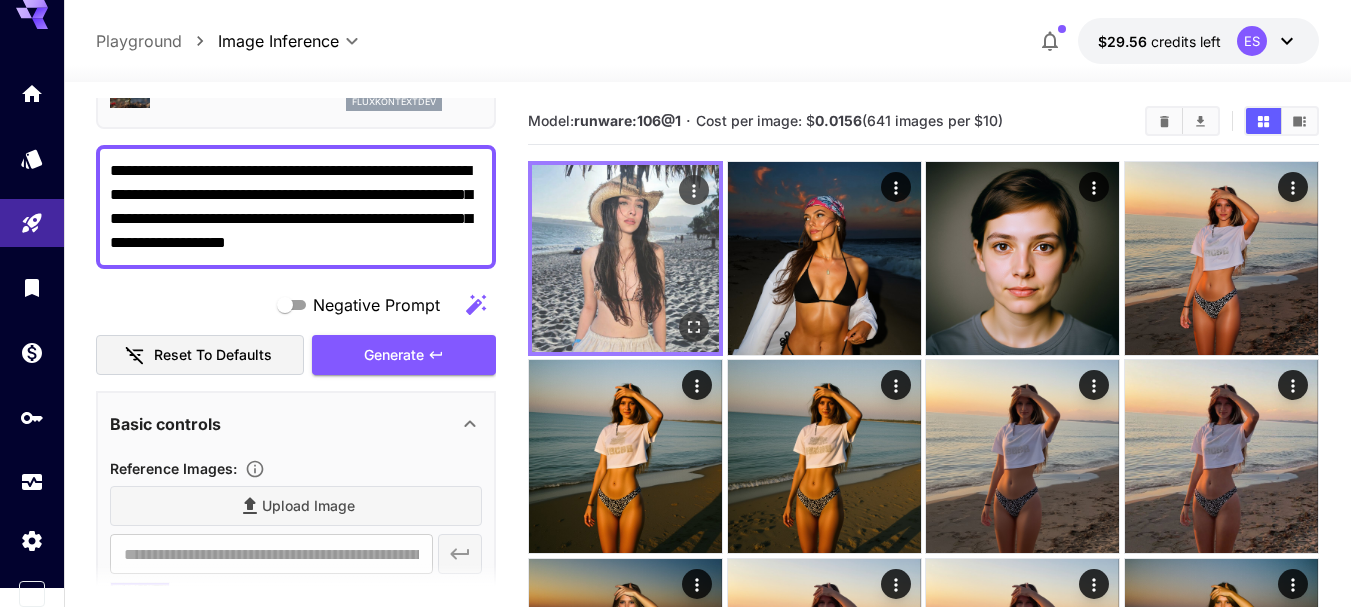 click 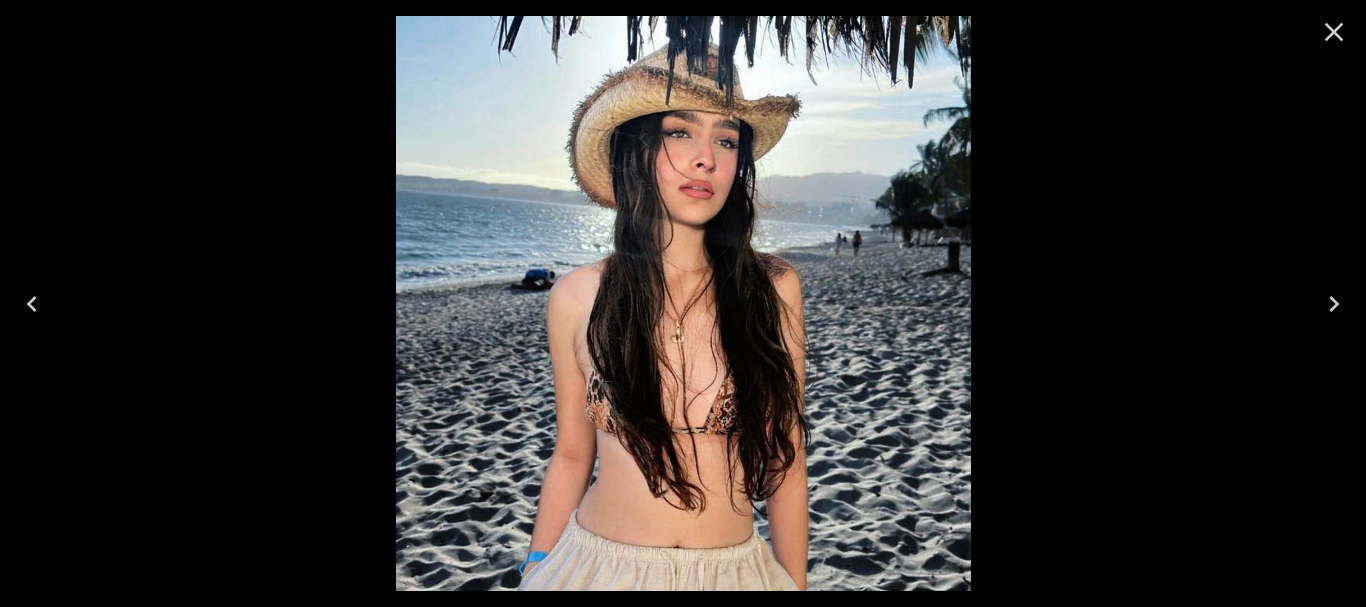 scroll, scrollTop: 0, scrollLeft: 0, axis: both 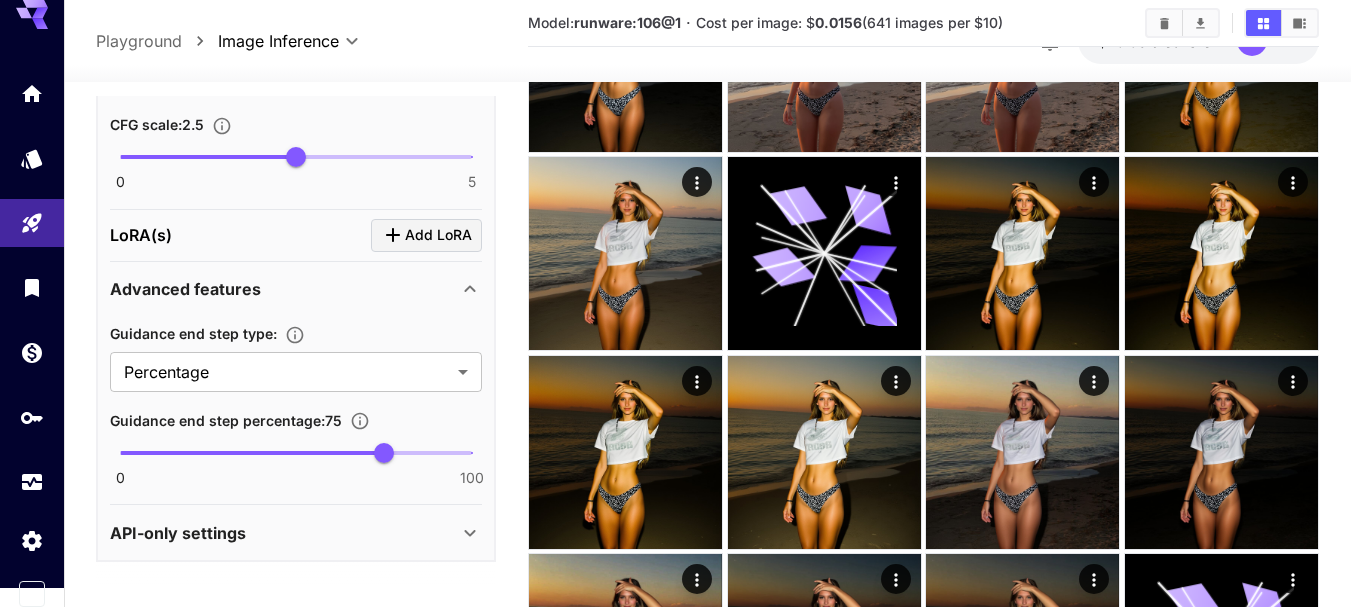 click 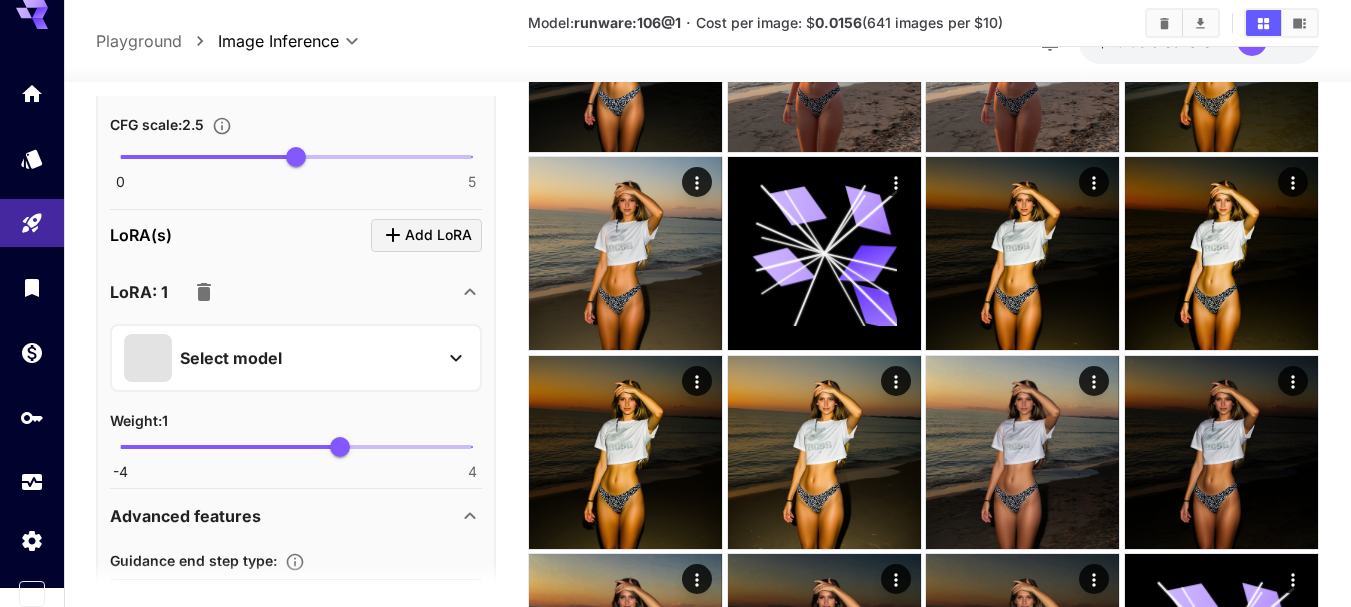 click on "Select model" at bounding box center [231, 358] 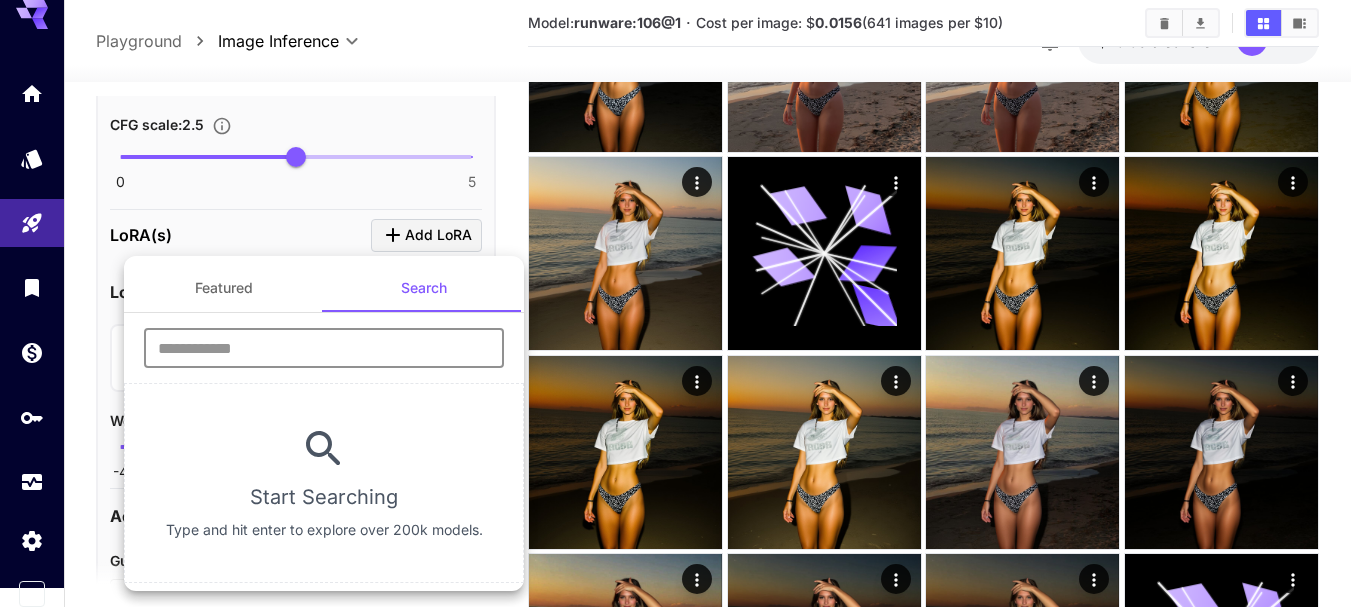 click at bounding box center [324, 348] 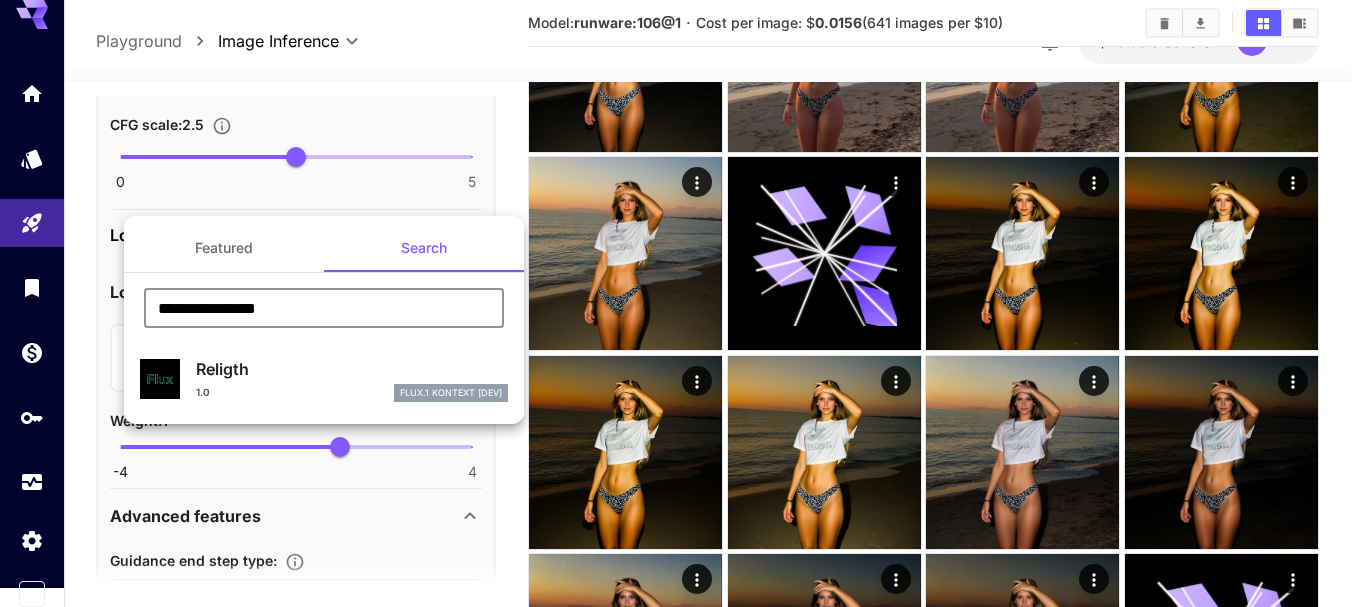 type on "**********" 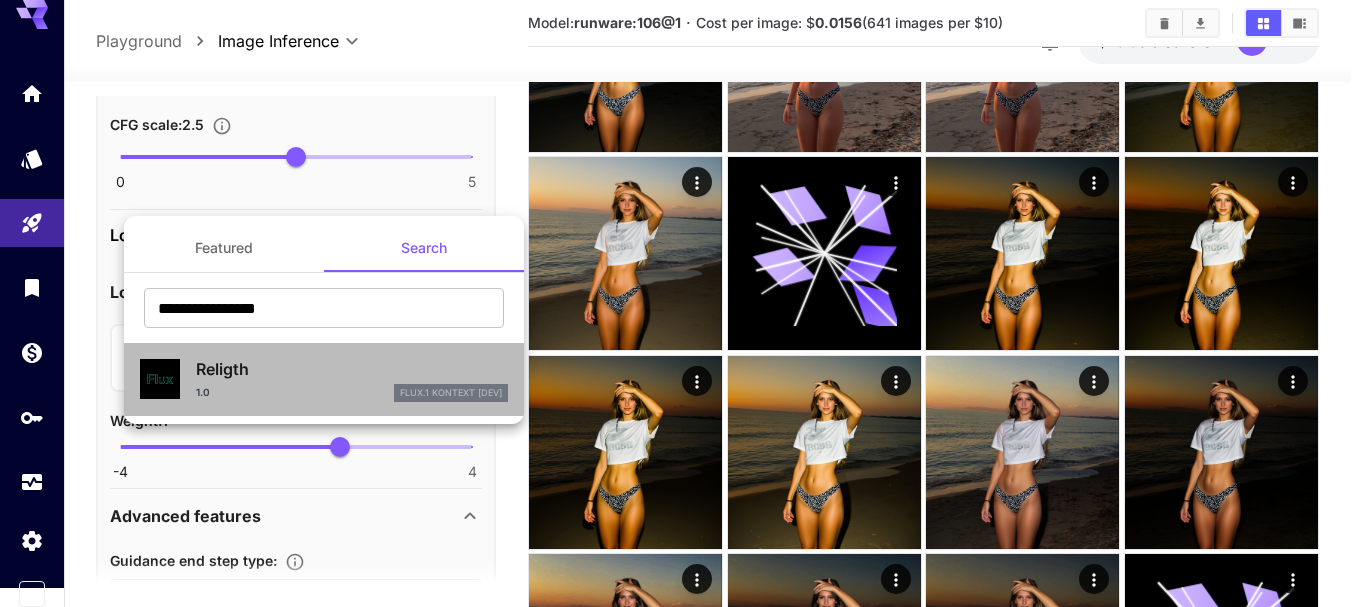 click on "1.0 FlUX.1 Kontext [dev]" at bounding box center (352, 393) 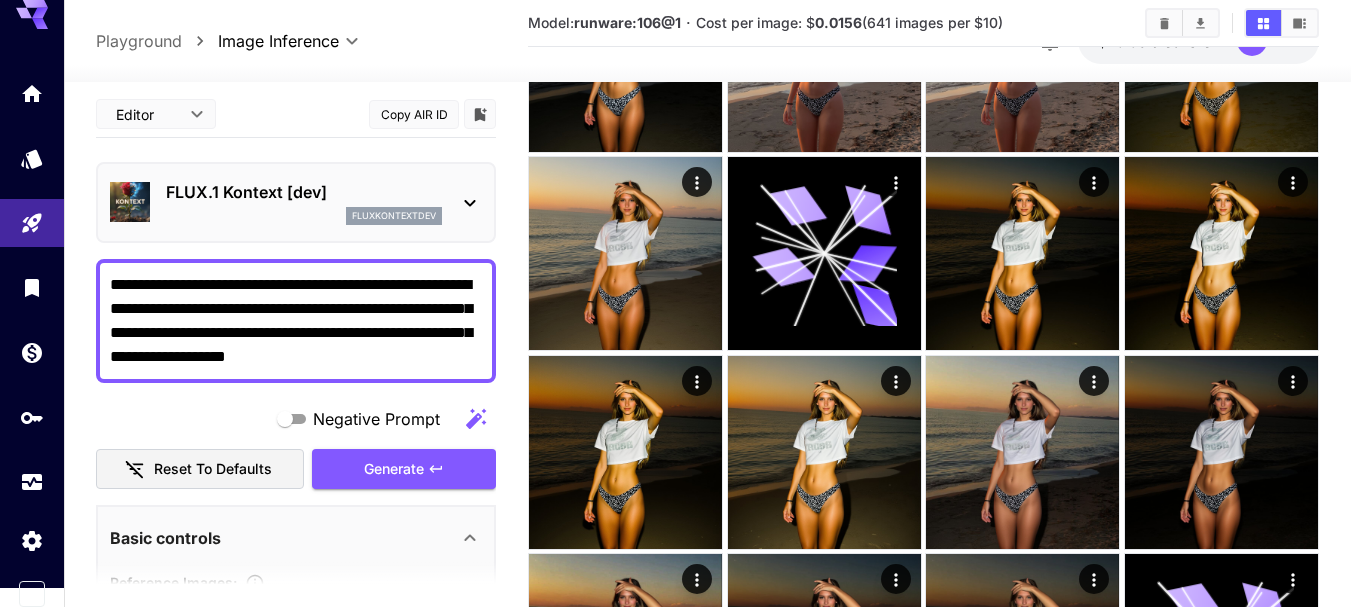 scroll, scrollTop: 0, scrollLeft: 0, axis: both 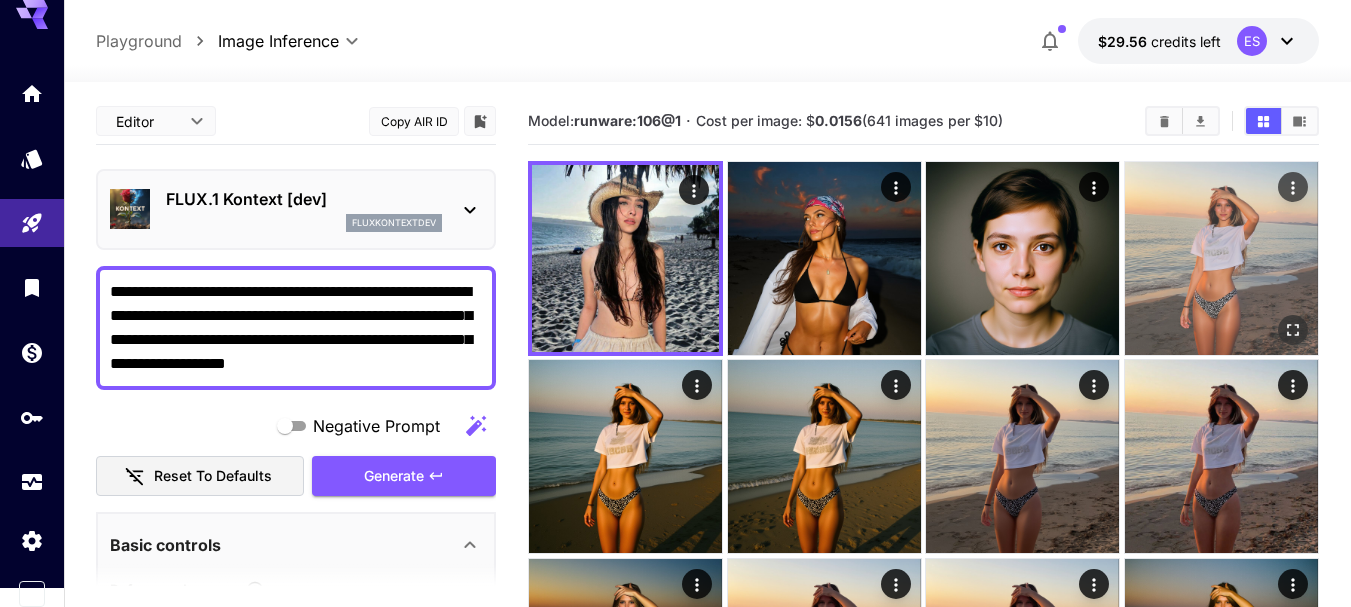 click on "Generate" at bounding box center [394, 476] 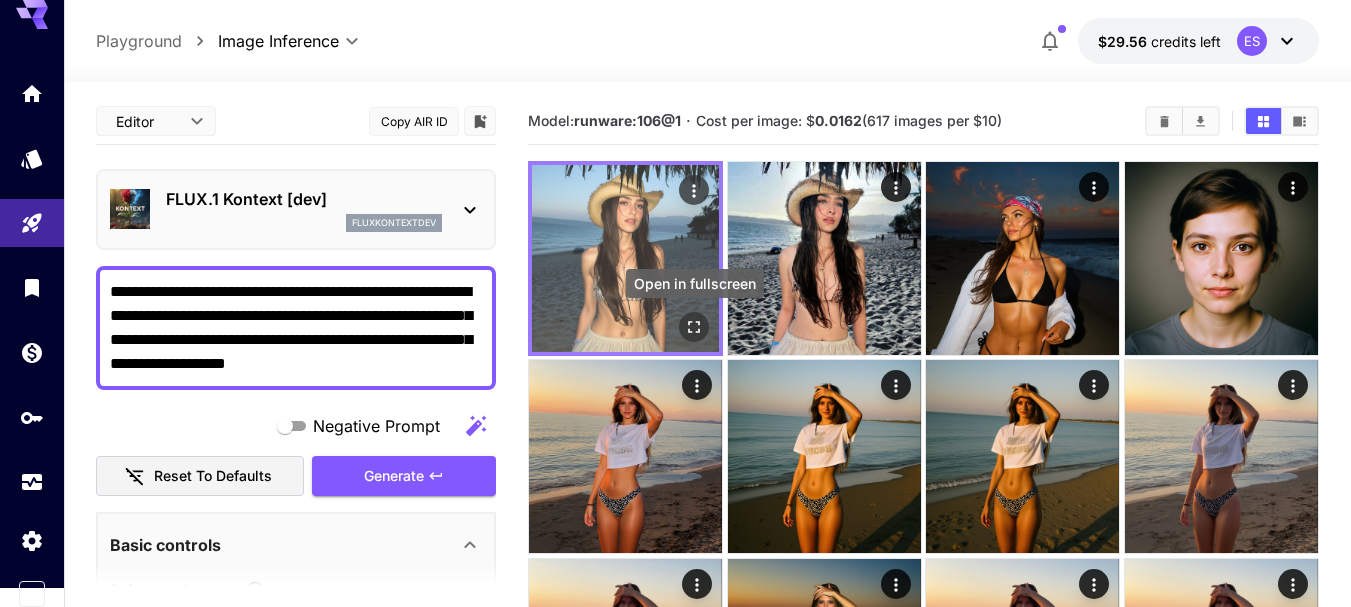 click 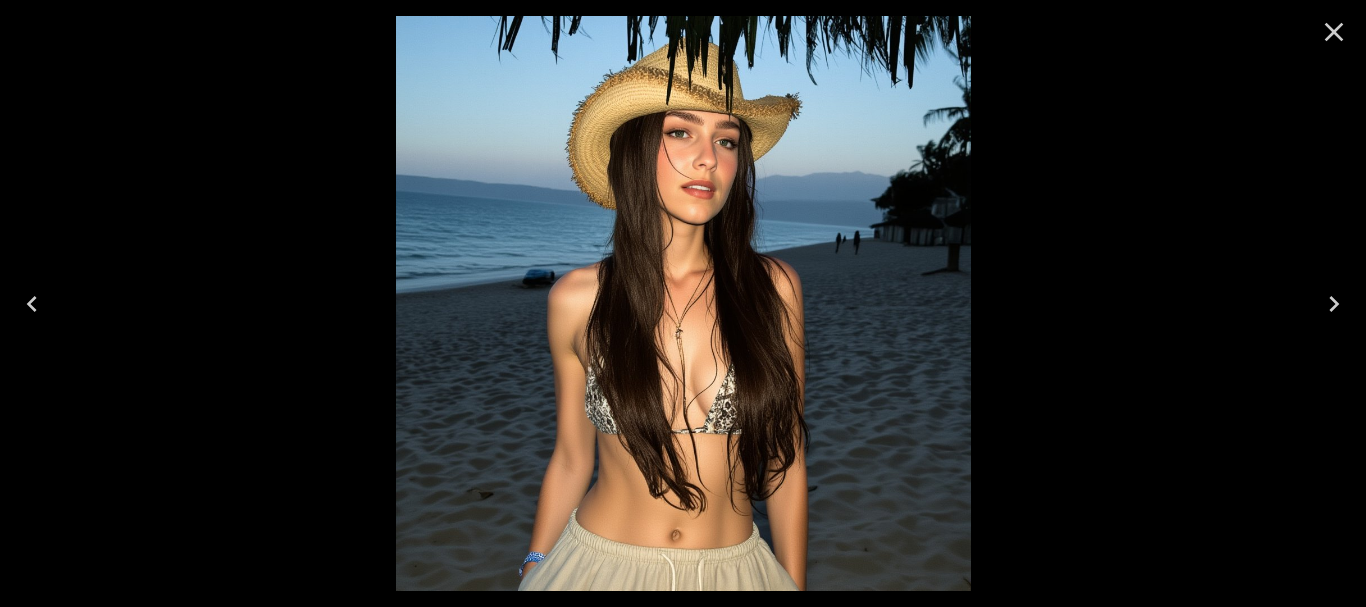 click 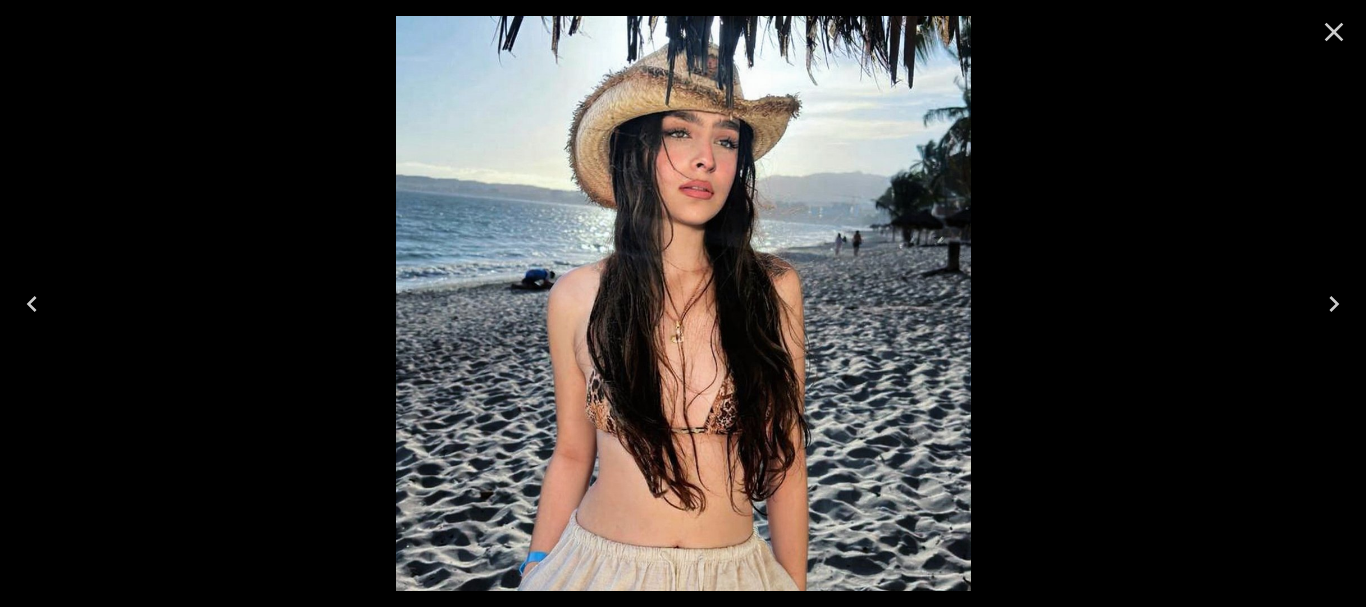 click 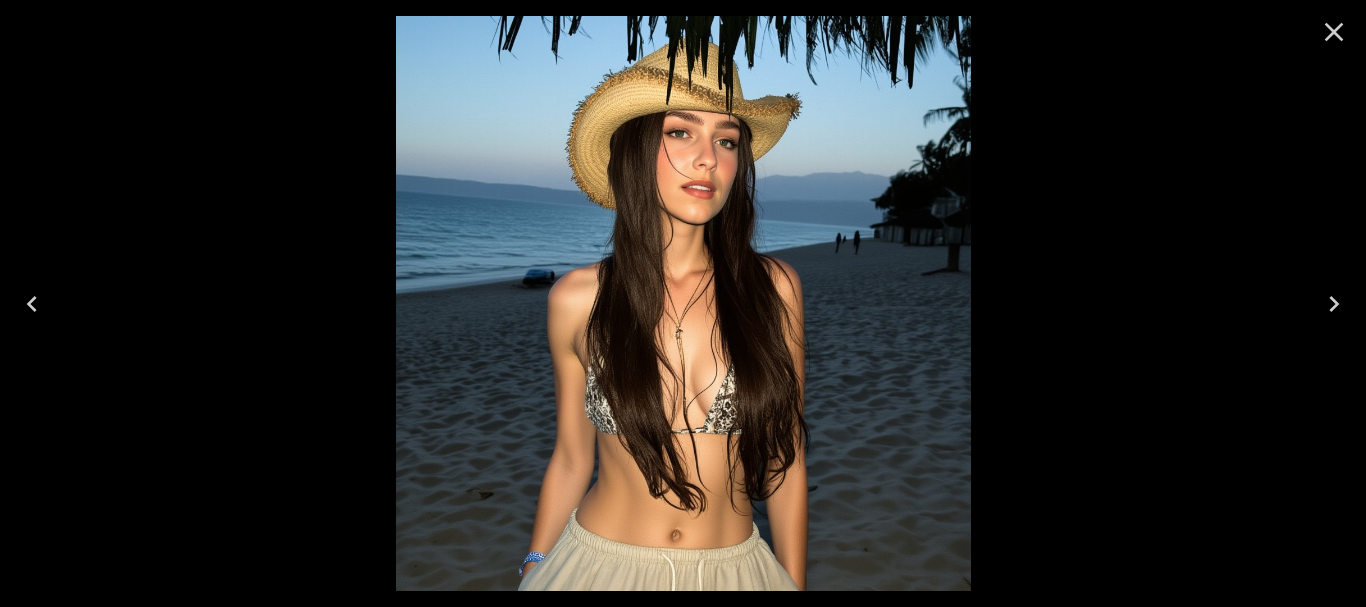 click 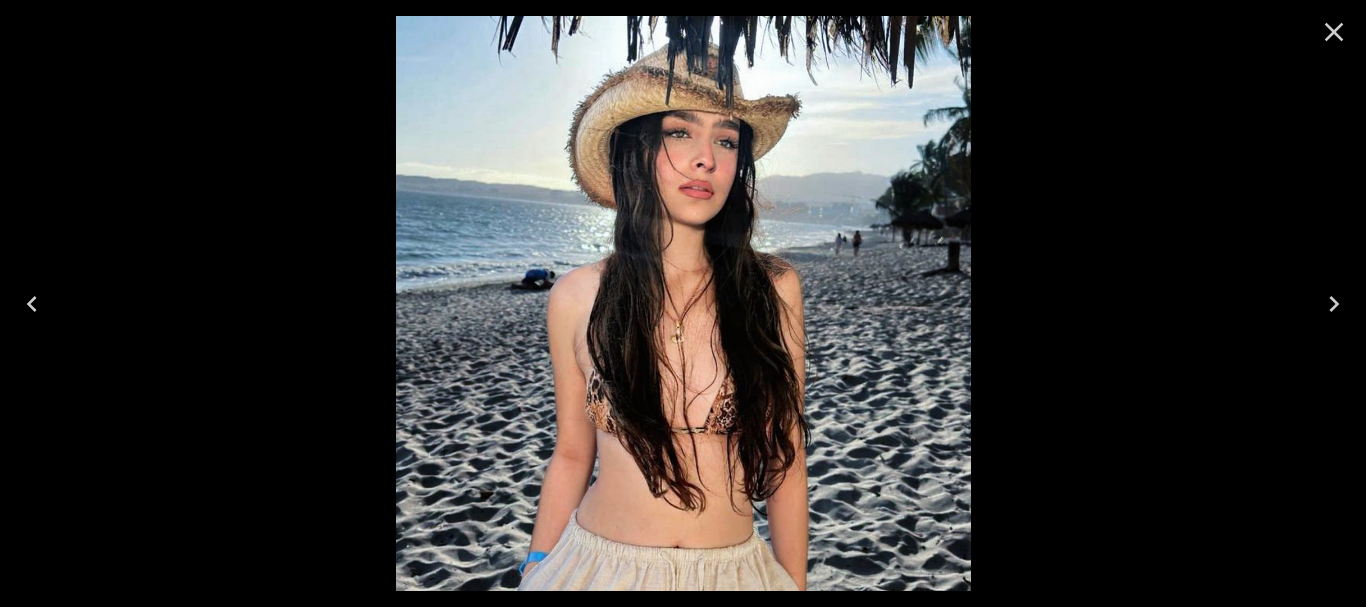 click at bounding box center (683, 303) 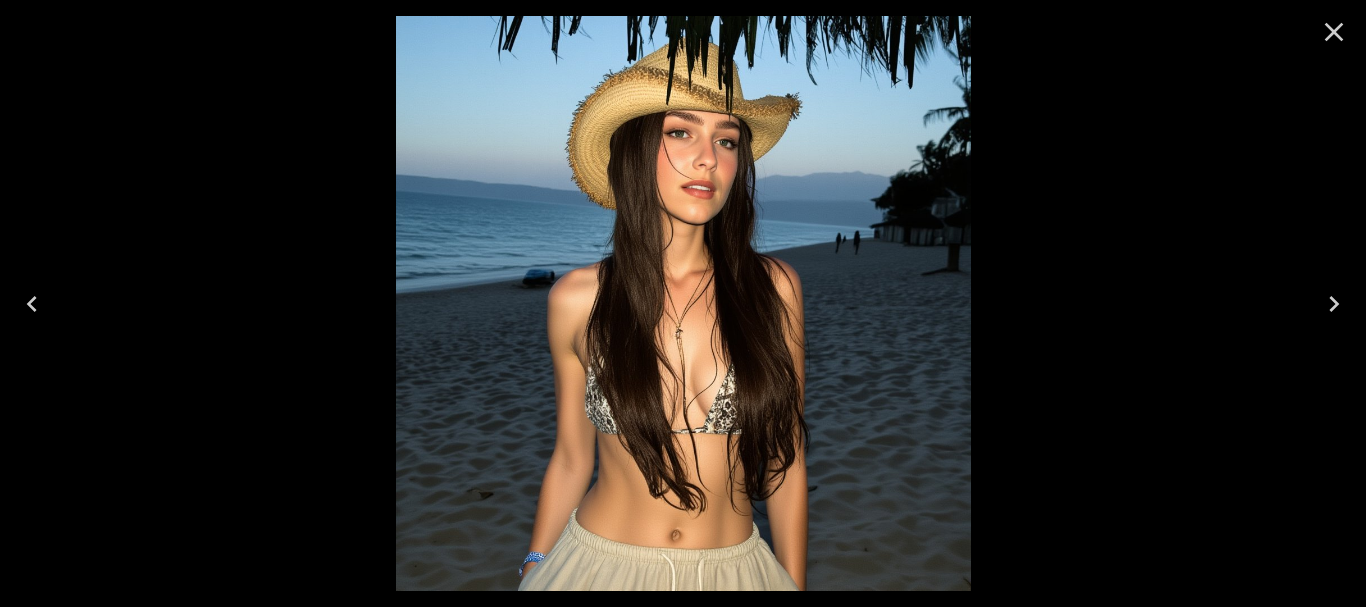 click 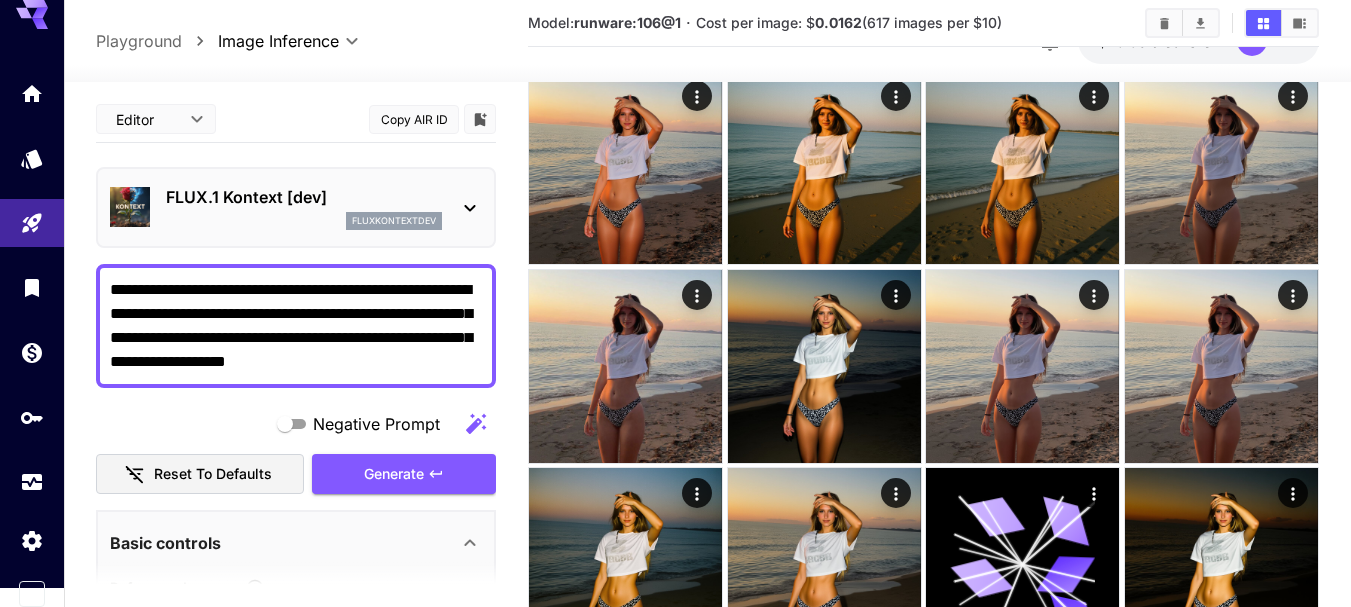 scroll, scrollTop: 300, scrollLeft: 0, axis: vertical 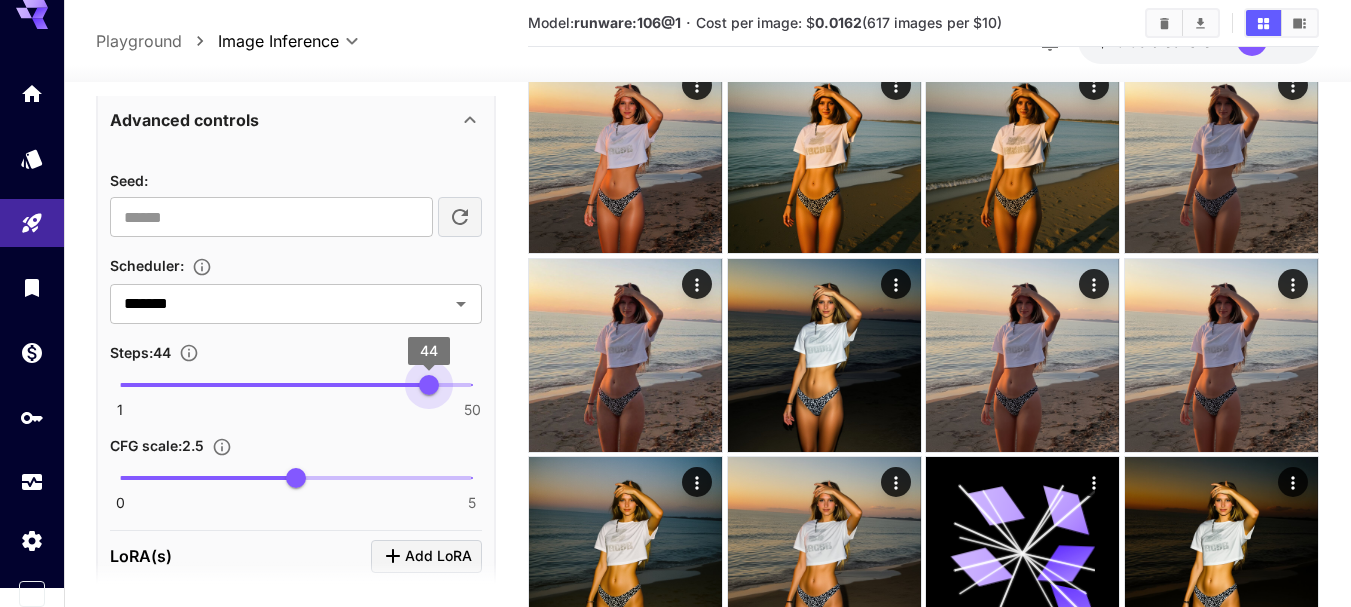 drag, startPoint x: 472, startPoint y: 393, endPoint x: 488, endPoint y: 393, distance: 16 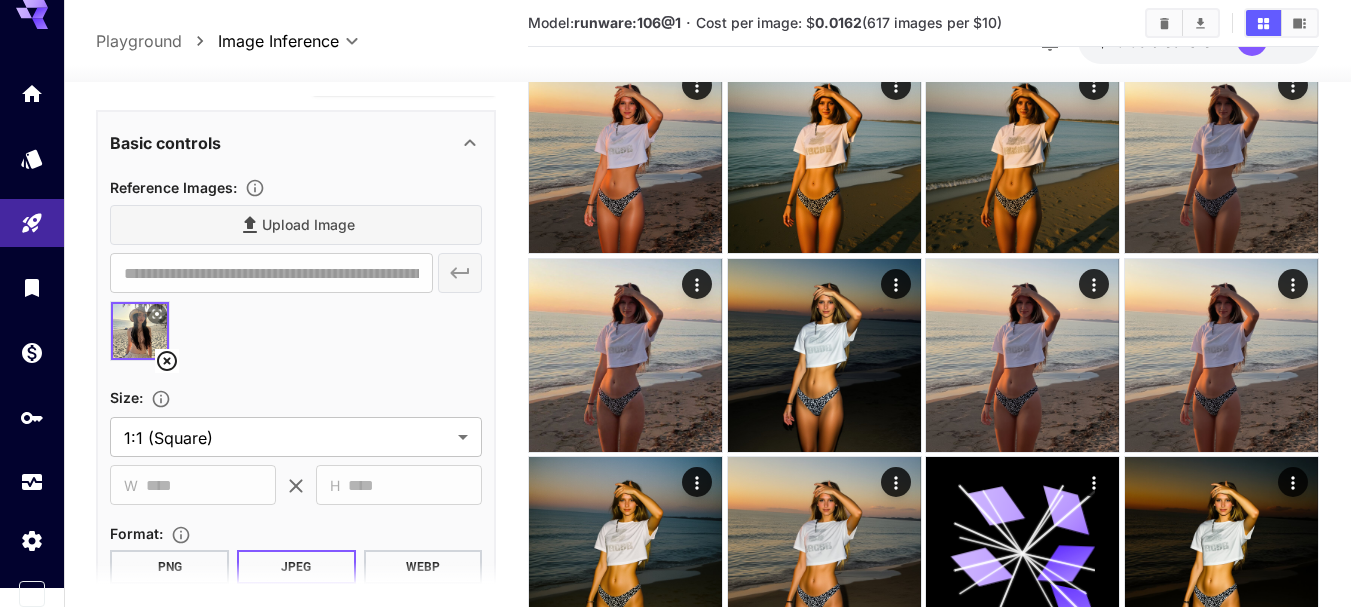 scroll, scrollTop: 0, scrollLeft: 0, axis: both 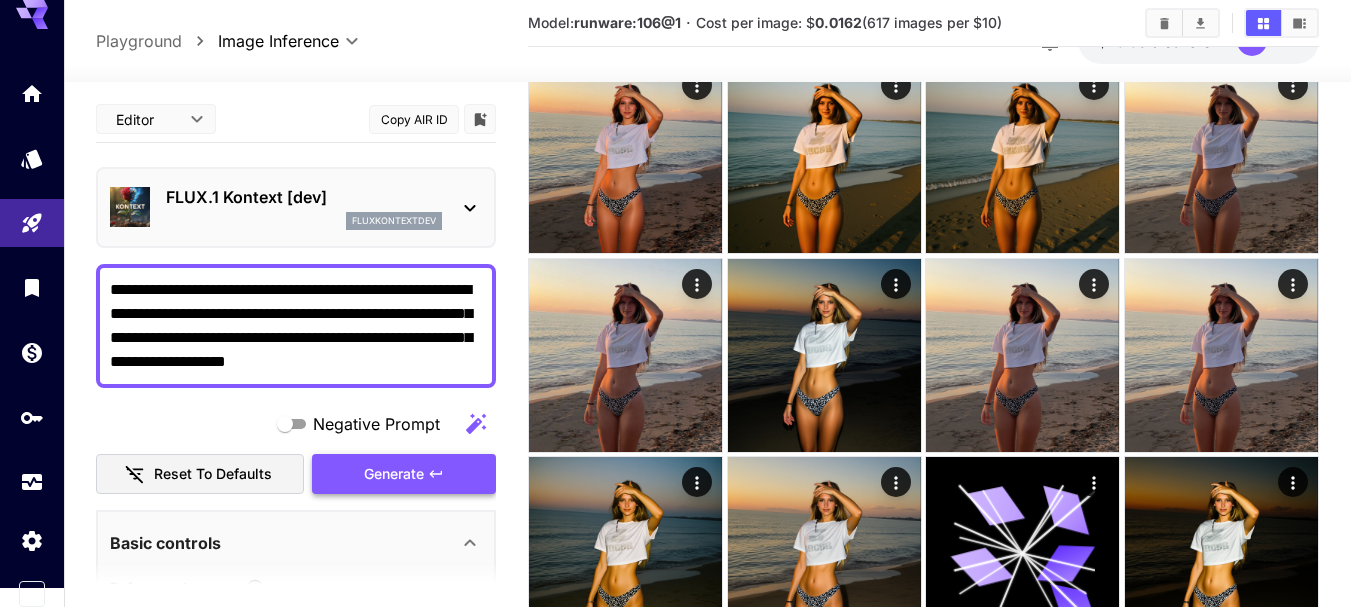 click on "Generate" at bounding box center (394, 474) 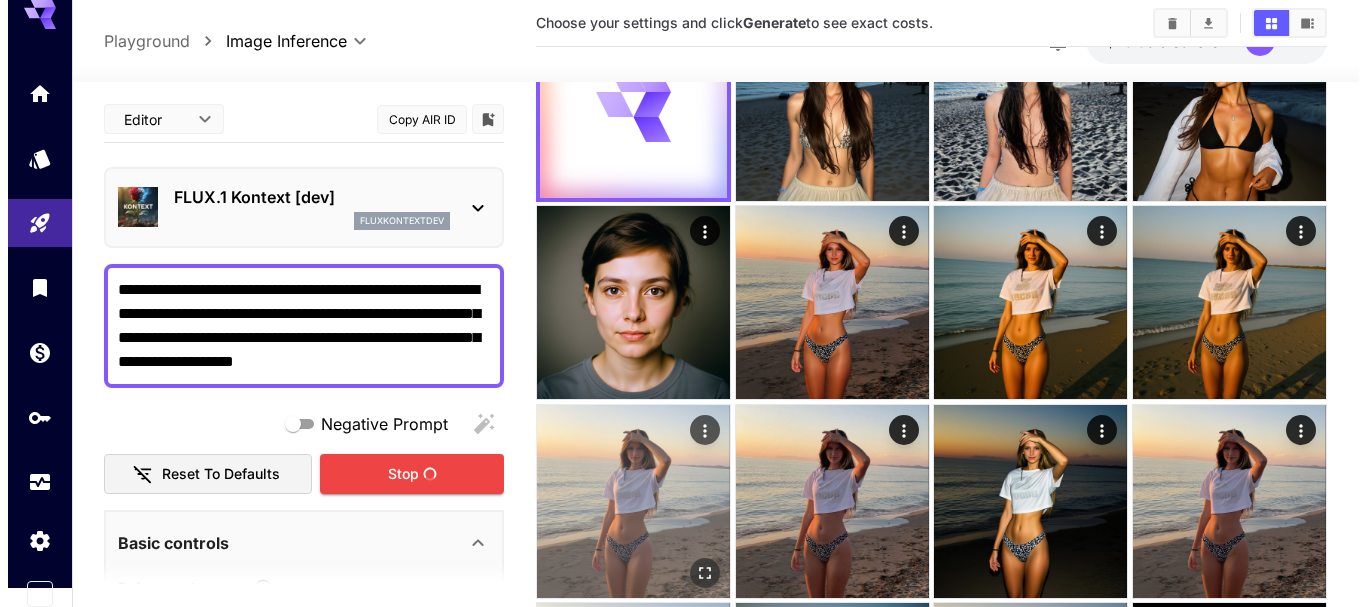 scroll, scrollTop: 0, scrollLeft: 0, axis: both 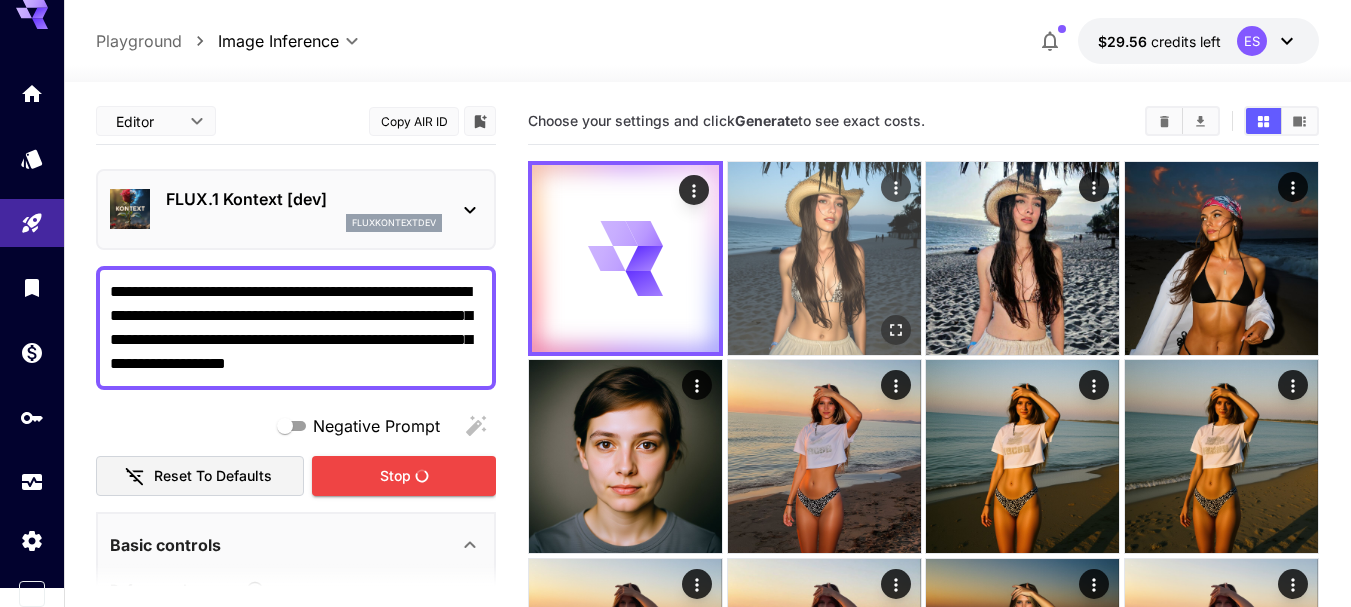 click at bounding box center (824, 258) 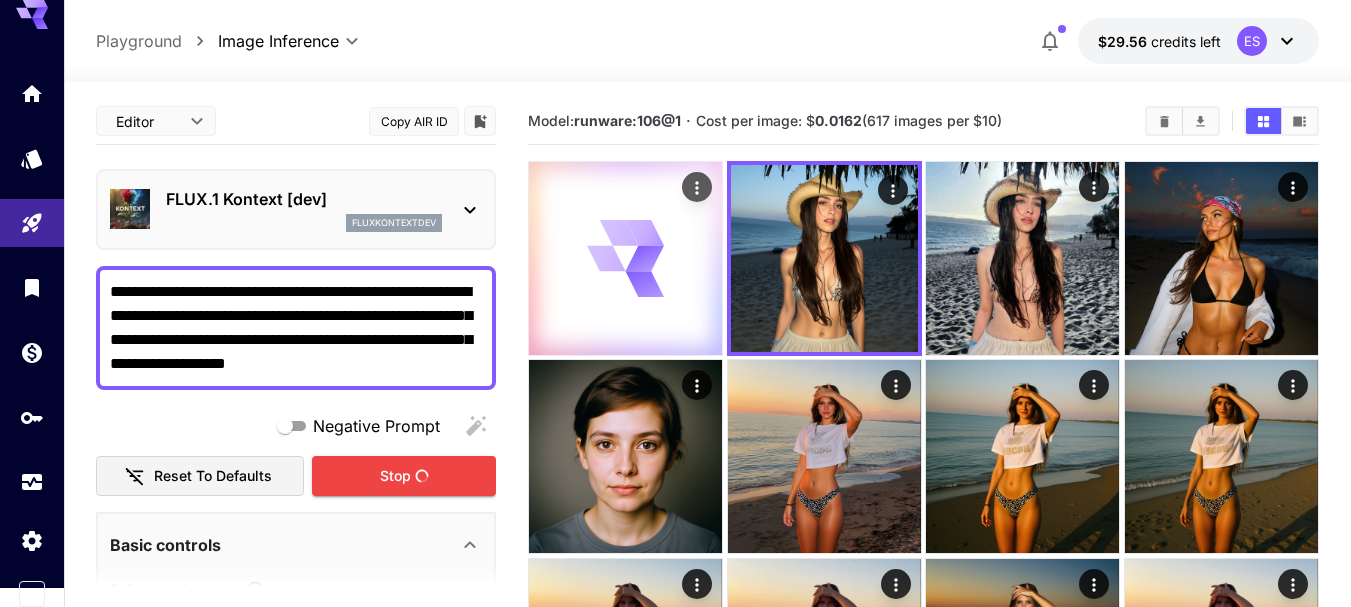 click 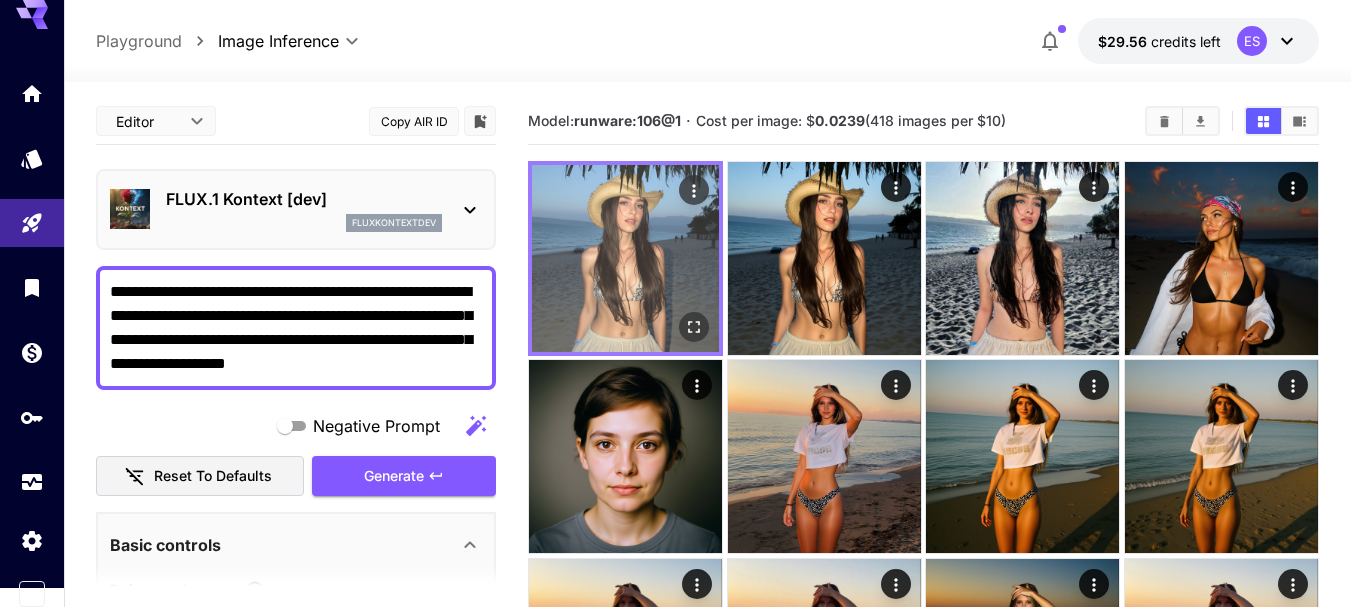 click 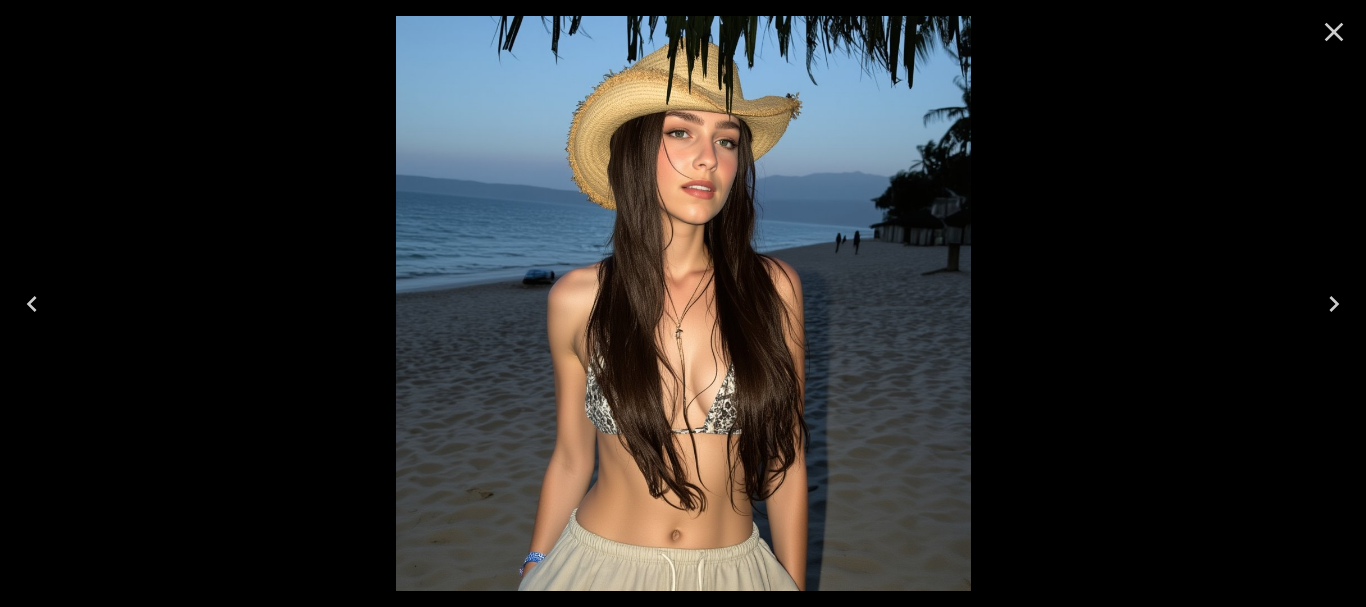 click 